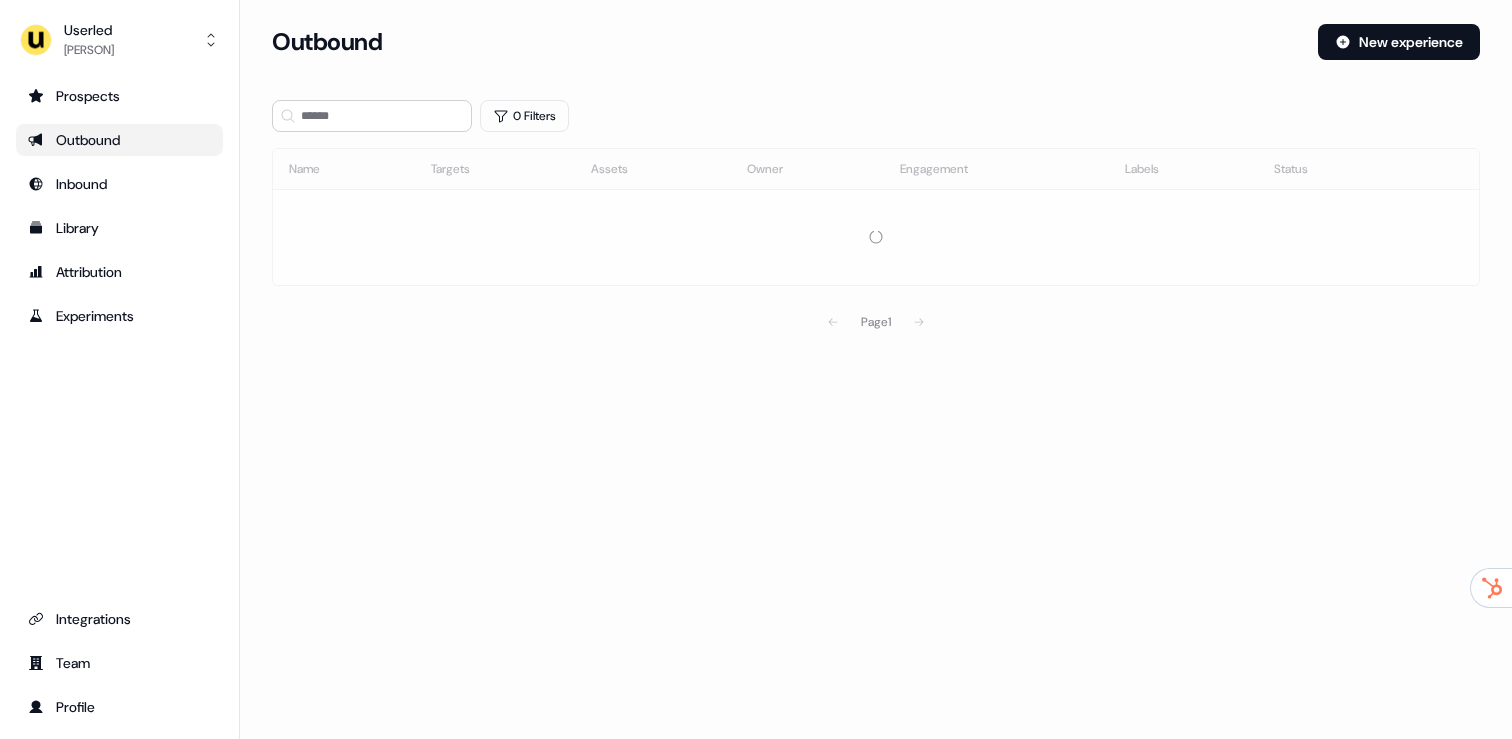 scroll, scrollTop: 0, scrollLeft: 0, axis: both 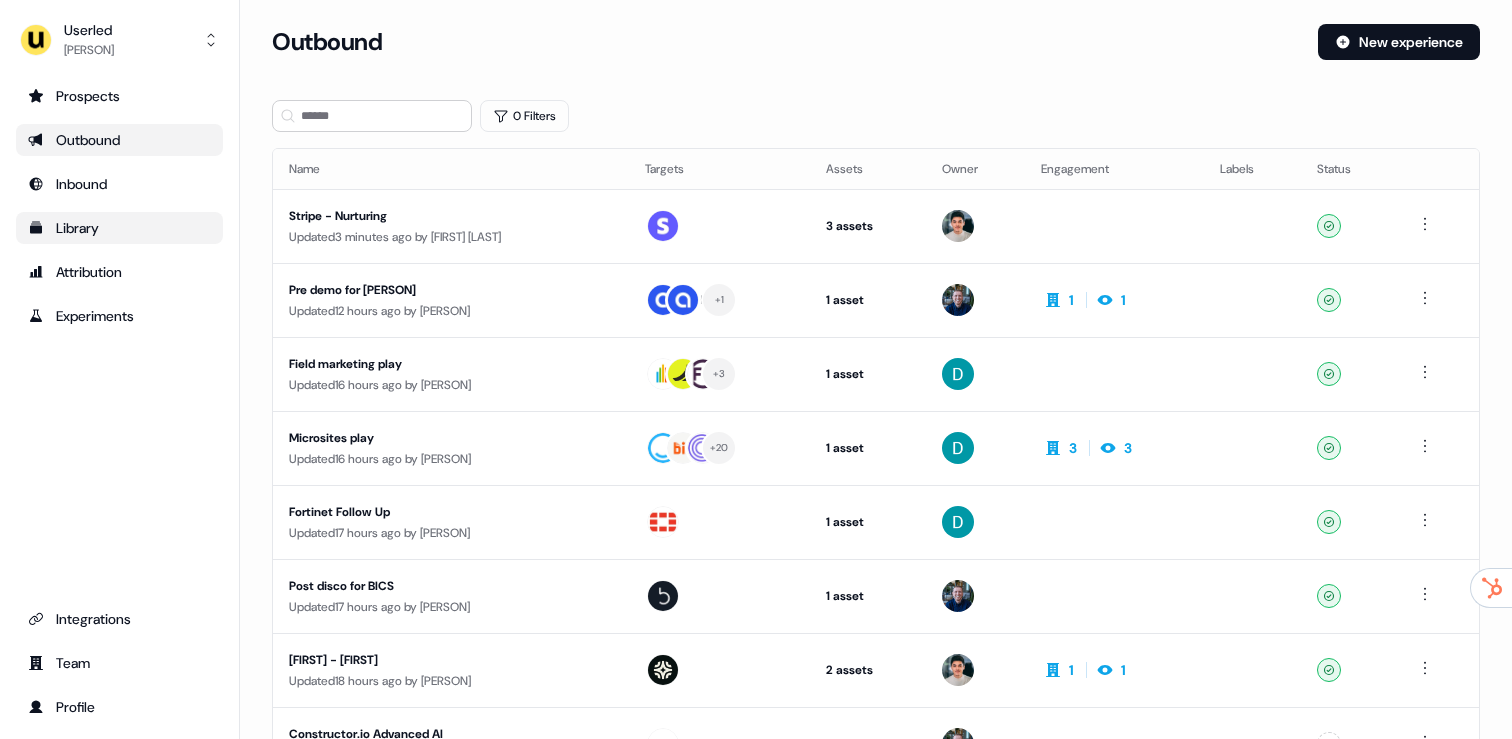click on "Library" at bounding box center (119, 228) 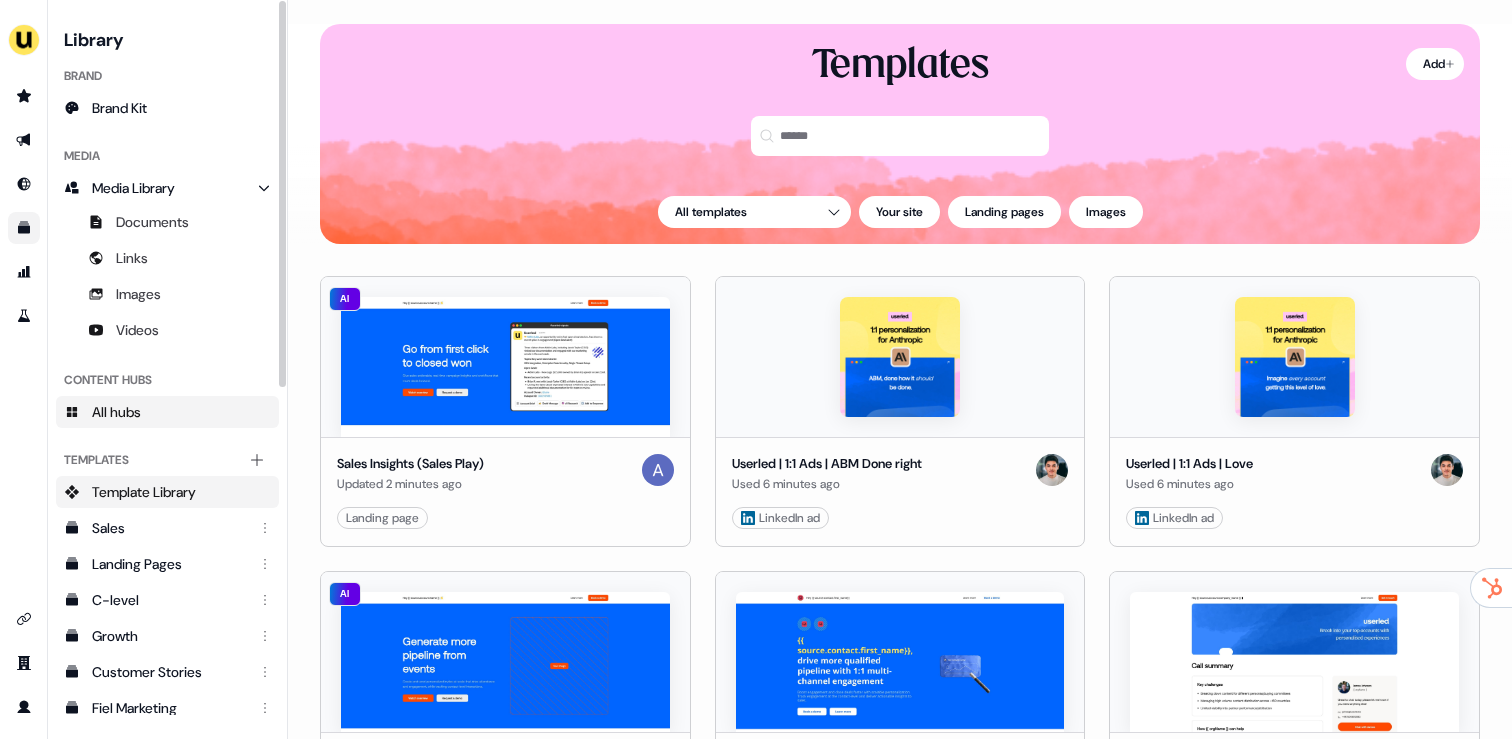 click on "All hubs" at bounding box center [116, 412] 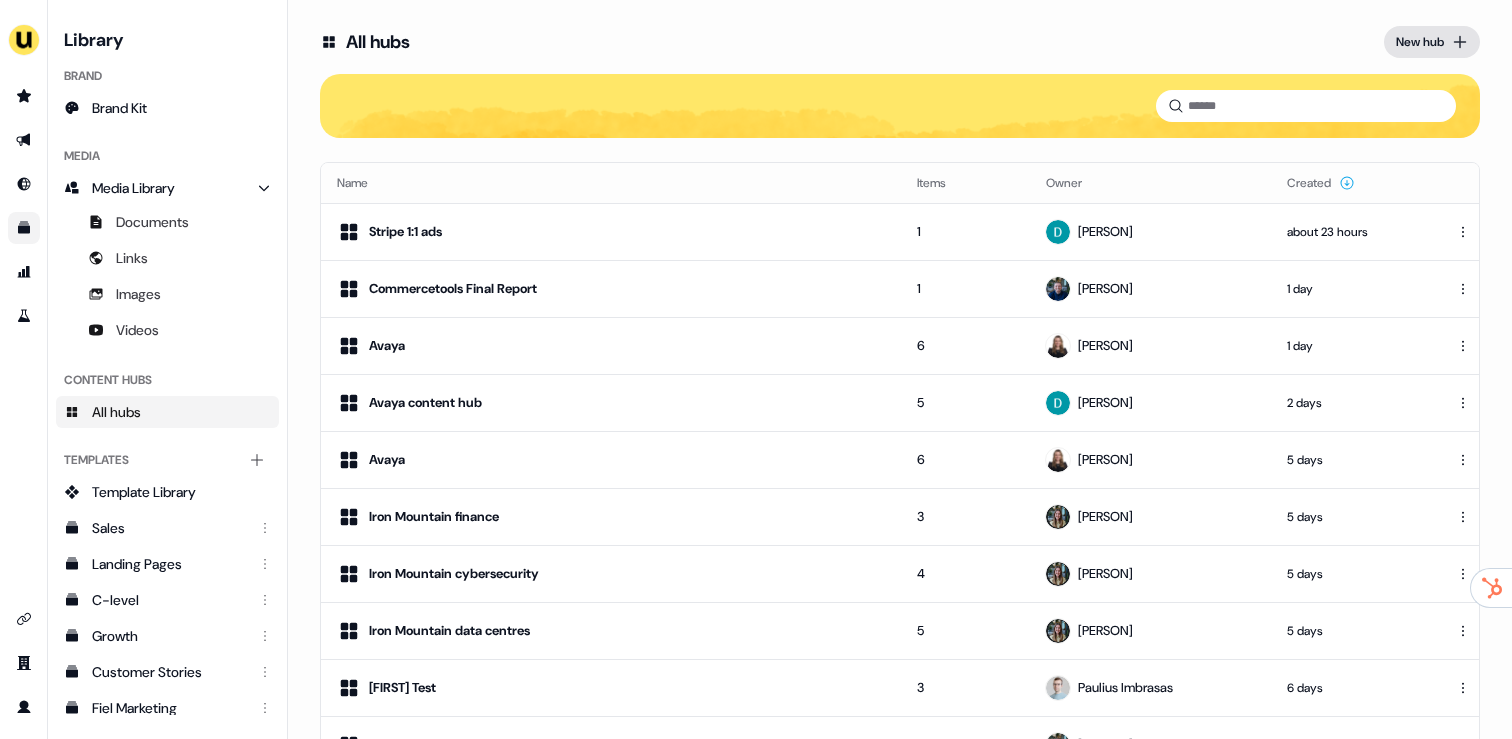 click on "New hub" at bounding box center [1420, 42] 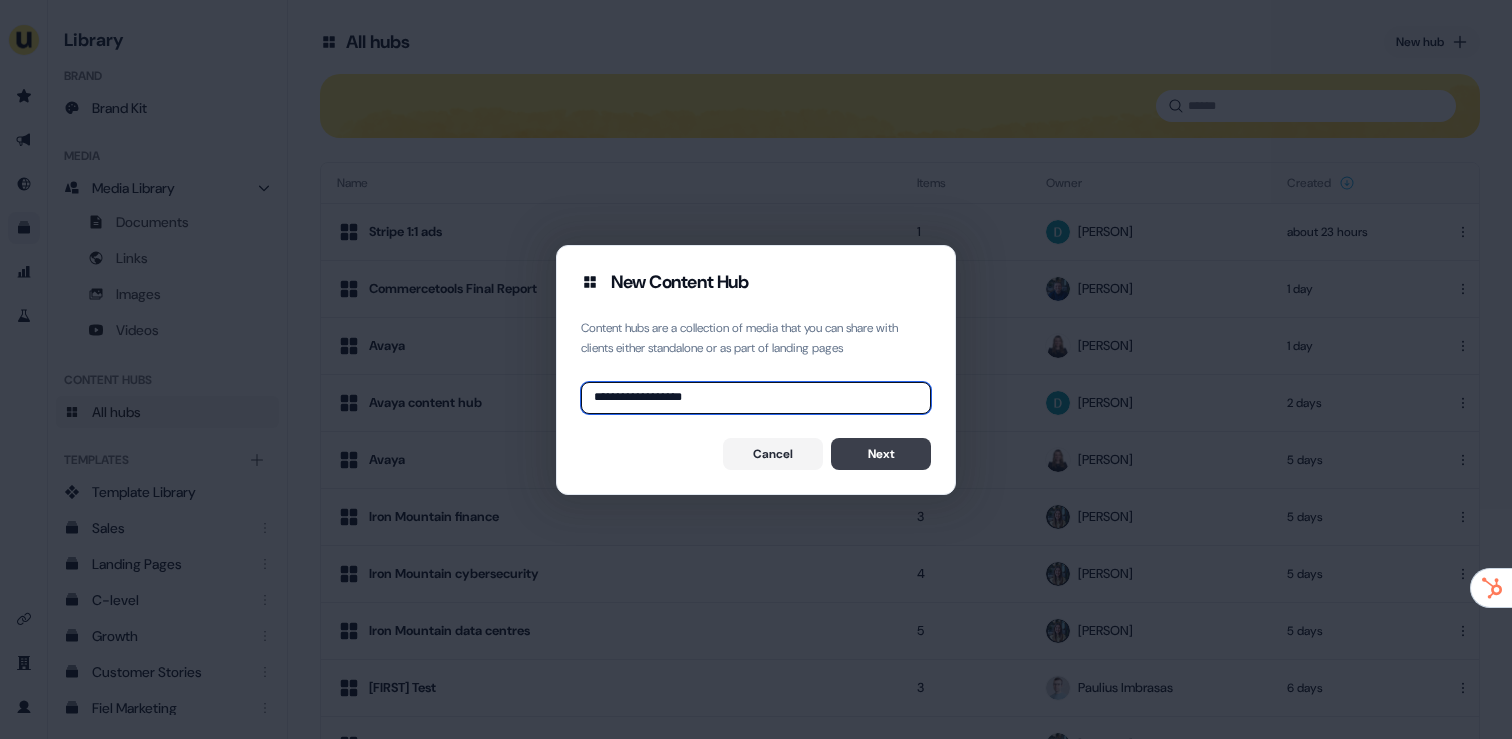 type on "**********" 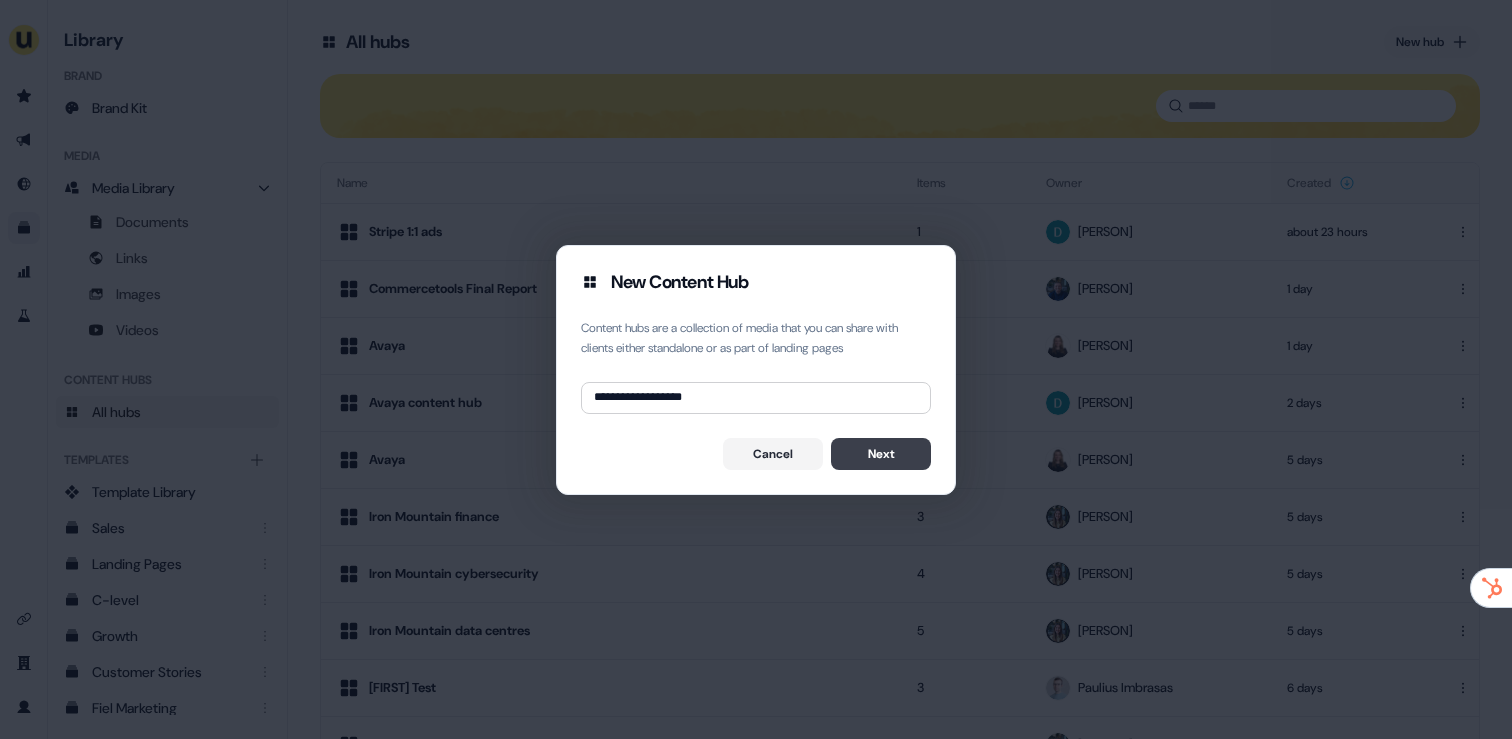 click on "Next" at bounding box center [881, 454] 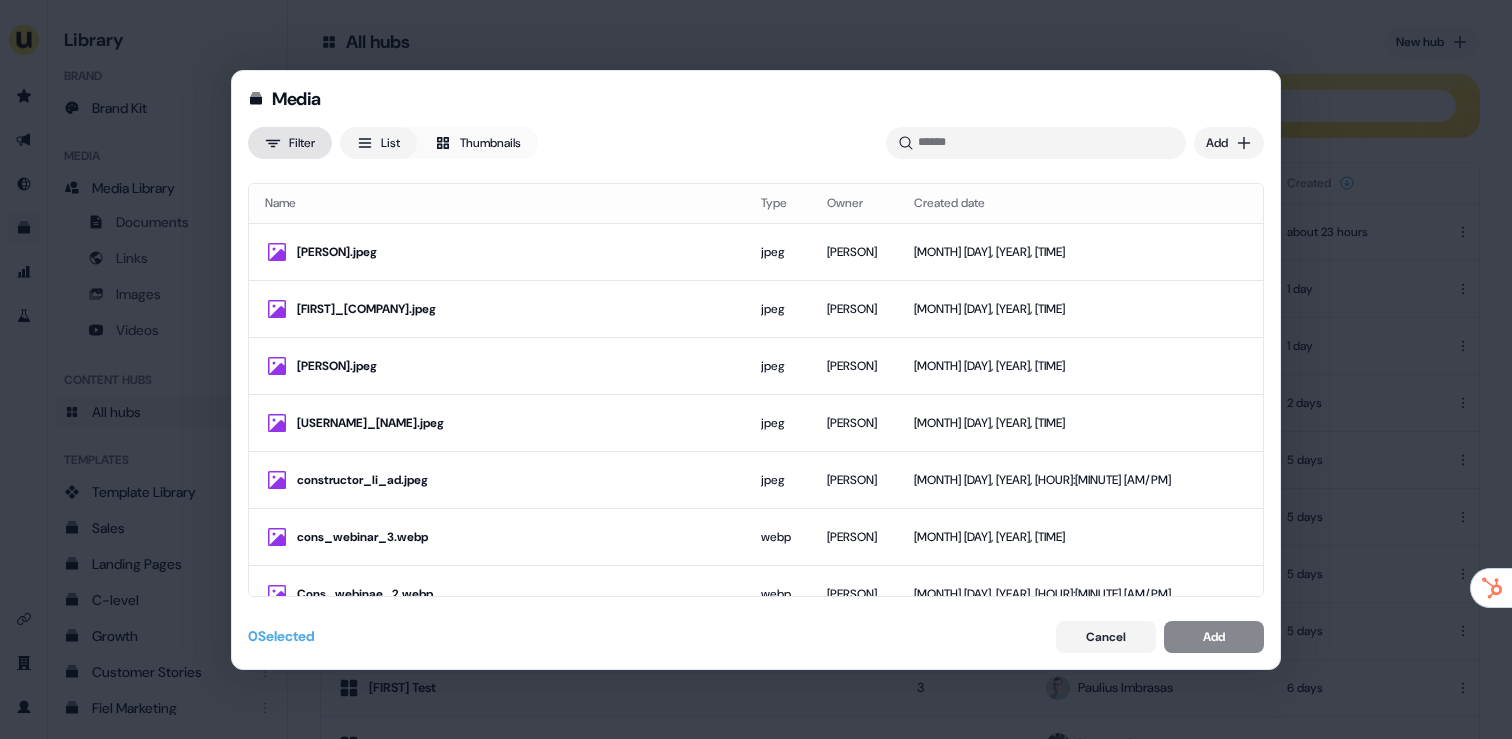 click on "Media Filter List Thumbnails Uploaded Add Name Type Owner Created date Bob_alkira.jpeg jpeg James Johnson Aug 5, 2025, 9:29 PM Hiro_Alkira.jpeg jpeg James Johnson Aug 5, 2025, 9:28 PM Apoorva_Alkira.jpeg jpeg James Johnson Aug 5, 2025, 9:27 PM hugh_alkira.jpeg jpeg James Johnson Aug 5, 2025, 9:22 PM constructor_li_ad.jpeg jpeg James Johnson Aug 5, 2025, 1:51 PM cons_webinar_3.webp webp James Johnson Aug 5, 2025, 12:47 PM Cons_webinae_2.webp webp James Johnson Aug 5, 2025, 12:46 PM Cons_webinar.webp webp James Johnson Aug 5, 2025, 12:45 PM Screenshot_2025-08-05_at_12.40.30.png png James Johnson Aug 5, 2025, 12:41 PM Screenshot_2025-08-05_at_12.40.22.png png James Johnson Aug 5, 2025, 12:41 PM Screenshot_2025-08-05_at_12.40.09.png png James Johnson Aug 5, 2025, 12:41 PM Screenshot_2025-08-05_at_12.40.30.png png James Johnson Aug 5, 2025, 12:41 PM Screenshot_2025-08-05_at_12.40.22.png png James Johnson Aug 5, 2025, 12:41 PM Screenshot_2025-08-05_at_12.40.09.png png James Johnson Aug 5, 2025, 12:41 PM png png png" at bounding box center [756, 369] 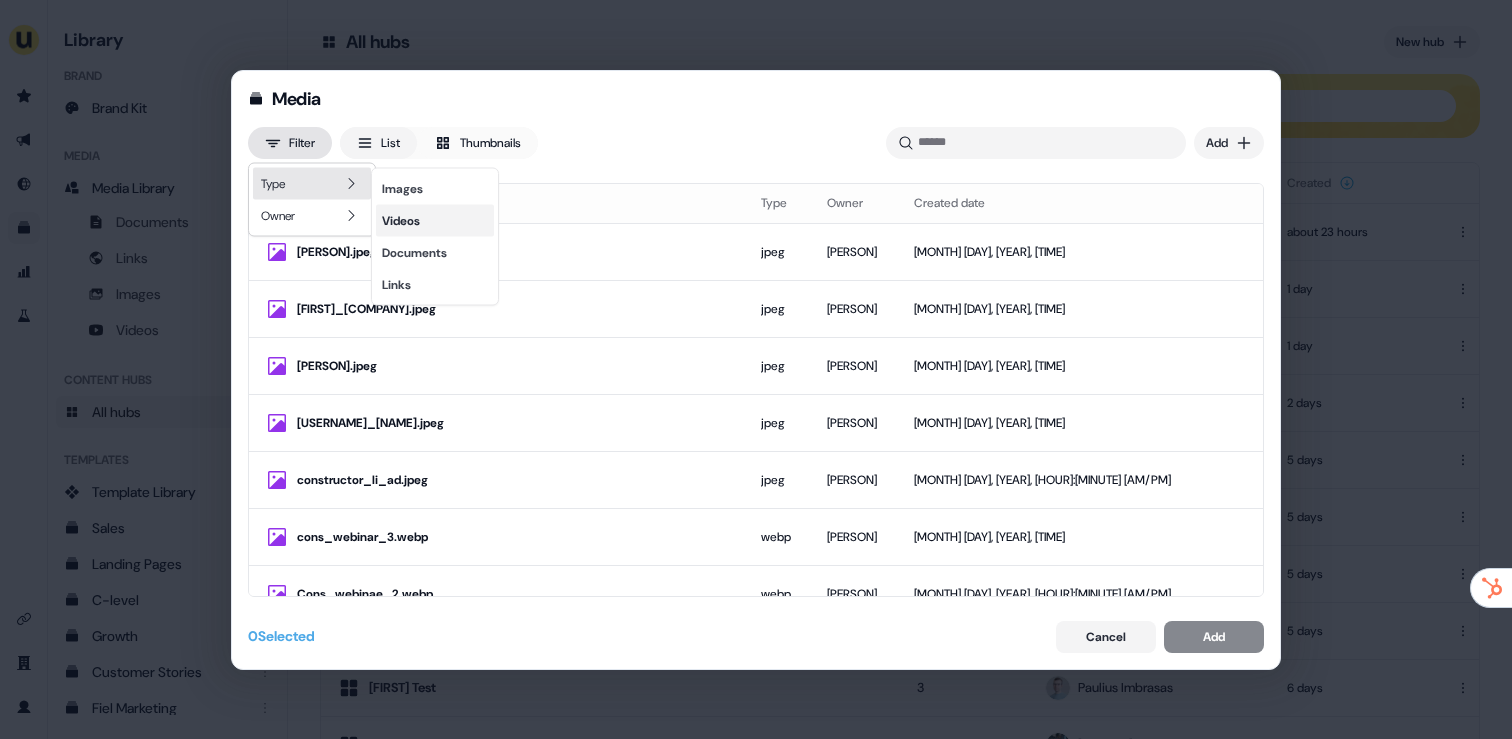 click on "Videos" at bounding box center (435, 221) 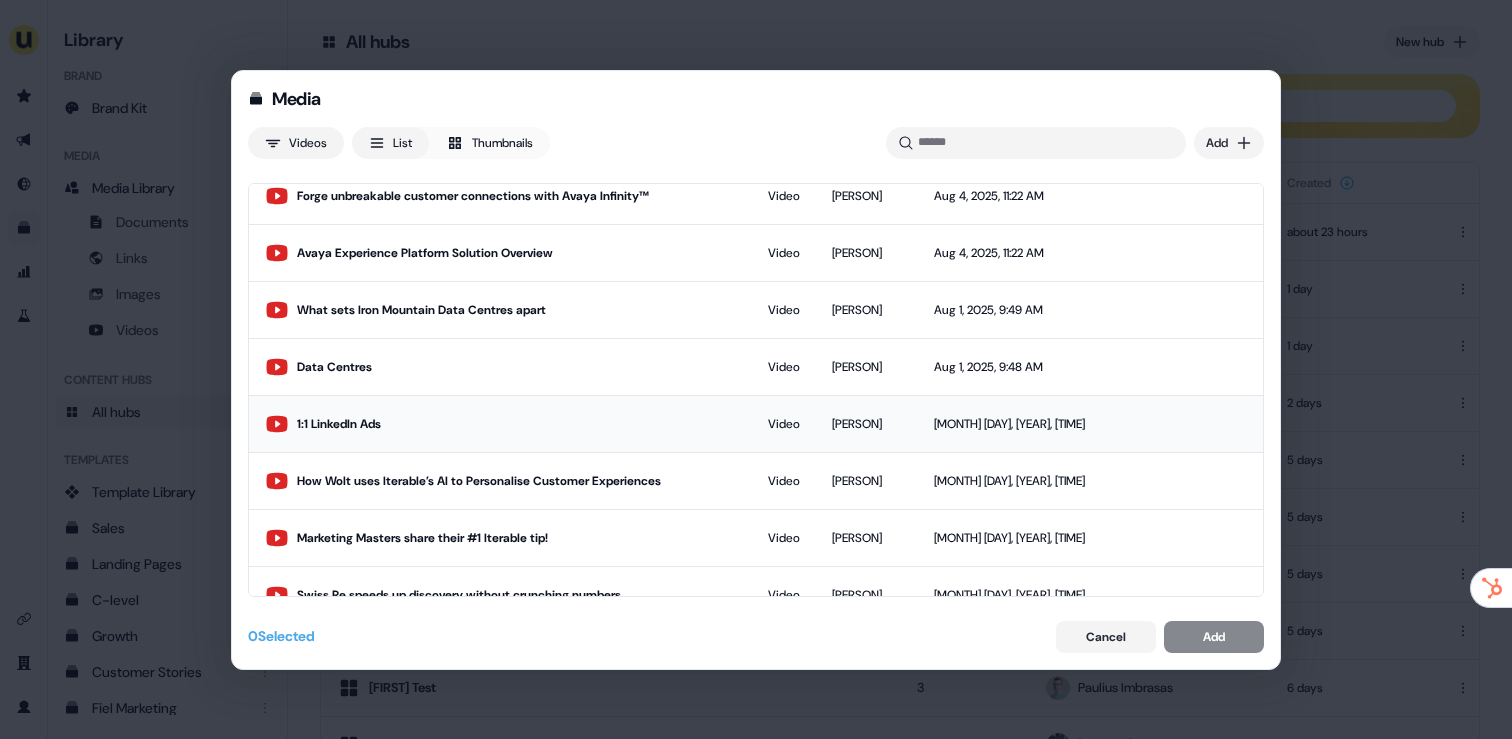 scroll, scrollTop: 57, scrollLeft: 0, axis: vertical 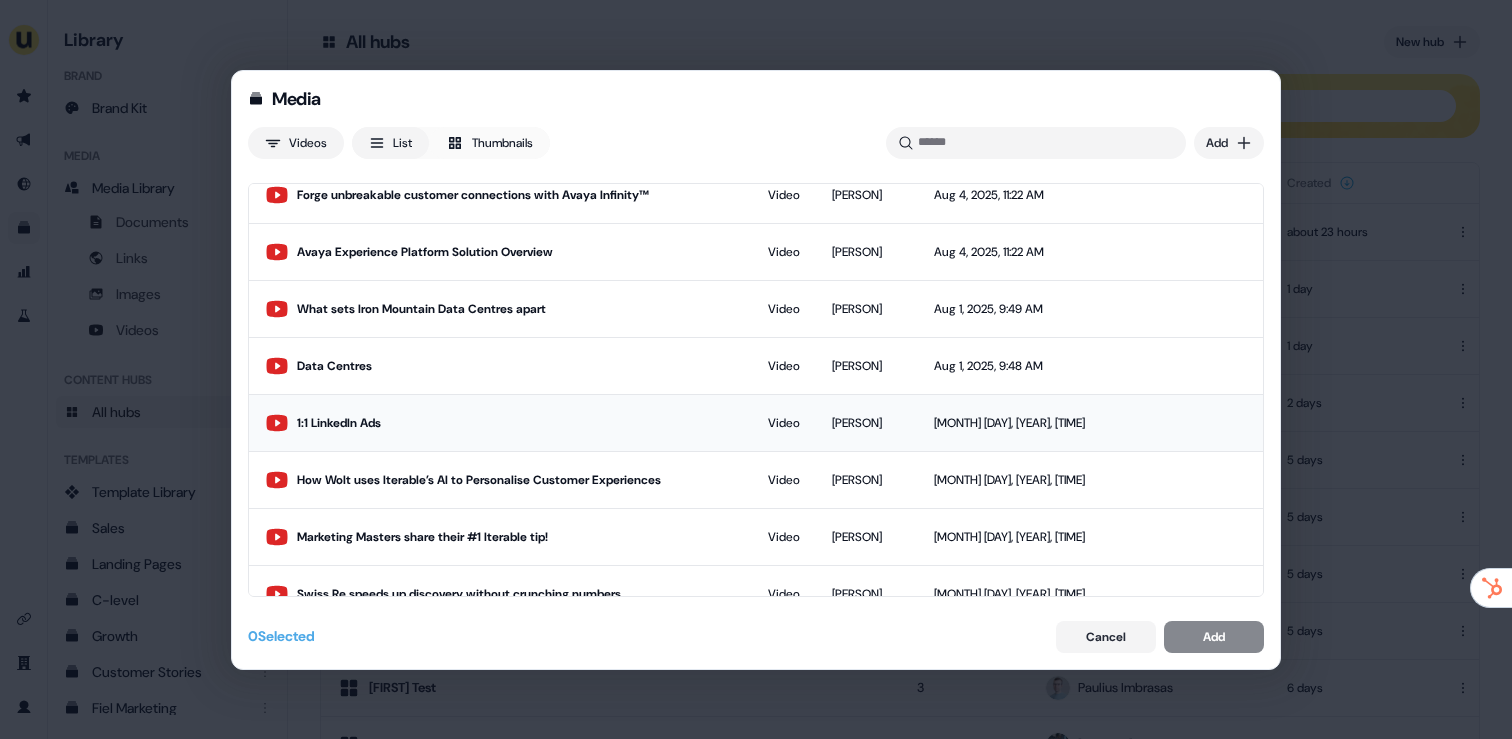 click on "1:1 LinkedIn Ads" at bounding box center [516, 423] 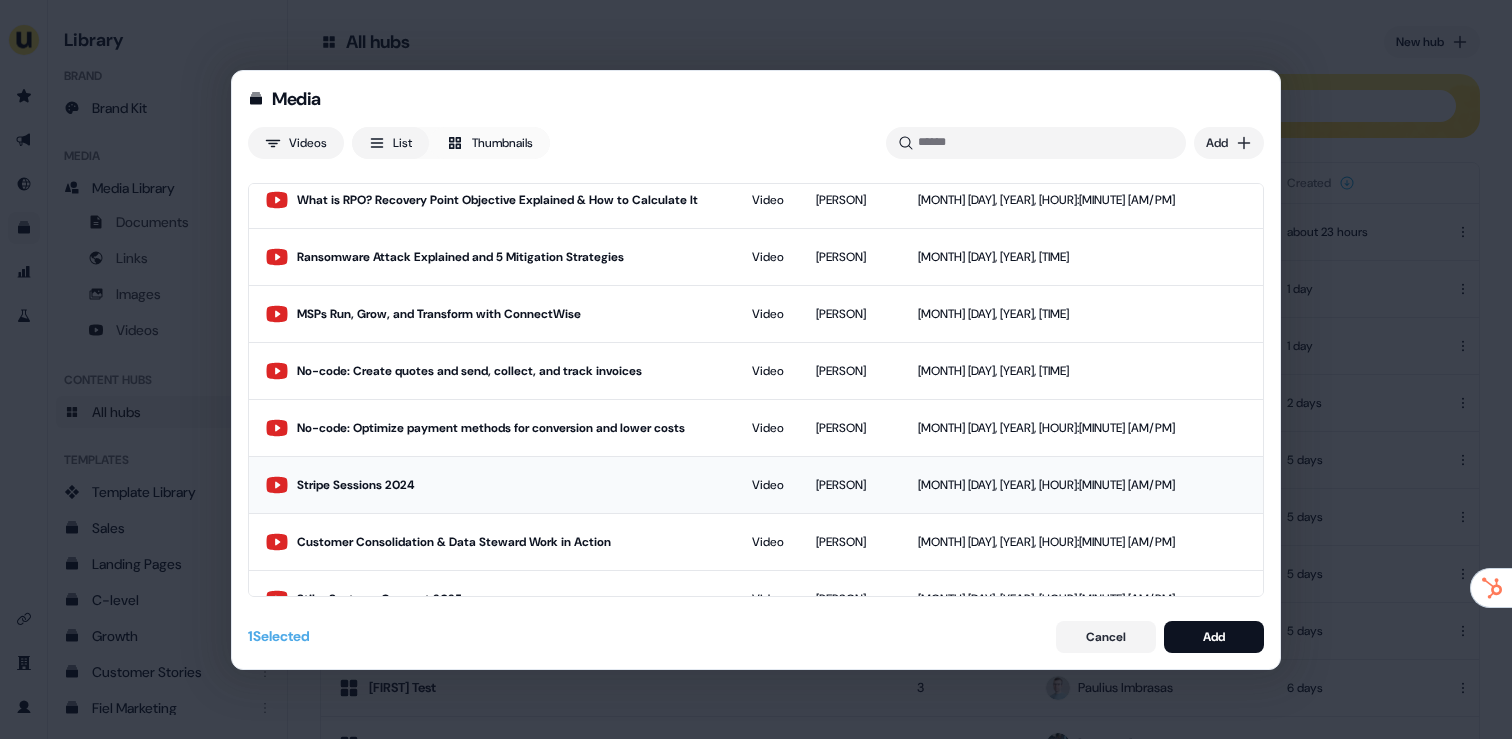 scroll, scrollTop: 1599, scrollLeft: 0, axis: vertical 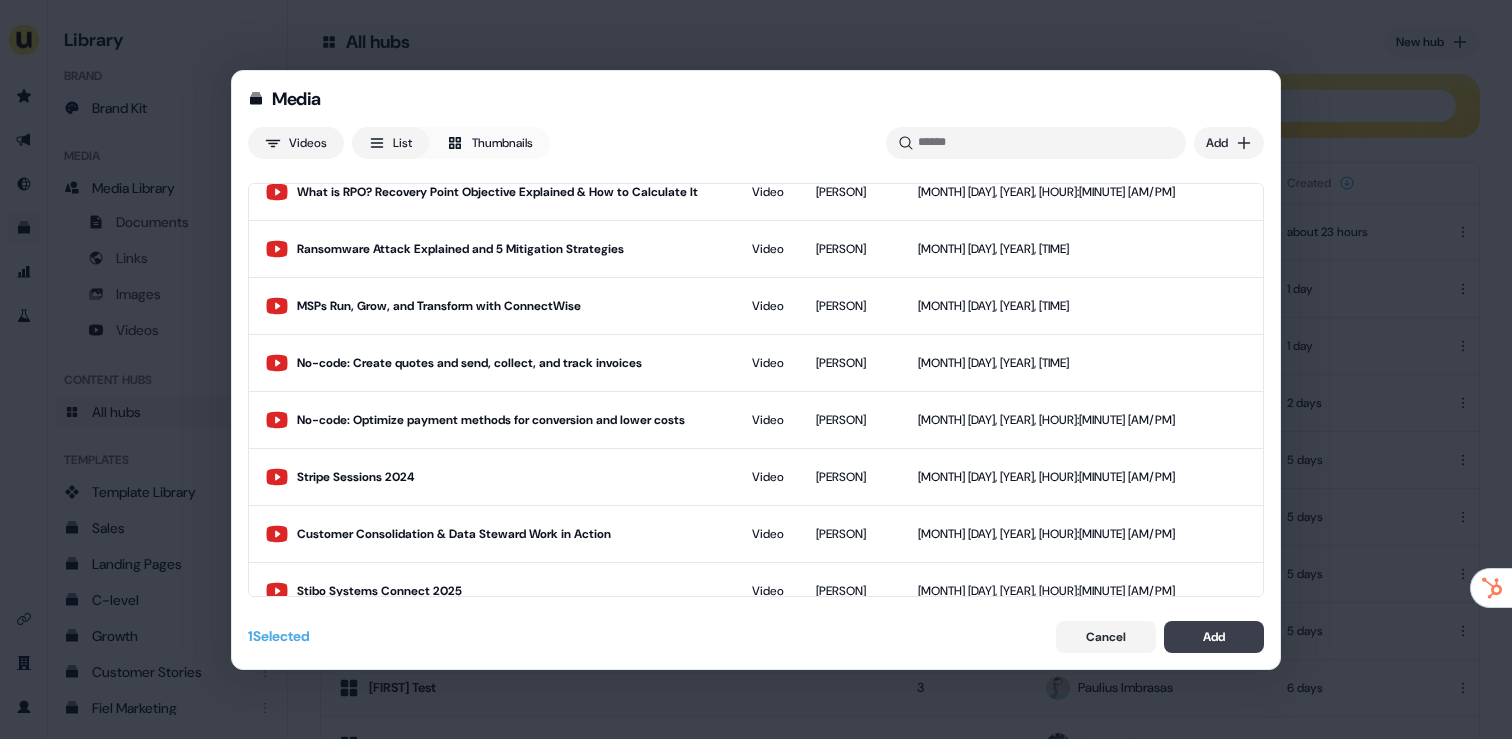 click on "Add" at bounding box center [1214, 637] 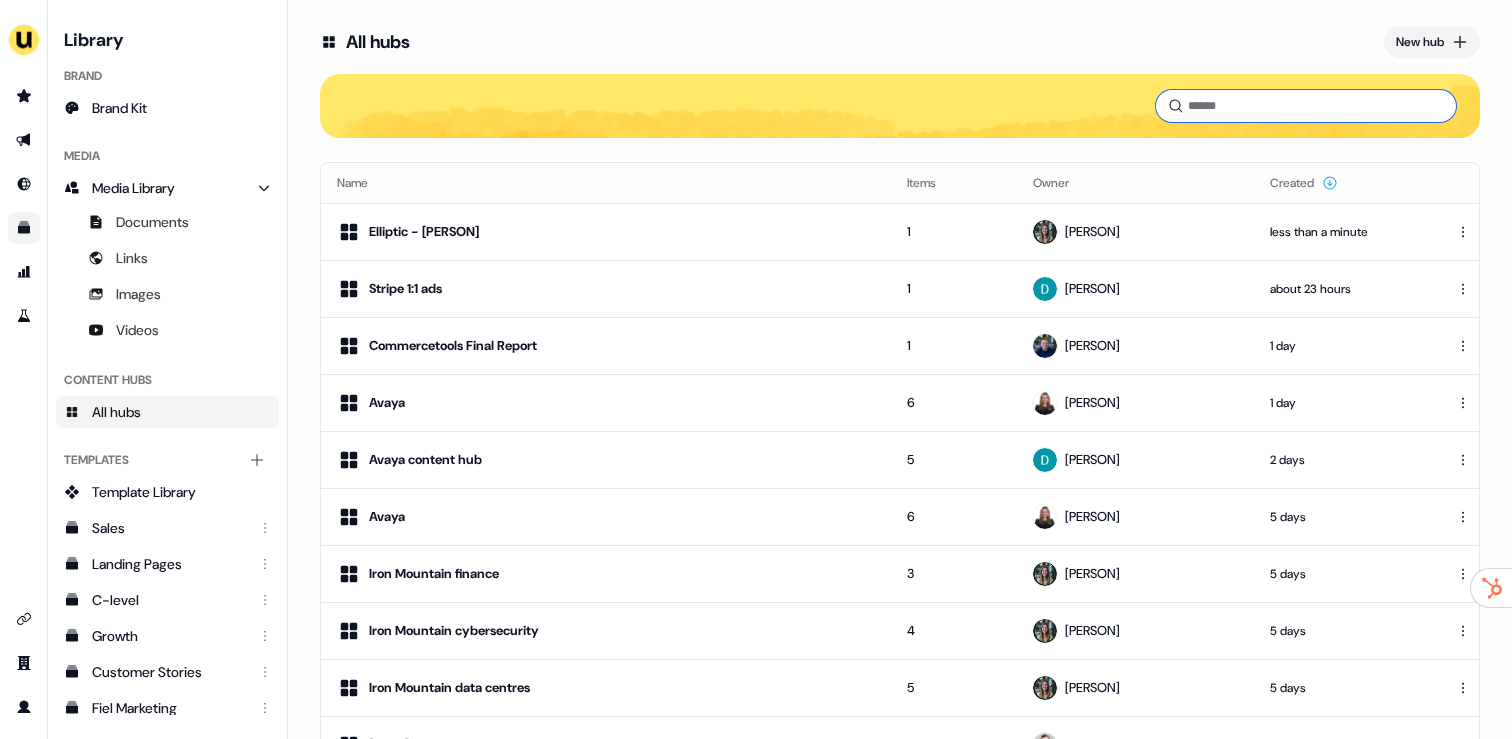 click at bounding box center [1306, 106] 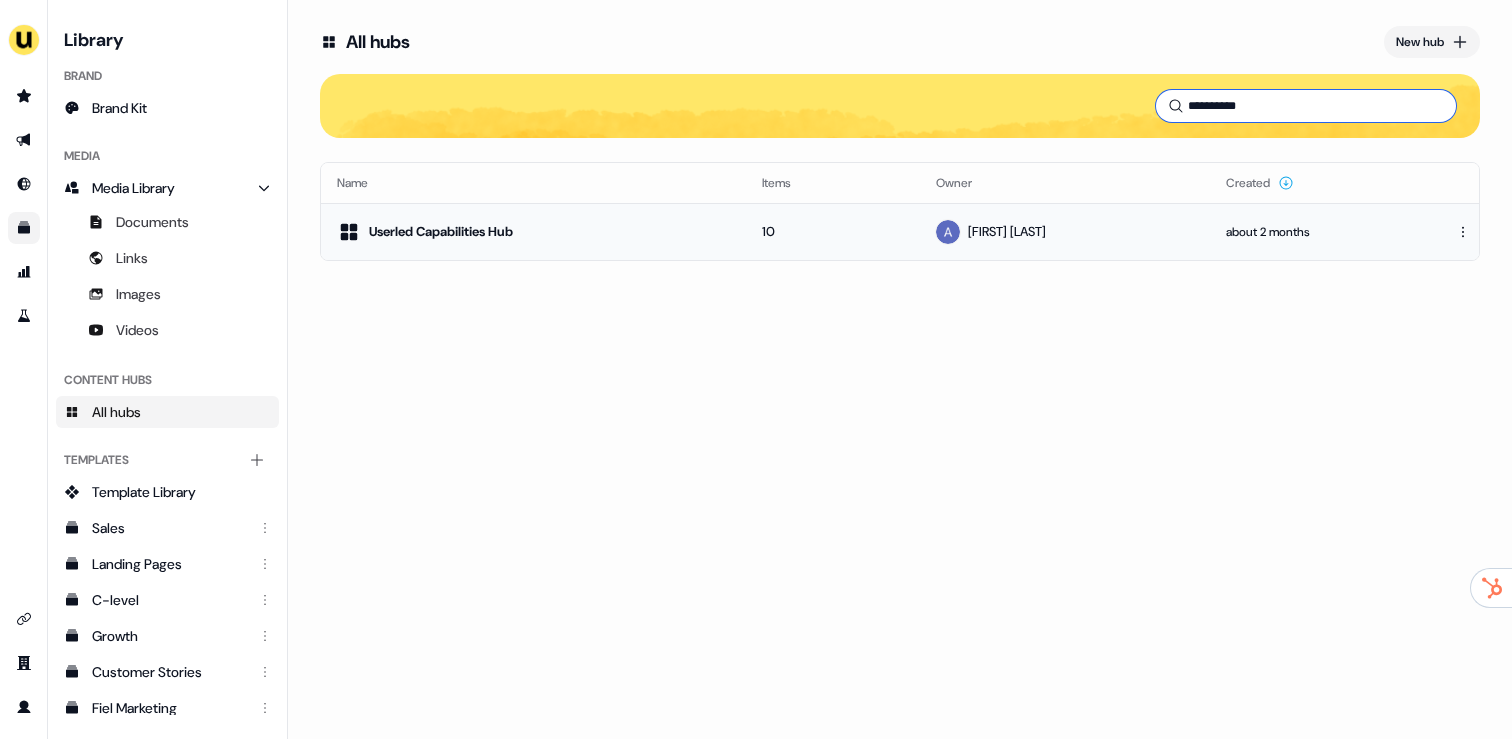 type on "**********" 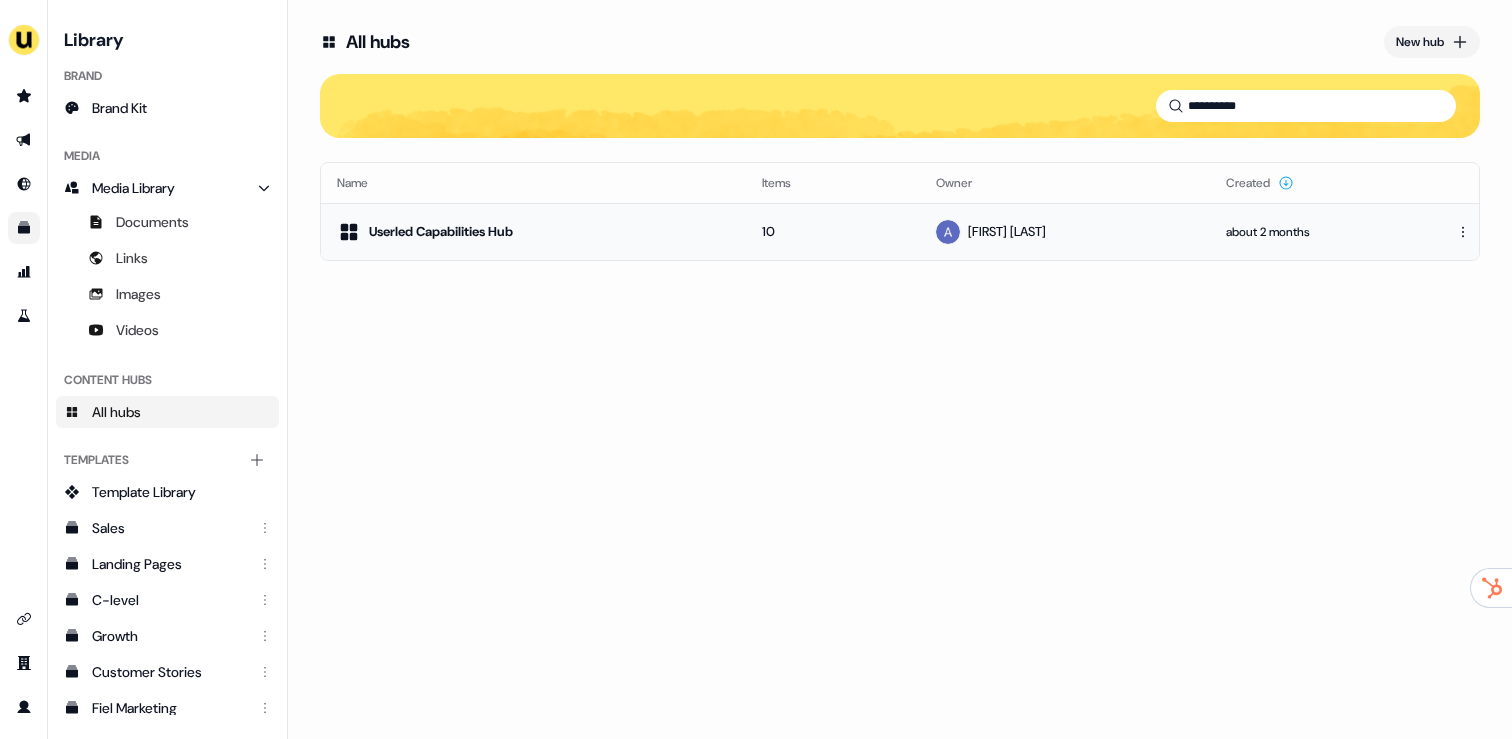 click on "Userled Capabilities Hub" at bounding box center (533, 232) 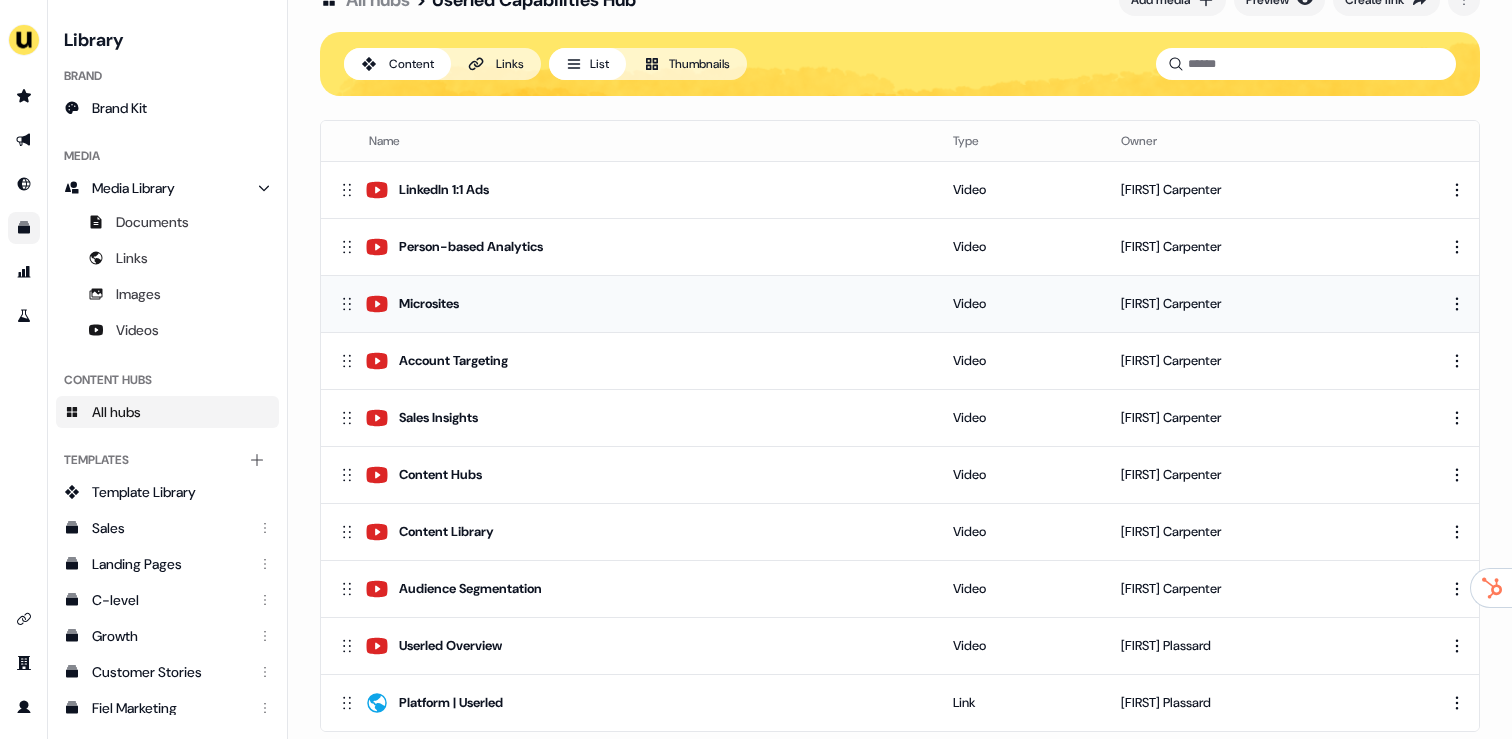scroll, scrollTop: 0, scrollLeft: 0, axis: both 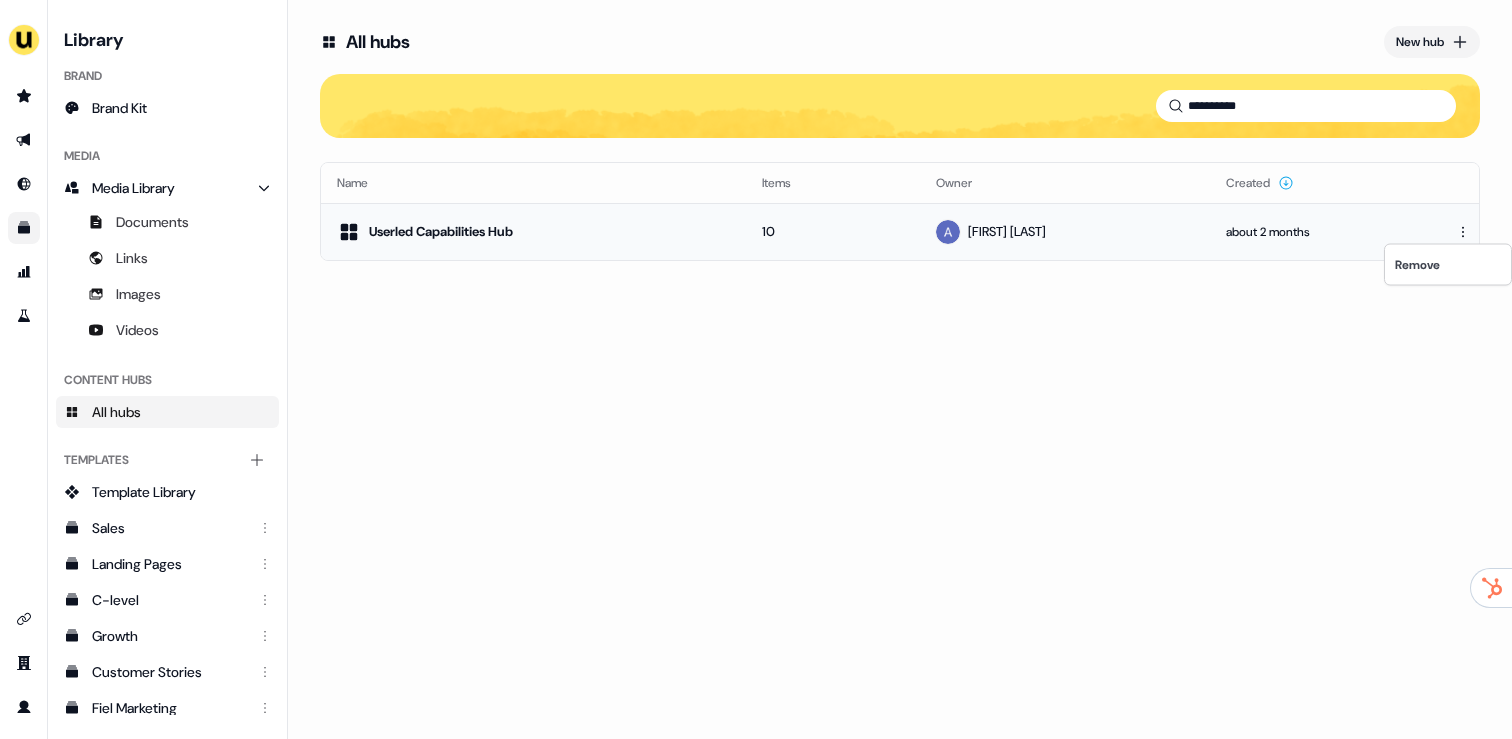click on "**********" at bounding box center (756, 369) 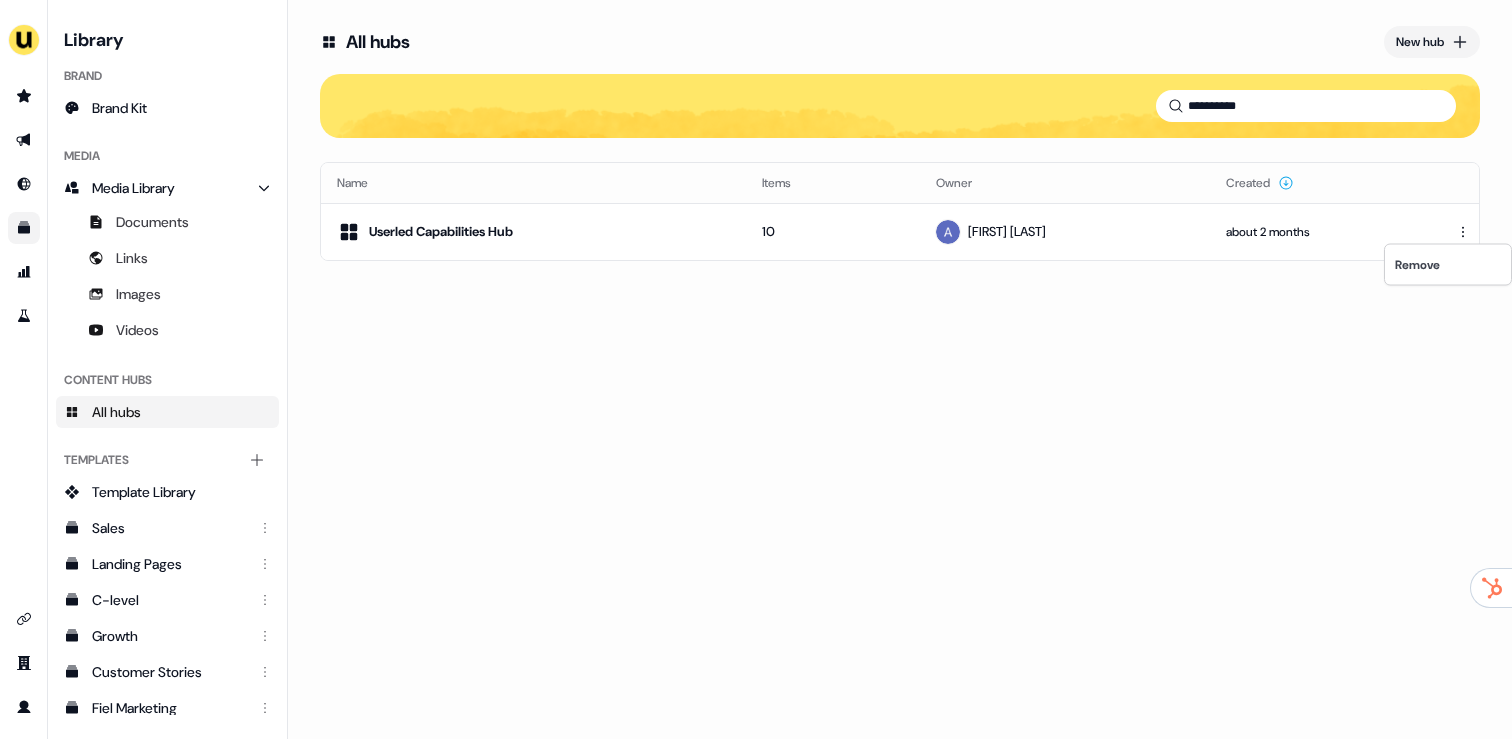 drag, startPoint x: 1141, startPoint y: 324, endPoint x: 817, endPoint y: 289, distance: 325.88495 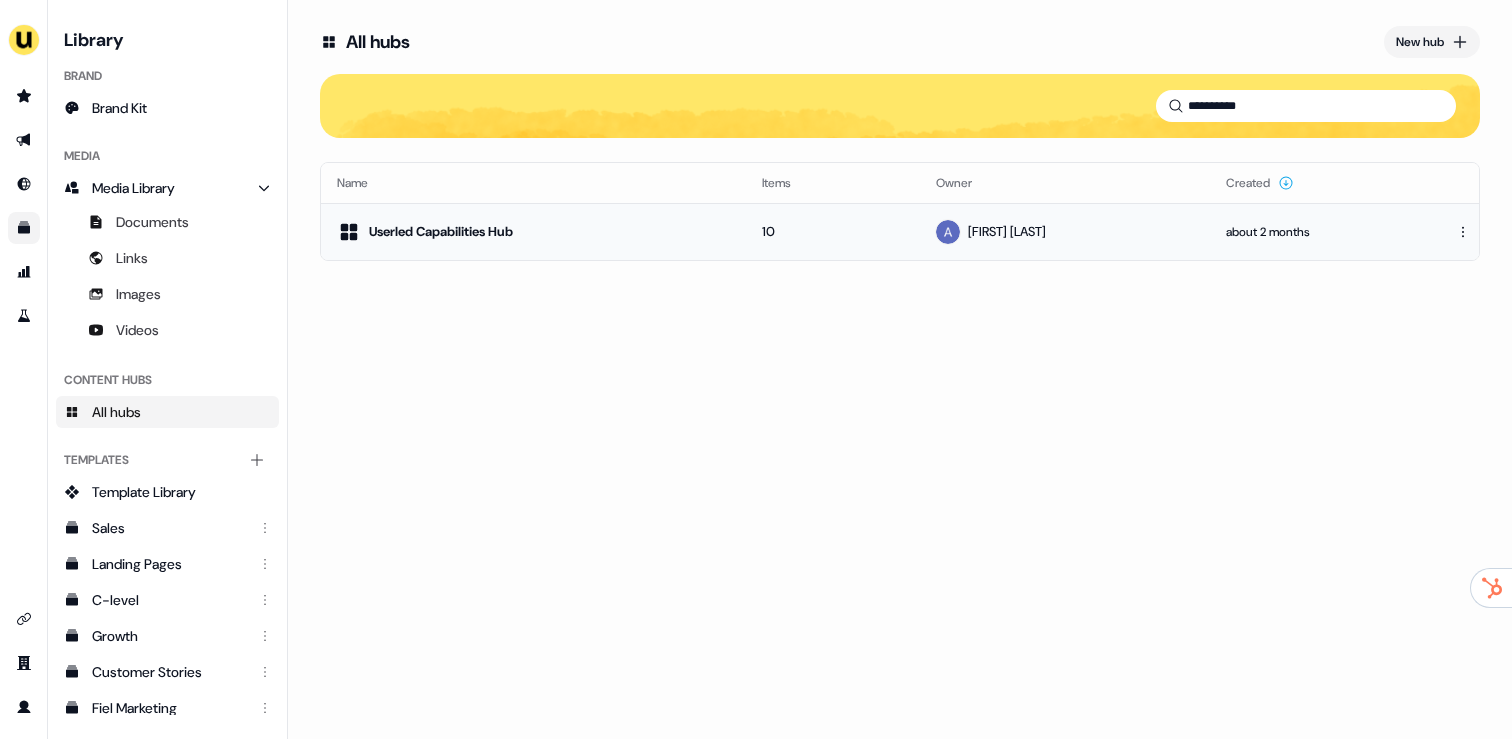 click on "Userled Capabilities Hub" at bounding box center [533, 231] 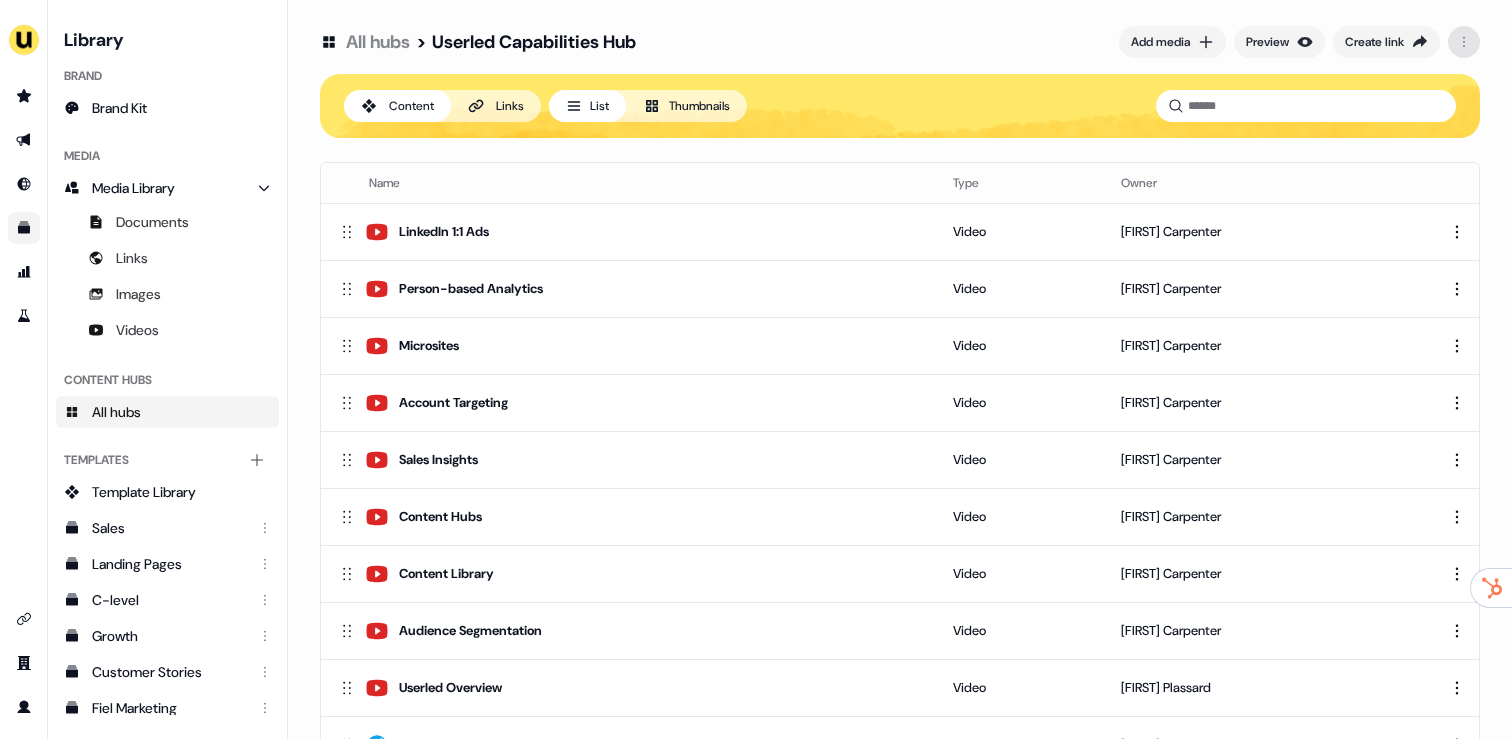 click on "For the best experience switch devices to a bigger screen. Go to Userled.io Library Brand Brand Kit Media Media Library Documents Links Images Videos Content Hubs All hubs Templates   Add collection Template Library Sales Landing Pages C-level Growth Customer Stories Fiel Marketing Linkedin Engagement Conversion Persona Videos Francais Customer Success Sales Templates  ROI Templates Competitor Comparisons Outreach Templates Proposal Templates Capability Templates C-Suite Value Templates CS samples Templates for Customers - Sales Play templates (Sales) All hubs > Userled Capabilities Hub Add media Preview Create link Content Links List Thumbnails Name Type Owner LinkedIn 1:1 Ads Video Aaron   Carpenter Person-based Analytics Video Aaron   Carpenter Microsites Video Aaron   Carpenter Account Targeting Video Aaron   Carpenter Sales Insights Video Aaron   Carpenter Content Hubs Video Aaron   Carpenter Content Library Video Aaron   Carpenter Audience Segmentation Video Aaron   Carpenter Userled Overview Video" at bounding box center [756, 369] 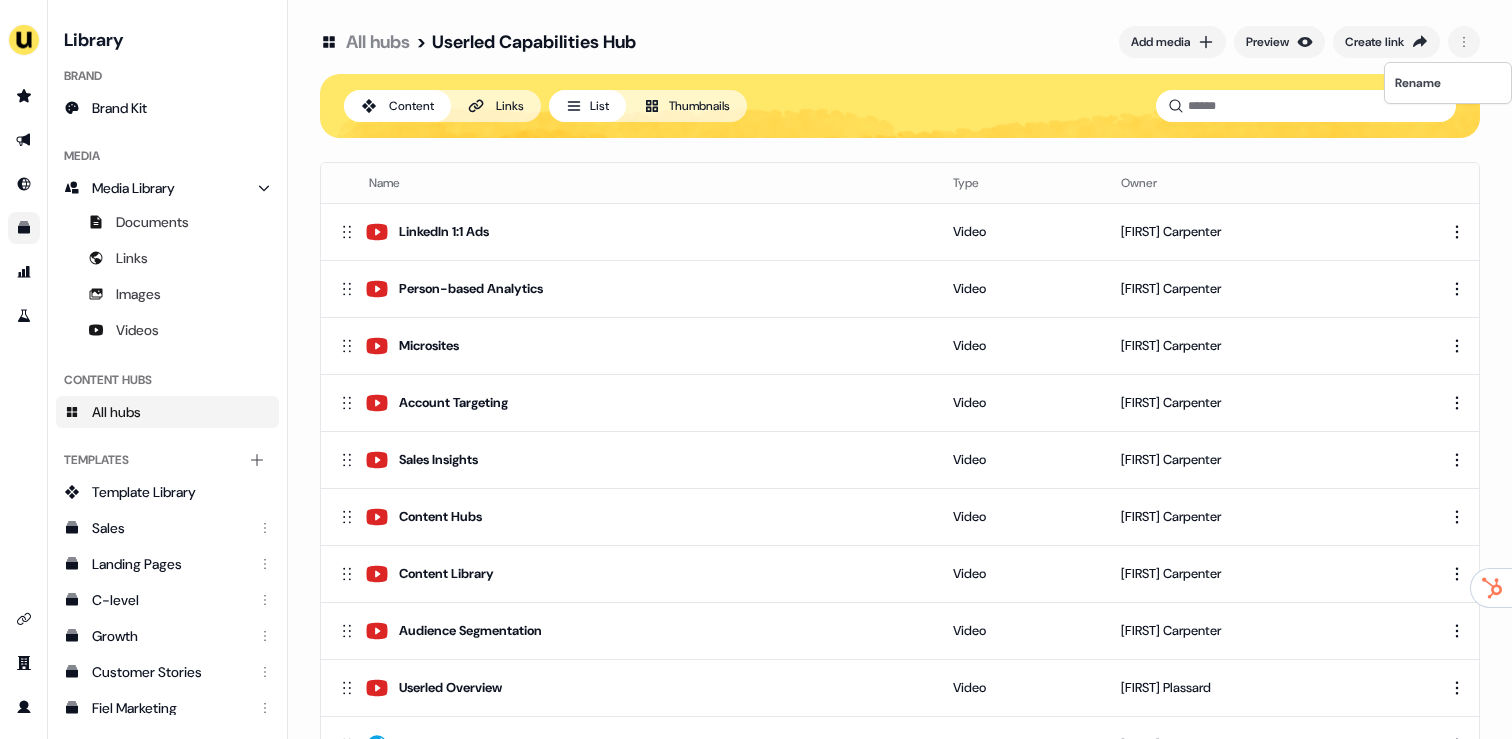 click on "For the best experience switch devices to a bigger screen. Go to Userled.io Library Brand Brand Kit Media Media Library Documents Links Images Videos Content Hubs All hubs Templates   Add collection Template Library Sales Landing Pages C-level Growth Customer Stories Fiel Marketing Linkedin Engagement Conversion Persona Videos Francais Customer Success Sales Templates  ROI Templates Competitor Comparisons Outreach Templates Proposal Templates Capability Templates C-Suite Value Templates CS samples Templates for Customers - Sales Play templates (Sales) All hubs > Userled Capabilities Hub Add media Preview Create link Content Links List Thumbnails Name Type Owner LinkedIn 1:1 Ads Video Aaron   Carpenter Person-based Analytics Video Aaron   Carpenter Microsites Video Aaron   Carpenter Account Targeting Video Aaron   Carpenter Sales Insights Video Aaron   Carpenter Content Hubs Video Aaron   Carpenter Content Library Video Aaron   Carpenter Audience Segmentation Video Aaron   Carpenter Userled Overview Video" at bounding box center [756, 369] 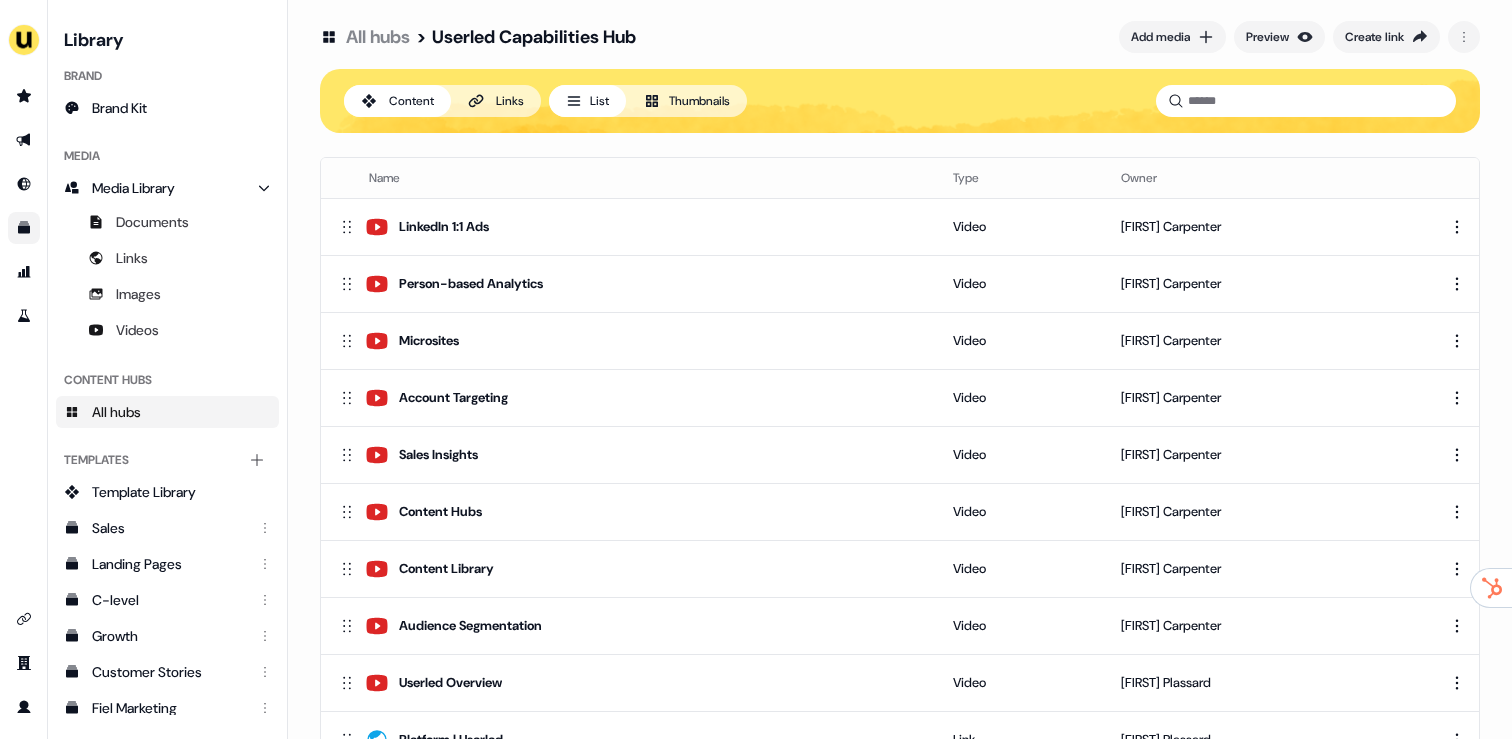 scroll, scrollTop: 0, scrollLeft: 0, axis: both 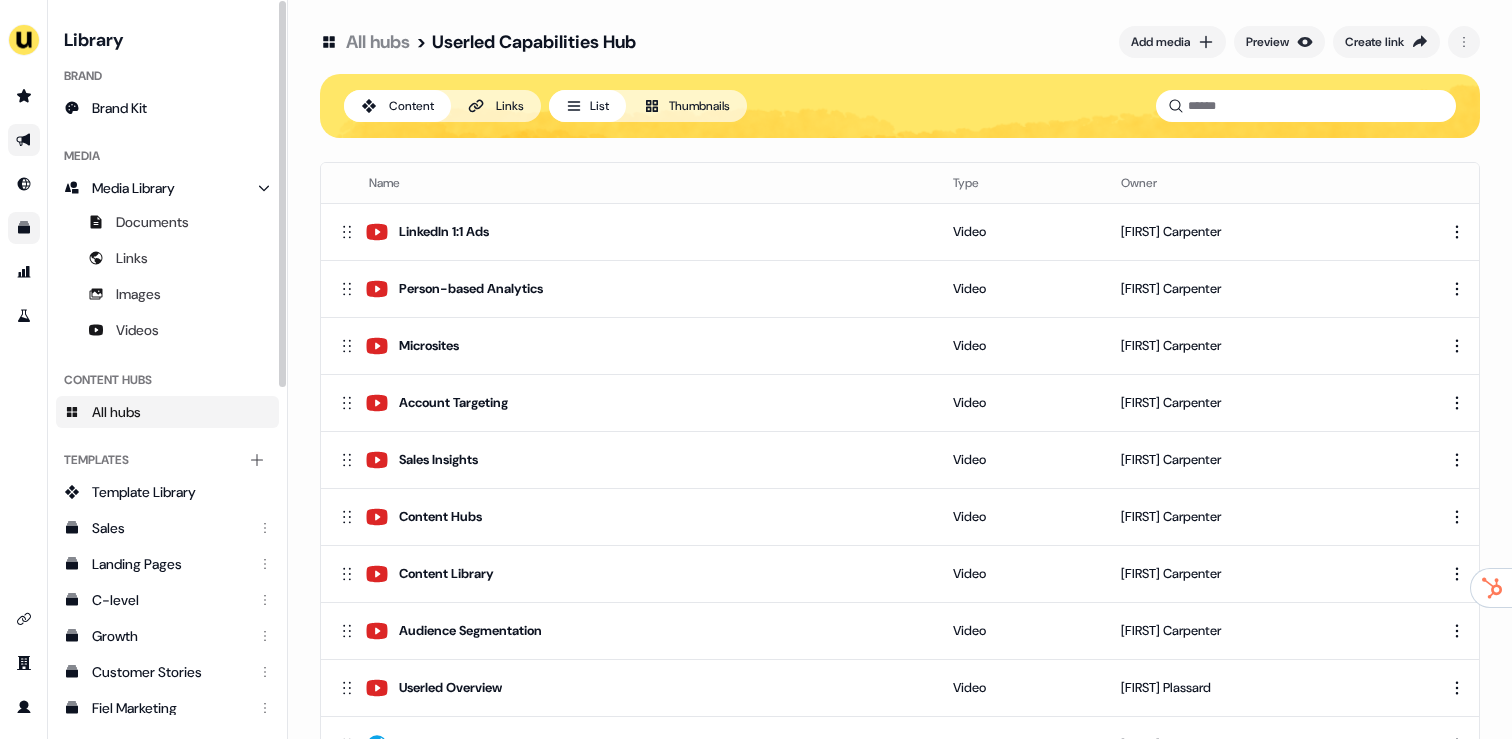 click 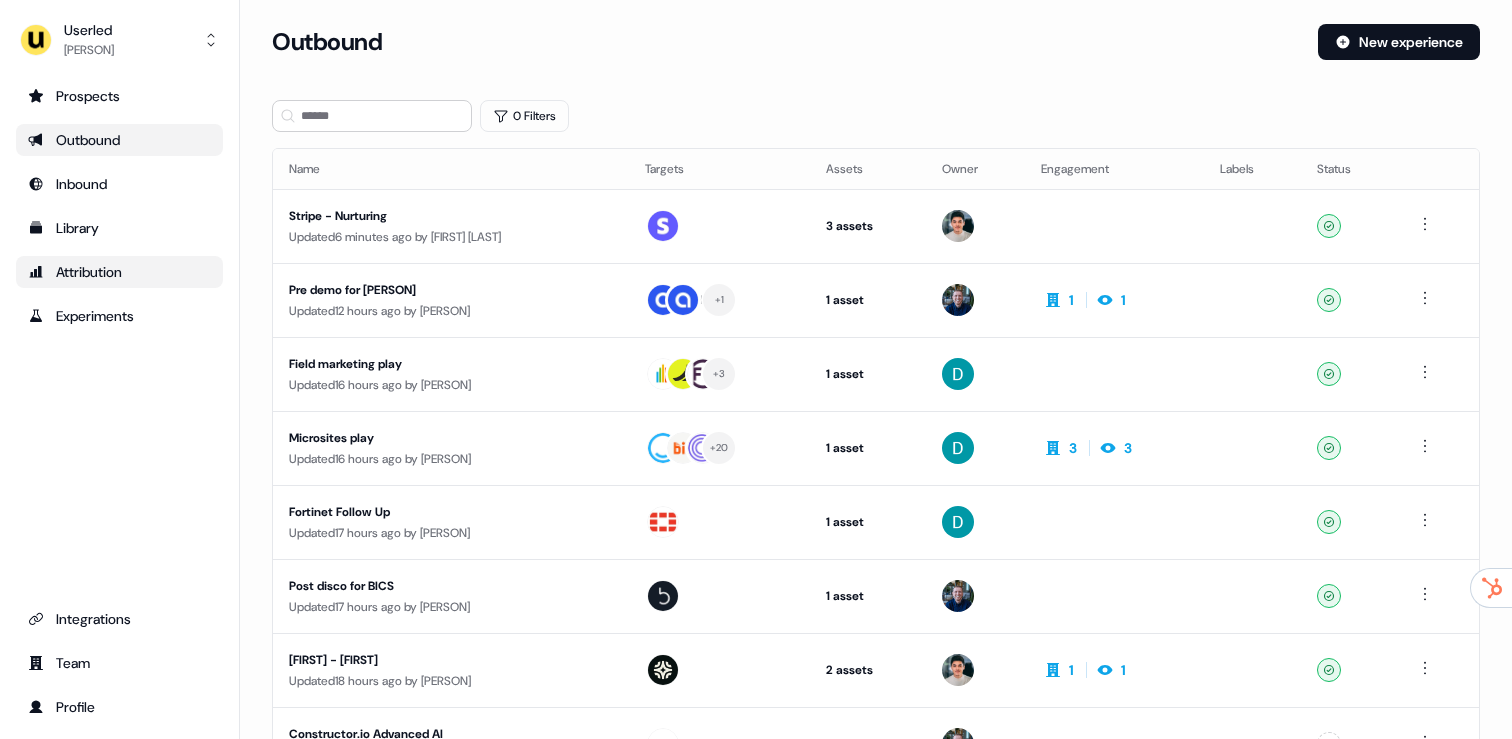 click on "Attribution" at bounding box center [119, 272] 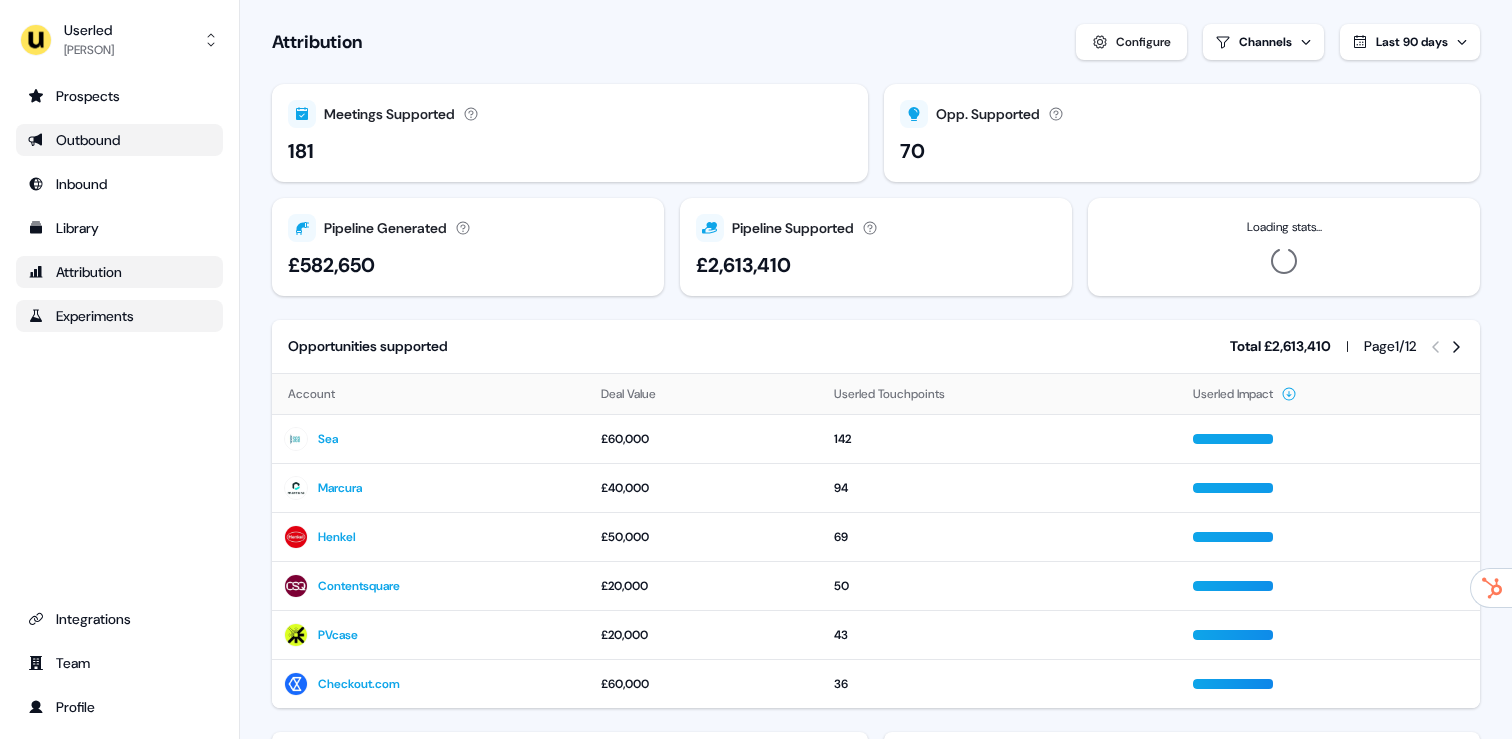click on "Experiments" at bounding box center (119, 316) 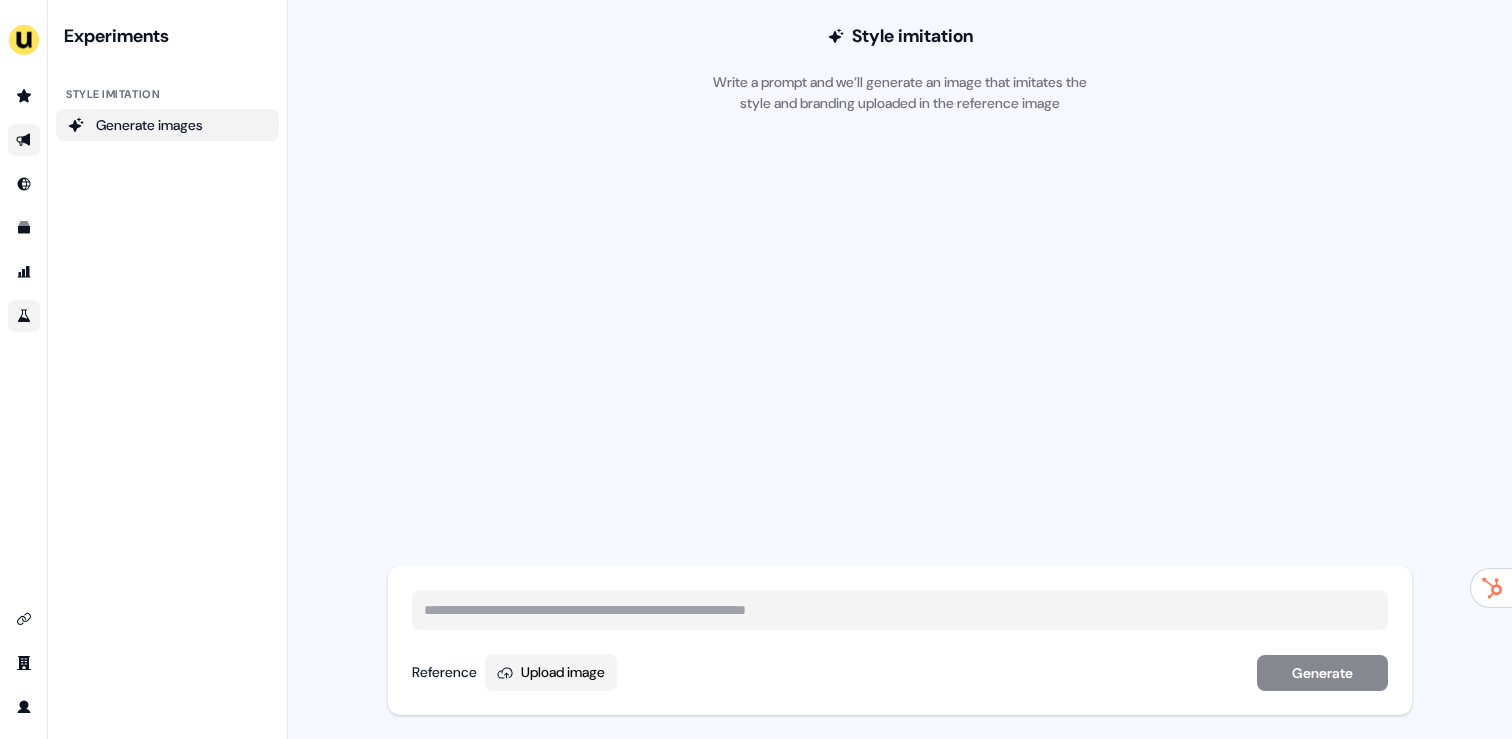 click at bounding box center (23, 206) 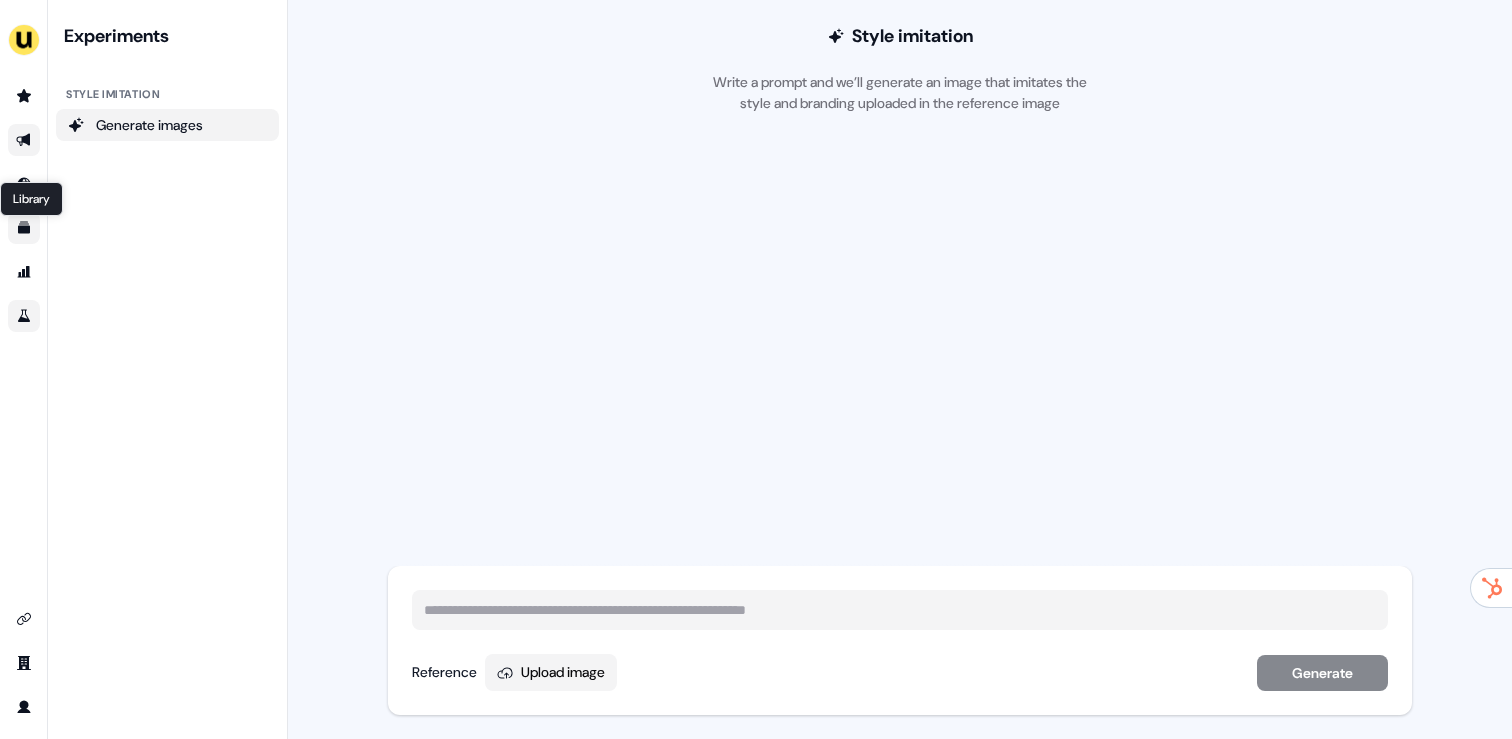 click 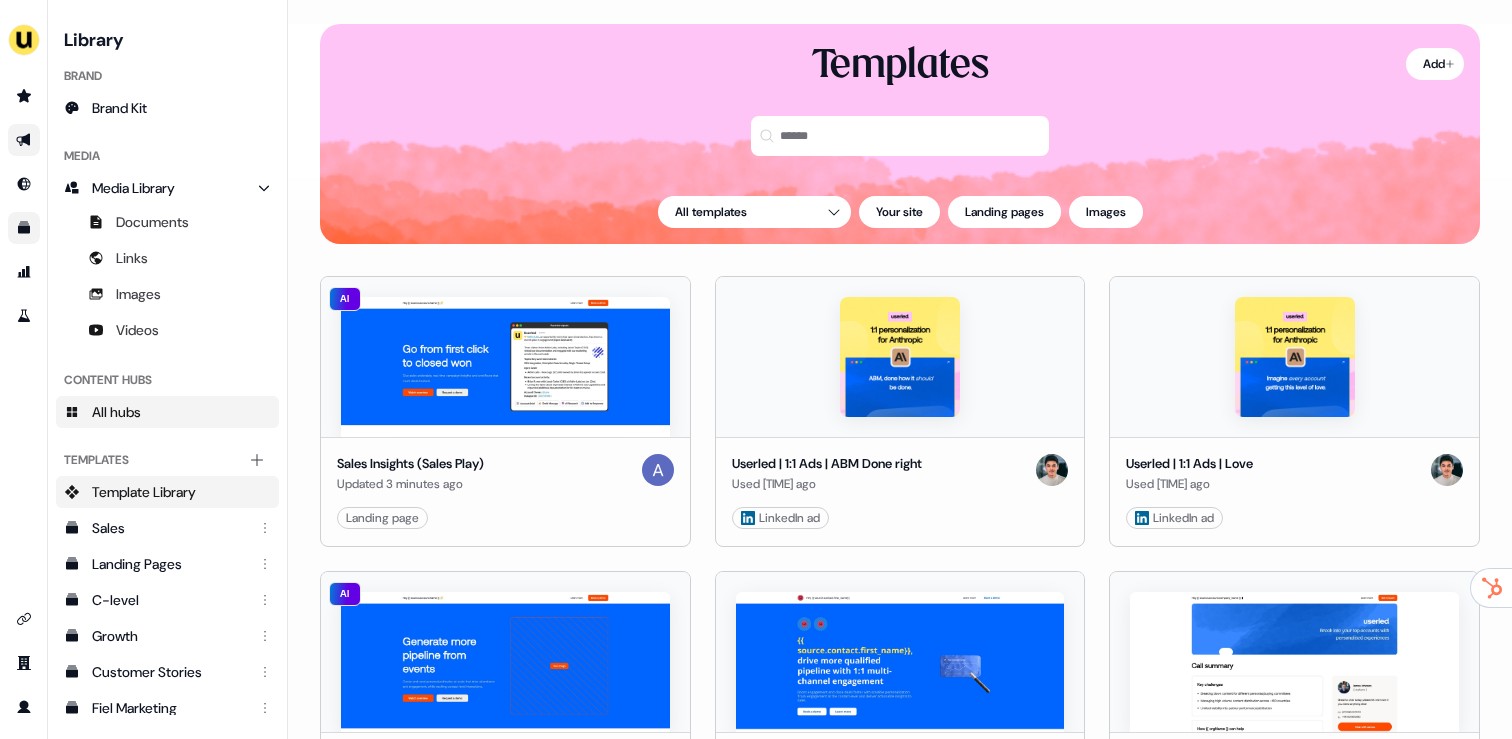 click on "All hubs" at bounding box center (167, 412) 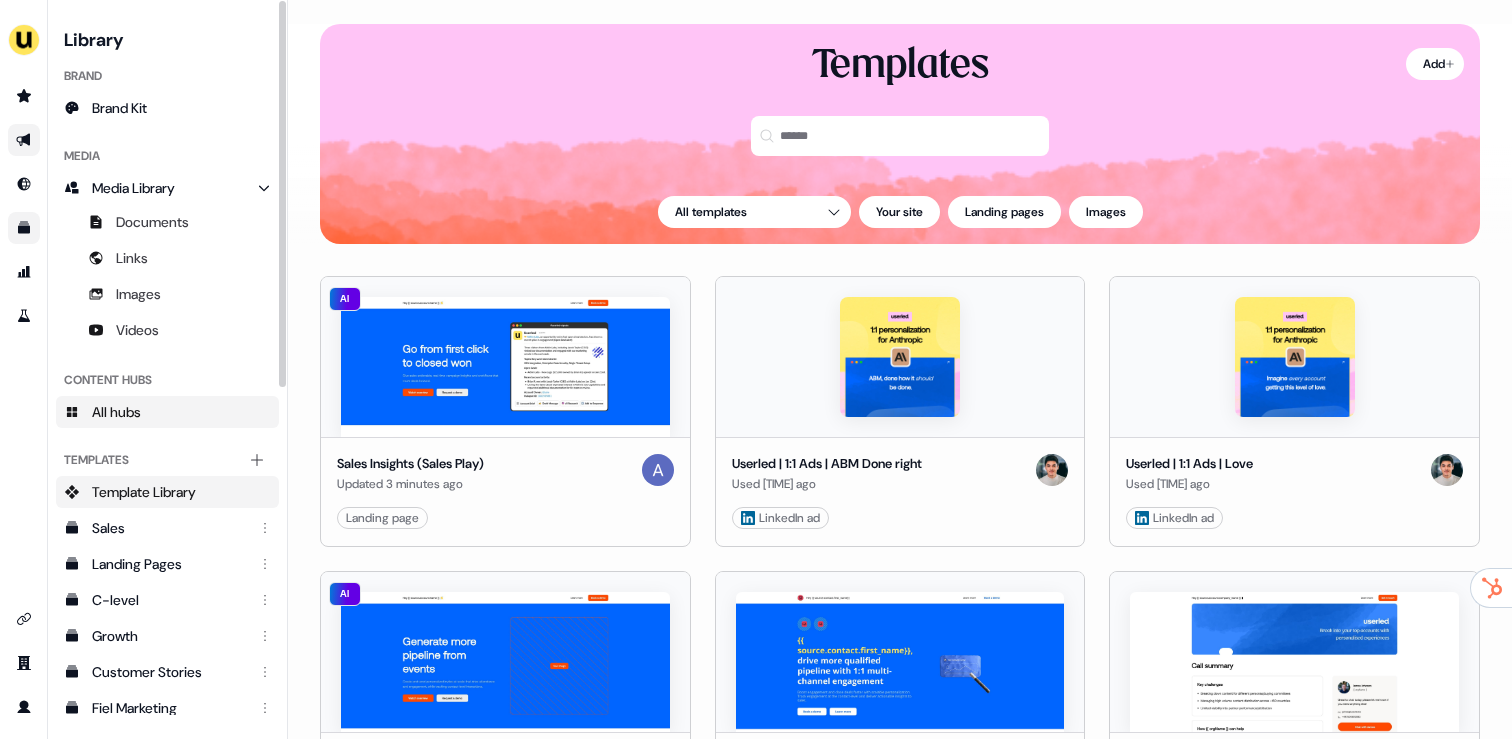 click on "All hubs" at bounding box center (167, 412) 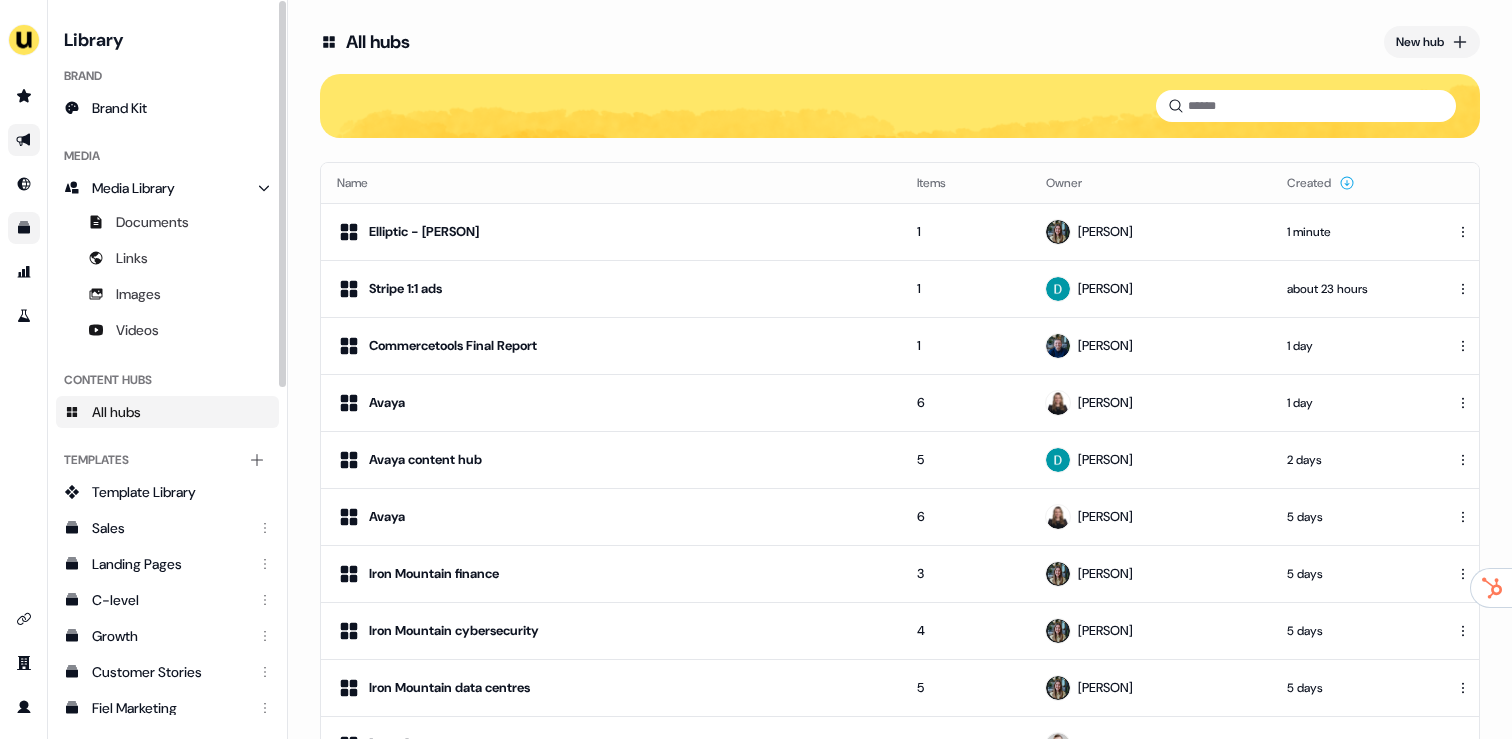 click on "All hubs" at bounding box center [116, 412] 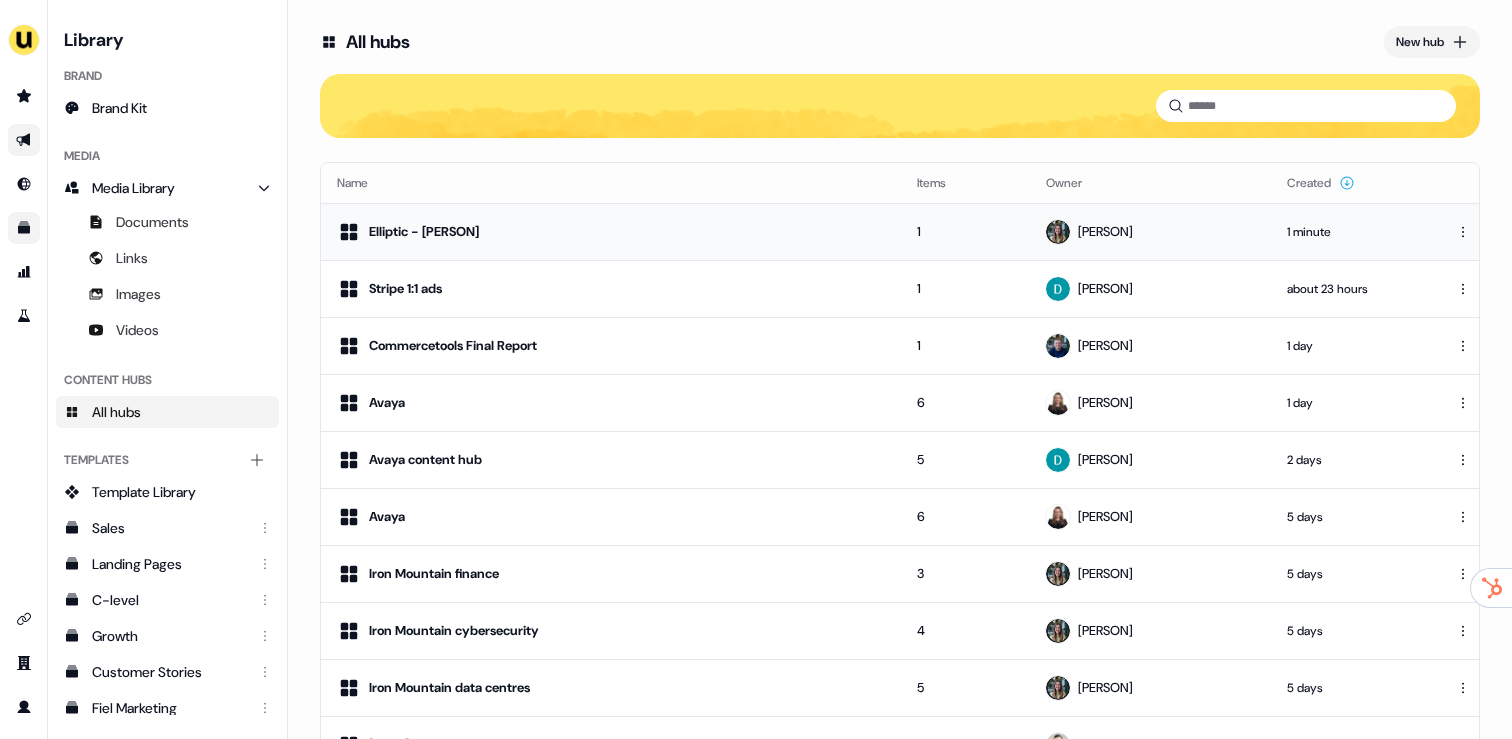 click on "For the best experience switch devices to a bigger screen. Go to Userled.io Library Brand Brand Kit Media Media Library Documents Links Images Videos Content Hubs All hubs Templates   Add collection Template Library Sales Landing Pages C-level Growth Customer Stories Fiel Marketing Linkedin Engagement Conversion Persona Videos Francais Customer Success Sales Templates  ROI Templates Competitor Comparisons Outreach Templates Proposal Templates Capability Templates C-Suite Value Templates CS samples Templates for Customers - Sales Play templates (Sales) All hubs New hub Name Items Owner Created Elliptic -  Pouyeh 1 Charlotte Stone 1 minute Stripe 1:1 ads 1 David Cruickshank about 23 hours Commercetools Final Report 1 James Johnson 1 day Avaya 6 Geneviève Ladouceur 1 day Avaya content hub 5 David Cruickshank 2 days Avaya 6 Geneviève Ladouceur 5 days Iron Mountain finance  3 Charlotte Stone 5 days Iron Mountain cybersecurity  4 Charlotte Stone 5 days Iron Mountain data centres  5 Charlotte Stone 5 days 3 6 days" at bounding box center (756, 369) 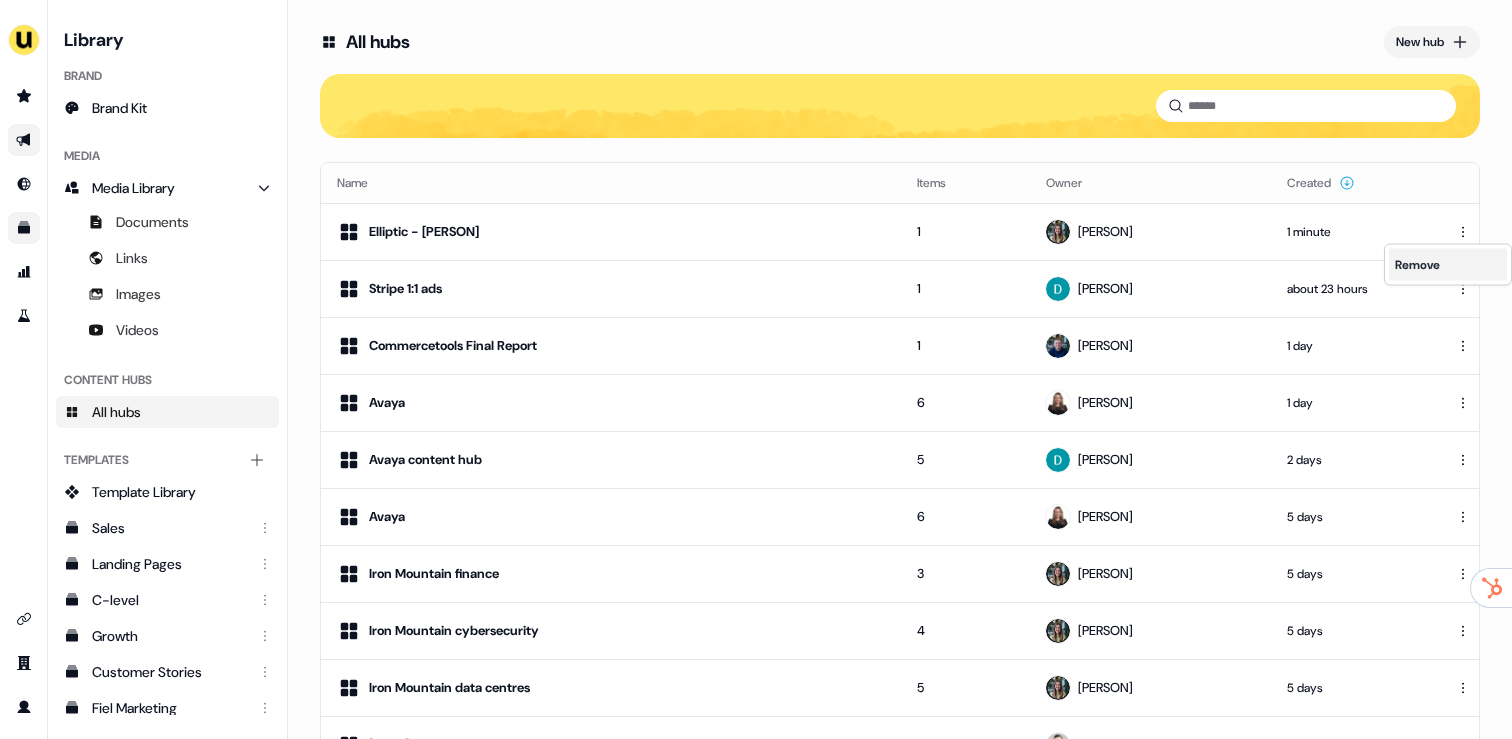 click on "Remove" at bounding box center (1448, 265) 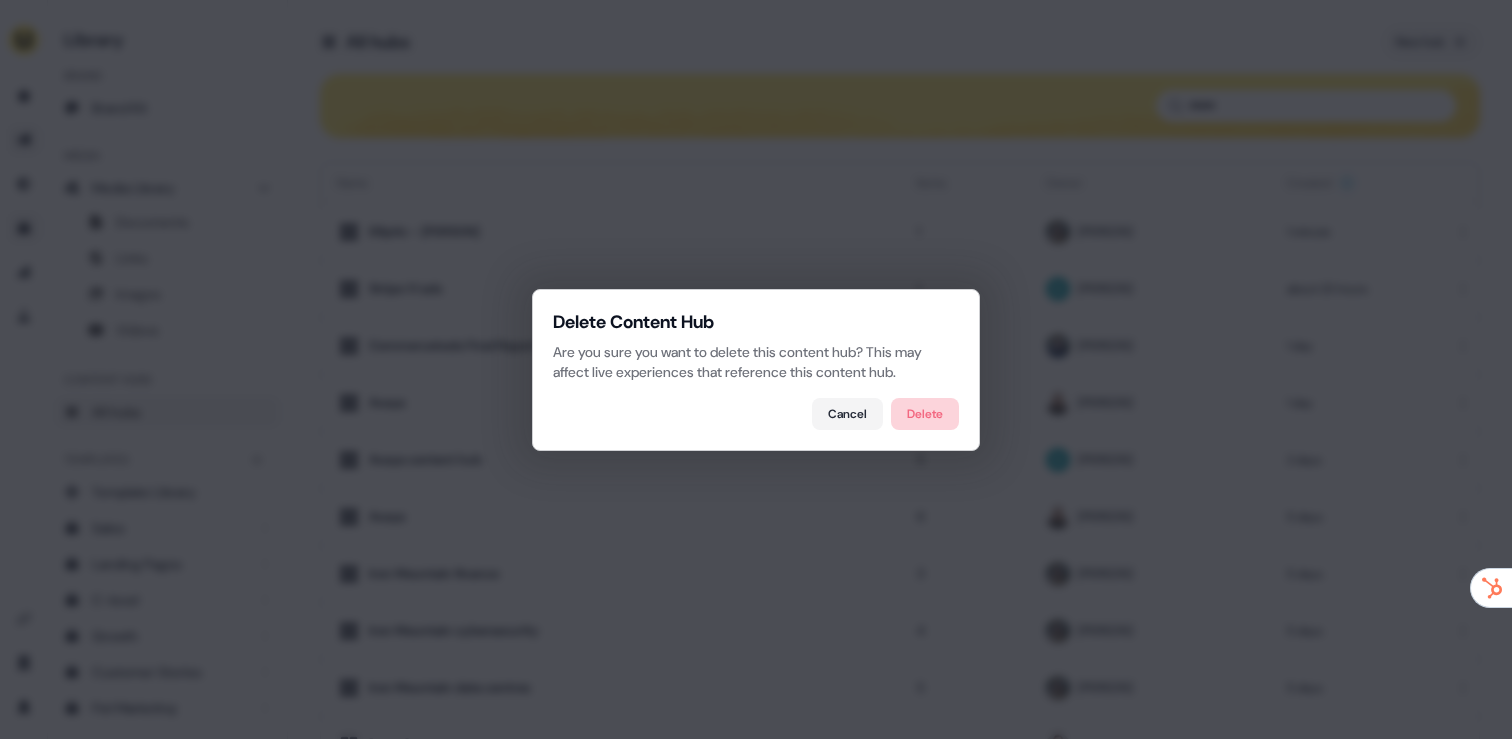 click on "Delete" at bounding box center [925, 414] 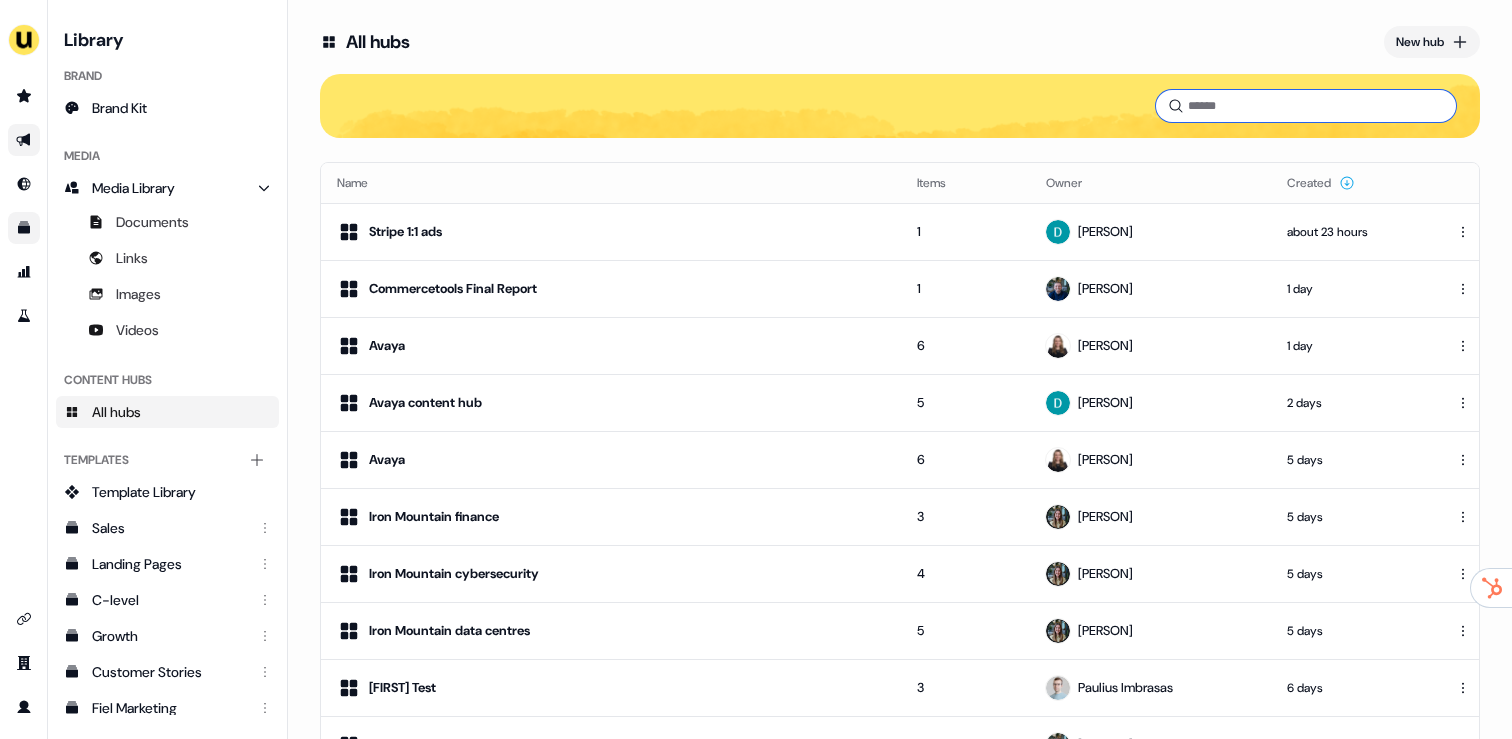 click at bounding box center (1306, 106) 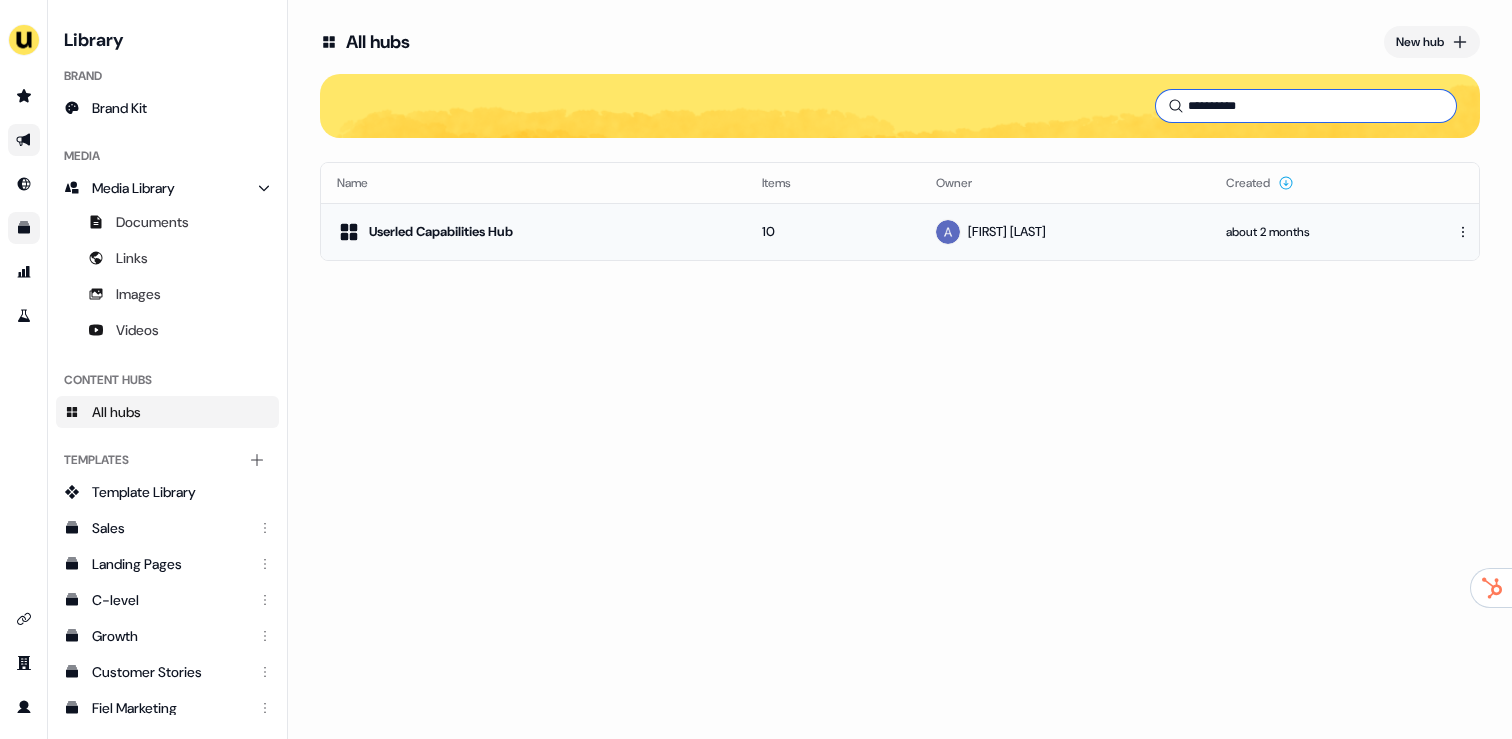 type on "**********" 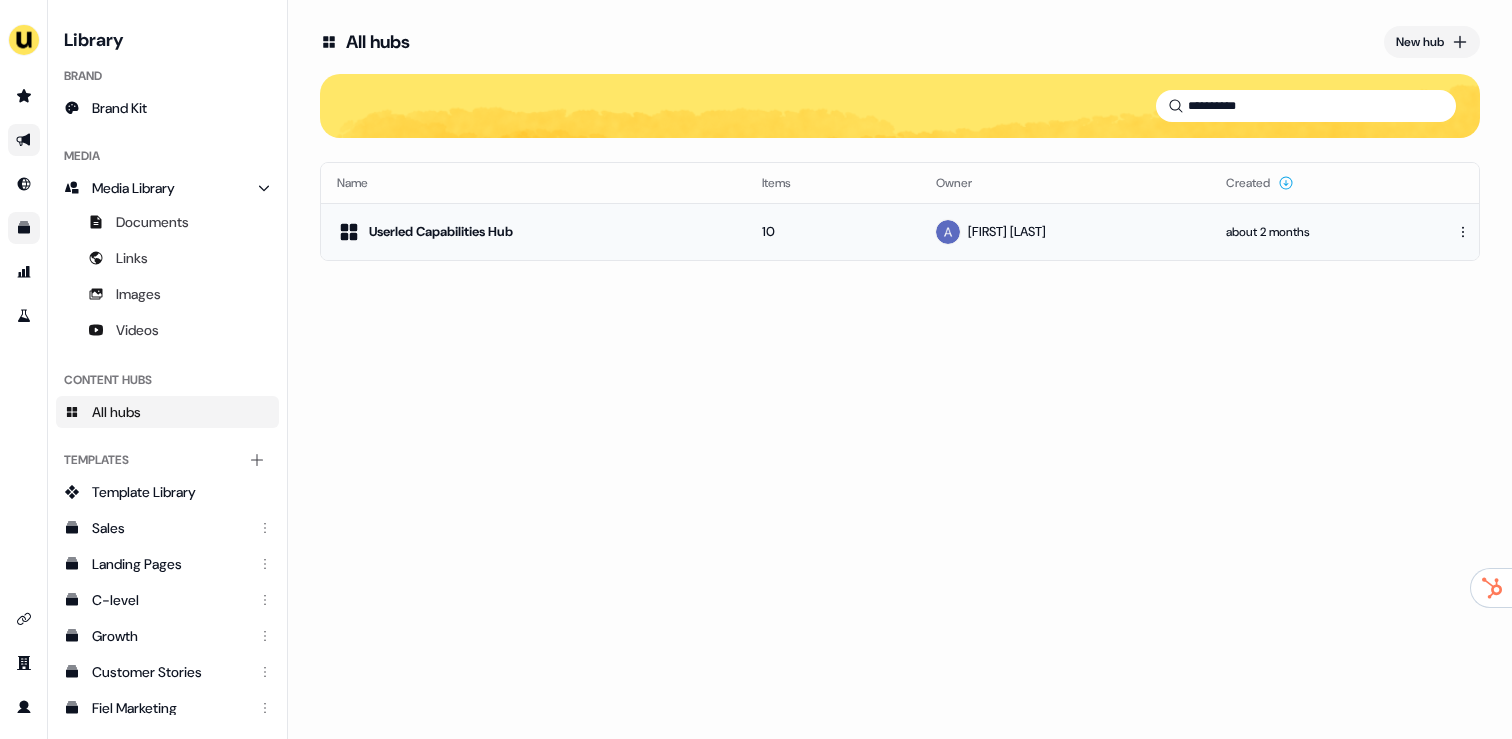 click on "Userled Capabilities Hub" at bounding box center (533, 231) 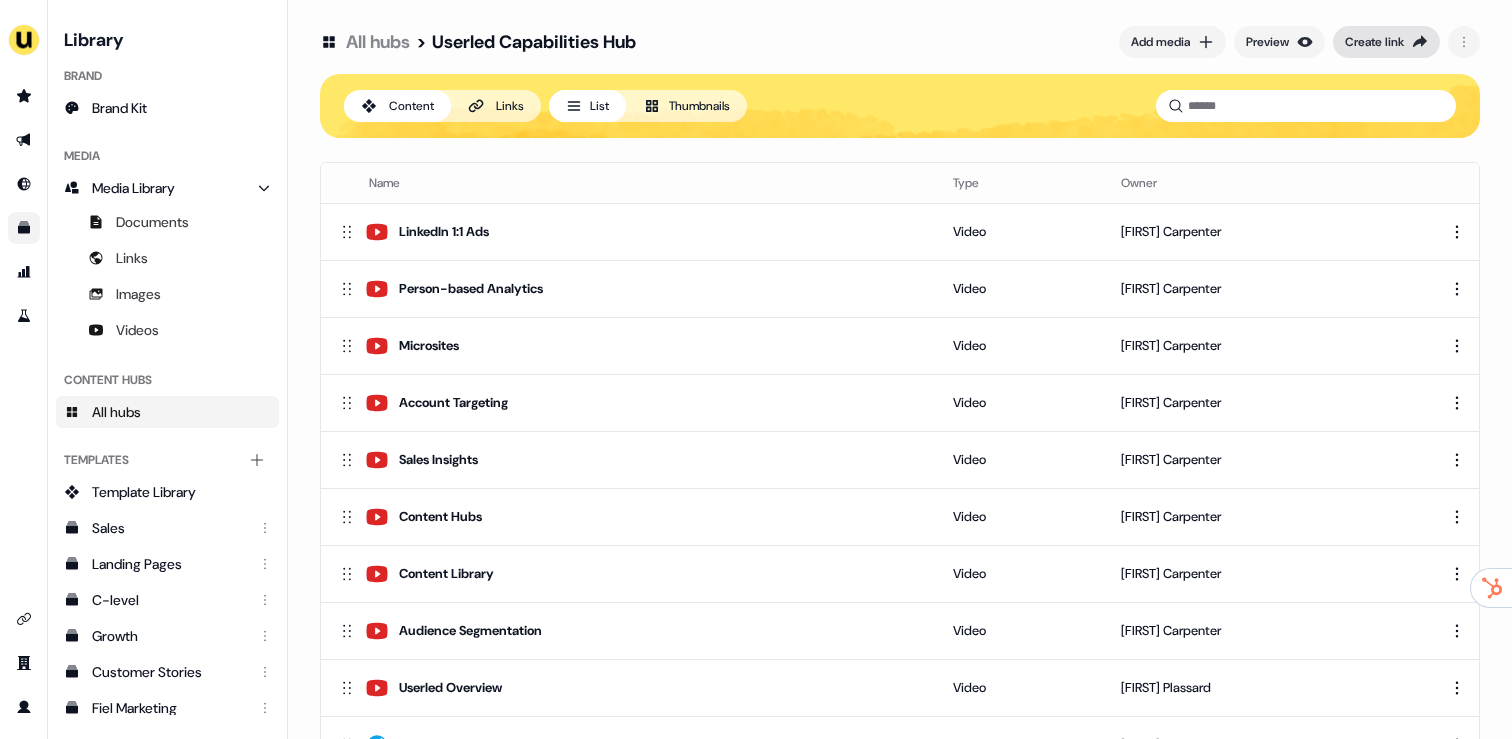 click 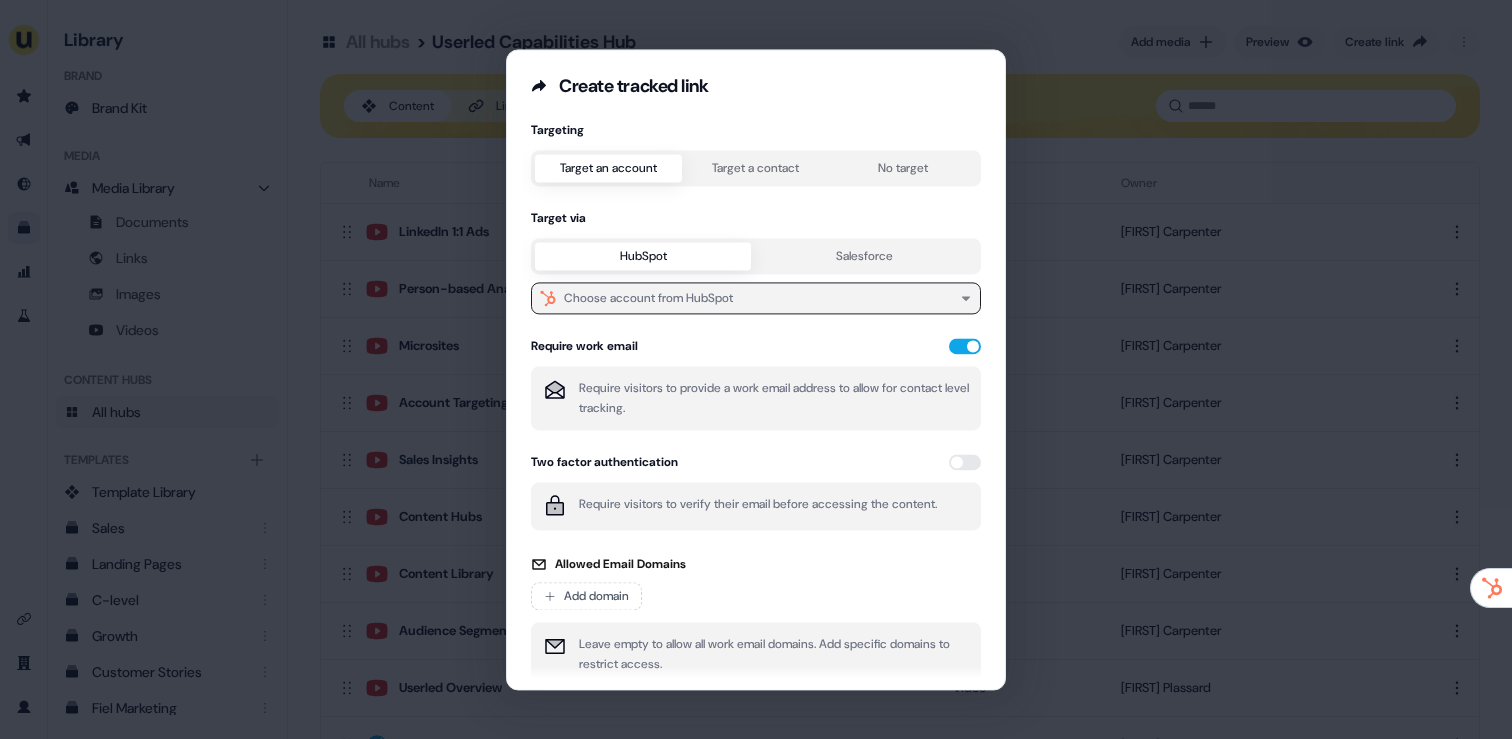 click on "Choose account from HubSpot" at bounding box center (648, 298) 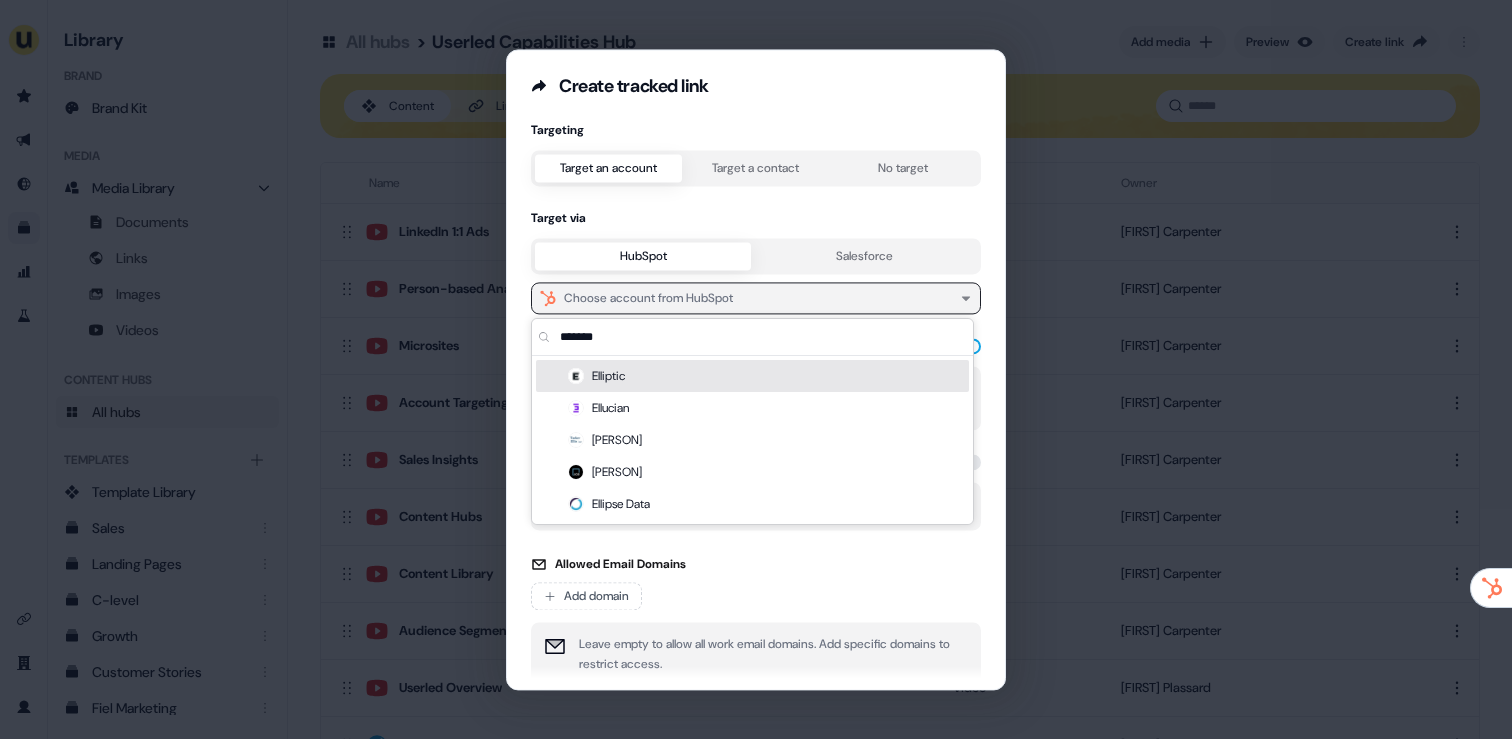 type on "********" 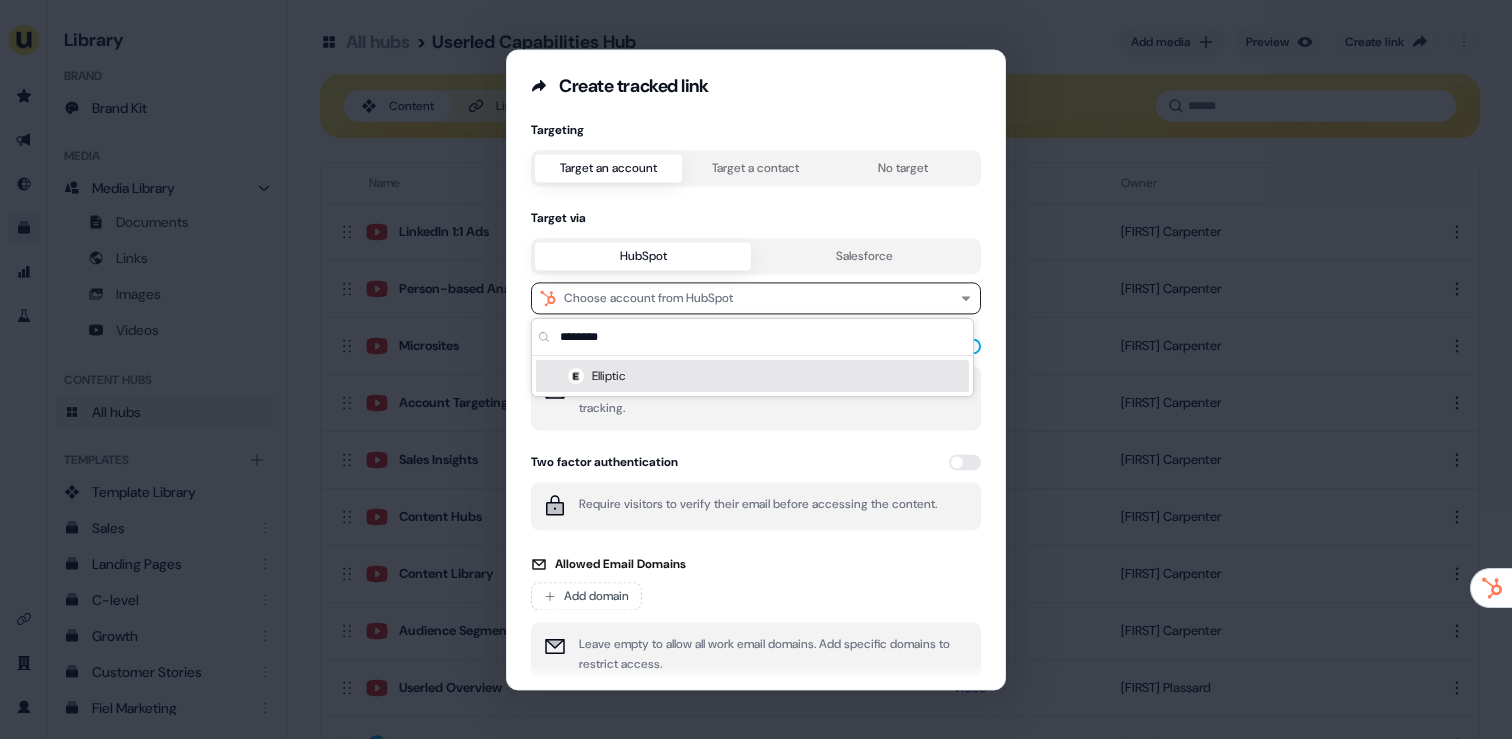 drag, startPoint x: 620, startPoint y: 339, endPoint x: 547, endPoint y: 337, distance: 73.02739 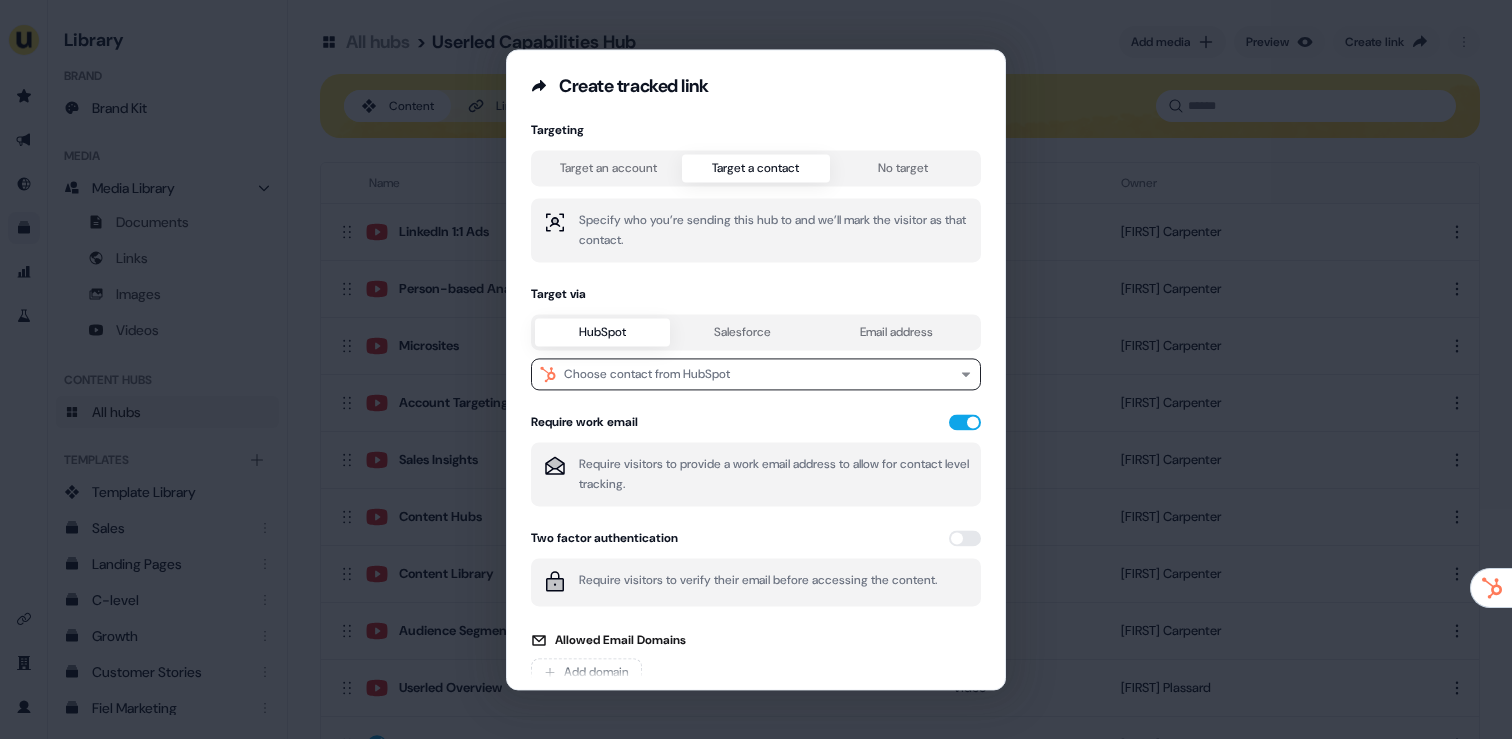 click on "Target a contact" at bounding box center (755, 168) 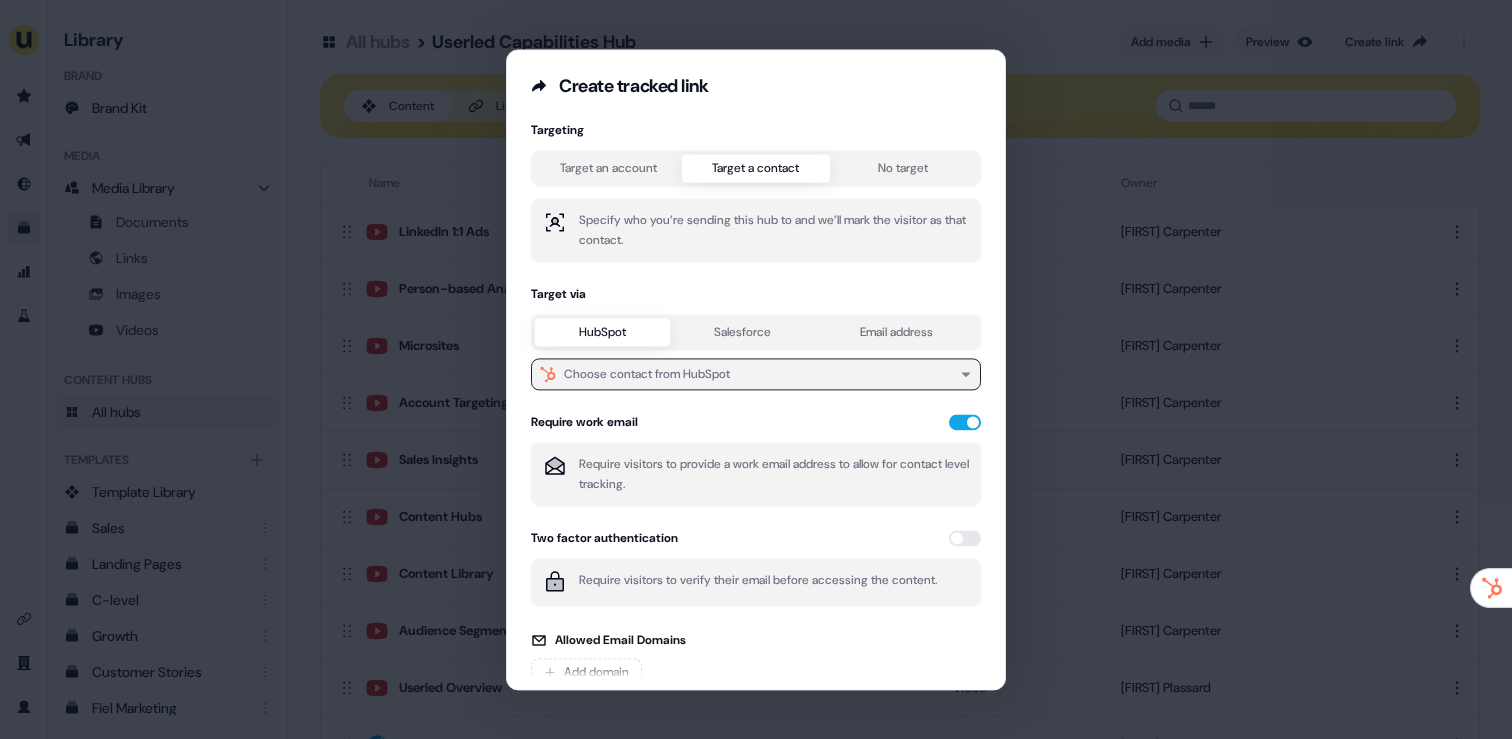 click on "Choose contact from HubSpot" at bounding box center (647, 374) 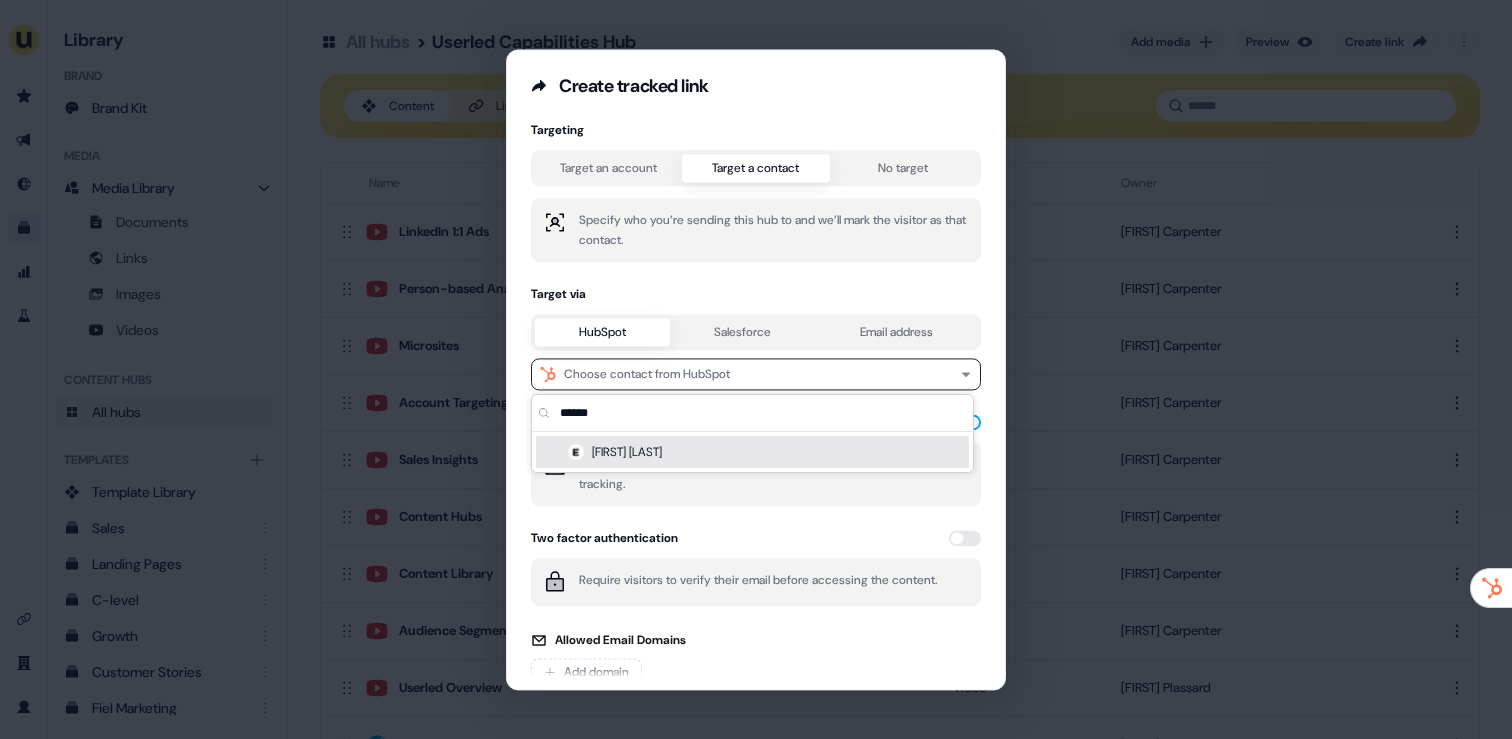 type on "******" 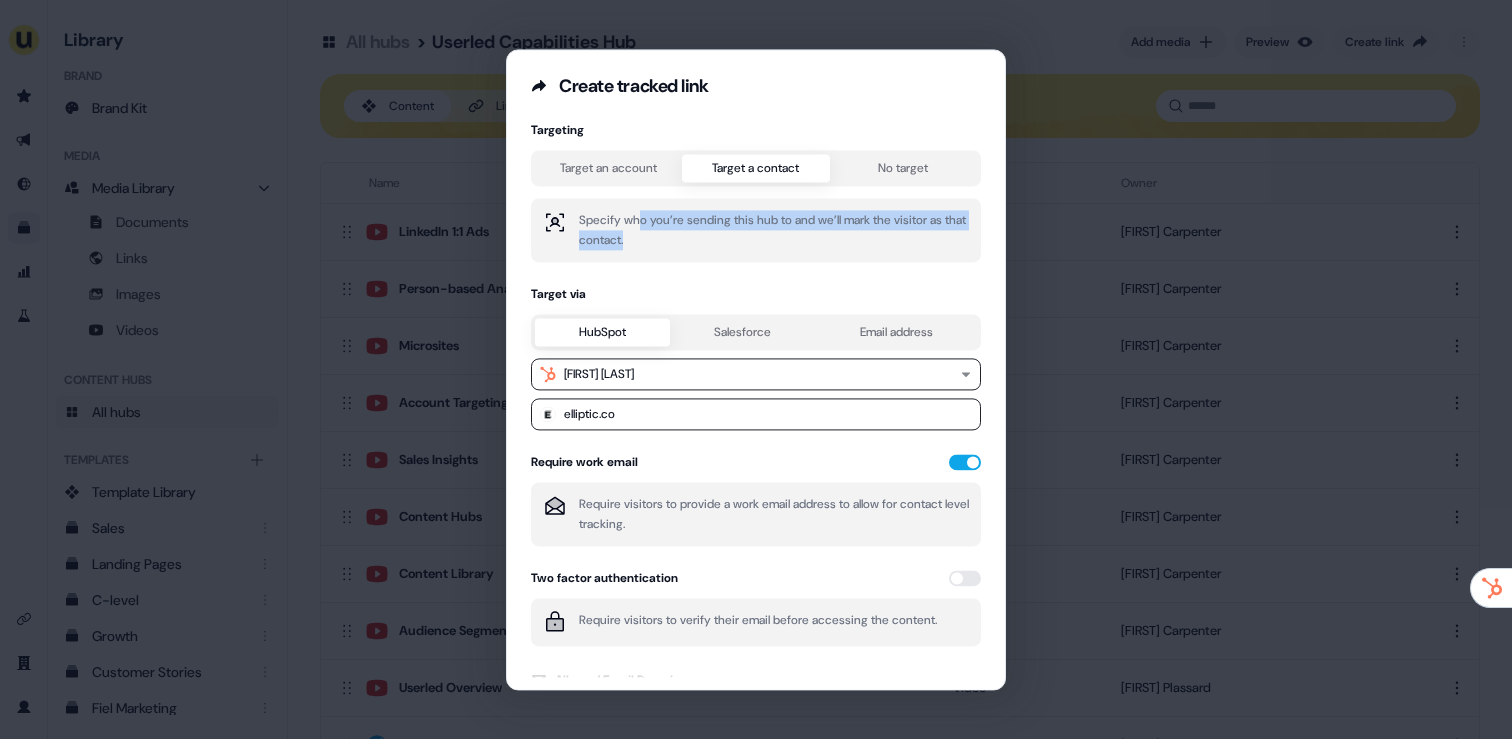 drag, startPoint x: 638, startPoint y: 222, endPoint x: 781, endPoint y: 242, distance: 144.39183 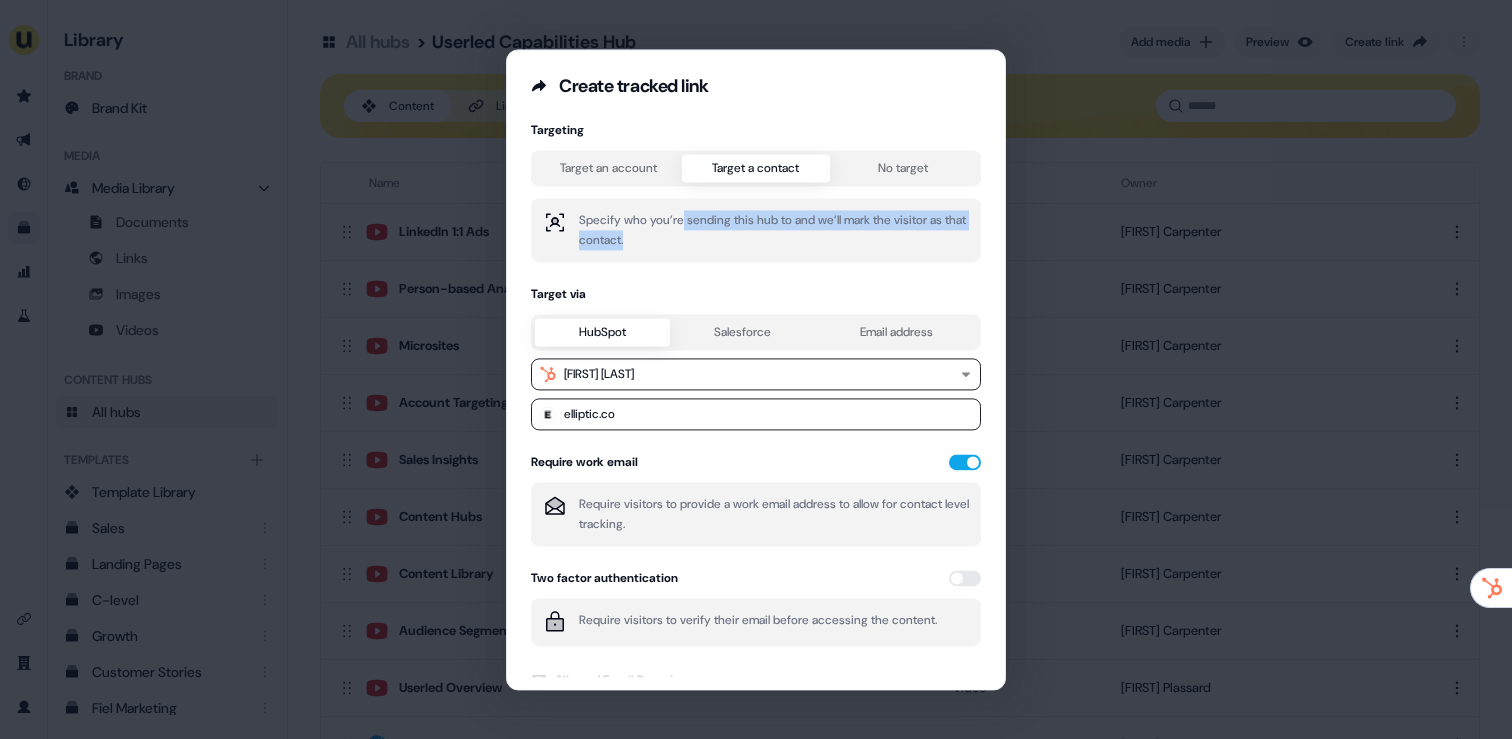 drag, startPoint x: 822, startPoint y: 241, endPoint x: 663, endPoint y: 225, distance: 159.80301 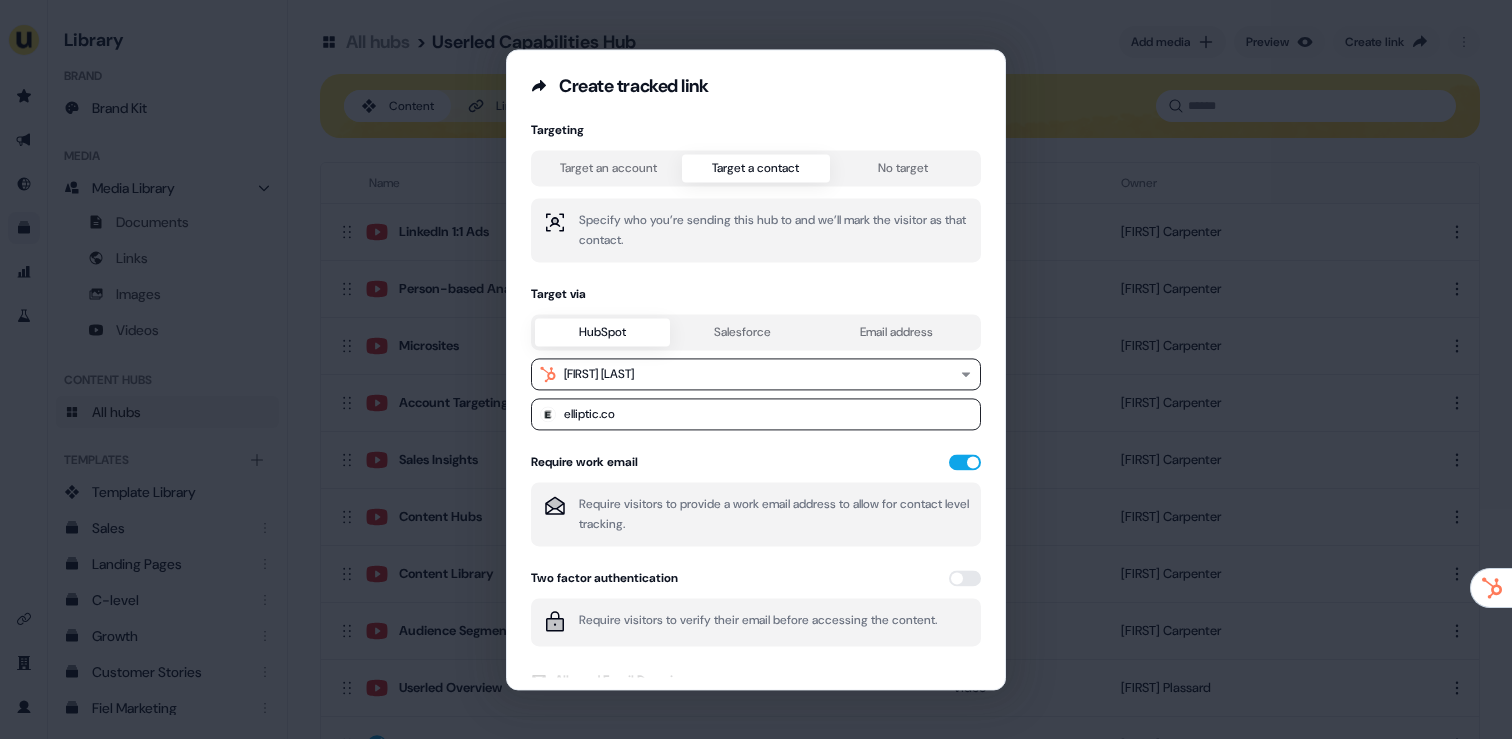 drag, startPoint x: 660, startPoint y: 225, endPoint x: 627, endPoint y: 220, distance: 33.37664 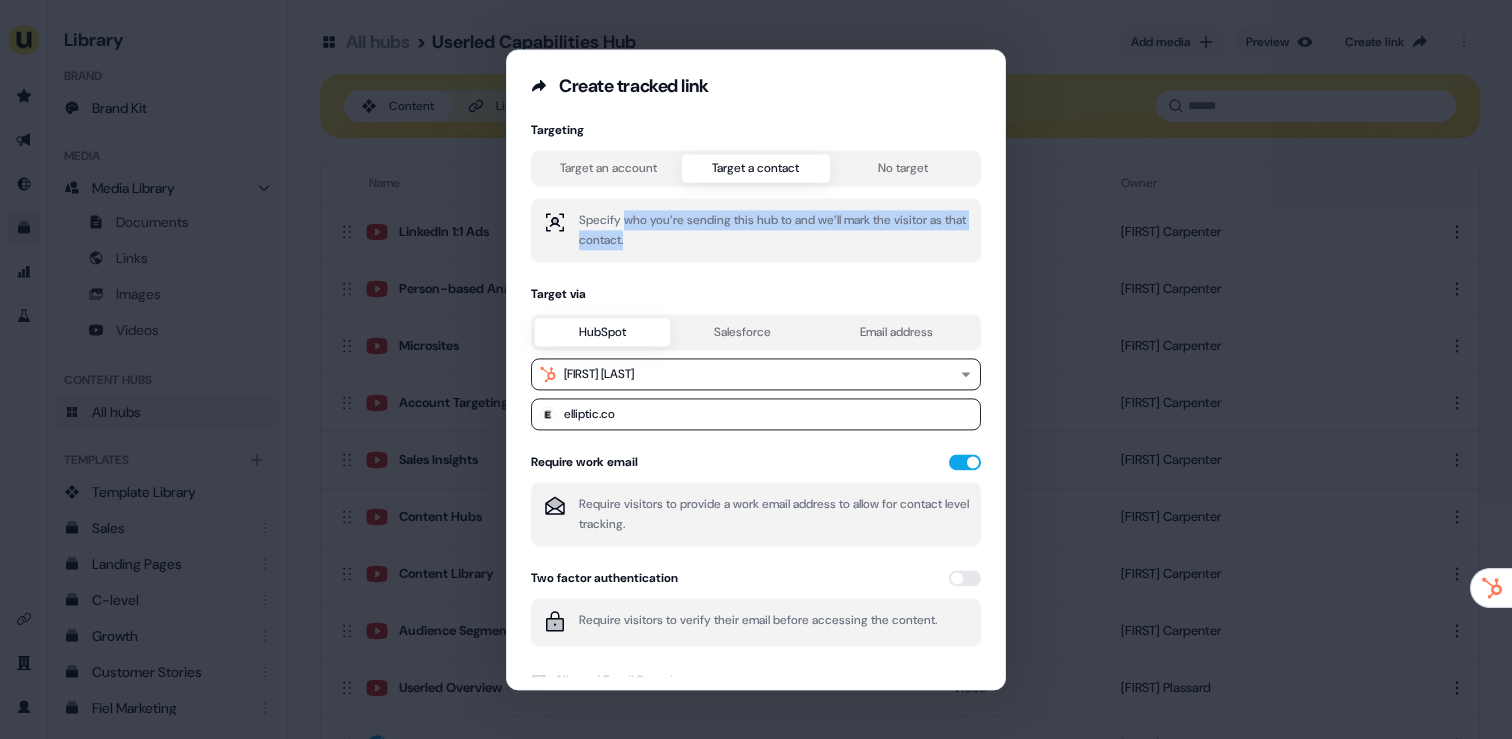 drag, startPoint x: 627, startPoint y: 220, endPoint x: 761, endPoint y: 249, distance: 137.10216 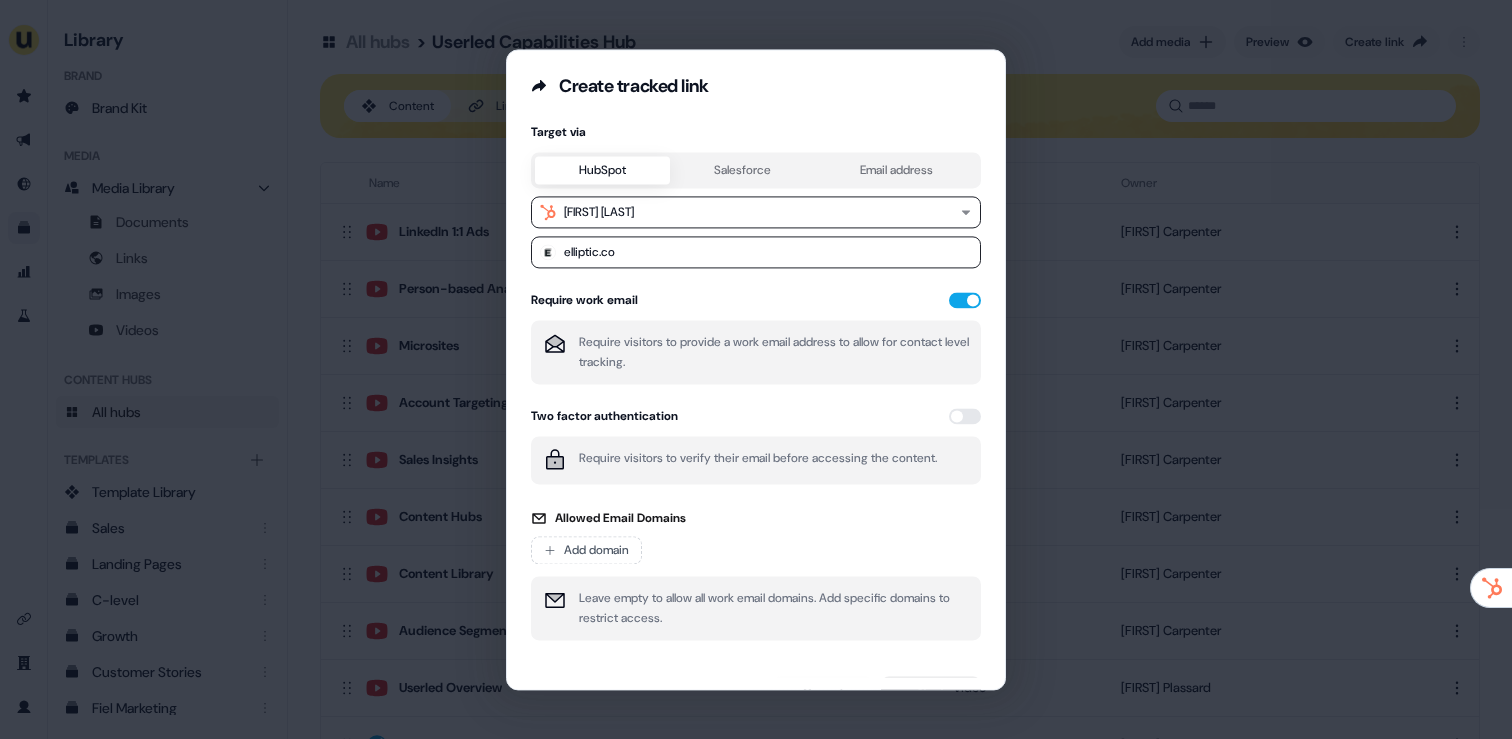 scroll, scrollTop: 166, scrollLeft: 0, axis: vertical 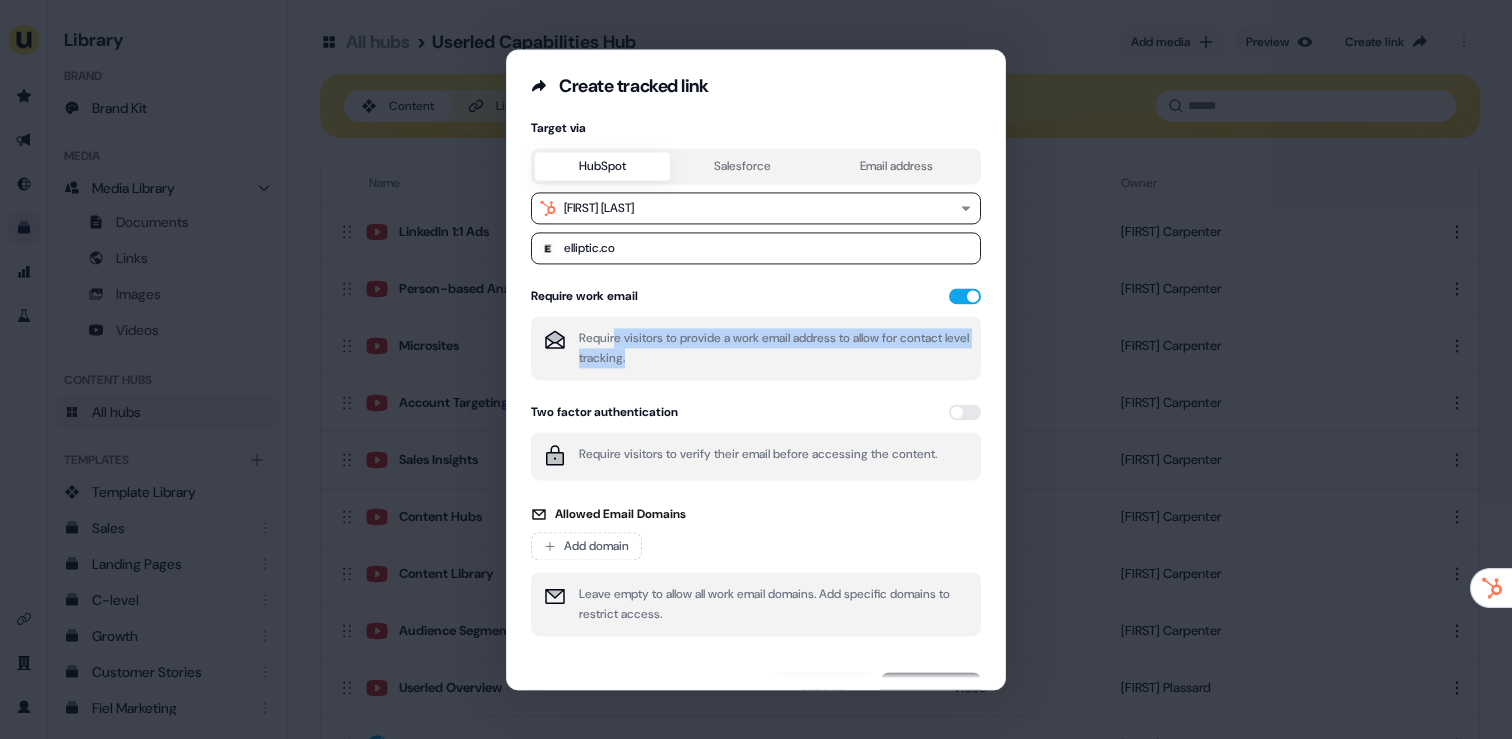 drag, startPoint x: 701, startPoint y: 347, endPoint x: 760, endPoint y: 361, distance: 60.63827 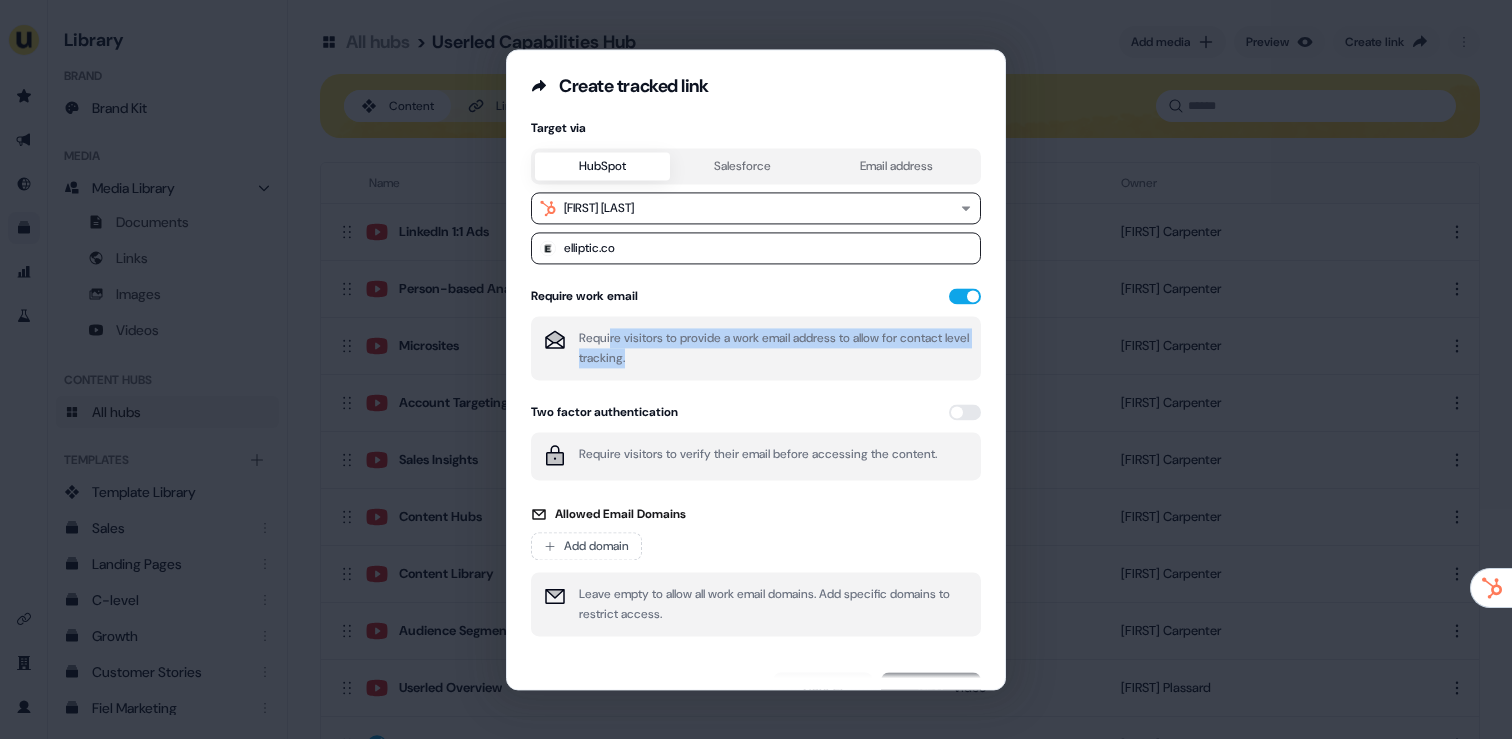 drag, startPoint x: 703, startPoint y: 347, endPoint x: 607, endPoint y: 337, distance: 96.519424 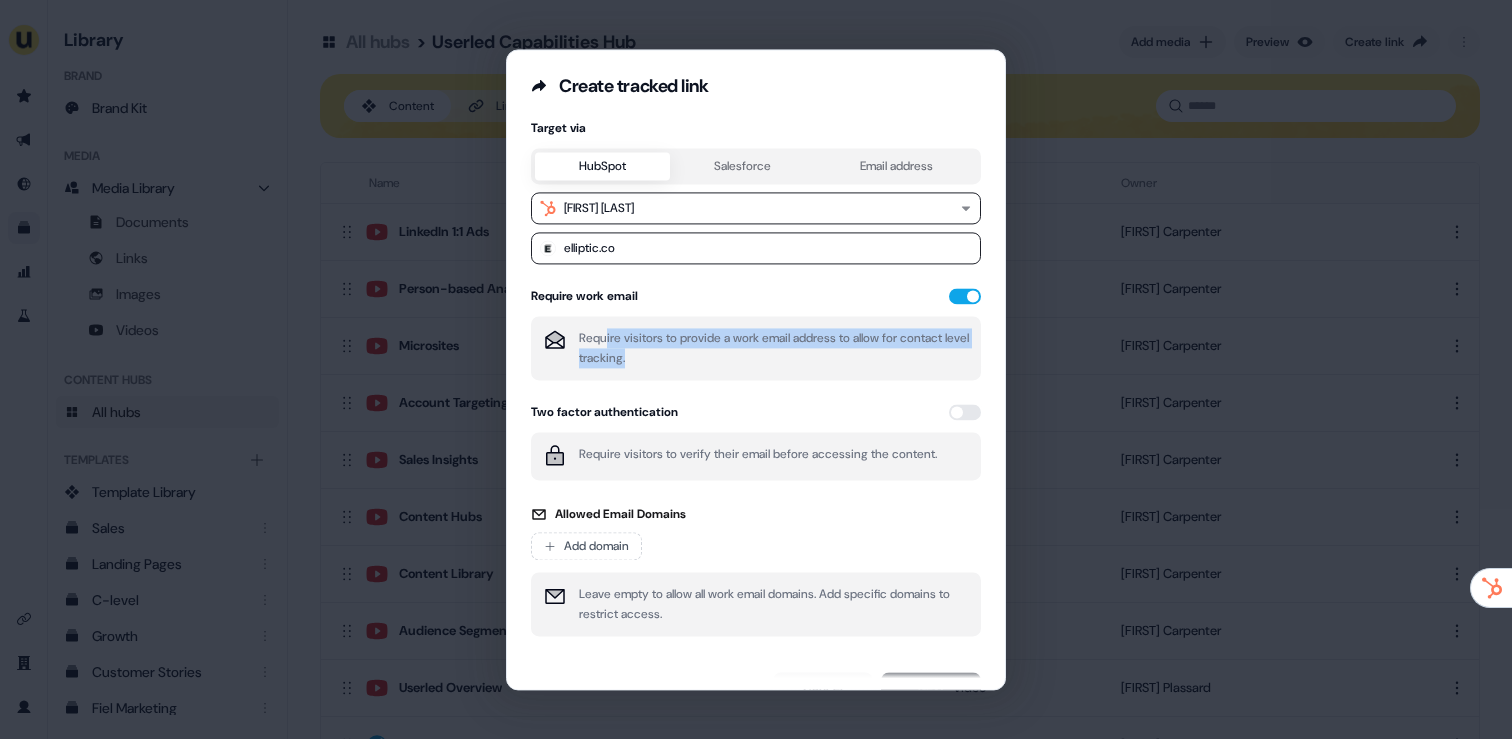 drag, startPoint x: 607, startPoint y: 337, endPoint x: 593, endPoint y: 335, distance: 14.142136 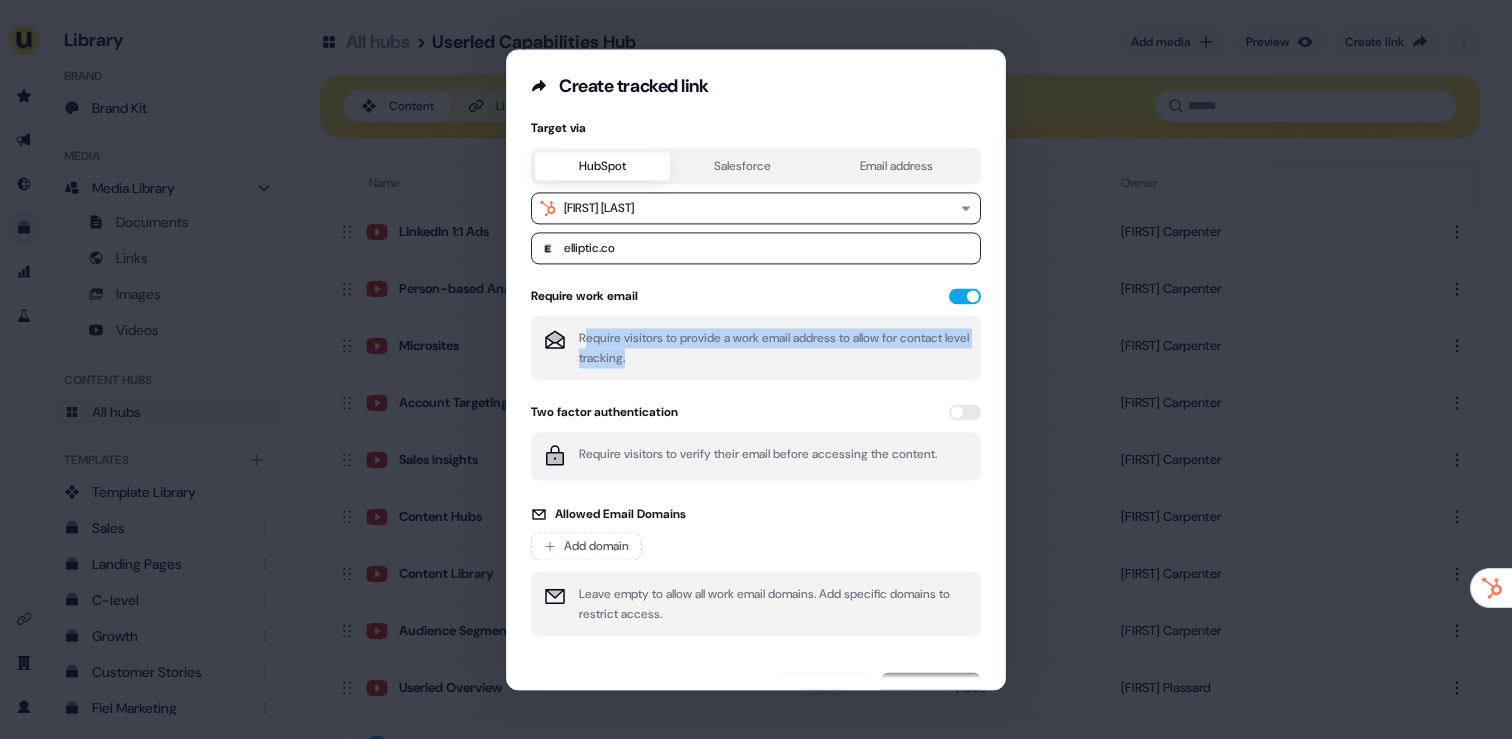 drag, startPoint x: 593, startPoint y: 335, endPoint x: 787, endPoint y: 357, distance: 195.24344 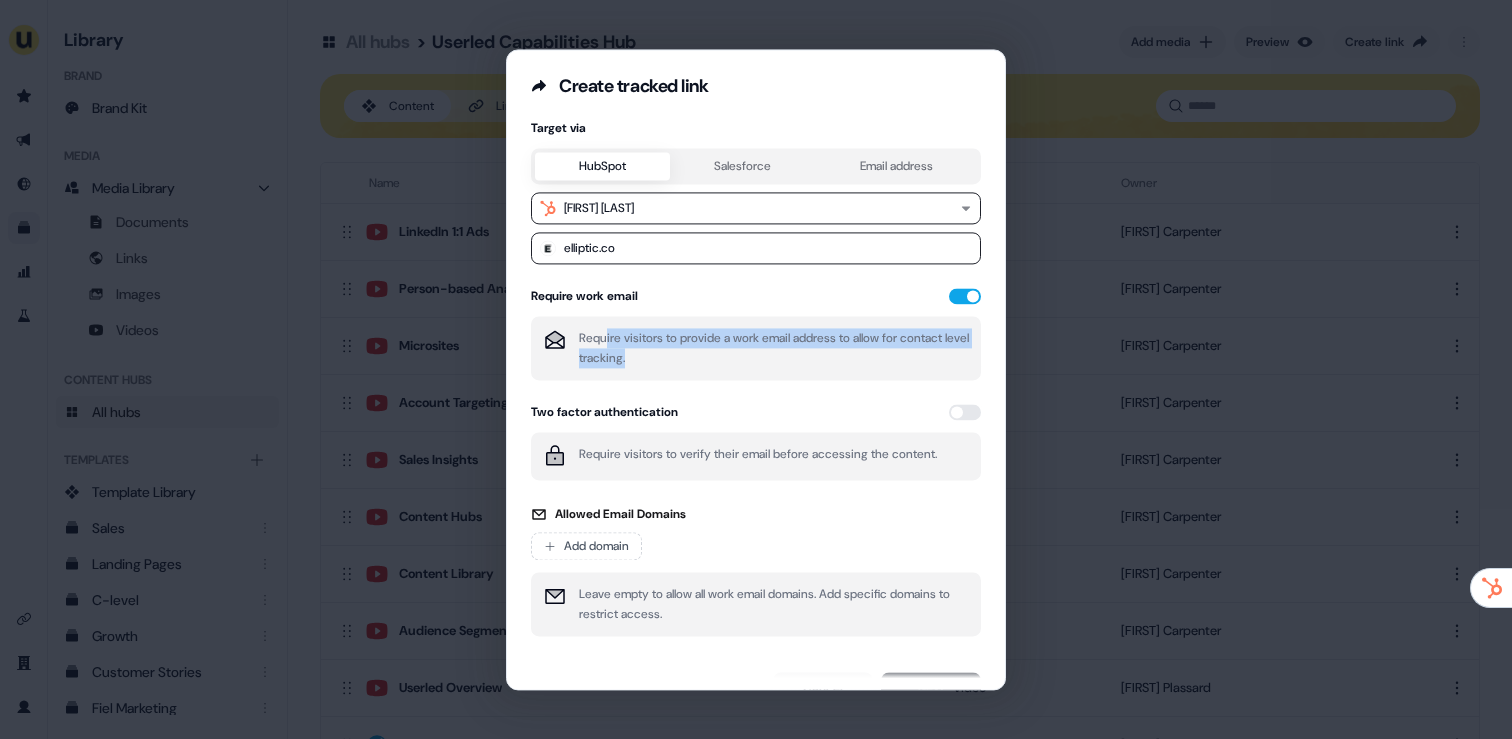 drag, startPoint x: 799, startPoint y: 359, endPoint x: 589, endPoint y: 339, distance: 210.95023 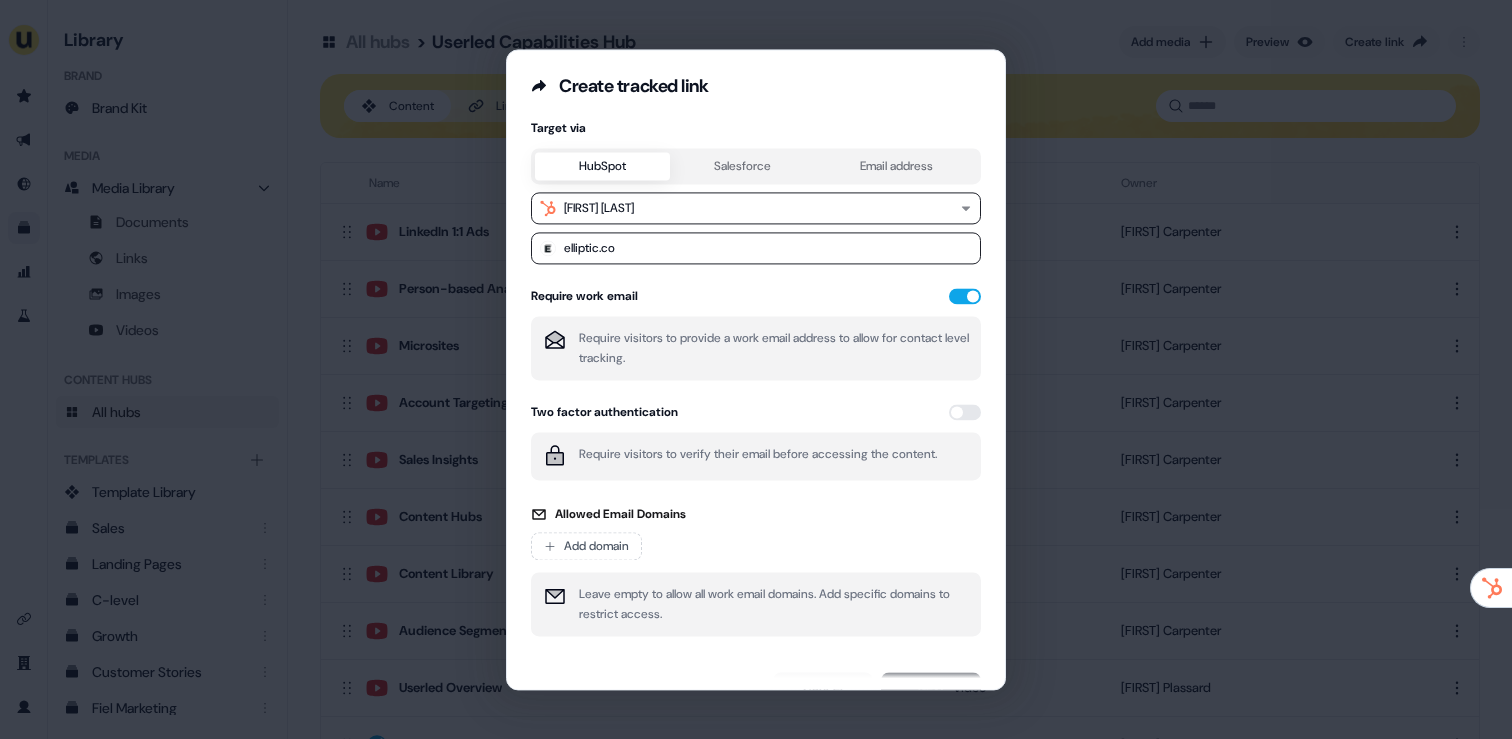 drag, startPoint x: 589, startPoint y: 339, endPoint x: 575, endPoint y: 338, distance: 14.035668 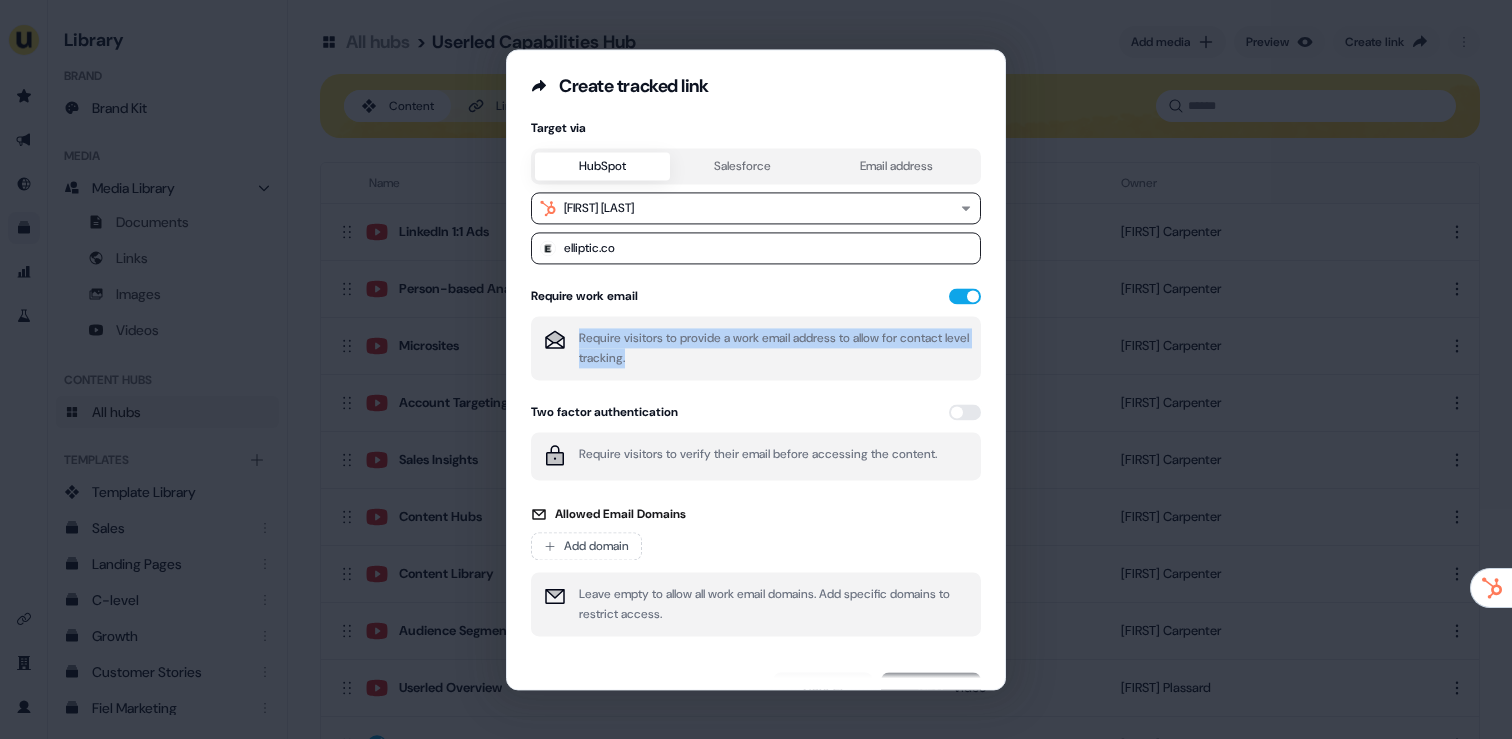 drag, startPoint x: 673, startPoint y: 351, endPoint x: 785, endPoint y: 367, distance: 113.137085 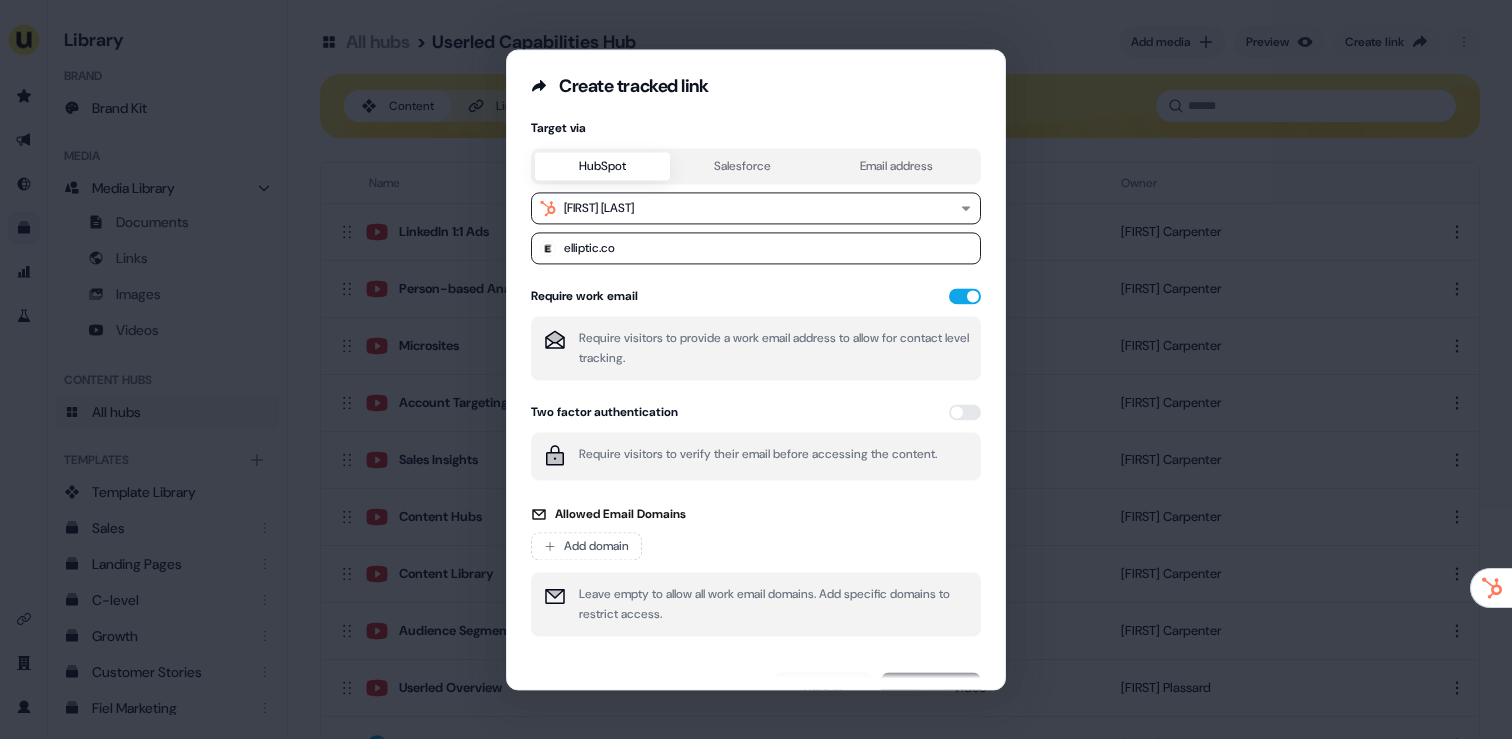 drag, startPoint x: 797, startPoint y: 368, endPoint x: 785, endPoint y: 370, distance: 12.165525 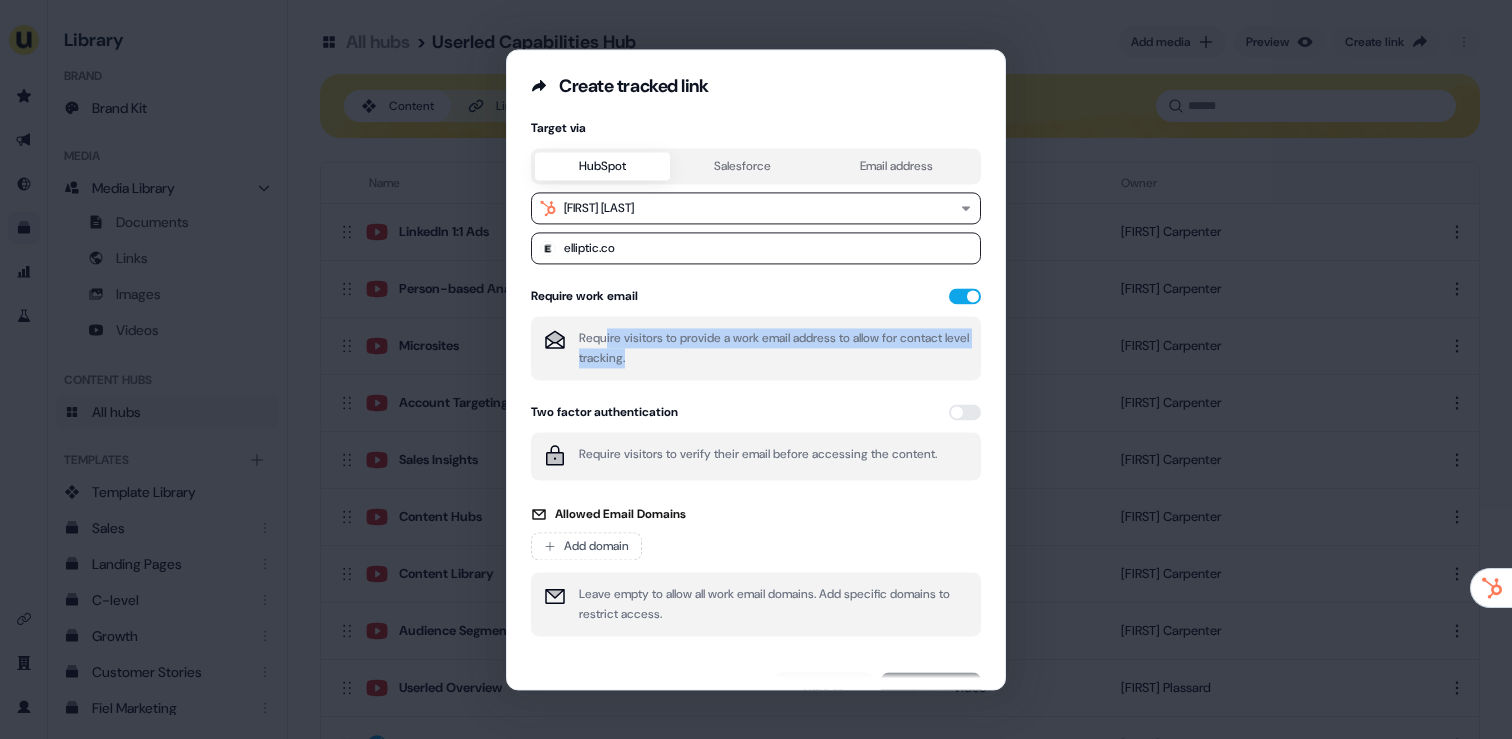 click on "Require visitors to provide a work email address to allow for contact level tracking." at bounding box center [774, 348] 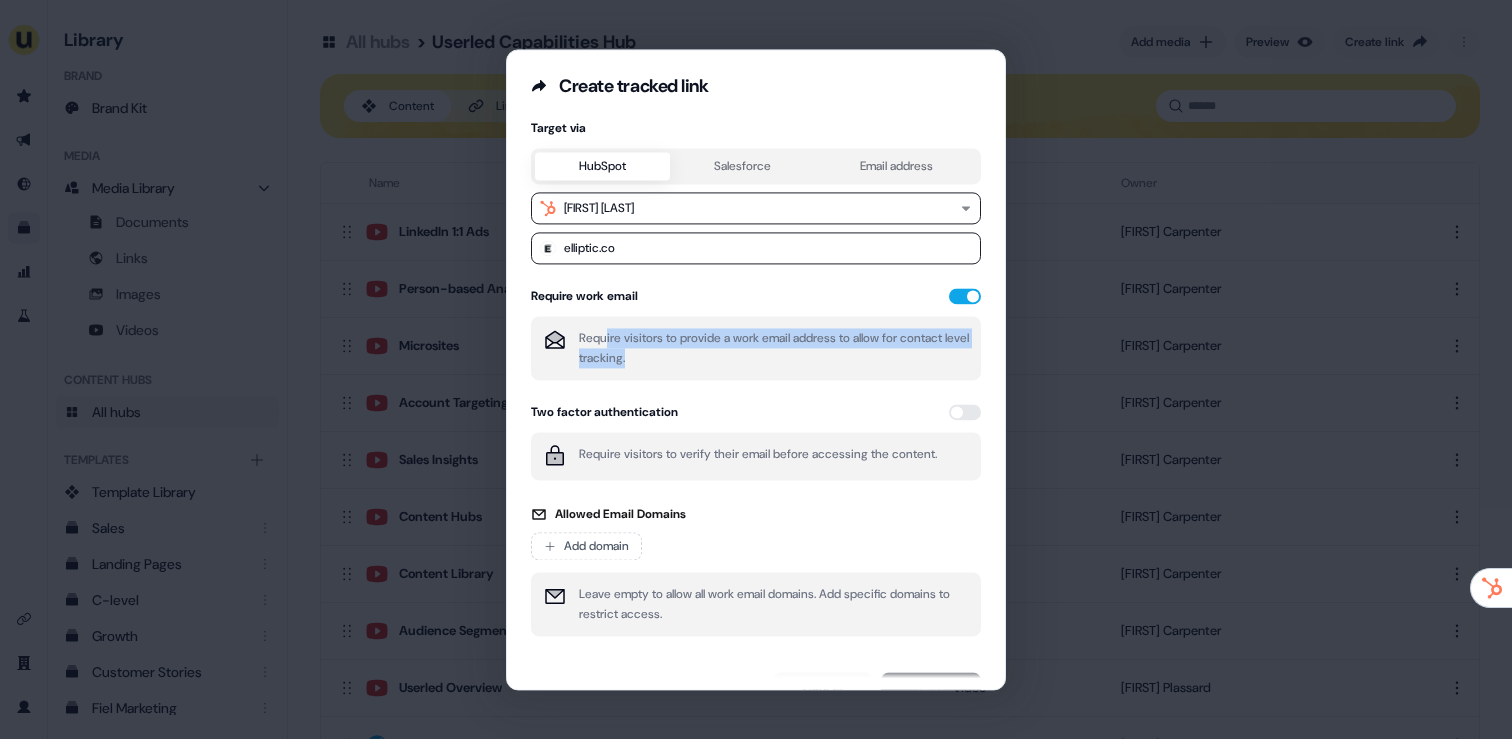 click on "Require visitors to provide a work email address to allow for contact level tracking." at bounding box center (756, 348) 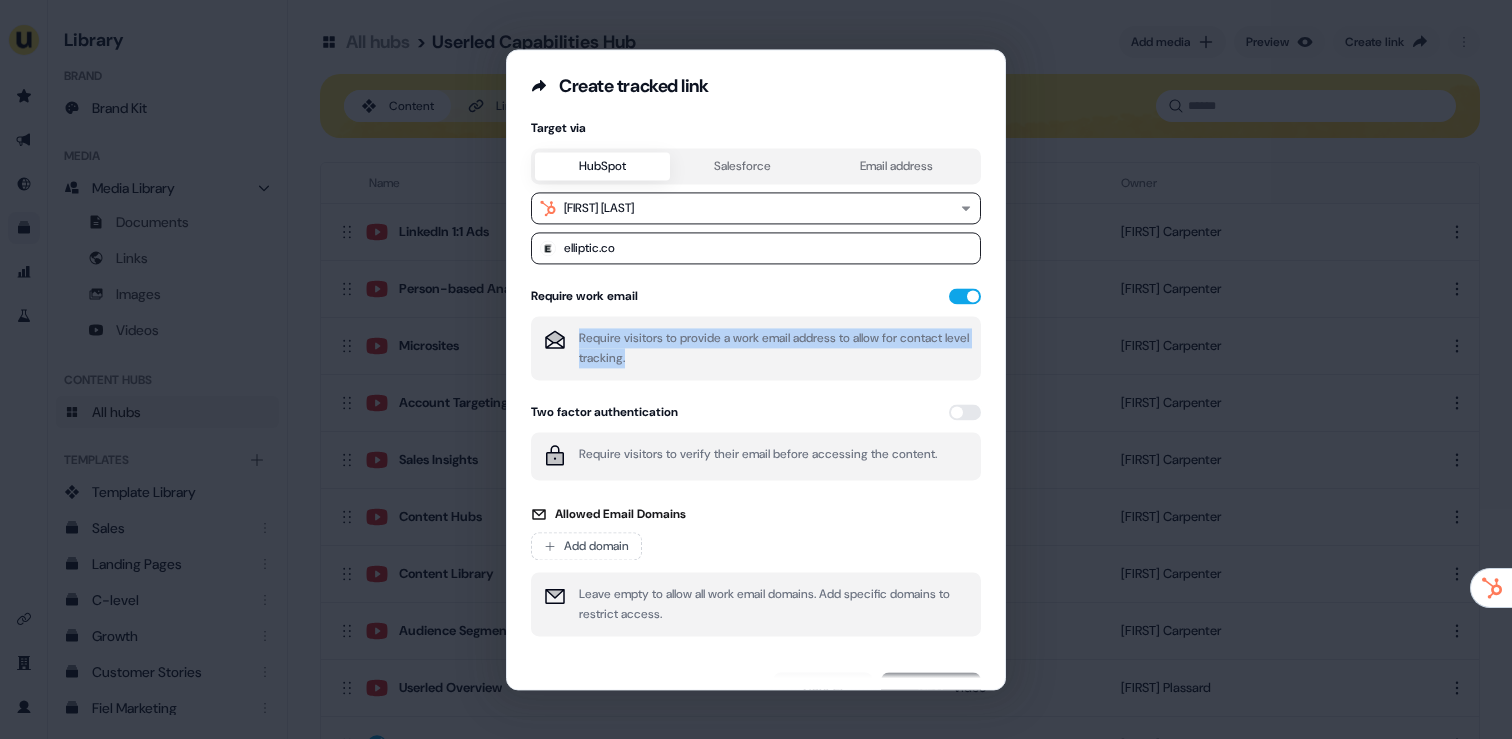 drag, startPoint x: 701, startPoint y: 352, endPoint x: 779, endPoint y: 367, distance: 79.429214 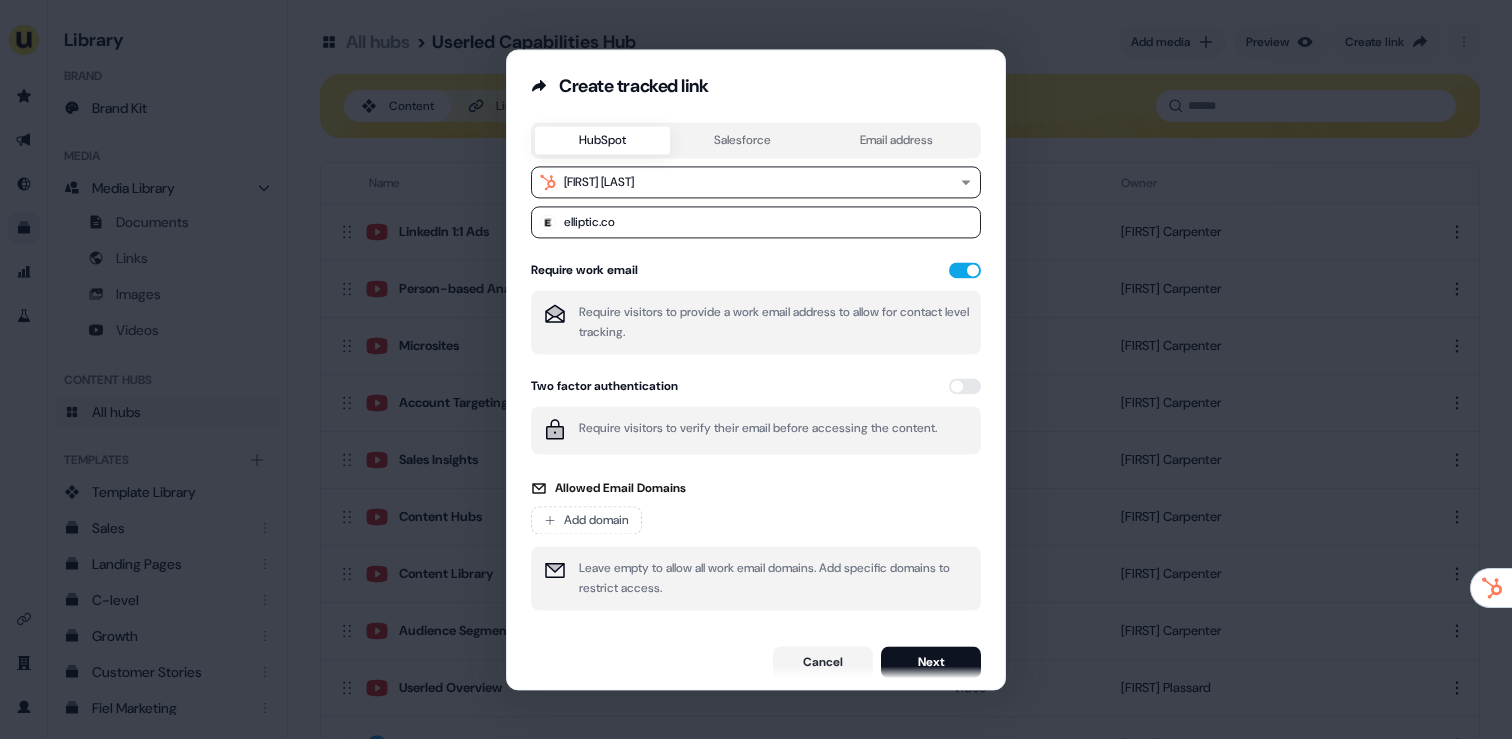 scroll, scrollTop: 205, scrollLeft: 0, axis: vertical 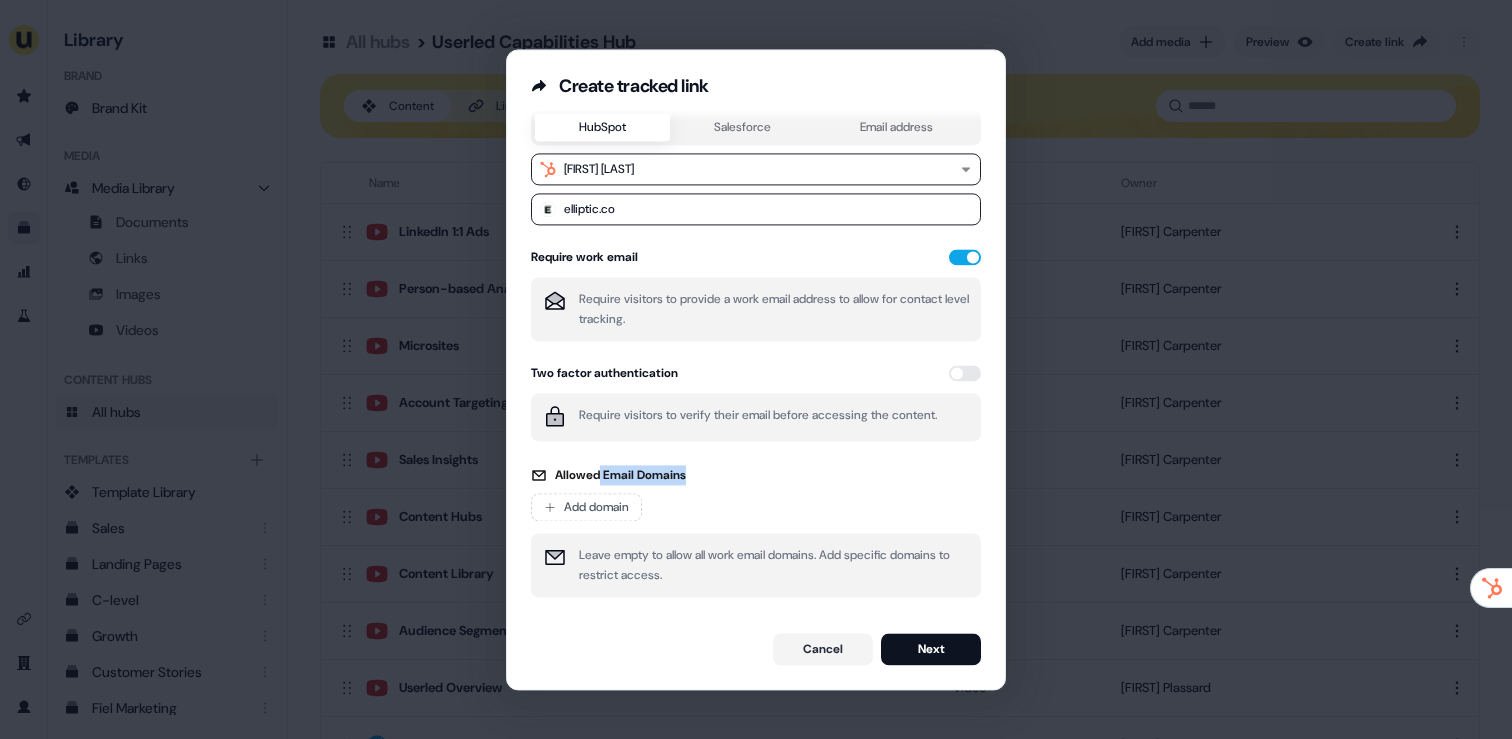 drag, startPoint x: 612, startPoint y: 475, endPoint x: 725, endPoint y: 475, distance: 113 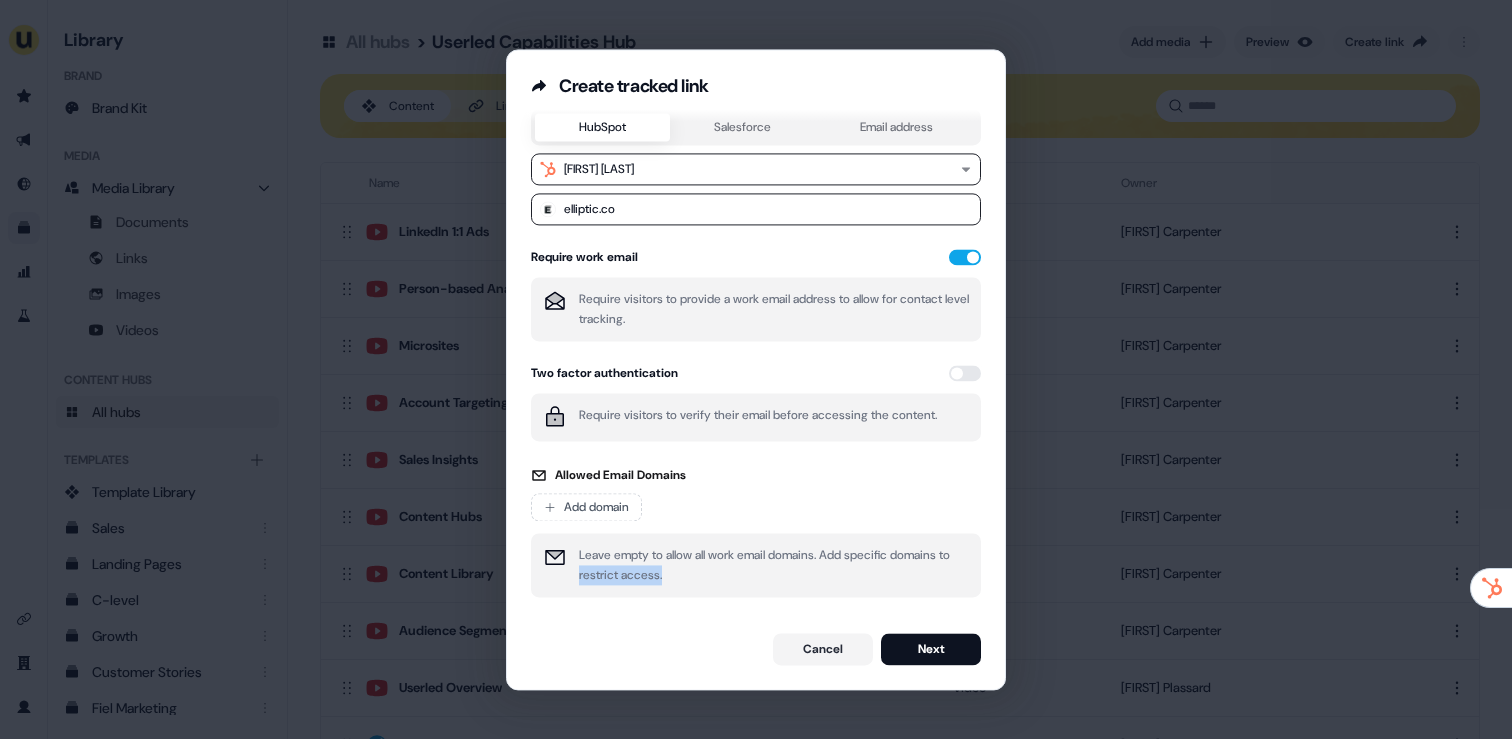 drag, startPoint x: 651, startPoint y: 563, endPoint x: 742, endPoint y: 579, distance: 92.39589 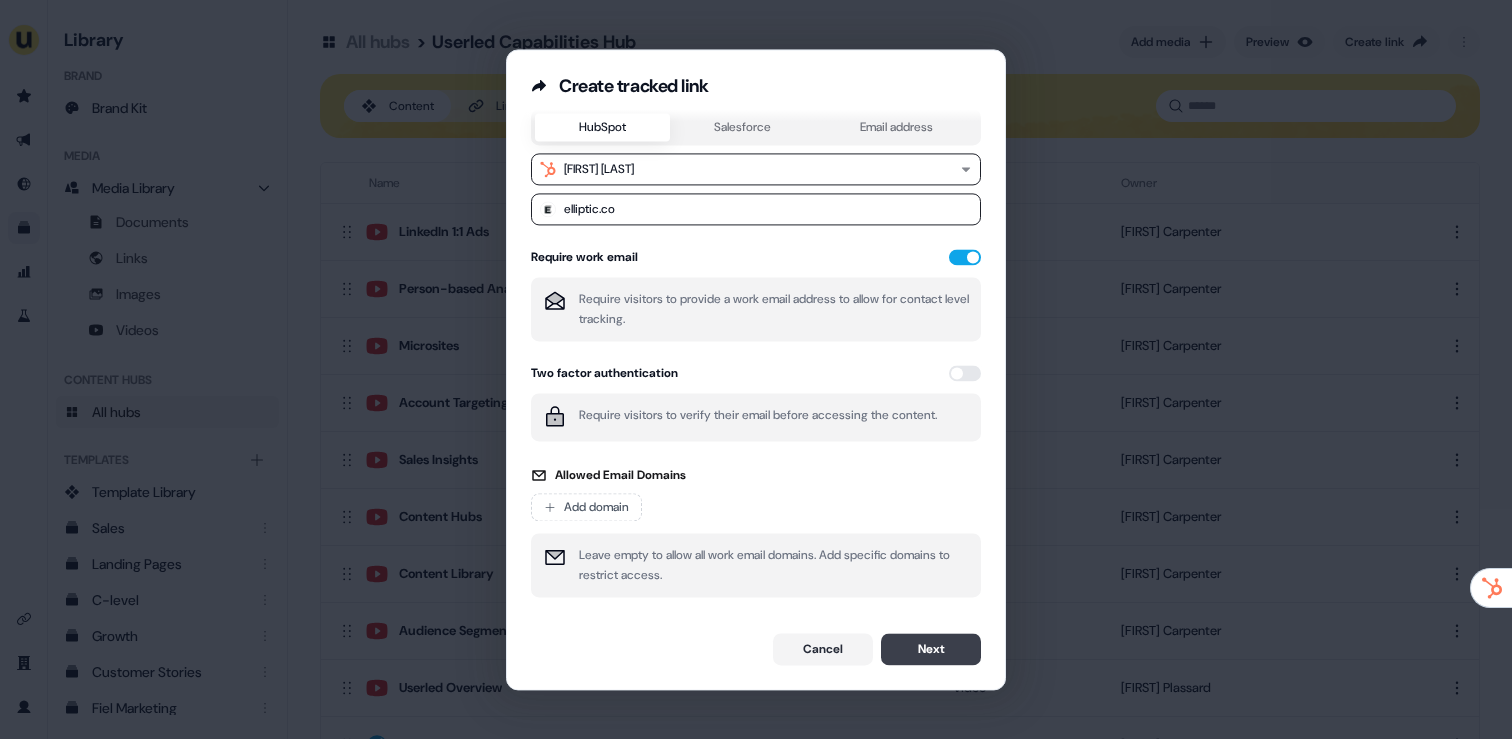 click on "Next" at bounding box center (931, 649) 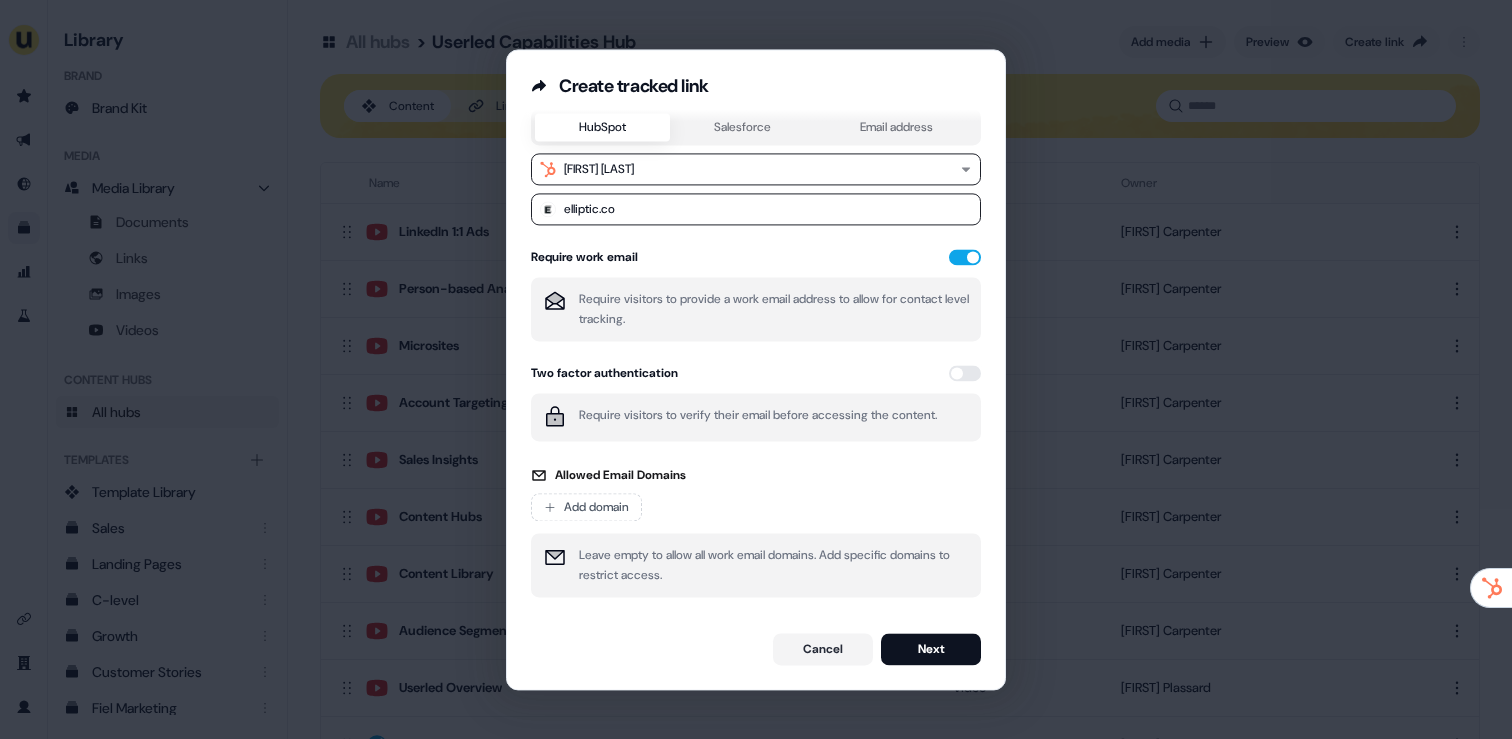 scroll, scrollTop: 0, scrollLeft: 0, axis: both 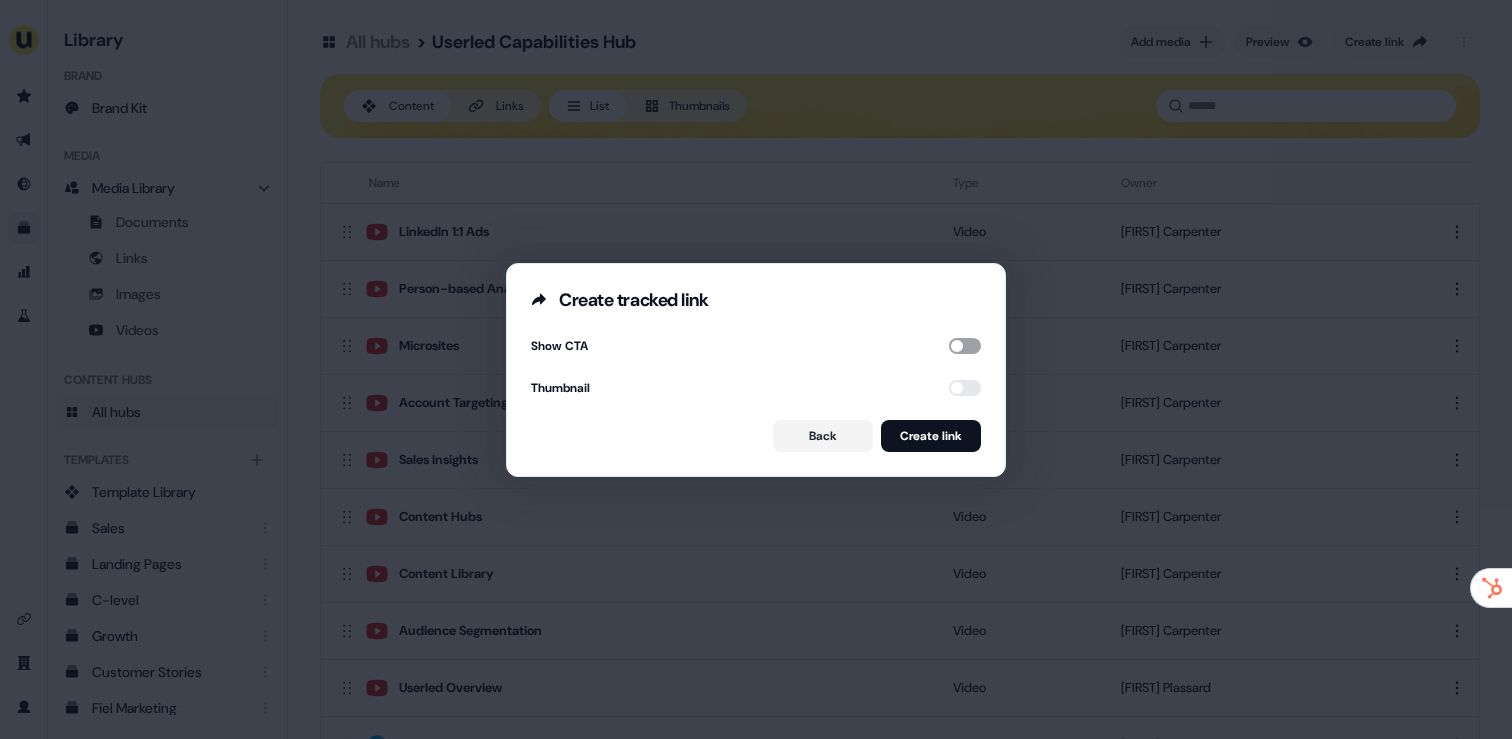 click at bounding box center (965, 346) 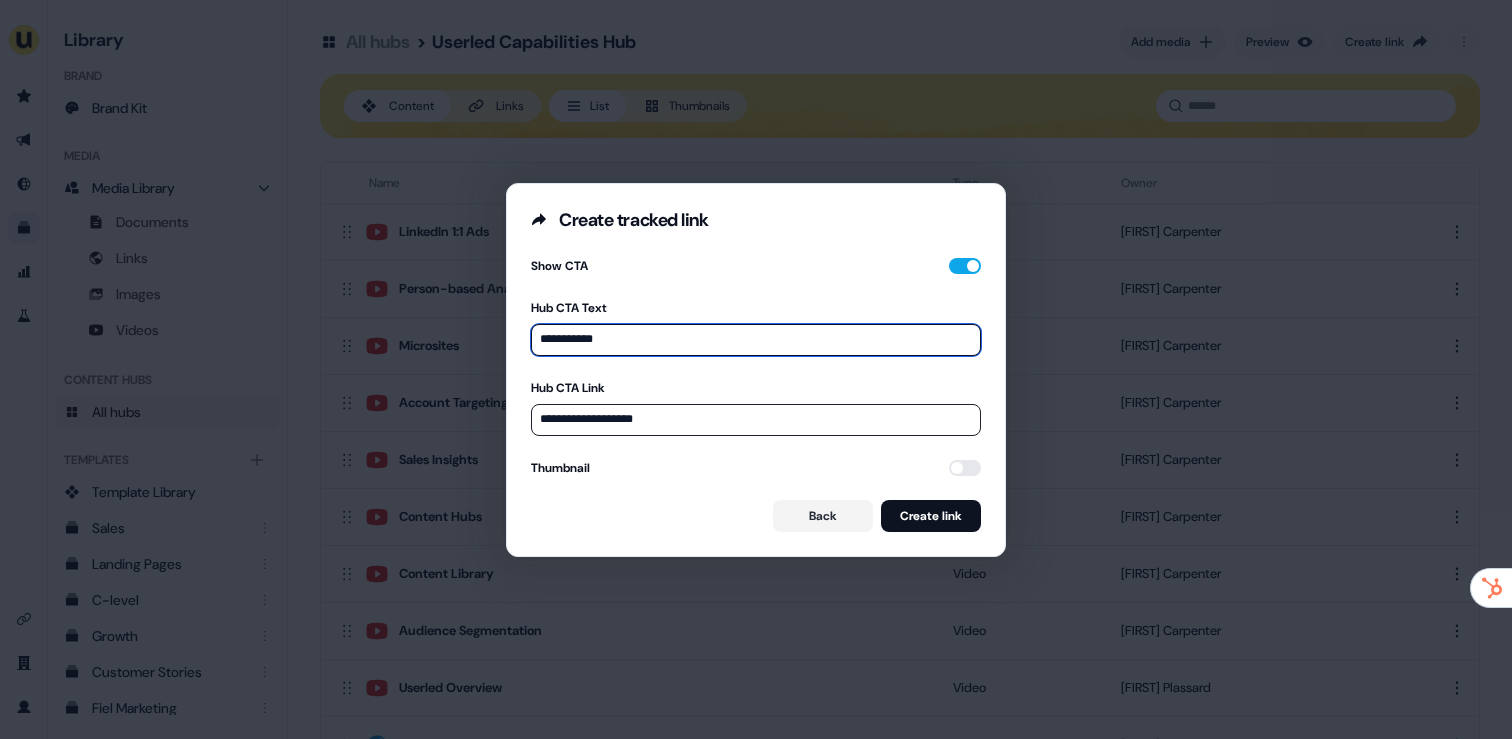 drag, startPoint x: 643, startPoint y: 342, endPoint x: 538, endPoint y: 336, distance: 105.17129 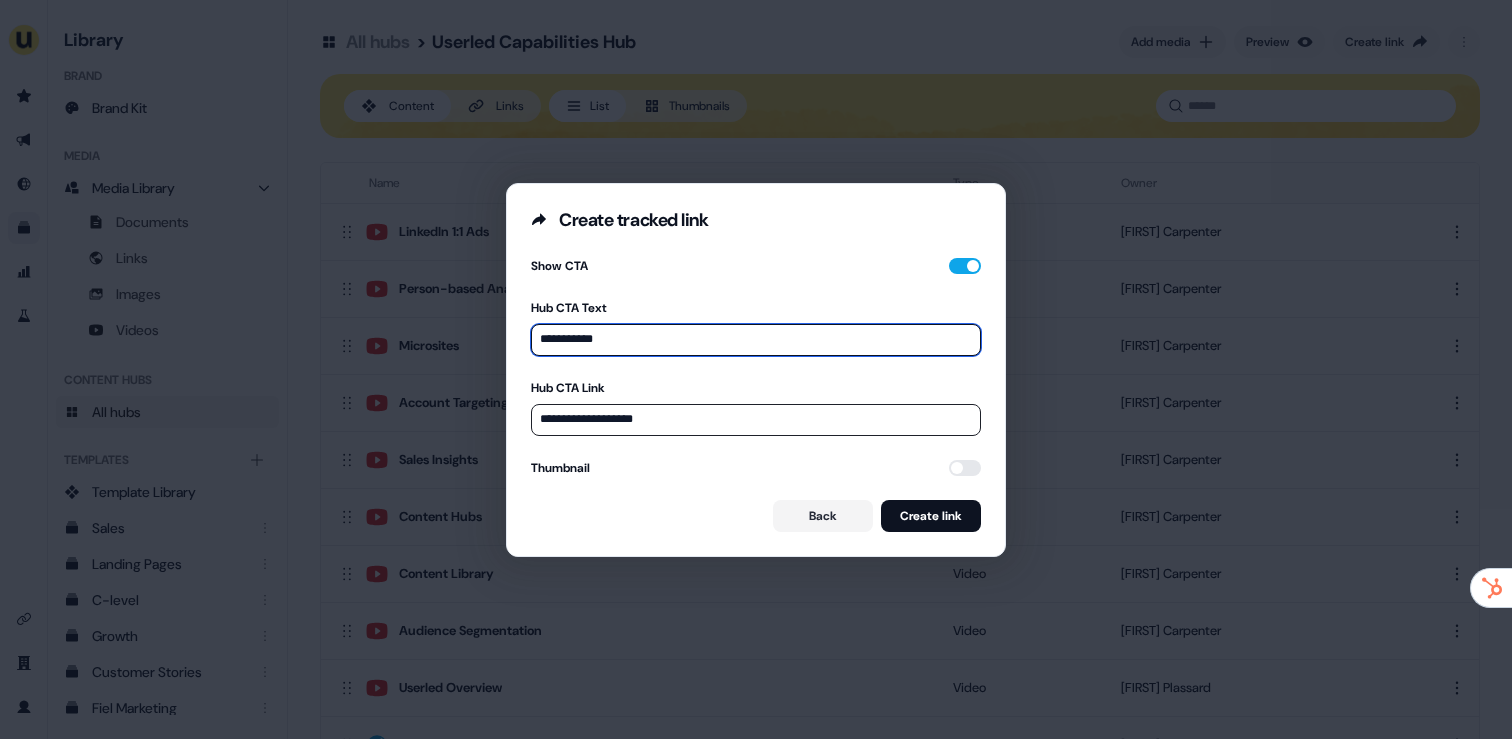 type on "**********" 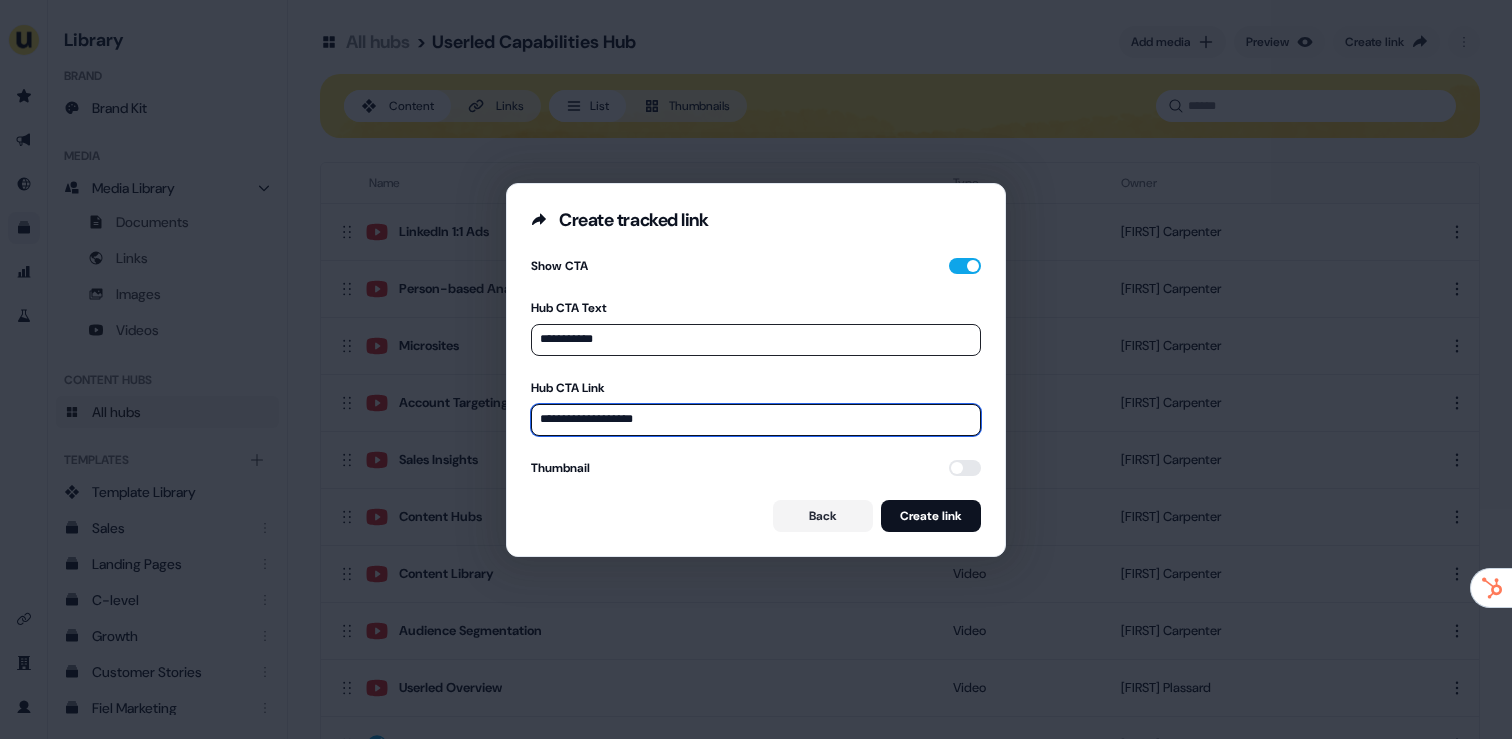 drag, startPoint x: 717, startPoint y: 421, endPoint x: 490, endPoint y: 421, distance: 227 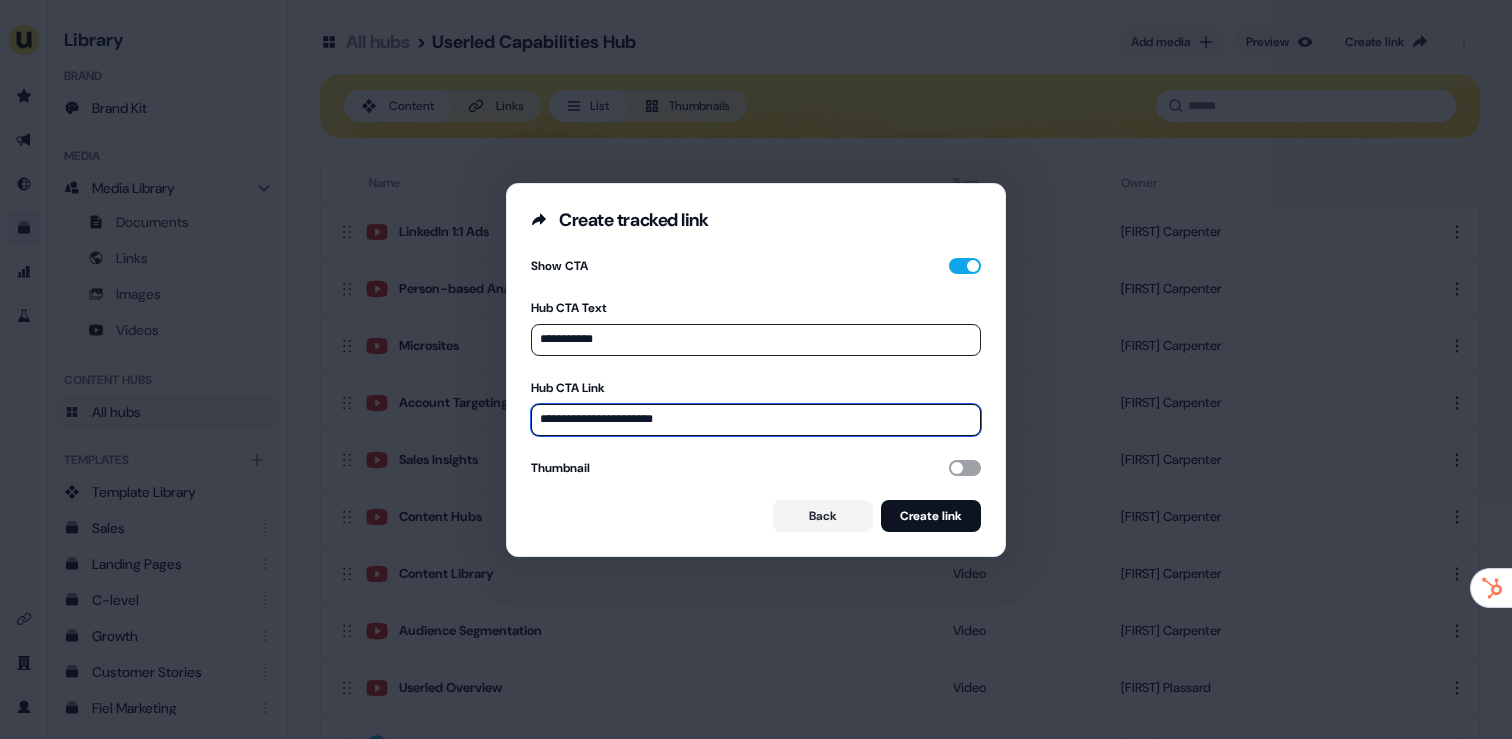 type on "**********" 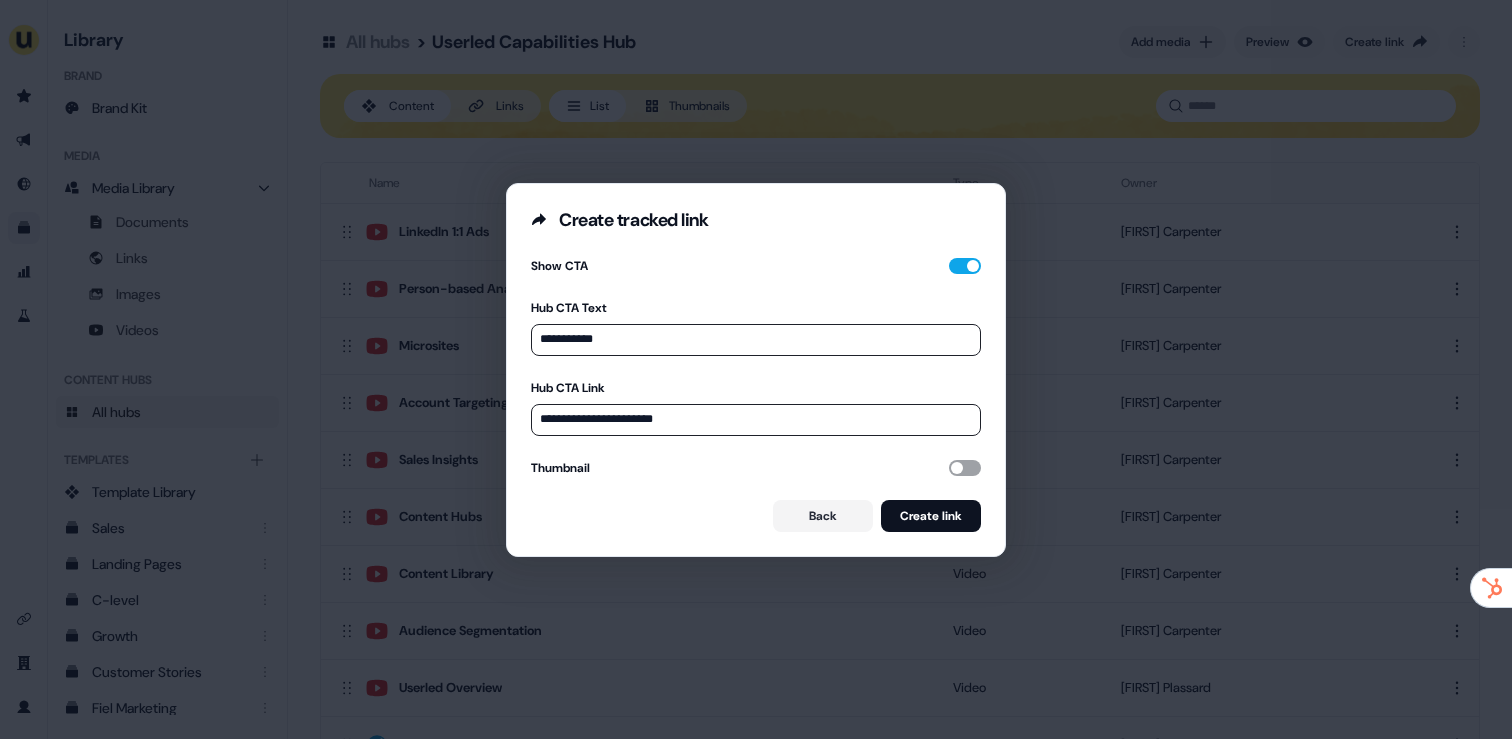 click at bounding box center (965, 468) 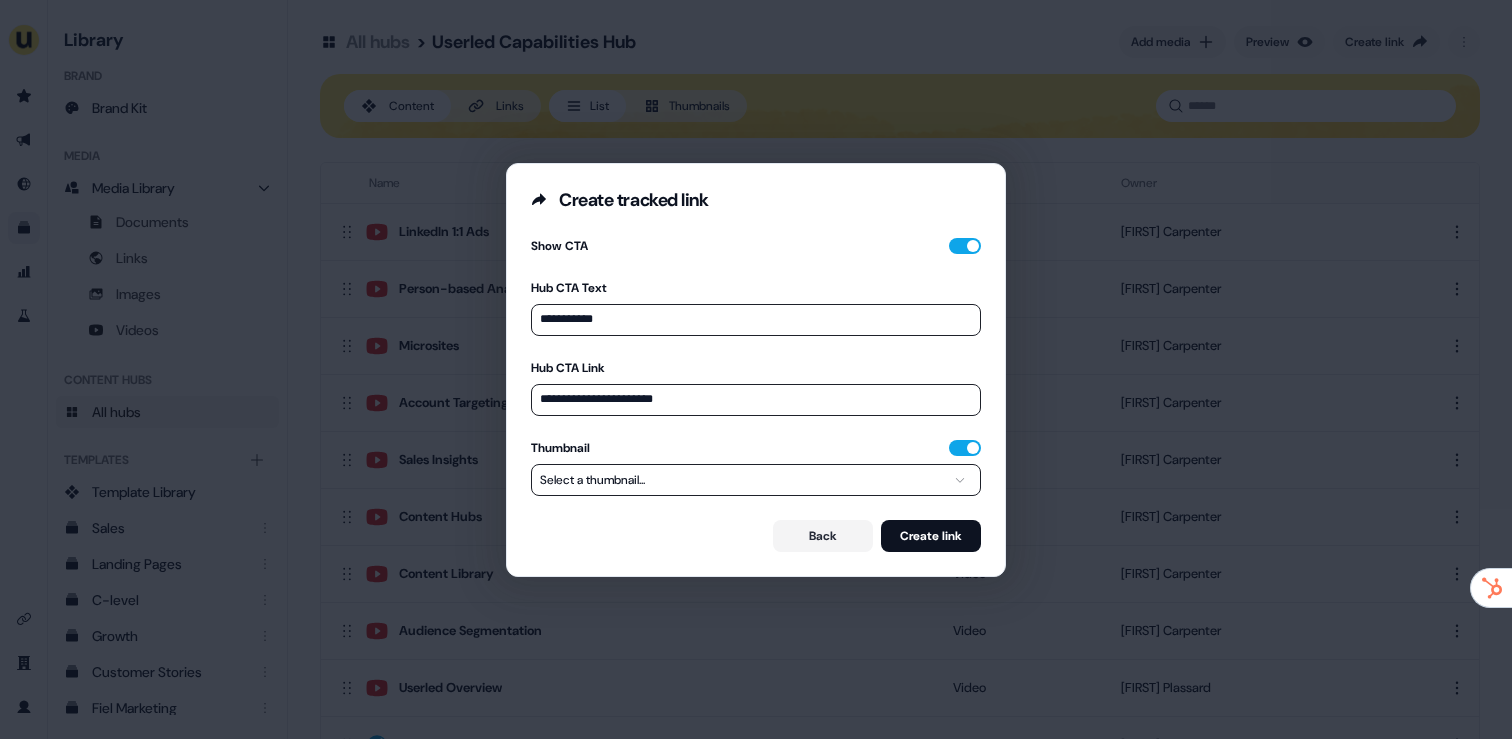 click on "**********" at bounding box center (756, 369) 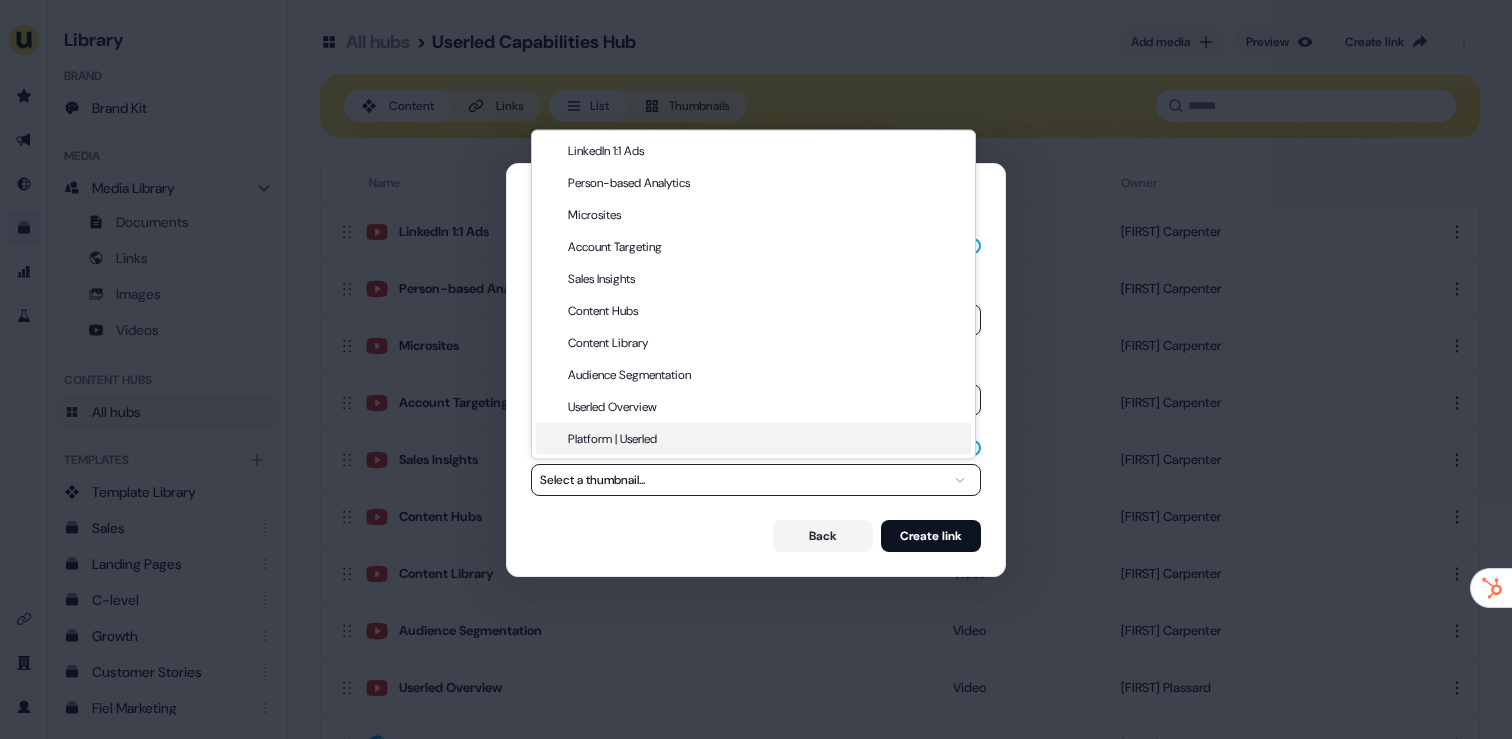select on "**********" 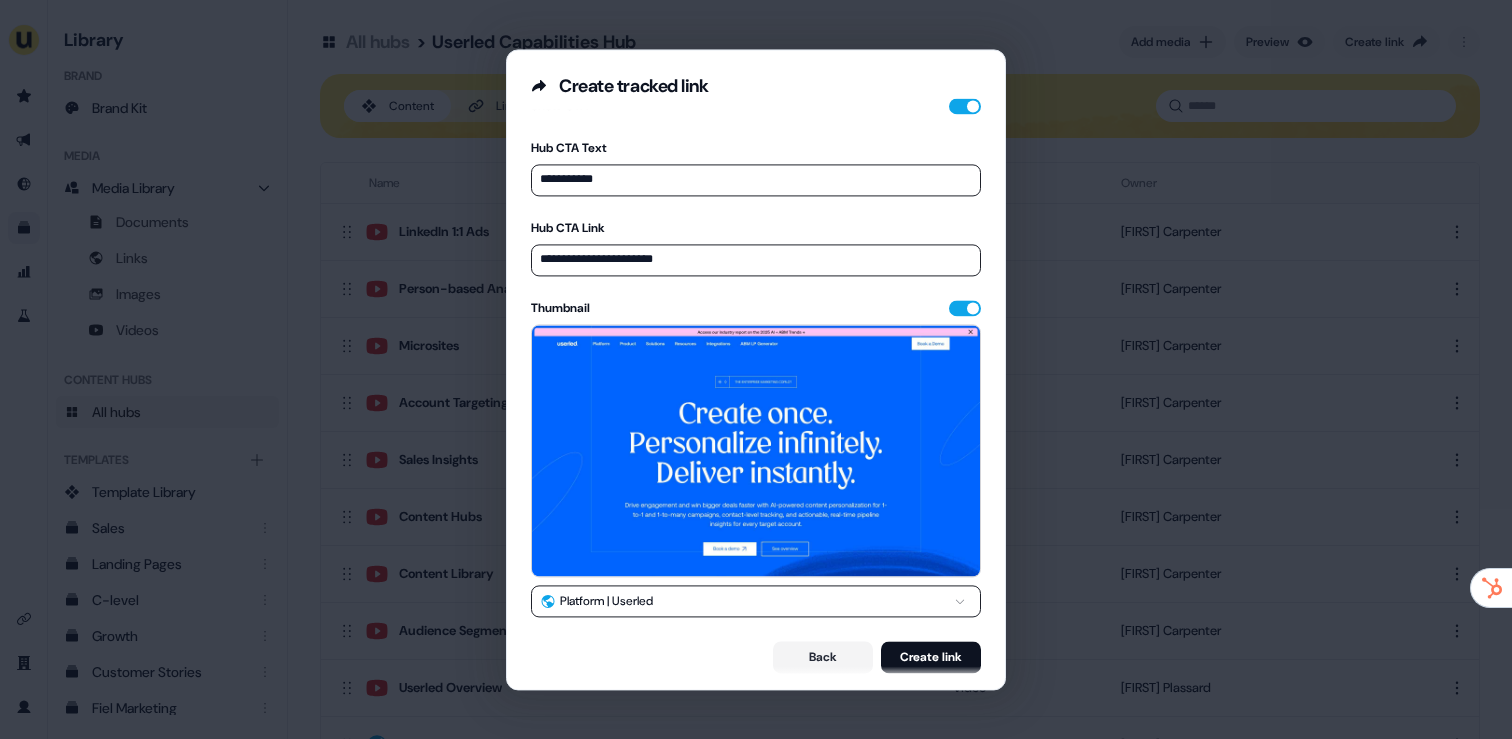 scroll, scrollTop: 30, scrollLeft: 0, axis: vertical 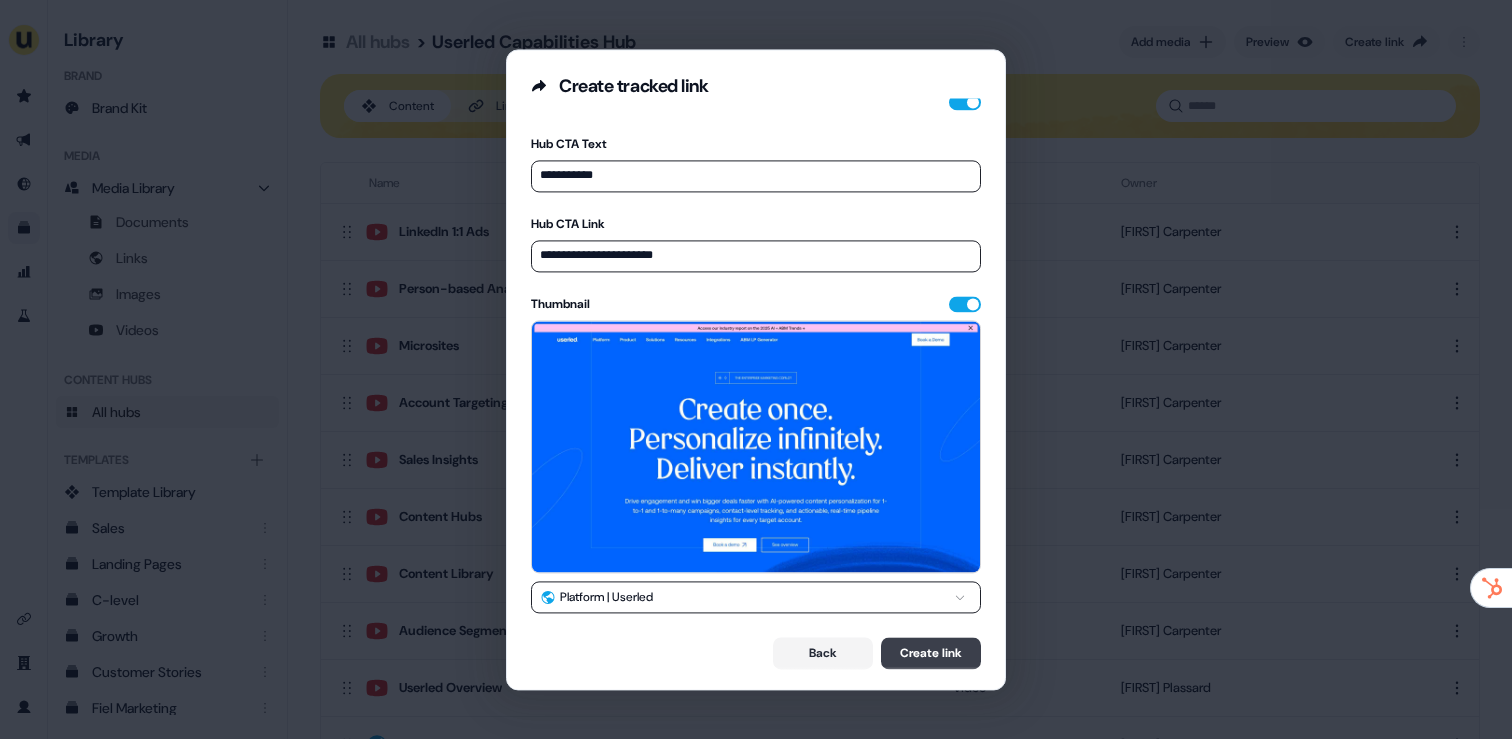 click on "Create link" at bounding box center (931, 653) 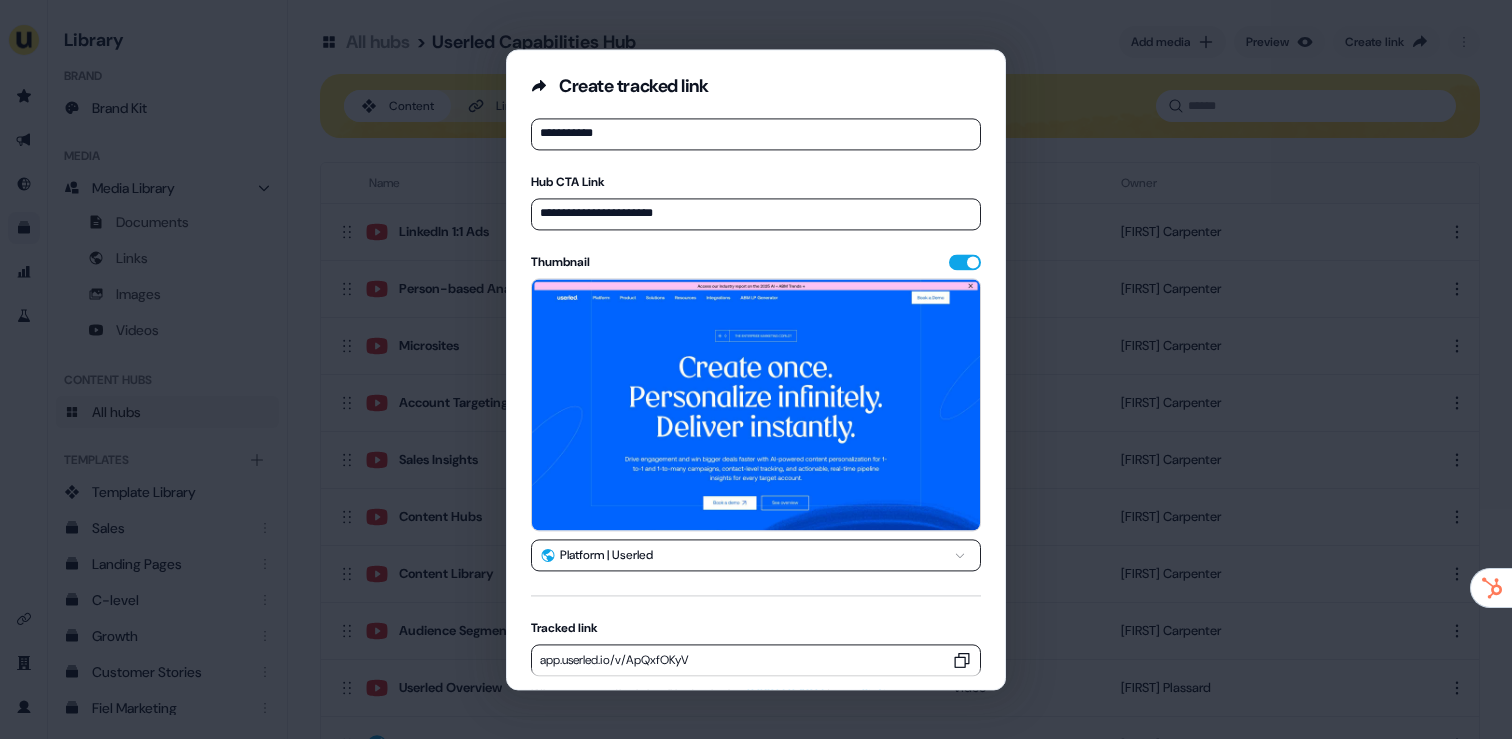scroll, scrollTop: 159, scrollLeft: 0, axis: vertical 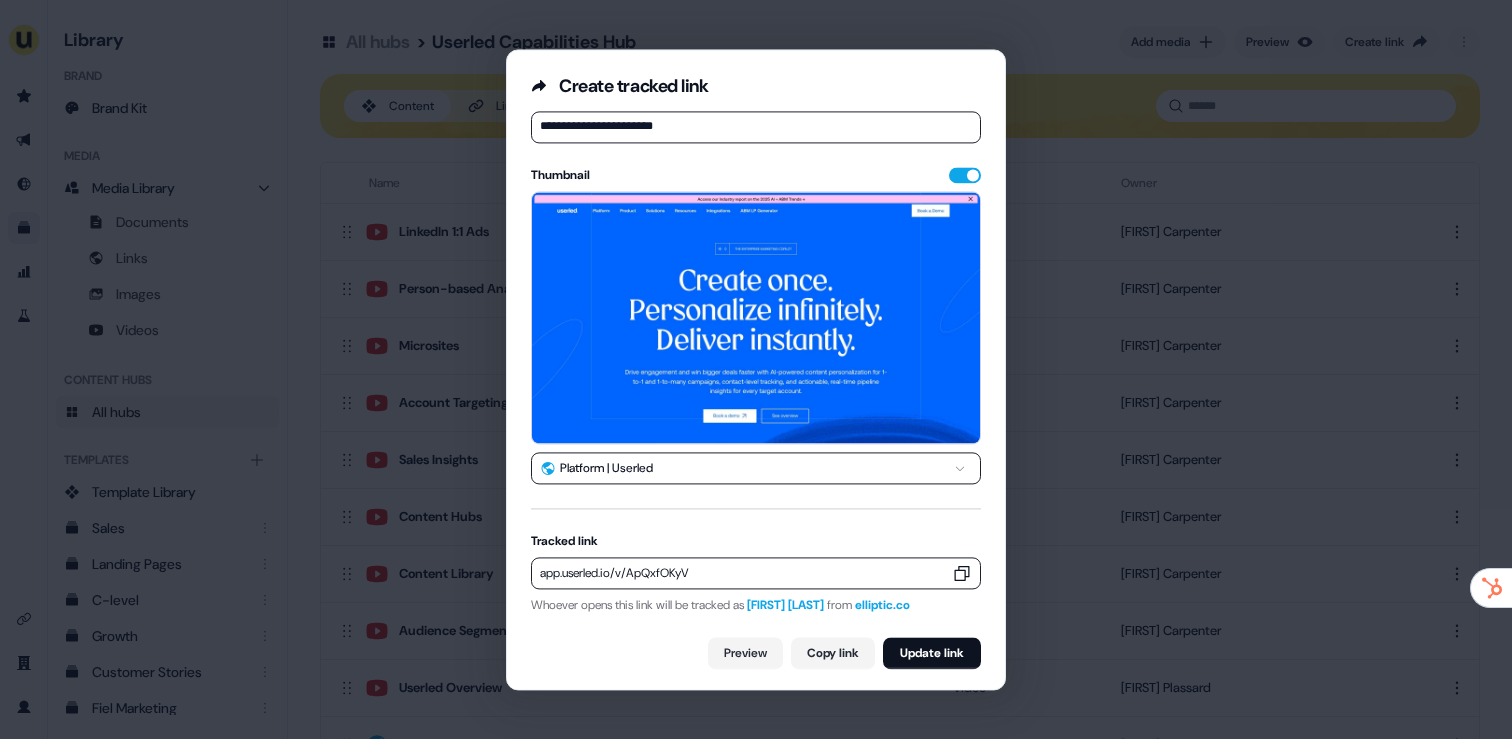 click 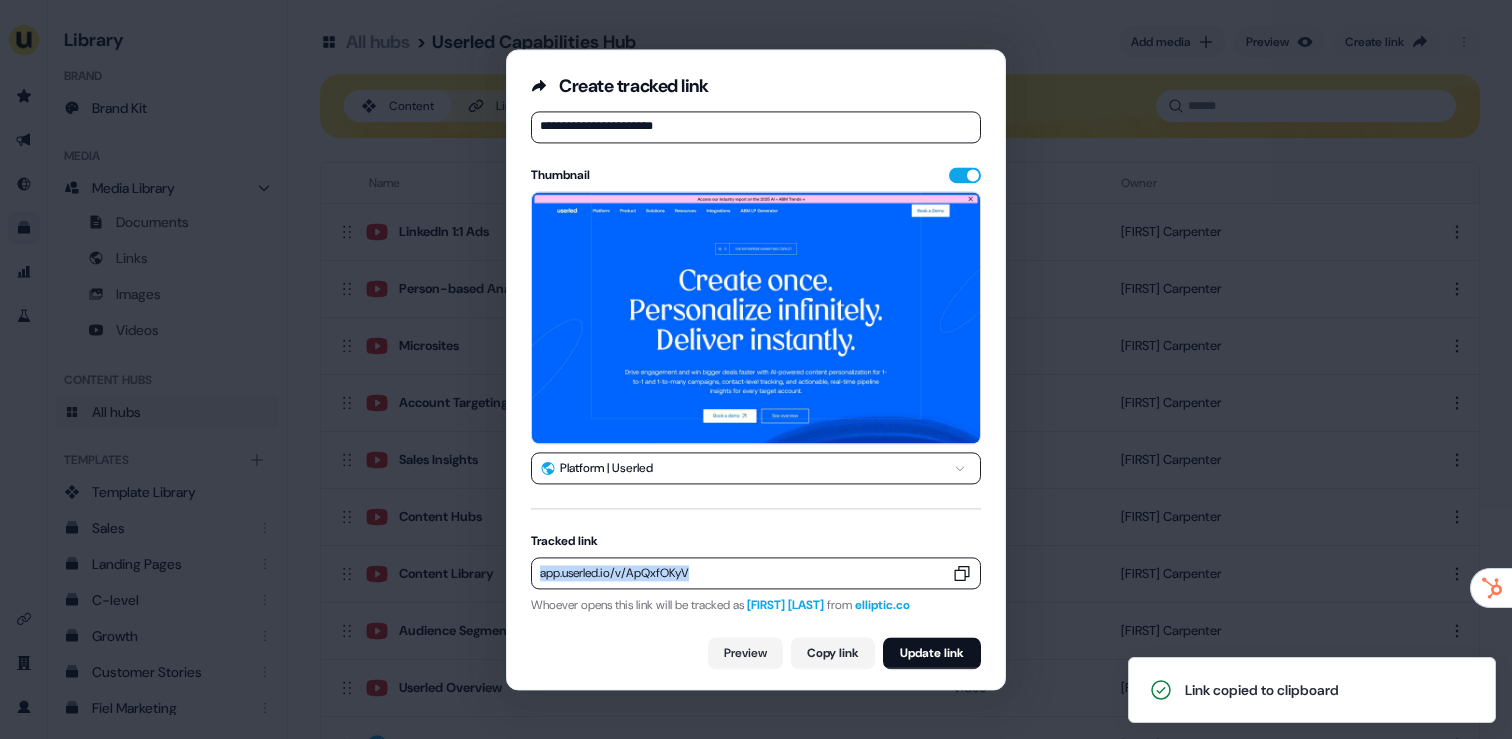 drag, startPoint x: 714, startPoint y: 567, endPoint x: 540, endPoint y: 564, distance: 174.02586 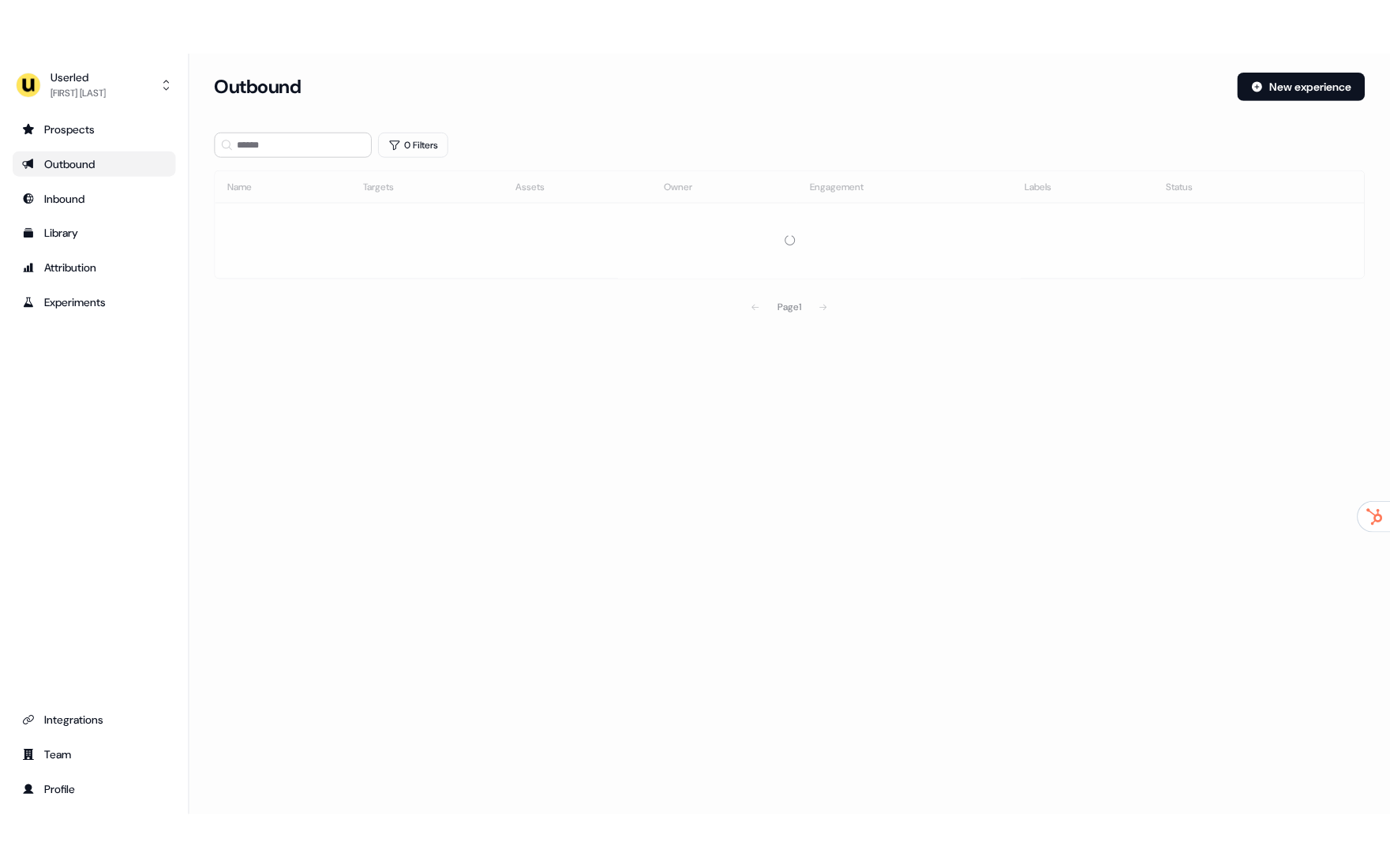 scroll, scrollTop: 0, scrollLeft: 0, axis: both 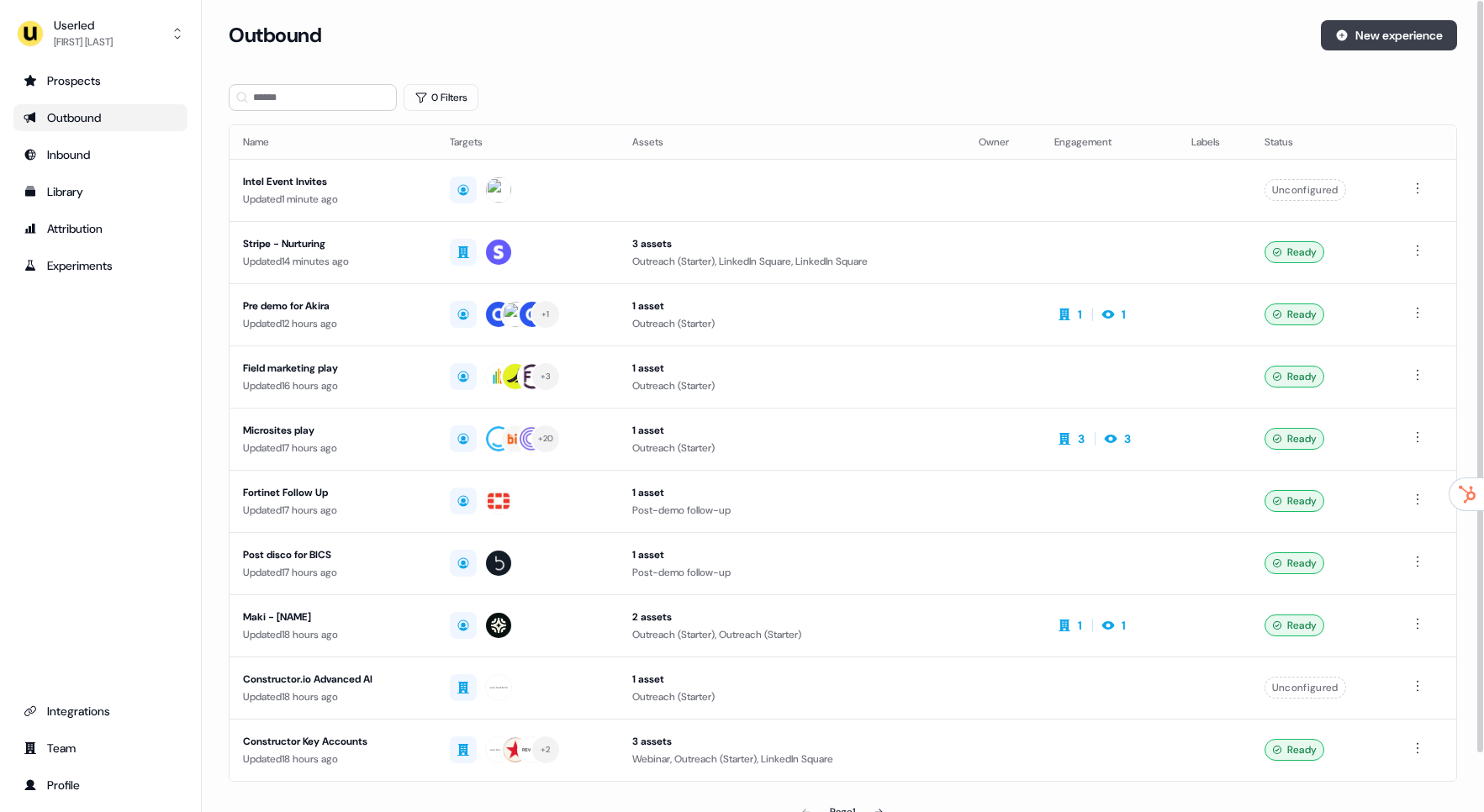 click on "New experience" at bounding box center [1389, 35] 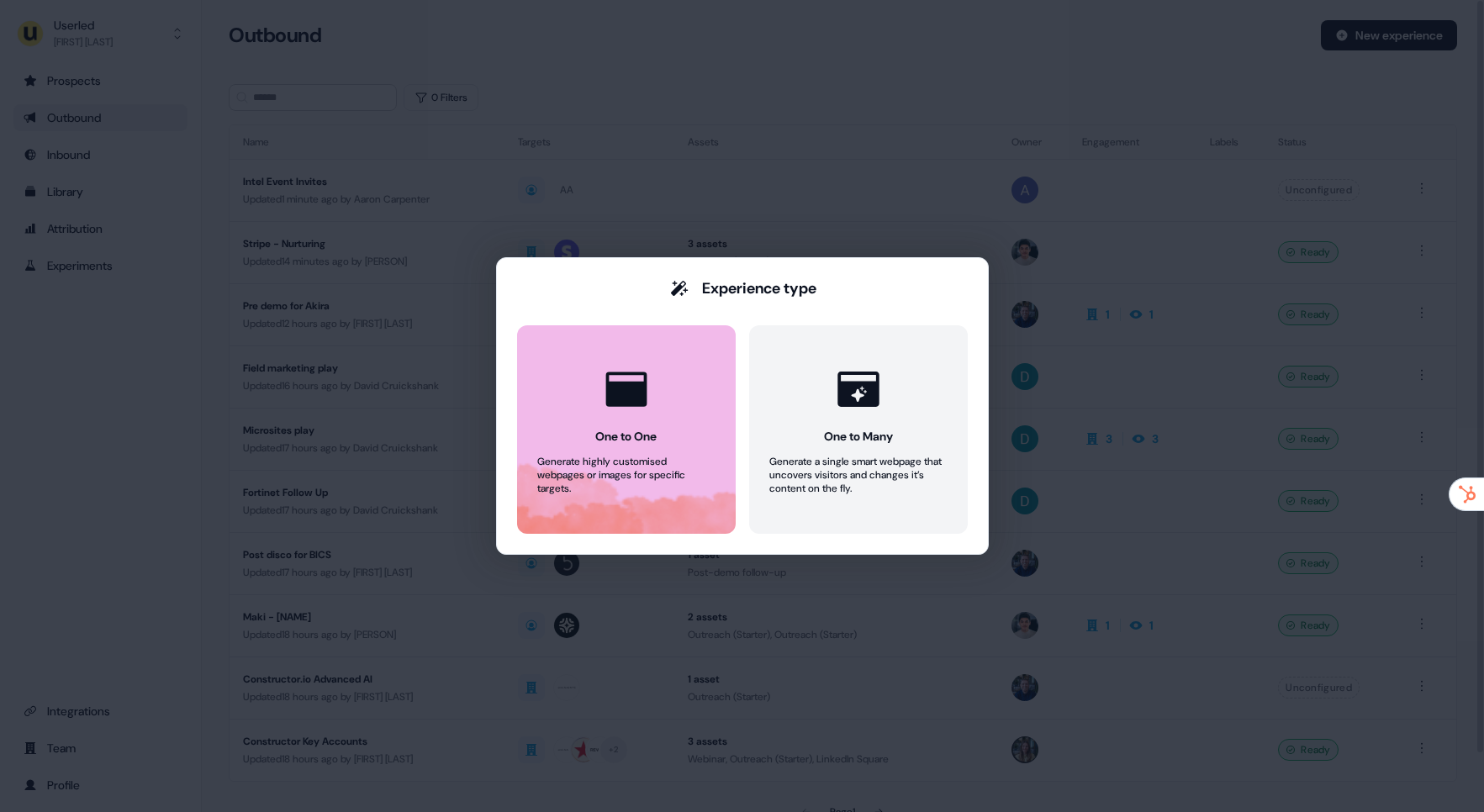 click on "One to One" at bounding box center (626, 436) 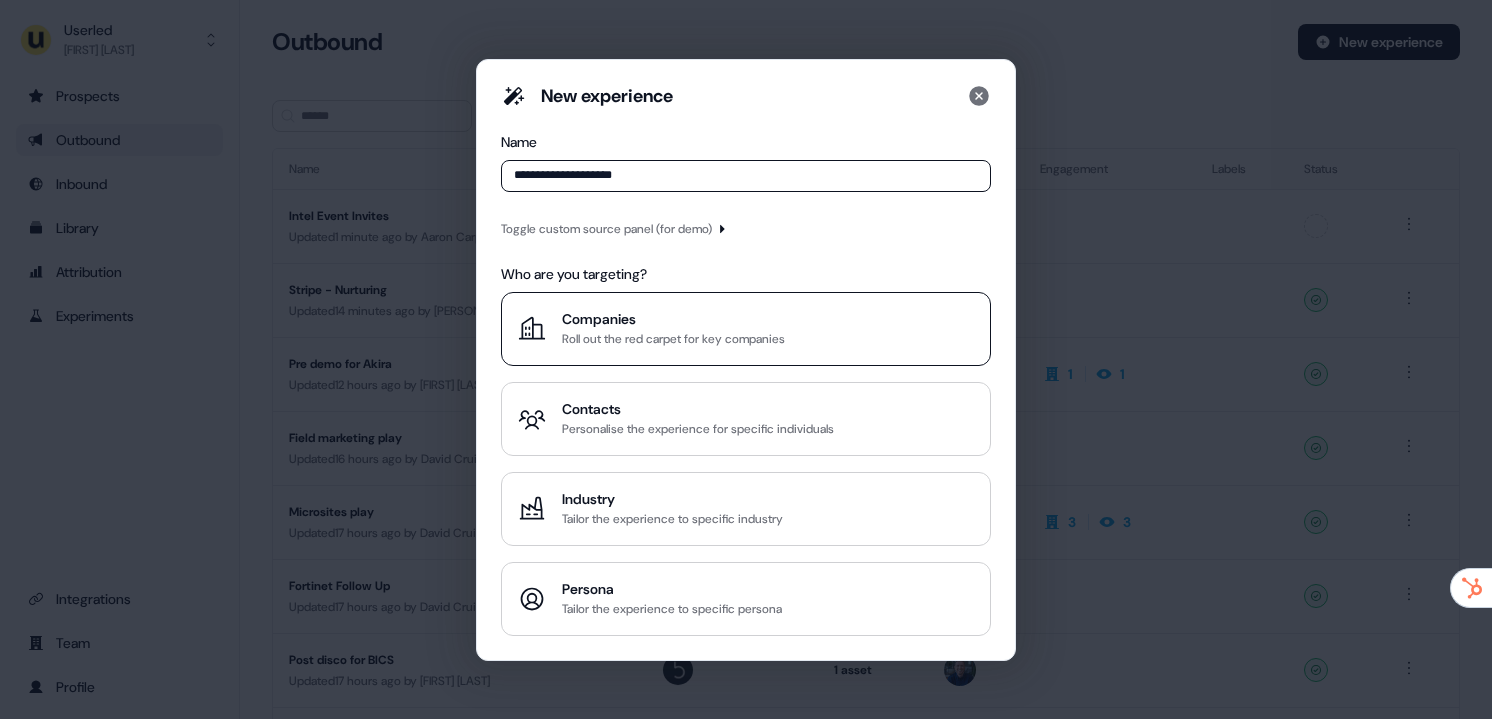 type on "**********" 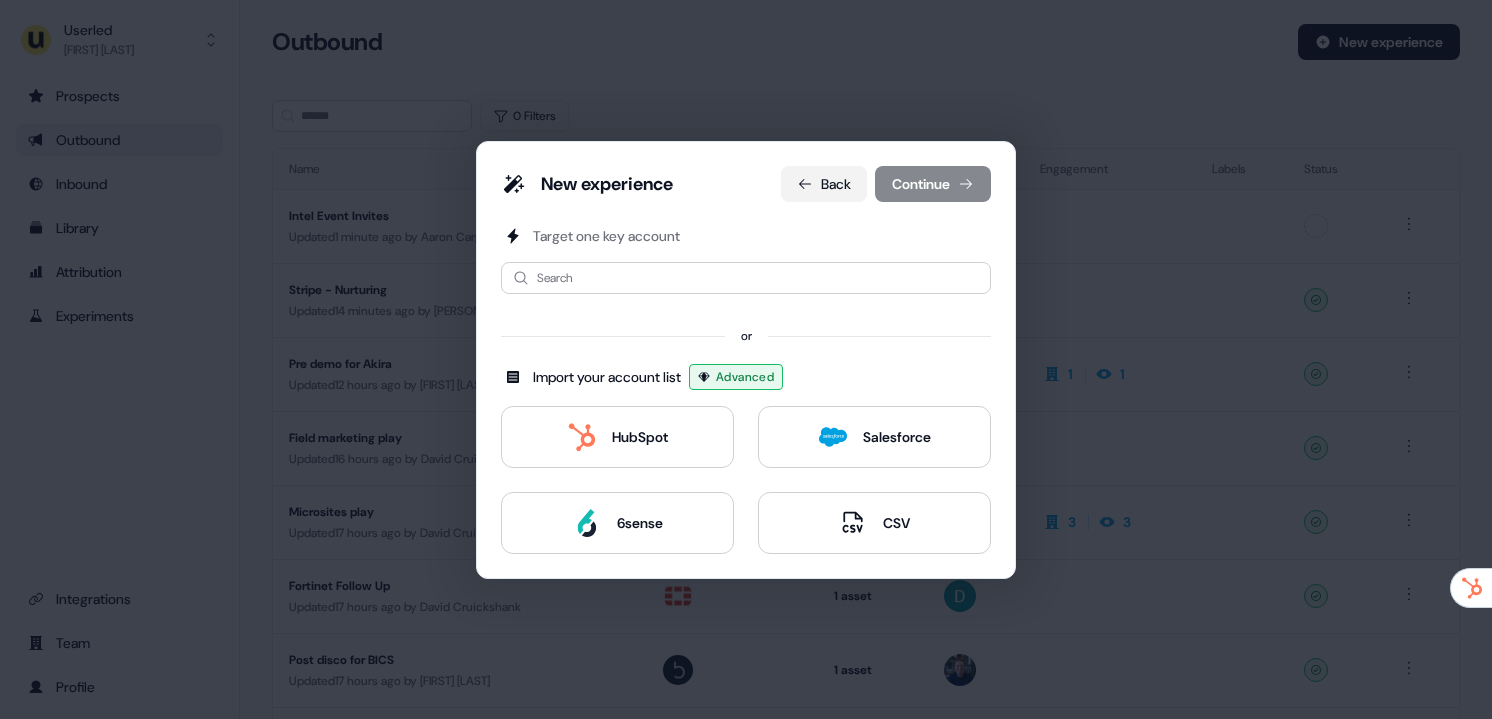 click on "Back" at bounding box center [824, 184] 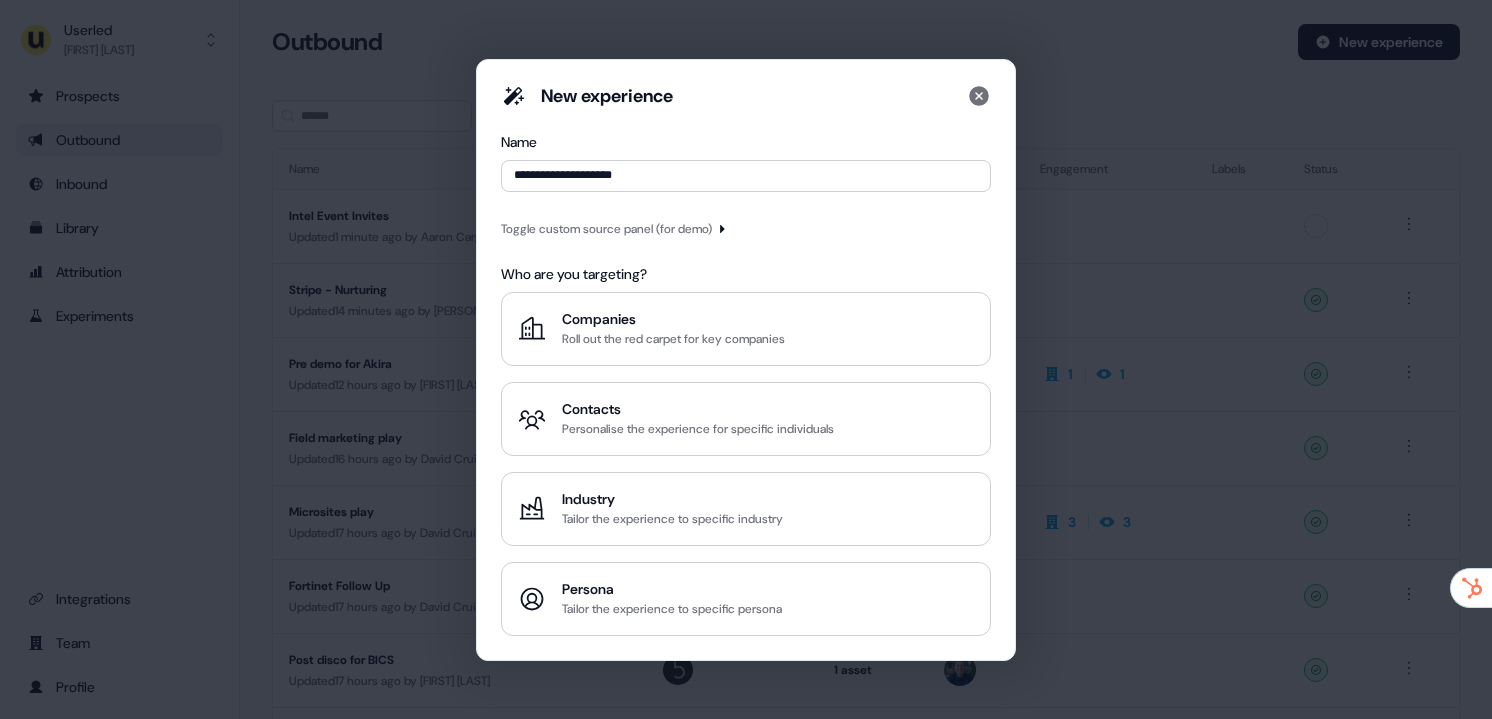 click on "Toggle custom source panel (for demo)" at bounding box center (606, 229) 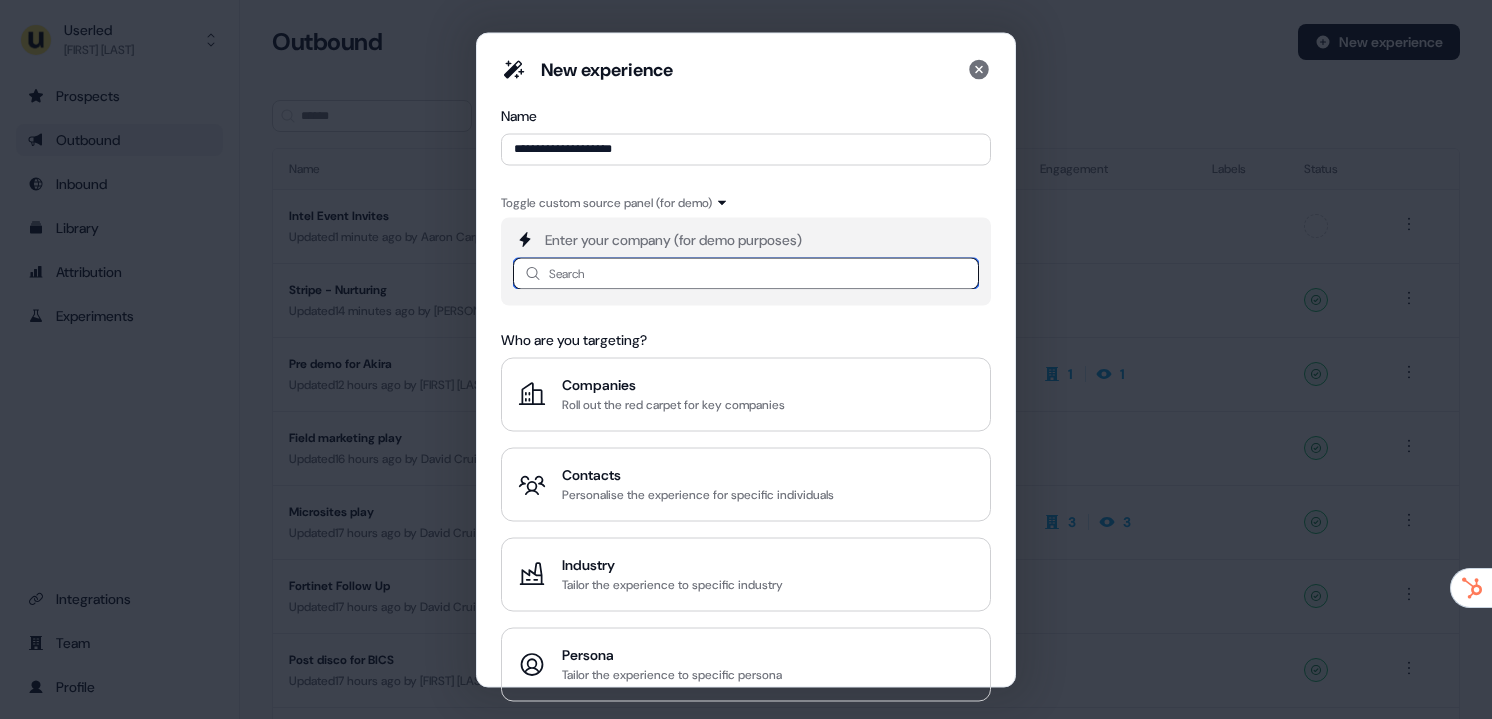 click at bounding box center (746, 273) 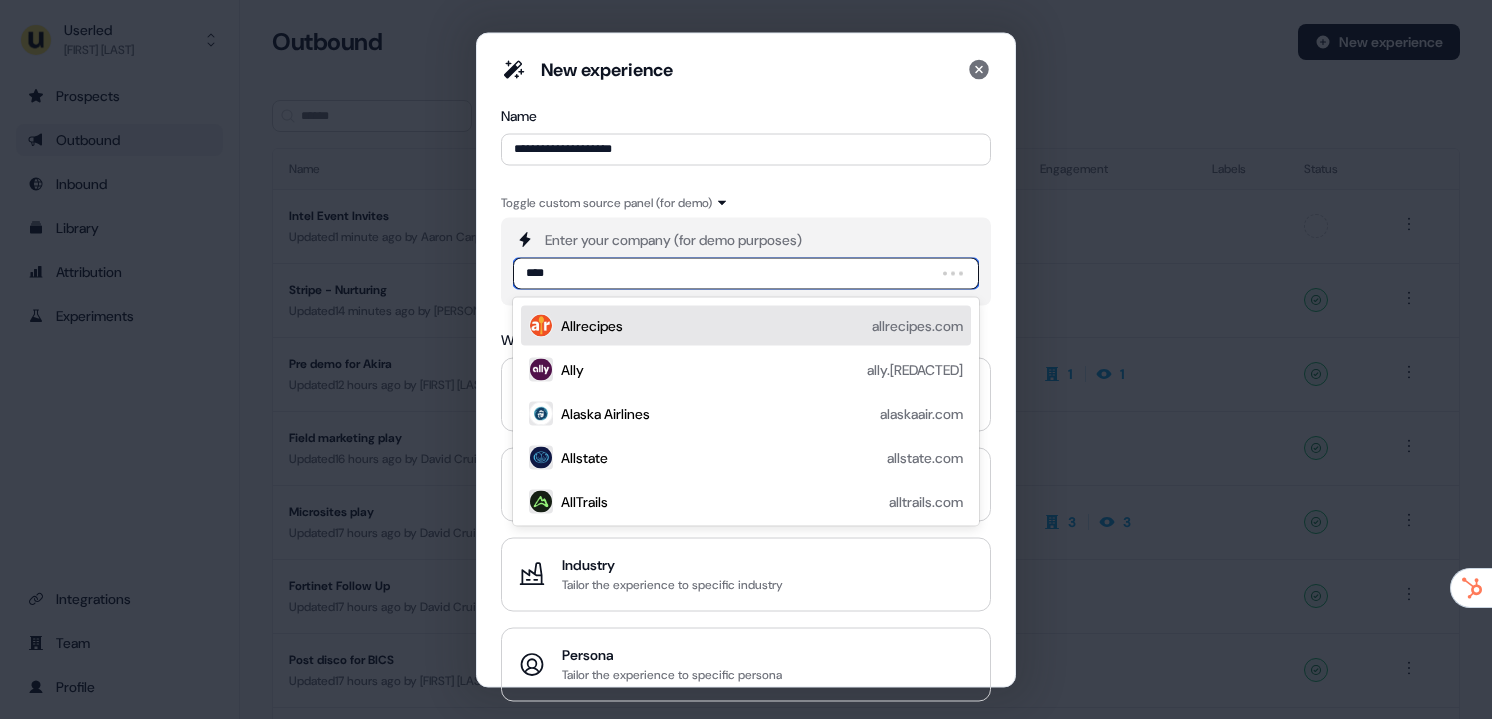 type on "*****" 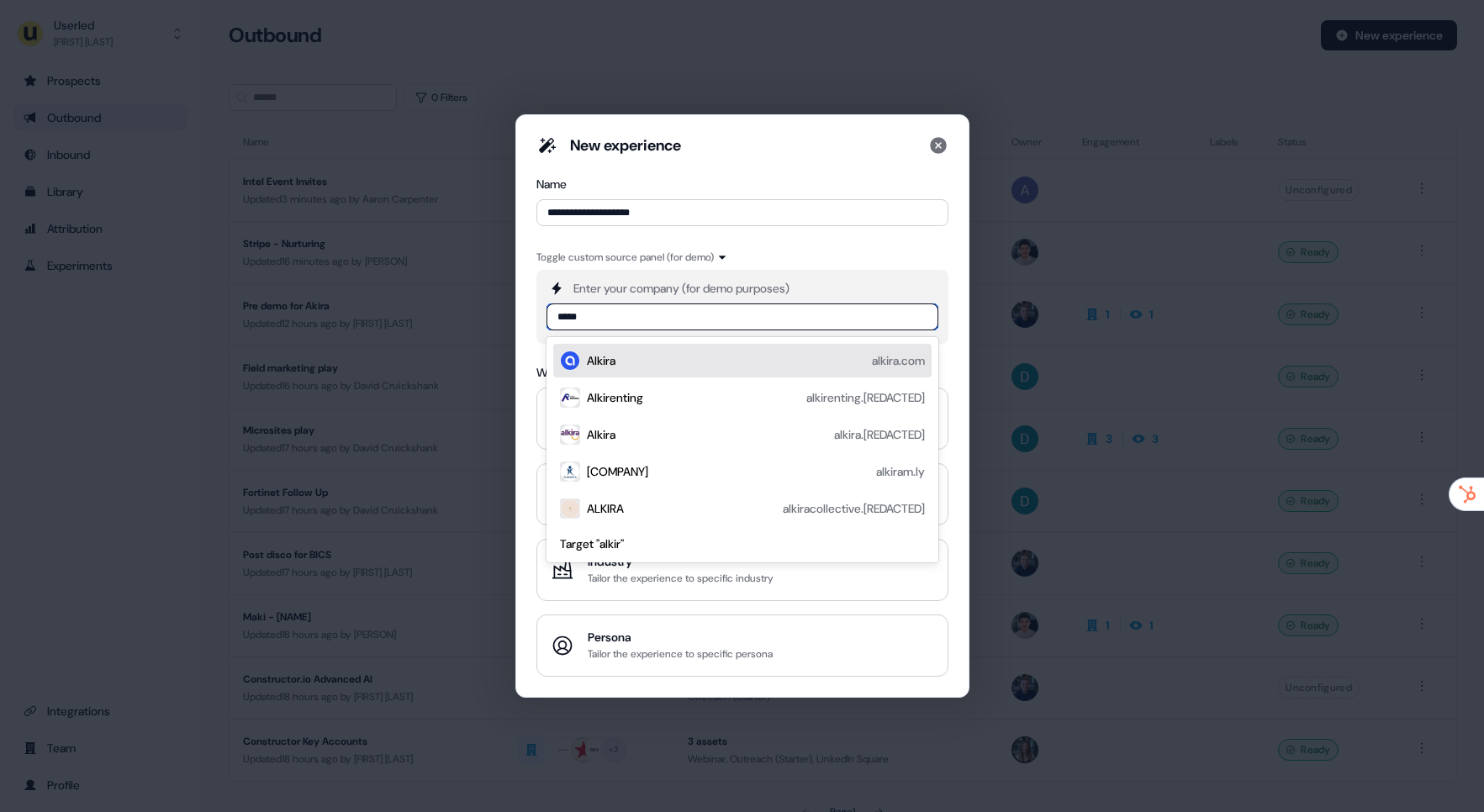 click on "Alkira [DOMAIN]" at bounding box center (756, 361) 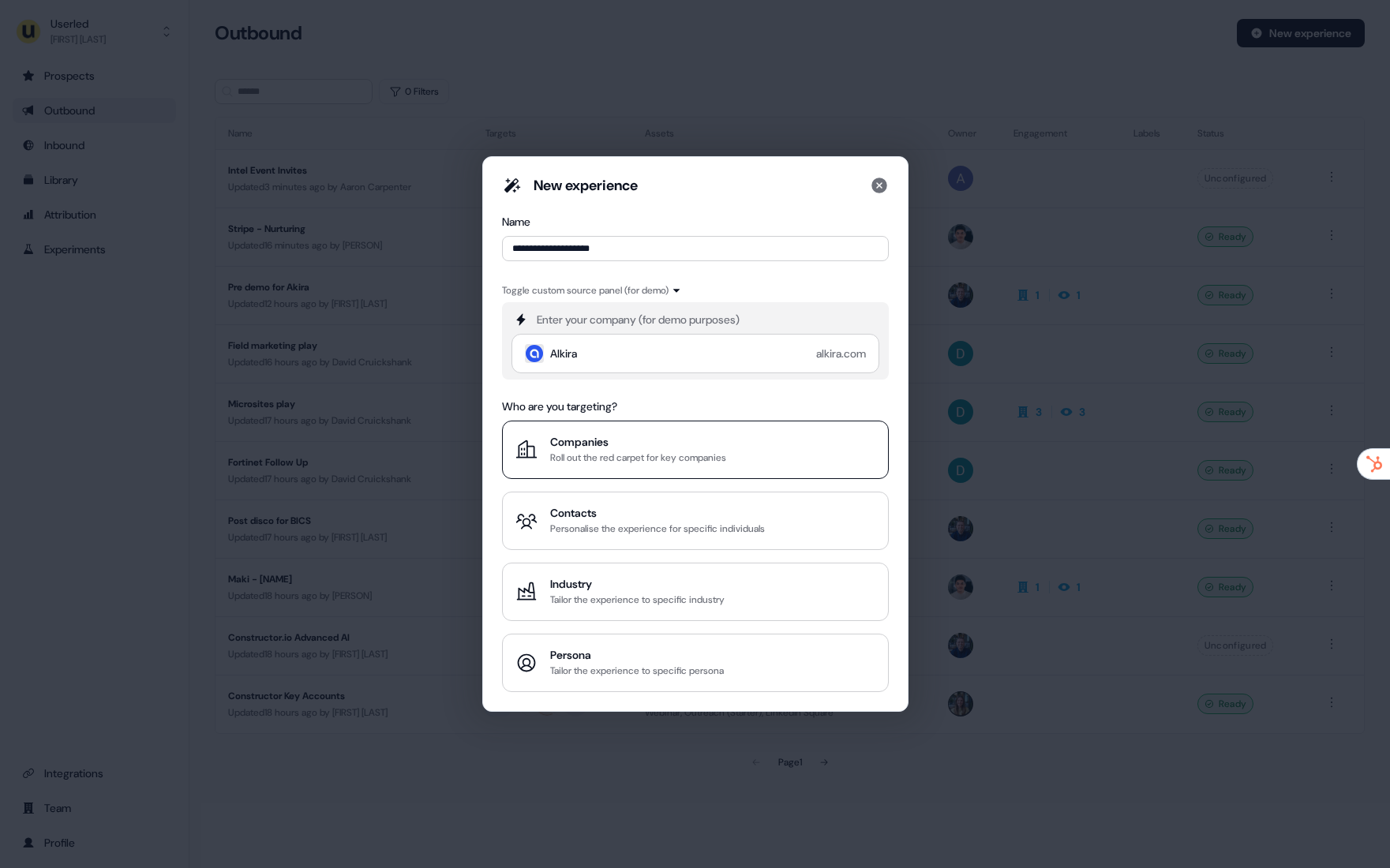 click on "Companies" at bounding box center (638, 442) 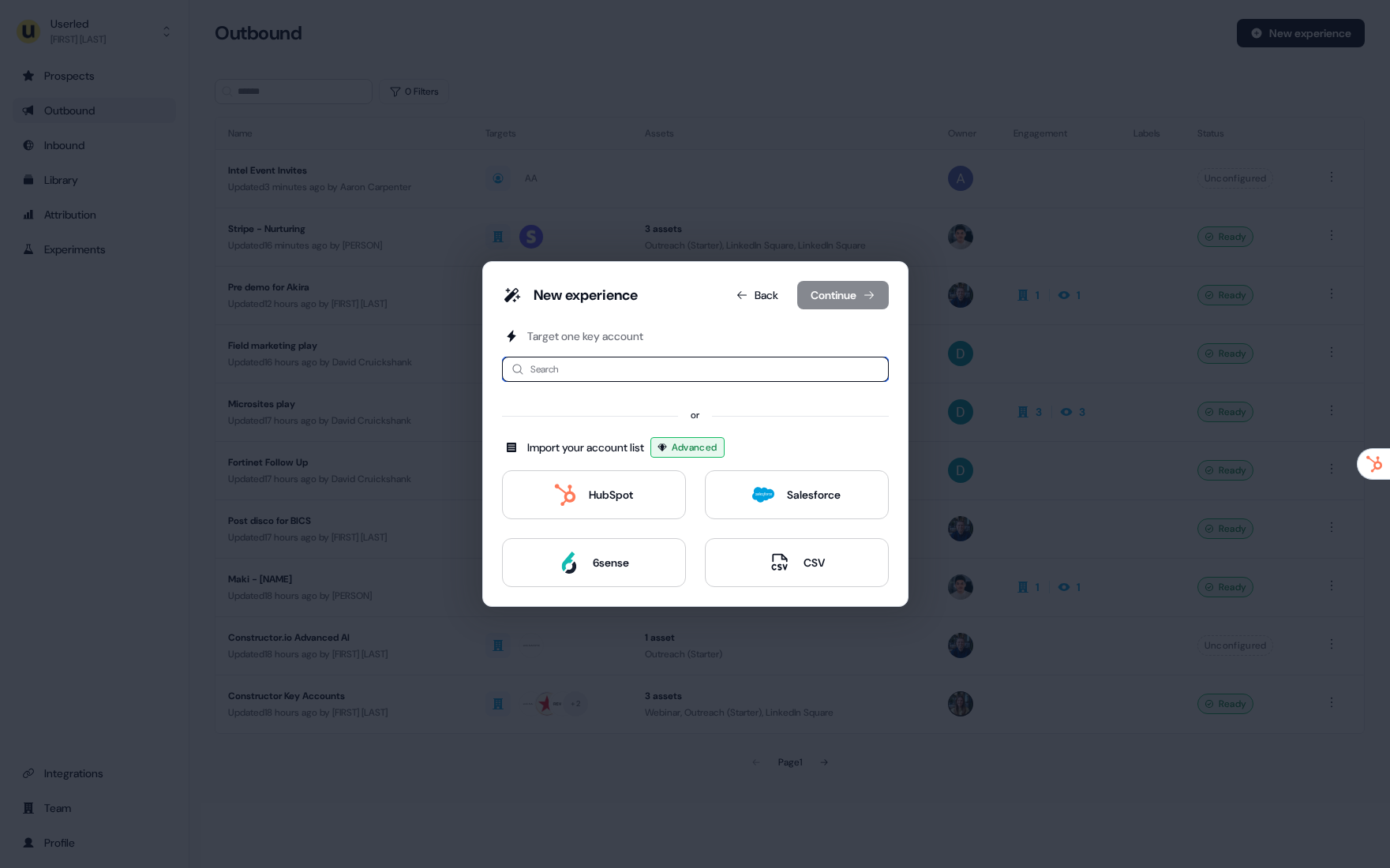 click at bounding box center [695, 369] 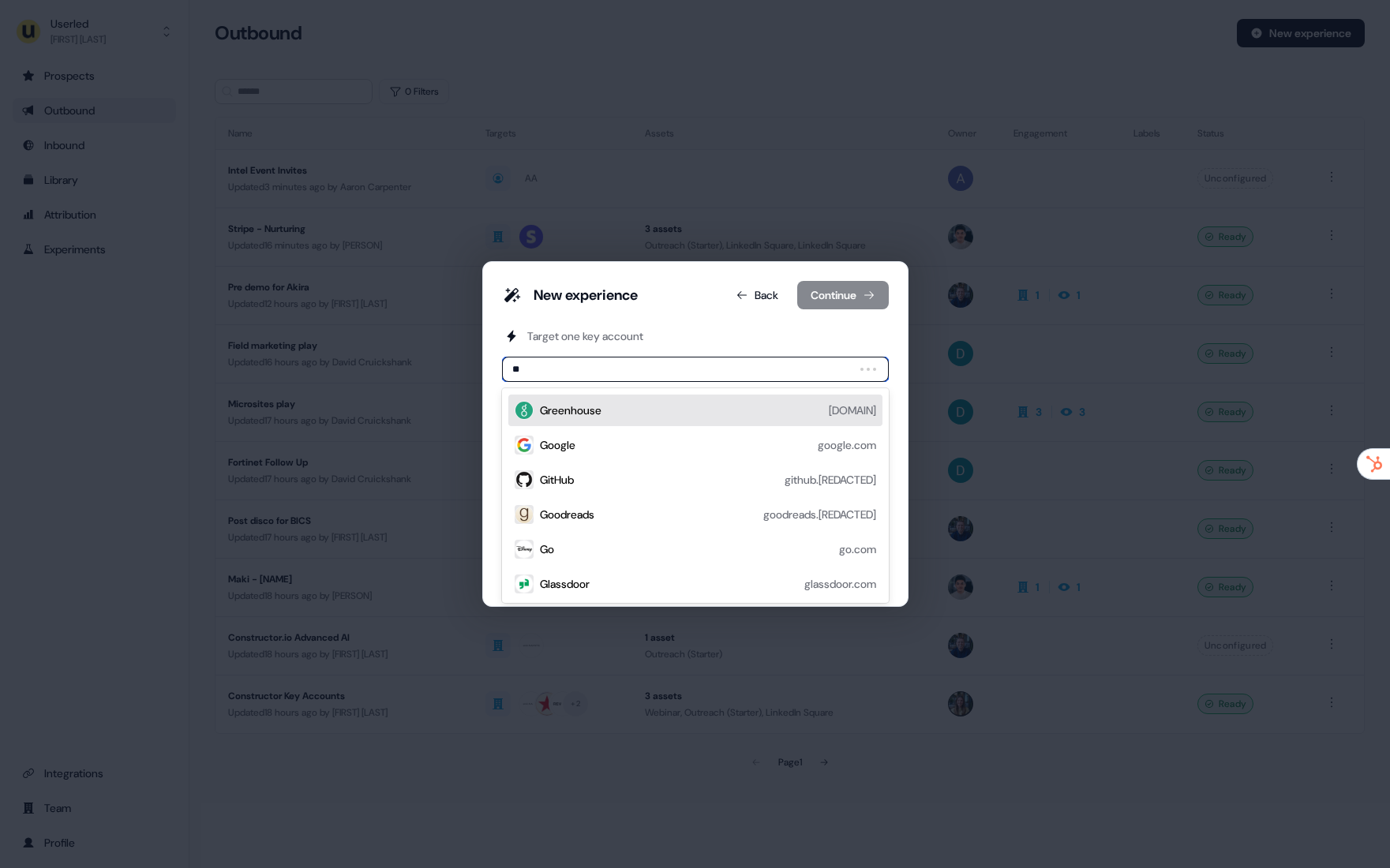 type on "***" 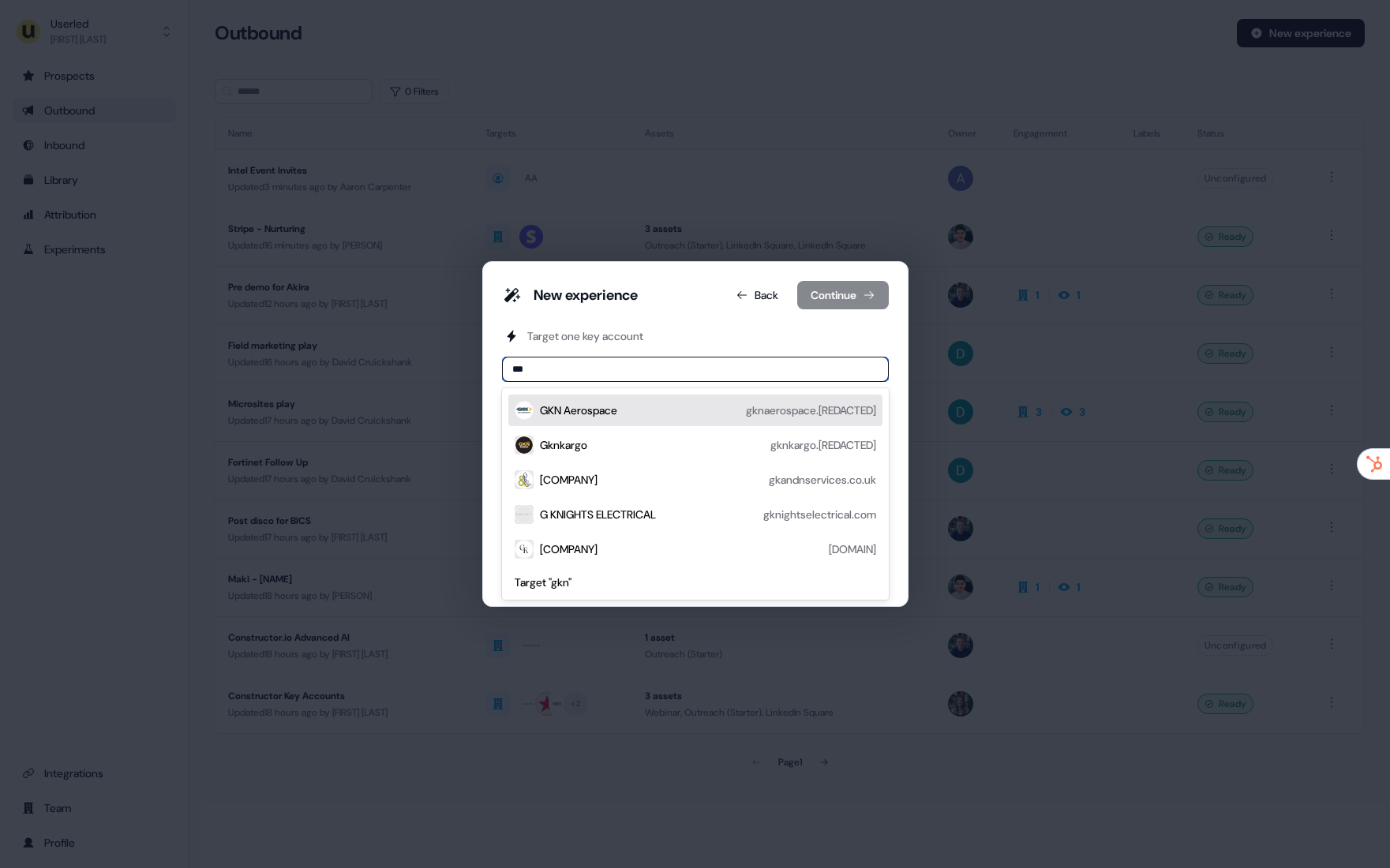 click on "GKN Aerospace" at bounding box center (579, 410) 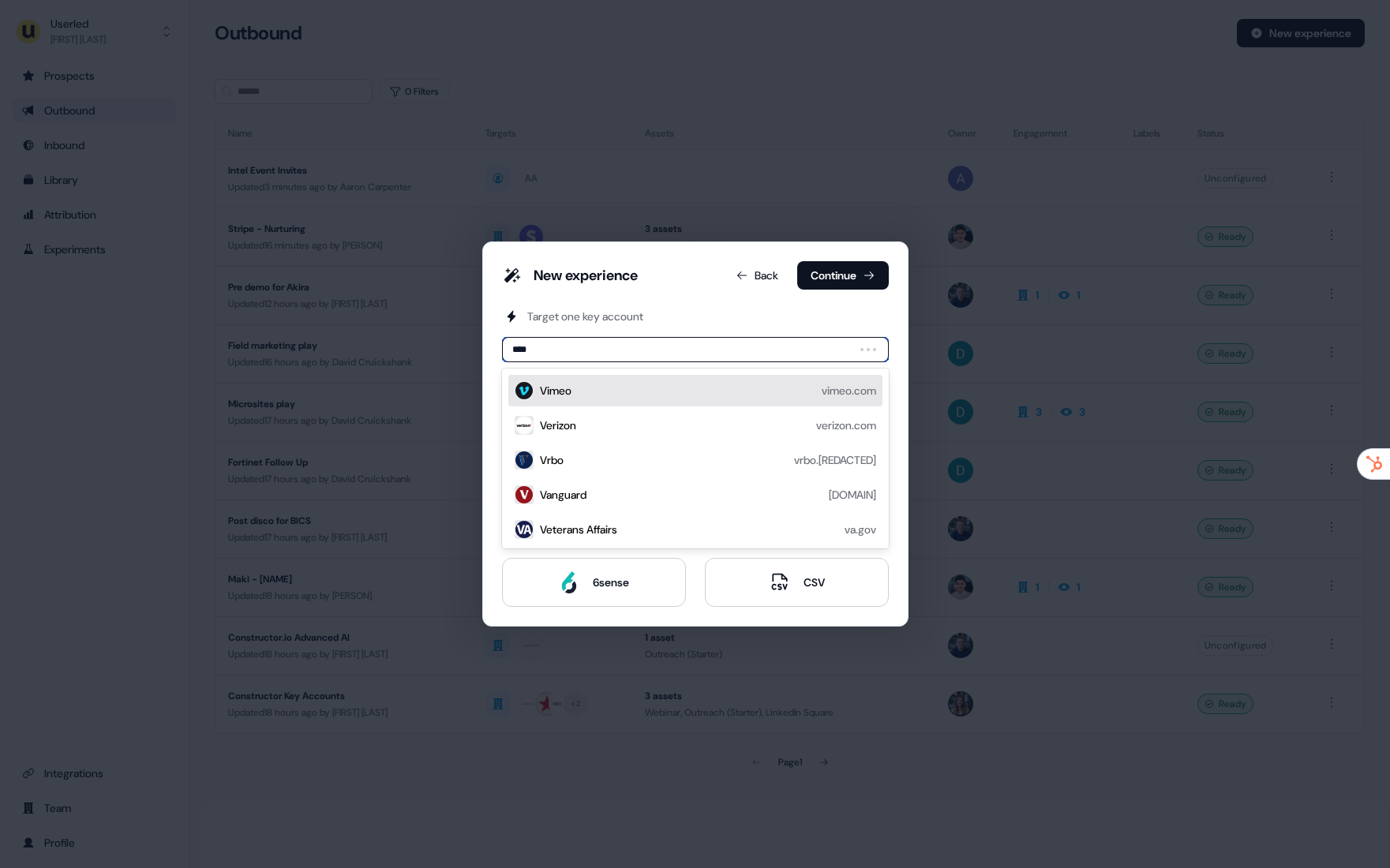 type on "*****" 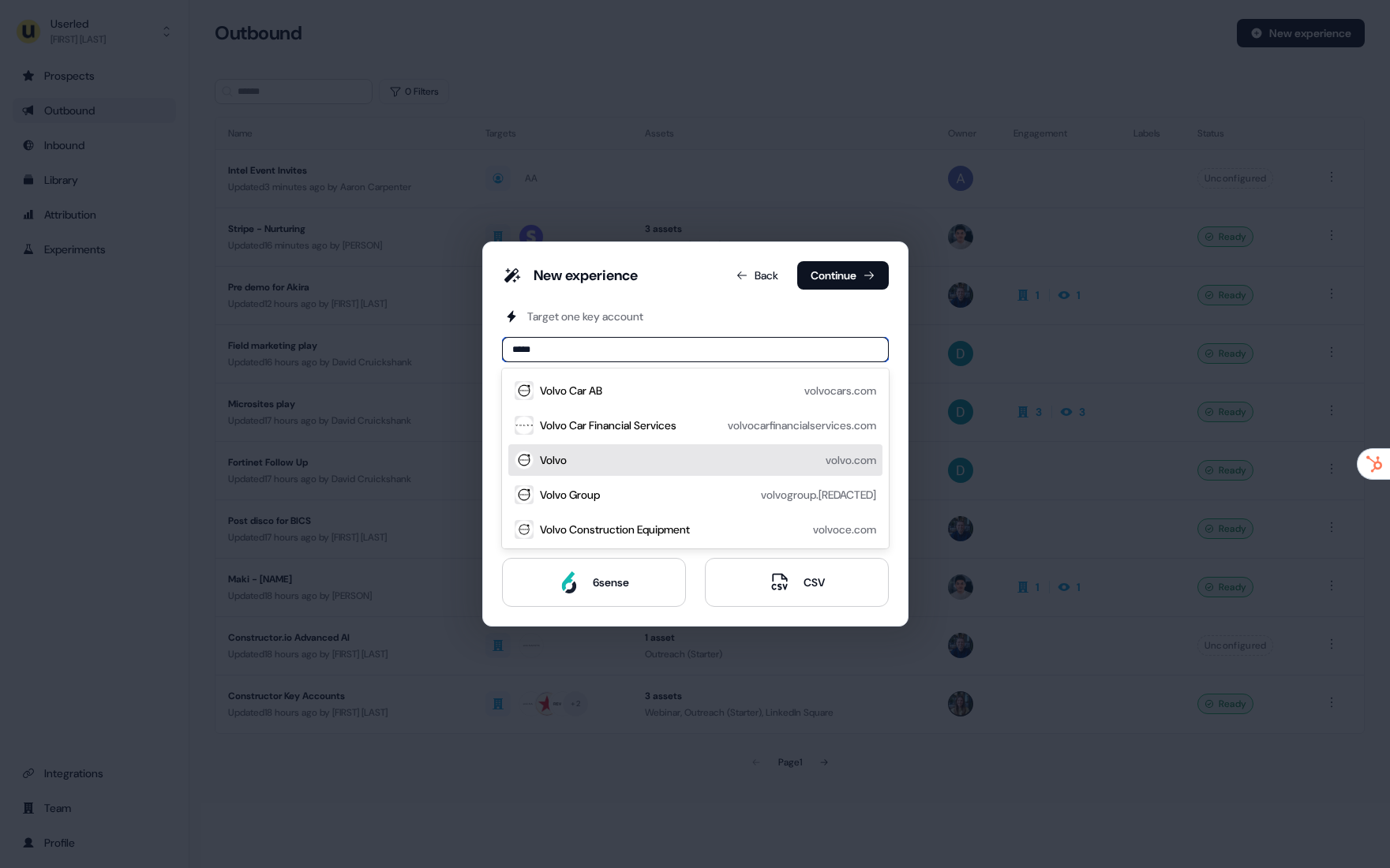 click on "[COMPANY] [DOMAIN]" at bounding box center (708, 460) 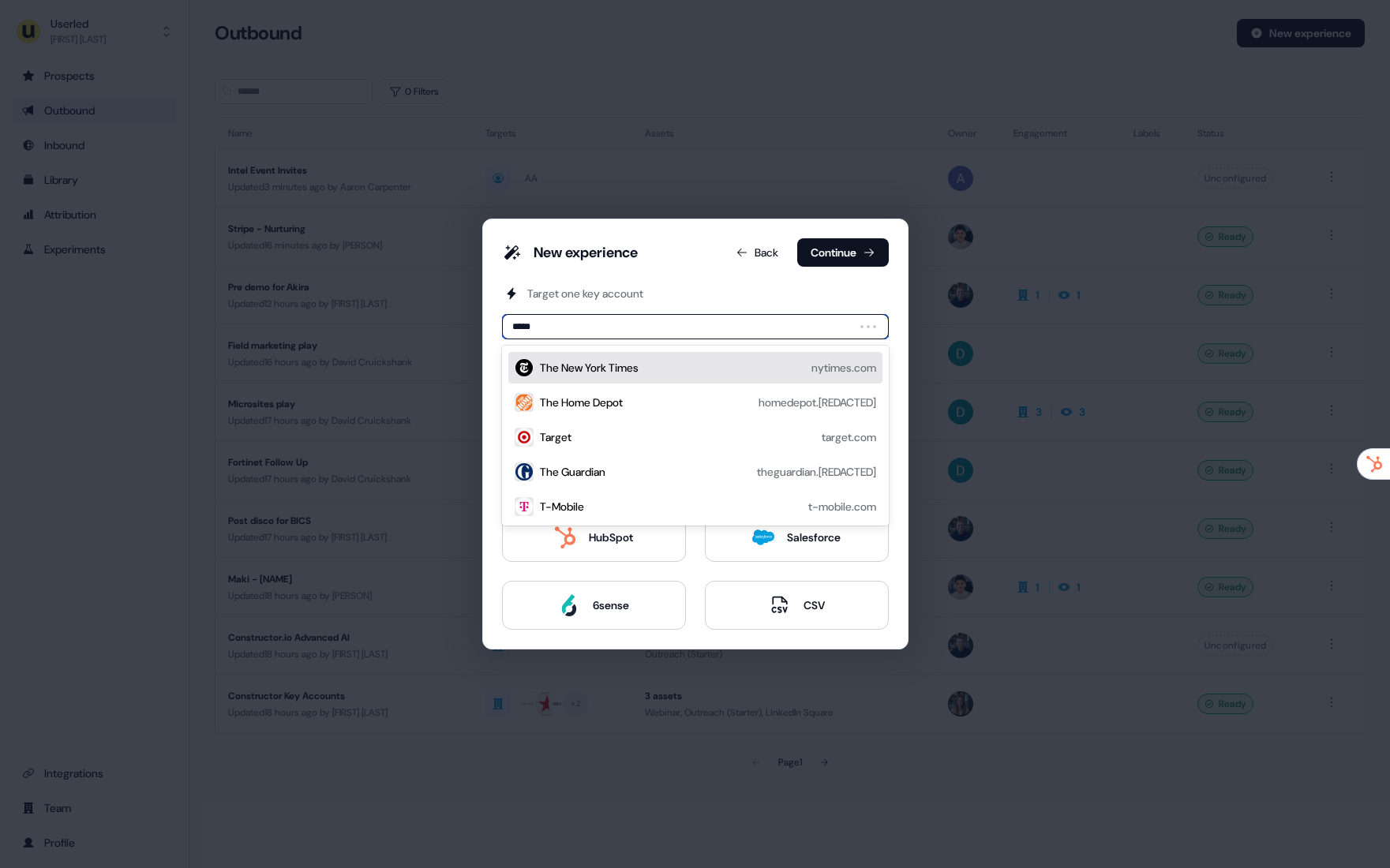 type on "******" 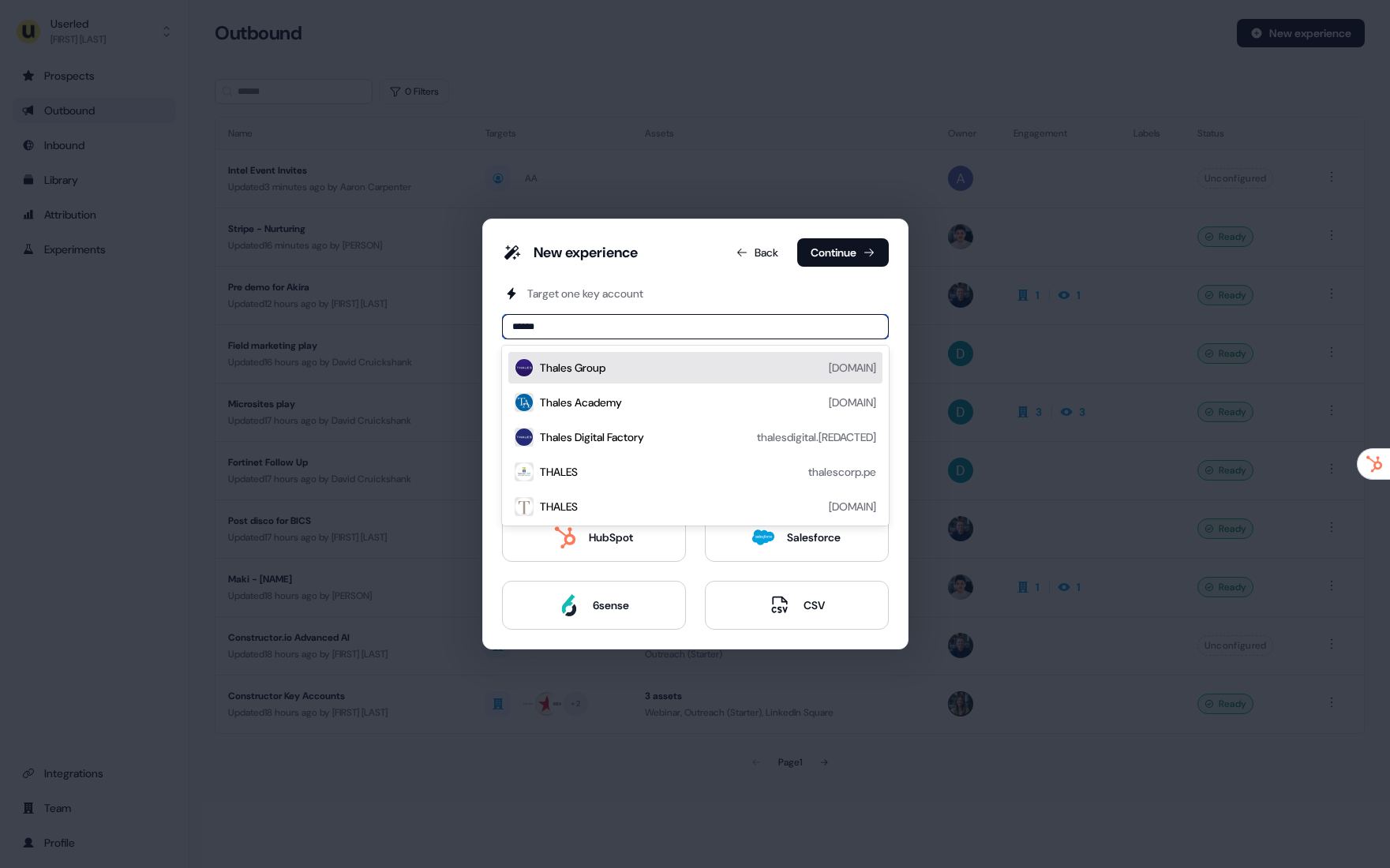click on "Thales Group thalesgroup.com" at bounding box center [695, 368] 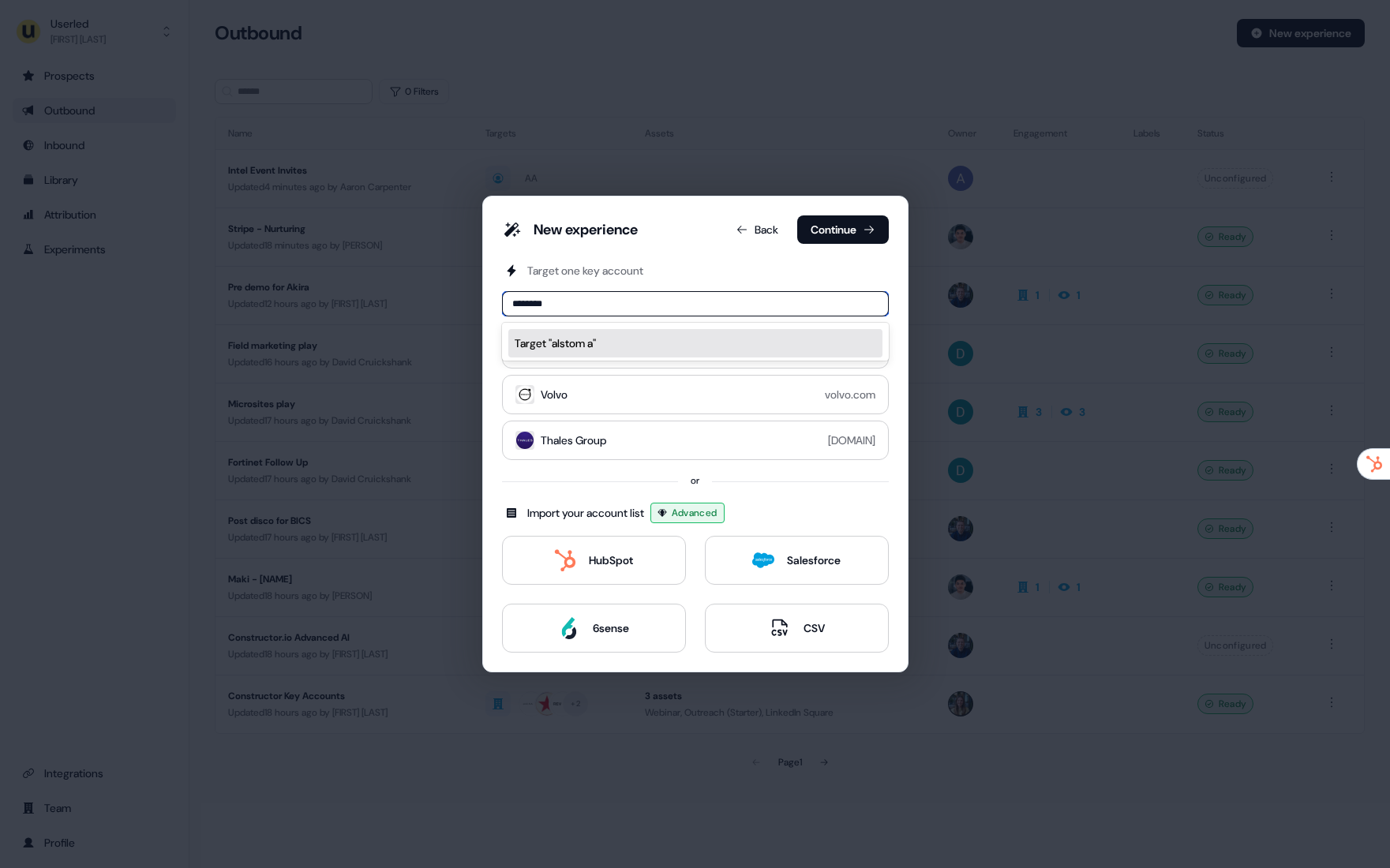 type on "******" 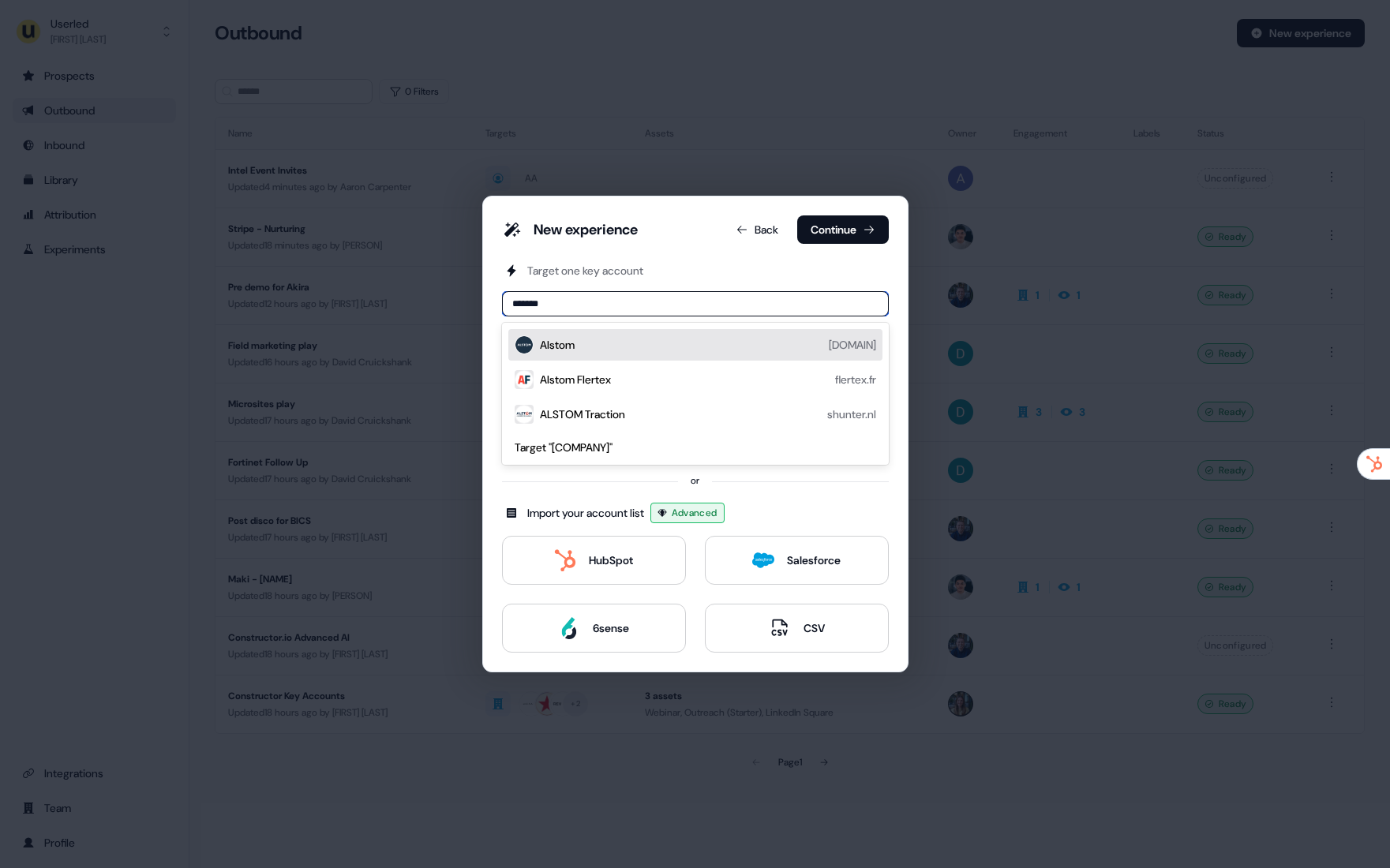 click on "[COMPANY] [DOMAIN]" at bounding box center [708, 345] 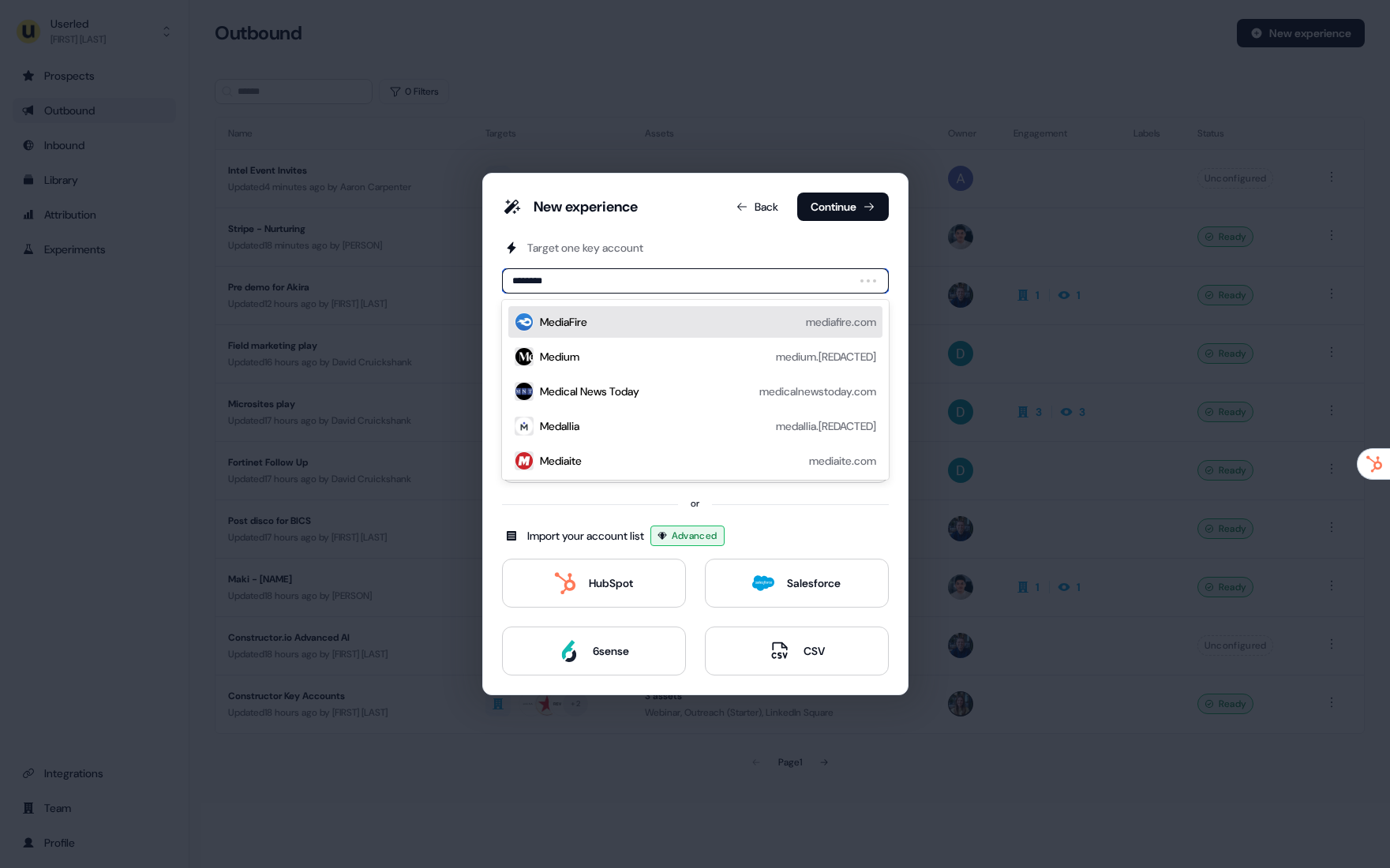 type on "*********" 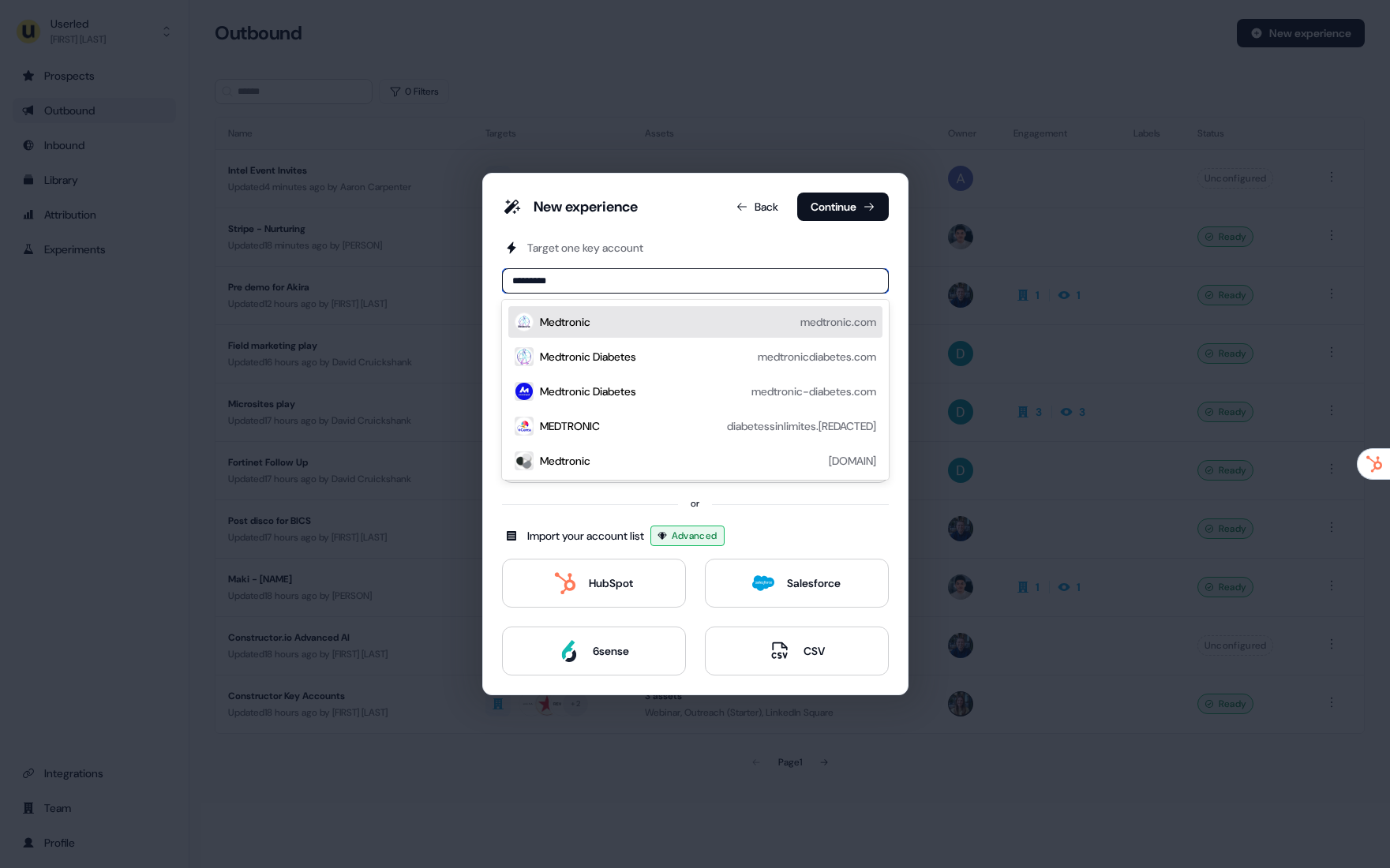 click on "Medtronic medtronic.com" at bounding box center [695, 322] 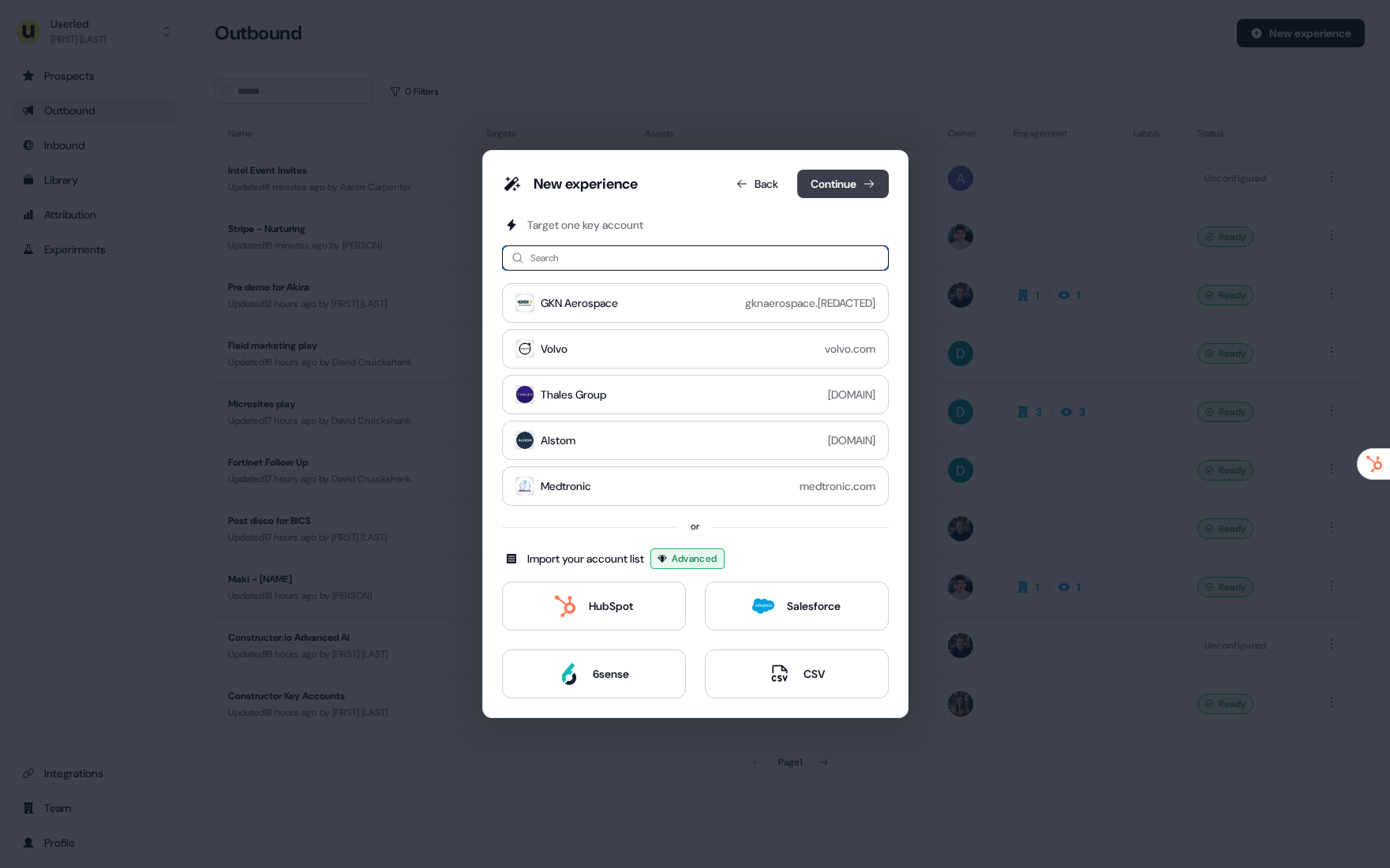 type 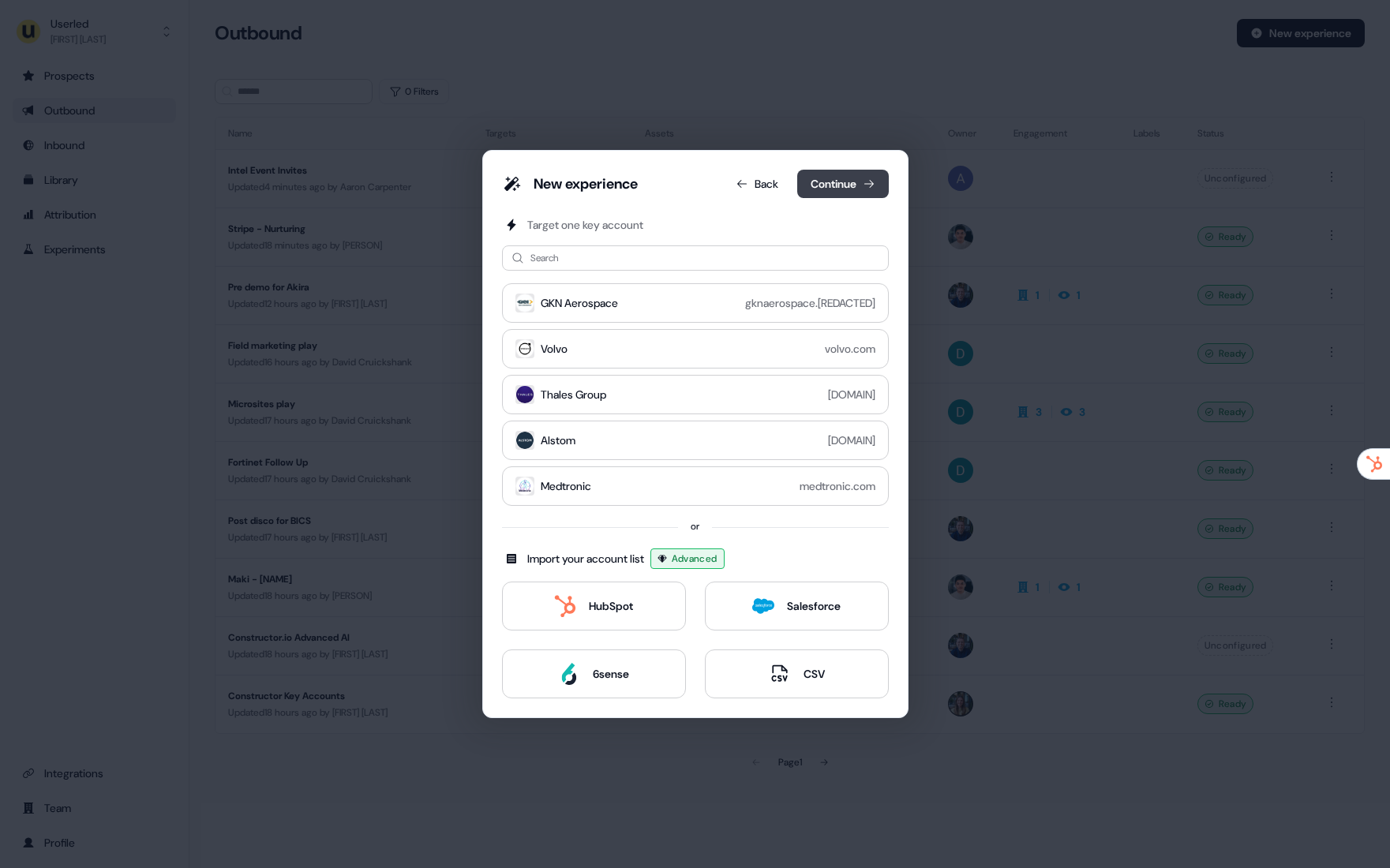 click on "Continue" at bounding box center [843, 184] 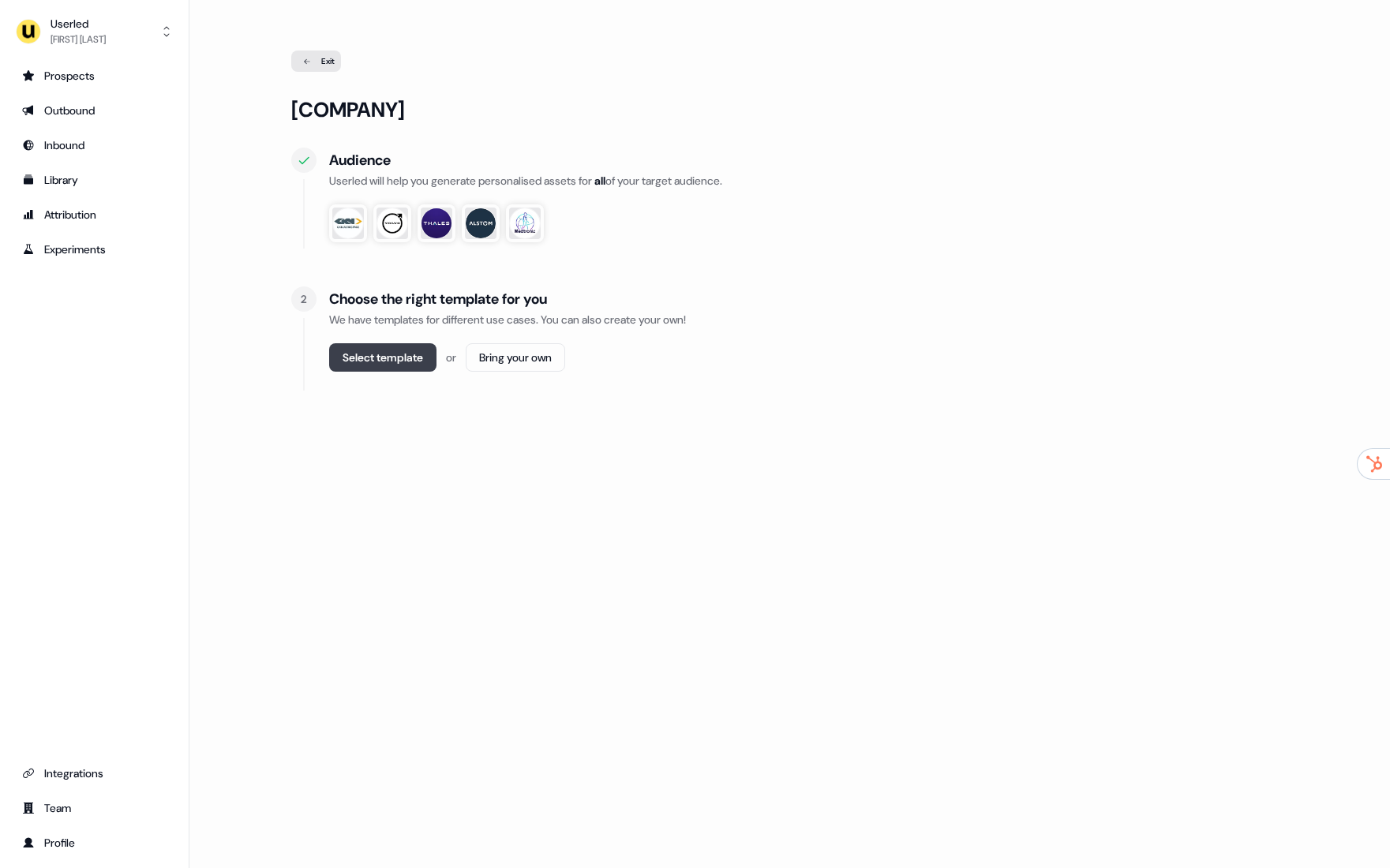 click on "Select template" at bounding box center [383, 357] 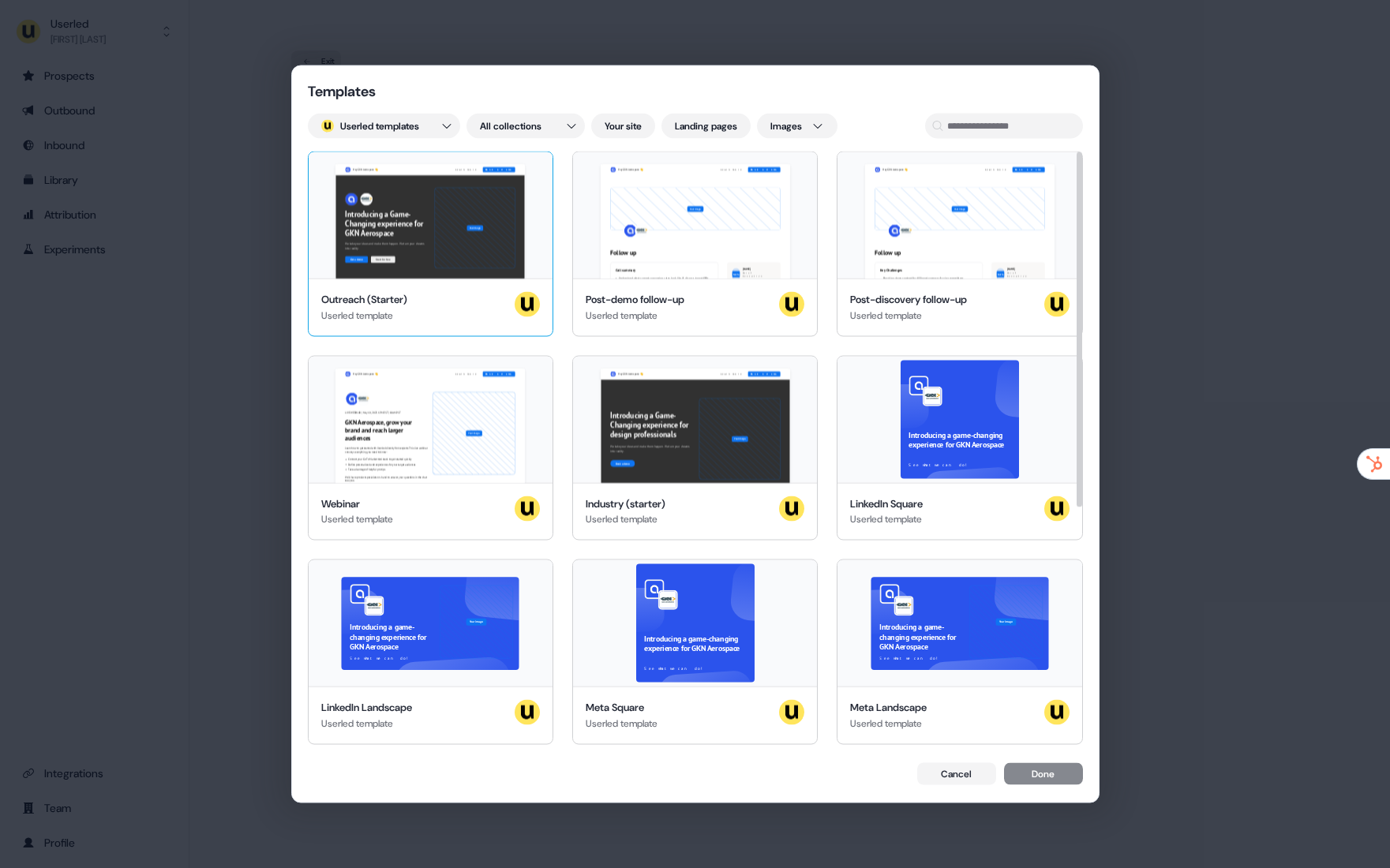 click on "Outreach (Starter) Userled template" at bounding box center (430, 308) 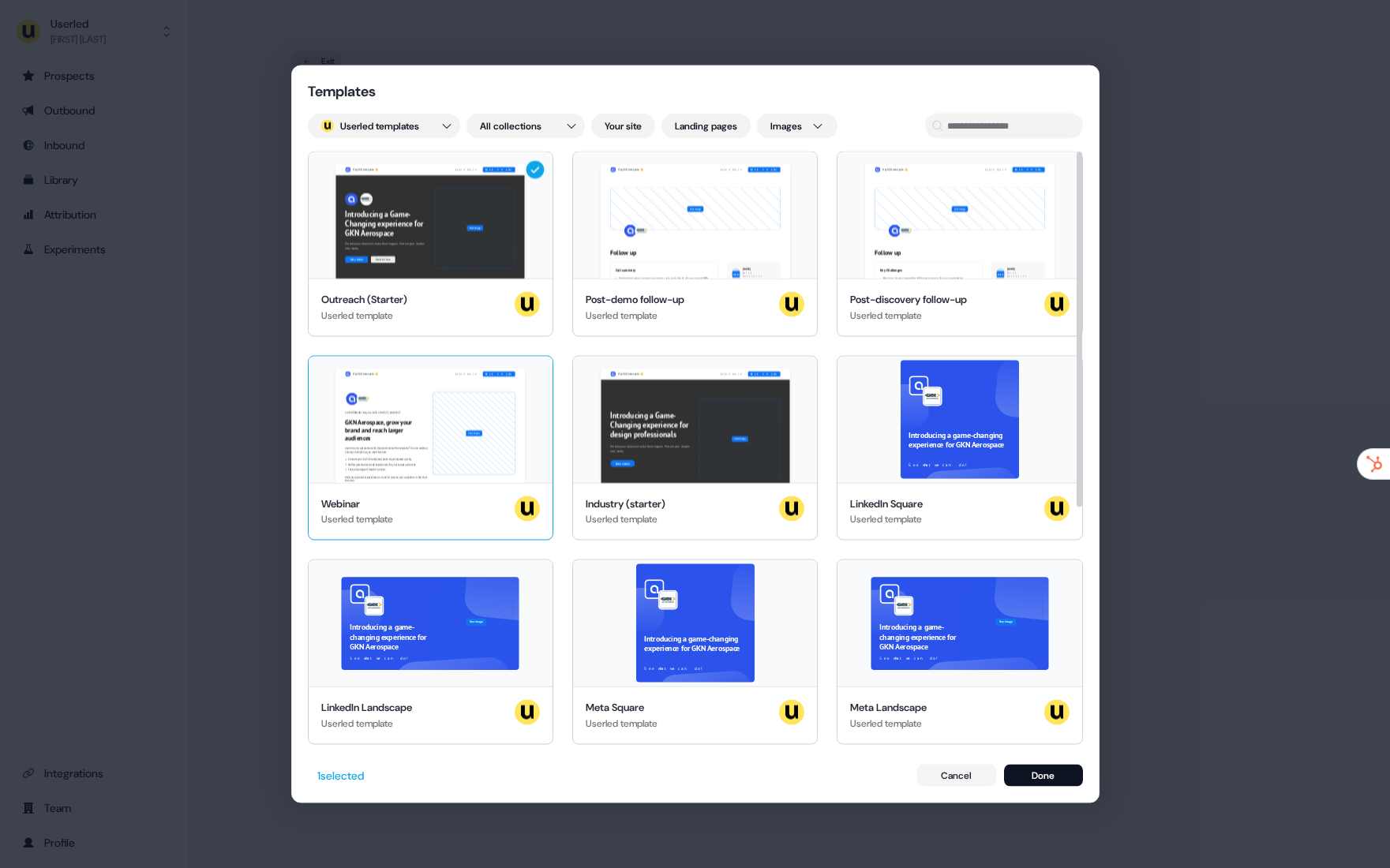 click on "Hey GKN Aerospace 👋 Learn more Book a demo LIVE WEBINAR | May 10, 2023 1PM EST | 10AM PST GKN Aerospace, grow your brand and reach larger audiences Learn how to get started with Userled directly from experts. This live webinar converys everything you need to know: Connect your Go To Market tool stack to get started quickly Define personalised web experiences for your target audiences Take advantage of helpful pro tips We’ll have product specialists on-hand to answer your questions in the chat tool, too. Register Jane Doe Demand Gen, Userled.io John Doe GTM, Userled.io Your image Resources" at bounding box center [430, 419] 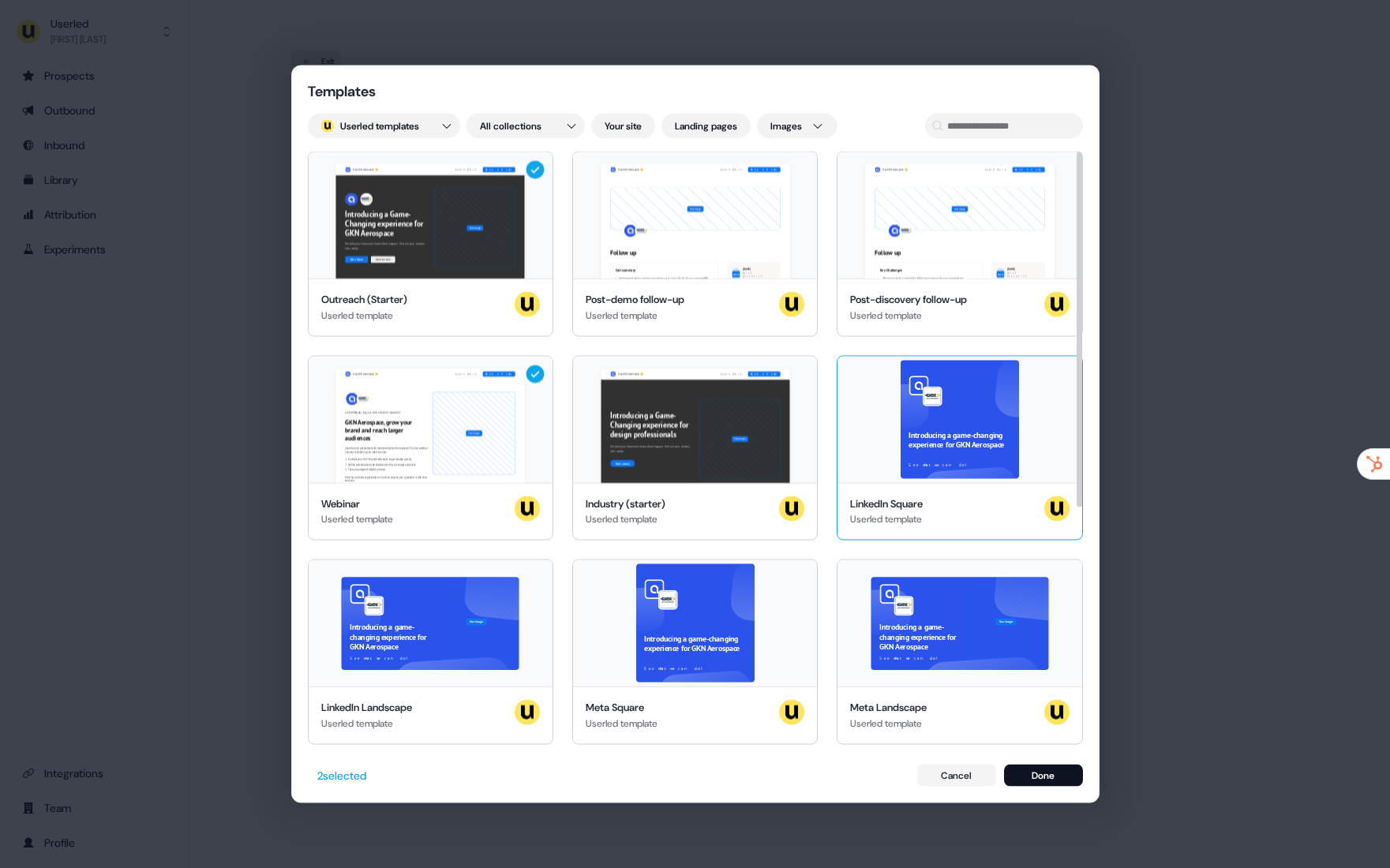 click on "Introducing a game-changing experience for GKN Aerospace See what we can do!" at bounding box center [959, 419] 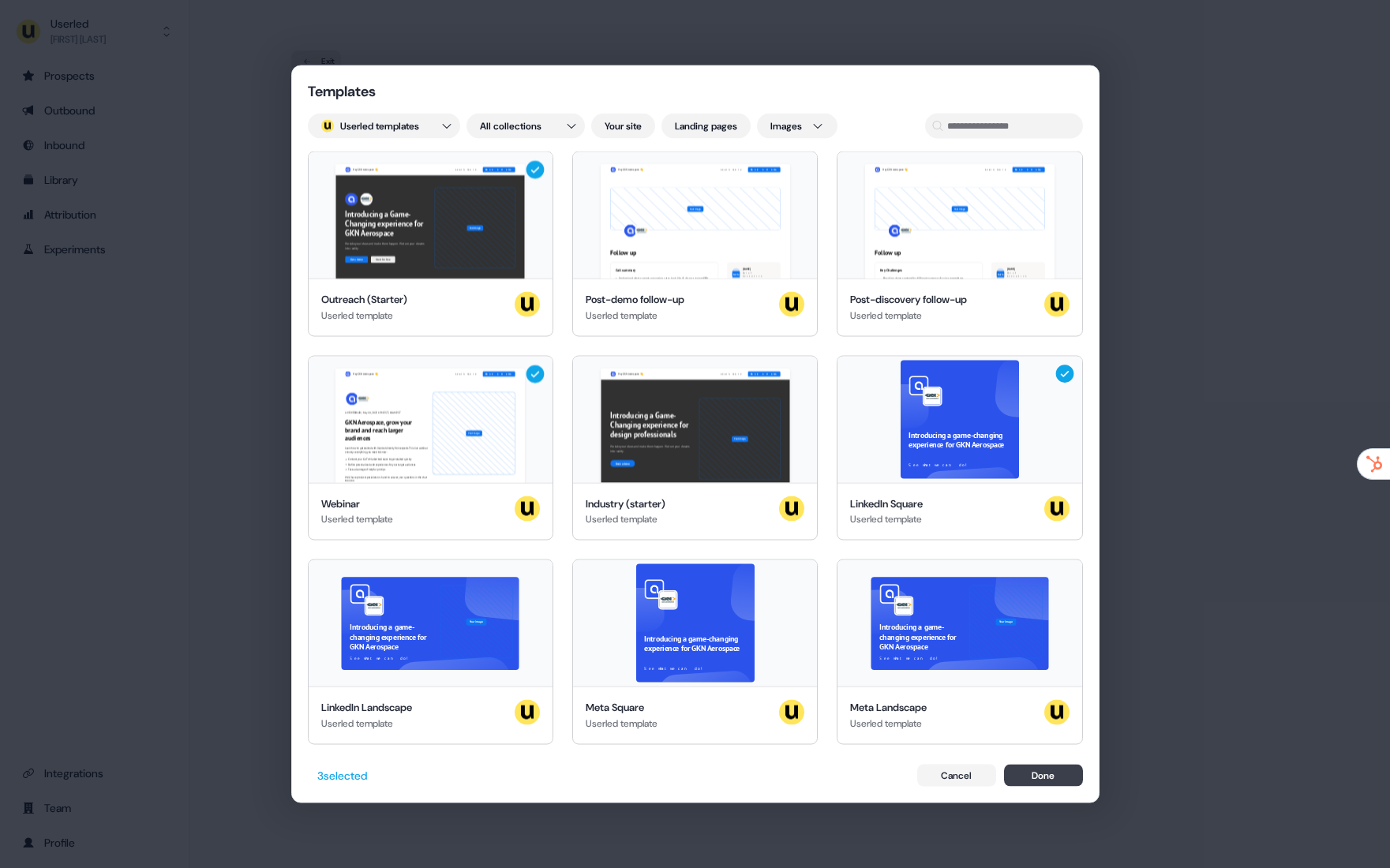 click on "Done" at bounding box center [1043, 776] 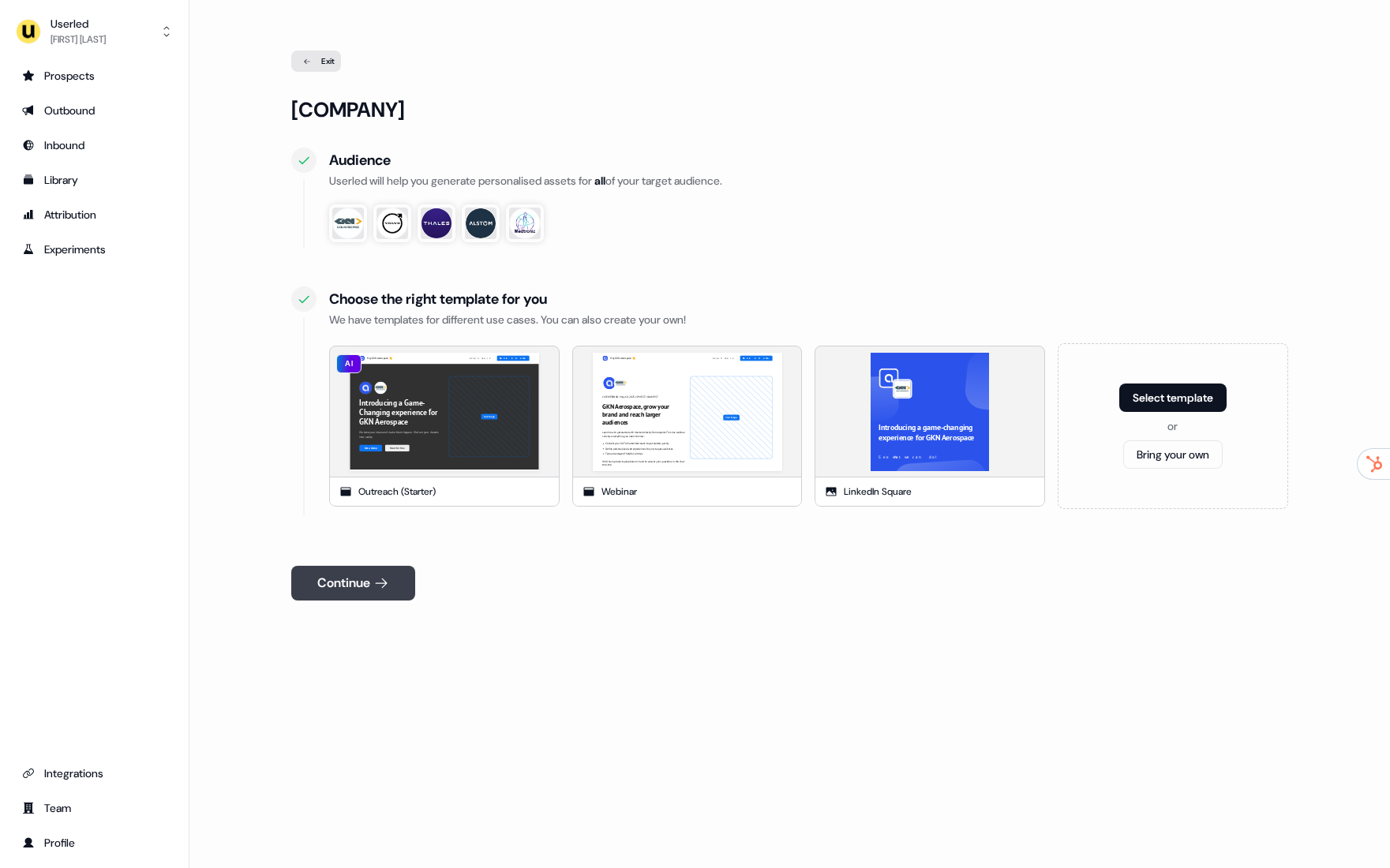 click on "Continue" at bounding box center [353, 583] 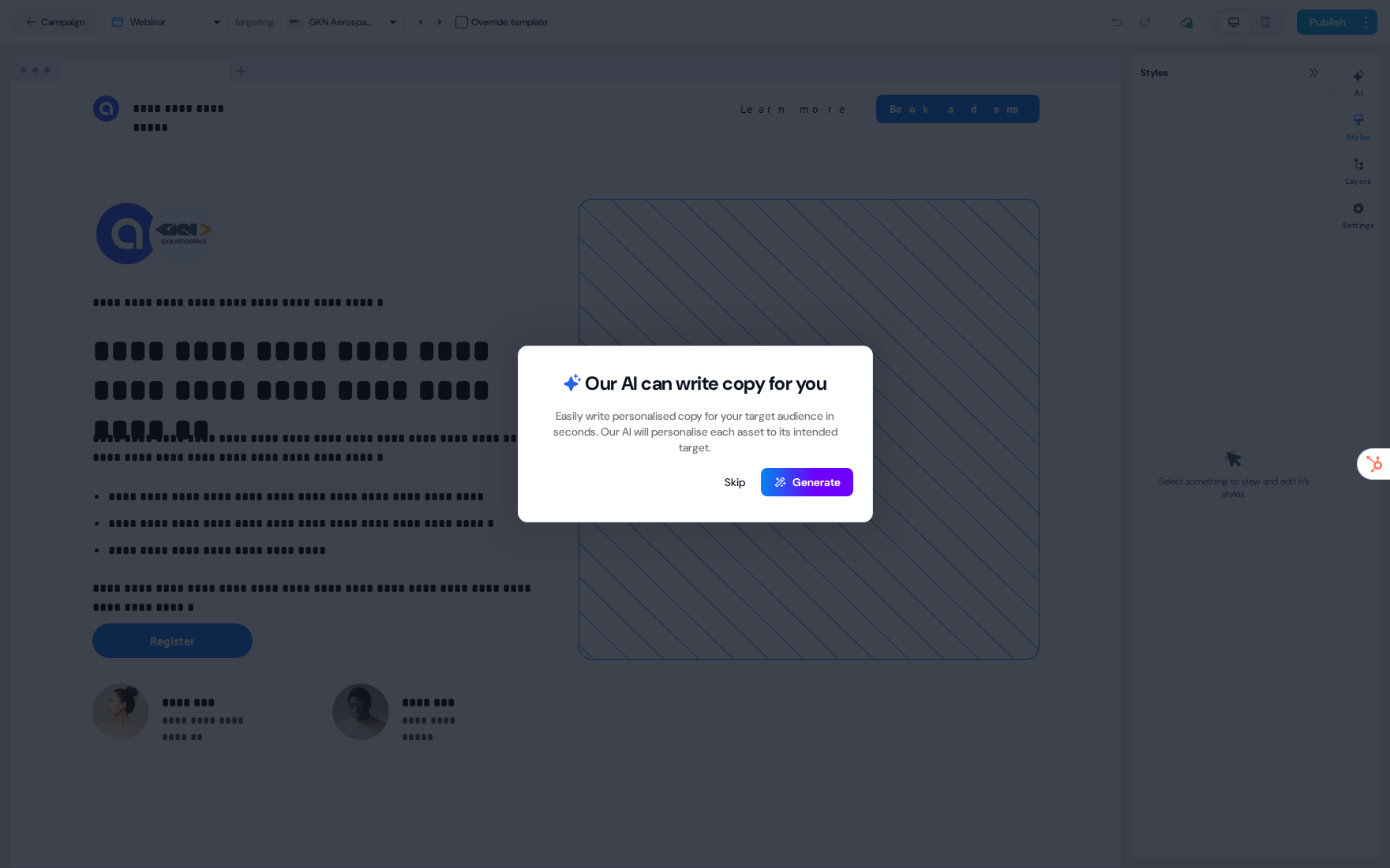 click on "Generate" at bounding box center [807, 482] 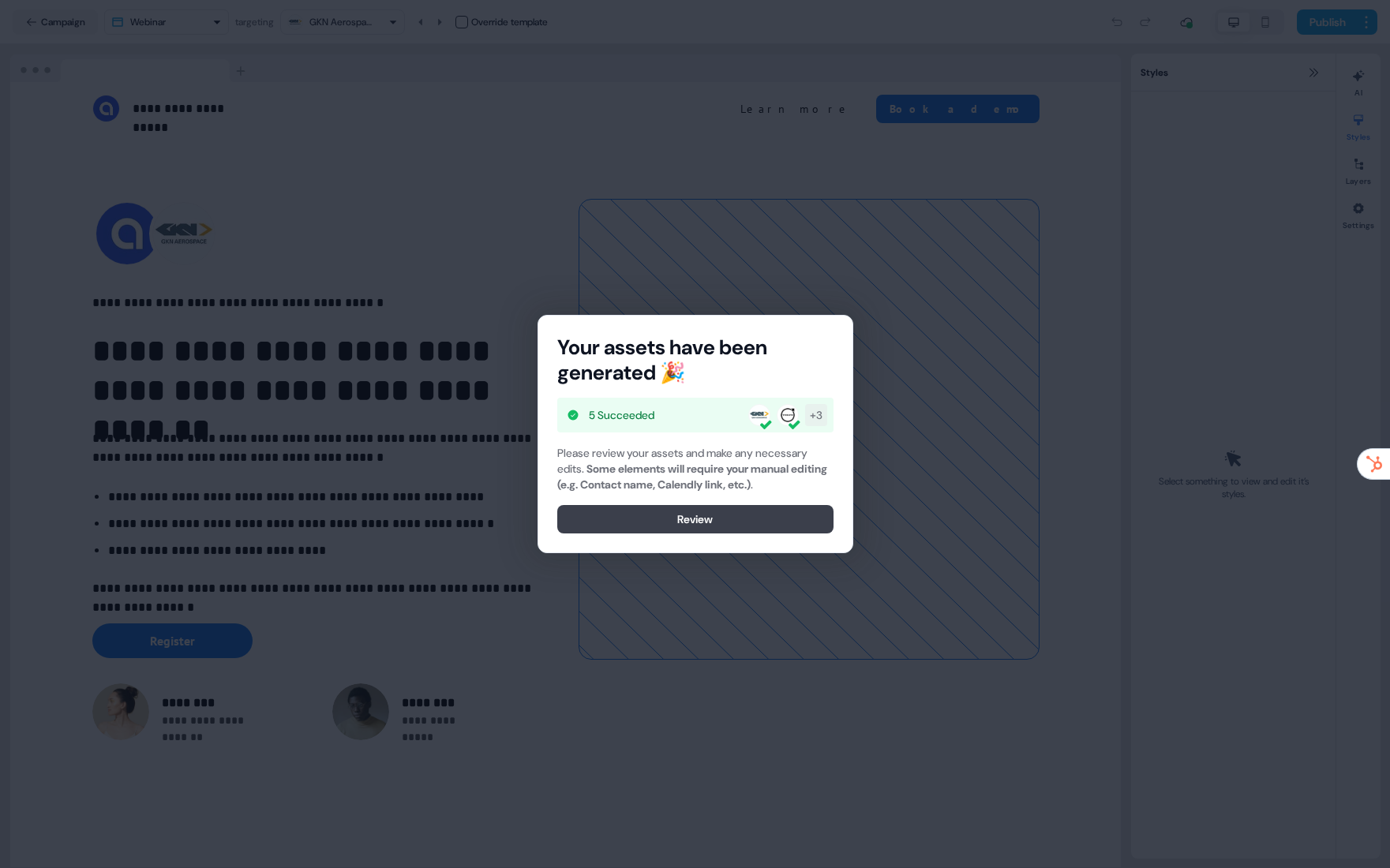 click on "Review" at bounding box center (695, 519) 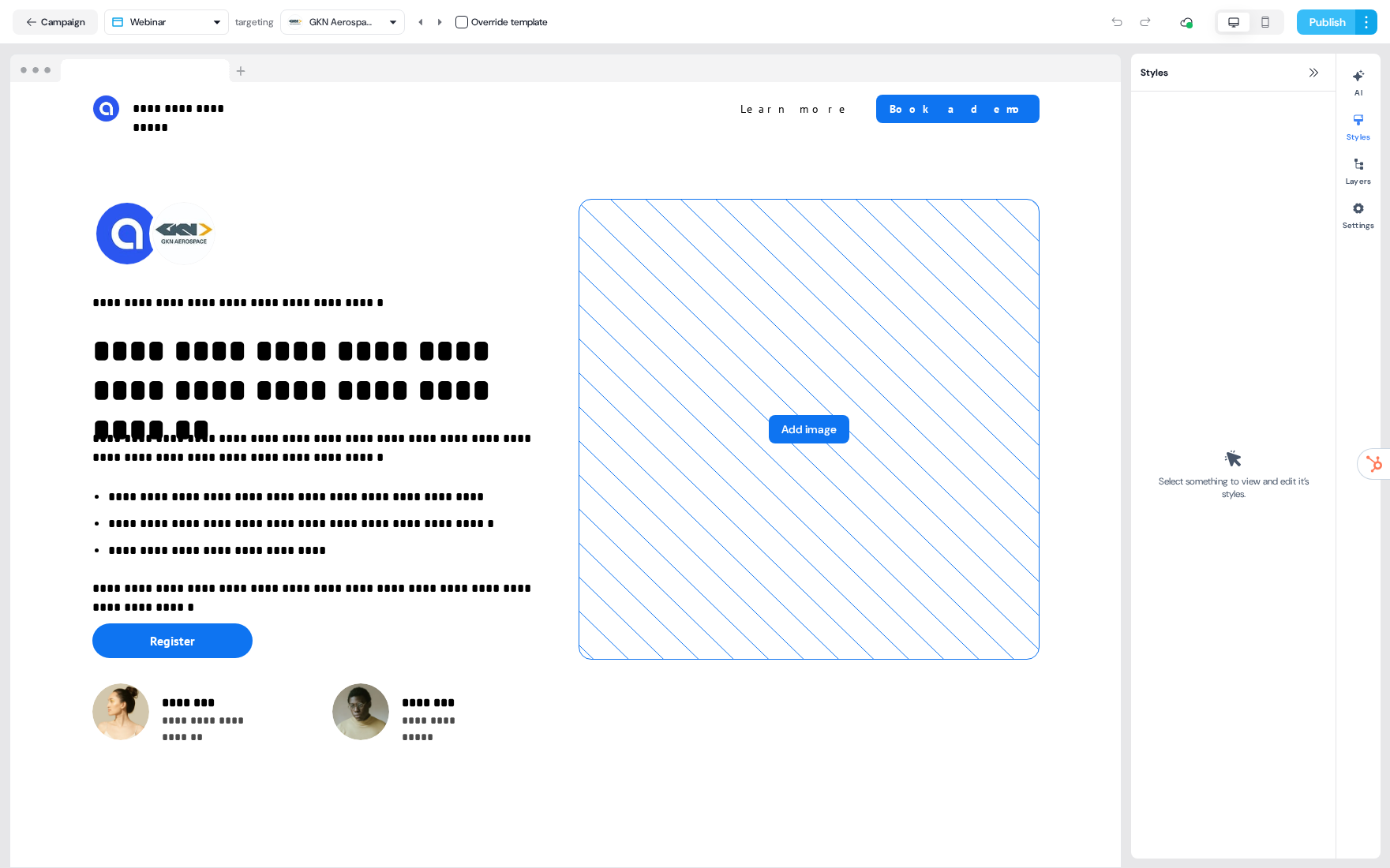 click on "Publish" at bounding box center [1326, 22] 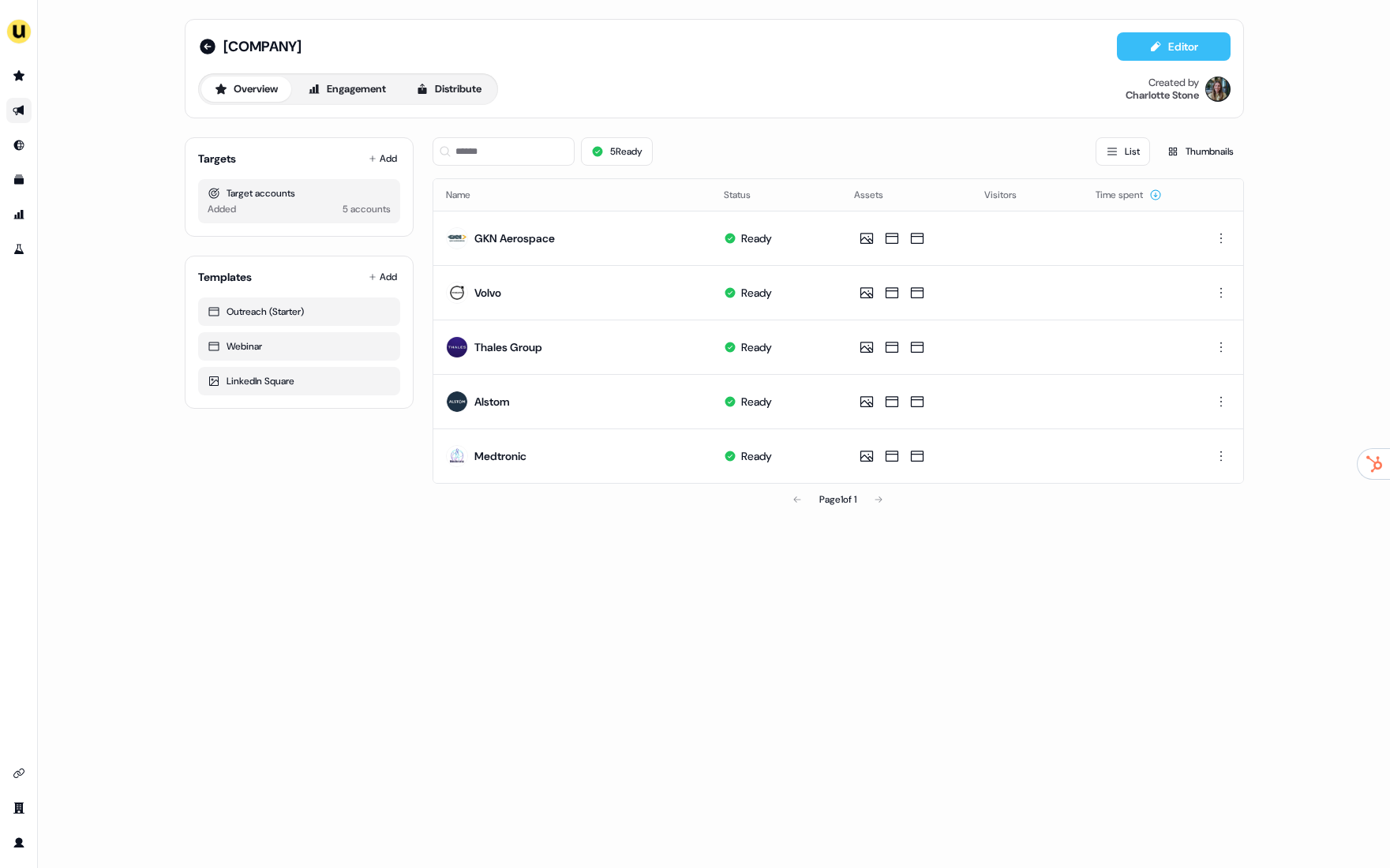 click on "Editor" at bounding box center (1174, 47) 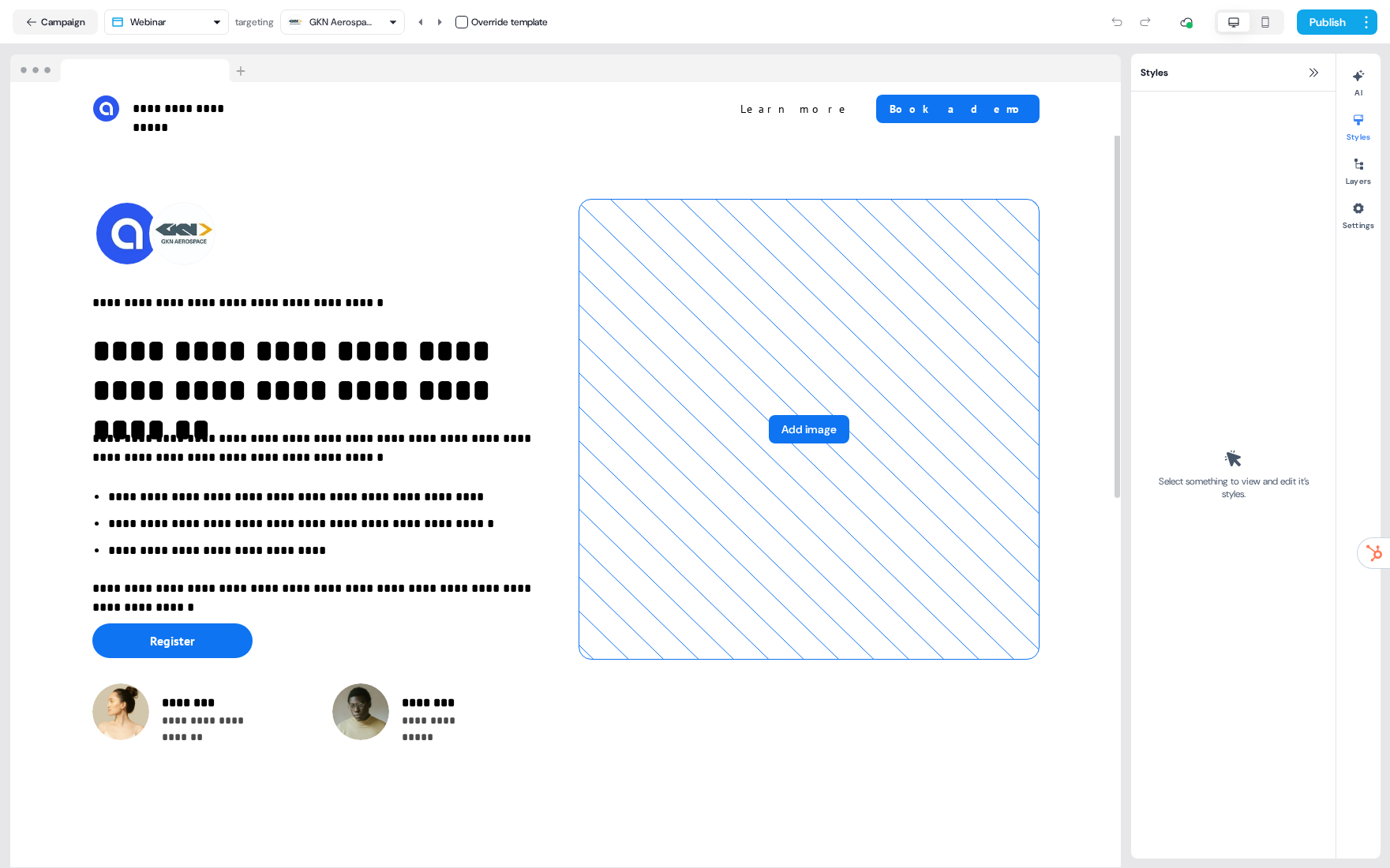 click on "**********" at bounding box center (695, 434) 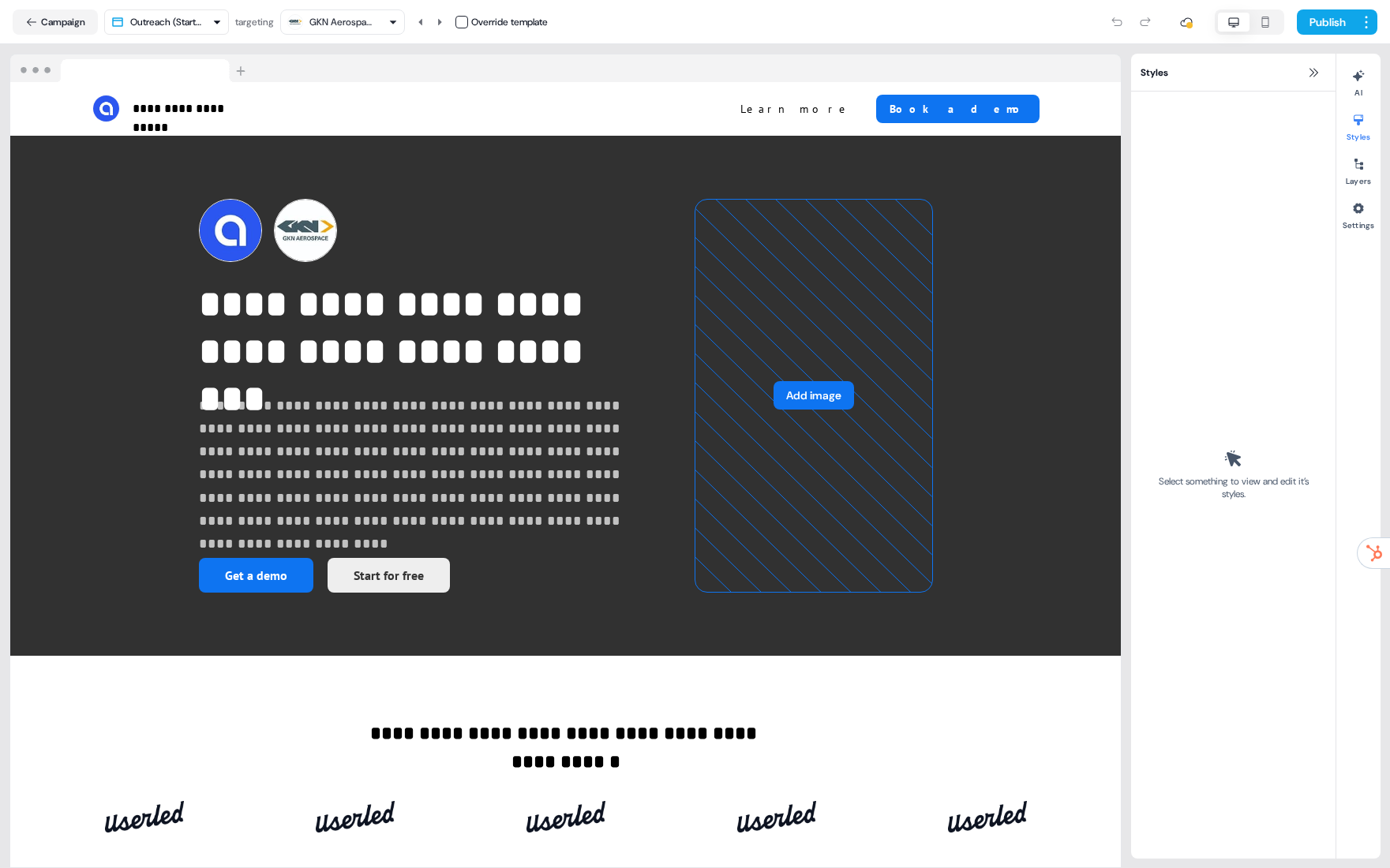 click on "GKN Aerospace" at bounding box center [341, 22] 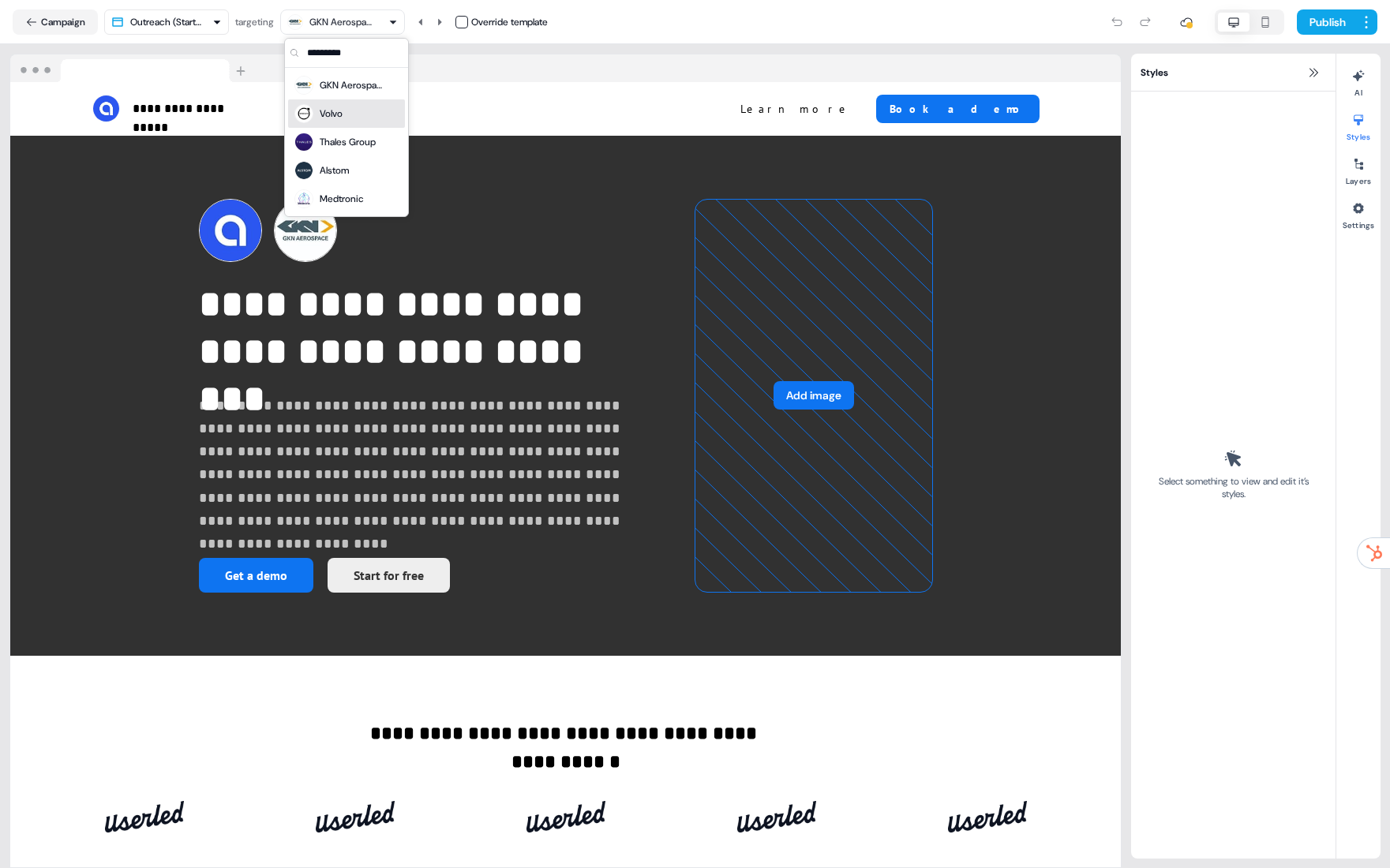 click on "Volvo" at bounding box center [331, 114] 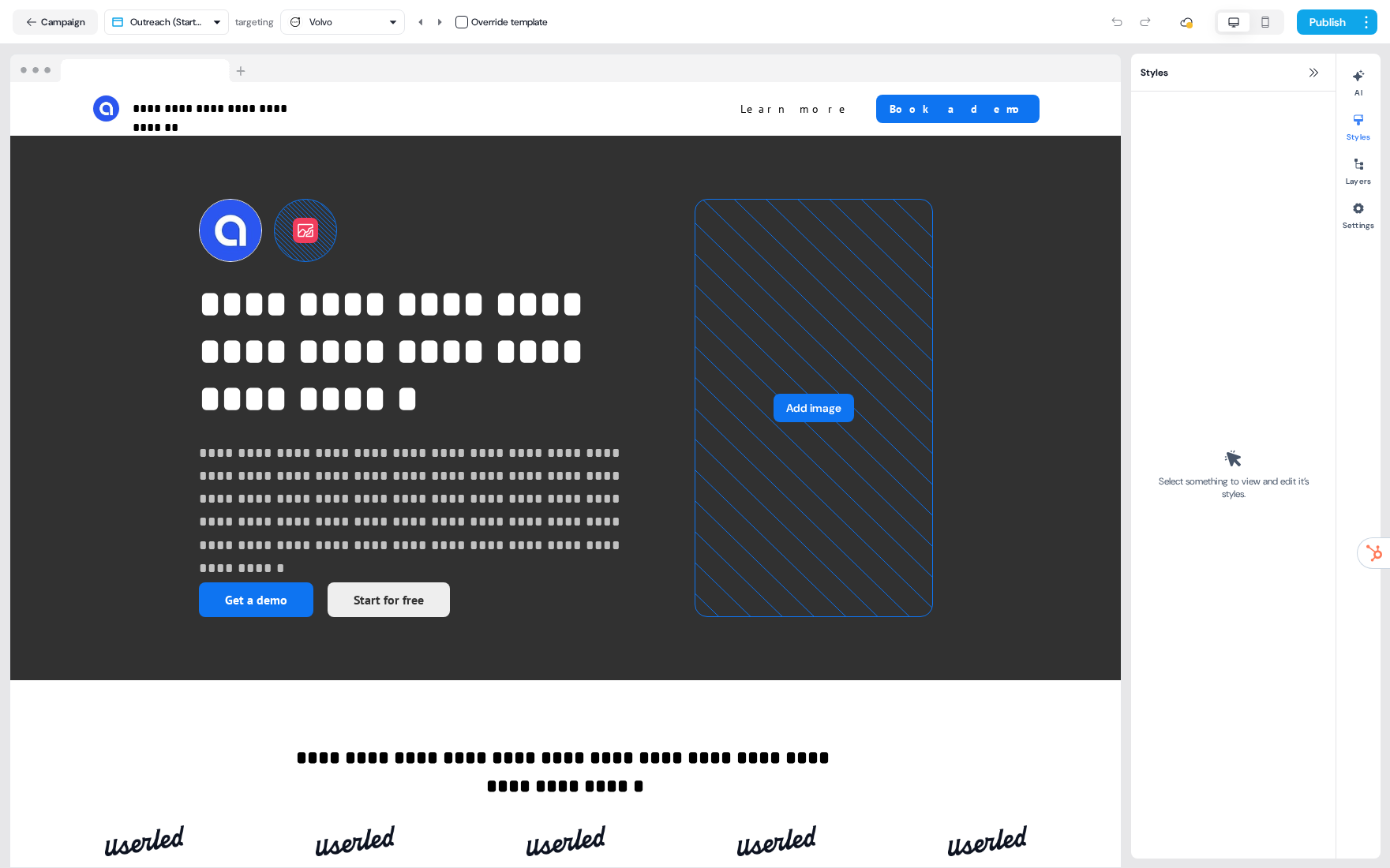 click on "Volvo" at bounding box center (343, 22) 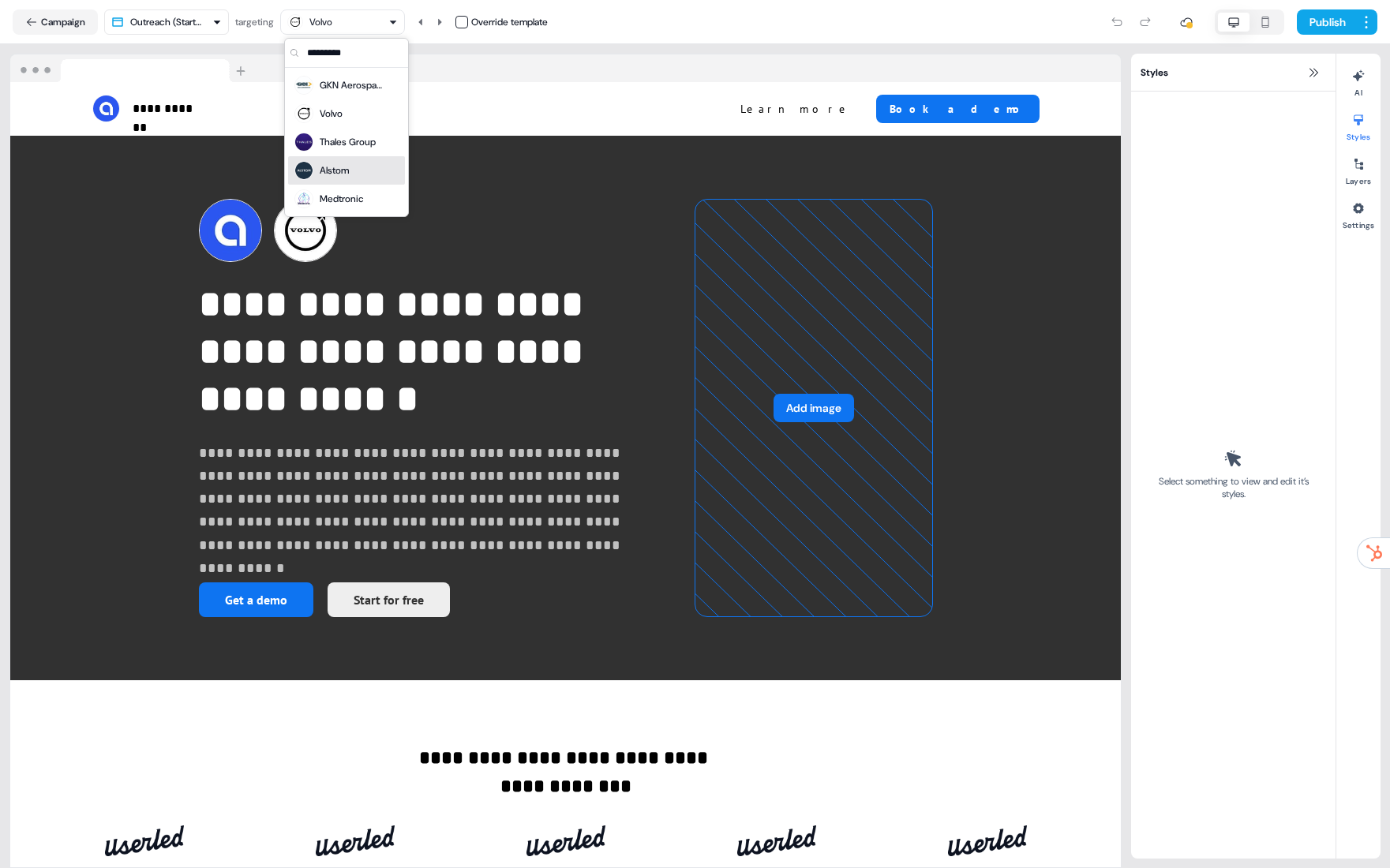 click on "Alstom" at bounding box center [334, 170] 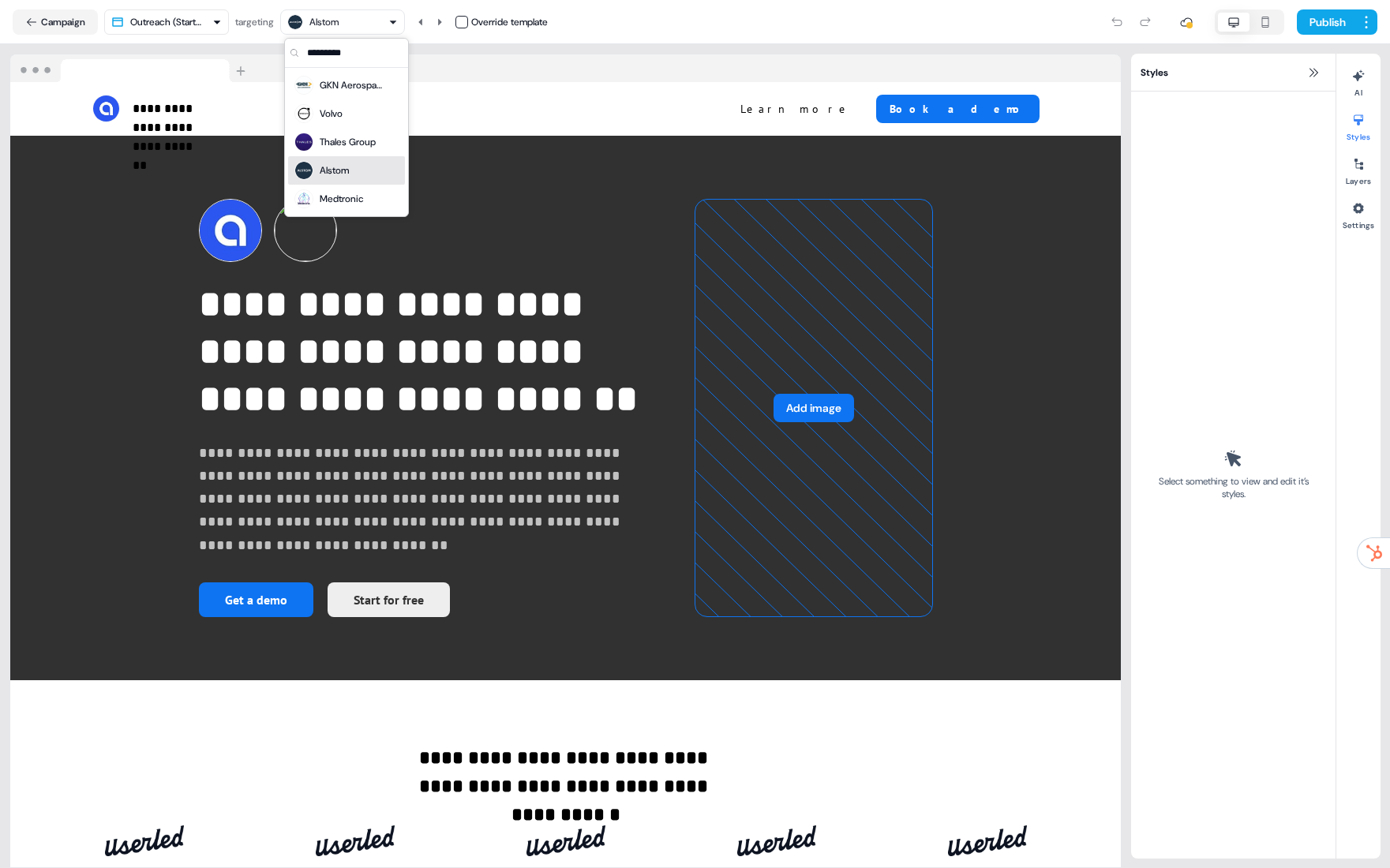 click at bounding box center (356, 53) 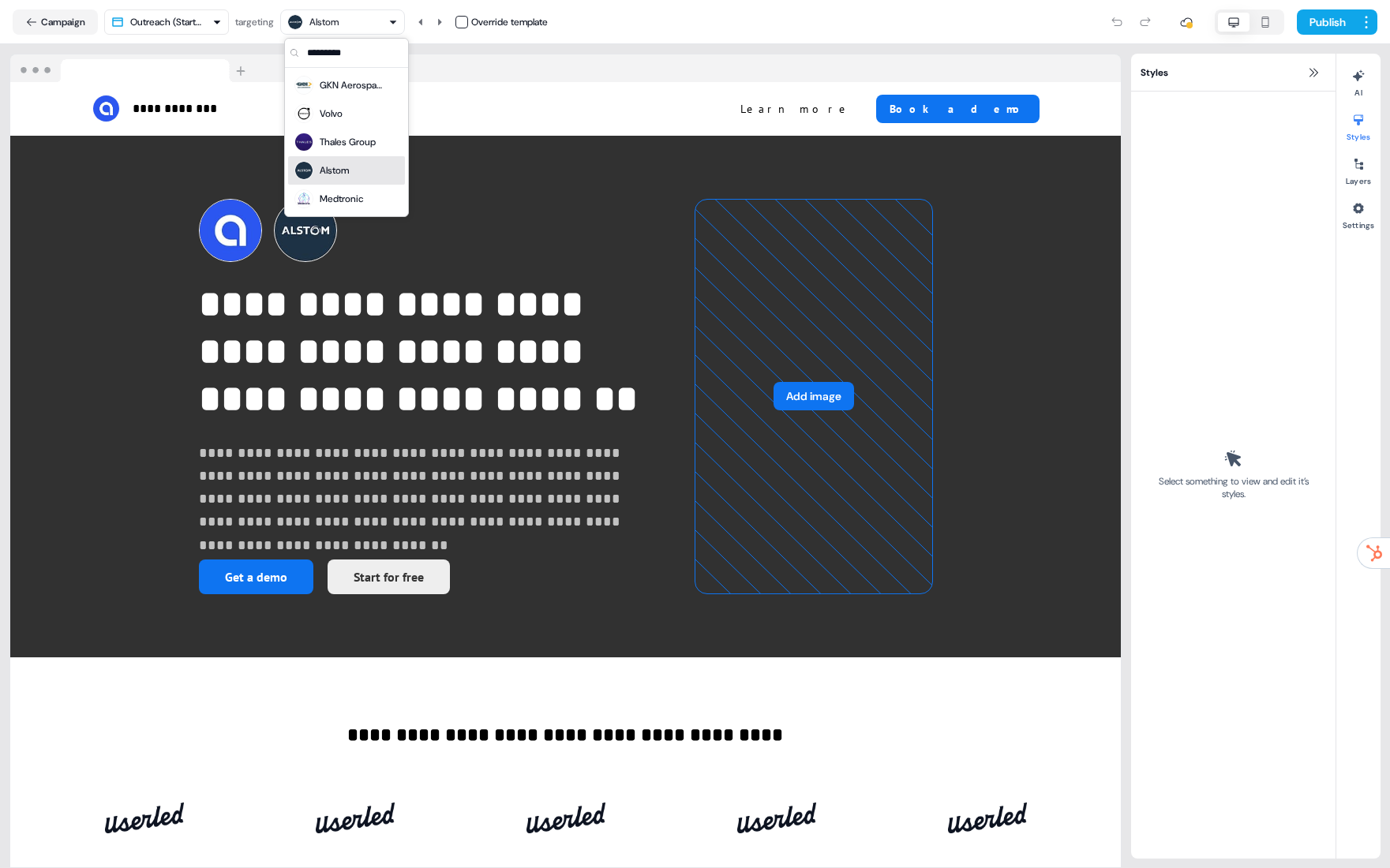 click on "Thales Group" at bounding box center [347, 142] 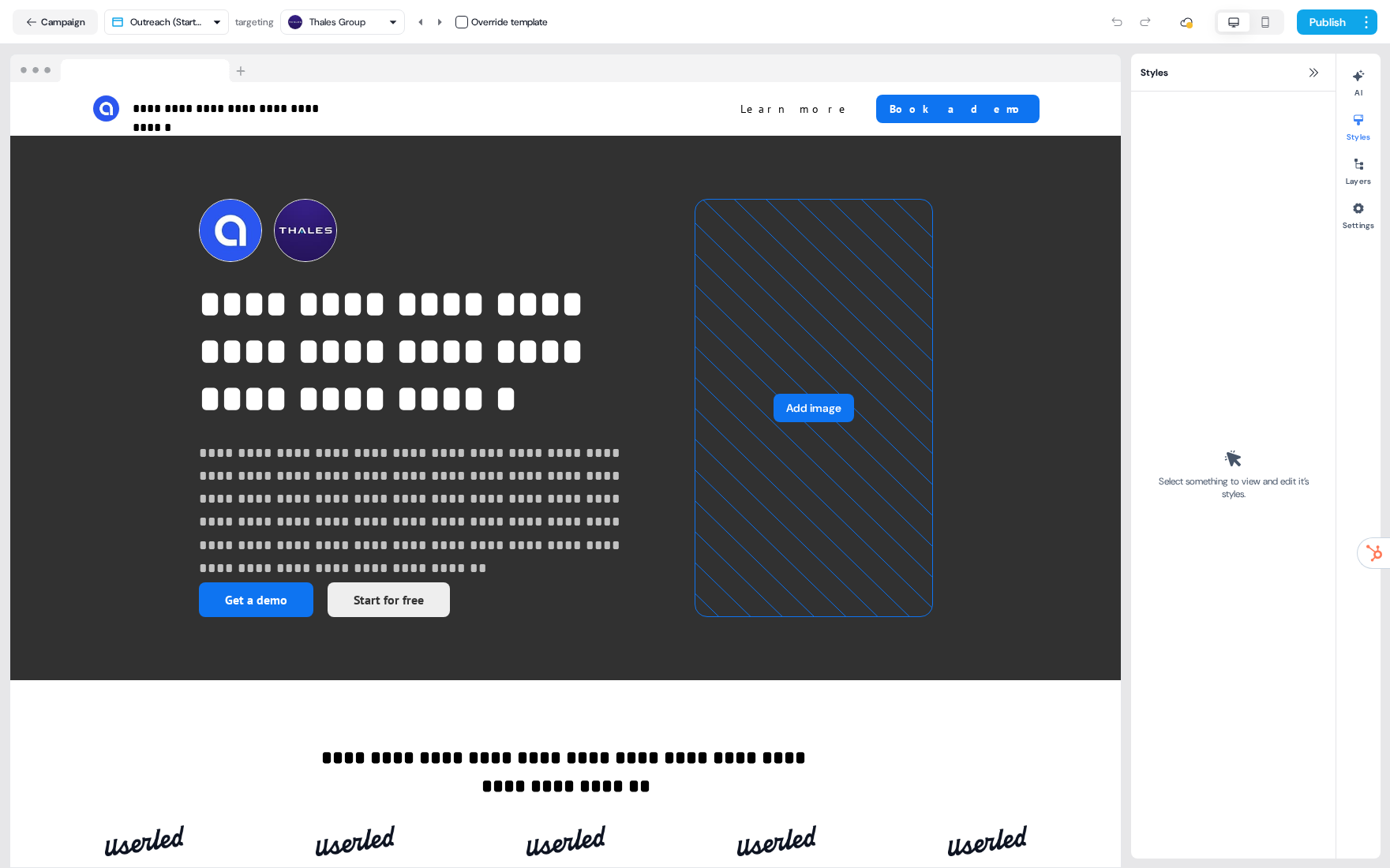 click on "Thales Group" at bounding box center [337, 22] 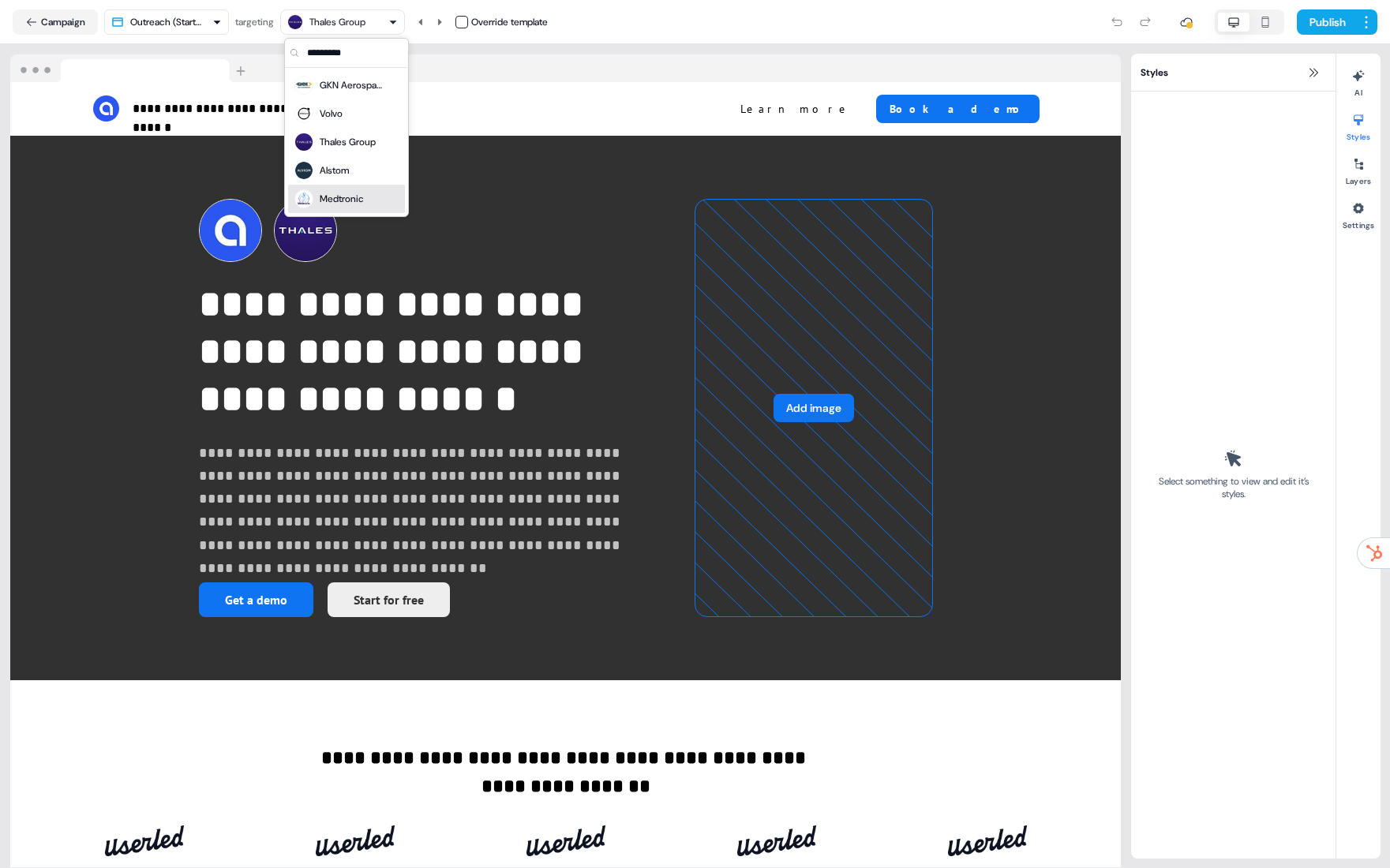 click on "Medtronic" at bounding box center (342, 199) 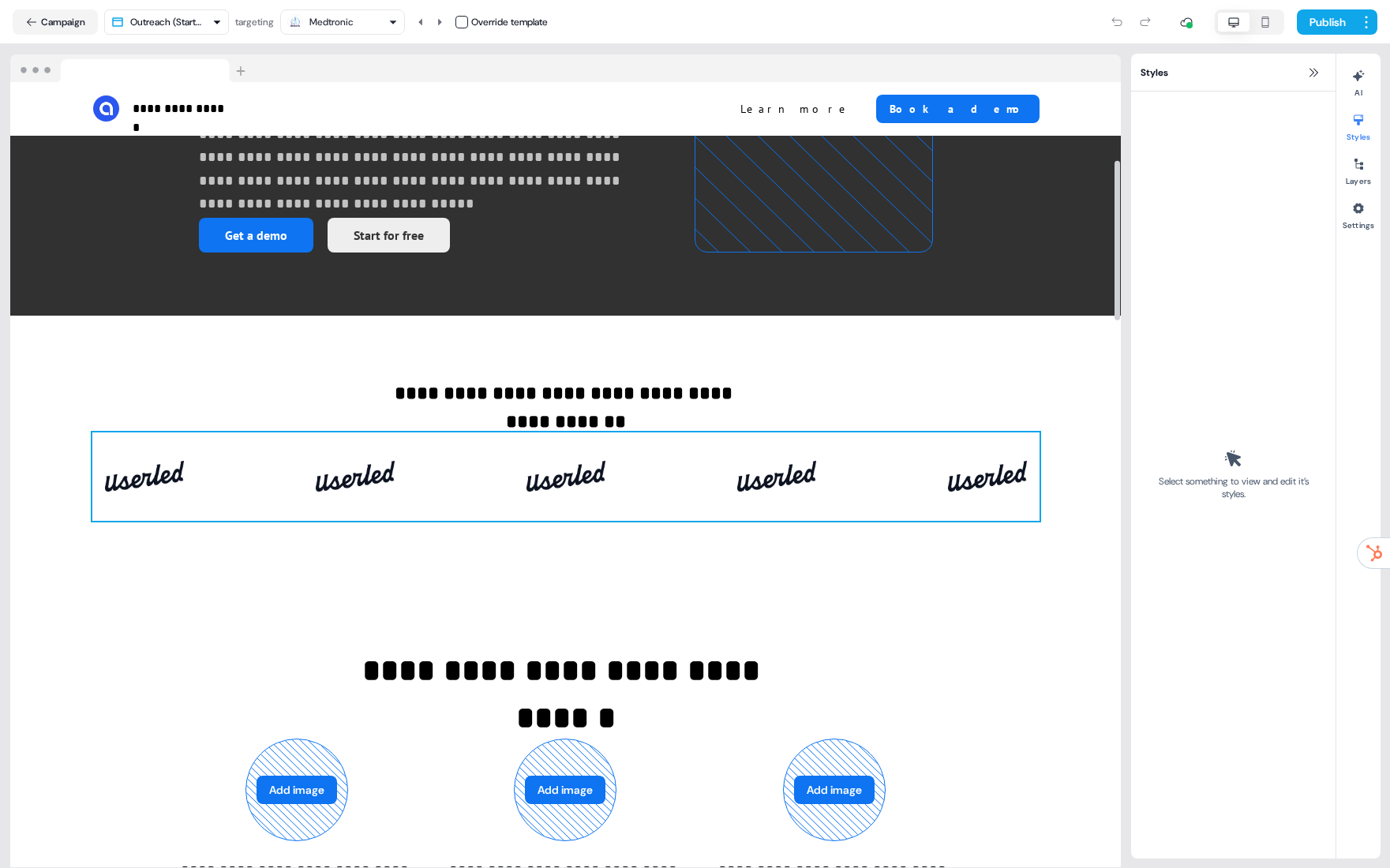 scroll, scrollTop: 409, scrollLeft: 0, axis: vertical 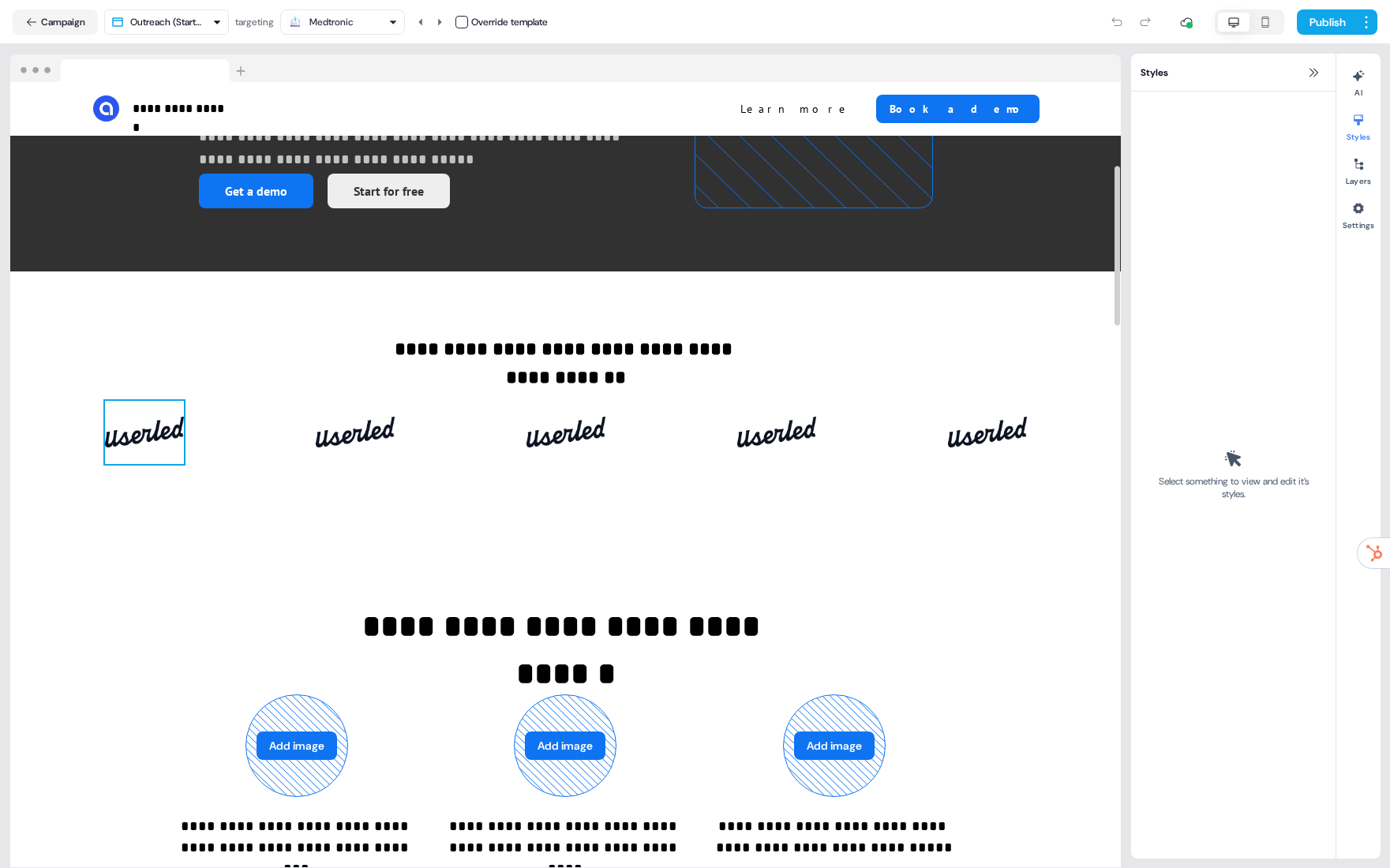 click at bounding box center (144, 432) 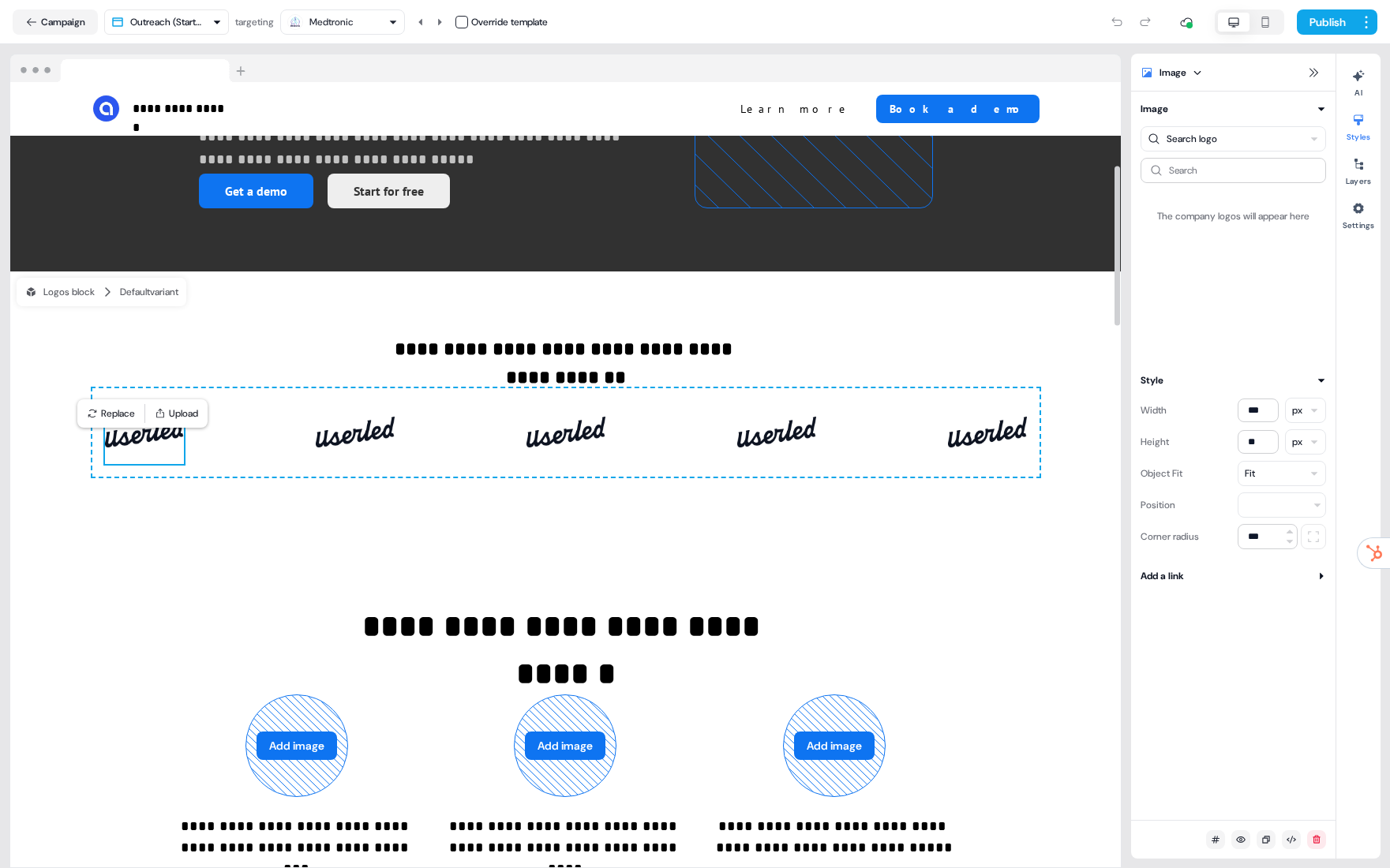 click at bounding box center [144, 432] 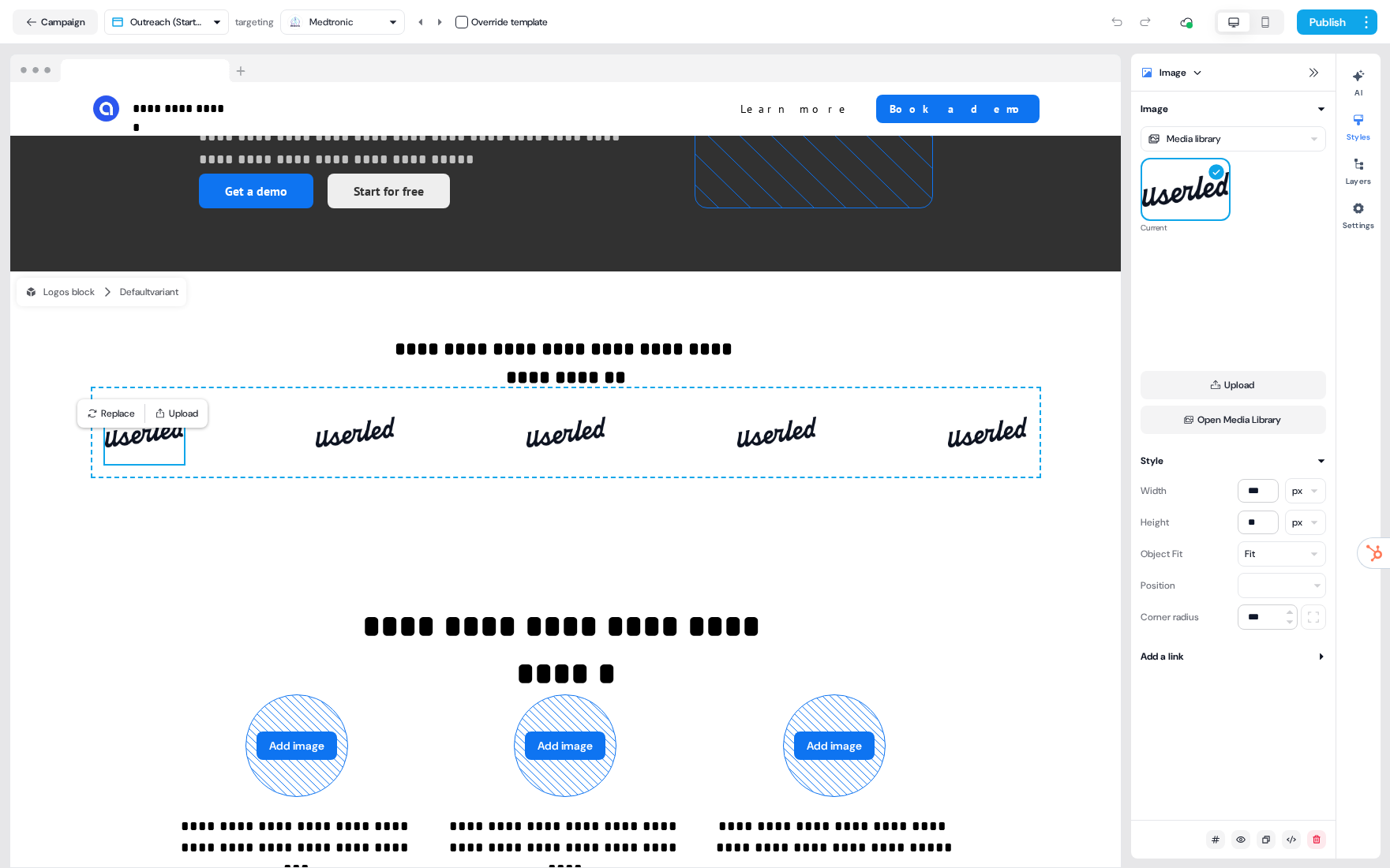 click on "**********" at bounding box center [695, 434] 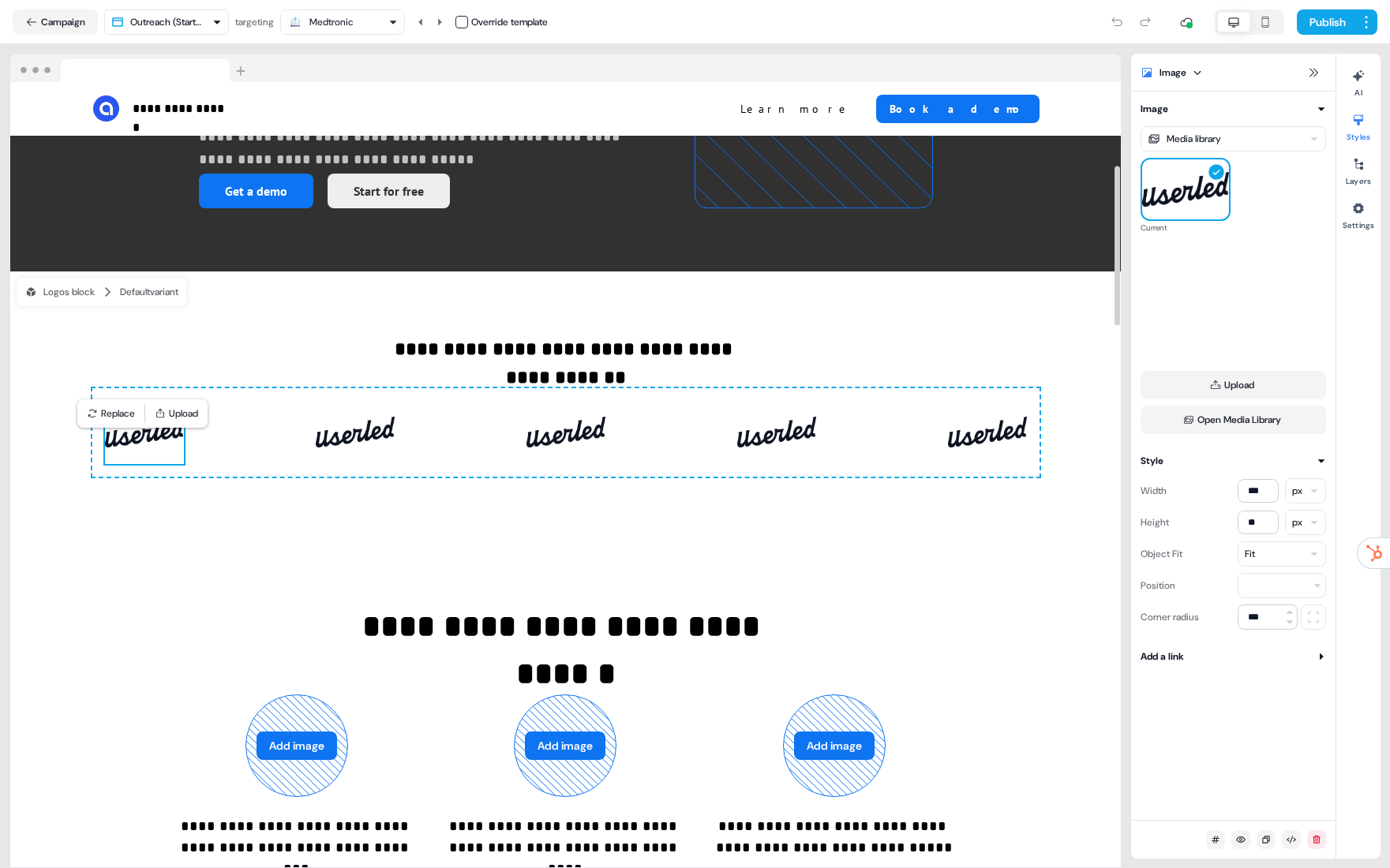 click at bounding box center [144, 432] 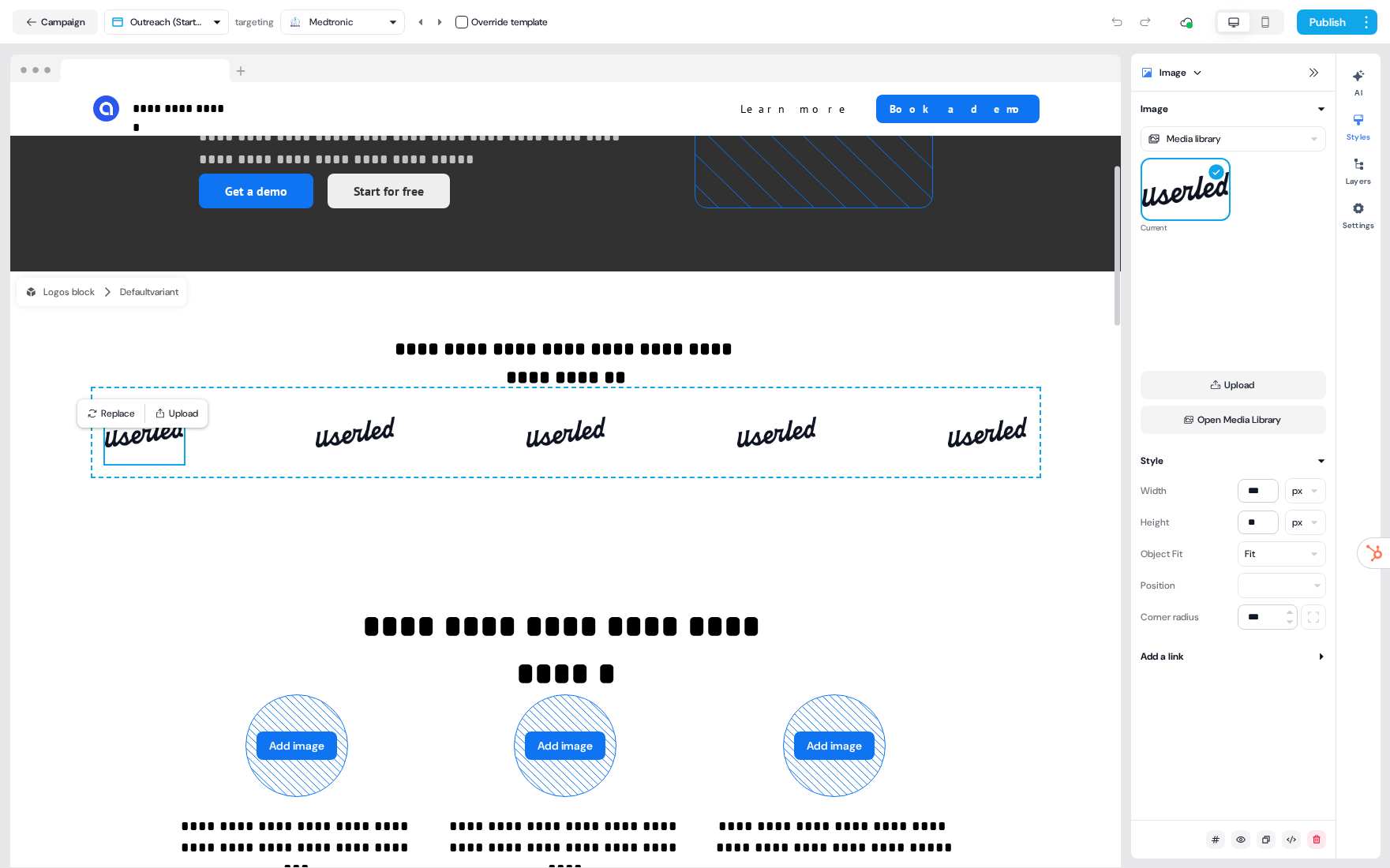click on "Media library Current Upload Open Media Library" at bounding box center [1233, 275] 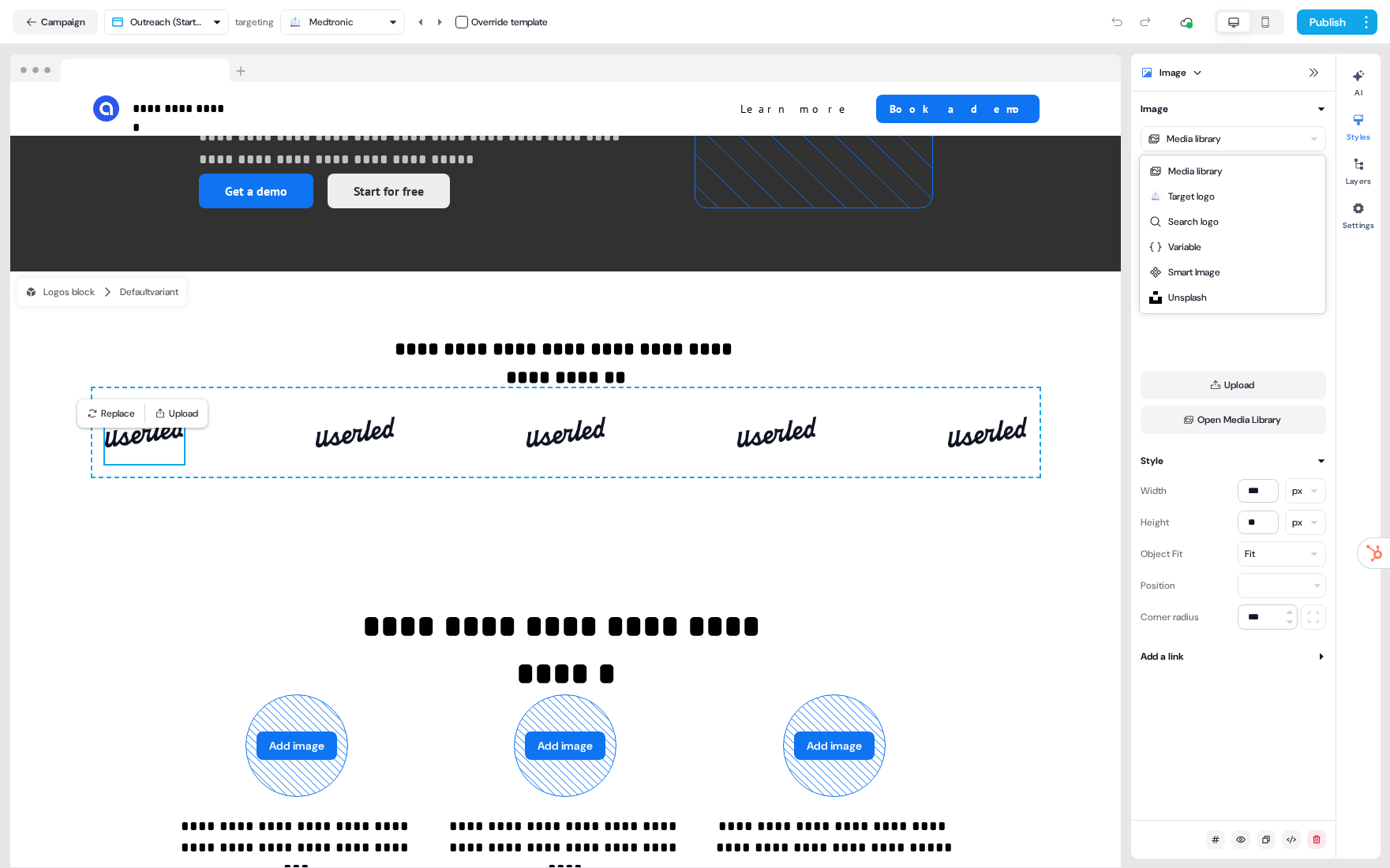 click on "**********" at bounding box center [695, 434] 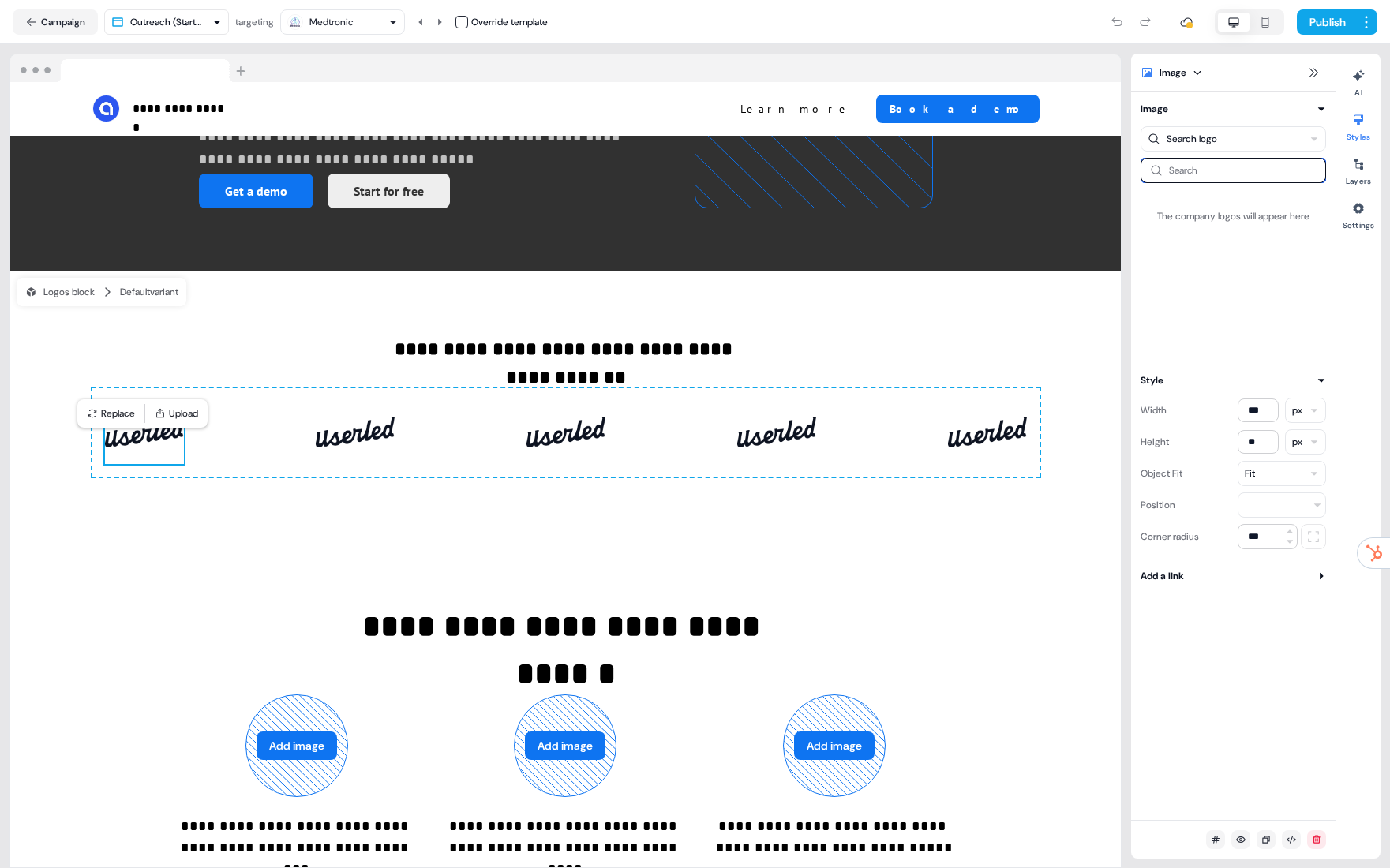 click at bounding box center [1233, 170] 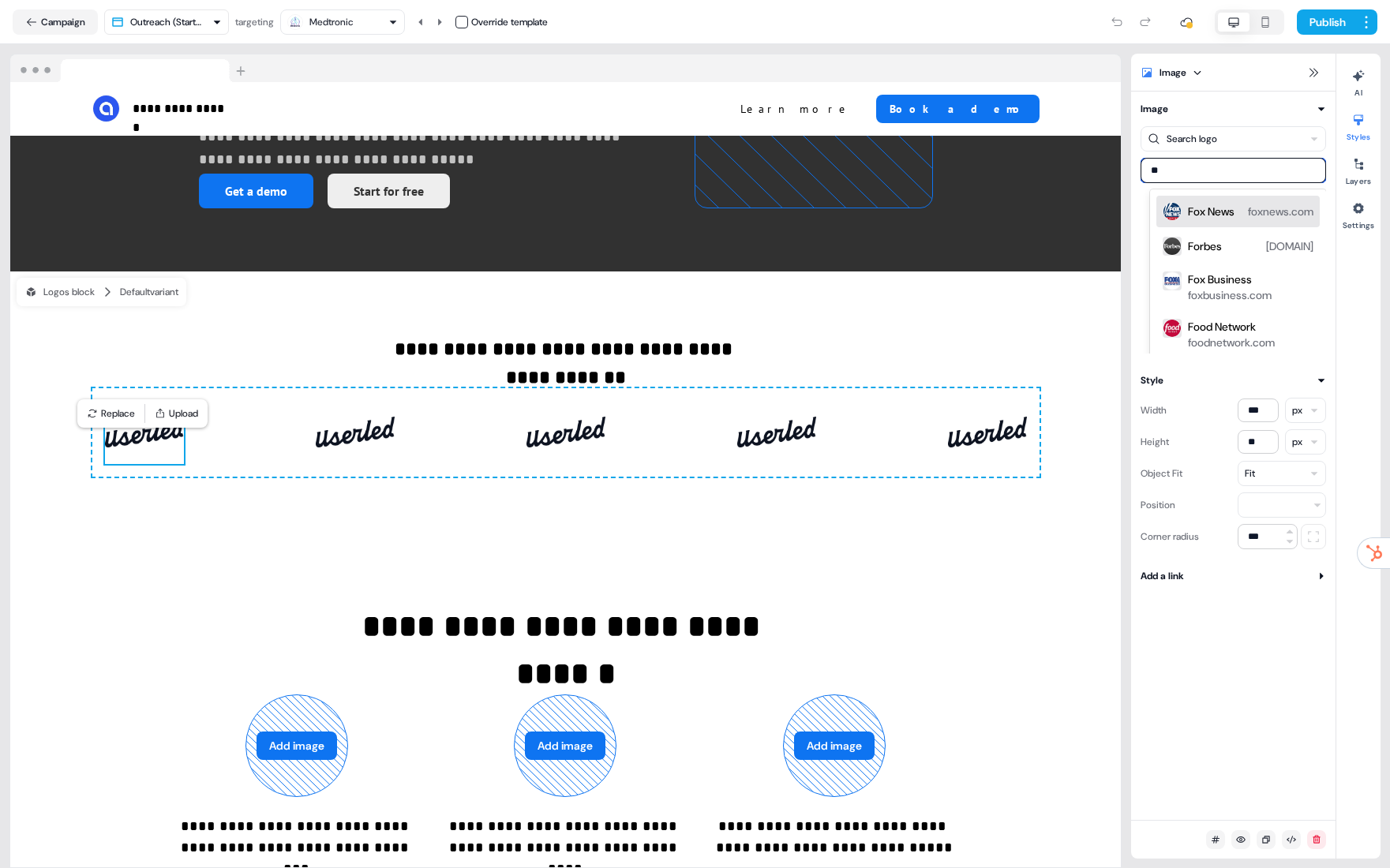 type on "***" 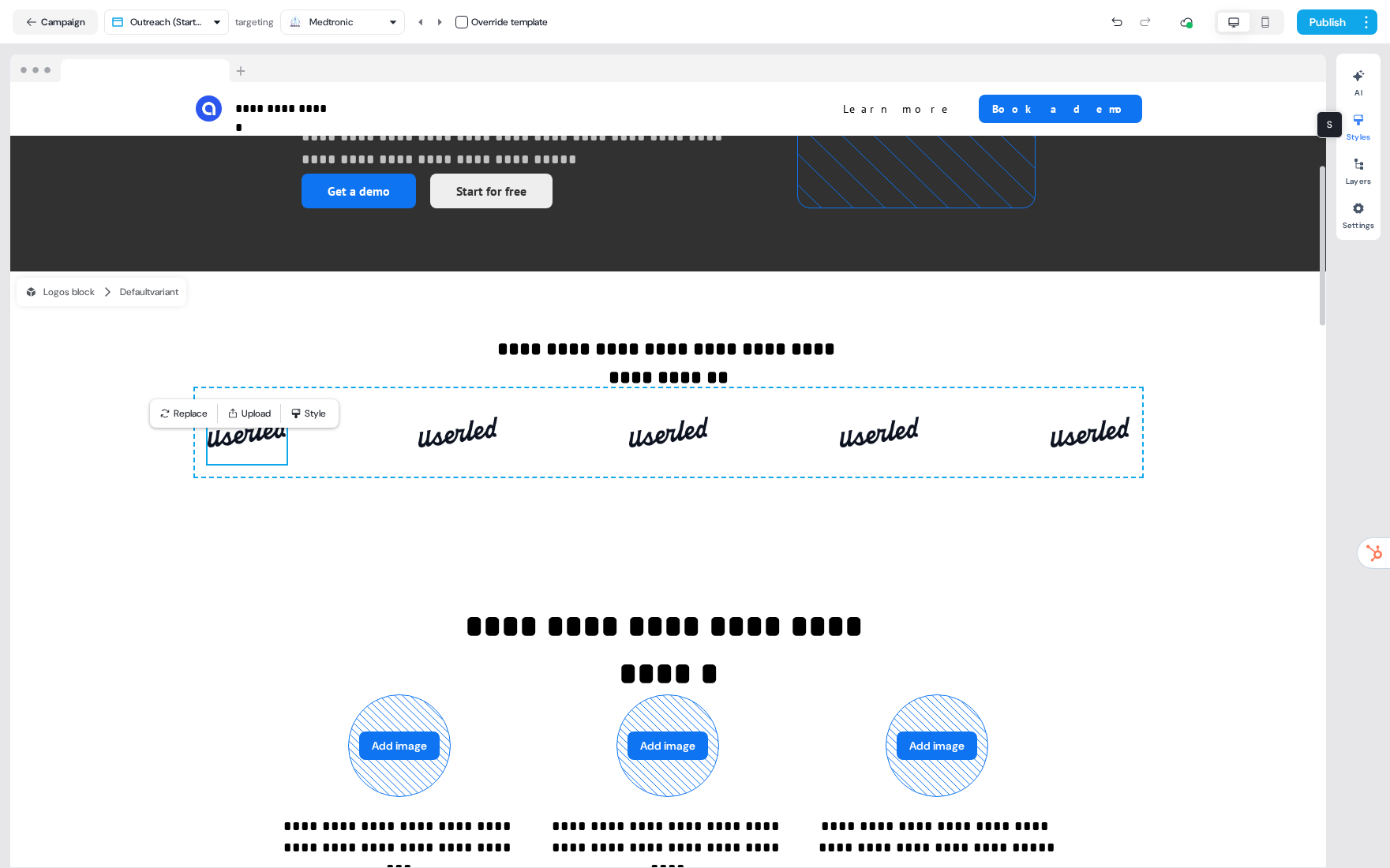 click 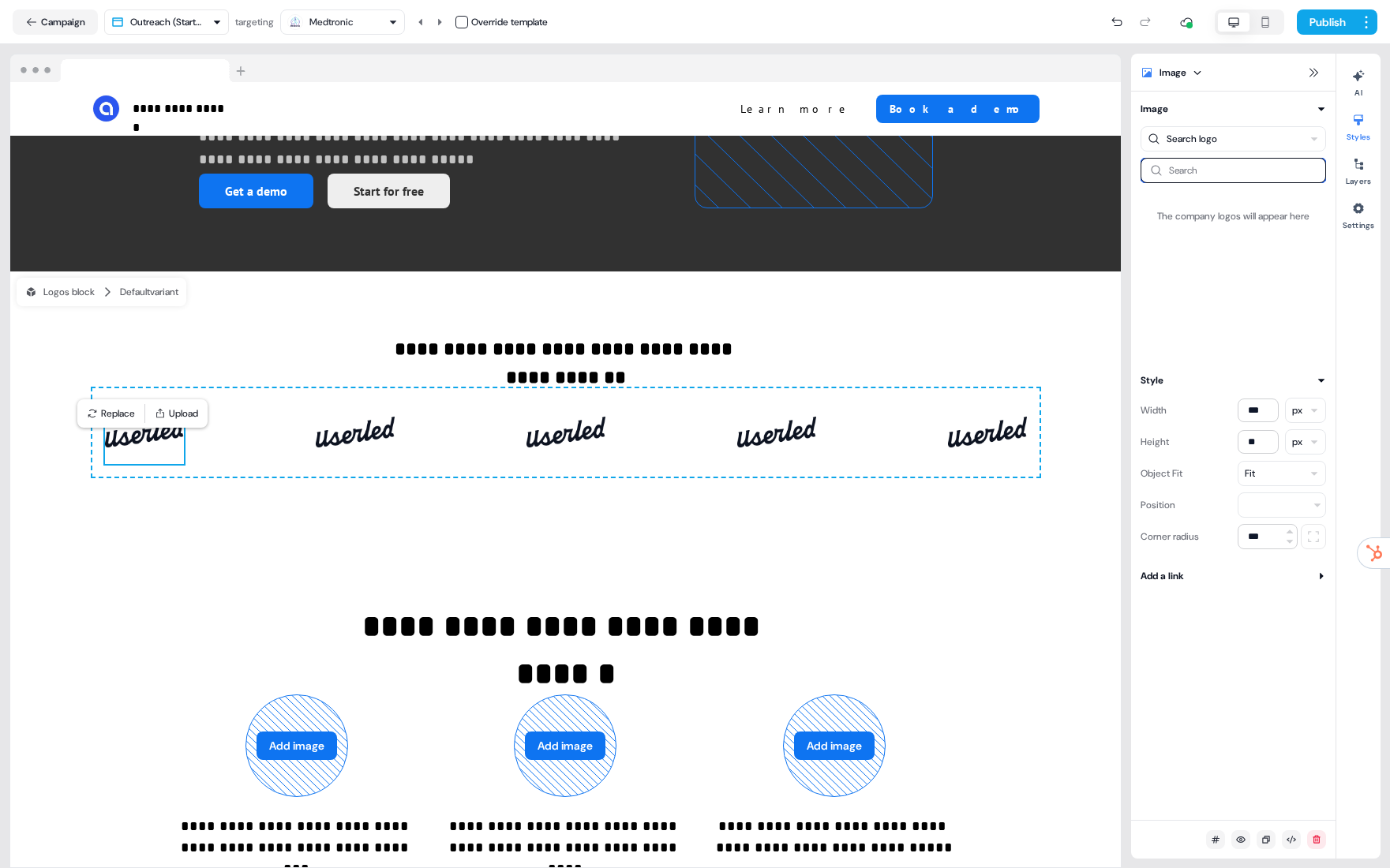 click at bounding box center [1233, 170] 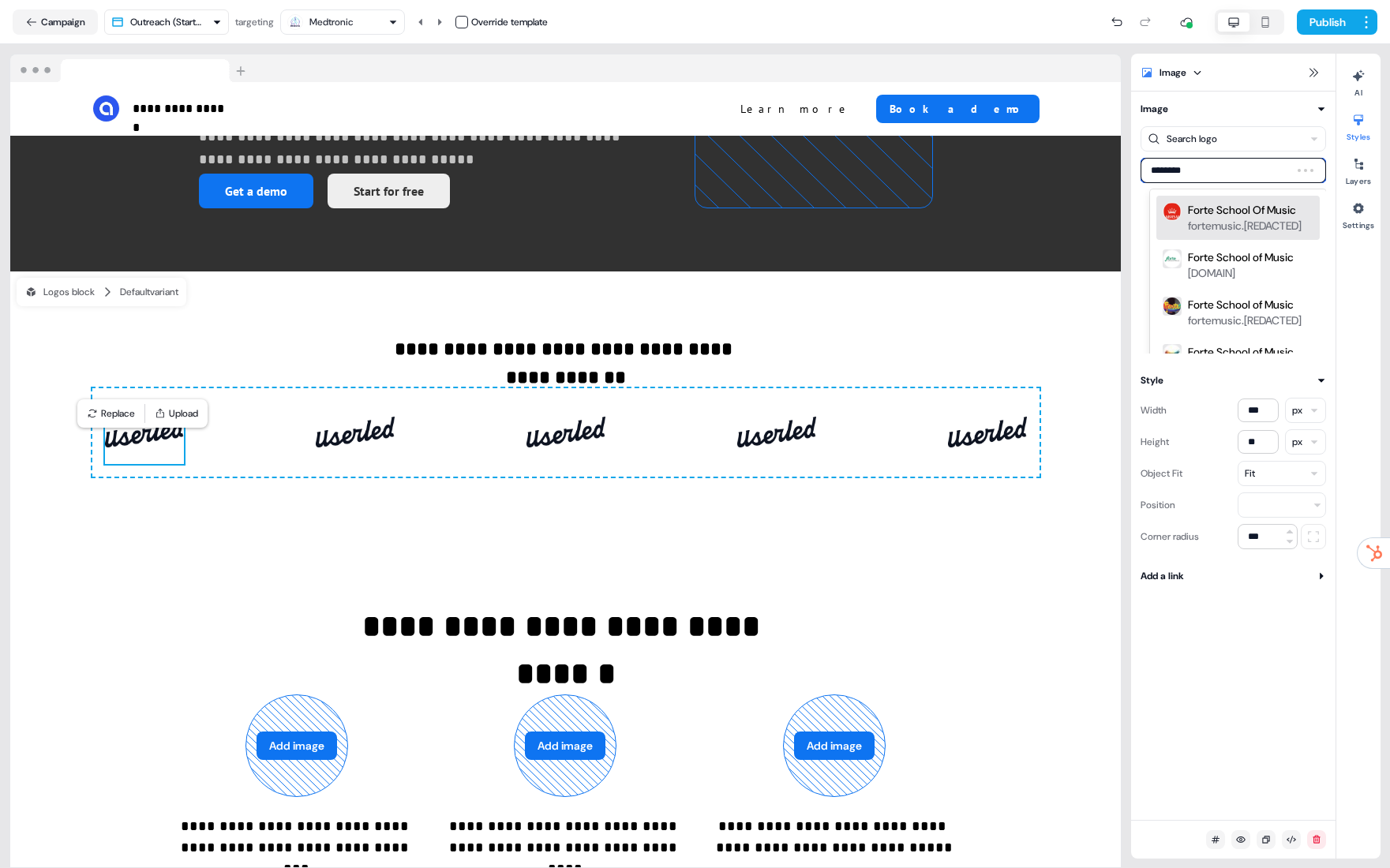 type on "*********" 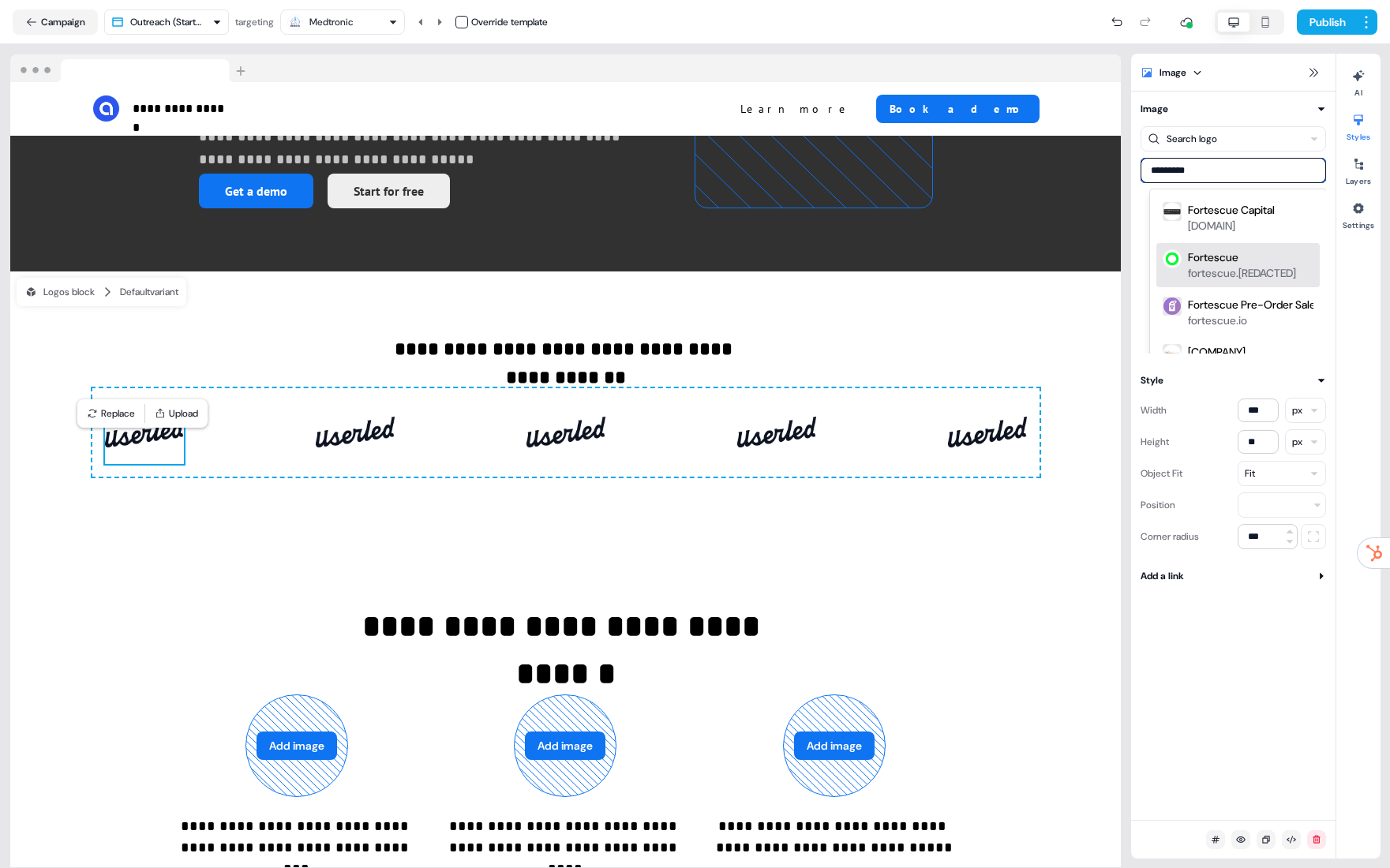 click on "Fortescue fortescue.com" at bounding box center [1238, 265] 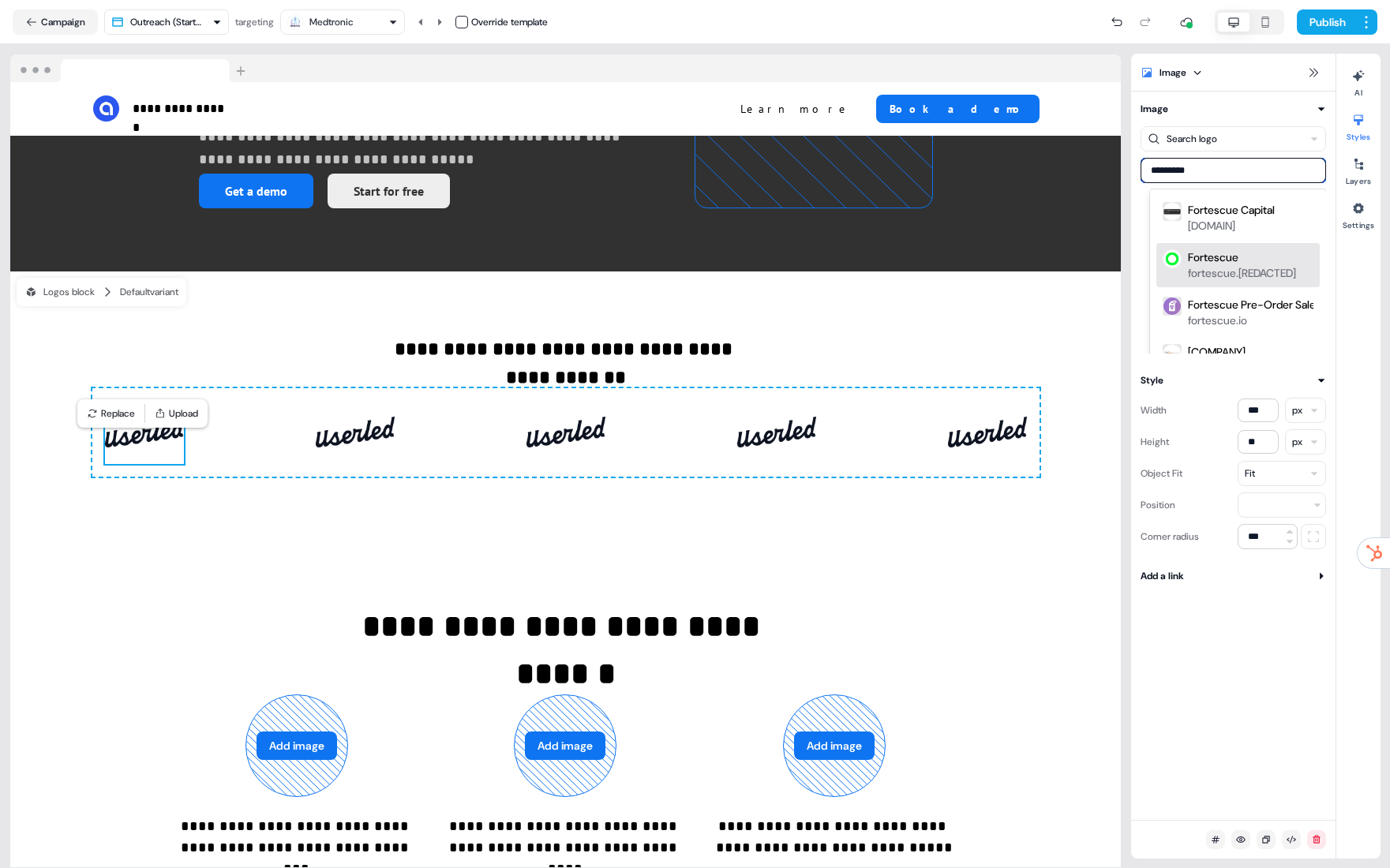 type 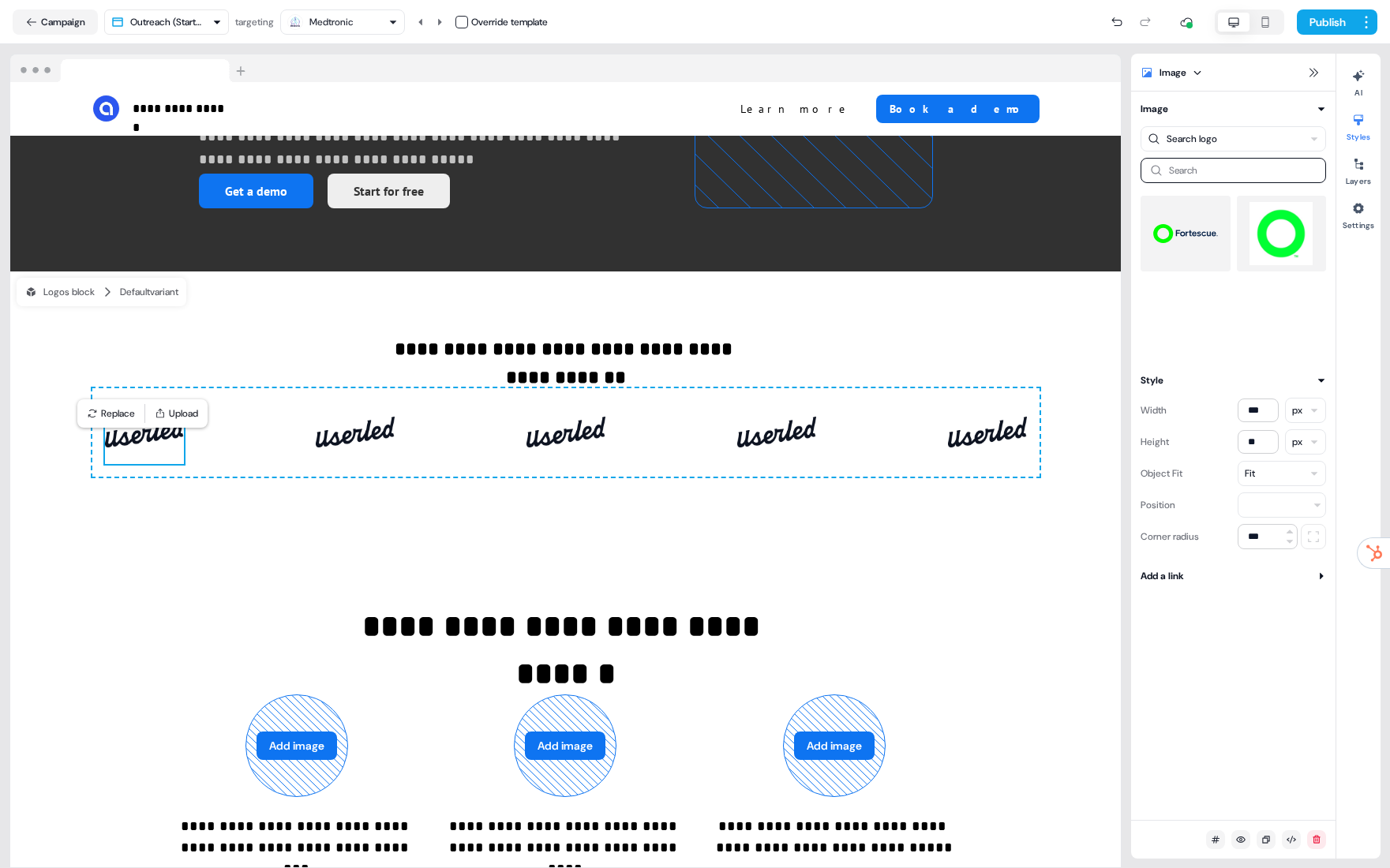 click at bounding box center (1186, 234) 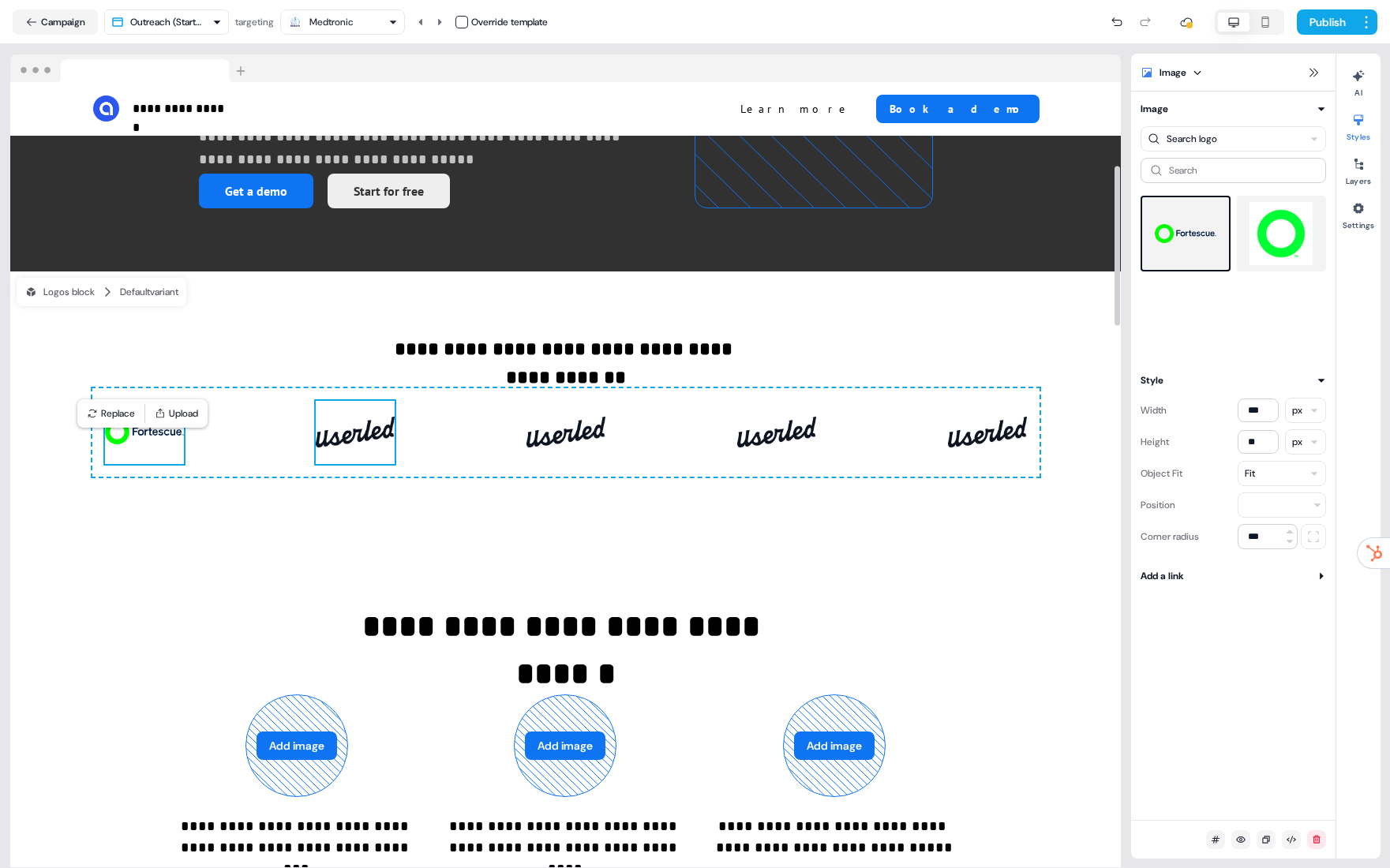 click at bounding box center (355, 432) 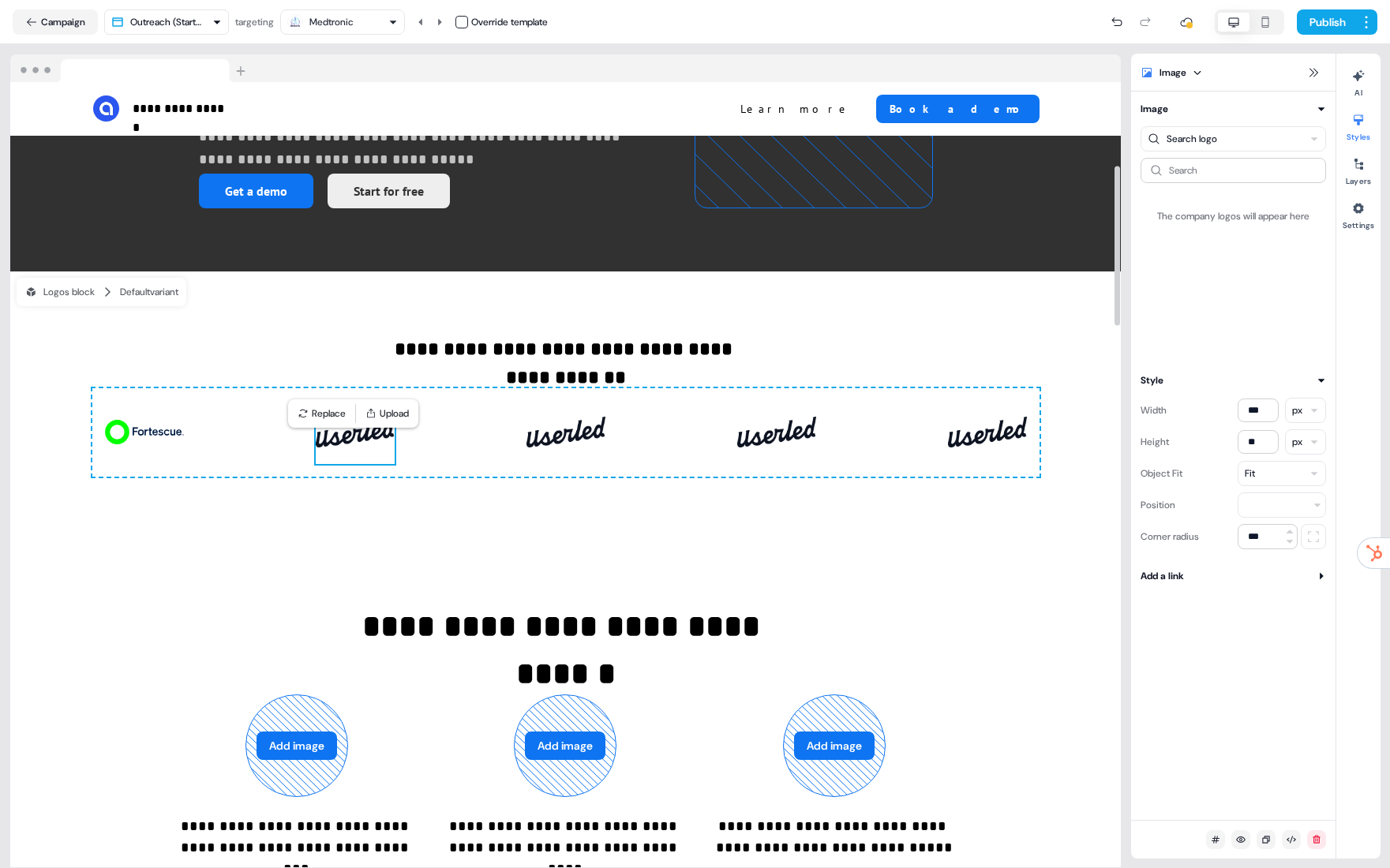 click at bounding box center [355, 432] 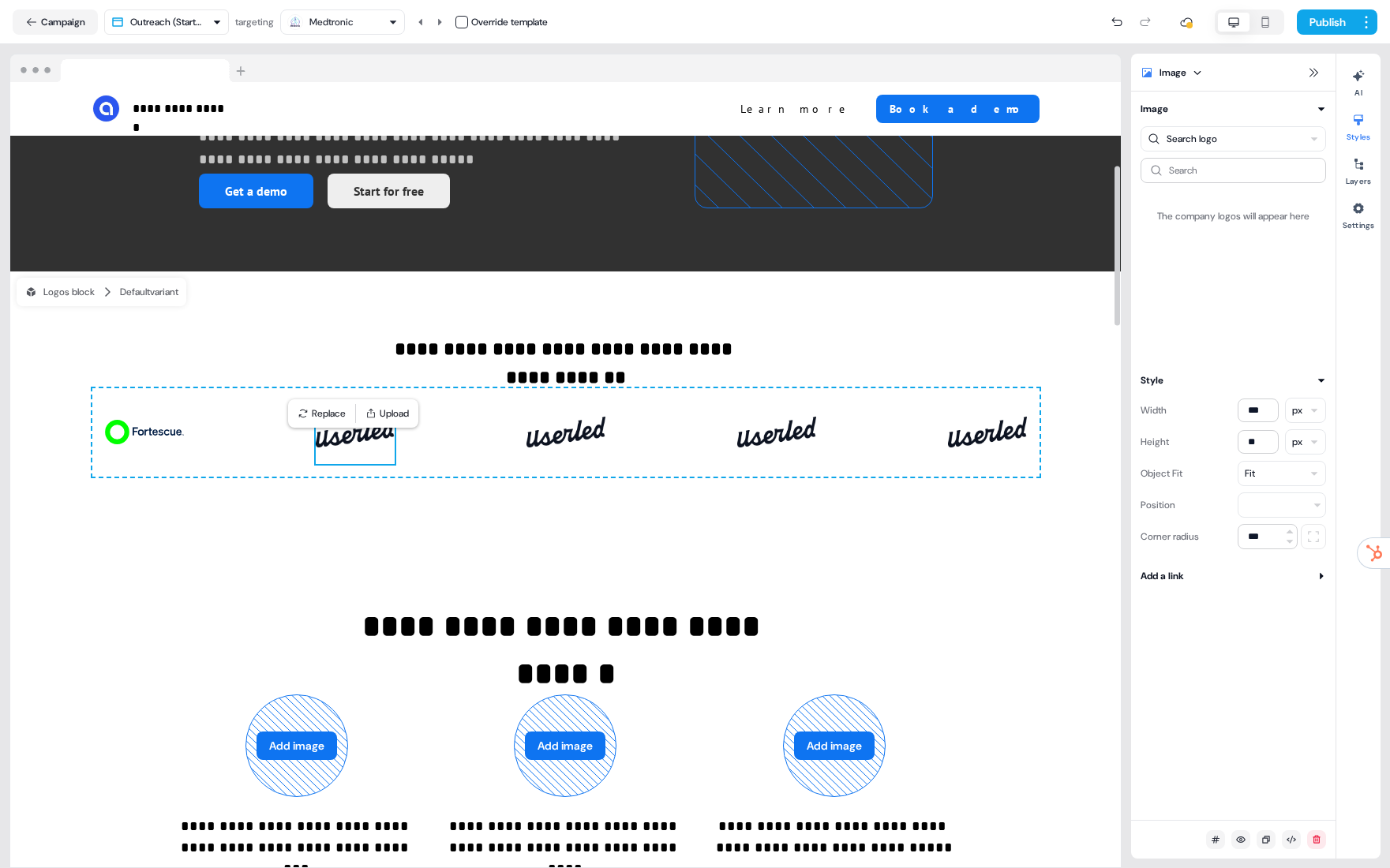 click on "Search The company logos will appear here" at bounding box center [1233, 256] 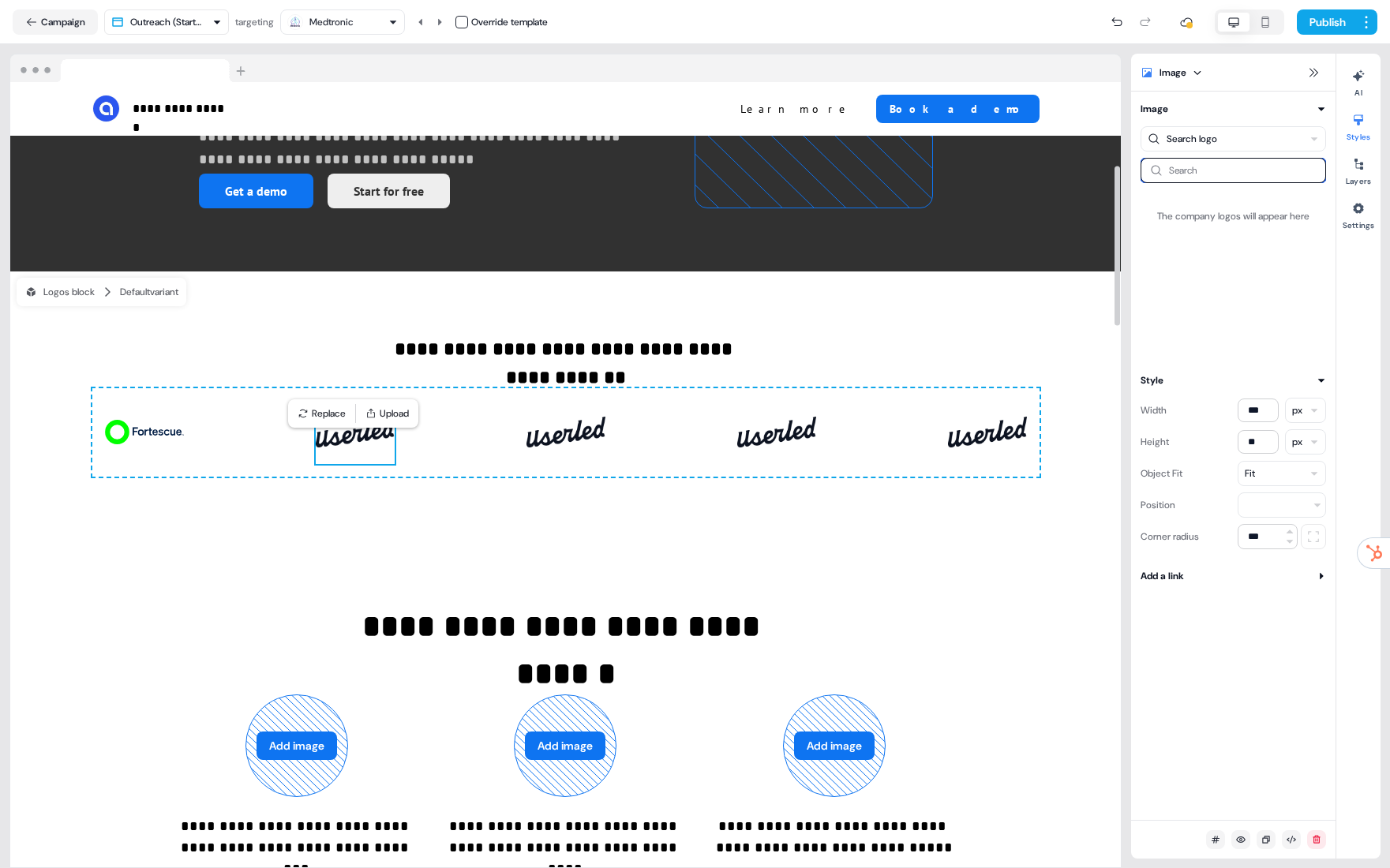 click at bounding box center (1233, 170) 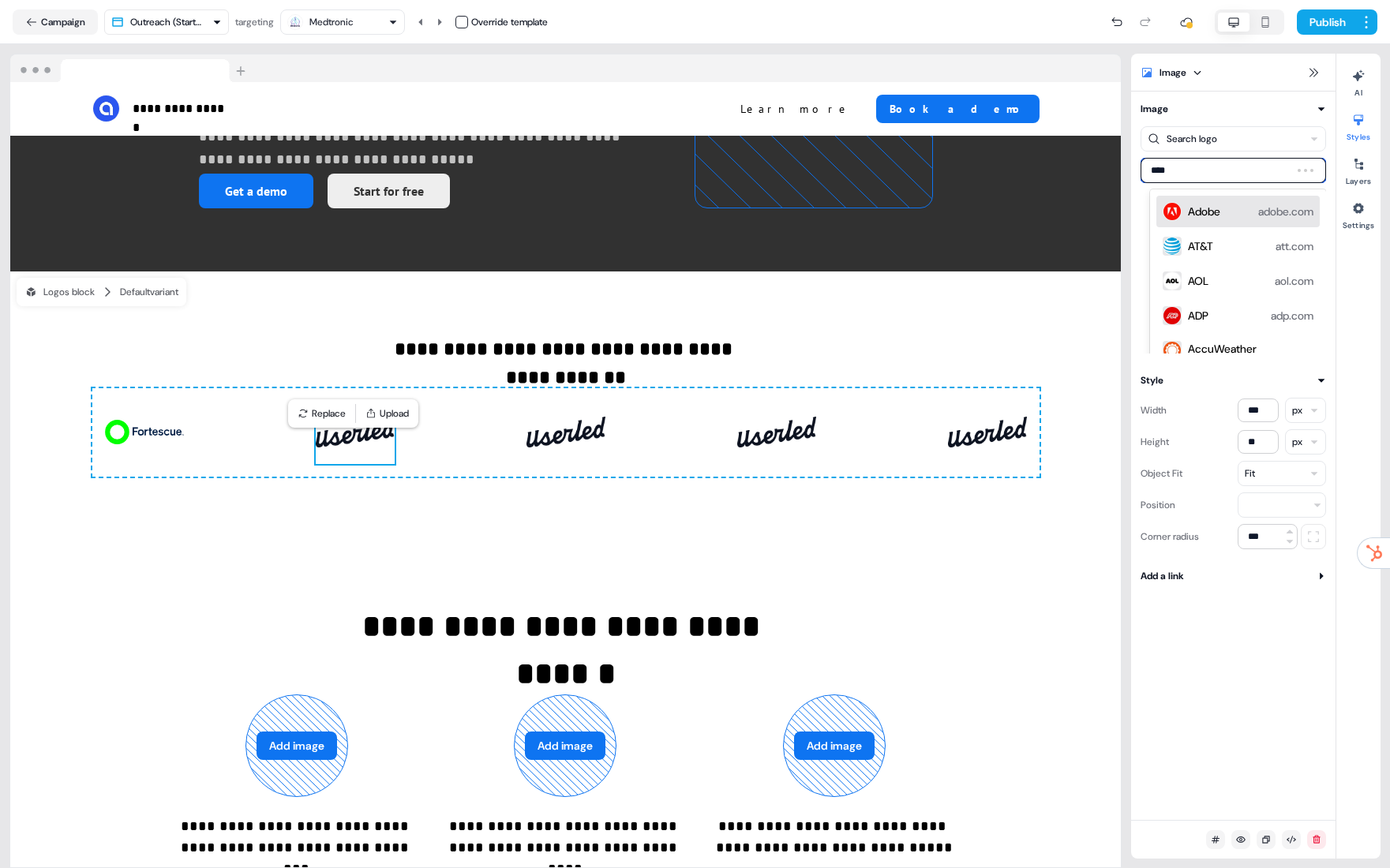 type on "*****" 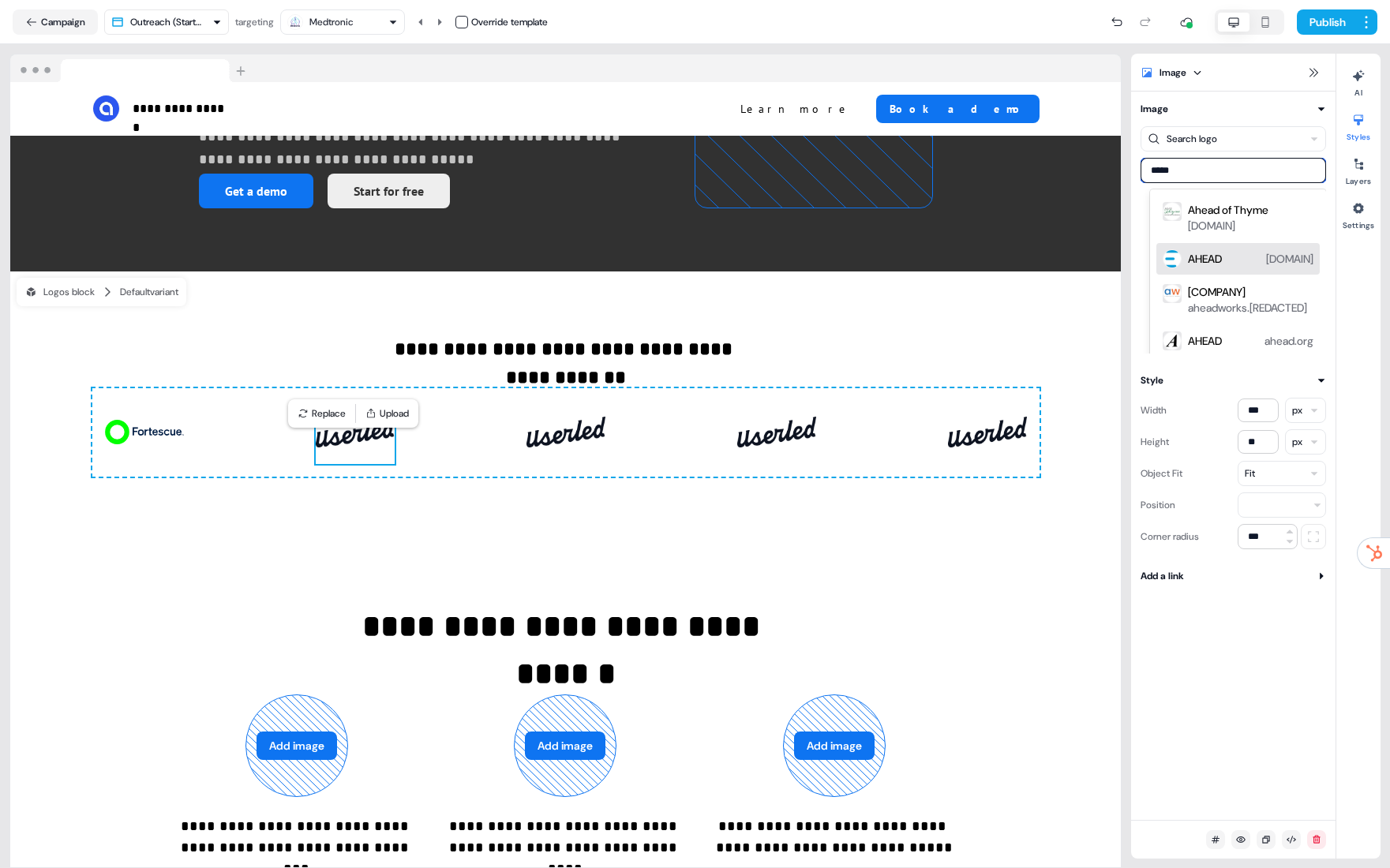 click on "AHEAD" at bounding box center (1205, 259) 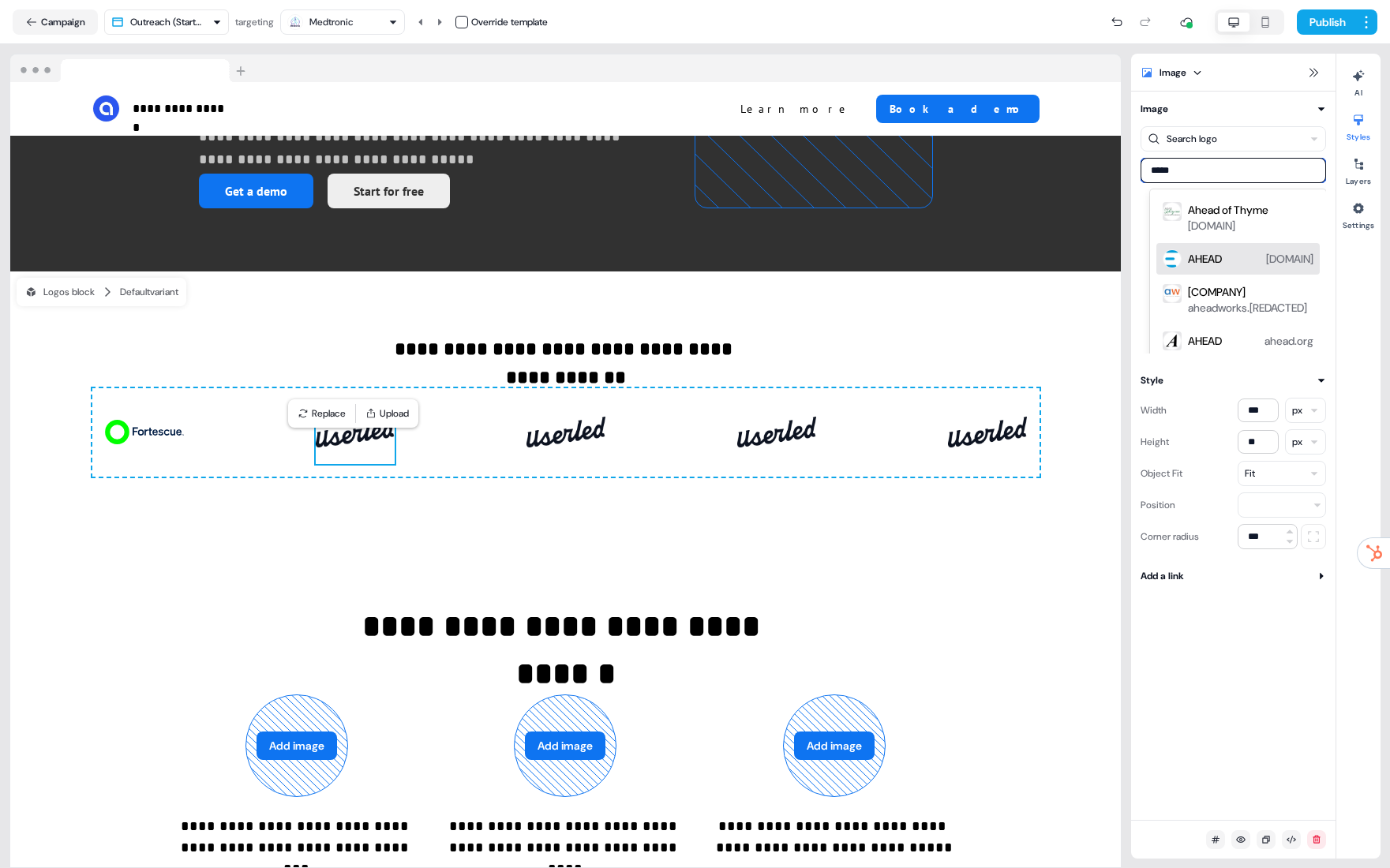 type 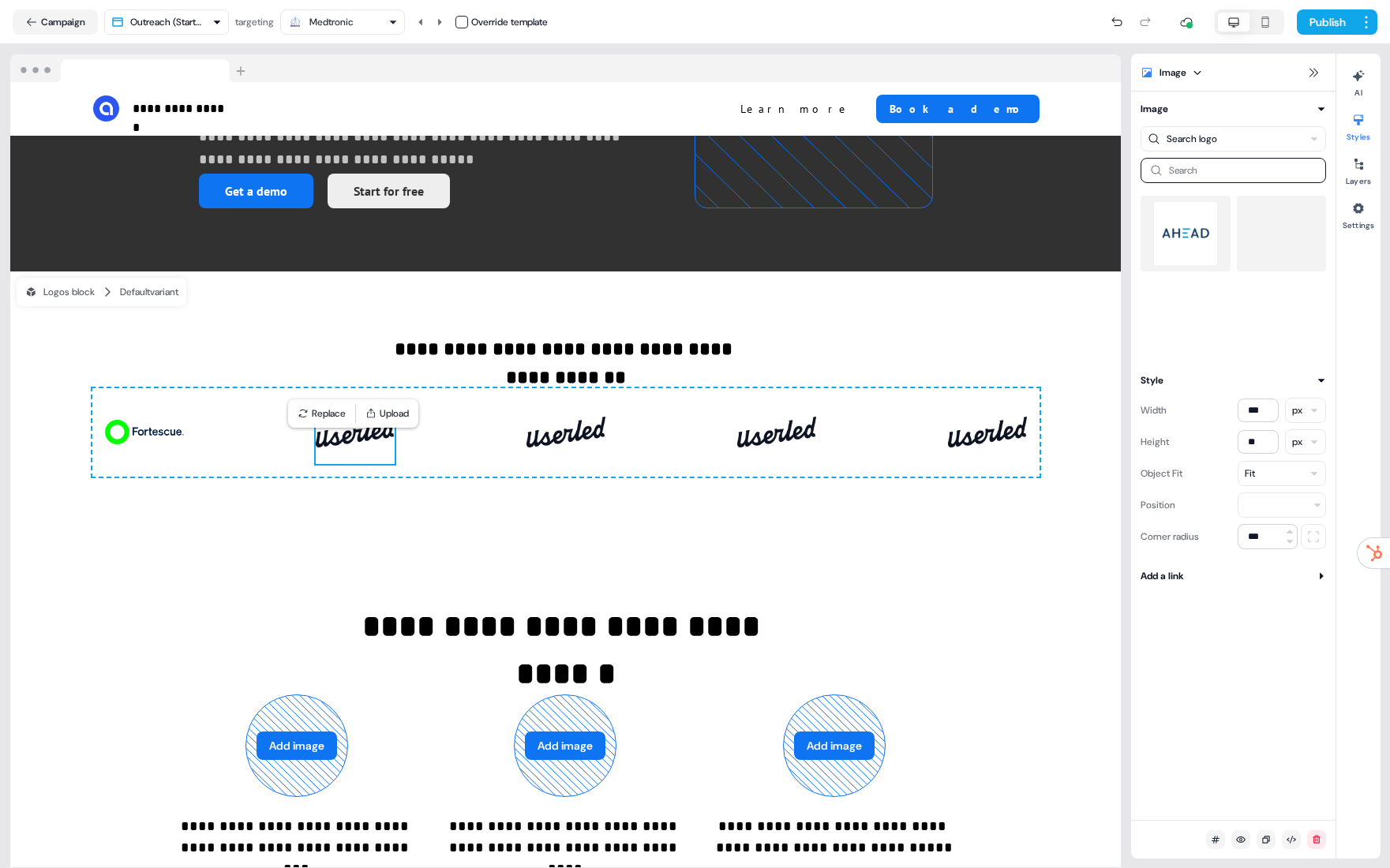 drag, startPoint x: 1217, startPoint y: 250, endPoint x: 651, endPoint y: 476, distance: 609.45221 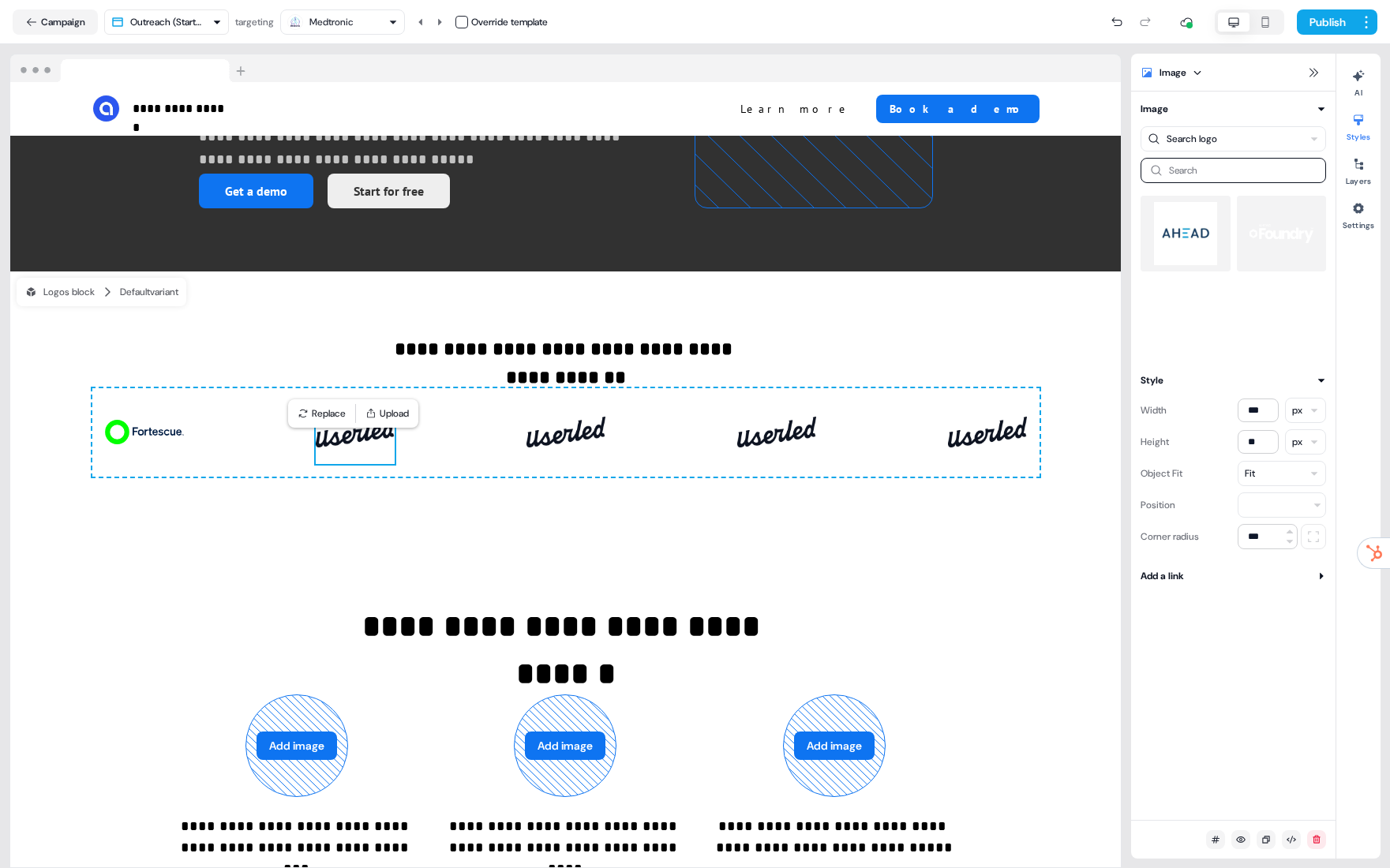 click at bounding box center (1186, 234) 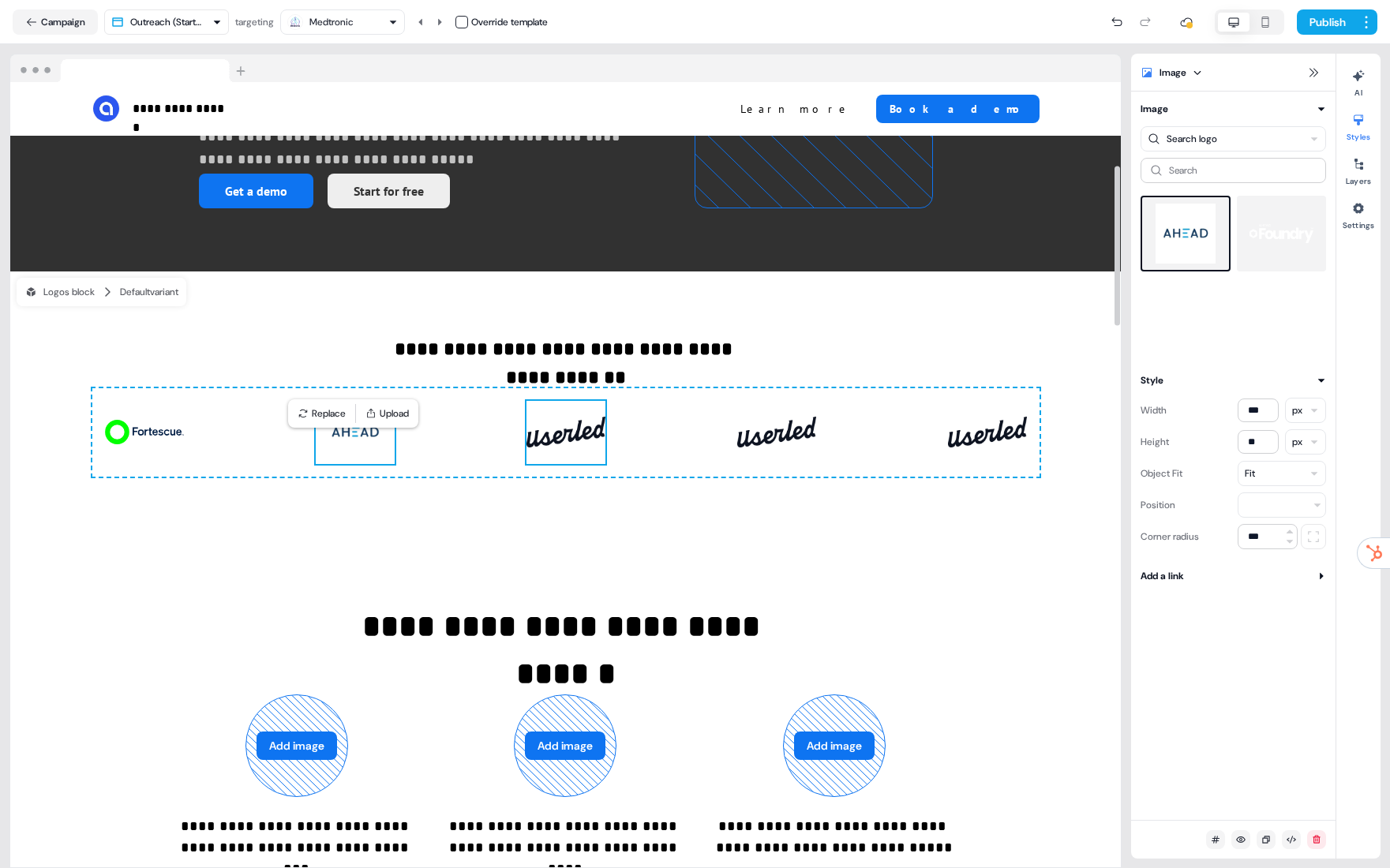 click at bounding box center [566, 432] 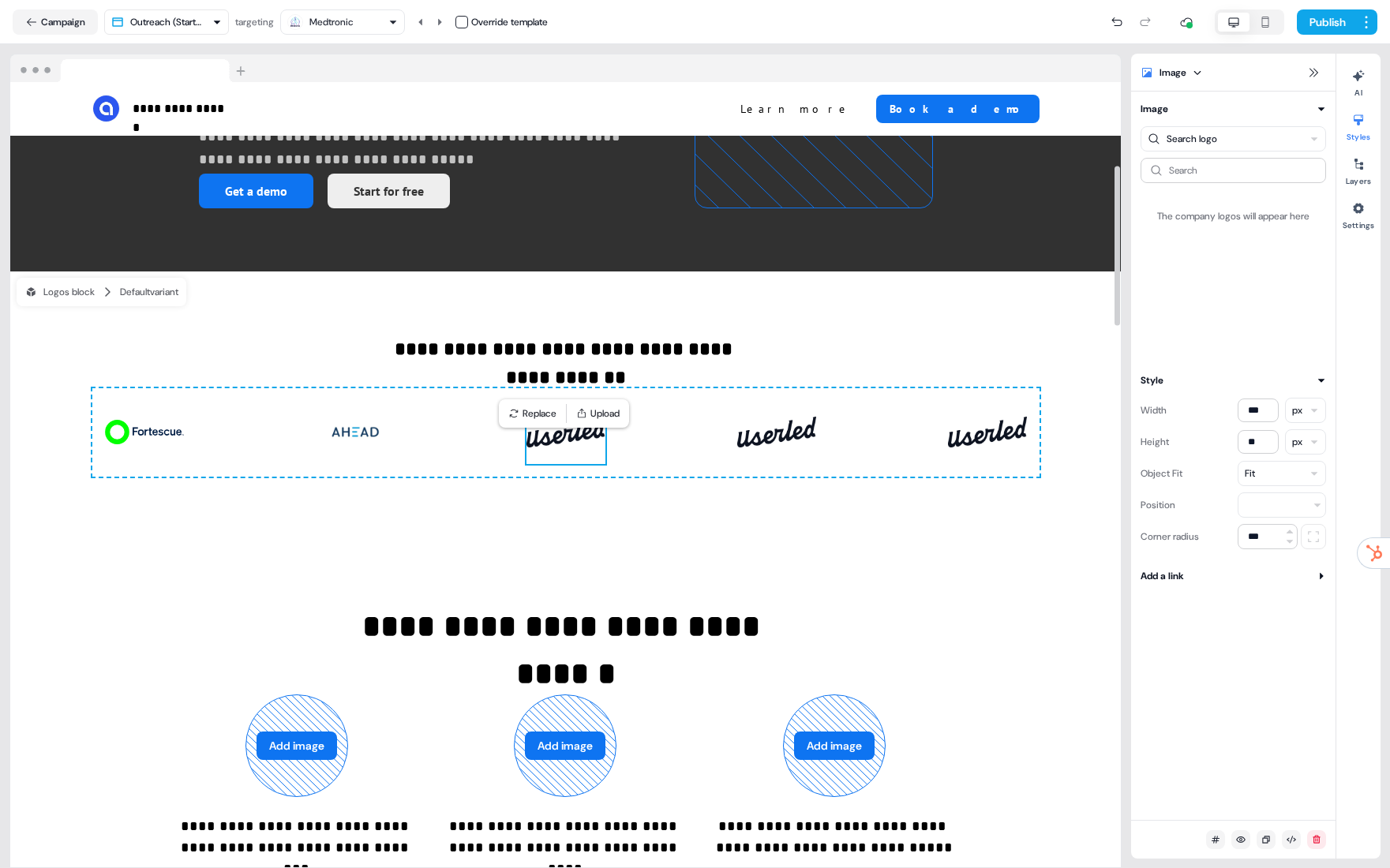 click at bounding box center [566, 432] 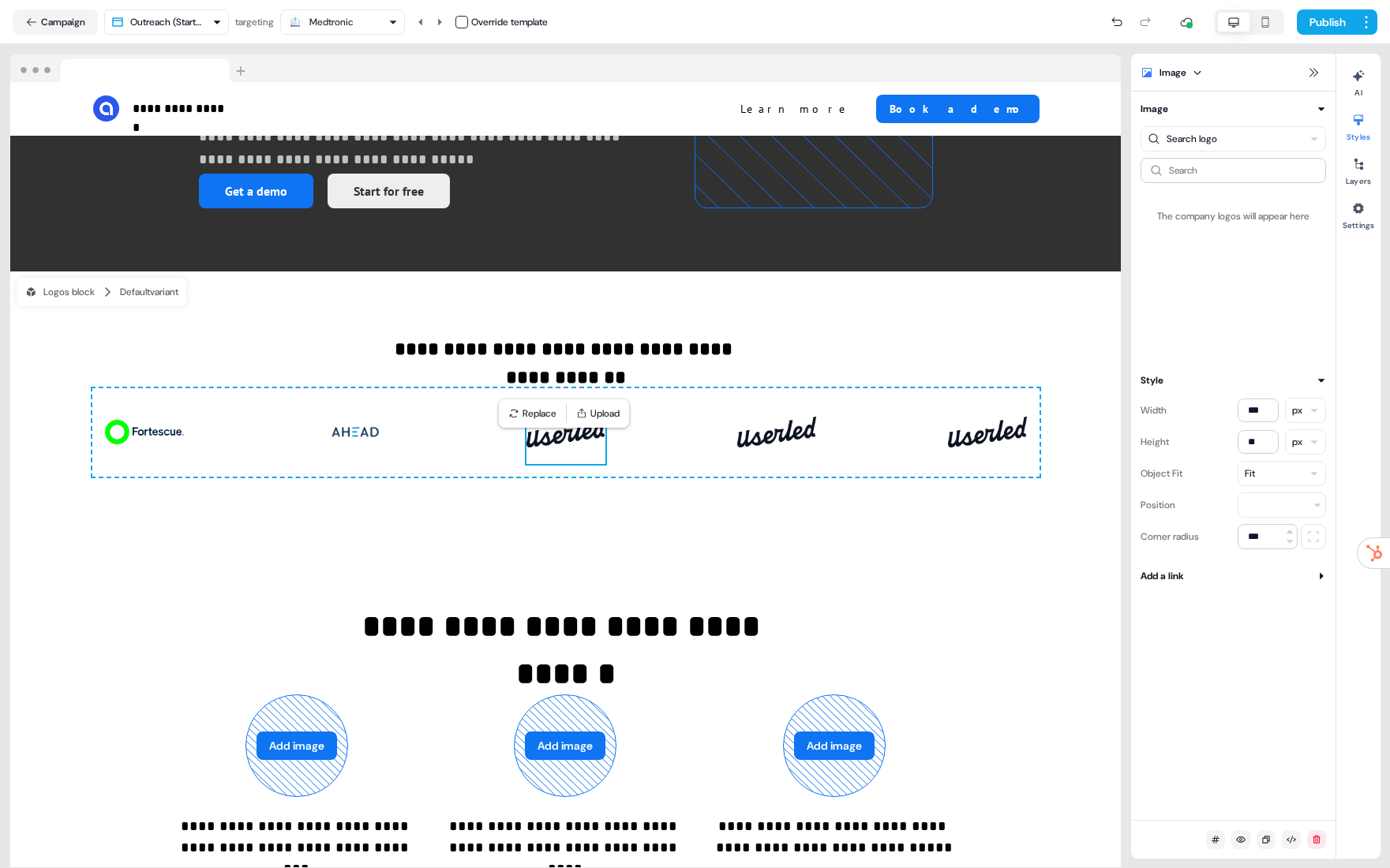 click on "Search The company logos will appear here" at bounding box center (1233, 256) 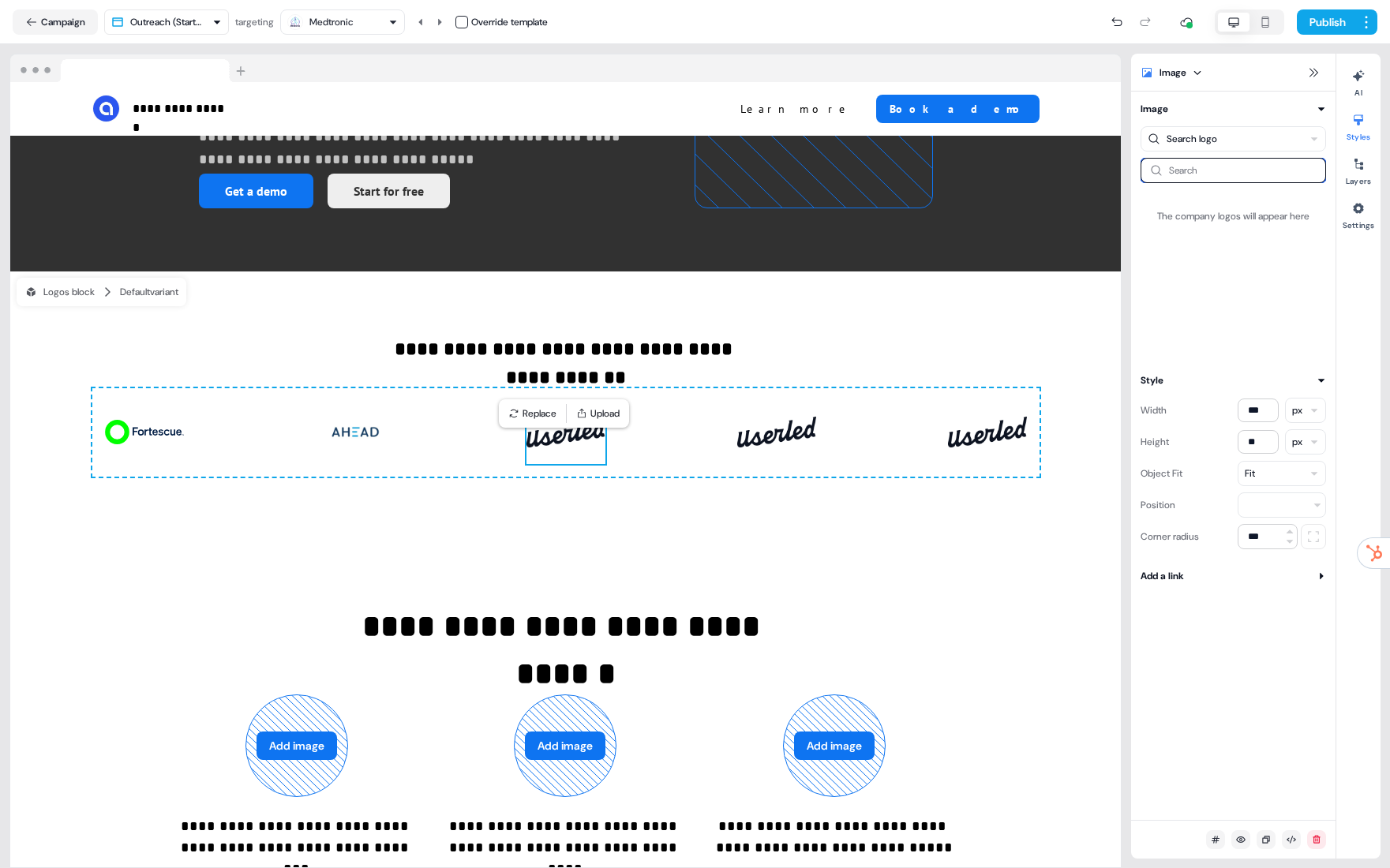 click at bounding box center [1233, 170] 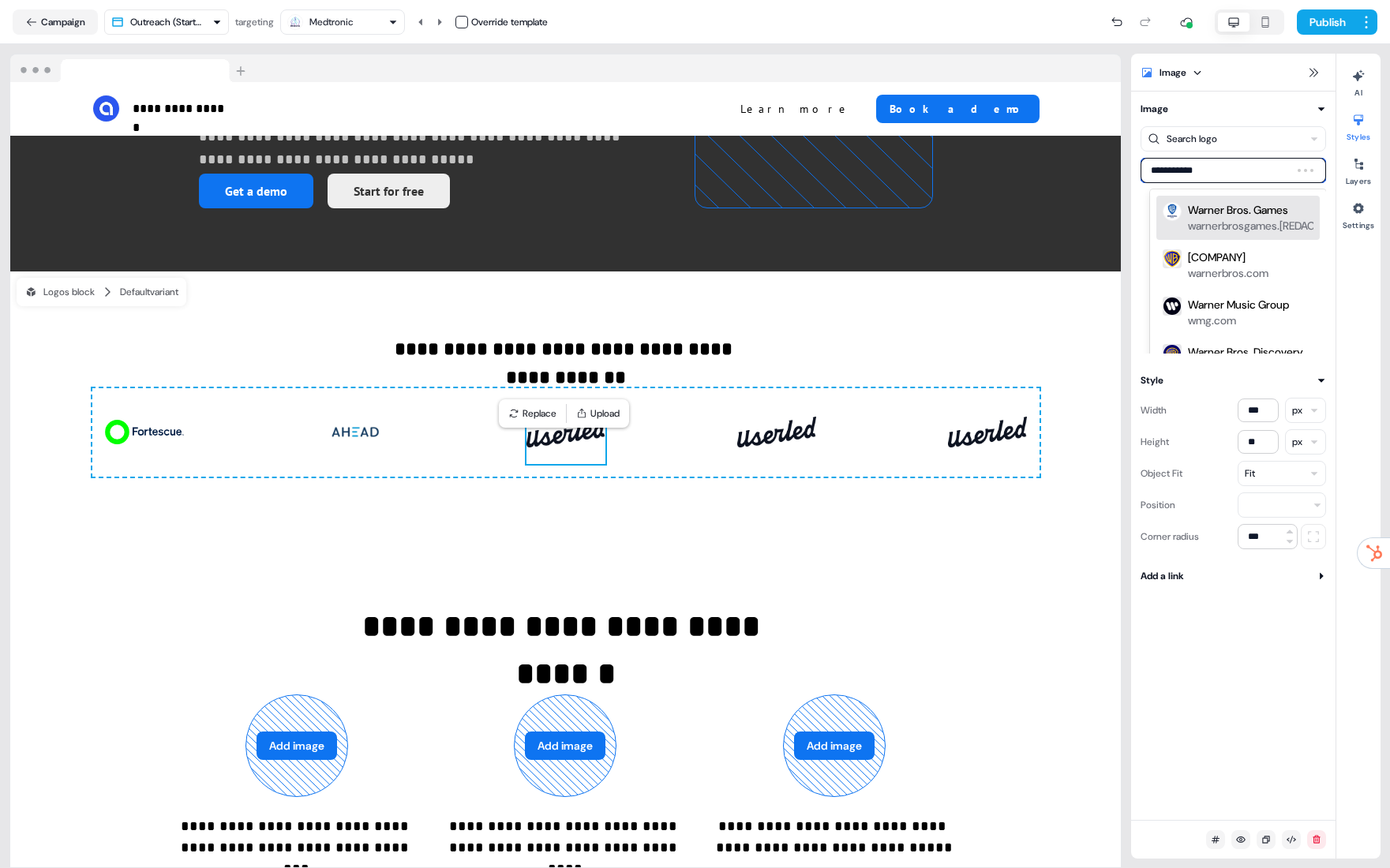 type on "**********" 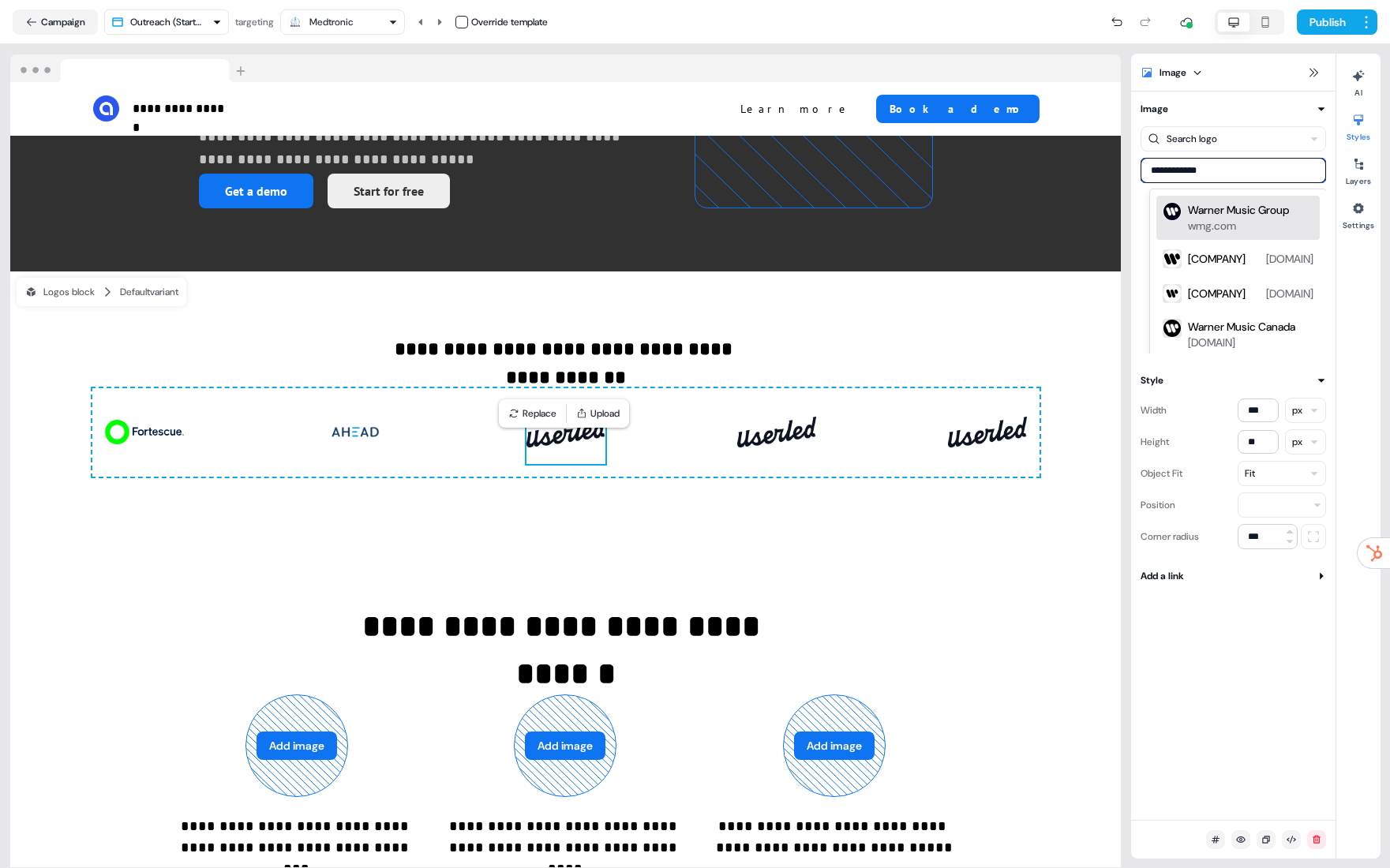 click on "Warner Music Group" at bounding box center [1238, 210] 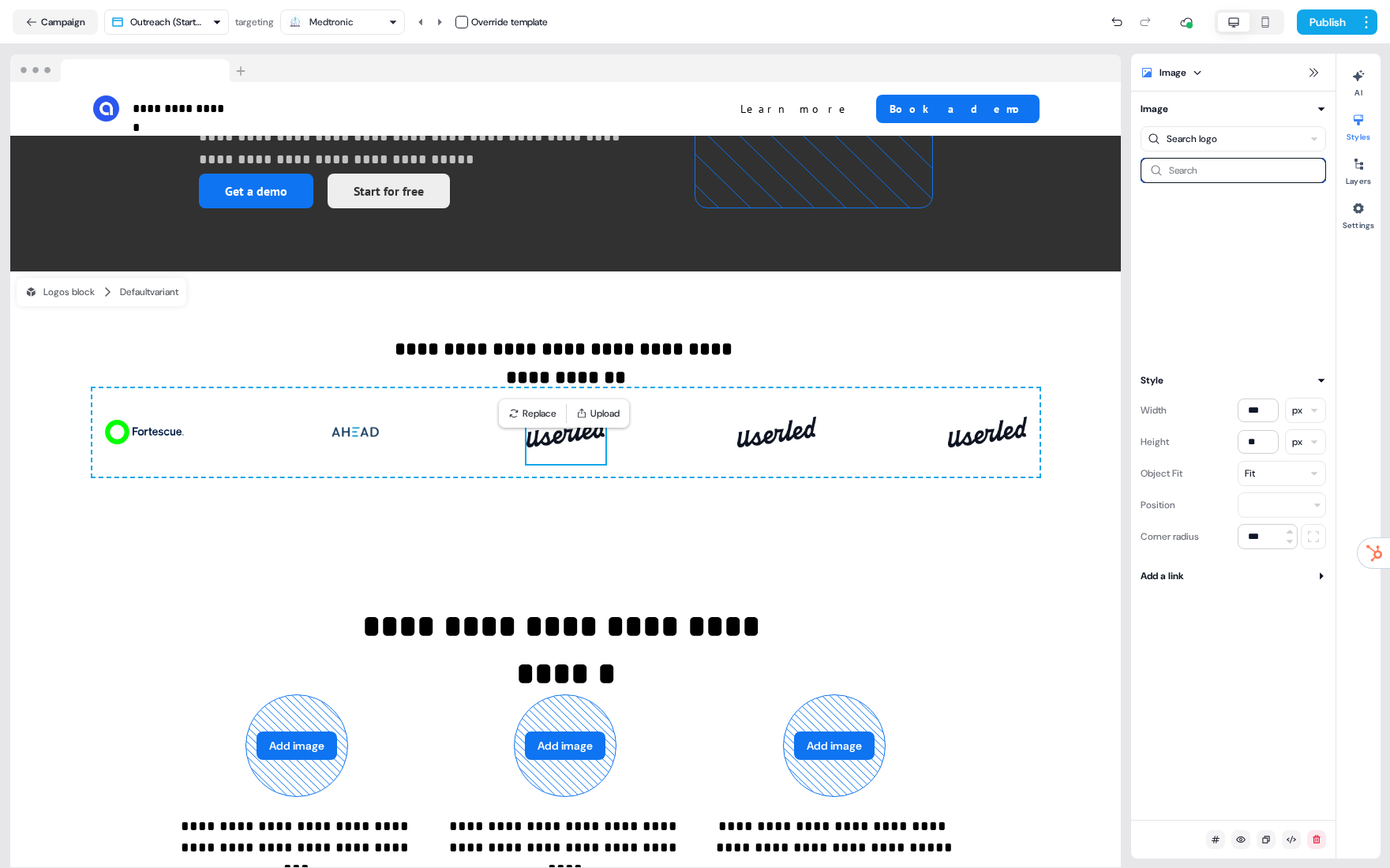 click at bounding box center [1233, 170] 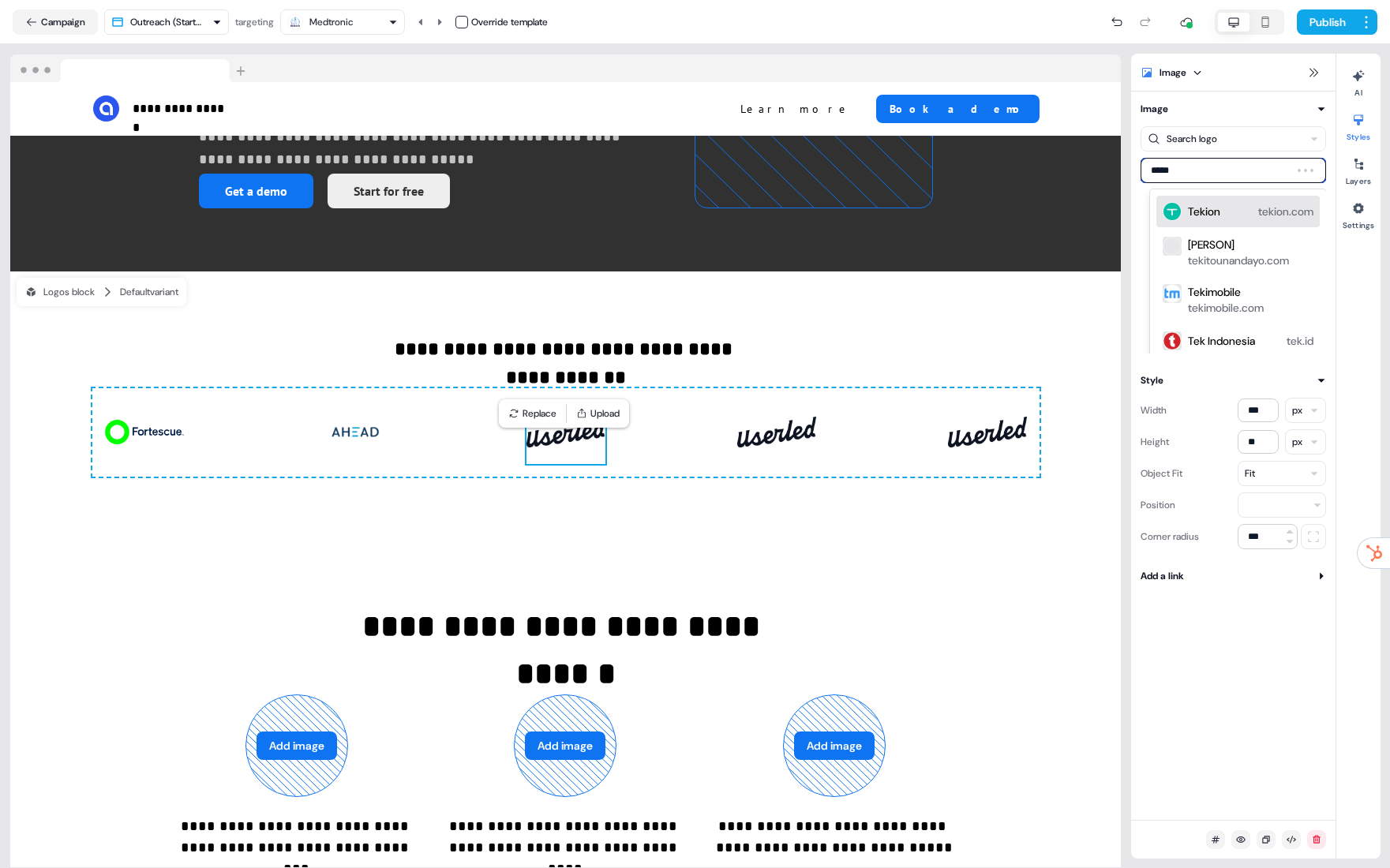 type on "******" 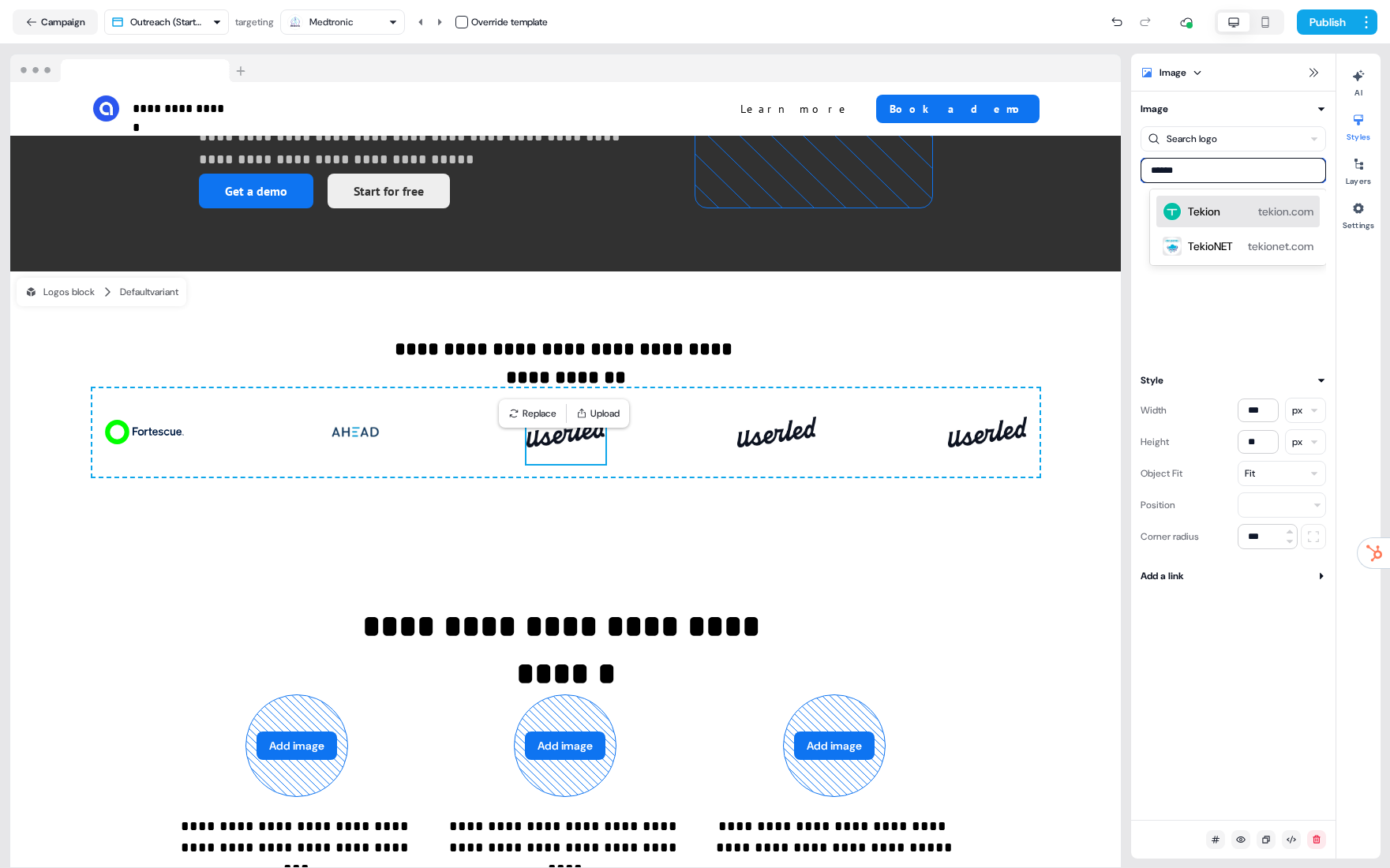 click on "Tekion tekion.com TekioNET tekionet.com" at bounding box center [1238, 227] 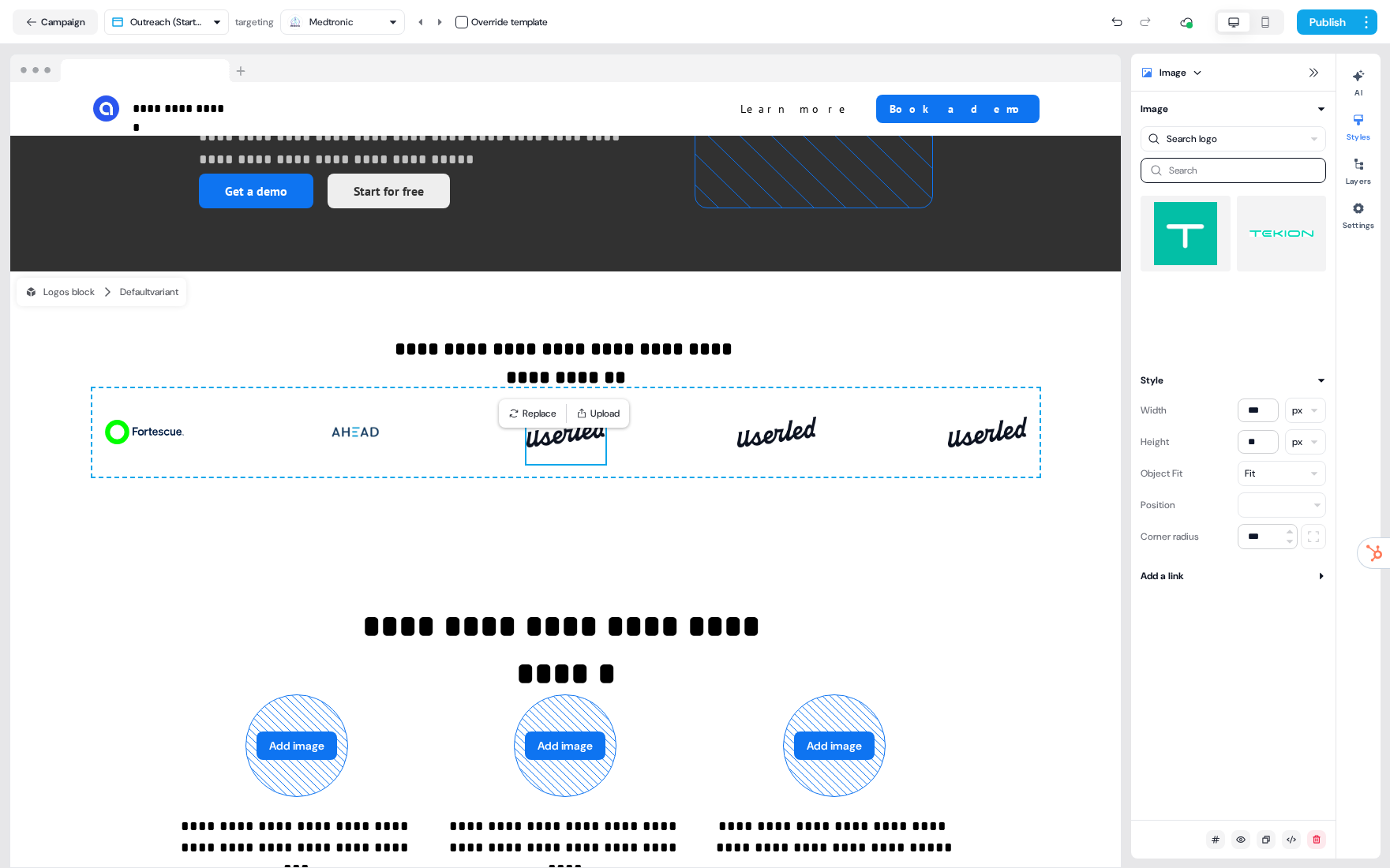 click at bounding box center [1282, 234] 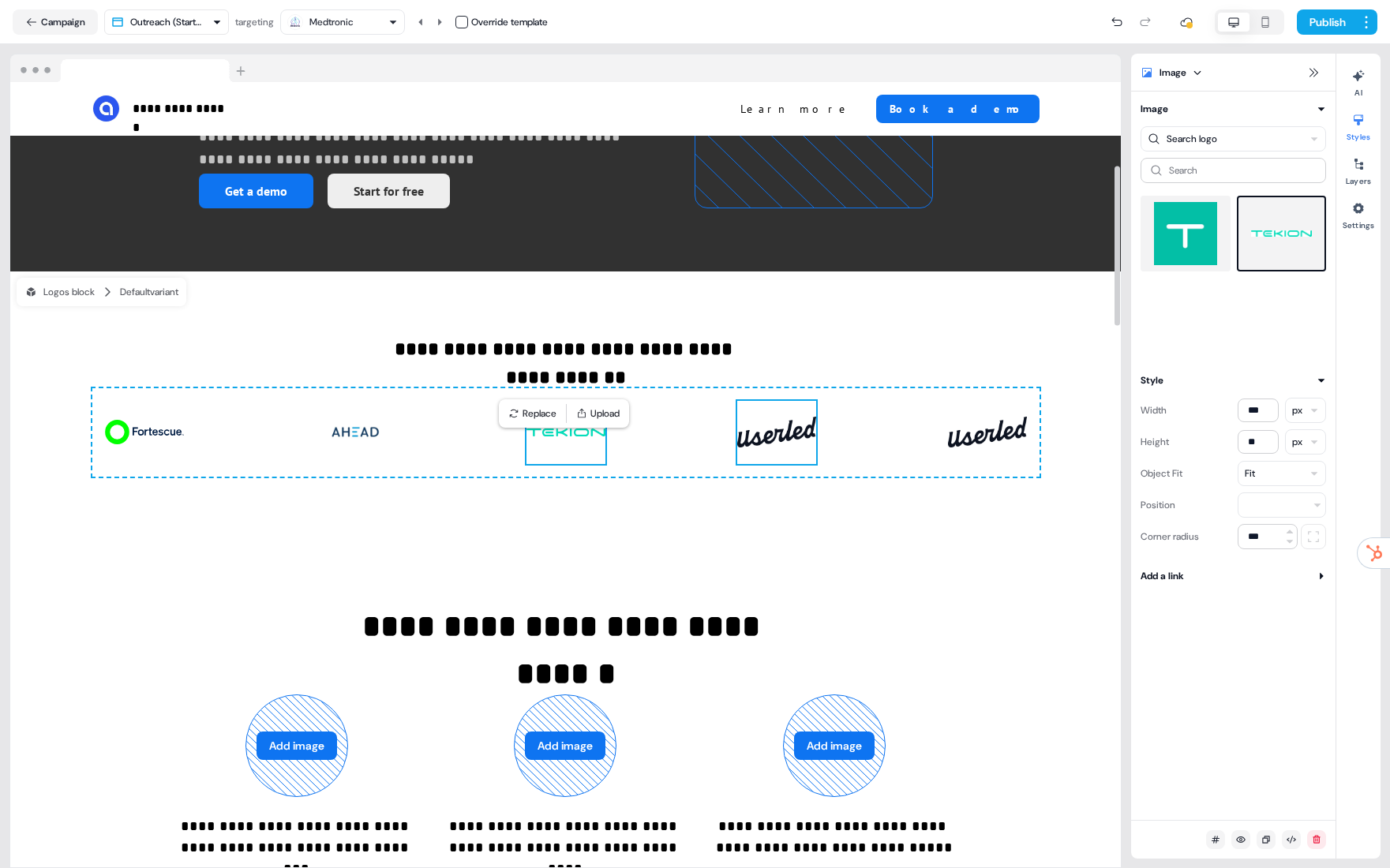 click at bounding box center (777, 432) 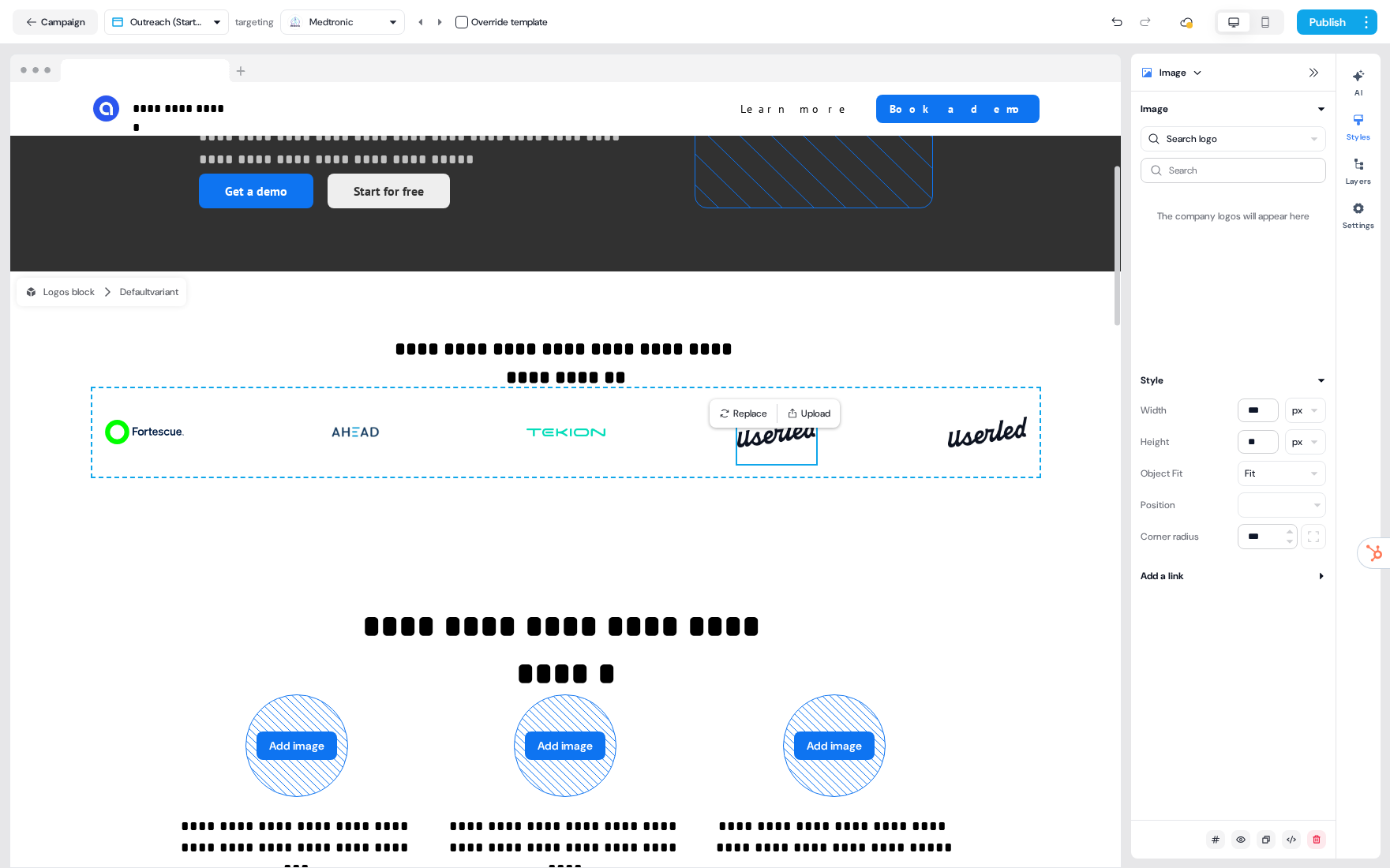 click at bounding box center [777, 432] 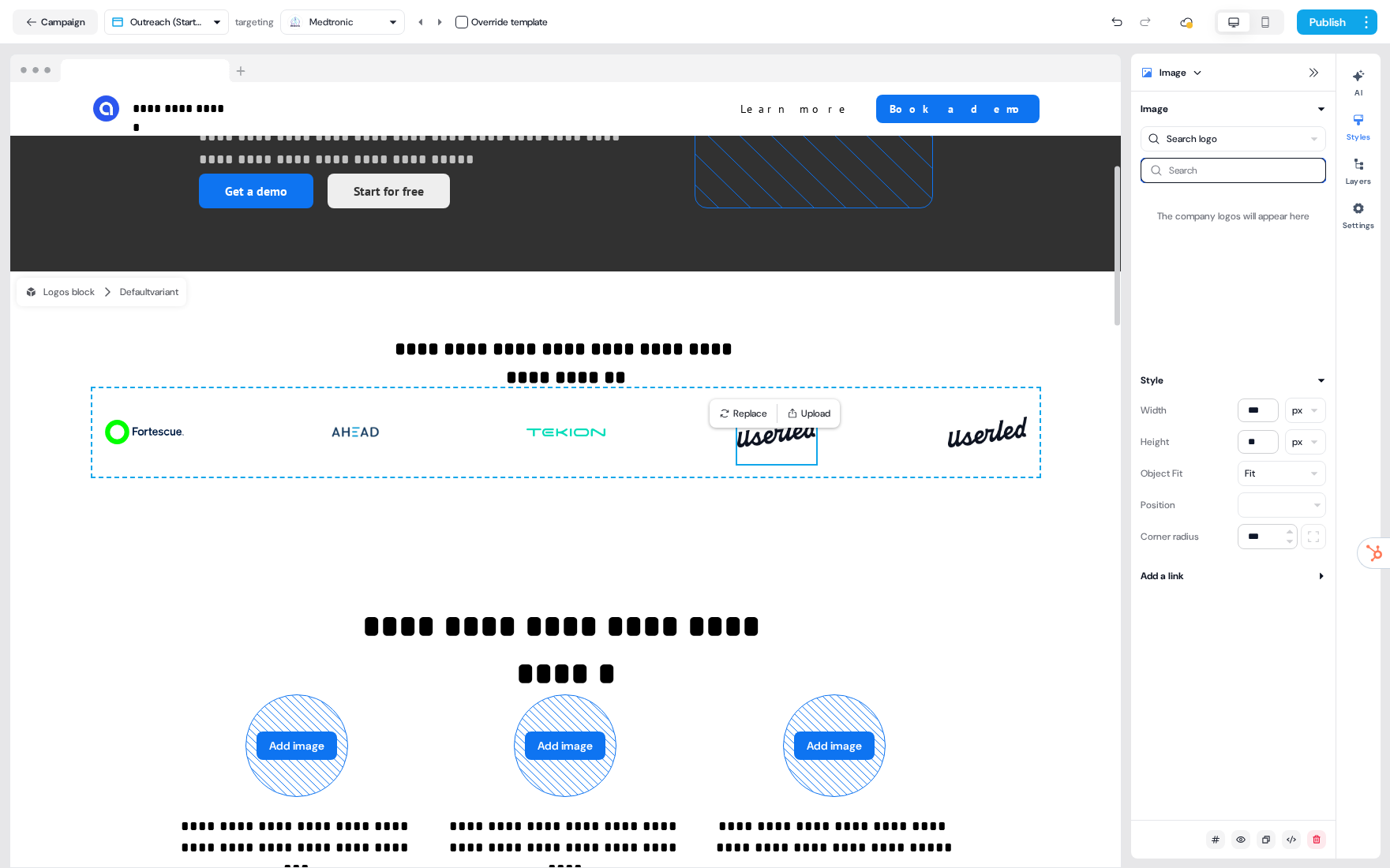 click at bounding box center [1233, 170] 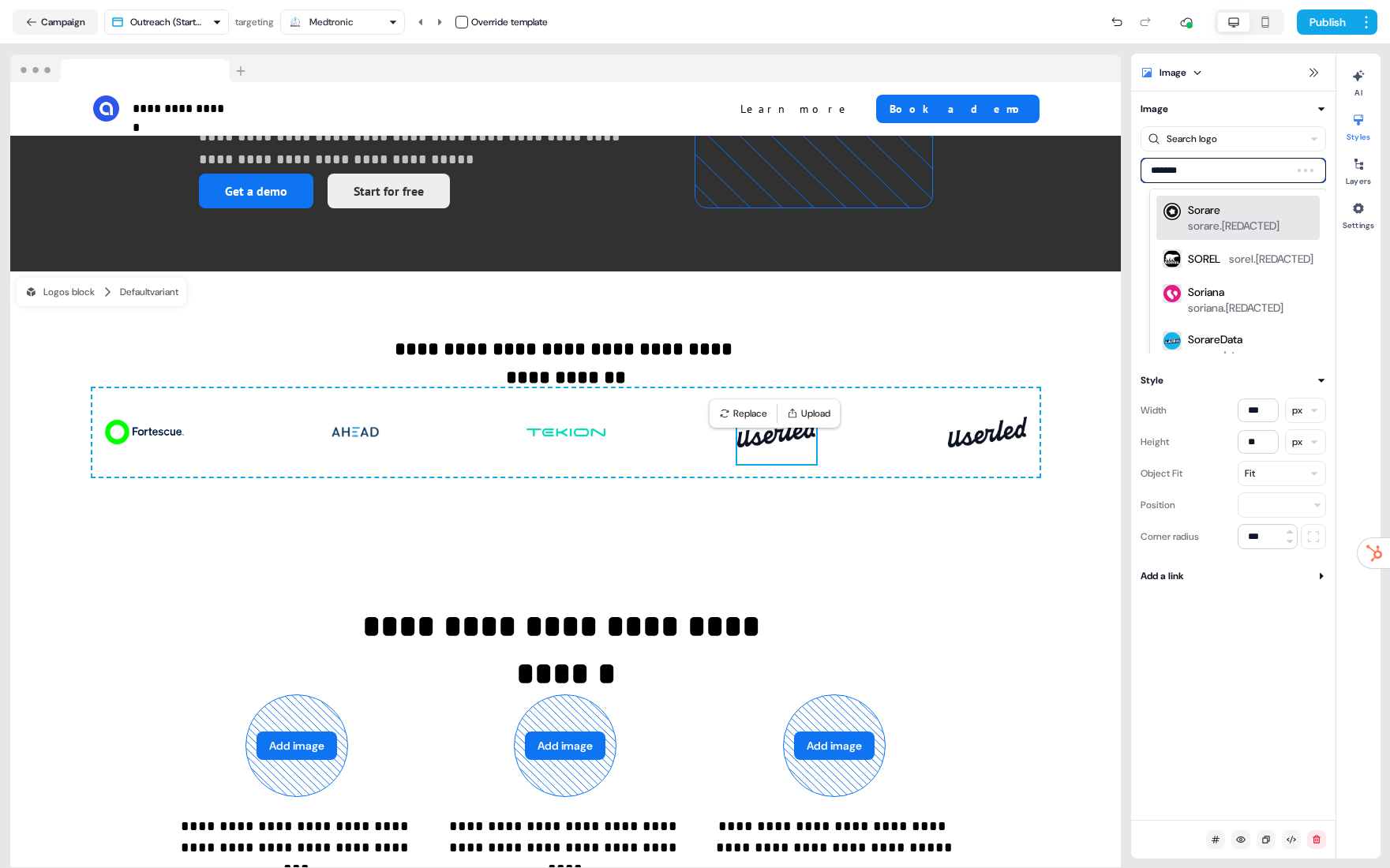 type on "********" 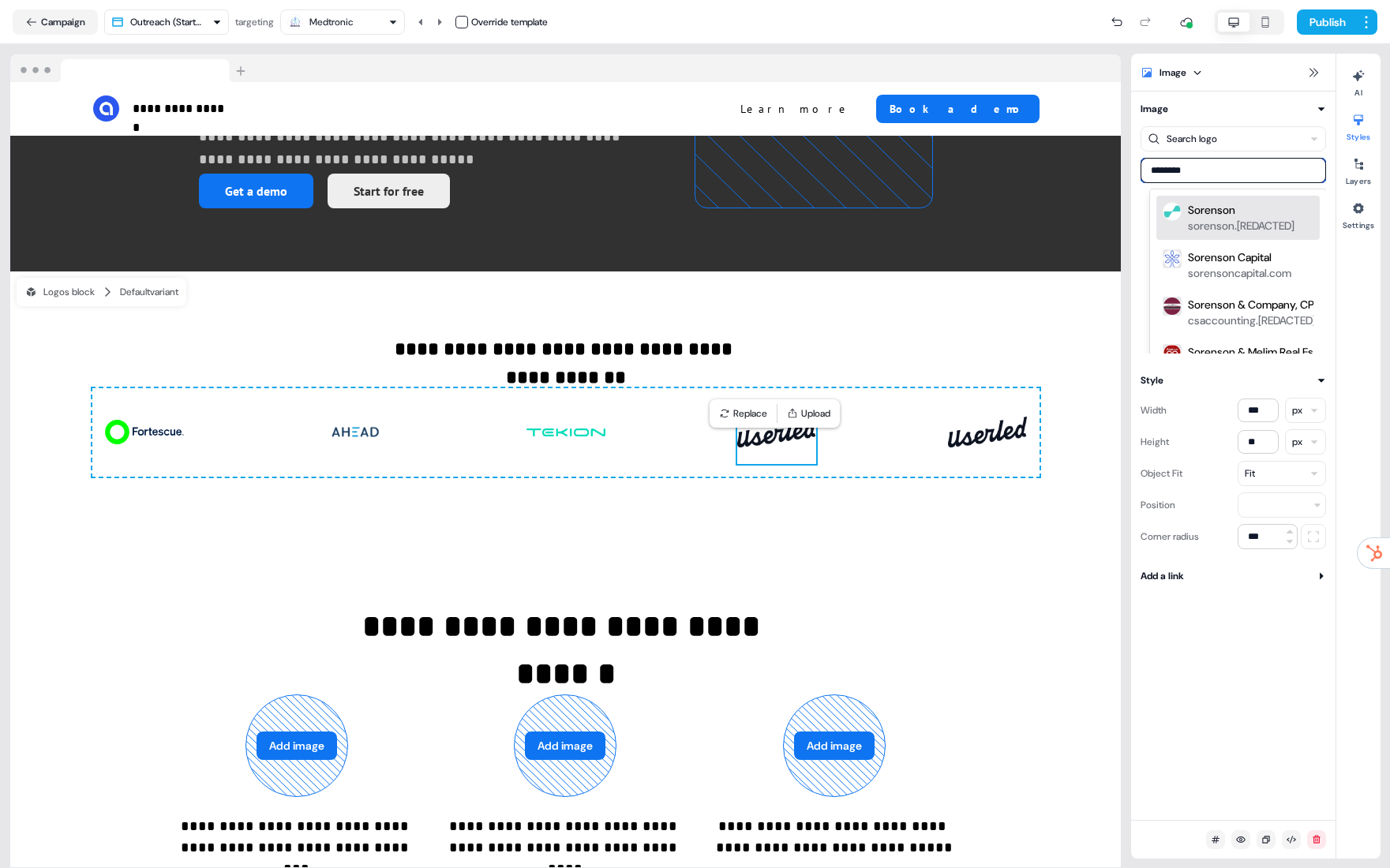 click on "Sorenson" at bounding box center [1212, 210] 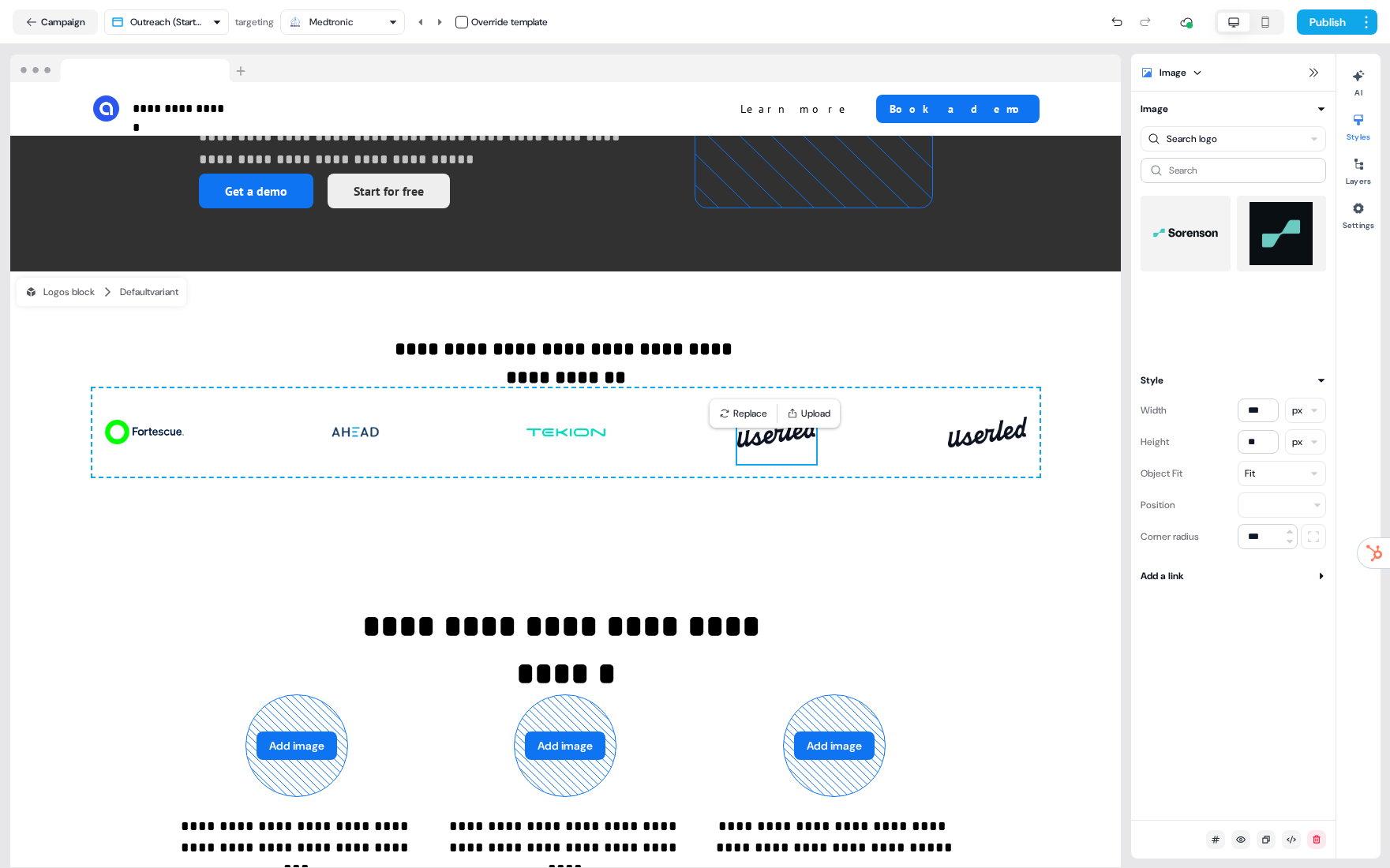 click at bounding box center (1186, 234) 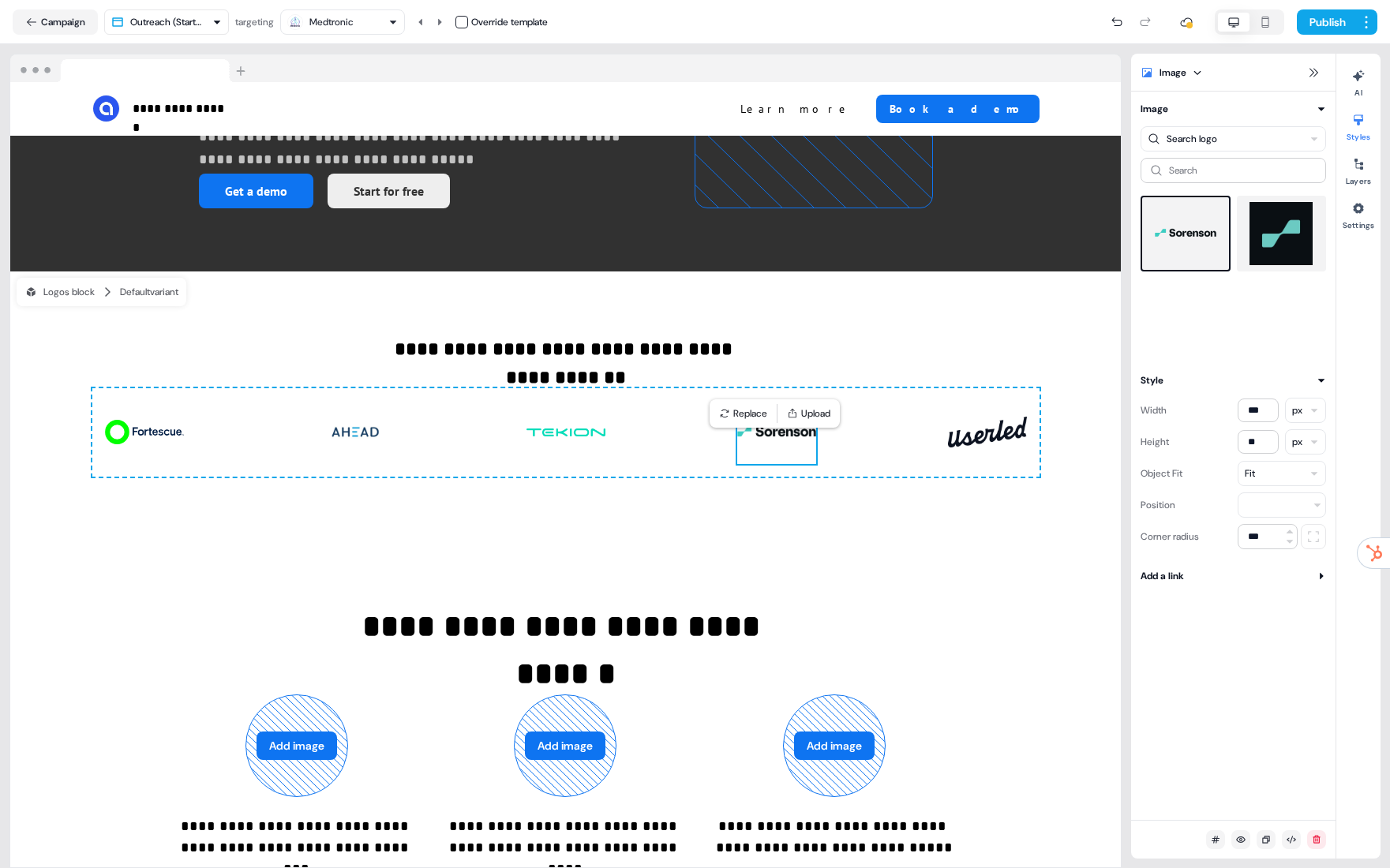 click at bounding box center (1186, 234) 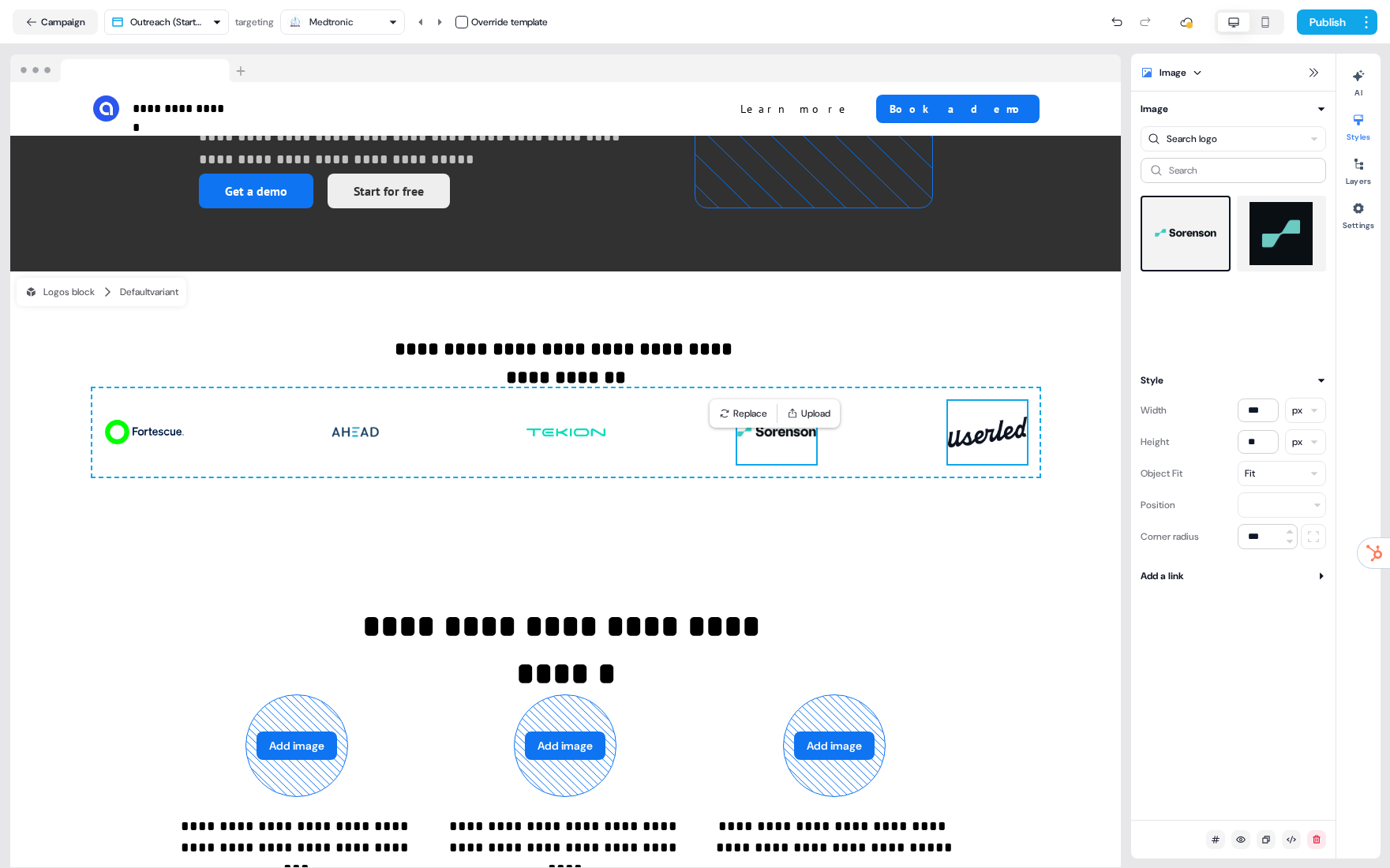 click at bounding box center [987, 432] 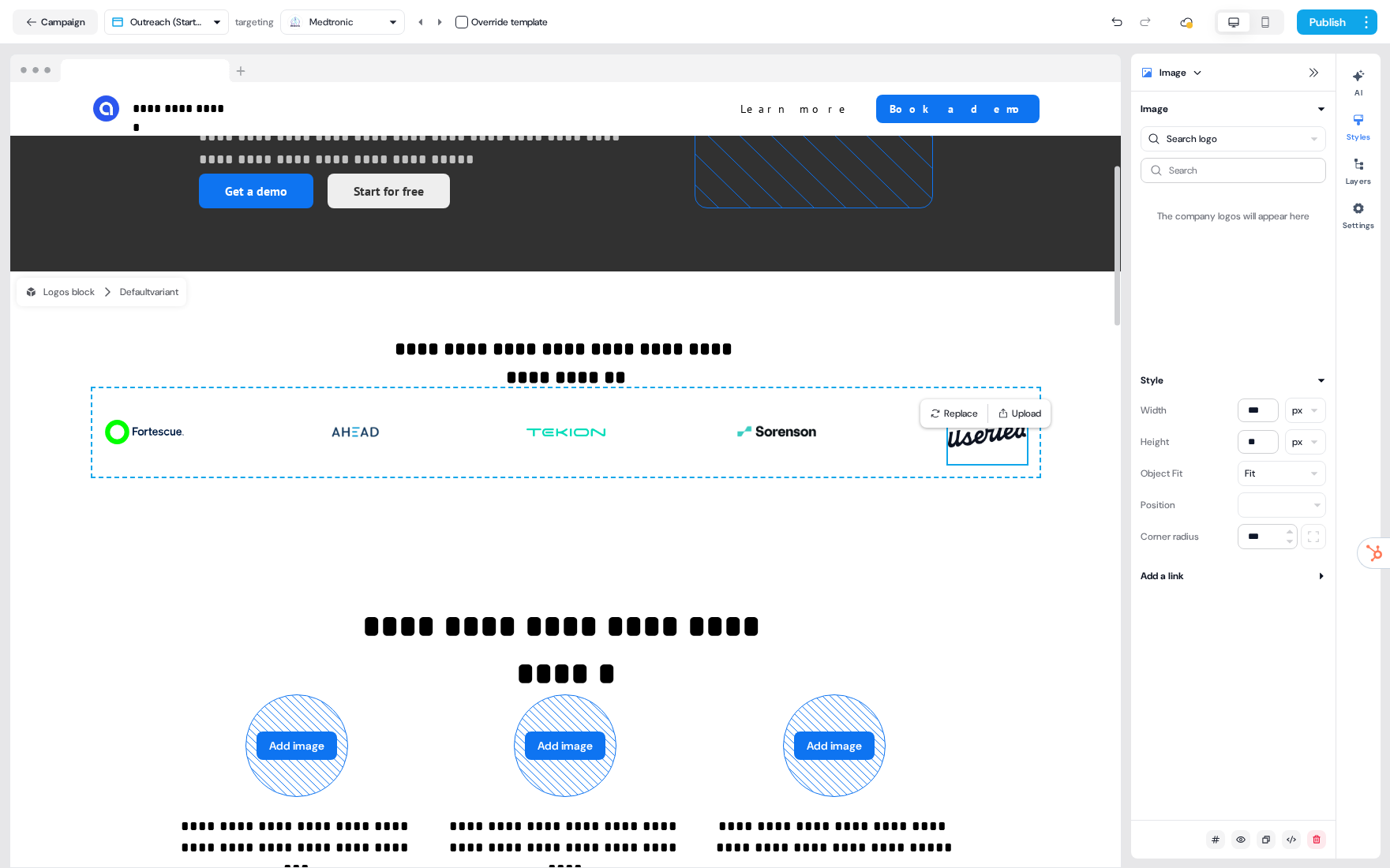 click at bounding box center (987, 432) 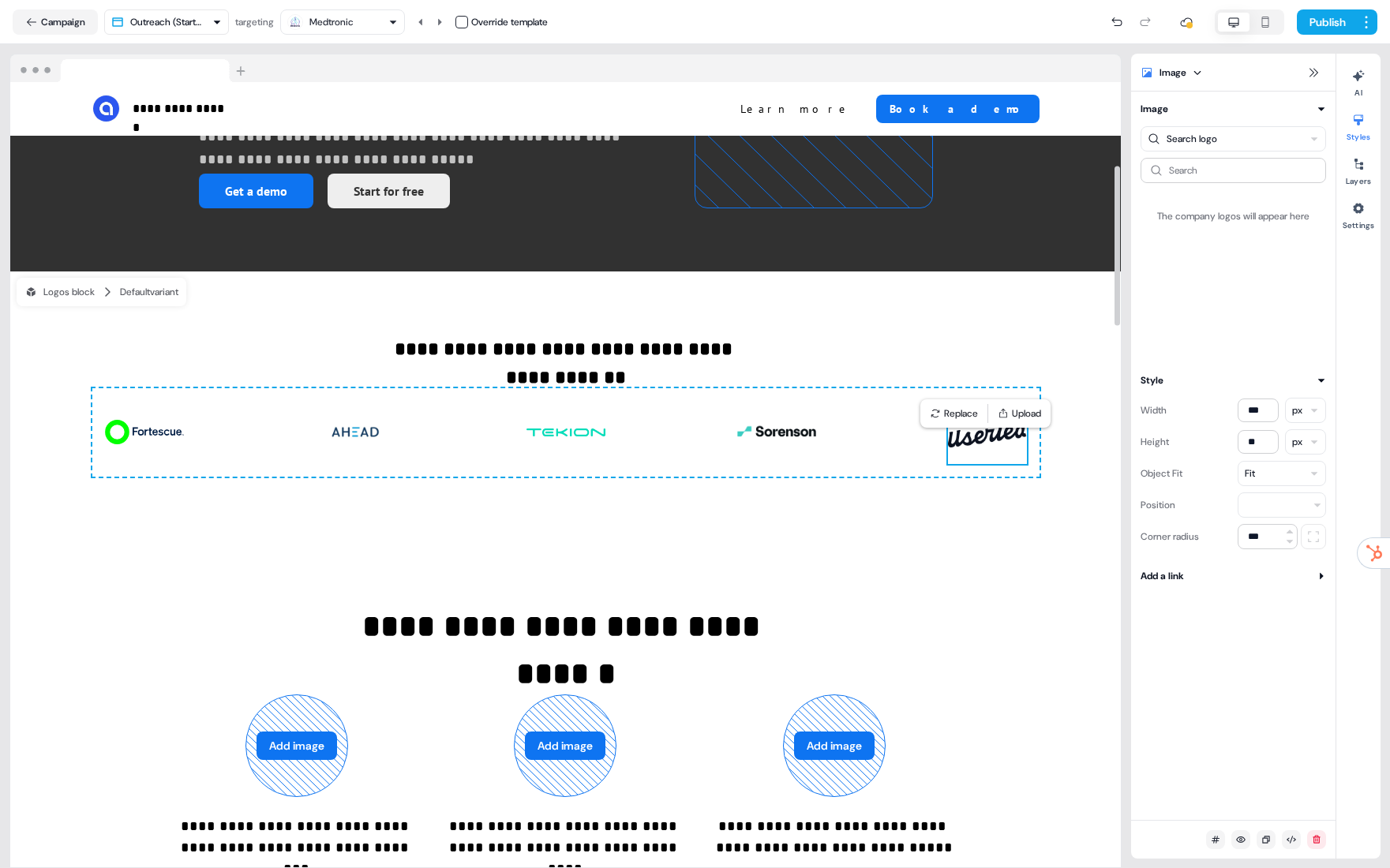 click at bounding box center [987, 432] 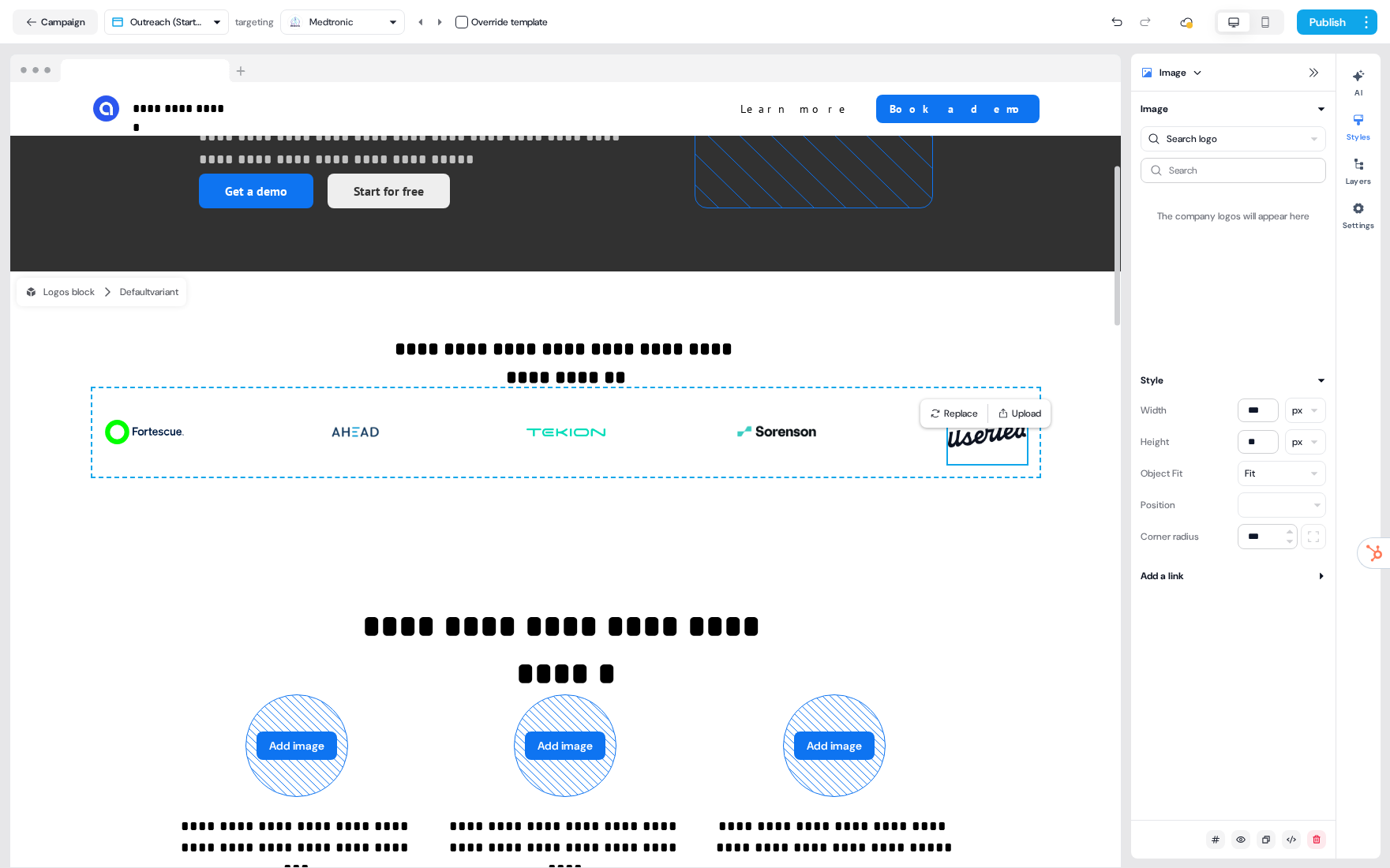 click at bounding box center (987, 432) 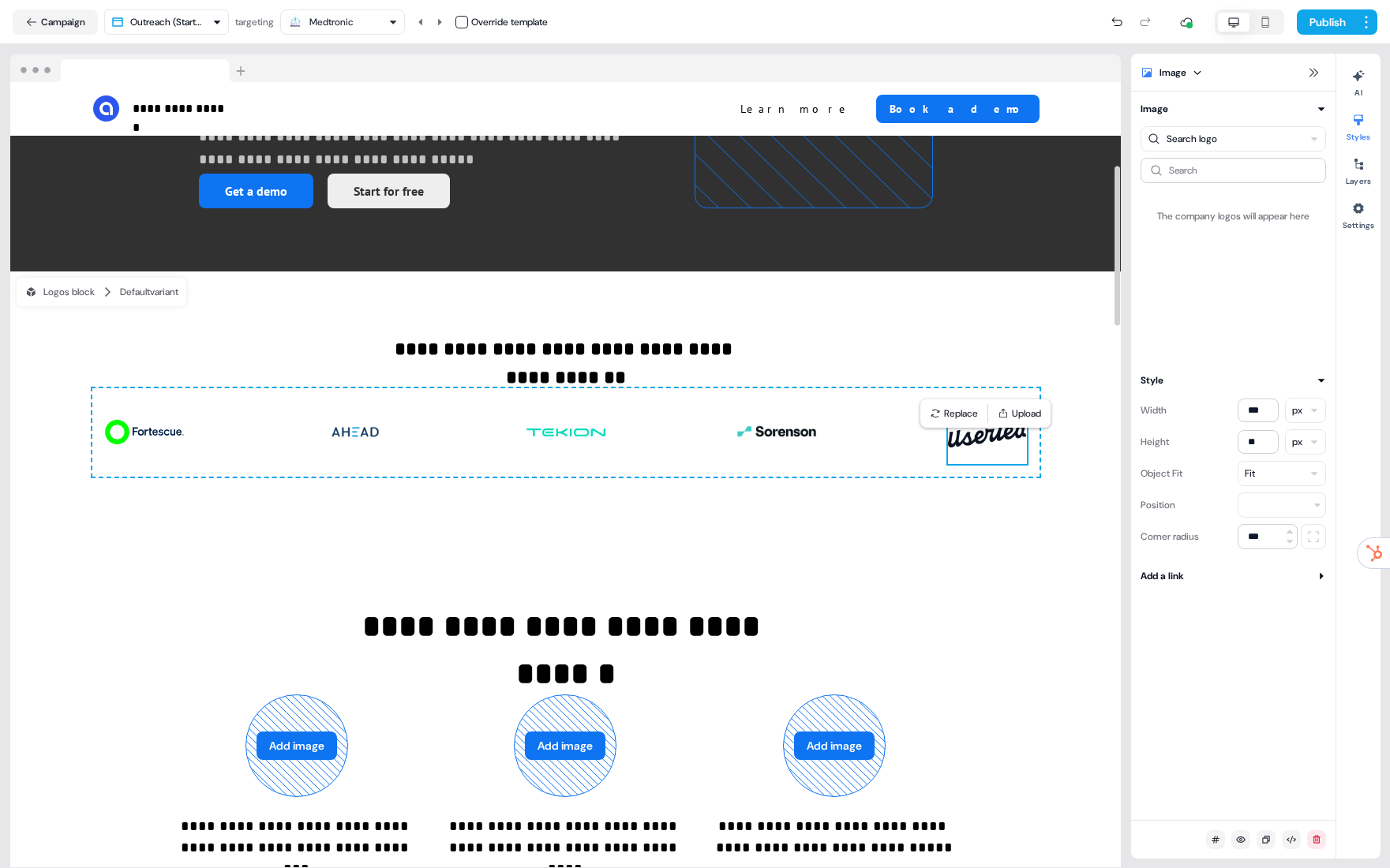 click at bounding box center [987, 432] 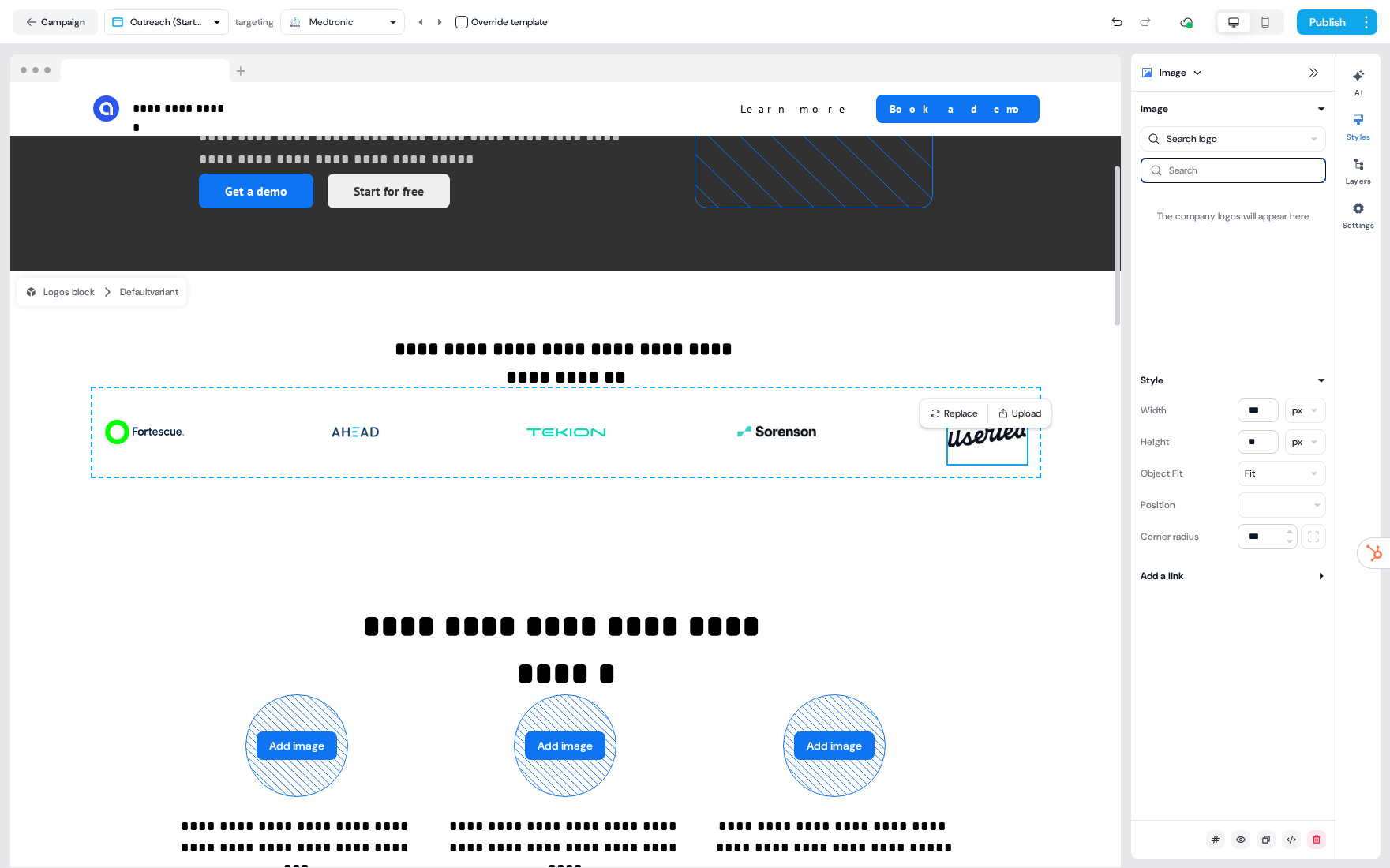 click at bounding box center [1233, 170] 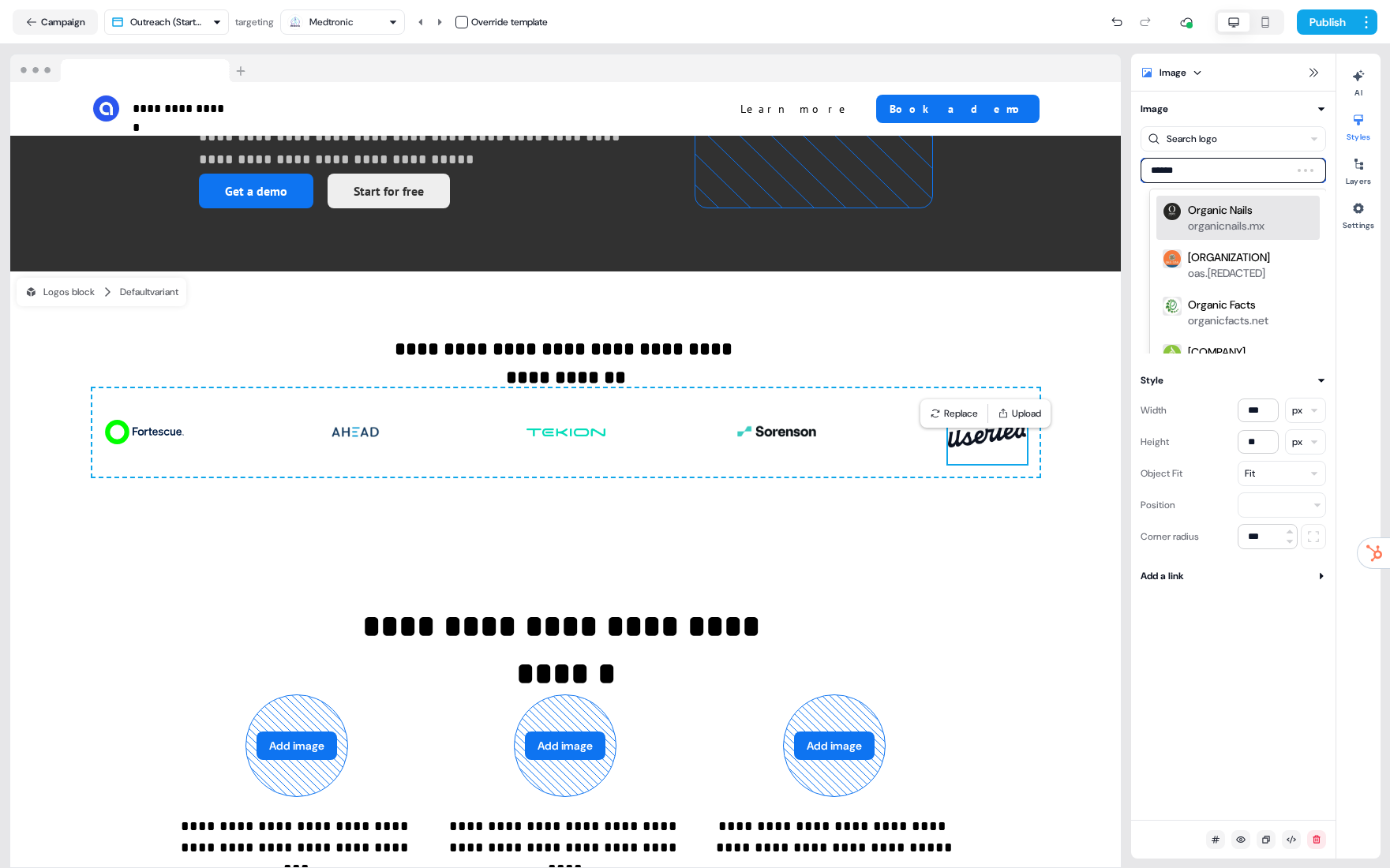 type on "*******" 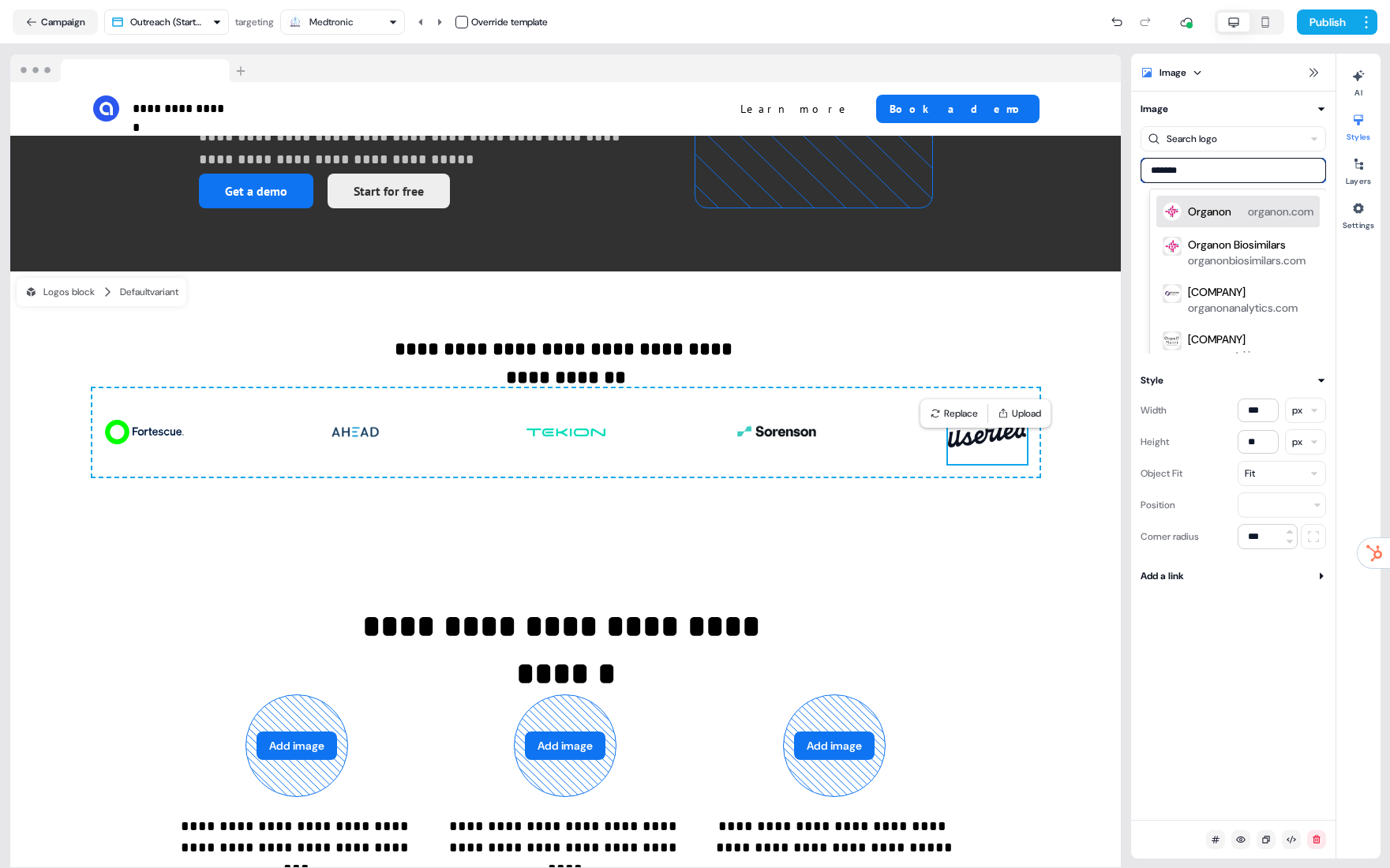 click on "Organon" at bounding box center [1209, 211] 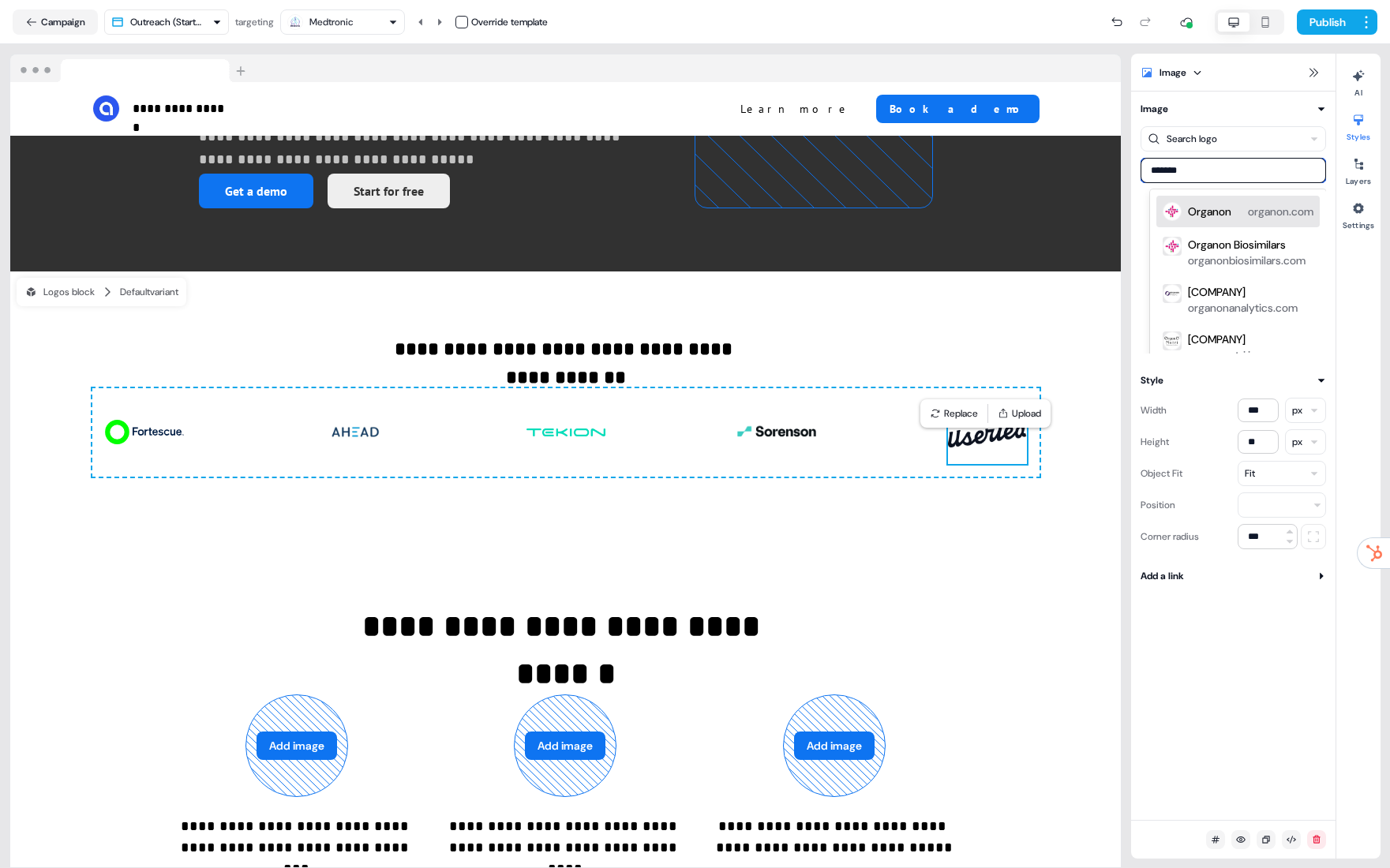 type 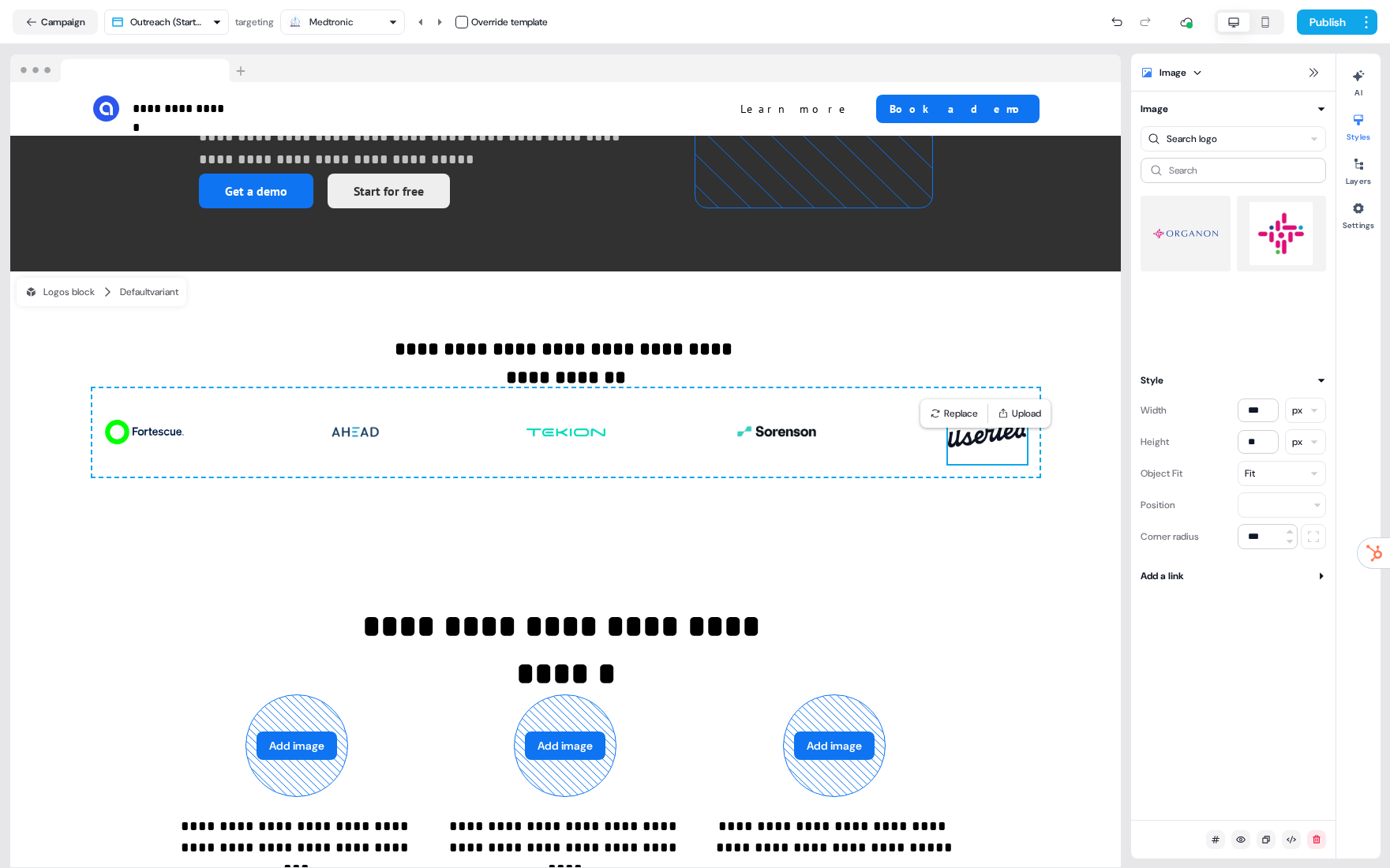 click at bounding box center [1186, 234] 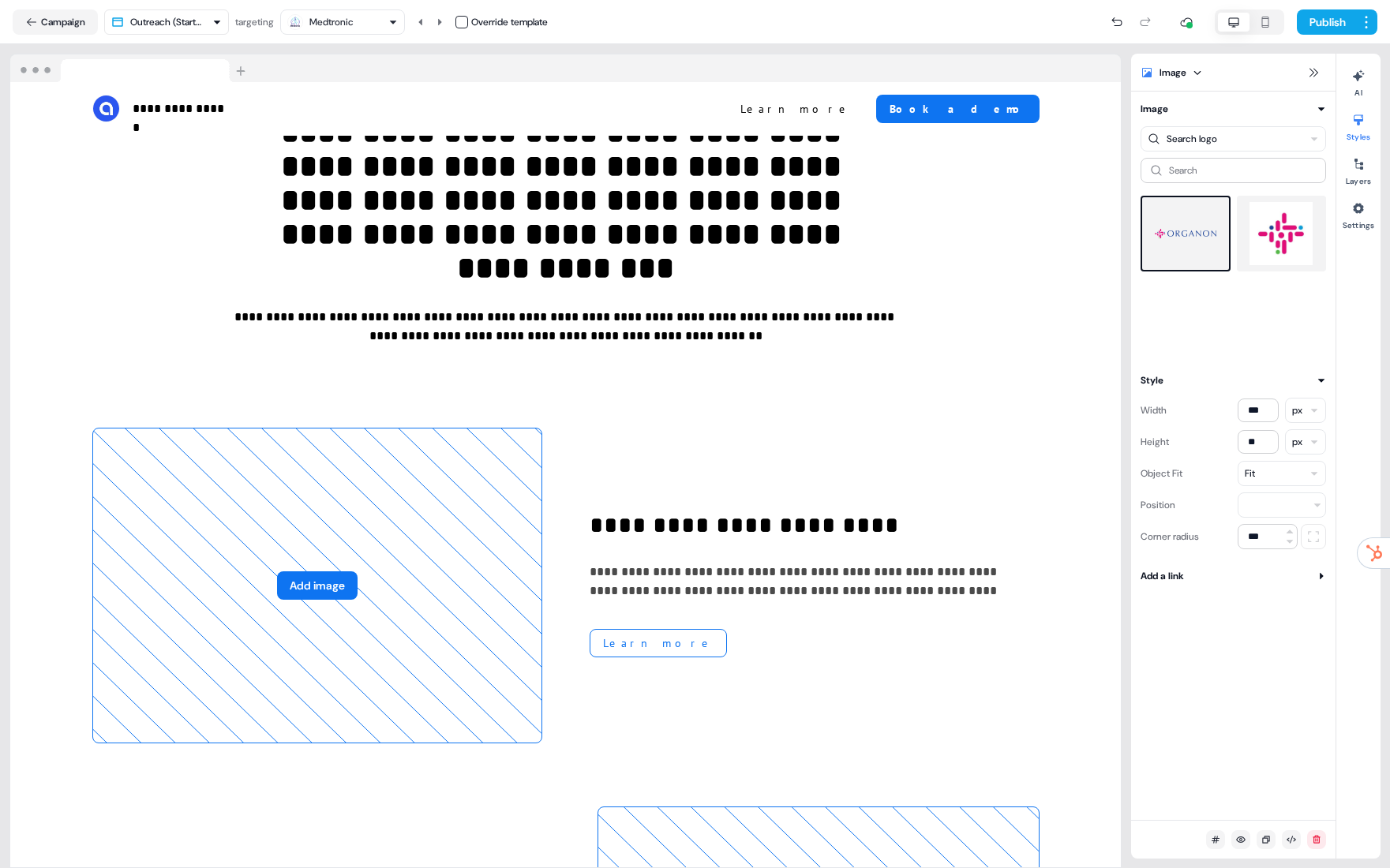 scroll, scrollTop: 1345, scrollLeft: 0, axis: vertical 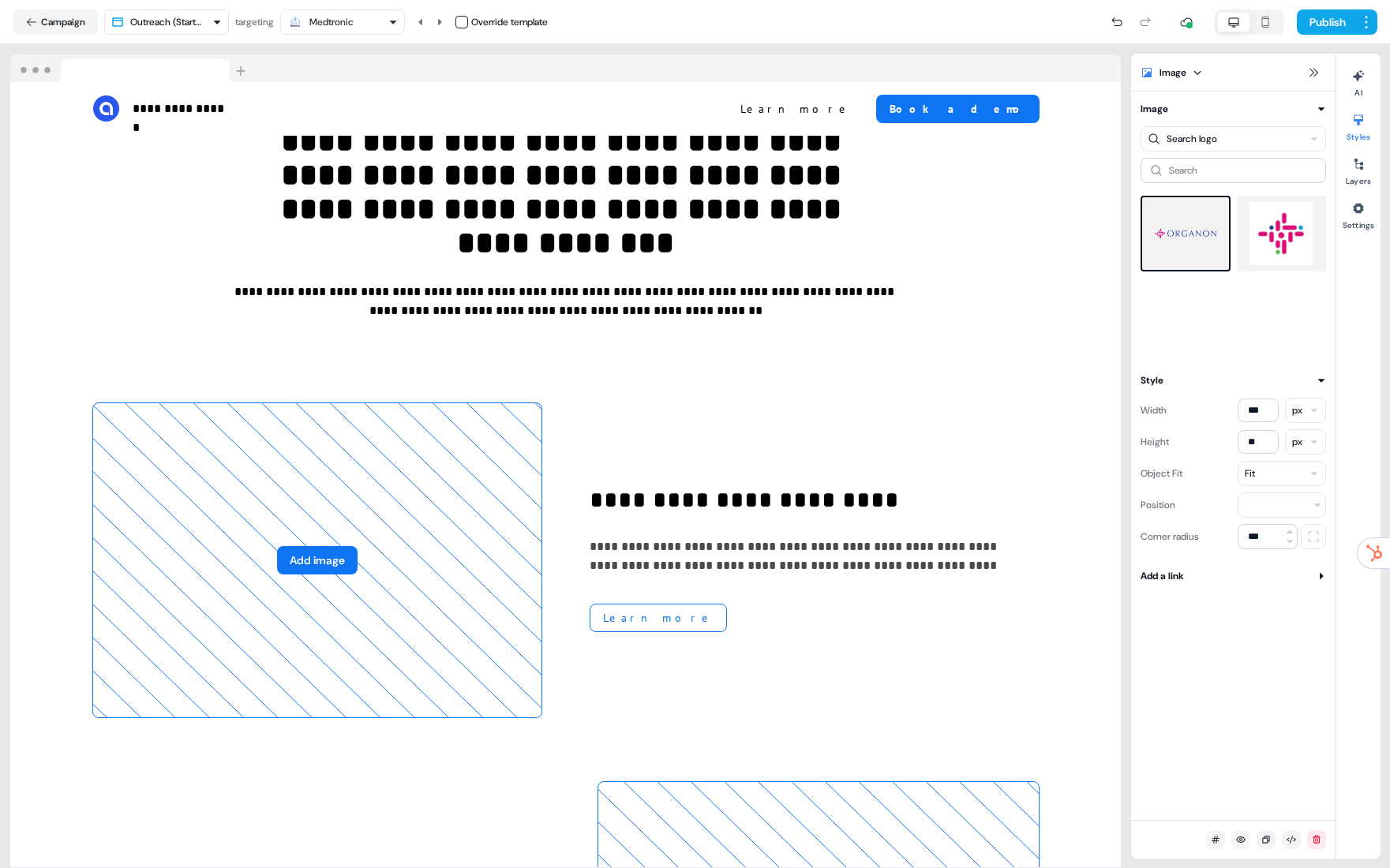 click 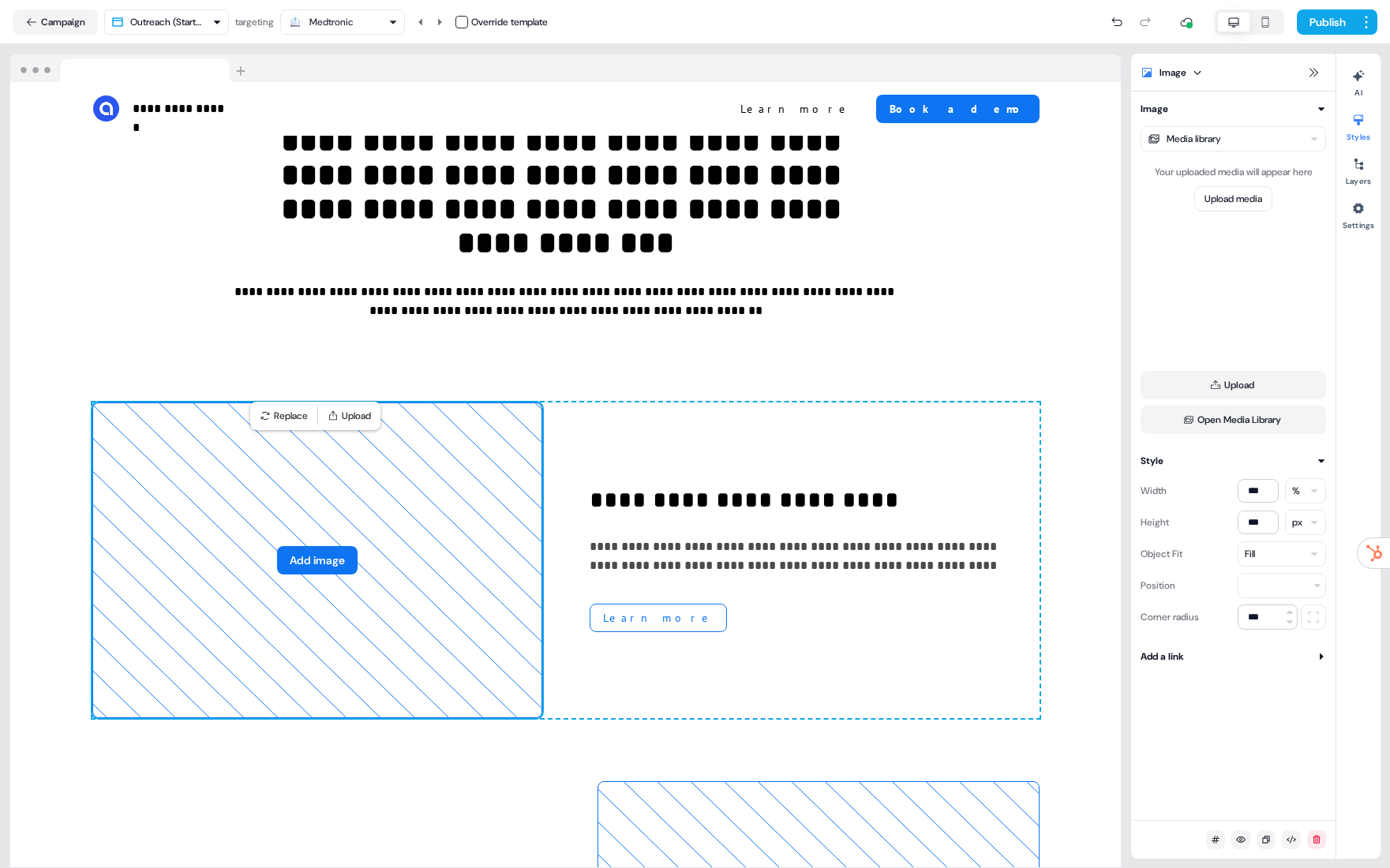 click 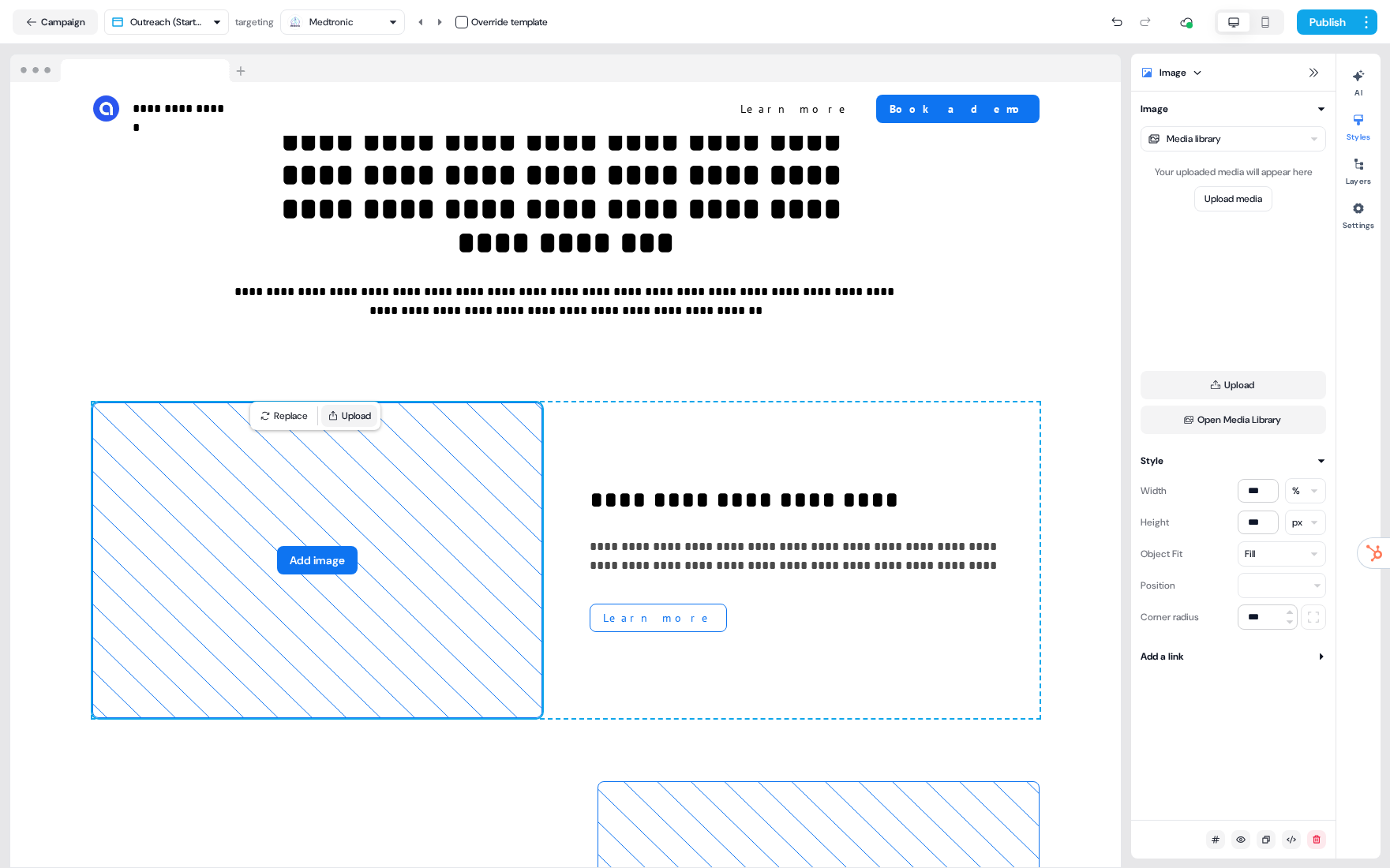 click on "Upload" at bounding box center (349, 416) 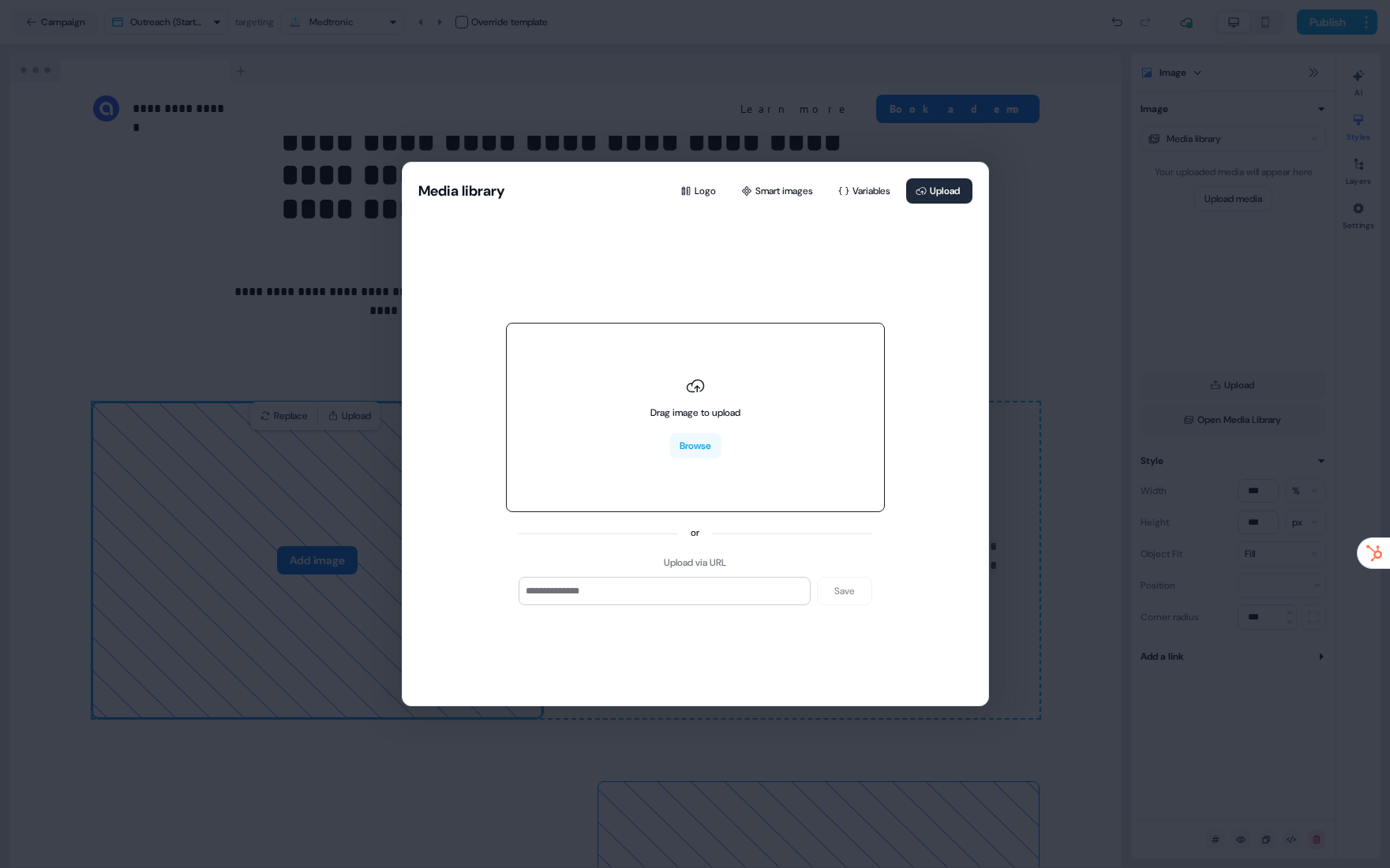click on "Drag image to upload Browse" at bounding box center (695, 417) 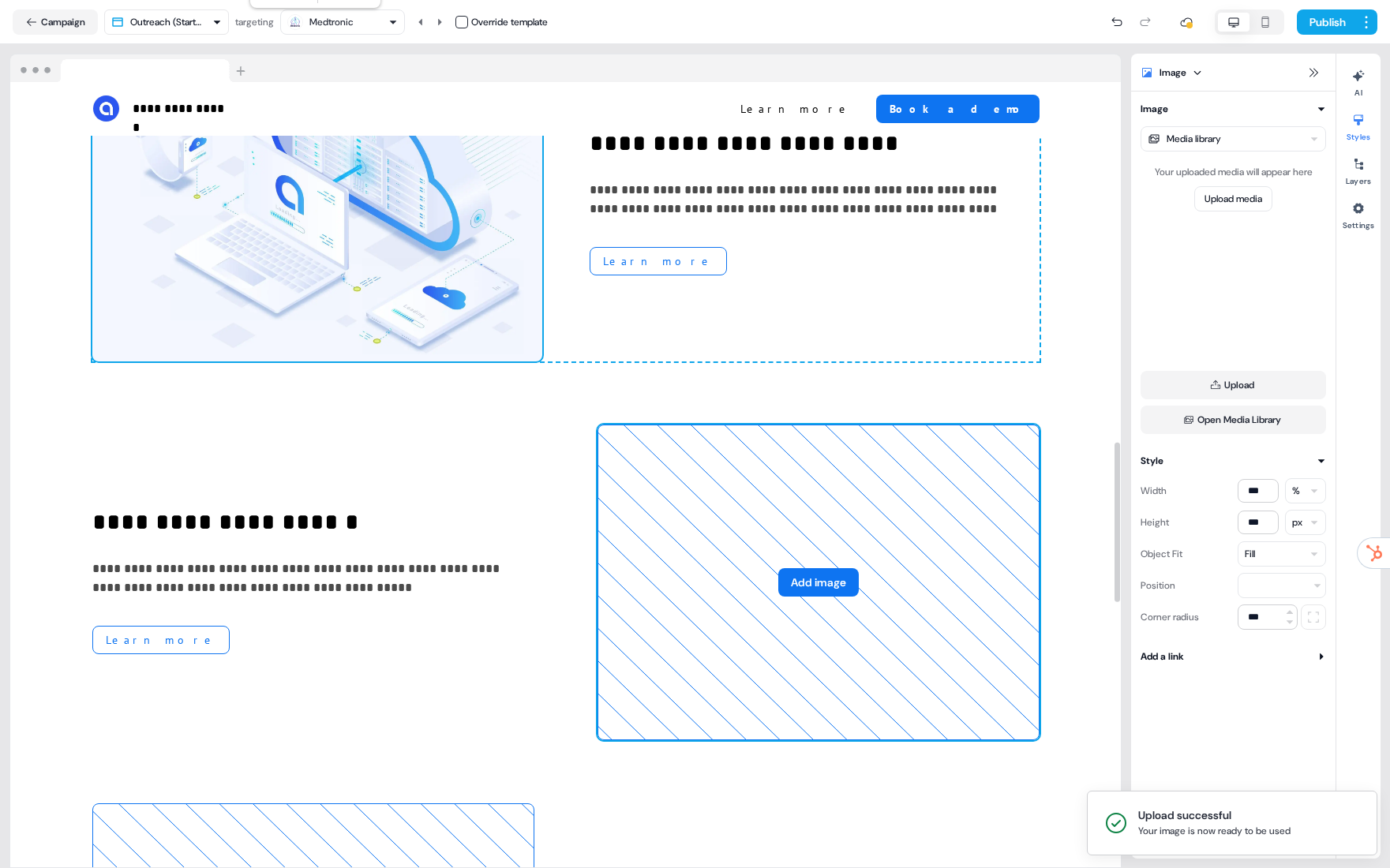 scroll, scrollTop: 1772, scrollLeft: 0, axis: vertical 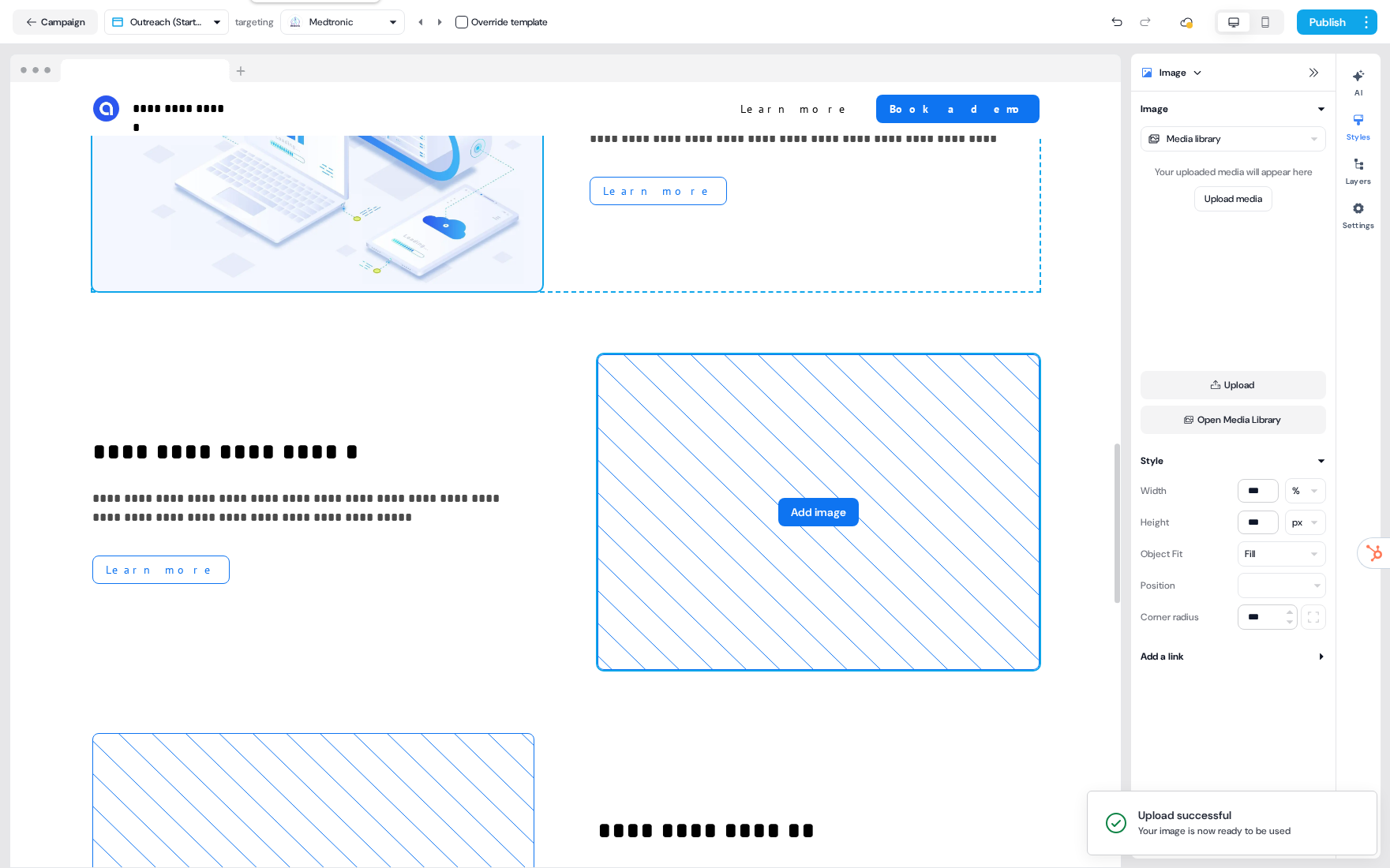 click 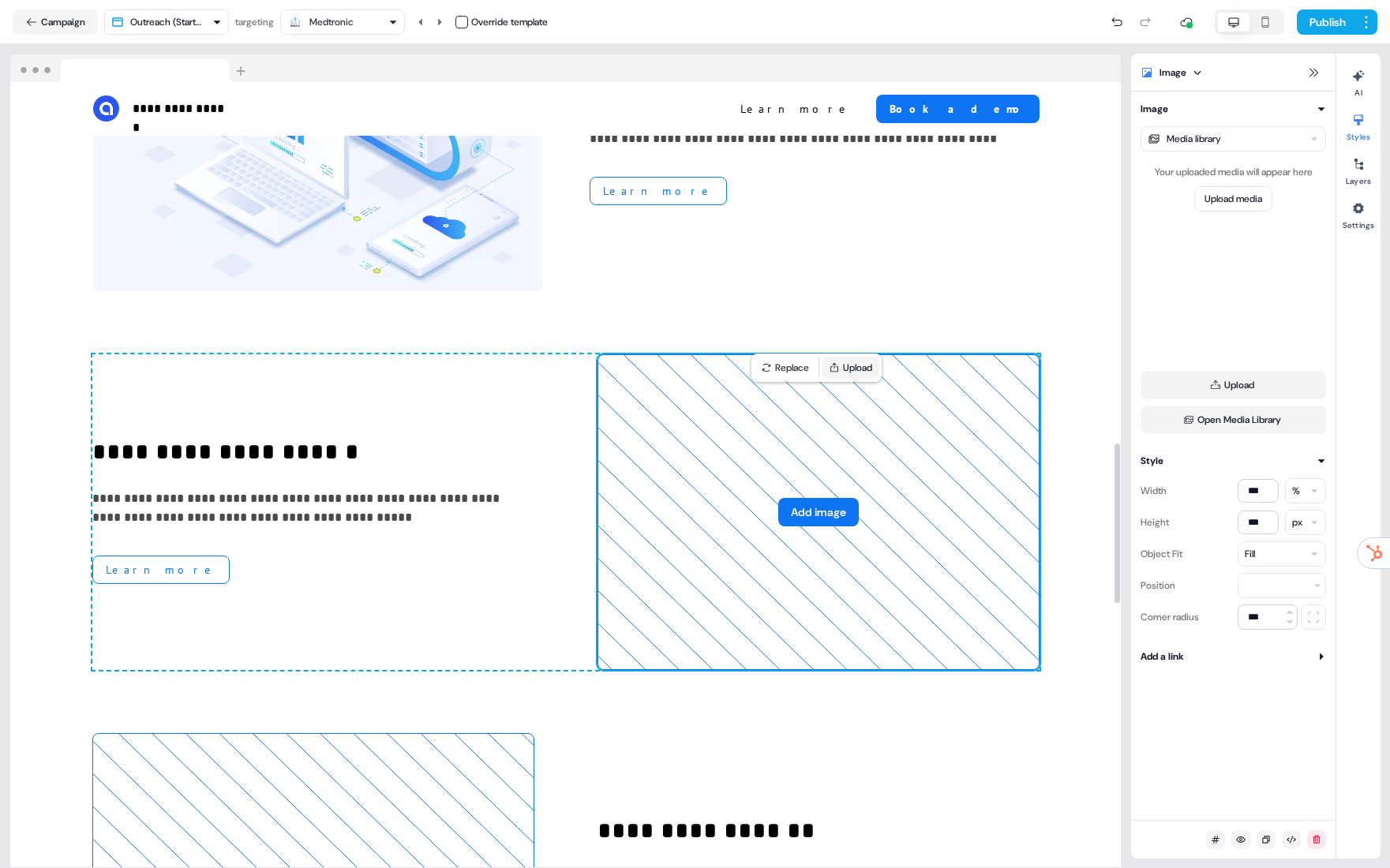 click on "Upload" at bounding box center (850, 368) 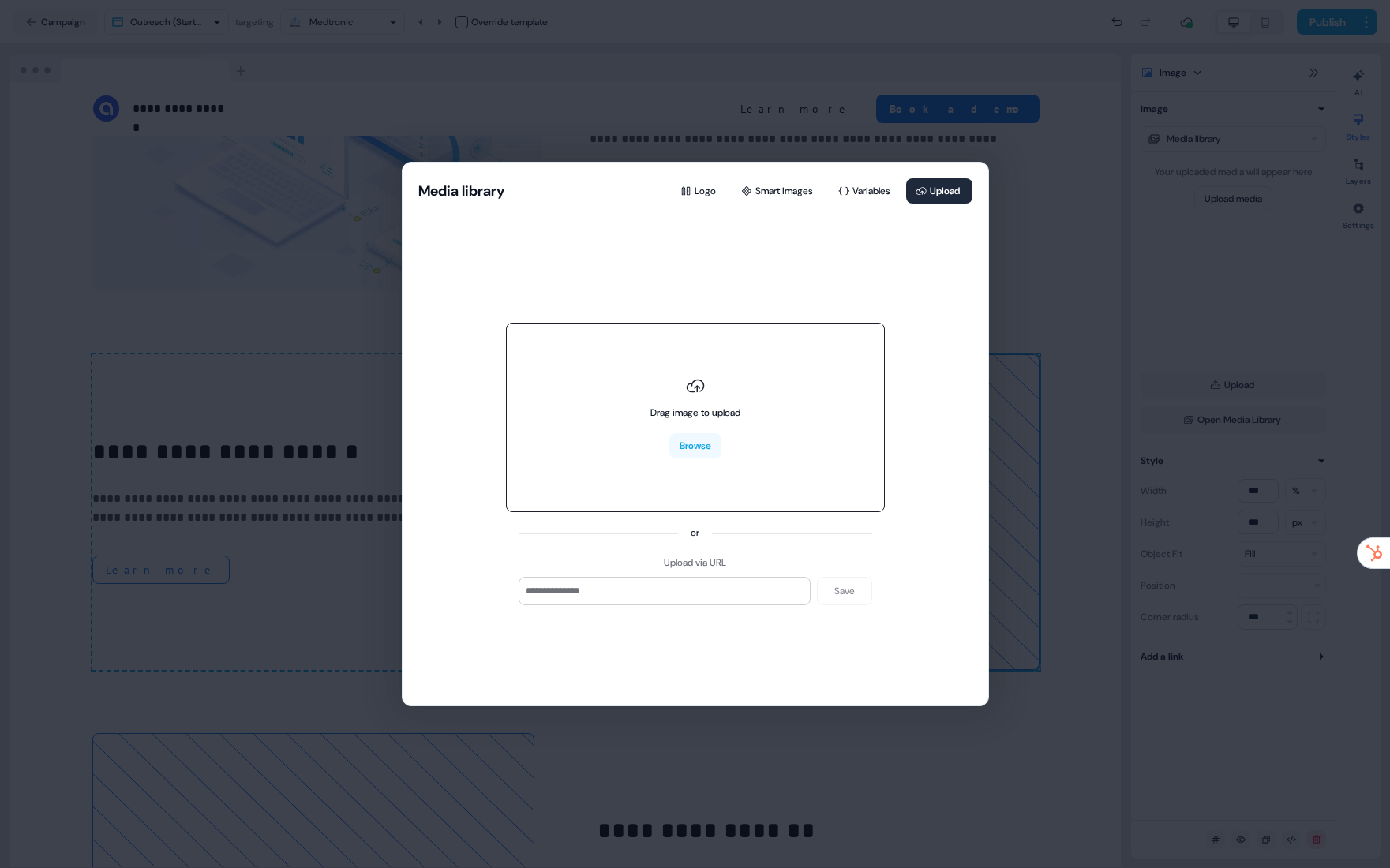 click on "Drag image to upload Browse" at bounding box center [695, 417] 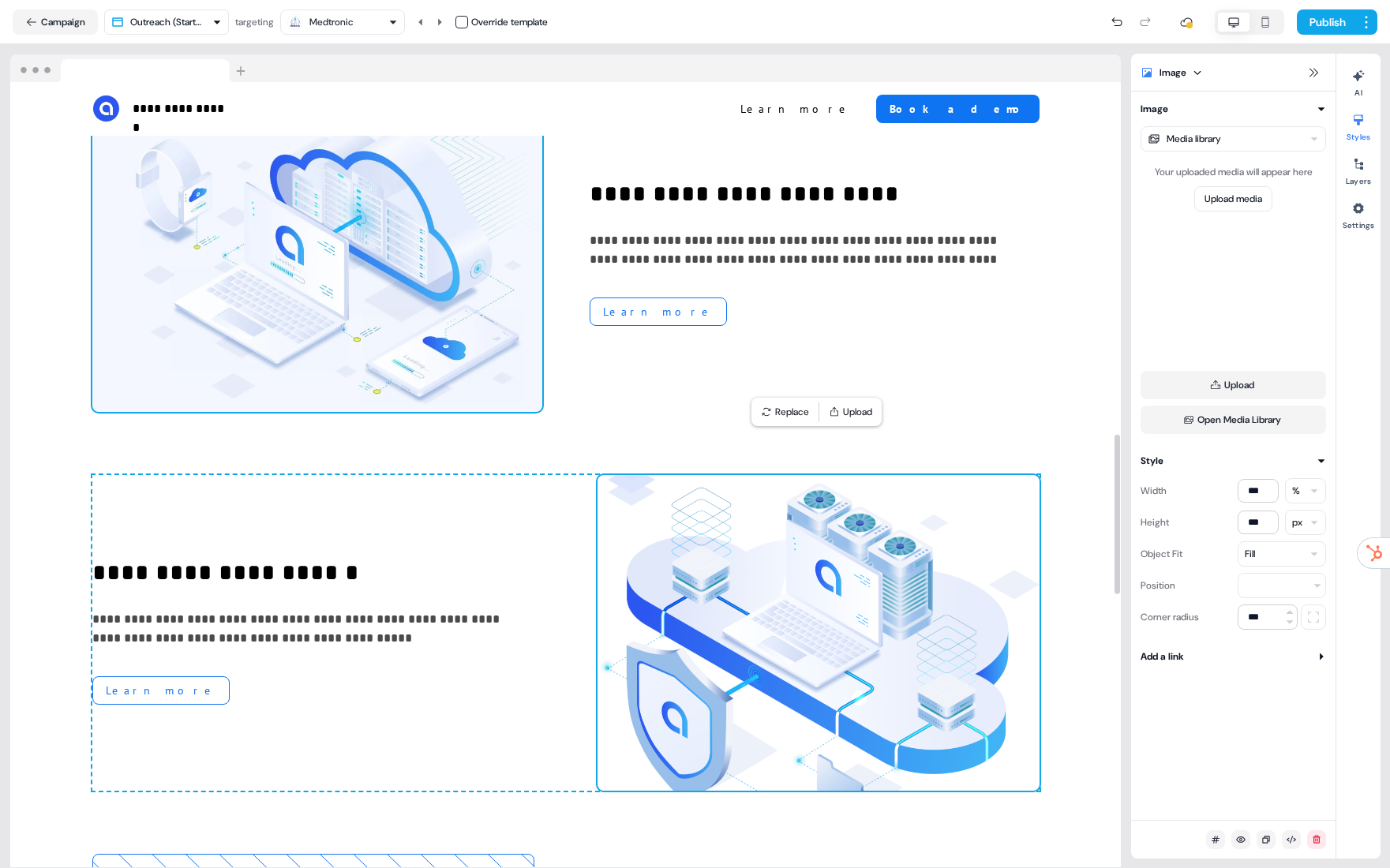 scroll, scrollTop: 1745, scrollLeft: 0, axis: vertical 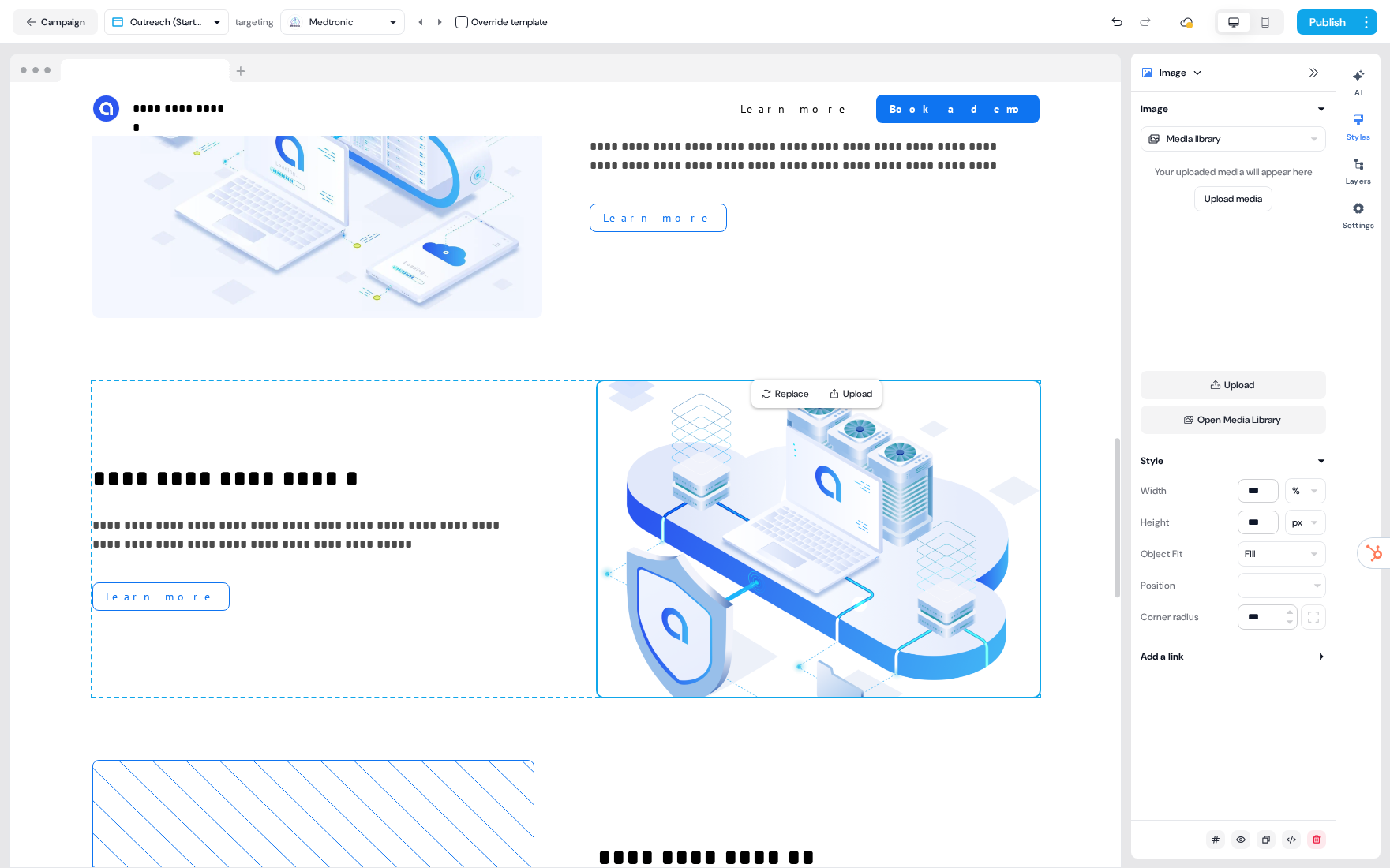 click on "Fill" at bounding box center [1282, 554] 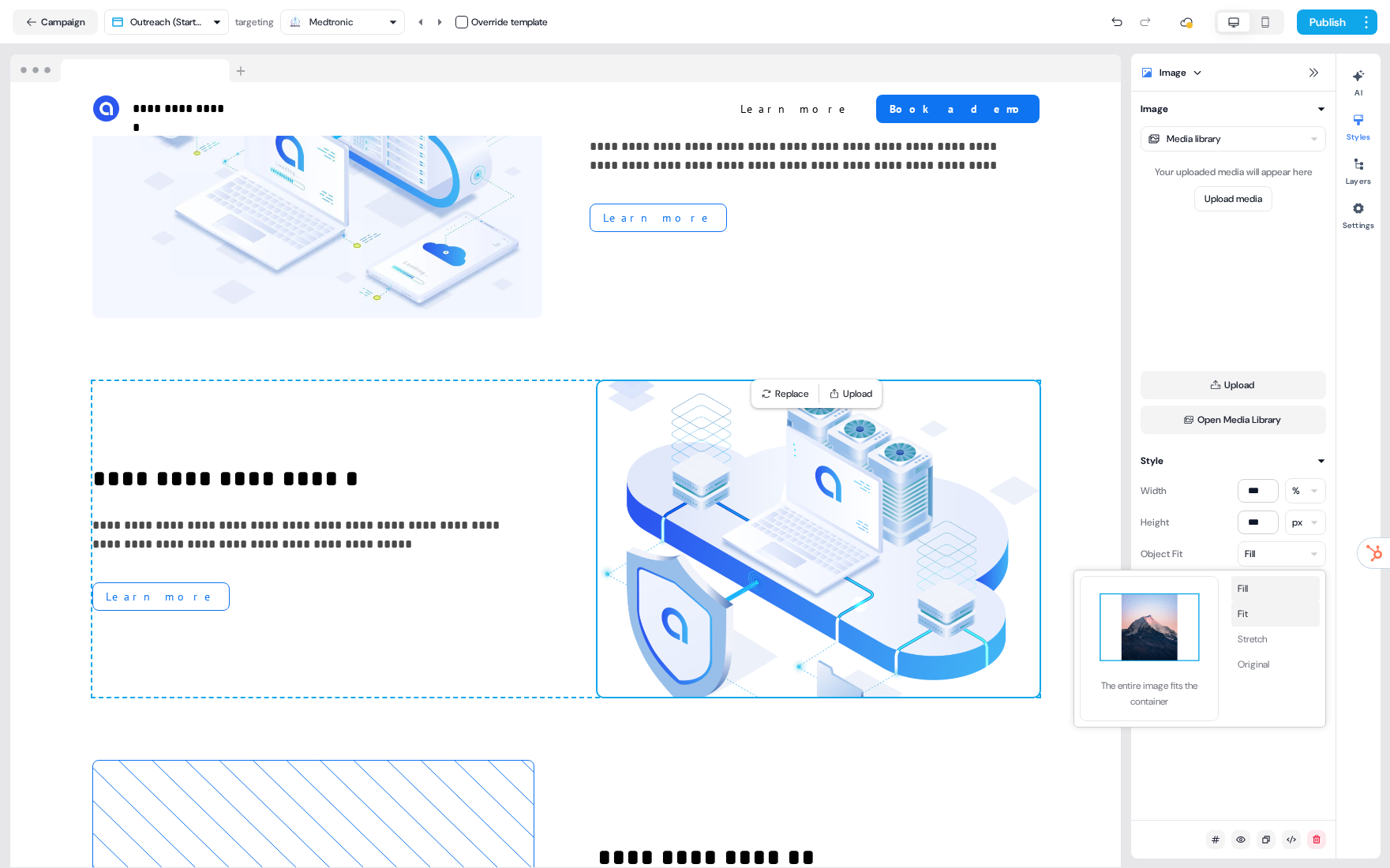 click on "Fit" at bounding box center (1276, 614) 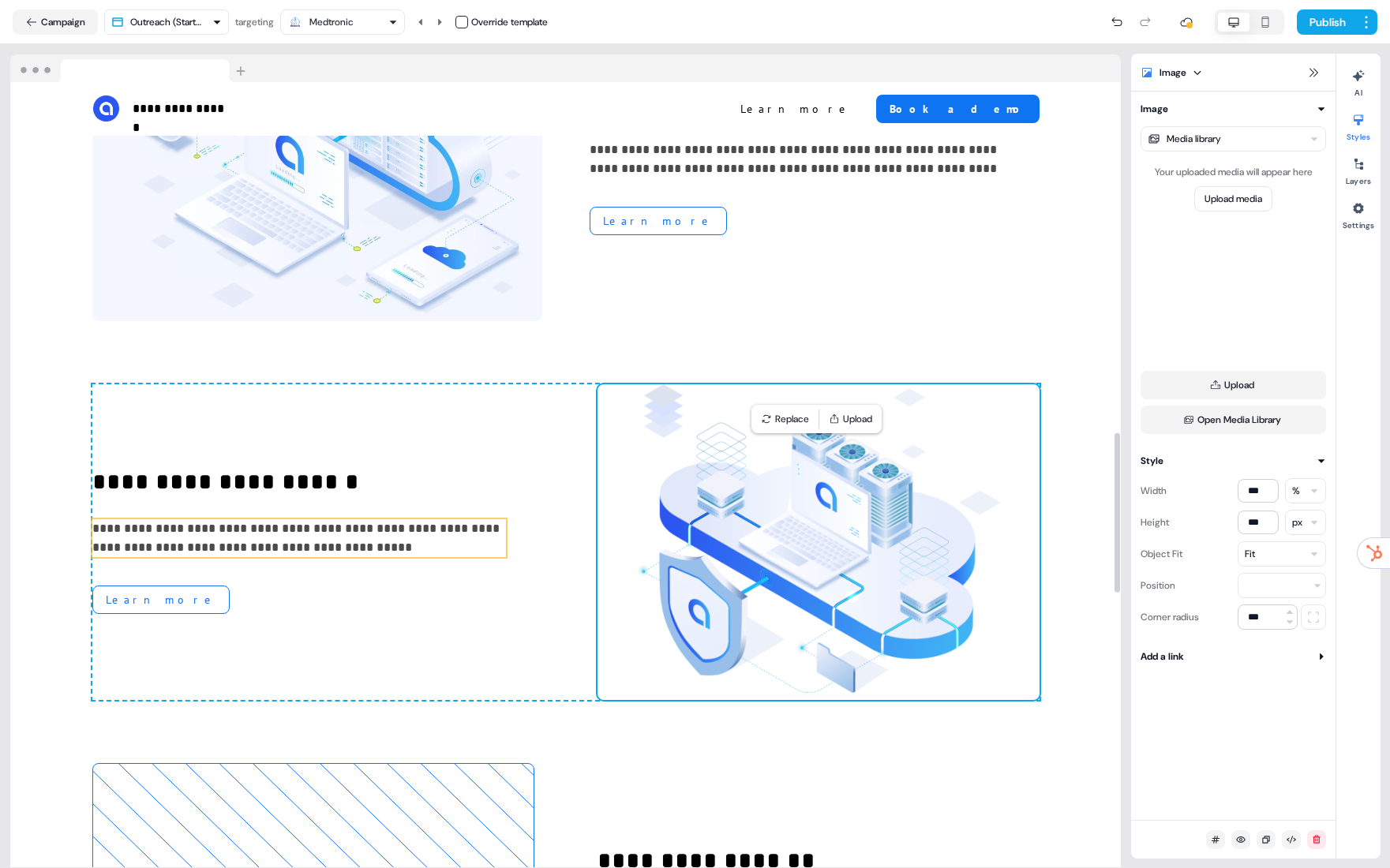scroll, scrollTop: 1966, scrollLeft: 0, axis: vertical 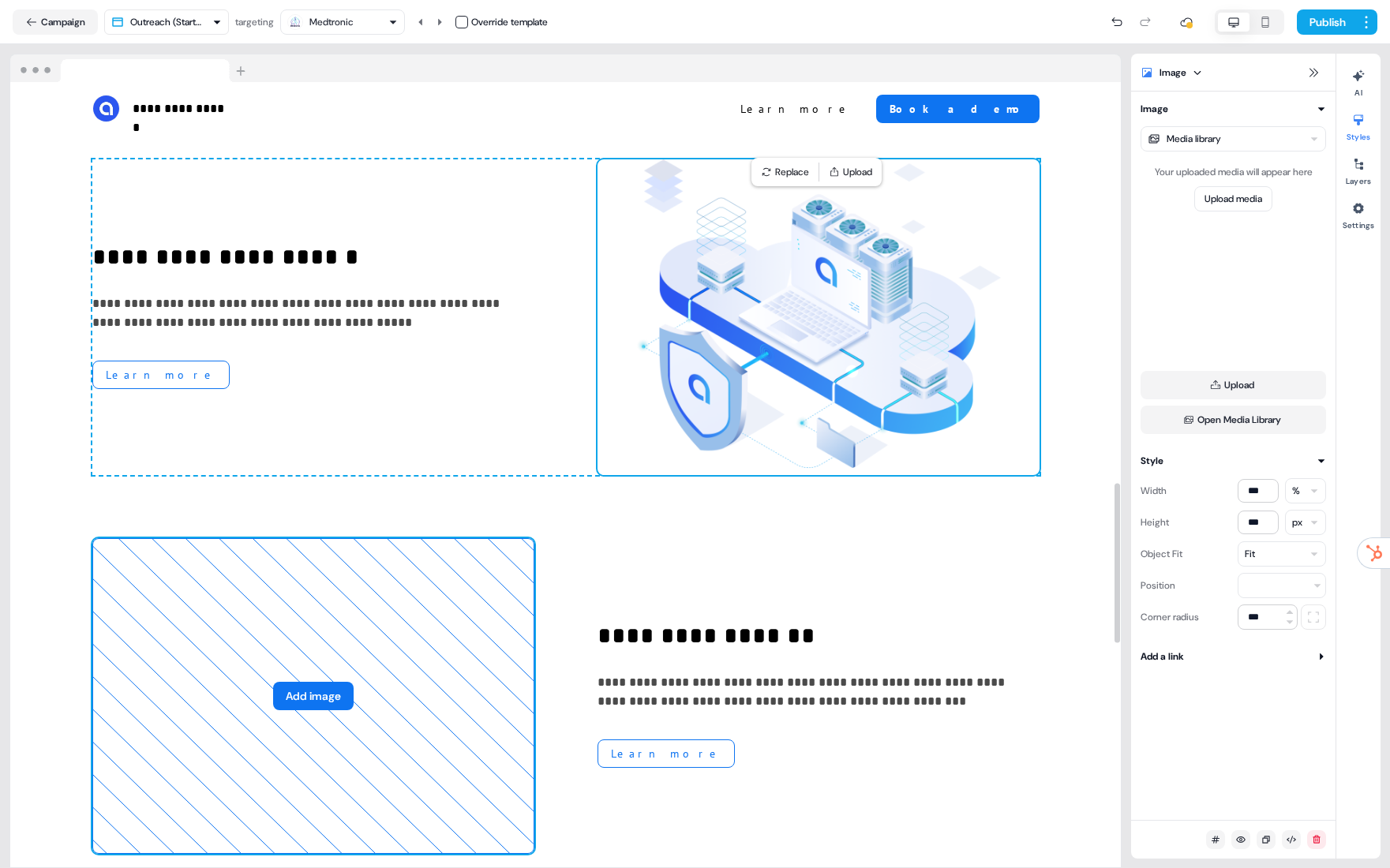 click 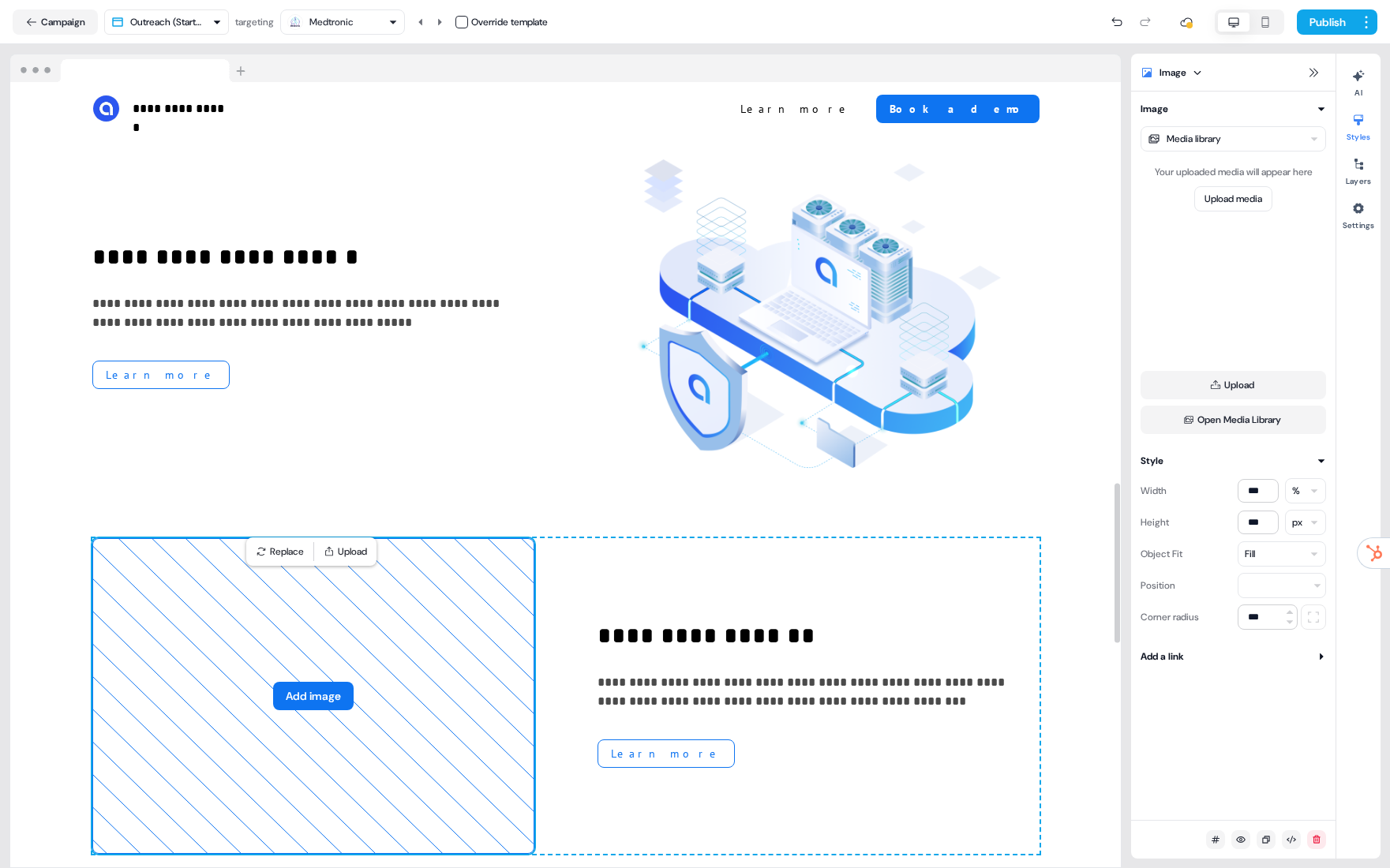 click 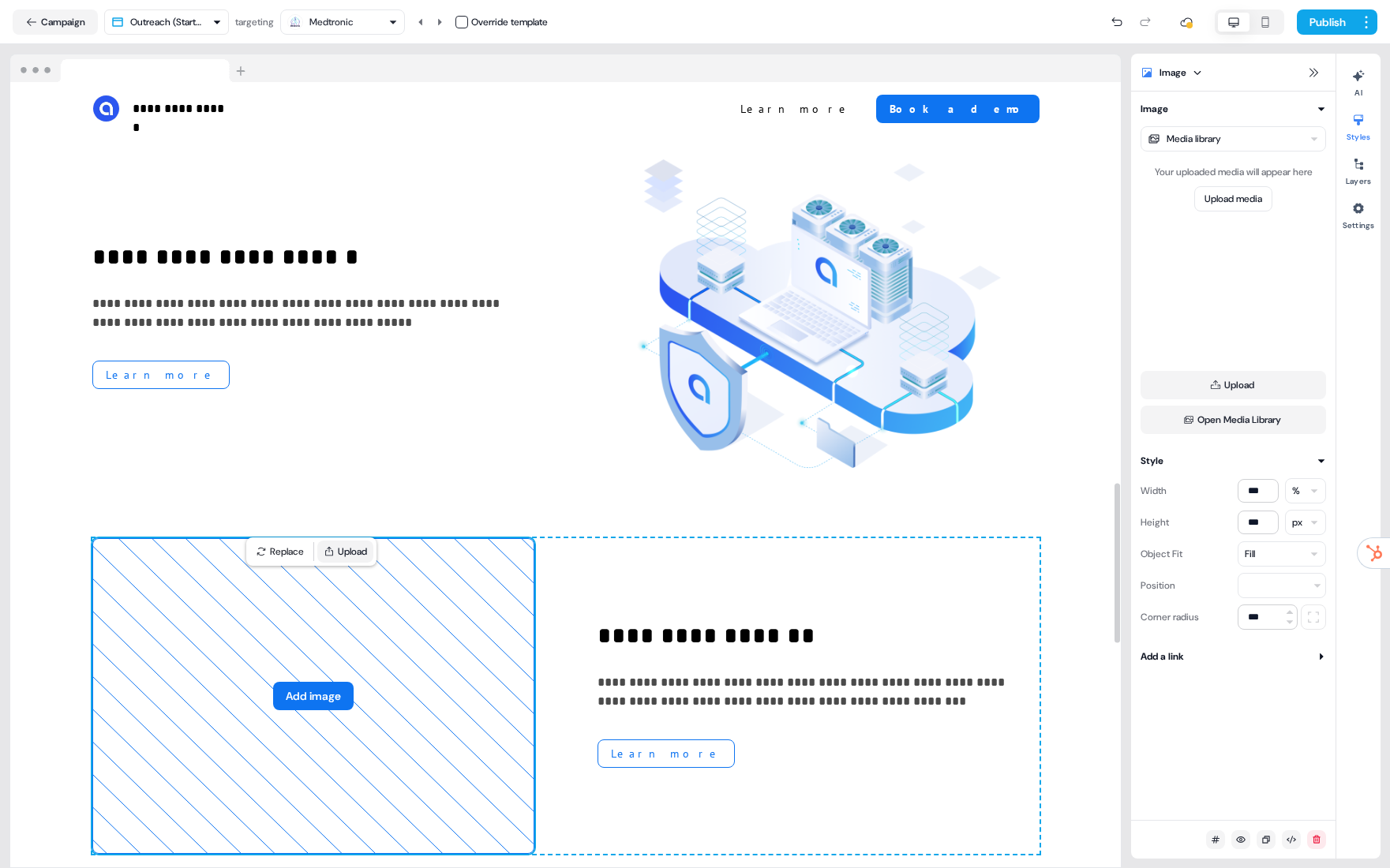 click on "Upload" at bounding box center [345, 552] 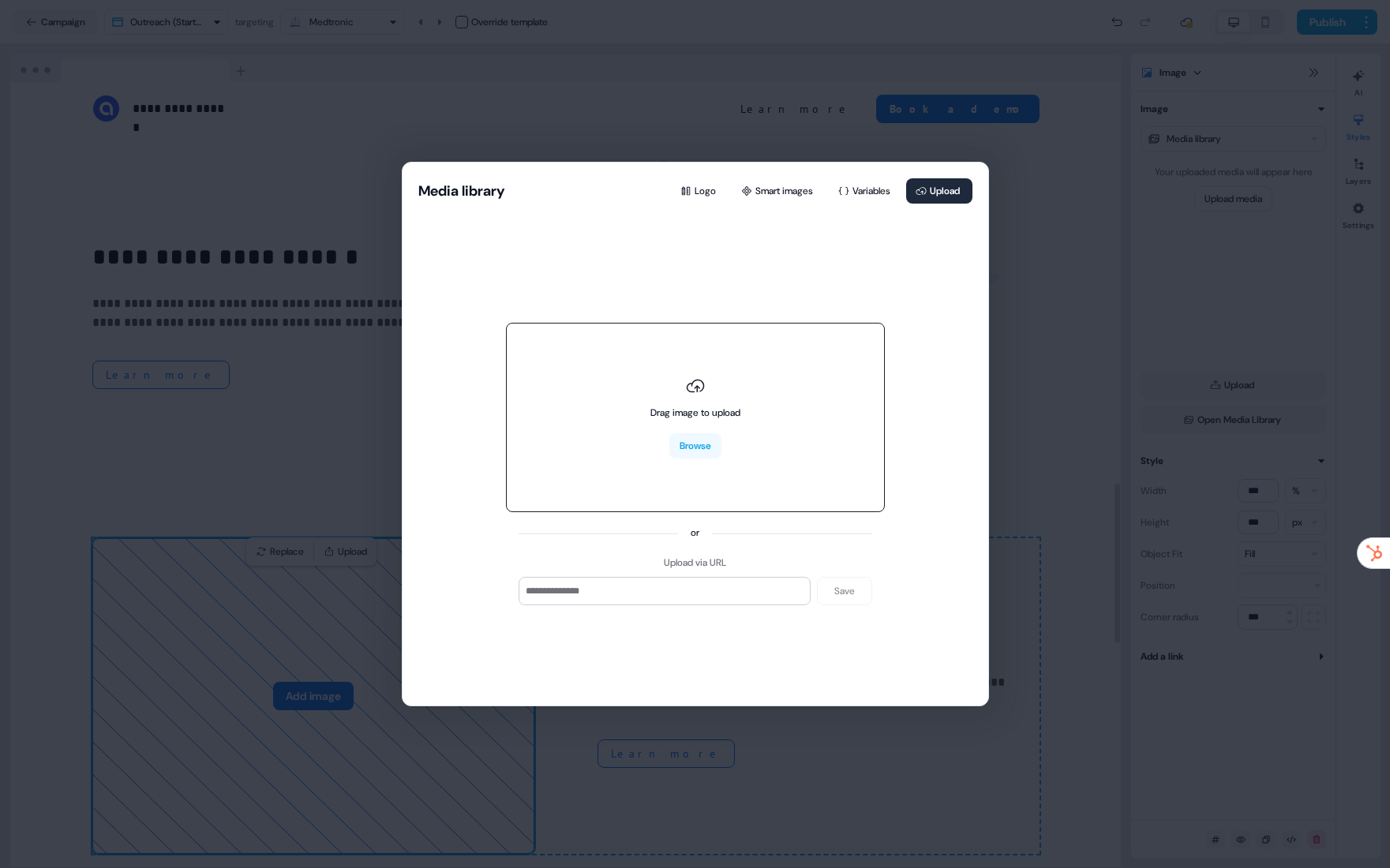 click on "Drag image to upload" at bounding box center (695, 398) 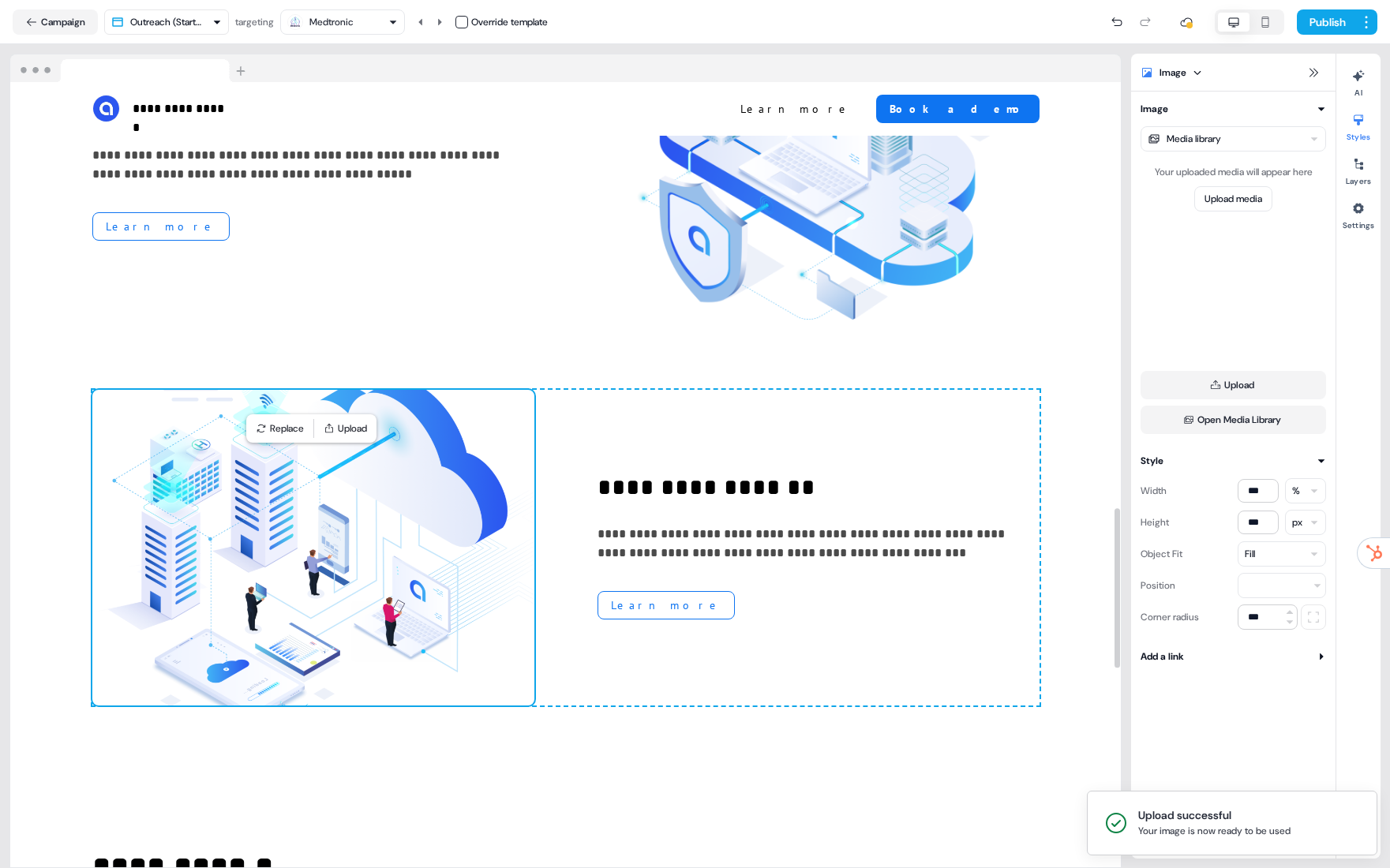 scroll, scrollTop: 2193, scrollLeft: 0, axis: vertical 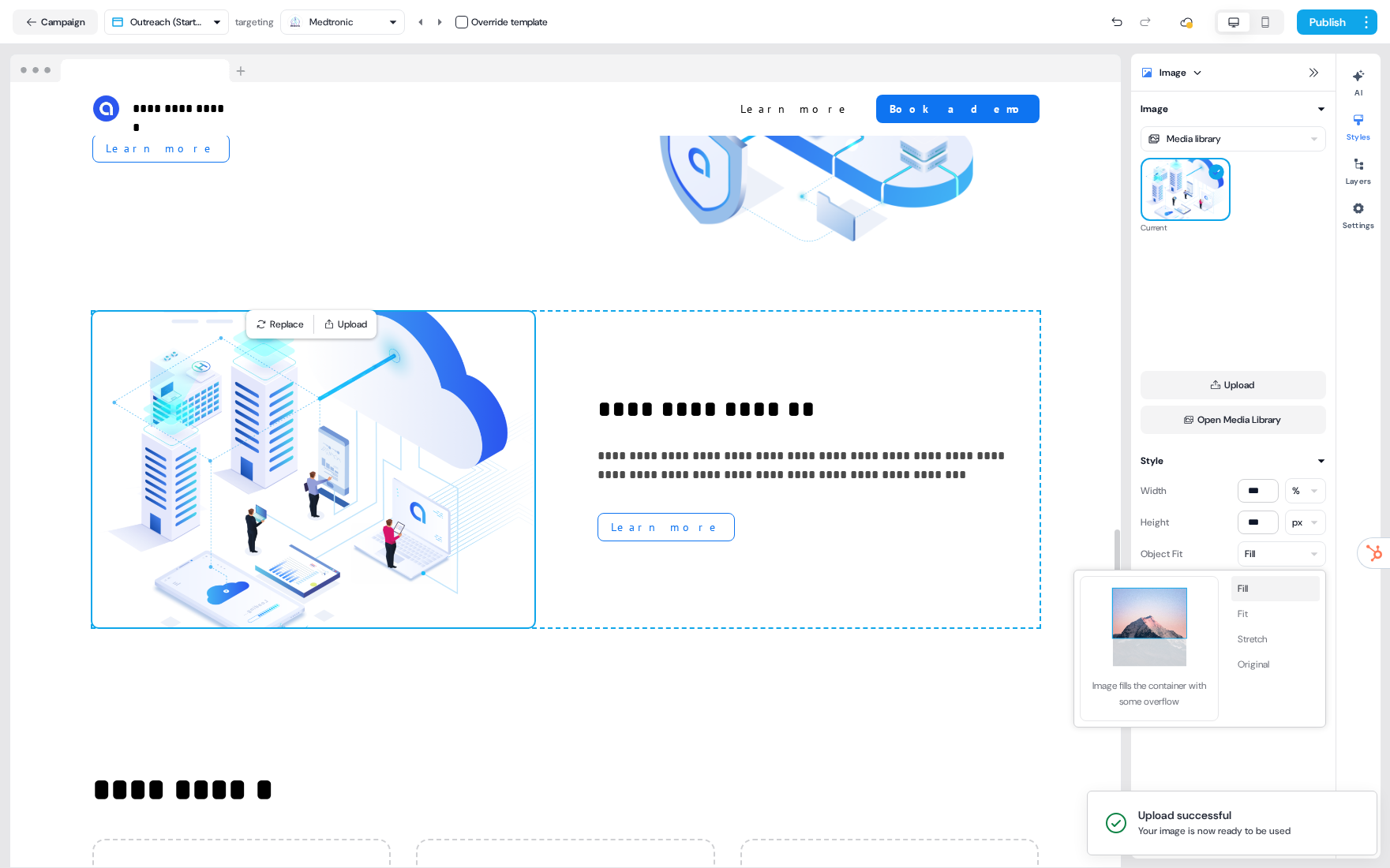 click on "Fill" at bounding box center [1282, 554] 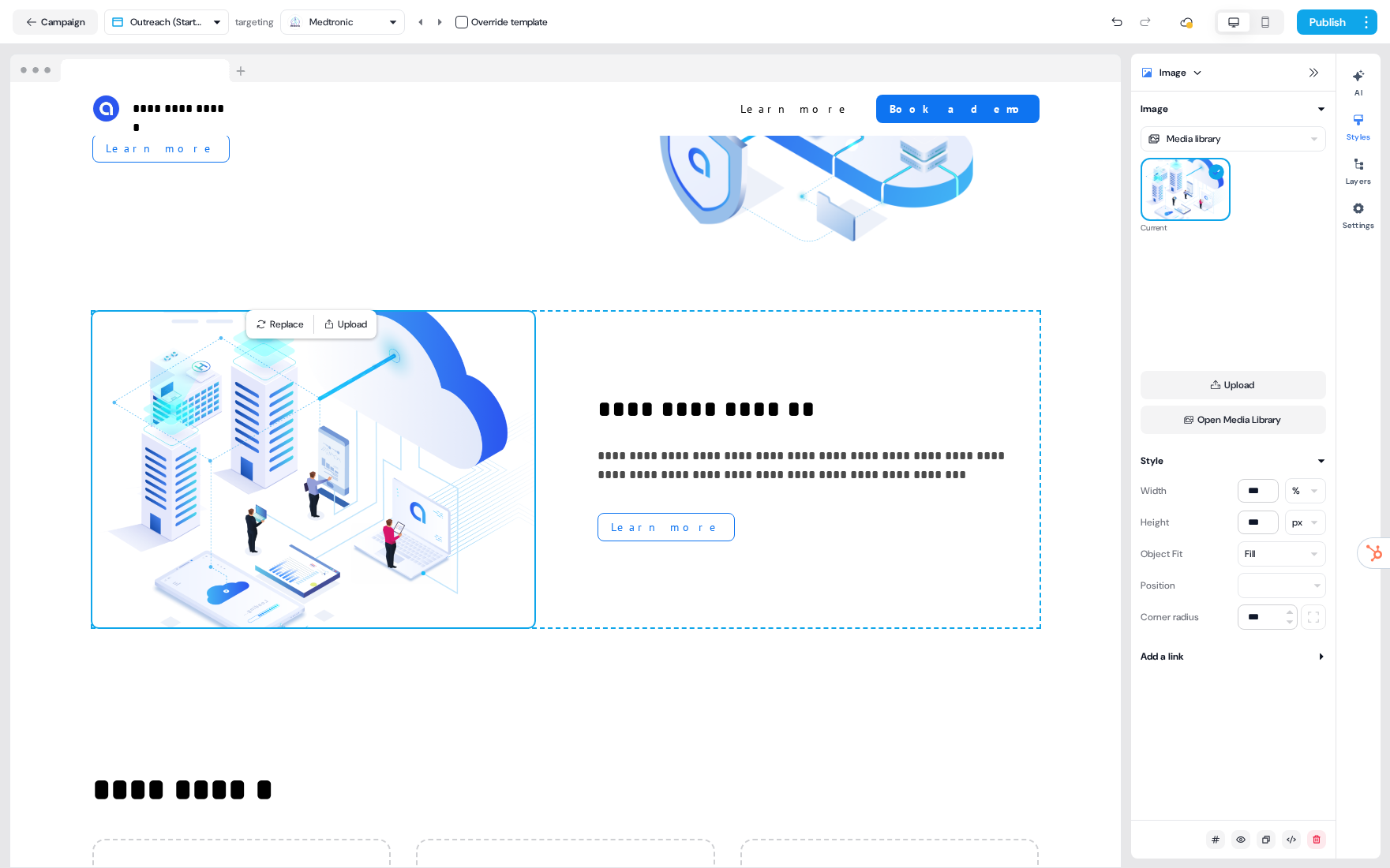 click on "Fill" at bounding box center [1282, 554] 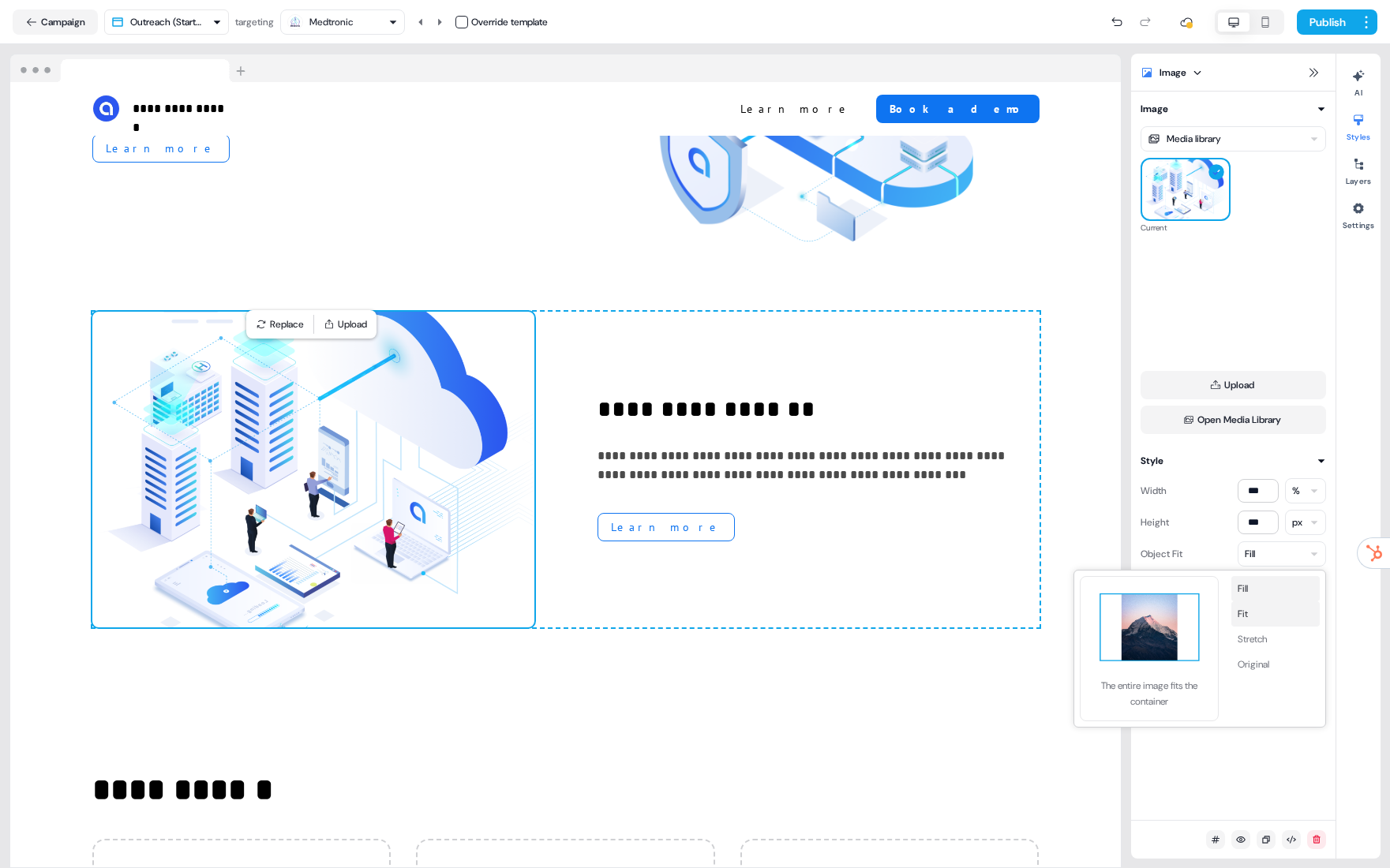 click on "Fit" at bounding box center [1276, 614] 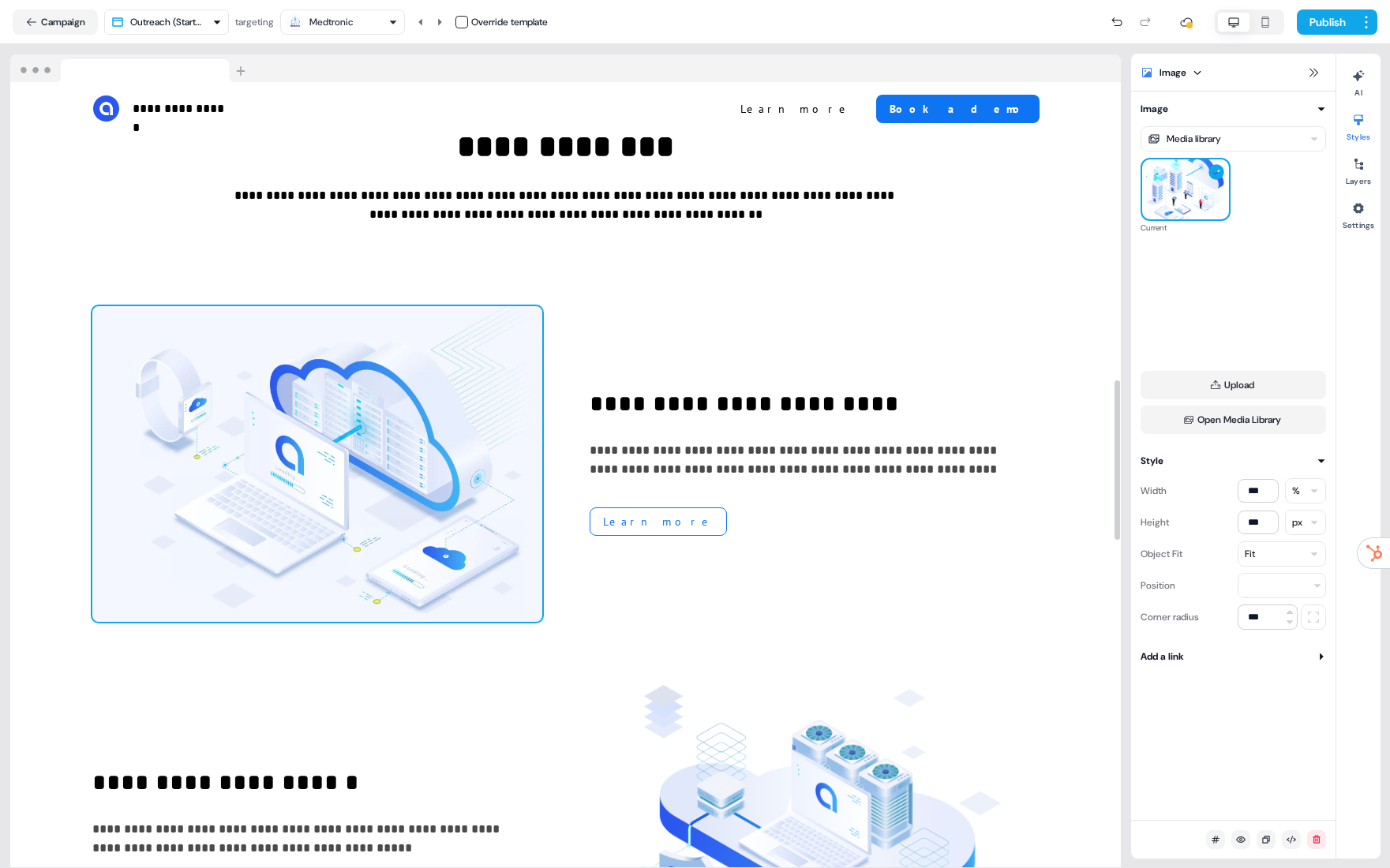 scroll, scrollTop: 1466, scrollLeft: 0, axis: vertical 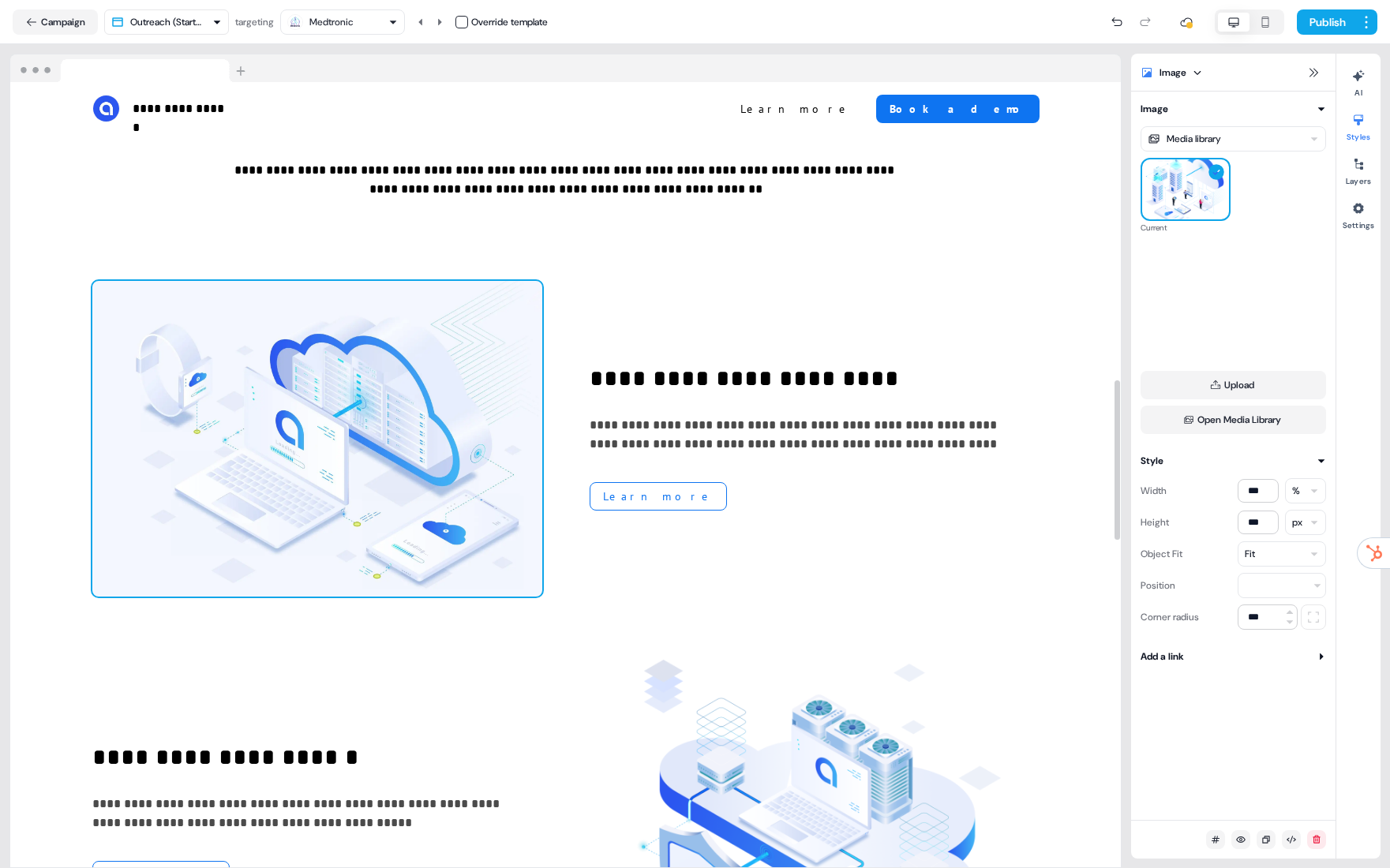 click at bounding box center (317, 439) 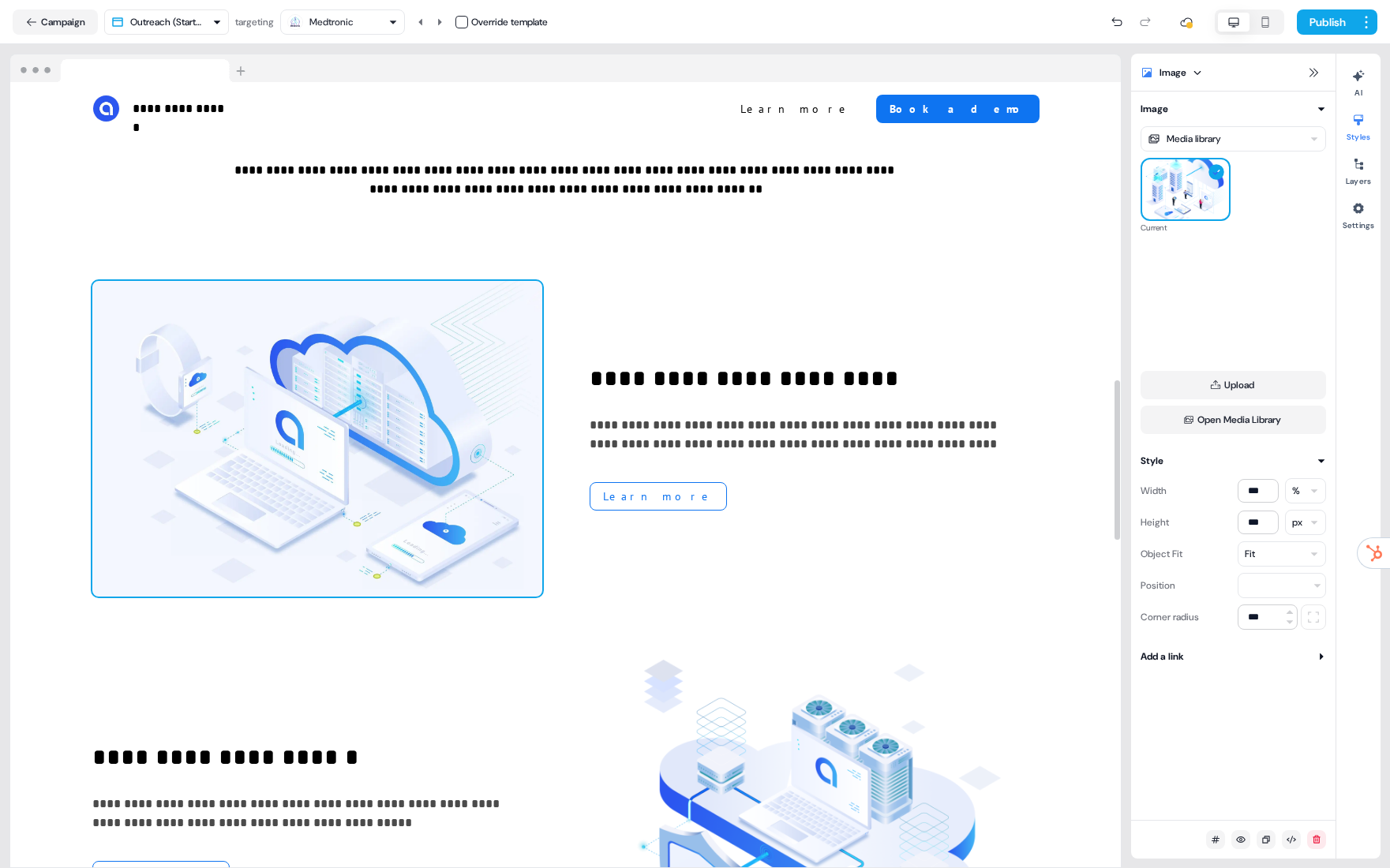 click at bounding box center (317, 439) 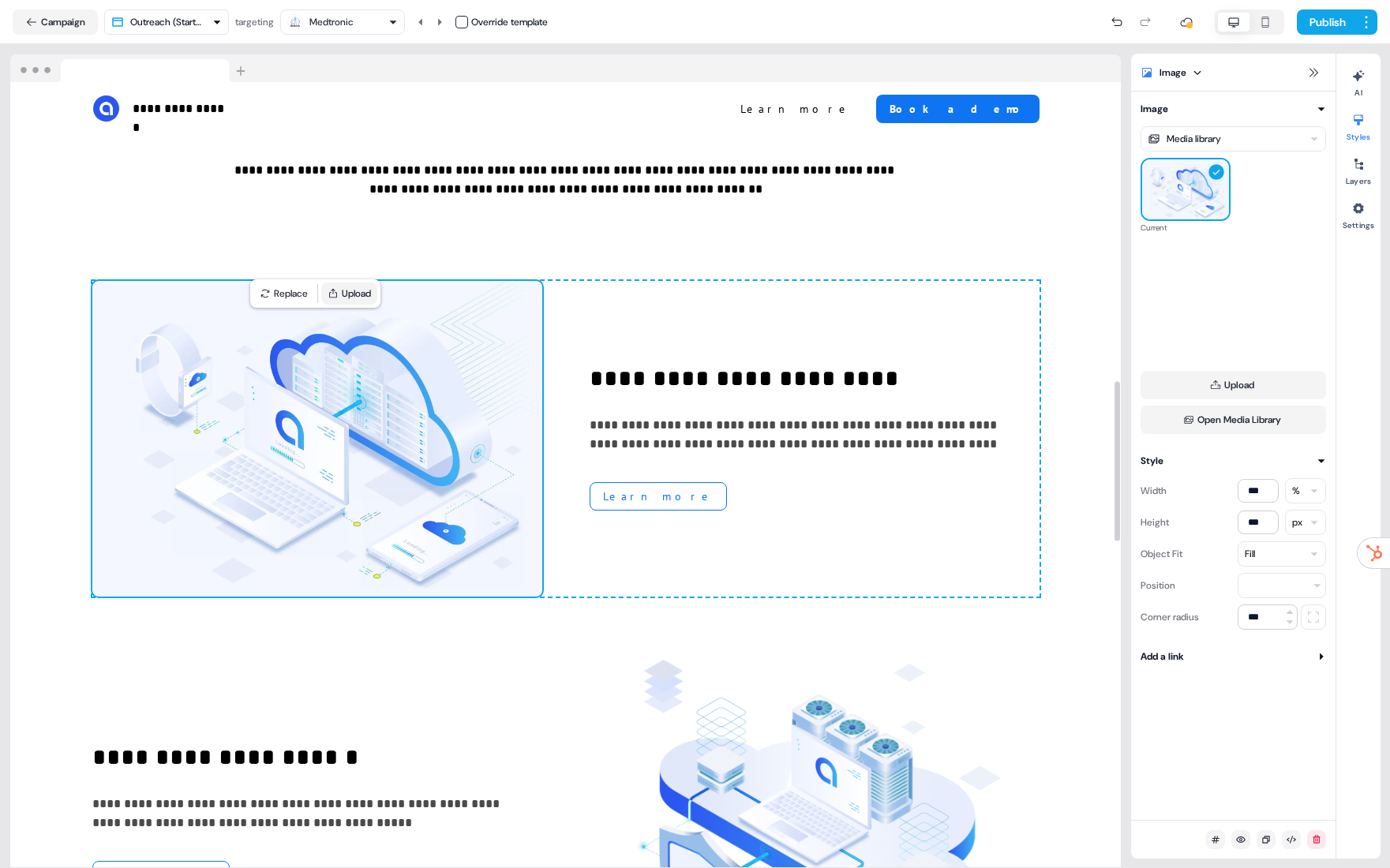click on "Upload" at bounding box center [349, 294] 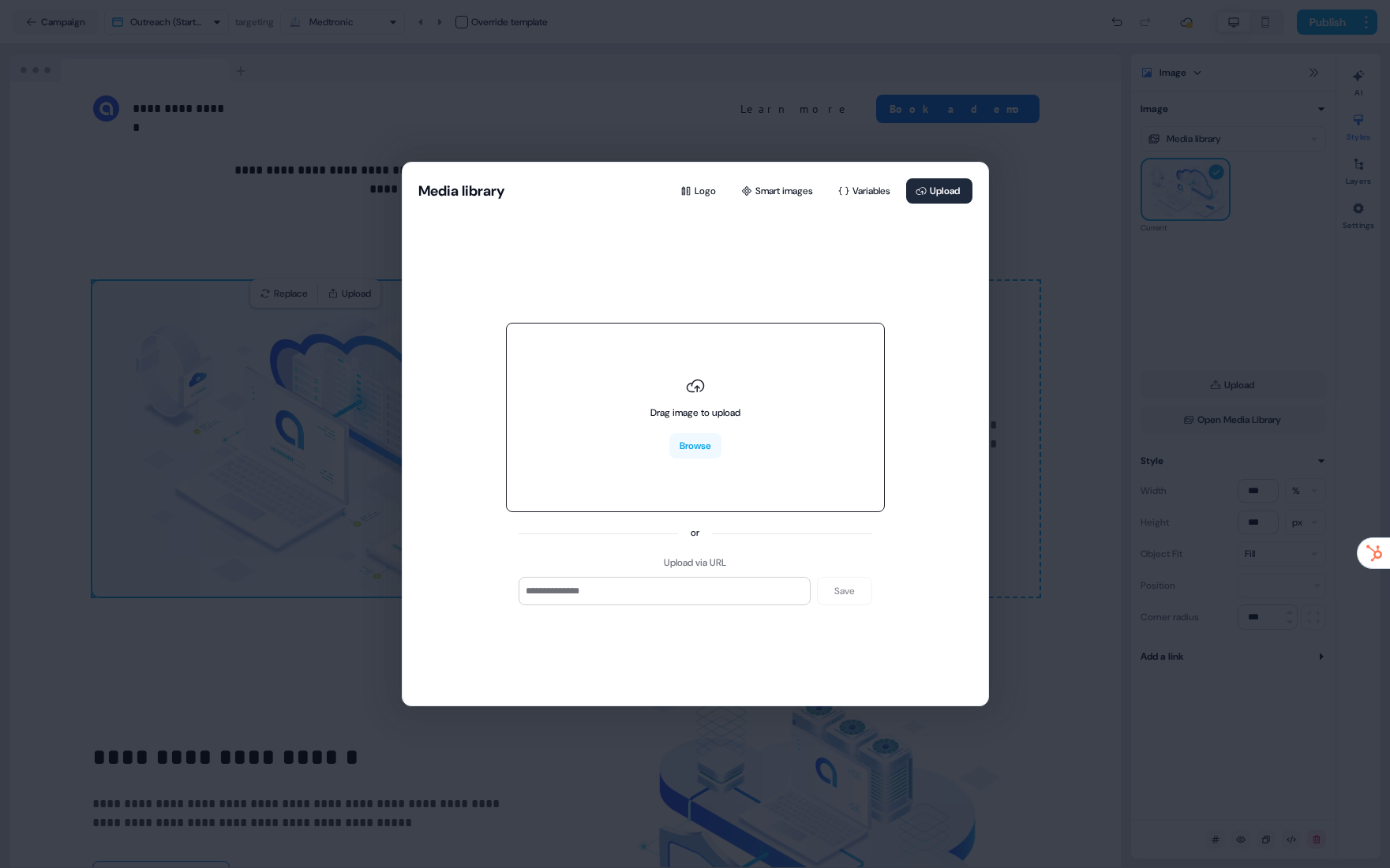 click on "Drag image to upload" at bounding box center [695, 398] 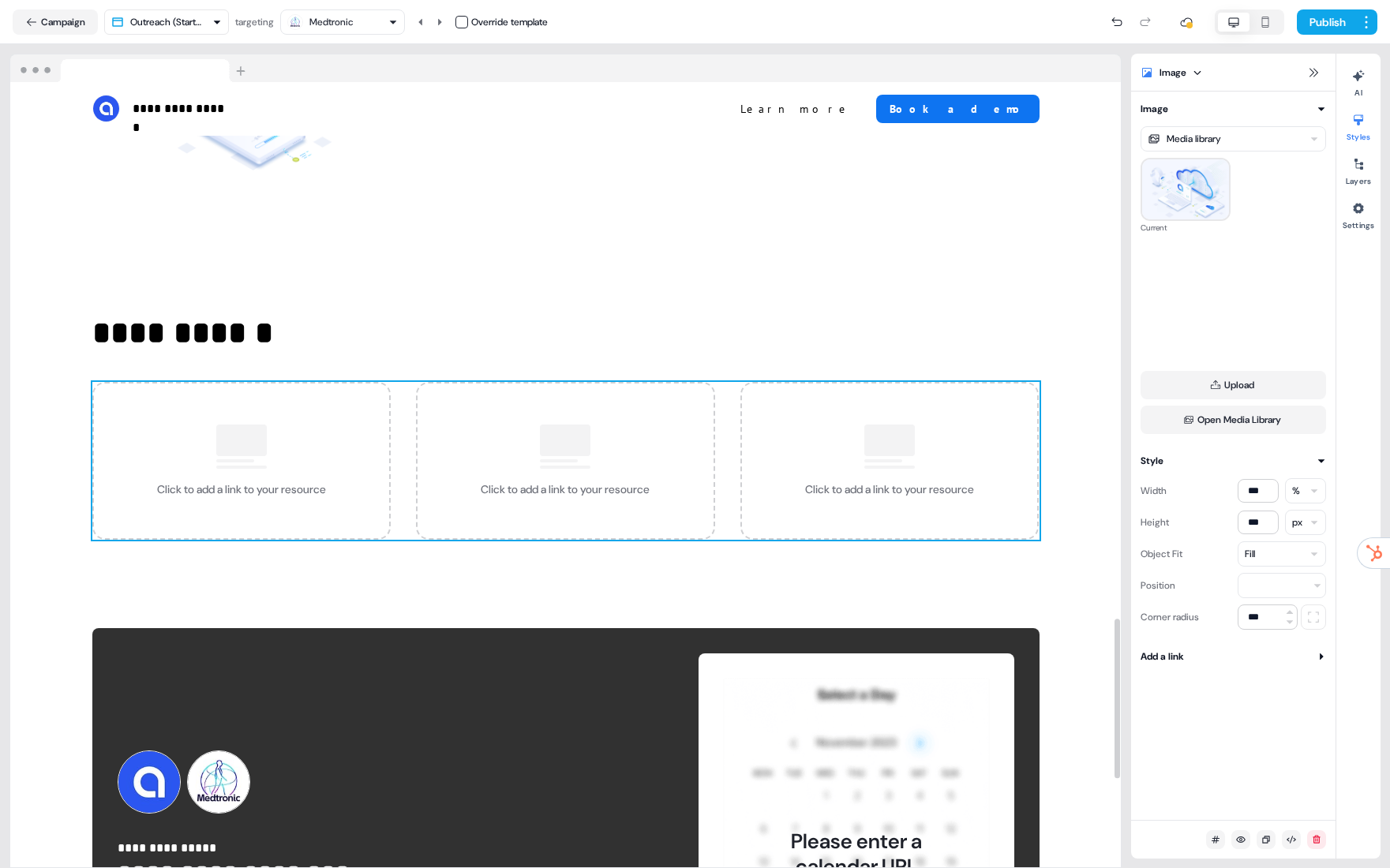 scroll, scrollTop: 2623, scrollLeft: 0, axis: vertical 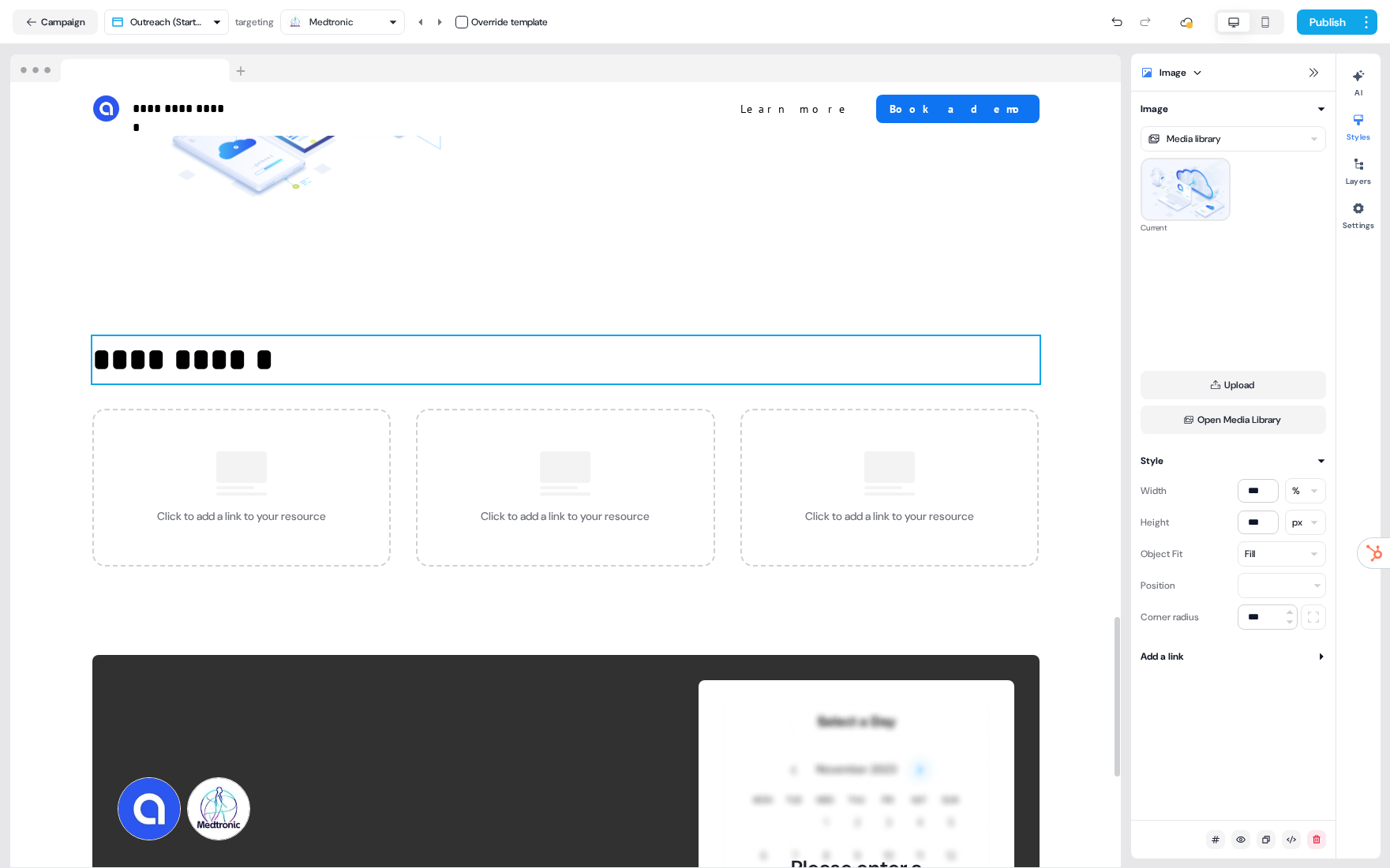 drag, startPoint x: 361, startPoint y: 404, endPoint x: 1268, endPoint y: 586, distance: 925.08 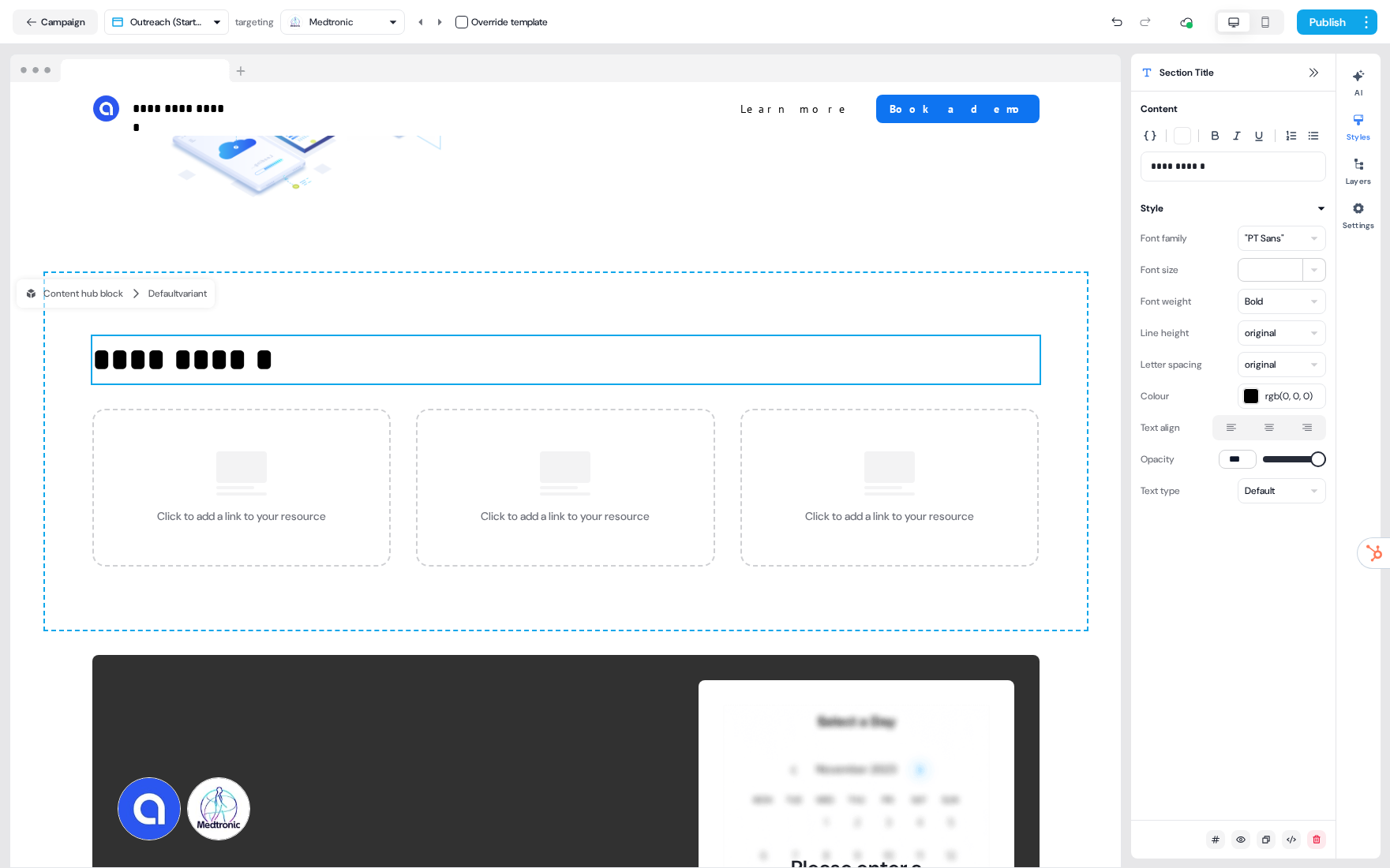 click 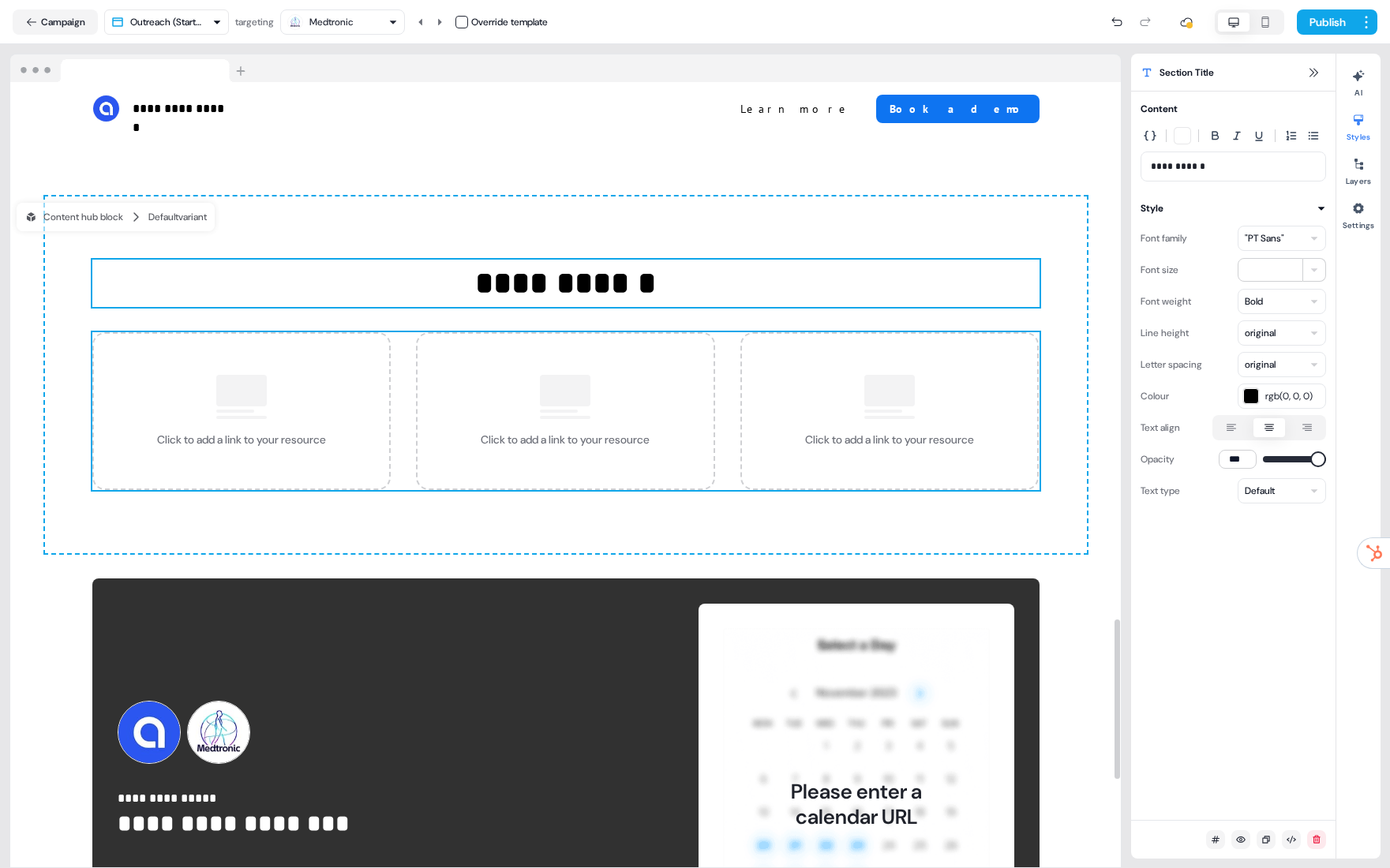 scroll, scrollTop: 3065, scrollLeft: 0, axis: vertical 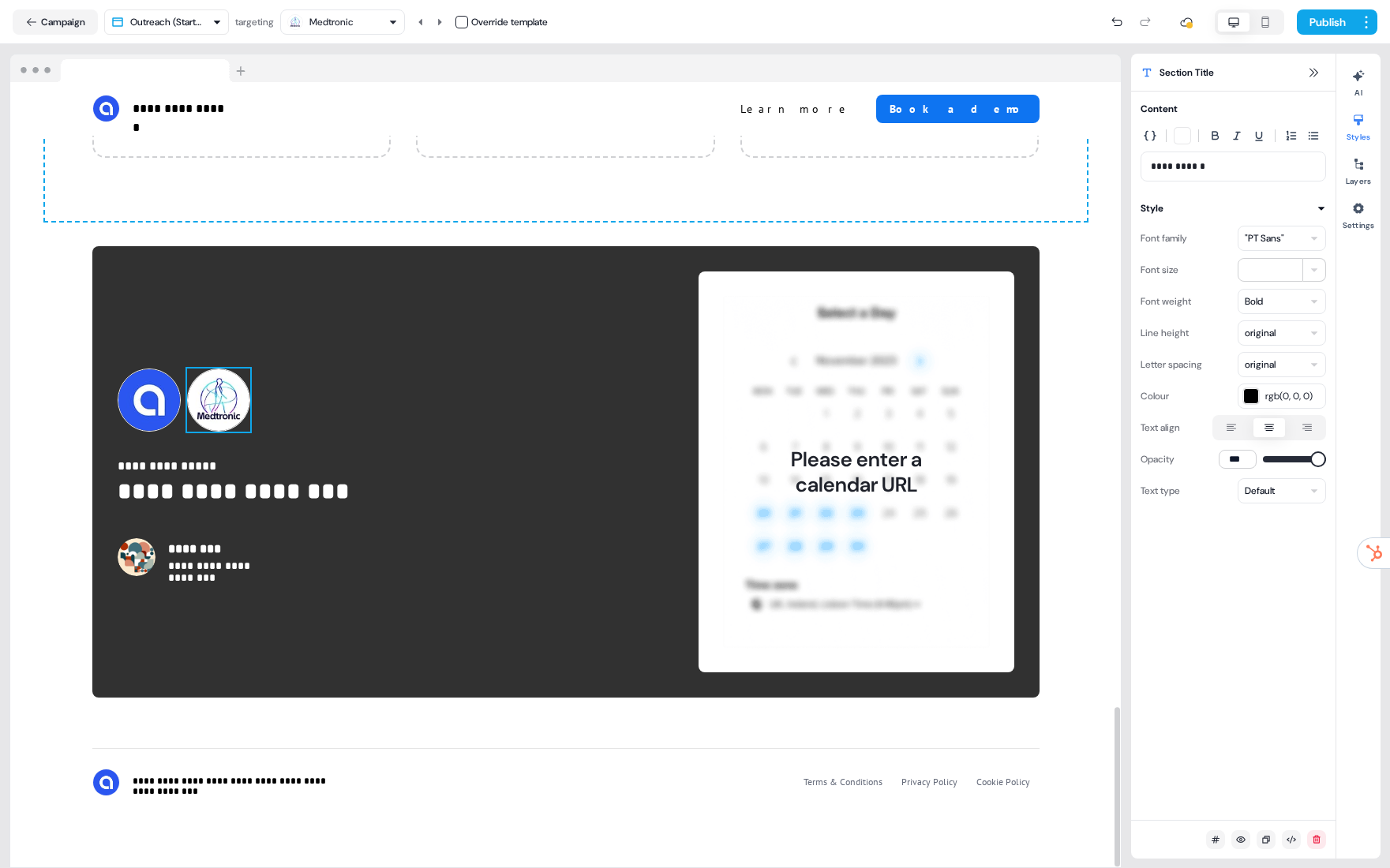 click at bounding box center [149, 400] 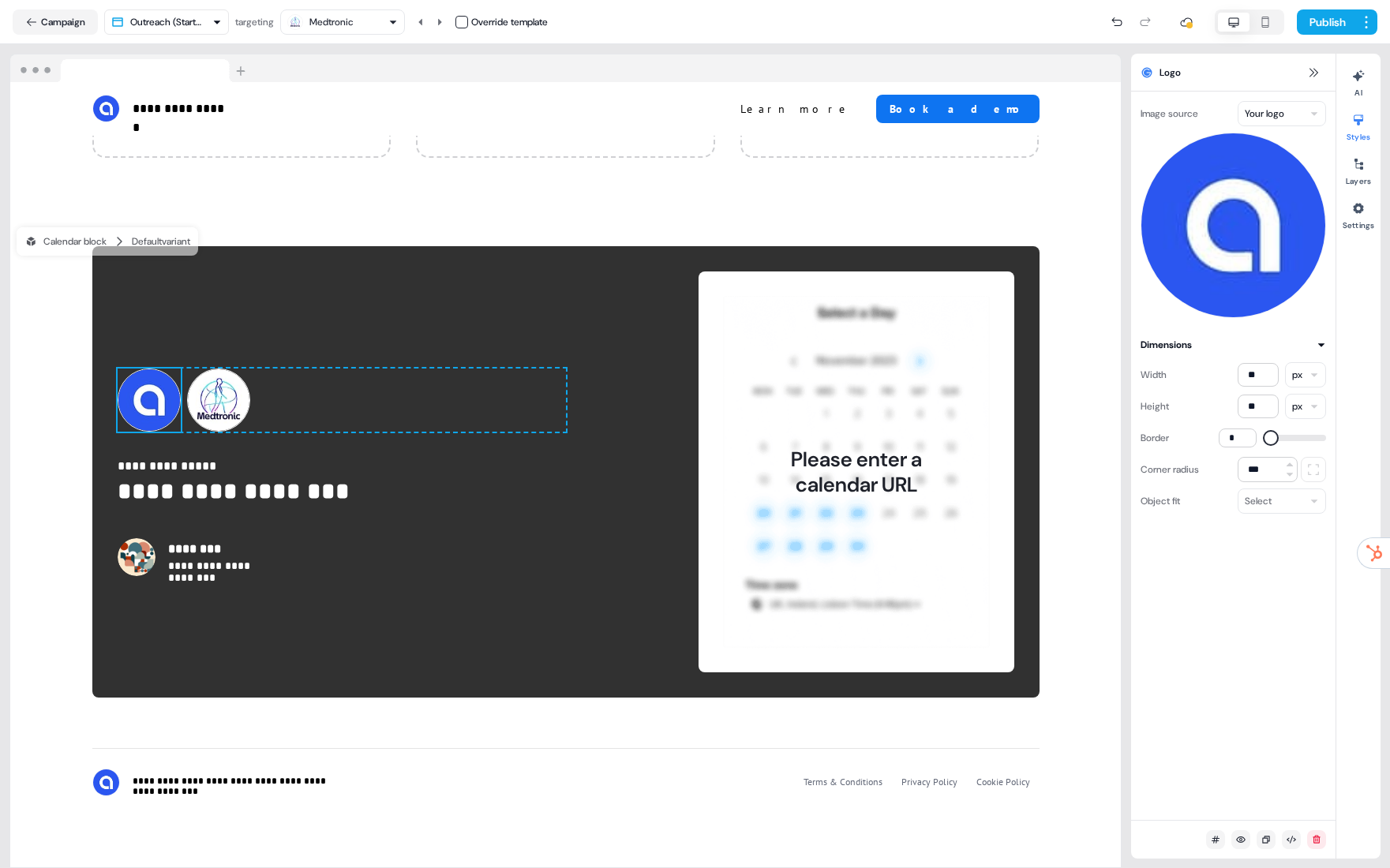 click at bounding box center (1271, 438) 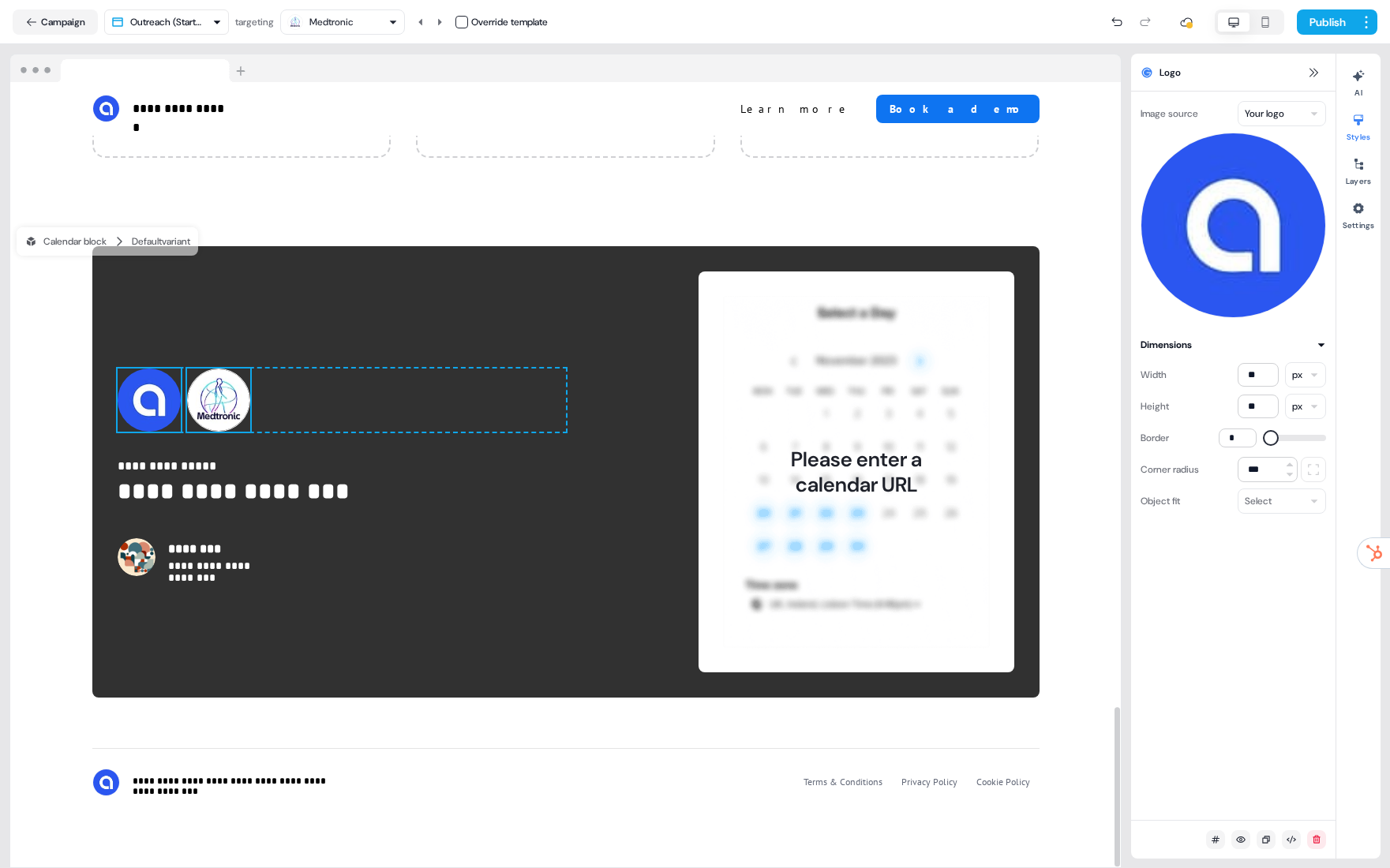 click at bounding box center (219, 400) 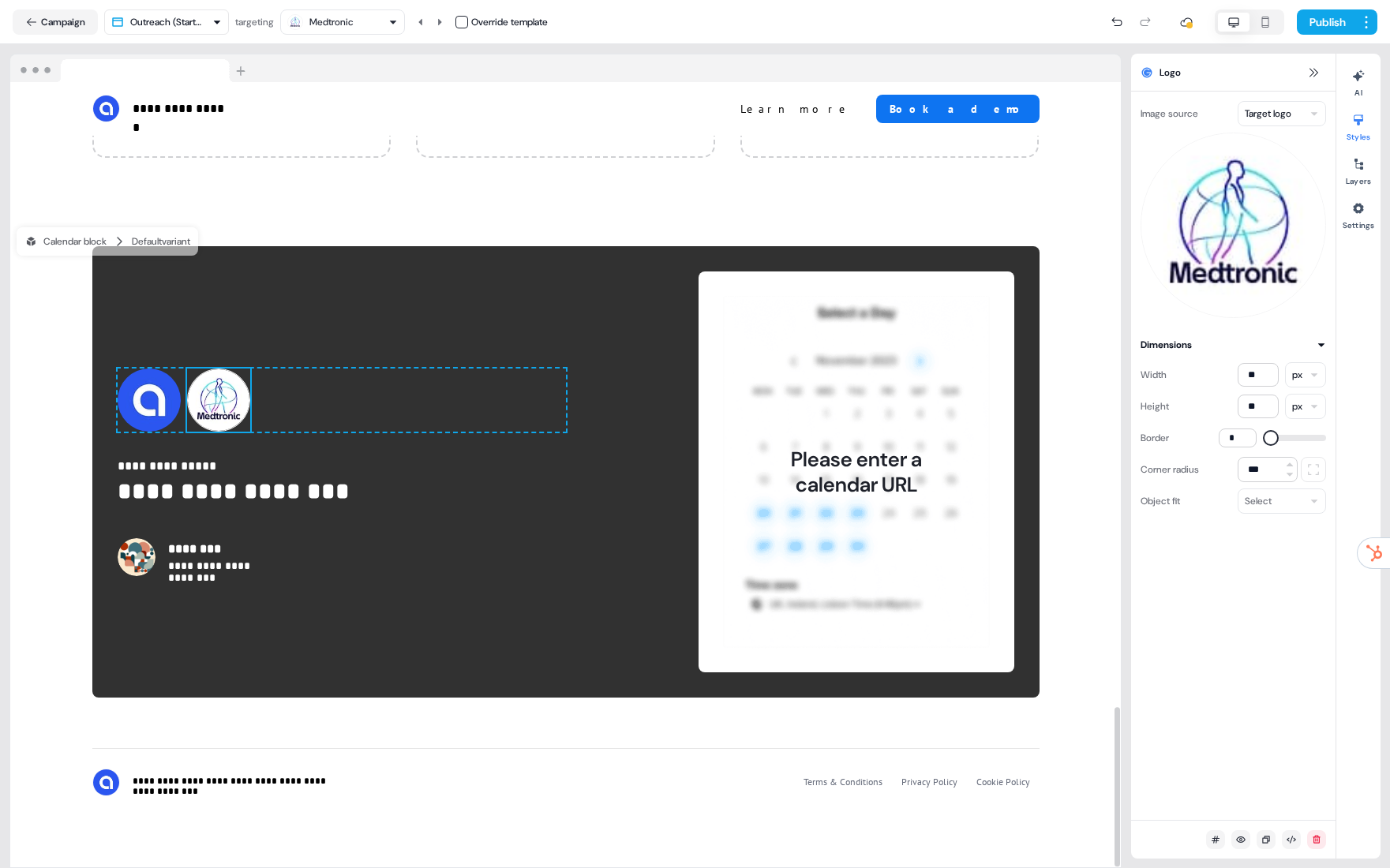 click at bounding box center (1271, 438) 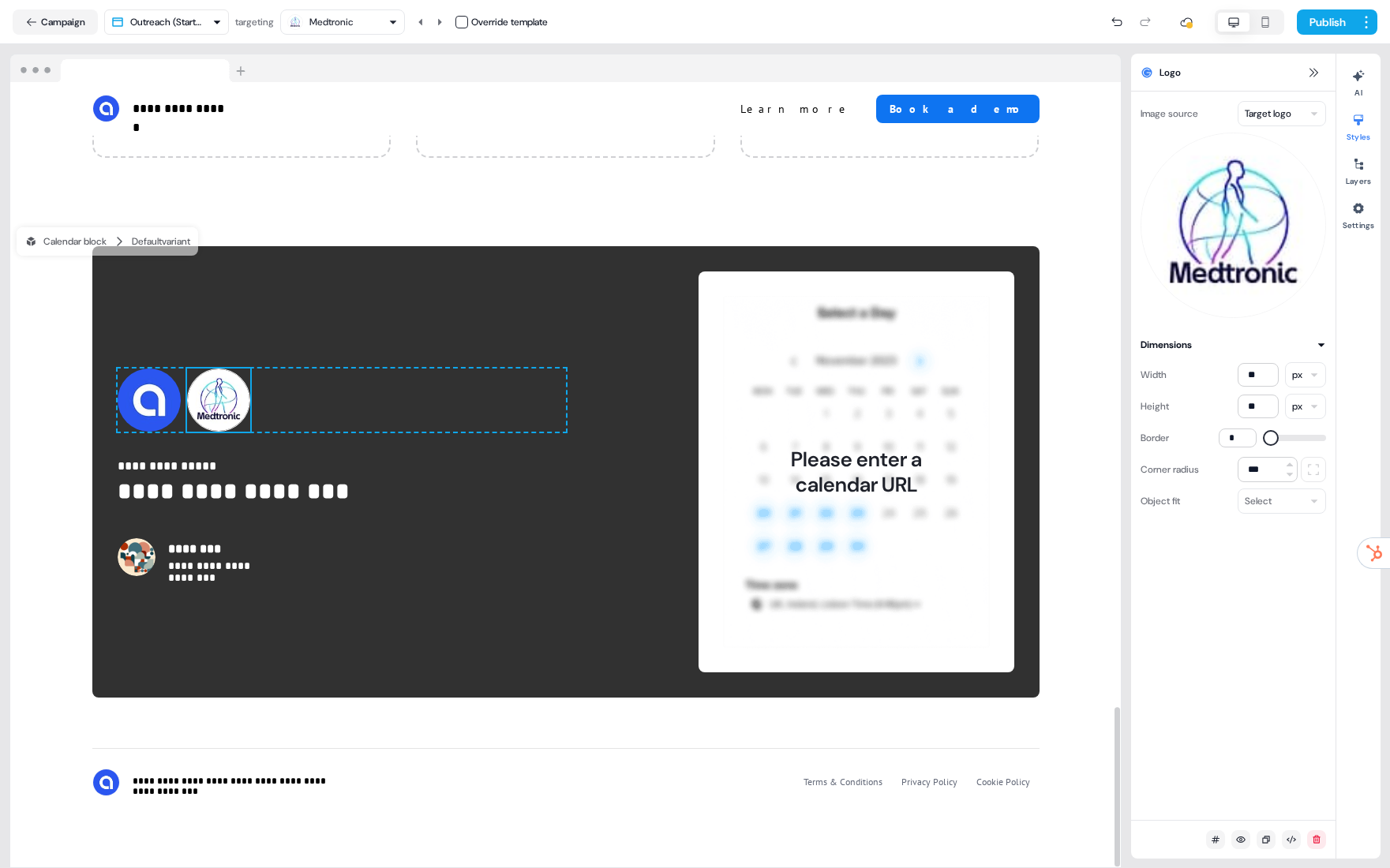 type on "*" 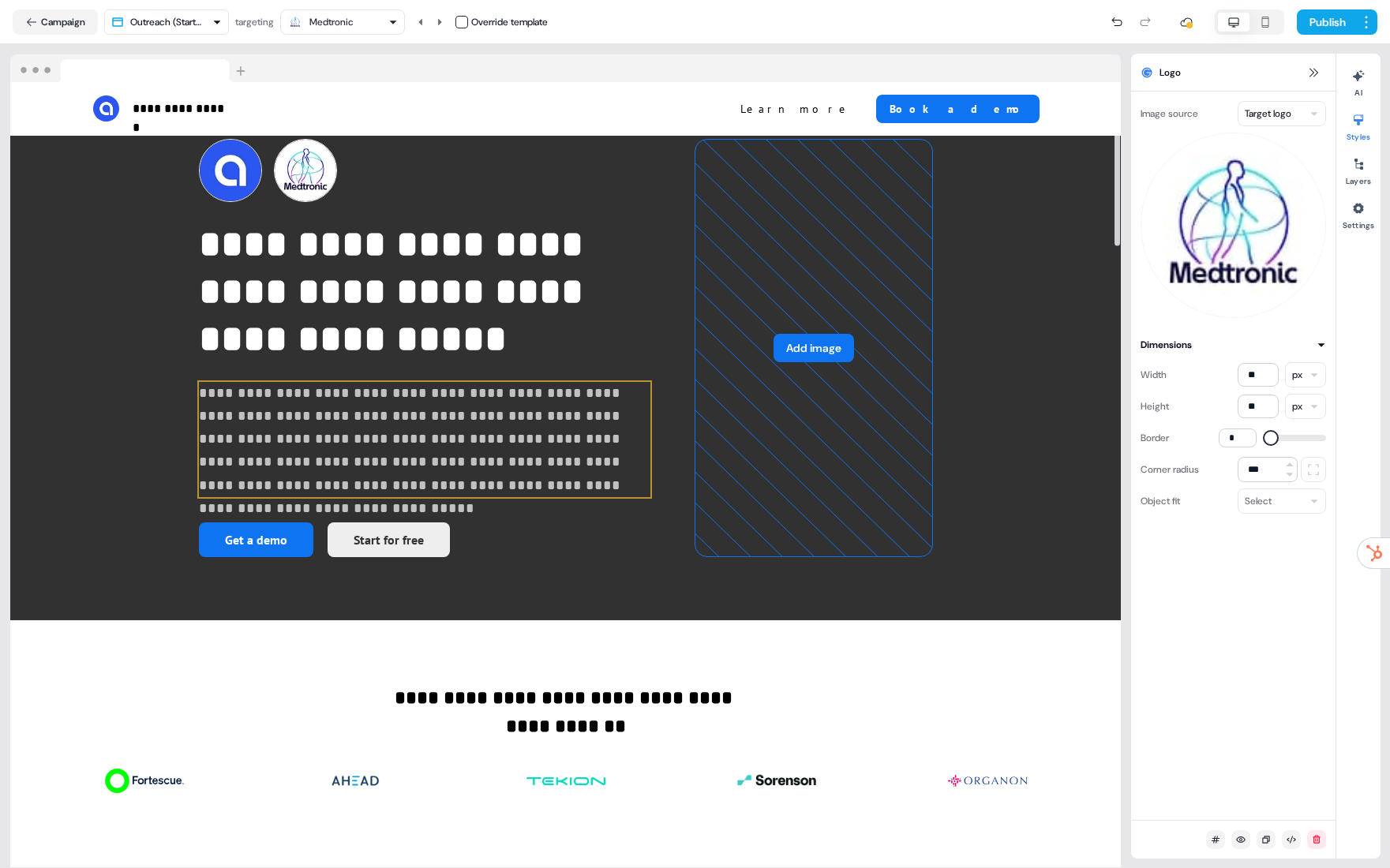 scroll, scrollTop: 0, scrollLeft: 0, axis: both 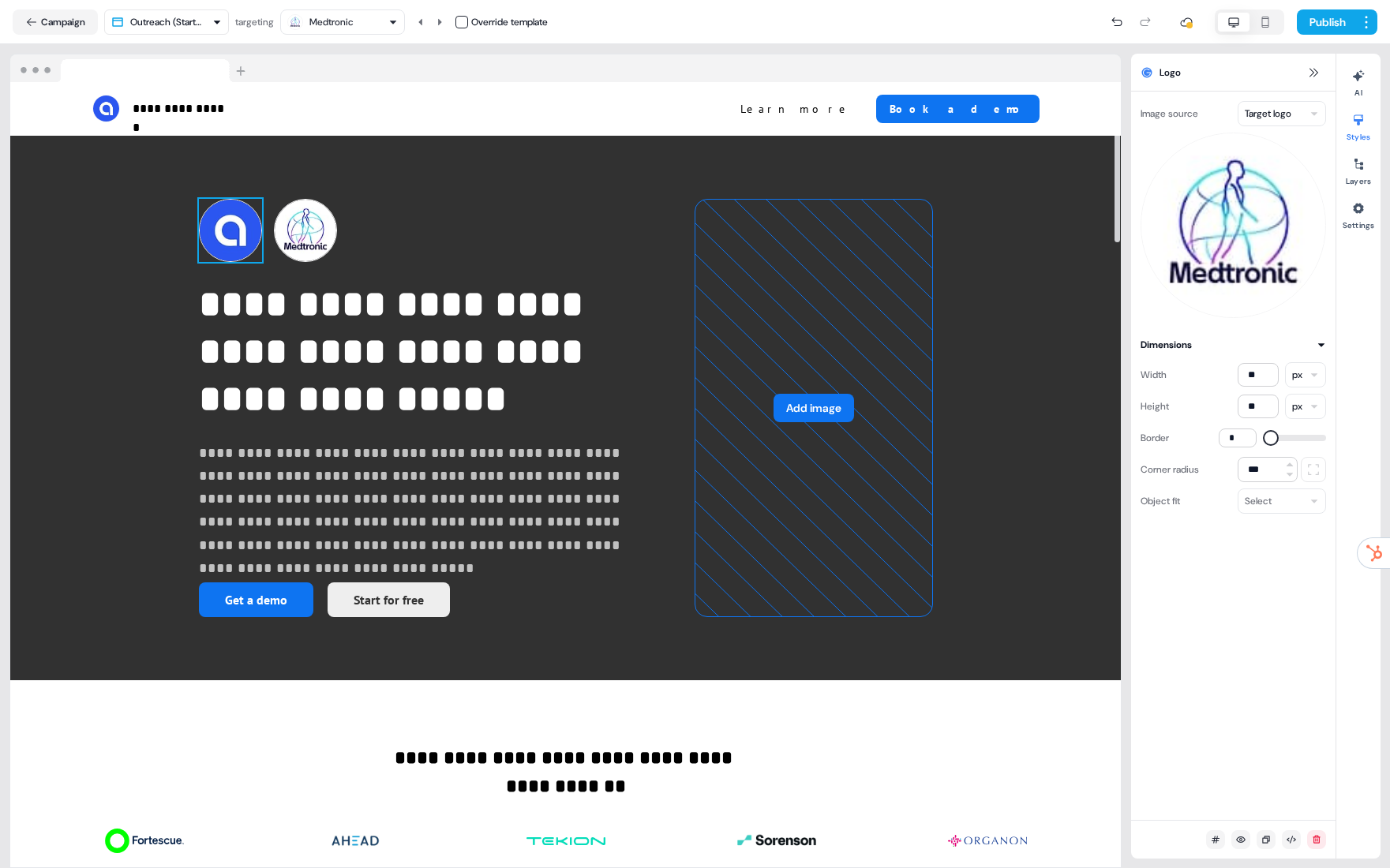 click at bounding box center [230, 230] 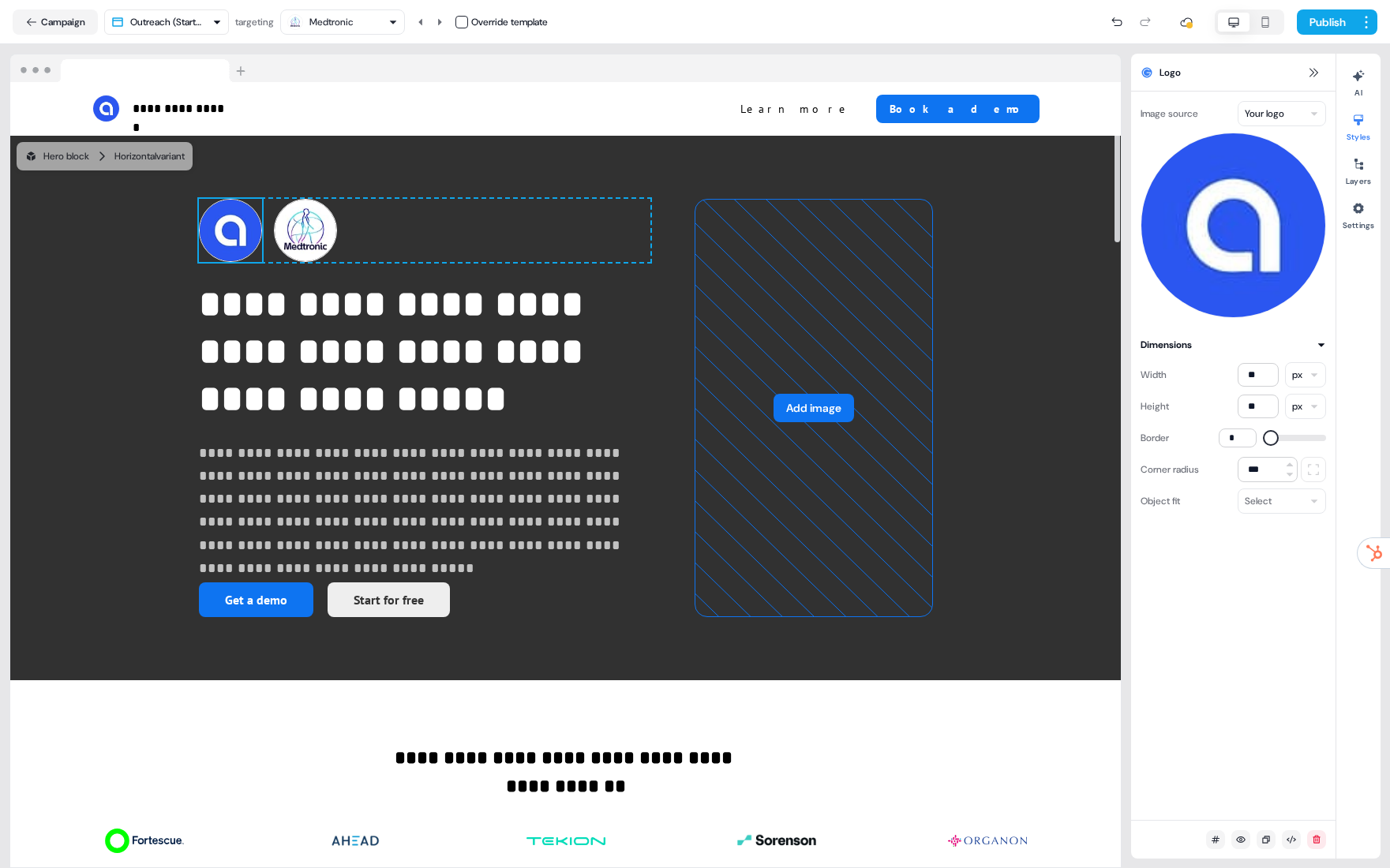 click at bounding box center [1271, 438] 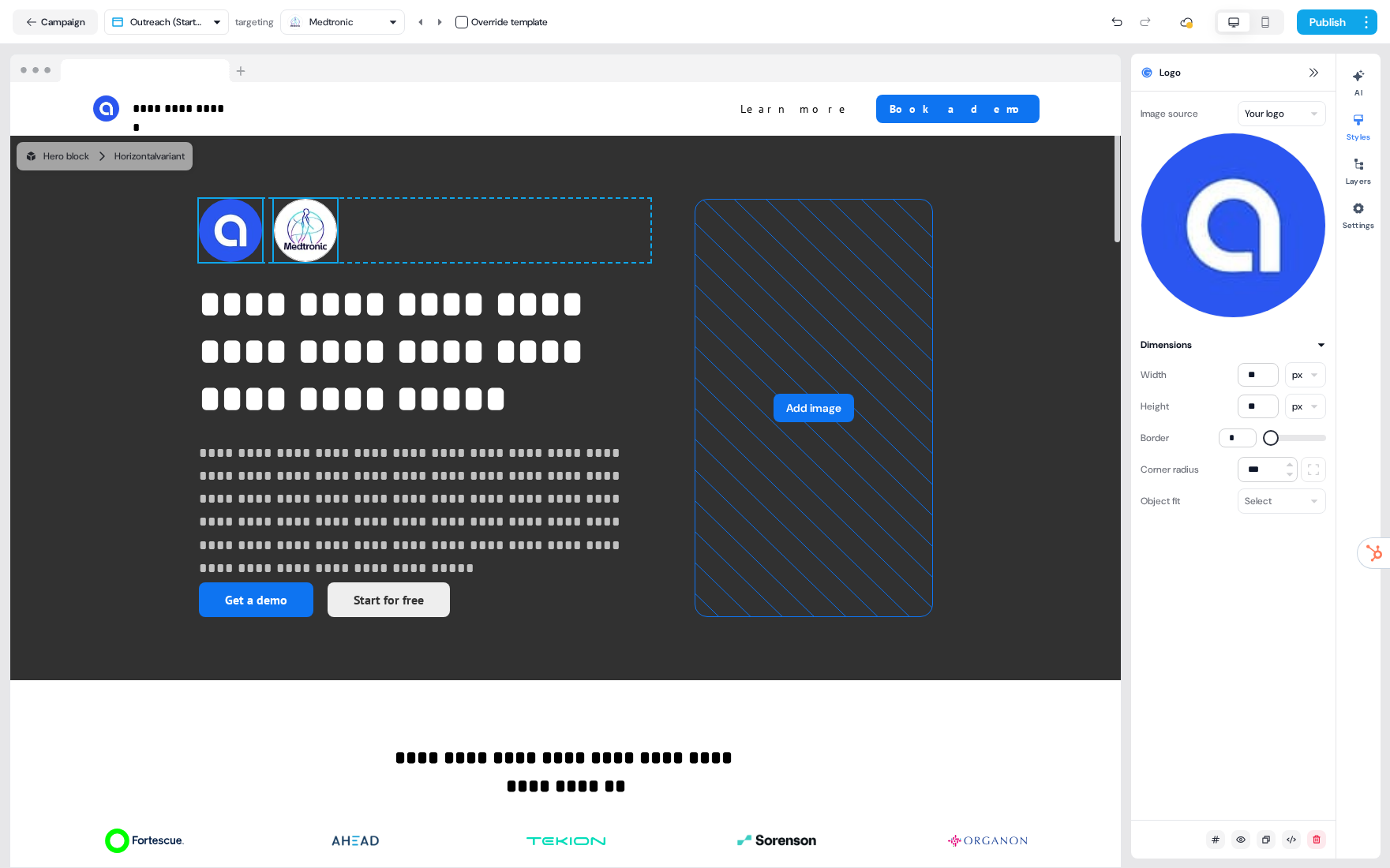 click at bounding box center (305, 230) 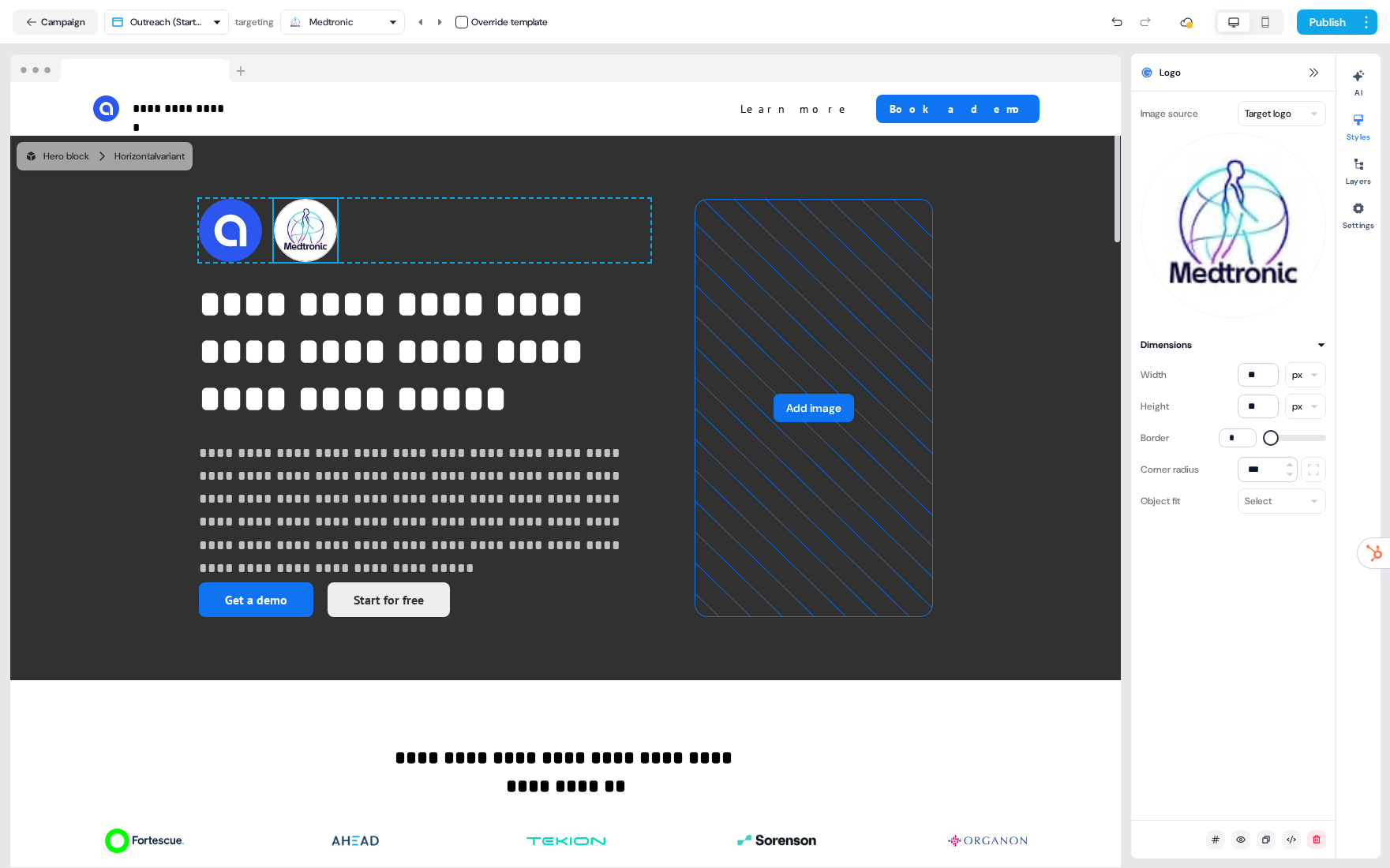 click at bounding box center [1271, 438] 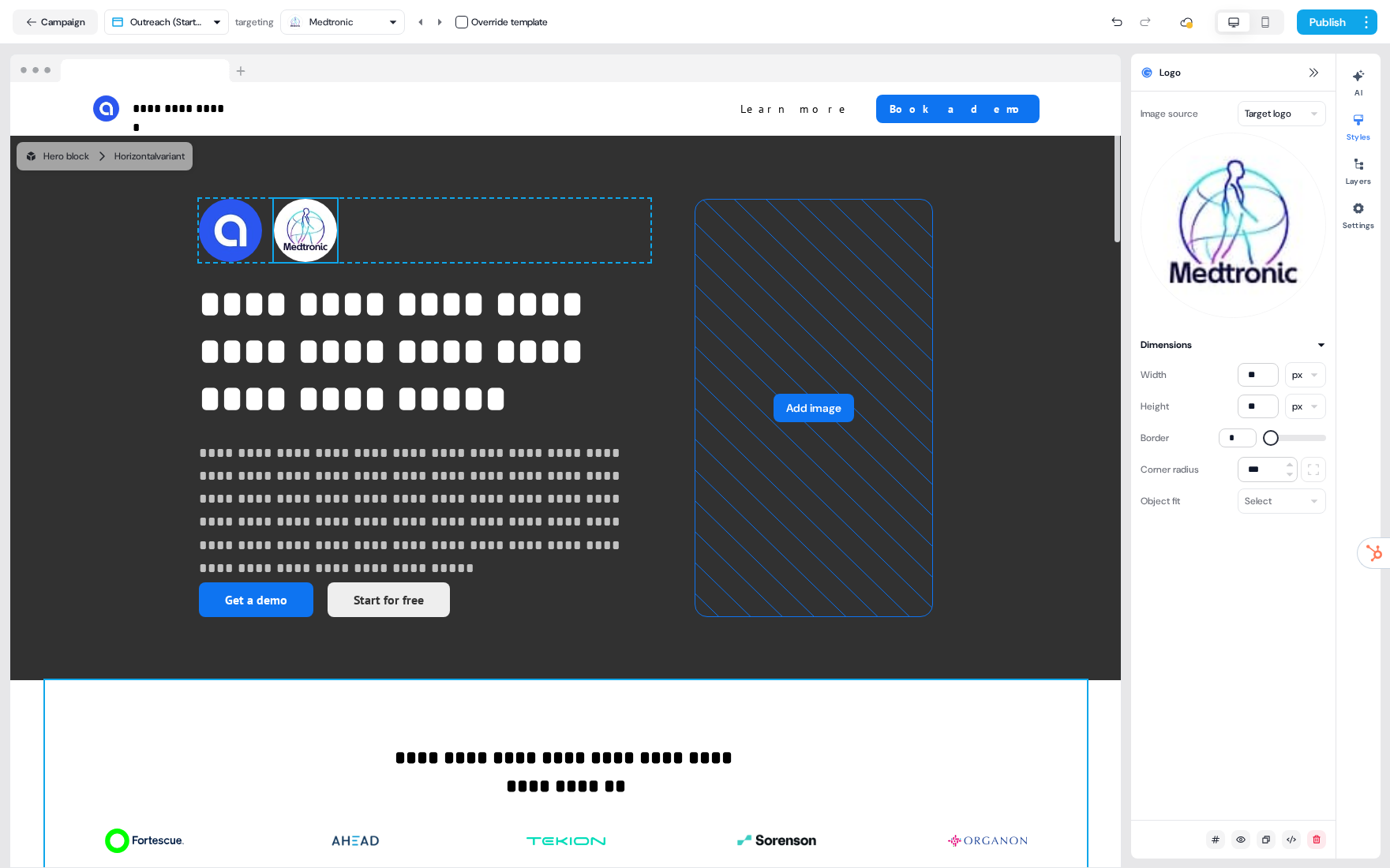 type on "*" 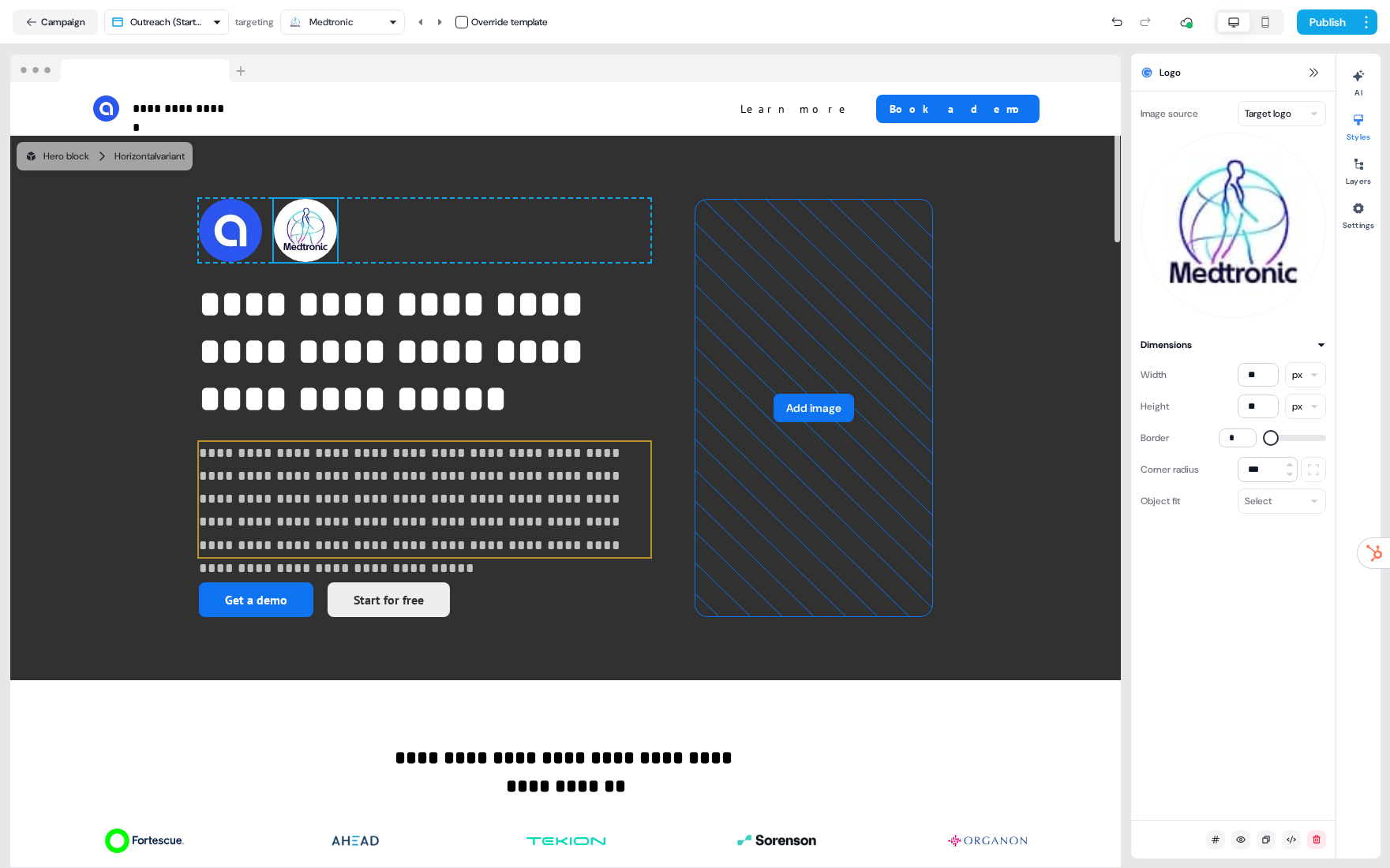 click on "**********" at bounding box center (425, 499) 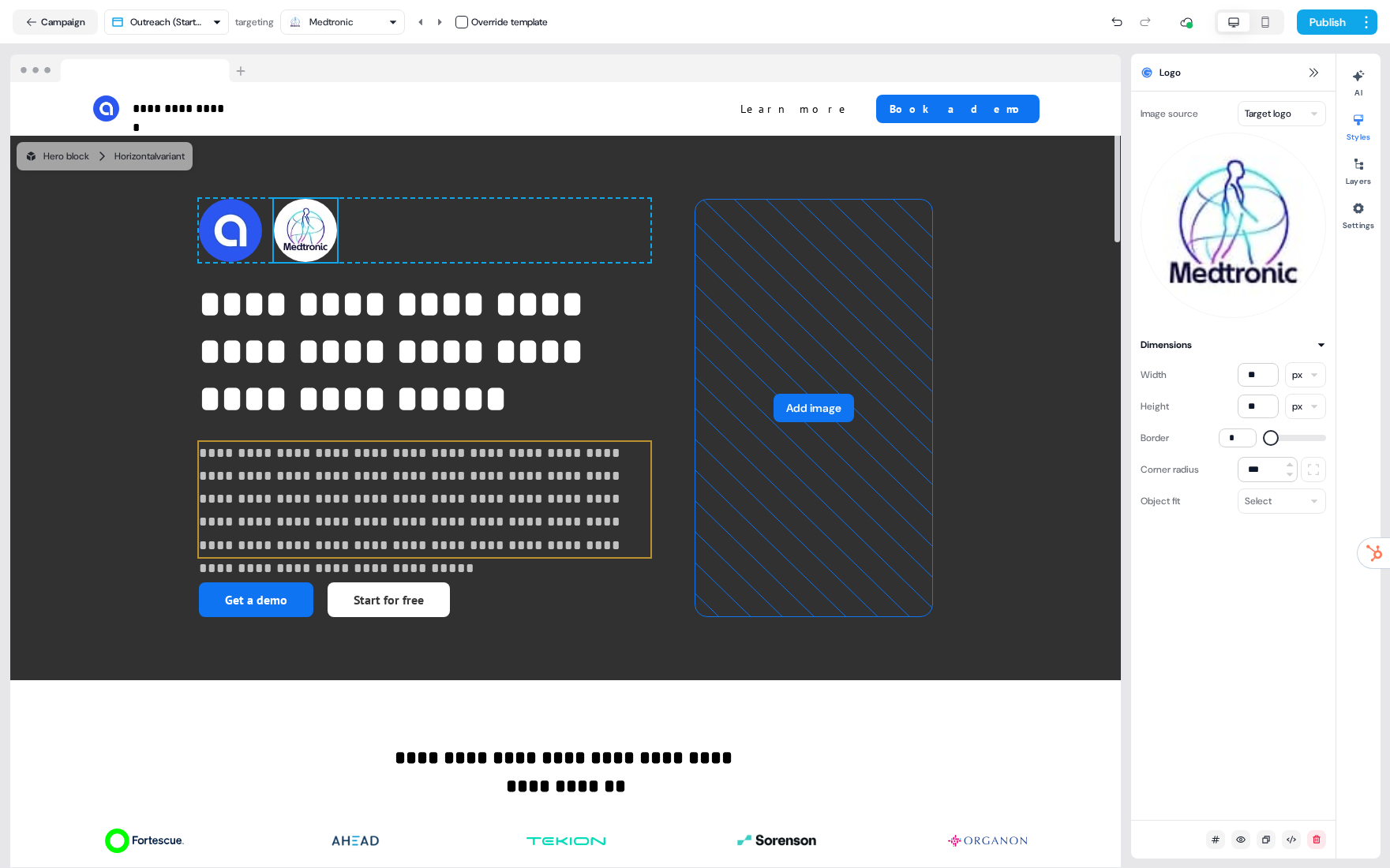 click on "**********" at bounding box center [425, 408] 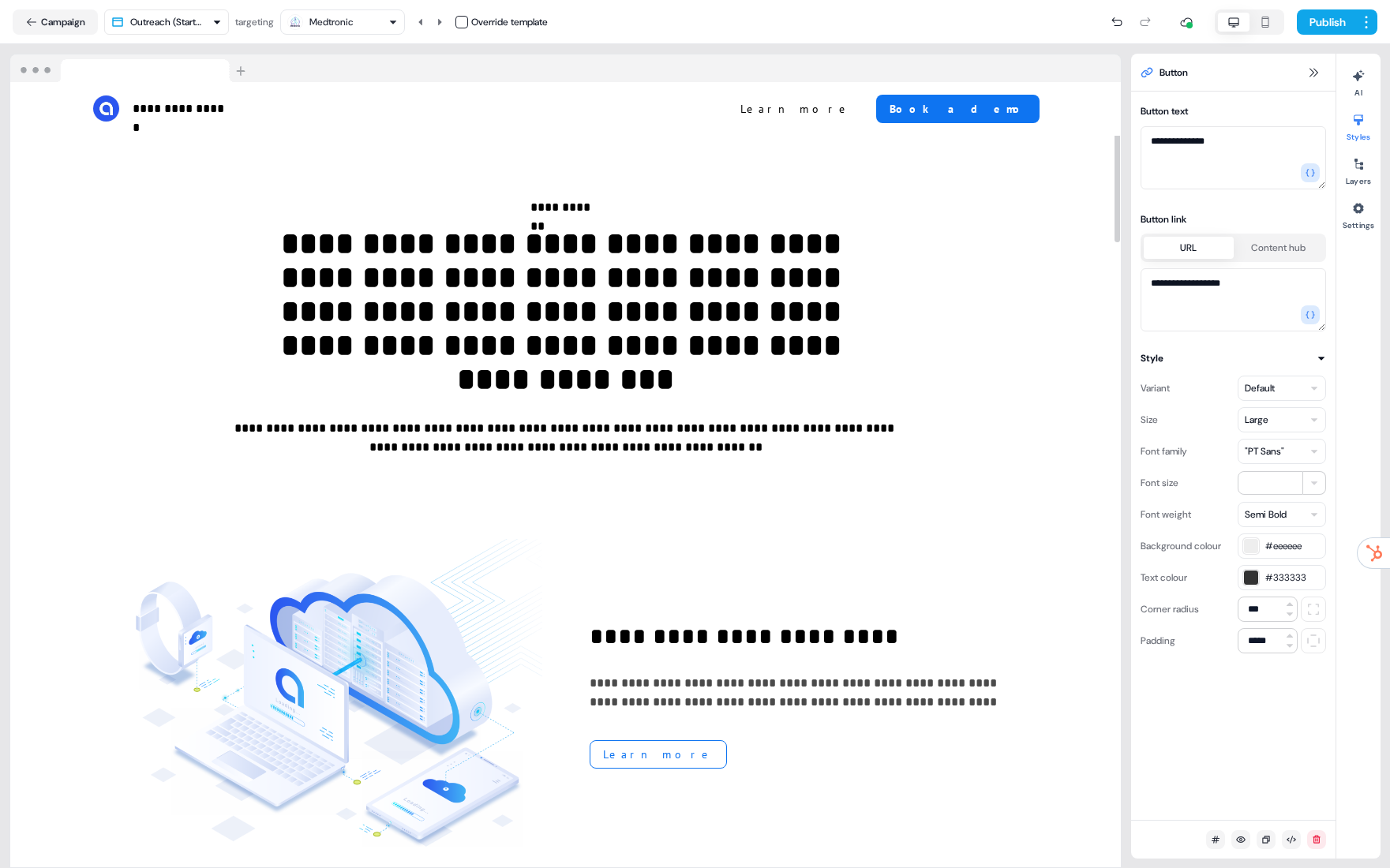 scroll, scrollTop: 0, scrollLeft: 0, axis: both 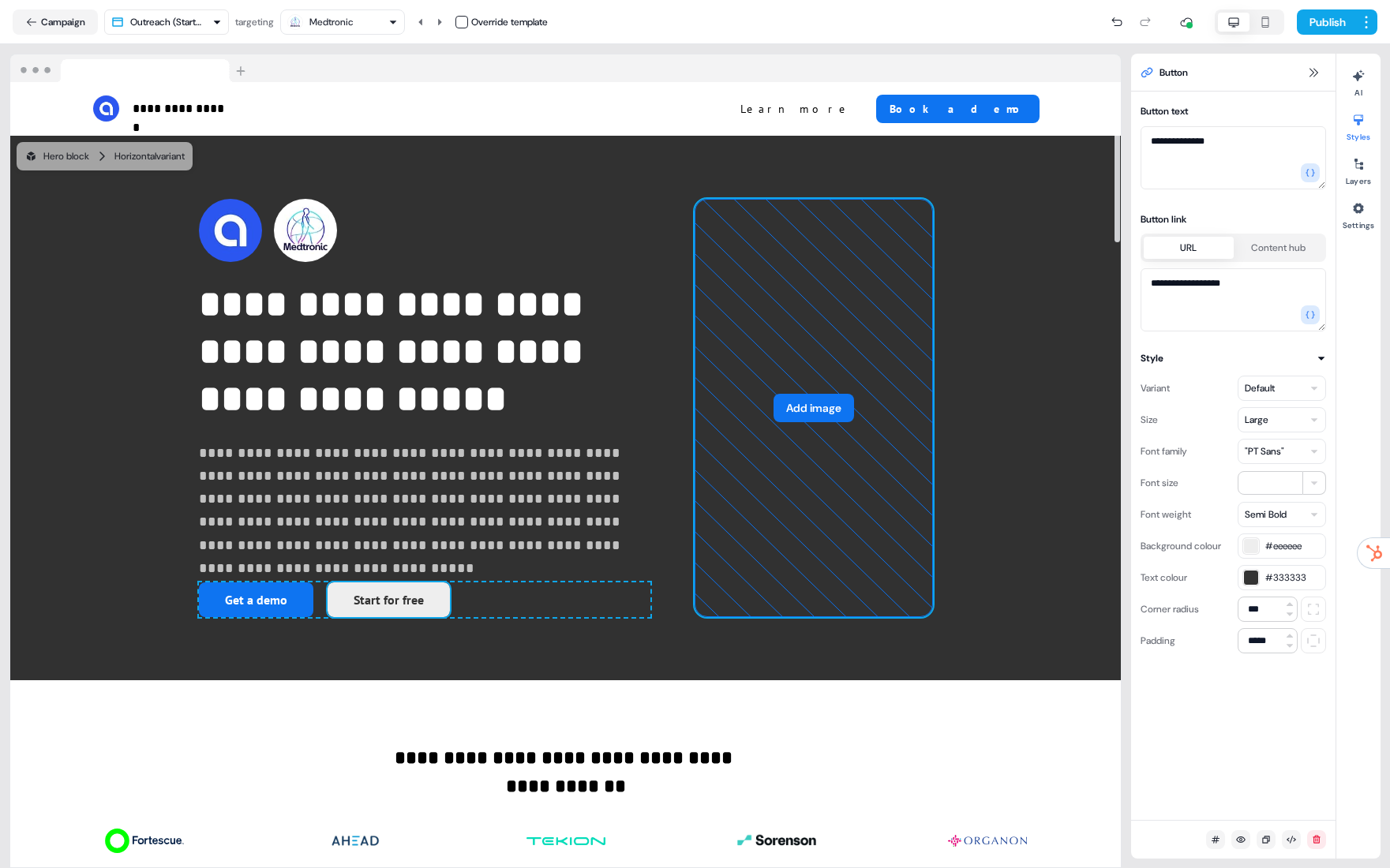 click 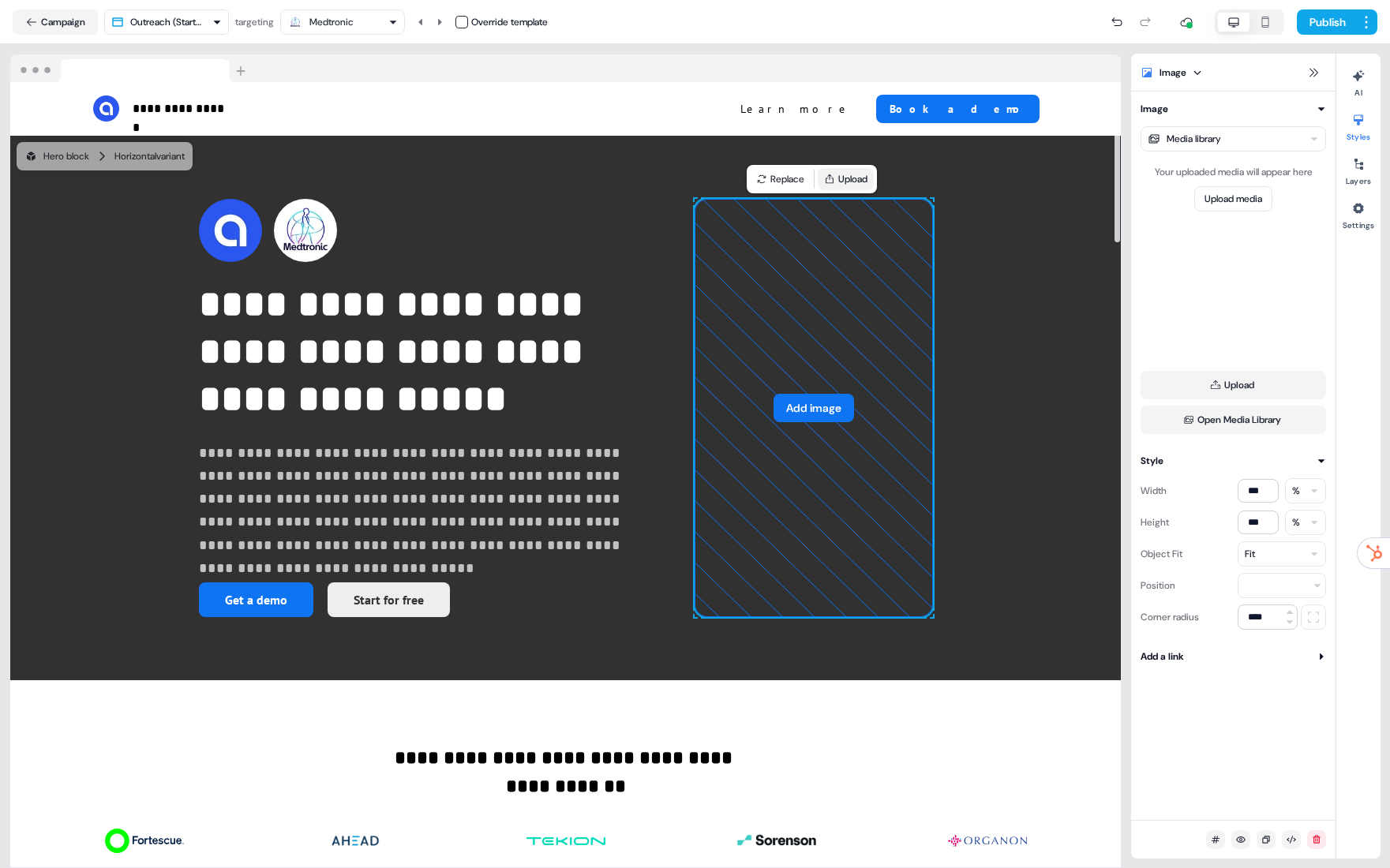 click on "Upload" at bounding box center (845, 179) 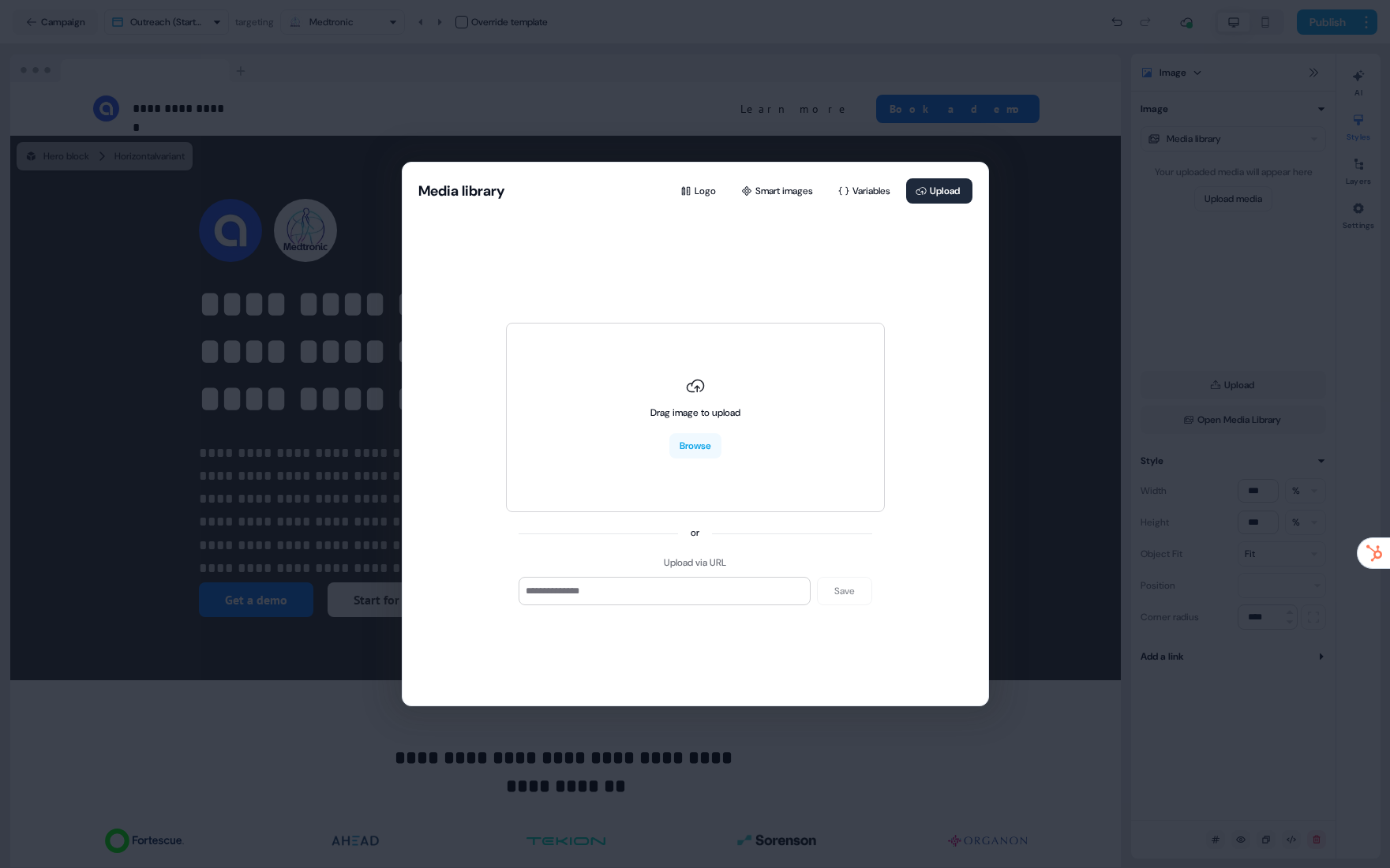 click on "Drag image to upload Browse or Upload via URL Save" at bounding box center [695, 458] 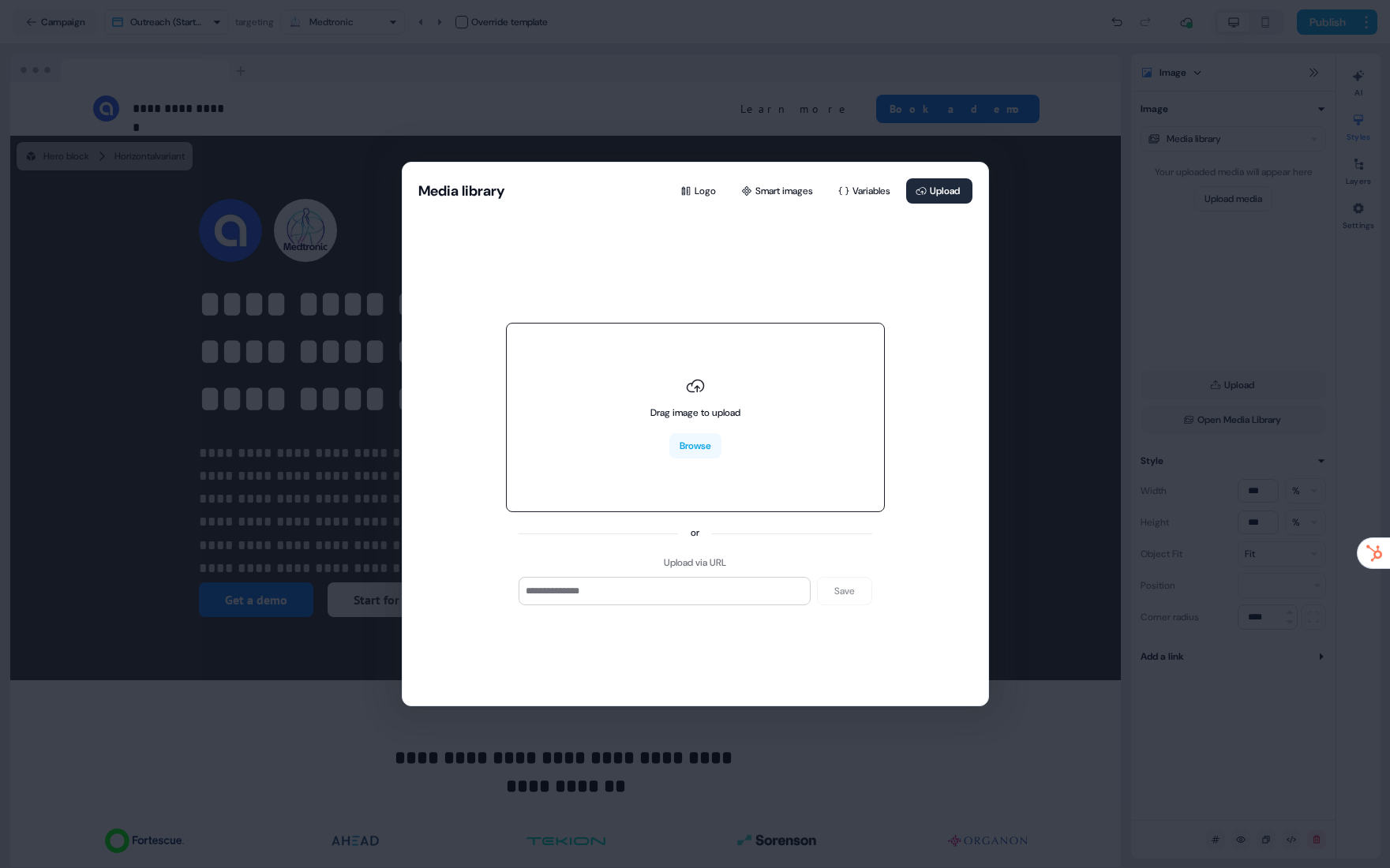 click on "Drag image to upload" at bounding box center (695, 398) 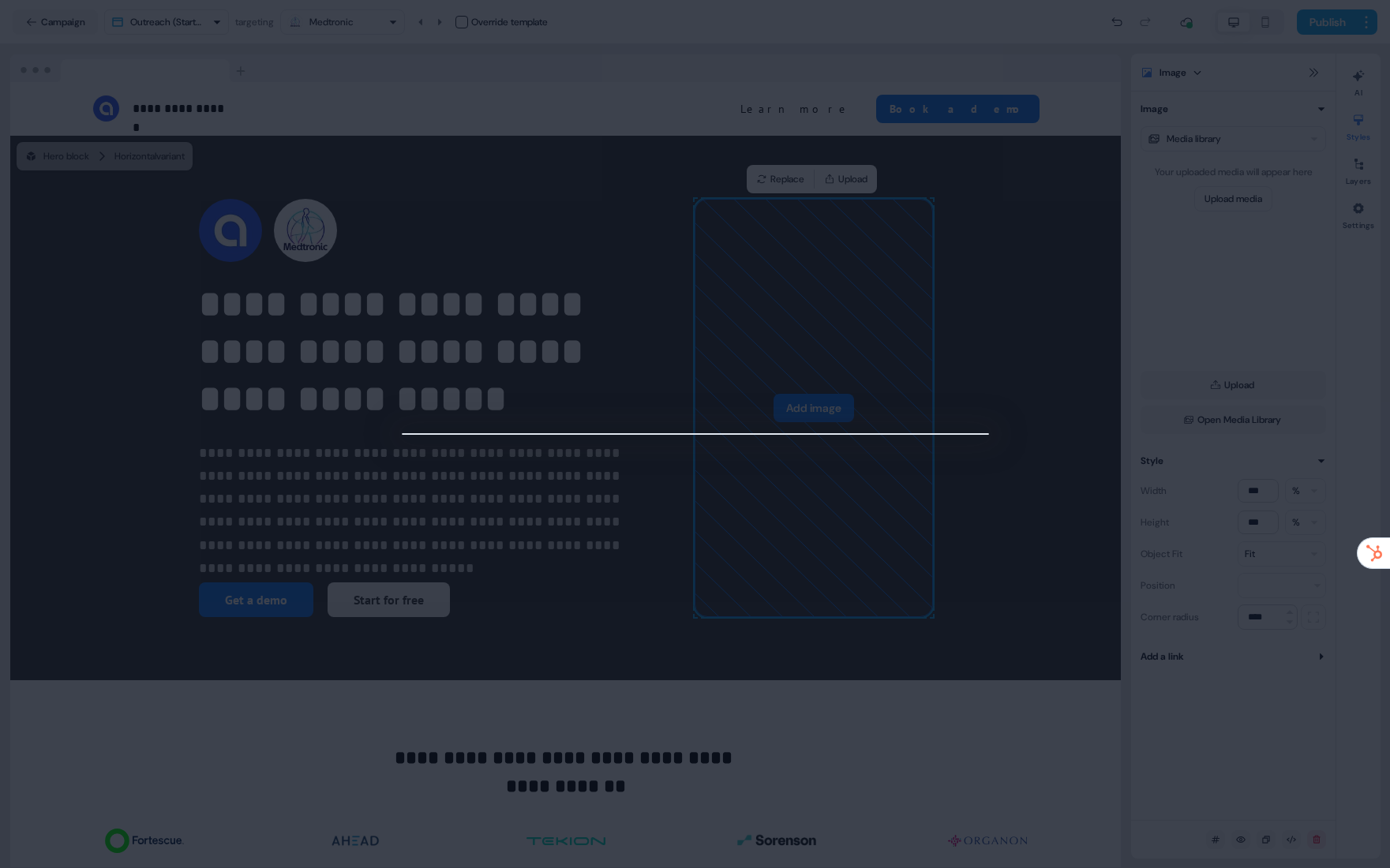 click at bounding box center (695, 434) 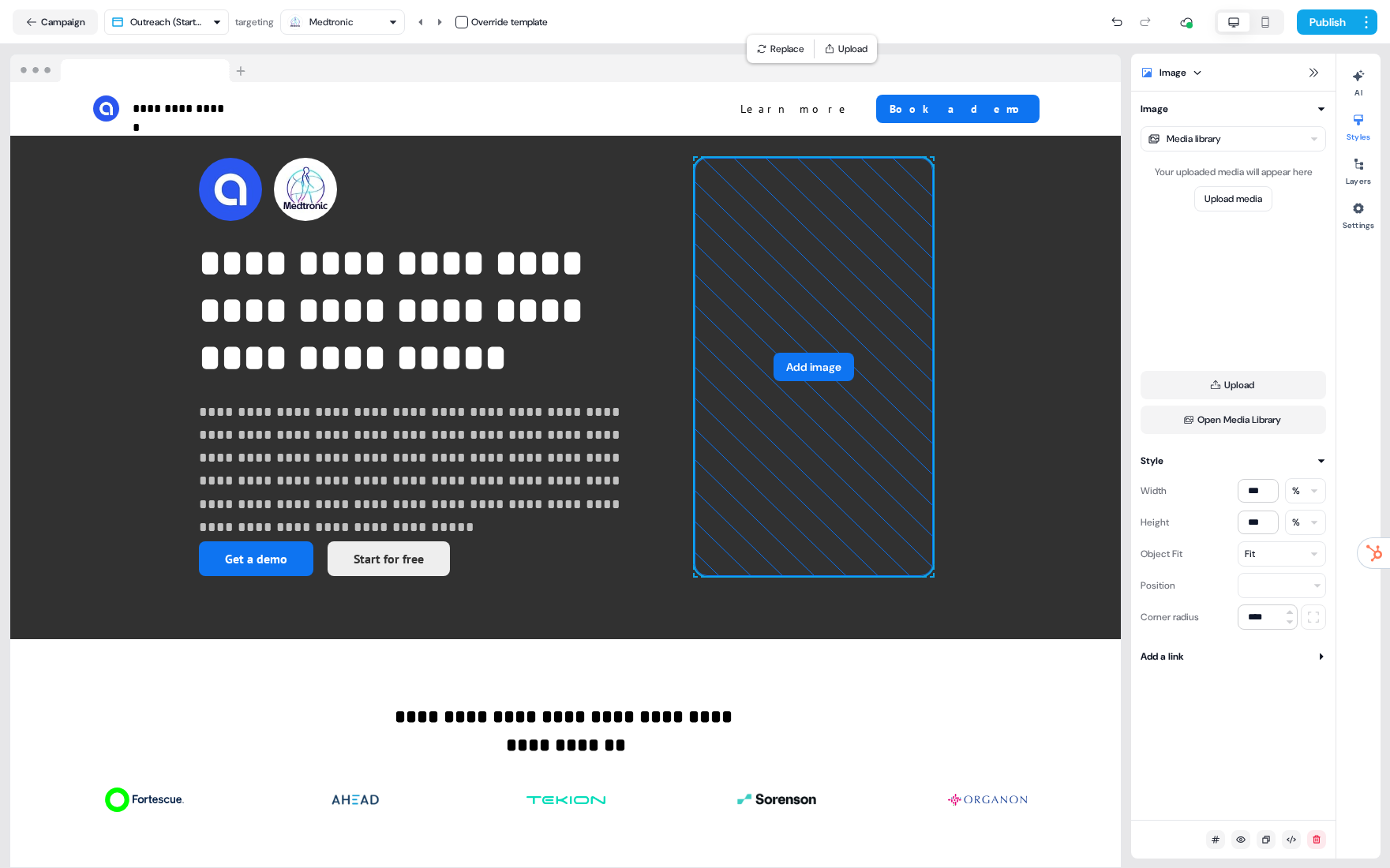 scroll, scrollTop: 0, scrollLeft: 0, axis: both 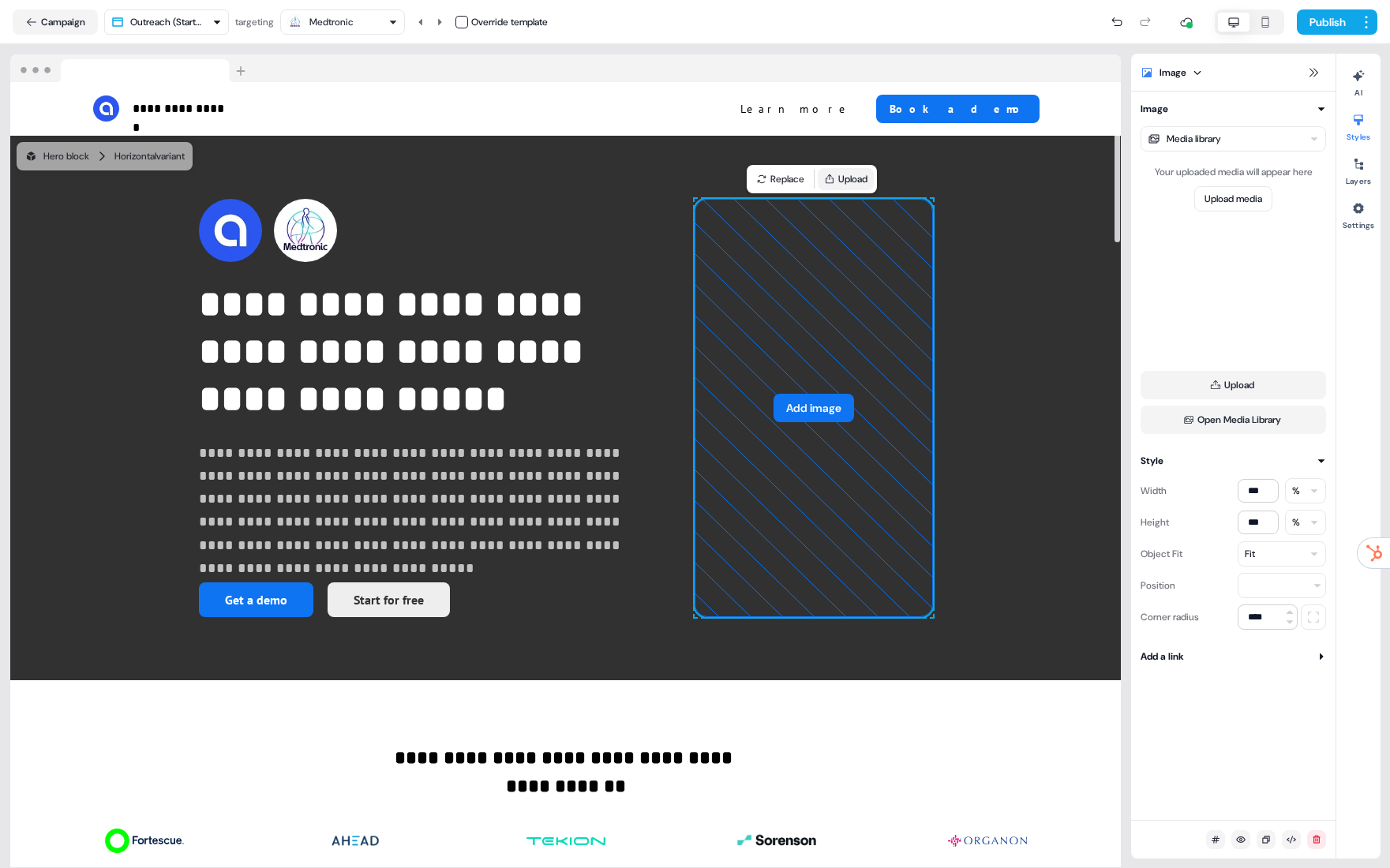 click on "Upload" at bounding box center [845, 179] 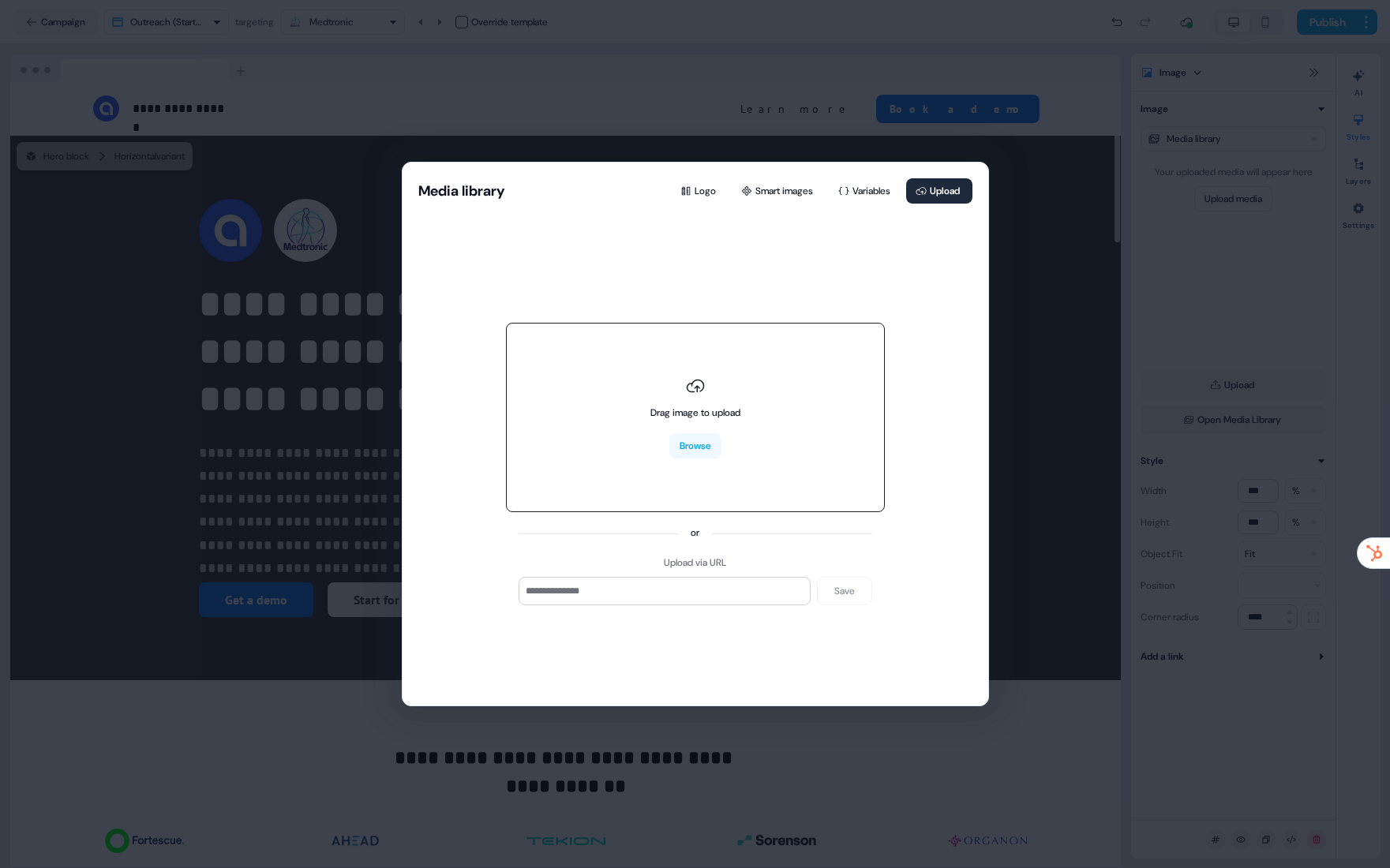 click on "Drag image to upload Browse" at bounding box center (695, 417) 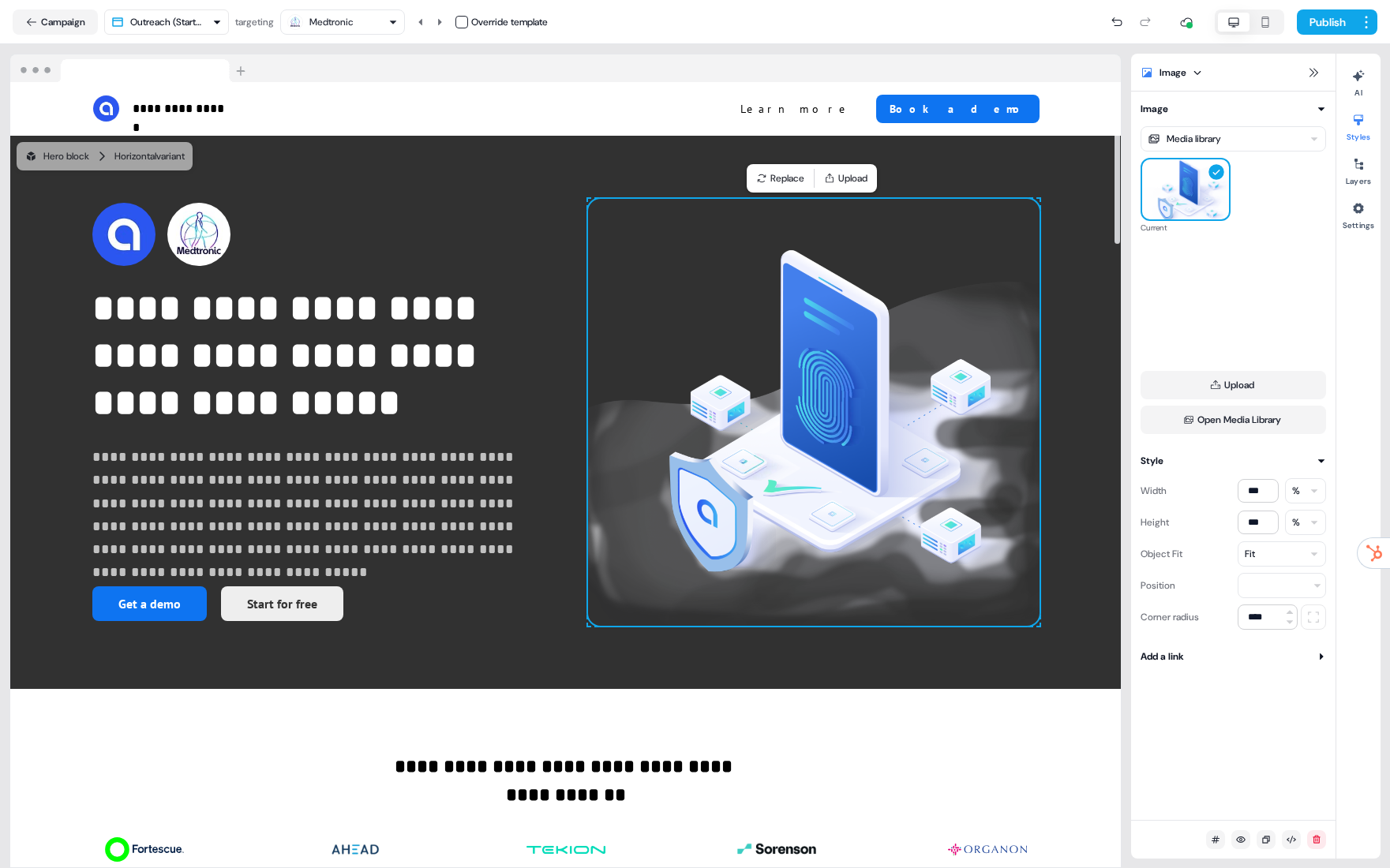 click at bounding box center [814, 412] 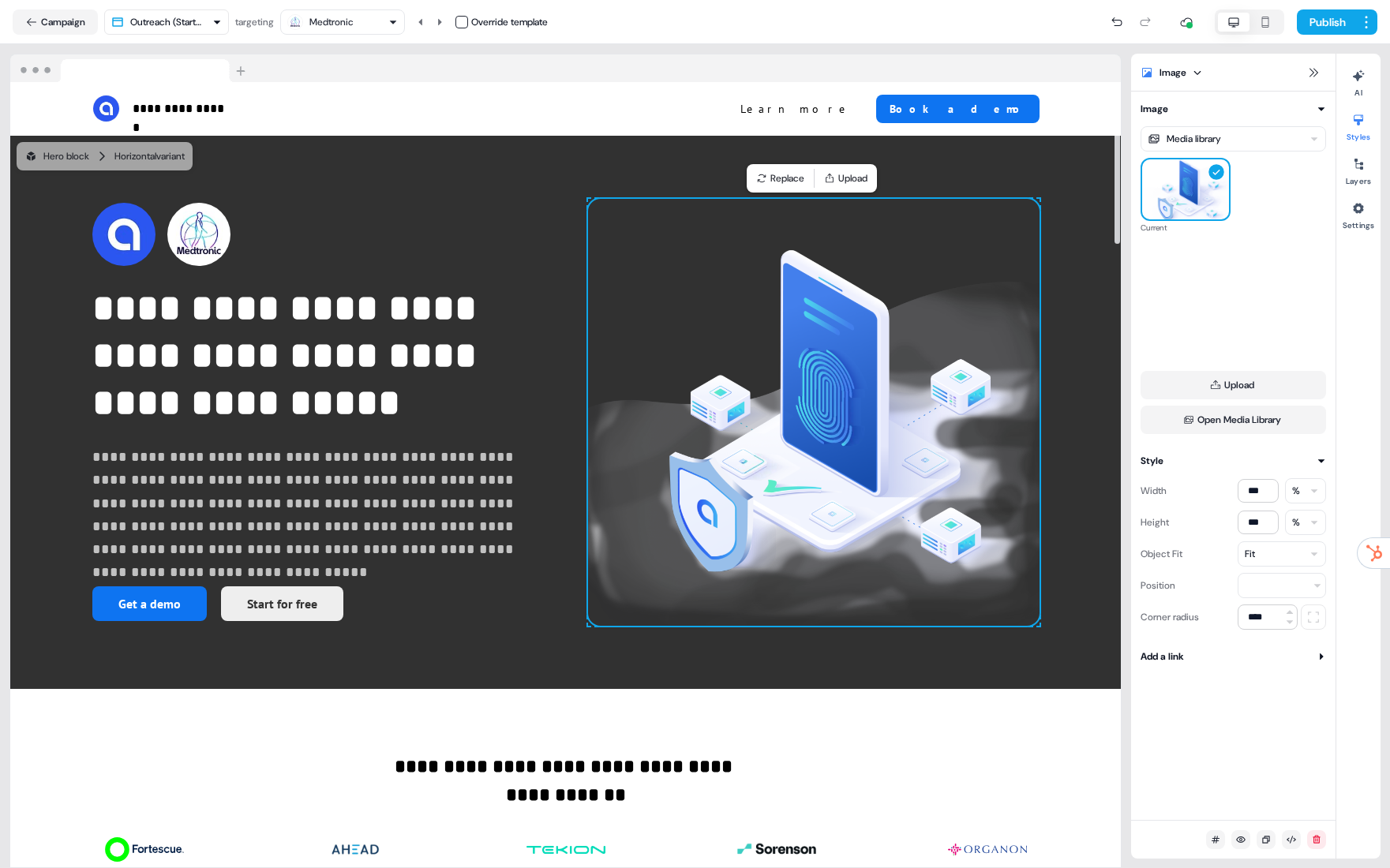 click at bounding box center (814, 412) 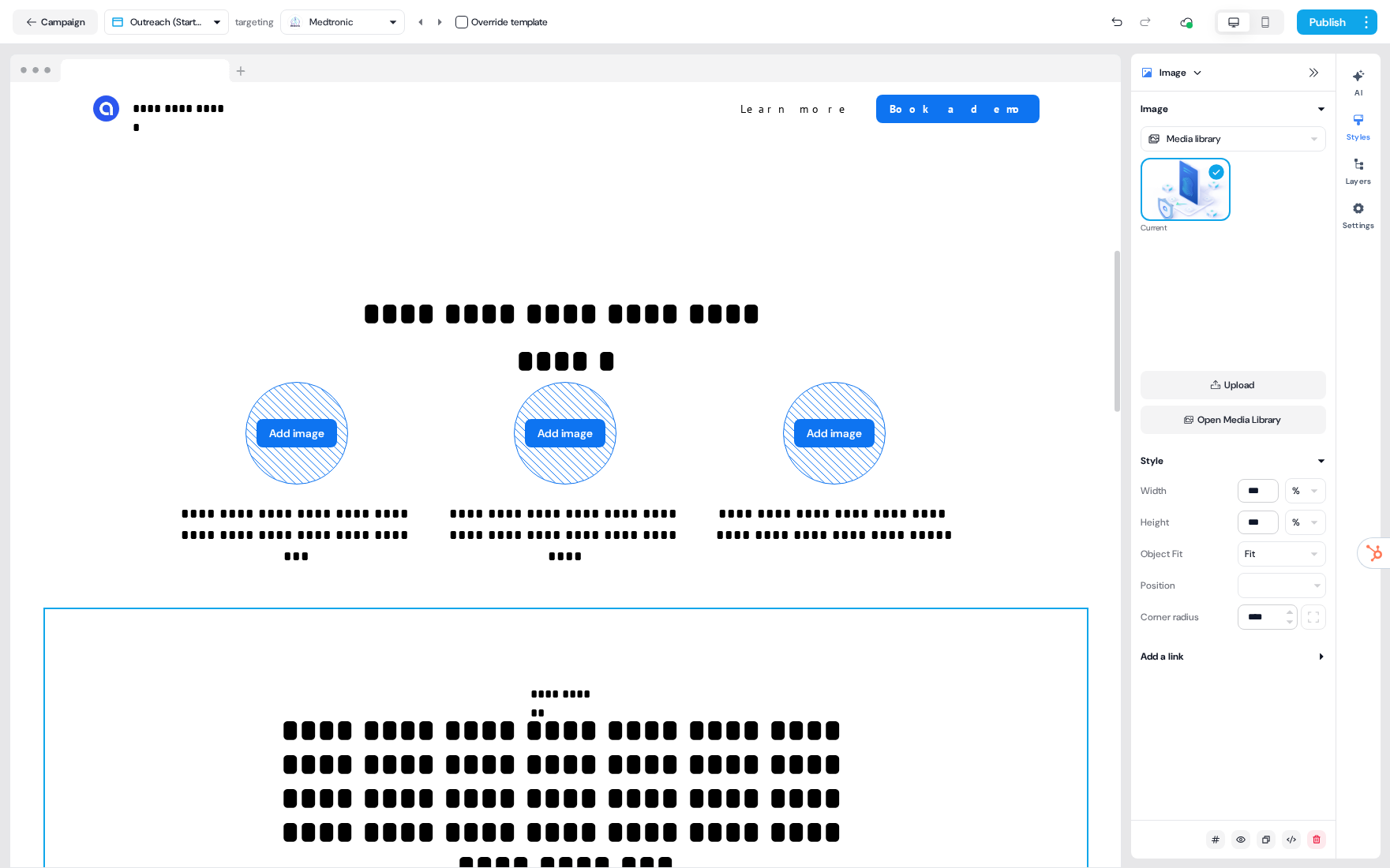 scroll, scrollTop: 837, scrollLeft: 0, axis: vertical 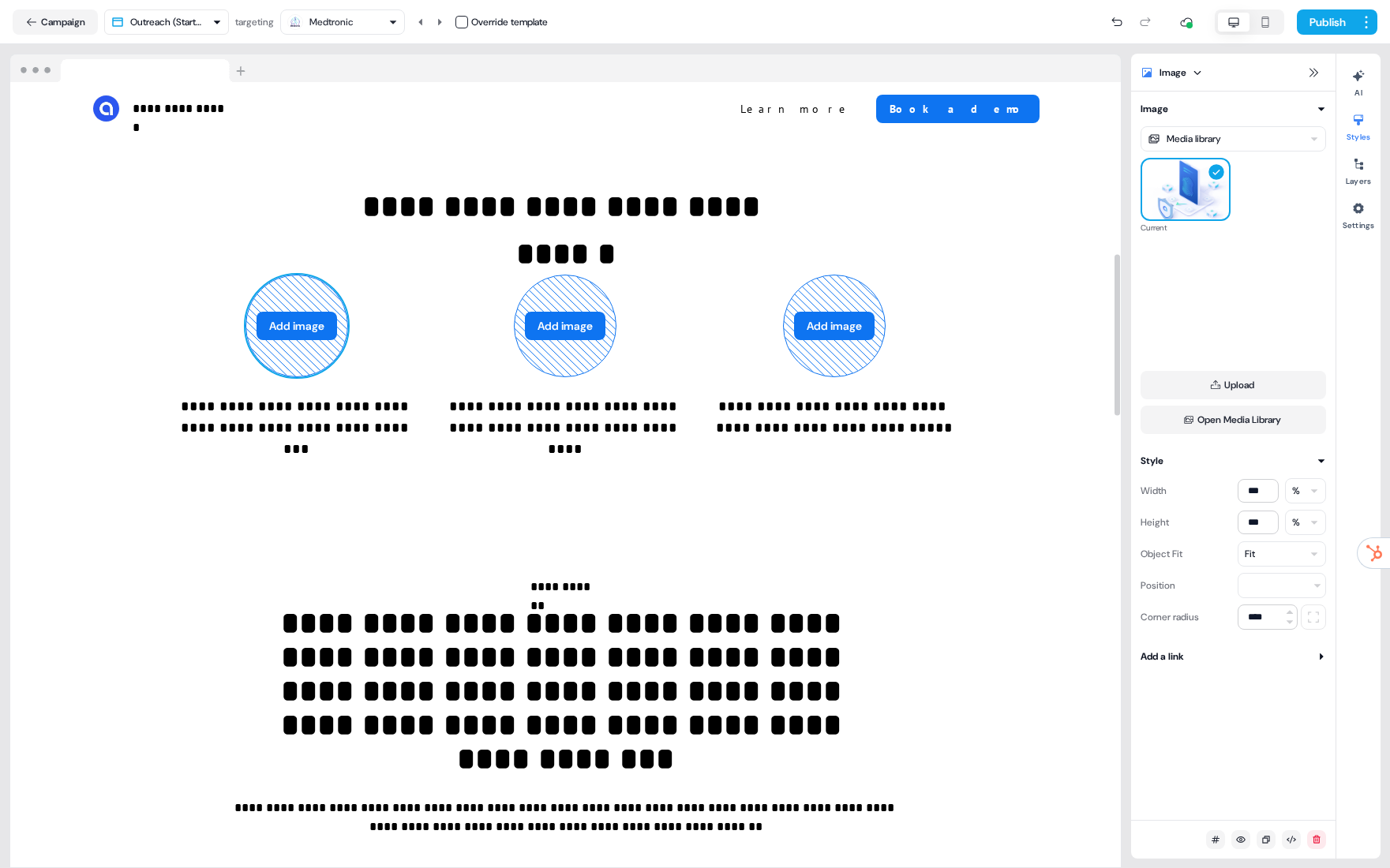 click on "Add image" at bounding box center (297, 326) 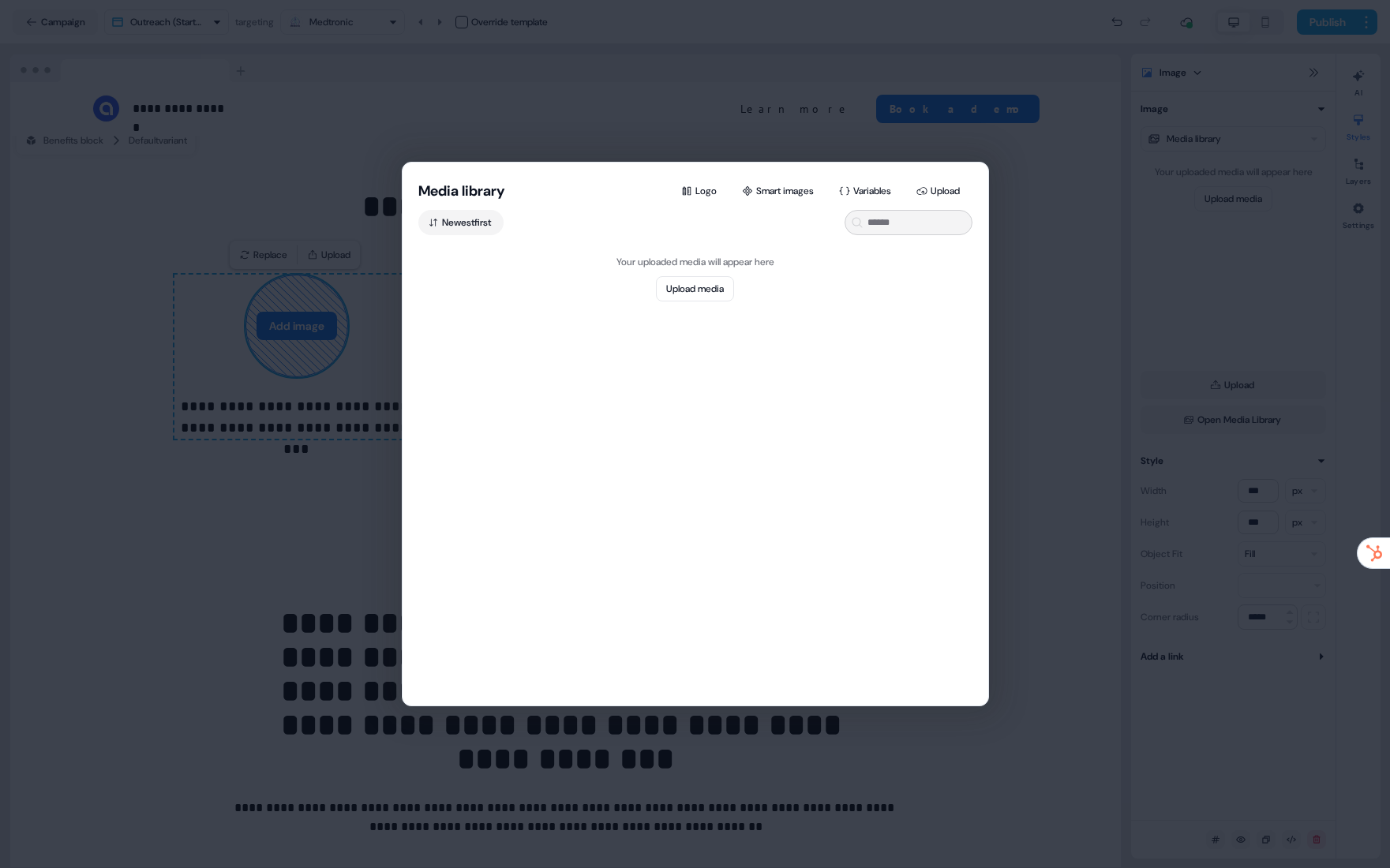 click on "Media library Logo Smart images Variables Upload Newest  first Your uploaded media will appear here Upload media" at bounding box center (695, 434) 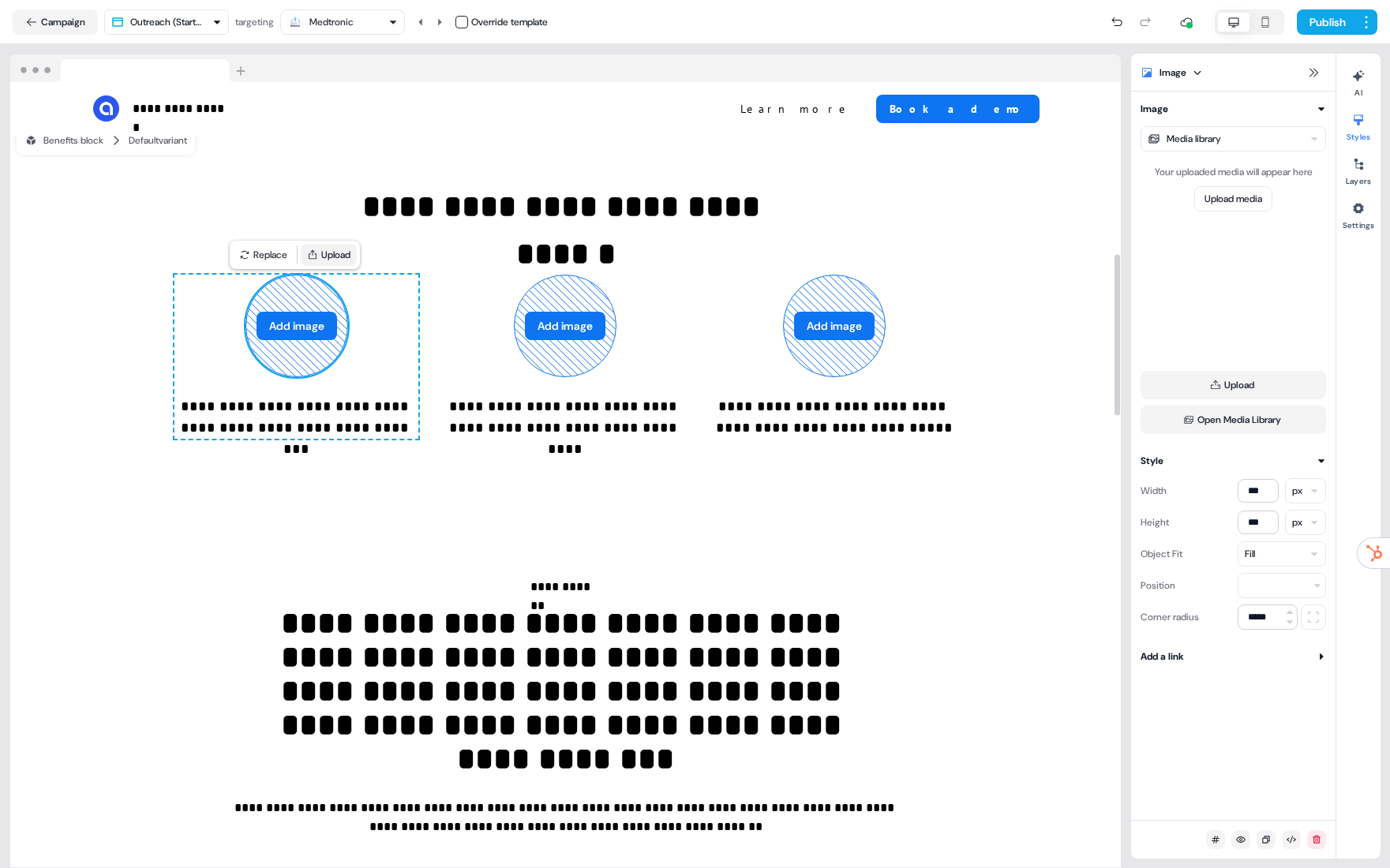 click on "Upload" at bounding box center (328, 255) 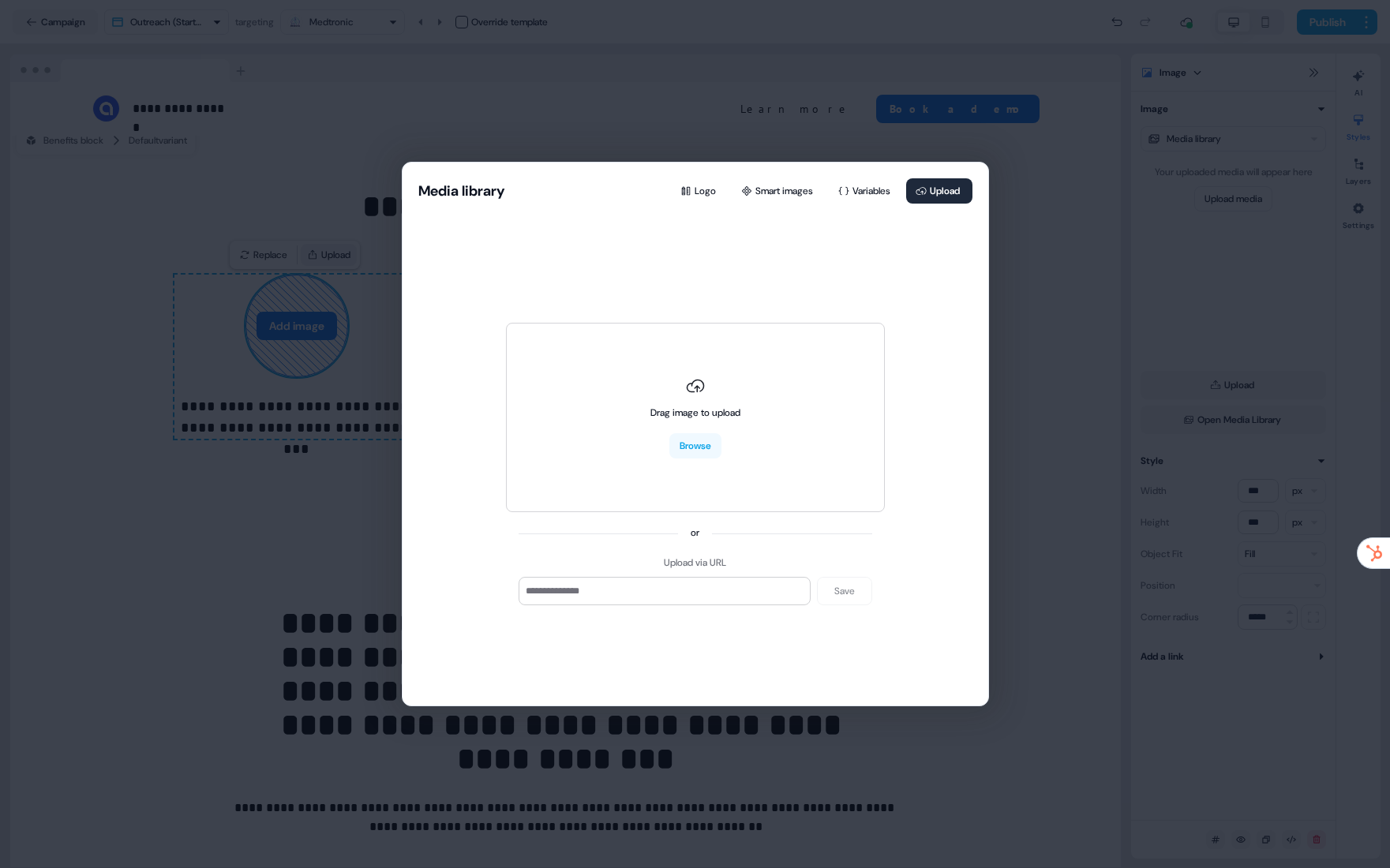 click on "Media library Logo Smart images Variables Upload Drag image to upload Browse or Upload via URL Save" at bounding box center (695, 434) 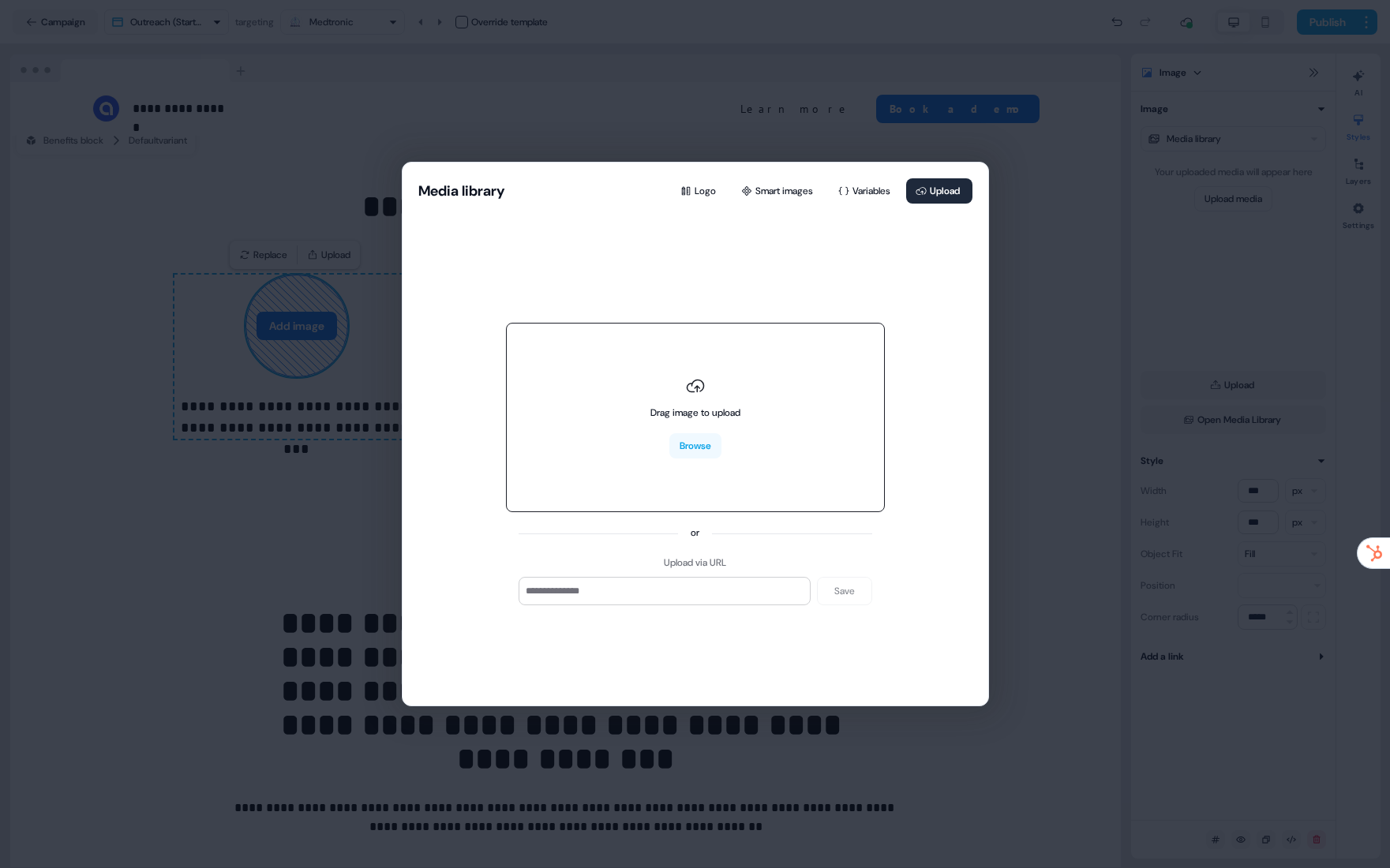 click on "Drag image to upload Browse" at bounding box center [695, 417] 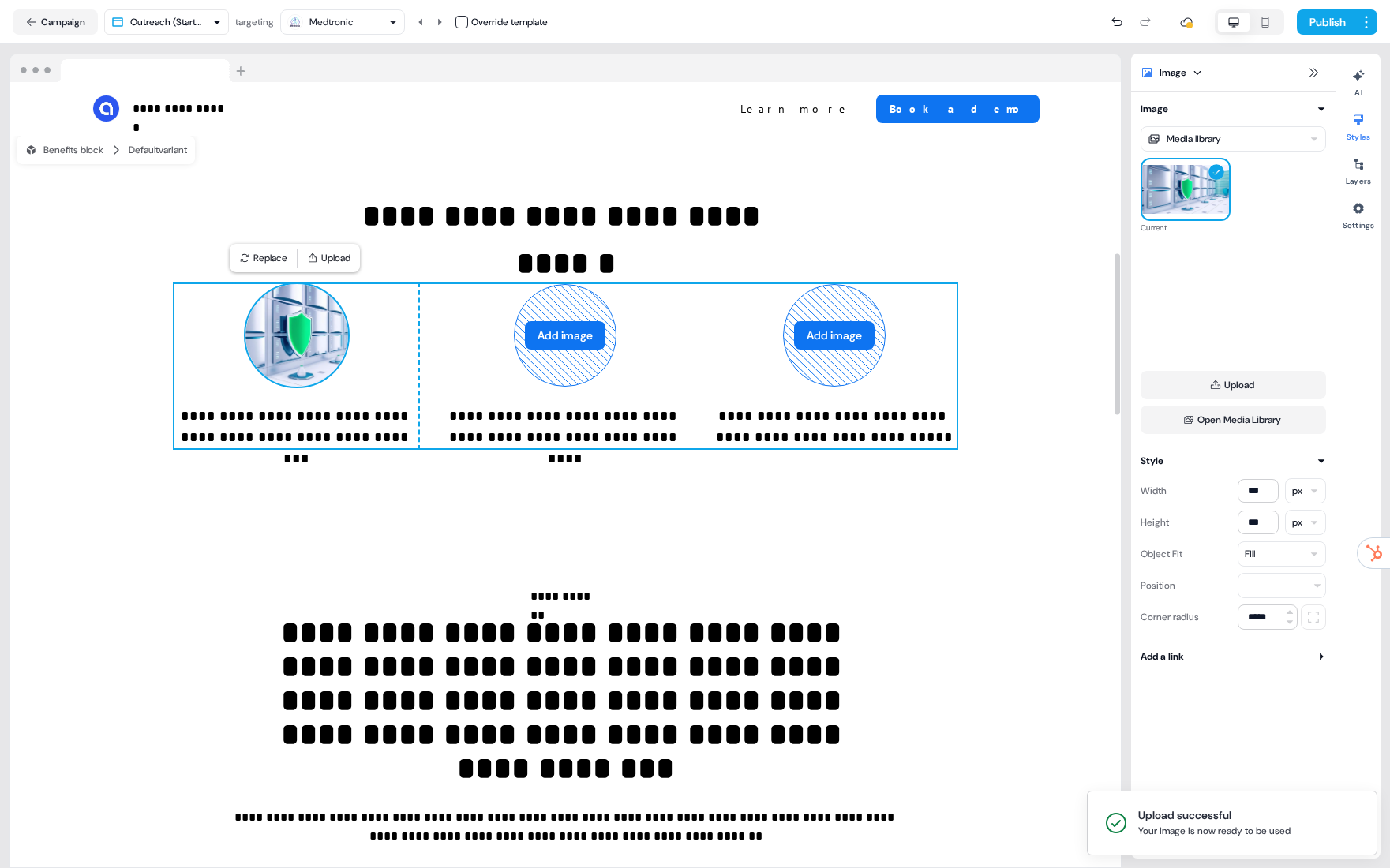 scroll, scrollTop: 816, scrollLeft: 0, axis: vertical 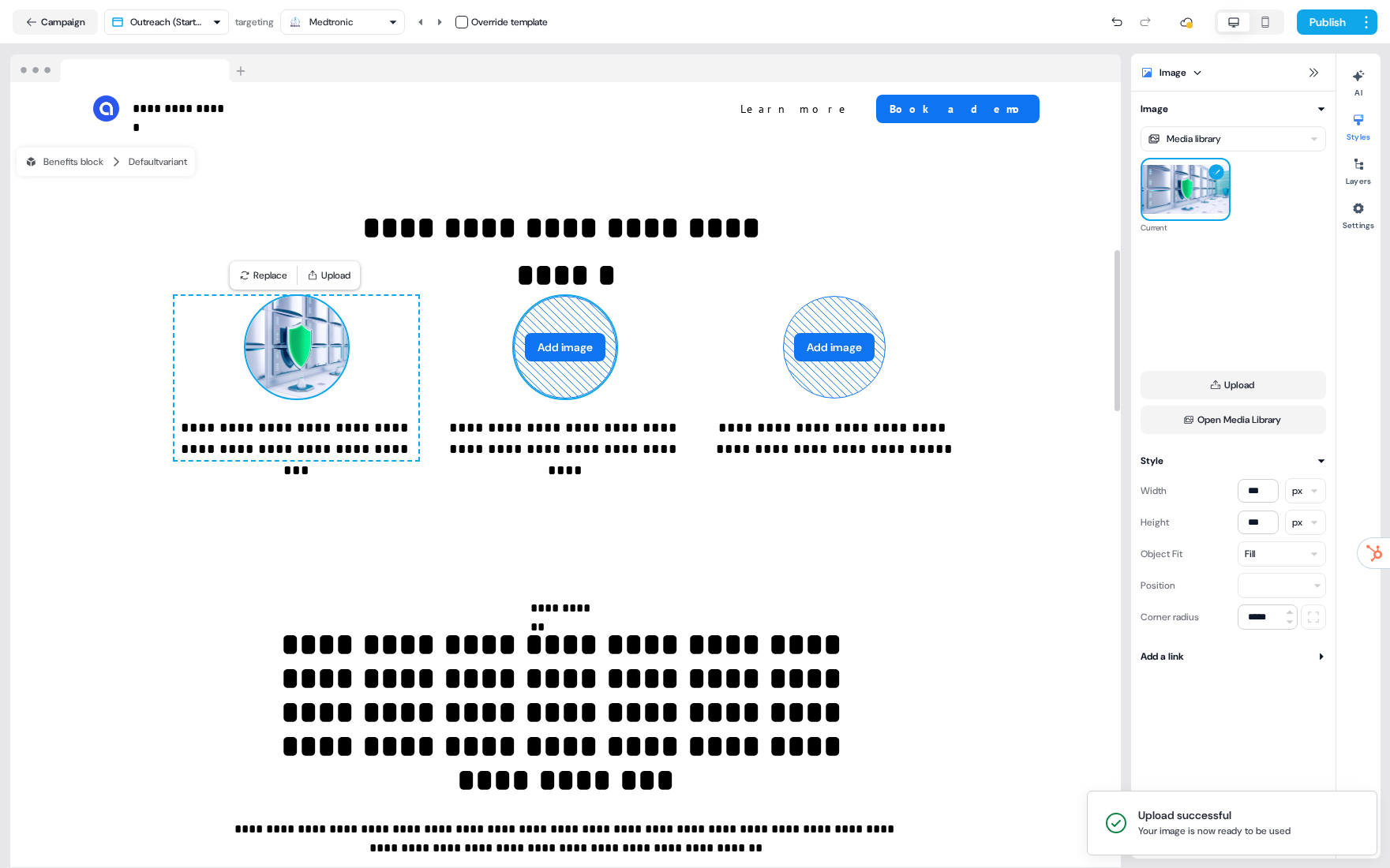 click 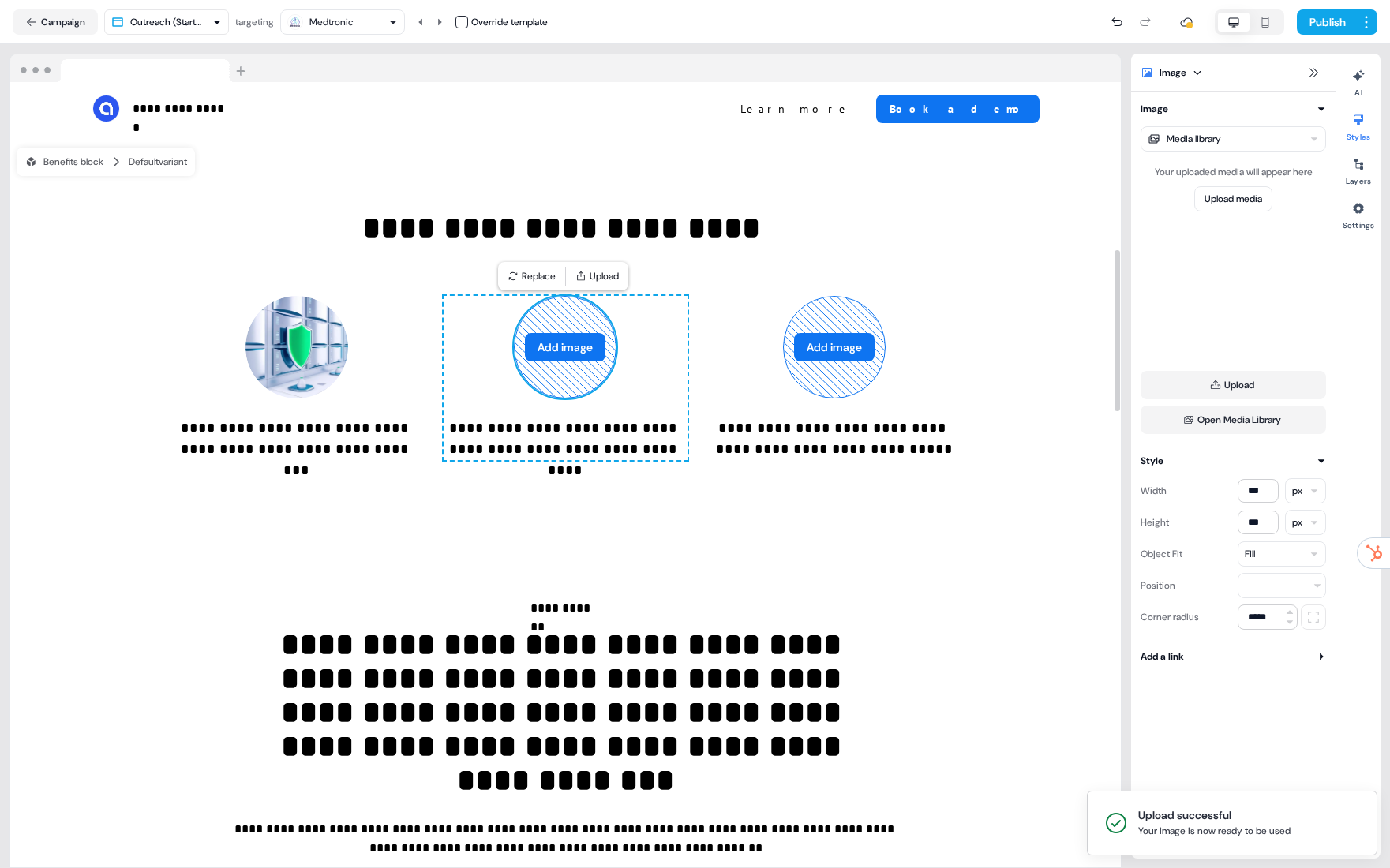 click 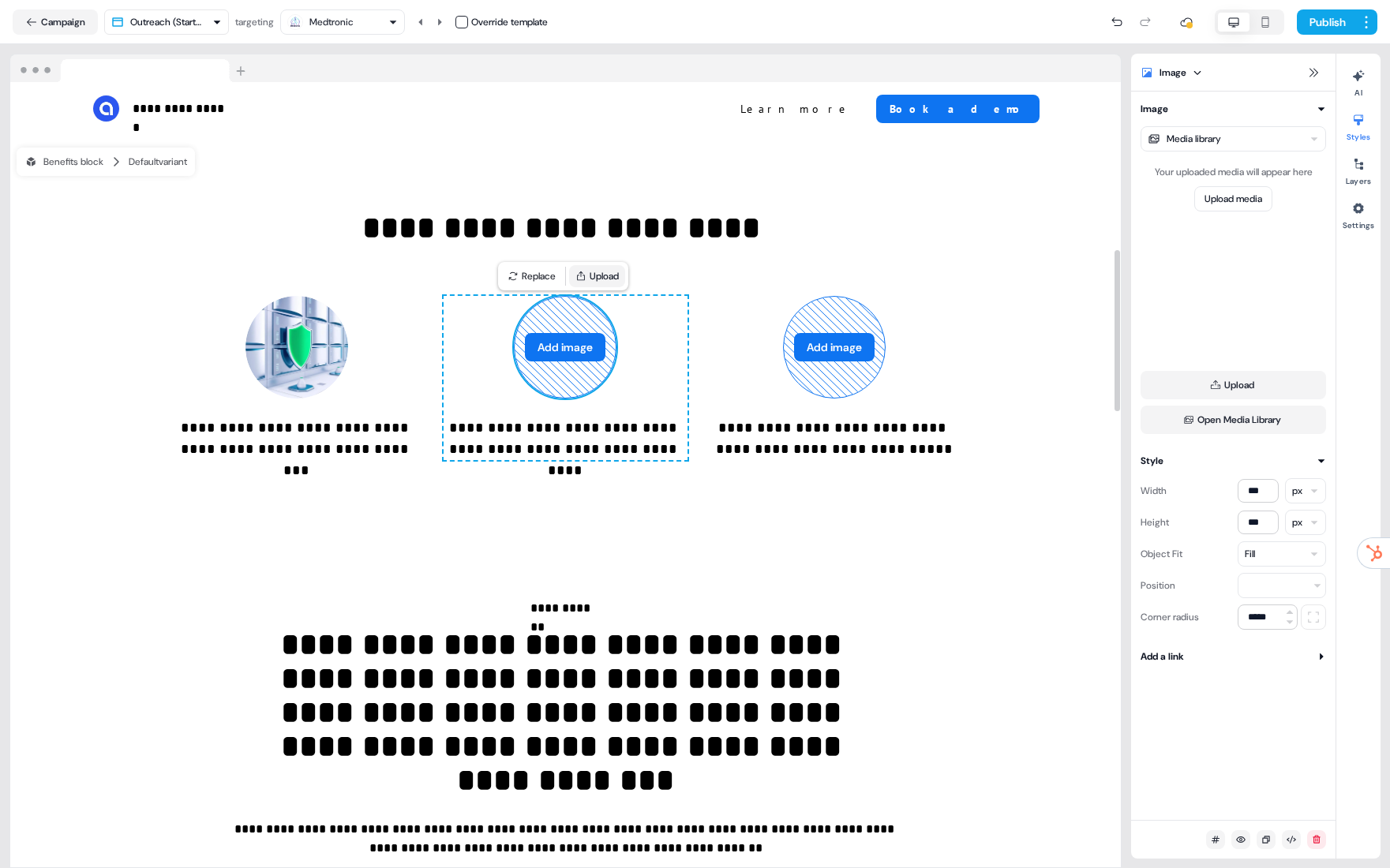 click on "Upload" at bounding box center (597, 276) 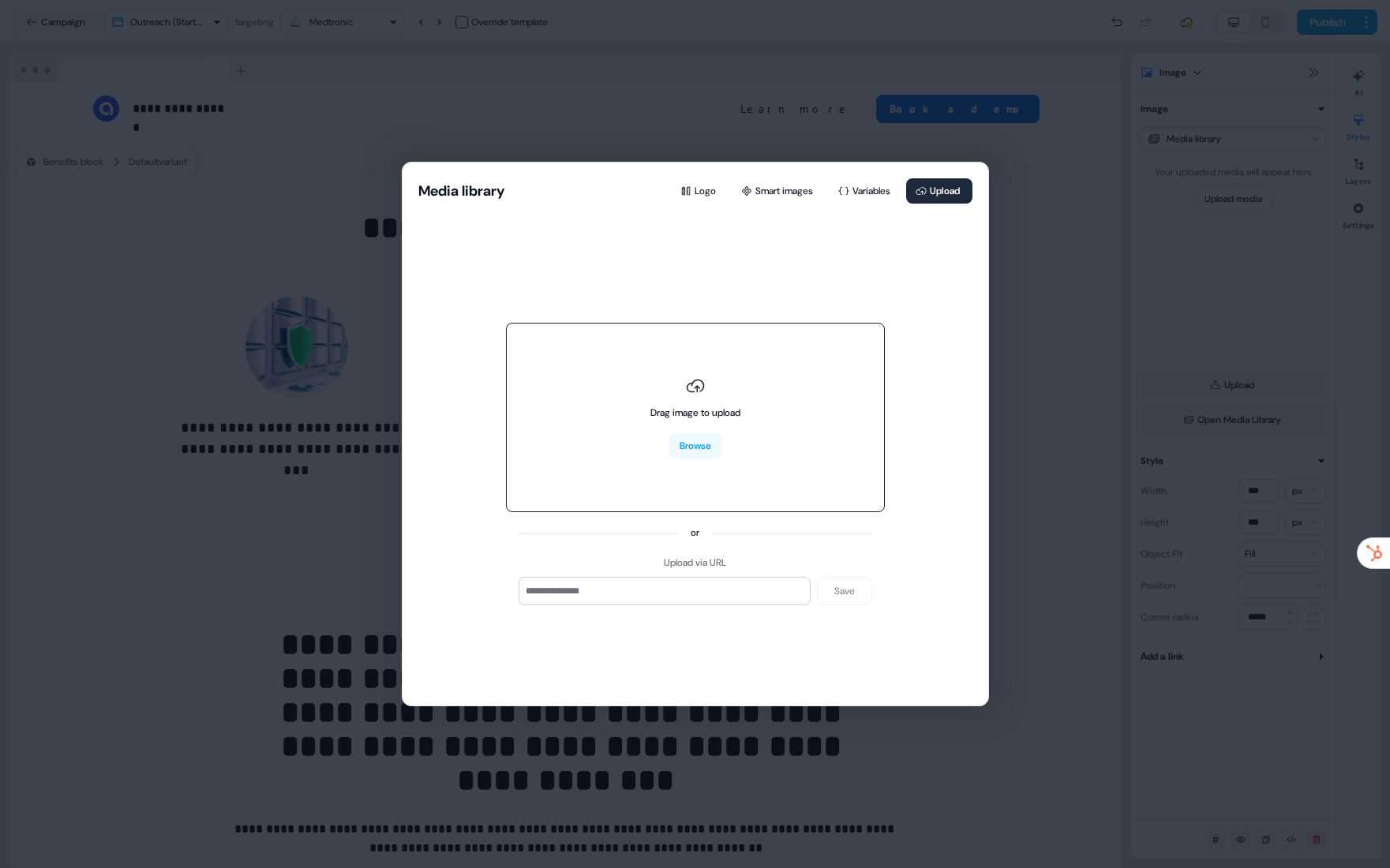 click on "Drag image to upload" at bounding box center (695, 398) 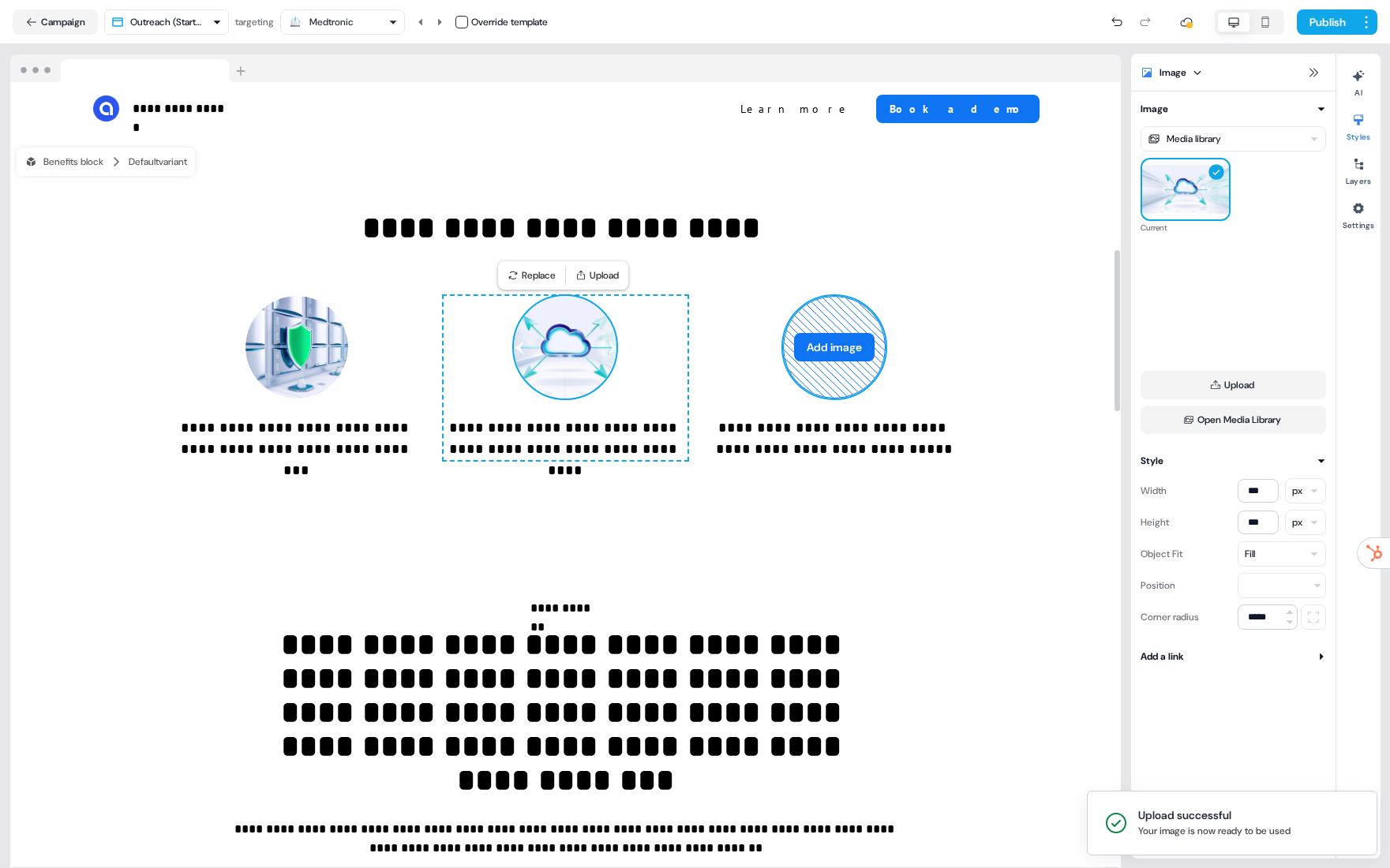 click on "Add image" at bounding box center (834, 347) 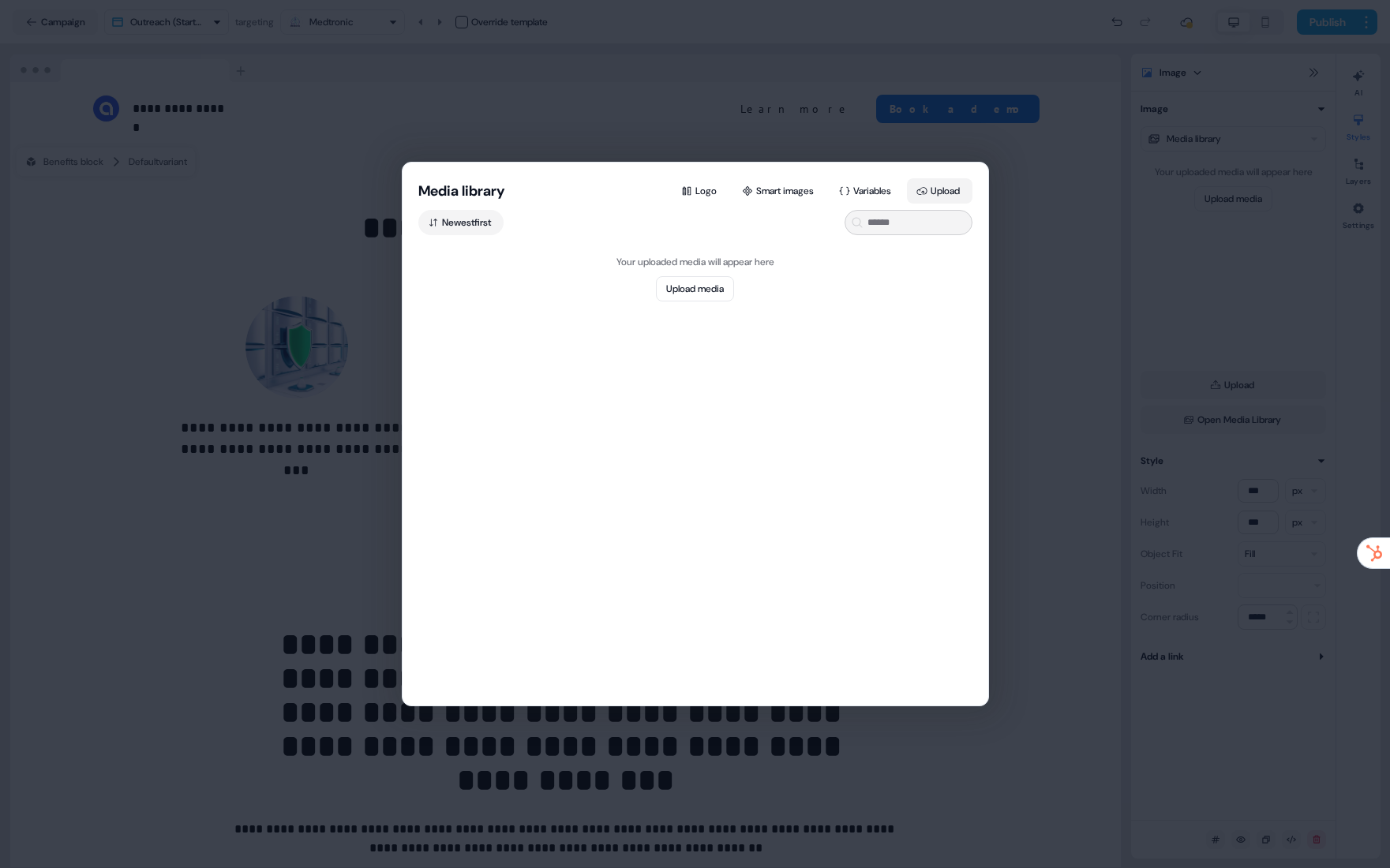 click on "Upload" at bounding box center (939, 191) 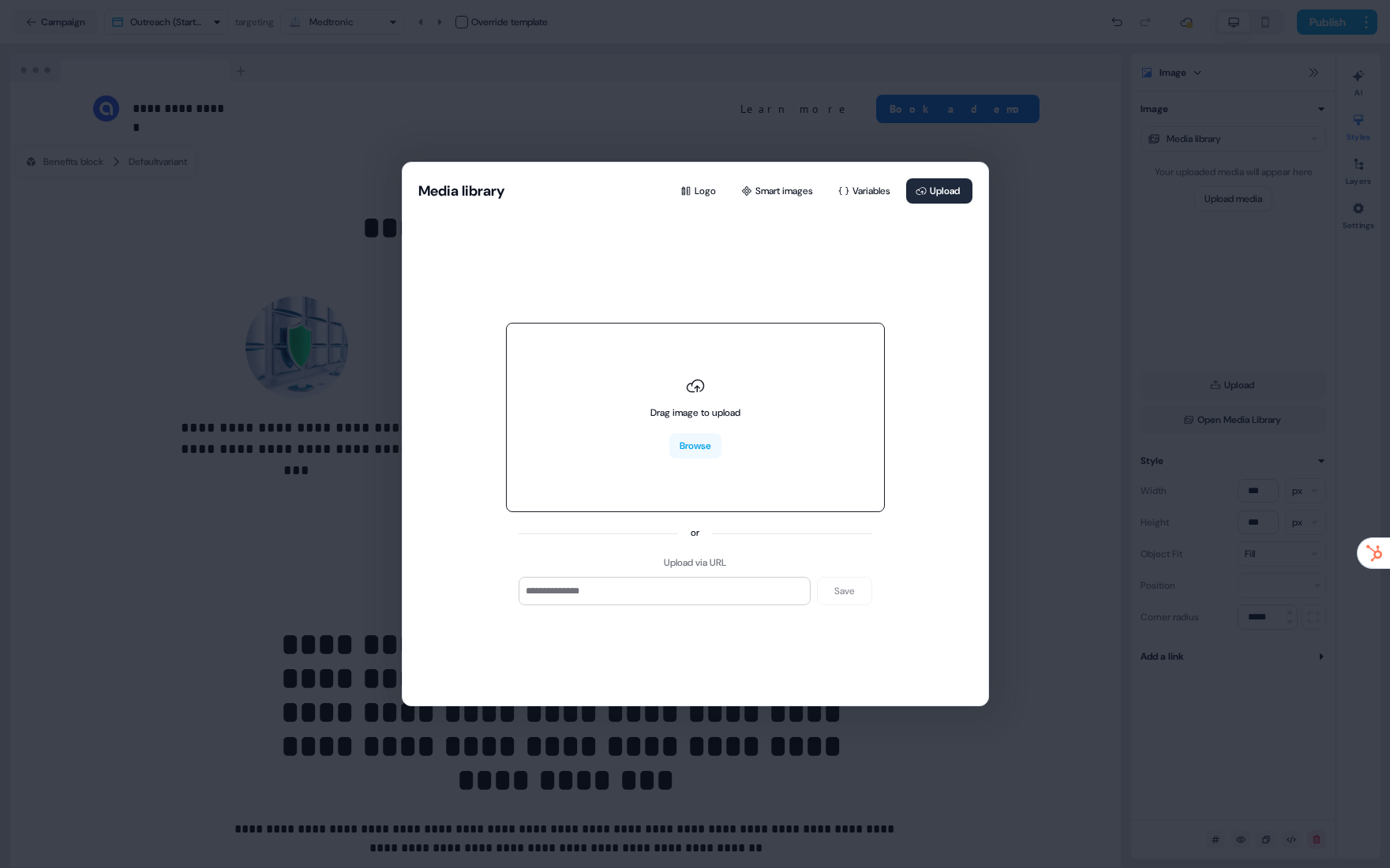 click on "Drag image to upload Browse" at bounding box center (695, 417) 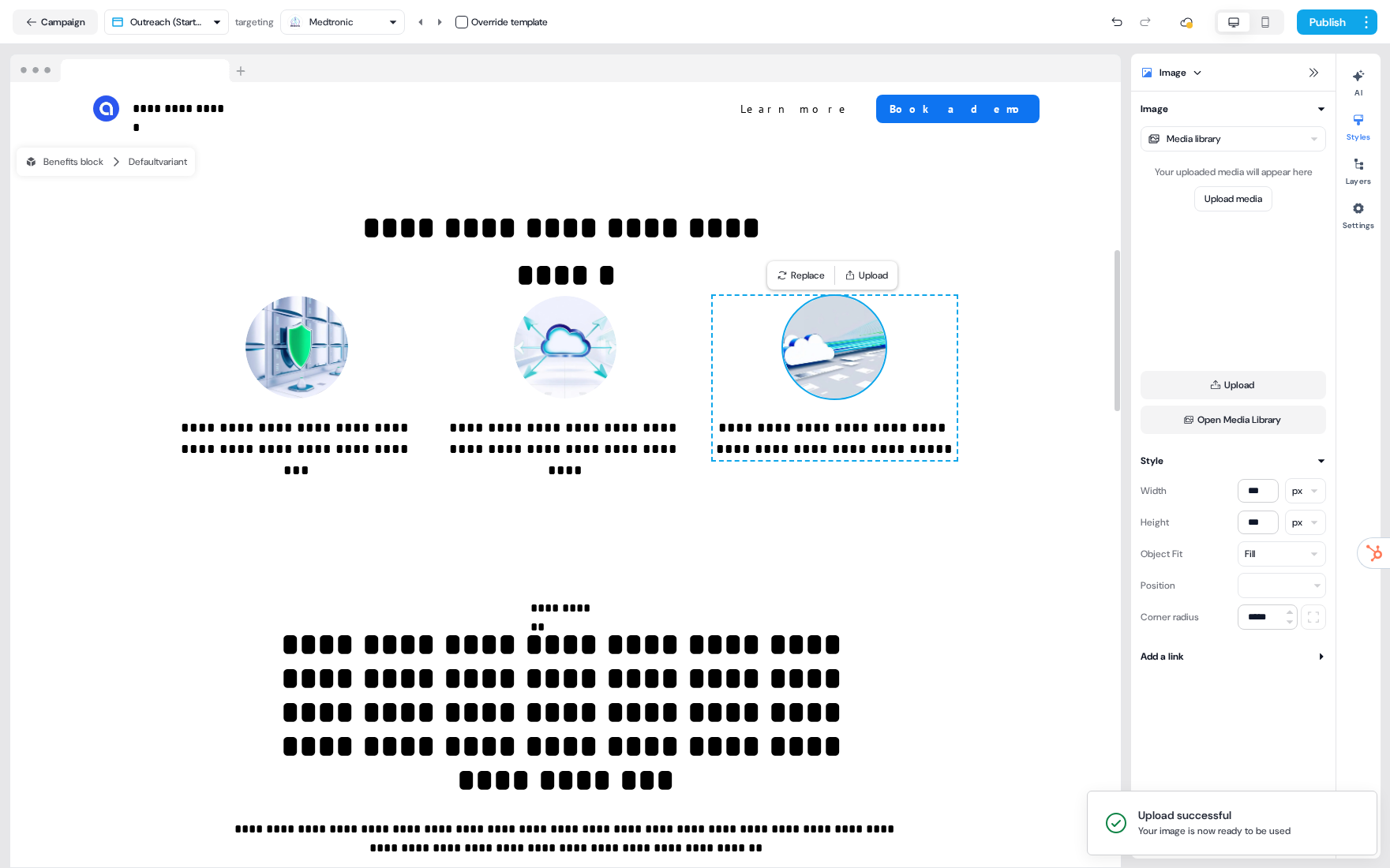 click on "Fill" at bounding box center [1282, 554] 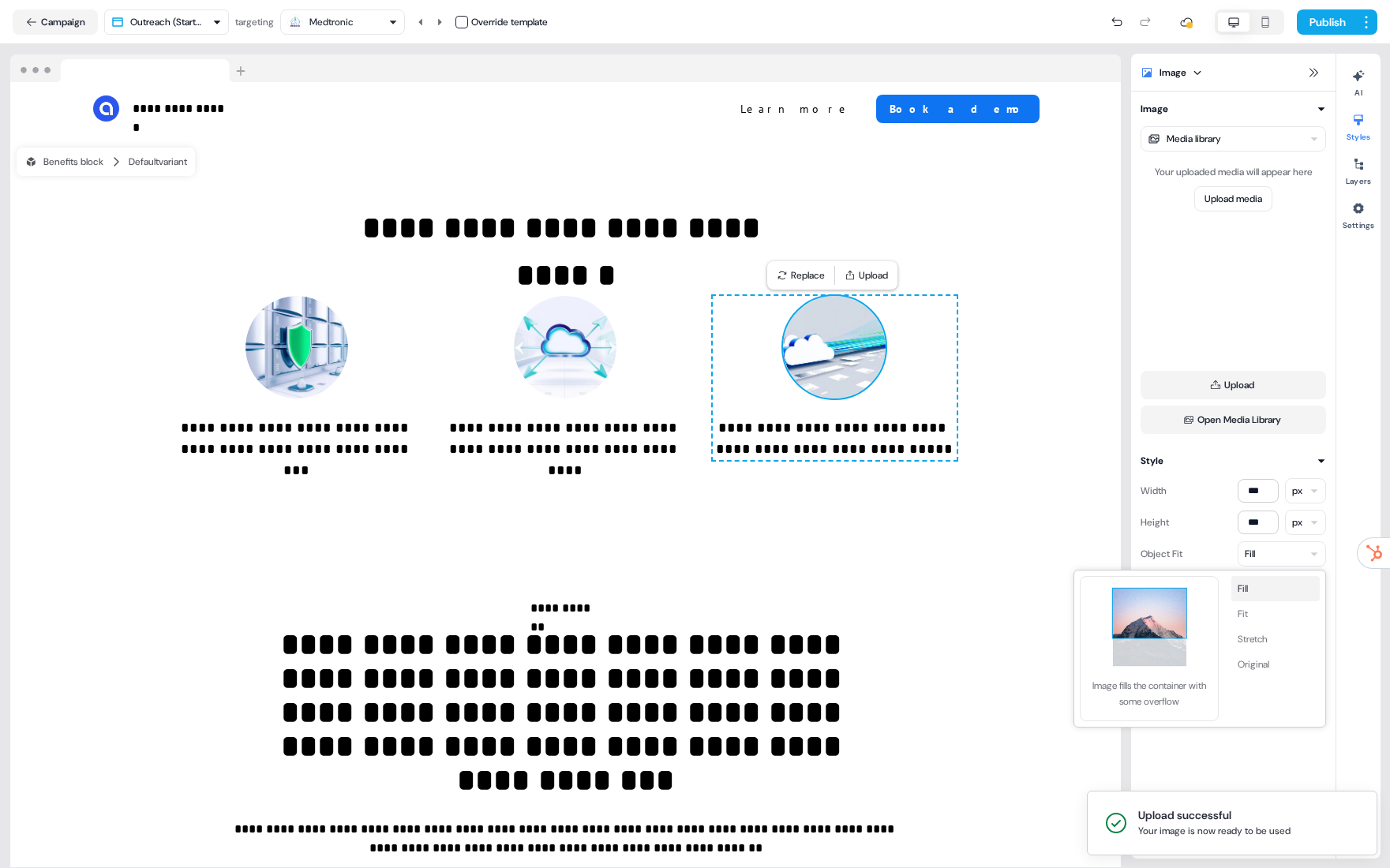 click on "Fill" at bounding box center (1282, 554) 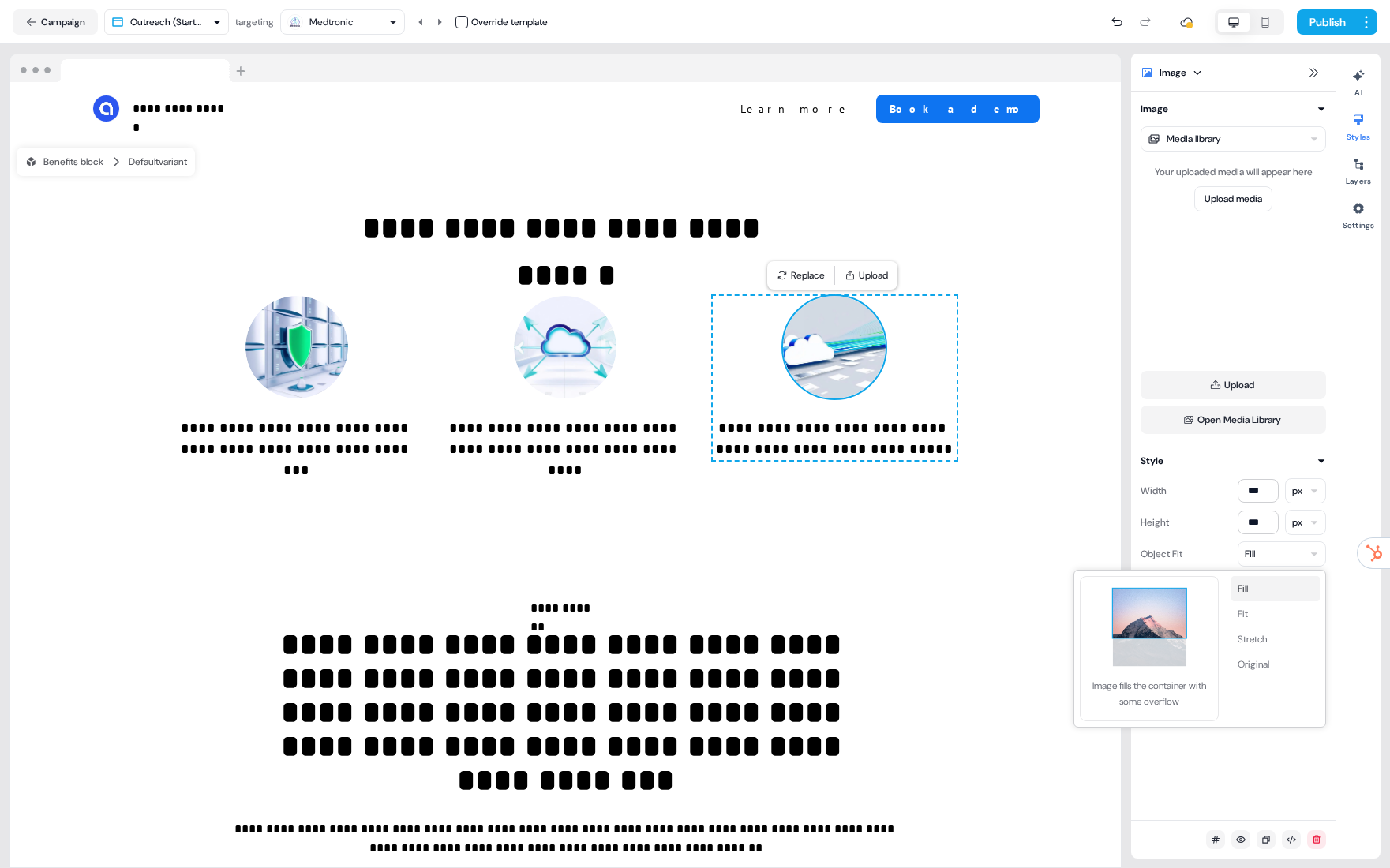 click on "**********" at bounding box center (695, 434) 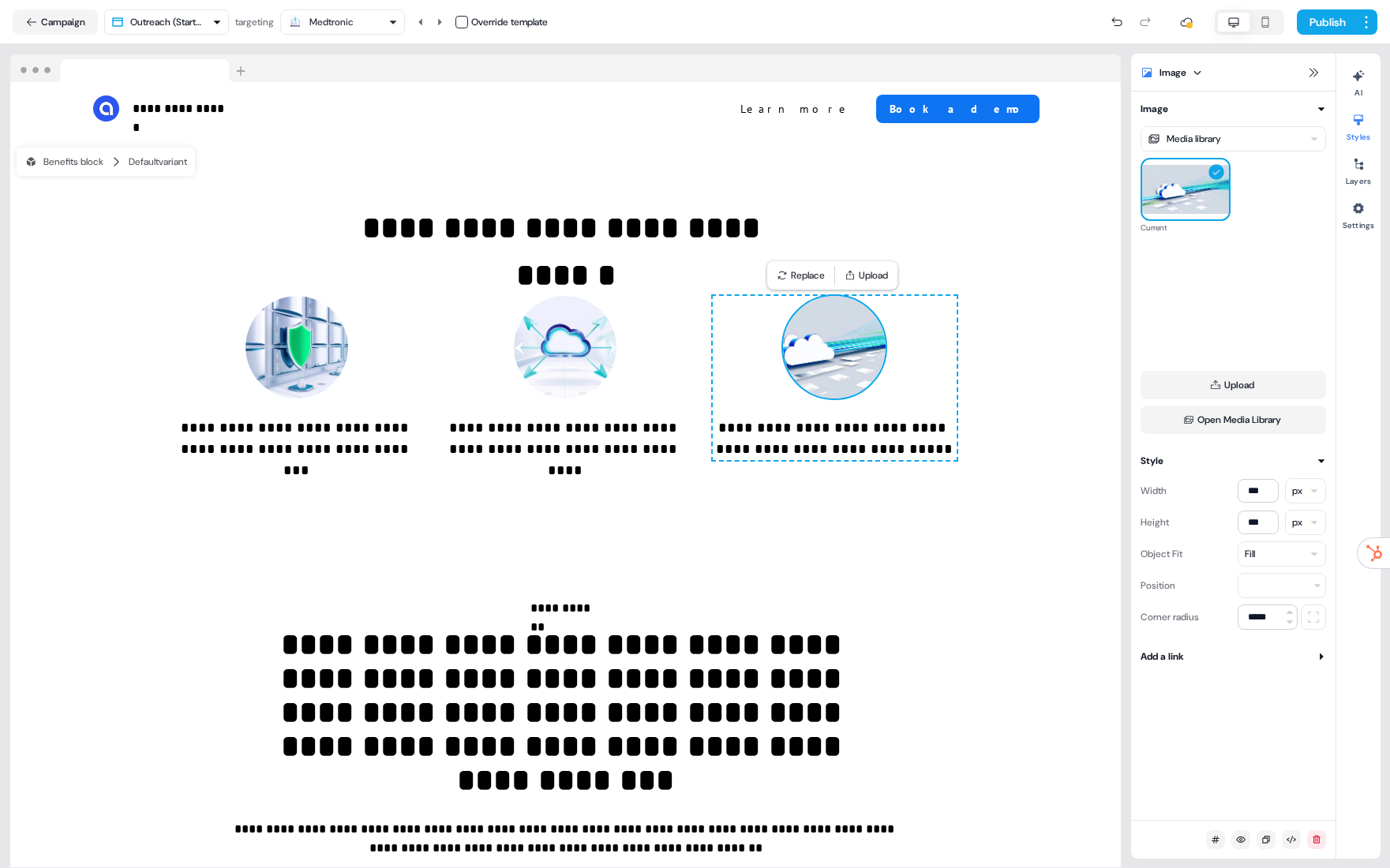 click on "**********" at bounding box center [695, 434] 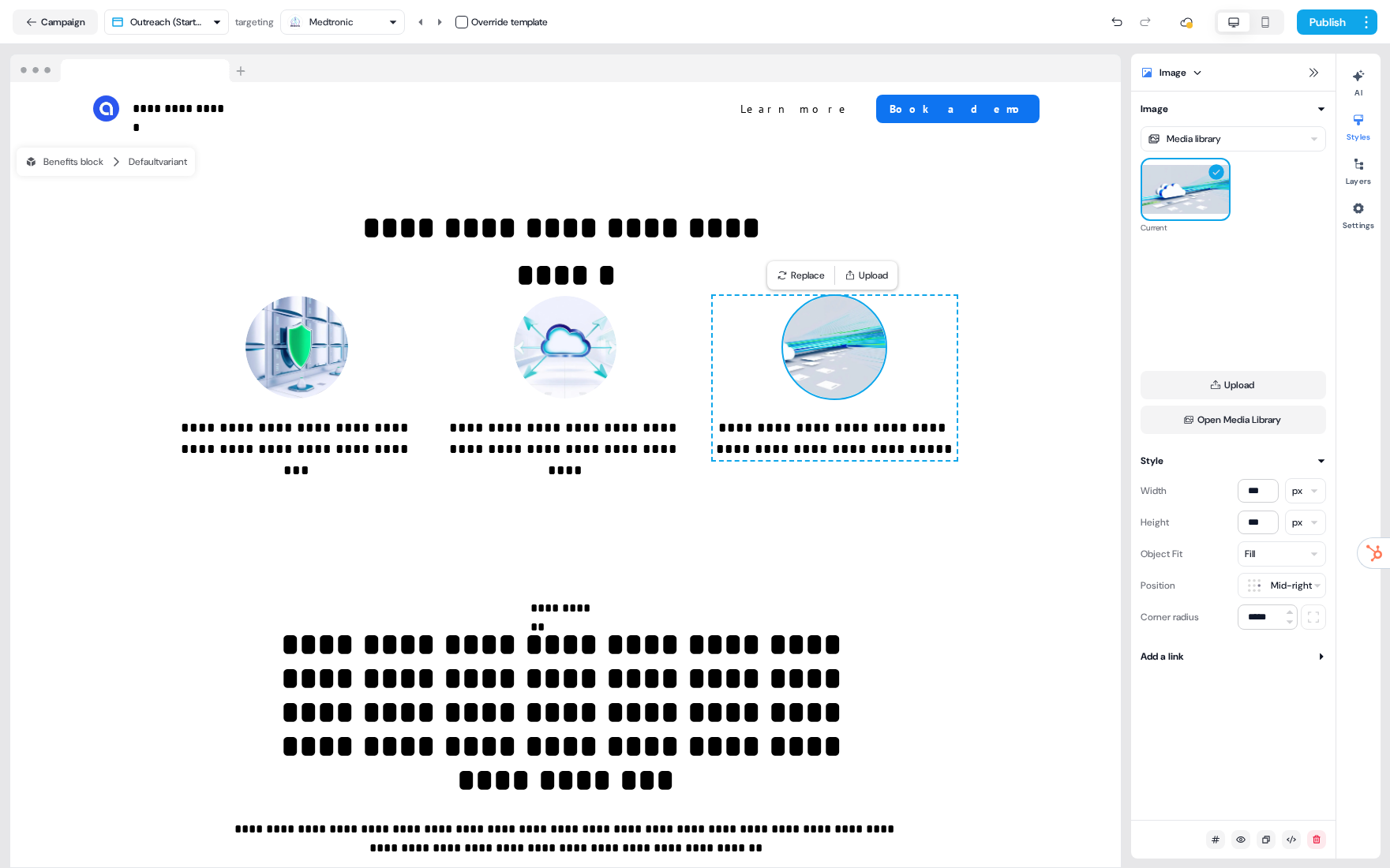click on "**********" at bounding box center [695, 434] 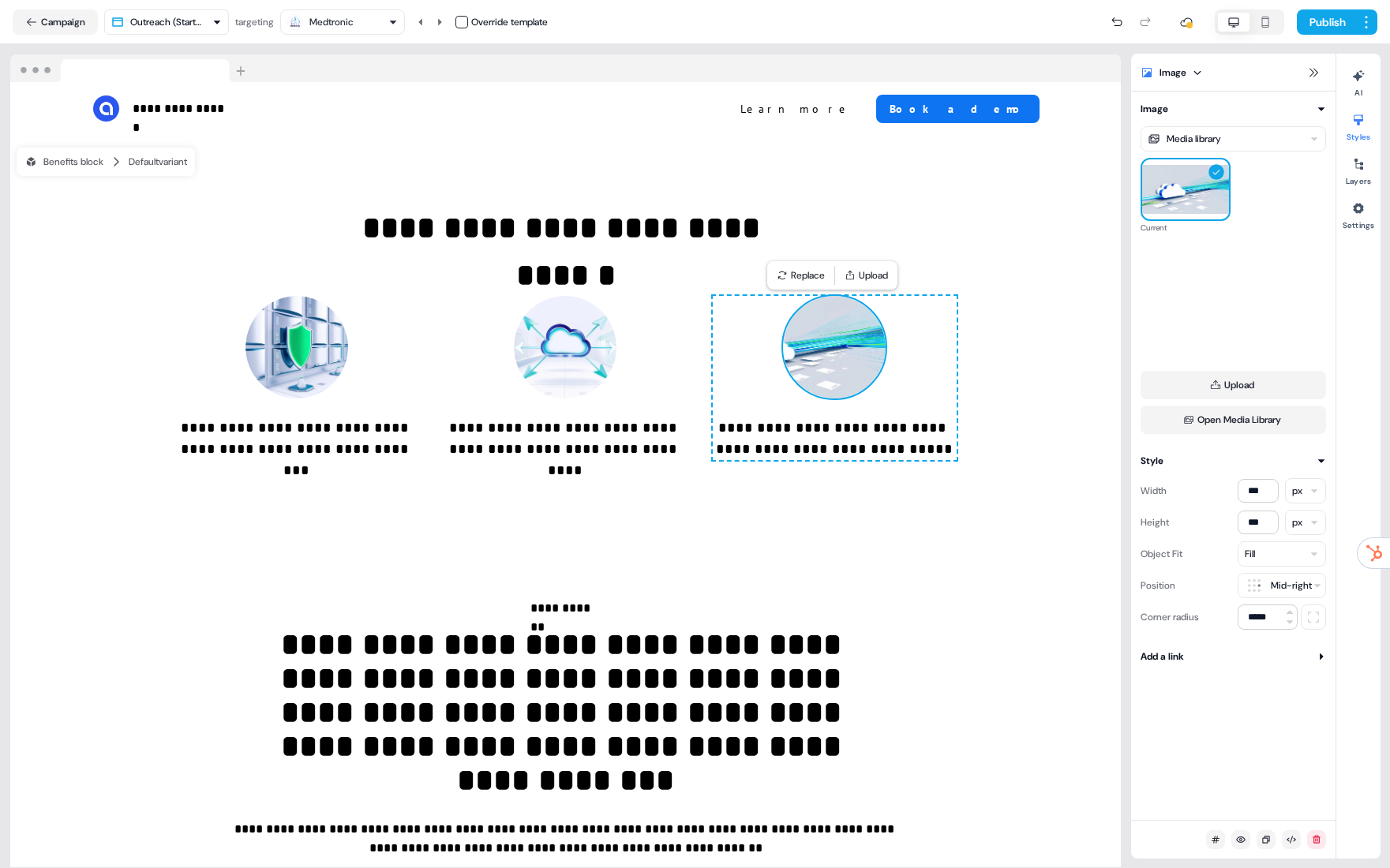 click on "**********" at bounding box center [695, 434] 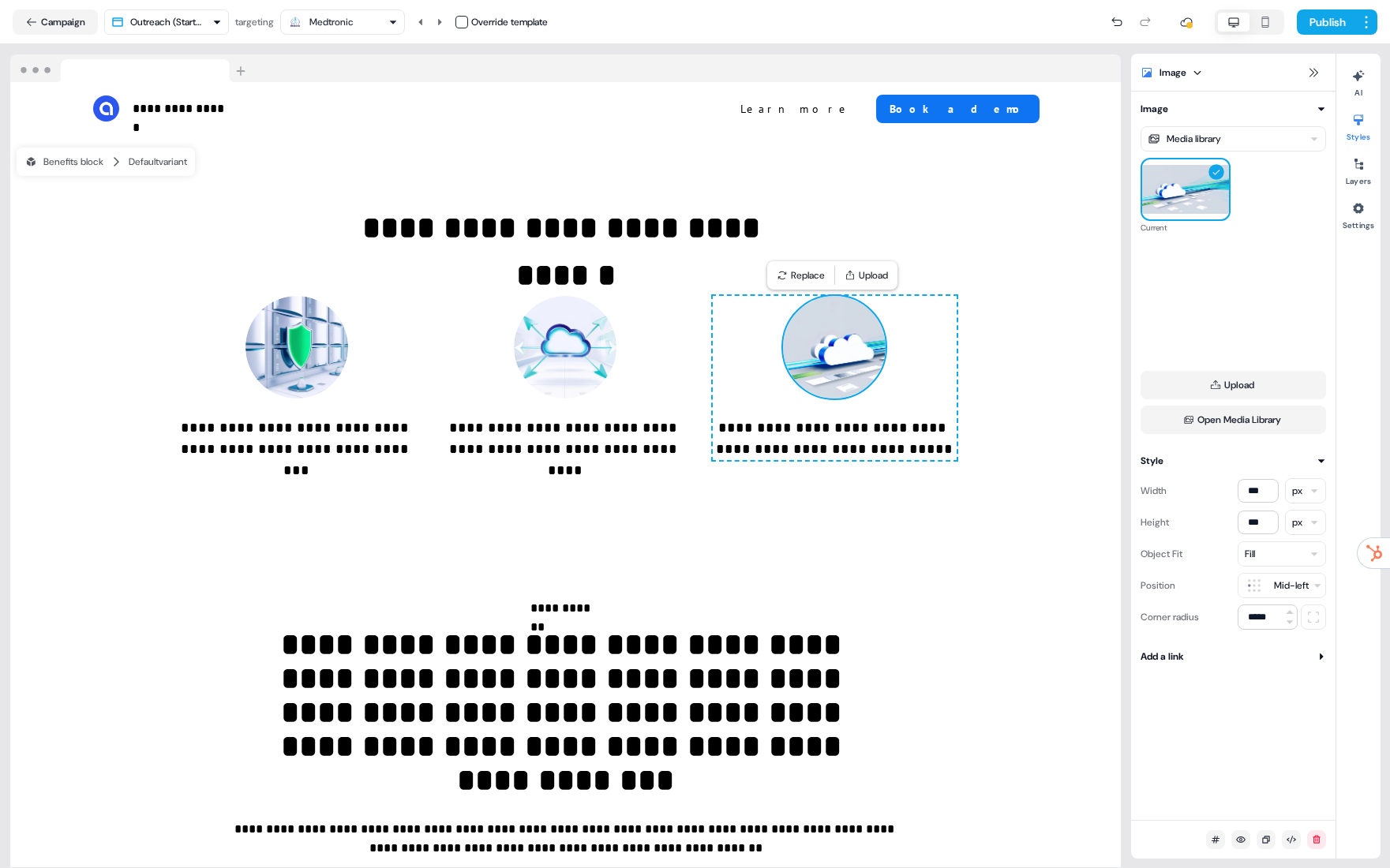 click on "**********" at bounding box center (566, 1306) 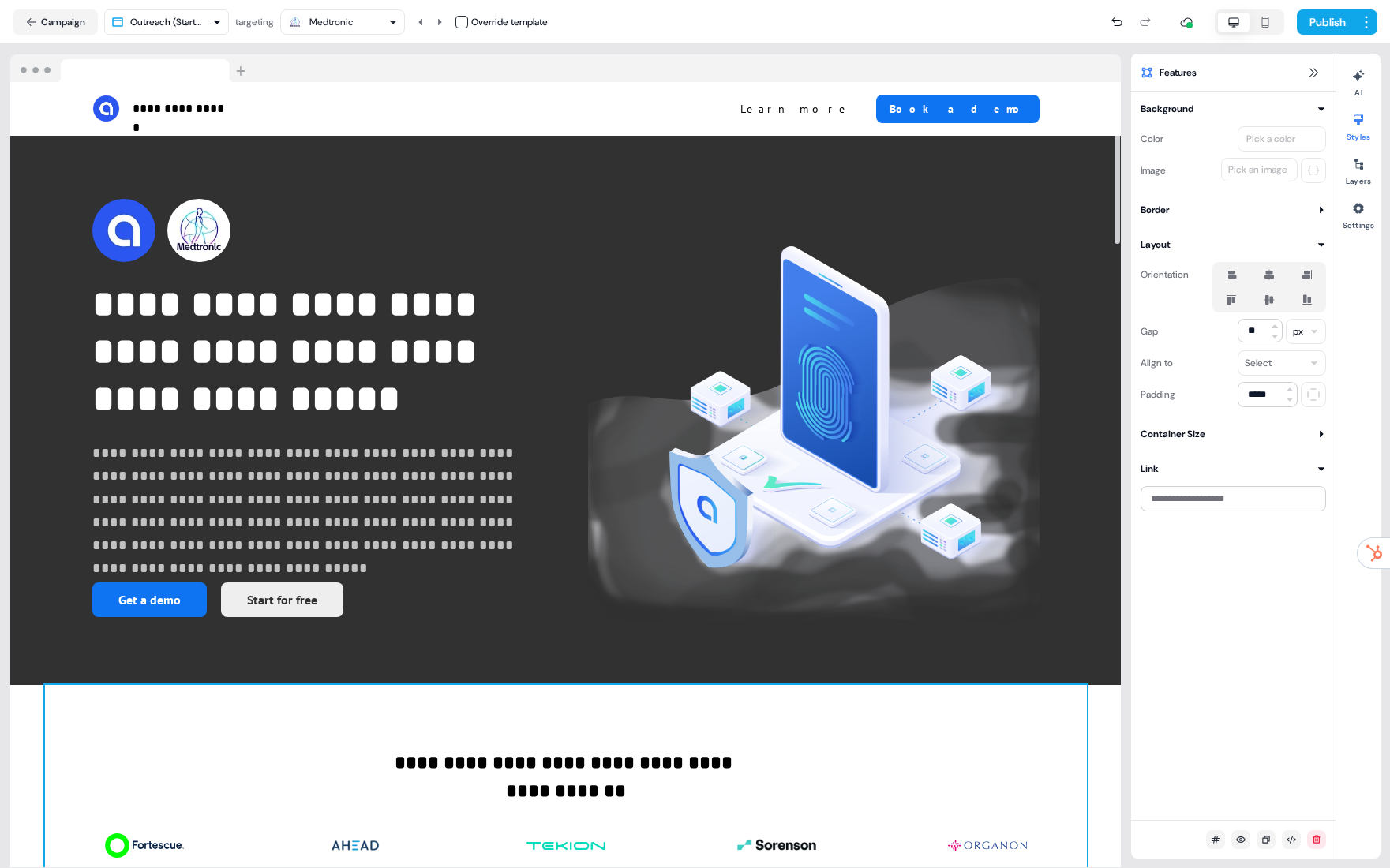scroll, scrollTop: 0, scrollLeft: 0, axis: both 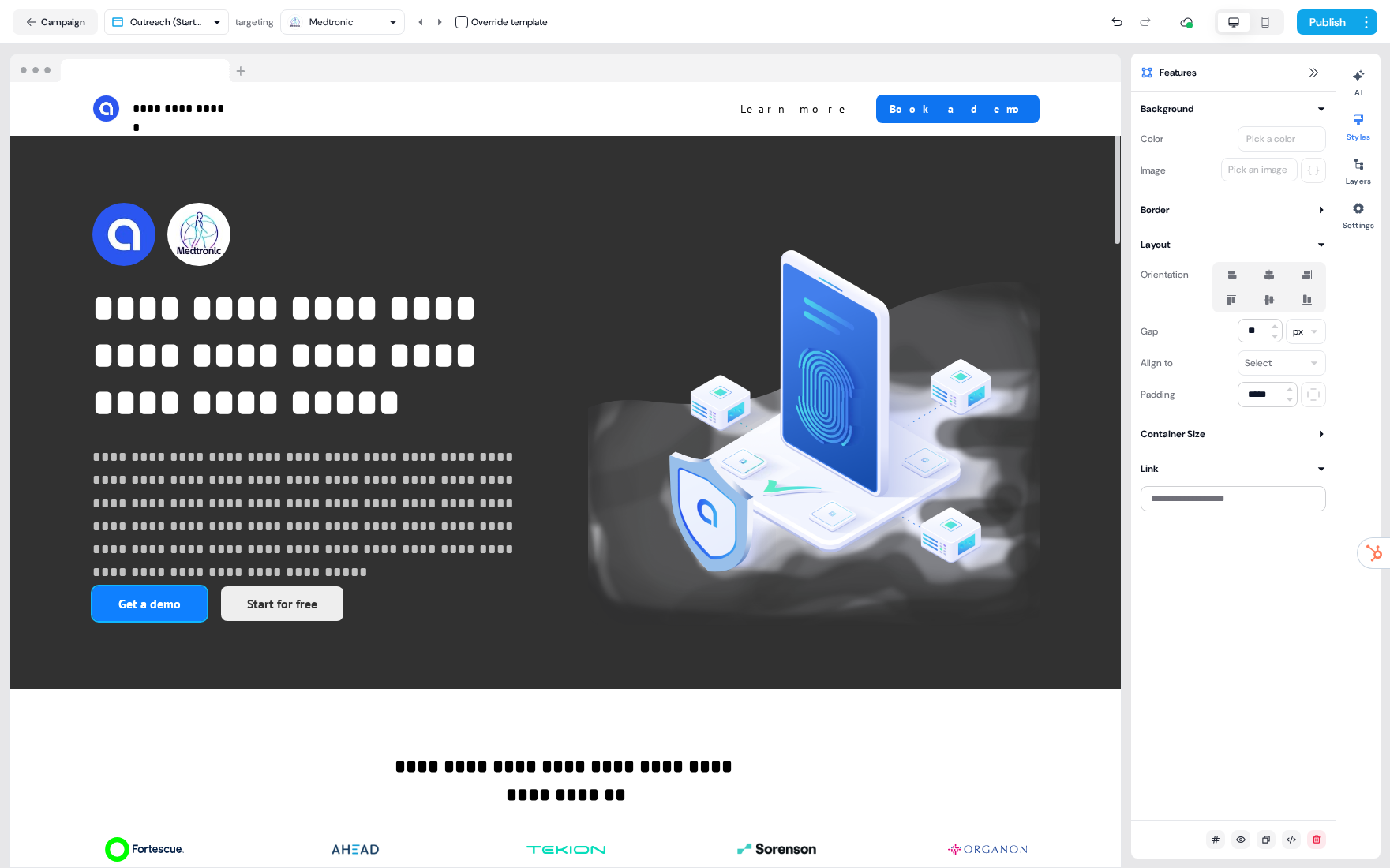 click on "Get a demo" at bounding box center [149, 604] 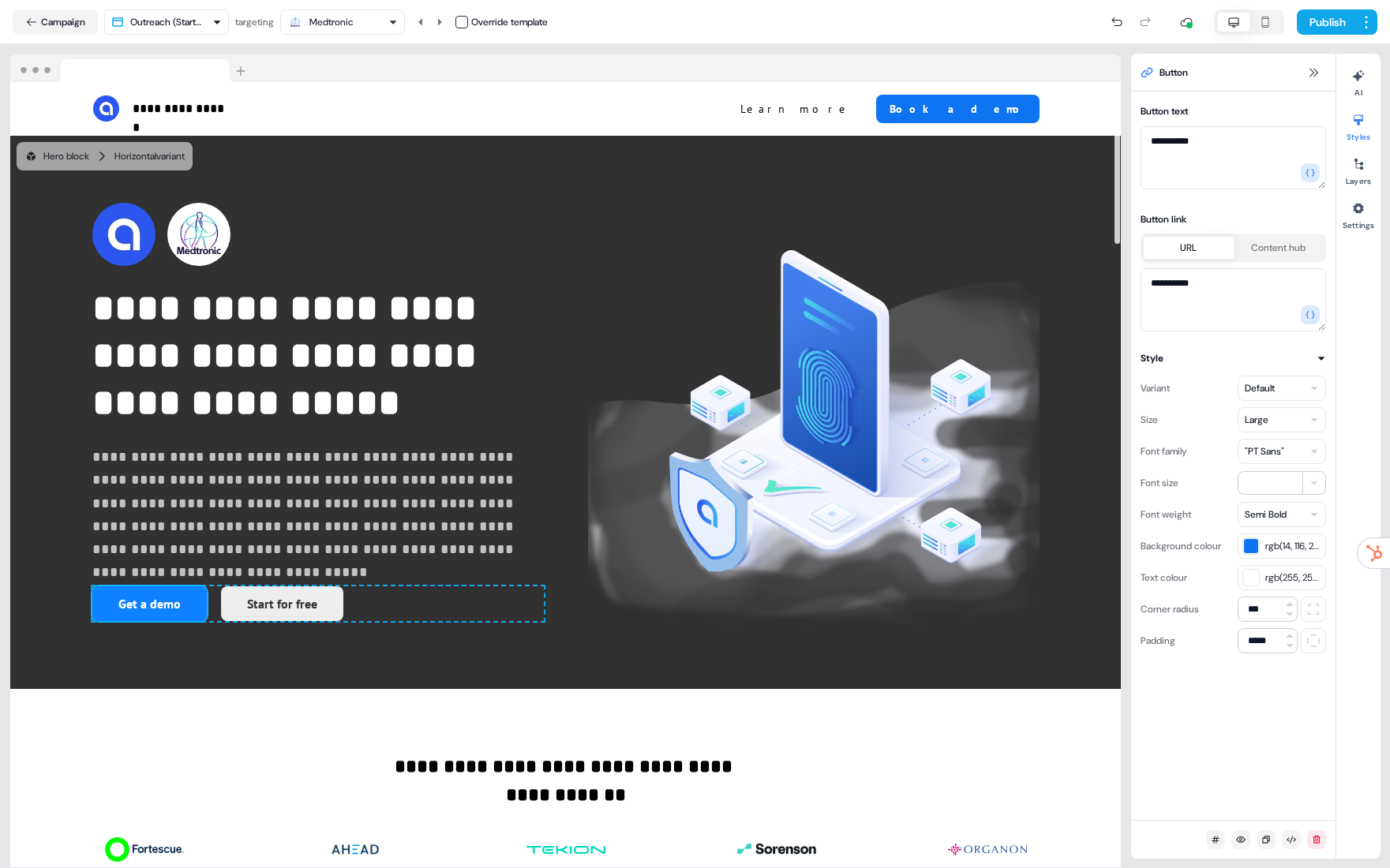 click on "Get a demo" at bounding box center (149, 604) 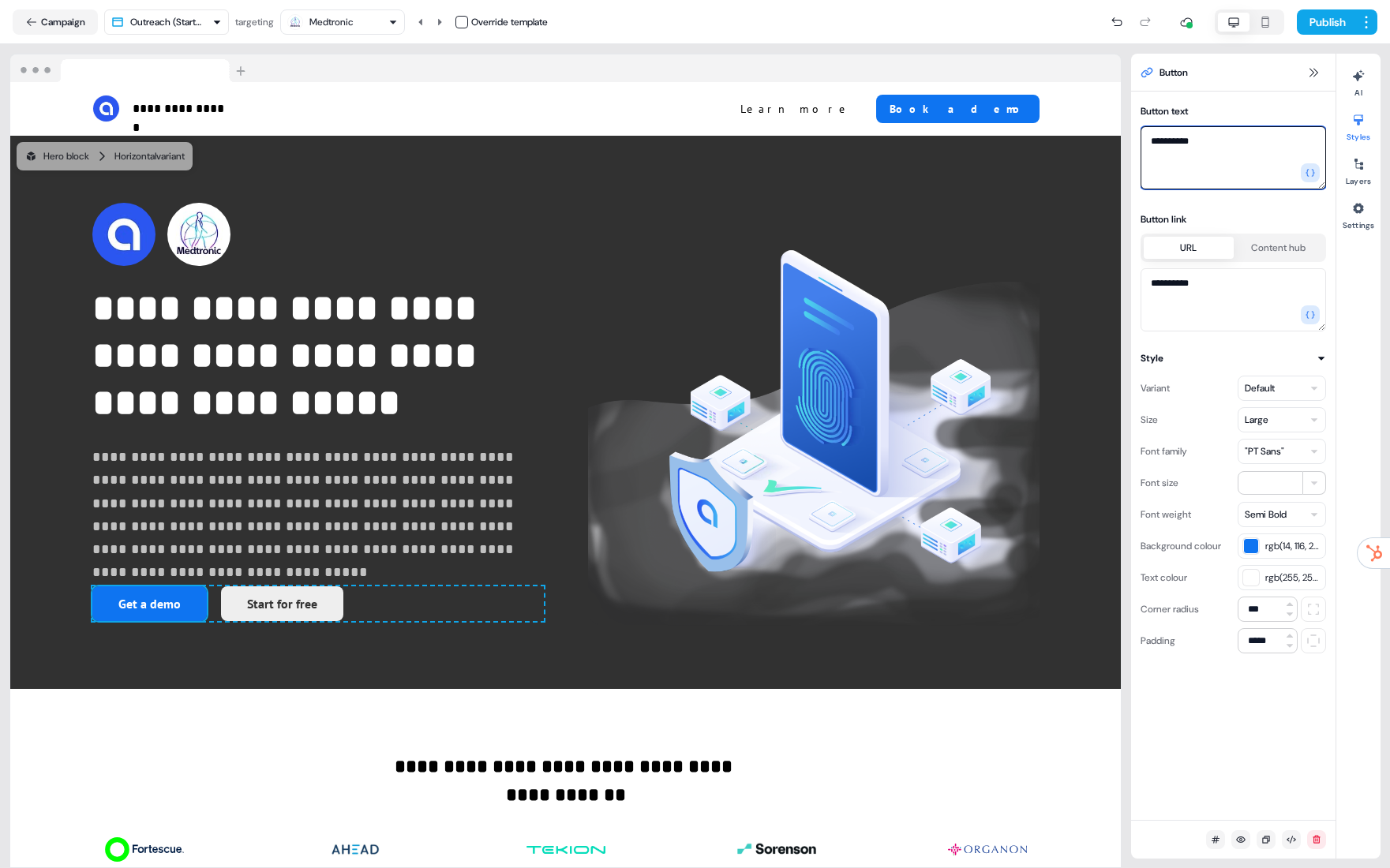 drag, startPoint x: 1224, startPoint y: 142, endPoint x: 1151, endPoint y: 140, distance: 73.02739 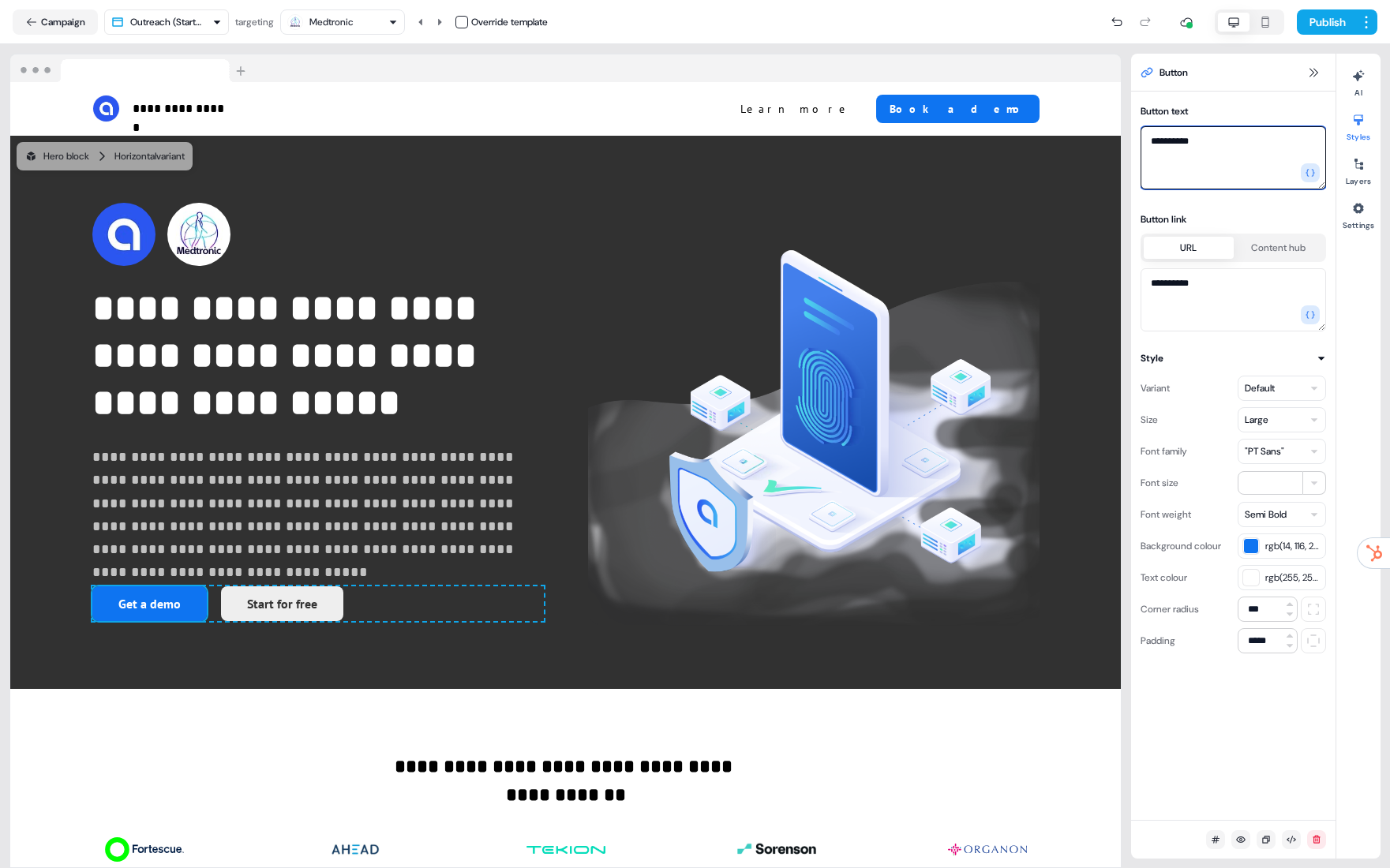 click on "**********" at bounding box center (1233, 158) 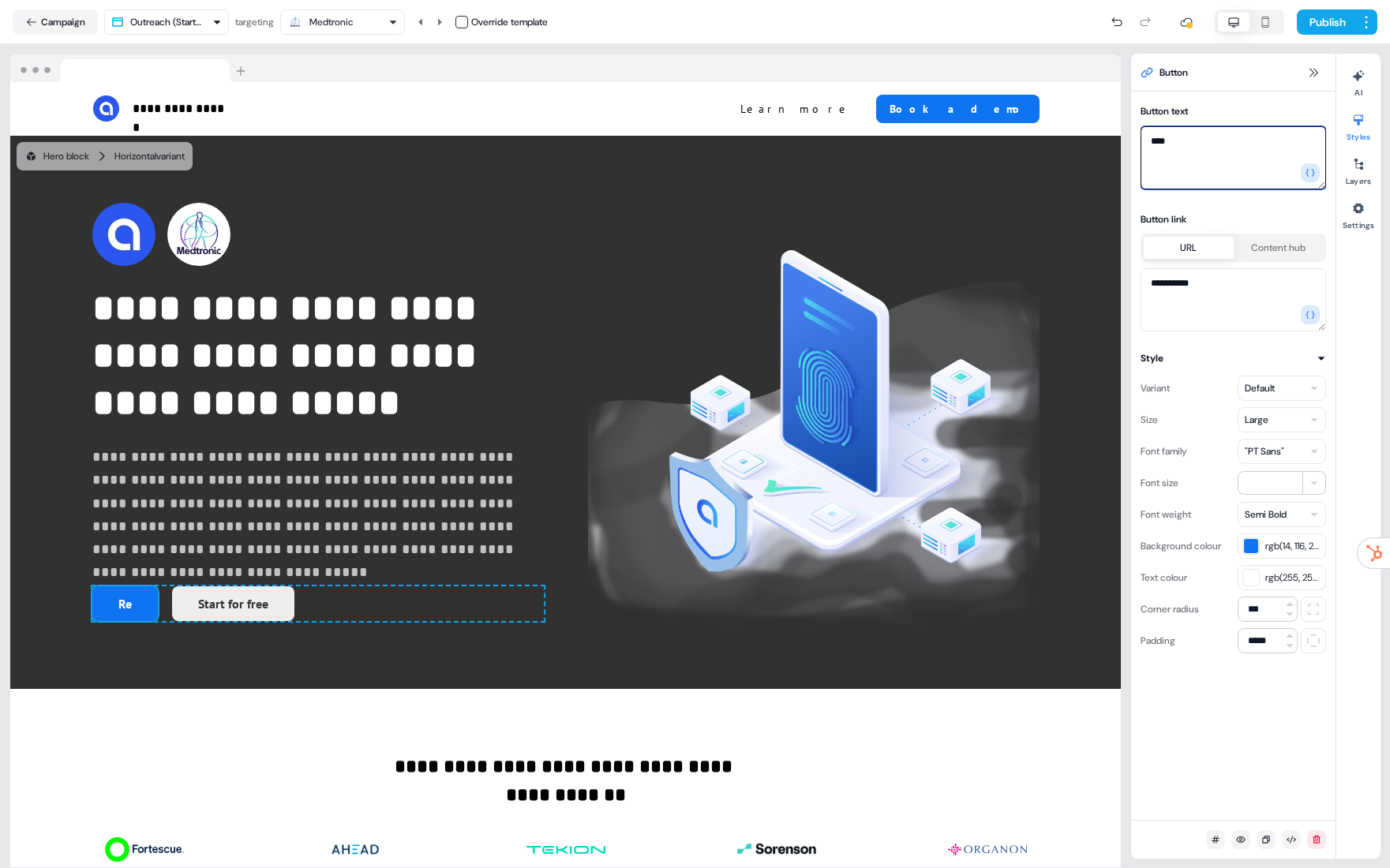 type on "*****" 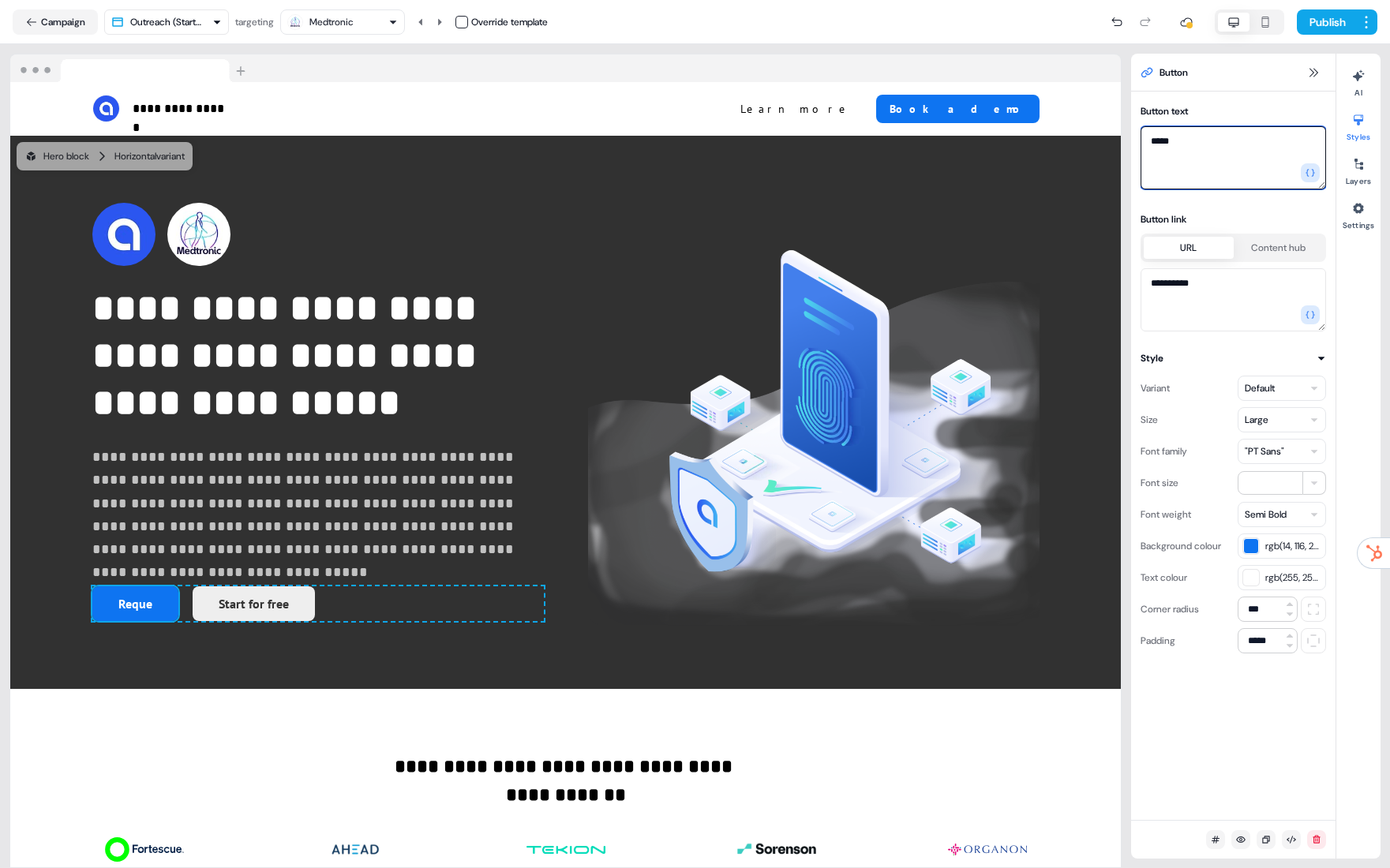 click on "*****" at bounding box center [1233, 158] 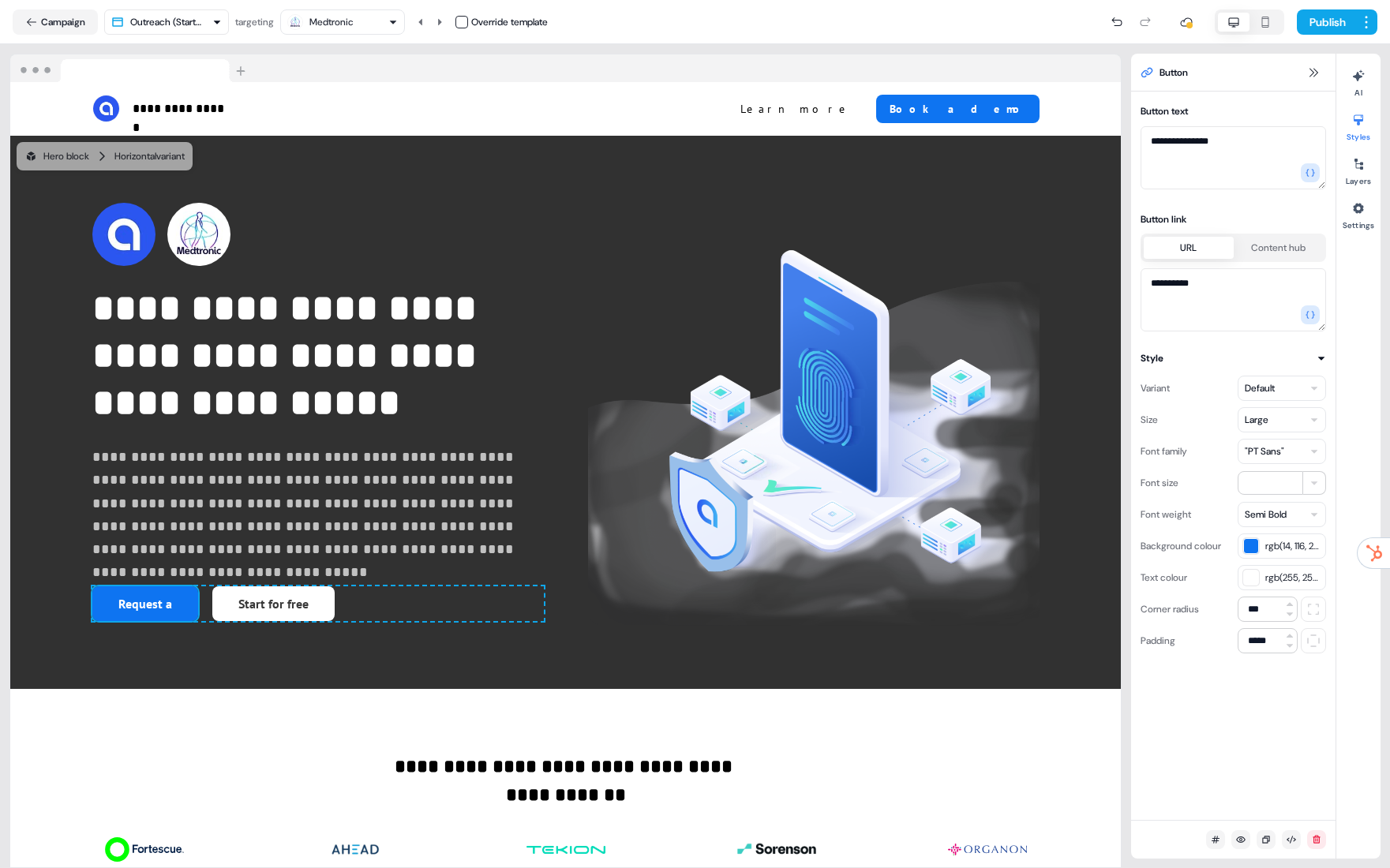 click on "Start for free" at bounding box center (273, 604) 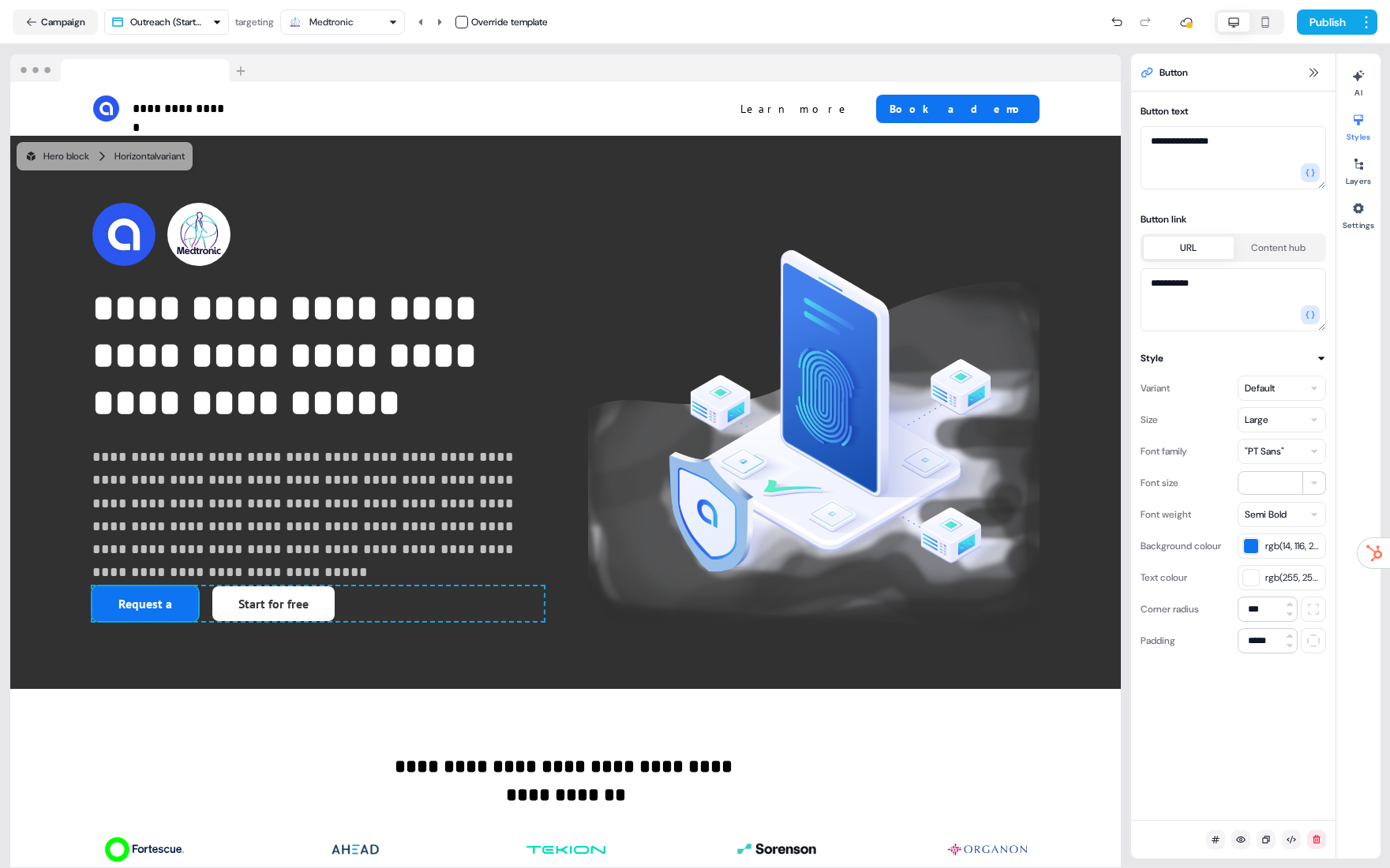 click on "Start for free" at bounding box center (273, 604) 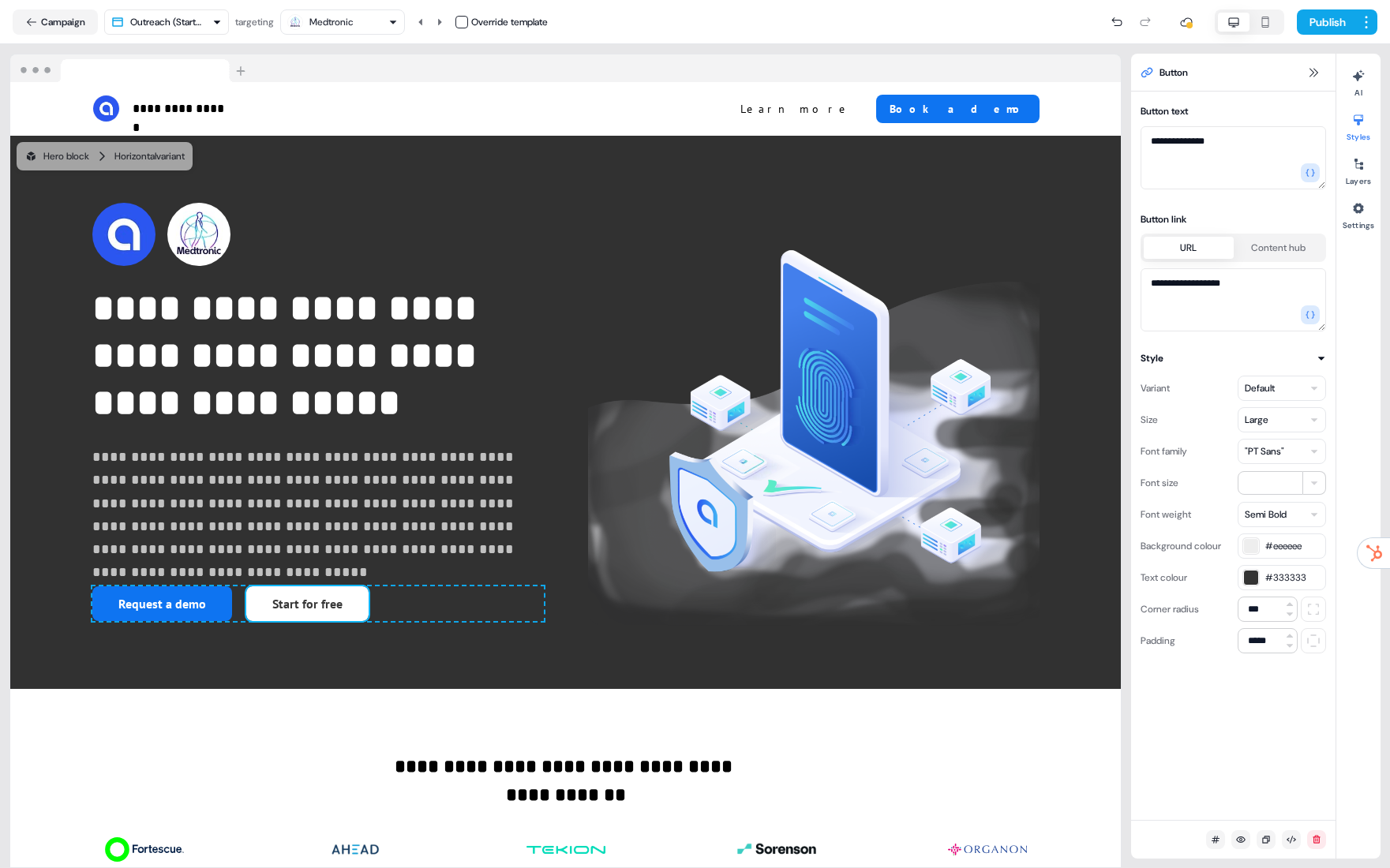 click on "Start for free" at bounding box center [307, 604] 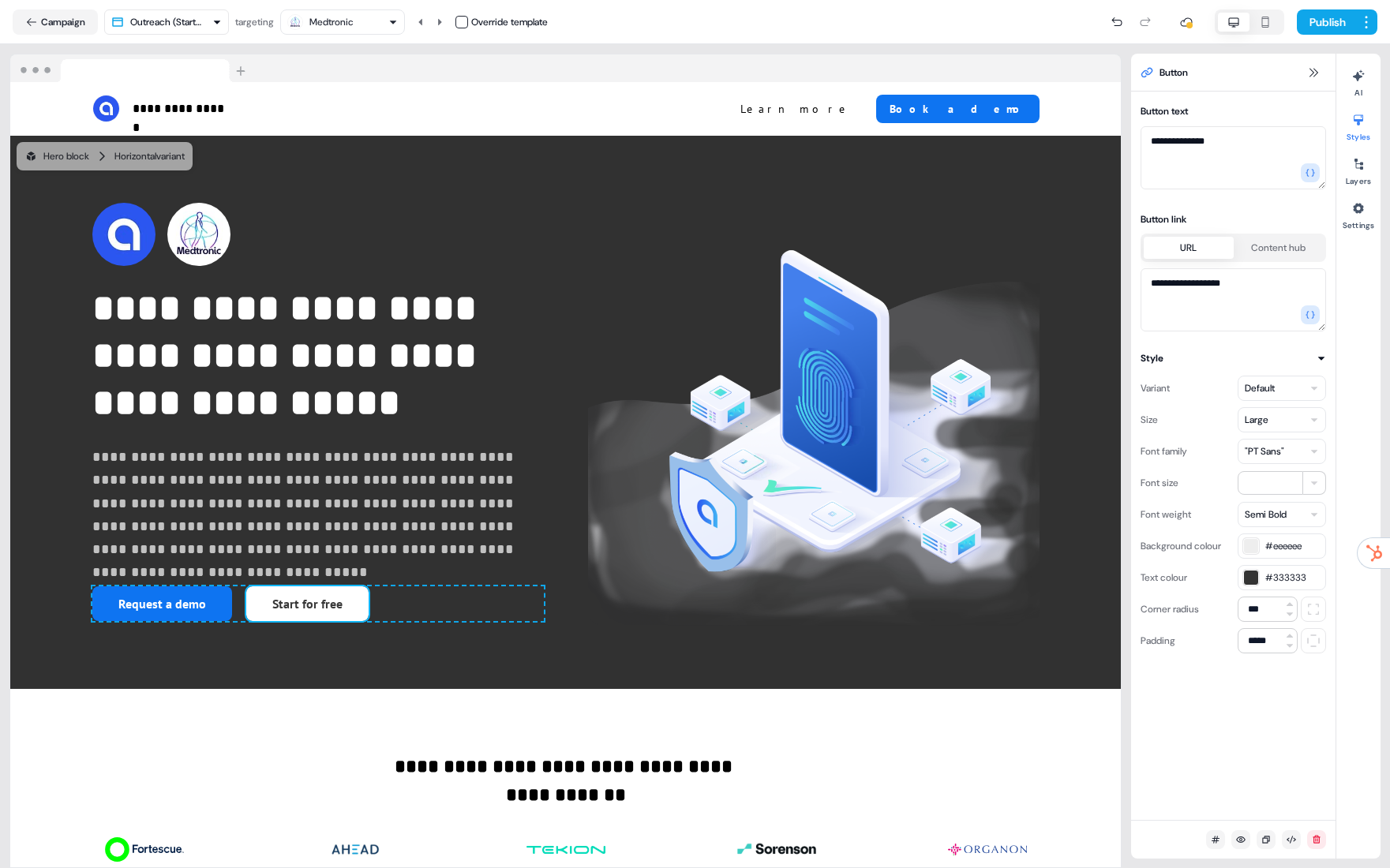 click on "Start for free" at bounding box center [307, 604] 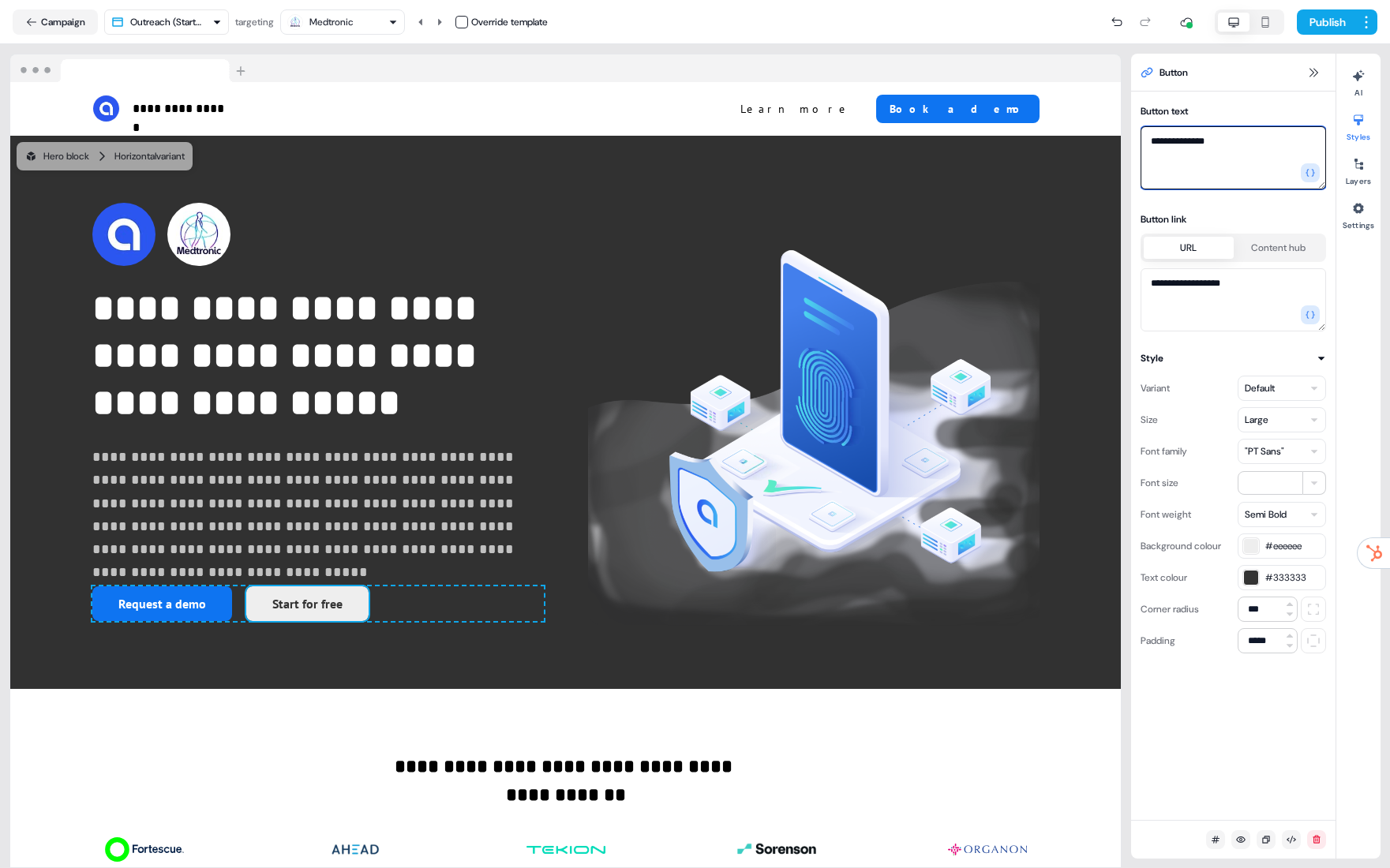 drag, startPoint x: 1223, startPoint y: 150, endPoint x: 1150, endPoint y: 145, distance: 73.171033 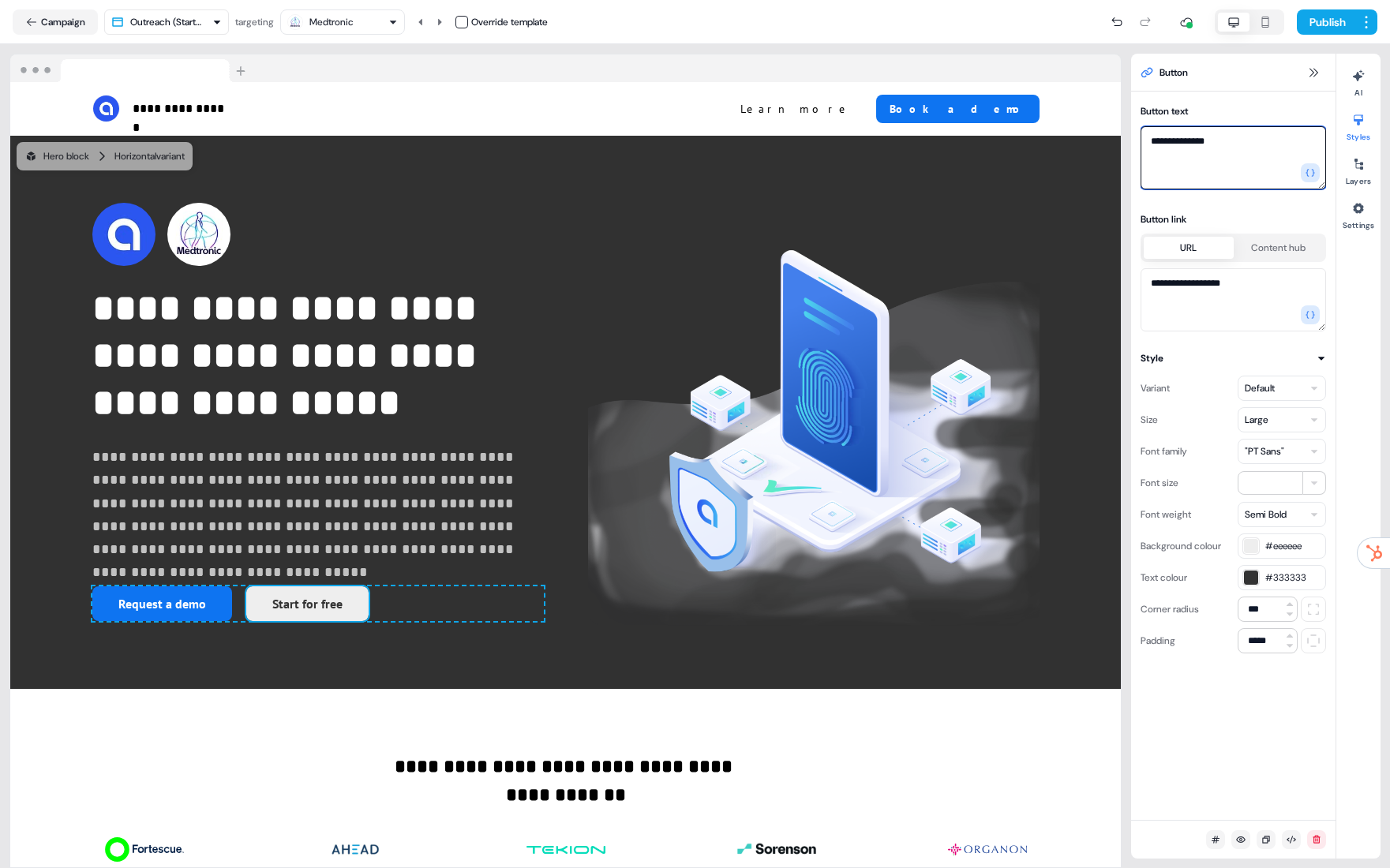 click on "**********" at bounding box center (1233, 158) 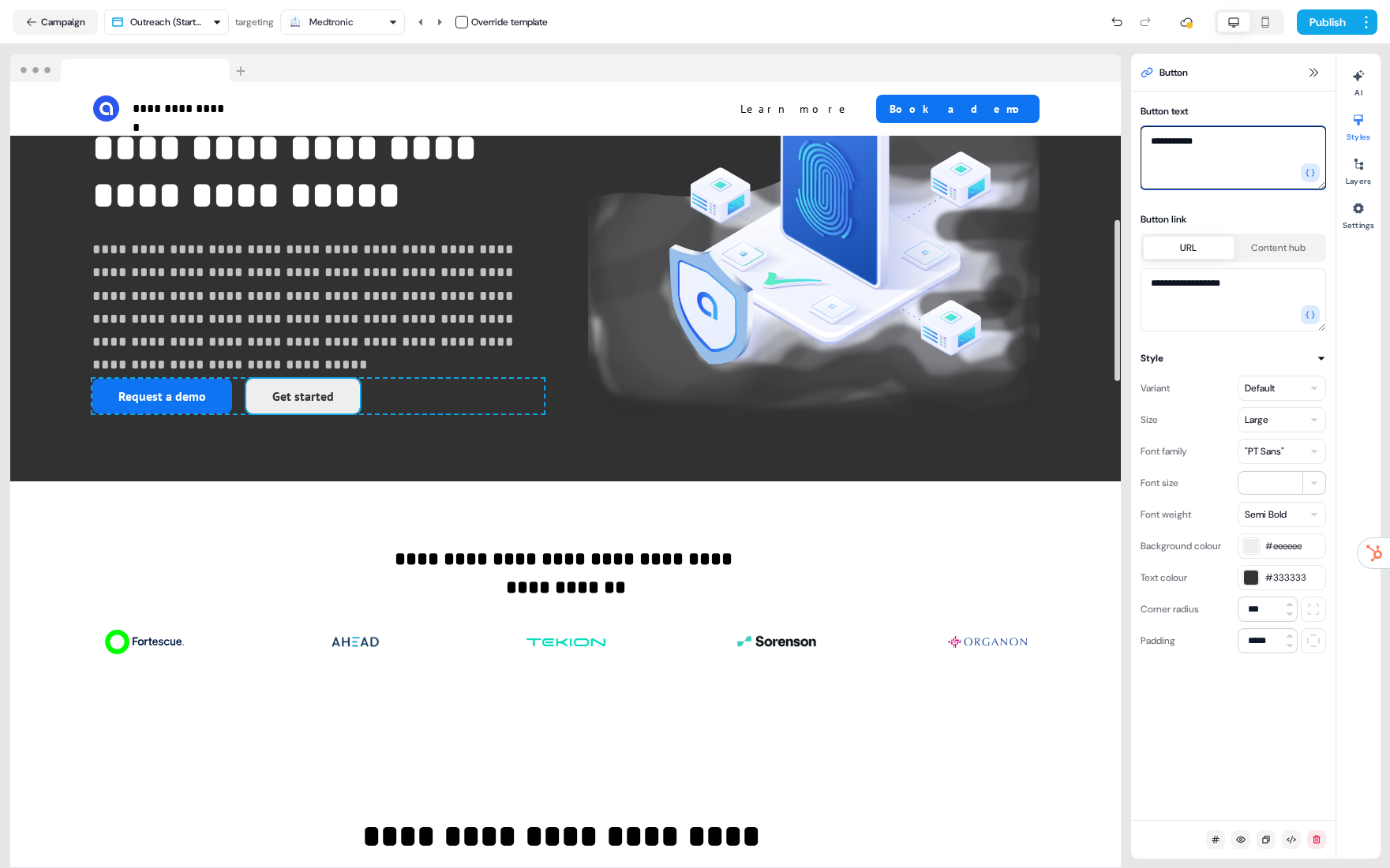 scroll, scrollTop: 0, scrollLeft: 0, axis: both 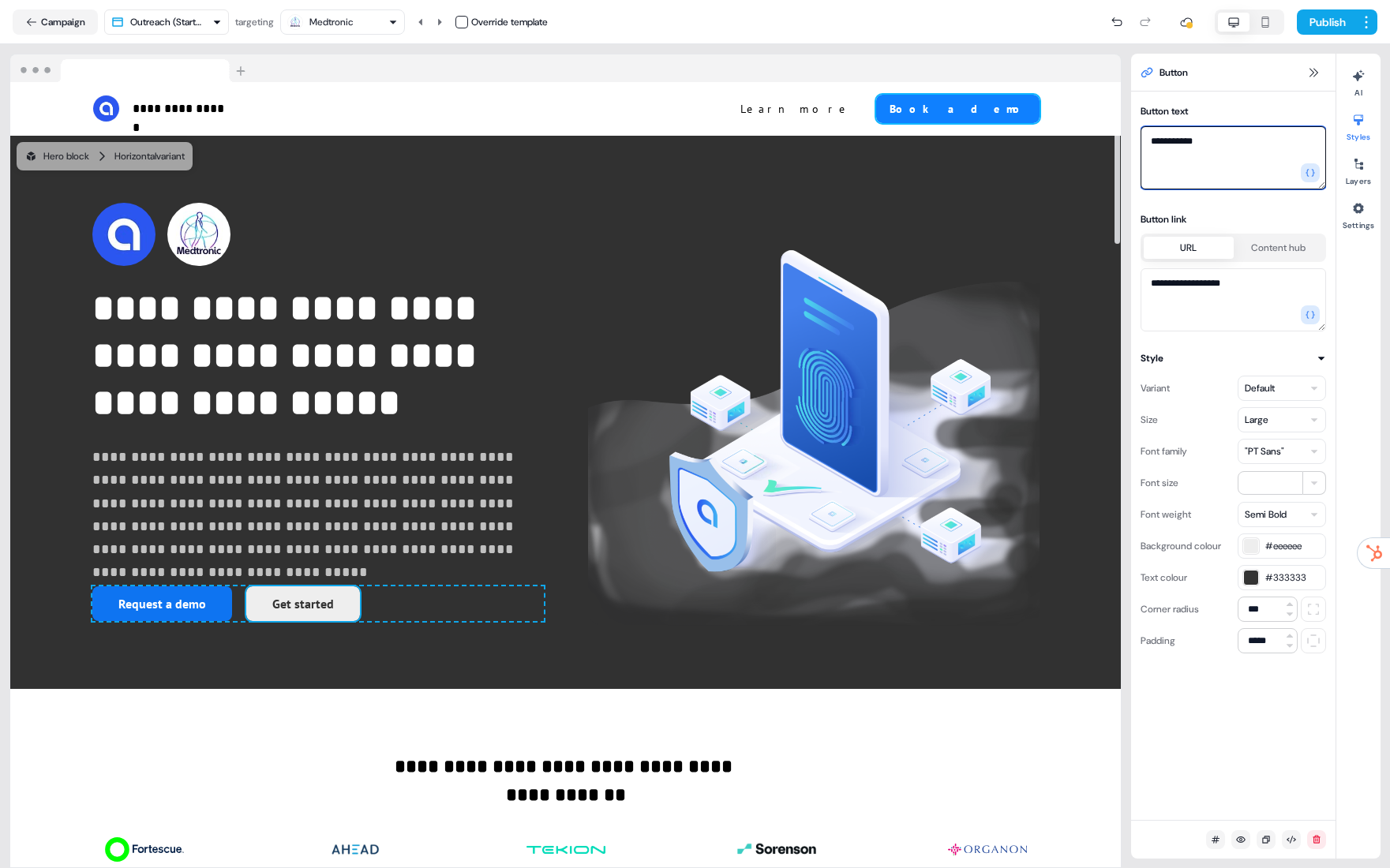 type on "**********" 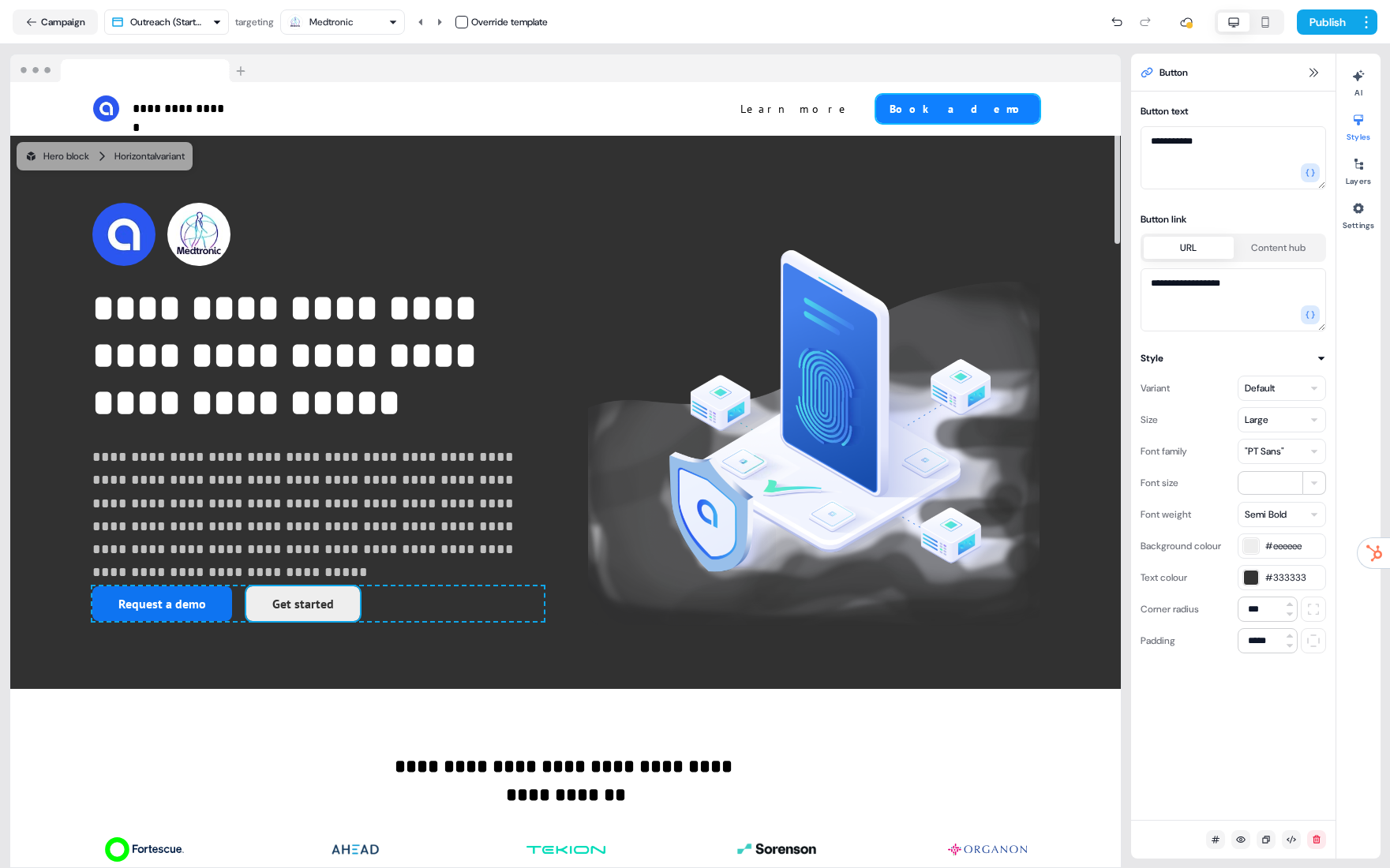 drag, startPoint x: 998, startPoint y: 104, endPoint x: 1002, endPoint y: 116, distance: 12.649111 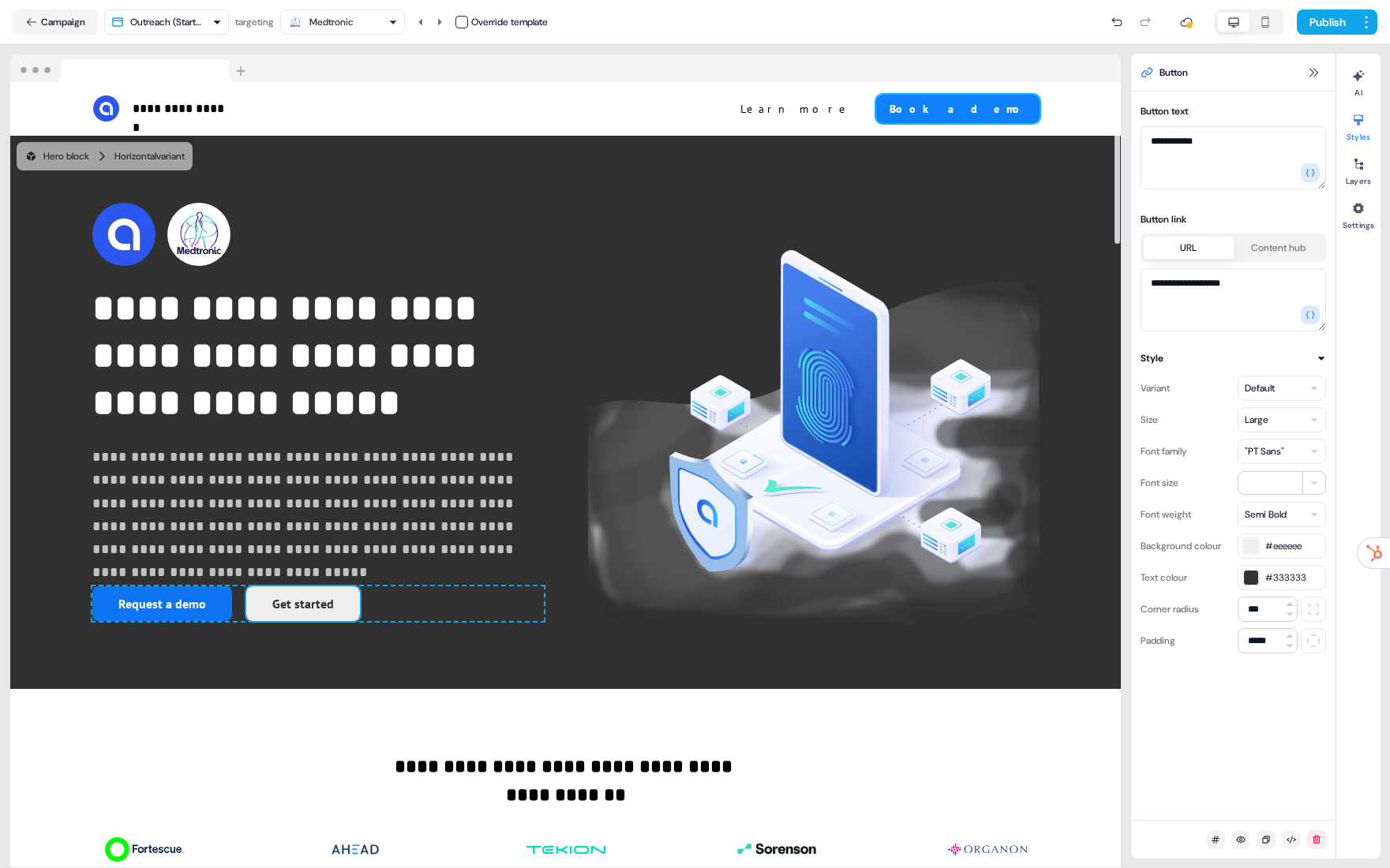 click on "Book a demo" at bounding box center [957, 109] 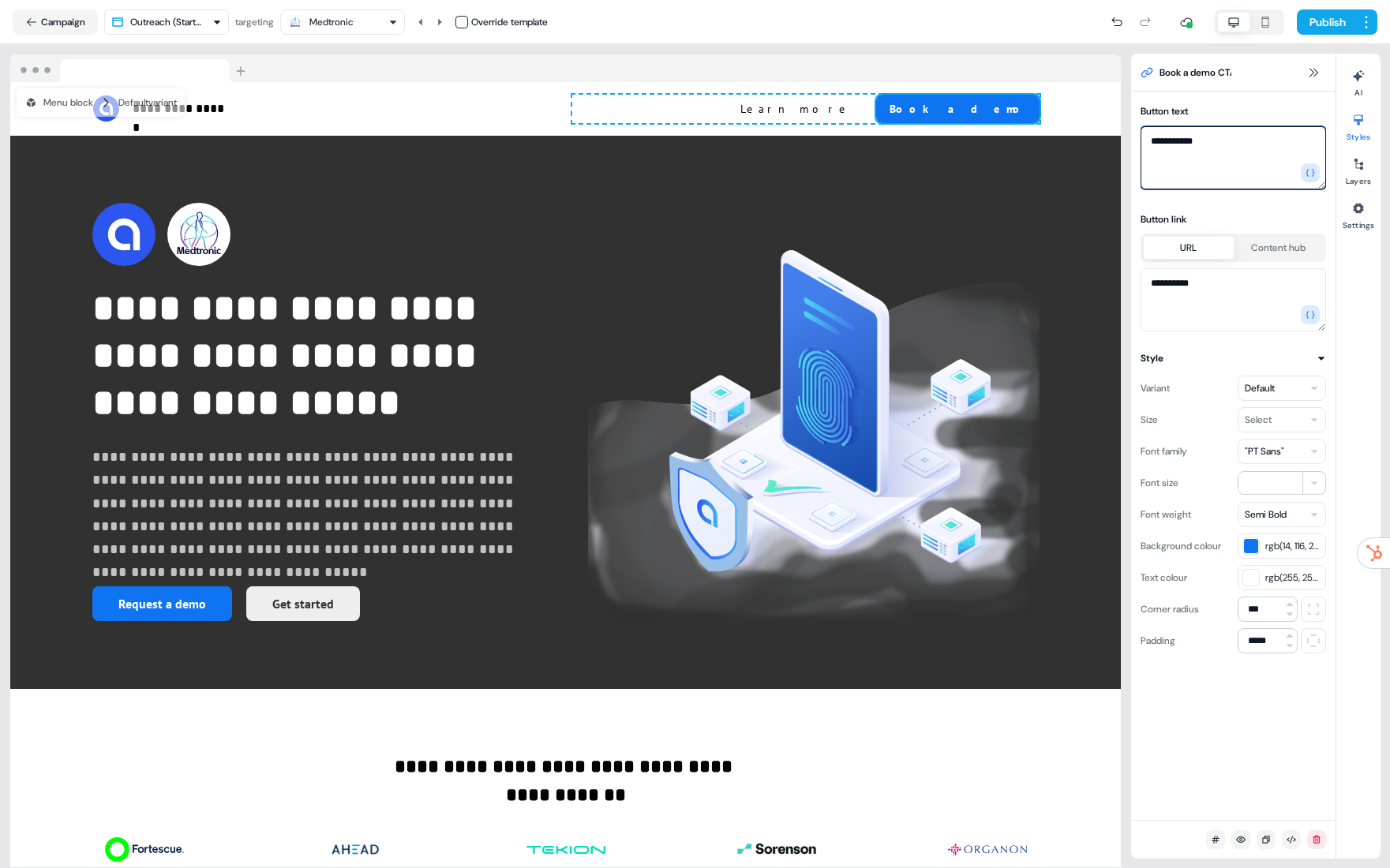 drag, startPoint x: 1171, startPoint y: 139, endPoint x: 1151, endPoint y: 139, distance: 20 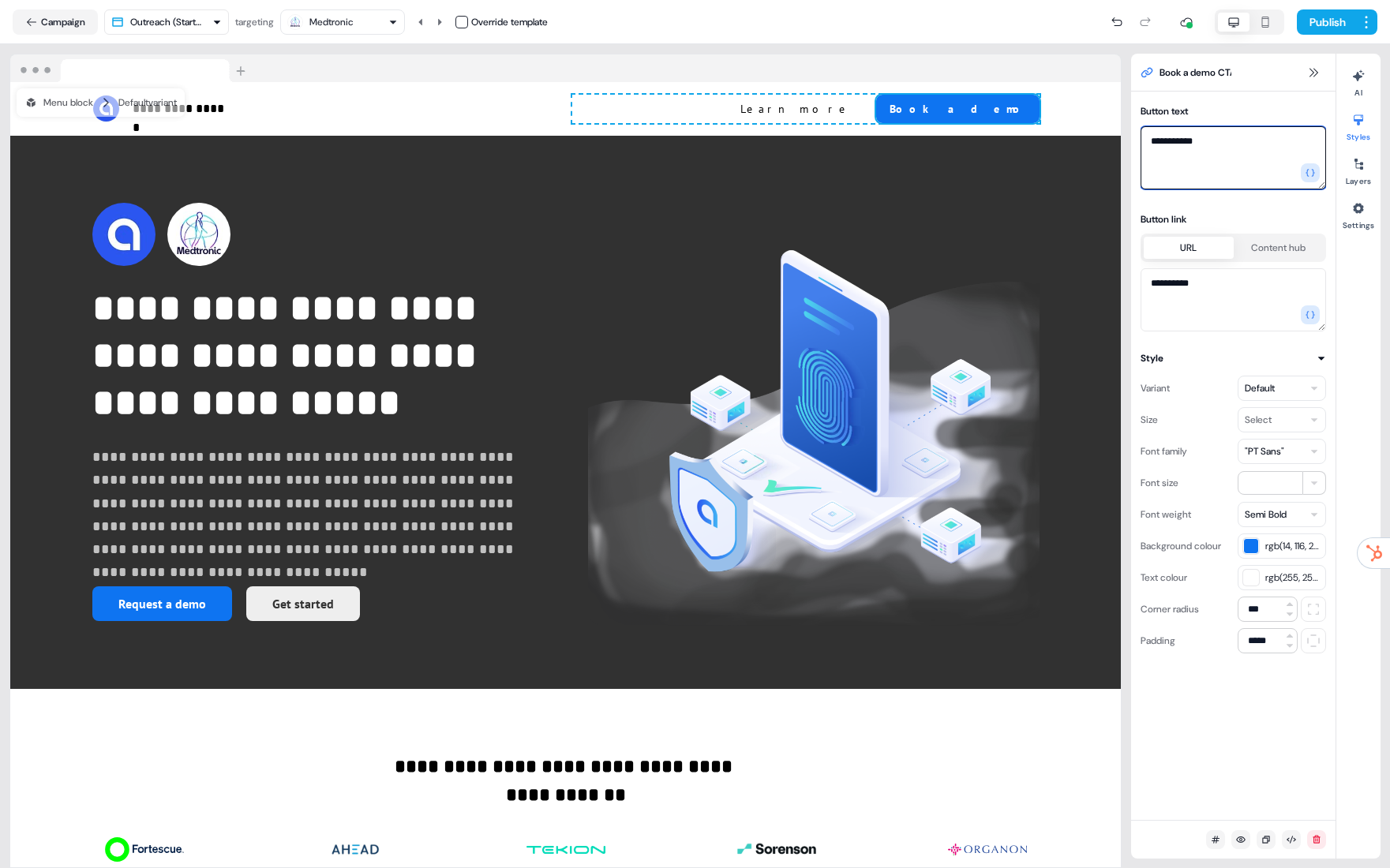 click on "**********" at bounding box center [1233, 158] 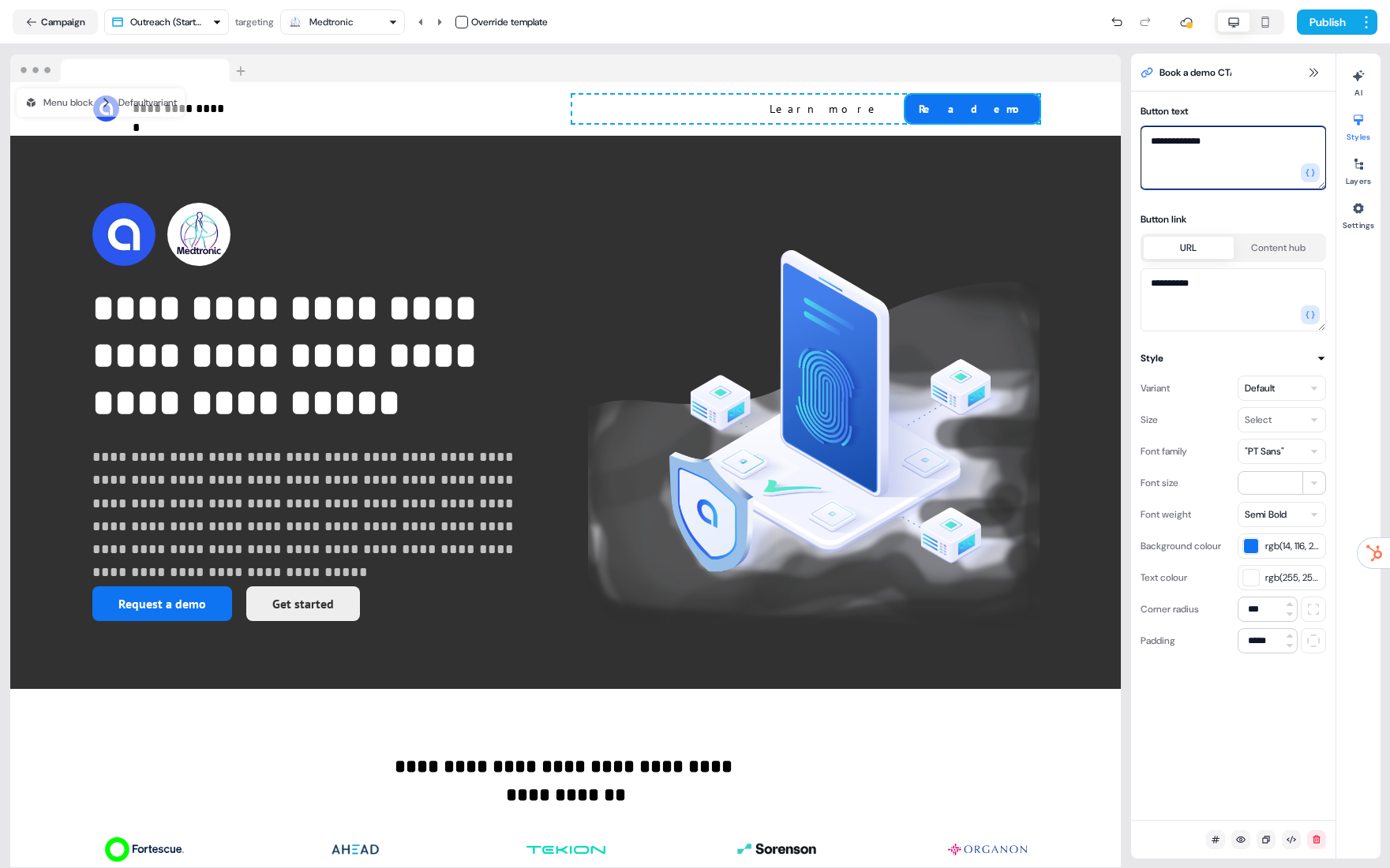 type on "**********" 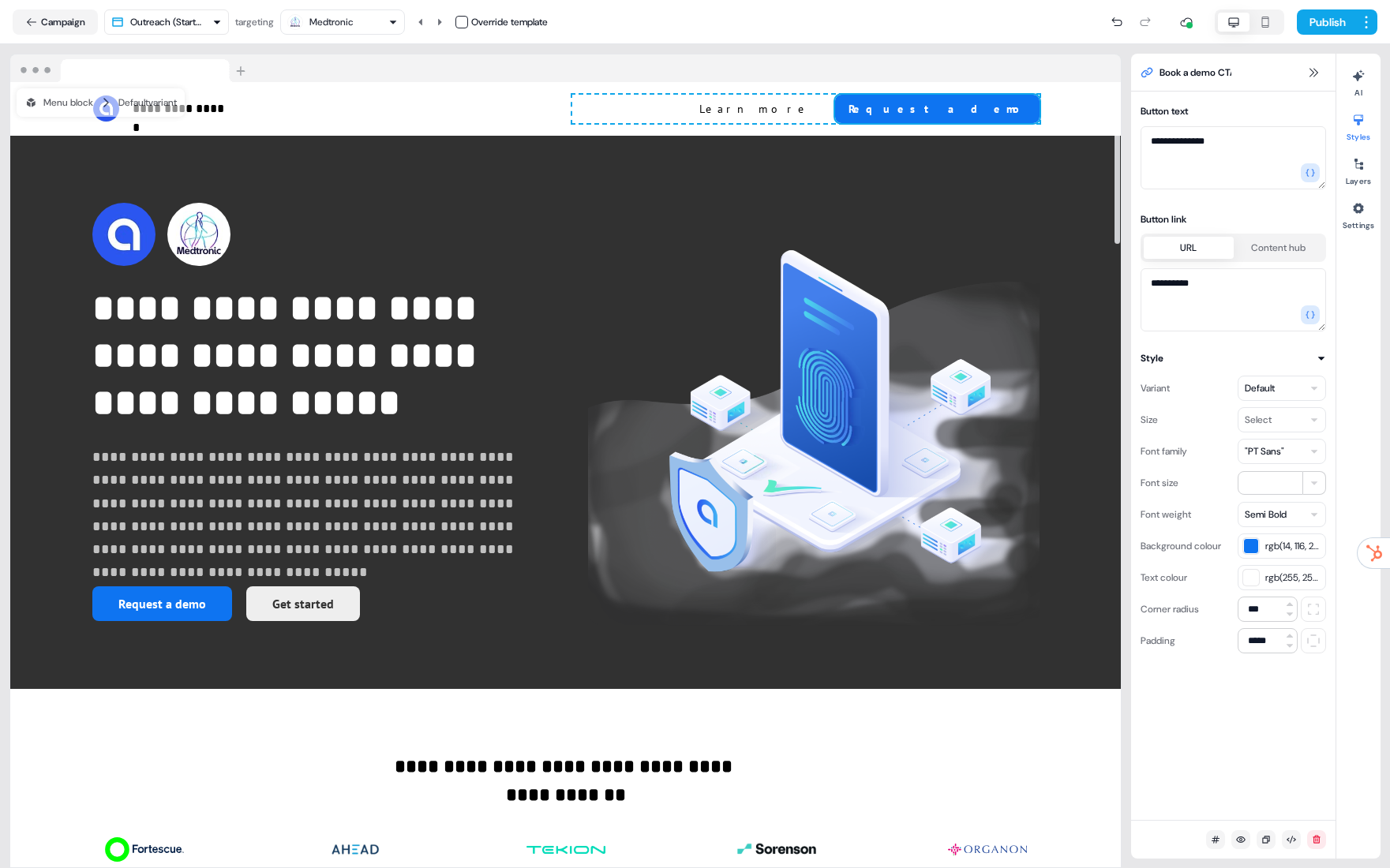 click on "**********" at bounding box center (565, 412) 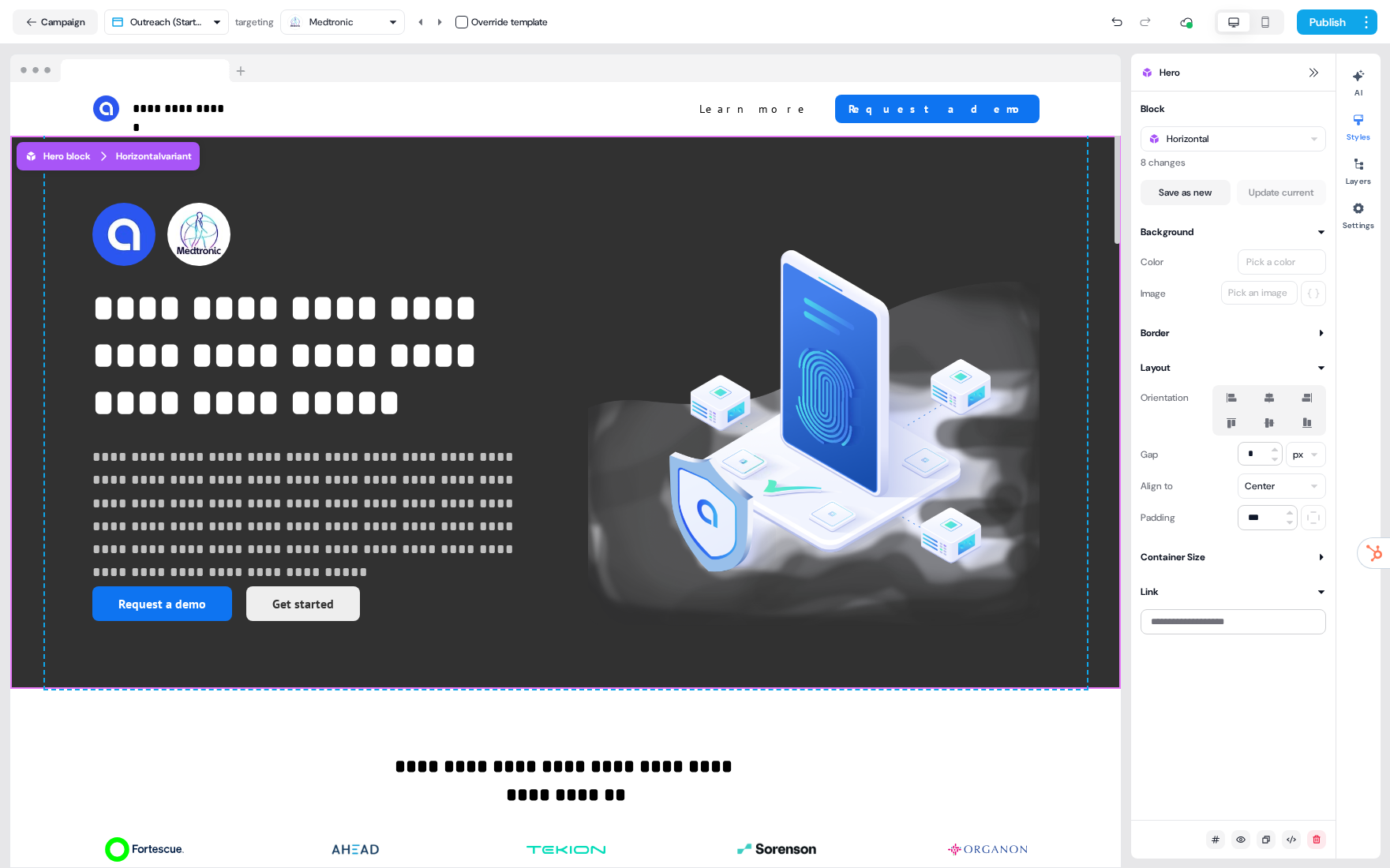 drag, startPoint x: 1287, startPoint y: 553, endPoint x: 1137, endPoint y: 440, distance: 187.8004 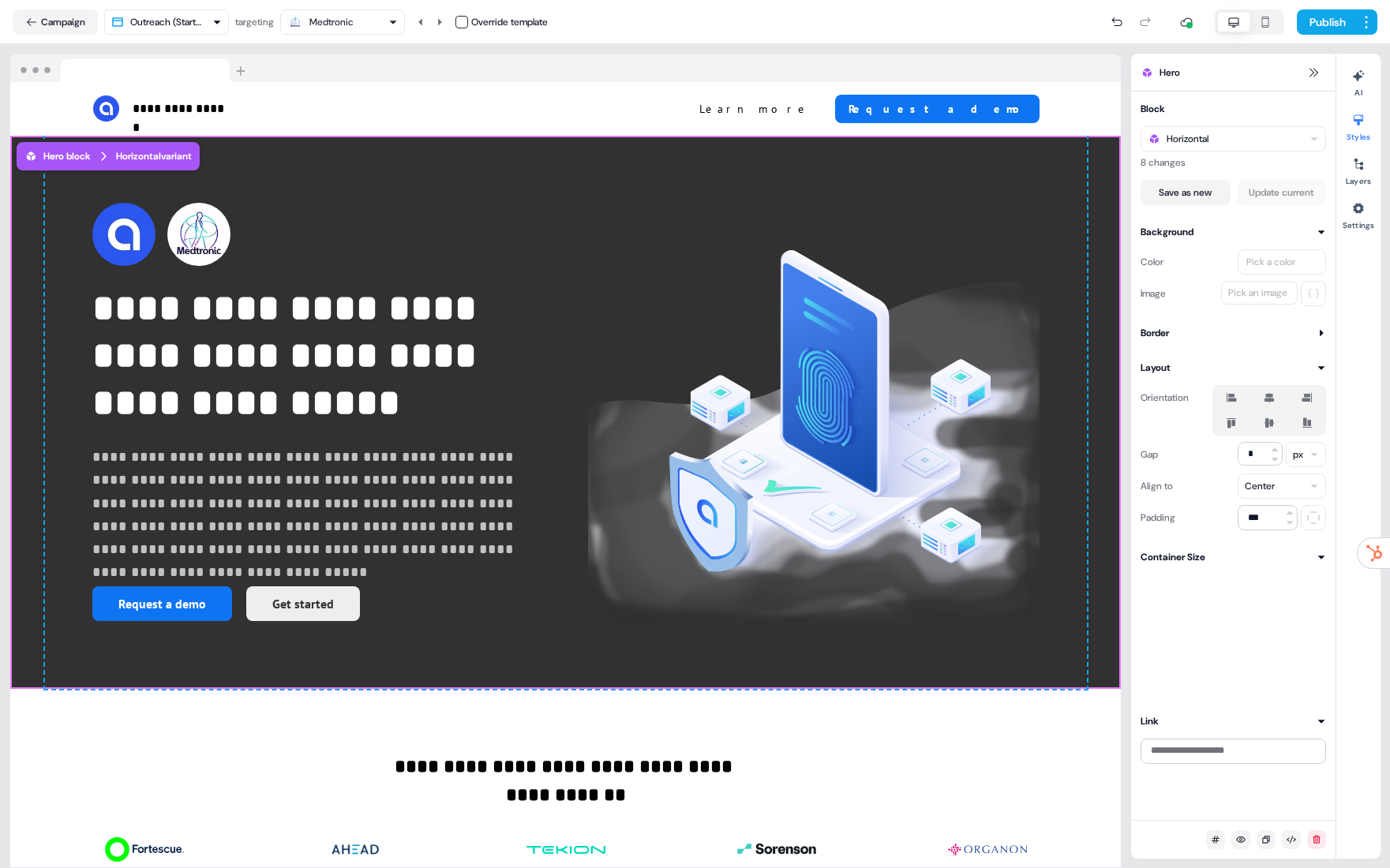 click on "**********" at bounding box center (566, 412) 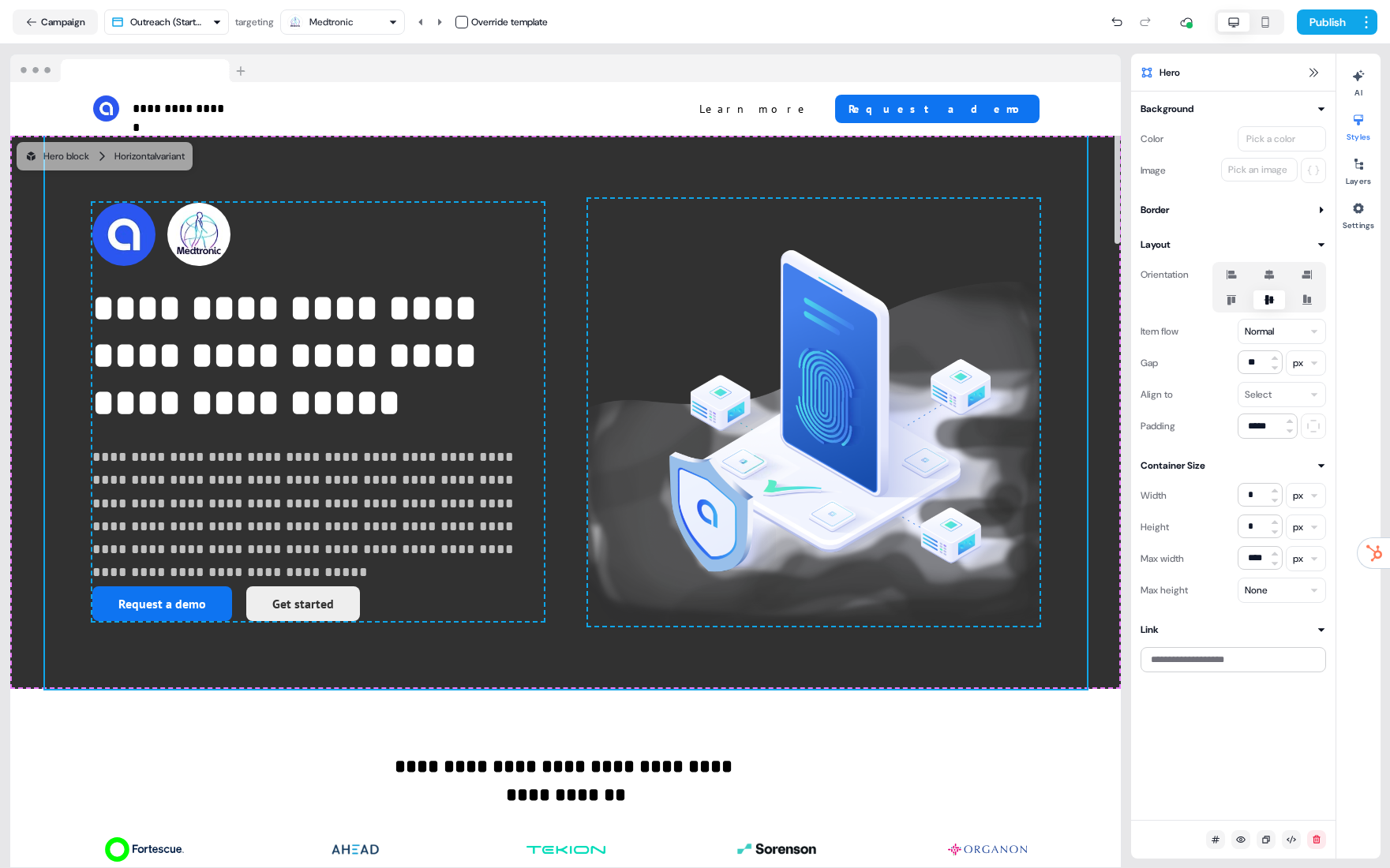 click on "Orientation Item flow Normal Gap ** px Align to Select Padding *****" at bounding box center [1233, 346] 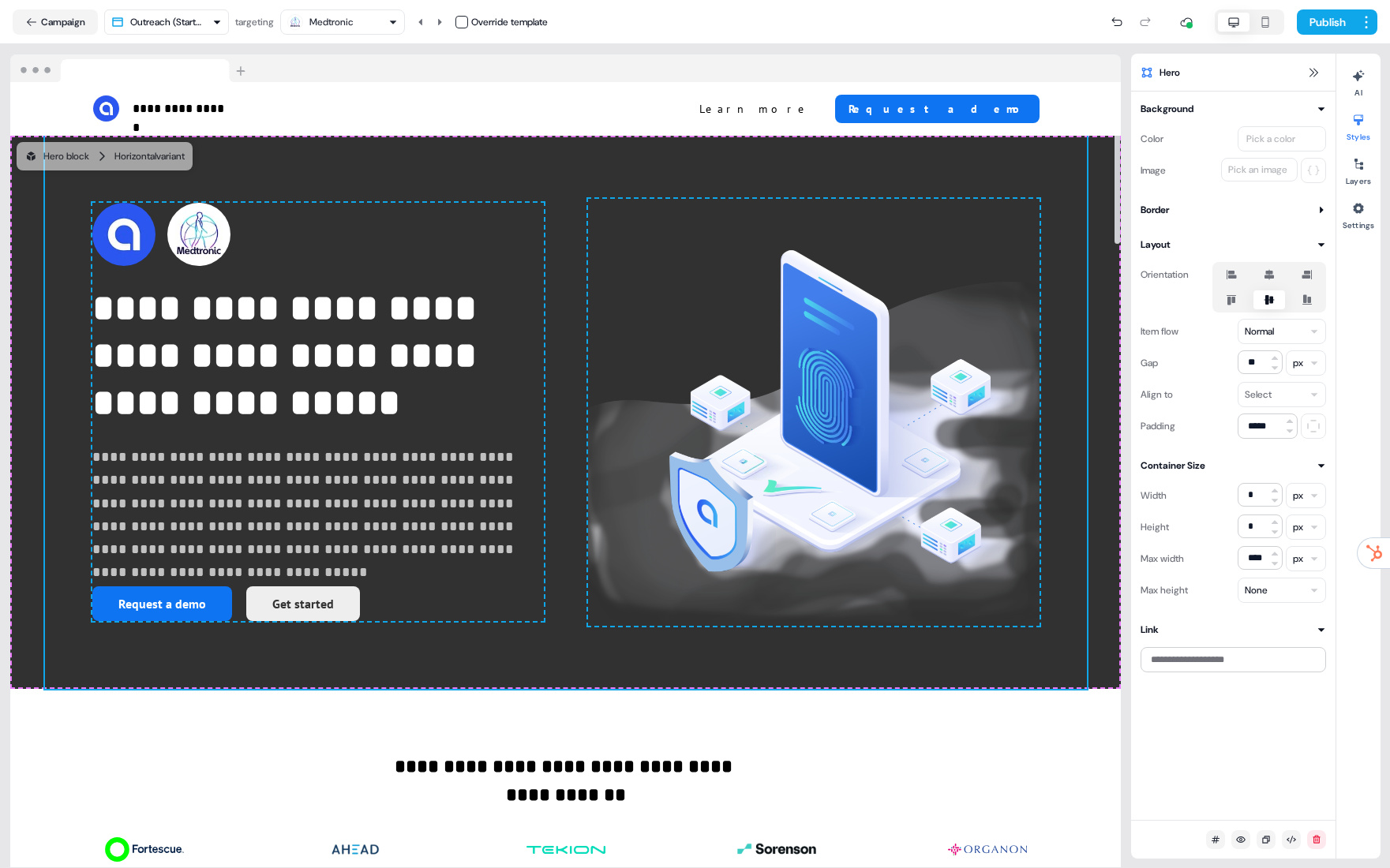 drag, startPoint x: 1085, startPoint y: 360, endPoint x: 1253, endPoint y: 223, distance: 216.77869 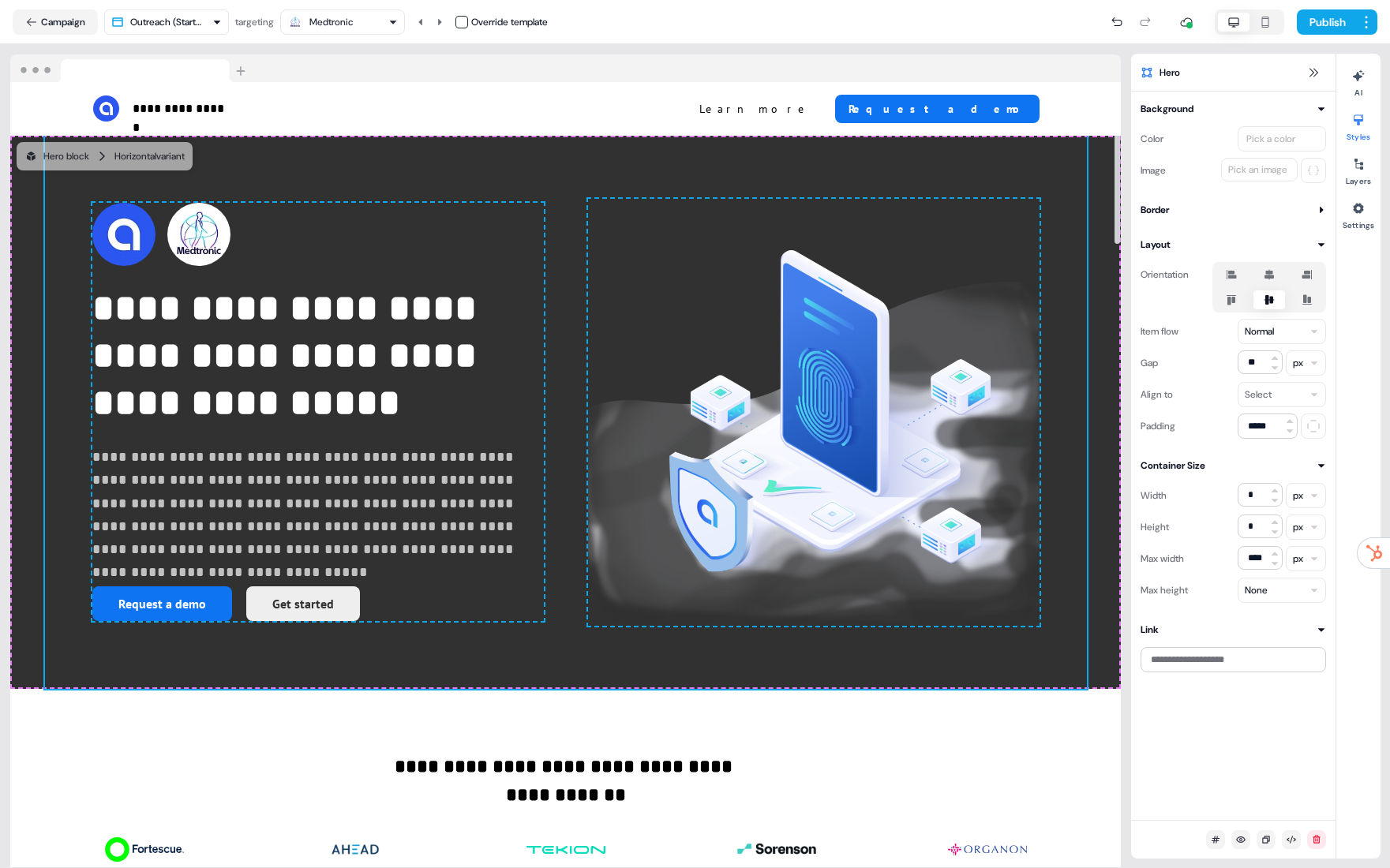 click on "**********" at bounding box center (566, 412) 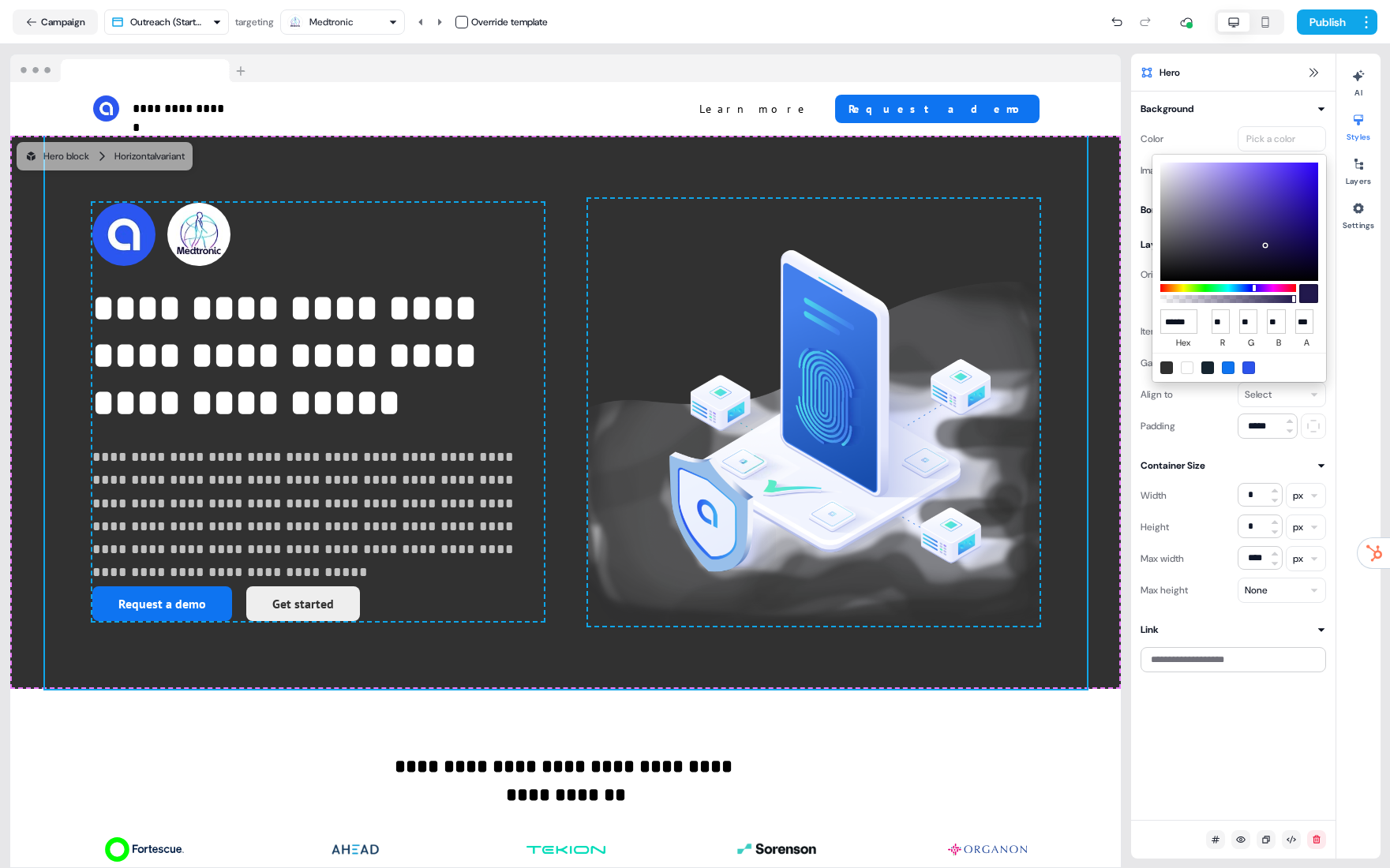 click at bounding box center (1187, 368) 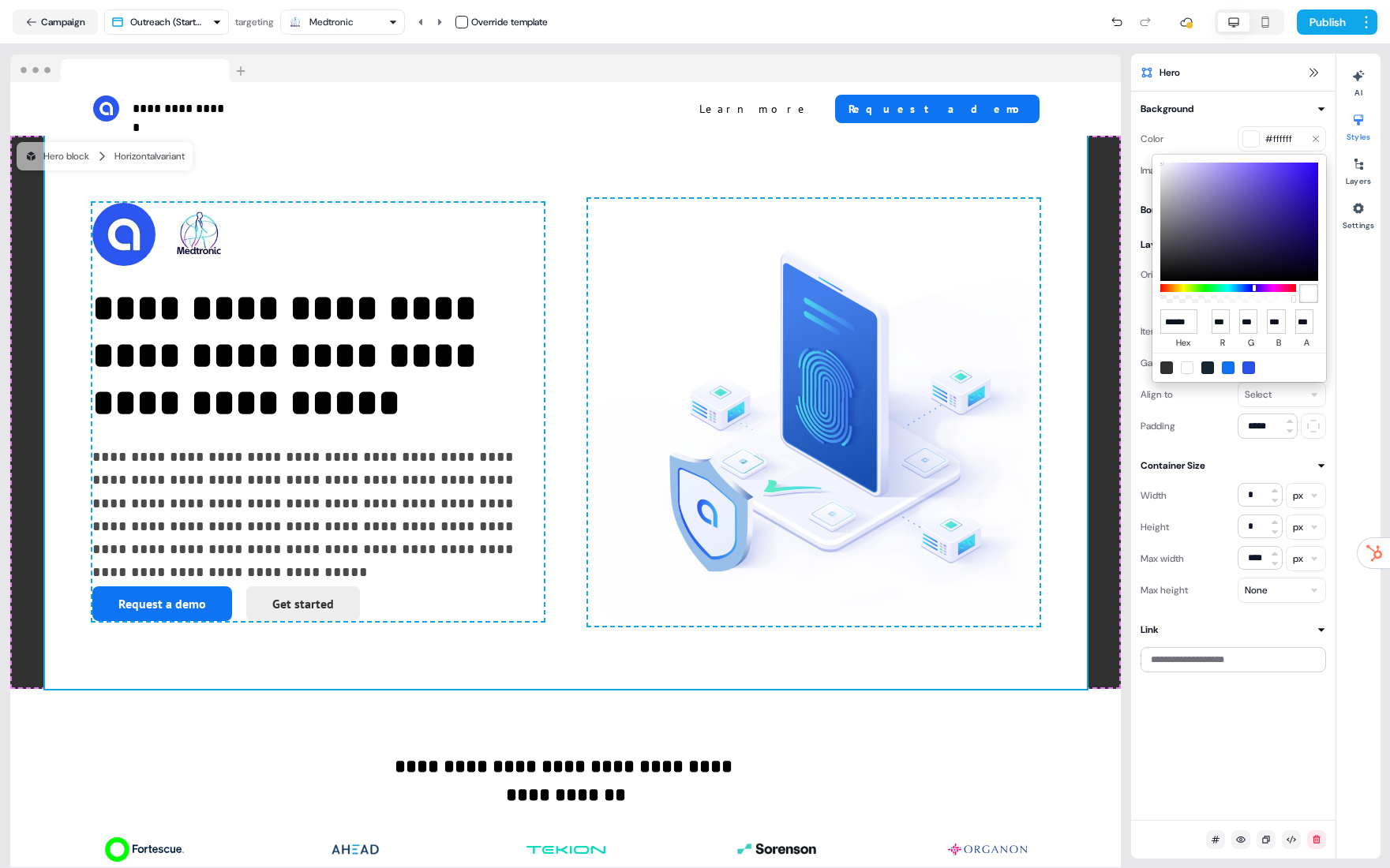 type on "******" 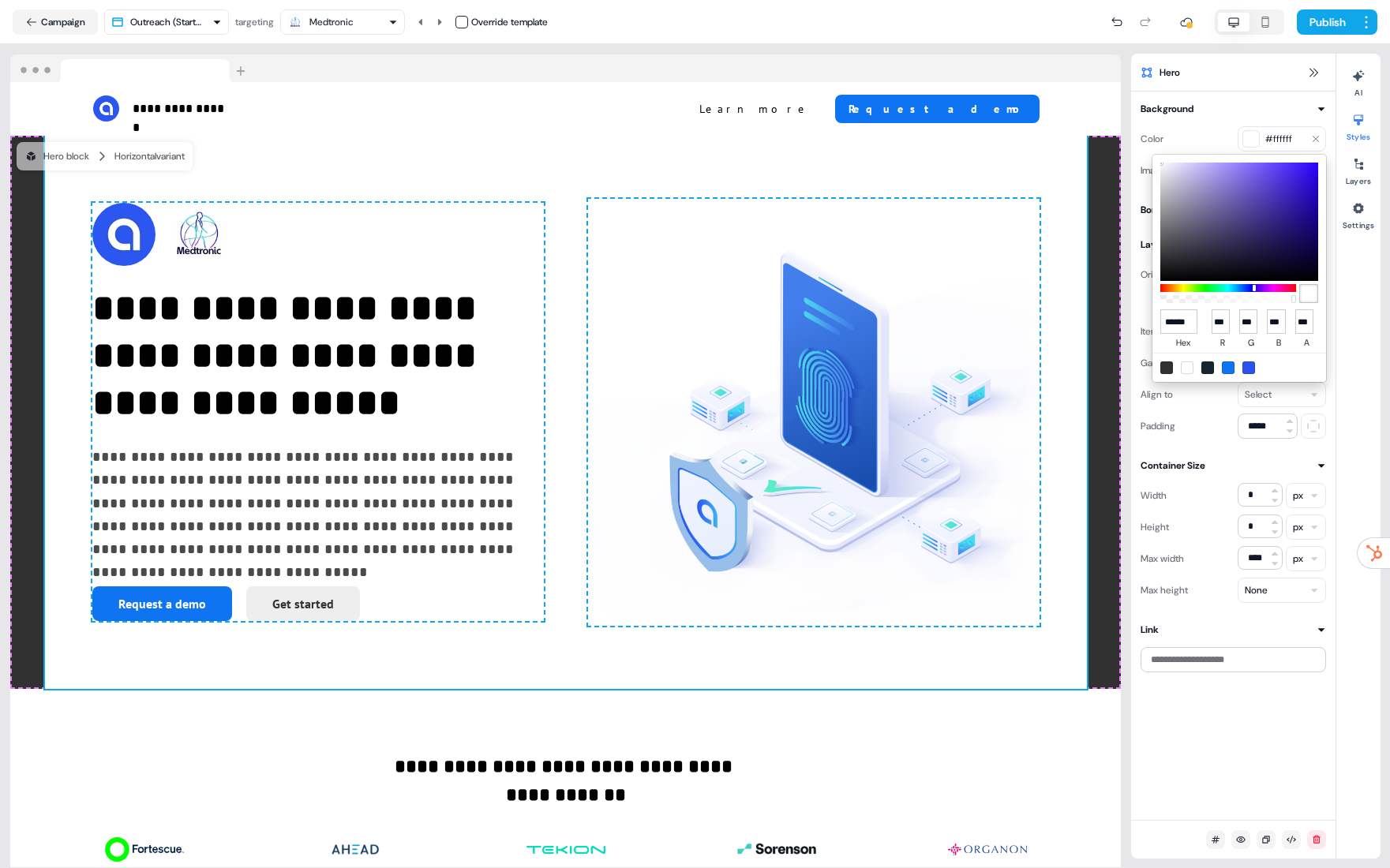 type on "***" 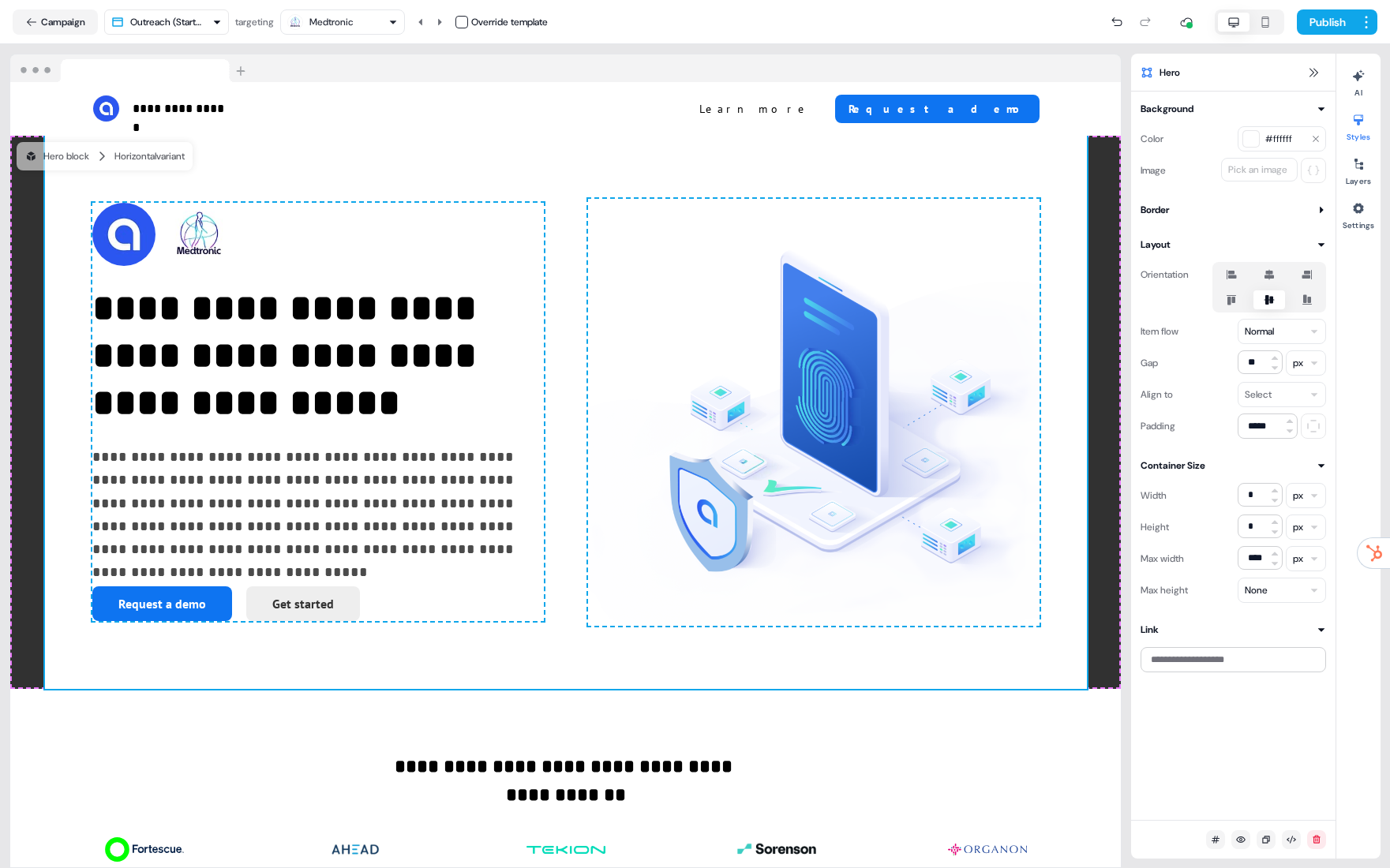 click on "**********" at bounding box center (566, 412) 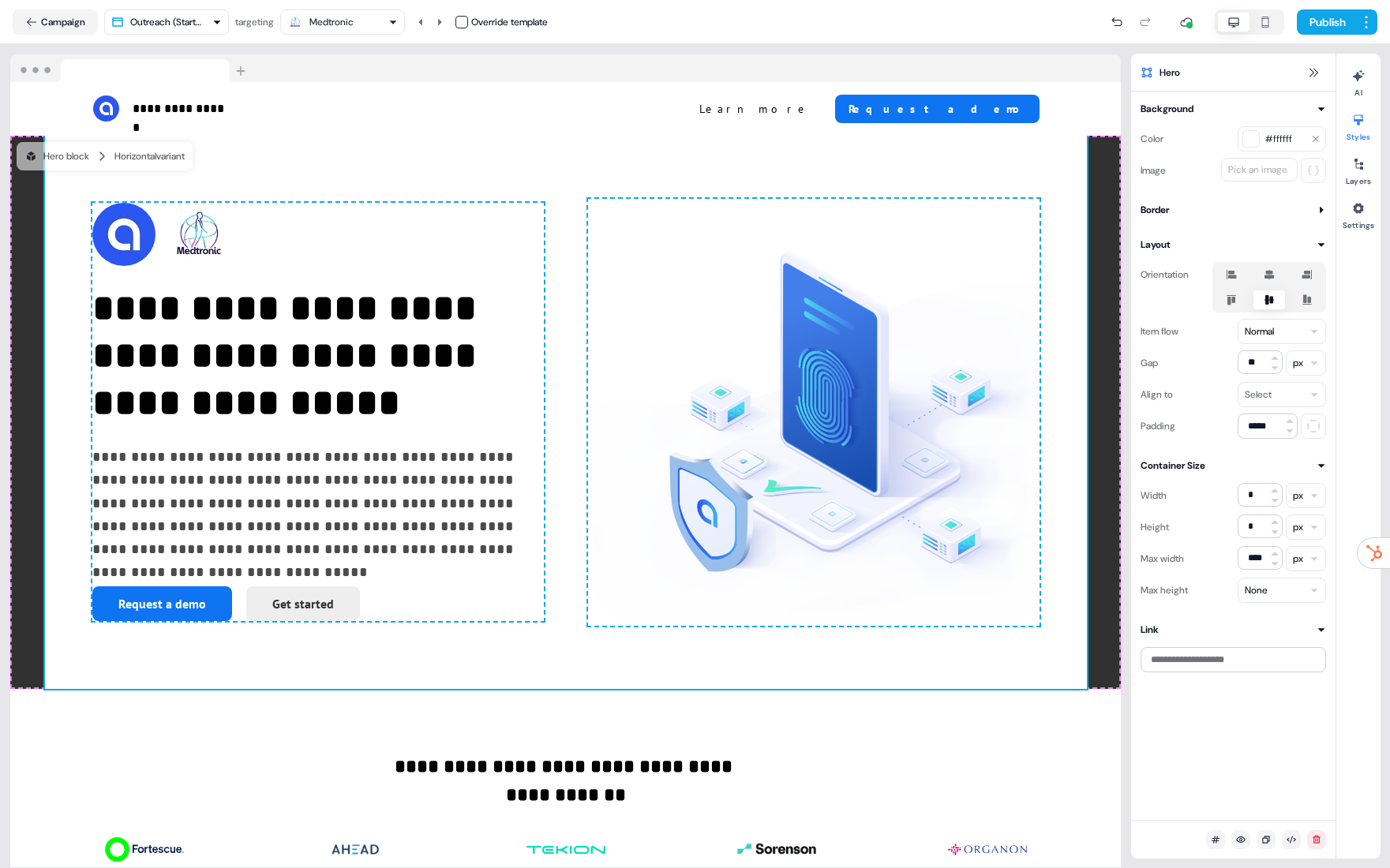 click on "#ffffff" at bounding box center [1285, 139] 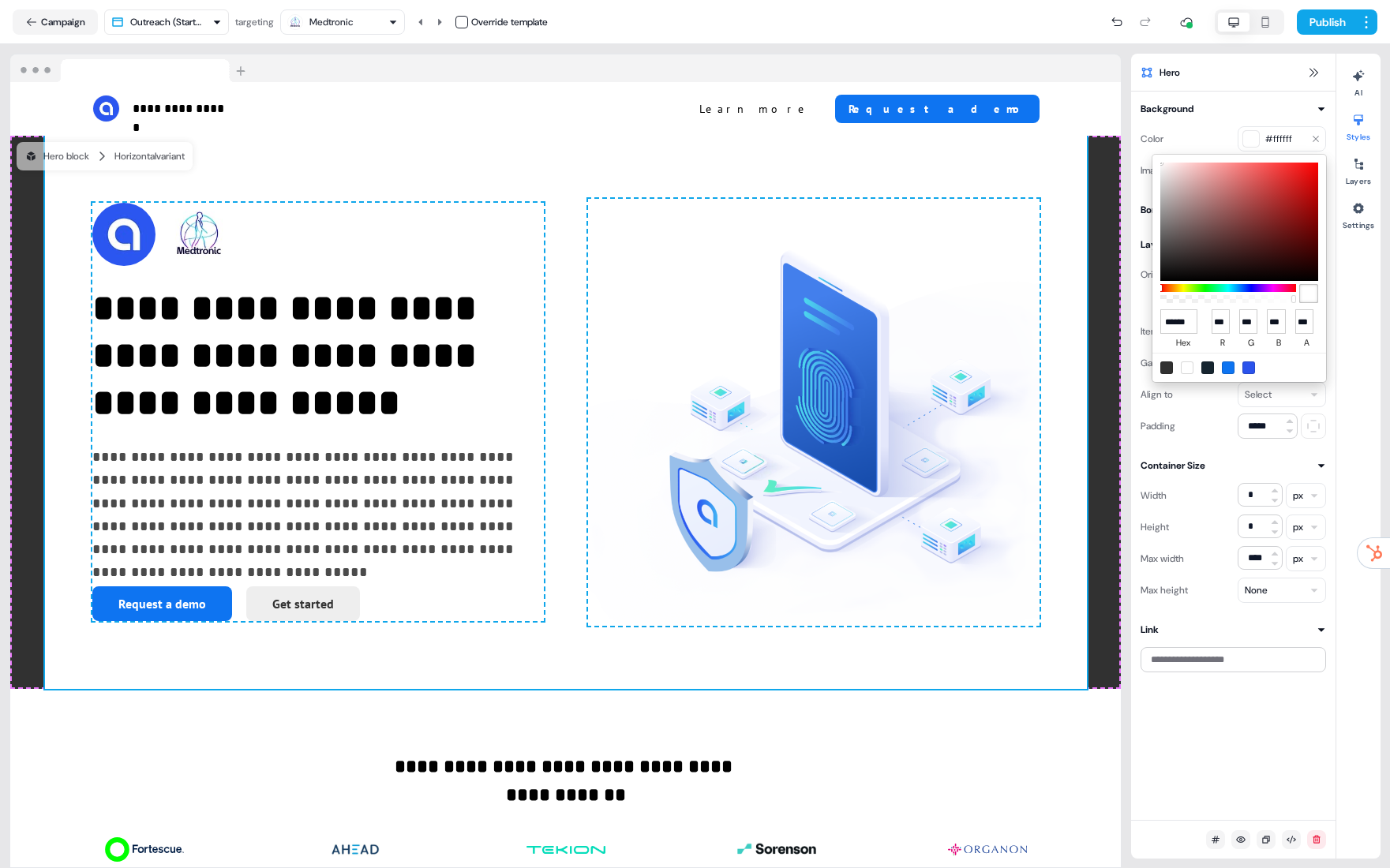 click on "**********" at bounding box center [695, 434] 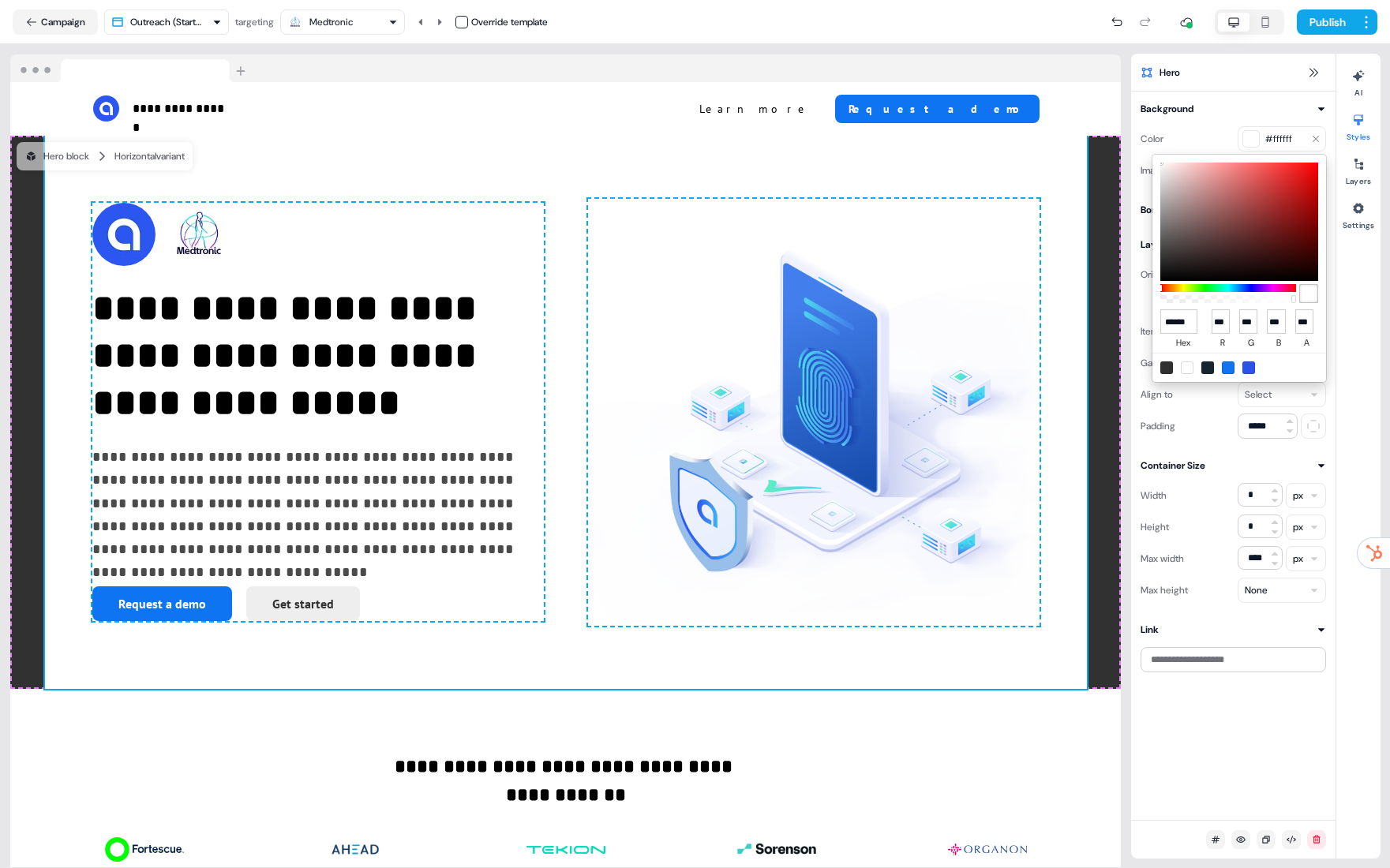 type 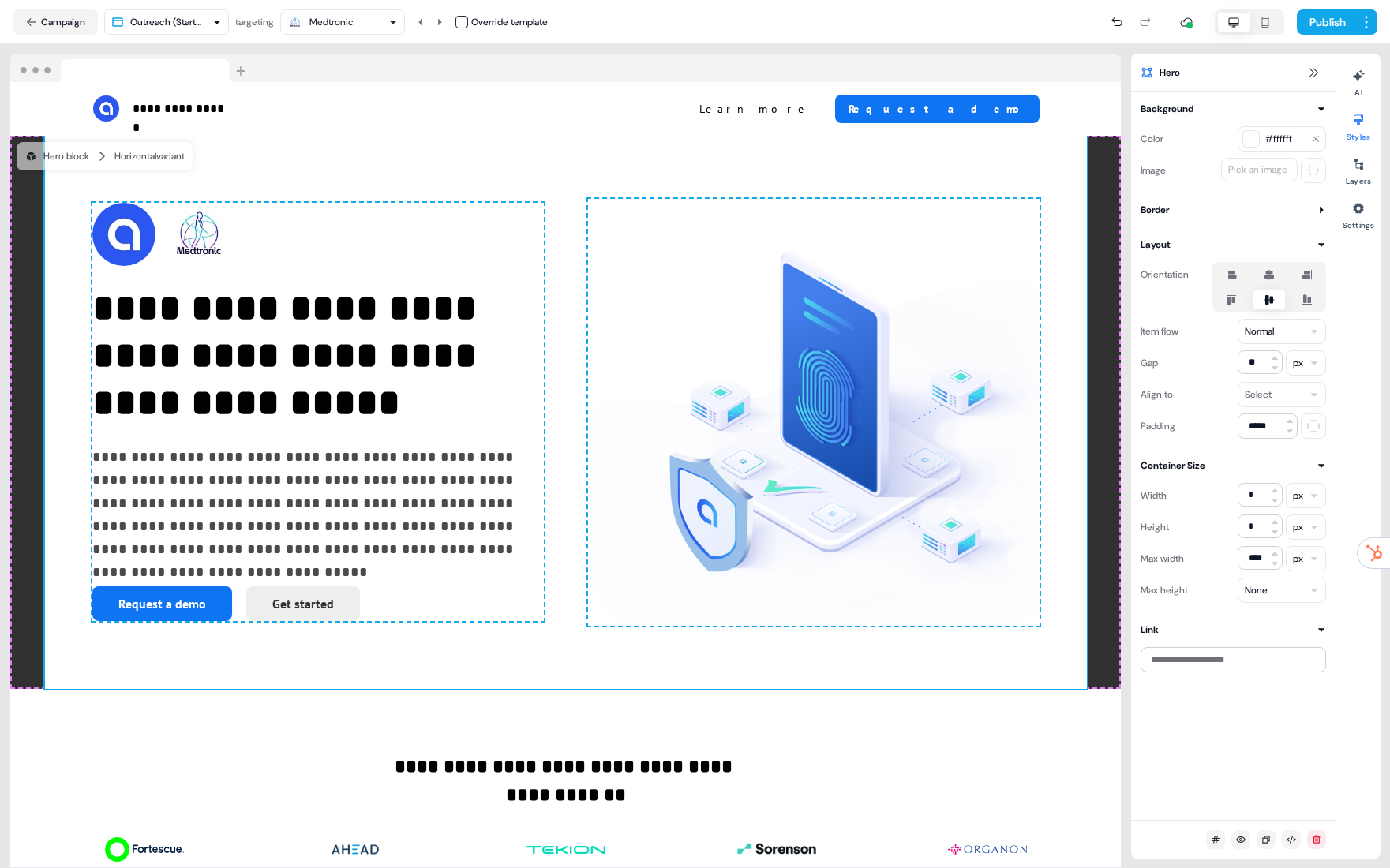 click on "#ffffff" at bounding box center [1285, 139] 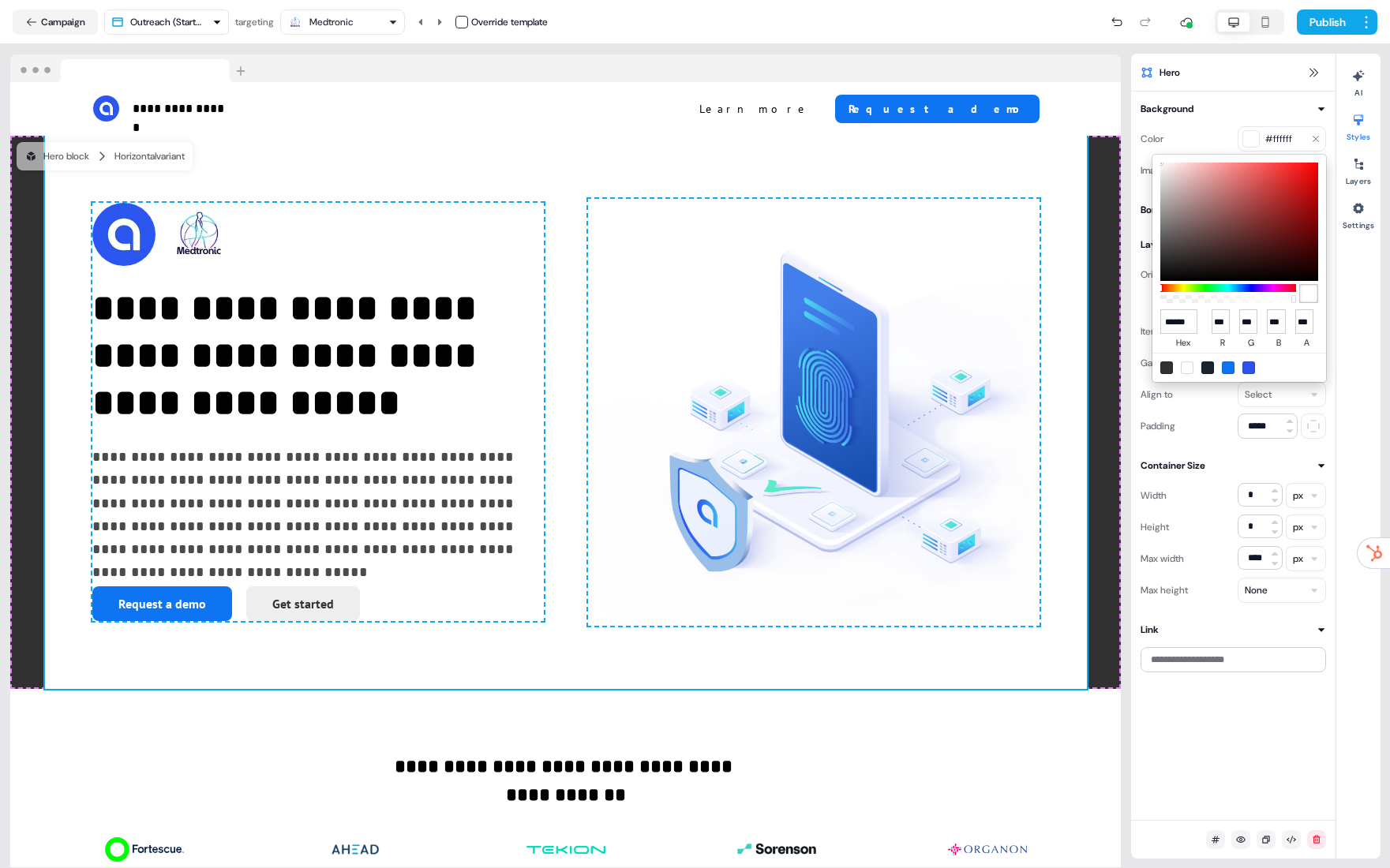 type on "*******" 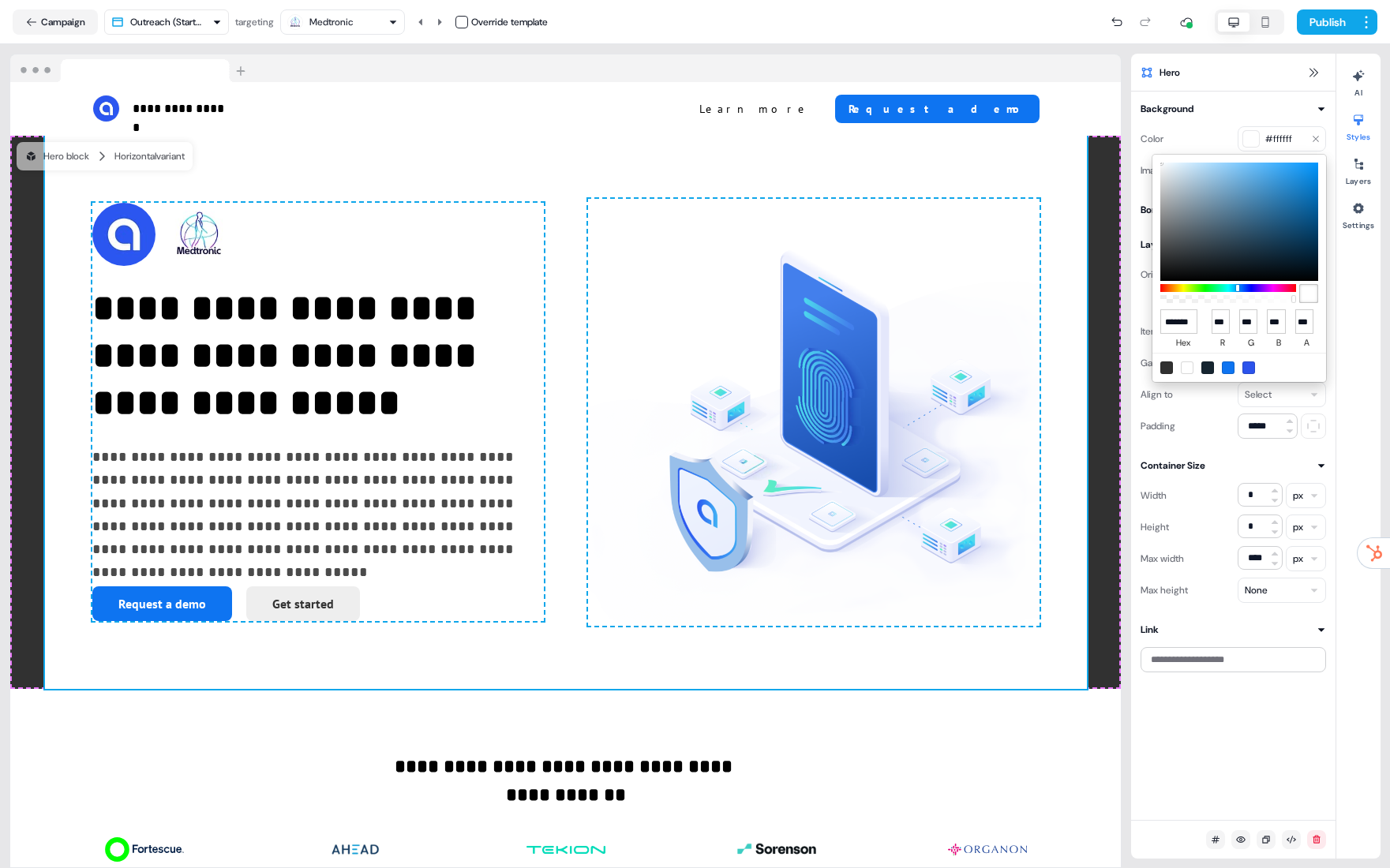 scroll, scrollTop: 0, scrollLeft: 10, axis: horizontal 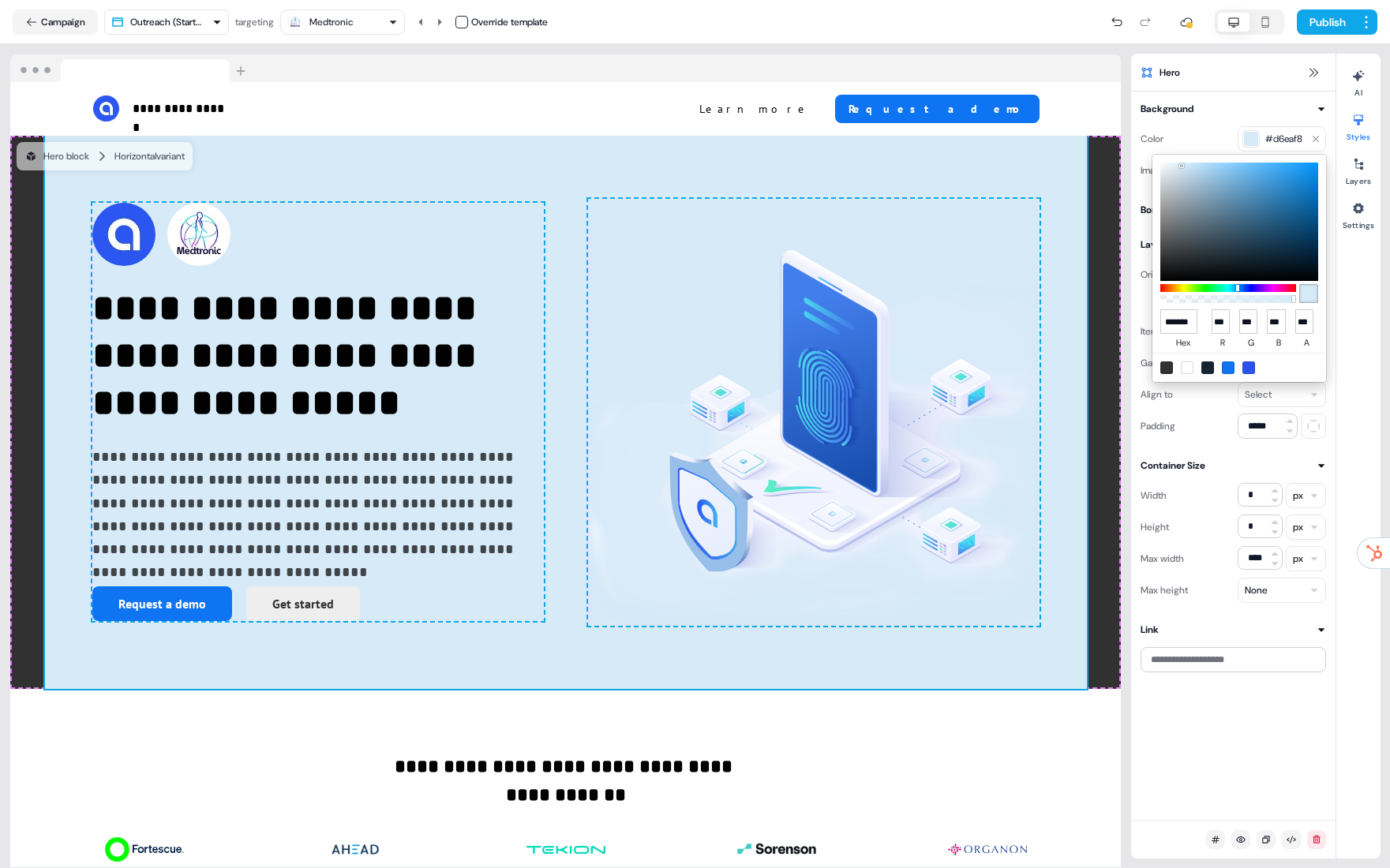 type on "***" 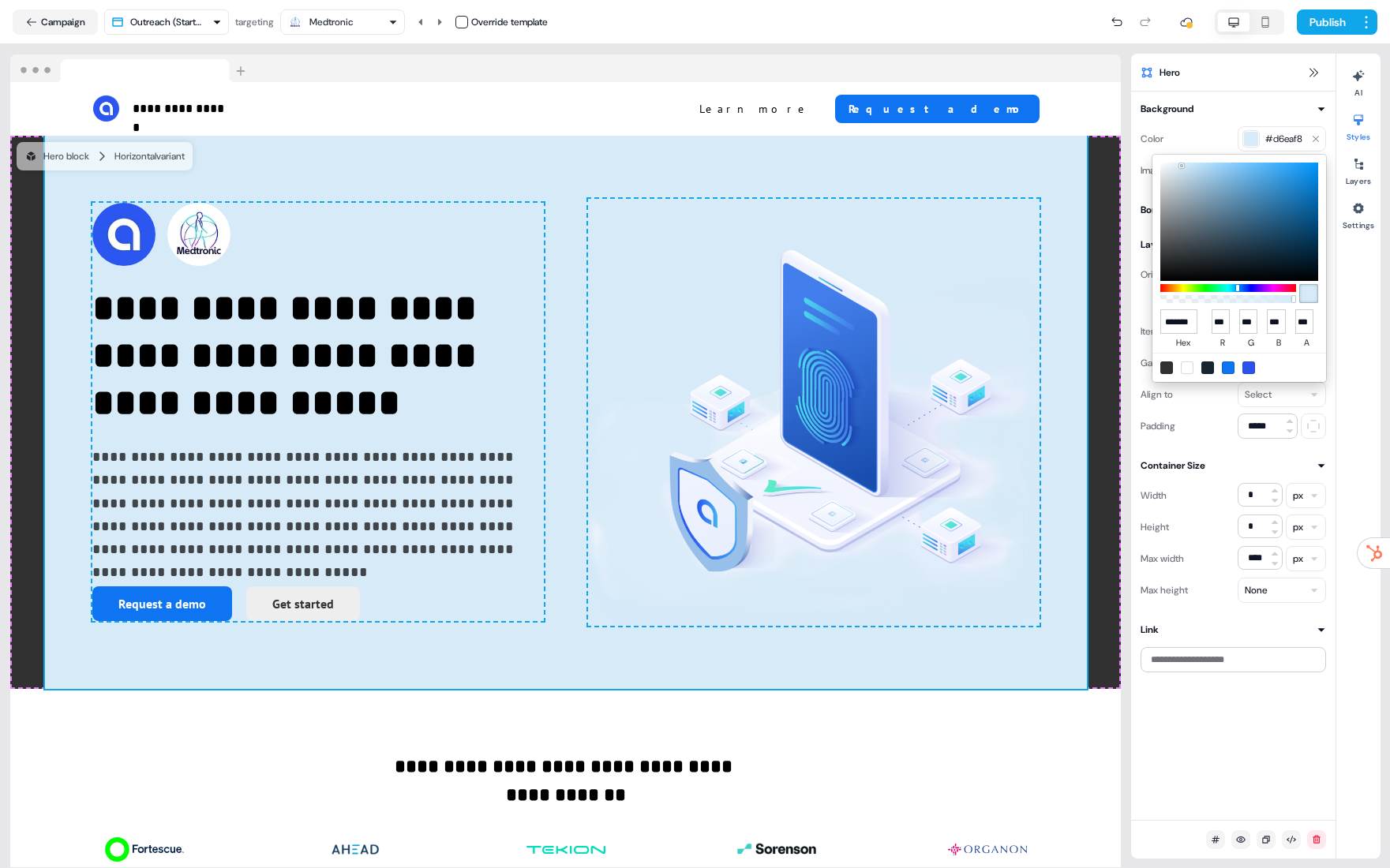 type on "***" 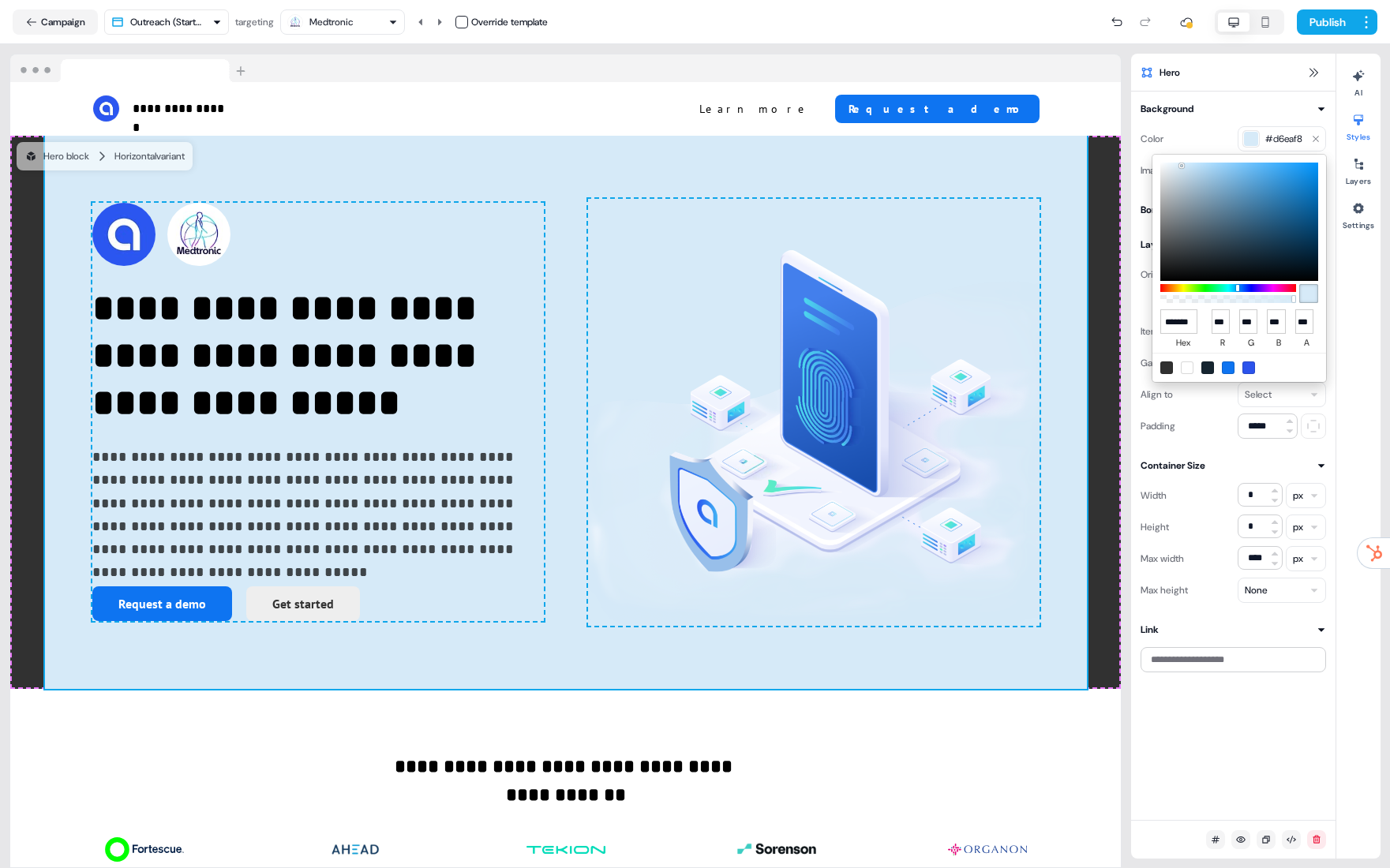 type on "******" 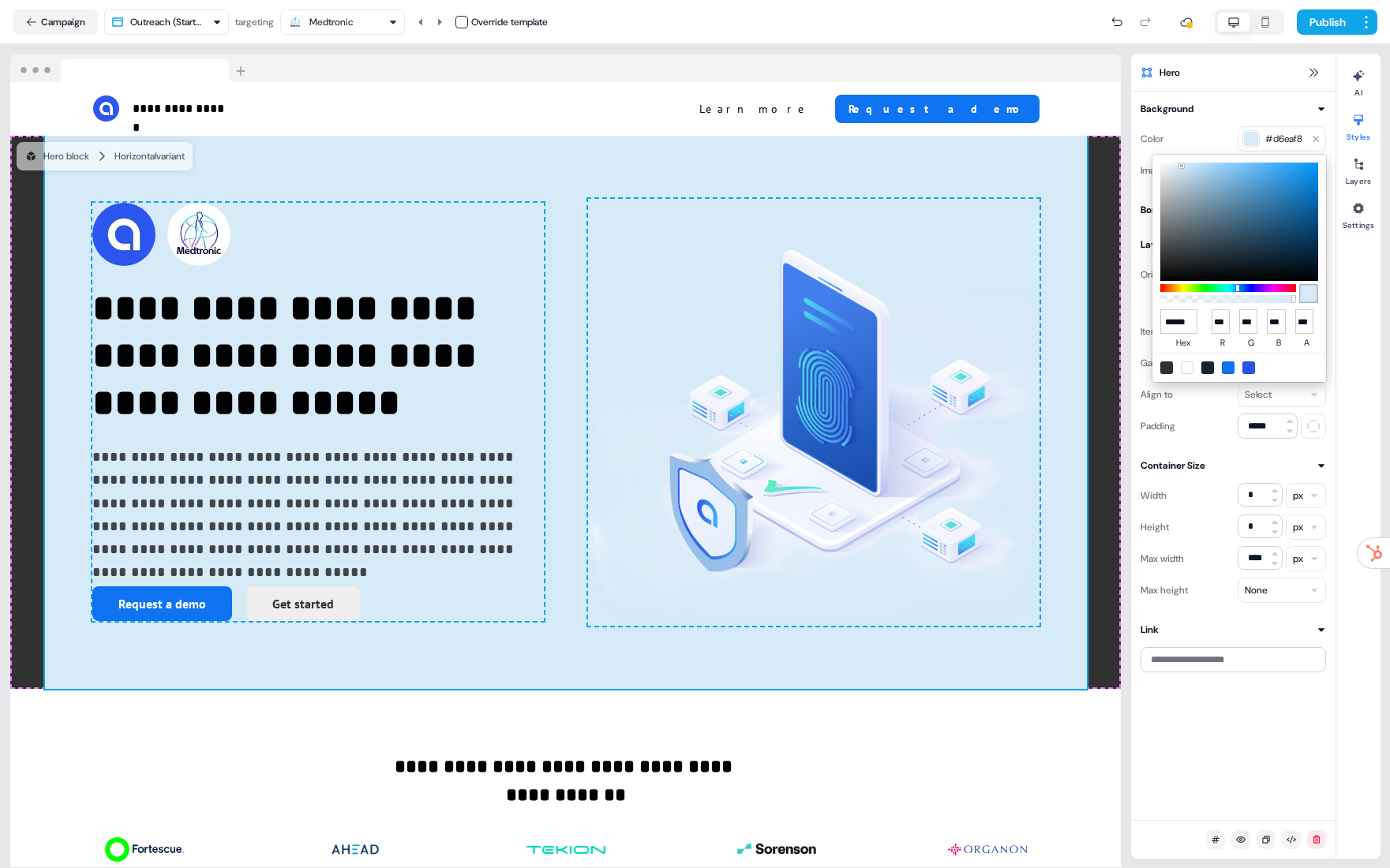 click on "**********" at bounding box center [695, 434] 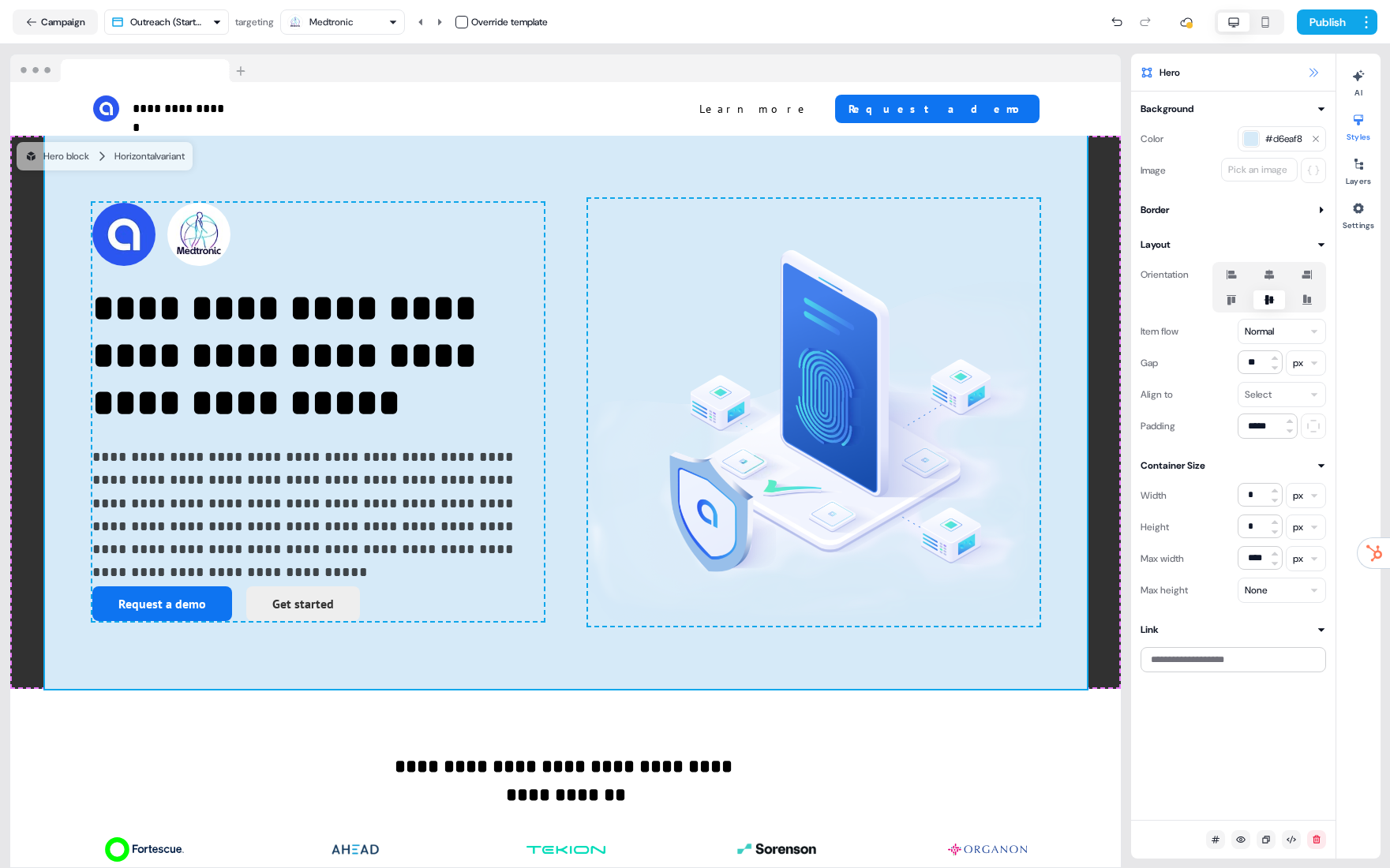 click at bounding box center (1313, 73) 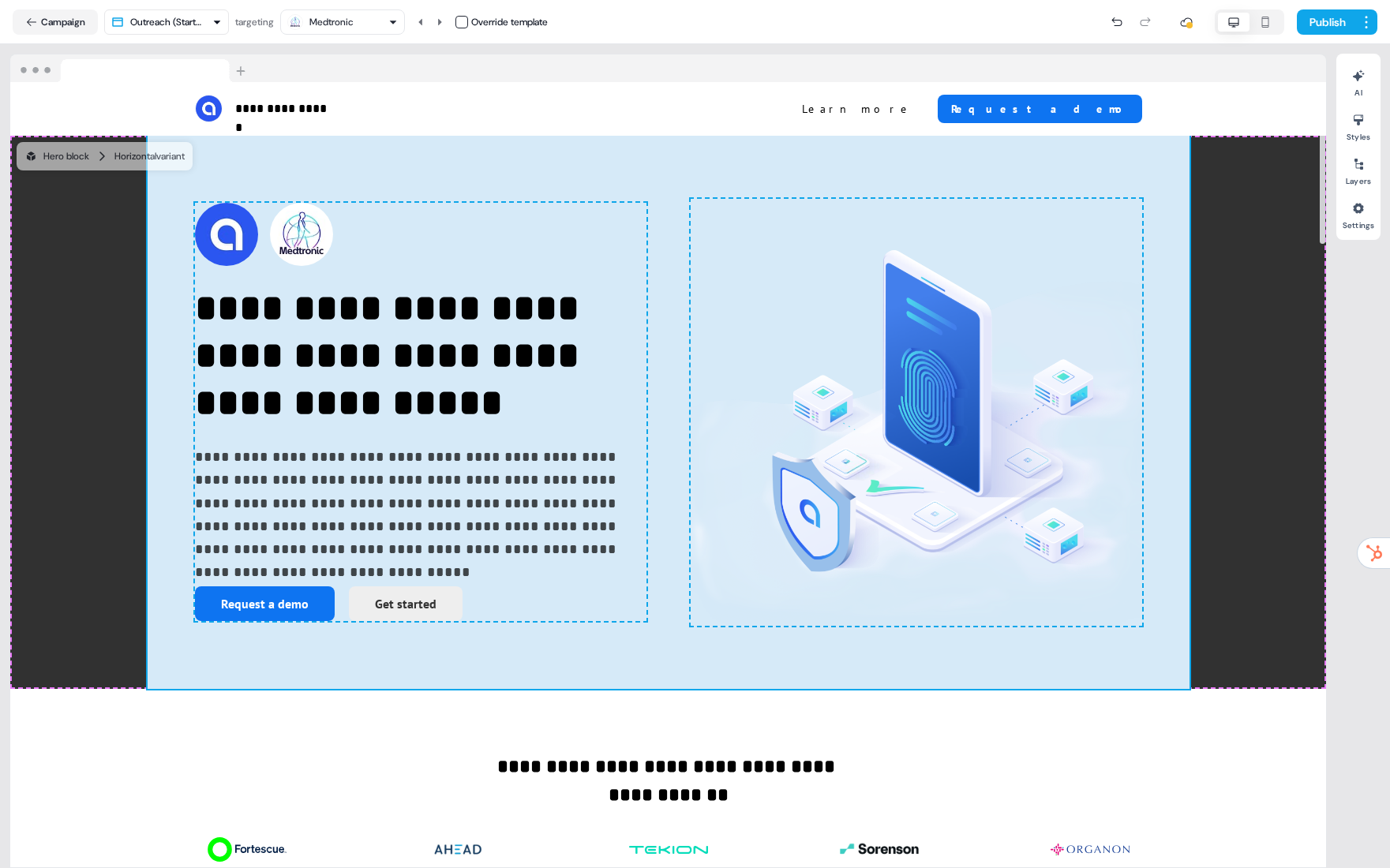 click on "**********" at bounding box center [668, 412] 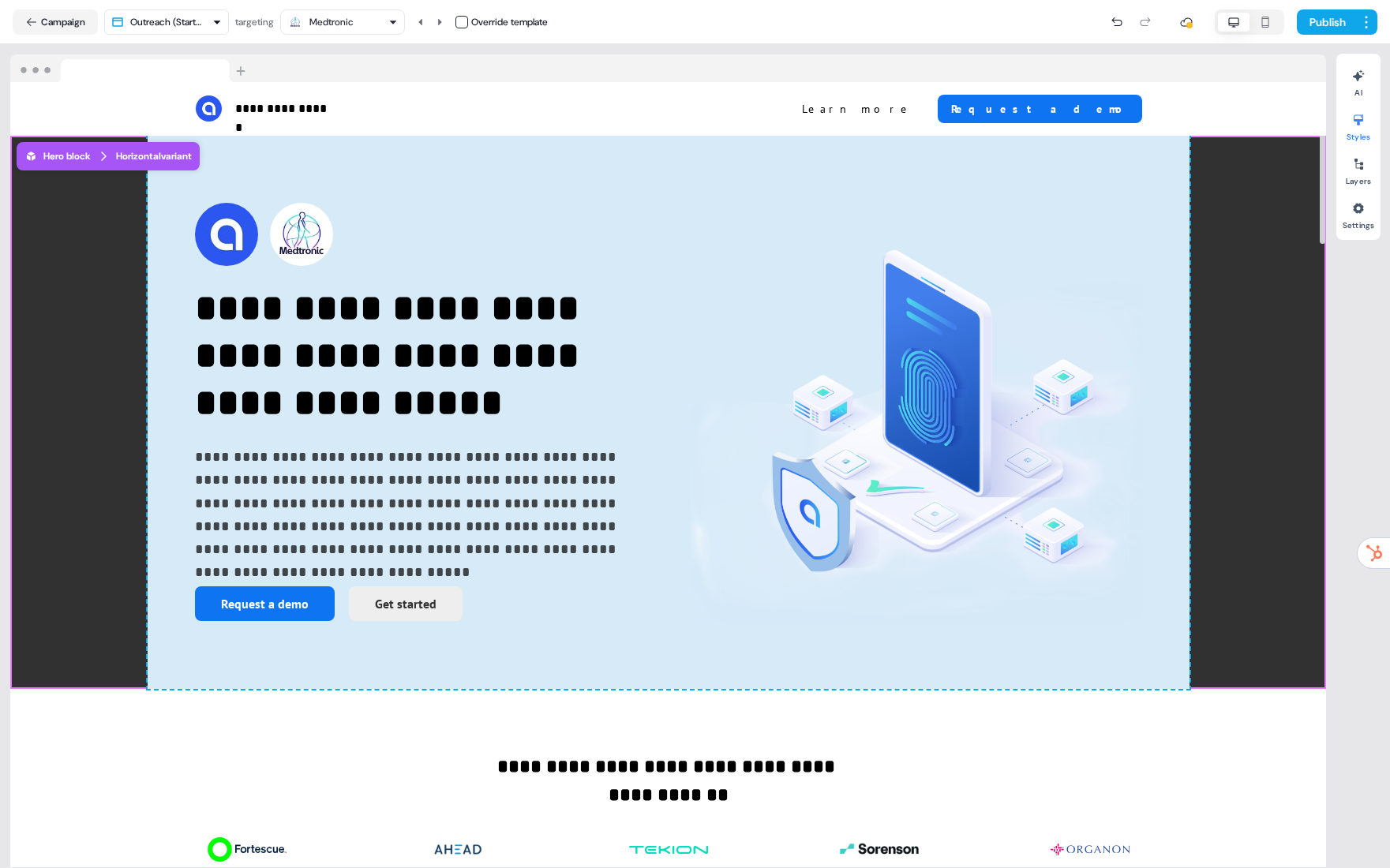 click on "Styles" at bounding box center [1358, 125] 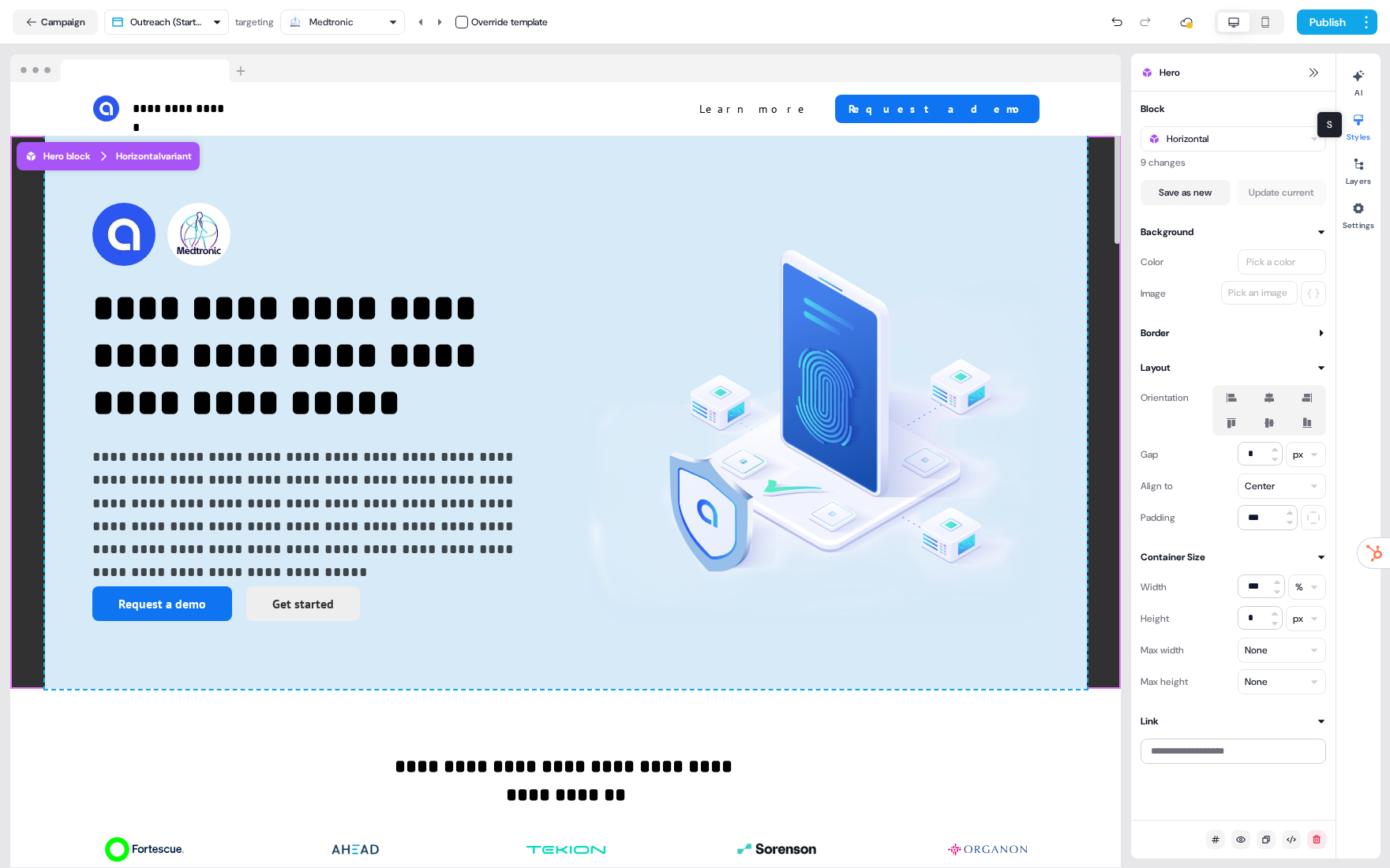 type 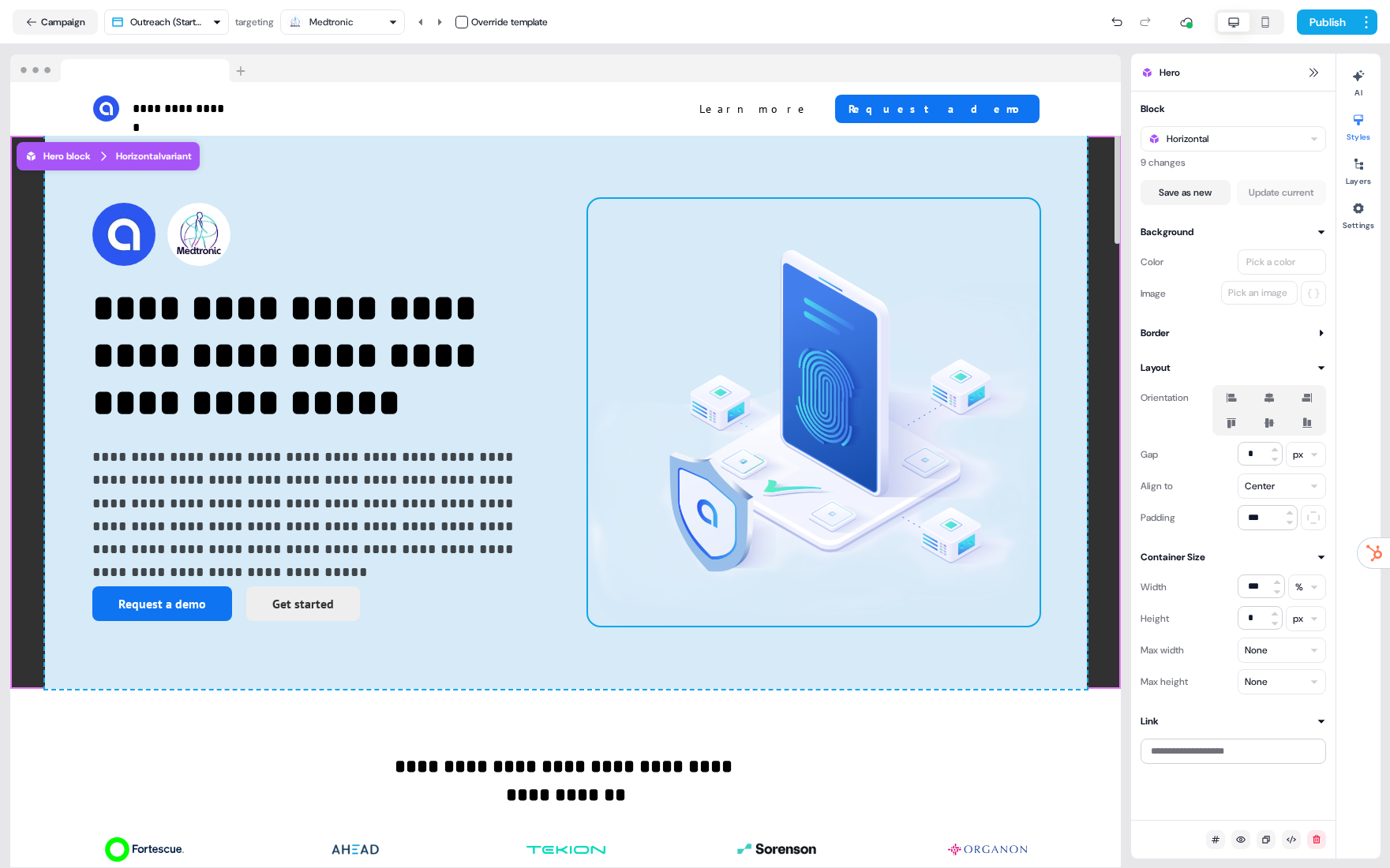 click at bounding box center (814, 412) 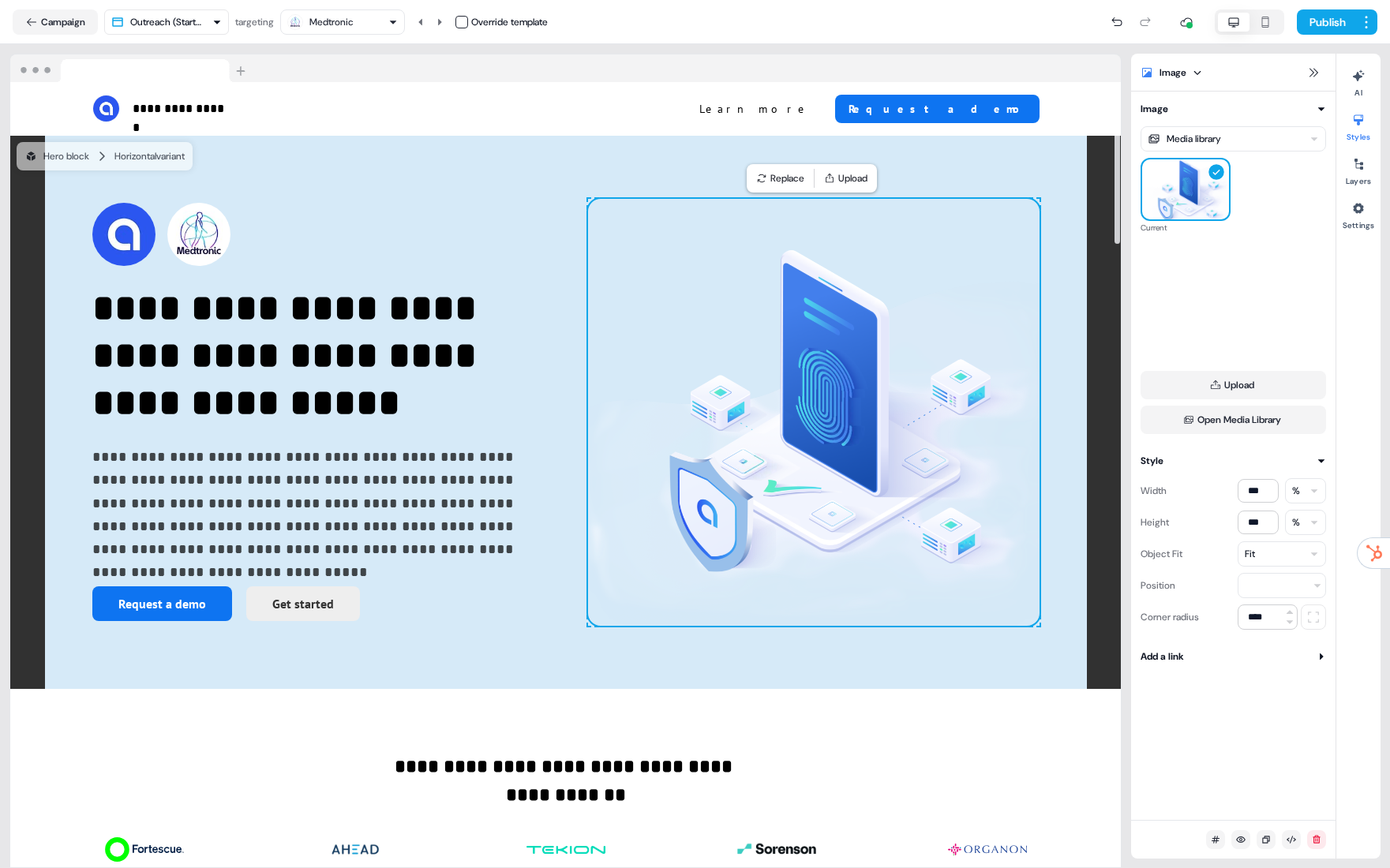 scroll, scrollTop: 700, scrollLeft: 0, axis: vertical 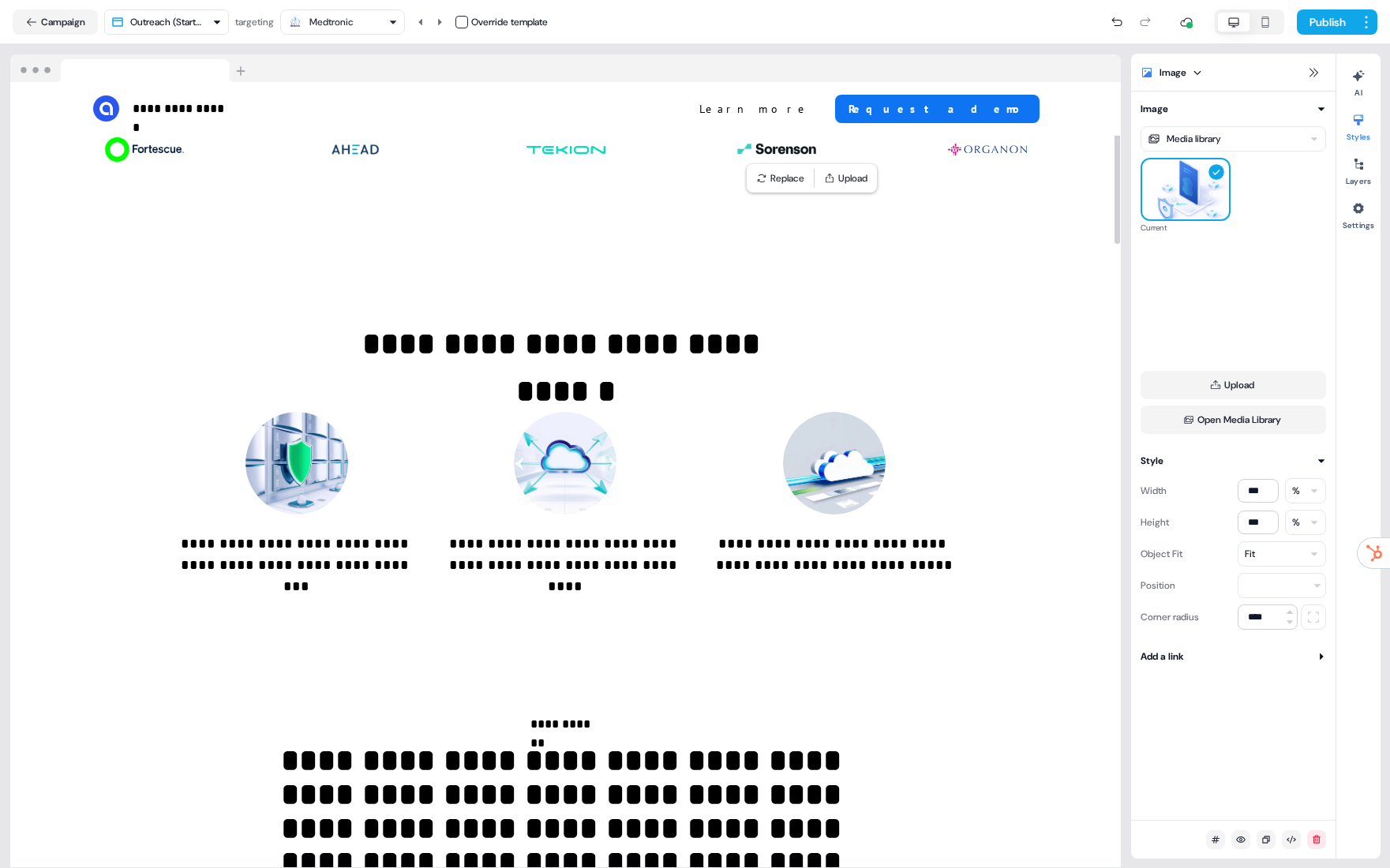 drag, startPoint x: 1113, startPoint y: 306, endPoint x: 1063, endPoint y: 307, distance: 50.009999 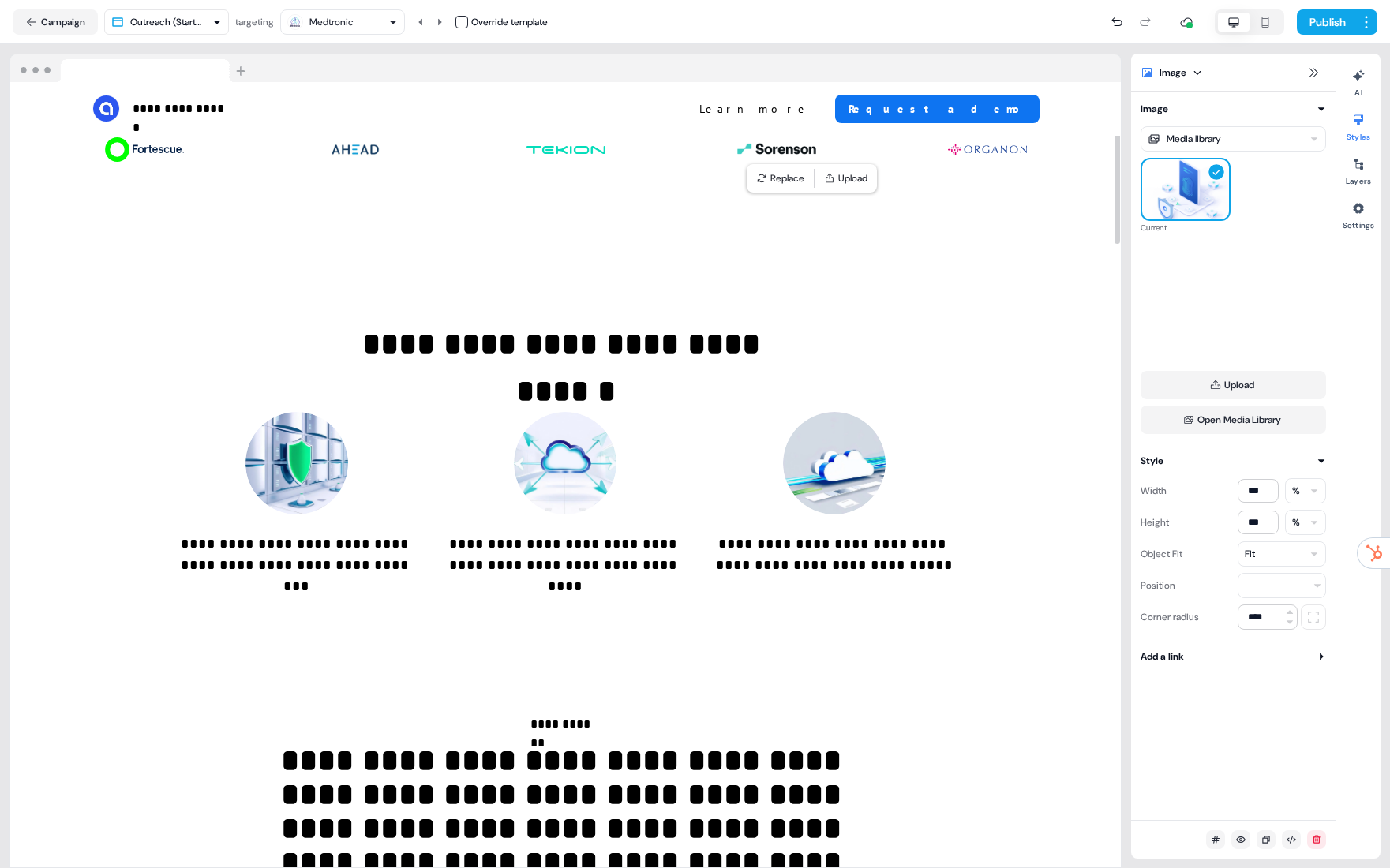 click at bounding box center [1117, 475] 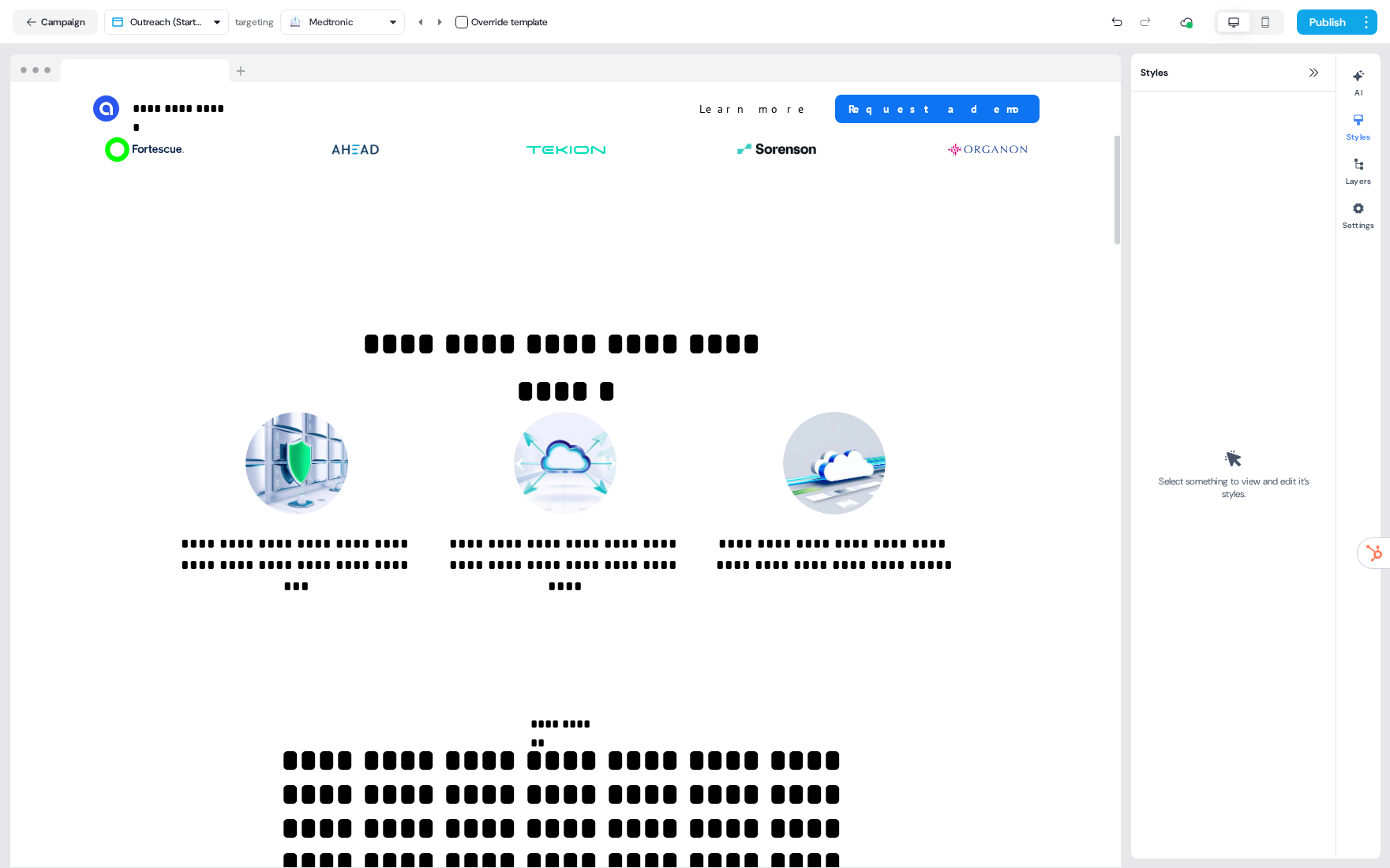 scroll, scrollTop: 0, scrollLeft: 0, axis: both 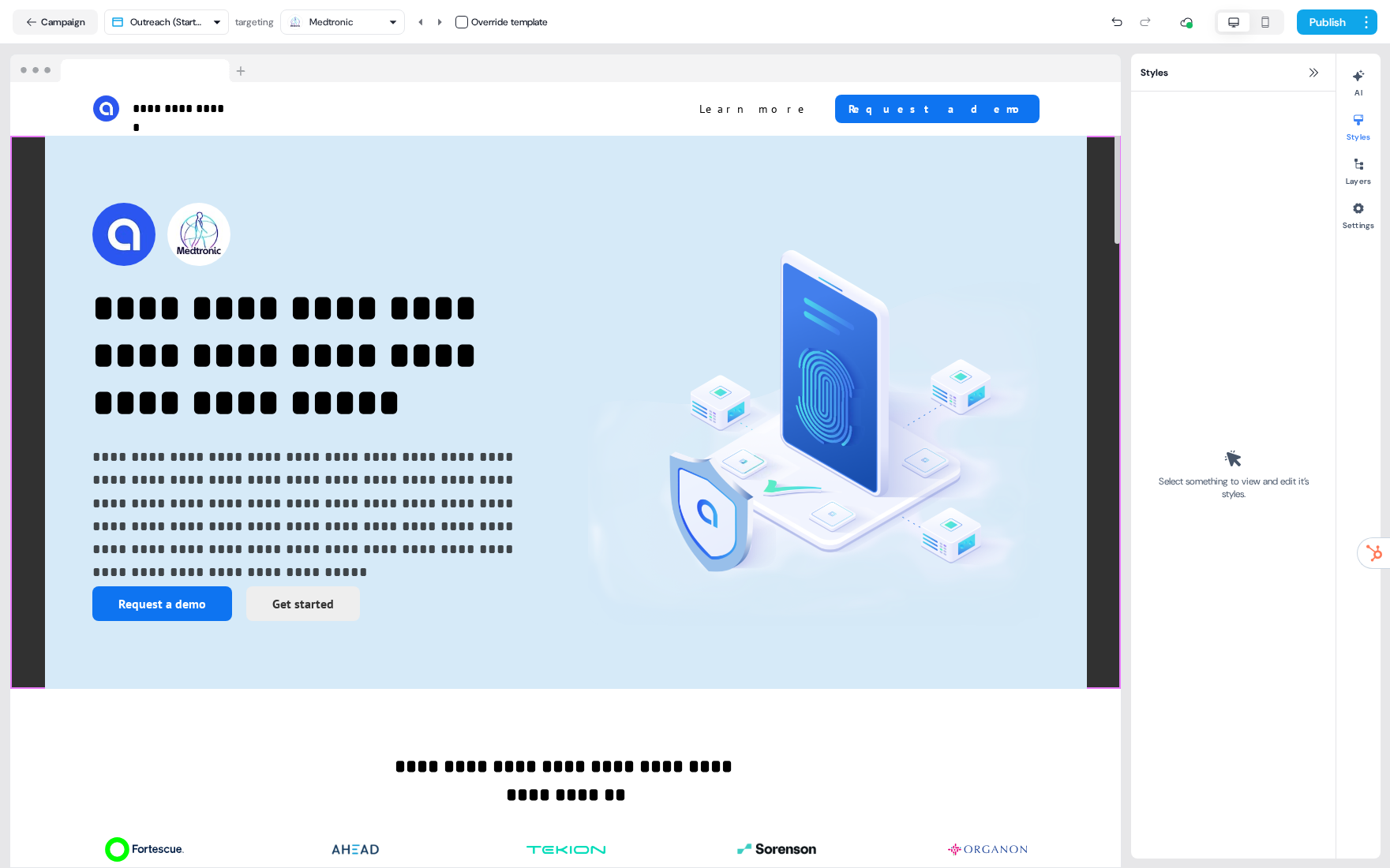 click on "**********" at bounding box center [565, 412] 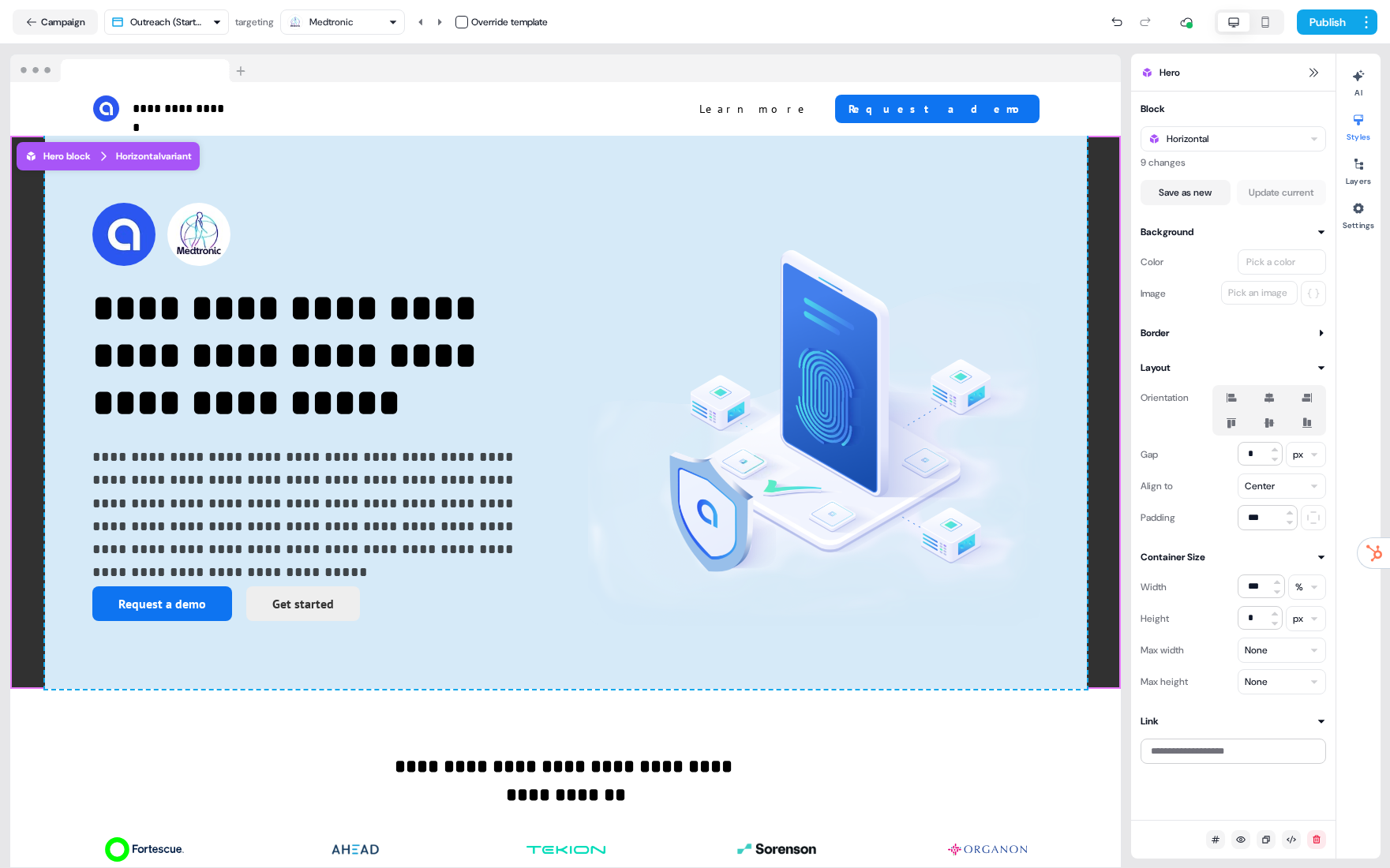 click on "Color Pick a color Image Pick an image" at bounding box center [1233, 273] 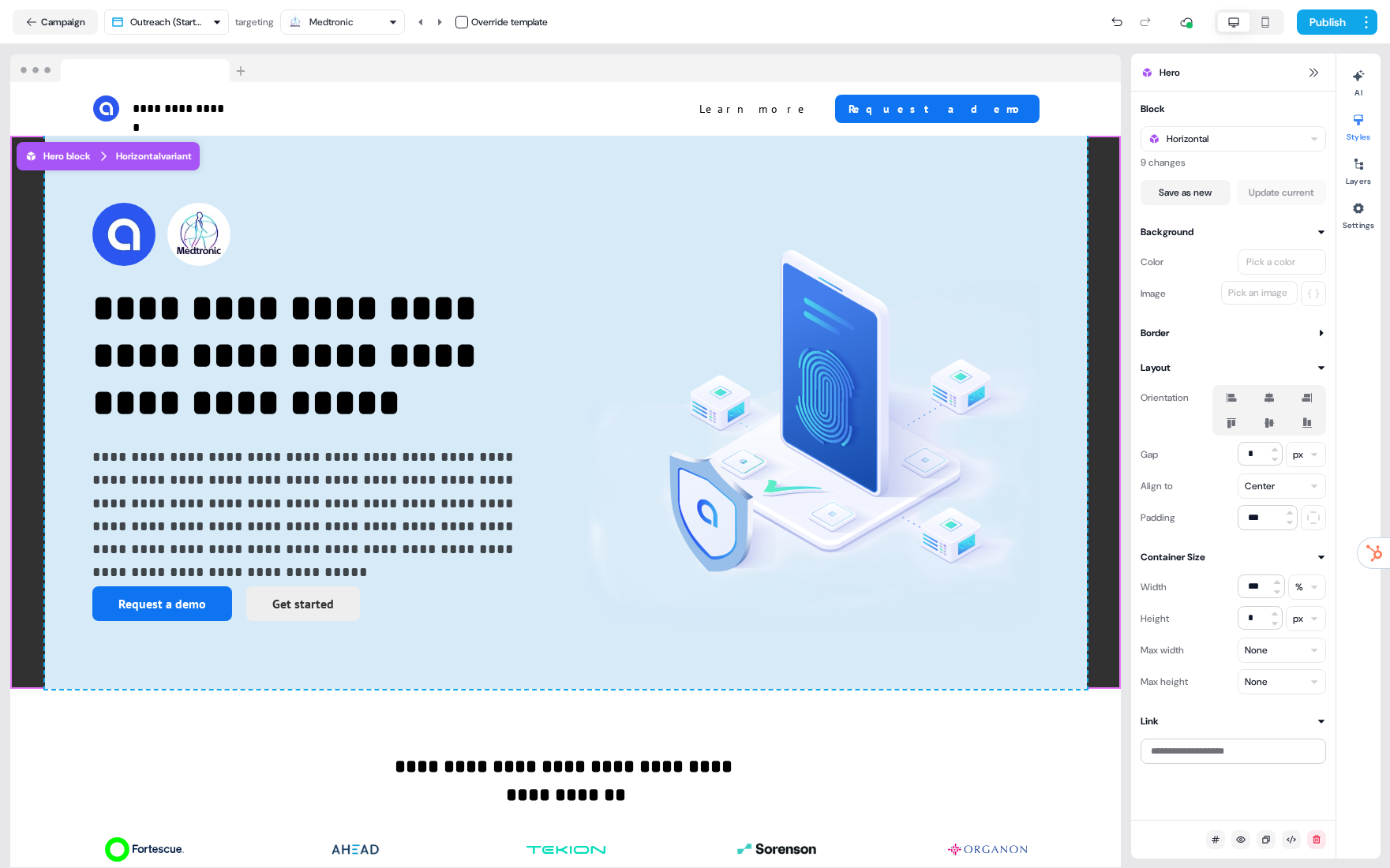 click on "Pick a color" at bounding box center [1271, 262] 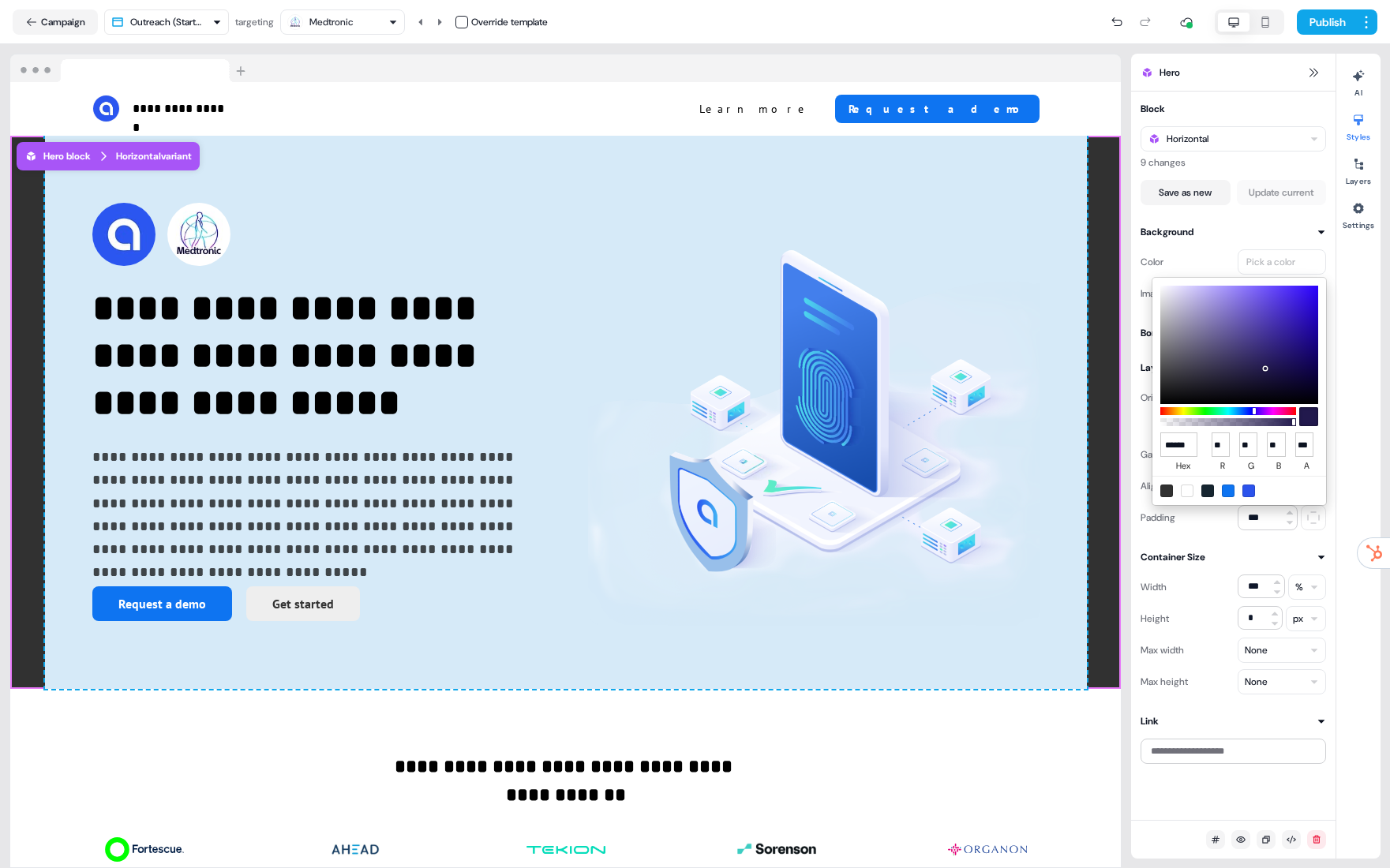 type on "*******" 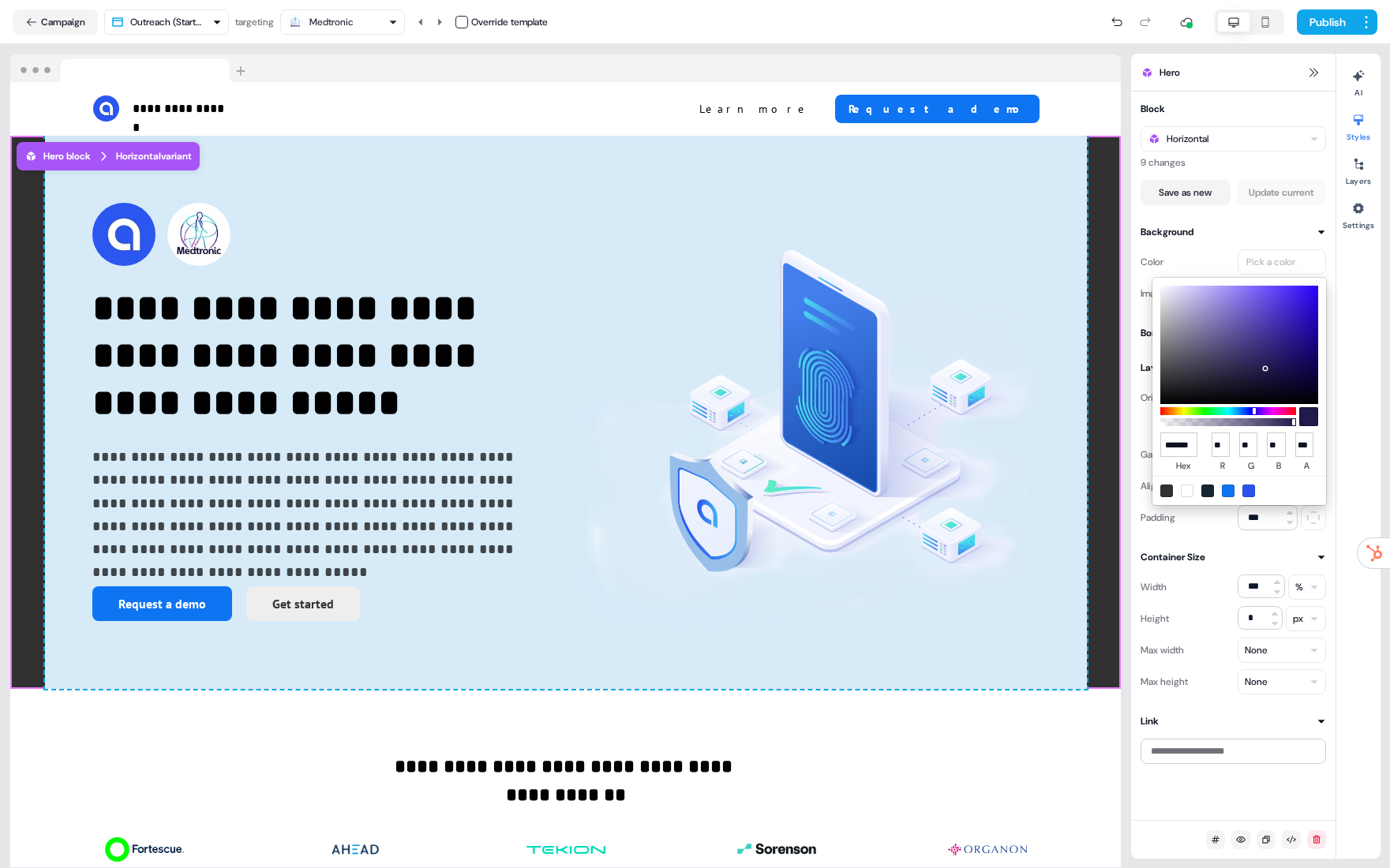scroll, scrollTop: 0, scrollLeft: 10, axis: horizontal 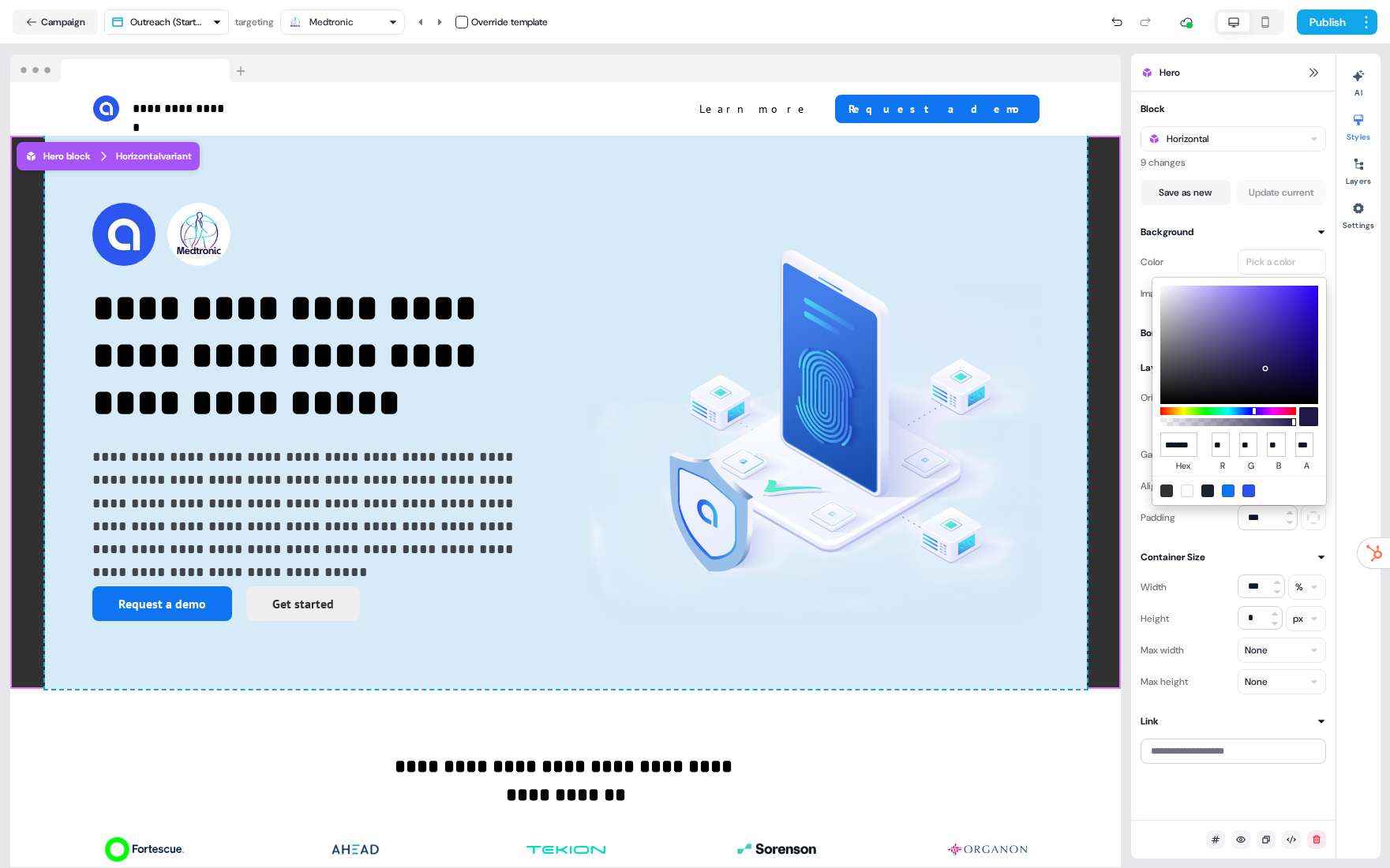 type on "***" 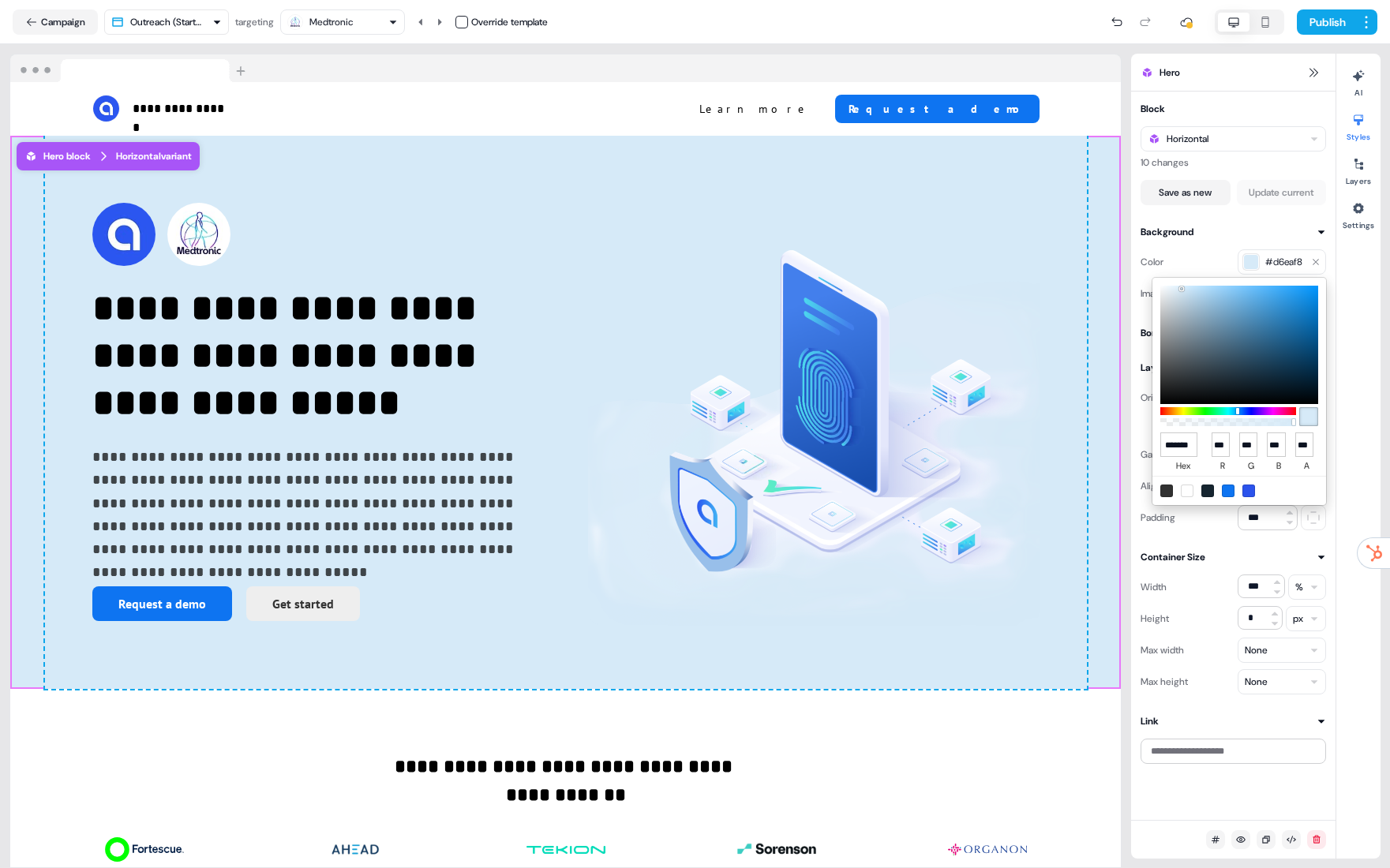 type on "******" 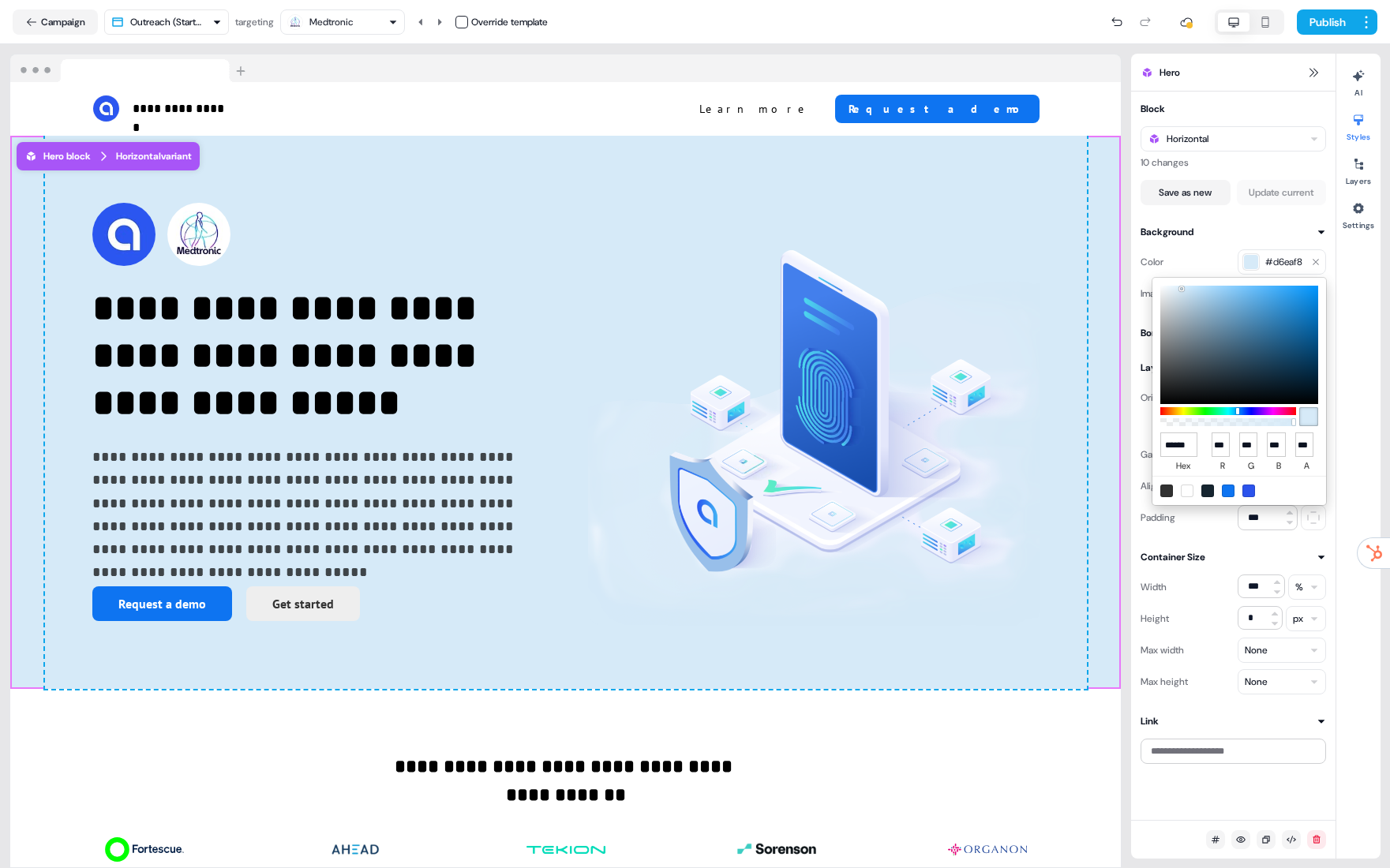 click on "**********" at bounding box center (695, 434) 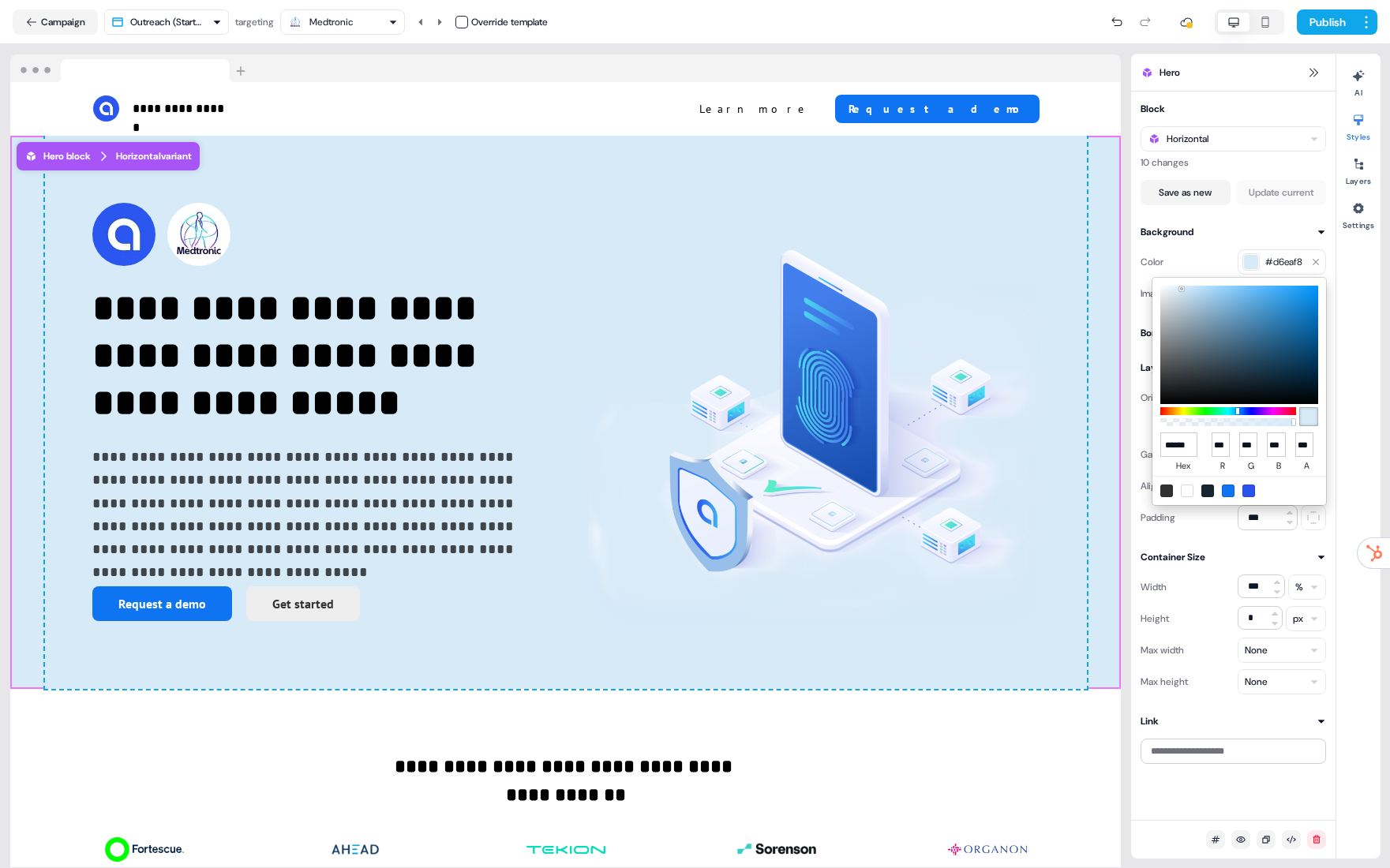 scroll, scrollTop: 0, scrollLeft: 0, axis: both 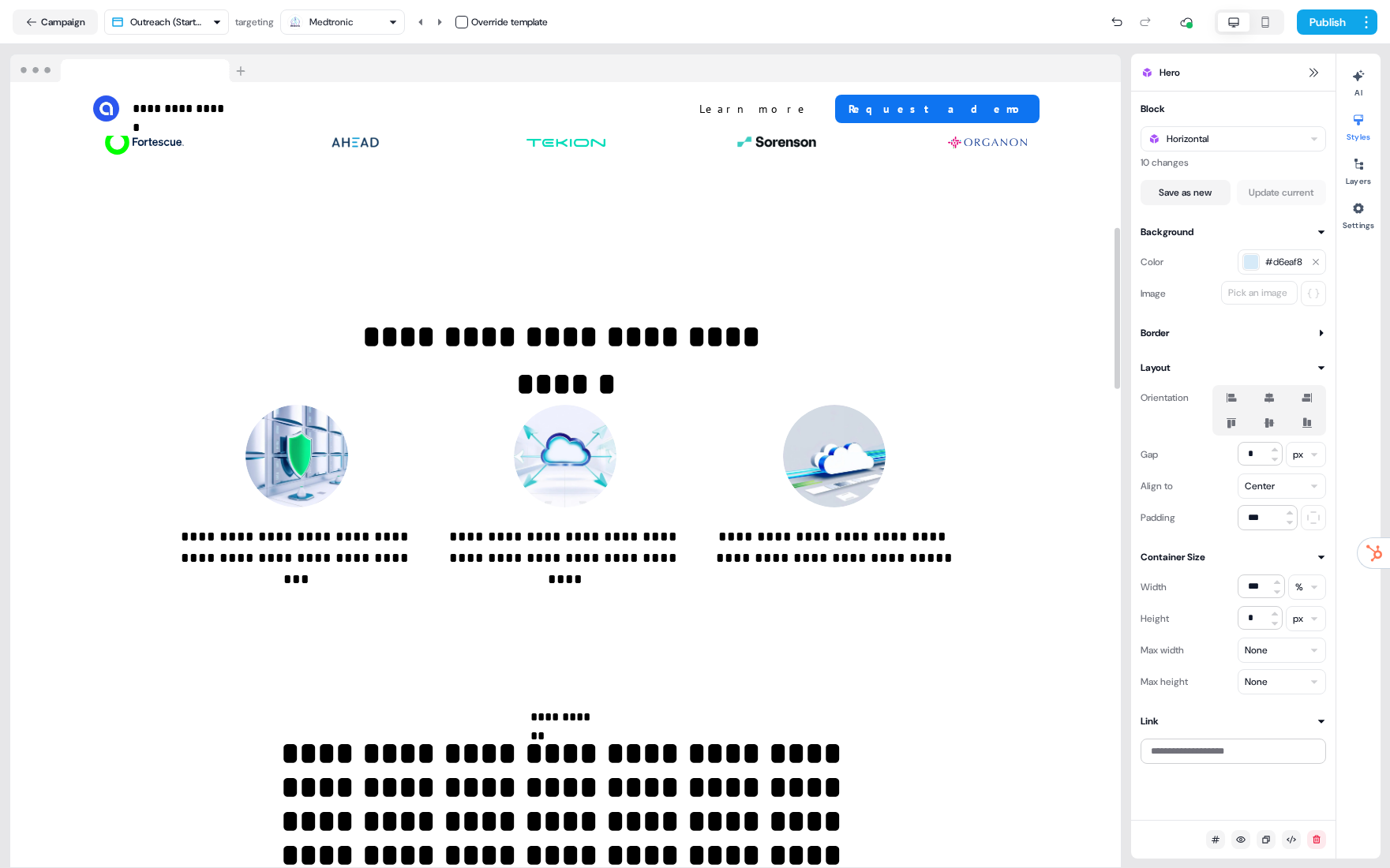 click on "**********" at bounding box center [565, 441] 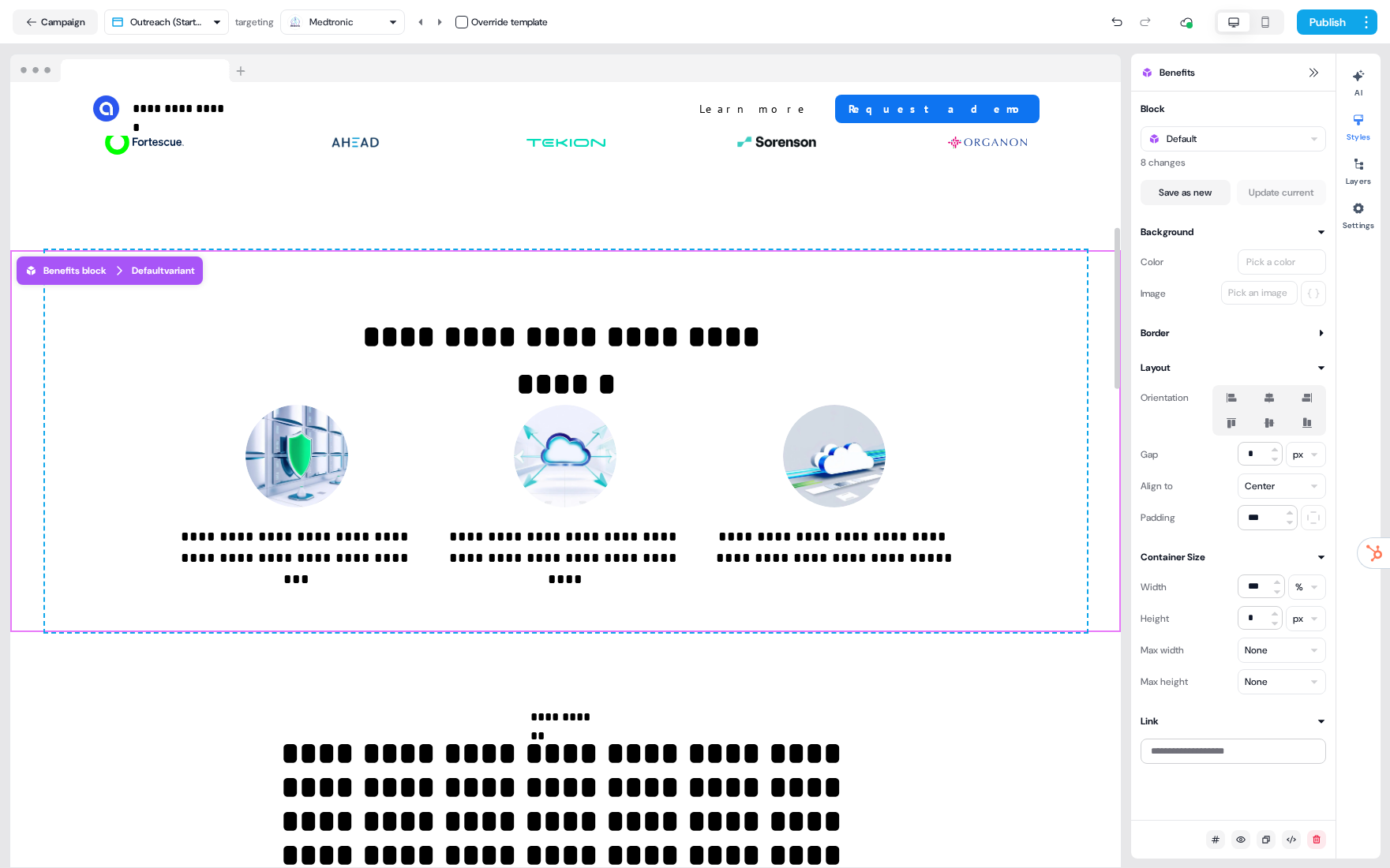 click on "**********" at bounding box center [565, 441] 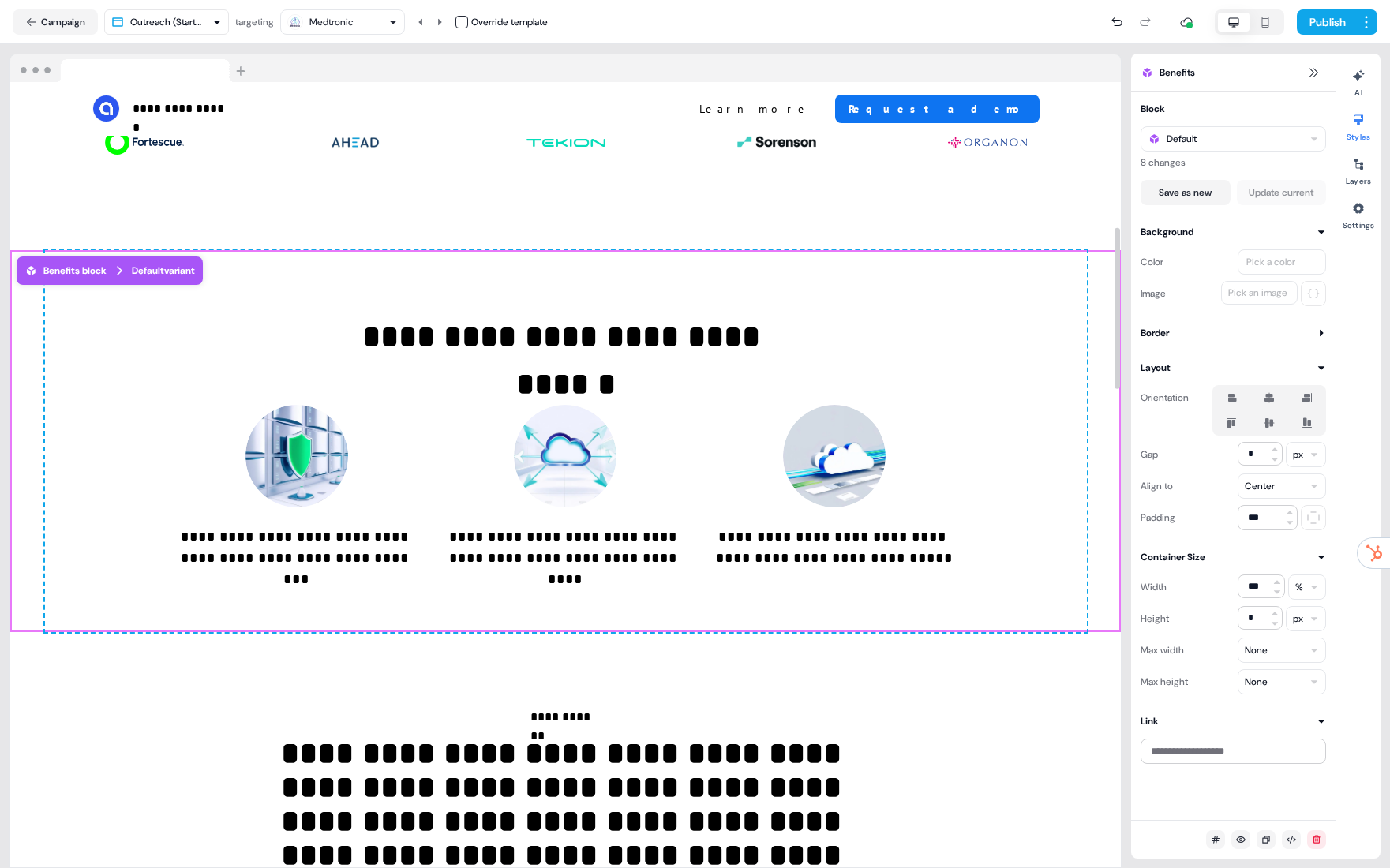 click on "Pick an image" at bounding box center [1257, 293] 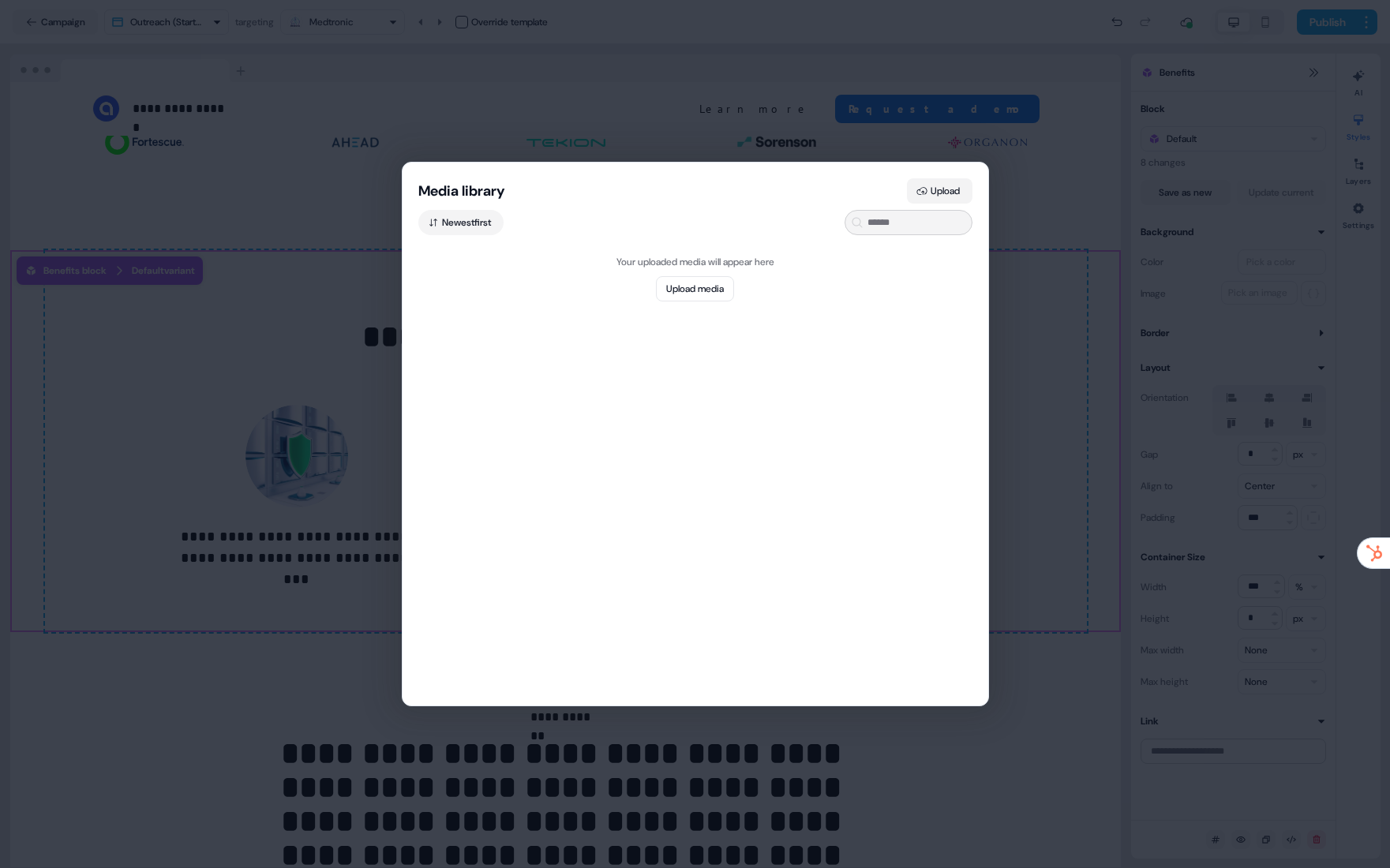 click on "Upload" at bounding box center [939, 191] 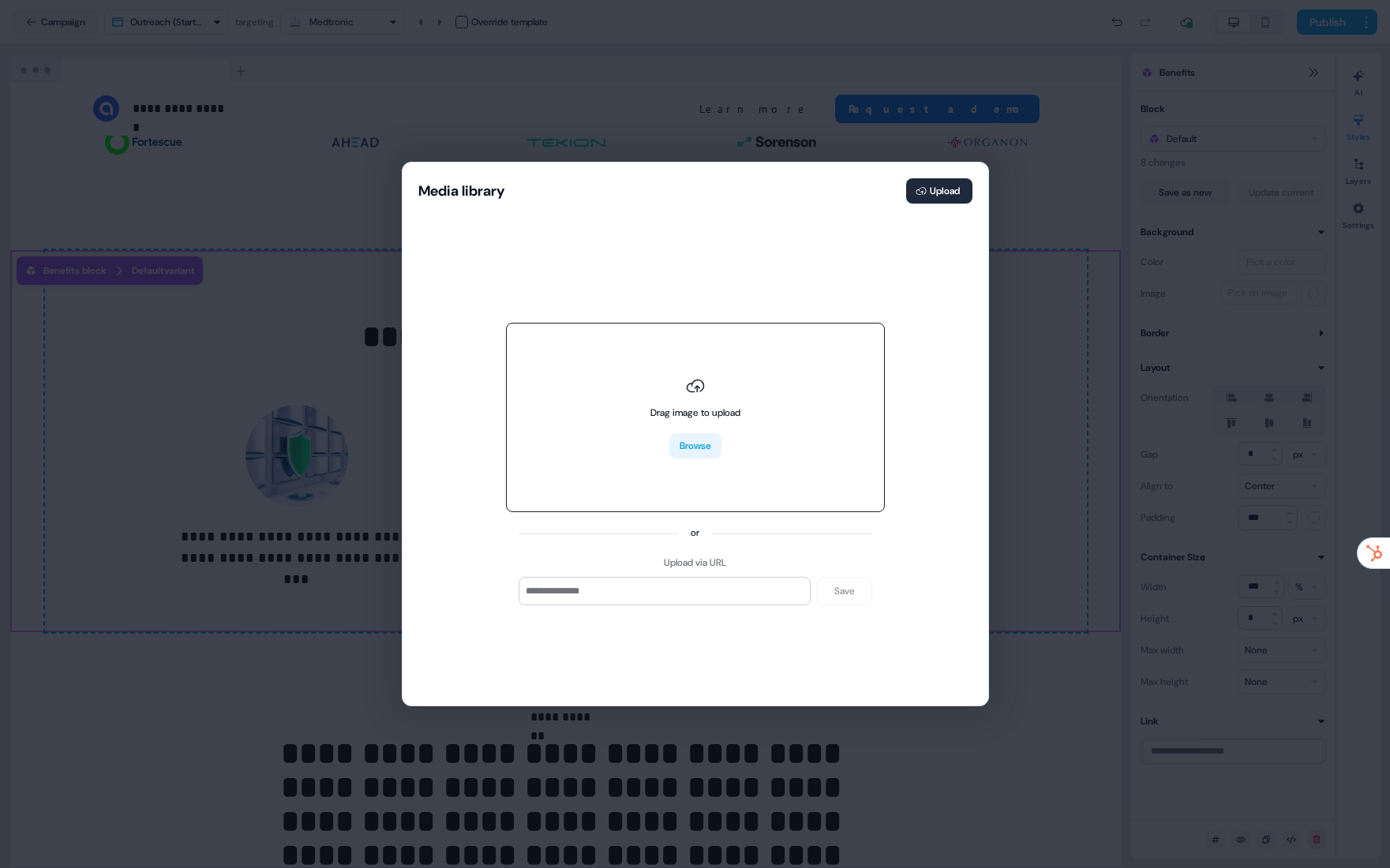 click on "Browse" at bounding box center [695, 446] 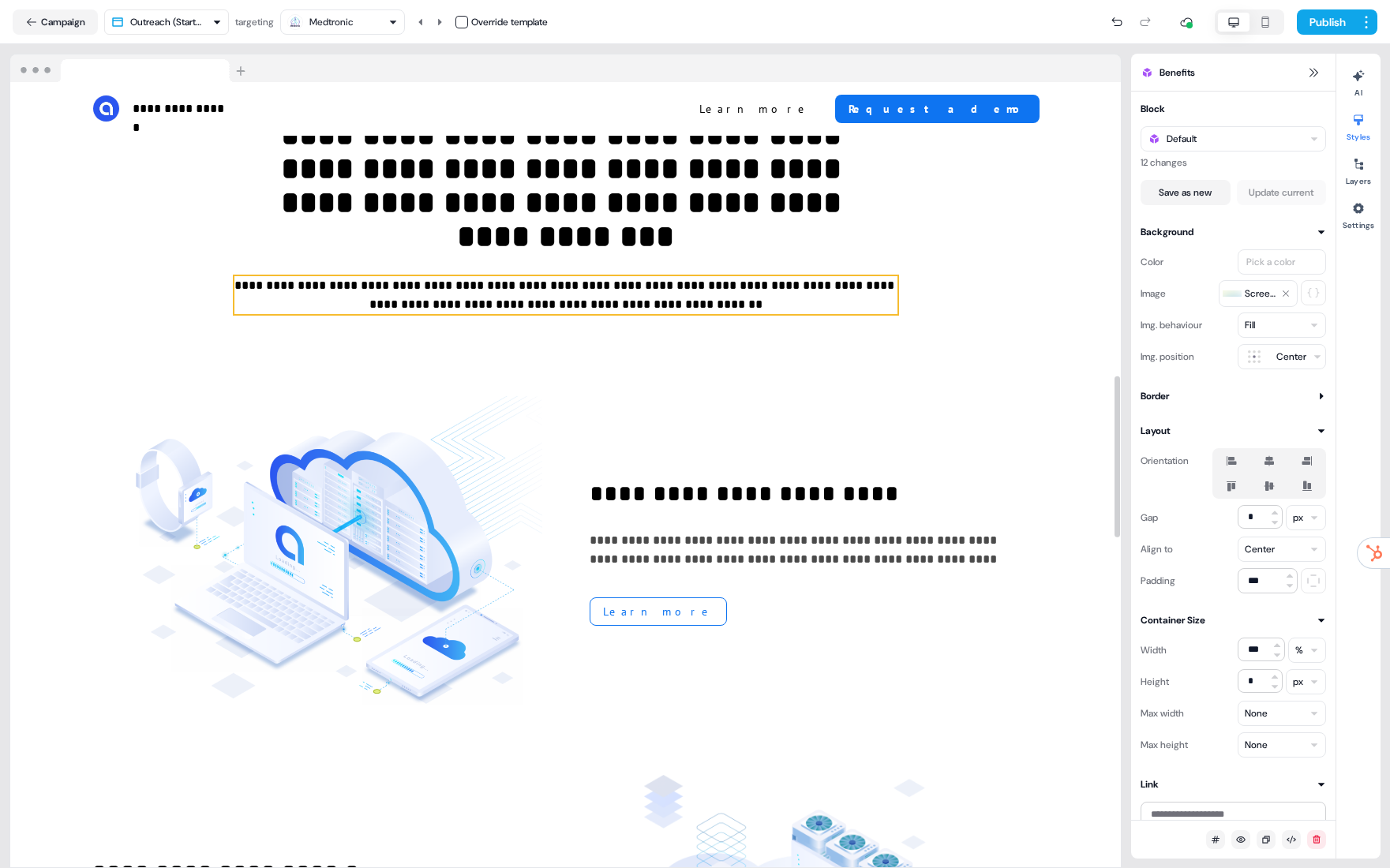 scroll, scrollTop: 1439, scrollLeft: 0, axis: vertical 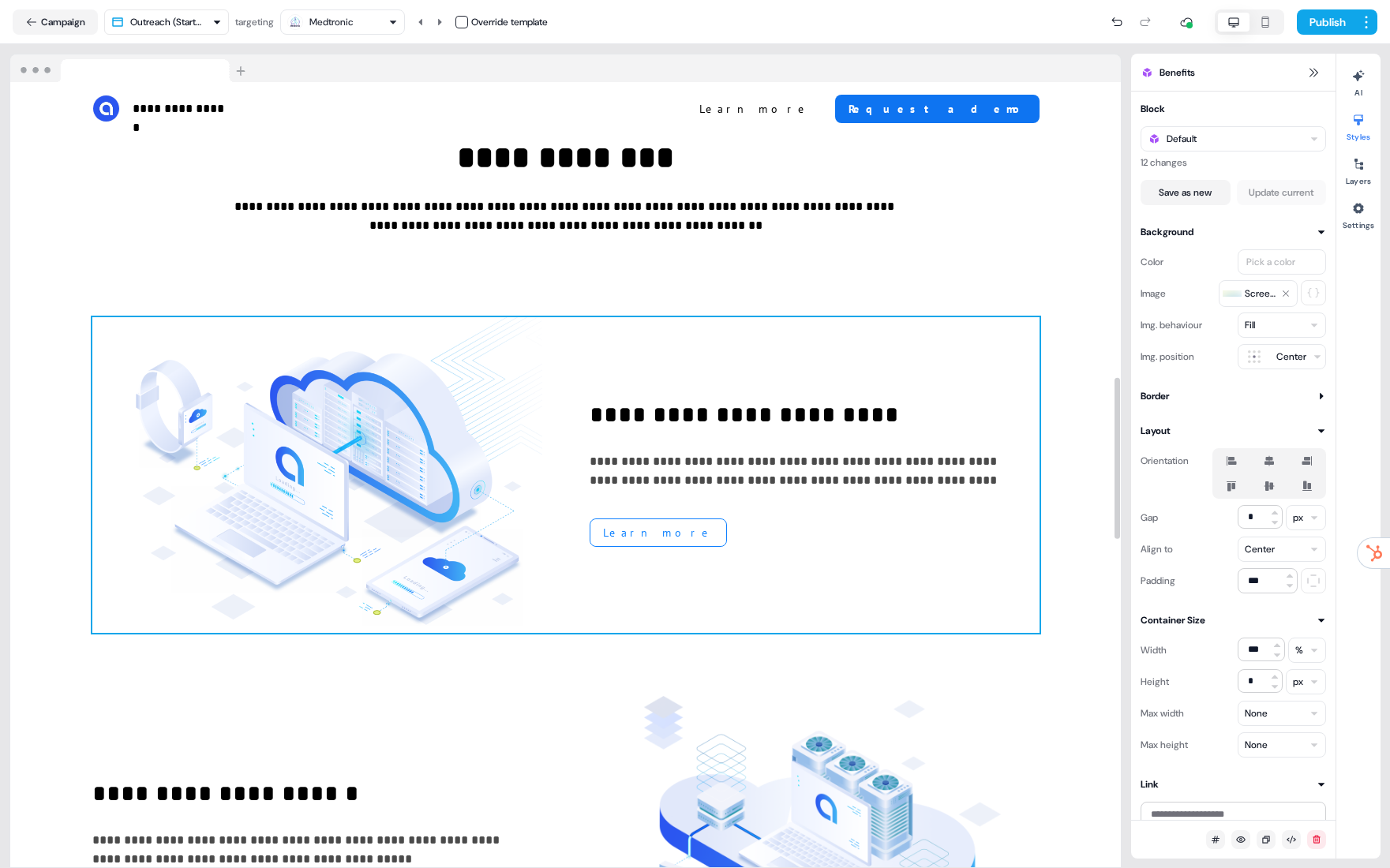 click on "Learn more" at bounding box center (658, 533) 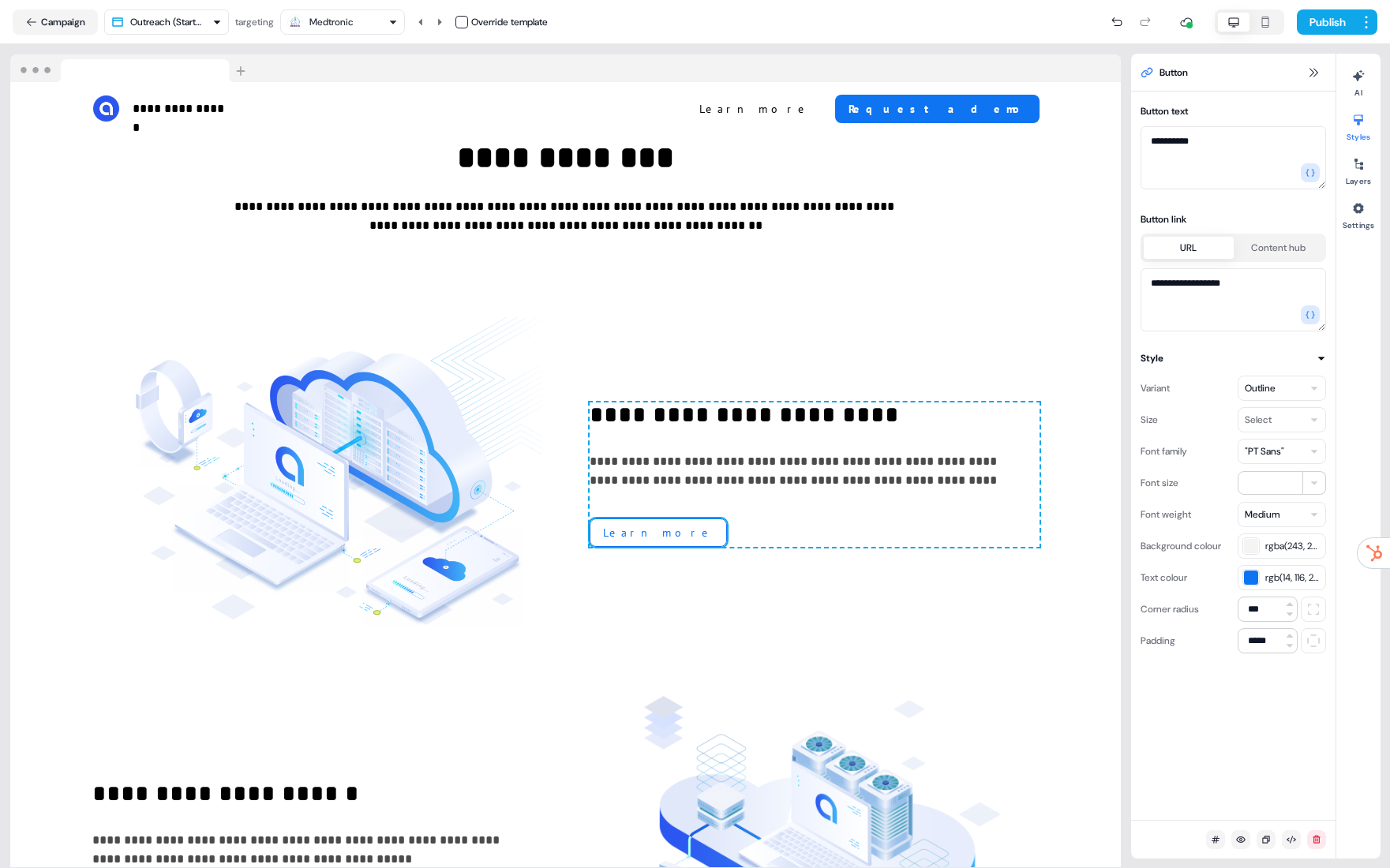click on "rgba(243, 243, 244, 0.894)" at bounding box center (1282, 546) 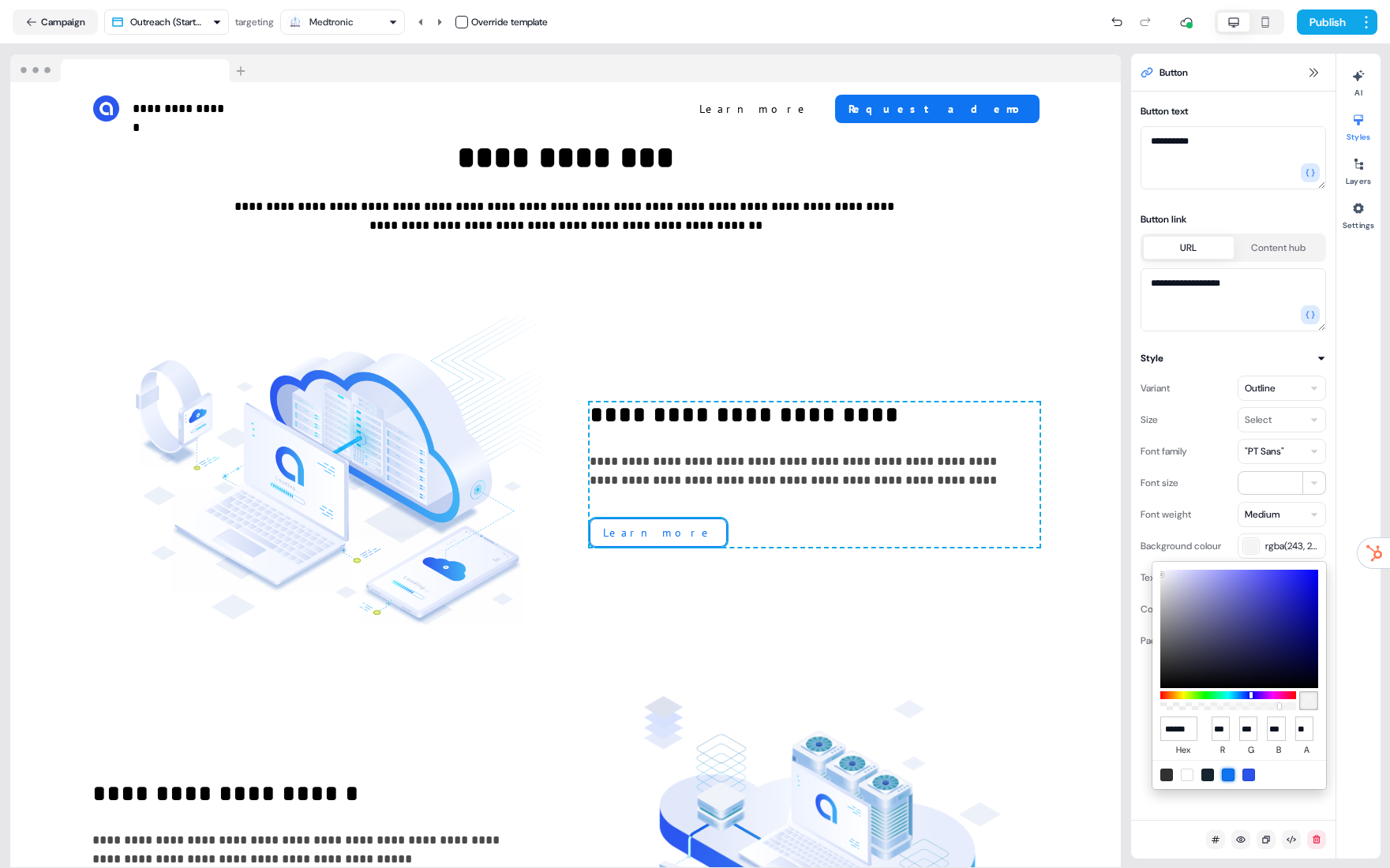 click at bounding box center [1228, 775] 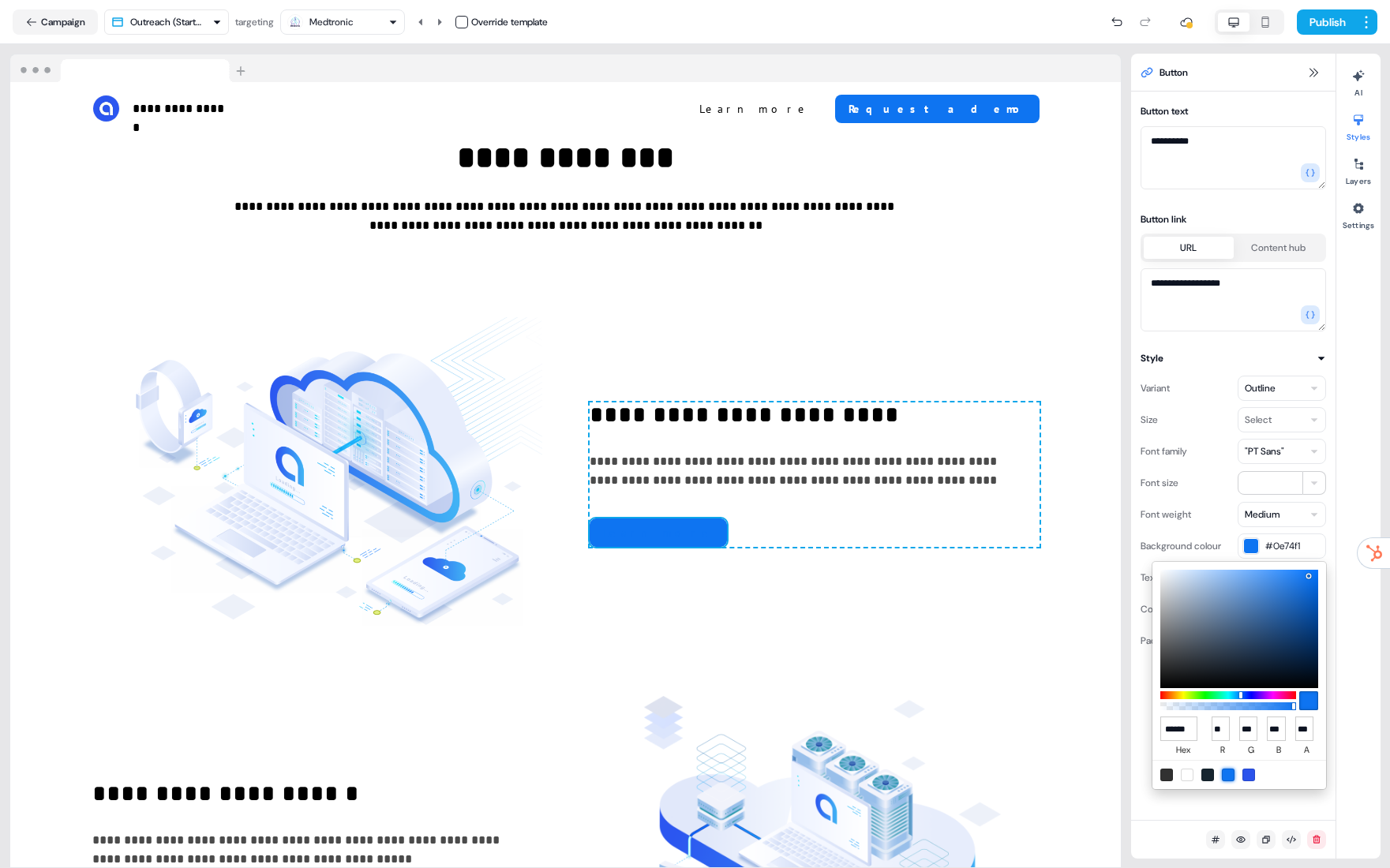 type on "******" 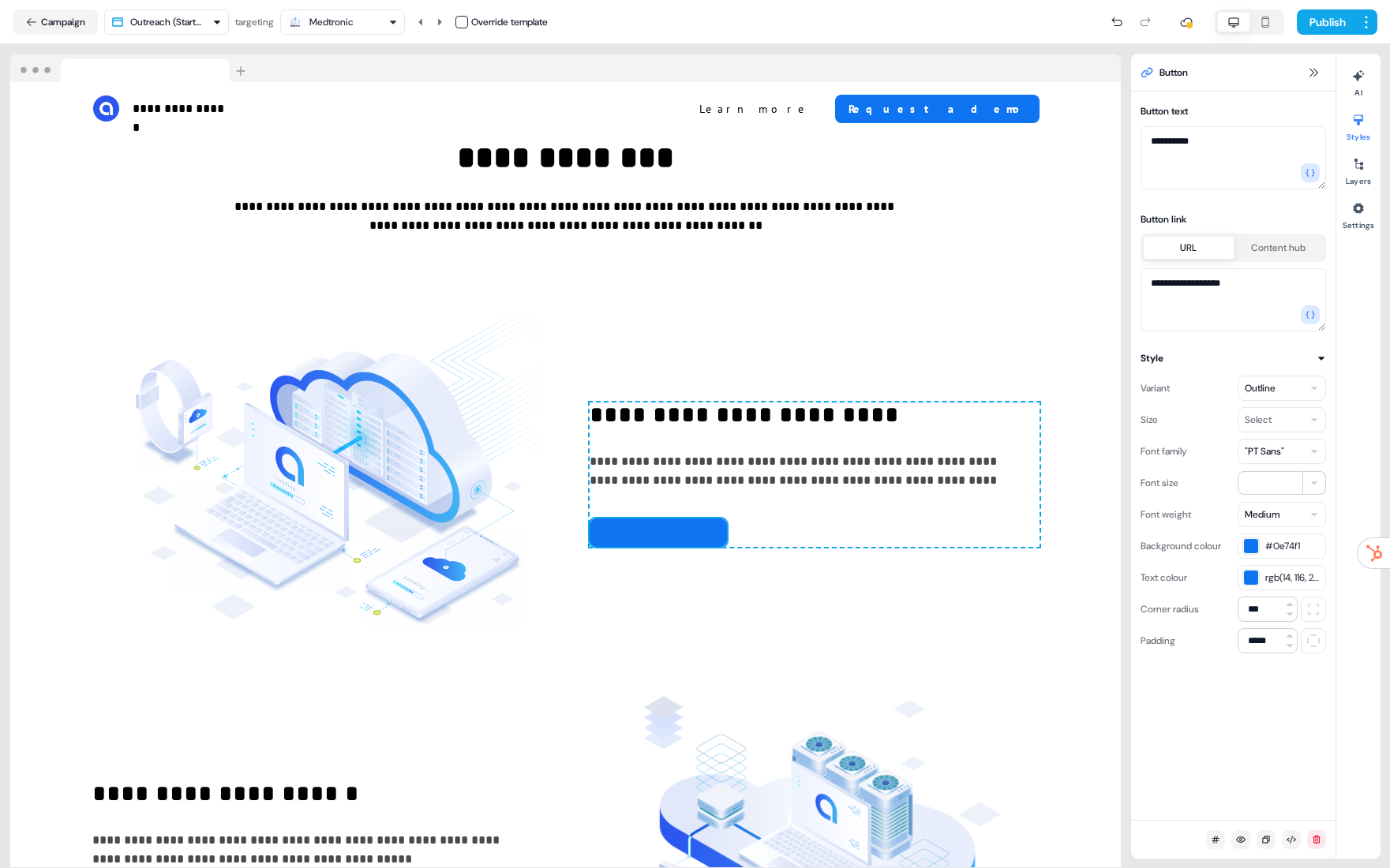 click on "rgb(14, 116, 241)" at bounding box center [1293, 578] 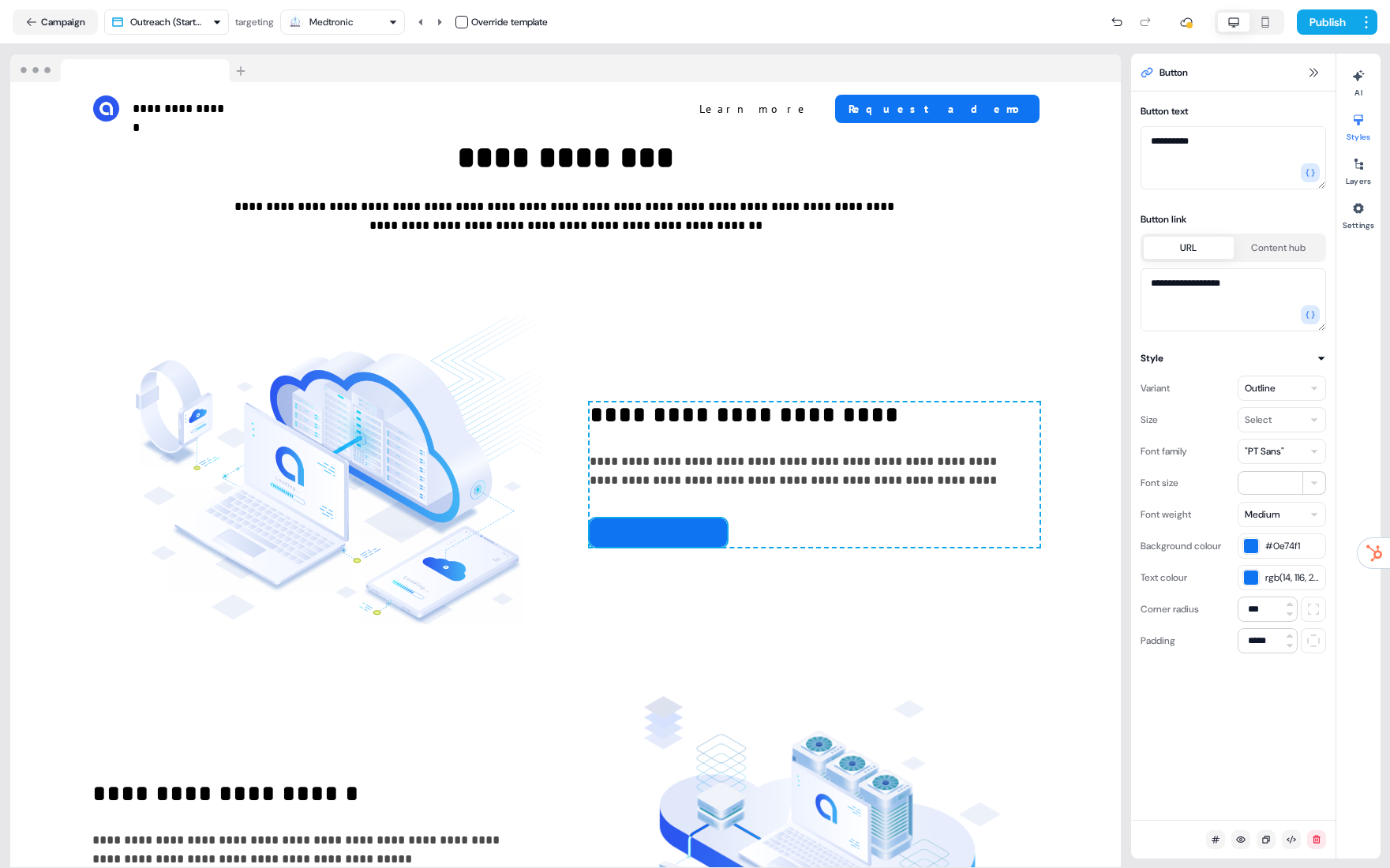 click on "Corner radius" at bounding box center [1170, 609] 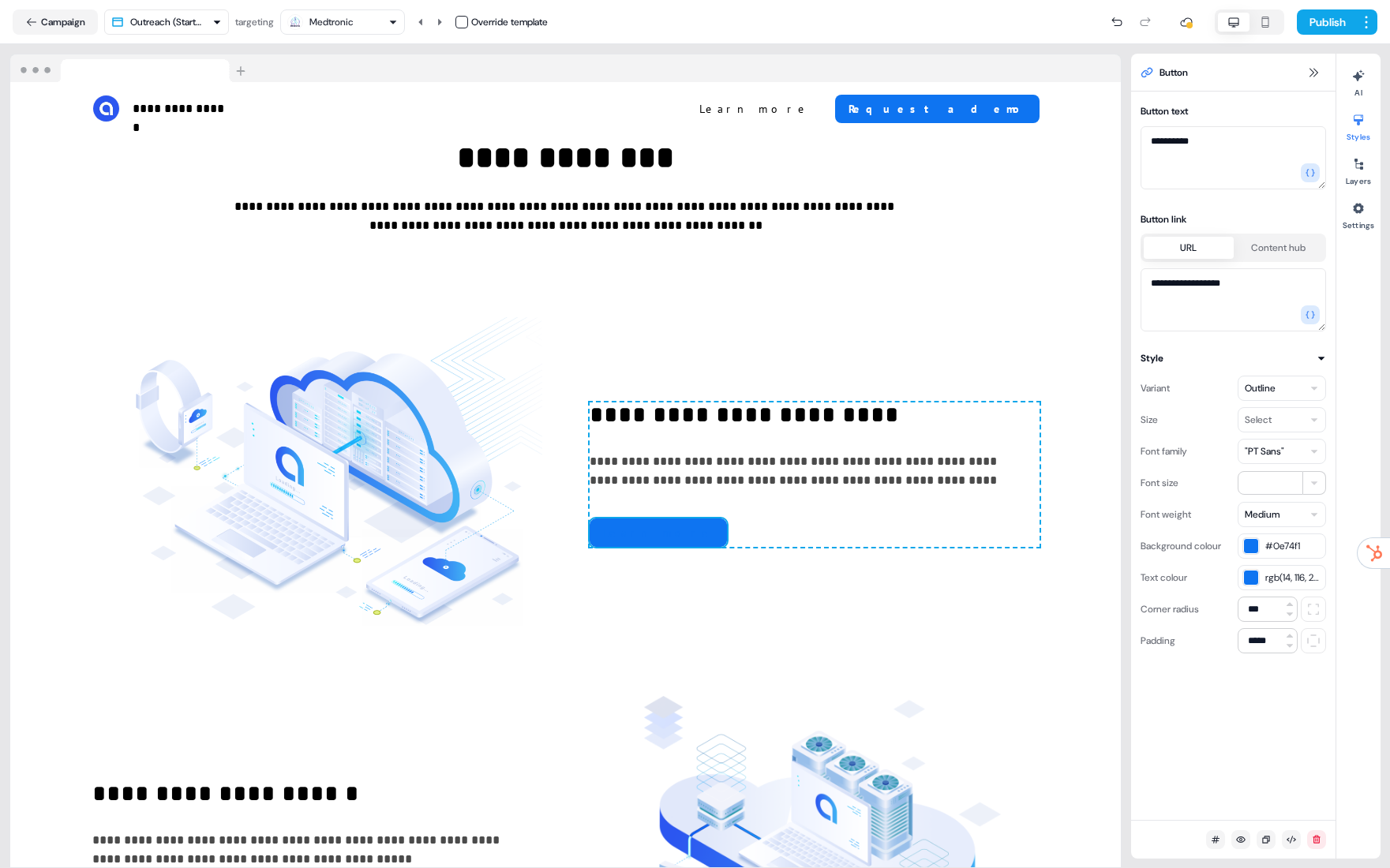 click on "rgb(14, 116, 241)" at bounding box center [1282, 578] 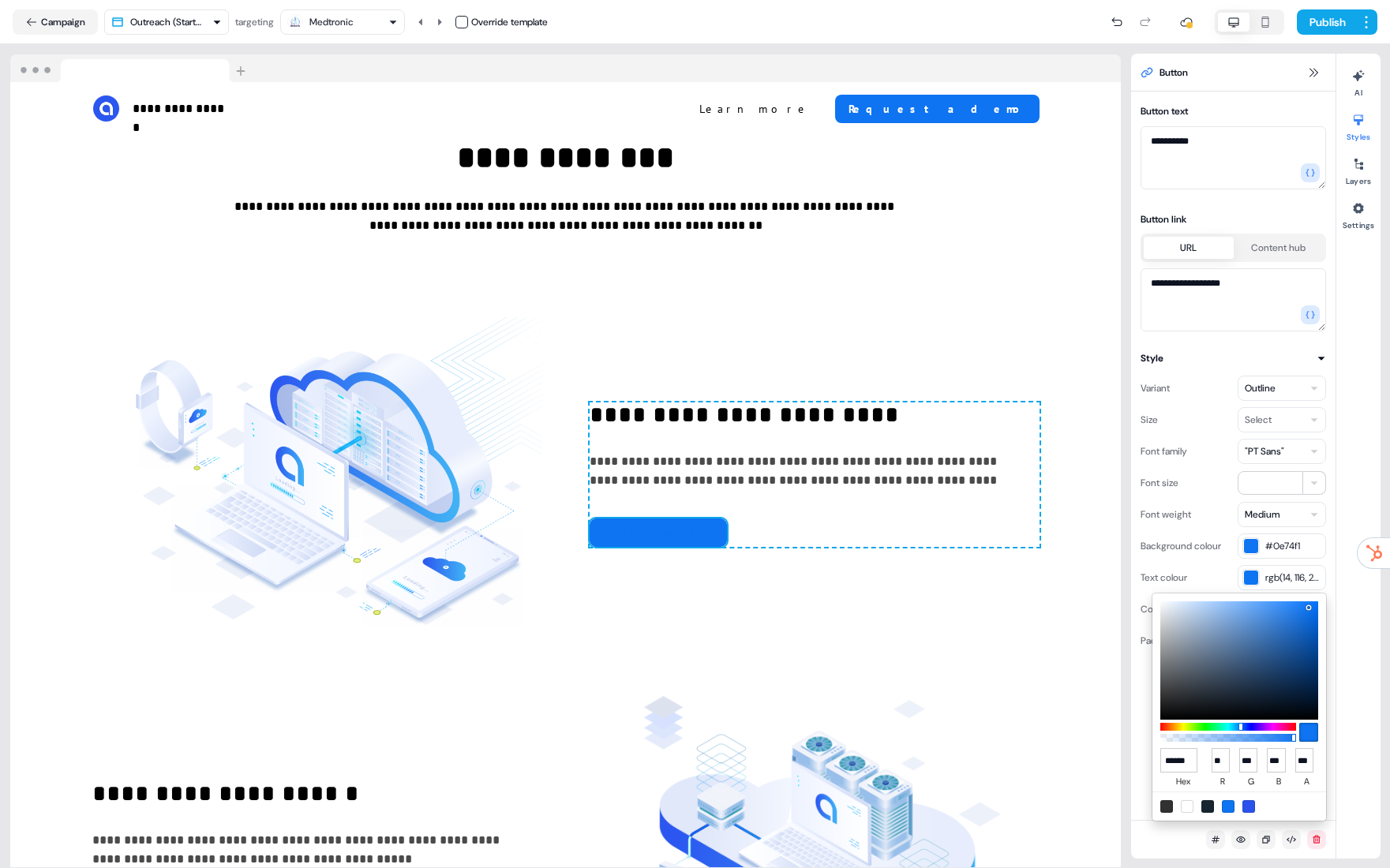 click on "****** hex ** r *** g *** b *** a" at bounding box center (1239, 707) 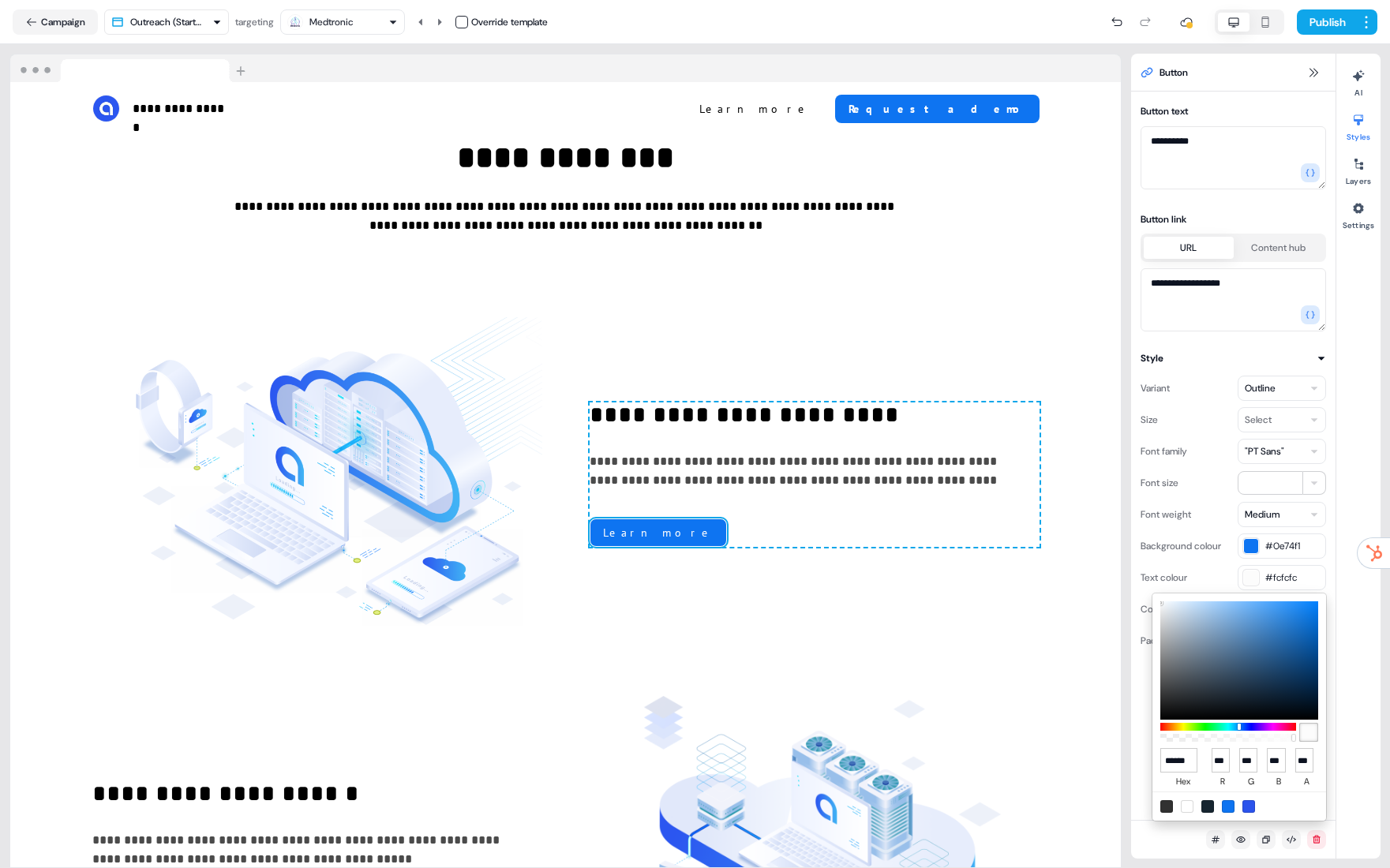 click on "****** hex ** r *** g *** b *** a" at bounding box center [1239, 707] 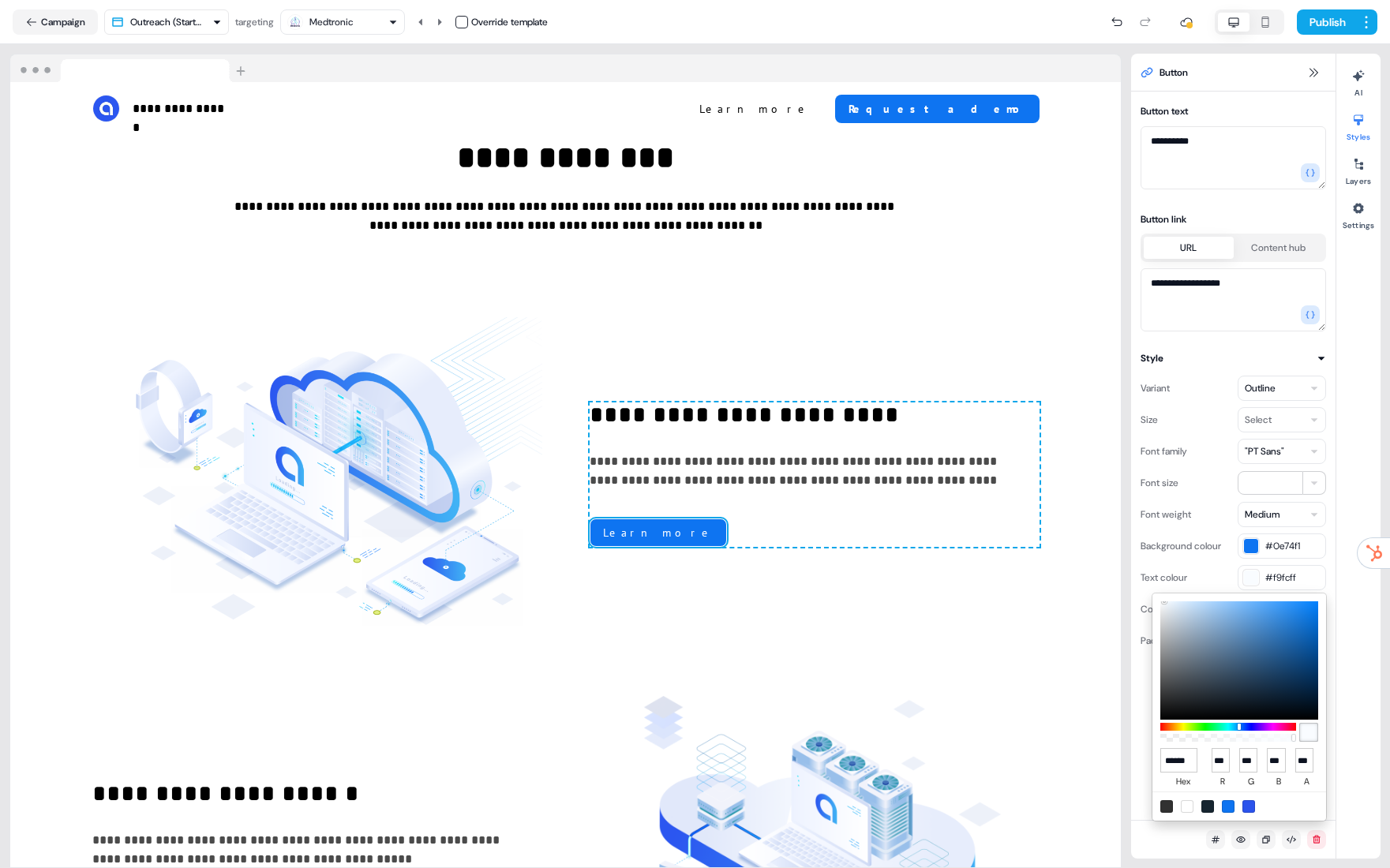 type on "******" 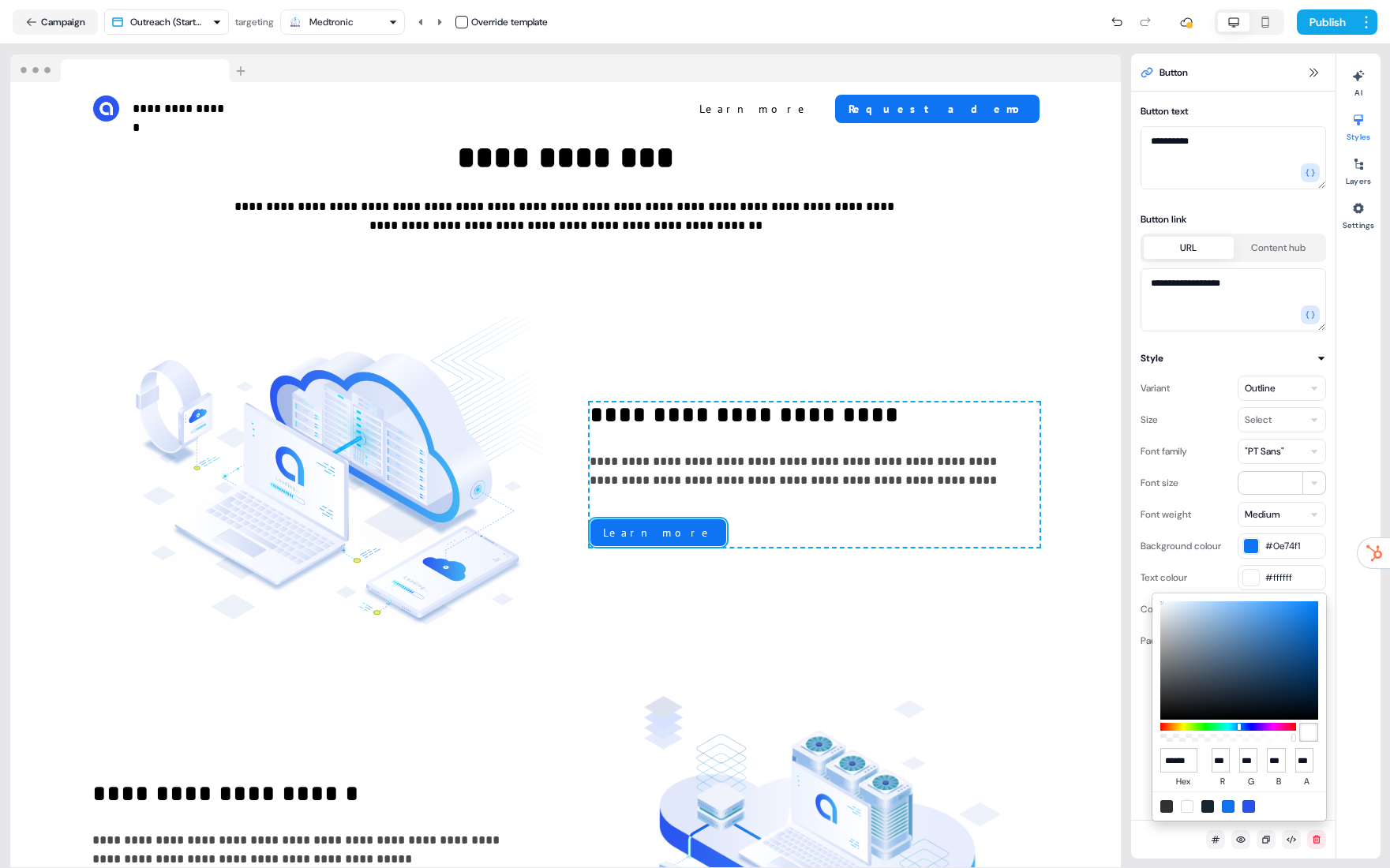 drag, startPoint x: 1156, startPoint y: 601, endPoint x: 1089, endPoint y: 605, distance: 67.1193 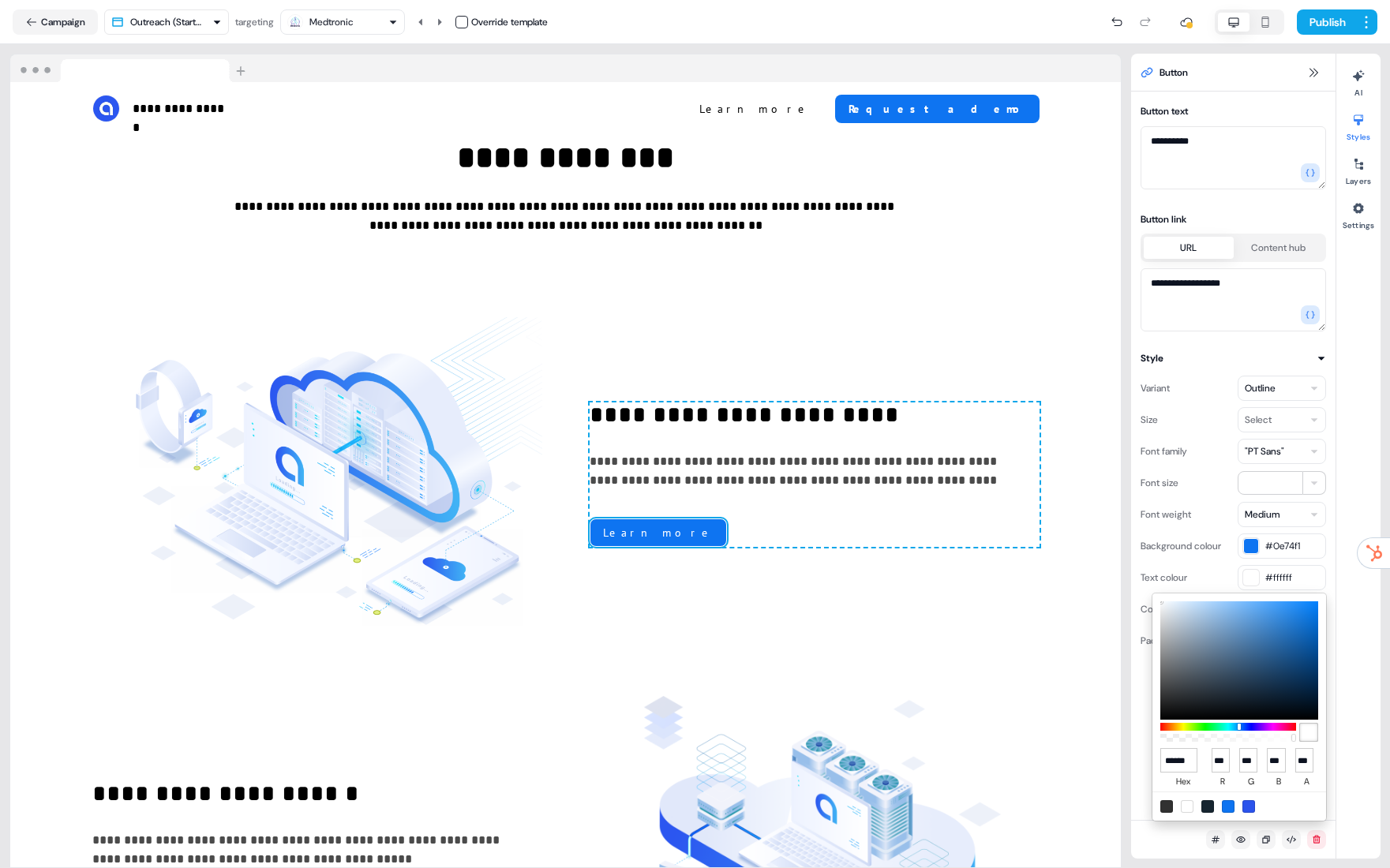 click on "****** hex *** r *** g *** b *** a" at bounding box center (1239, 707) 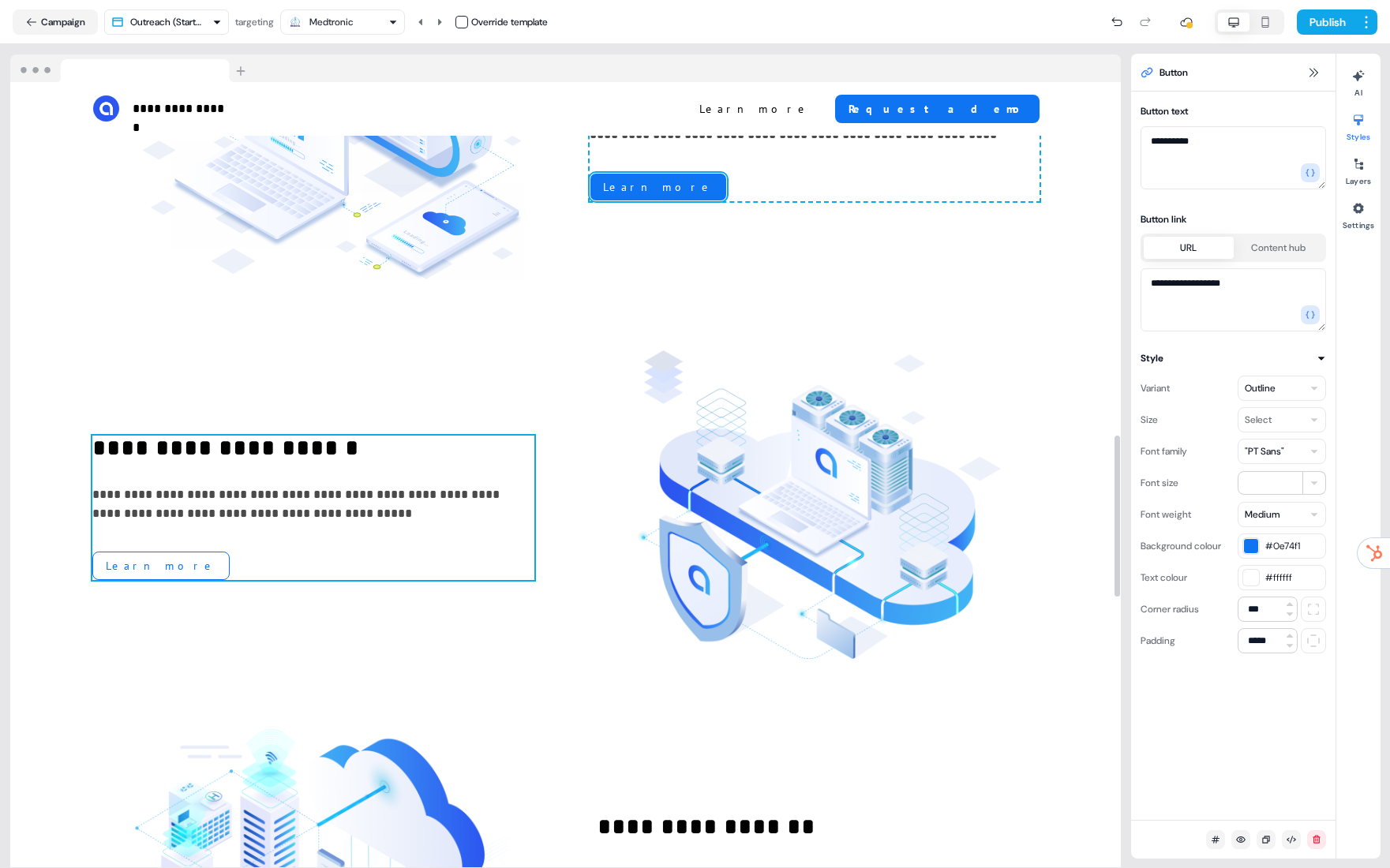 scroll, scrollTop: 1845, scrollLeft: 0, axis: vertical 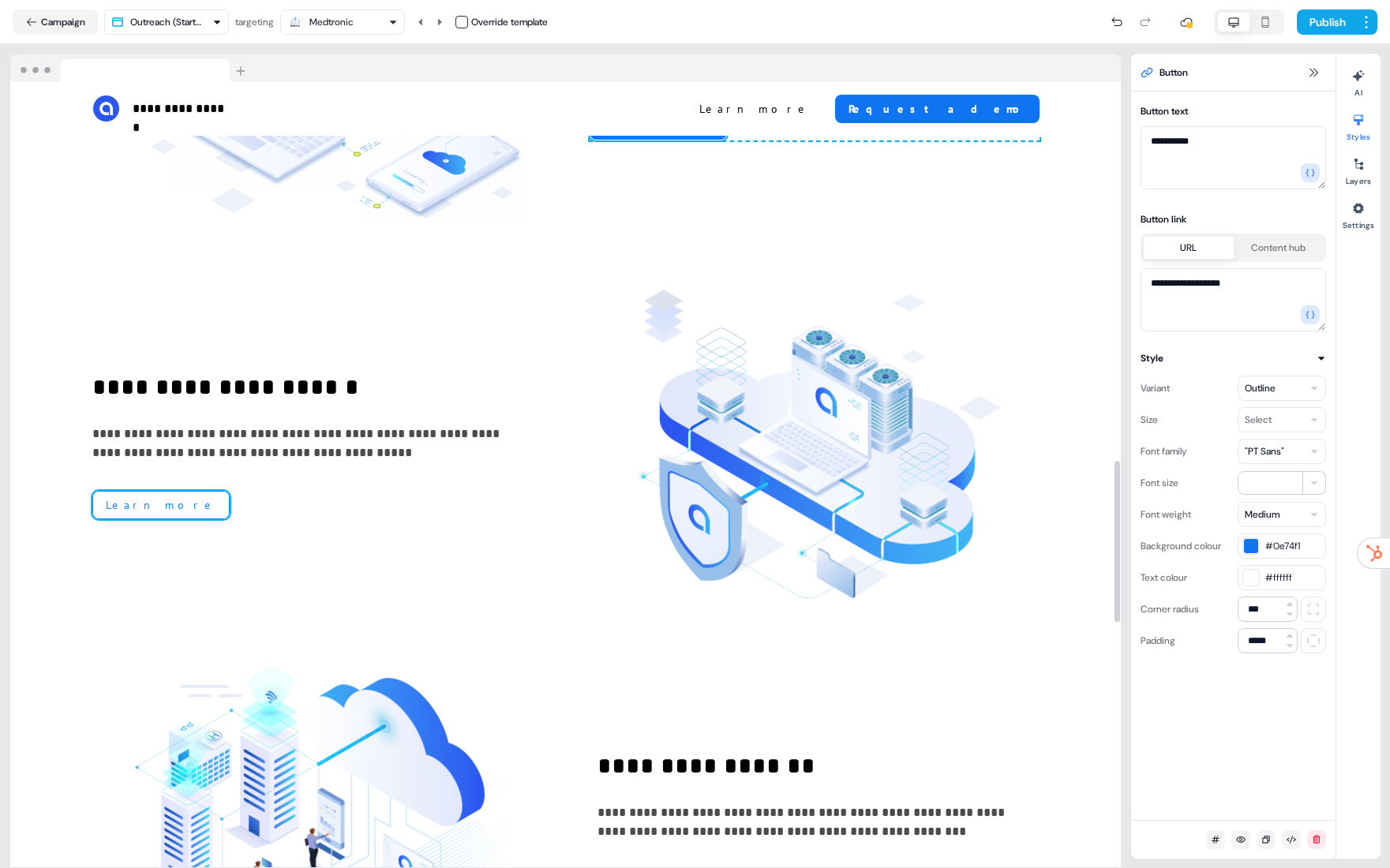 click on "Learn more" at bounding box center [161, 505] 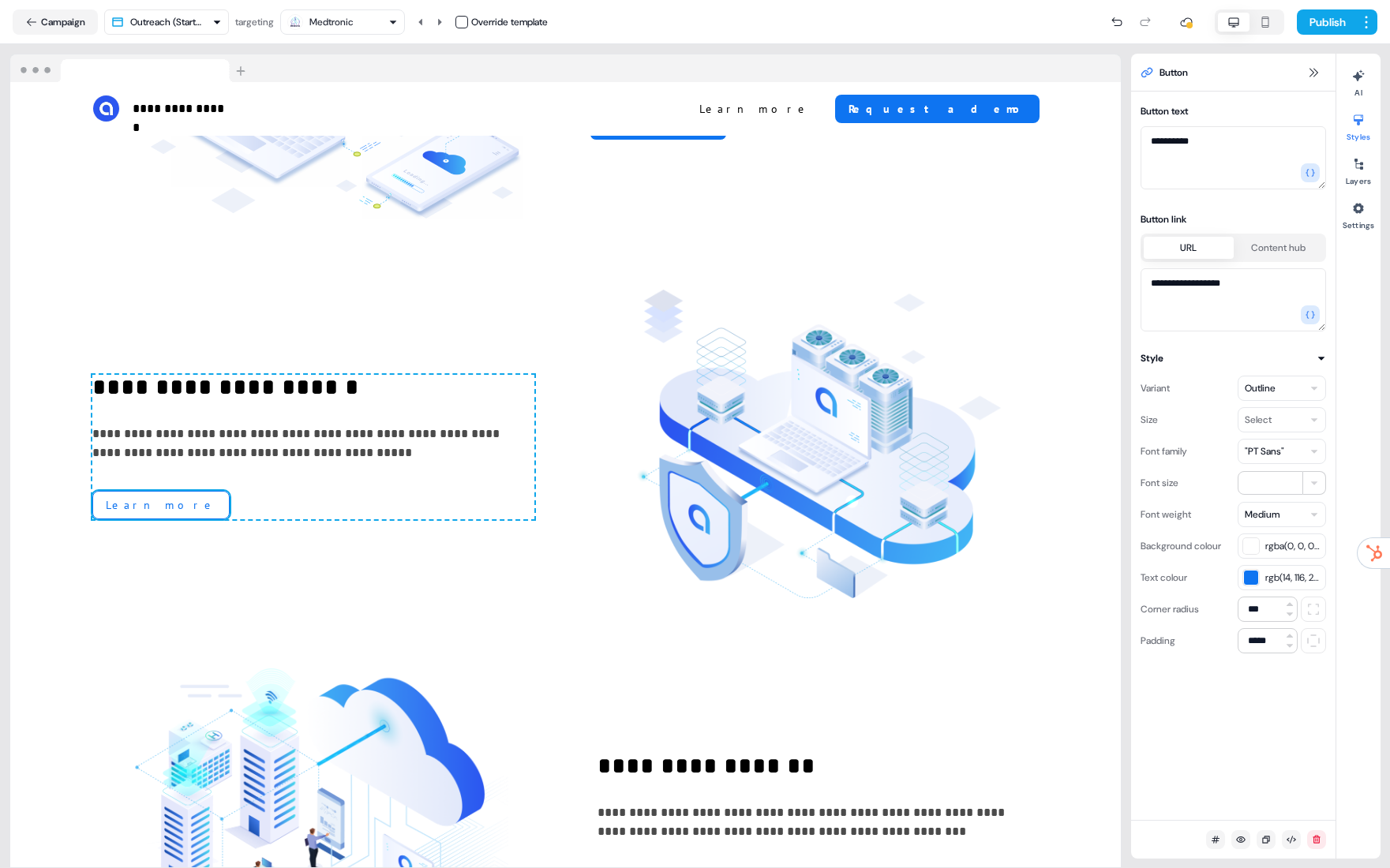 click on "rgba(0, 0, 0, 0)" at bounding box center (1293, 546) 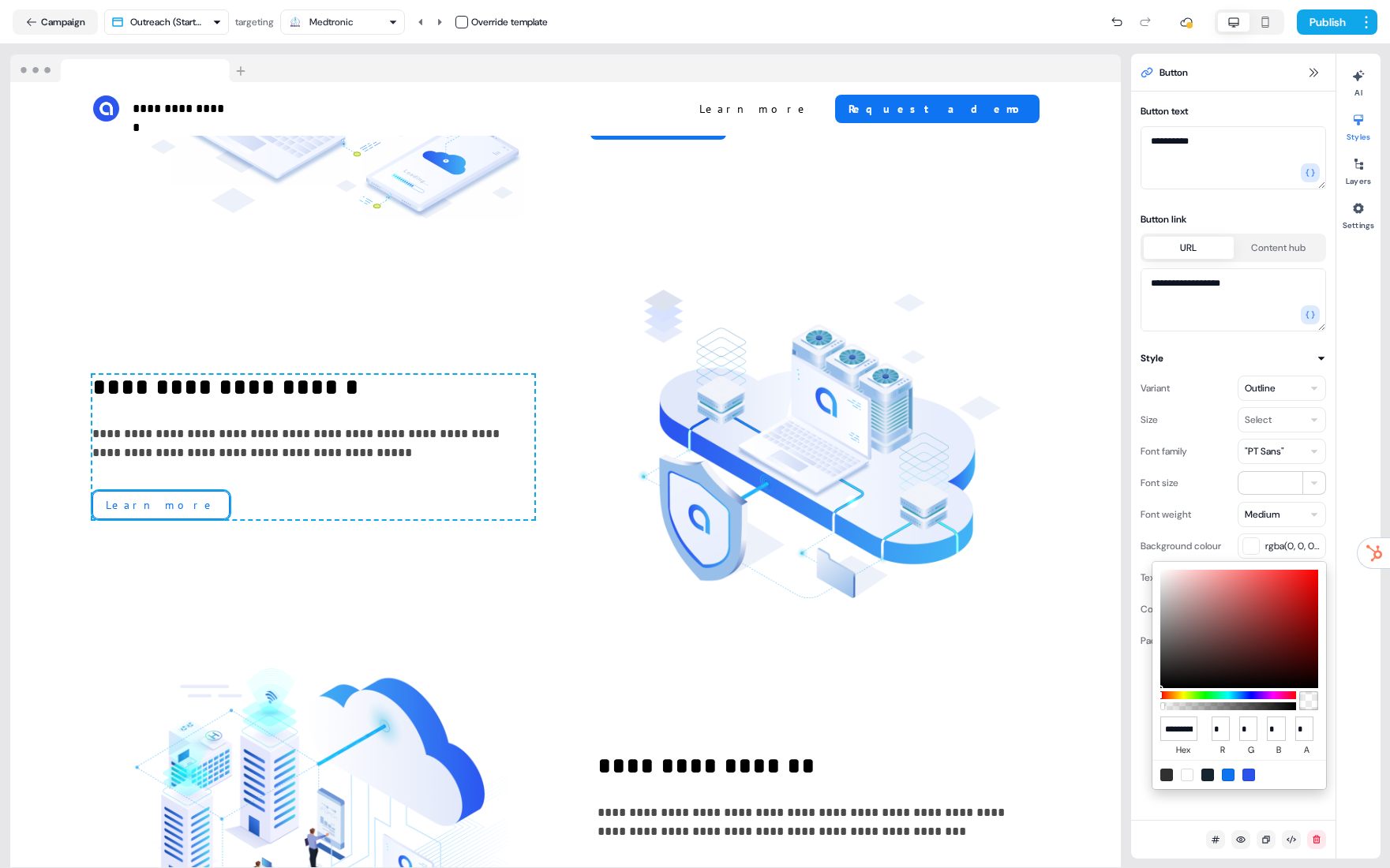 click at bounding box center (1228, 775) 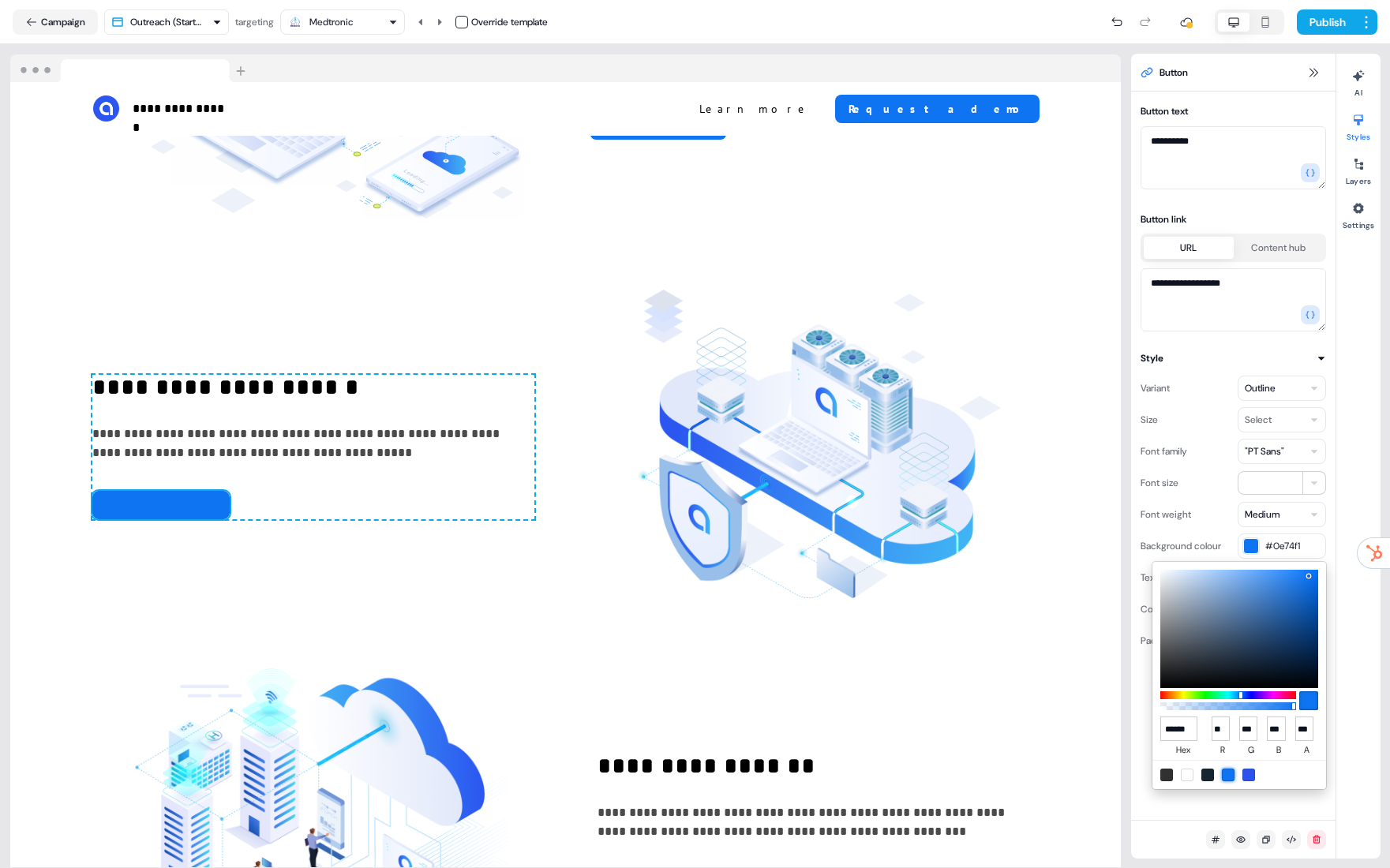 click on "**********" at bounding box center (695, 434) 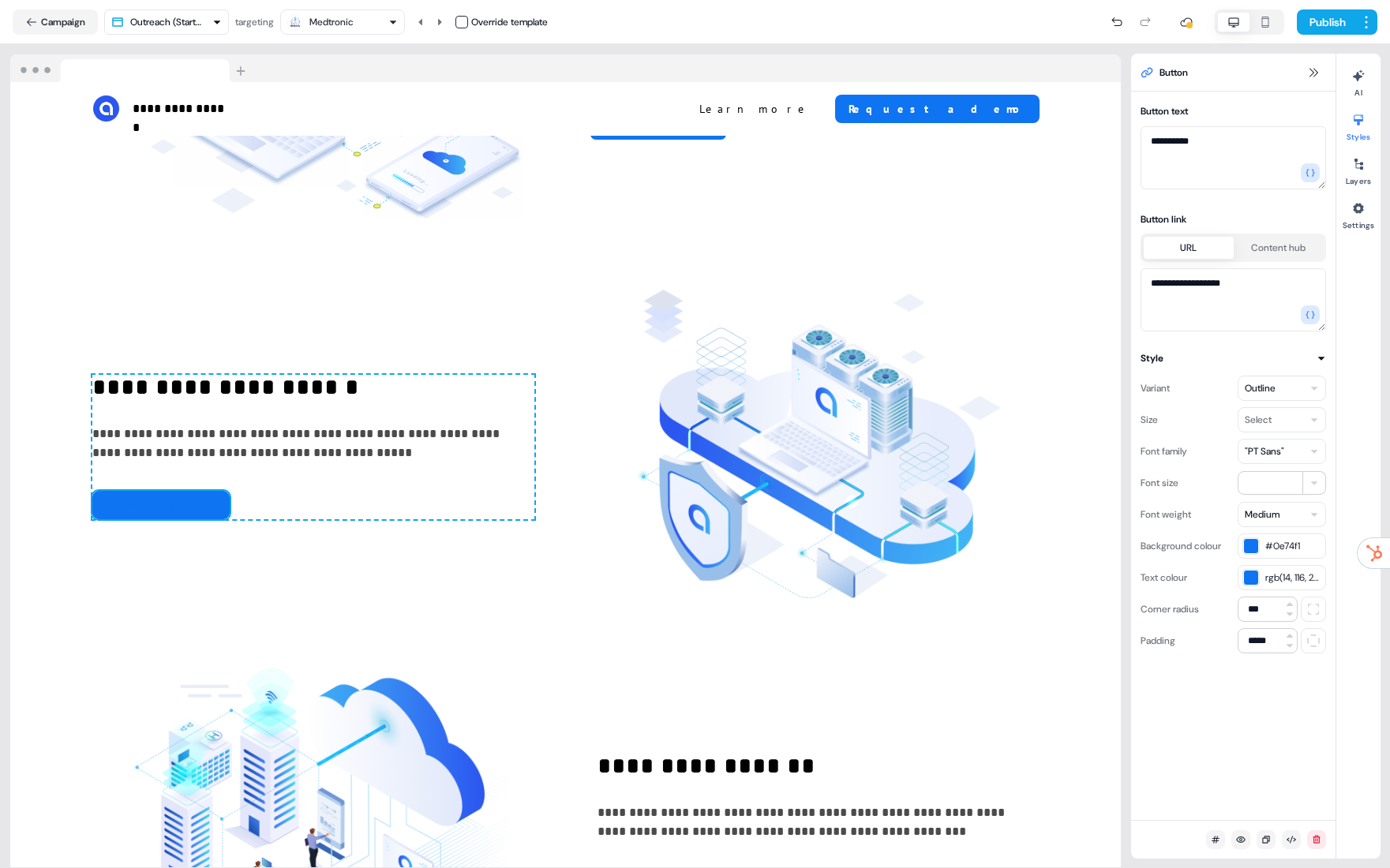 click on "rgb(14, 116, 241)" at bounding box center [1293, 578] 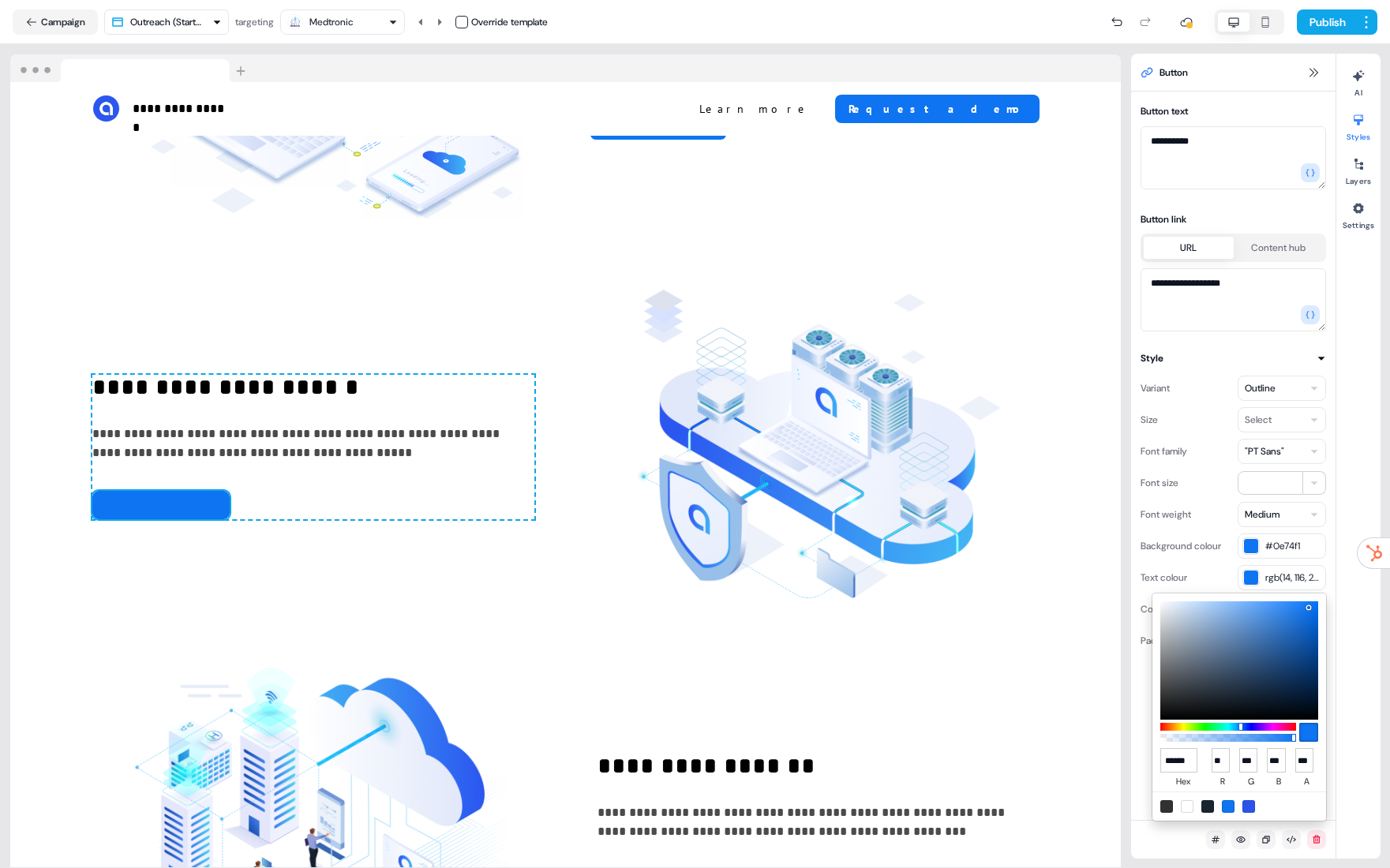 click on "**********" at bounding box center [1233, 455] 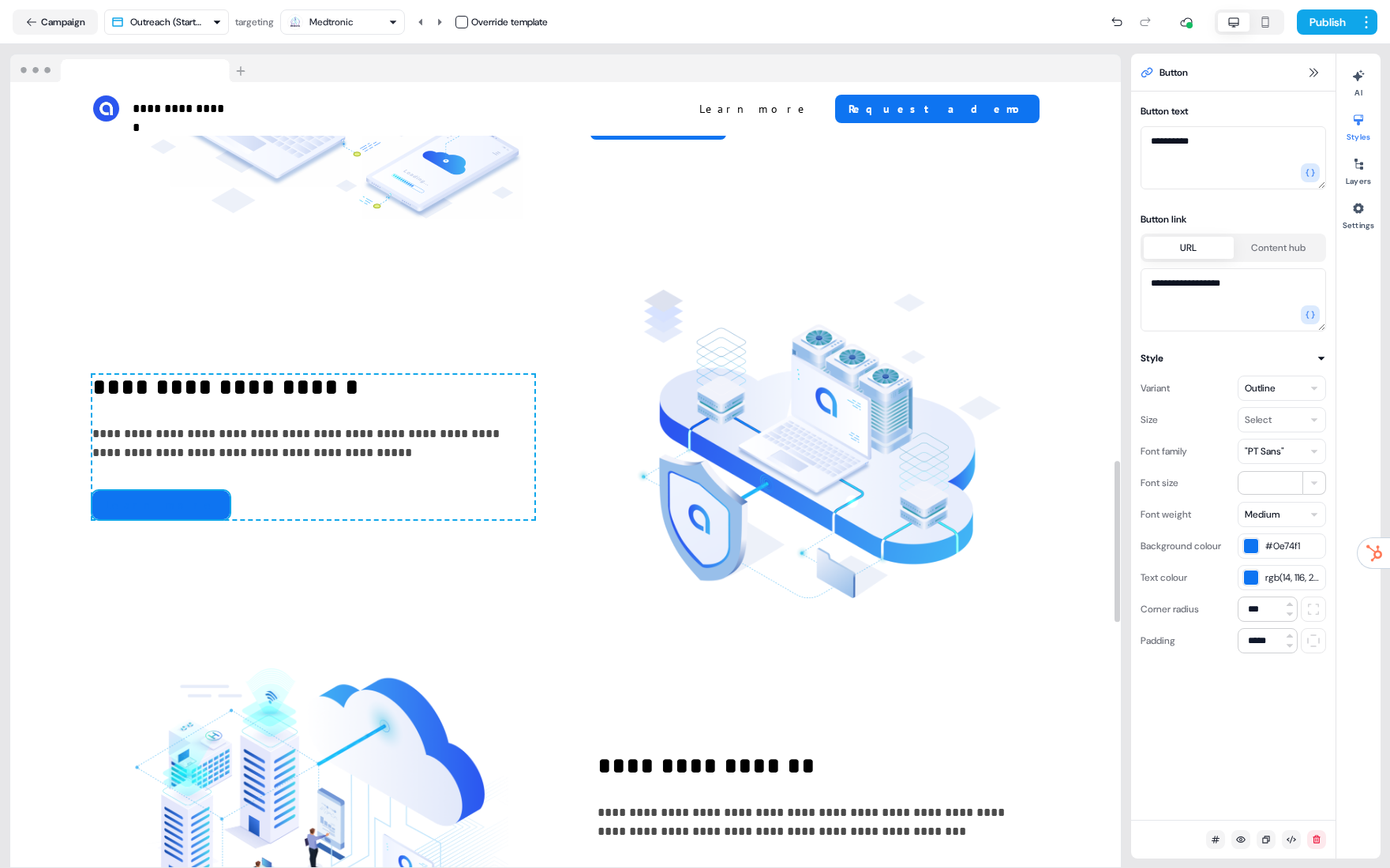 click on "rgb(14, 116, 241)" at bounding box center (1282, 578) 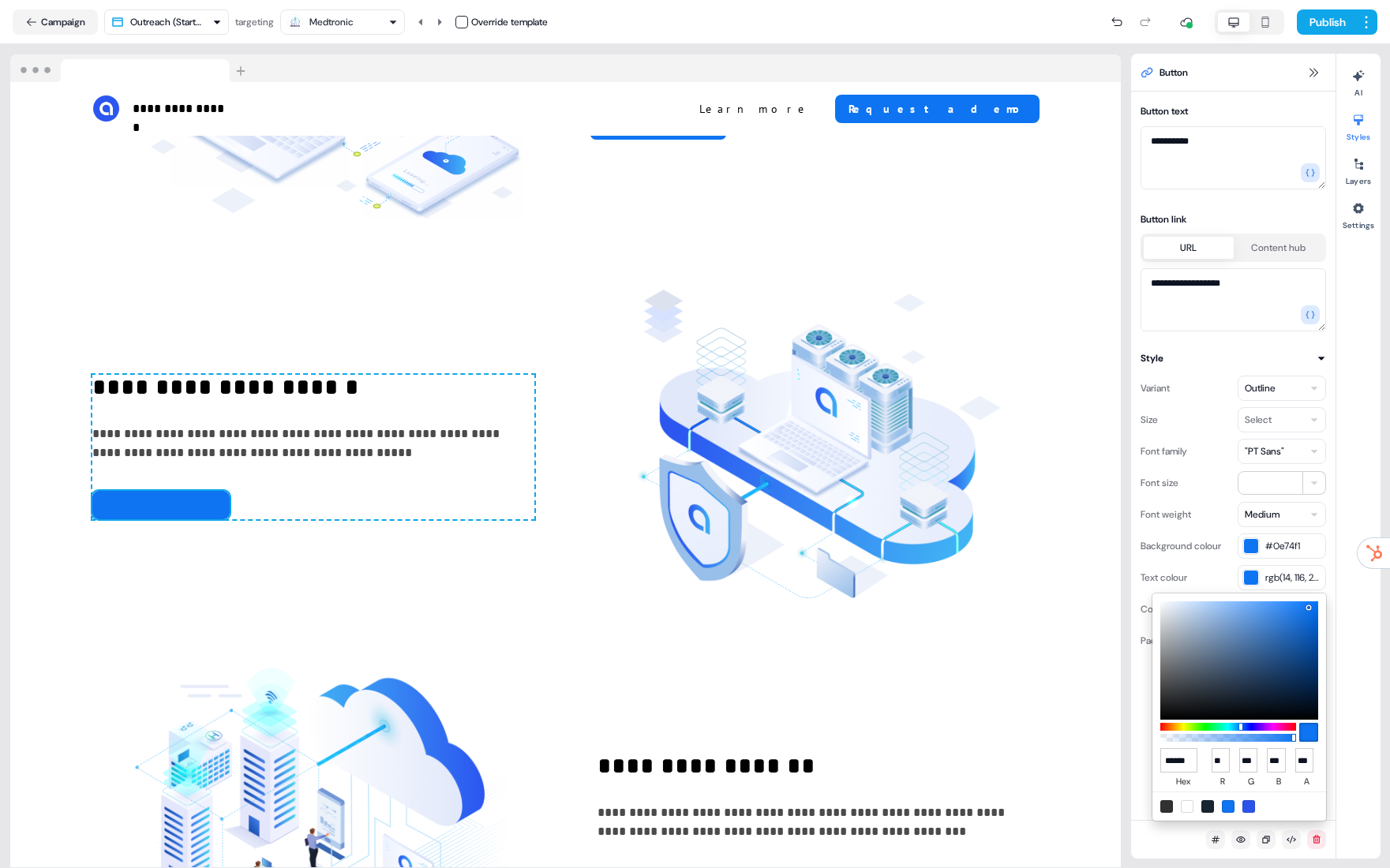 click at bounding box center (1187, 806) 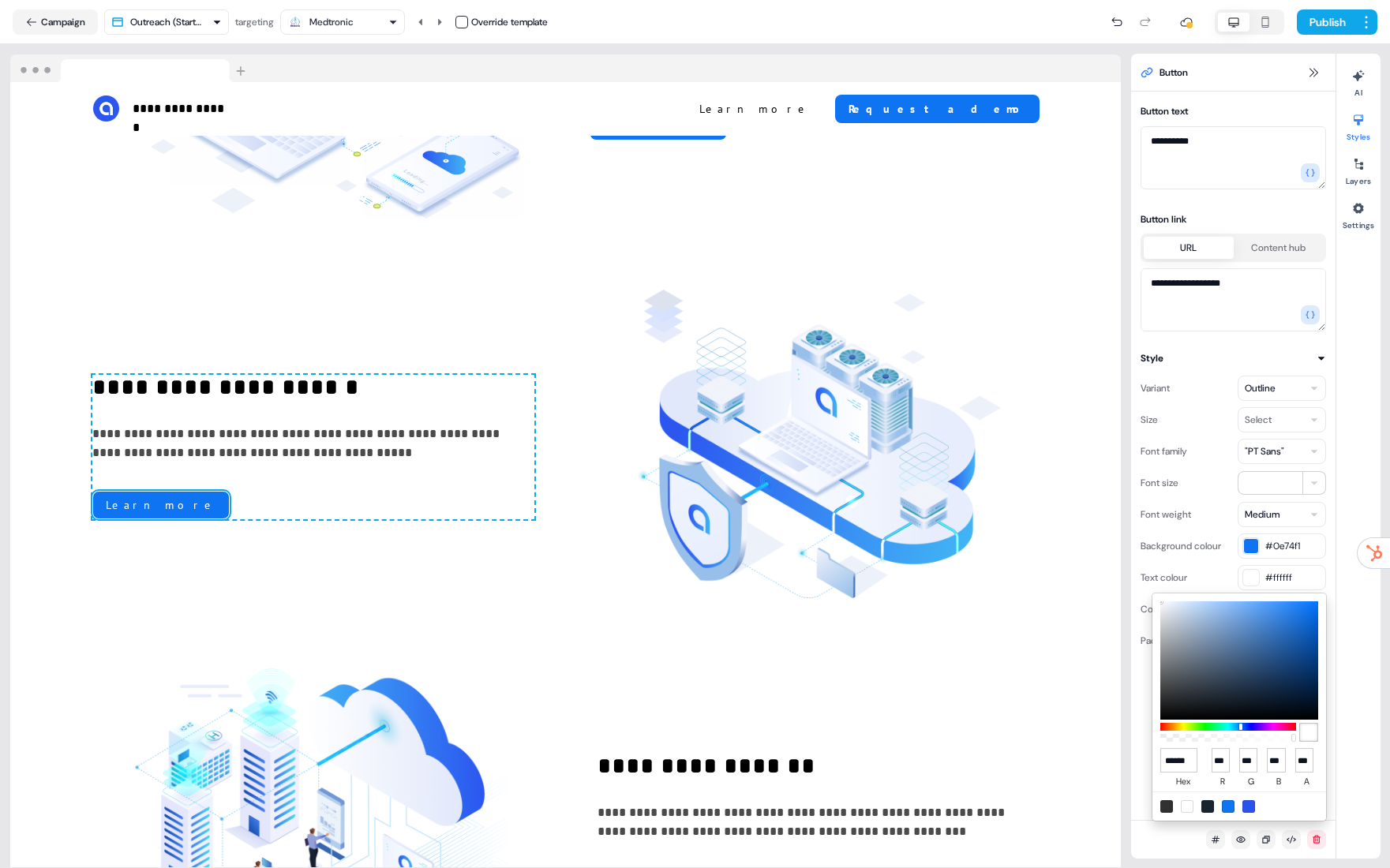 click at bounding box center [1187, 806] 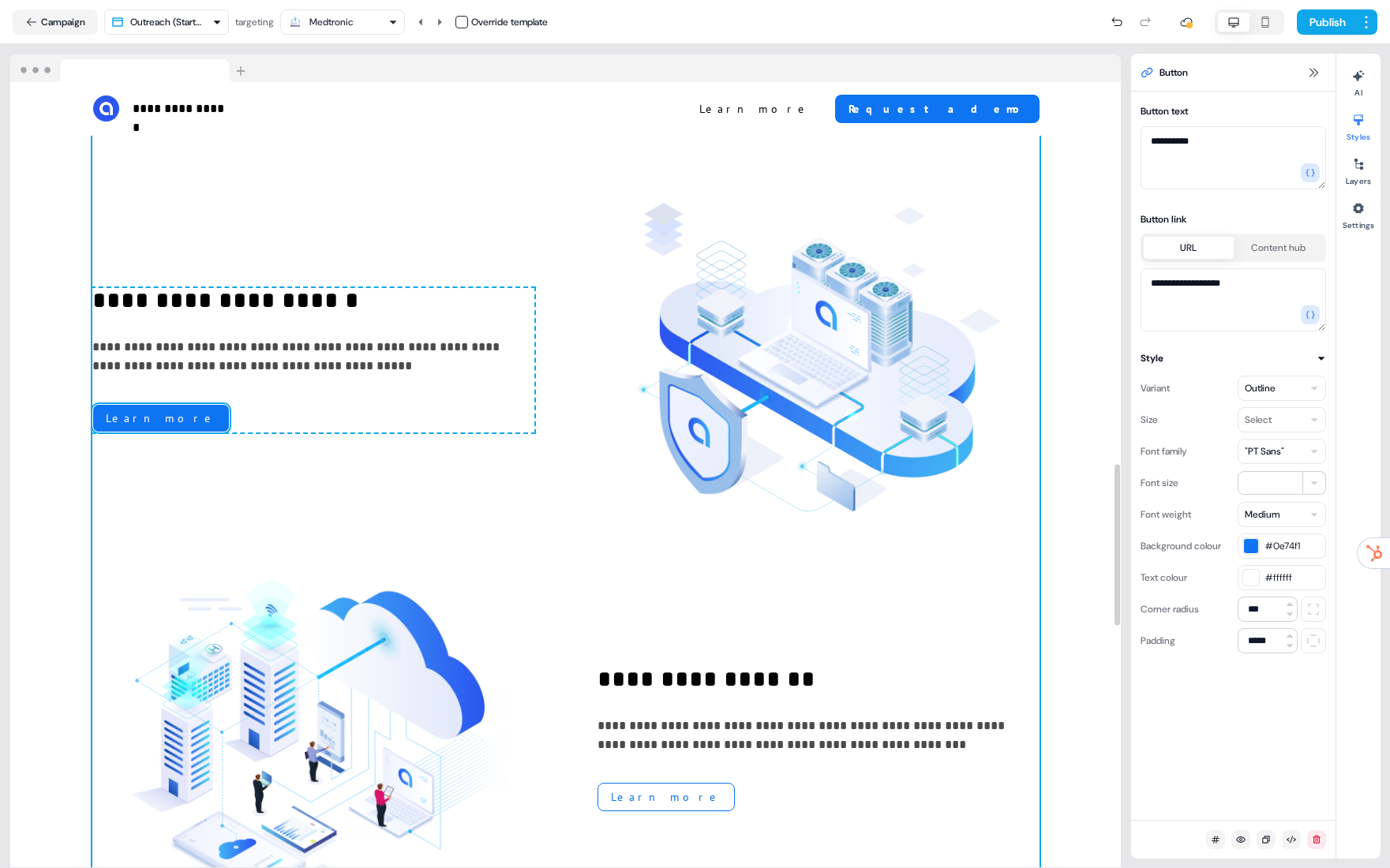 scroll, scrollTop: 2318, scrollLeft: 0, axis: vertical 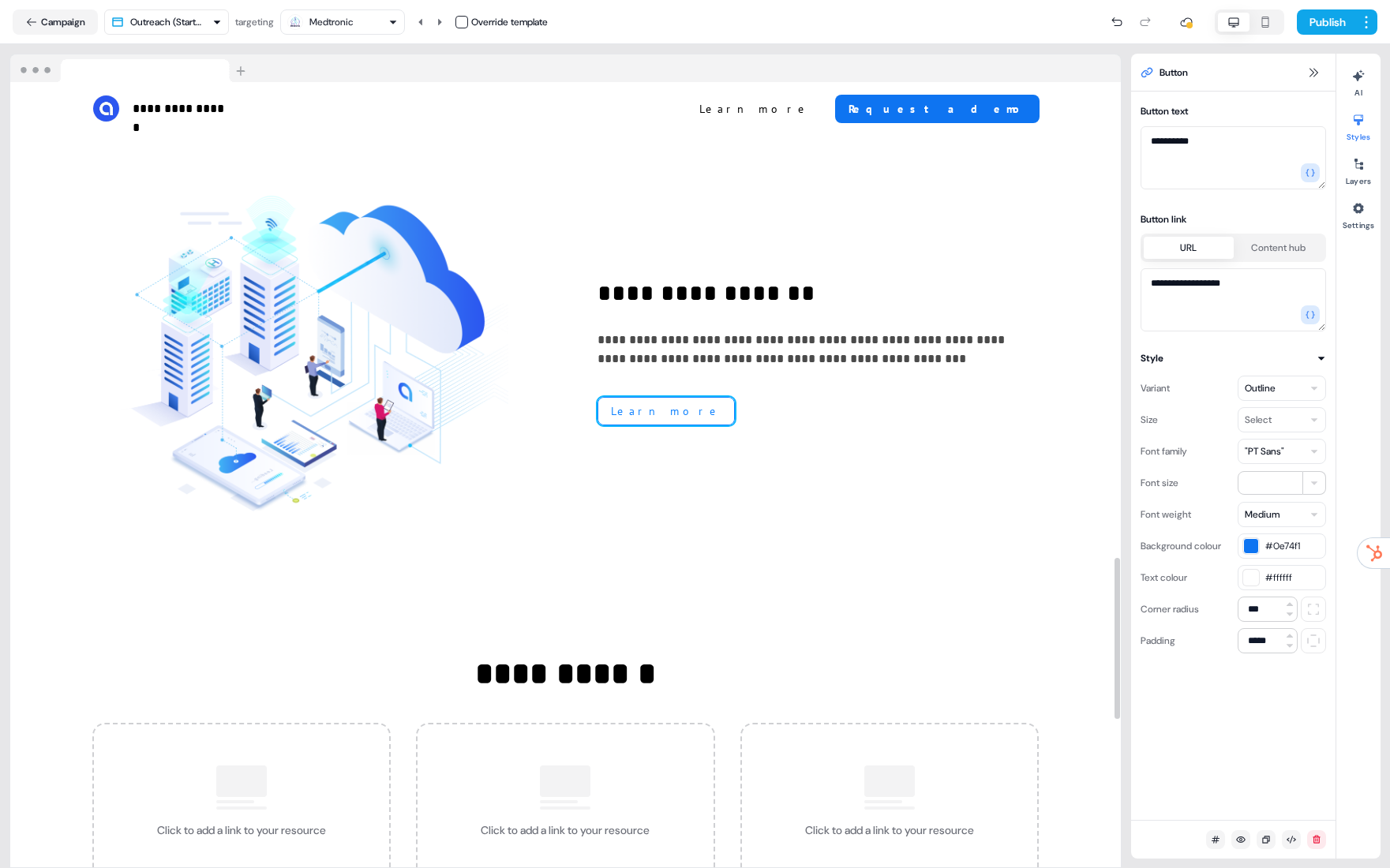 click on "Learn more" at bounding box center [666, 411] 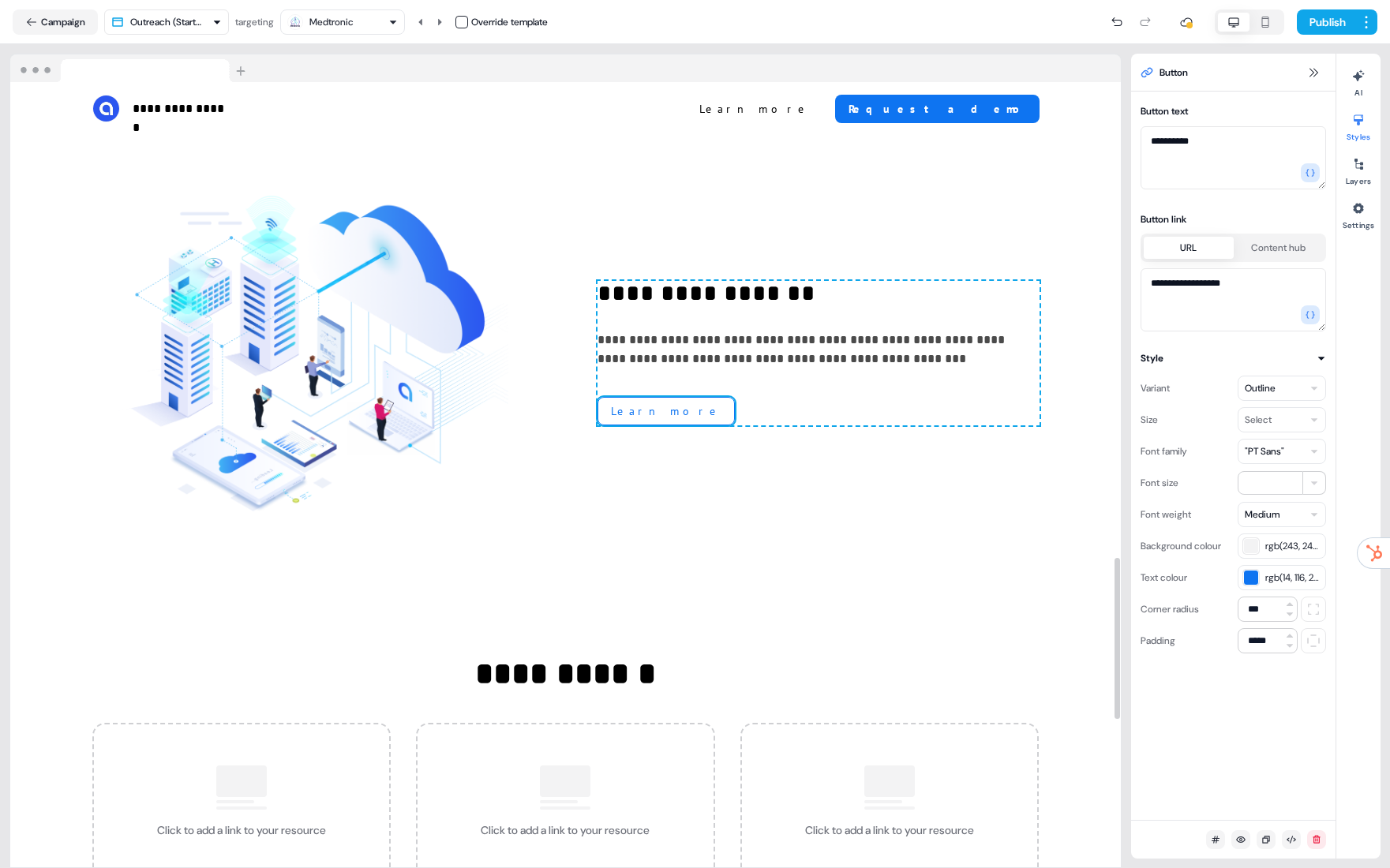 click on "rgb(243, 243, 244)" at bounding box center [1282, 546] 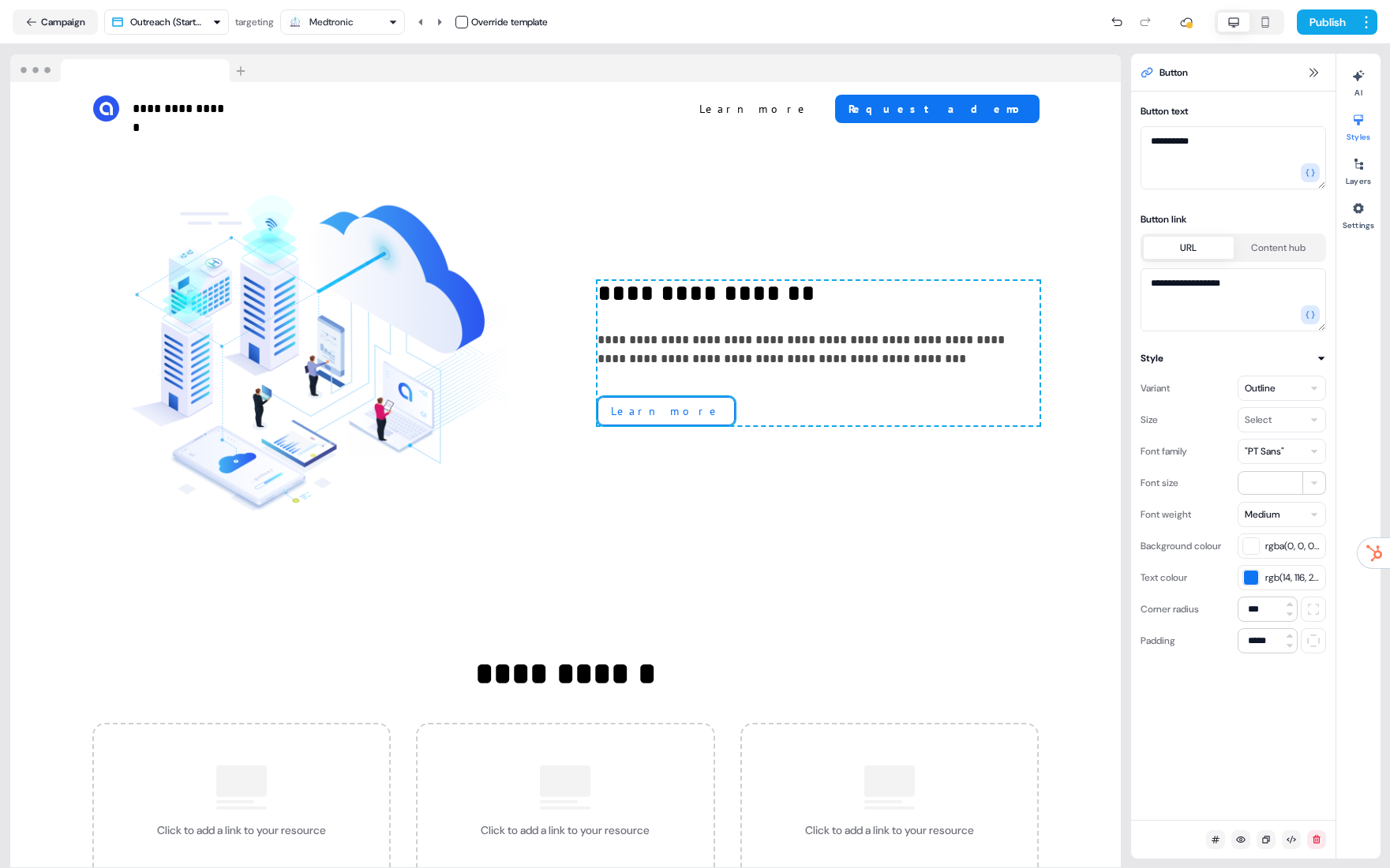 click on "**********" at bounding box center [1233, 455] 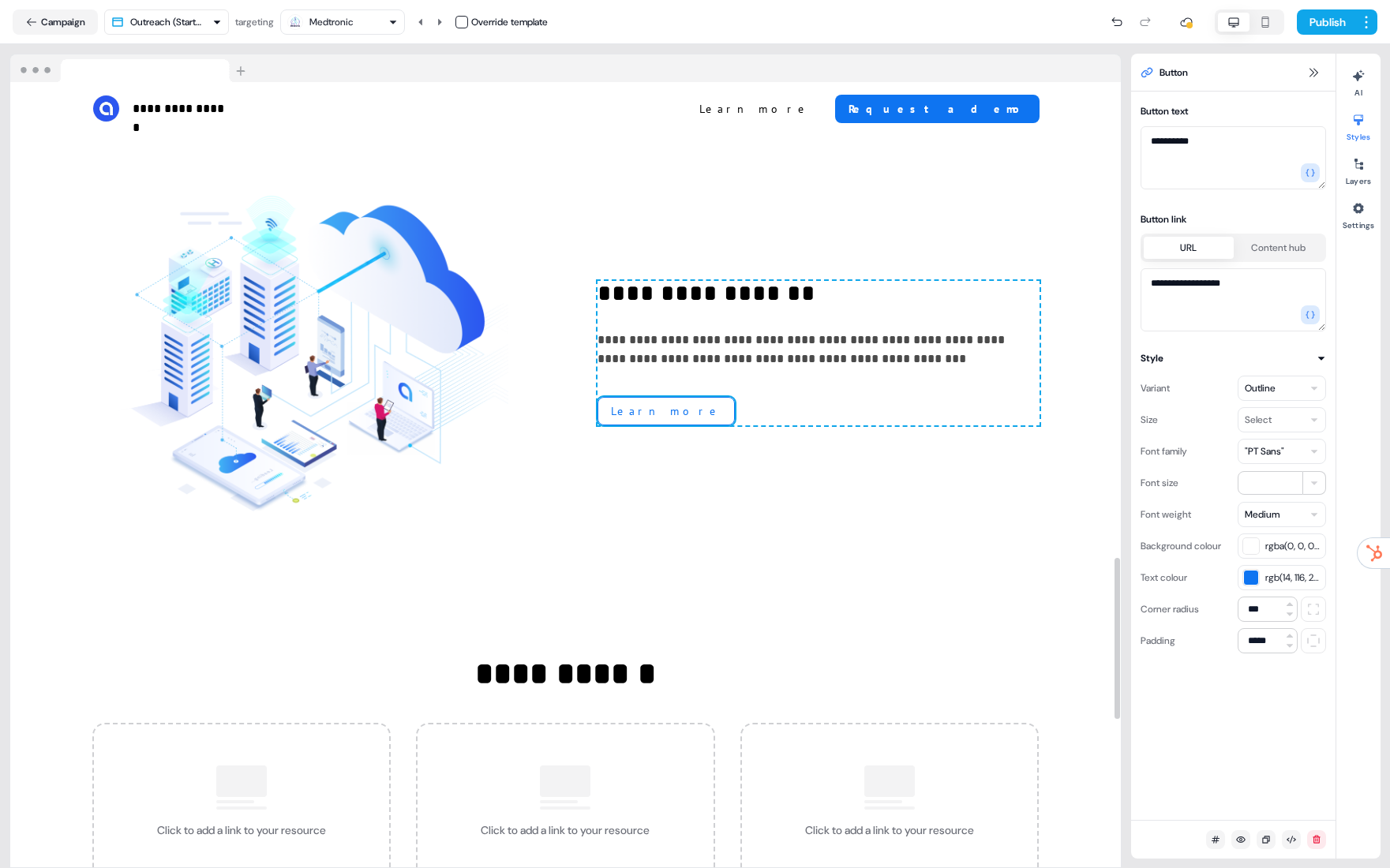 click on "Learn more" at bounding box center [666, 411] 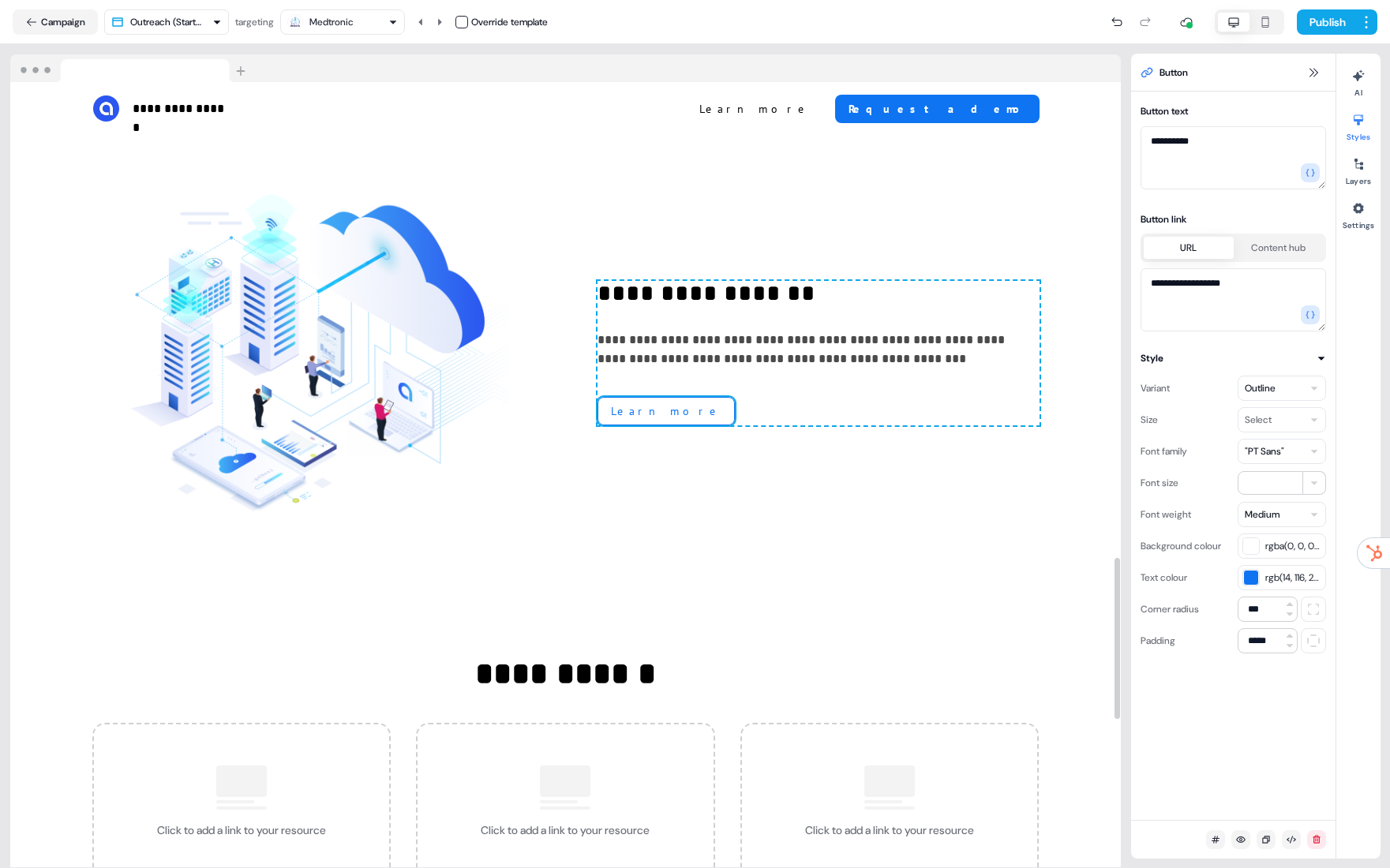 click on "rgba(0, 0, 0, 0)" at bounding box center [1293, 546] 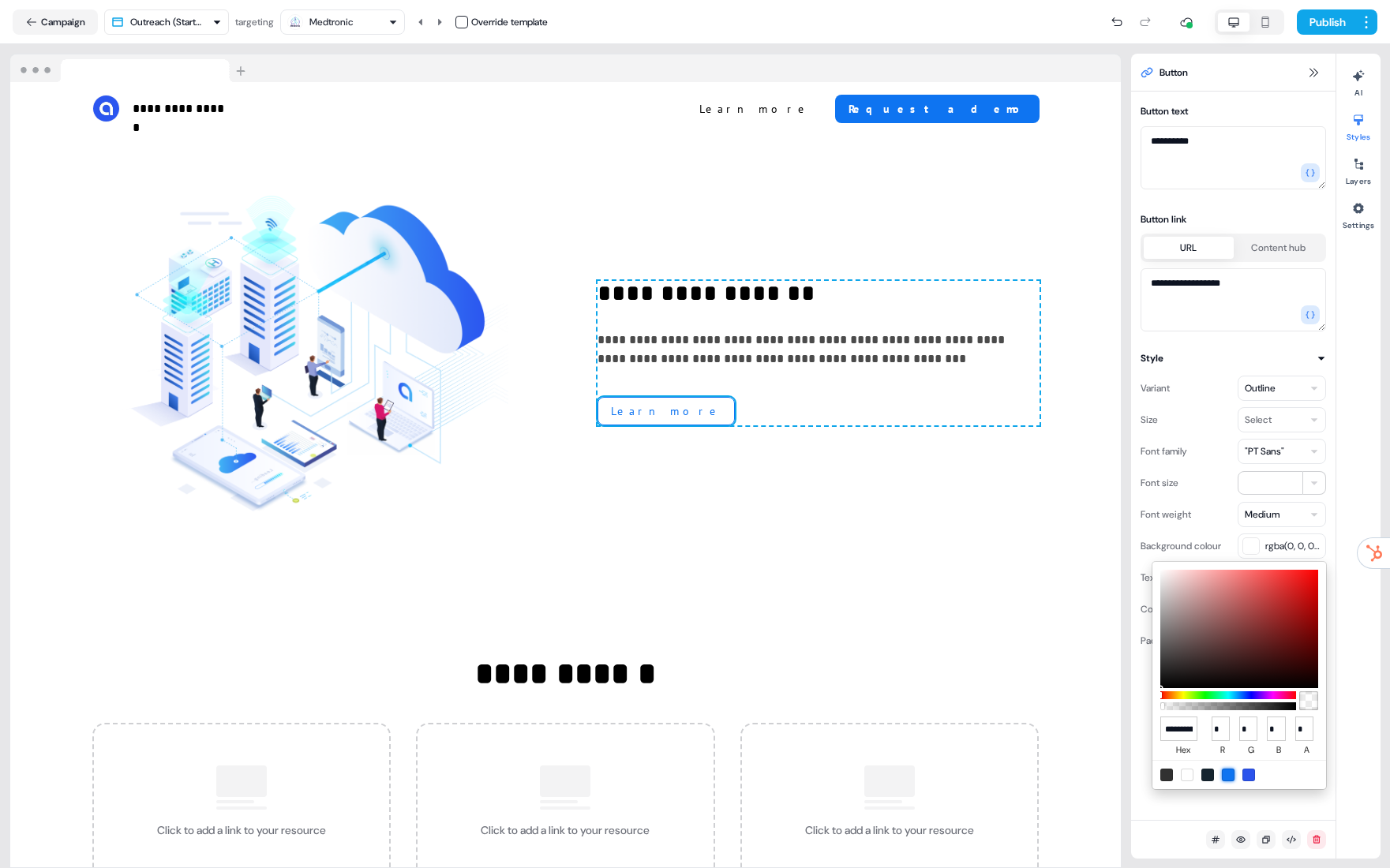 click at bounding box center (1228, 775) 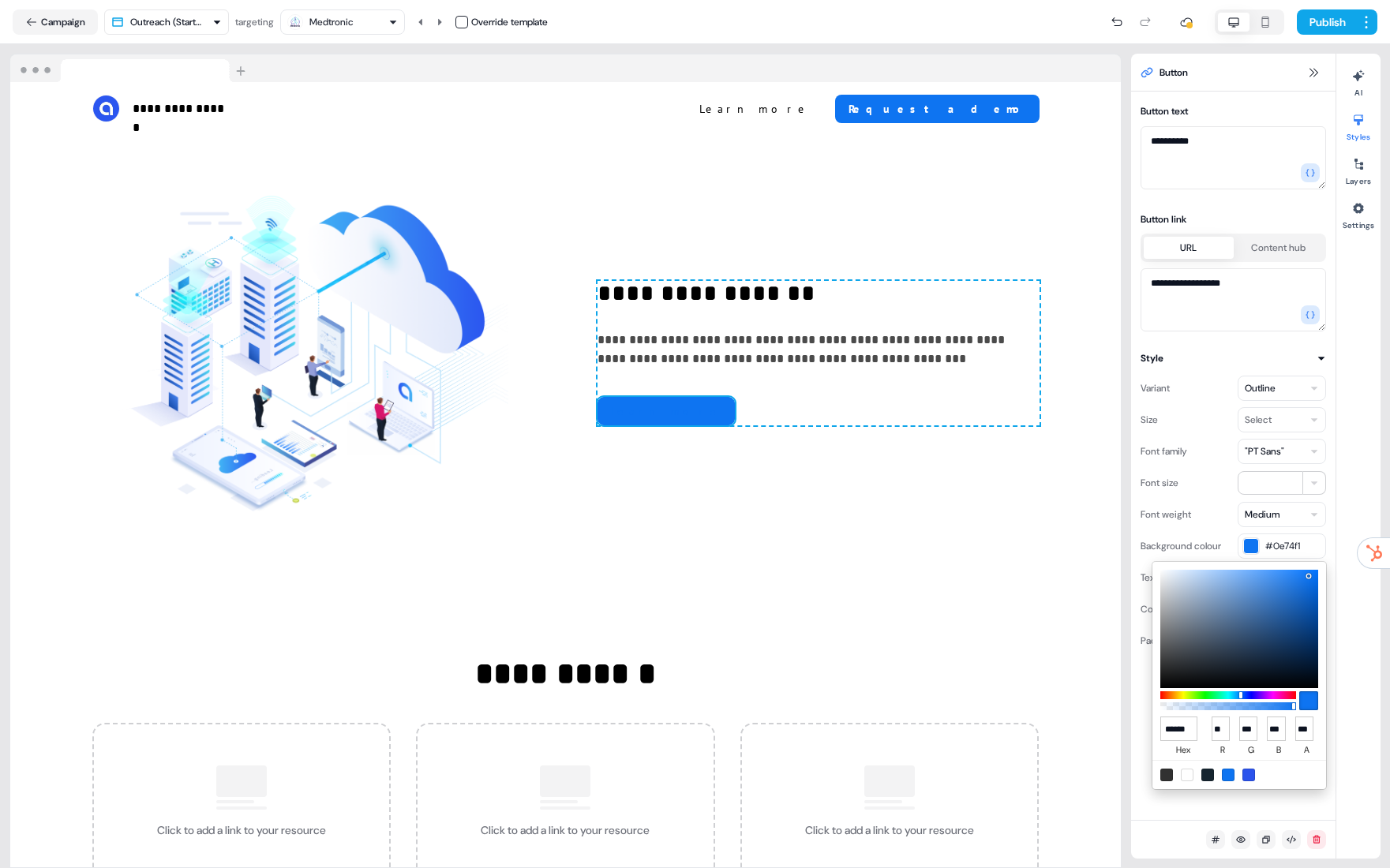 click on "**********" at bounding box center (695, 434) 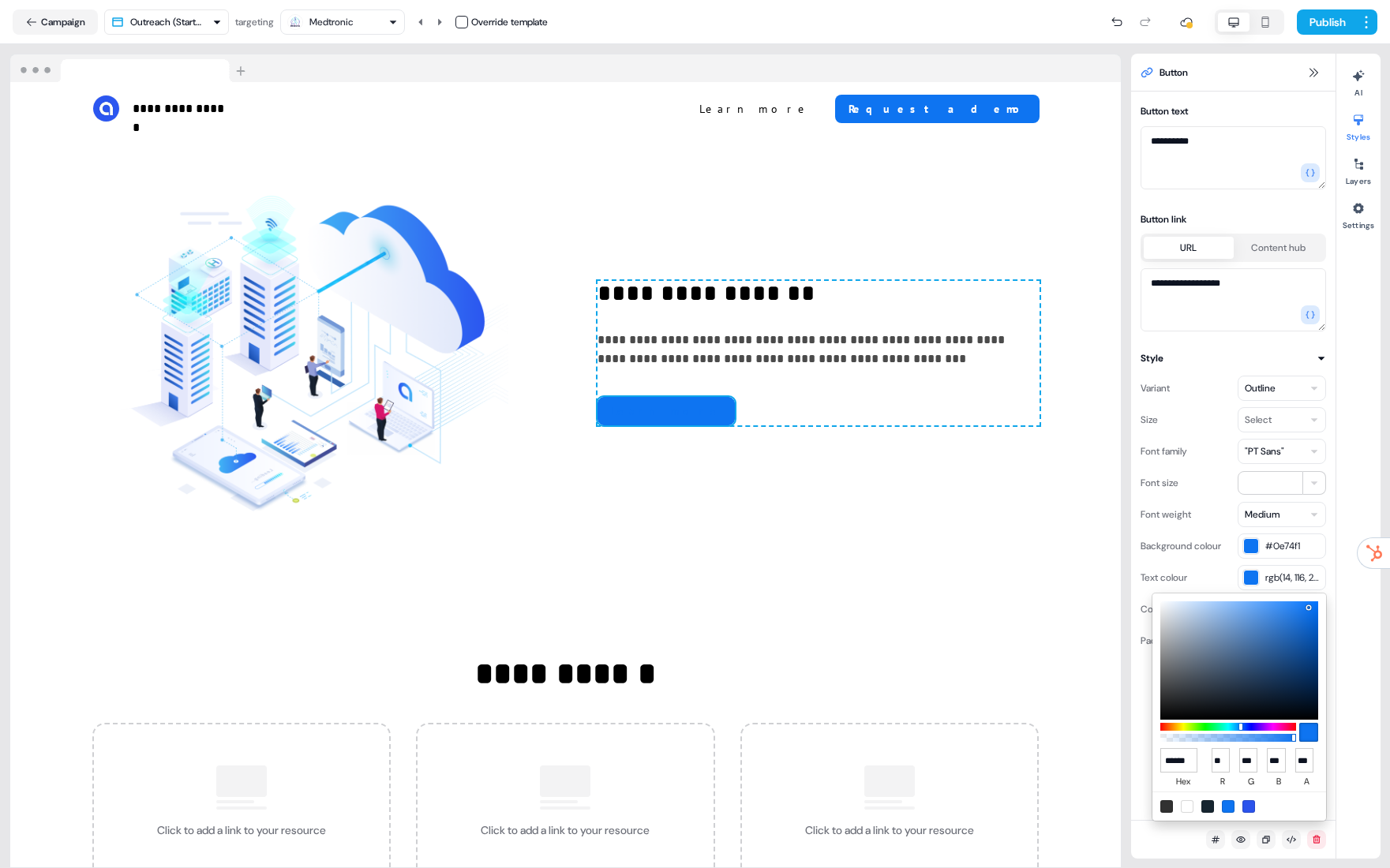 click on "**********" at bounding box center [695, 434] 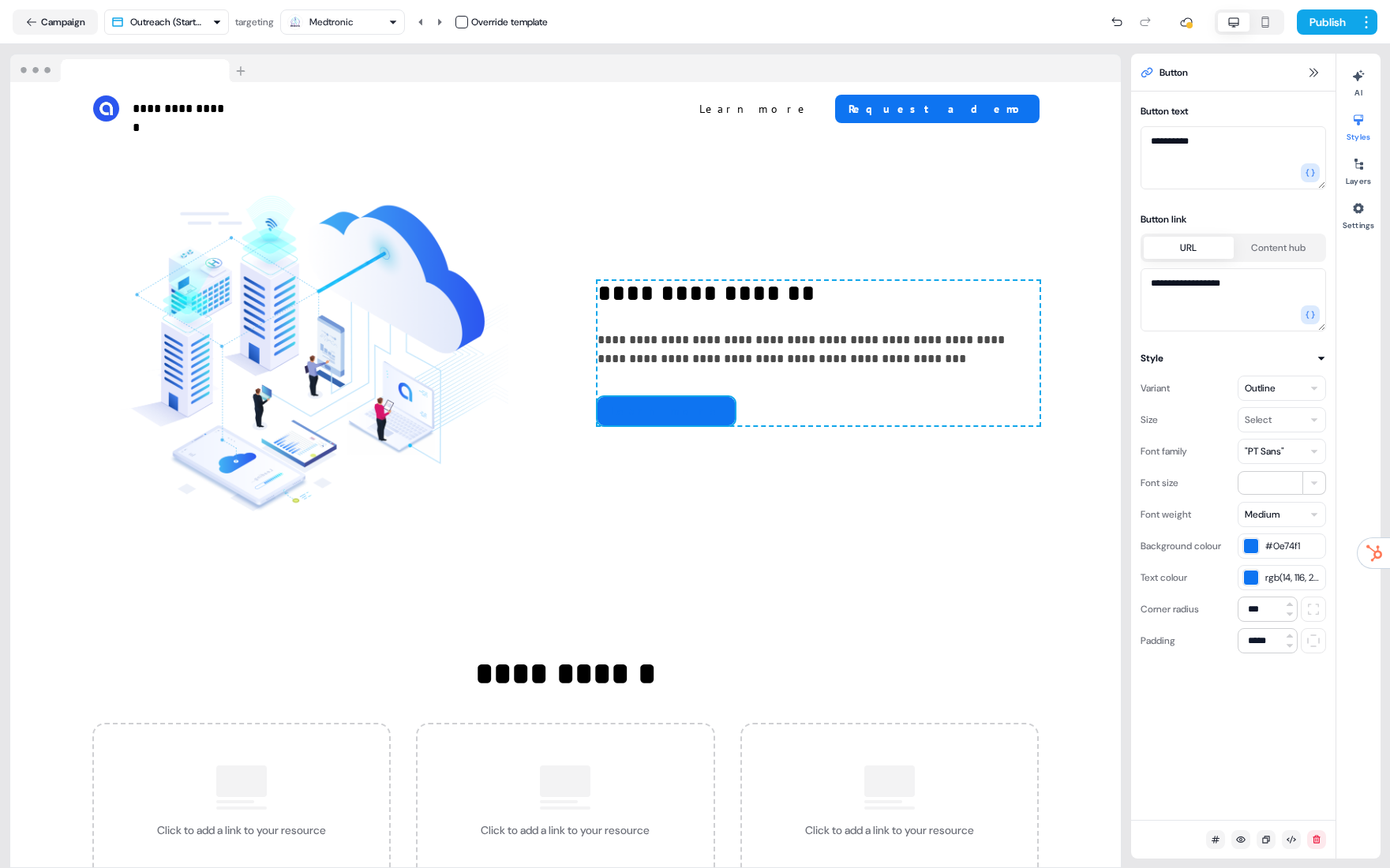 click on "rgb(14, 116, 241)" at bounding box center [1293, 578] 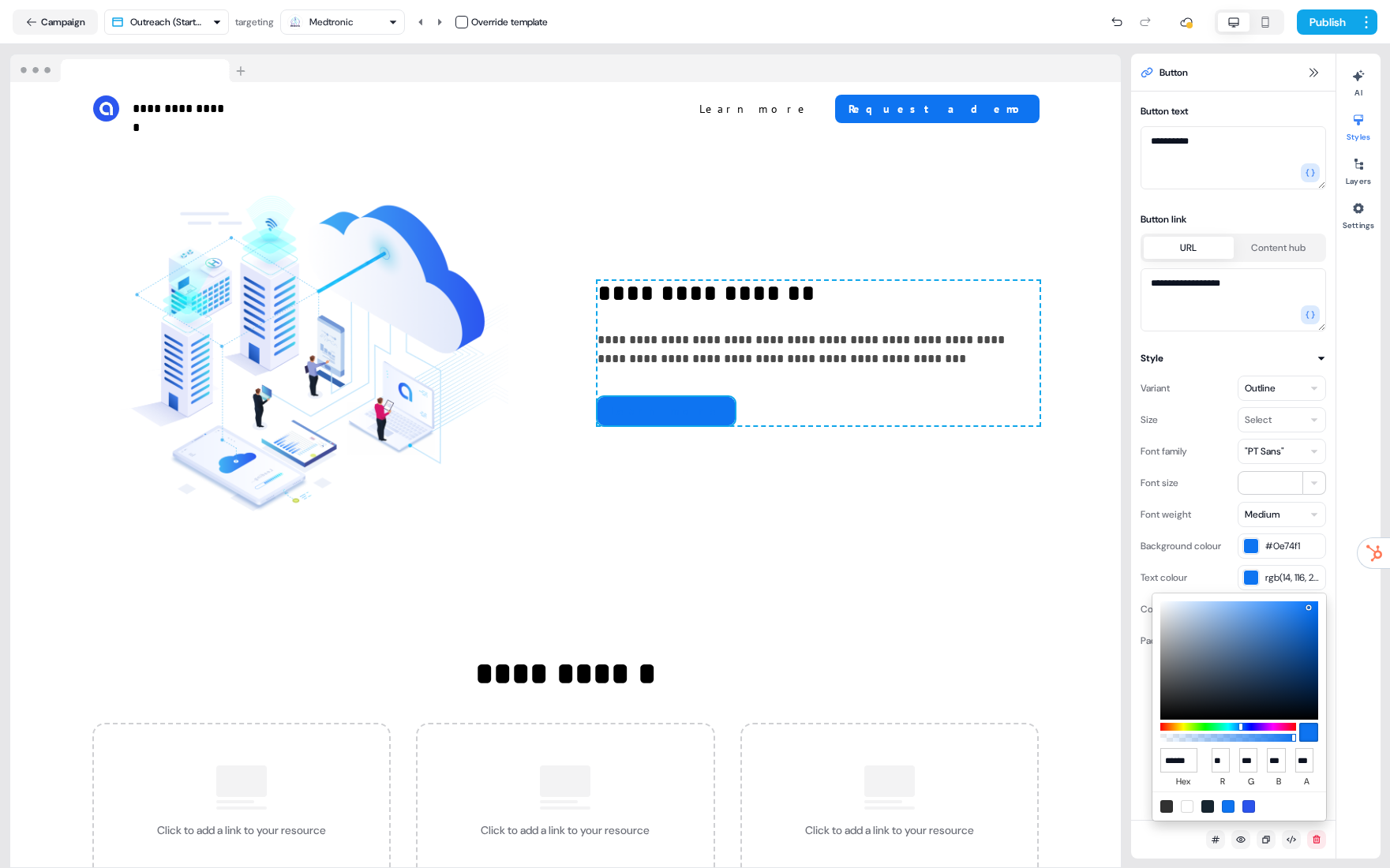 click at bounding box center (1187, 806) 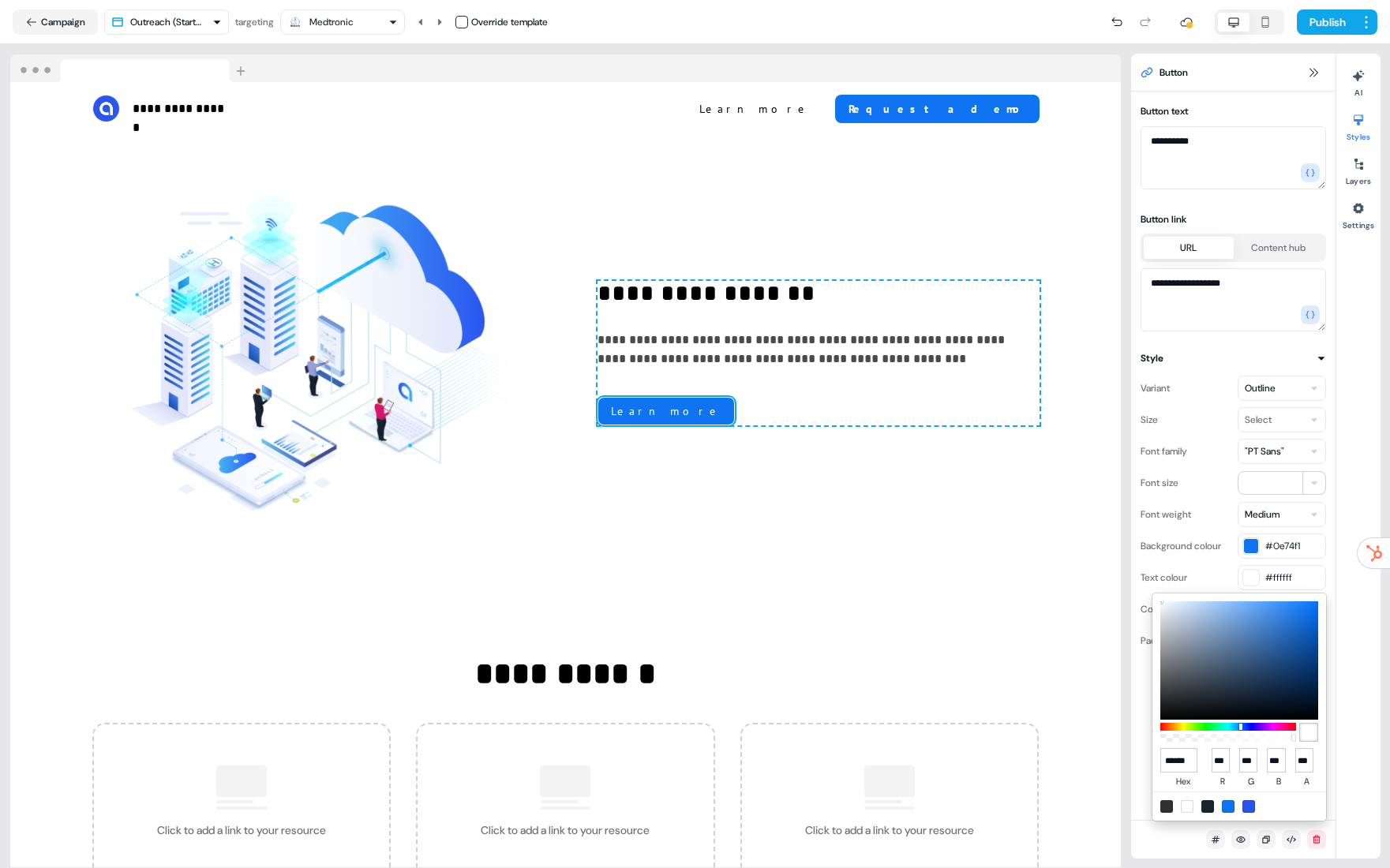 click on "**********" at bounding box center [695, 434] 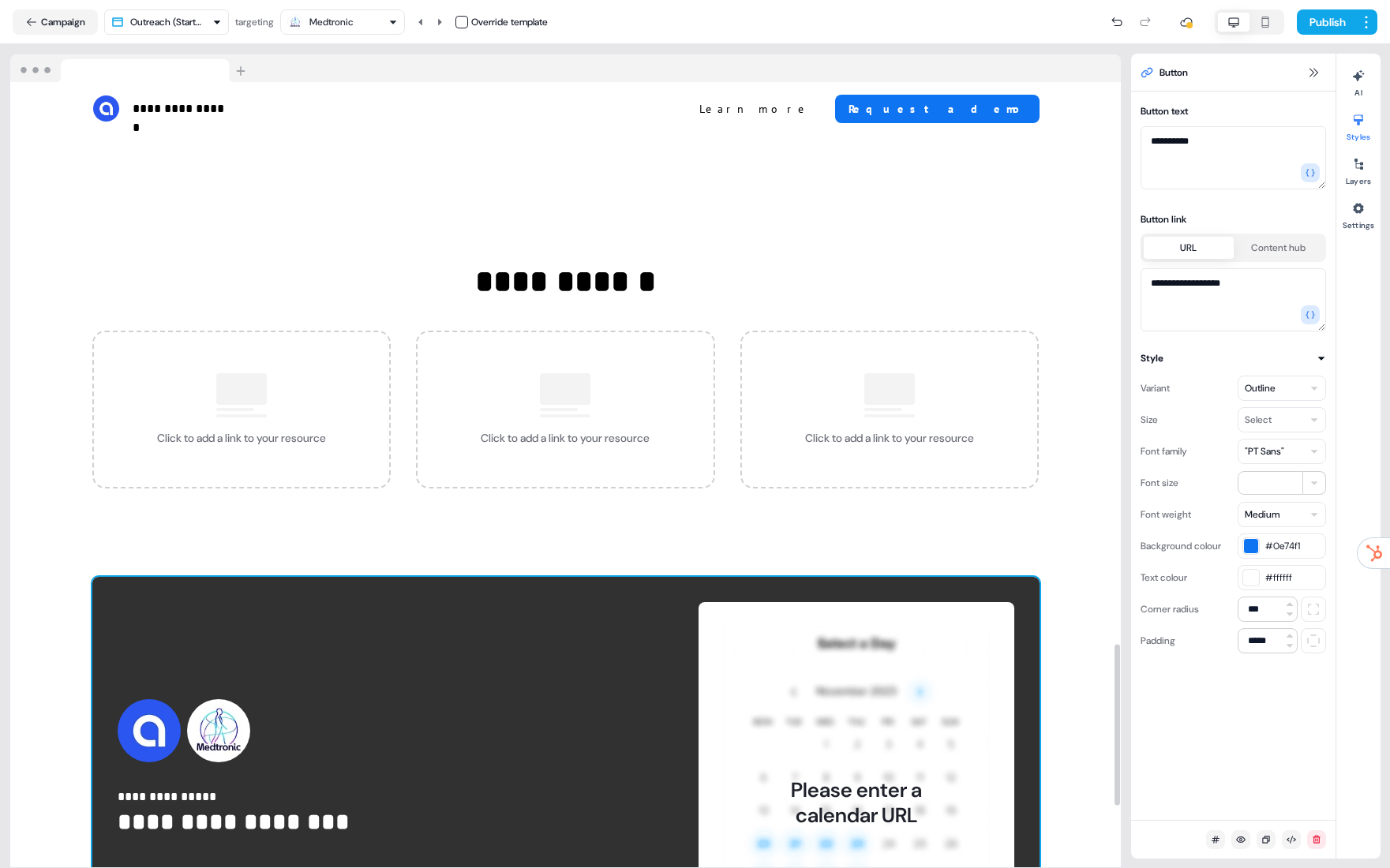 scroll, scrollTop: 2764, scrollLeft: 0, axis: vertical 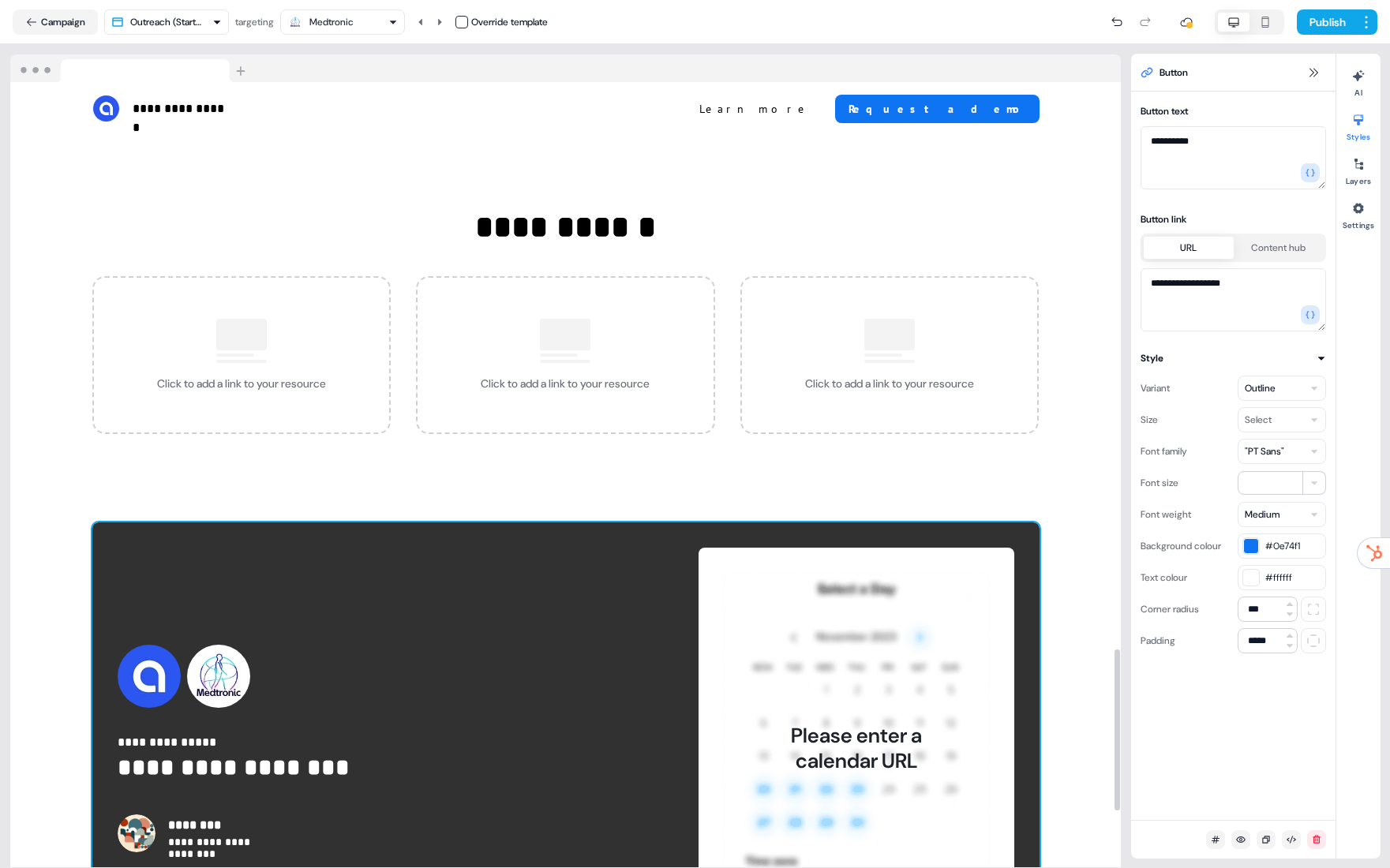 click on "**********" at bounding box center (566, 319) 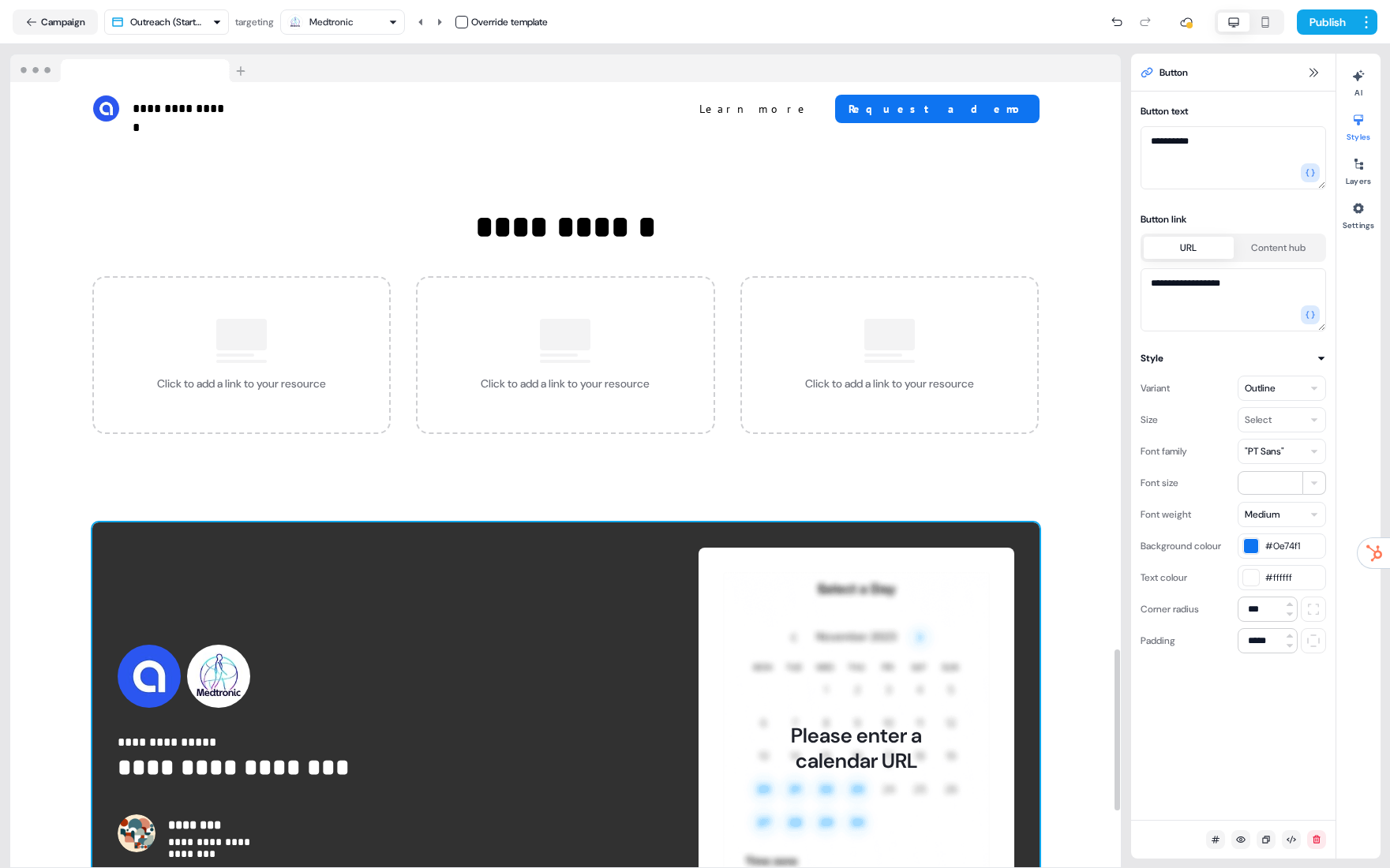 click on "**********" at bounding box center [566, 319] 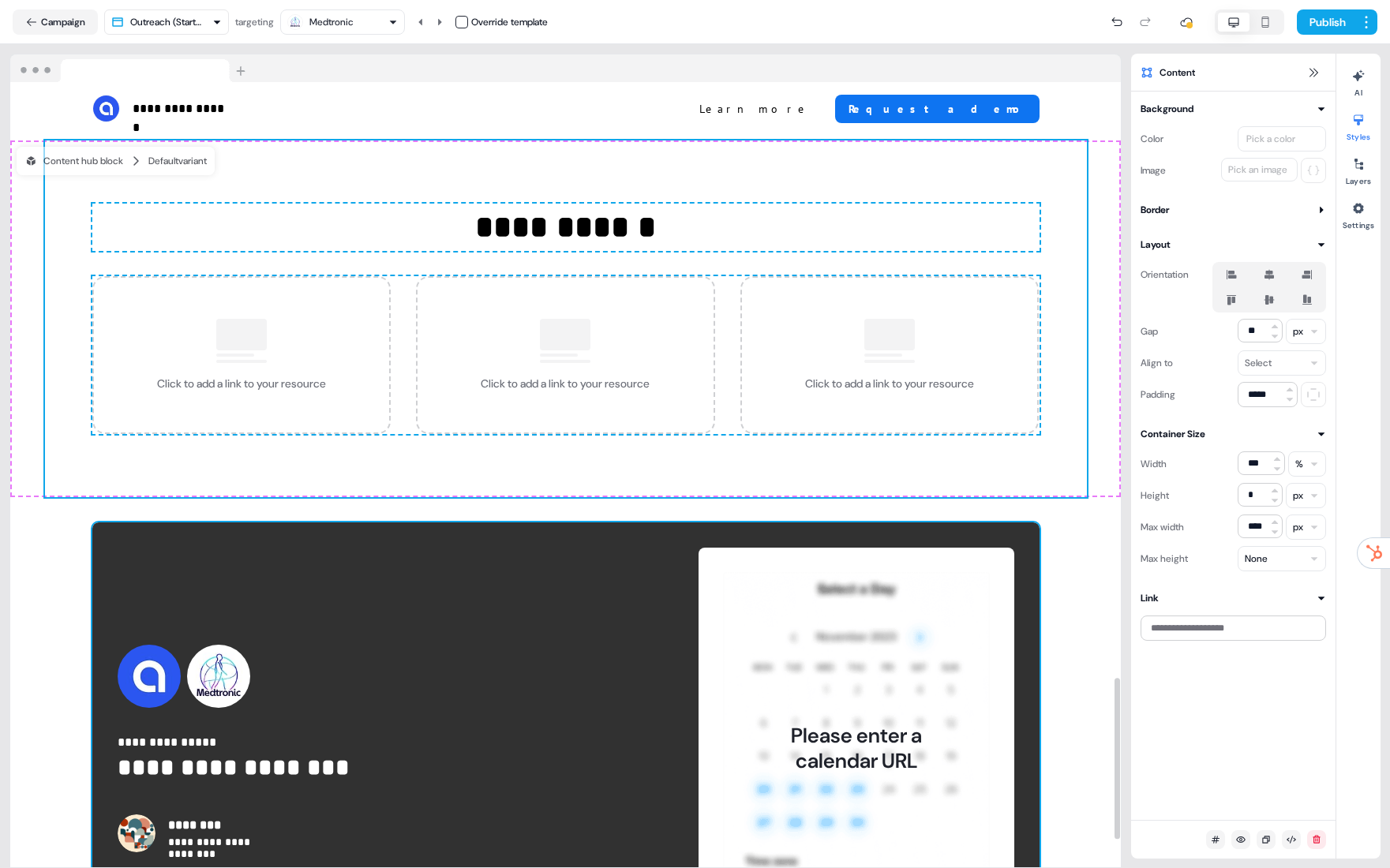 scroll, scrollTop: 2903, scrollLeft: 0, axis: vertical 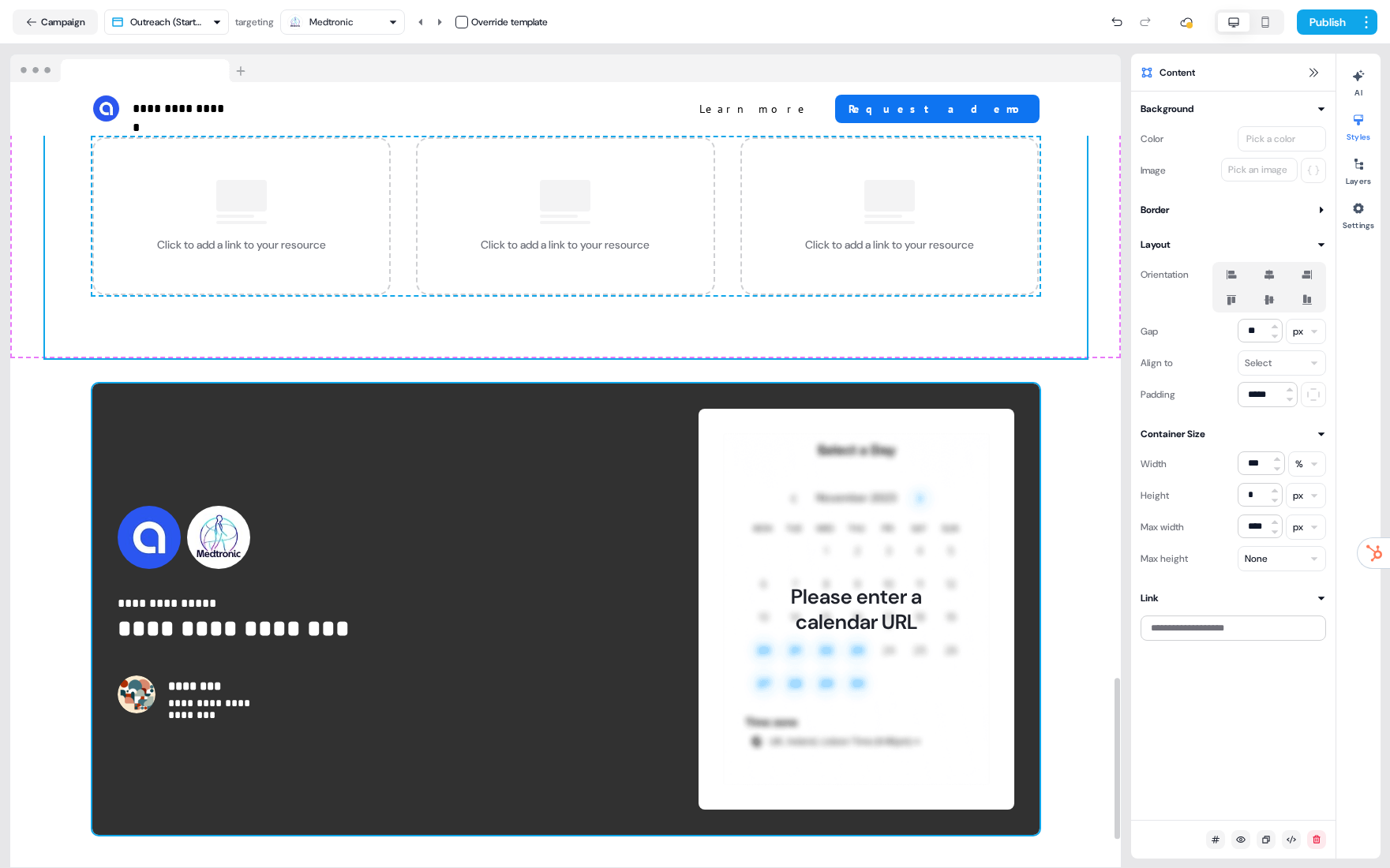click on "**********" at bounding box center (566, 609) 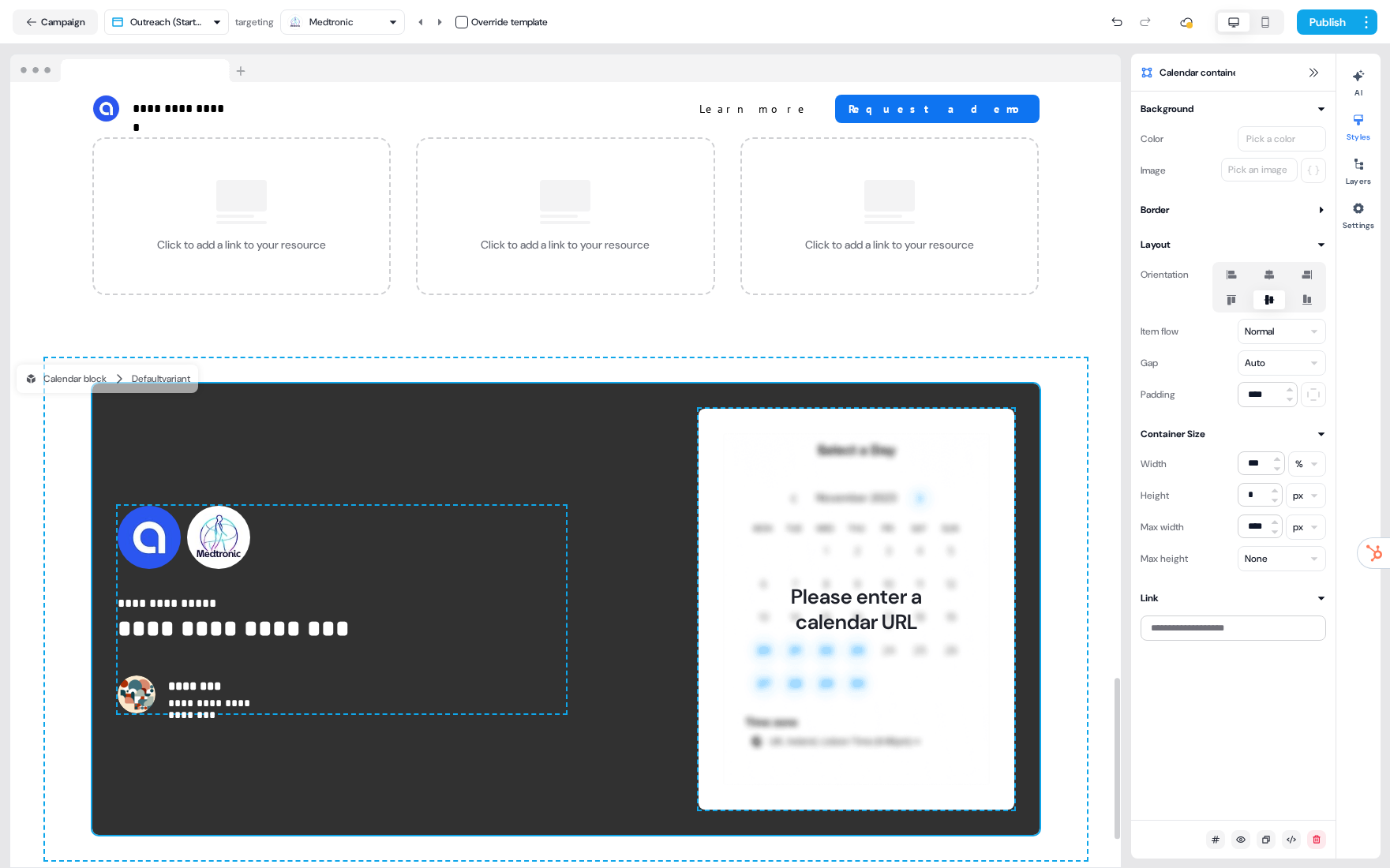 click on "**********" at bounding box center [566, 609] 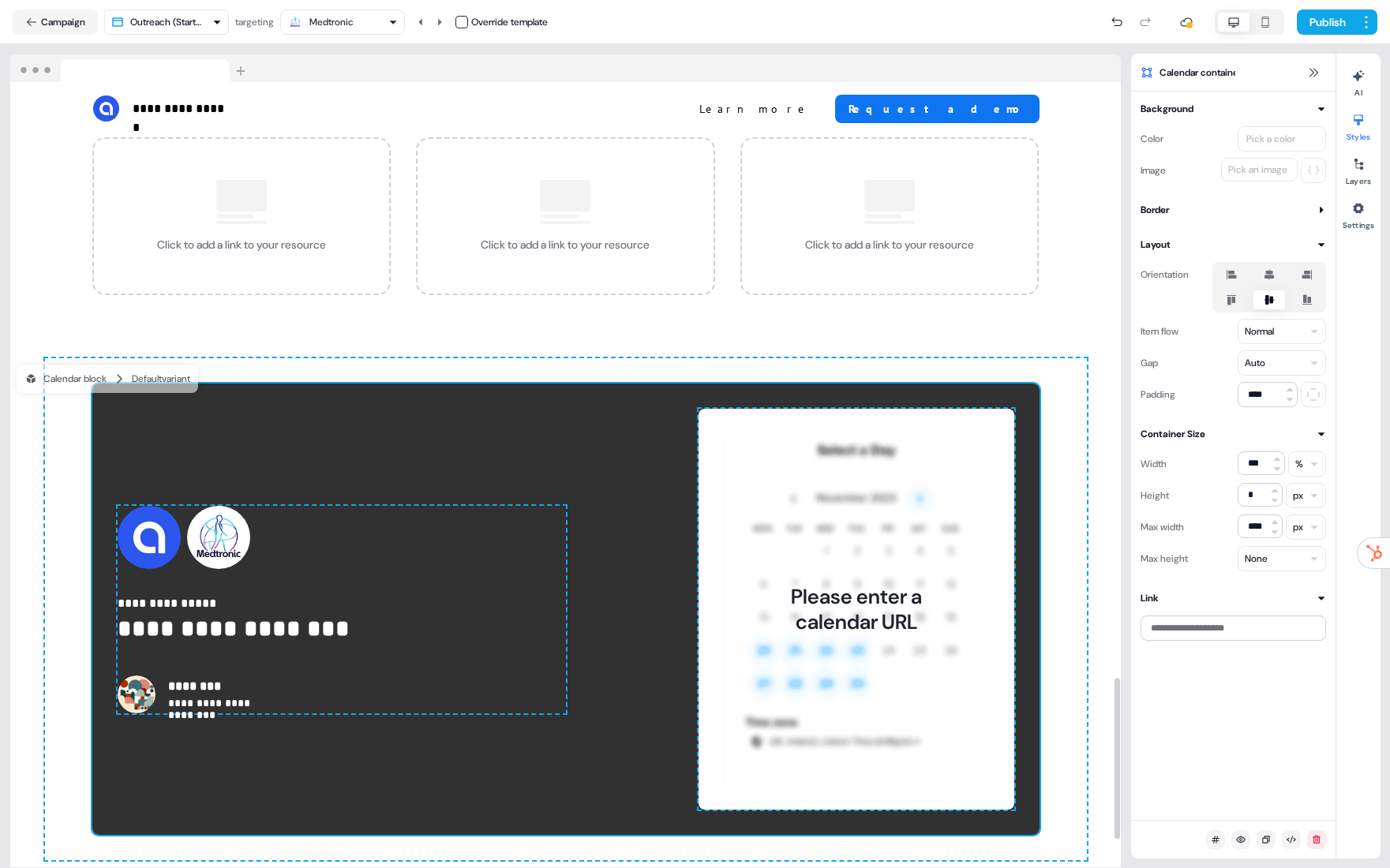 drag, startPoint x: 605, startPoint y: 422, endPoint x: 939, endPoint y: 399, distance: 334.791 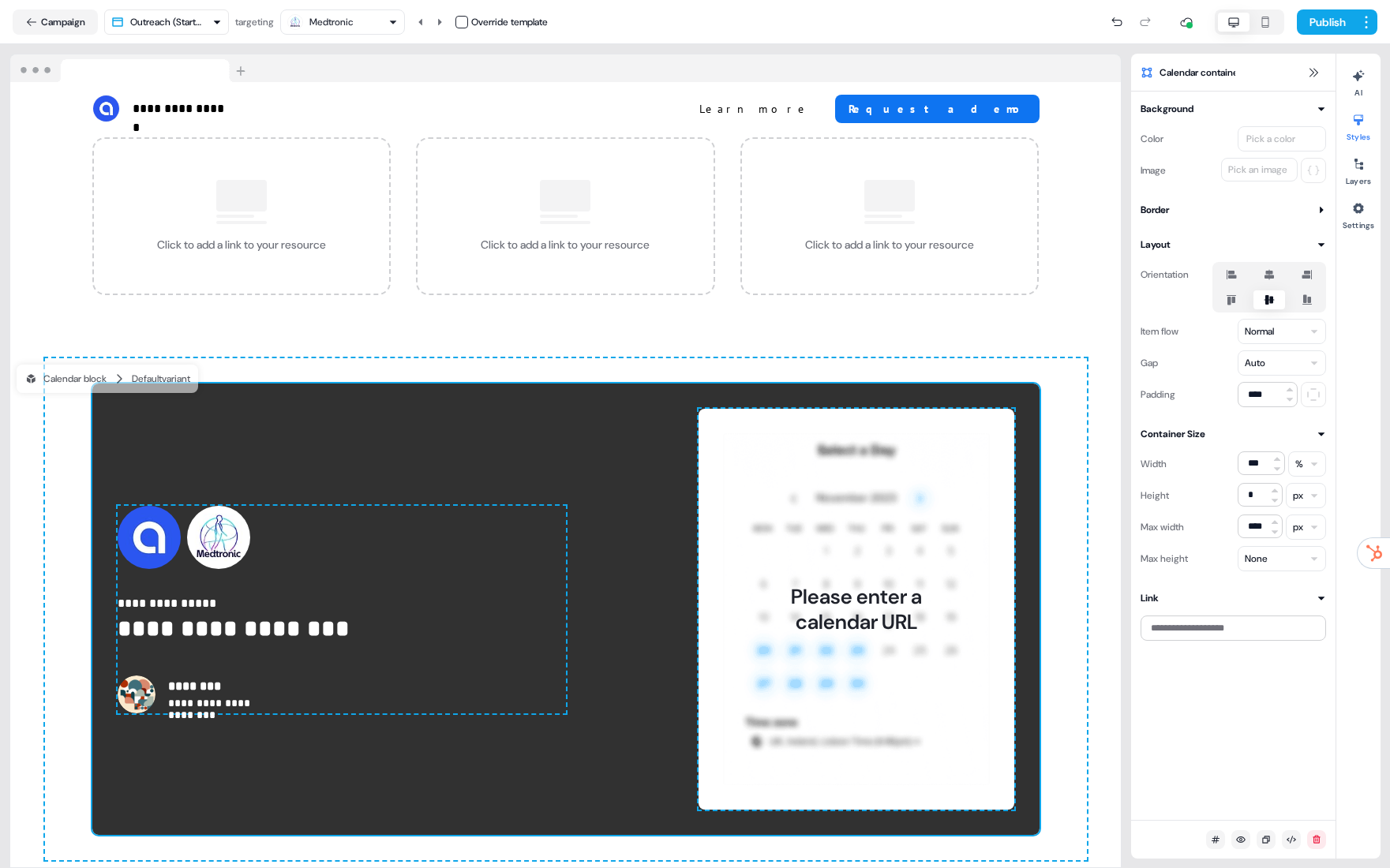 click on "Pick an image" at bounding box center (1257, 170) 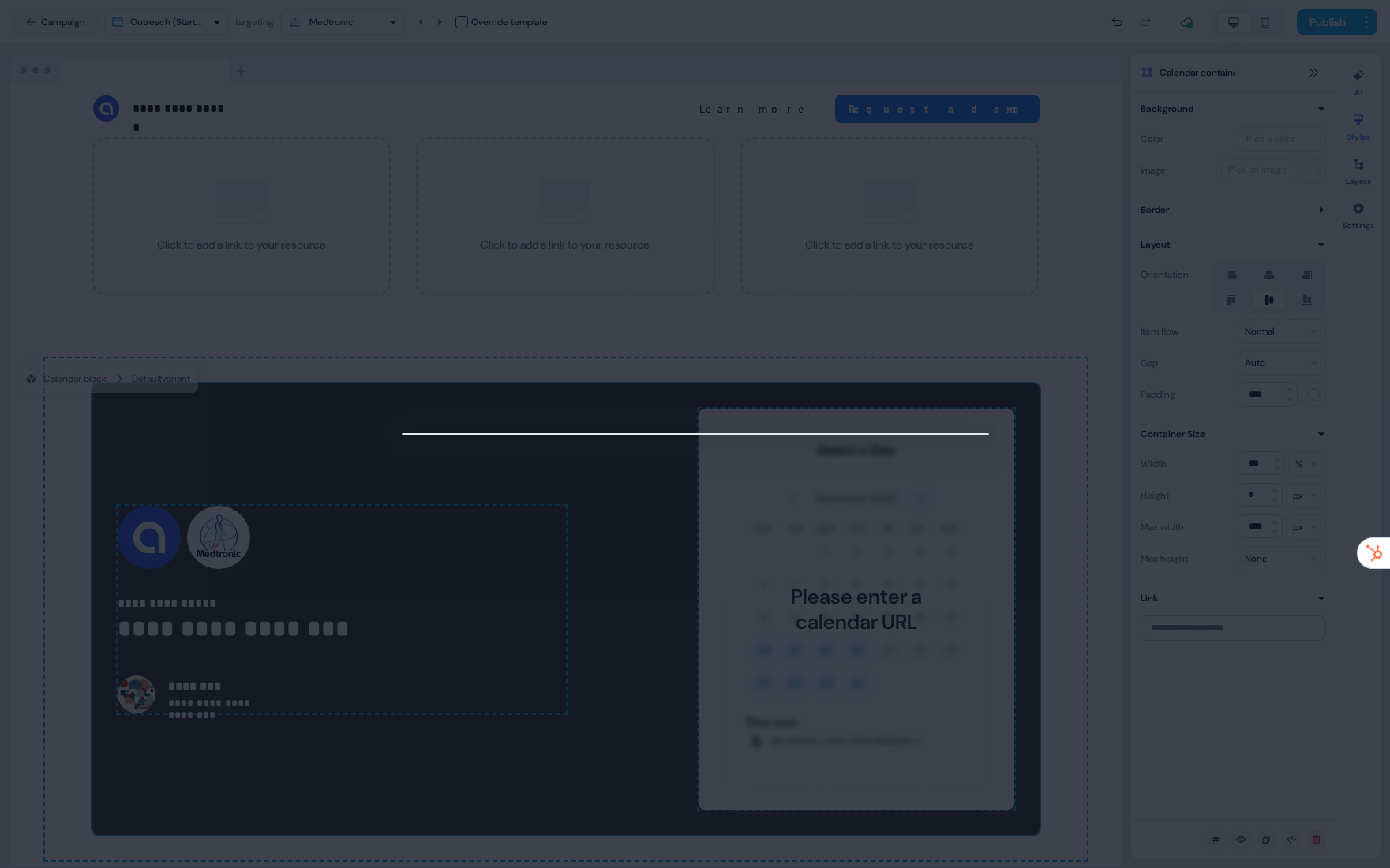 click at bounding box center [695, 434] 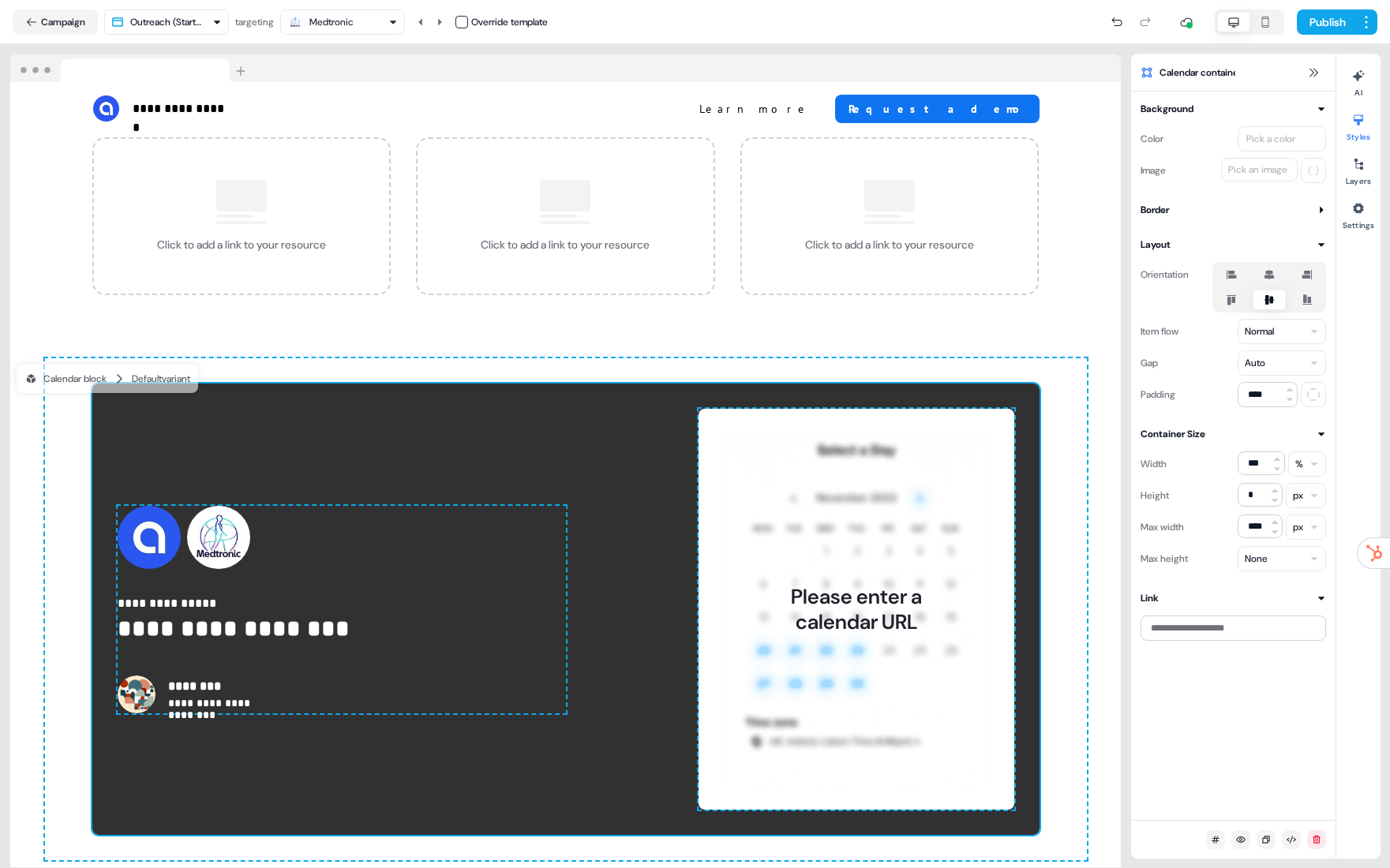 click on "Pick a color" at bounding box center [1282, 139] 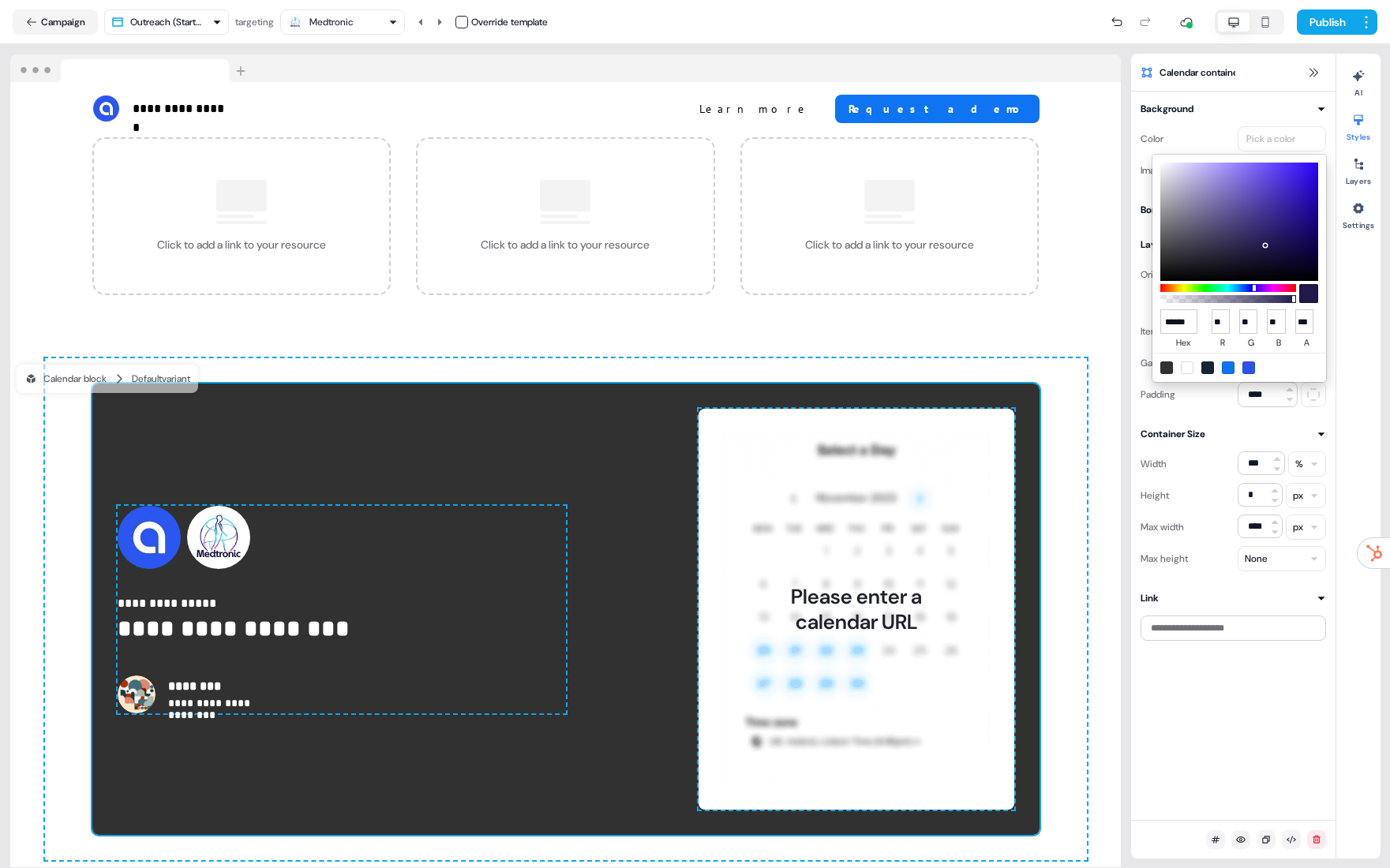 click at bounding box center [1228, 368] 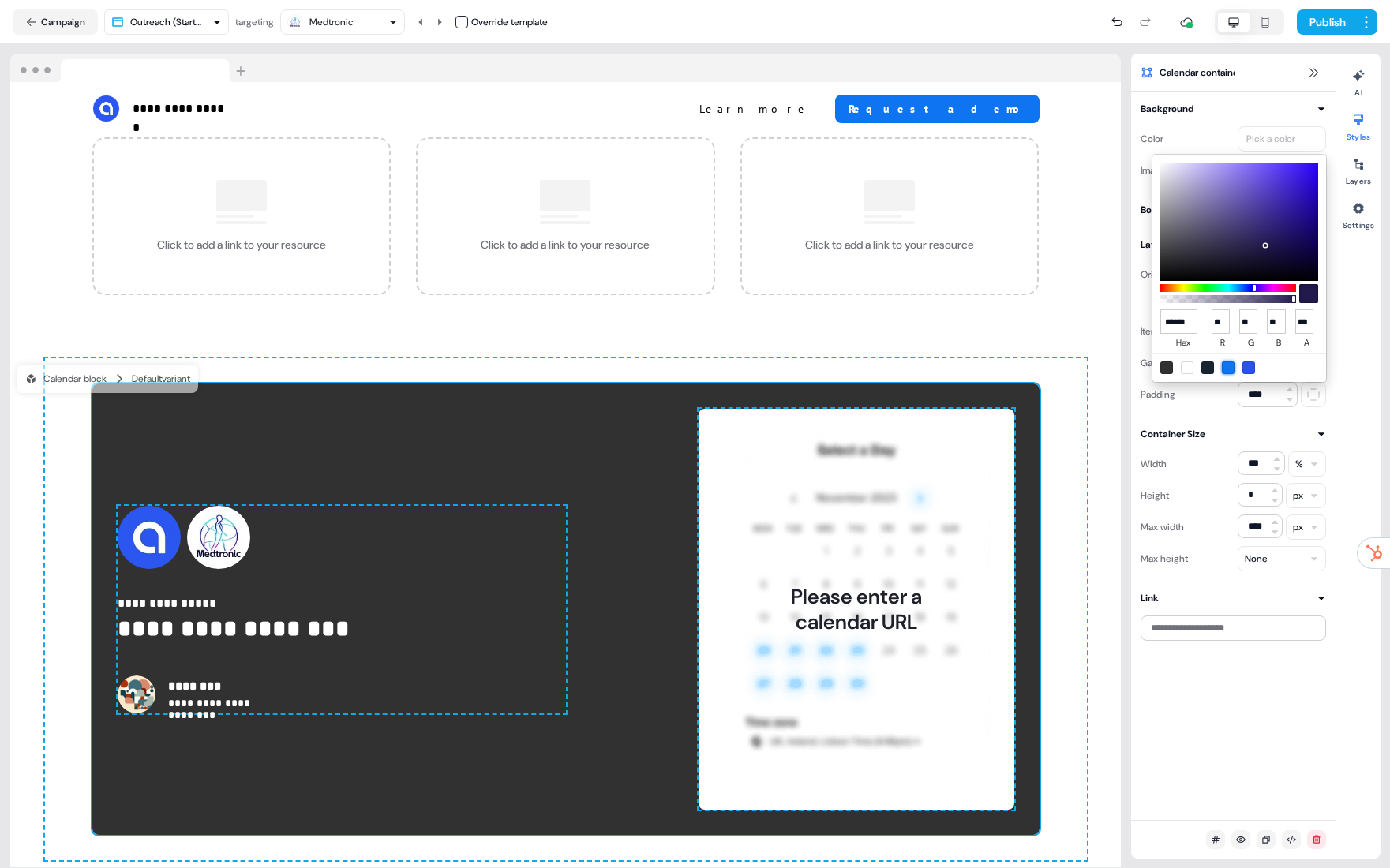 type on "******" 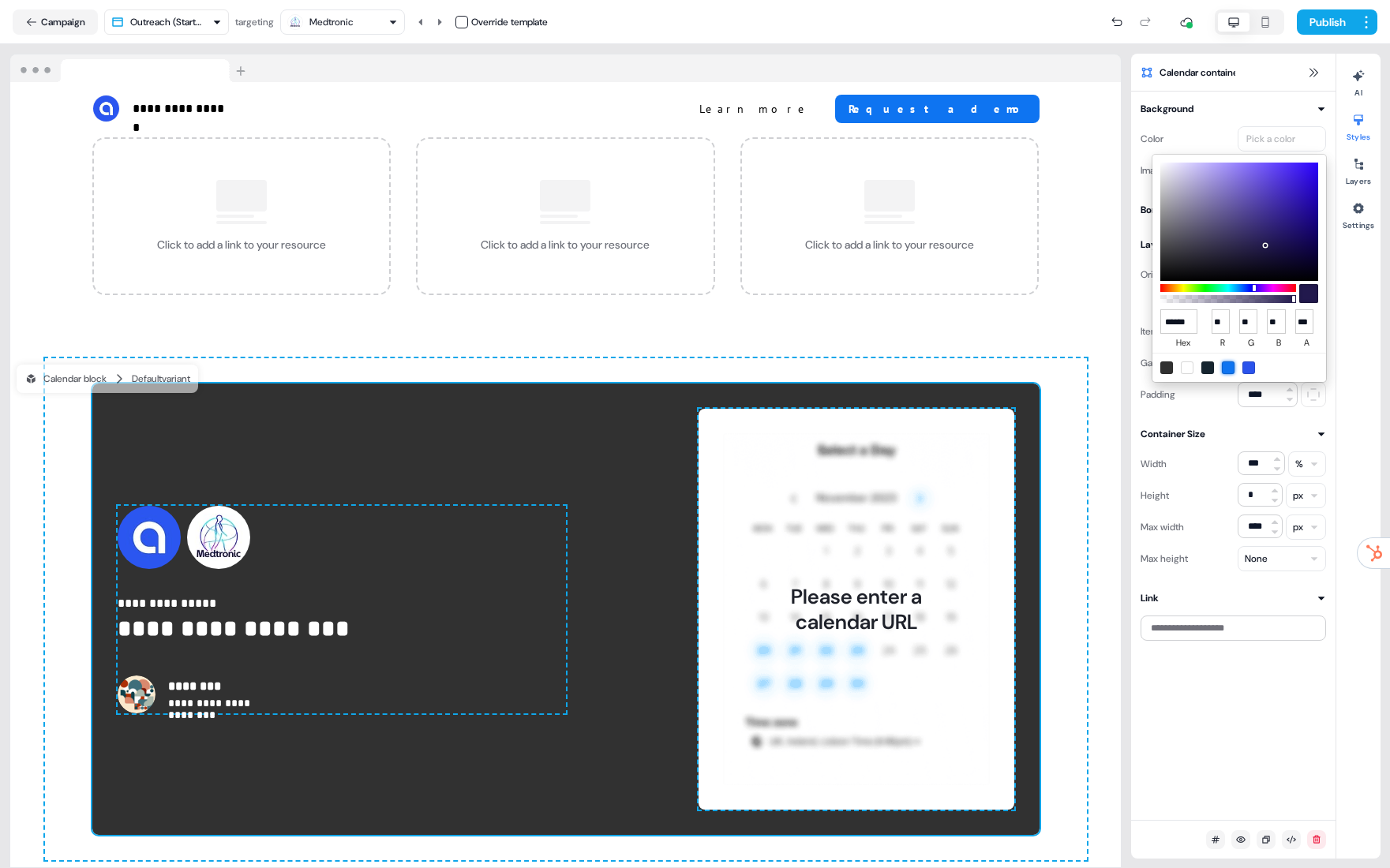 type on "**" 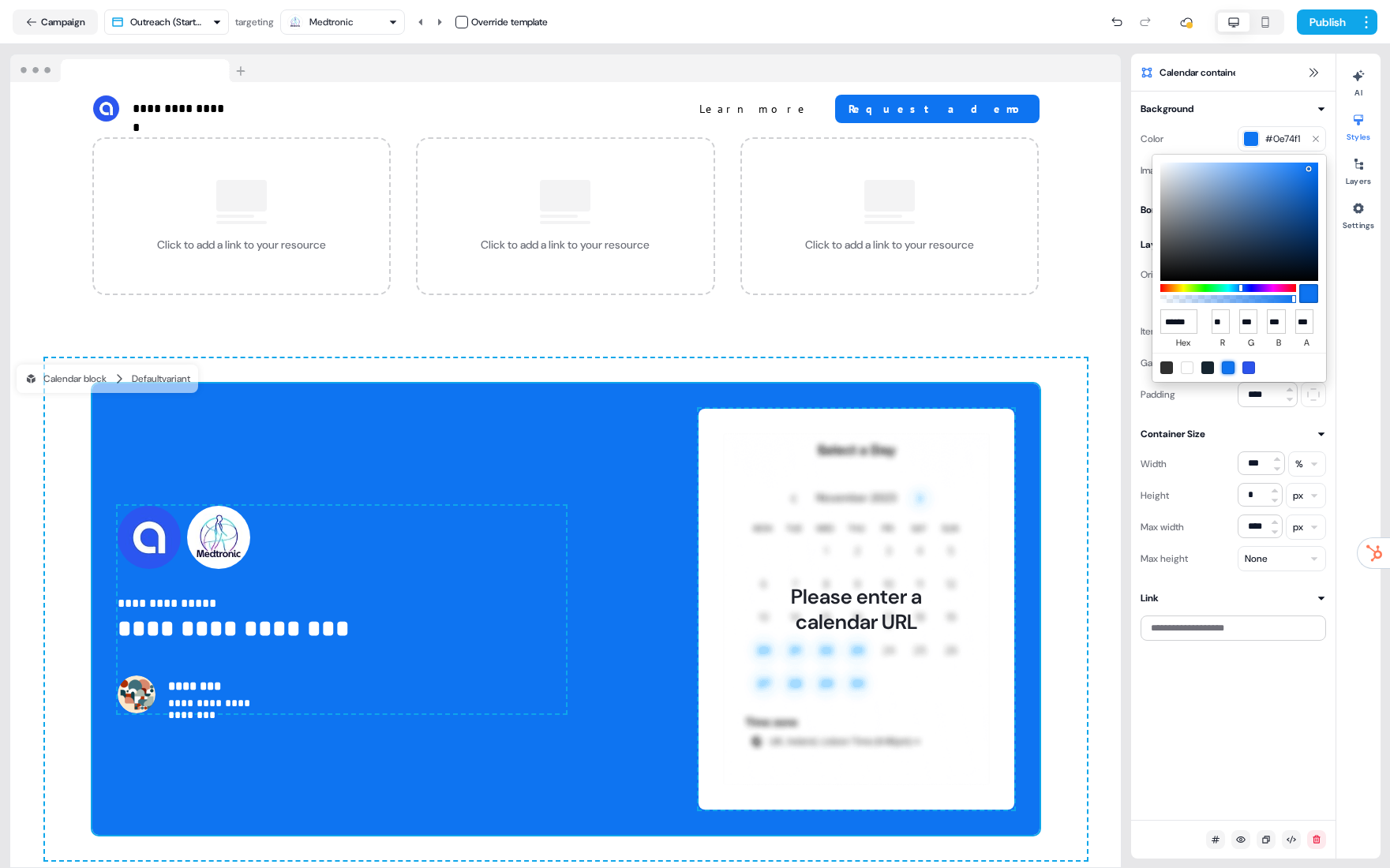 click at bounding box center (1249, 368) 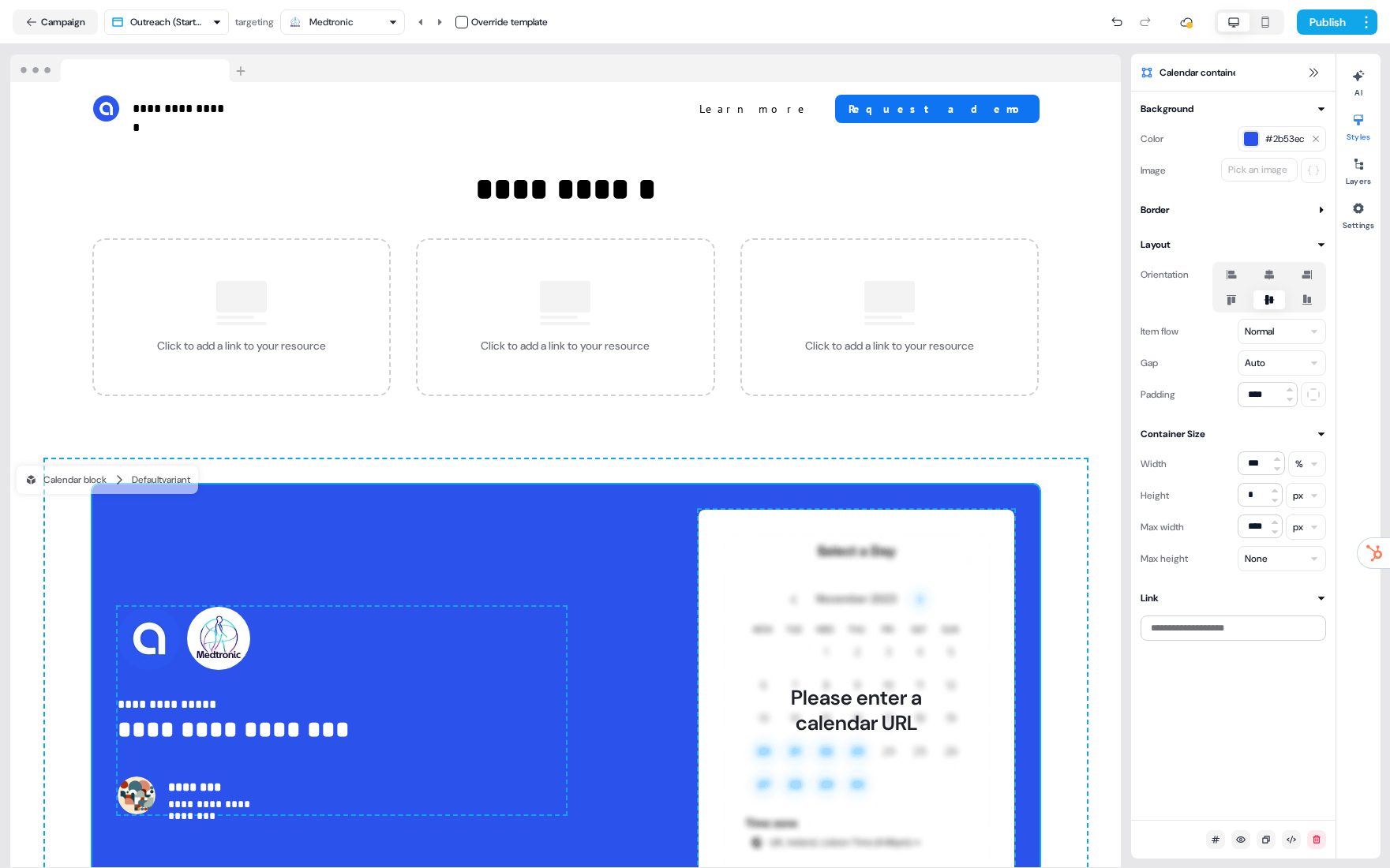 drag, startPoint x: 643, startPoint y: 532, endPoint x: 605, endPoint y: 533, distance: 38.013156 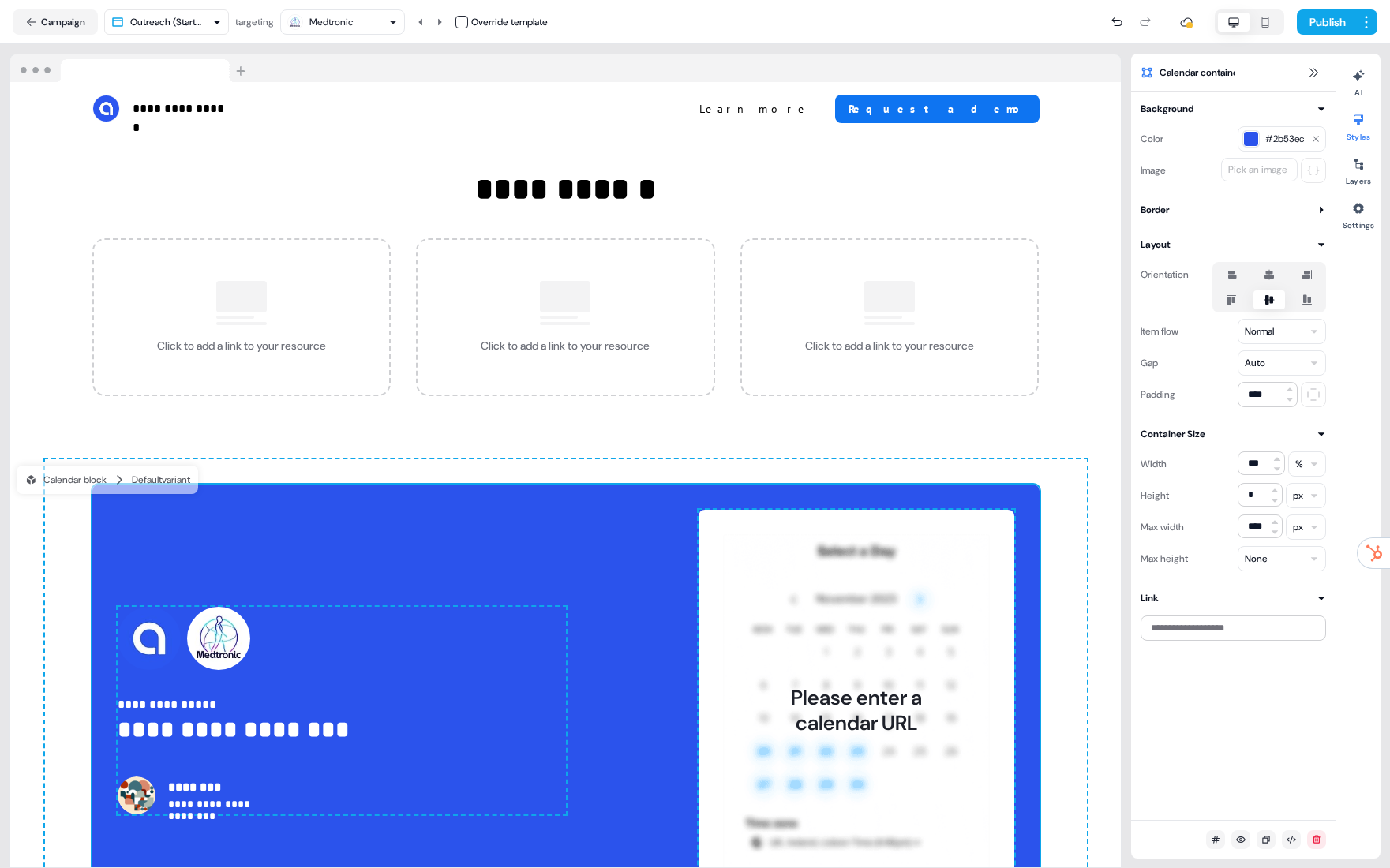 click on "**********" at bounding box center (566, 710) 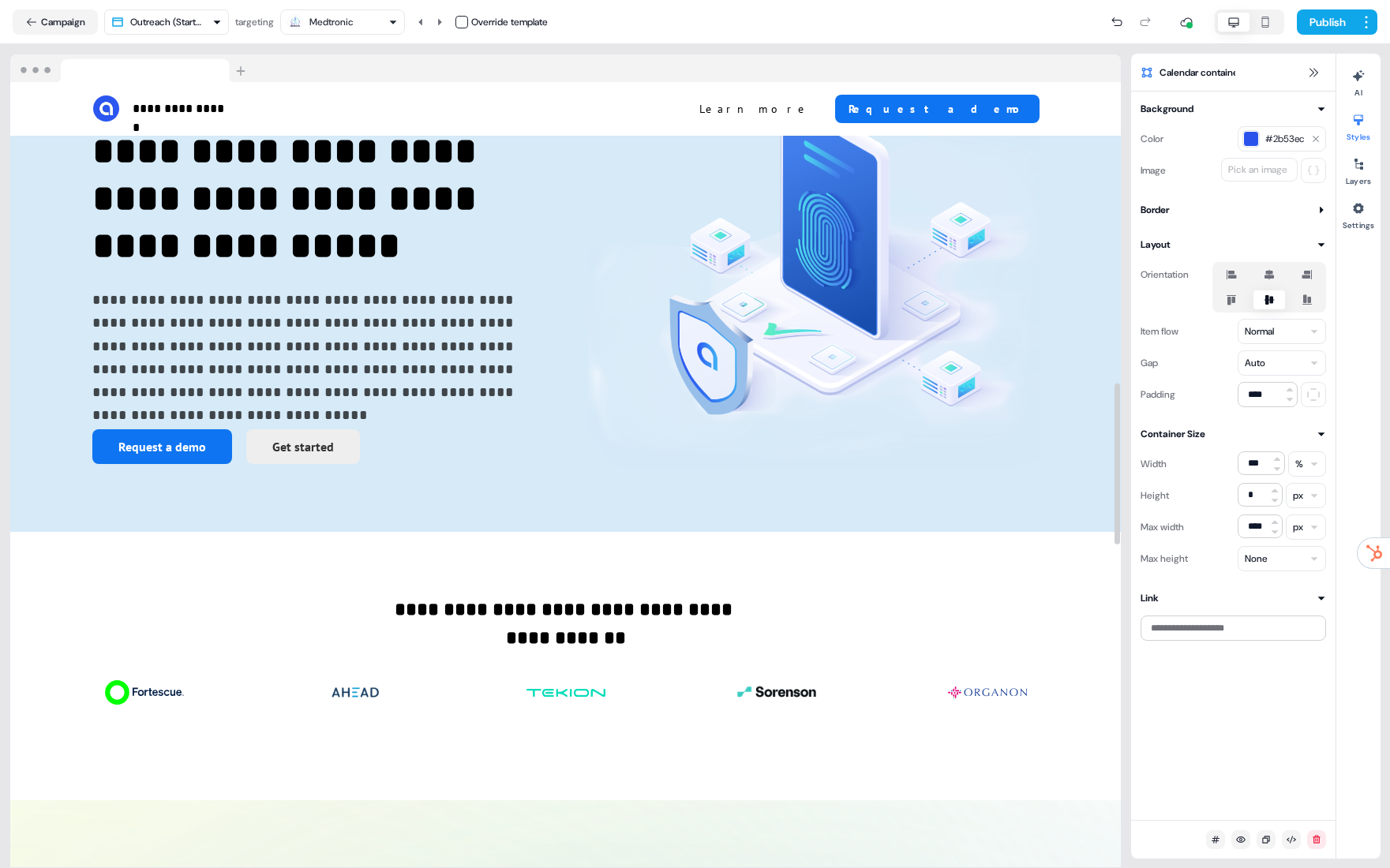 scroll, scrollTop: 0, scrollLeft: 0, axis: both 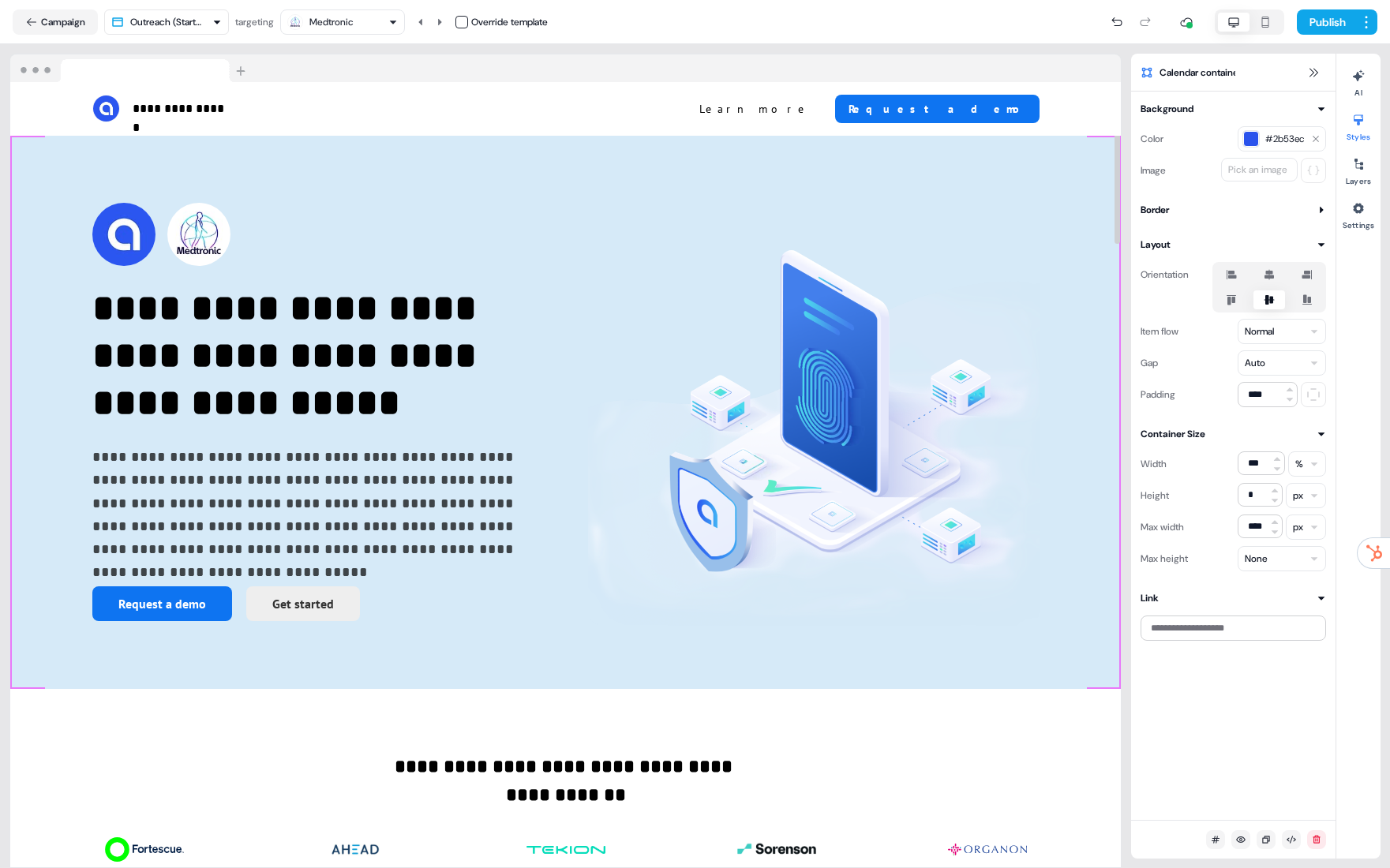 click on "**********" at bounding box center (565, 412) 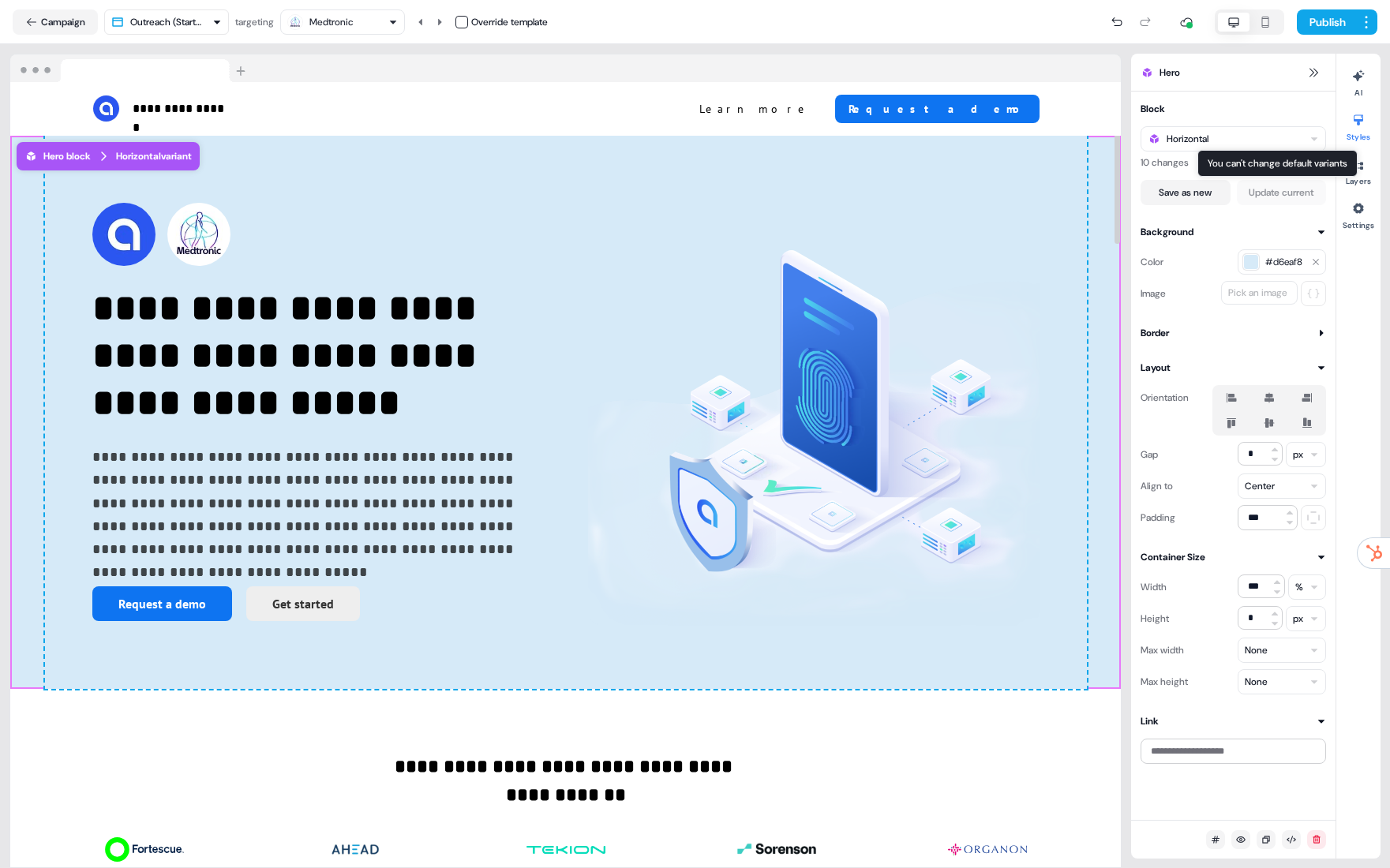click on "You can't change default variants You can't change default variants" at bounding box center (1277, 163) 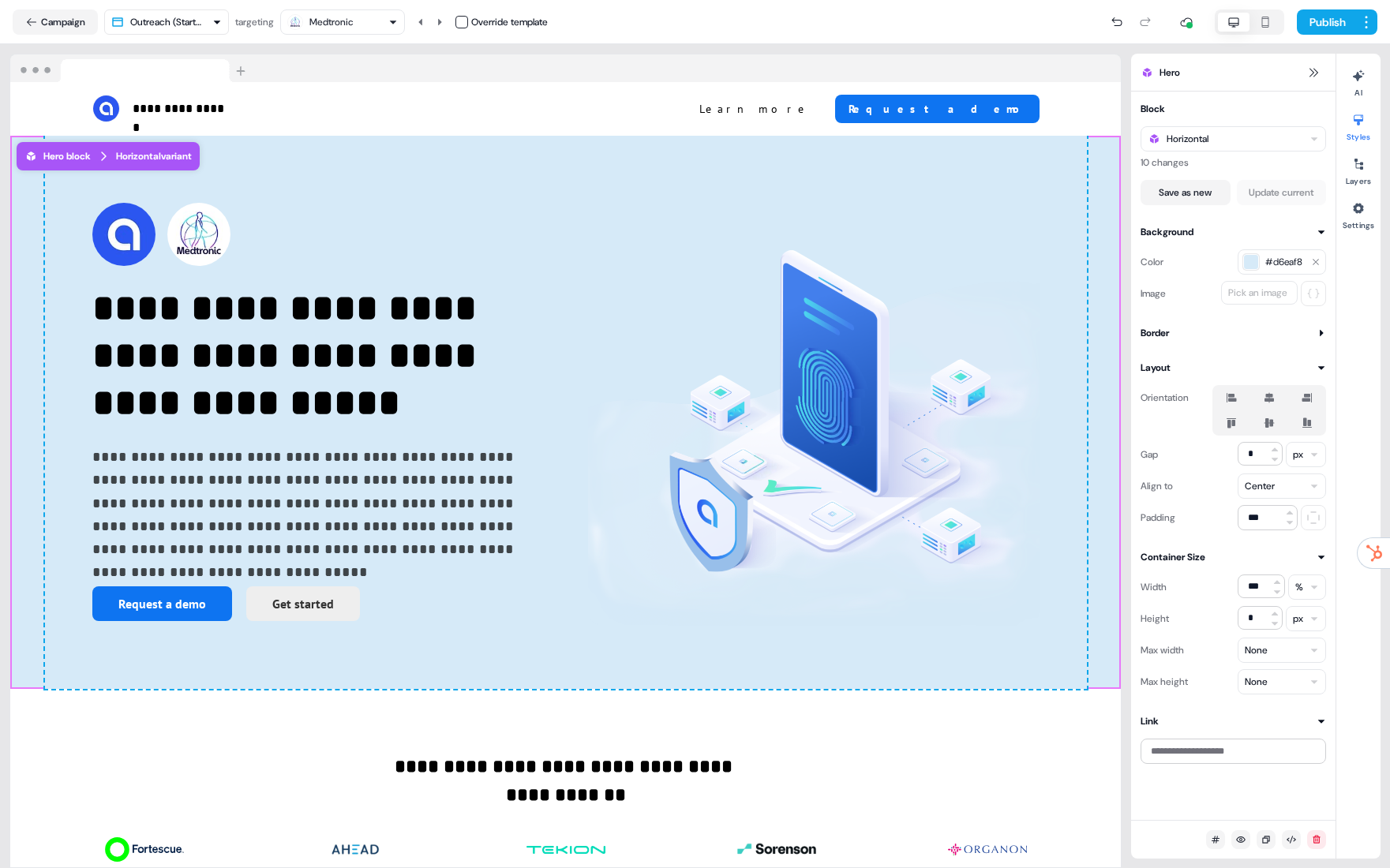click on "Pick an image" at bounding box center [1257, 293] 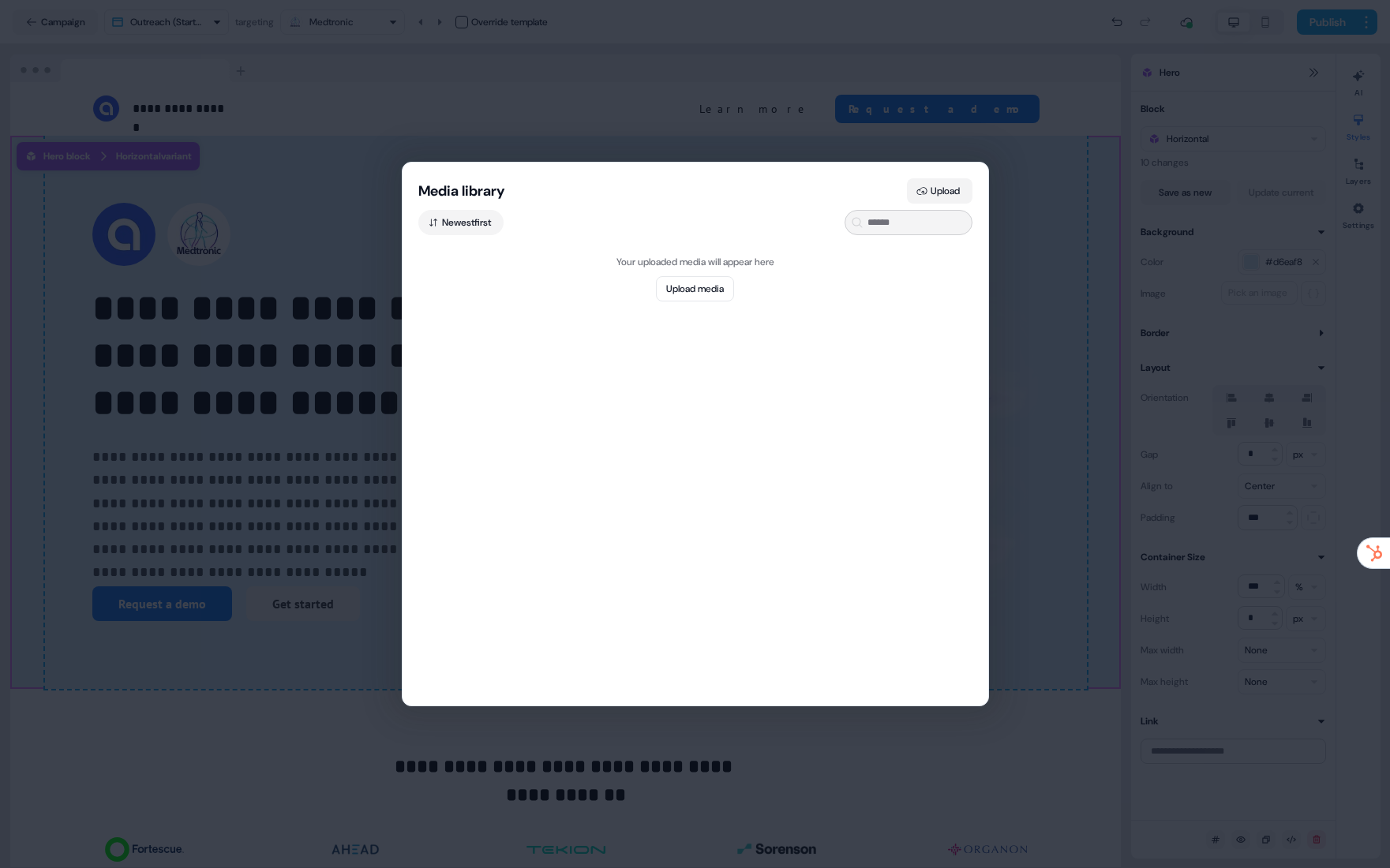 click on "Upload" at bounding box center (939, 191) 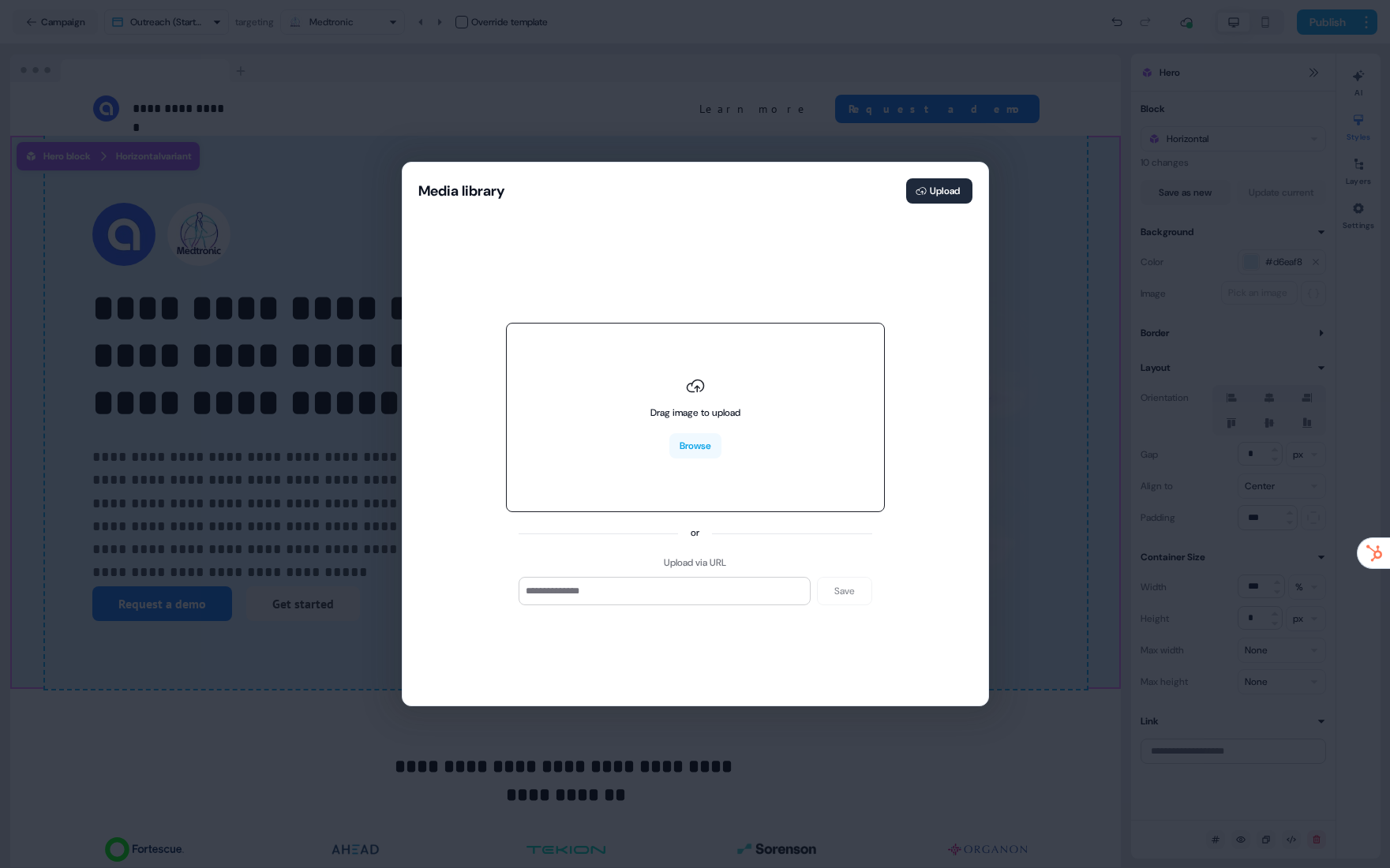 click on "Drag image to upload" at bounding box center (695, 398) 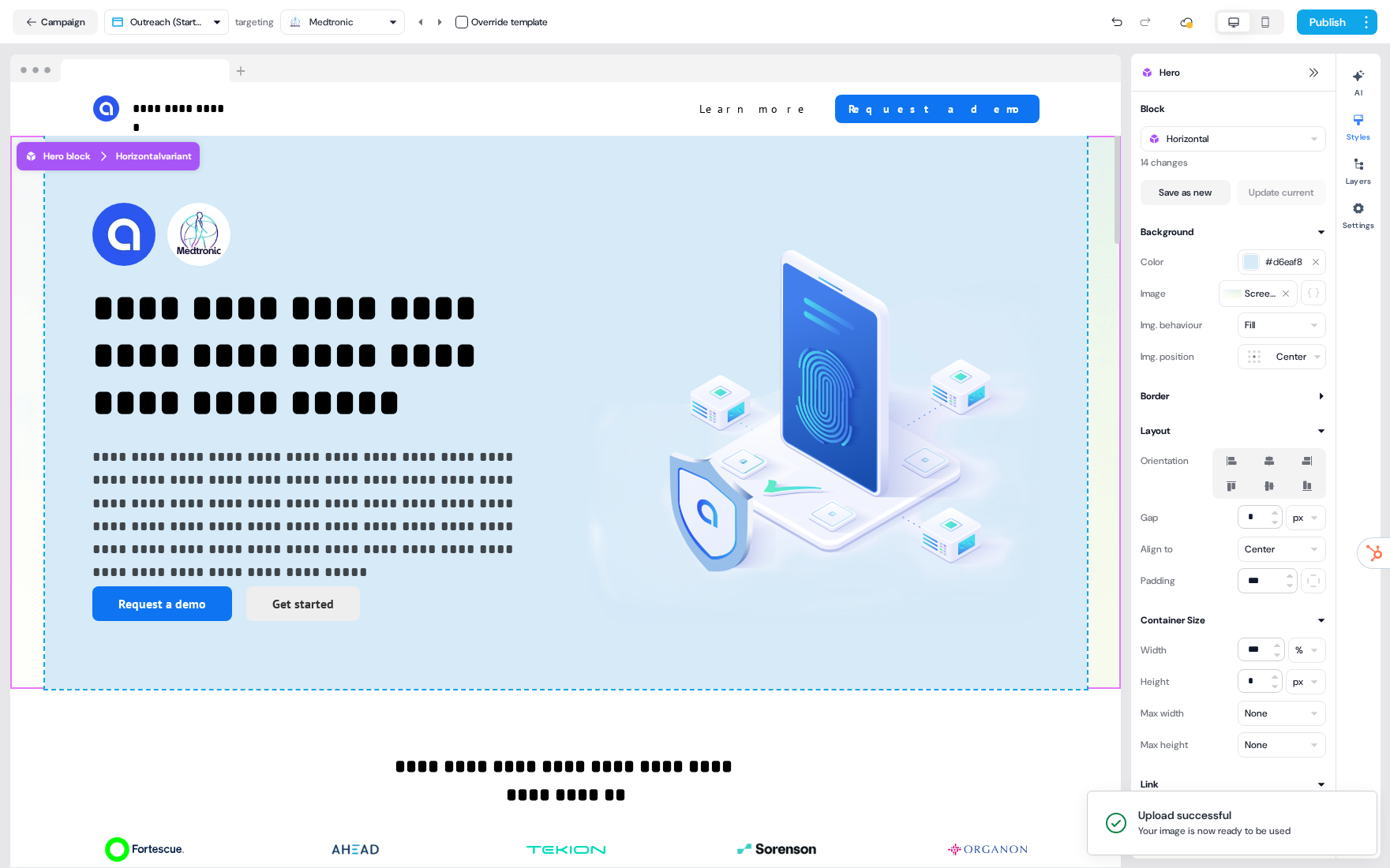 click on "**********" at bounding box center (566, 412) 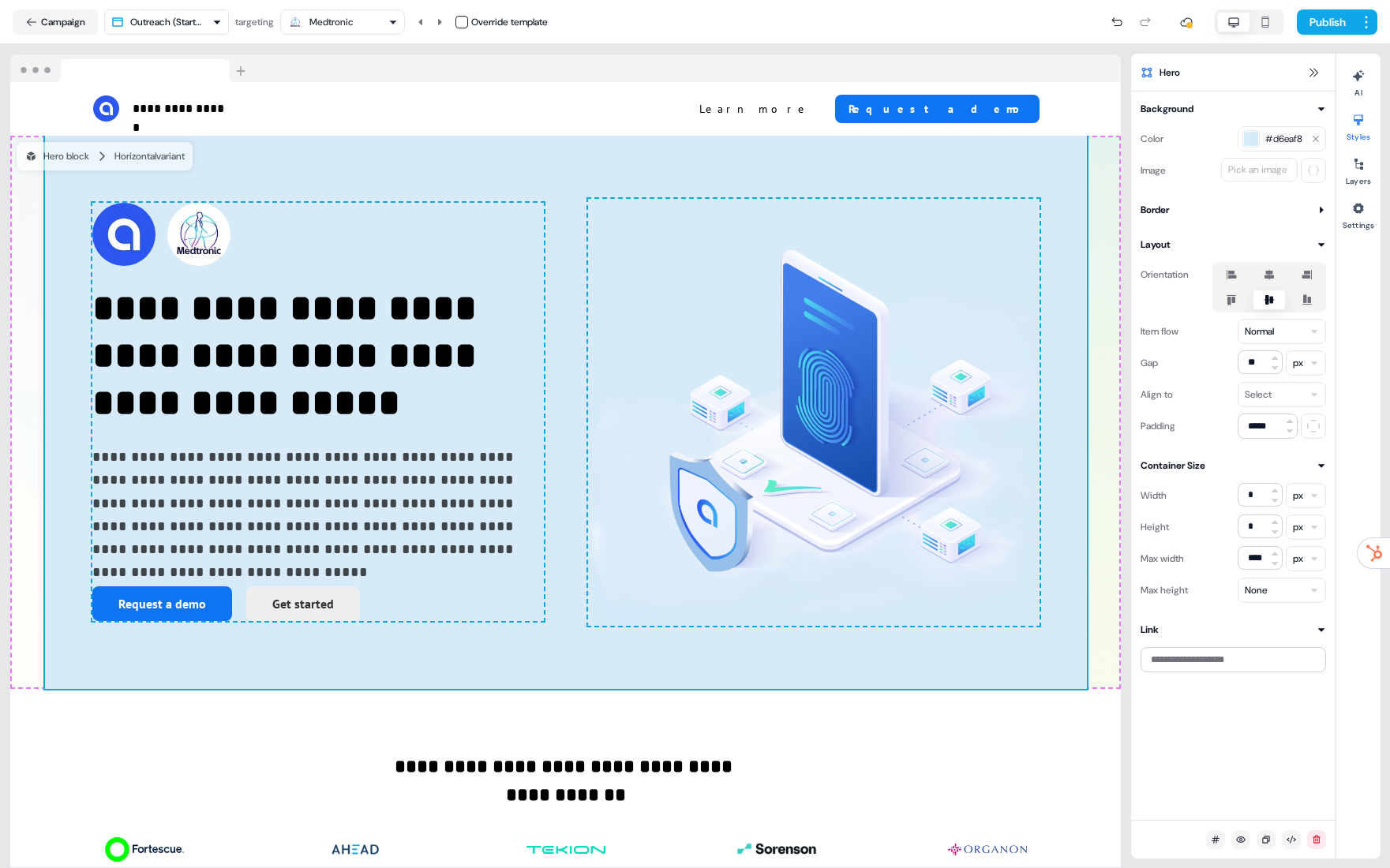 click on "Pick an image" at bounding box center [1257, 170] 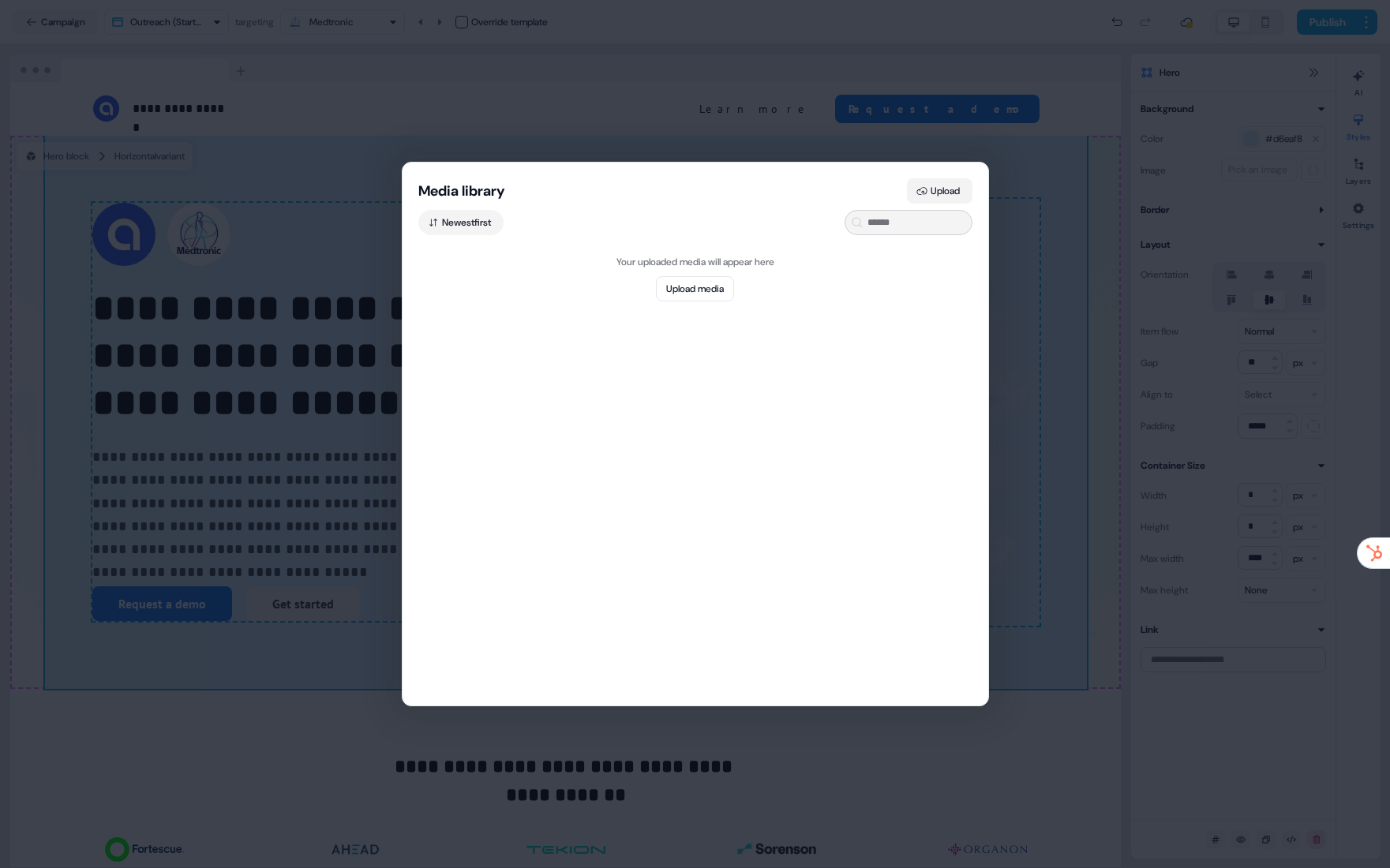 click on "Upload" at bounding box center [939, 191] 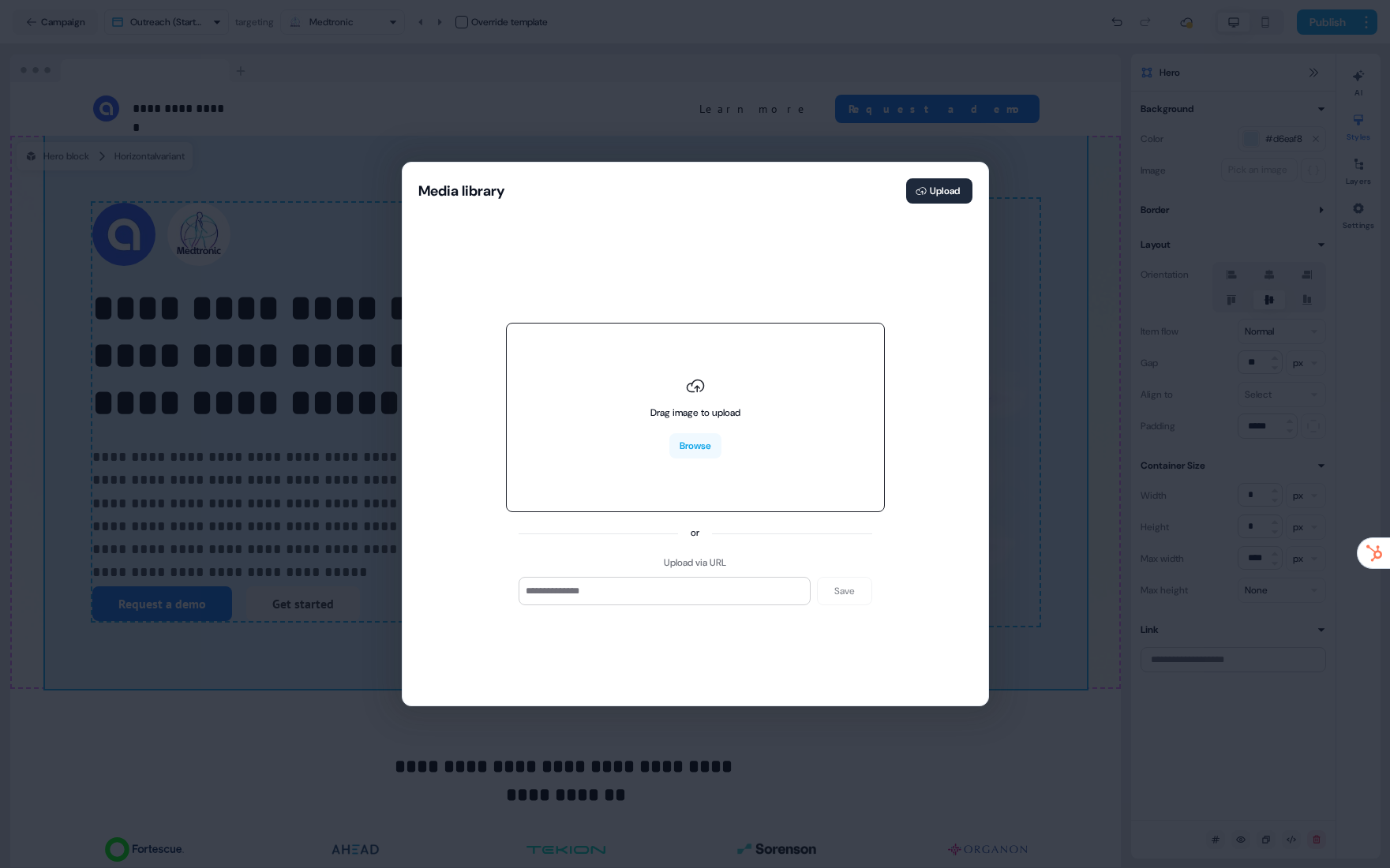 click 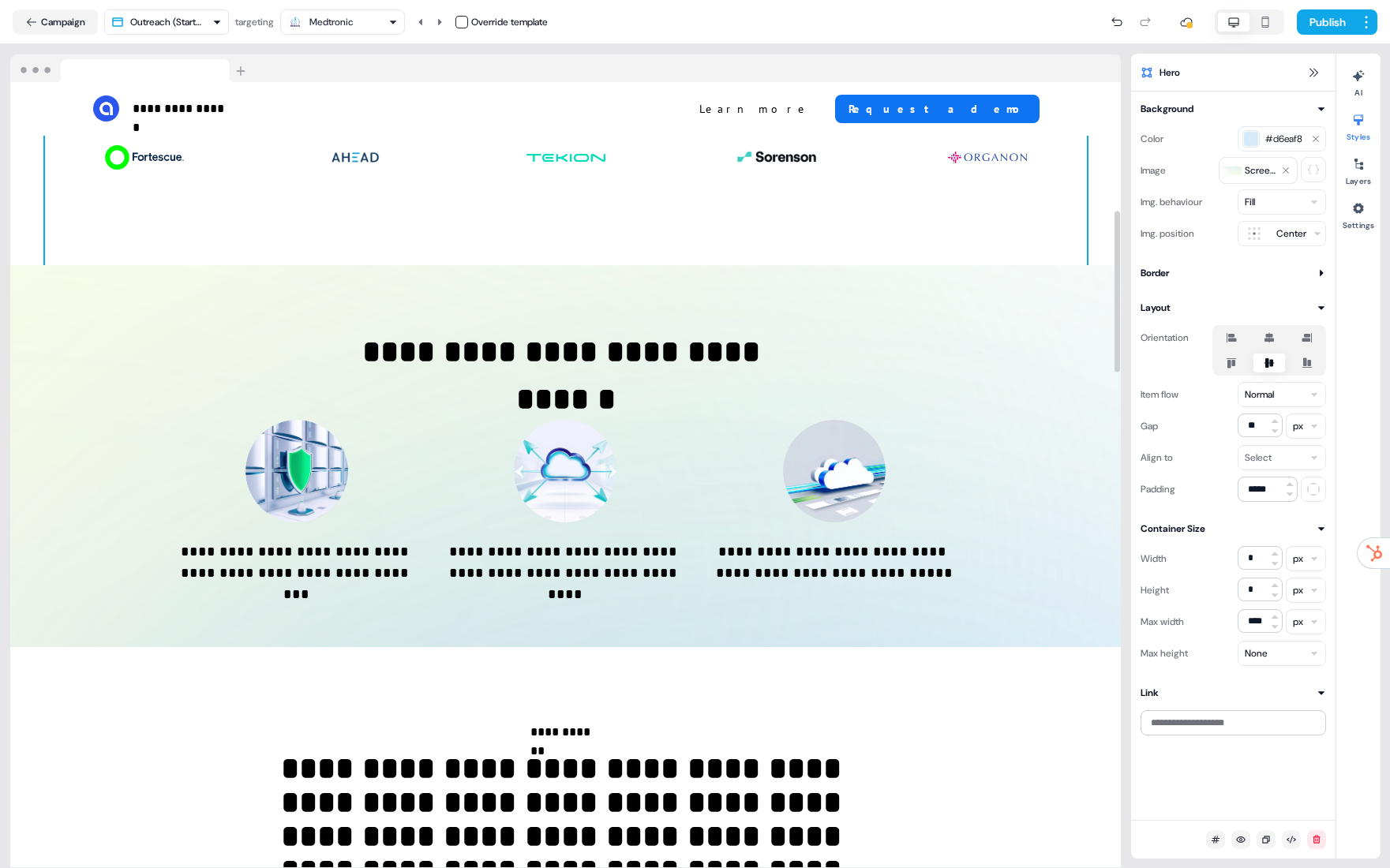 scroll, scrollTop: 716, scrollLeft: 0, axis: vertical 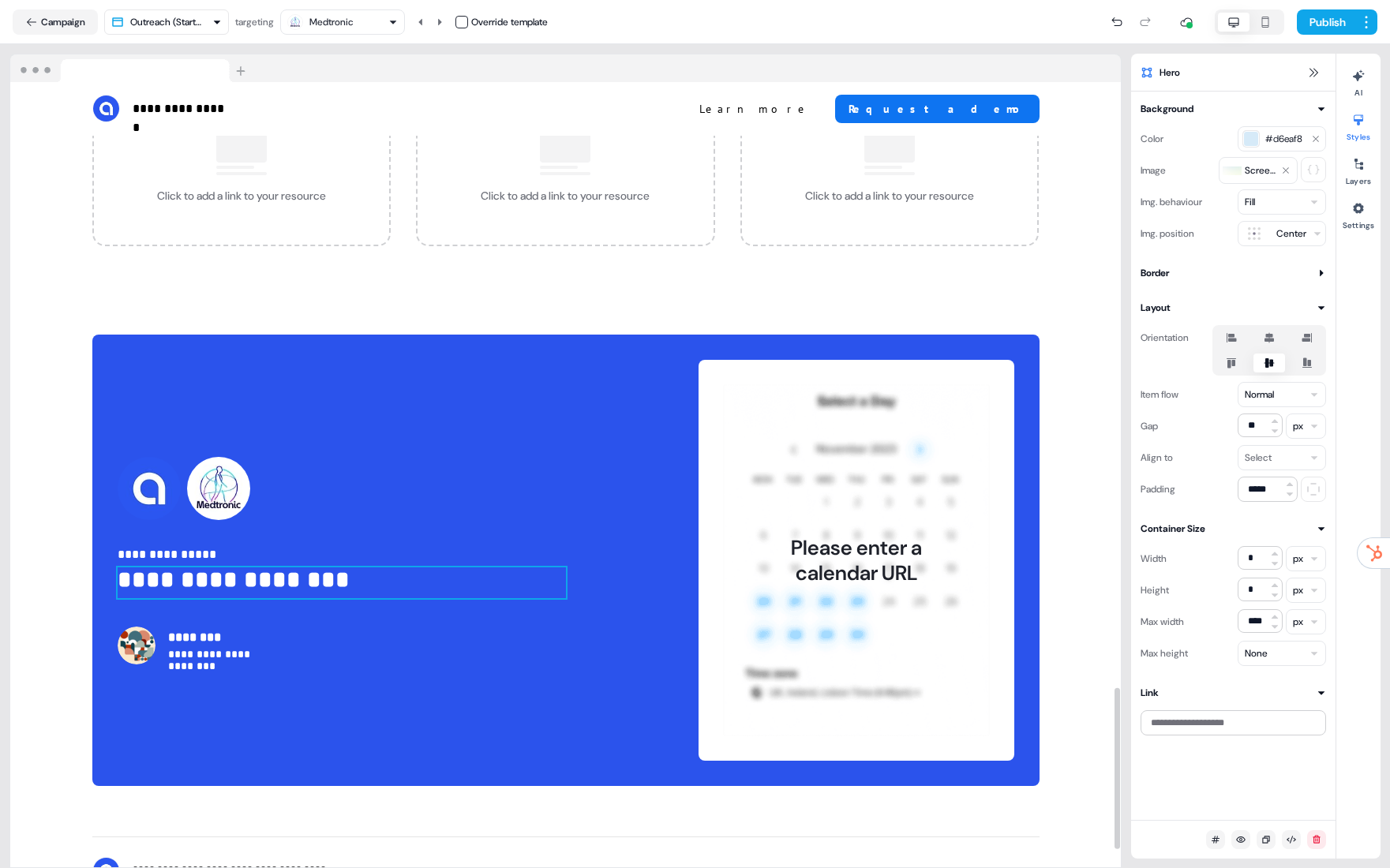 click on "**********" at bounding box center [342, 582] 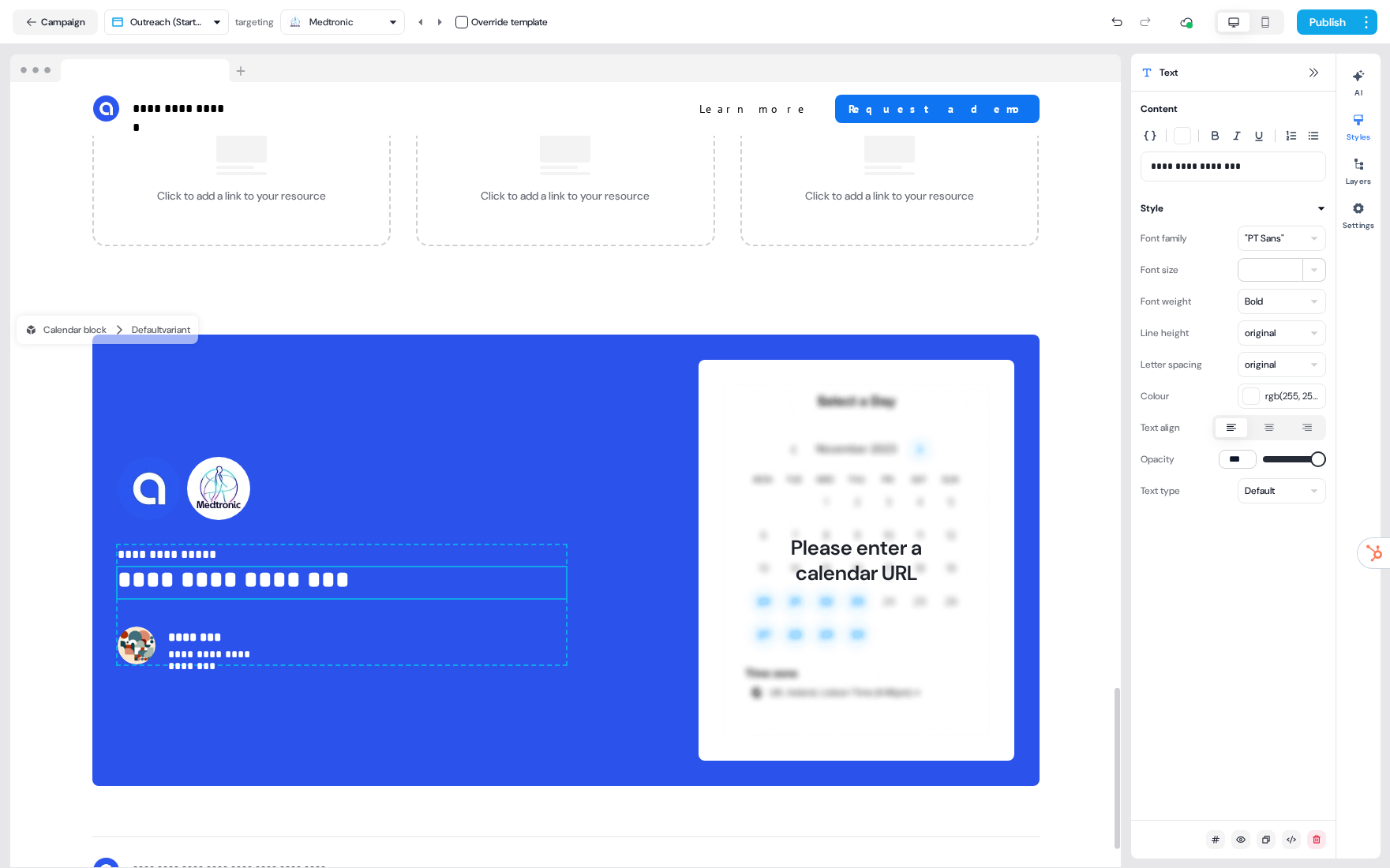 click on "**********" at bounding box center [695, 434] 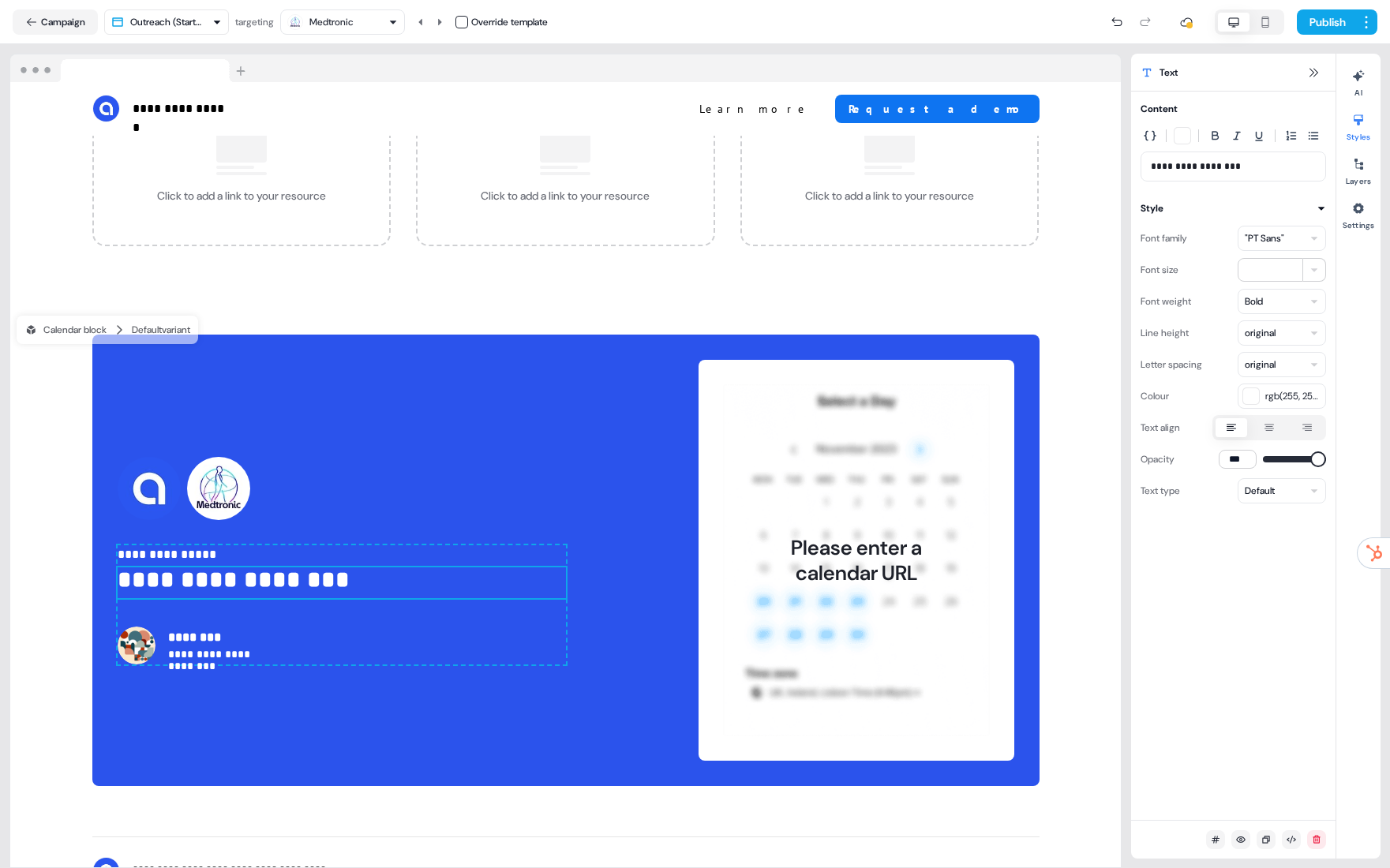 click on "**********" at bounding box center [695, 434] 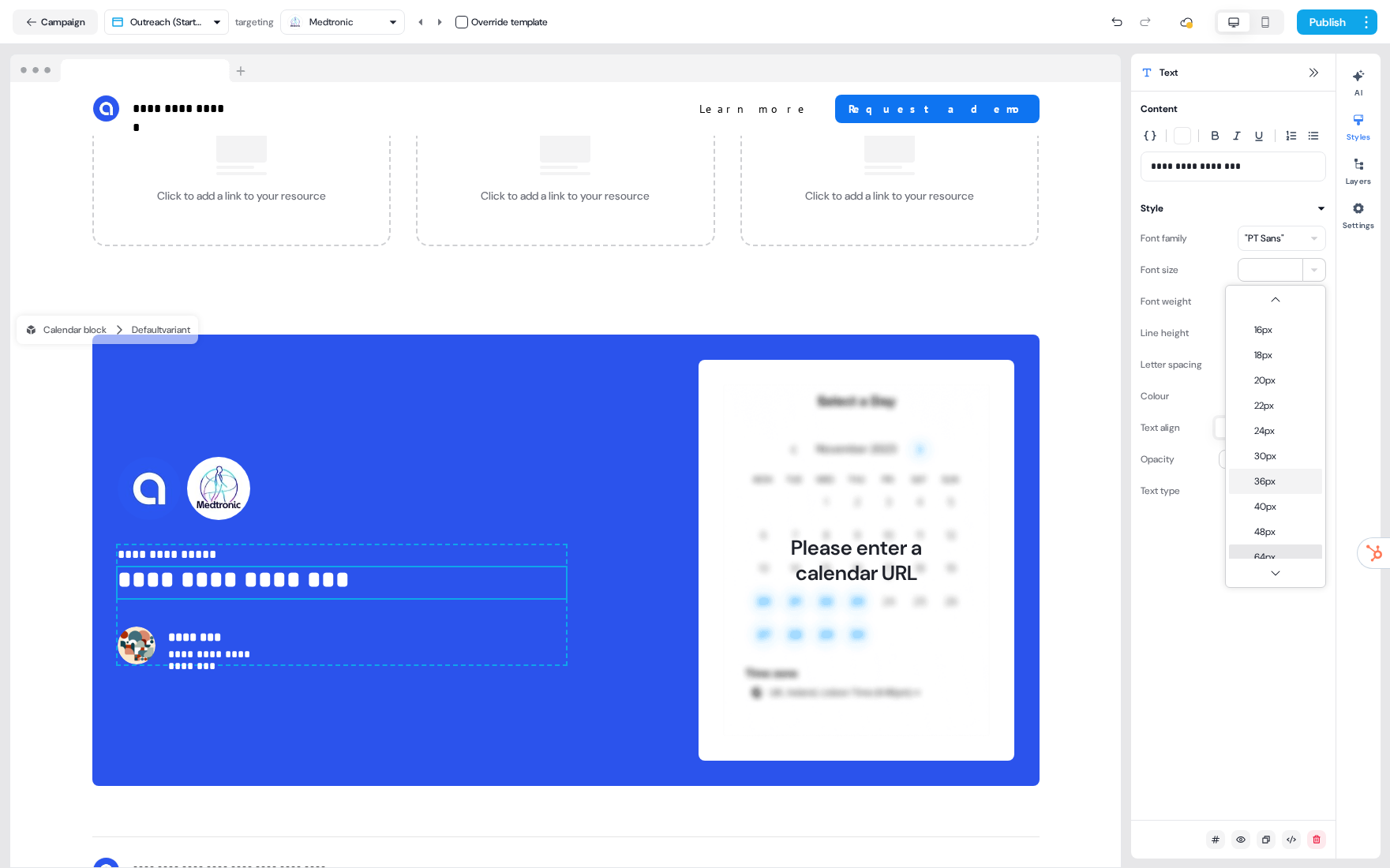 scroll, scrollTop: 126, scrollLeft: 0, axis: vertical 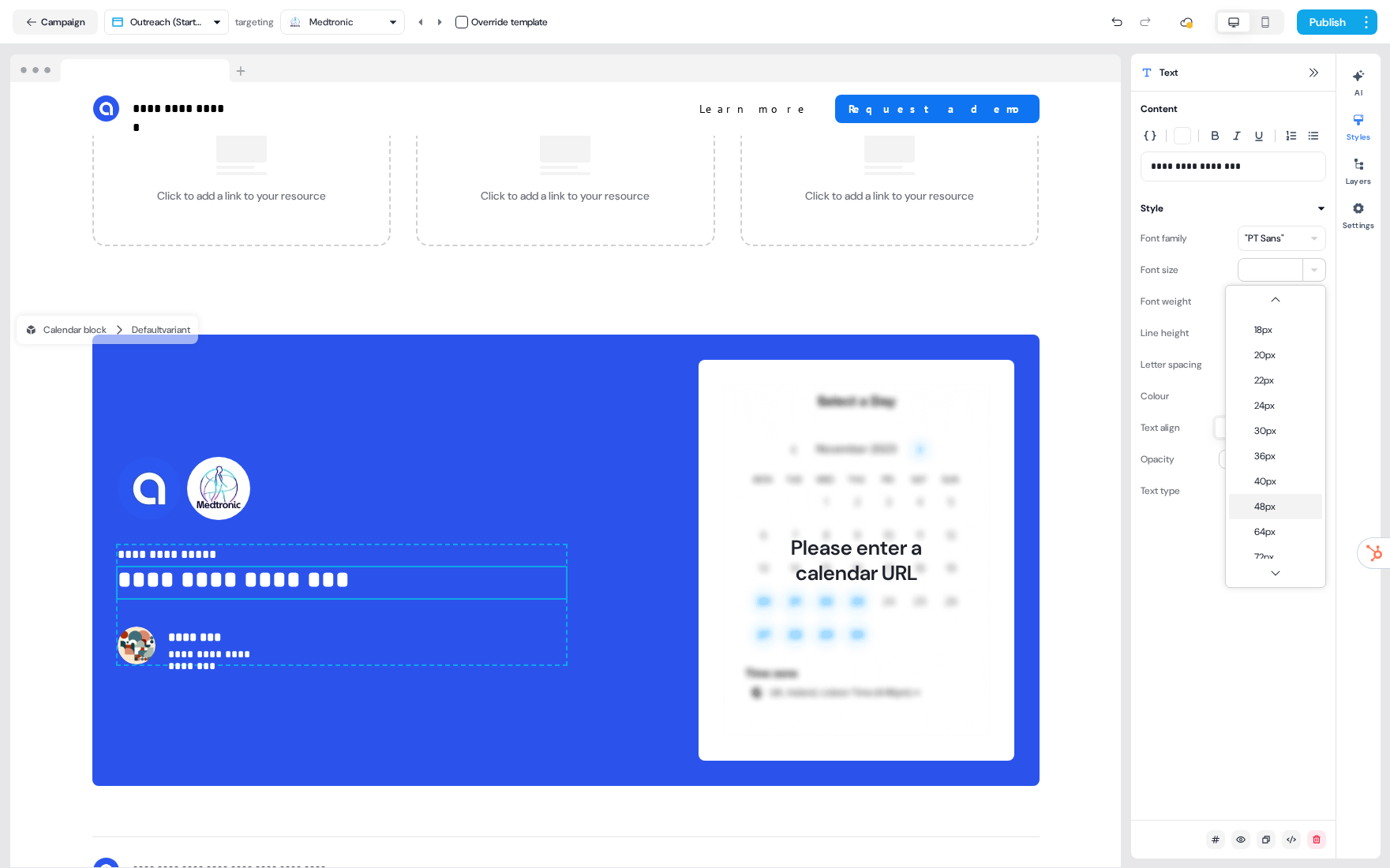 type on "**" 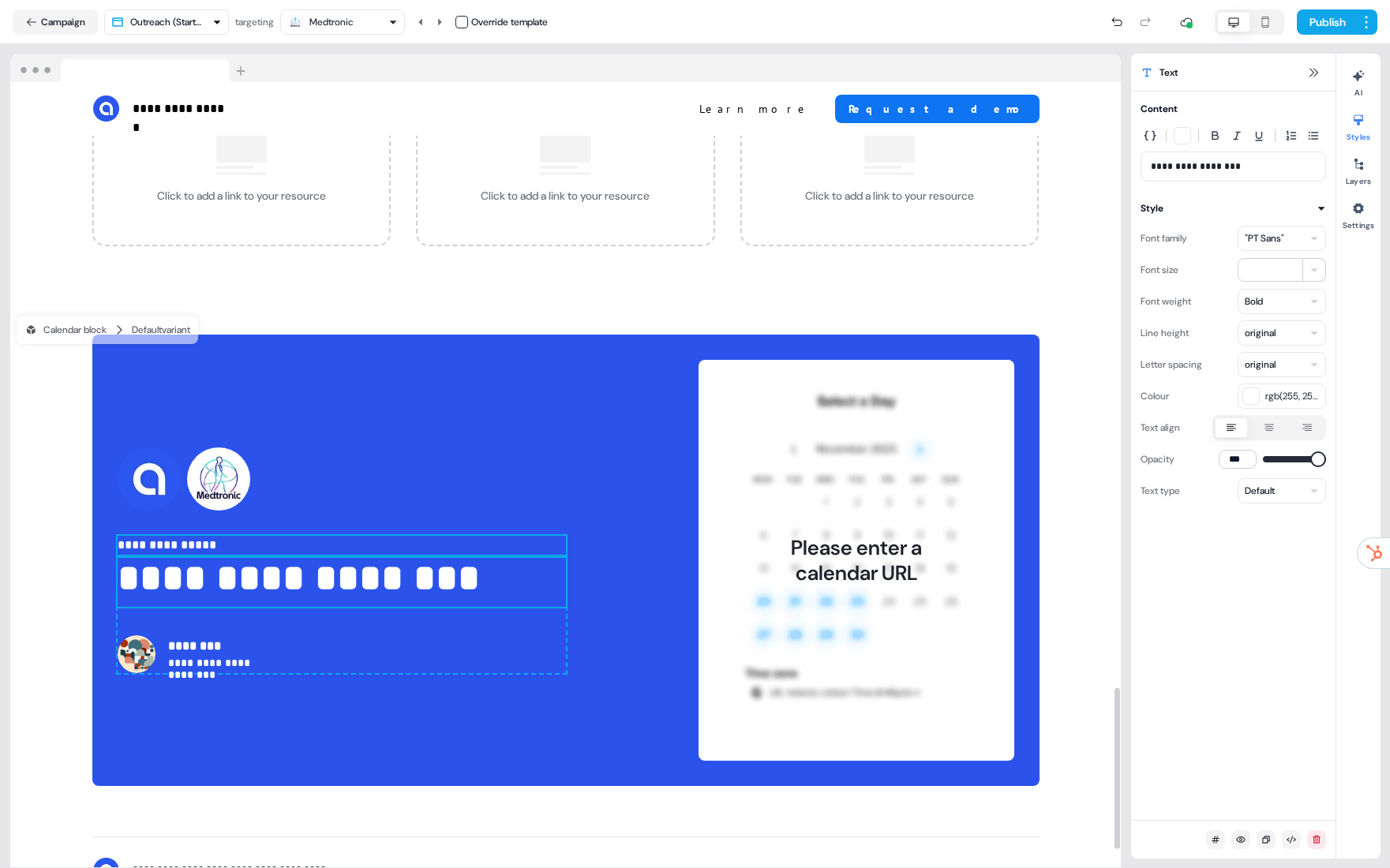 click on "**********" at bounding box center [342, 545] 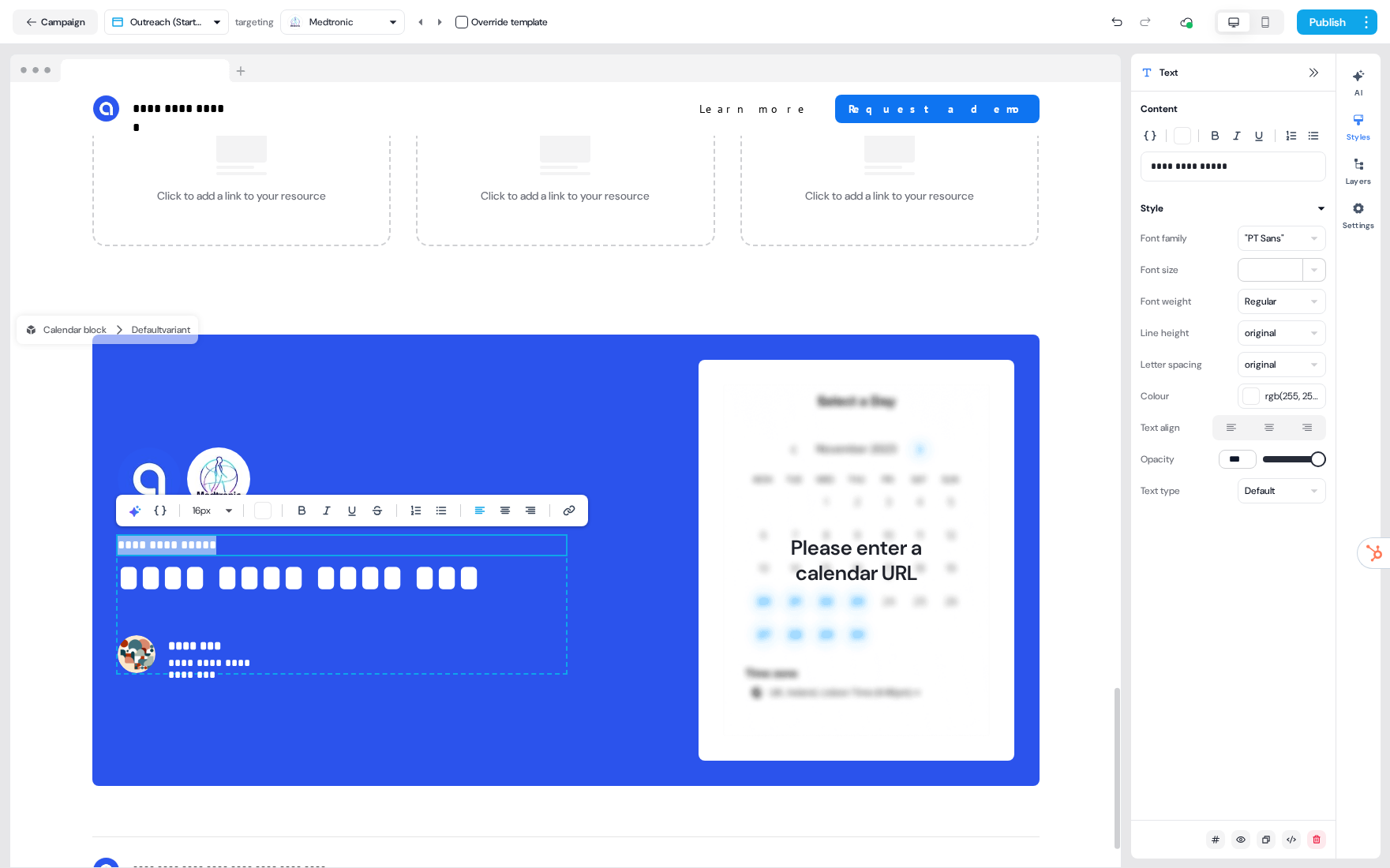 click on "**********" at bounding box center (342, 545) 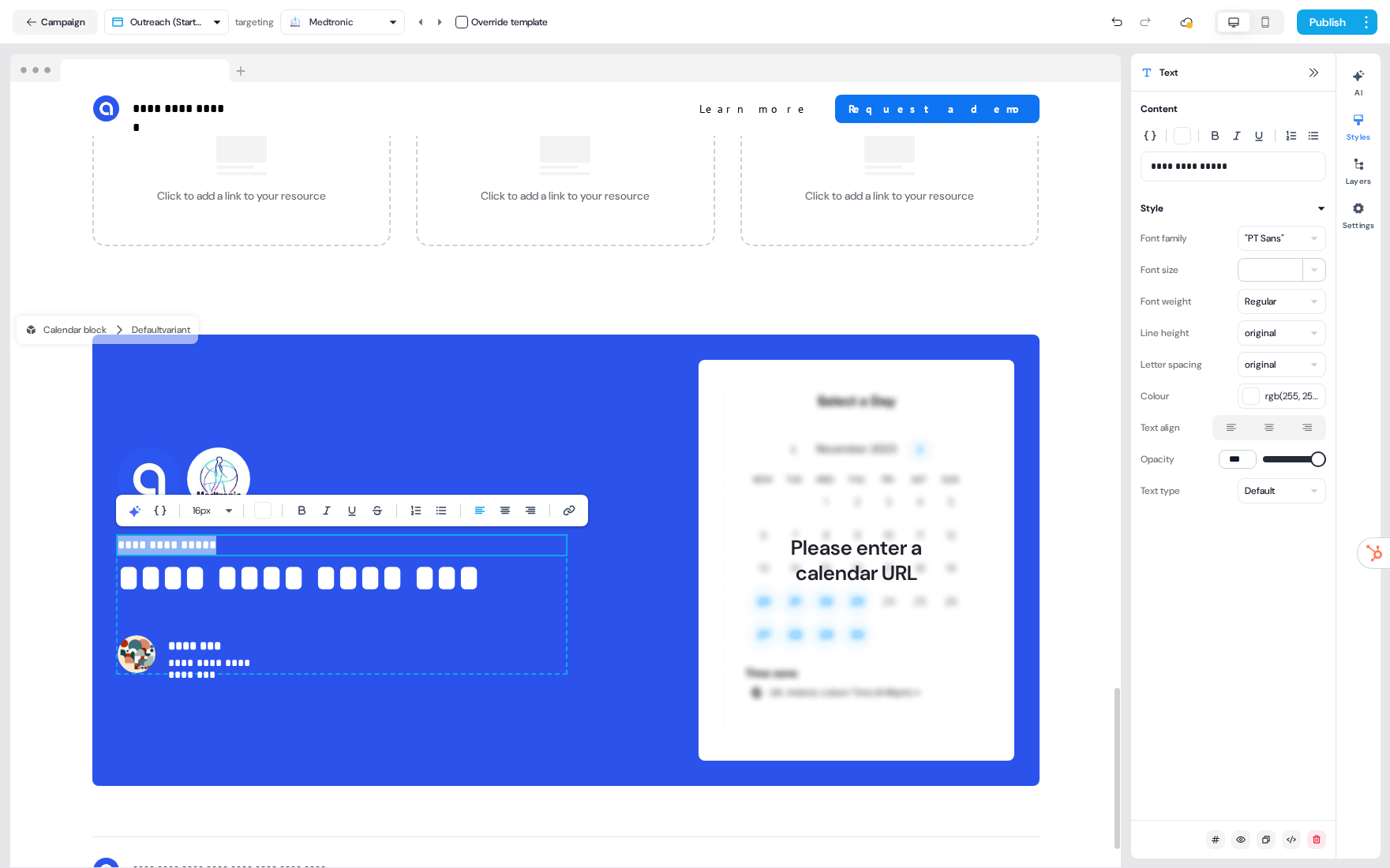 click on "**********" at bounding box center [342, 545] 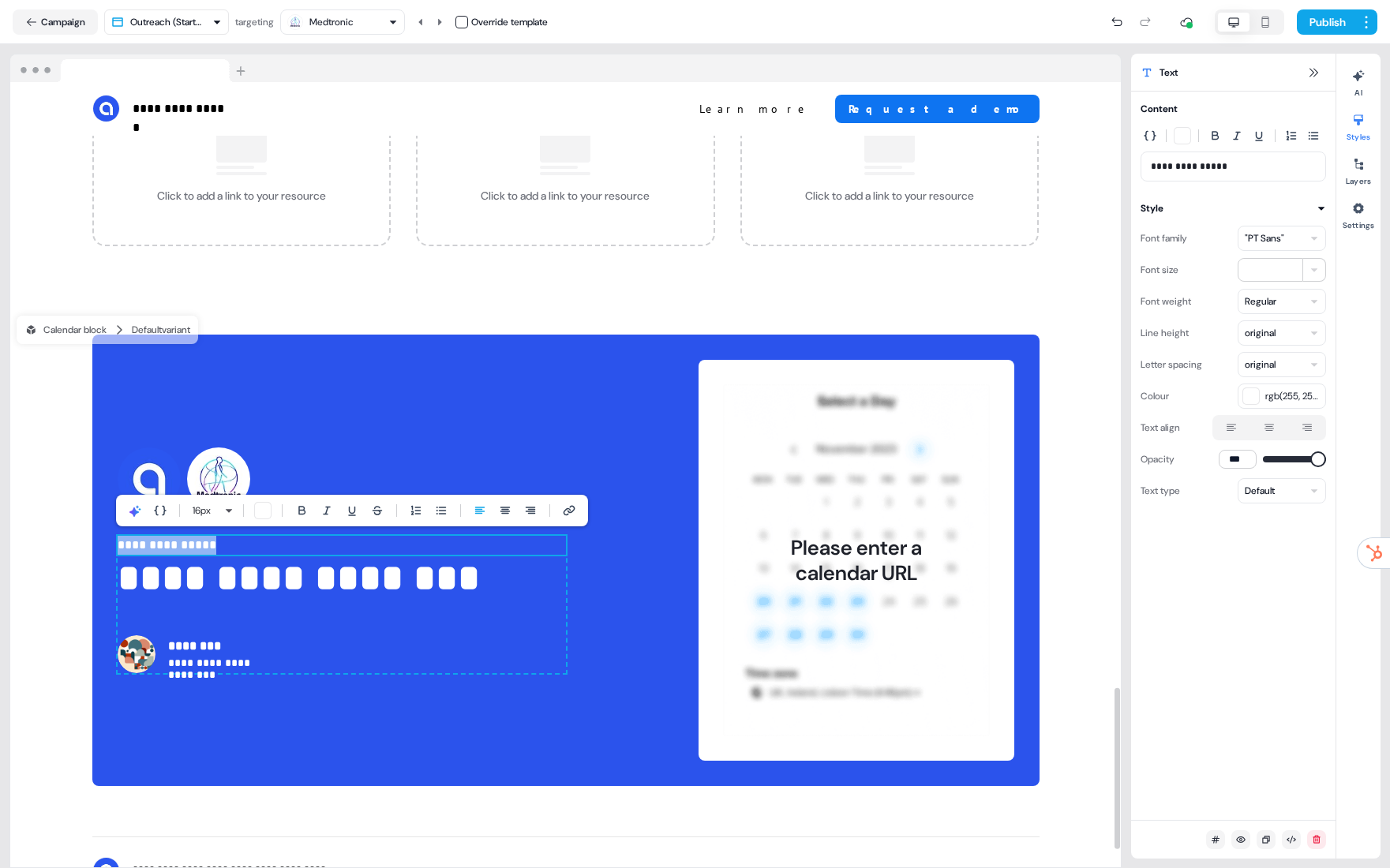 click on "**********" at bounding box center [342, 545] 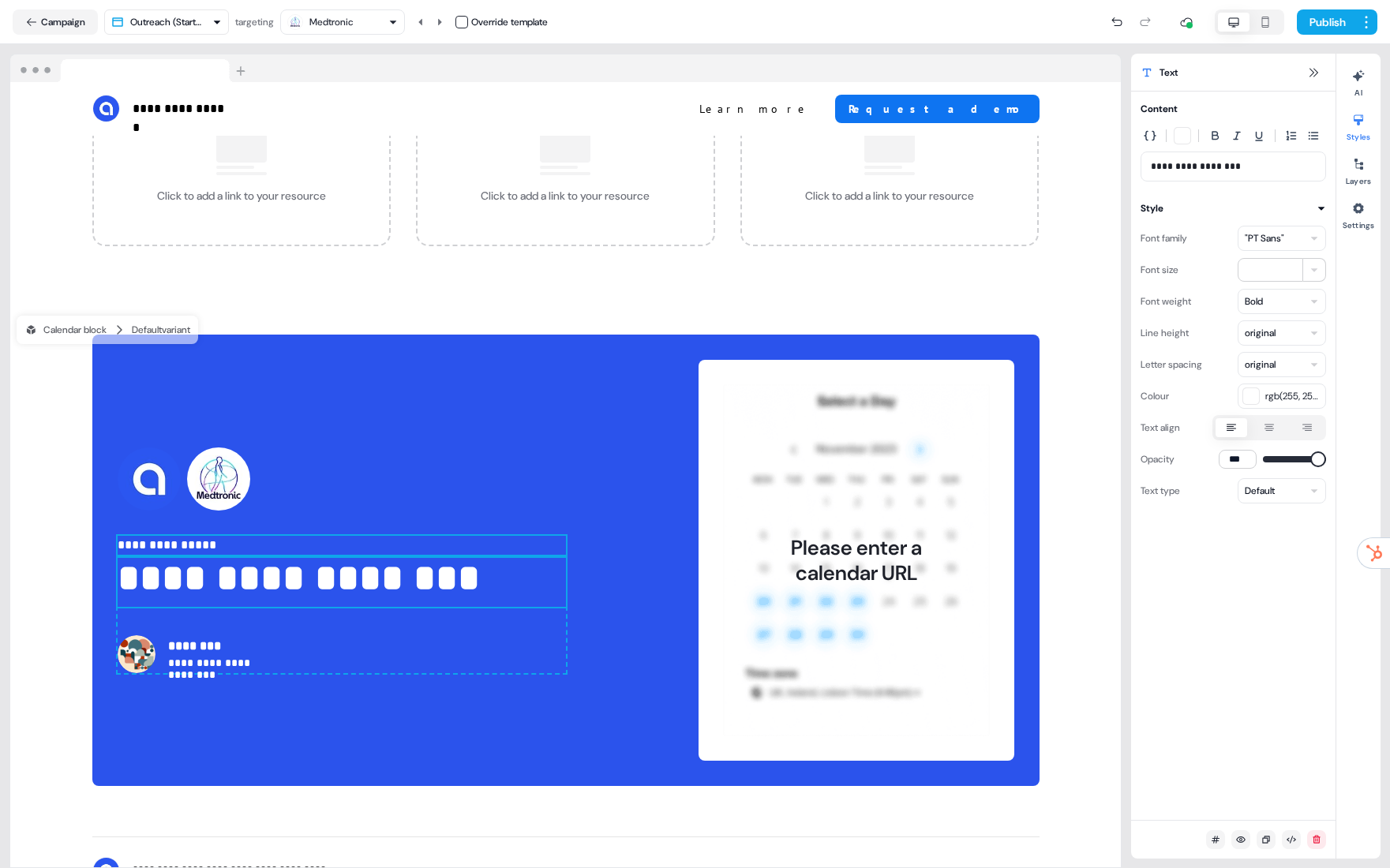 click on "**********" at bounding box center [342, 545] 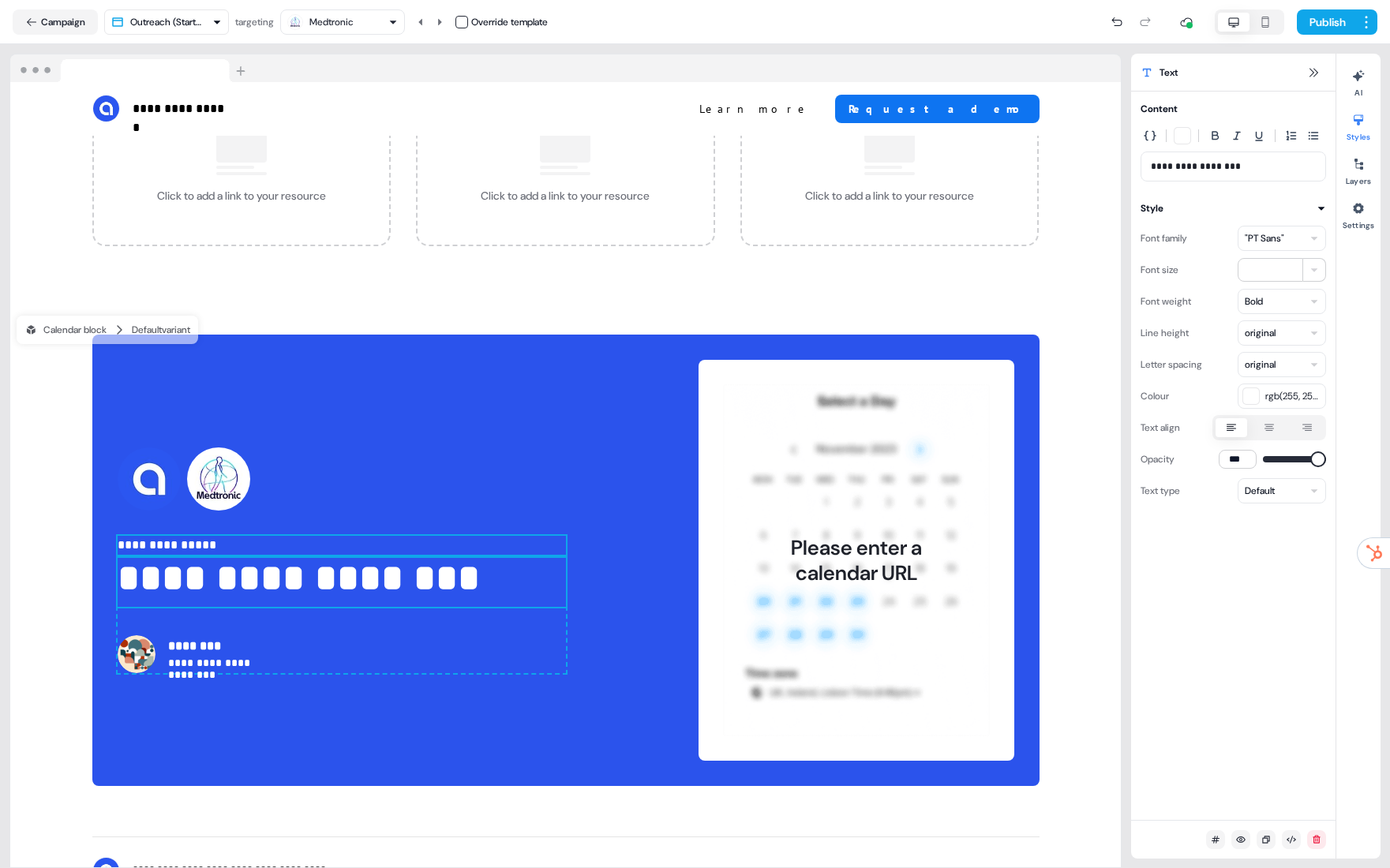 click on "**********" at bounding box center (342, 545) 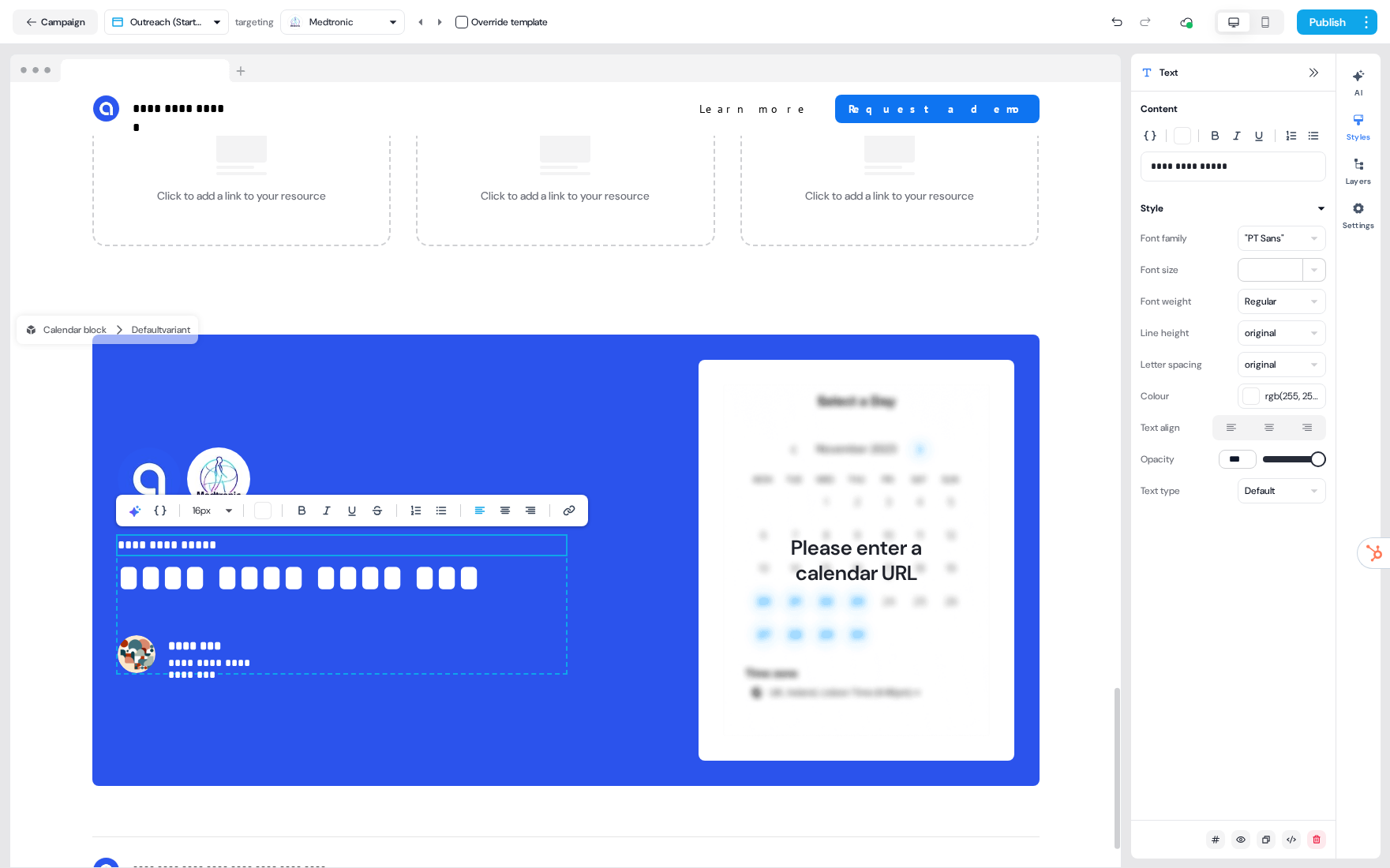 click on "**********" at bounding box center (342, 545) 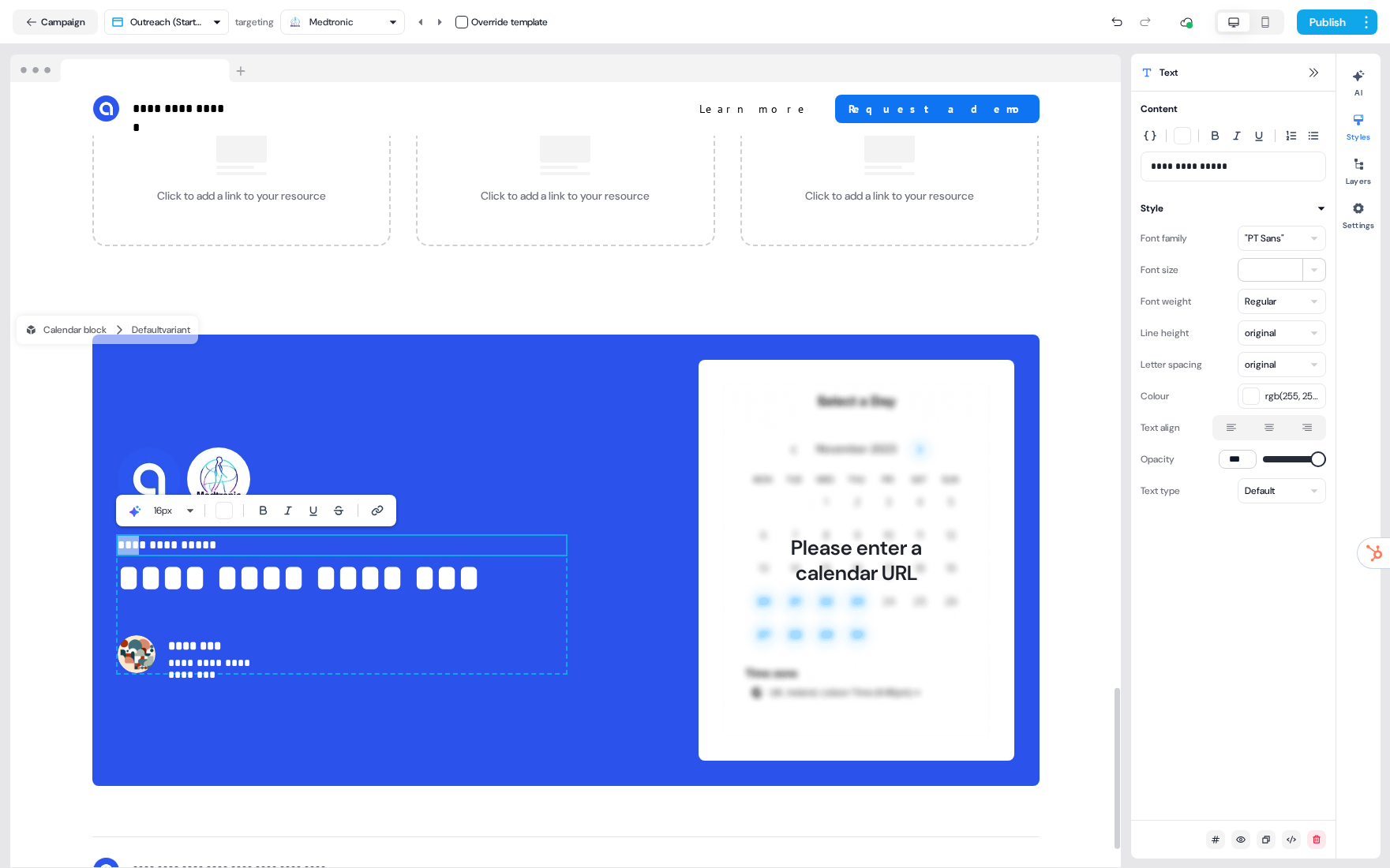 drag, startPoint x: 139, startPoint y: 546, endPoint x: 121, endPoint y: 544, distance: 18.11077 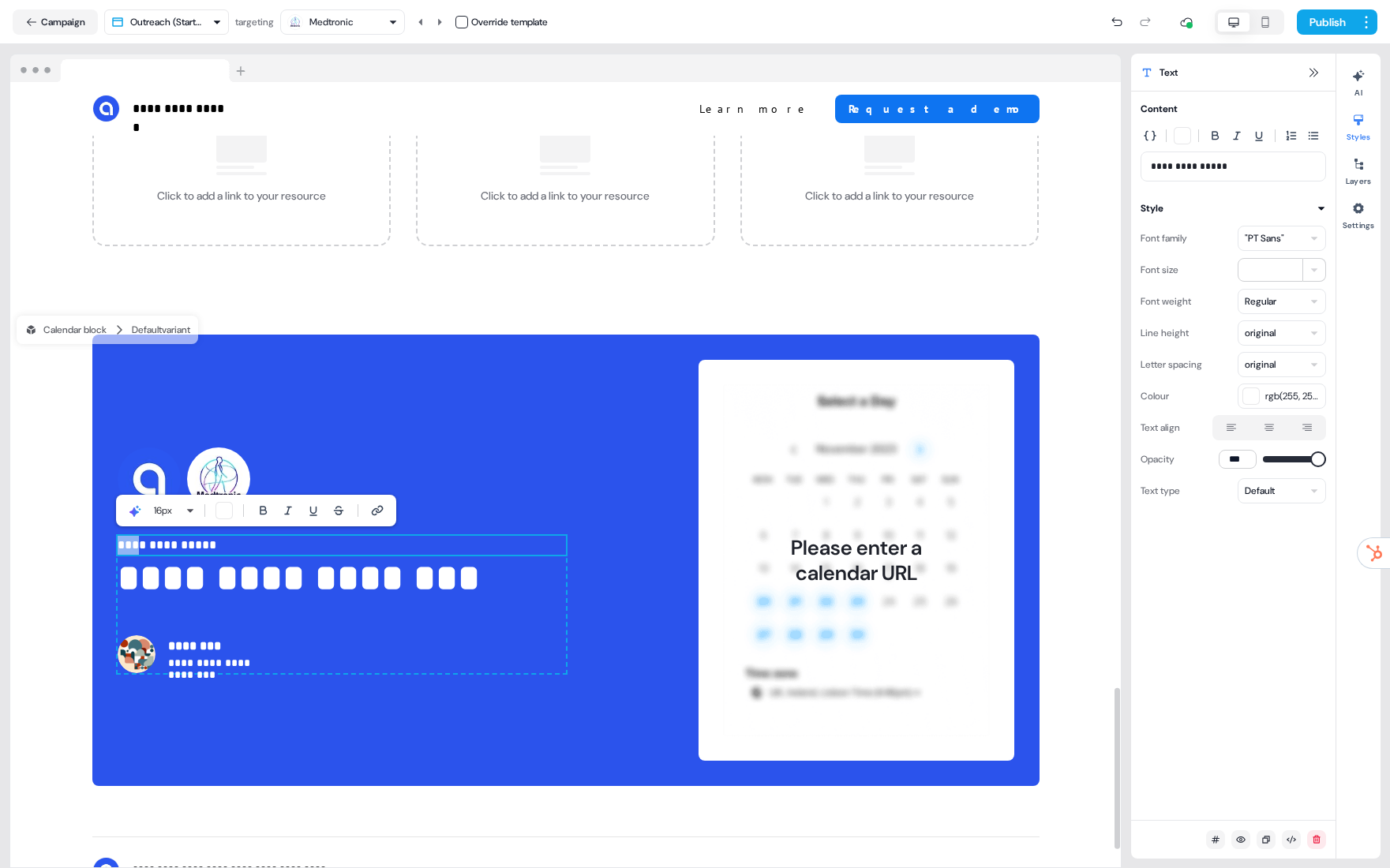 click on "**********" at bounding box center (342, 545) 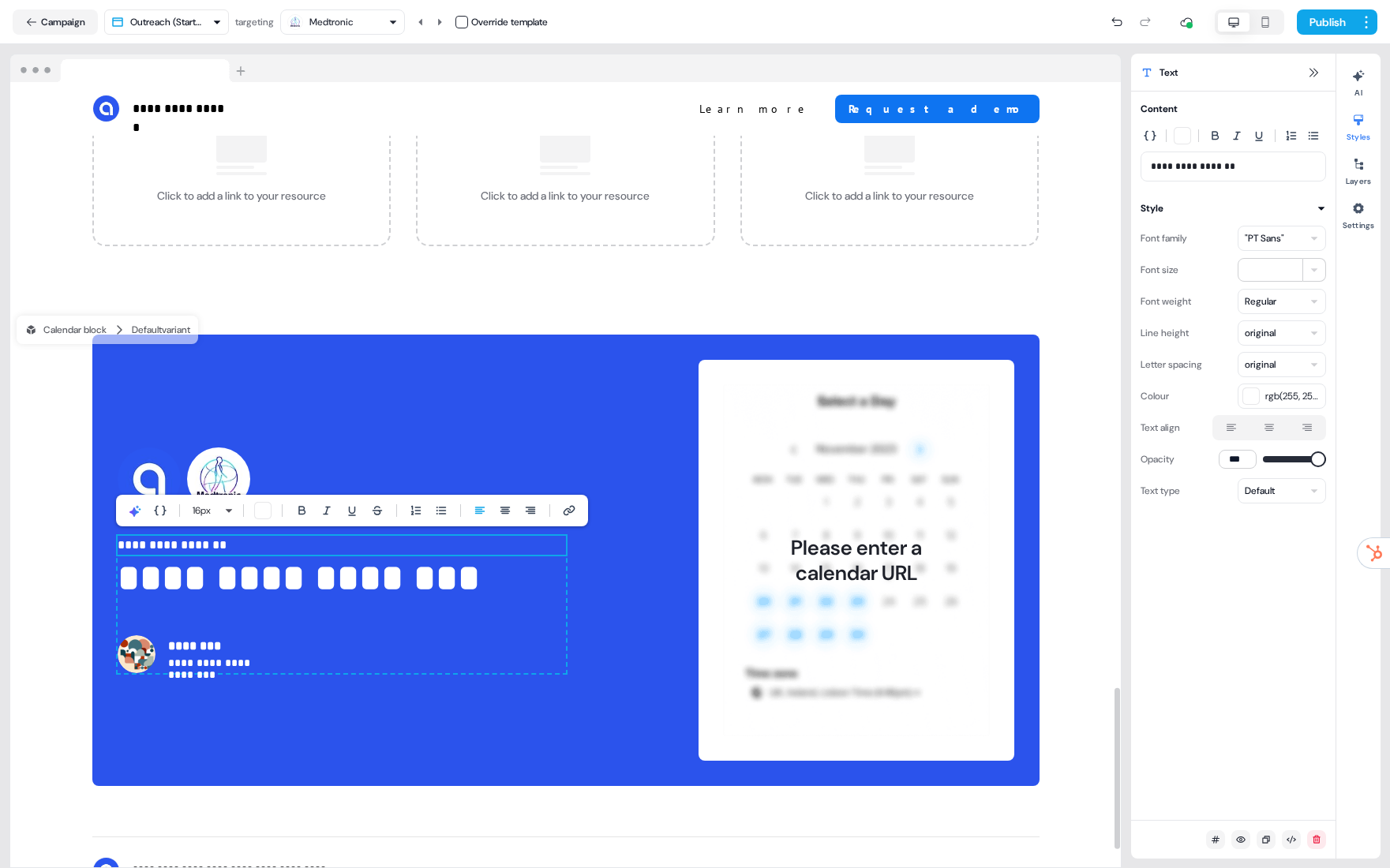 click at bounding box center (137, 654) 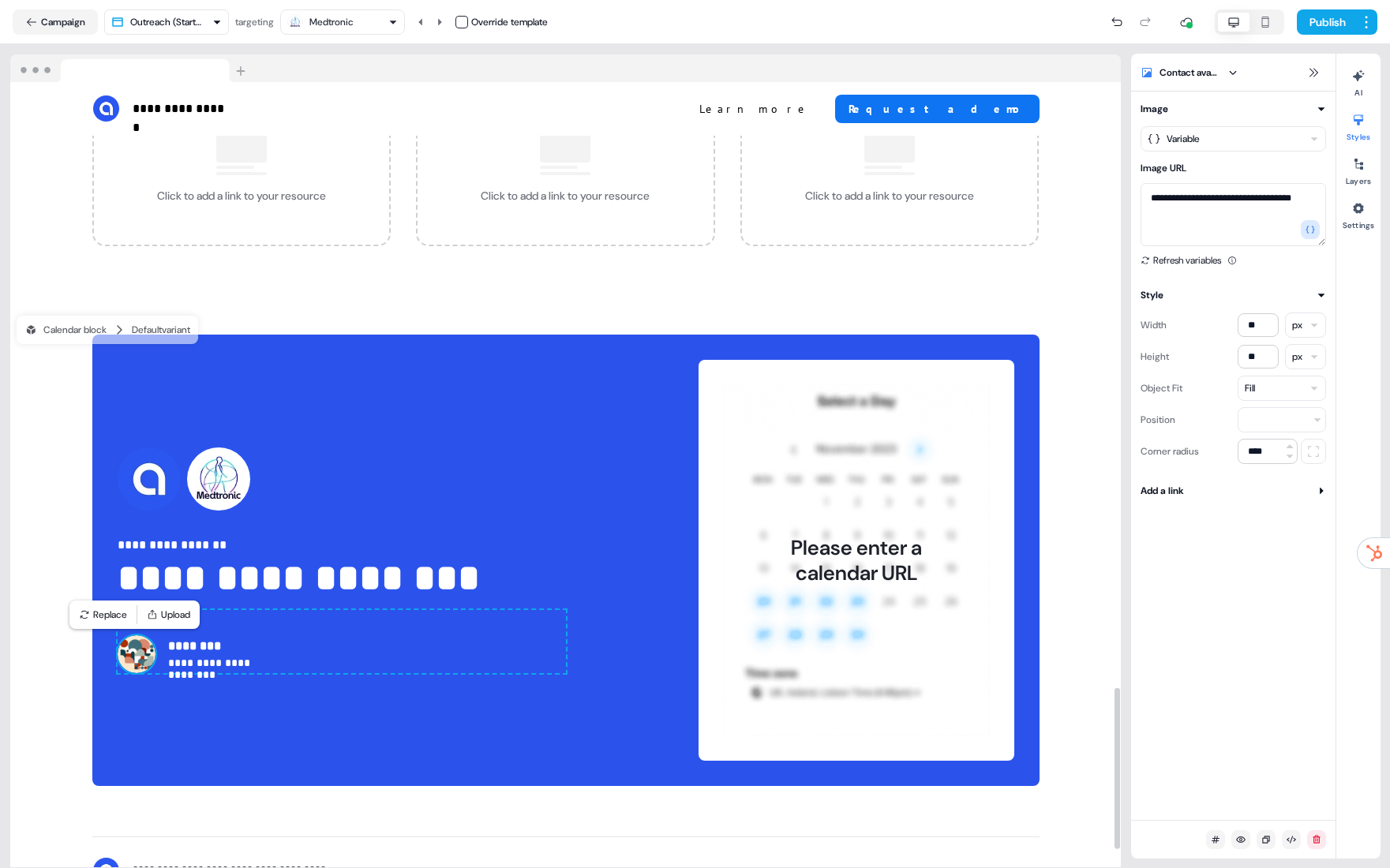 click at bounding box center [137, 654] 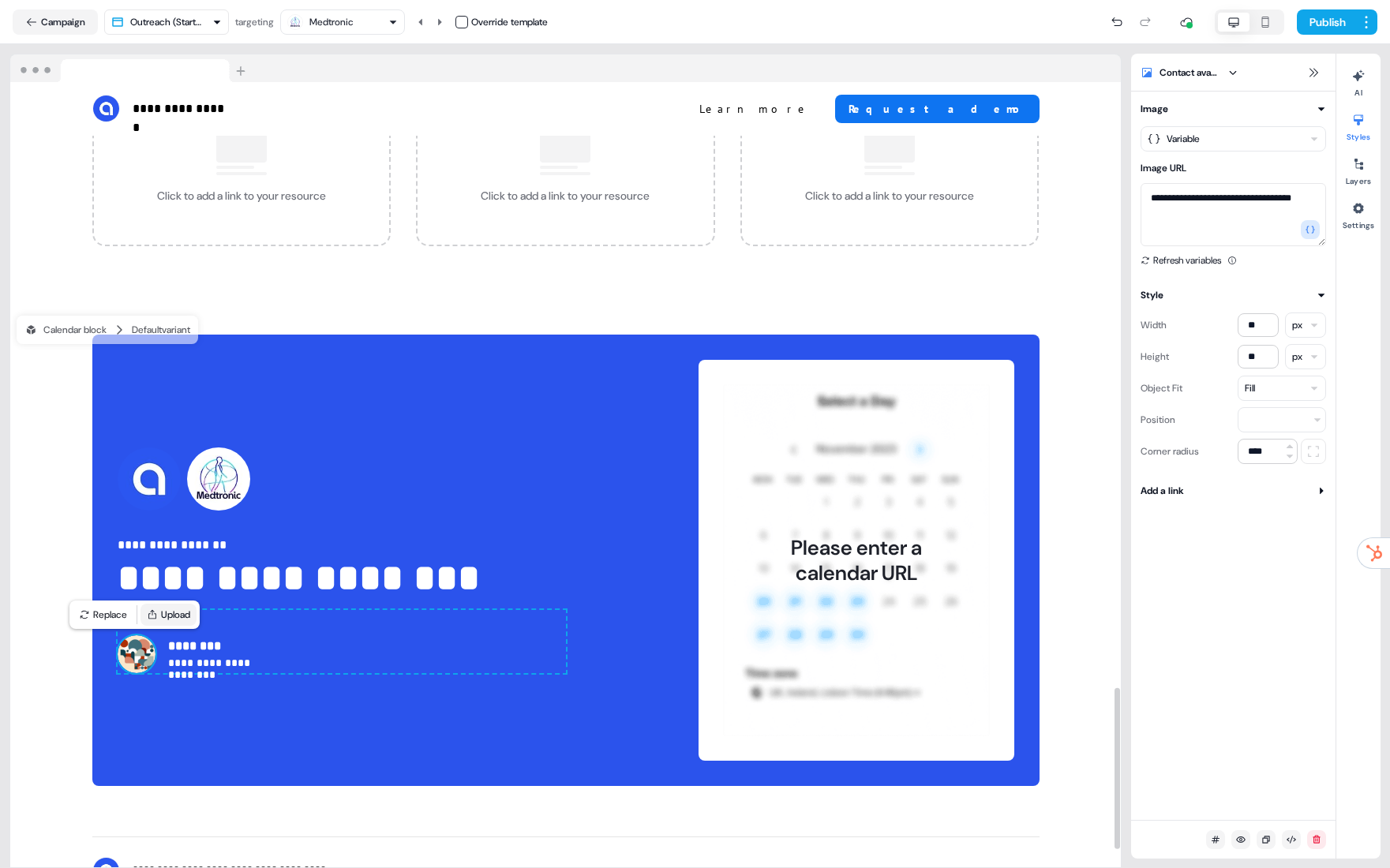 click on "Upload" at bounding box center (168, 615) 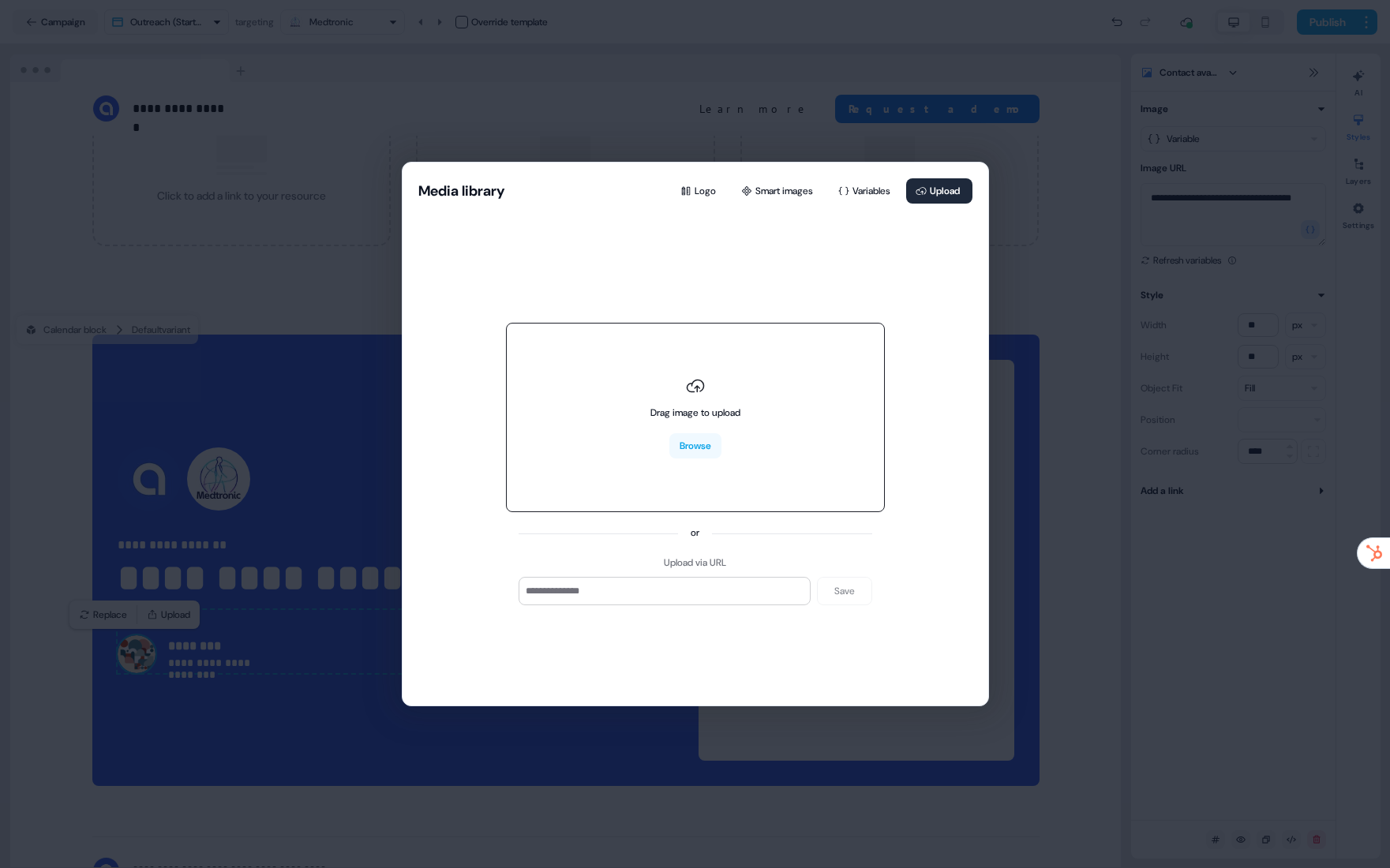 click on "Drag image to upload Browse" at bounding box center (695, 417) 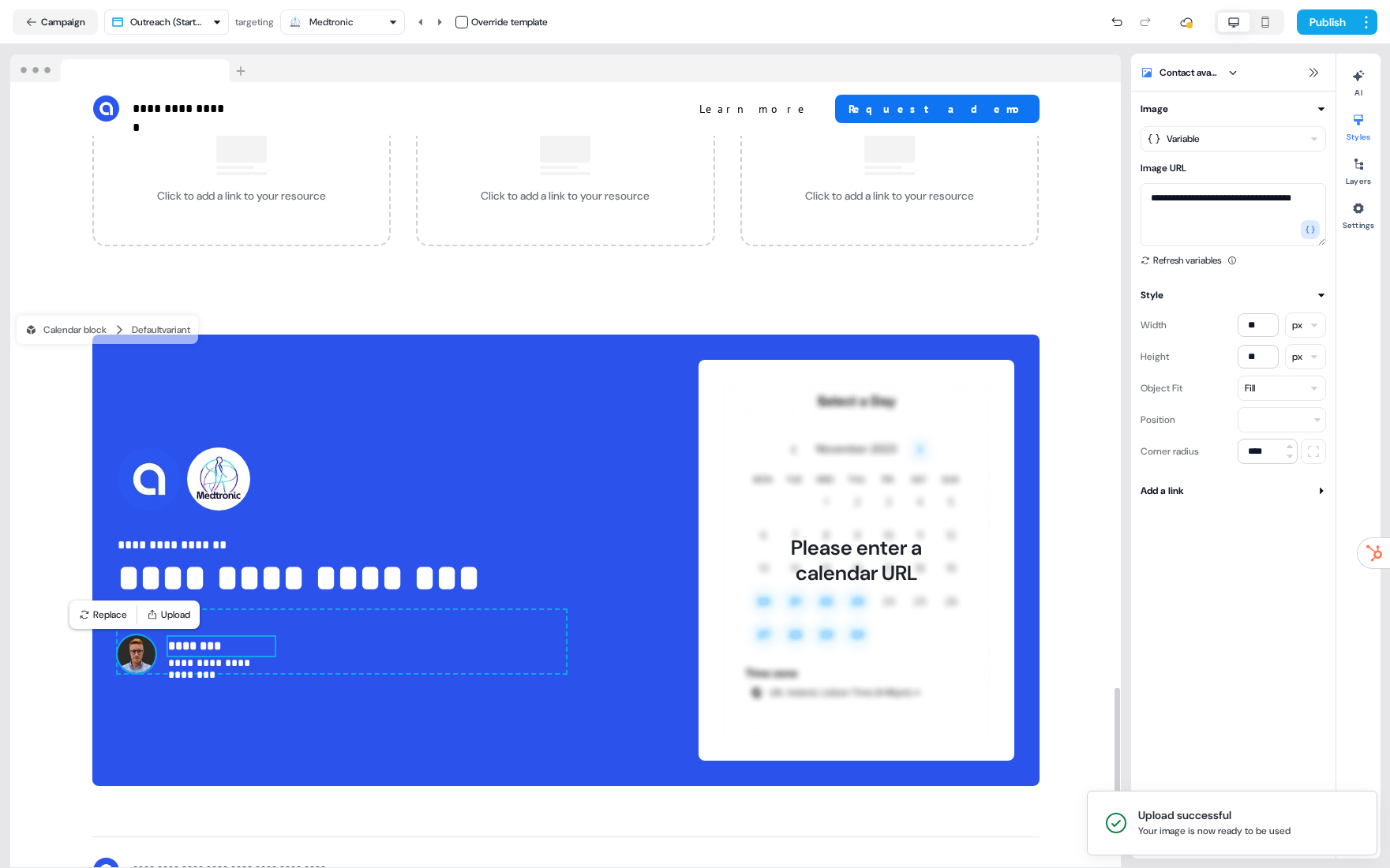 click on "********" at bounding box center (222, 646) 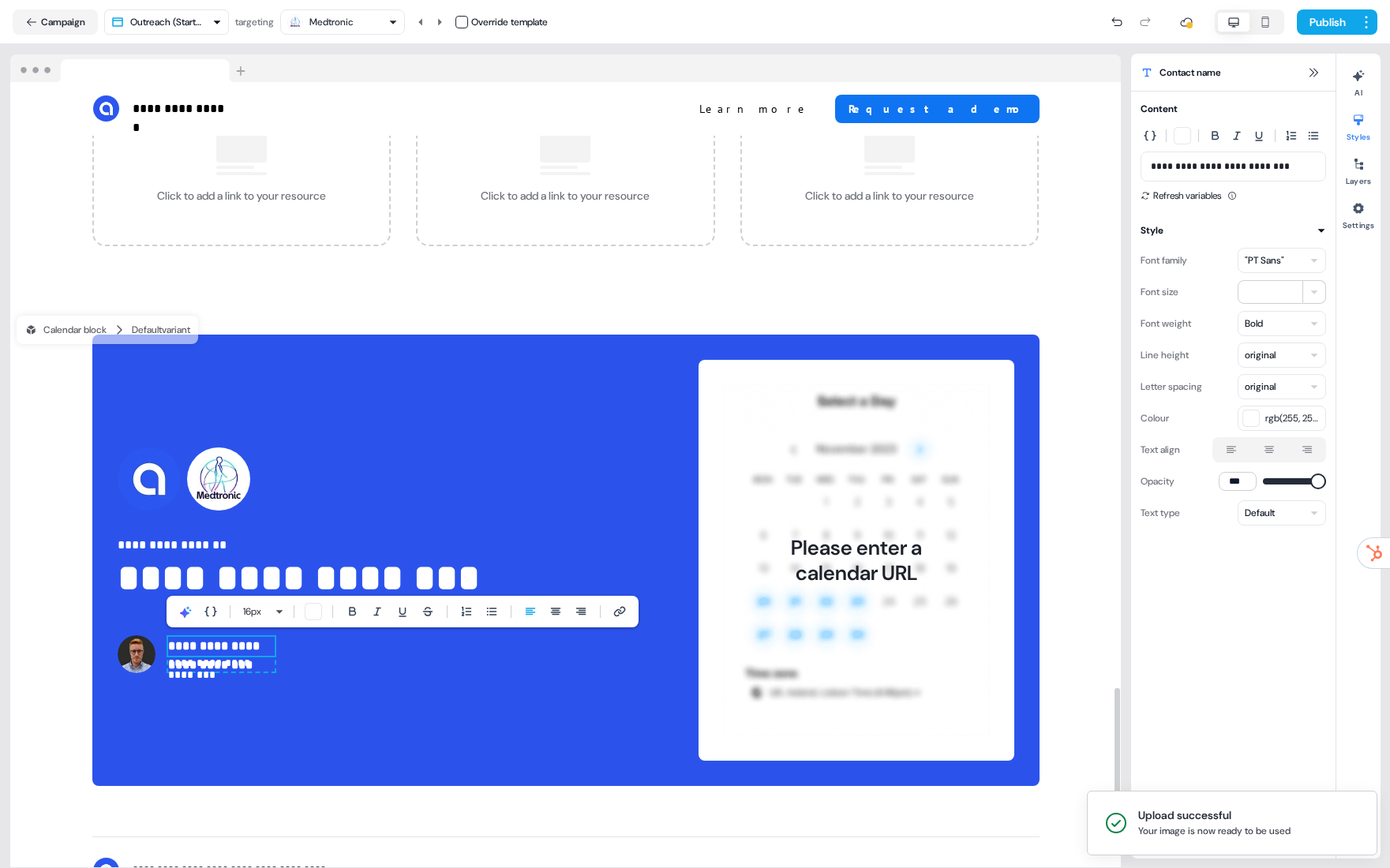 type 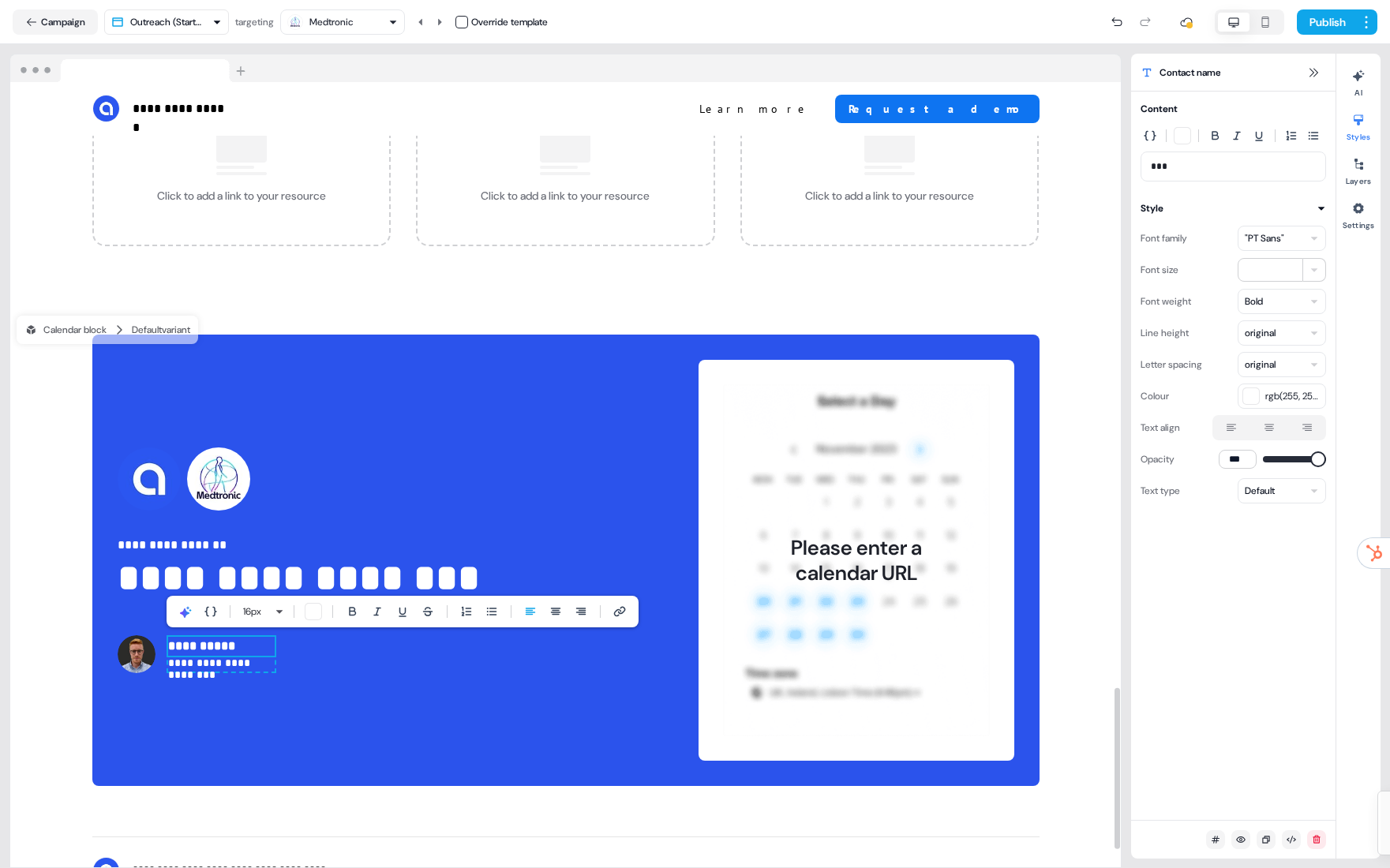 click on "**********" at bounding box center [222, 664] 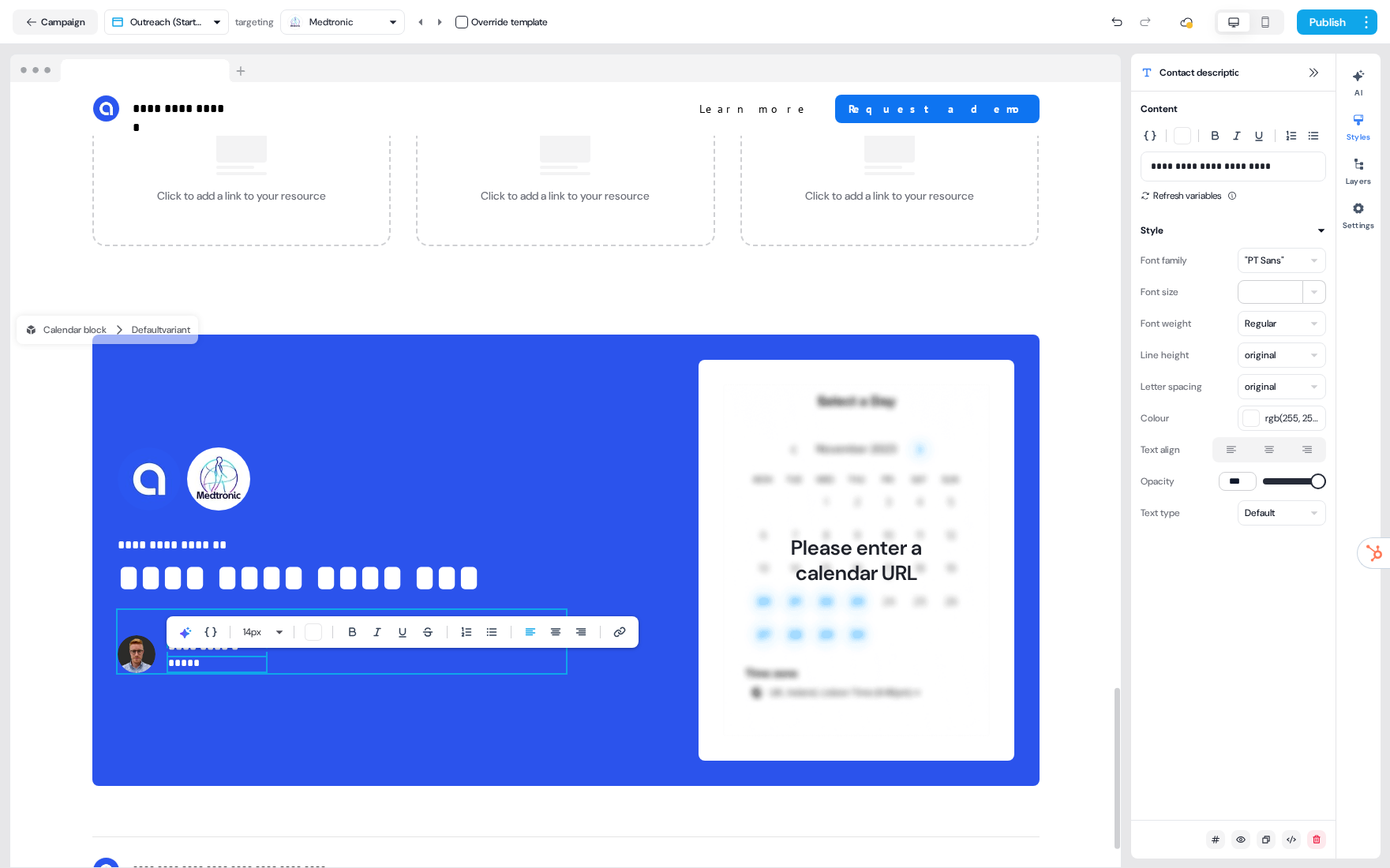 type 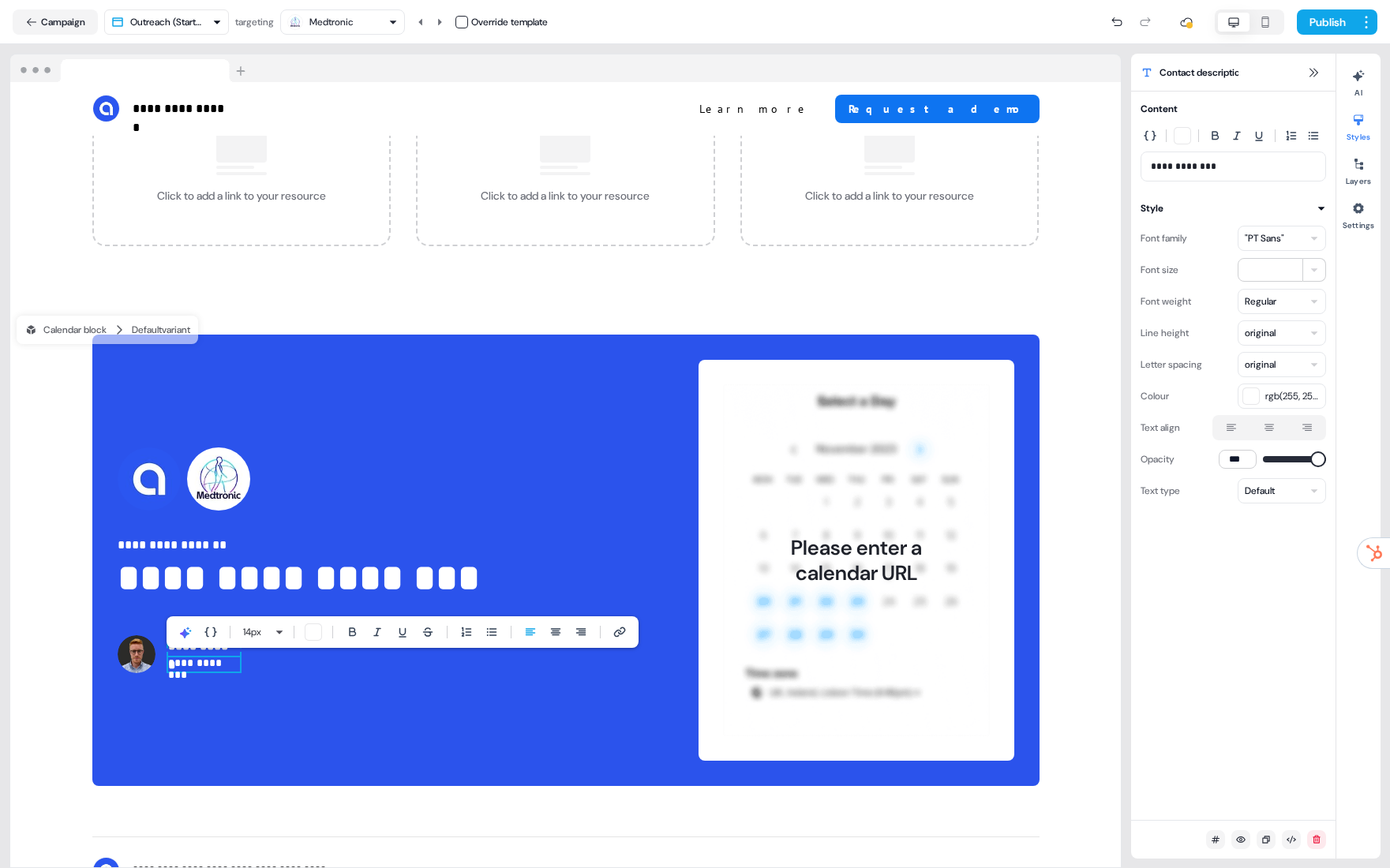 click on "**********" at bounding box center (566, 560) 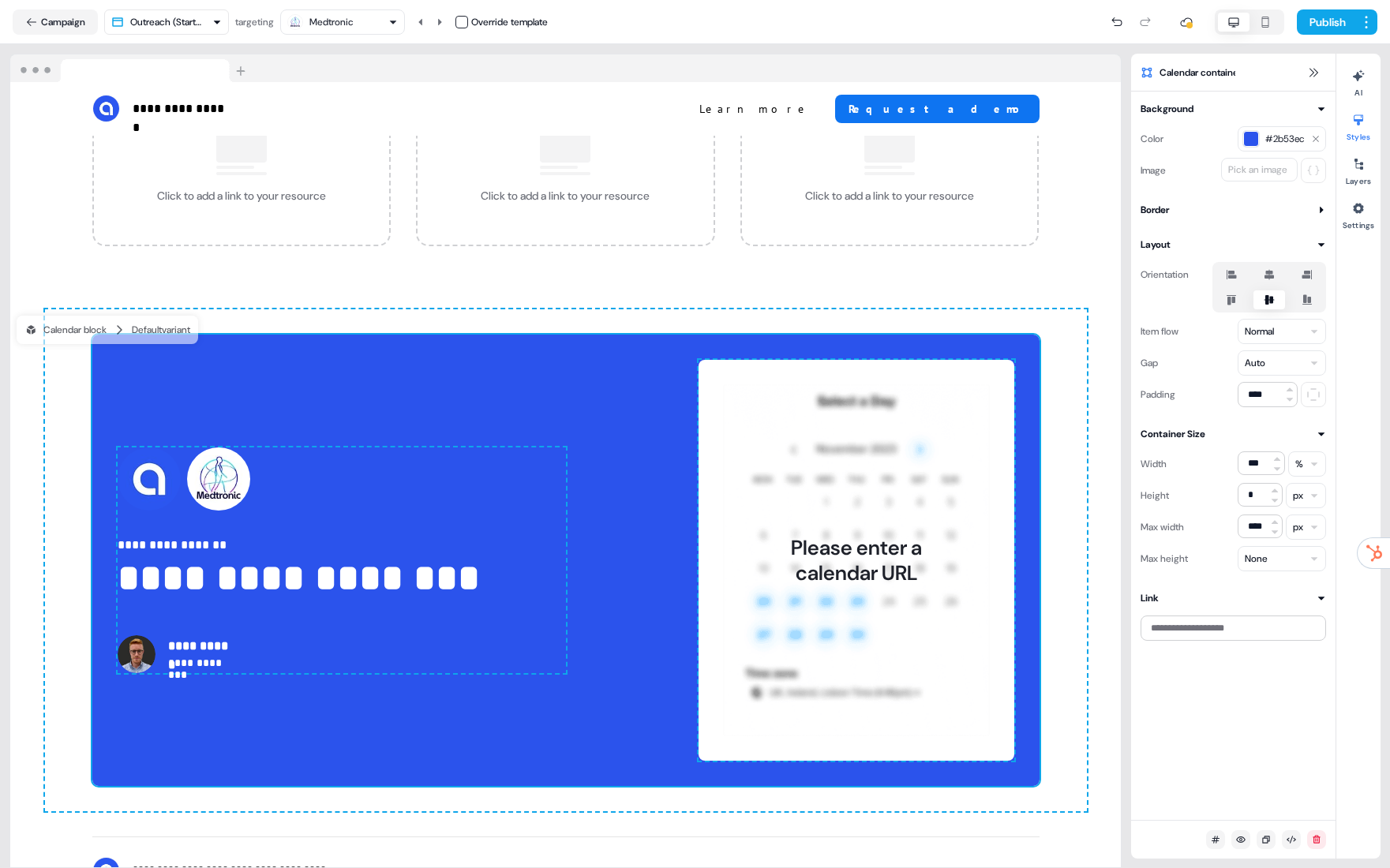 click on "**********" at bounding box center [566, 560] 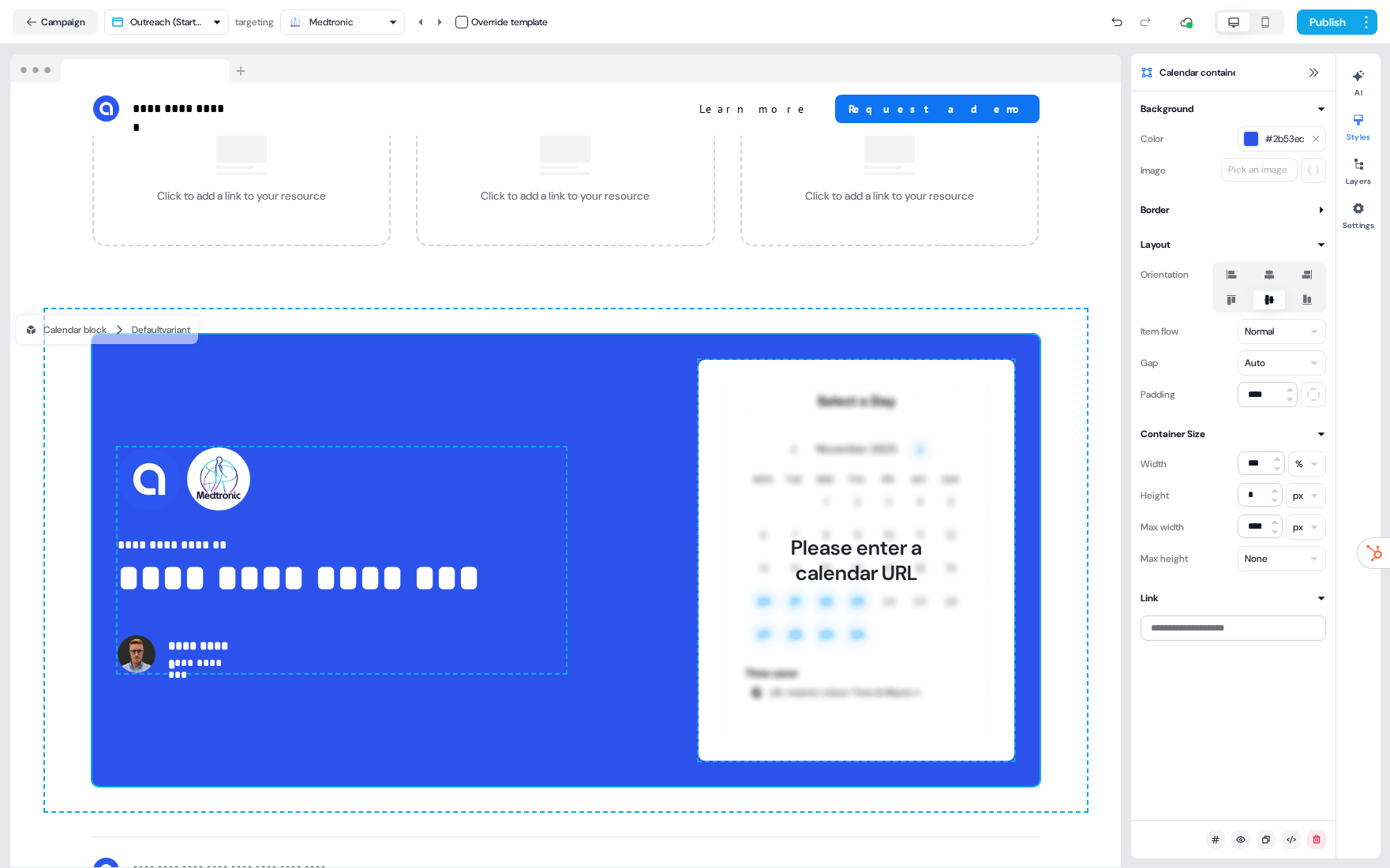 click on "Please enter a calendar URL" at bounding box center (856, 560) 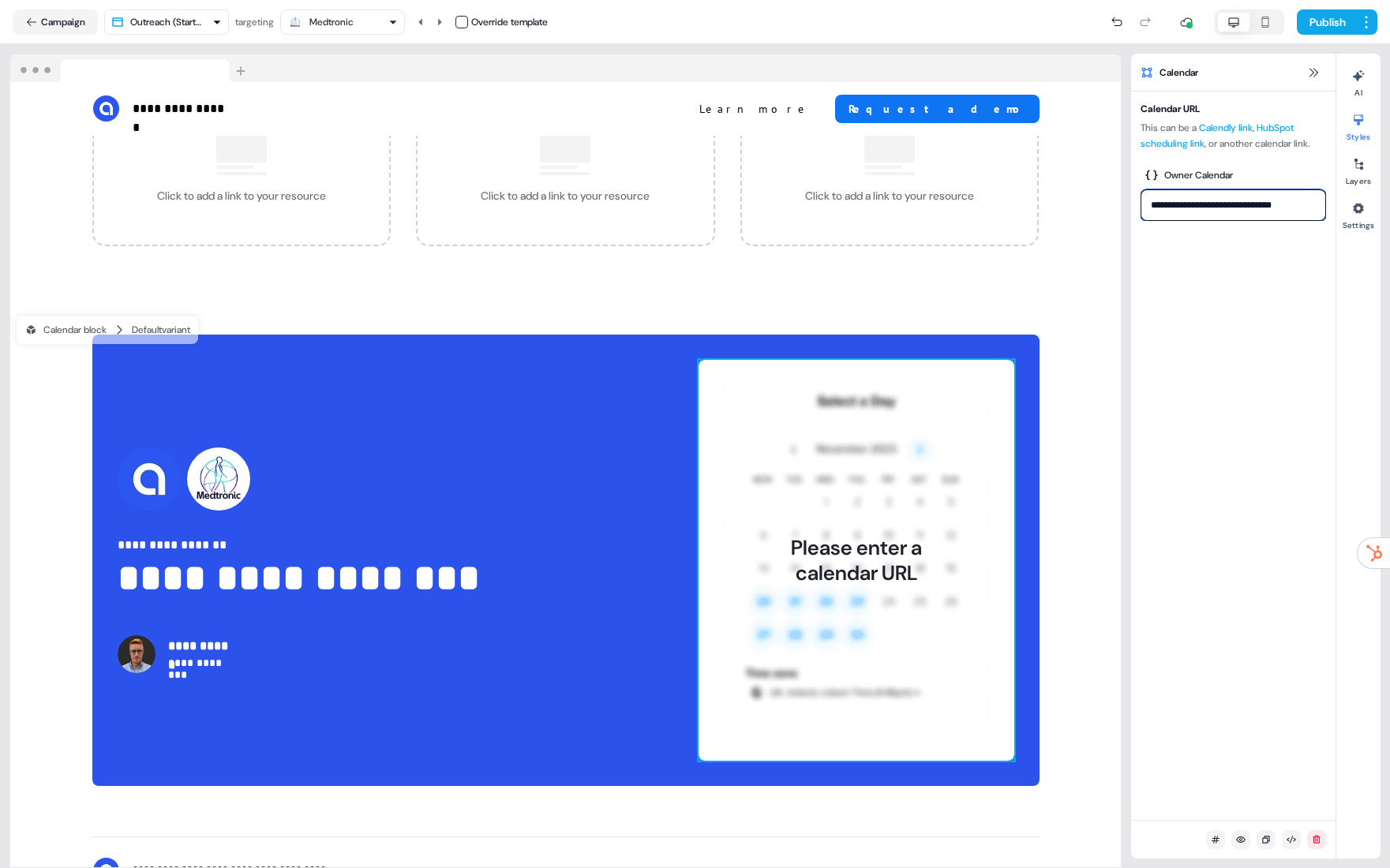 drag, startPoint x: 1303, startPoint y: 203, endPoint x: 1145, endPoint y: 200, distance: 158.02848 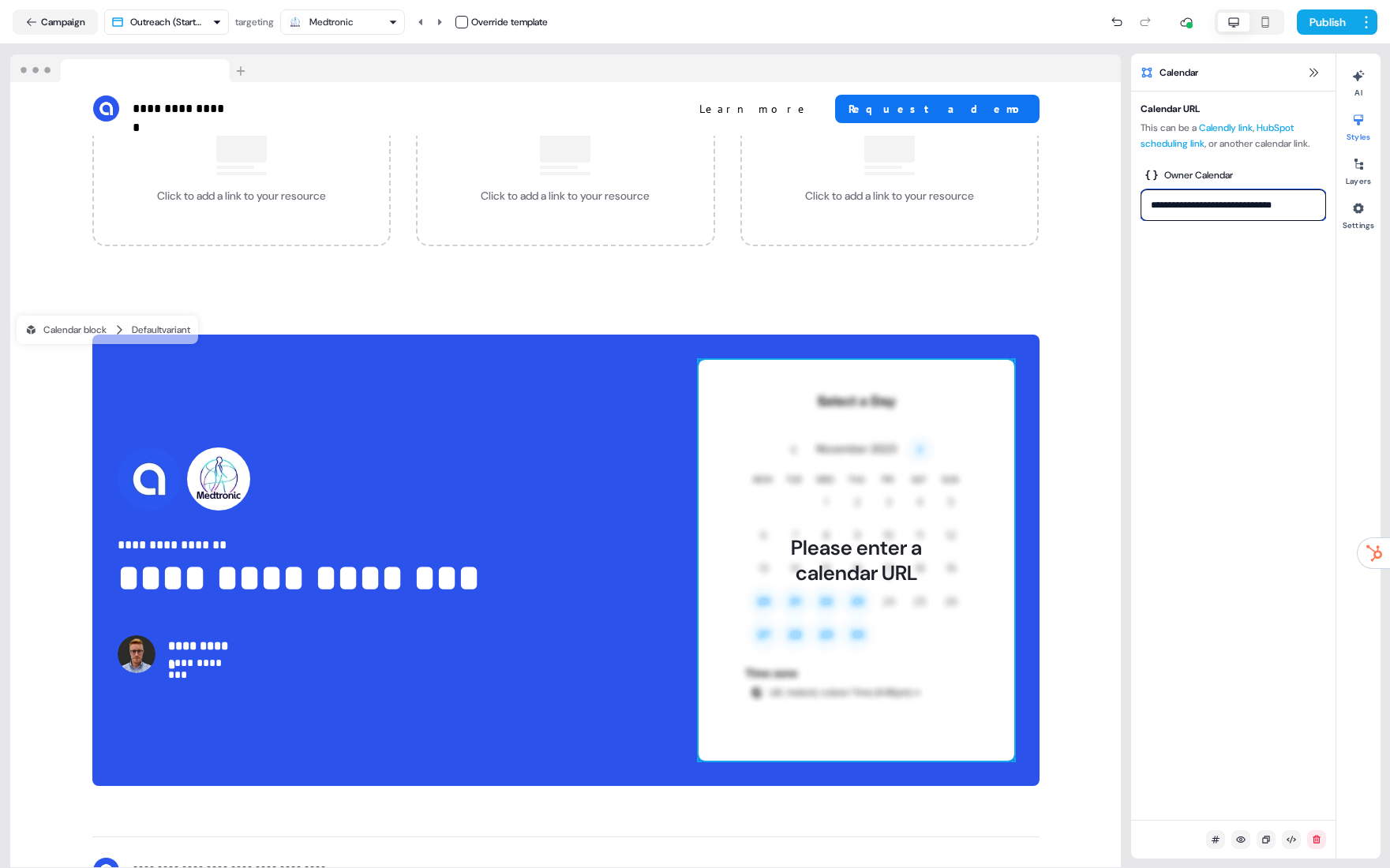 click on "**********" at bounding box center [1233, 205] 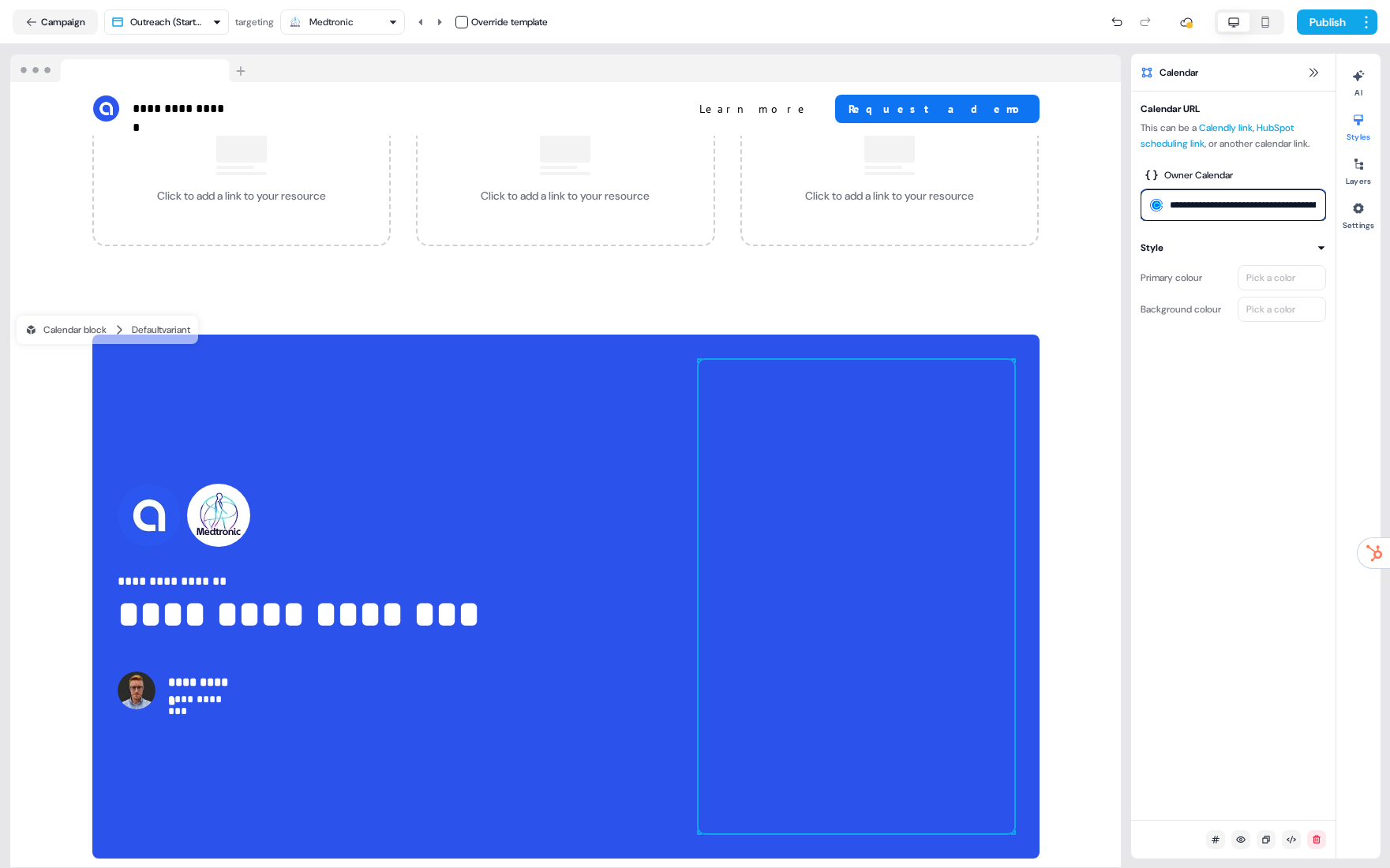 scroll, scrollTop: 0, scrollLeft: 60, axis: horizontal 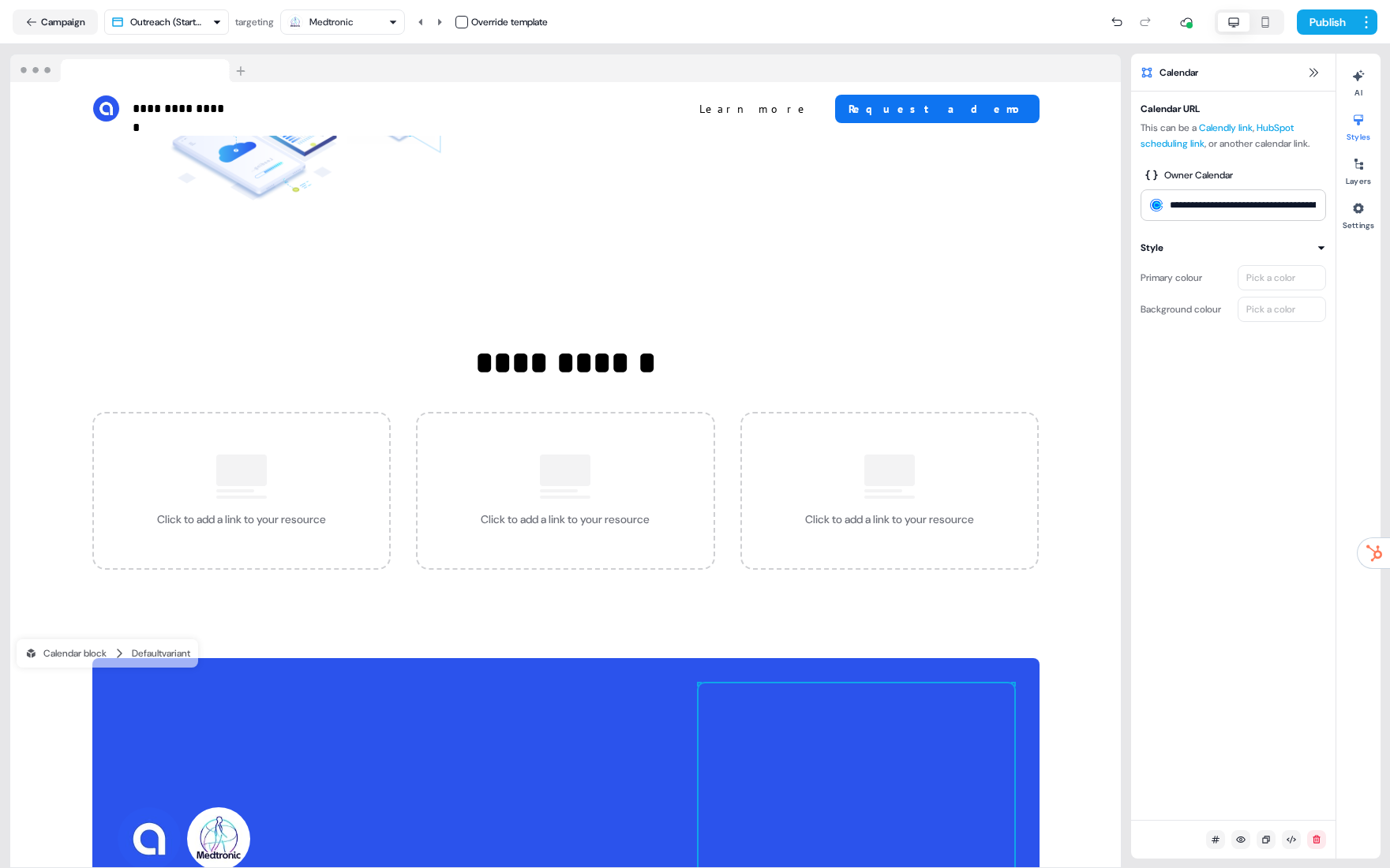 click on "**********" at bounding box center (565, 455) 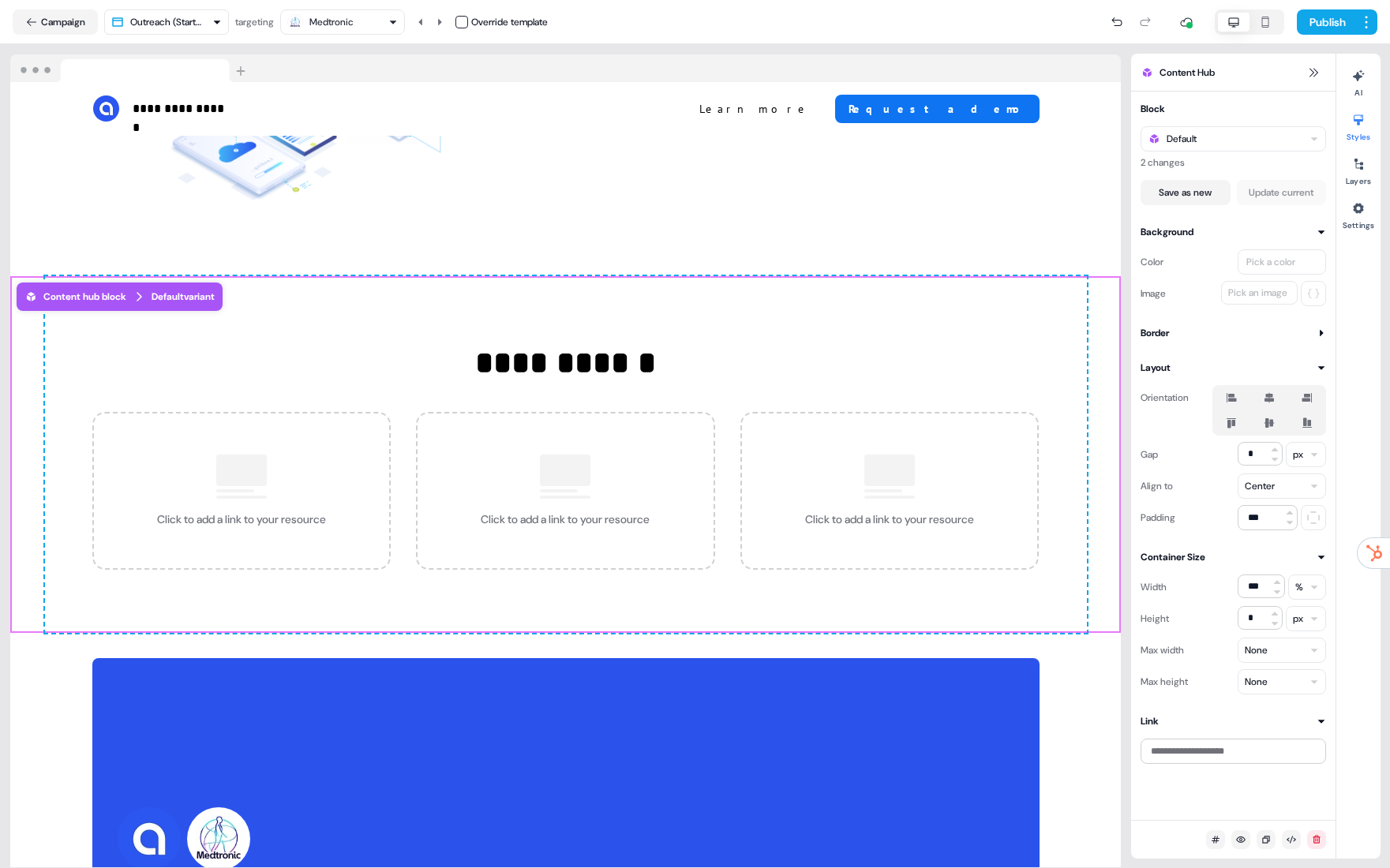 click on "**********" at bounding box center (566, 455) 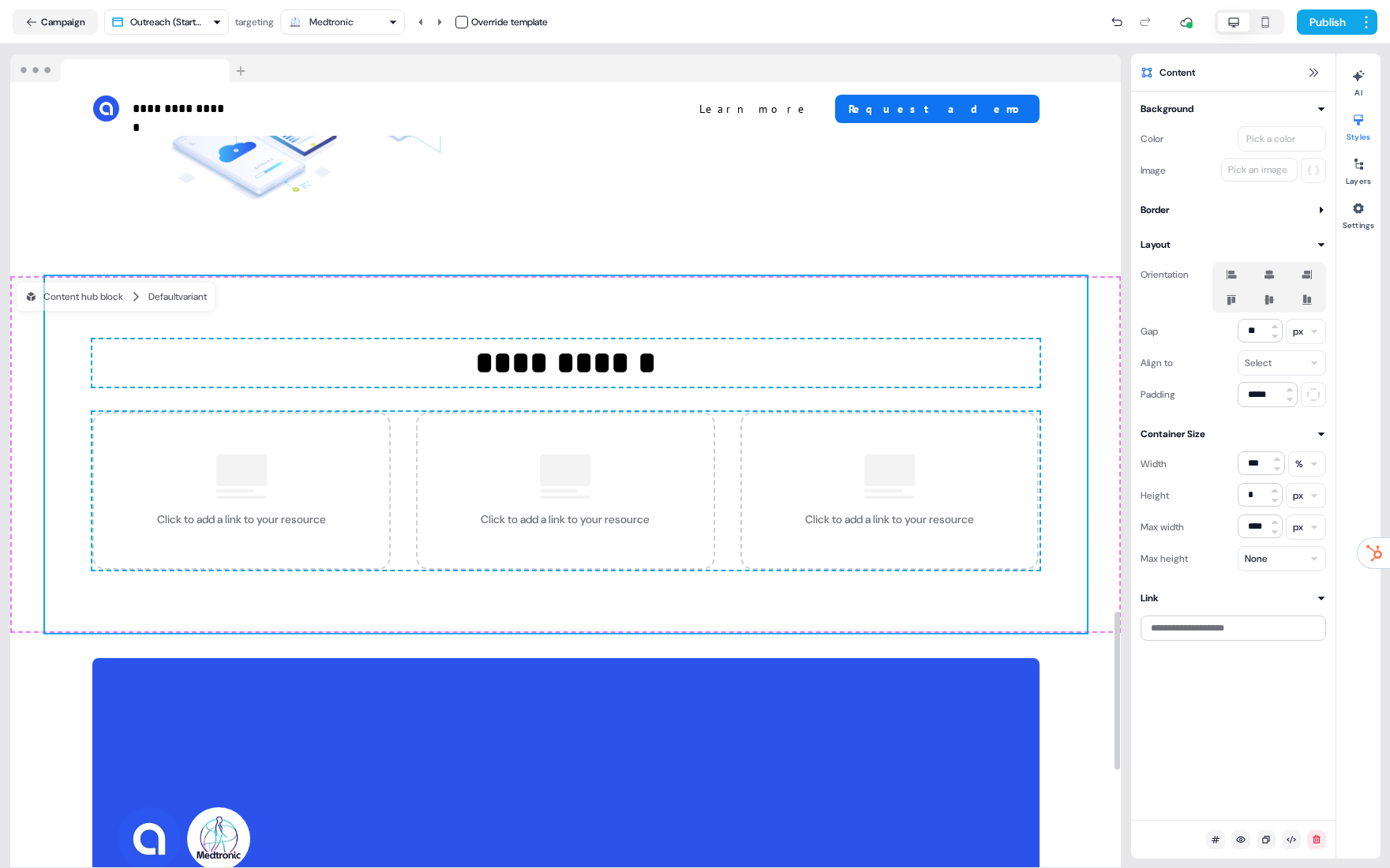click on "**********" at bounding box center [565, 455] 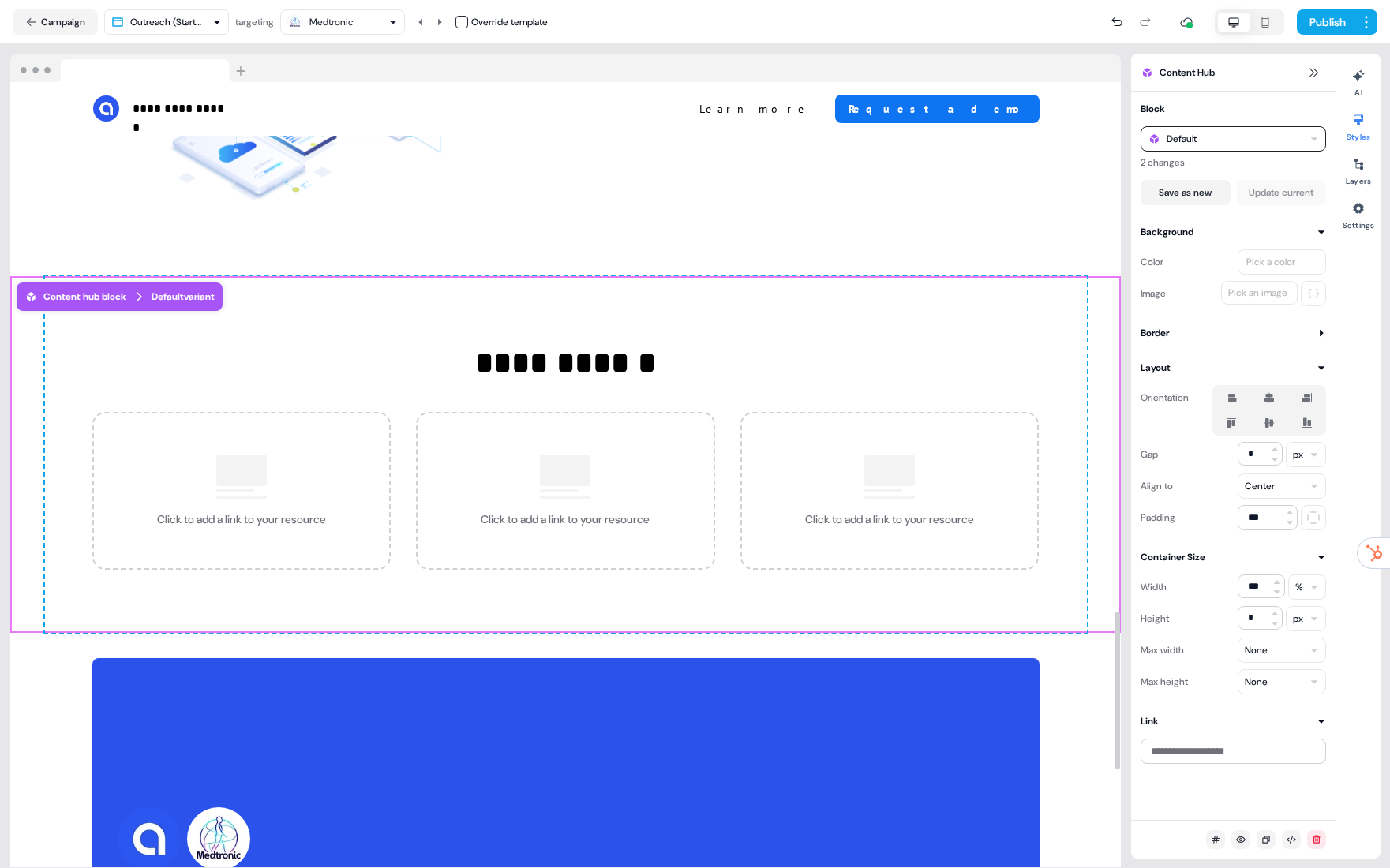 click on "Default" at bounding box center [1233, 139] 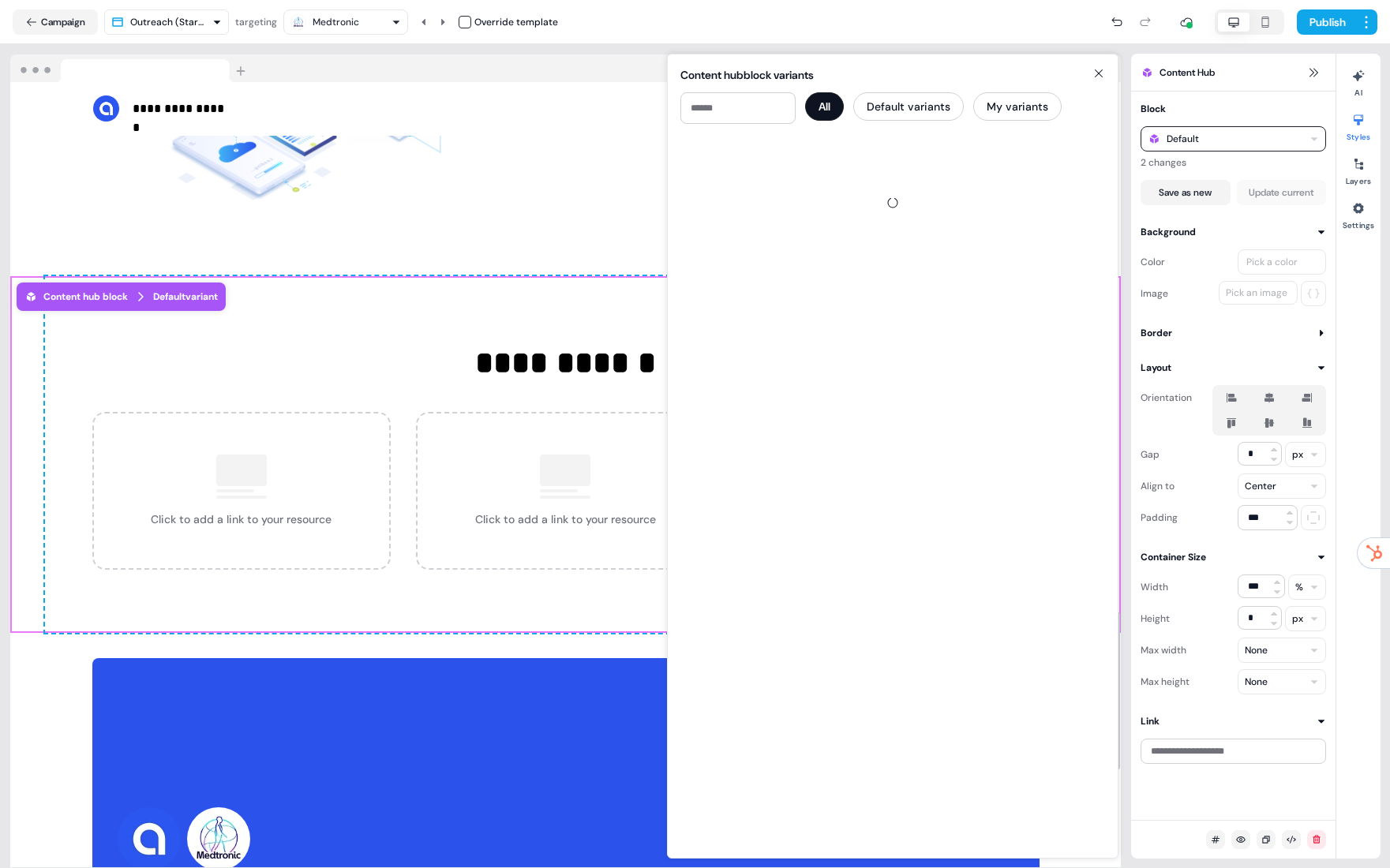 click on "Default" at bounding box center (1233, 139) 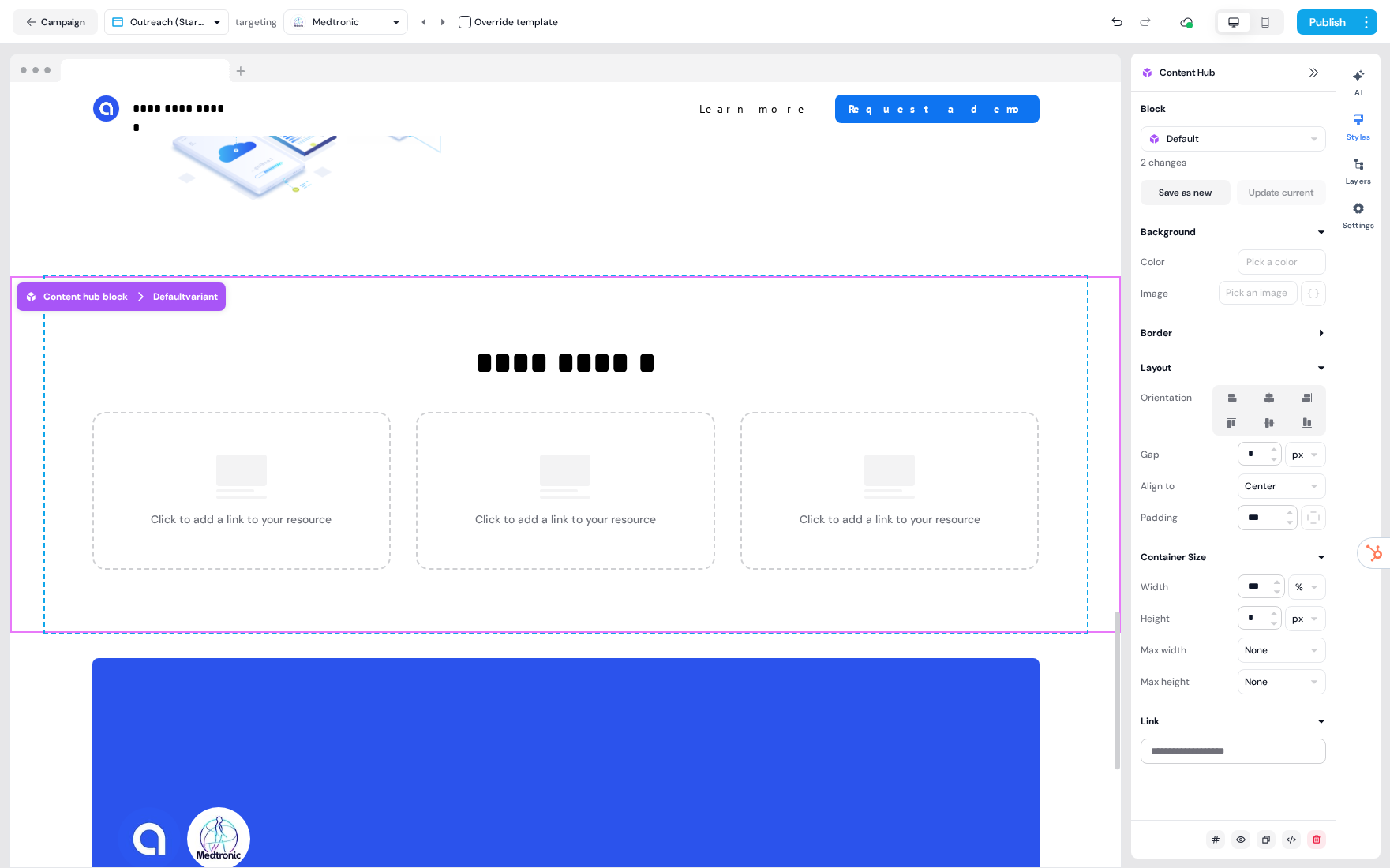 click on "**********" at bounding box center (565, 455) 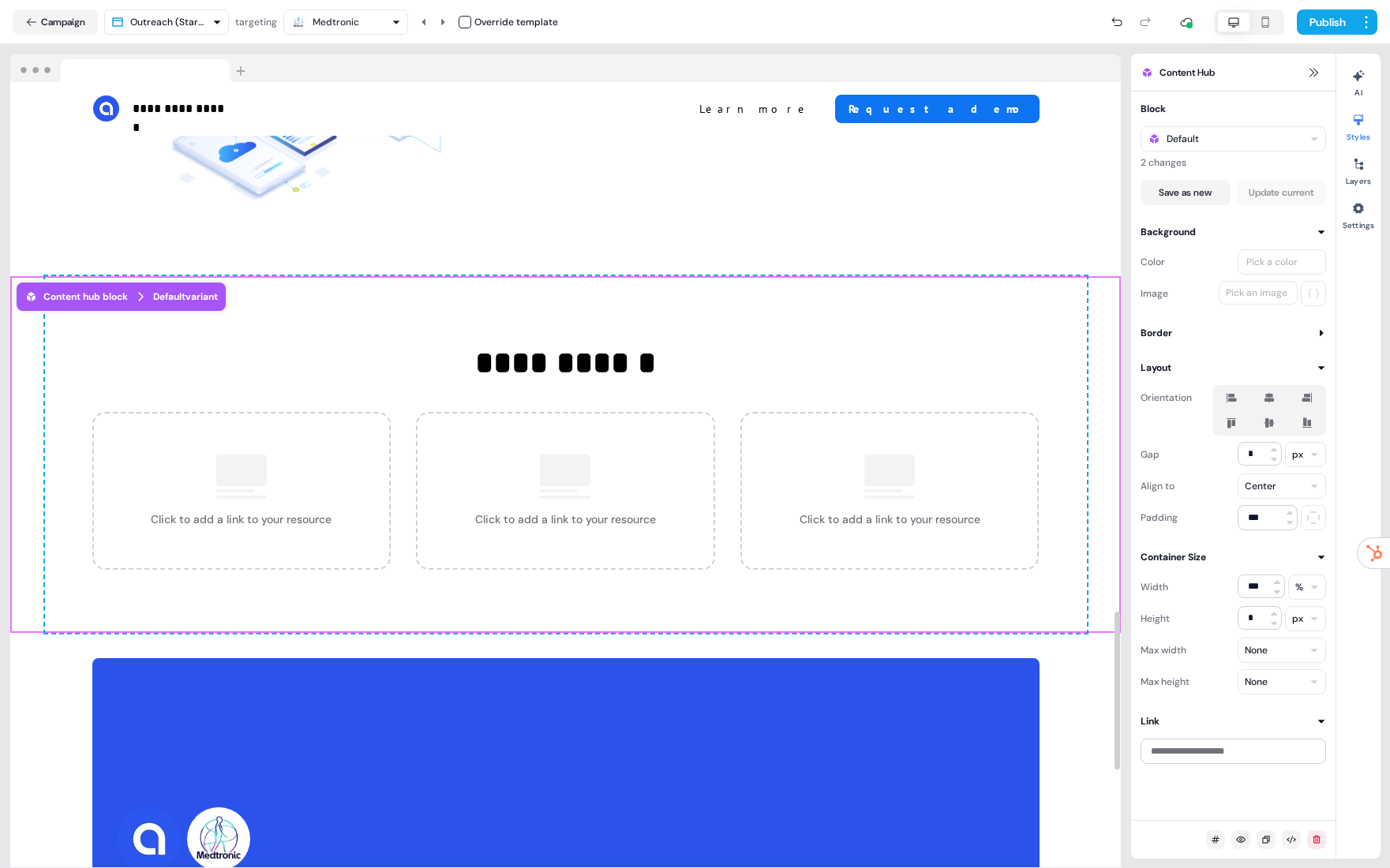 click on "Pick a color" at bounding box center [1272, 262] 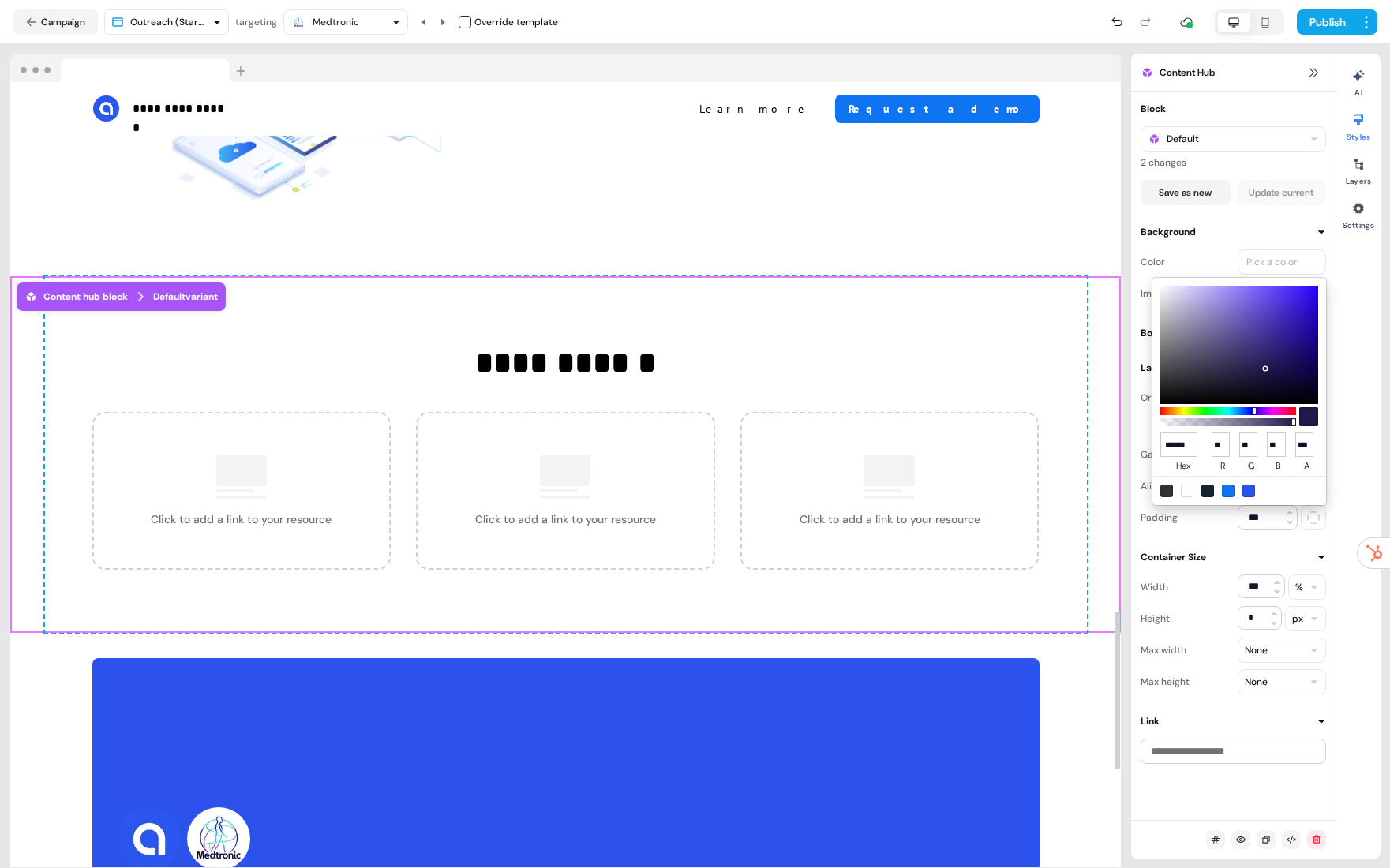 type on "*******" 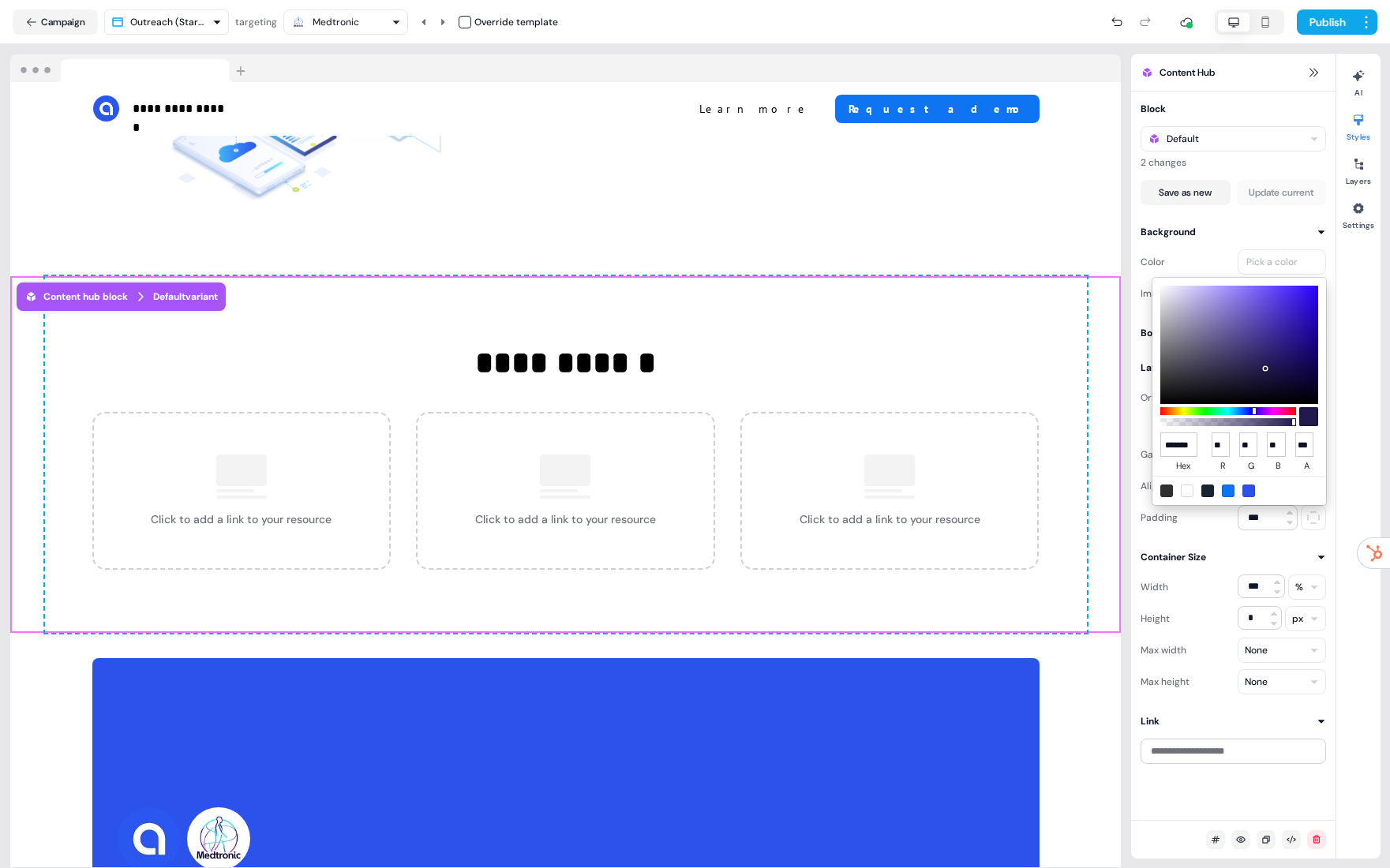 scroll, scrollTop: 0, scrollLeft: 9, axis: horizontal 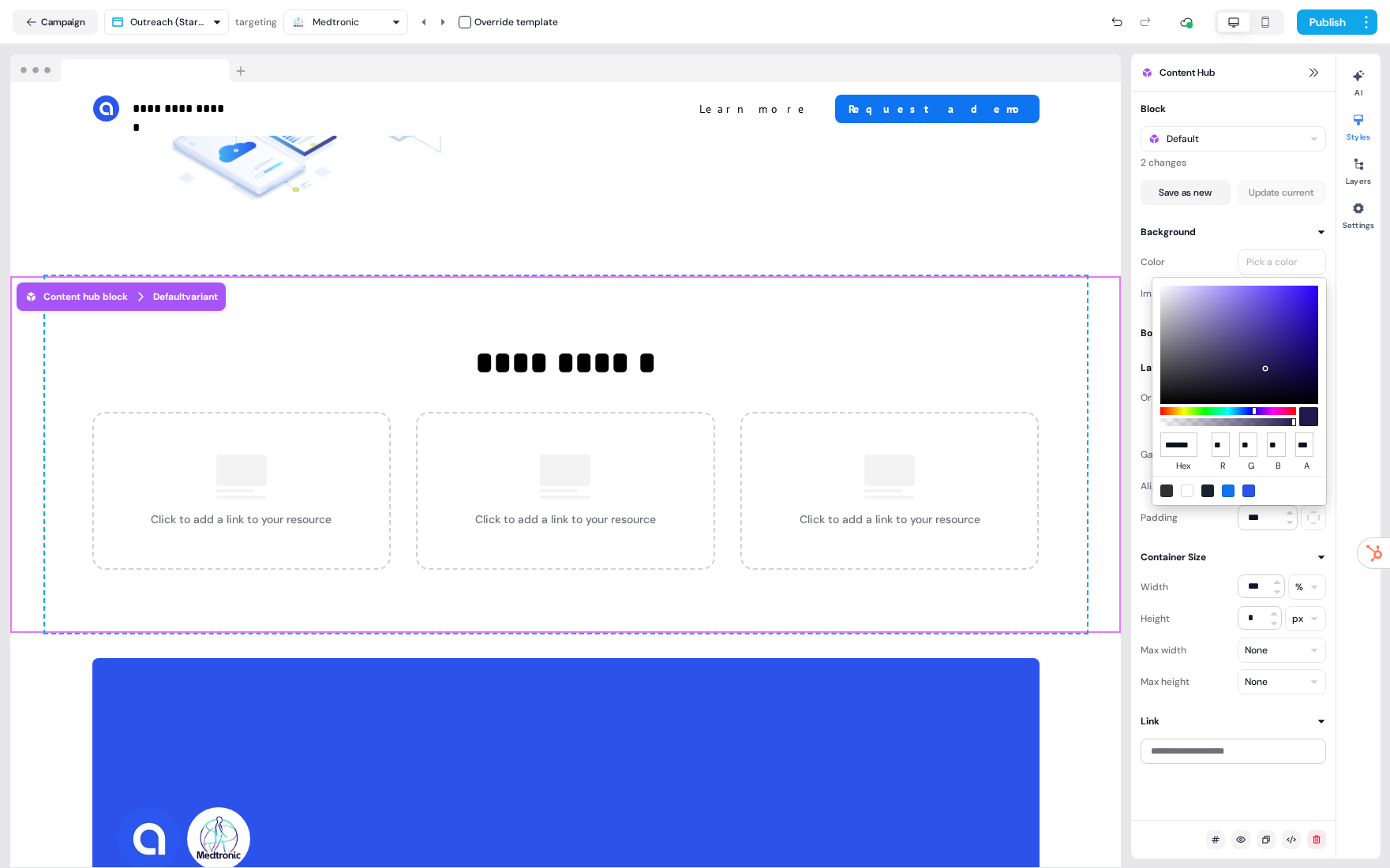 type on "***" 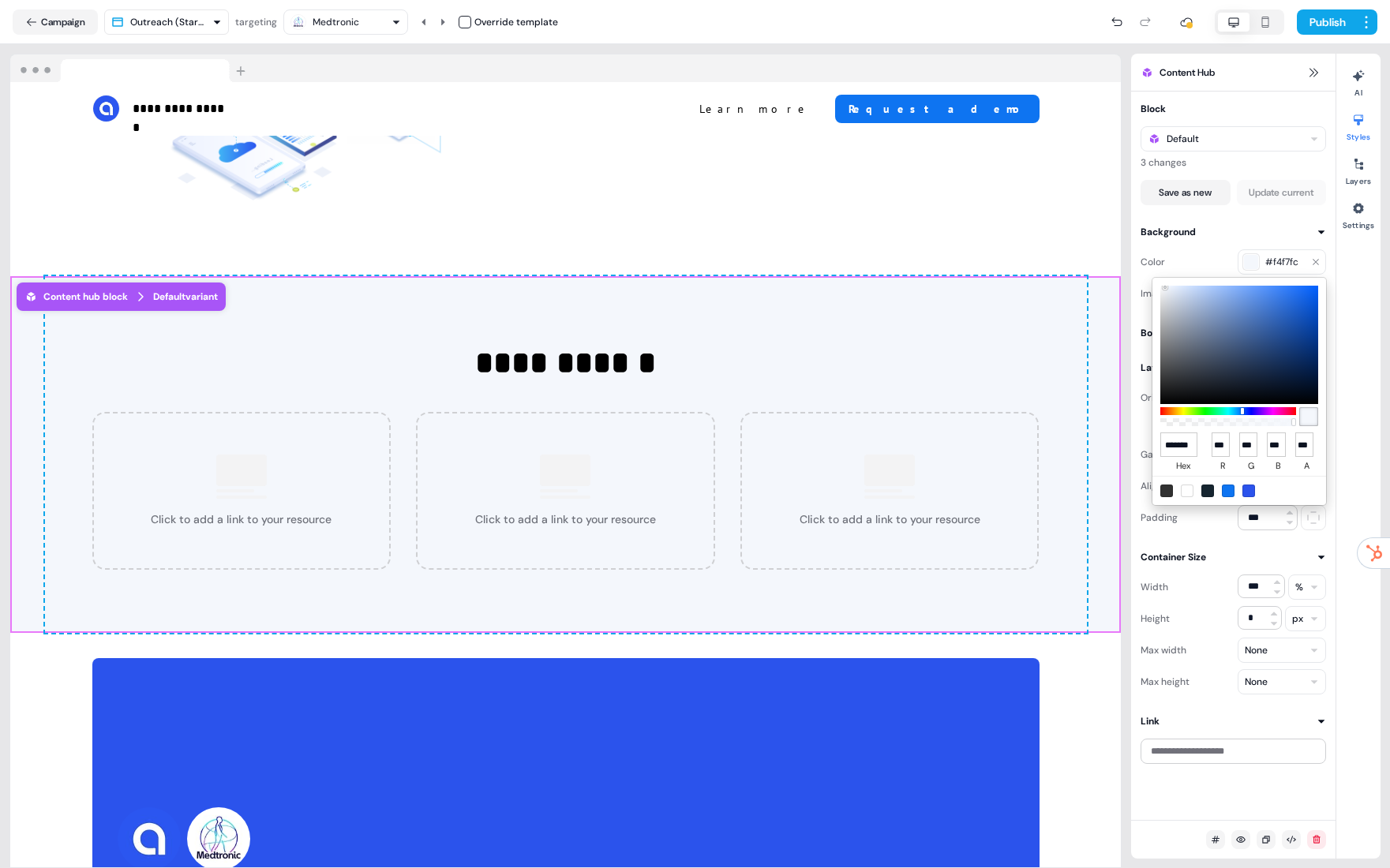type on "******" 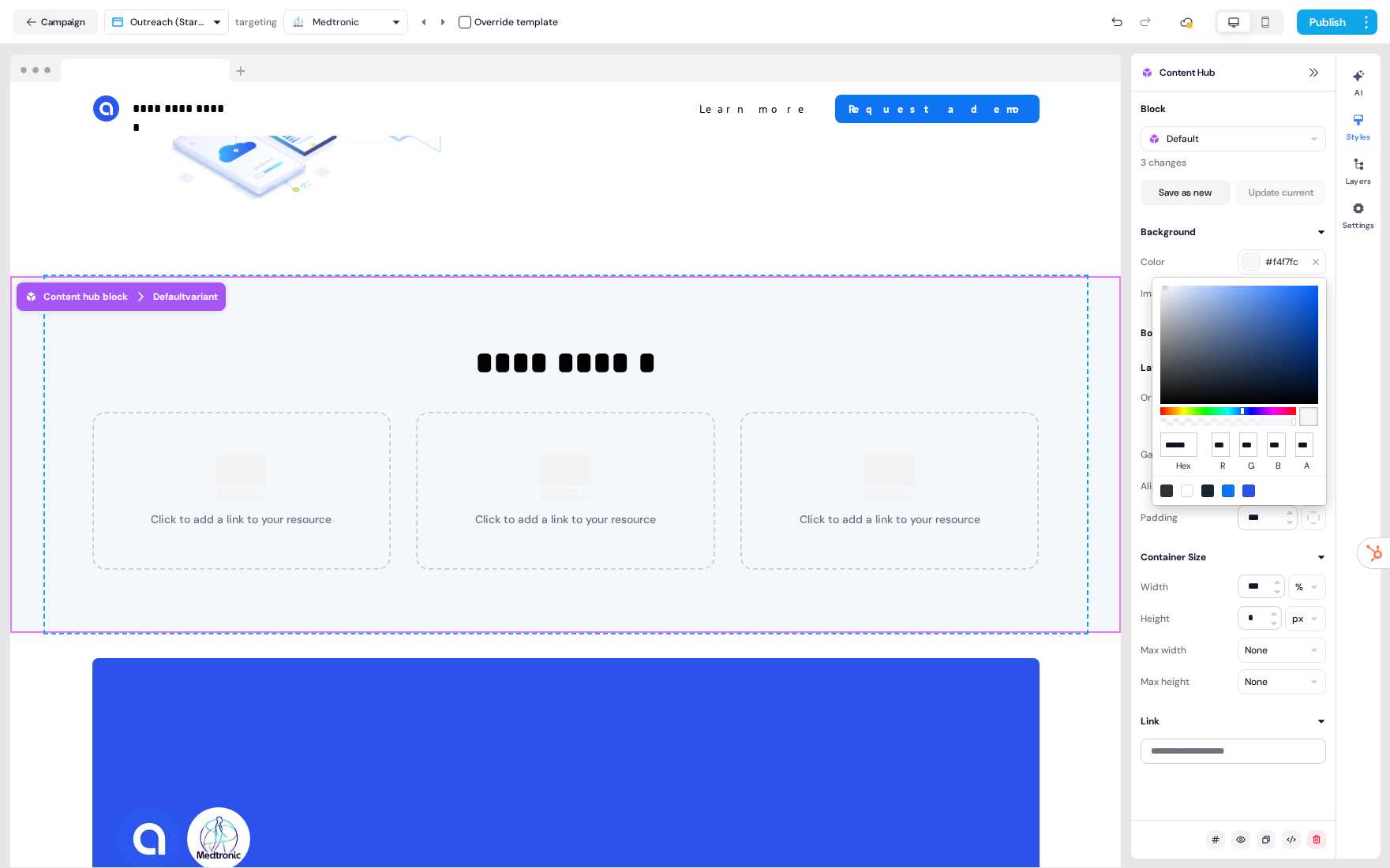 click on "**********" at bounding box center (695, 434) 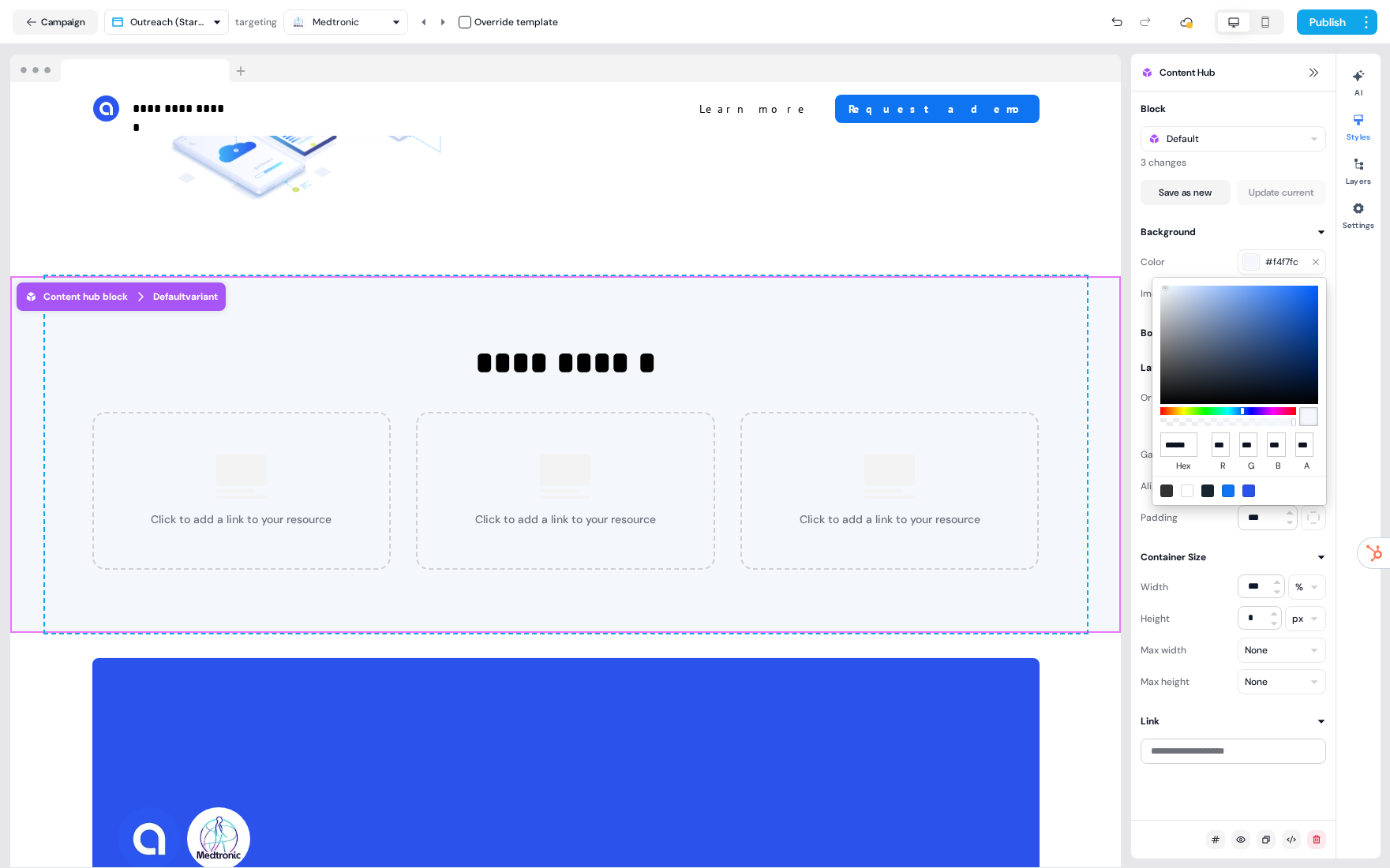 scroll, scrollTop: 0, scrollLeft: 0, axis: both 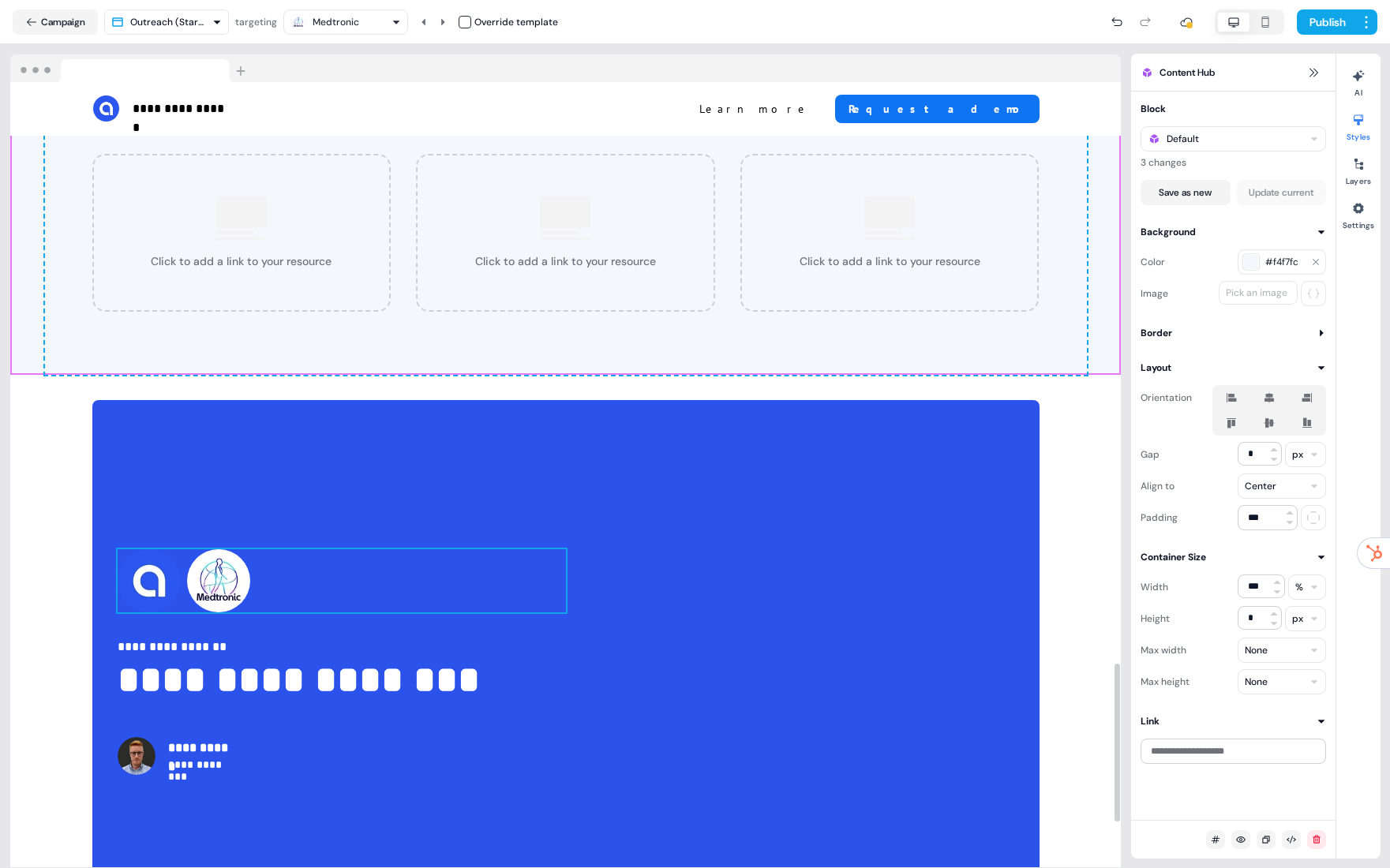 click on "**********" at bounding box center [566, 662] 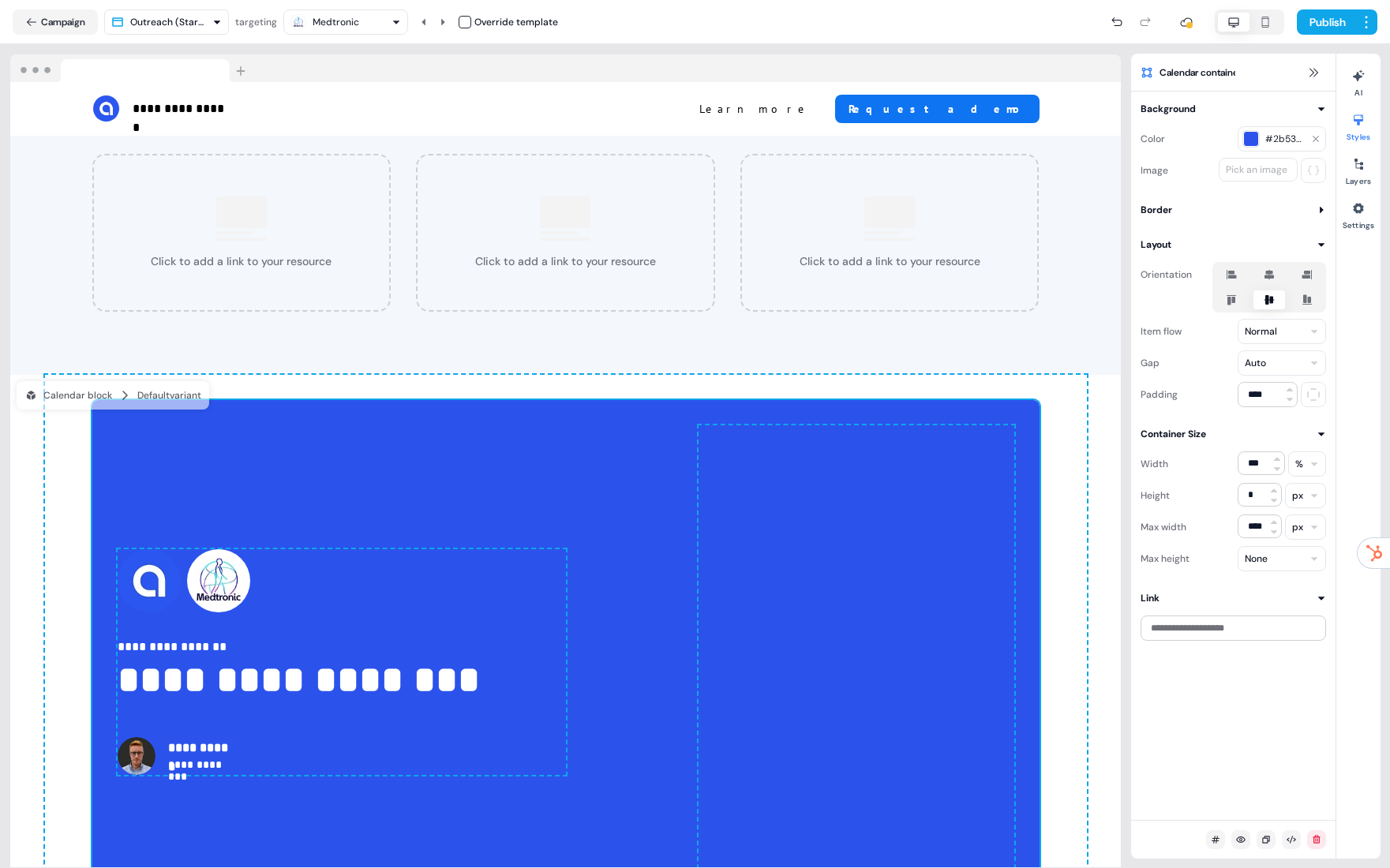 click on "#2b53ec" at bounding box center [1285, 139] 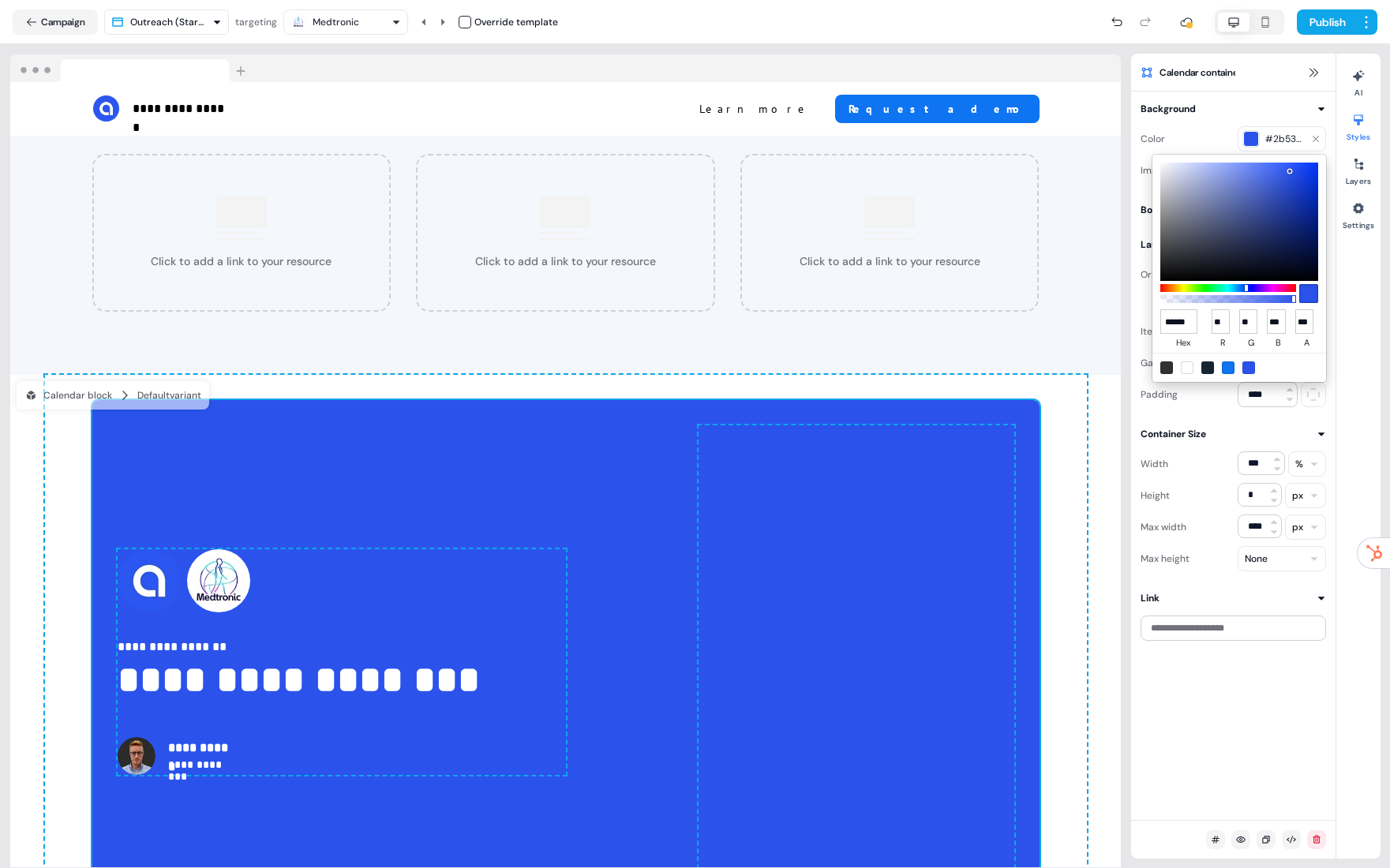 type on "*******" 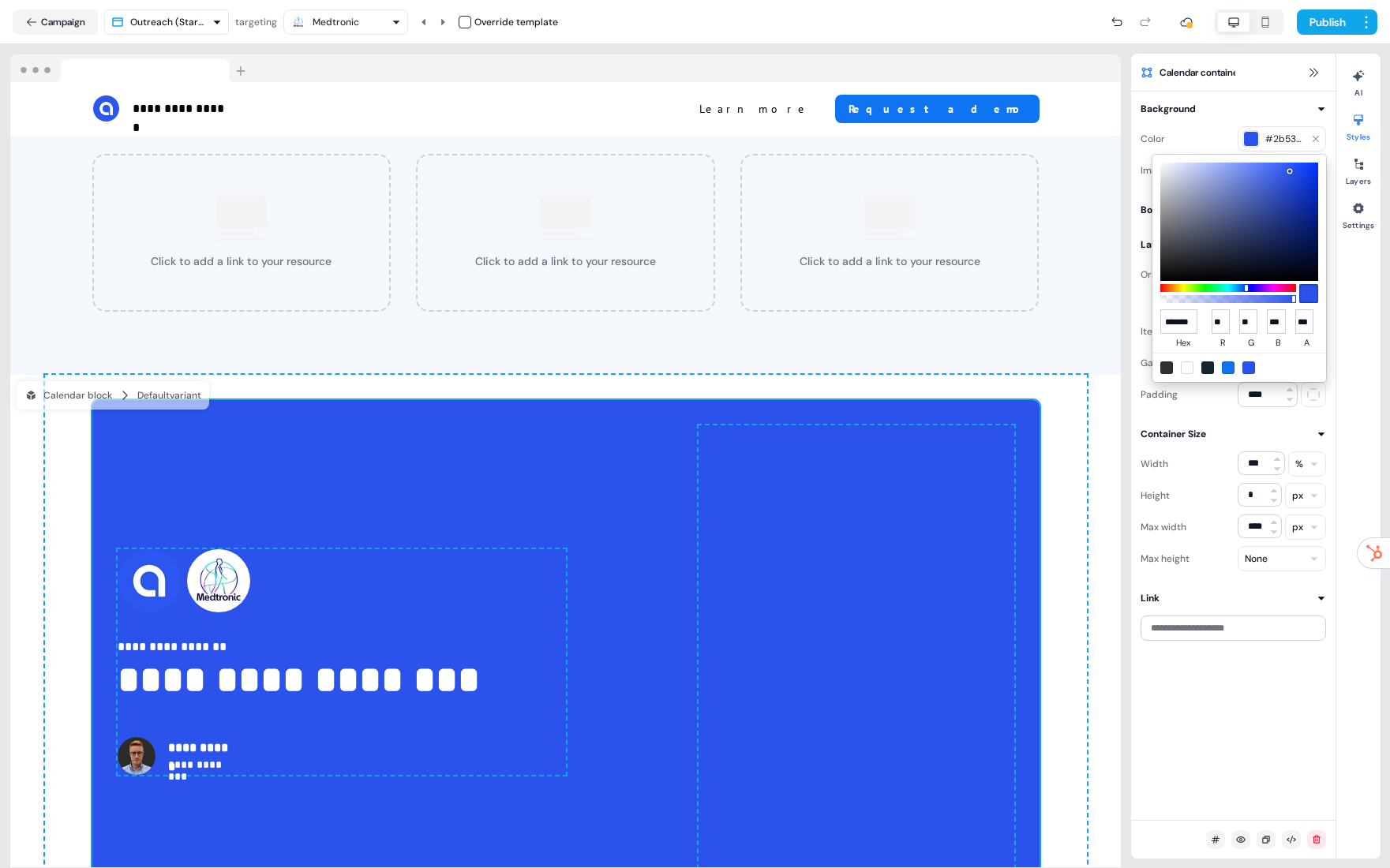 scroll, scrollTop: 0, scrollLeft: 9, axis: horizontal 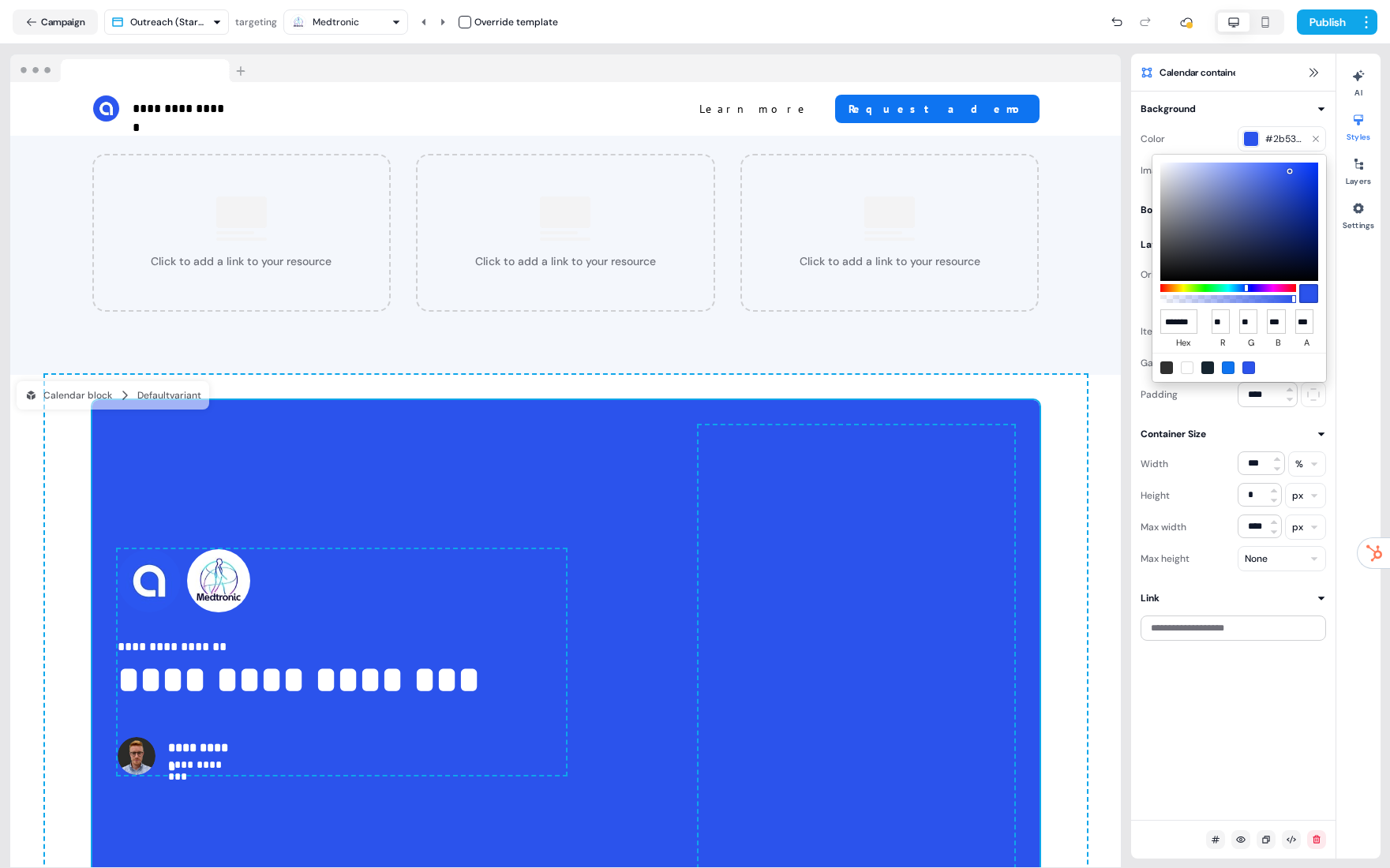 type on "***" 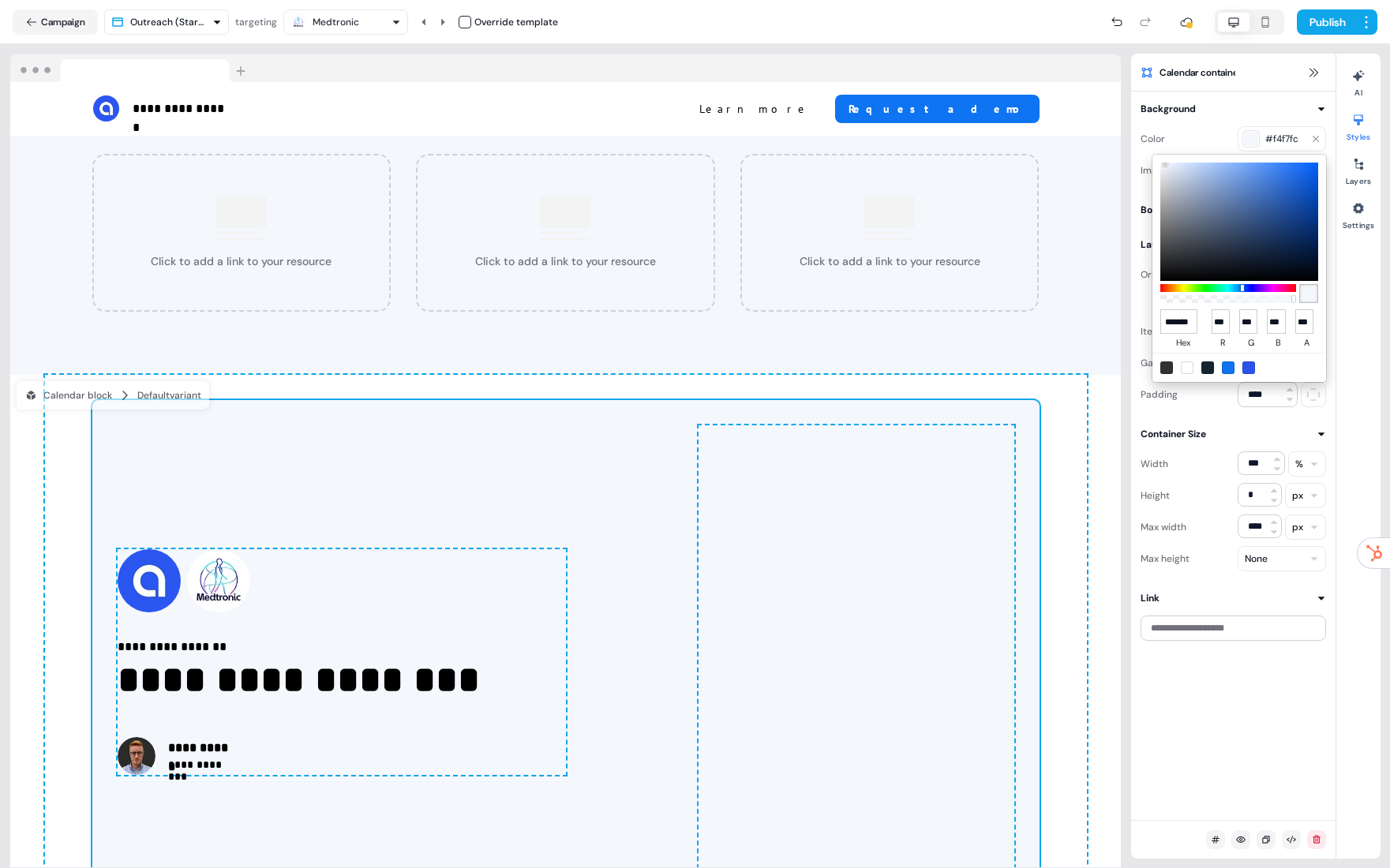 type on "******" 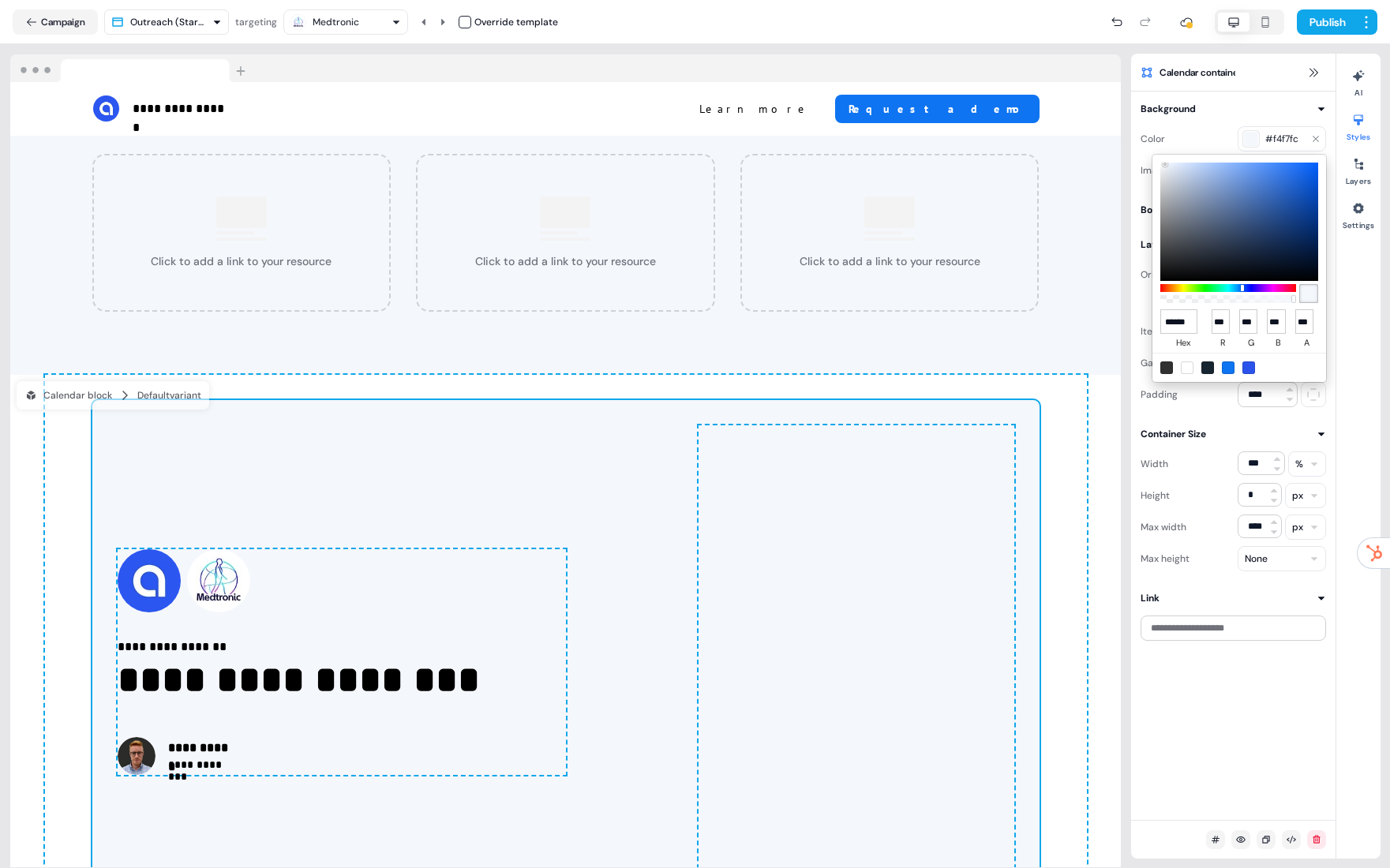 click on "**********" at bounding box center (695, 434) 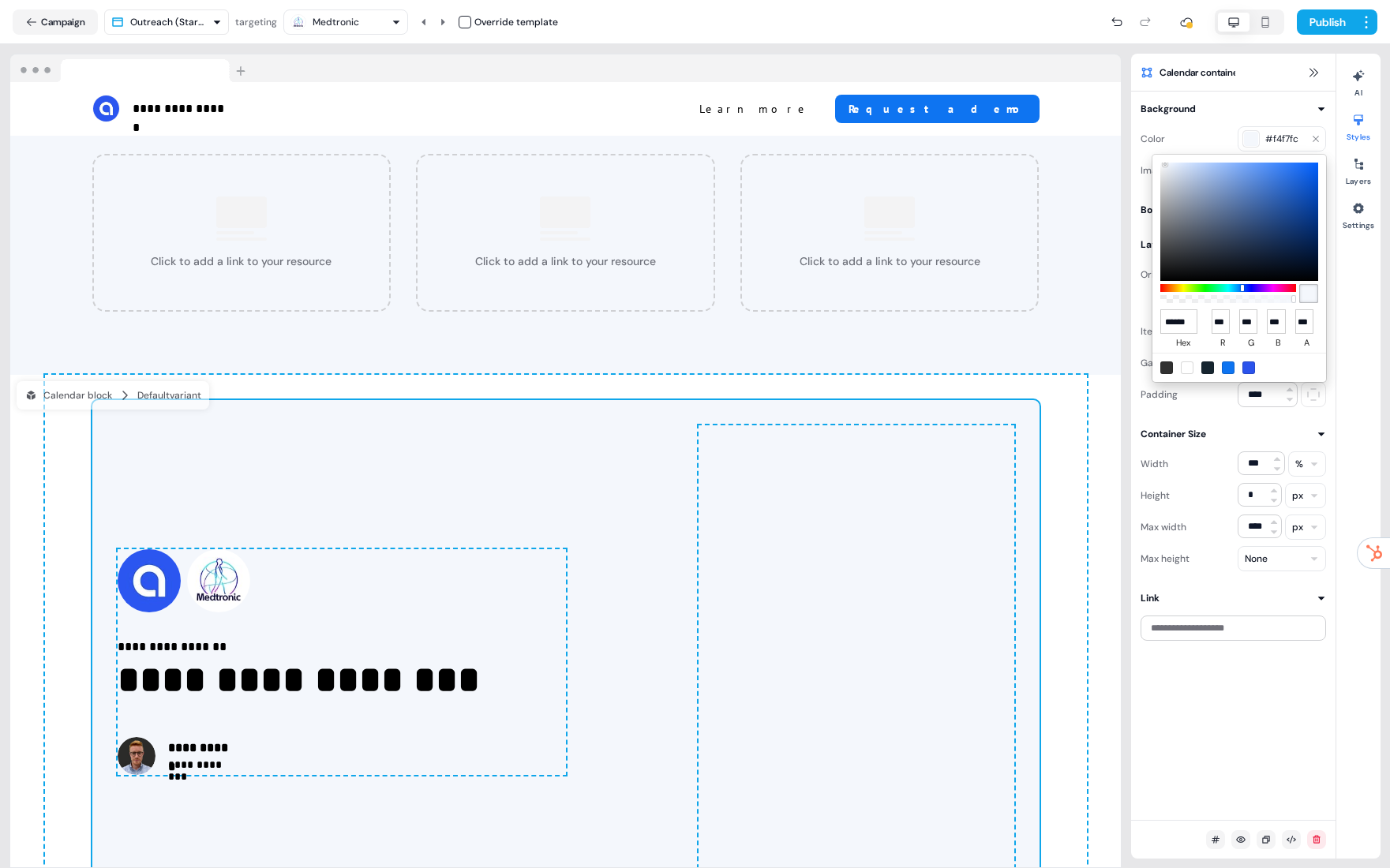 scroll, scrollTop: 0, scrollLeft: 0, axis: both 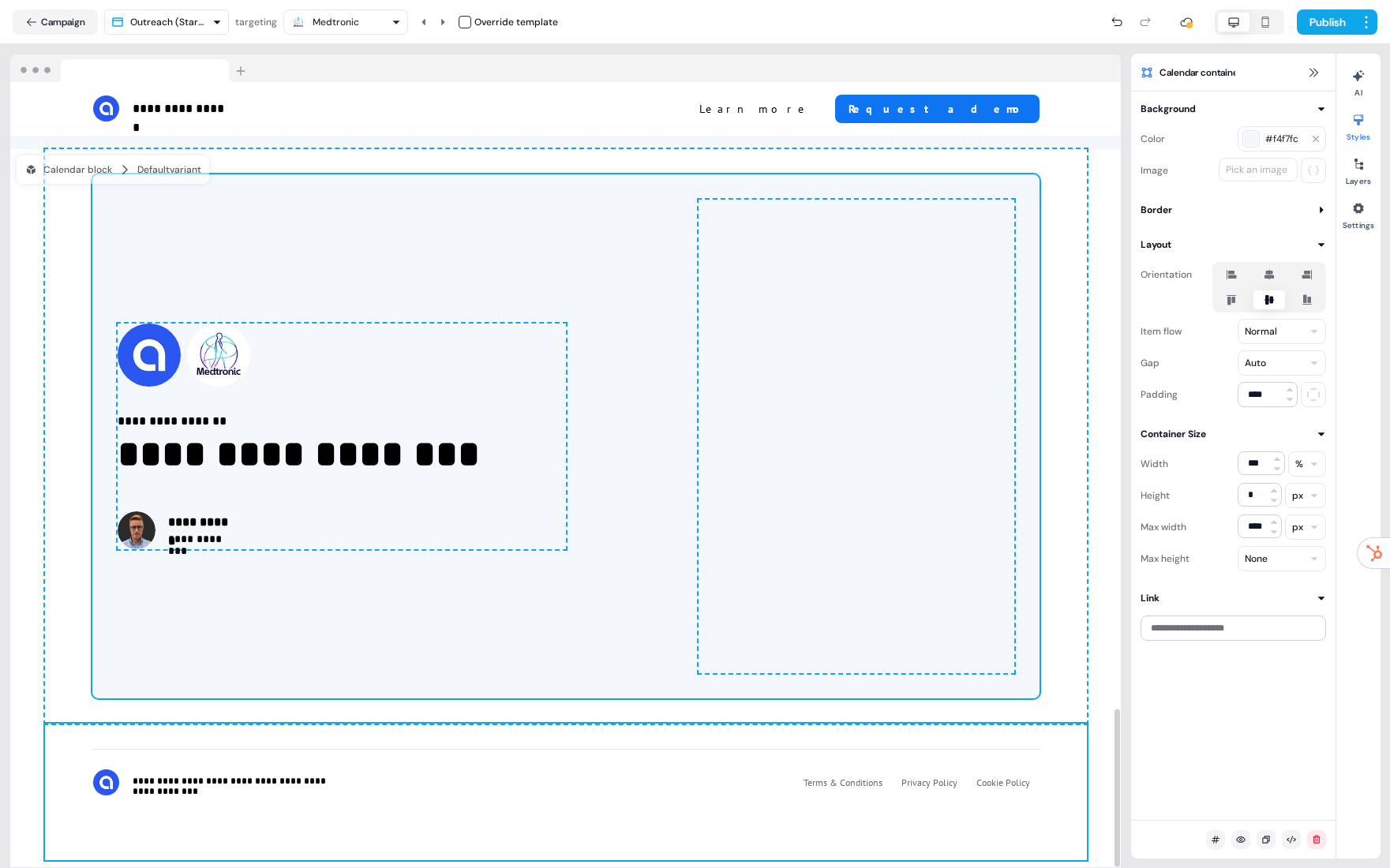 click on "**********" at bounding box center (566, 791) 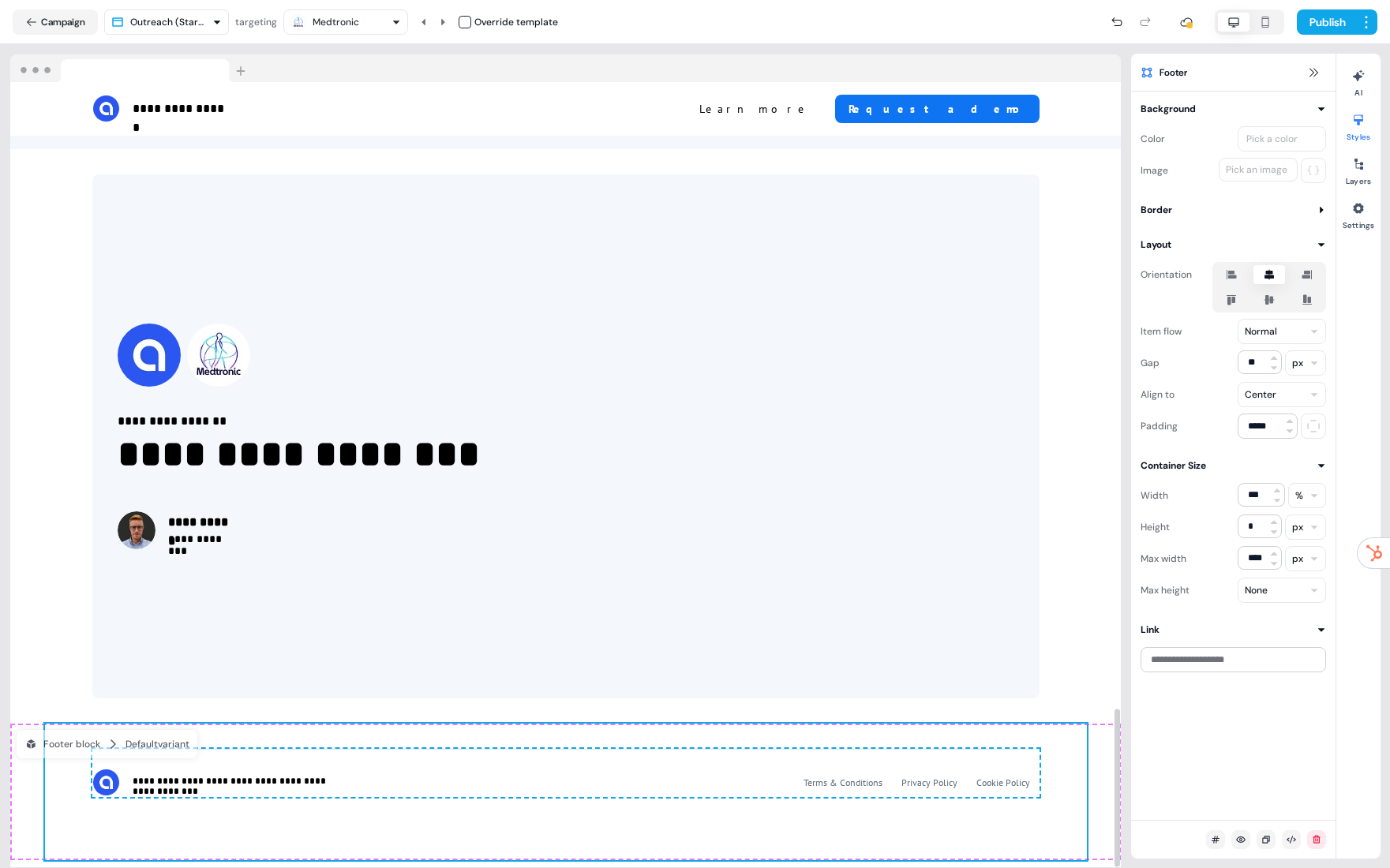 click on "**********" at bounding box center (565, 791) 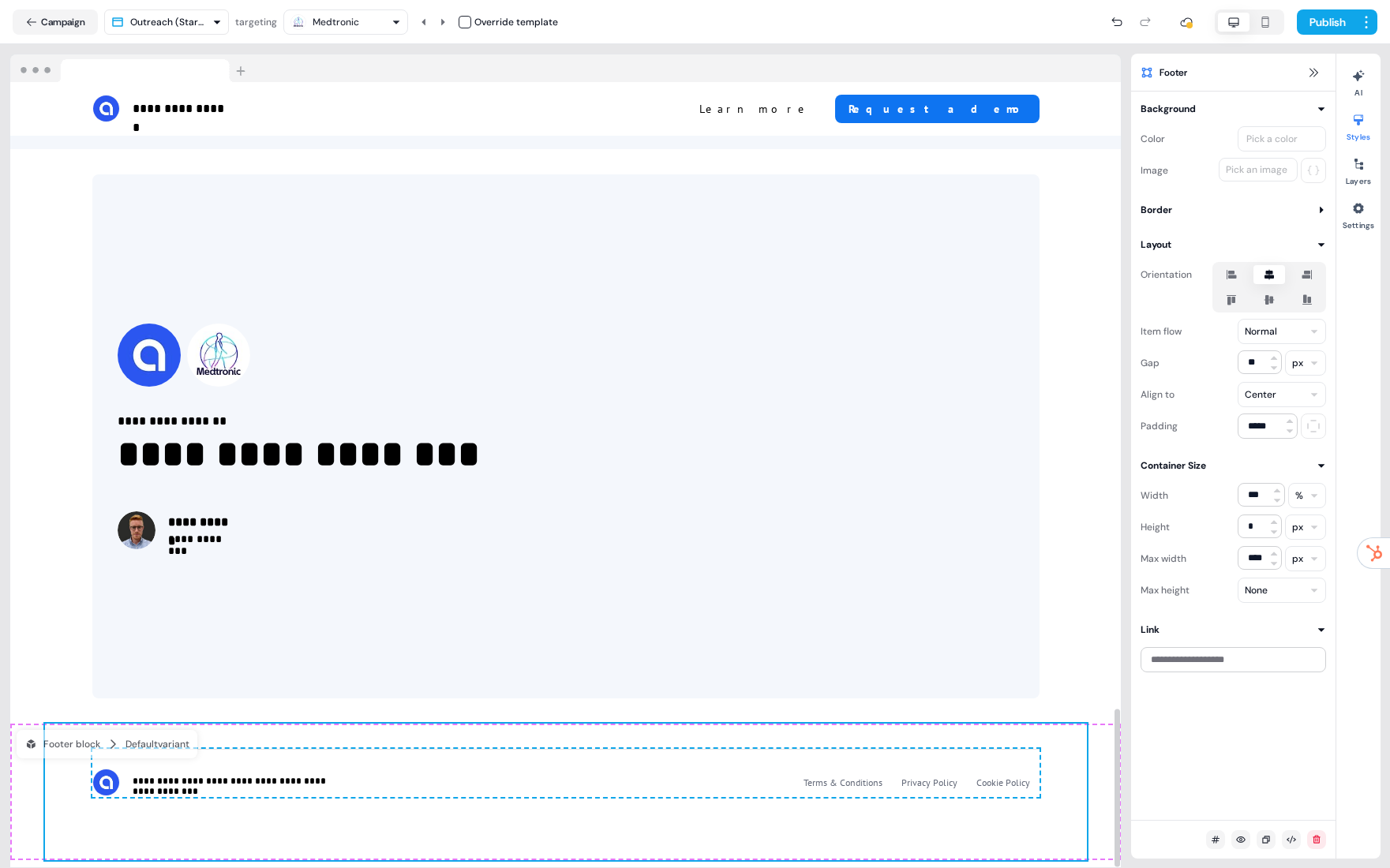 click on "**********" at bounding box center [565, 791] 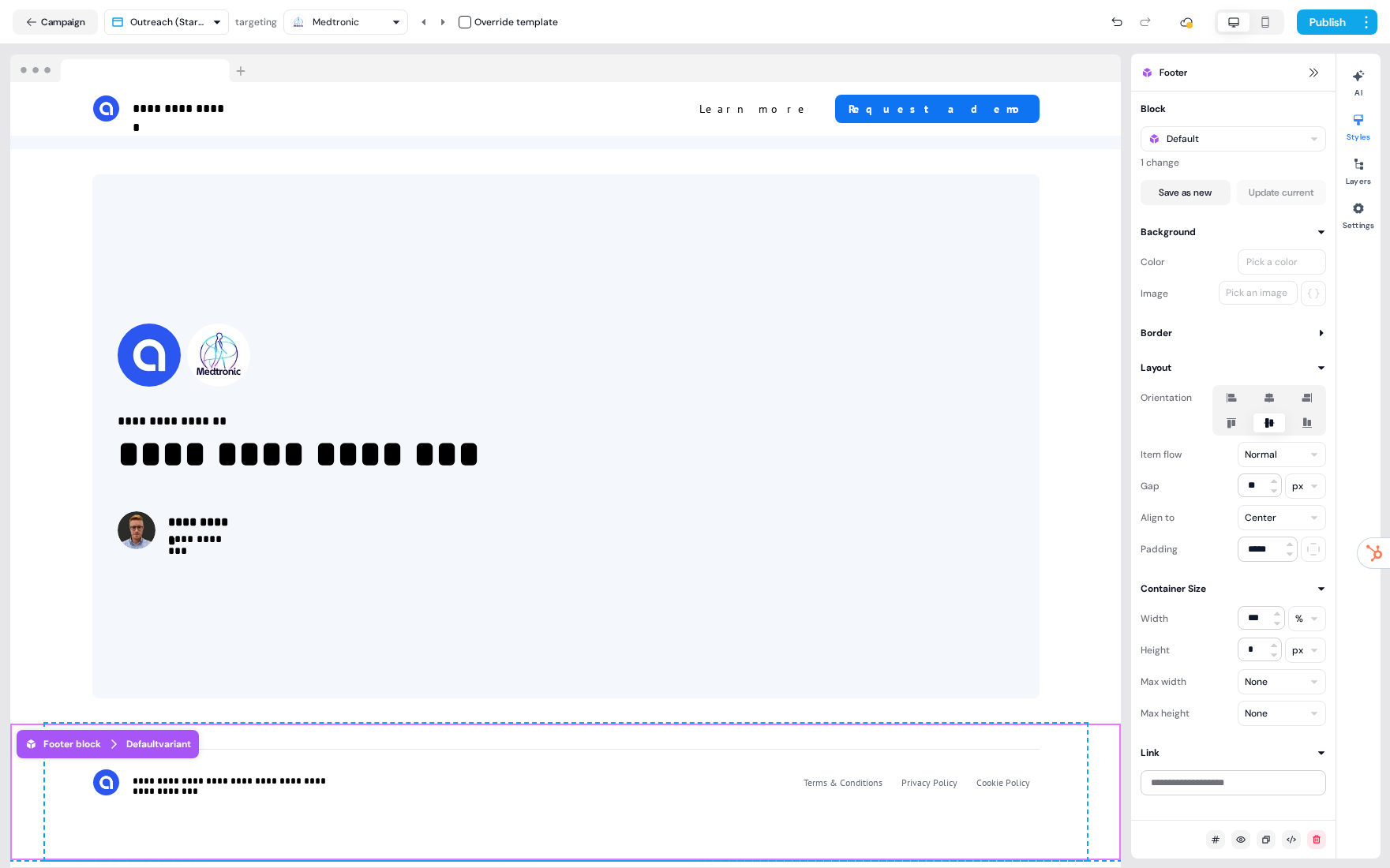click on "Pick a color" at bounding box center [1272, 262] 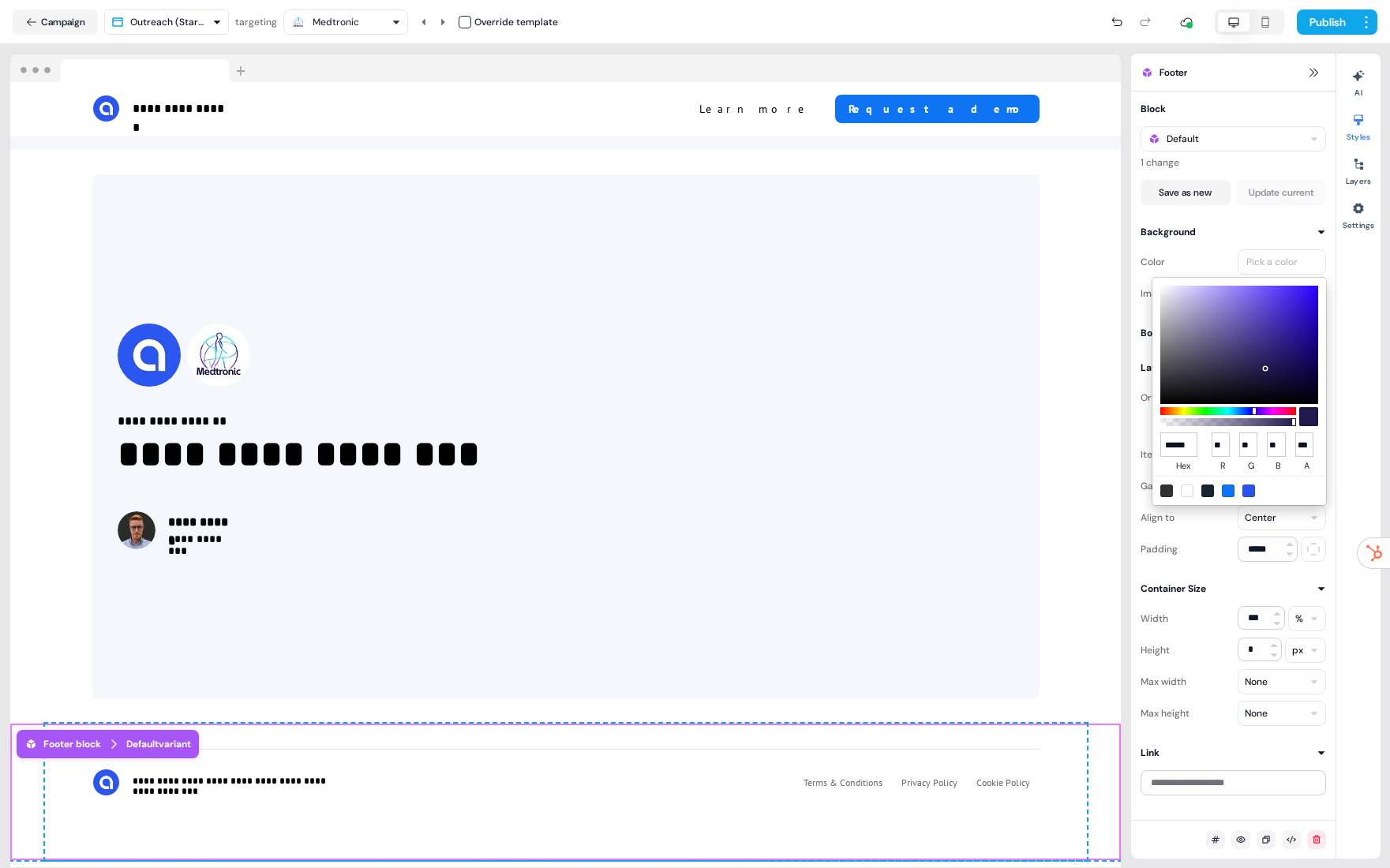 click at bounding box center (1228, 491) 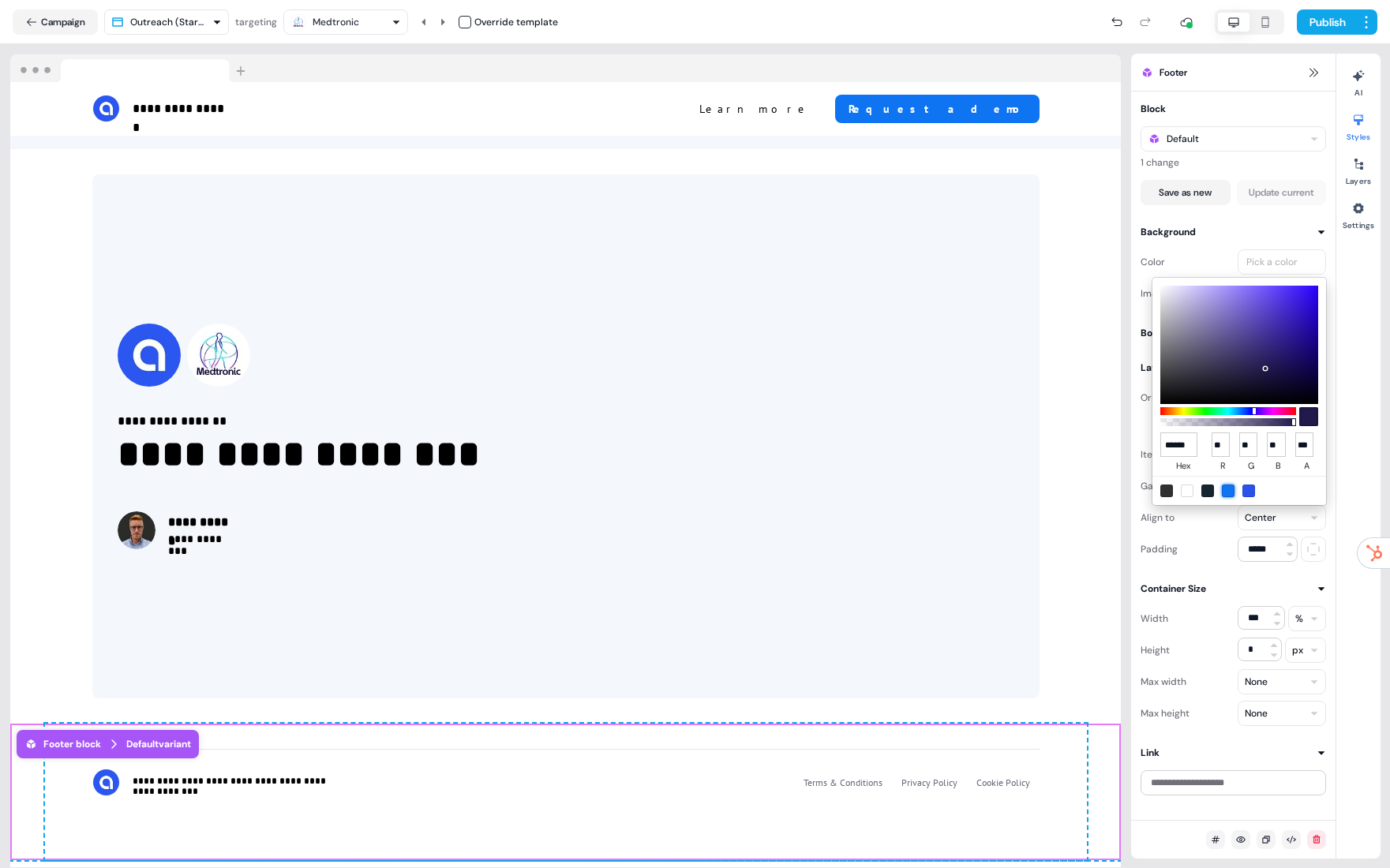 type on "******" 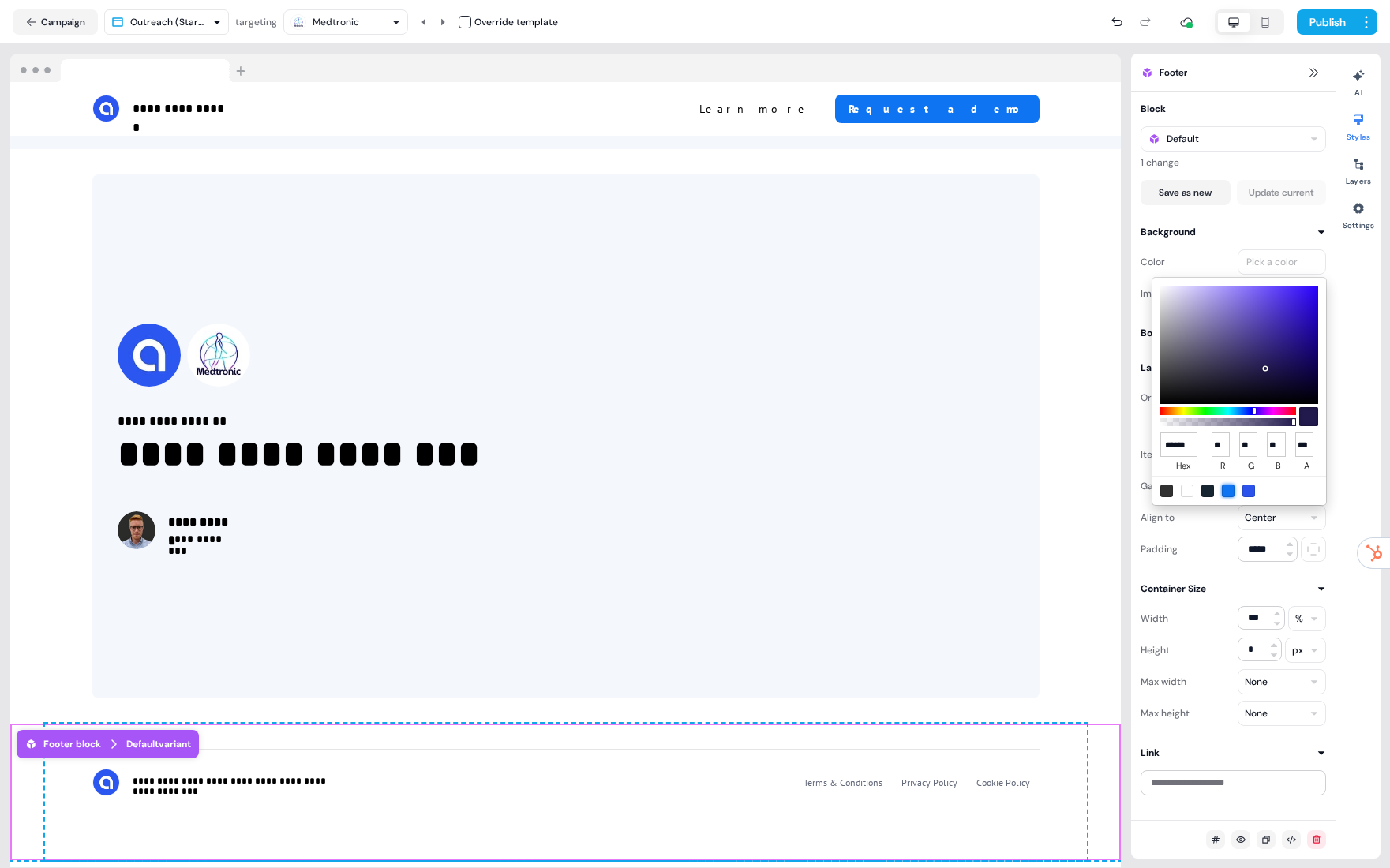 type on "**" 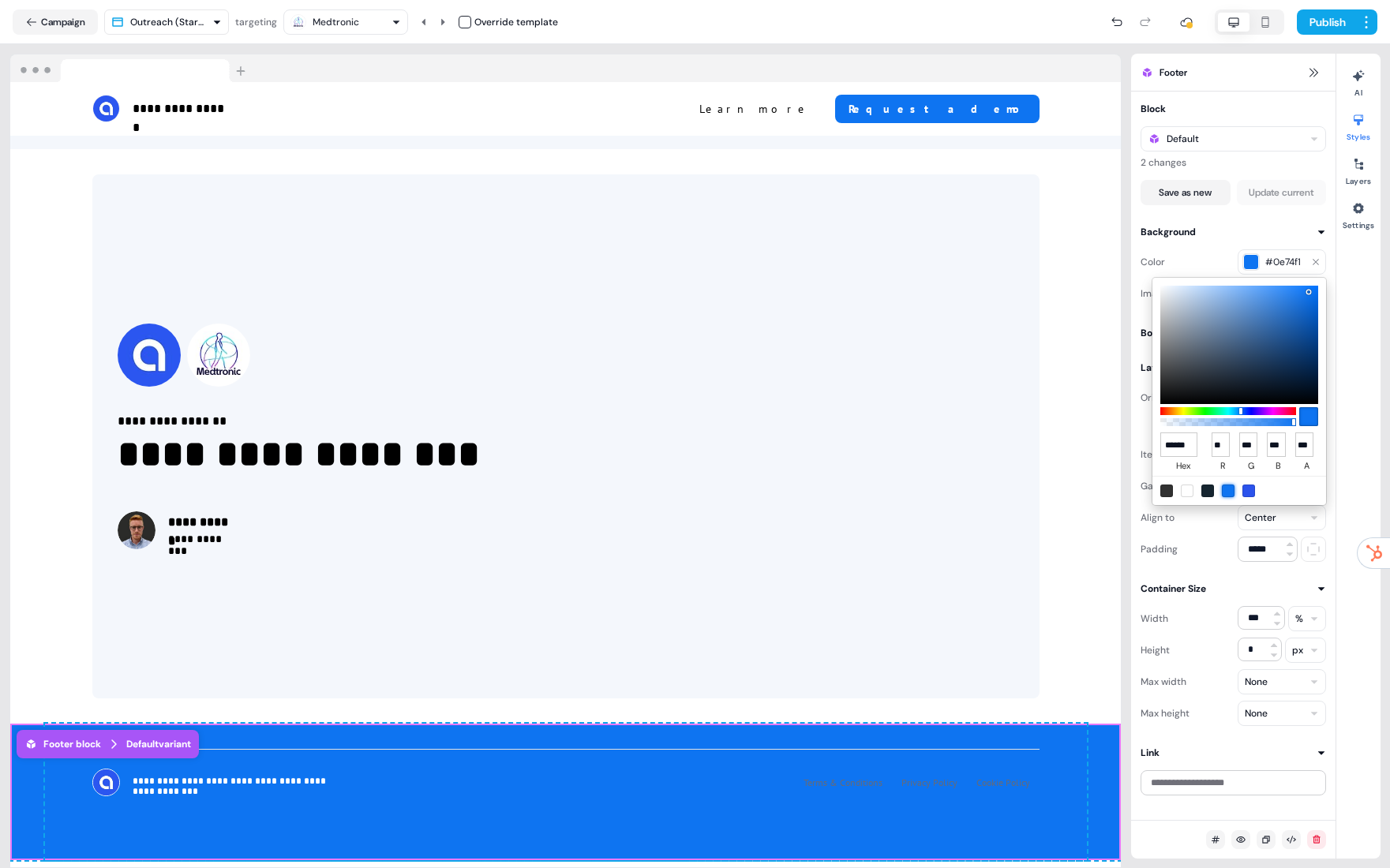 click on "**********" at bounding box center (695, 434) 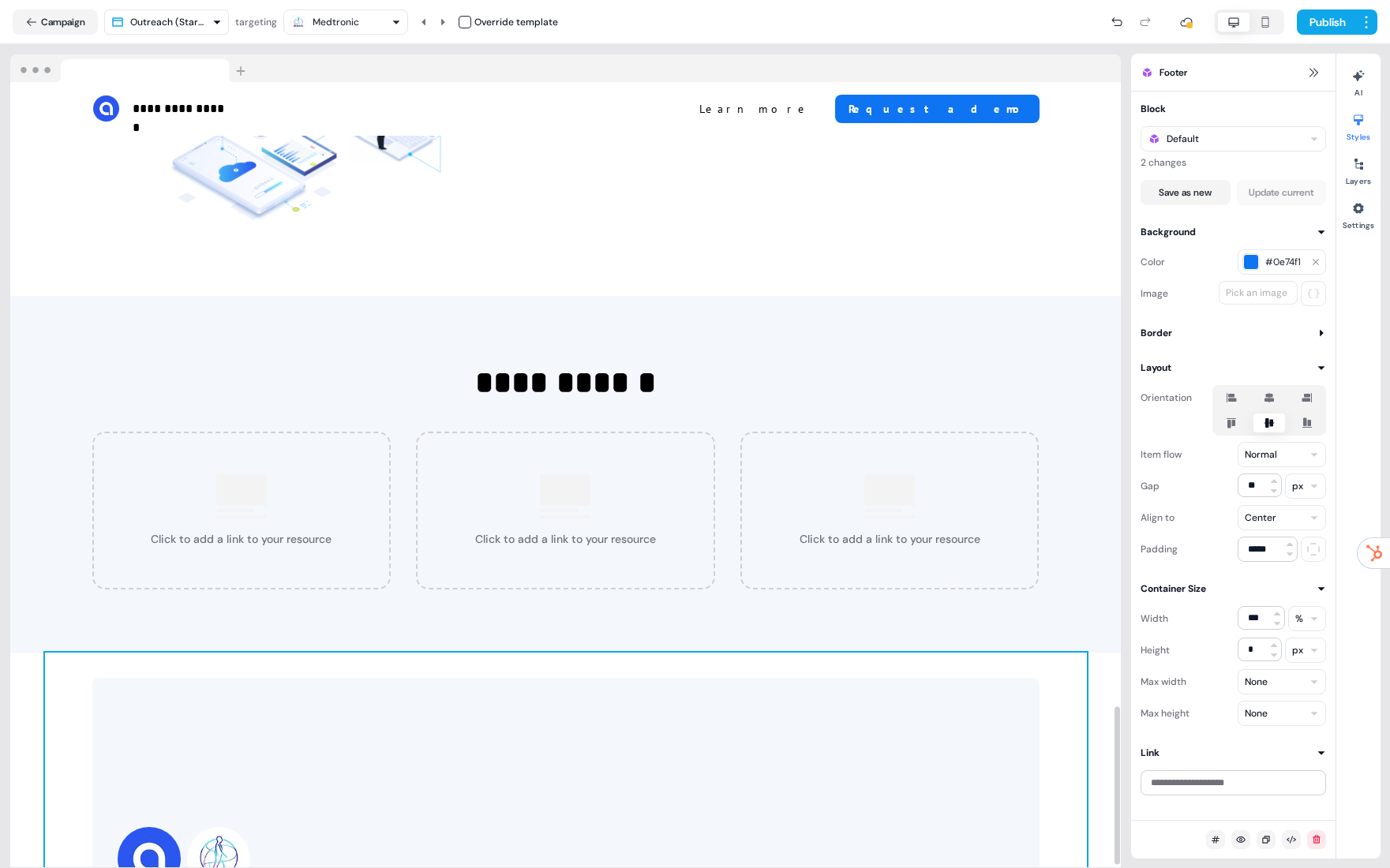 scroll, scrollTop: 3112, scrollLeft: 0, axis: vertical 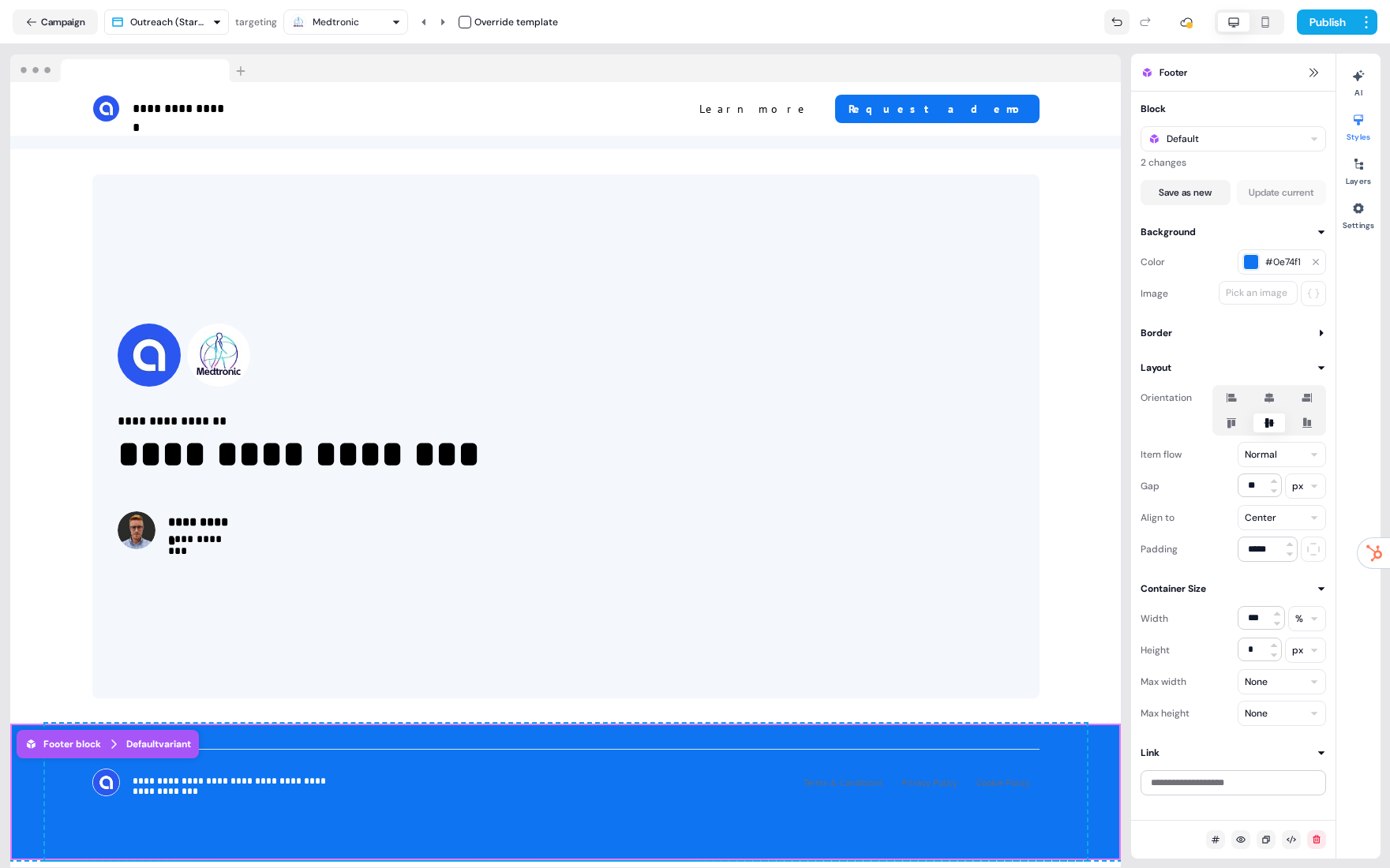 click 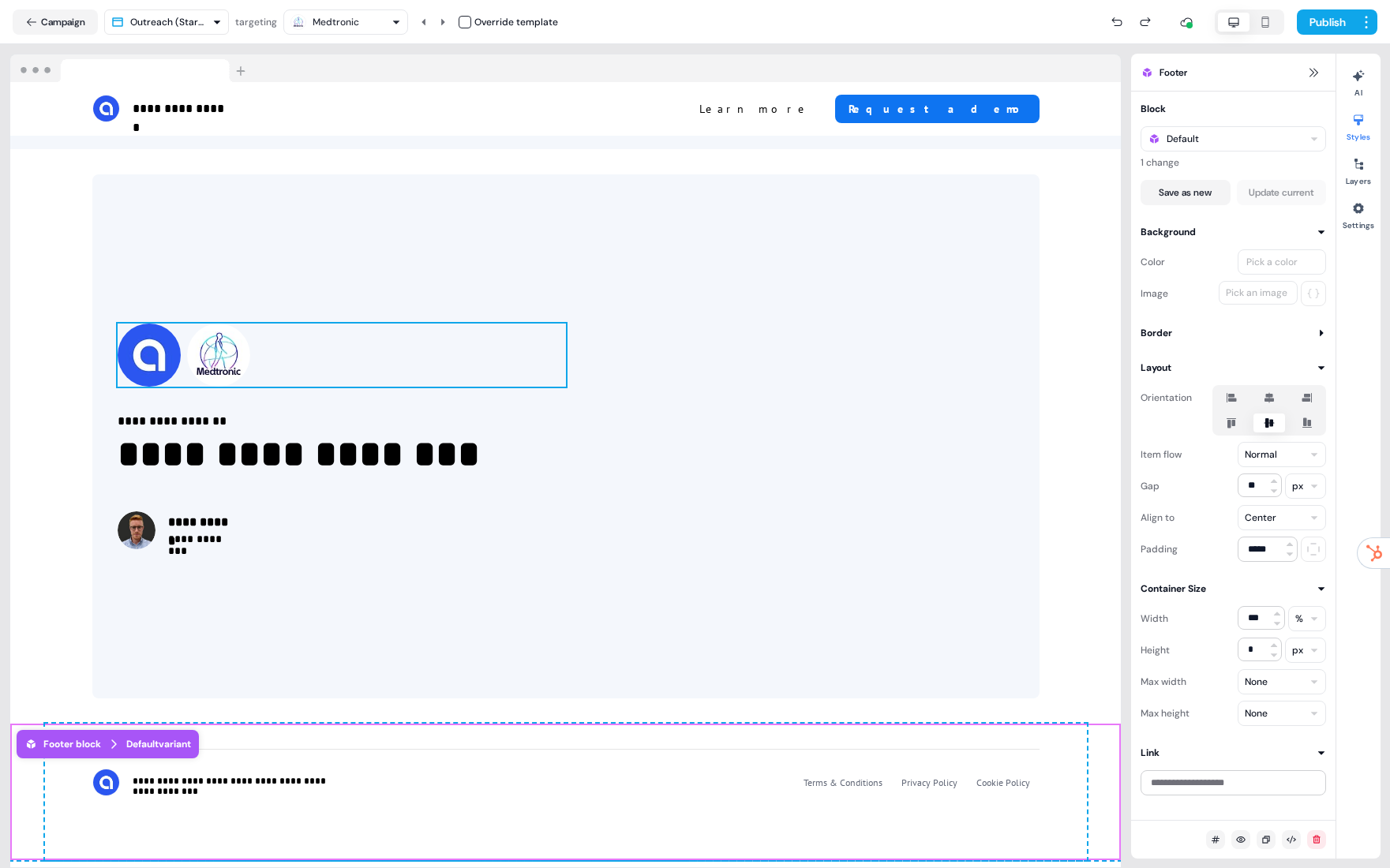 click on "To pick up a draggable item, press the space bar.
While dragging, use the arrow keys to move the item.
Press space again to drop the item in its new position, or press escape to cancel." at bounding box center (342, 355) 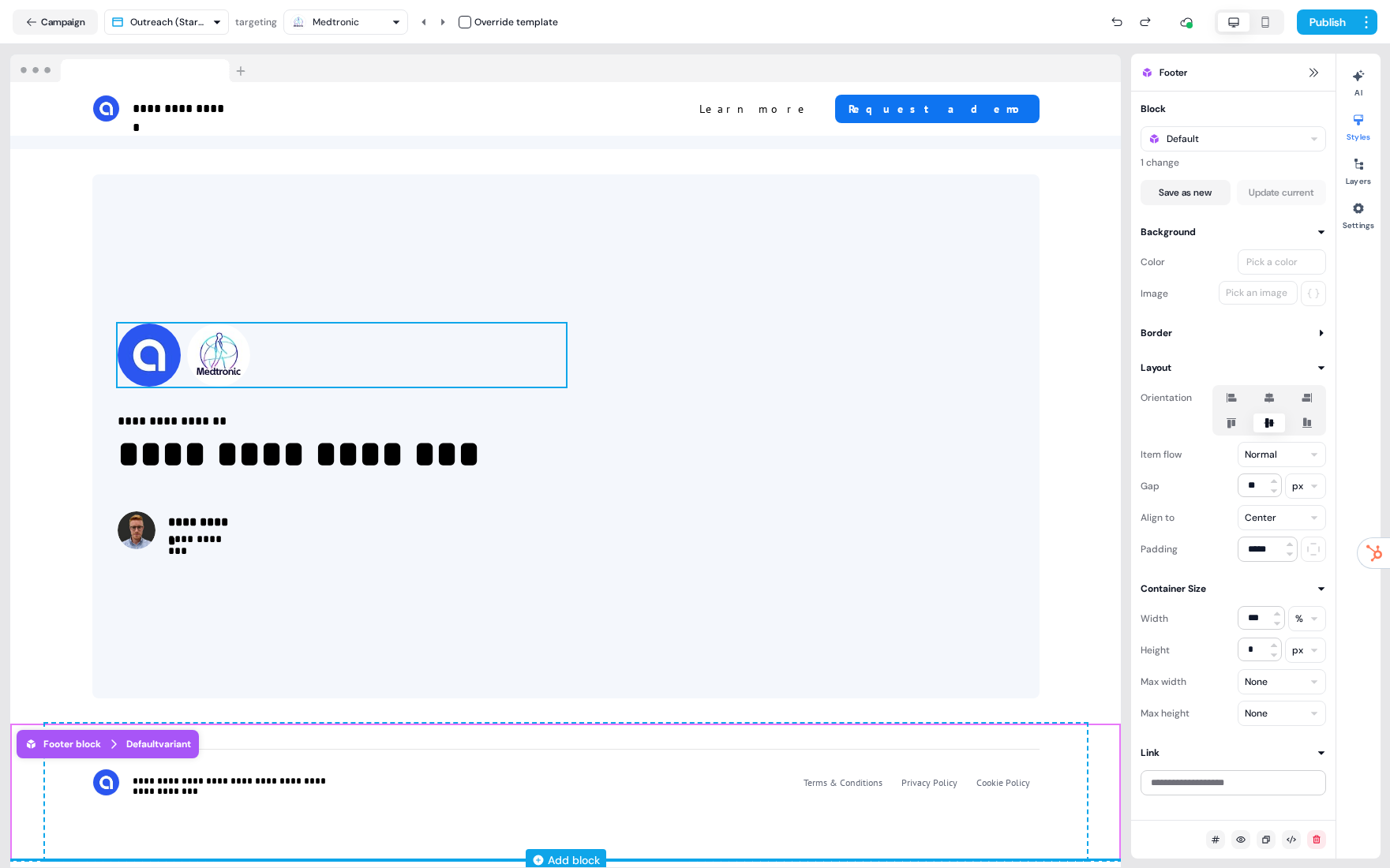 click on "**********" at bounding box center (566, 436) 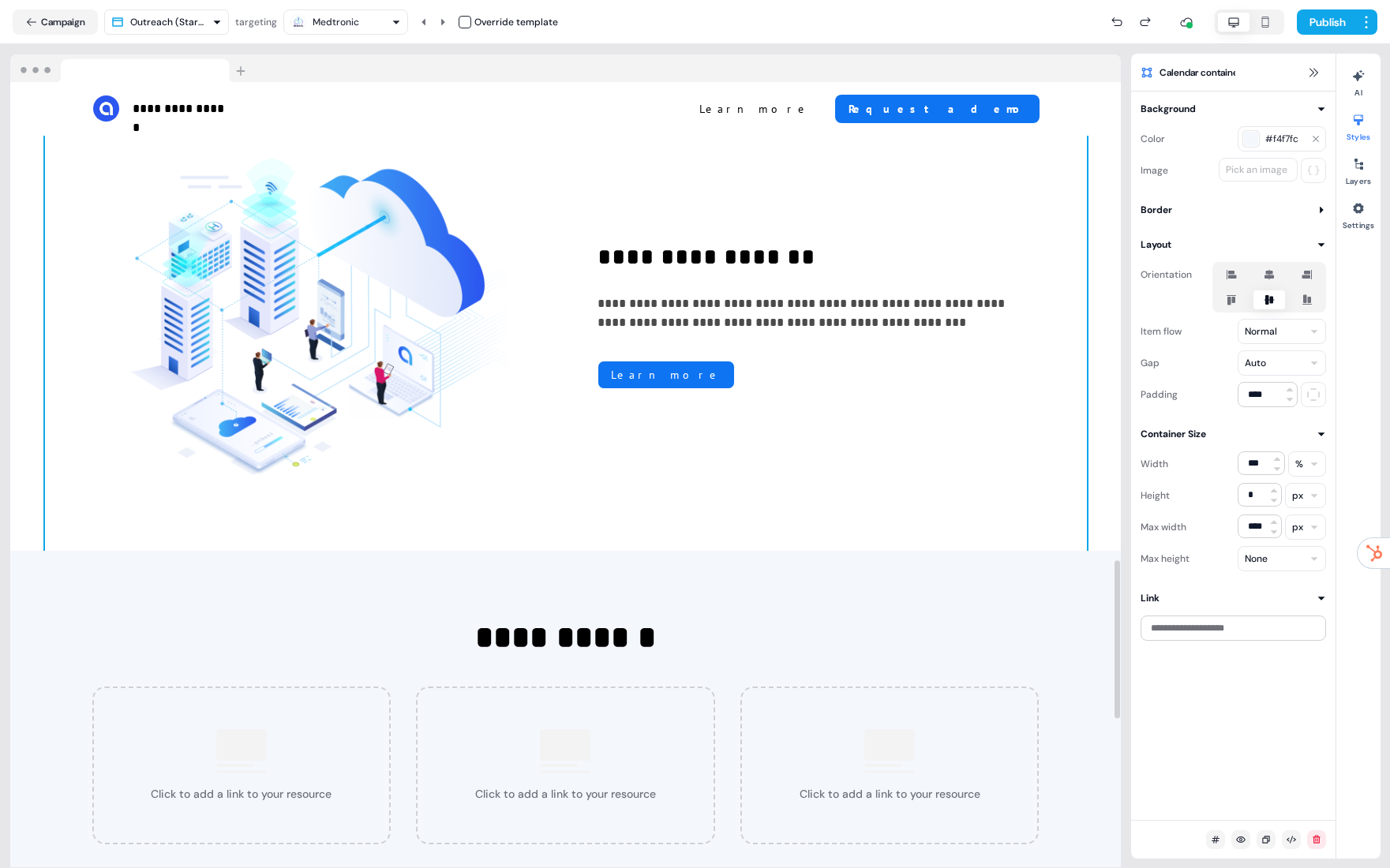 scroll, scrollTop: 2649, scrollLeft: 0, axis: vertical 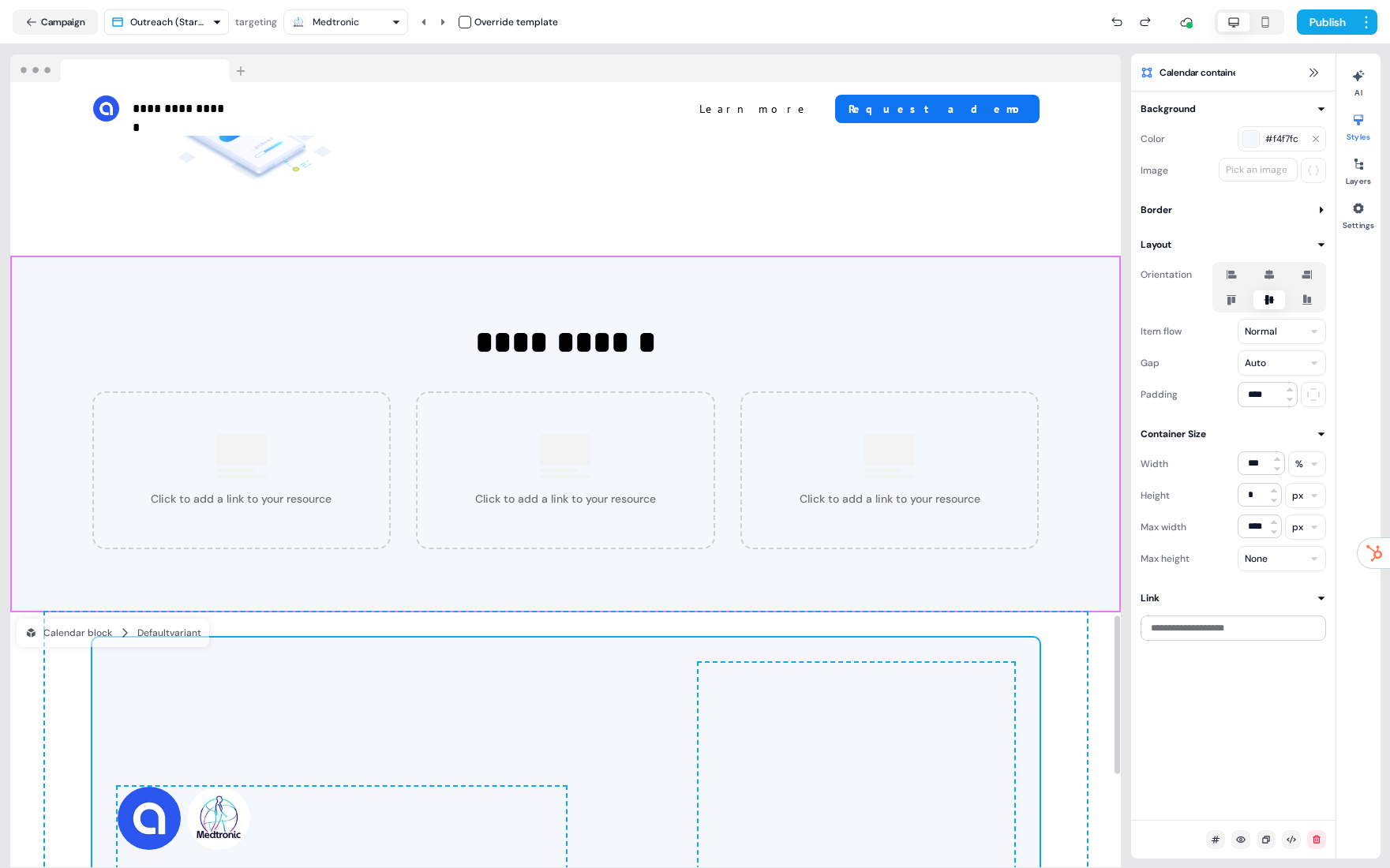 click on "**********" at bounding box center (565, 434) 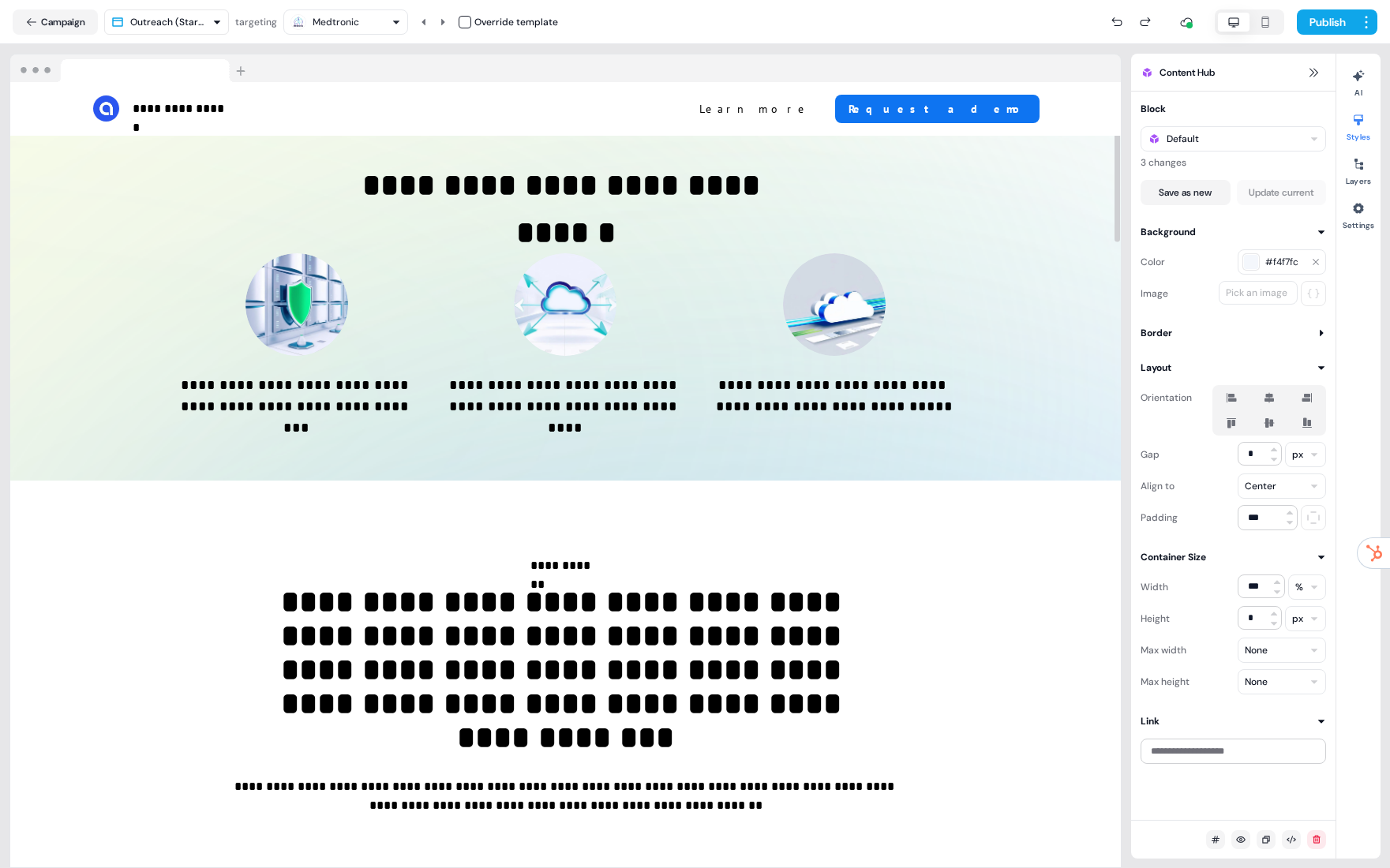 scroll, scrollTop: 0, scrollLeft: 0, axis: both 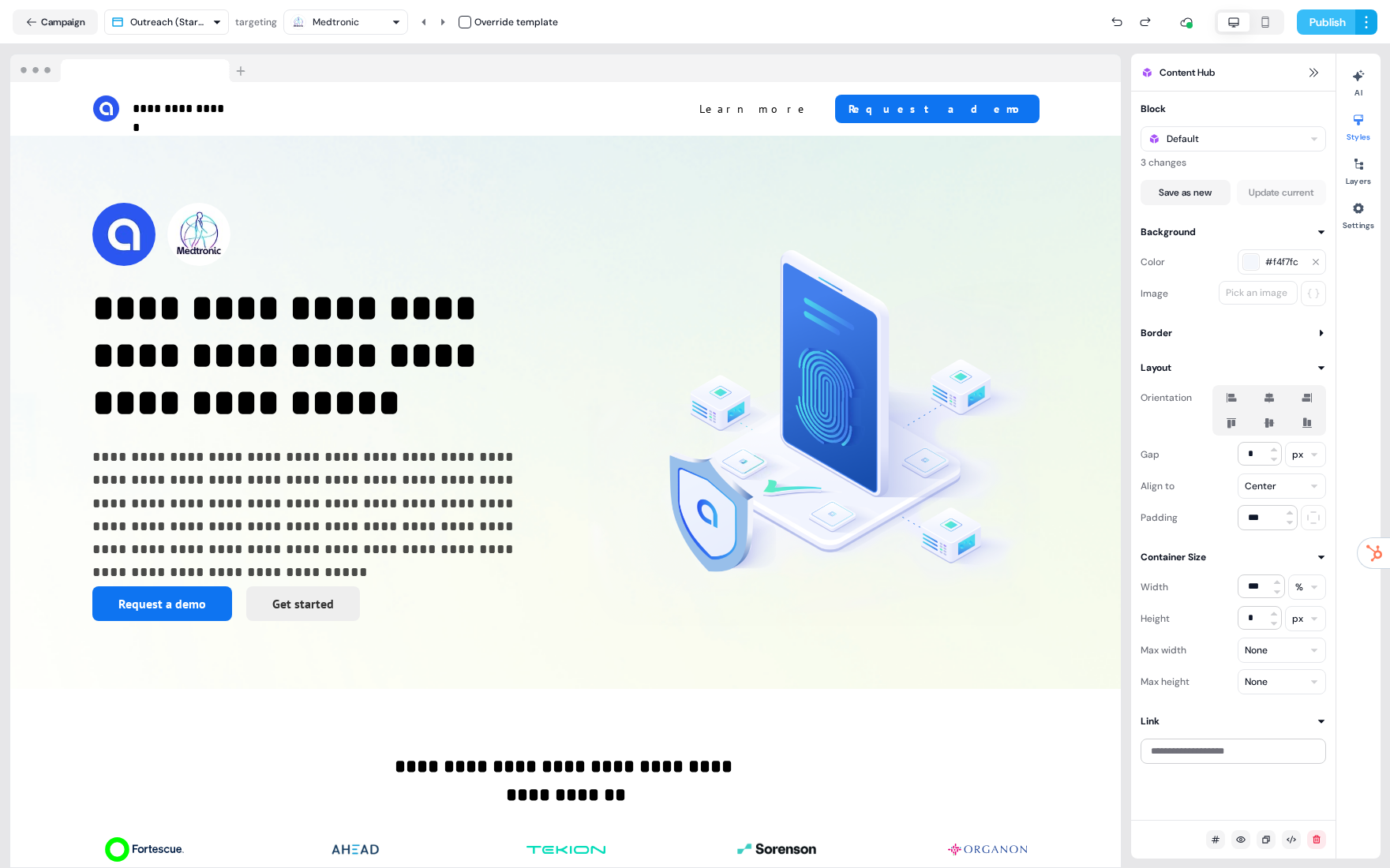 click on "Publish" at bounding box center (1326, 22) 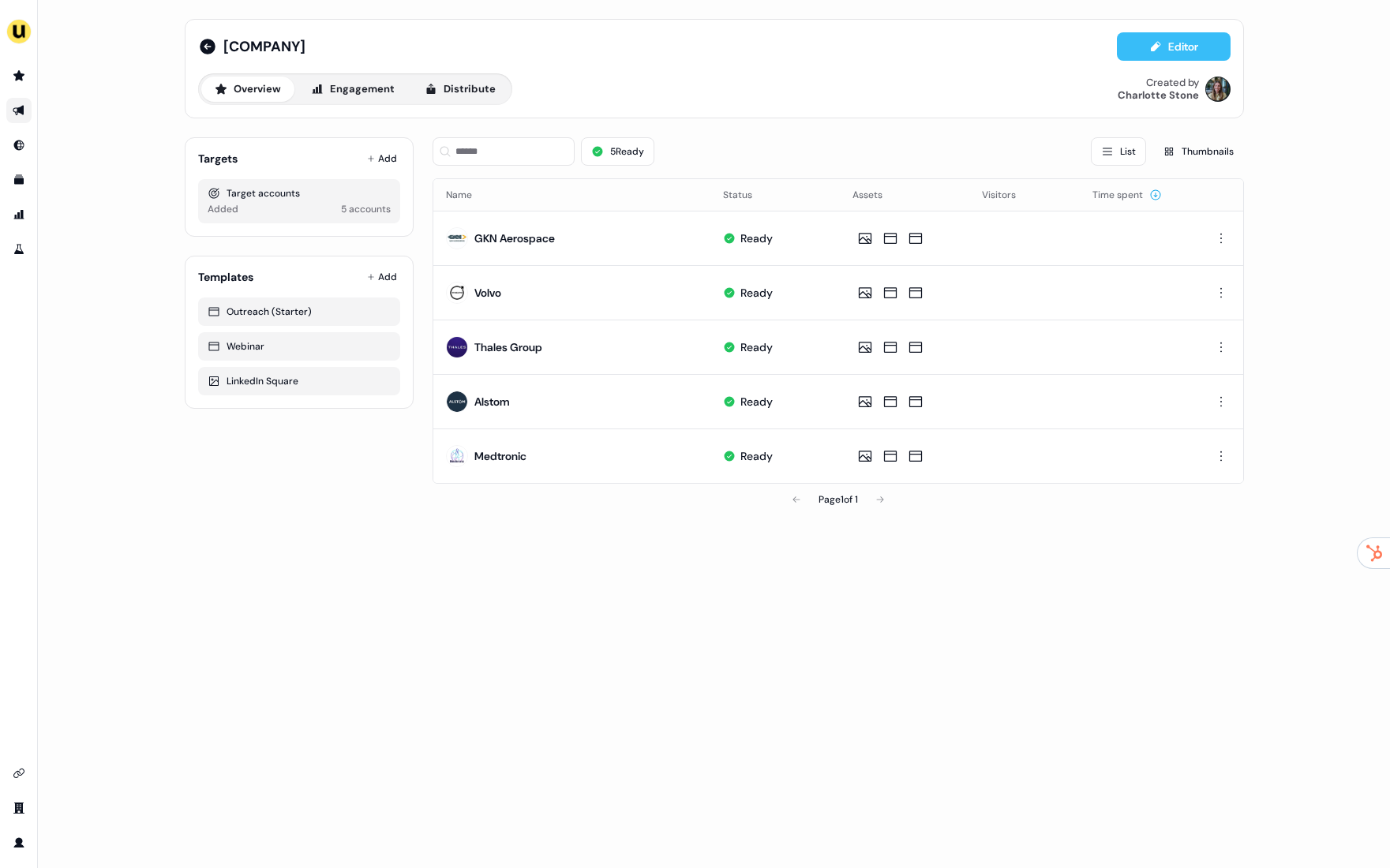 click on "Editor" at bounding box center (1174, 47) 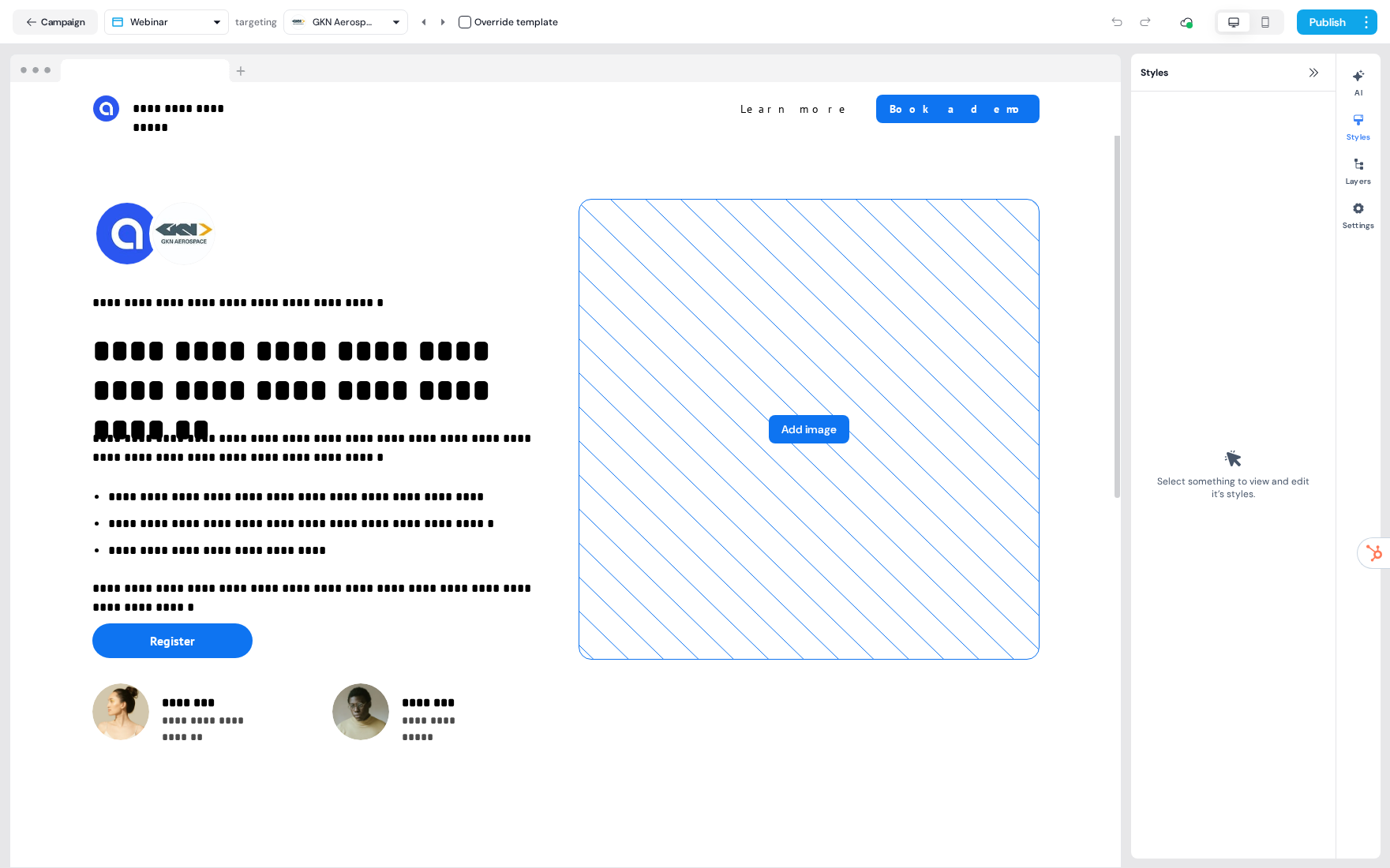click on "**********" at bounding box center (323, 371) 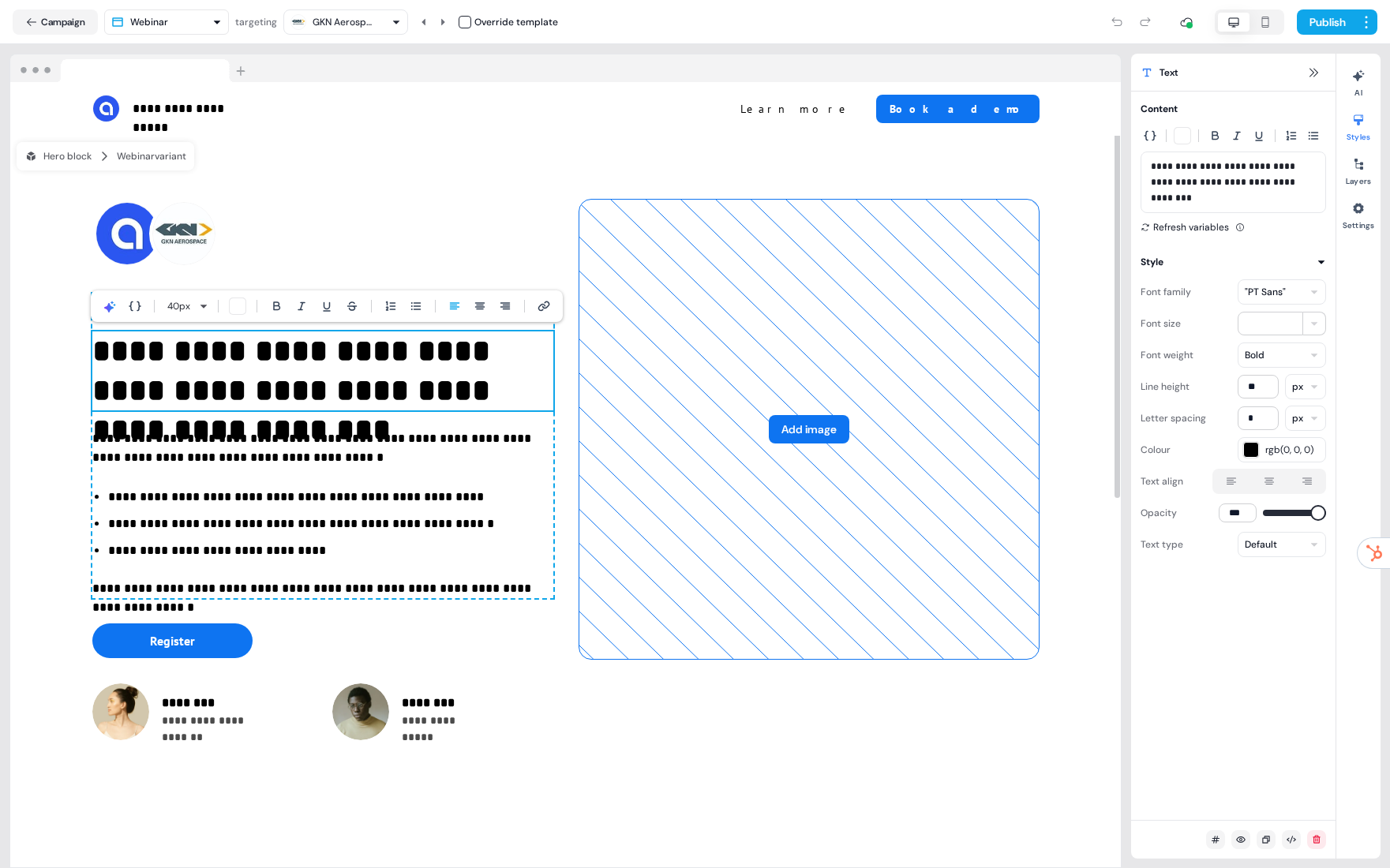 drag, startPoint x: 427, startPoint y: 389, endPoint x: 477, endPoint y: 396, distance: 50.48762 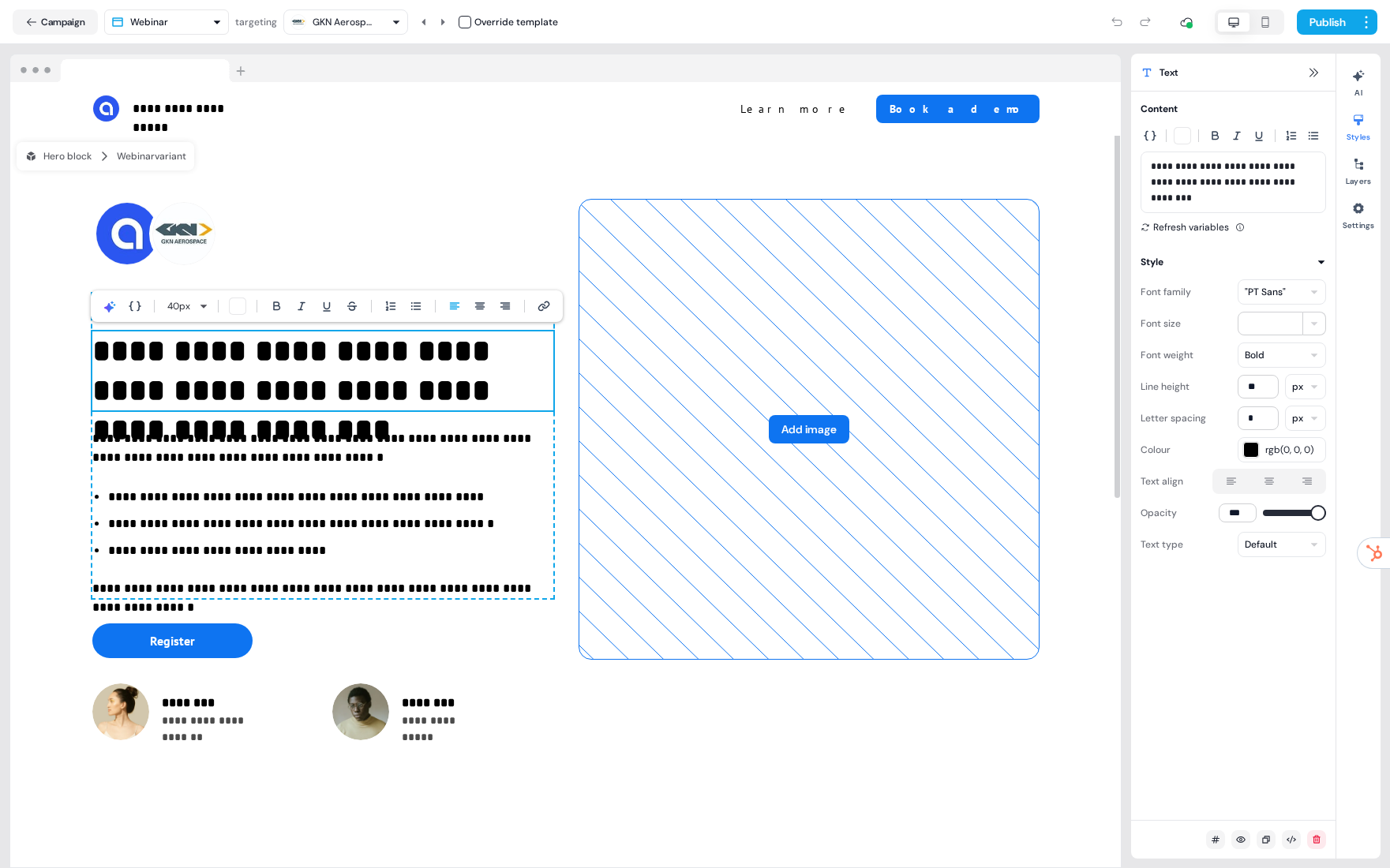 click on "**********" at bounding box center (323, 371) 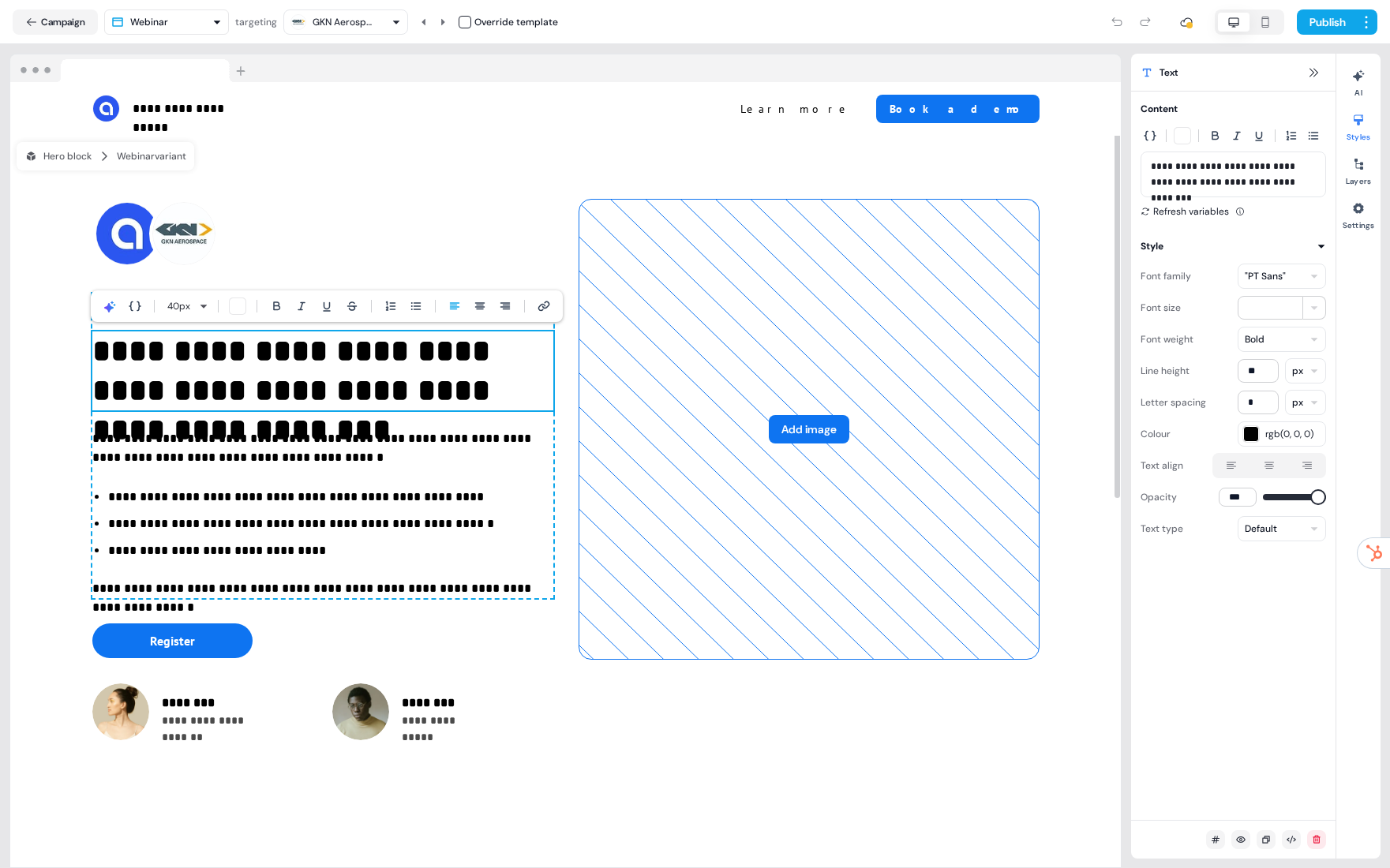 click on "**********" at bounding box center [323, 371] 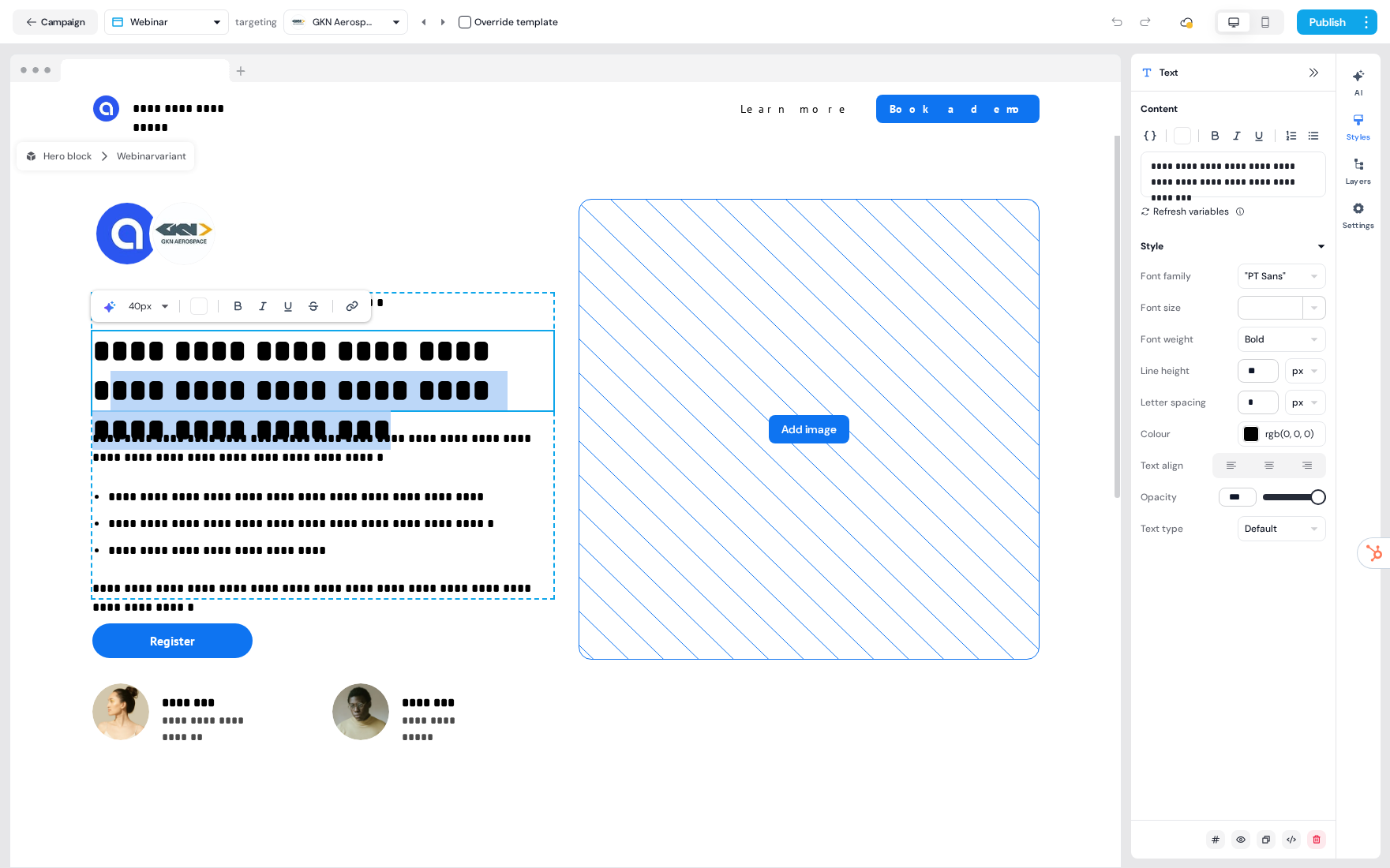 drag, startPoint x: 532, startPoint y: 395, endPoint x: 411, endPoint y: 340, distance: 132.9135 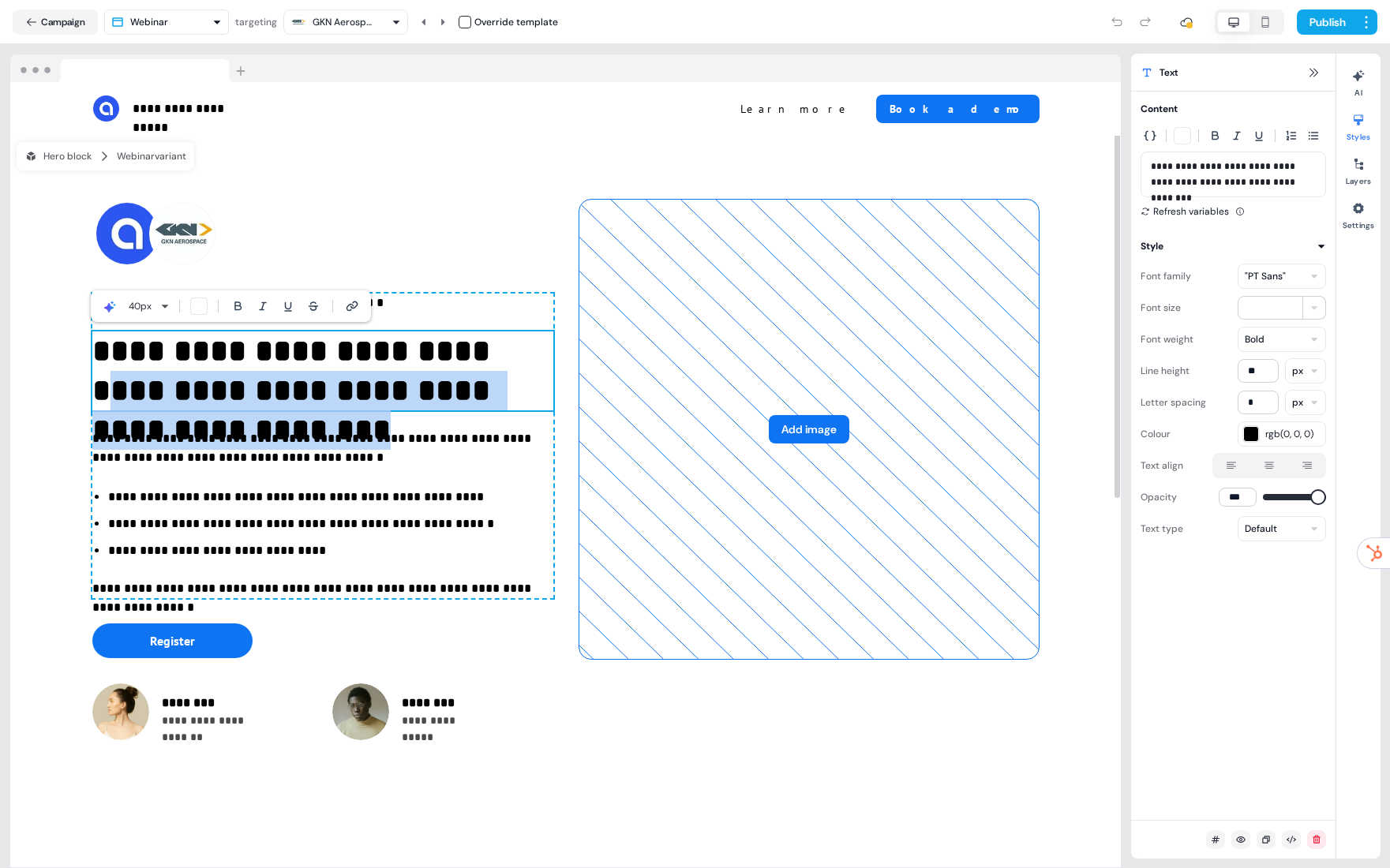 click on "**********" at bounding box center [323, 371] 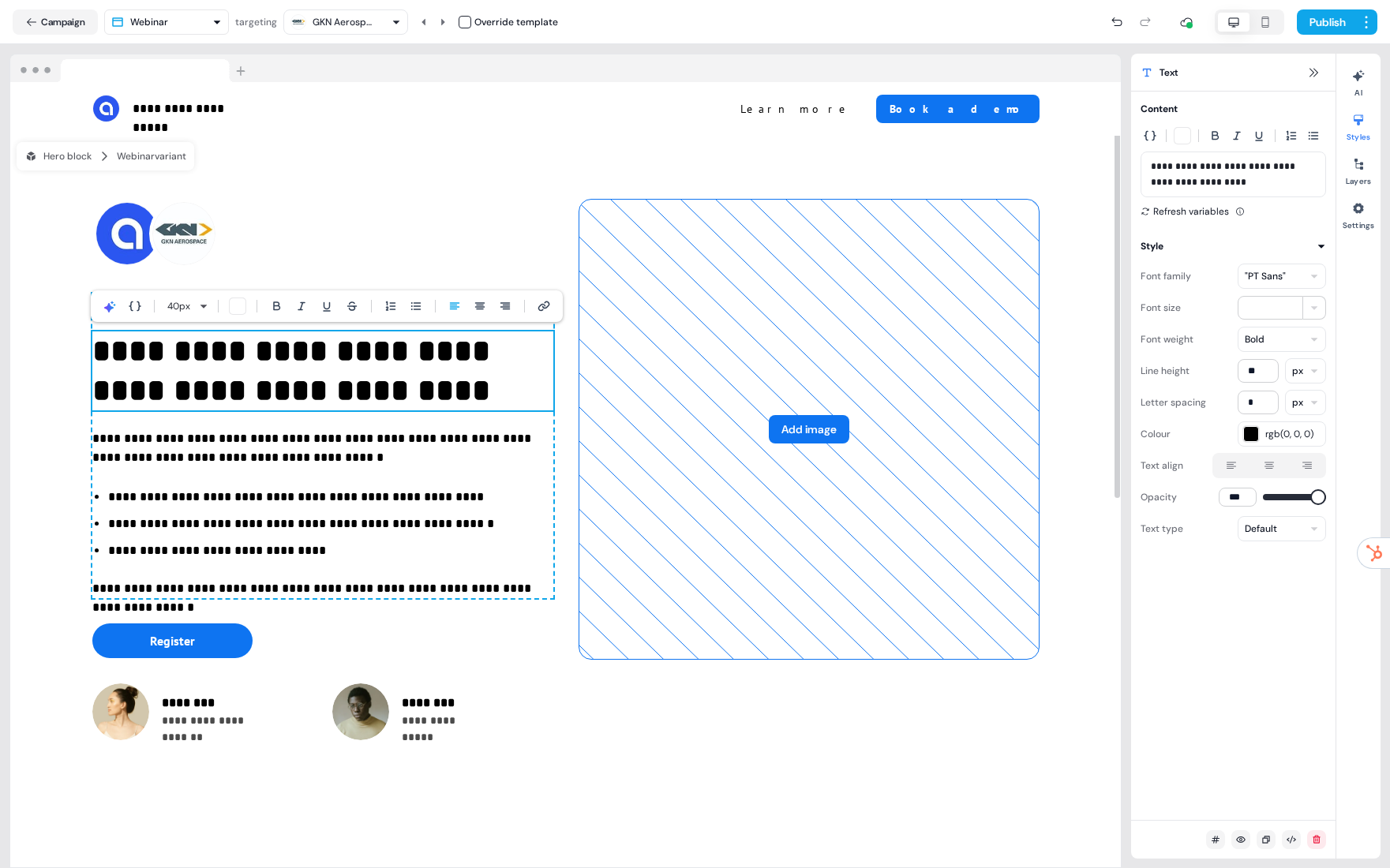 click 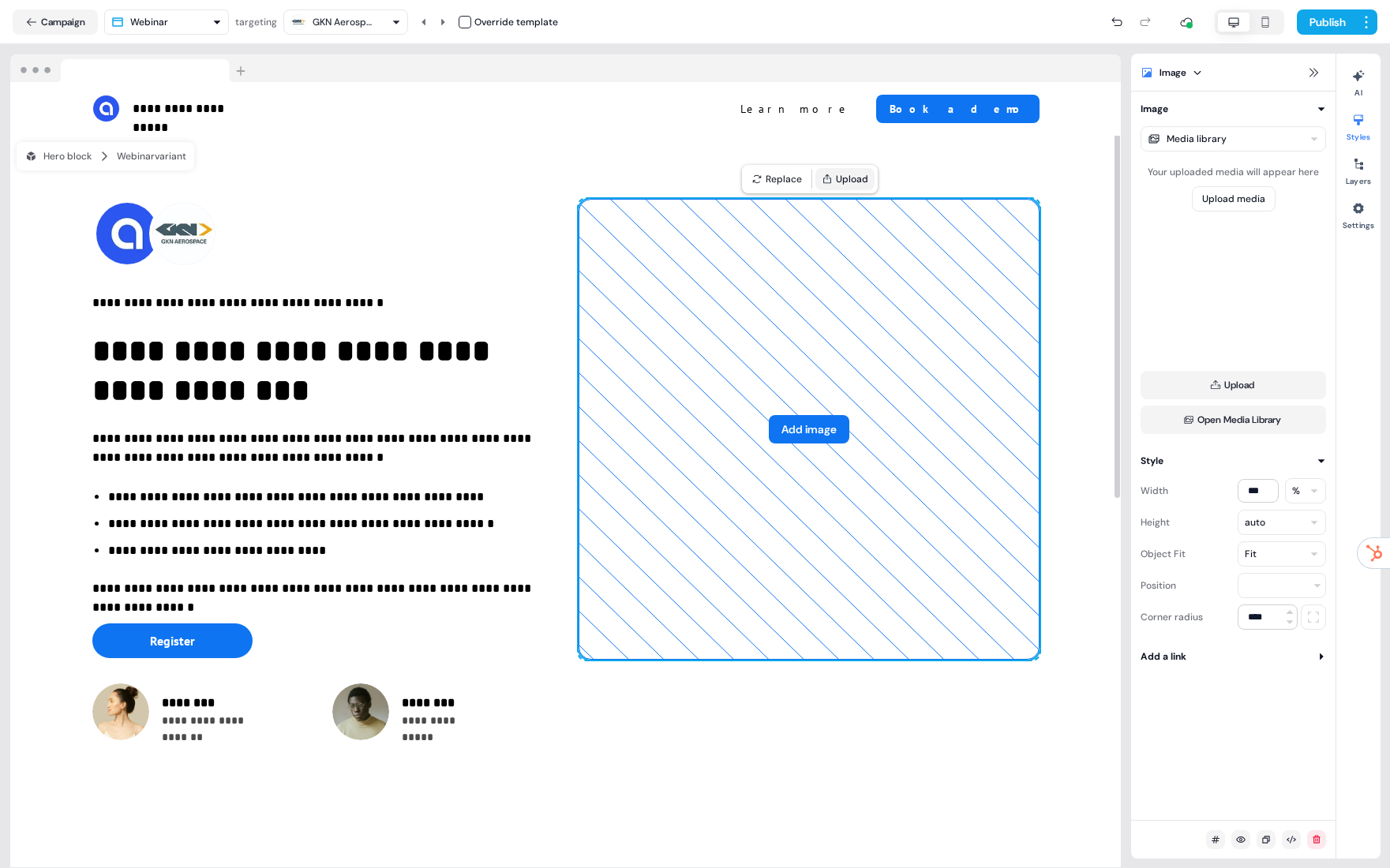 click on "Upload" at bounding box center [845, 179] 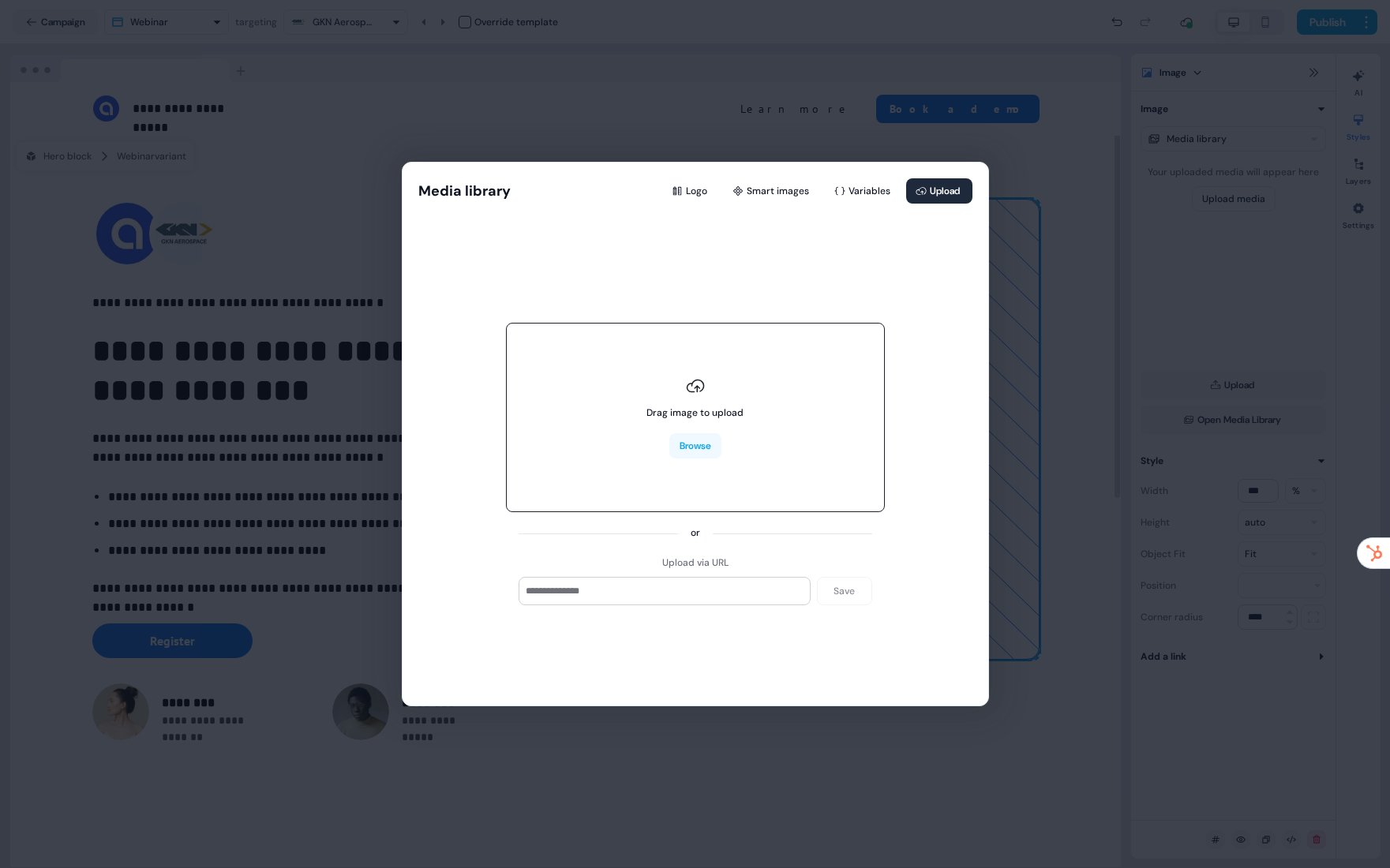 click on "Drag image to upload Browse" at bounding box center [695, 417] 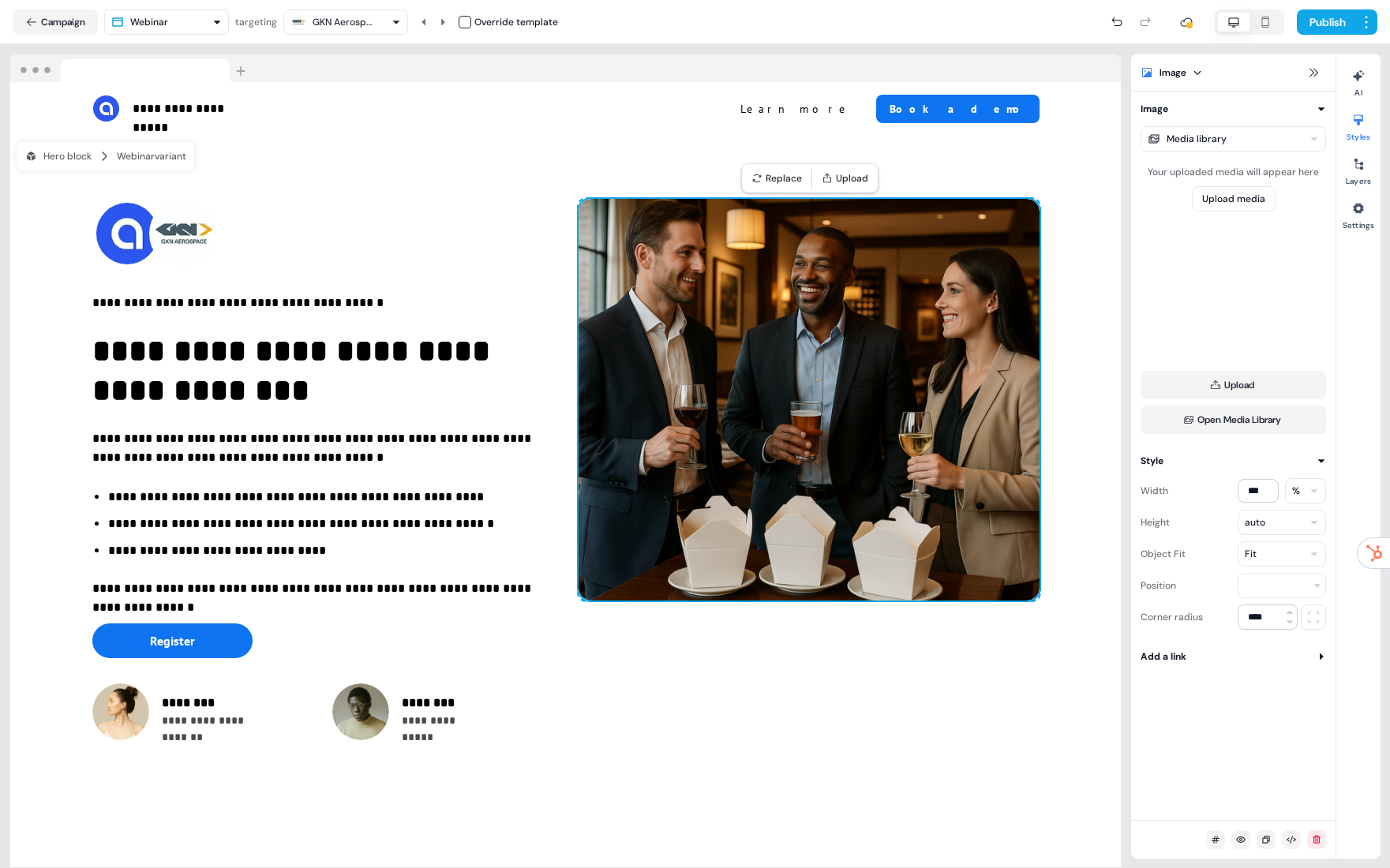 click at bounding box center [809, 399] 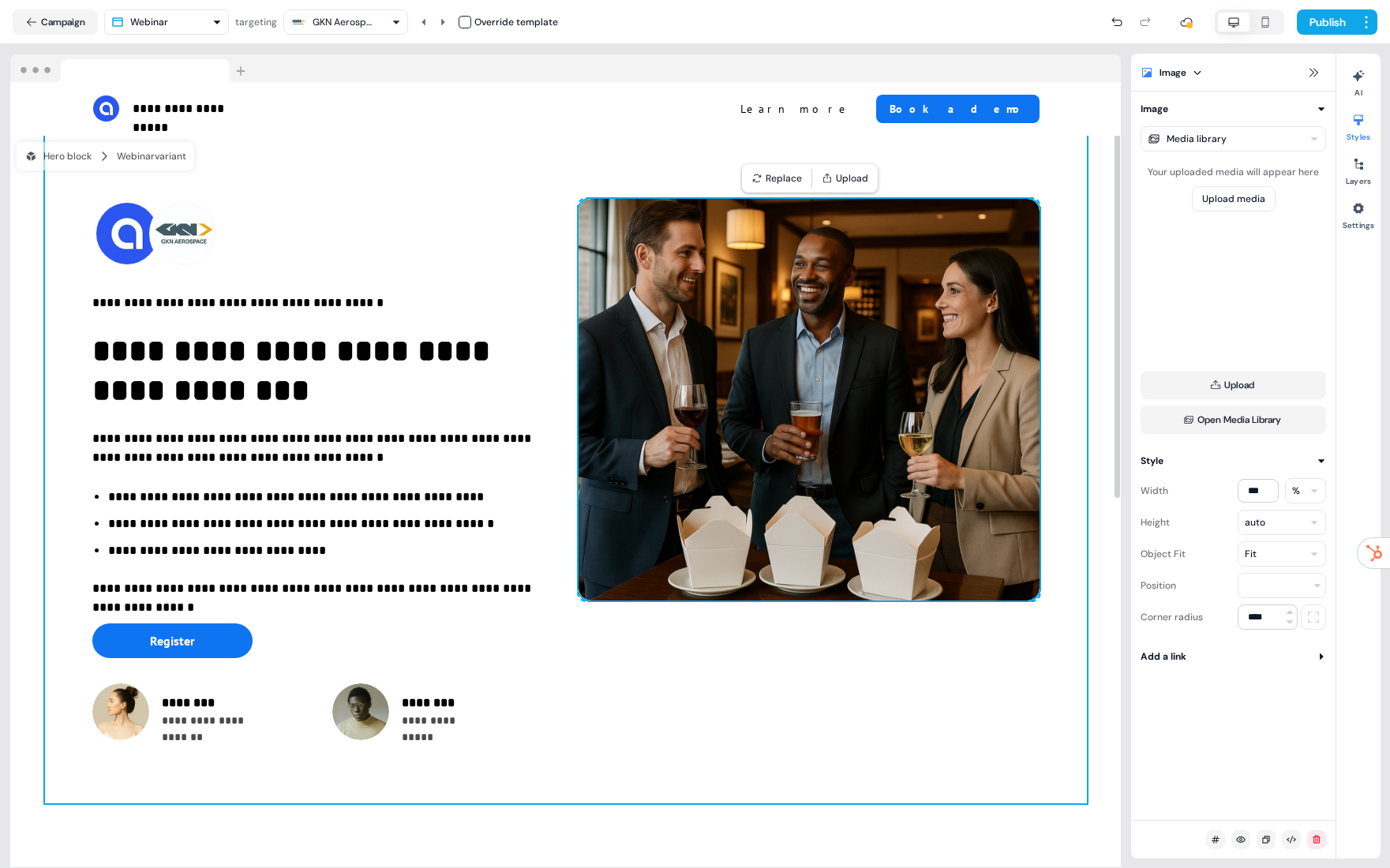 click on "**********" at bounding box center (566, 470) 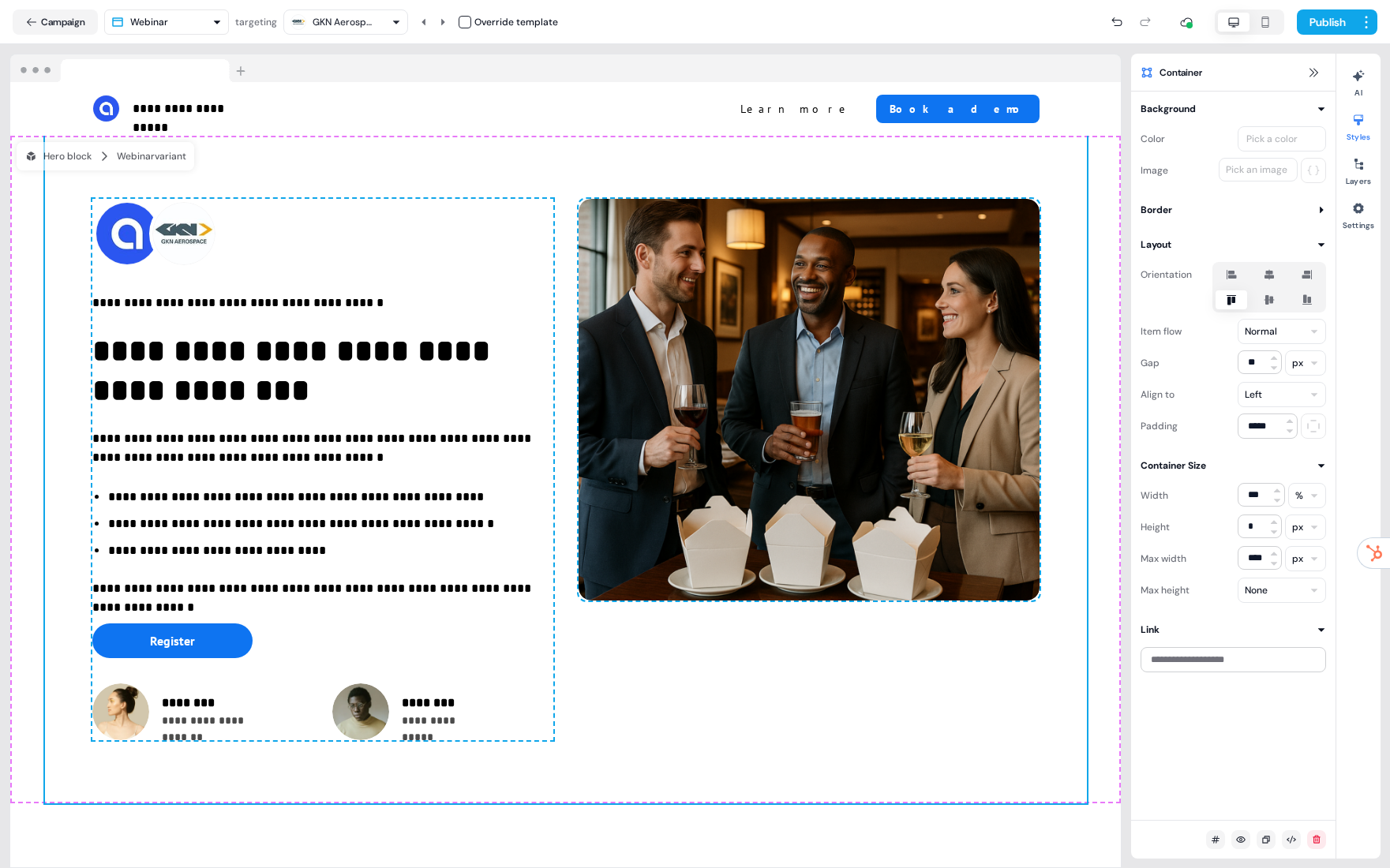click 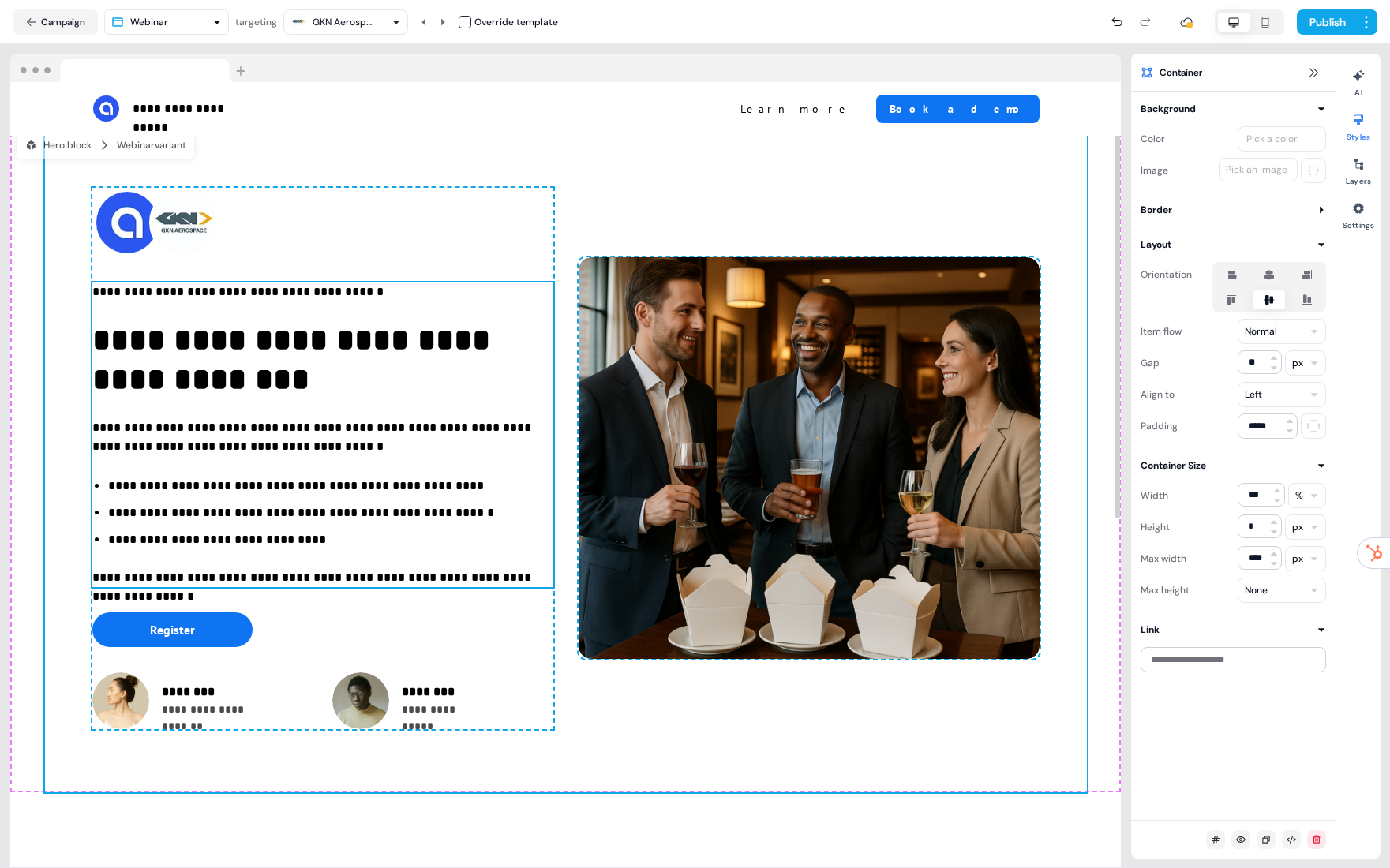 scroll, scrollTop: 61, scrollLeft: 0, axis: vertical 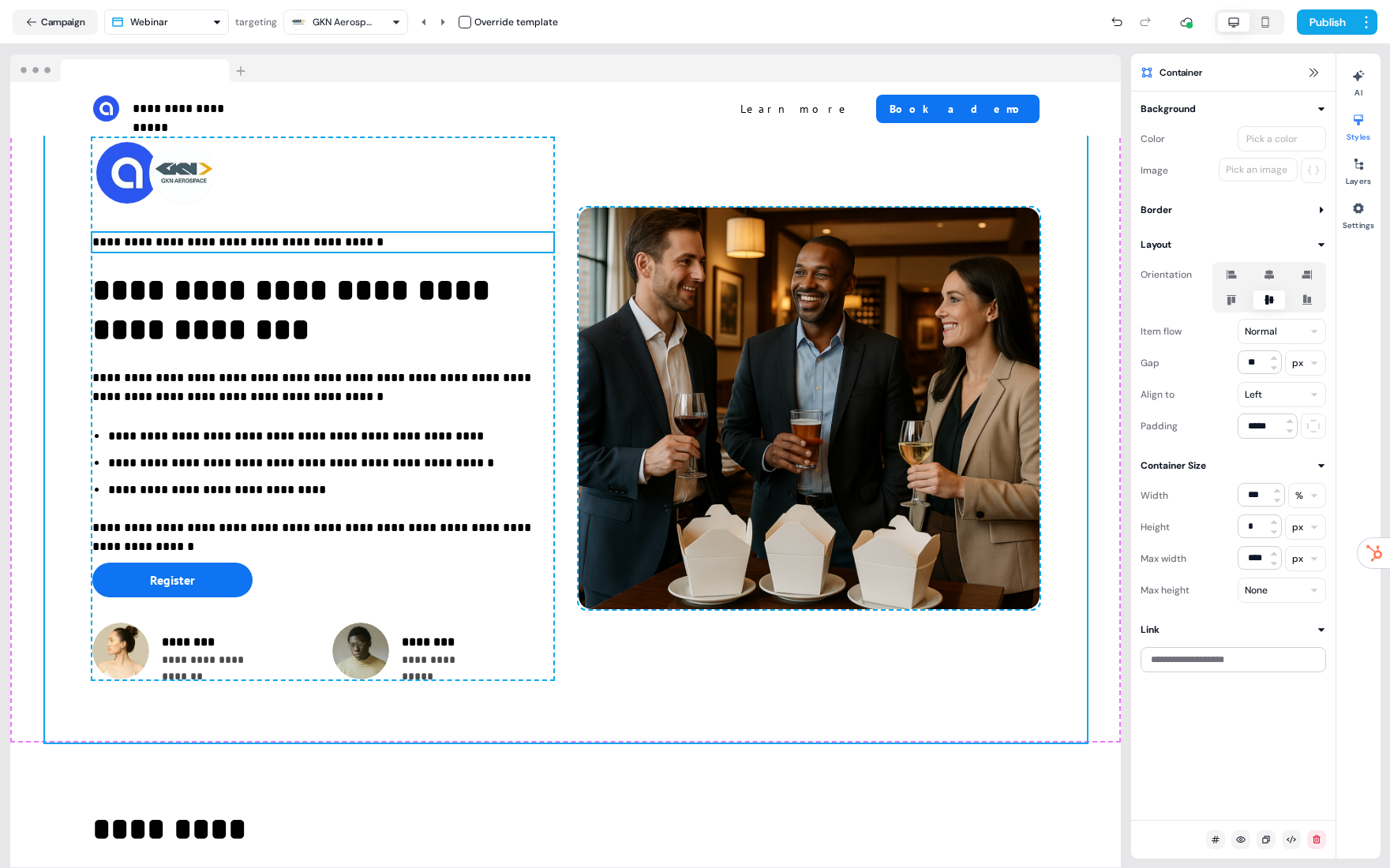 click on "**********" at bounding box center (323, 242) 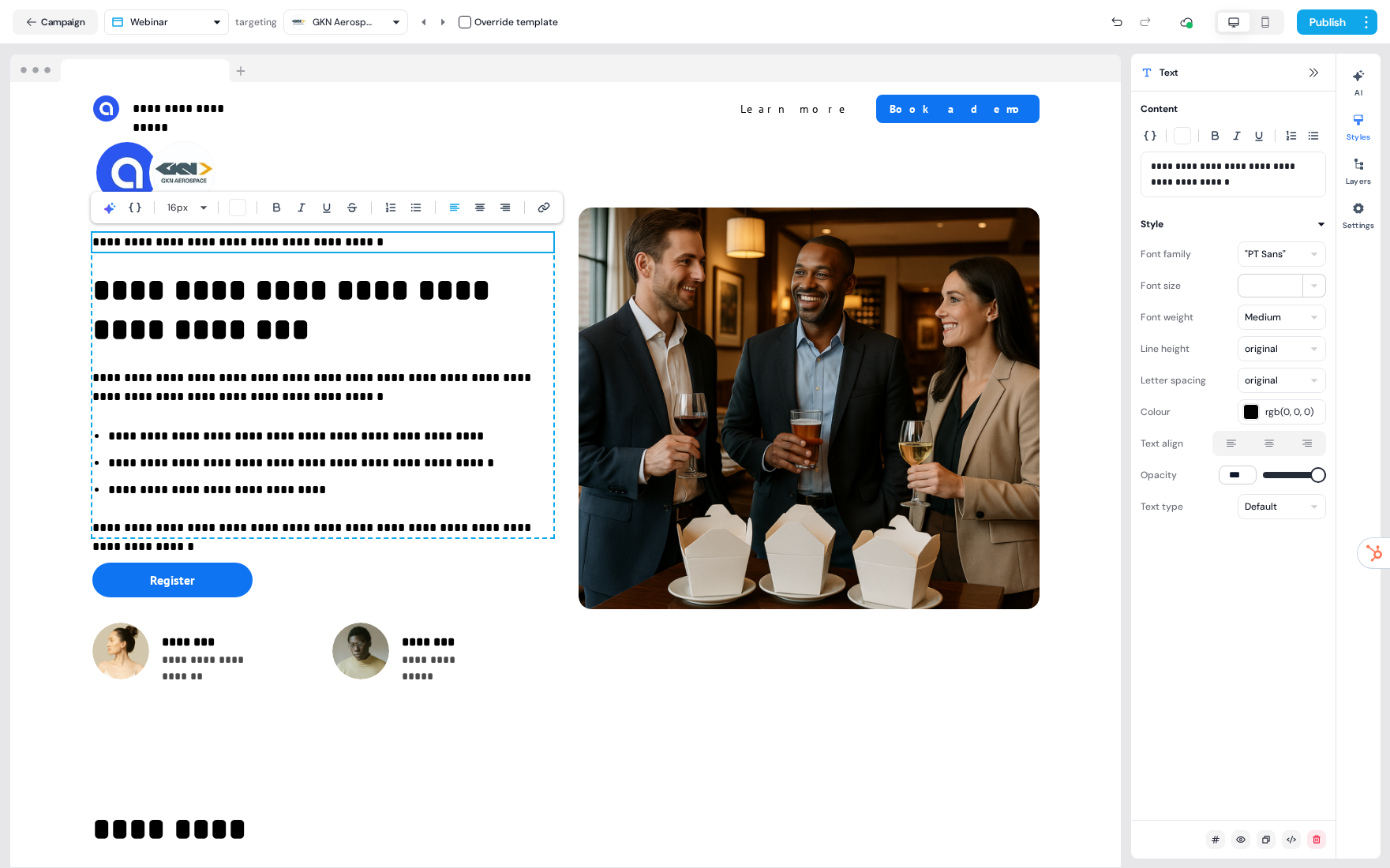 click on "**********" at bounding box center [323, 242] 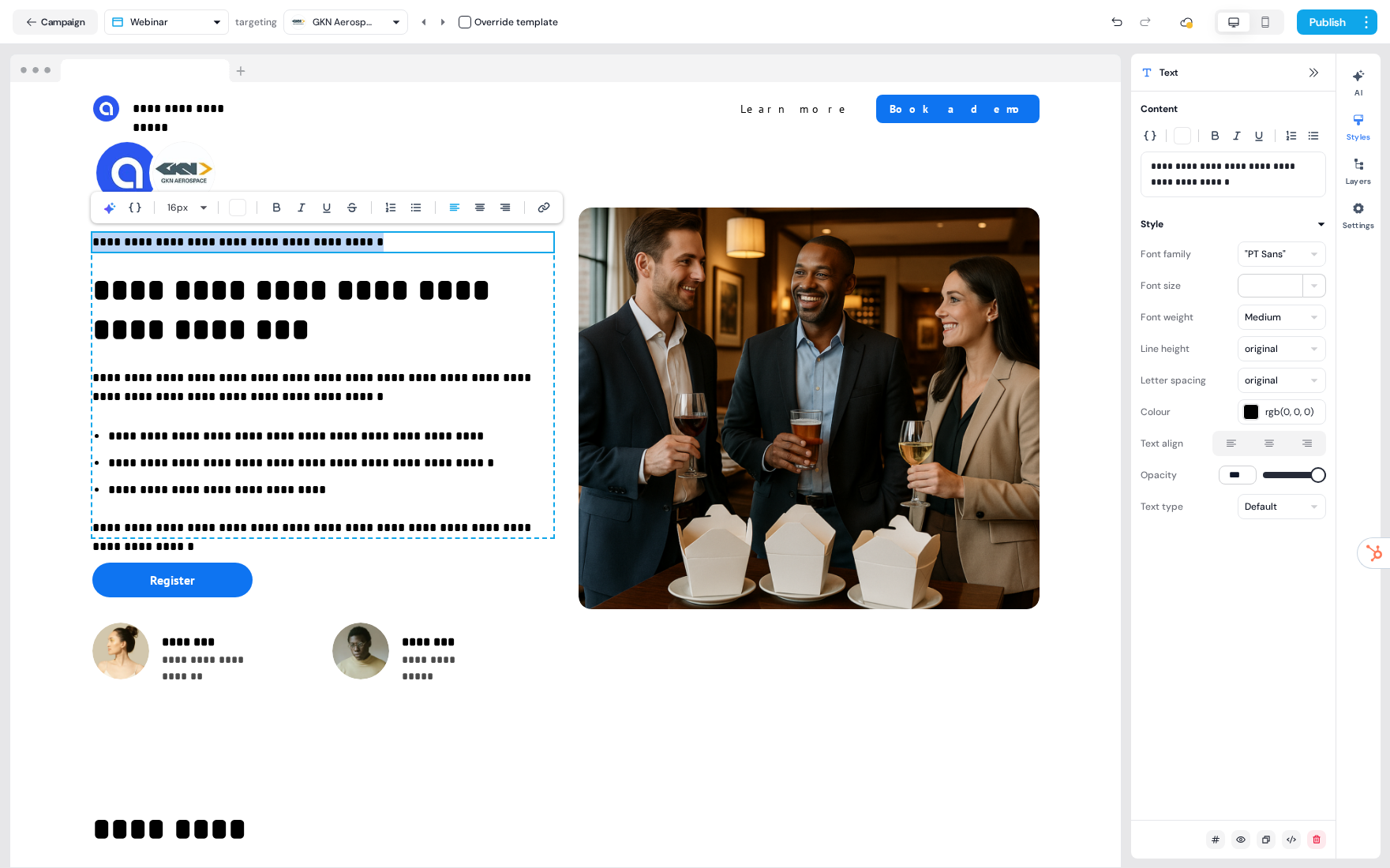 click on "**********" at bounding box center (323, 242) 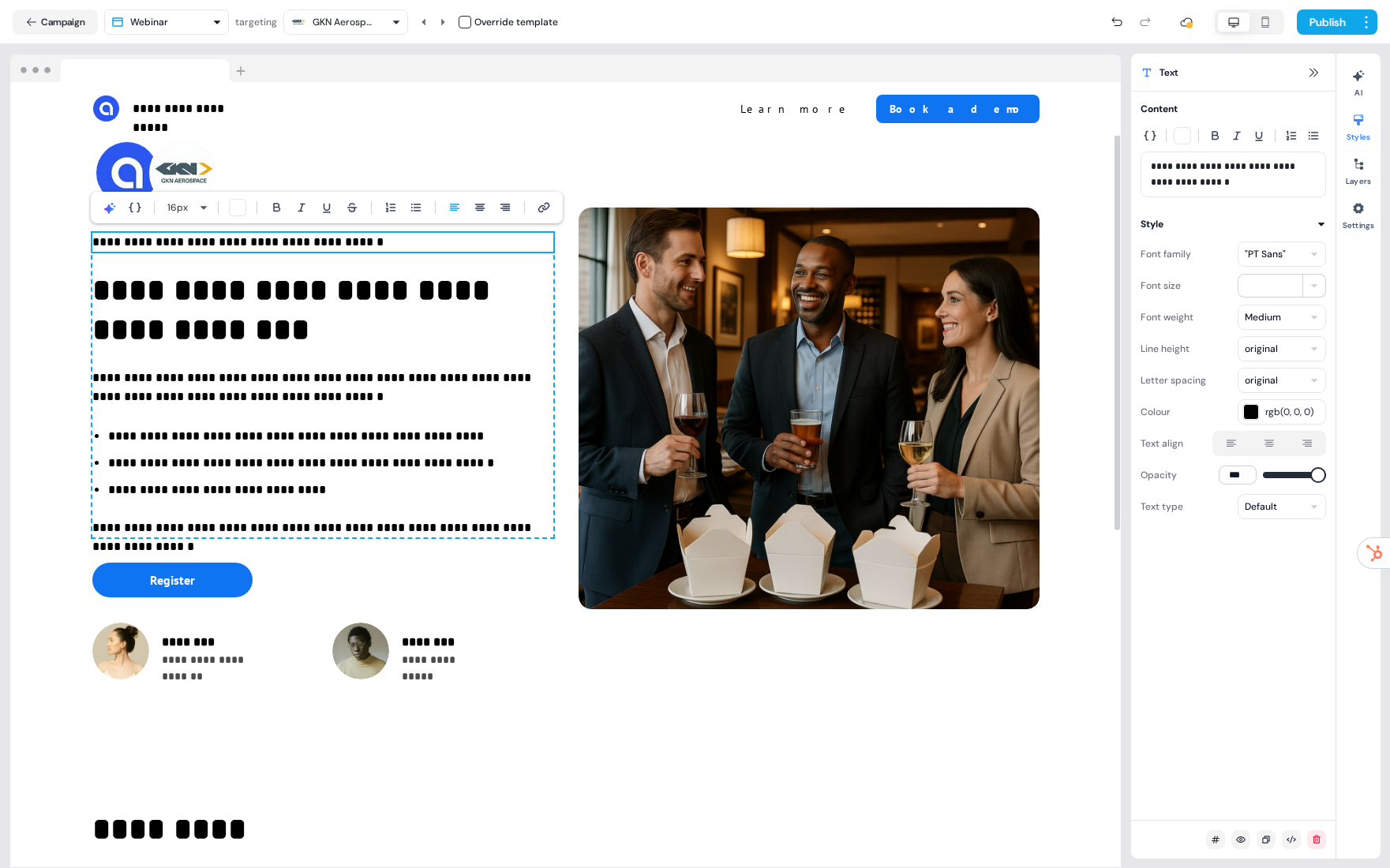click on "**********" at bounding box center (323, 242) 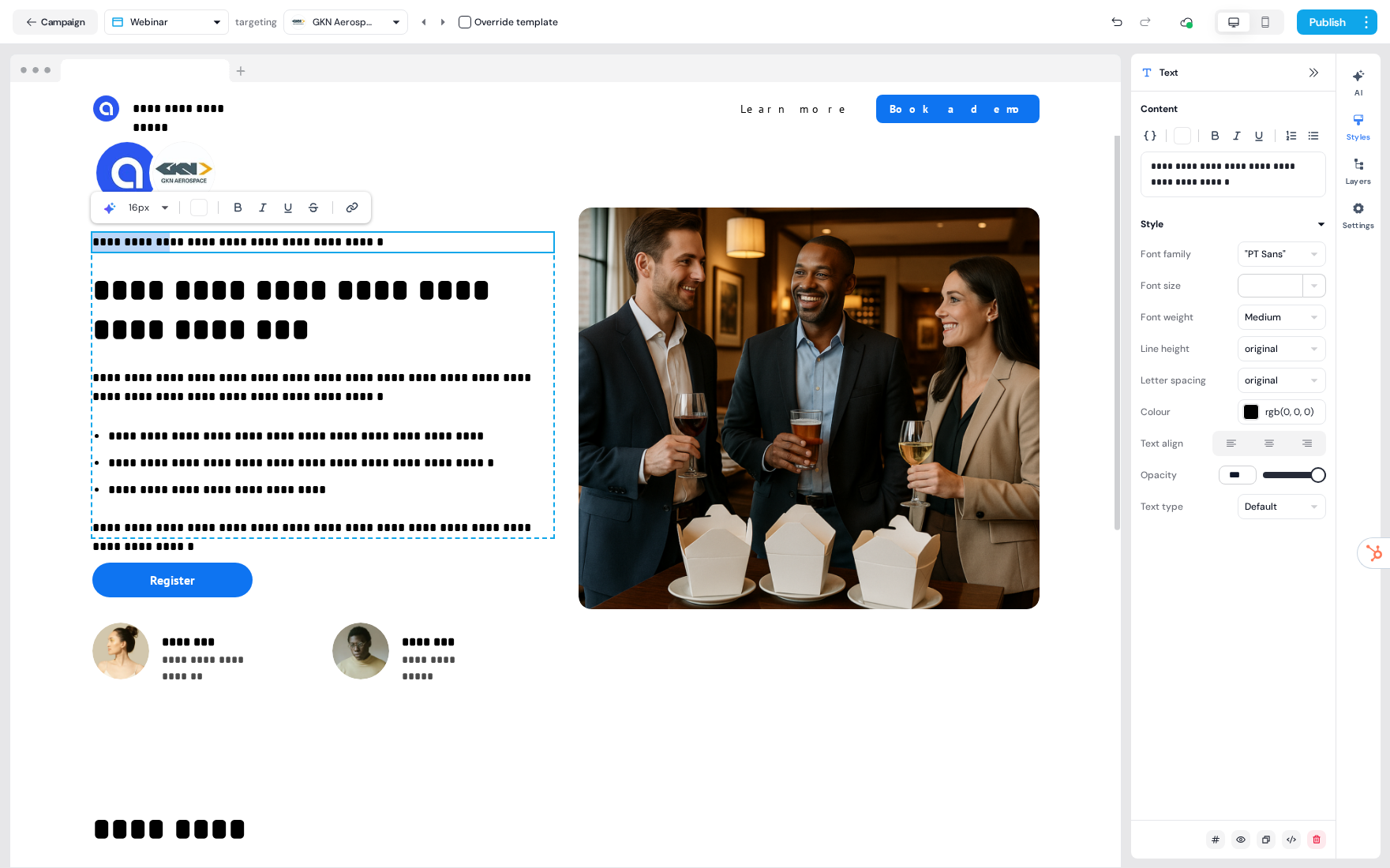 drag, startPoint x: 171, startPoint y: 242, endPoint x: 93, endPoint y: 239, distance: 78.05767 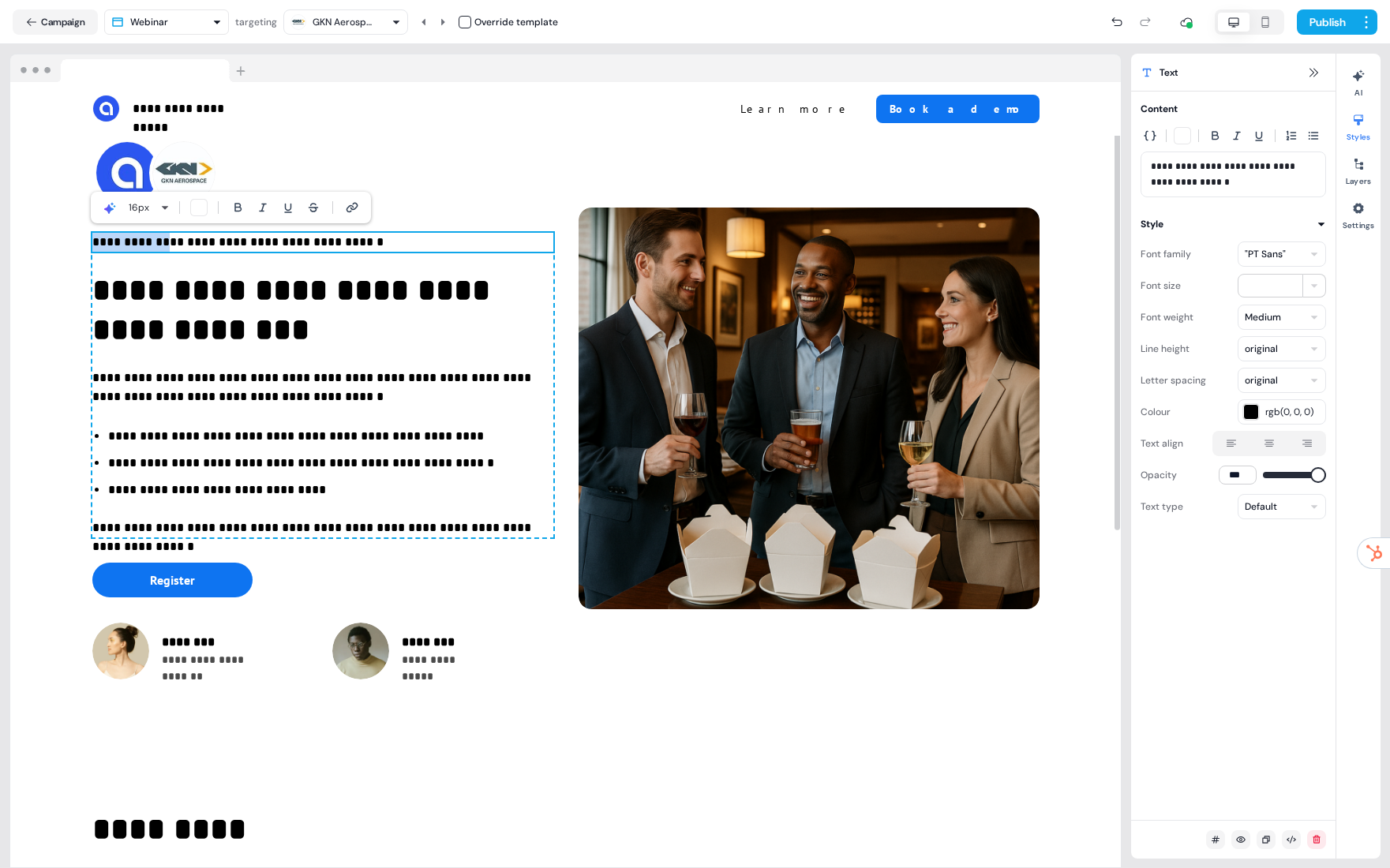 click on "**********" at bounding box center [323, 242] 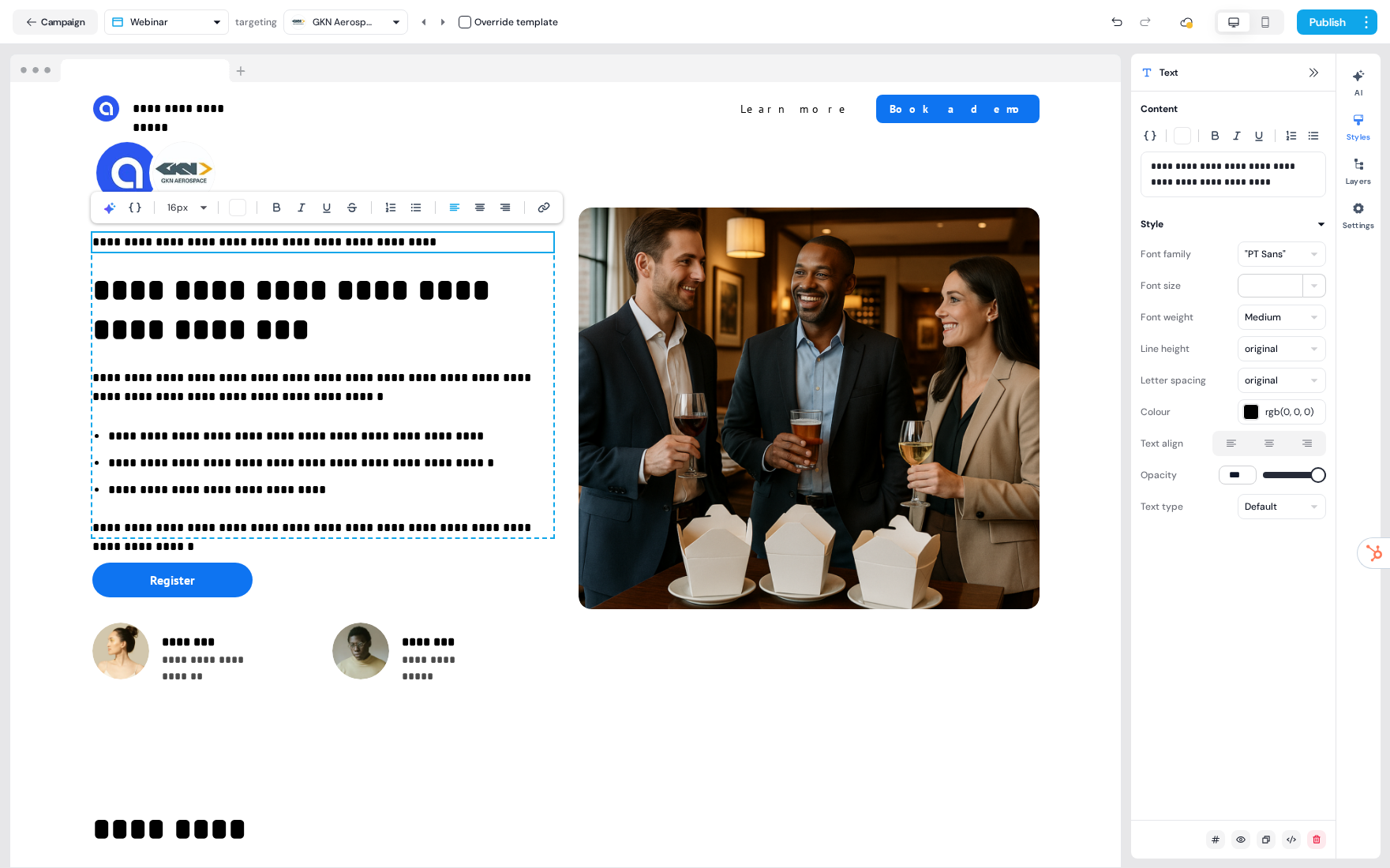 click on "**********" at bounding box center (323, 242) 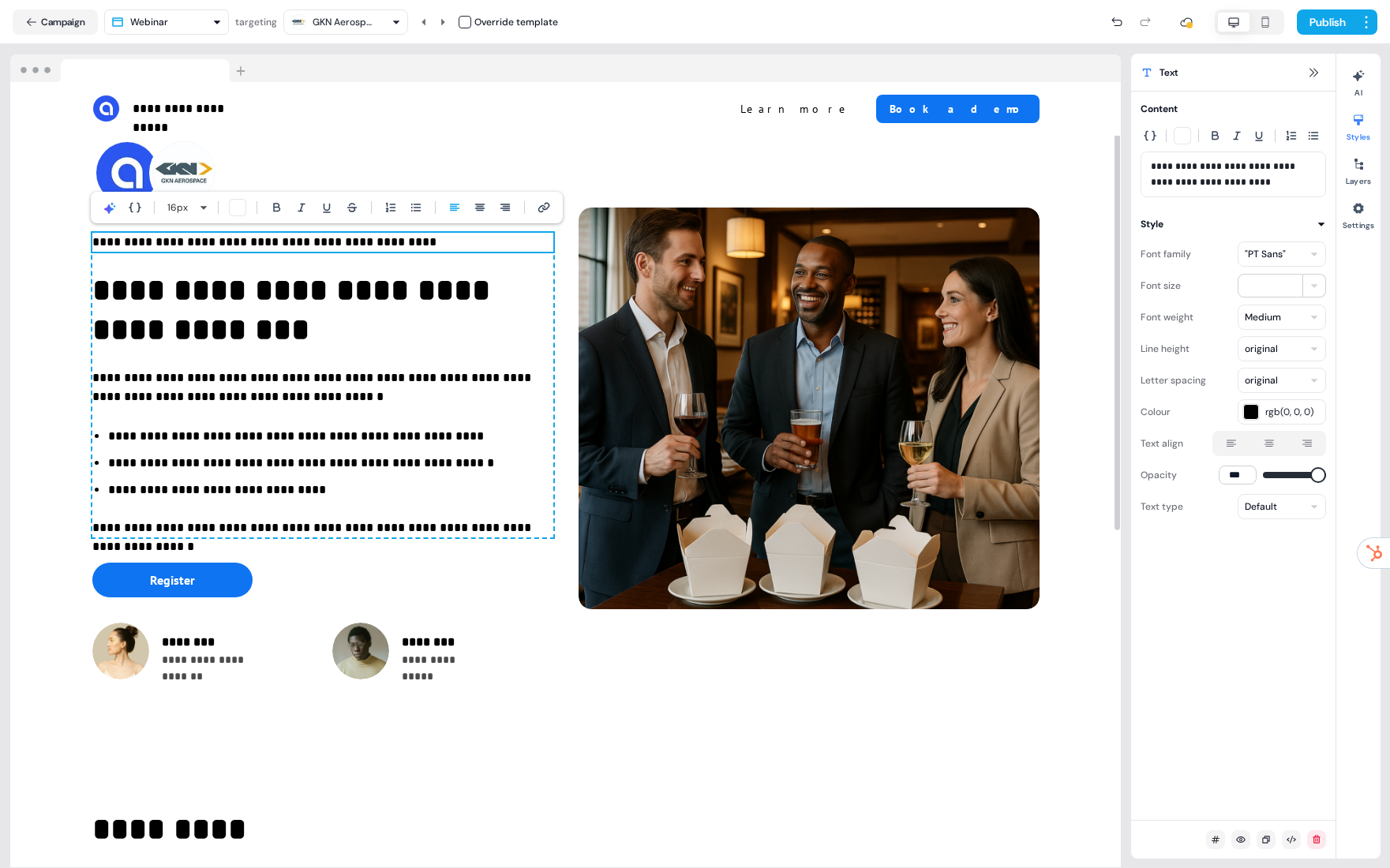 click on "**********" at bounding box center [323, 242] 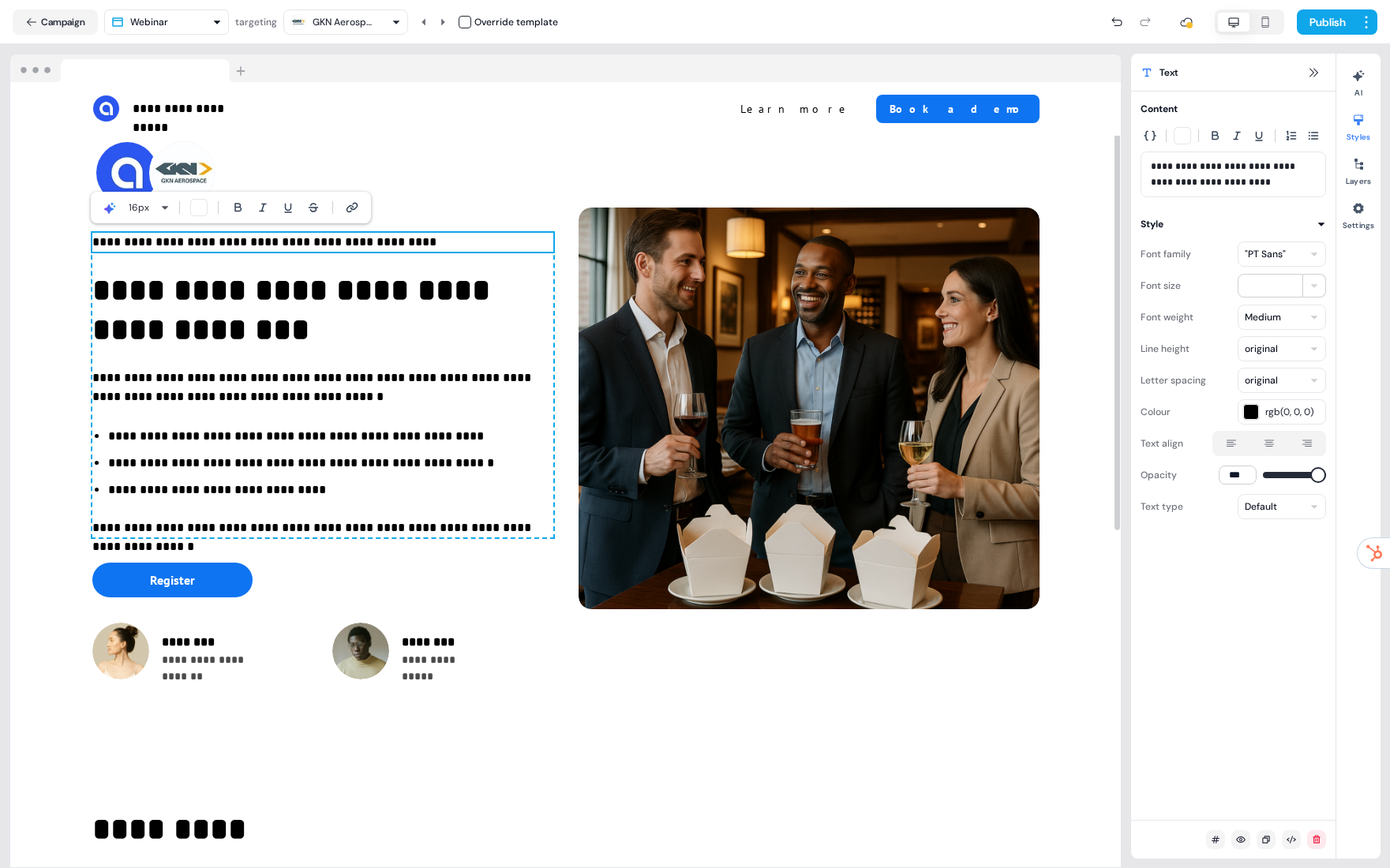 click on "**********" at bounding box center (323, 242) 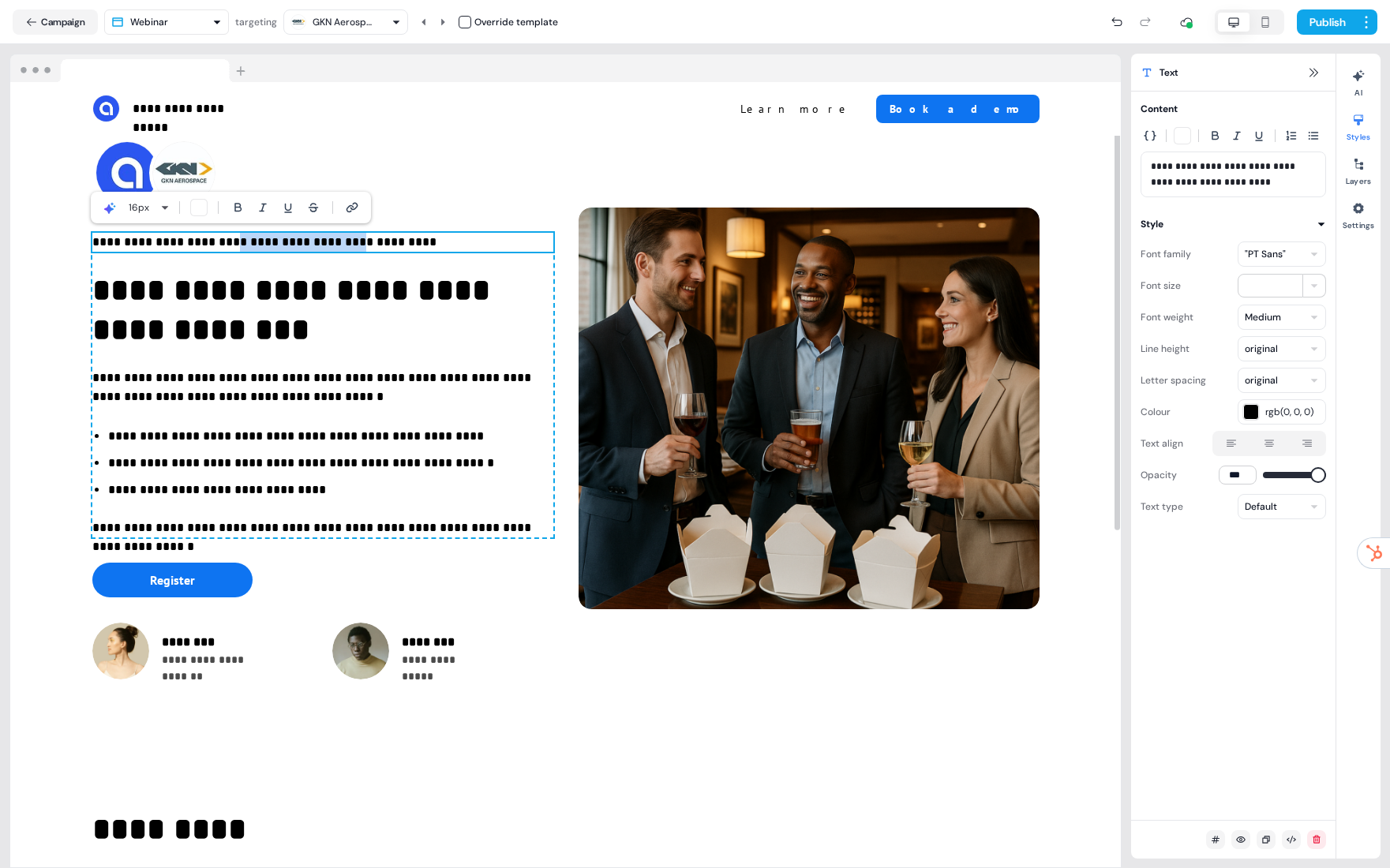 drag, startPoint x: 332, startPoint y: 243, endPoint x: 219, endPoint y: 237, distance: 113.1592 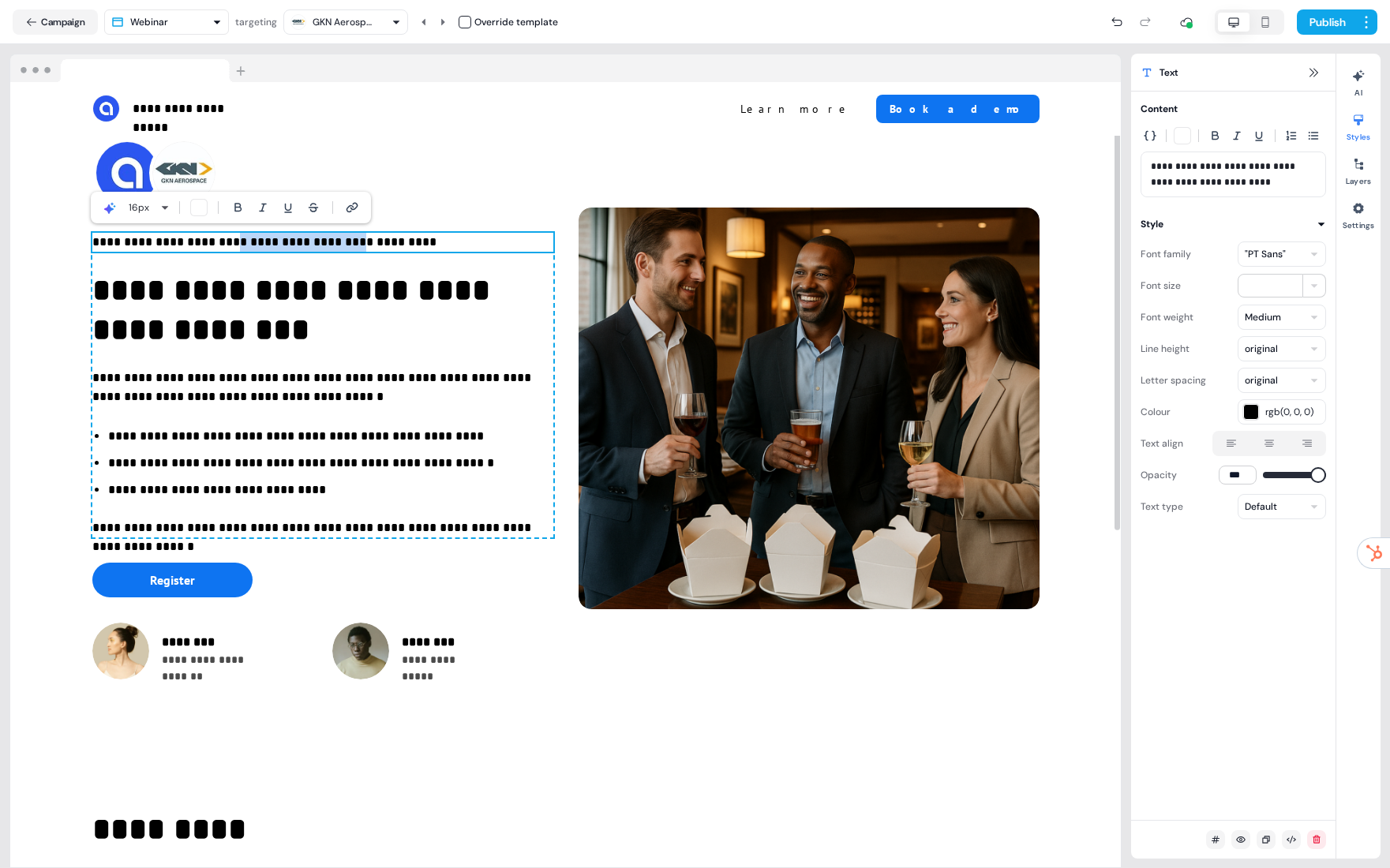 click on "**********" at bounding box center (323, 242) 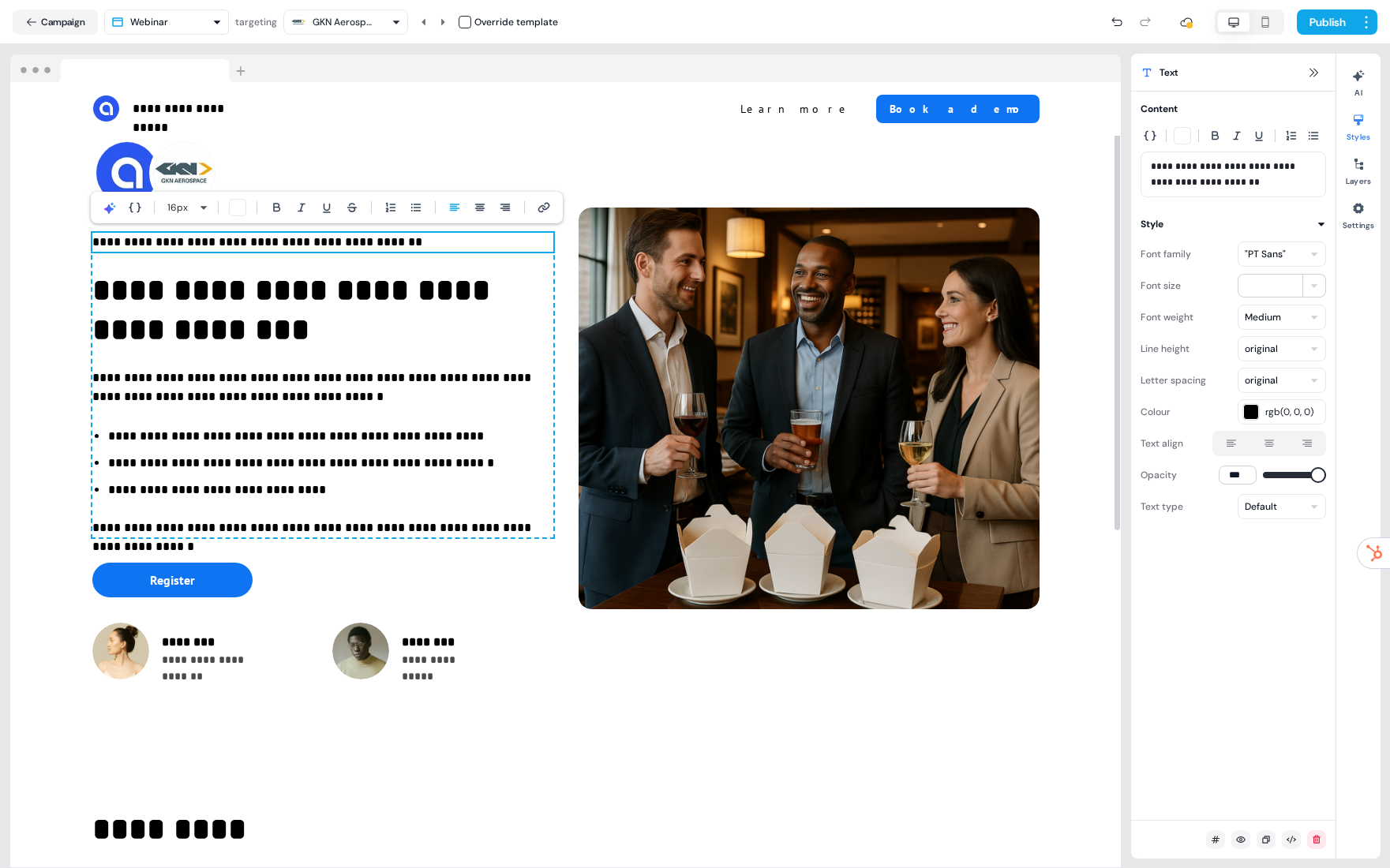 click on "**********" at bounding box center (323, 242) 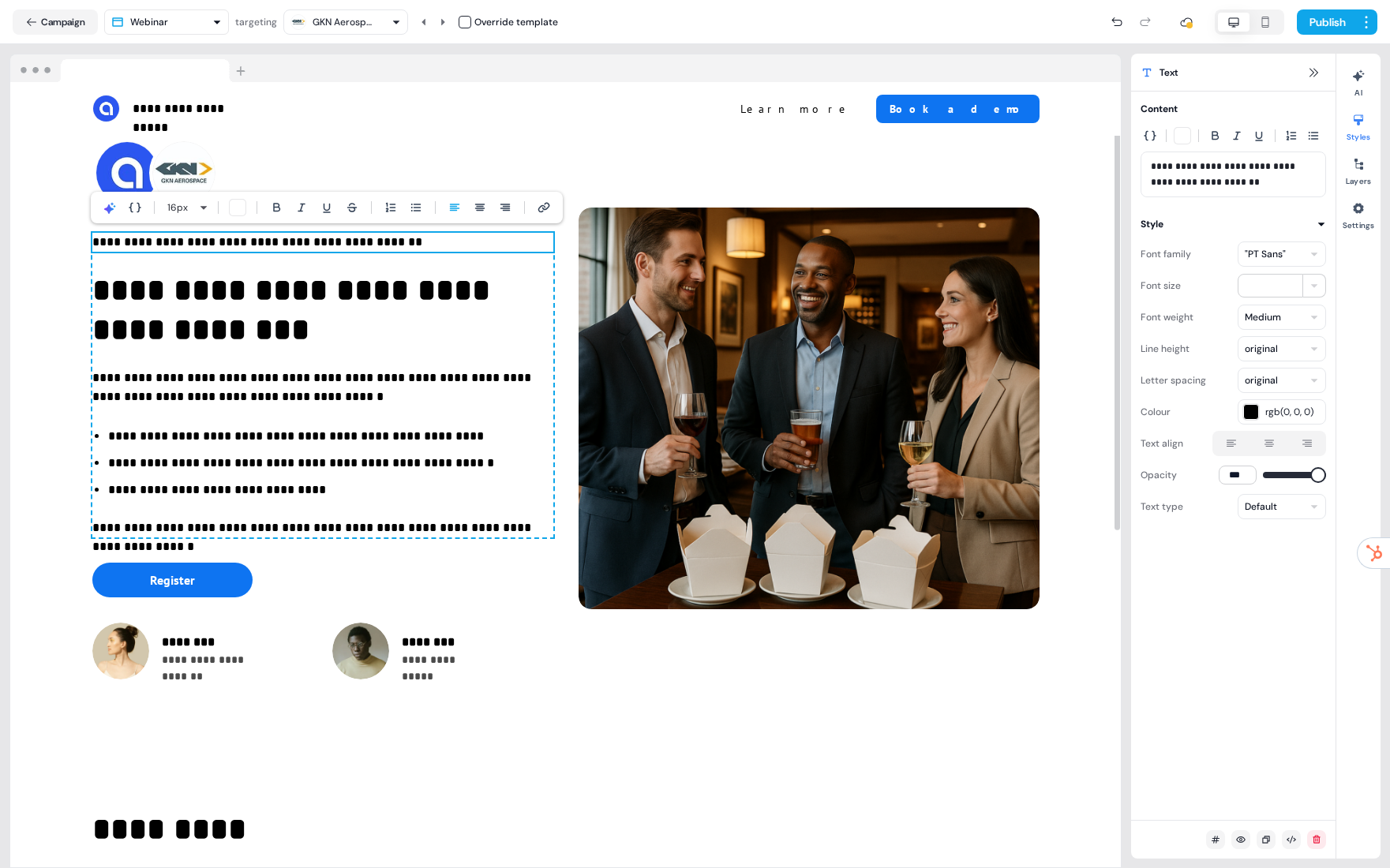 click on "**********" at bounding box center [323, 242] 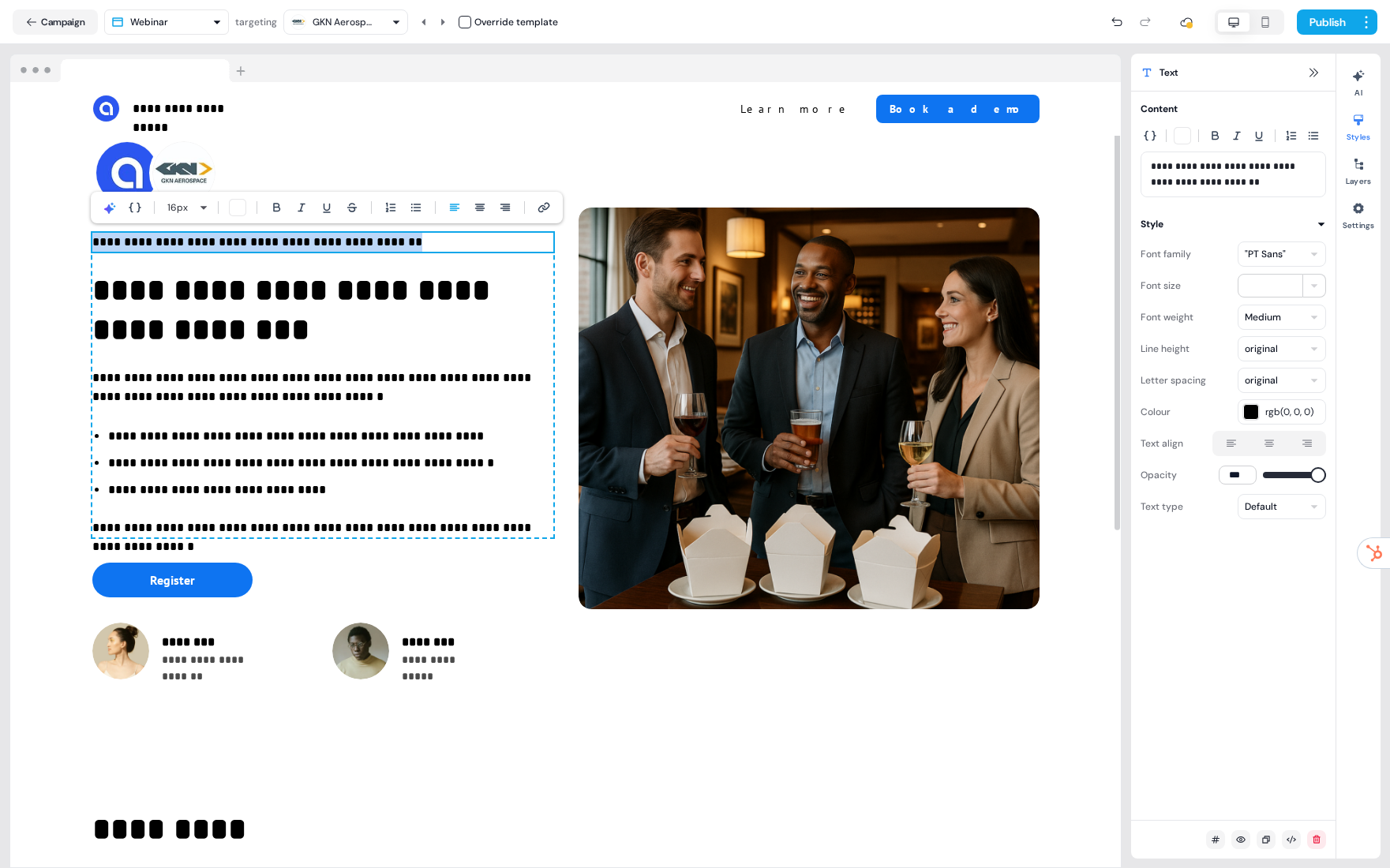 click on "**********" at bounding box center (323, 242) 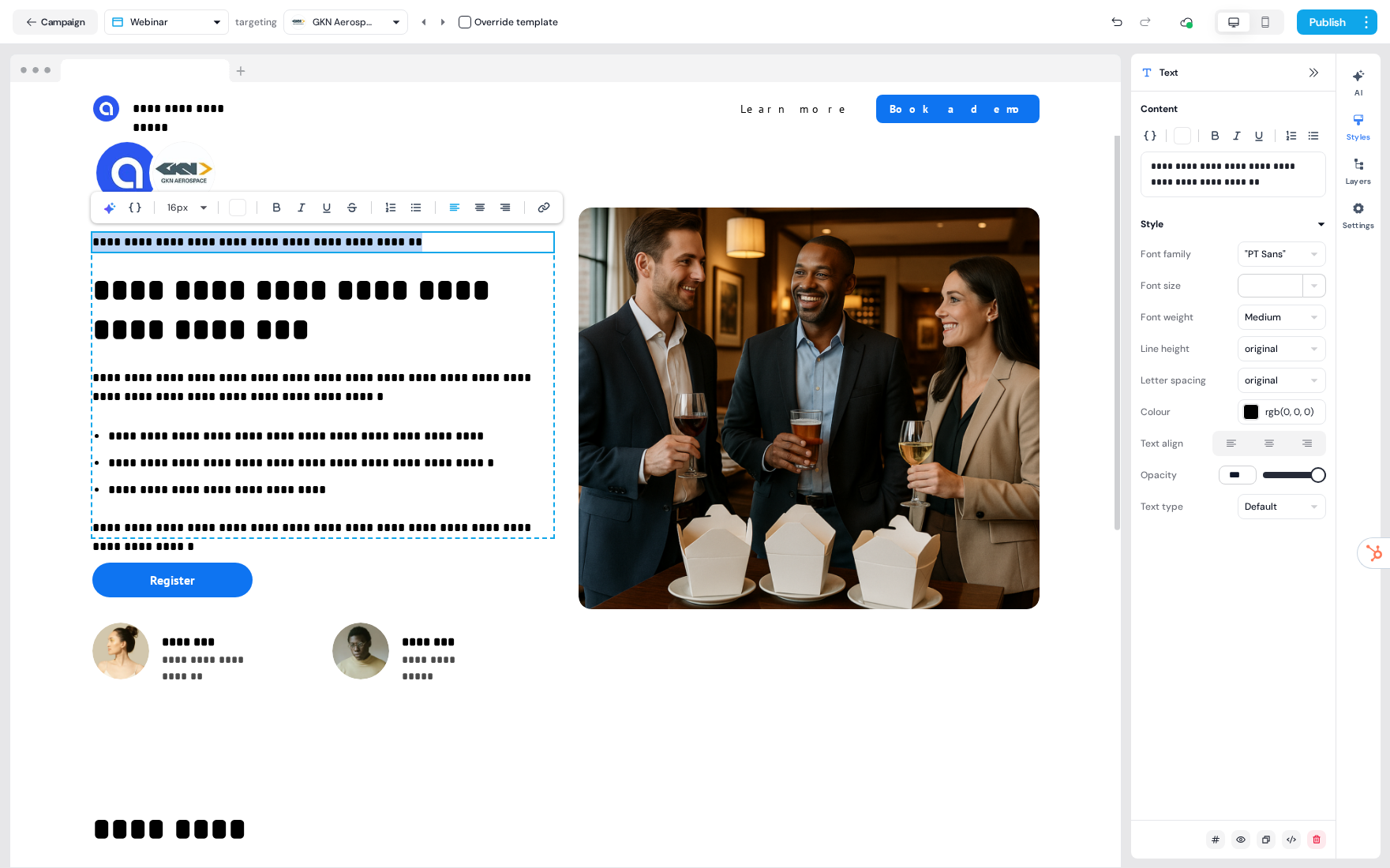 click on "**********" at bounding box center [323, 242] 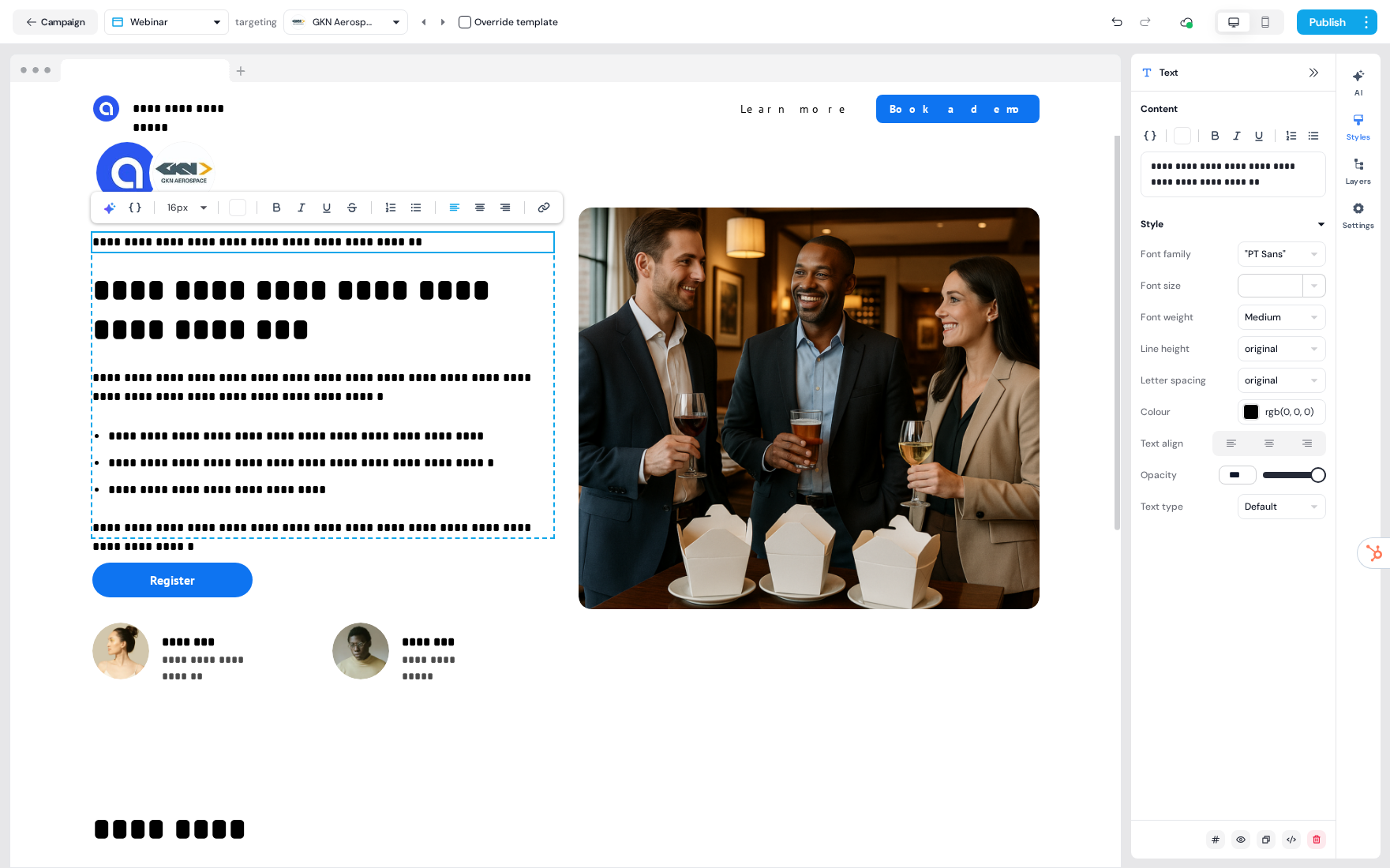 click on "**********" at bounding box center (323, 242) 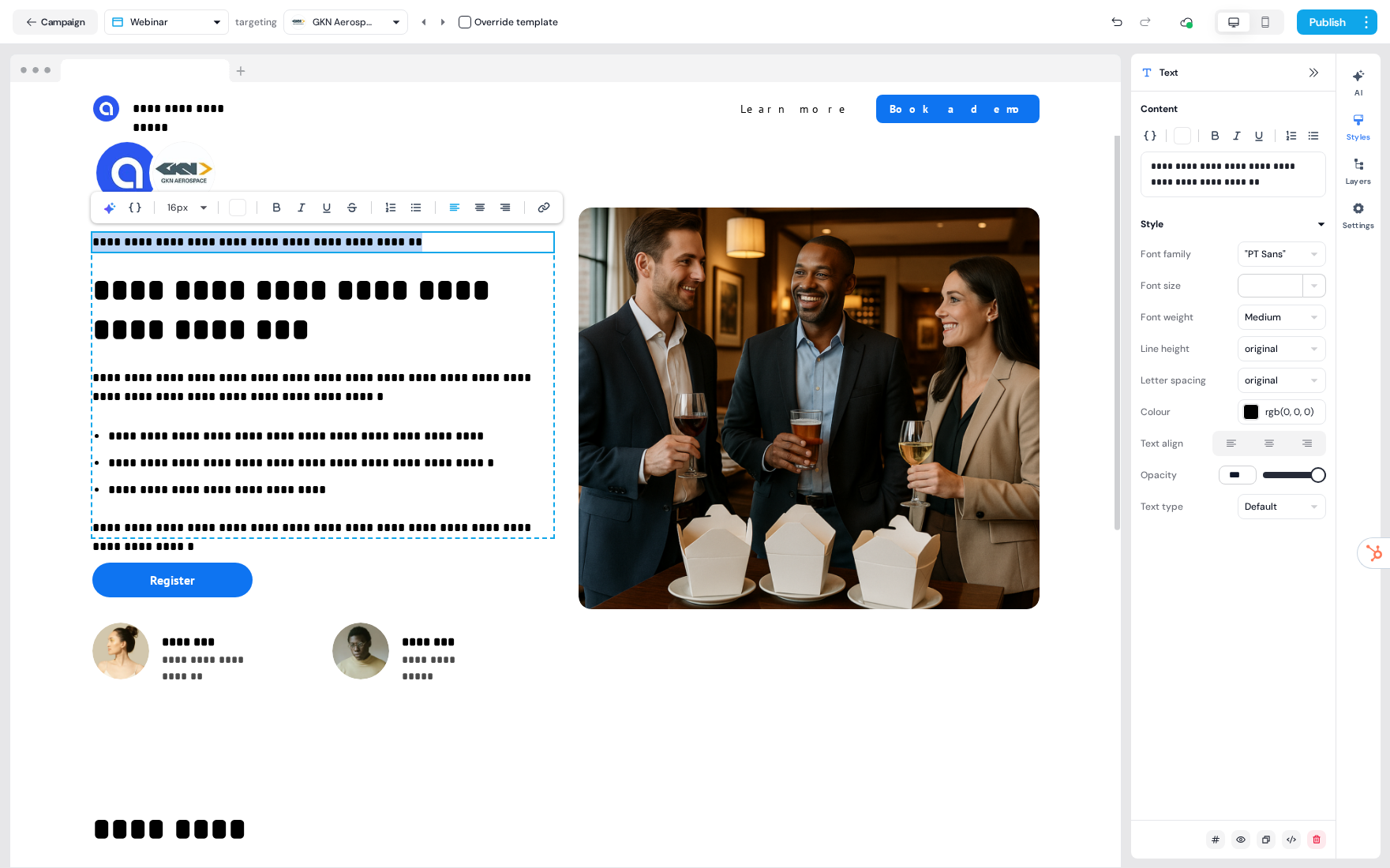drag, startPoint x: 392, startPoint y: 242, endPoint x: 337, endPoint y: 241, distance: 55.00909 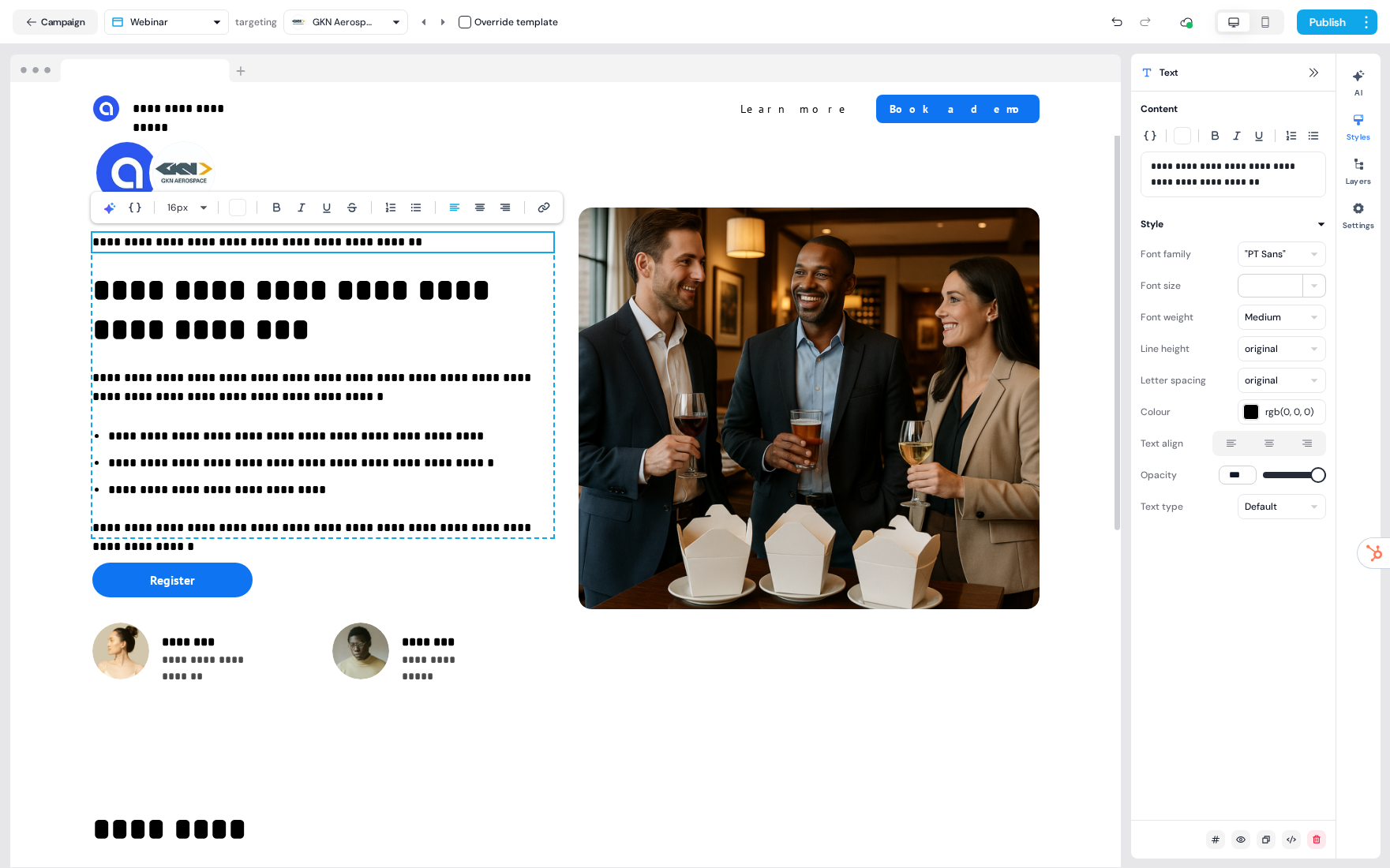 click on "**********" at bounding box center [323, 242] 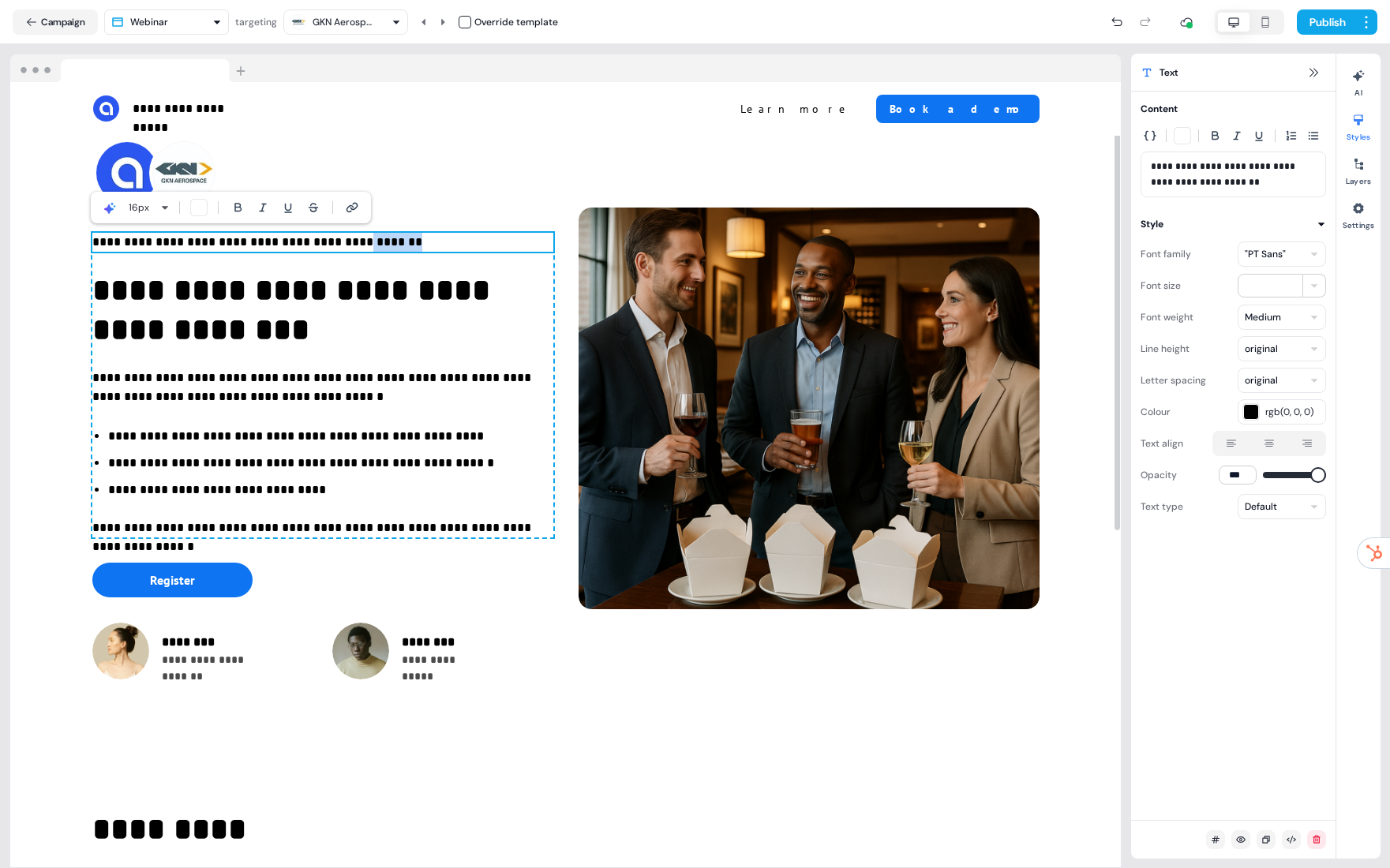 drag, startPoint x: 383, startPoint y: 243, endPoint x: 322, endPoint y: 245, distance: 61.03278 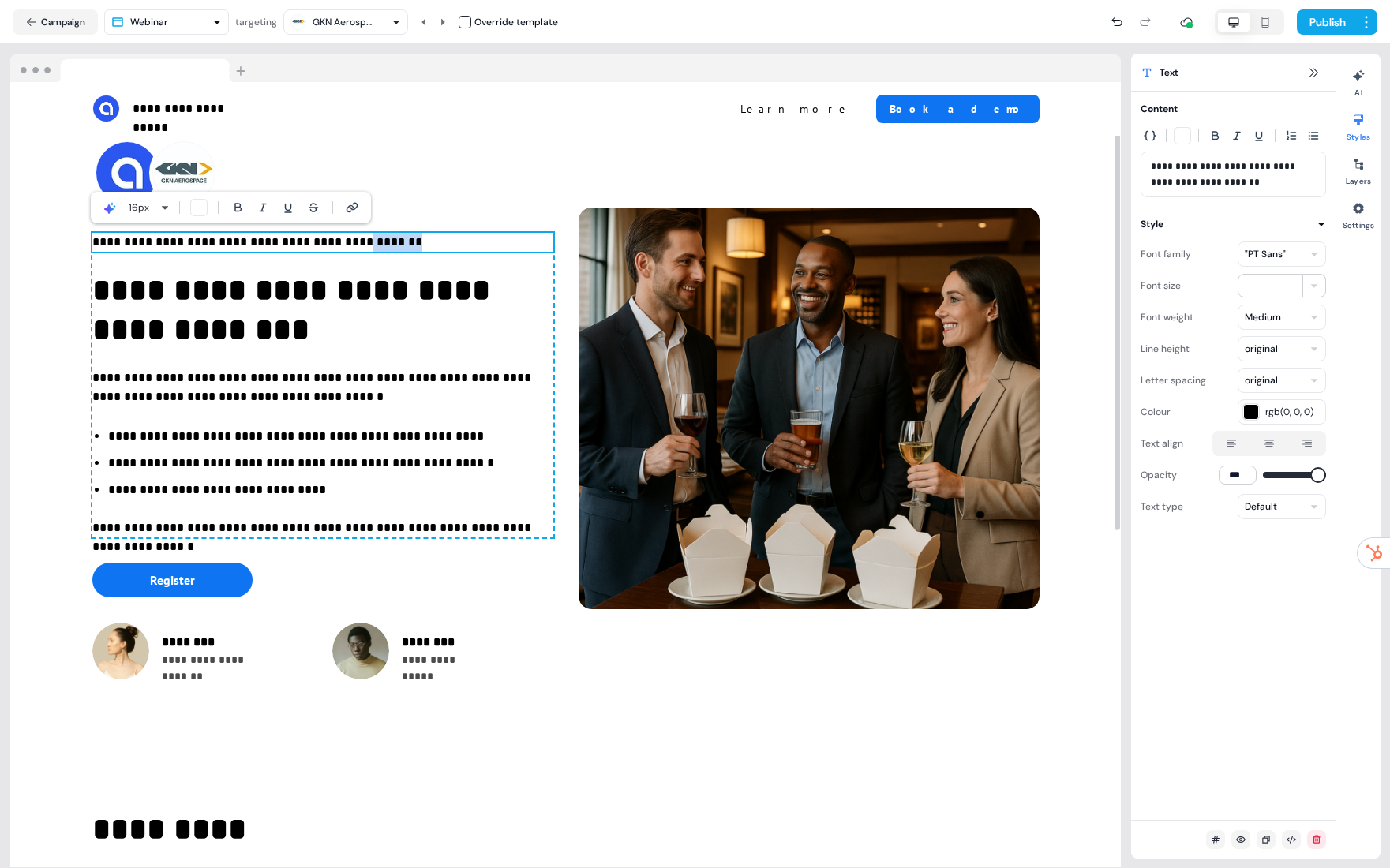 click on "**********" at bounding box center [323, 242] 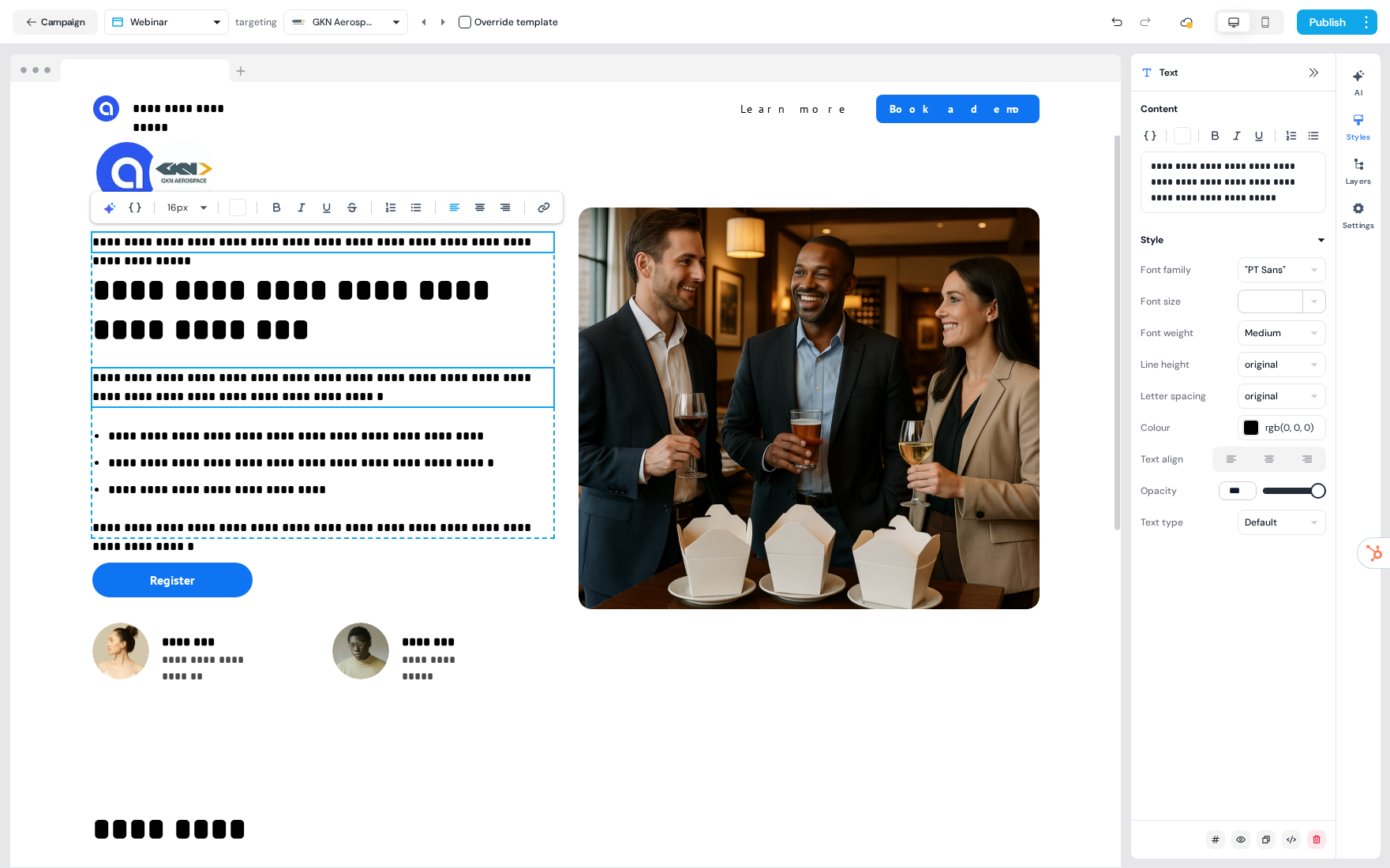 click on "**********" at bounding box center [331, 490] 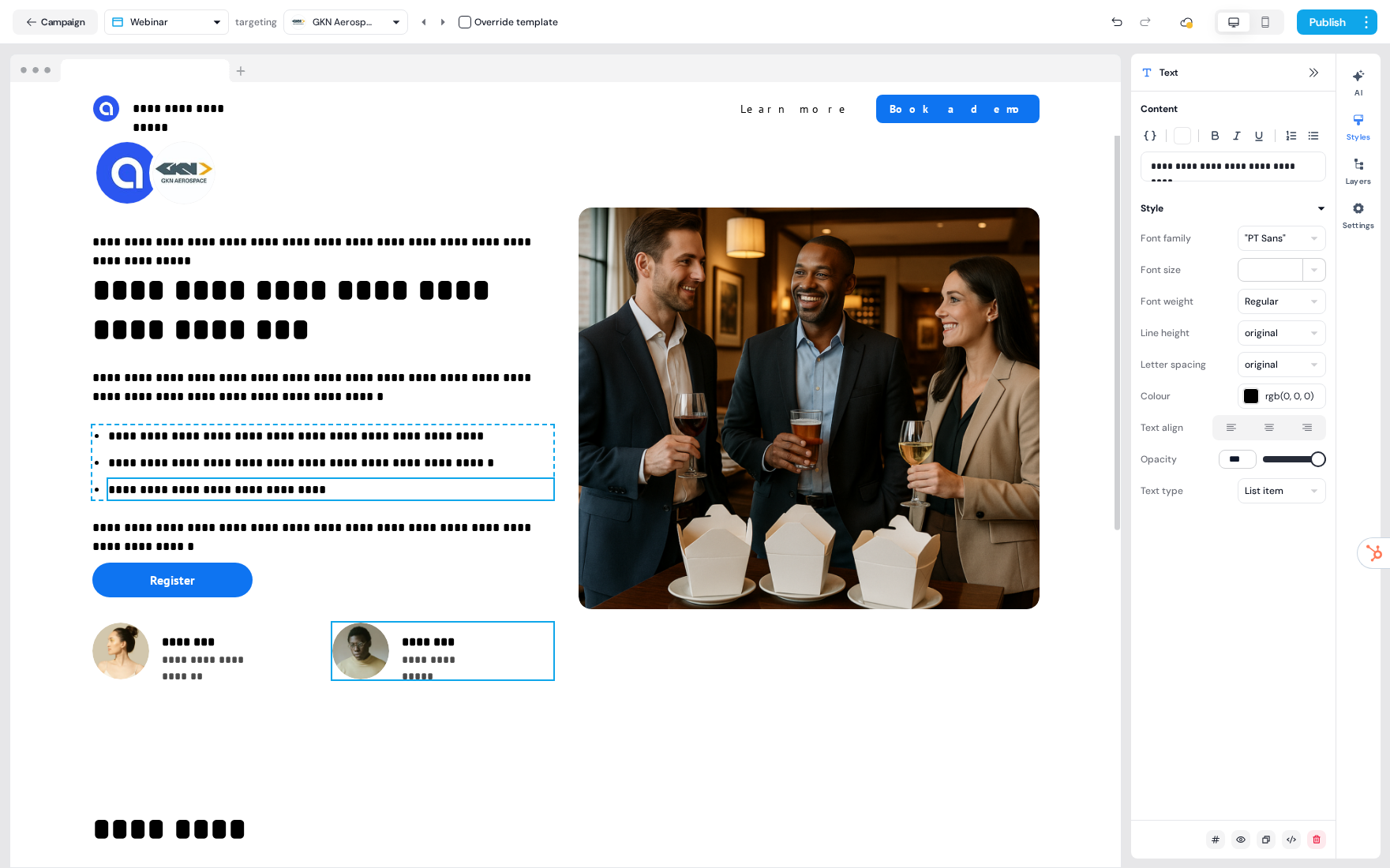 click on "**********" at bounding box center [443, 651] 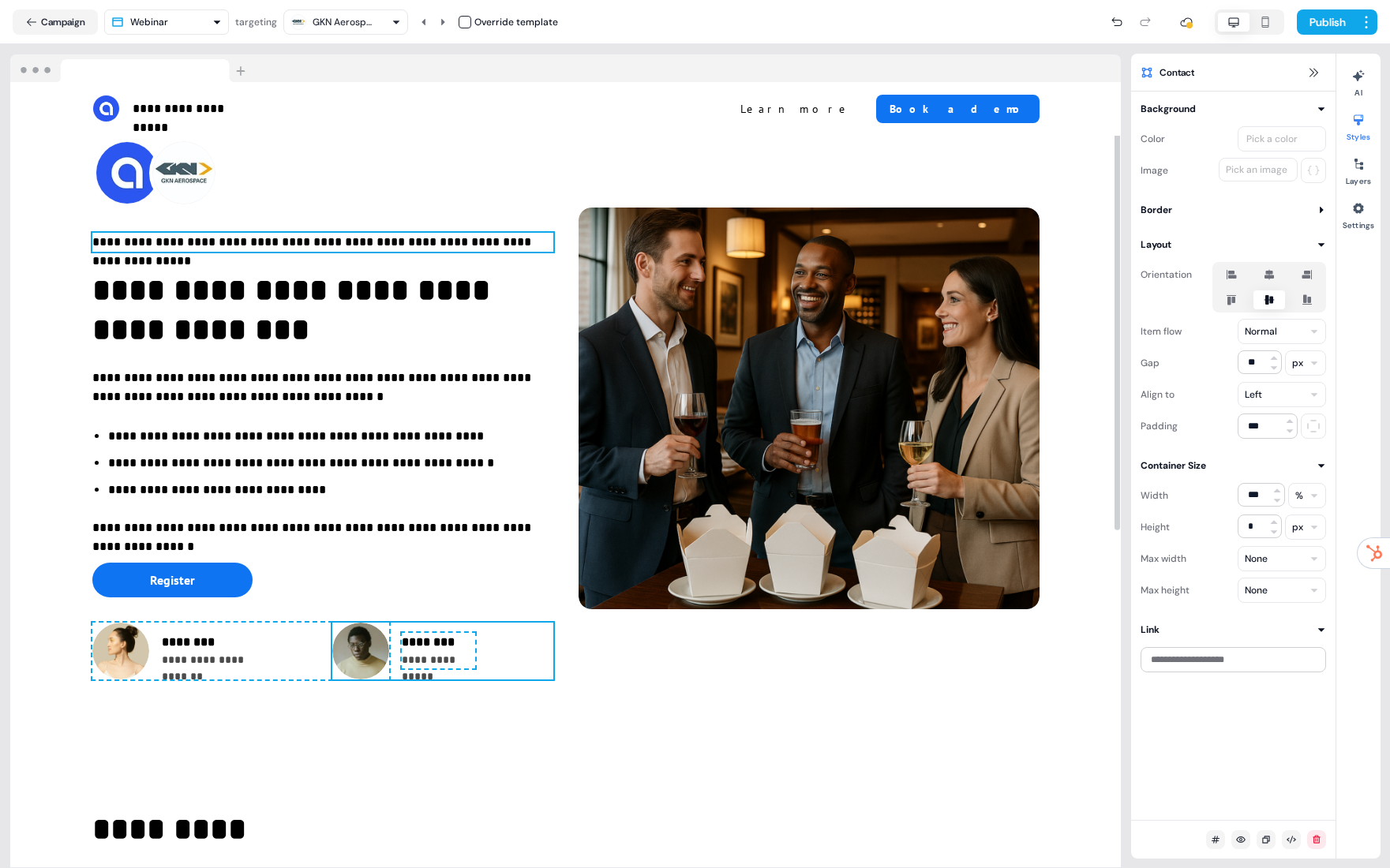 click on "**********" at bounding box center (323, 242) 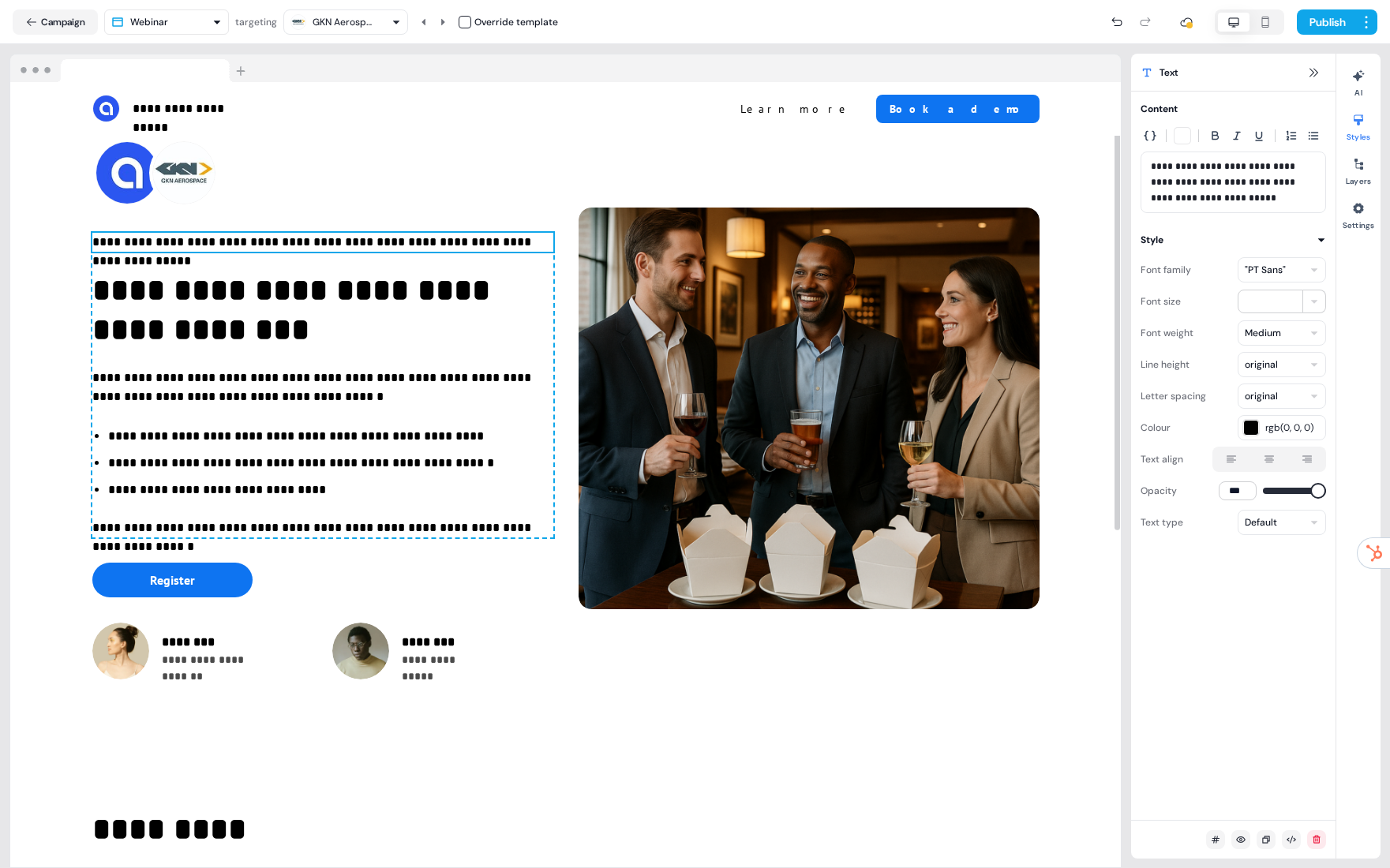 click on "**********" at bounding box center [323, 242] 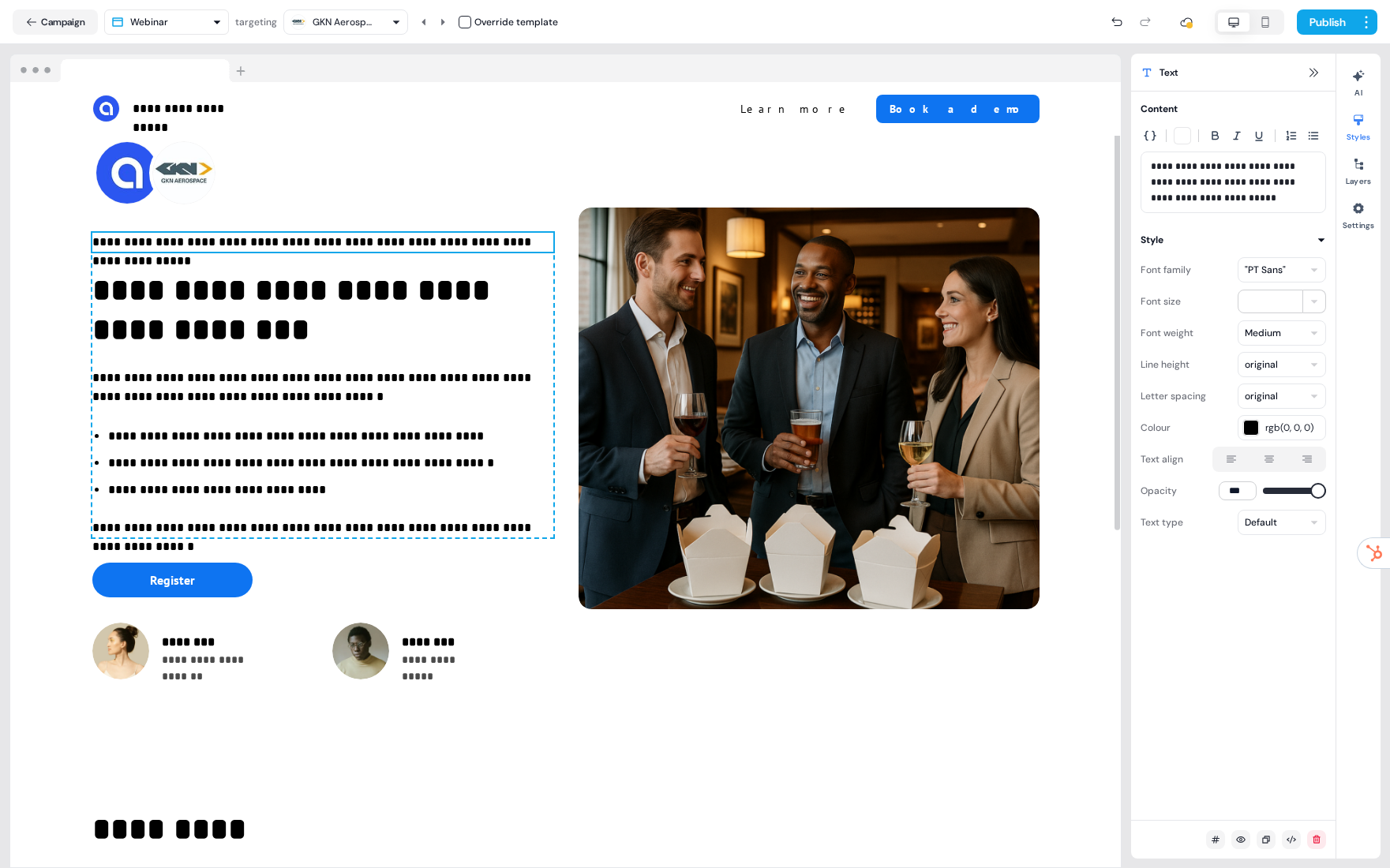 click on "**********" at bounding box center (323, 242) 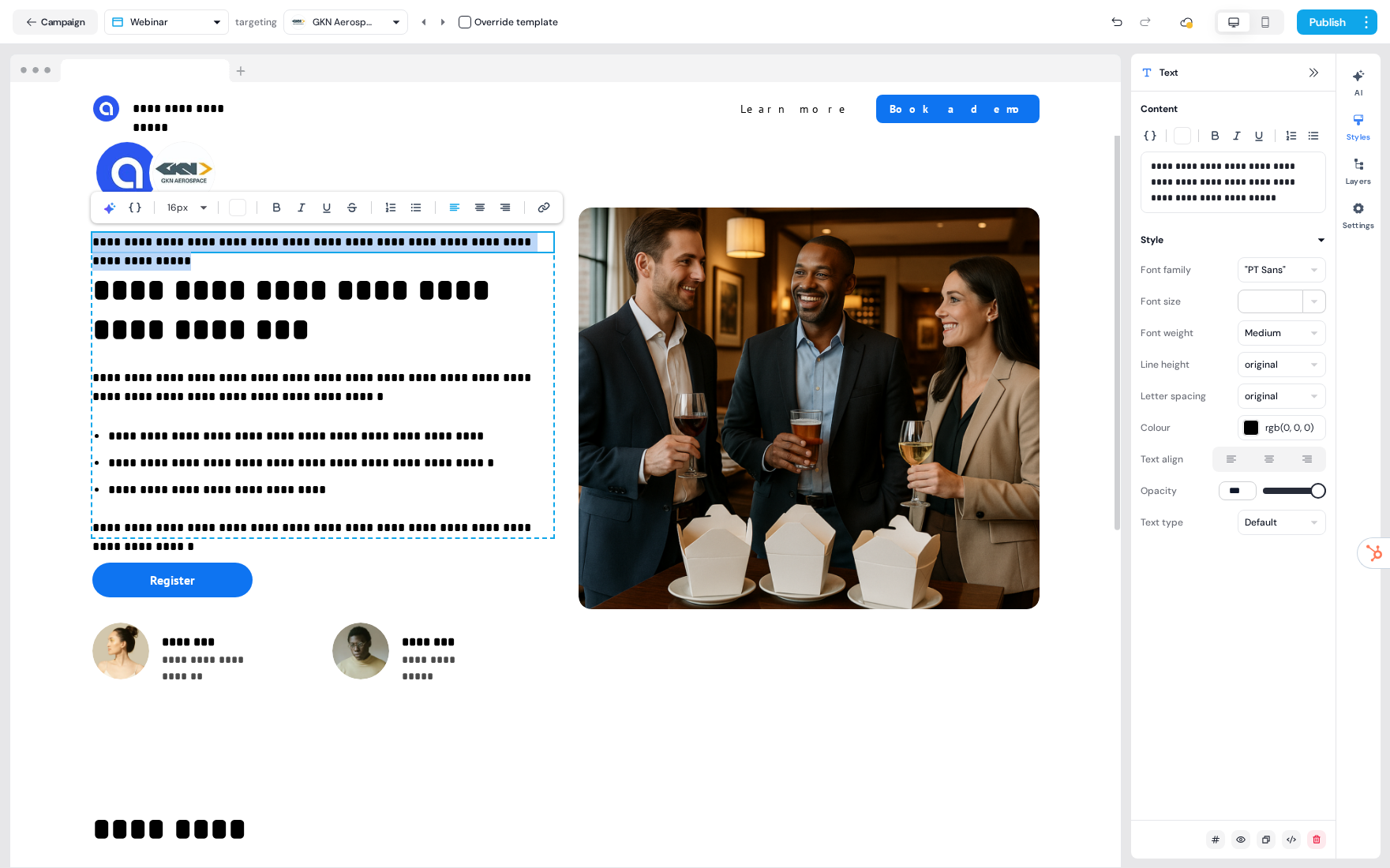 click on "**********" at bounding box center (323, 242) 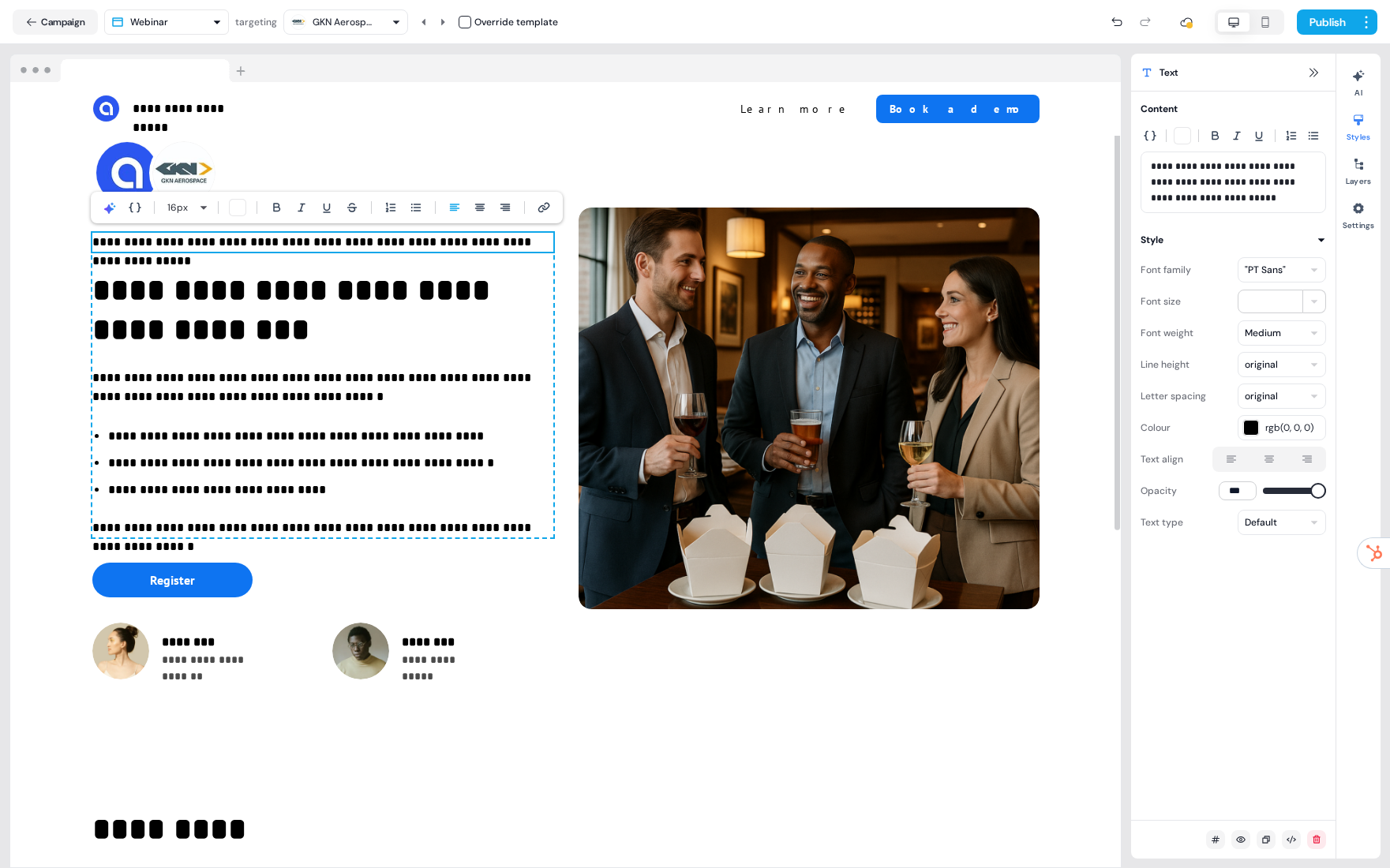 click on "**********" at bounding box center (323, 242) 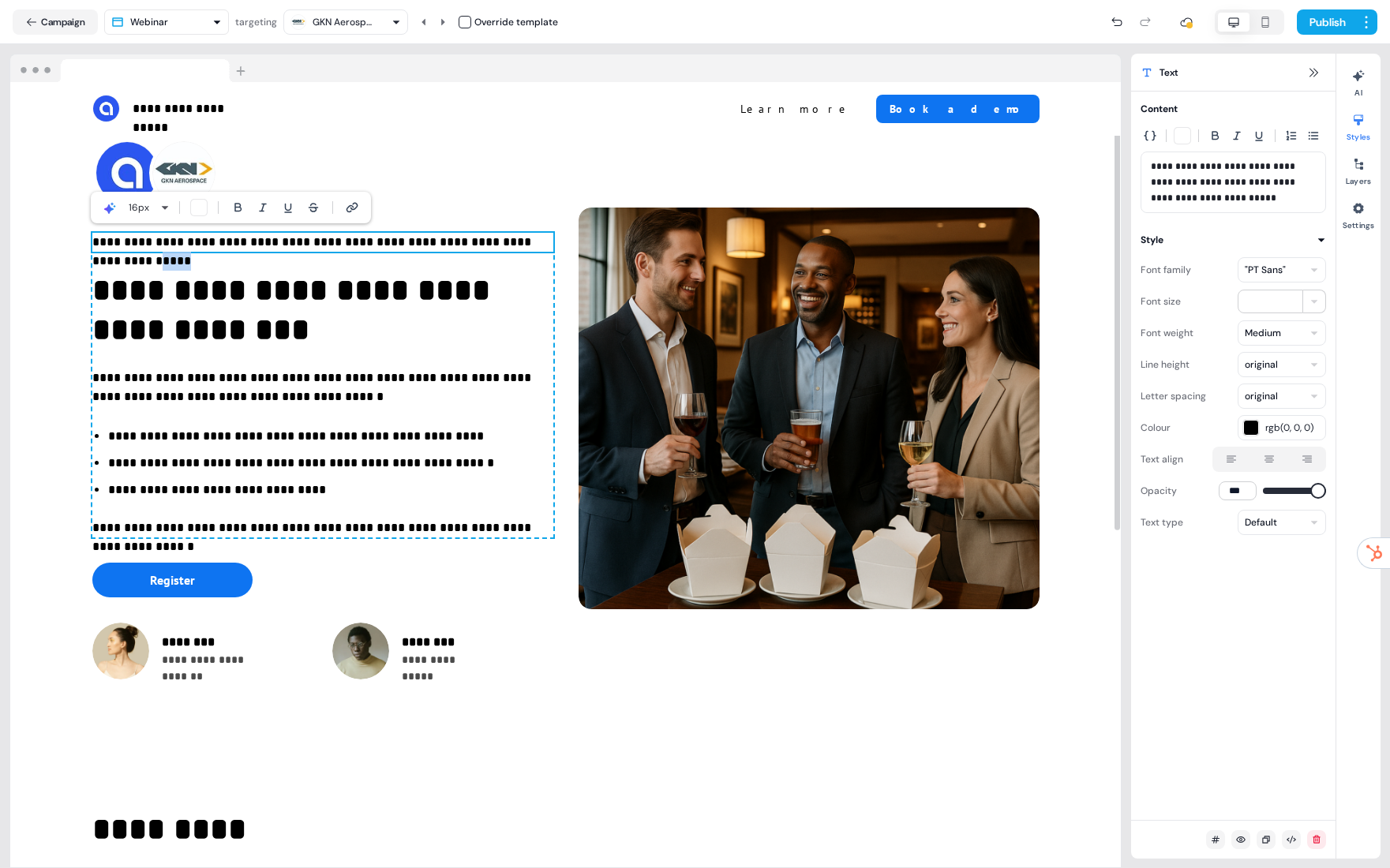 drag, startPoint x: 549, startPoint y: 245, endPoint x: 528, endPoint y: 247, distance: 21.095023 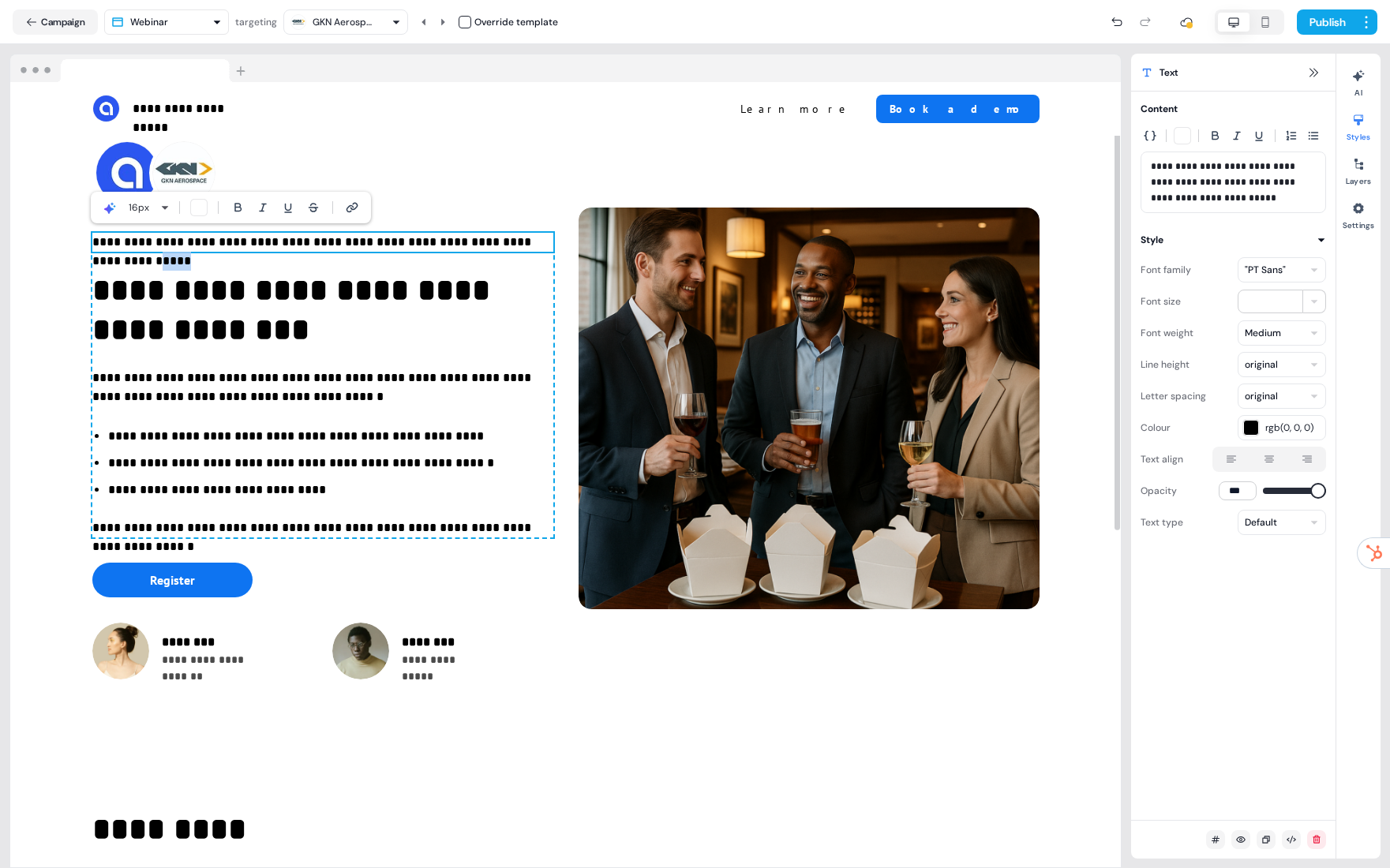 click on "**********" at bounding box center [323, 242] 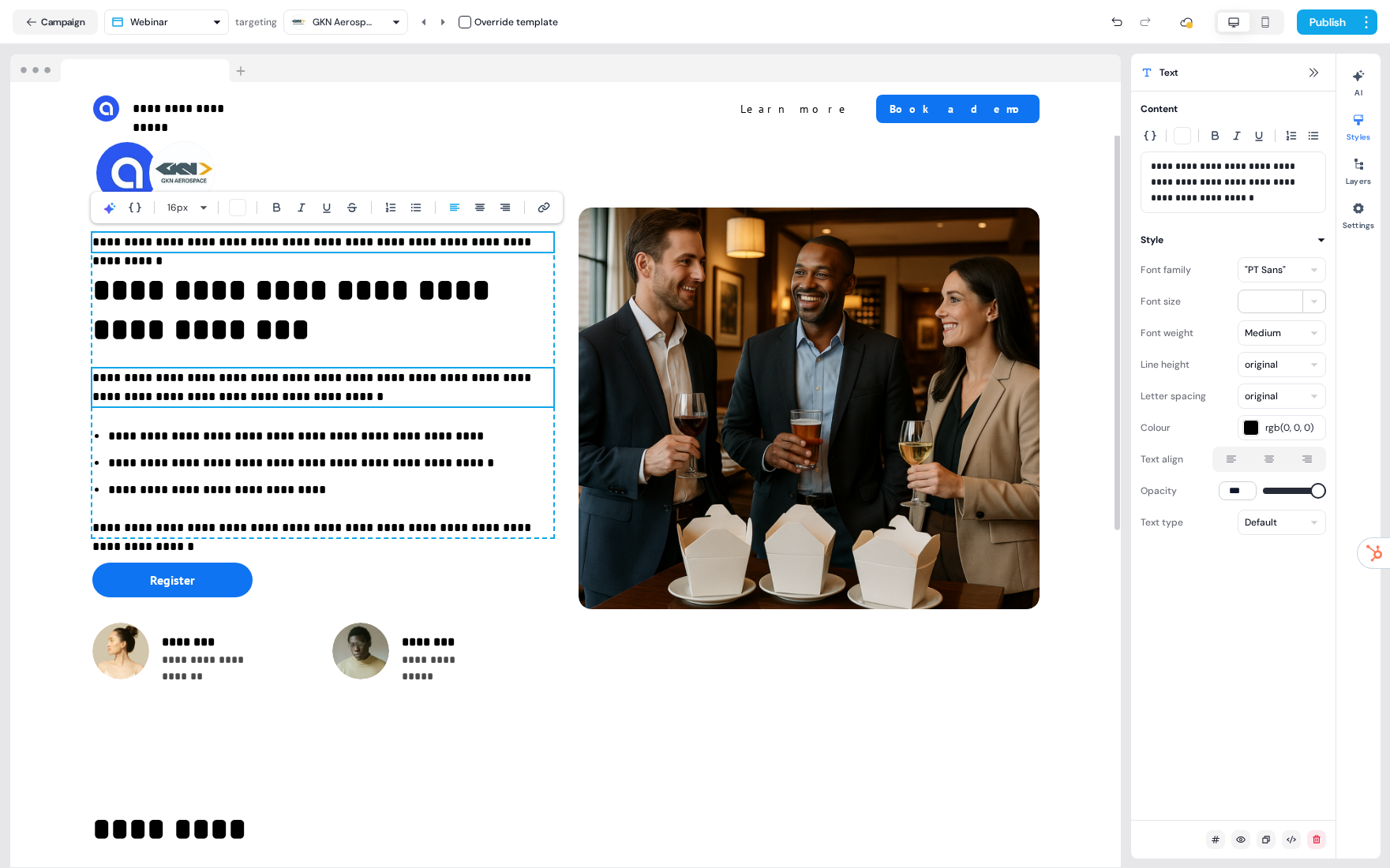 click on "**********" at bounding box center [323, 387] 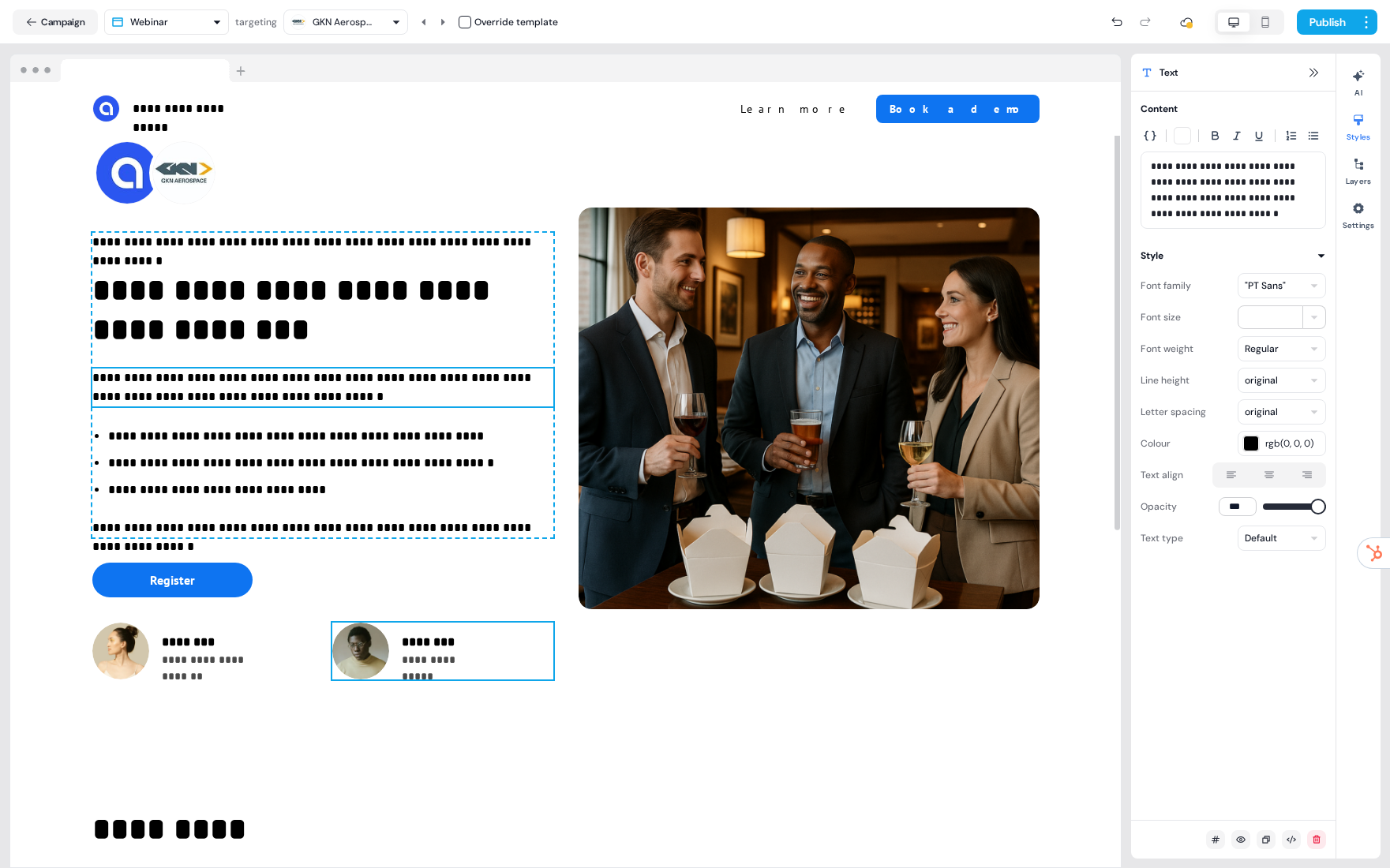 click on "**********" at bounding box center (443, 651) 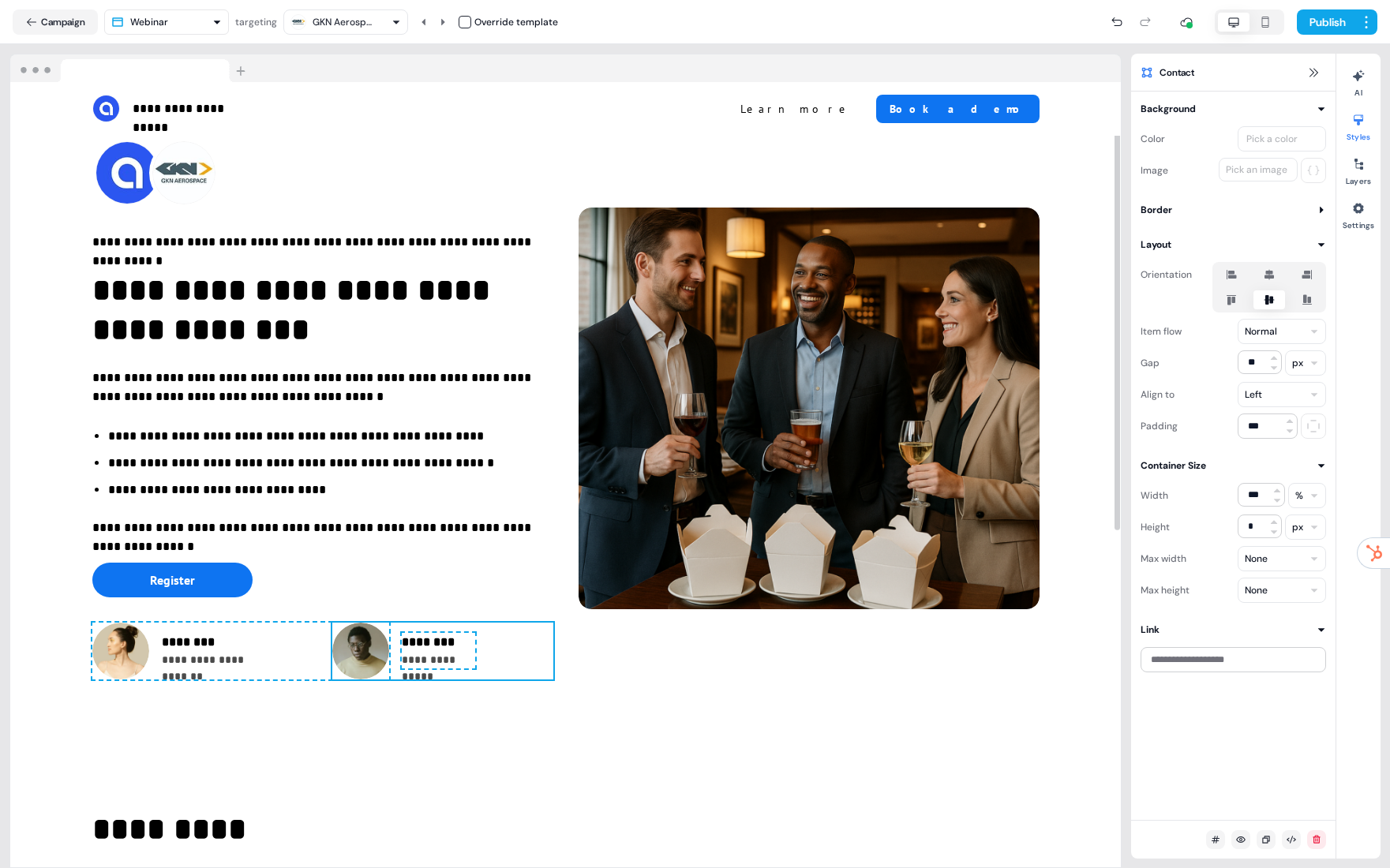 click on "**********" at bounding box center (323, 387) 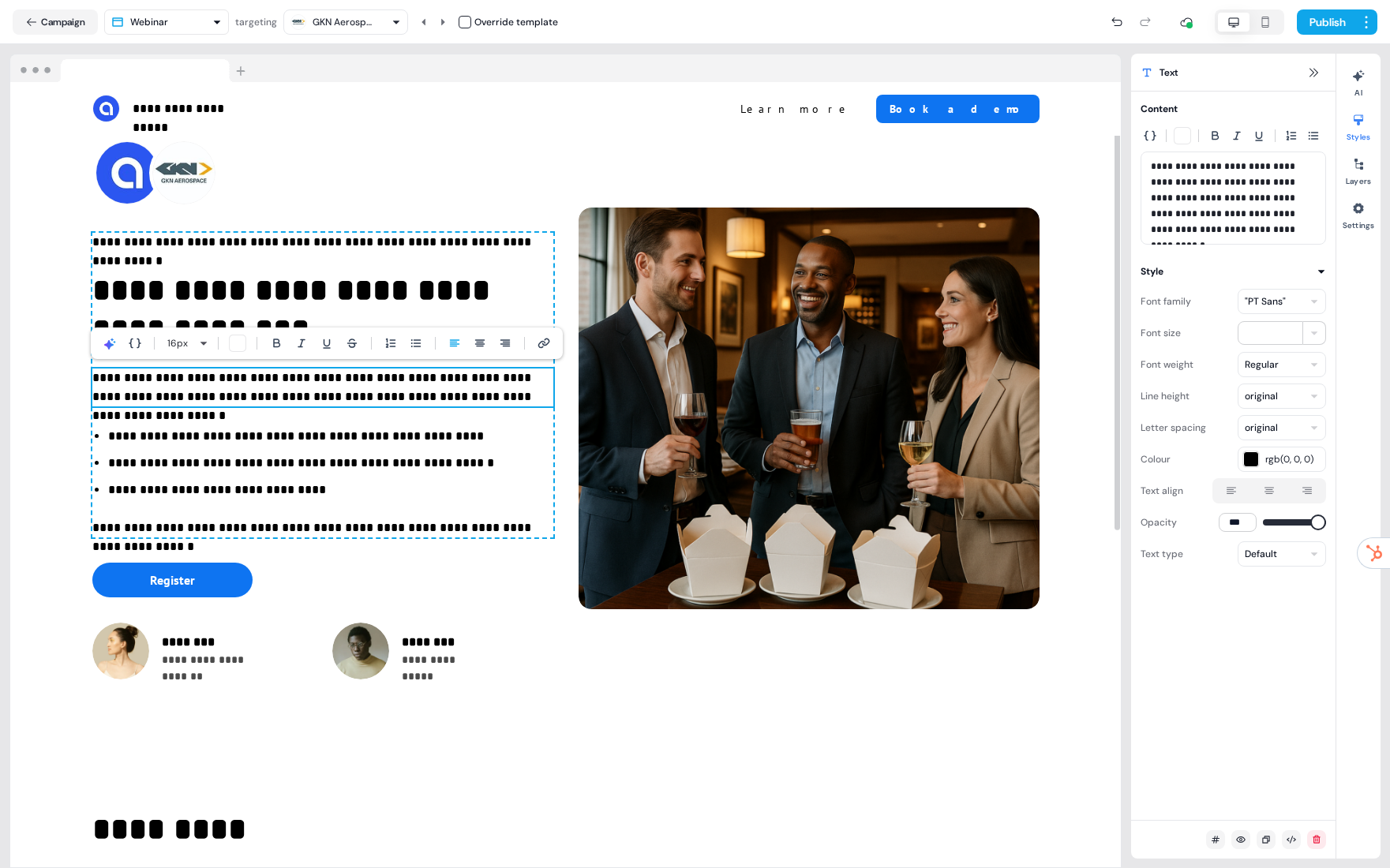 click on "**********" at bounding box center [331, 436] 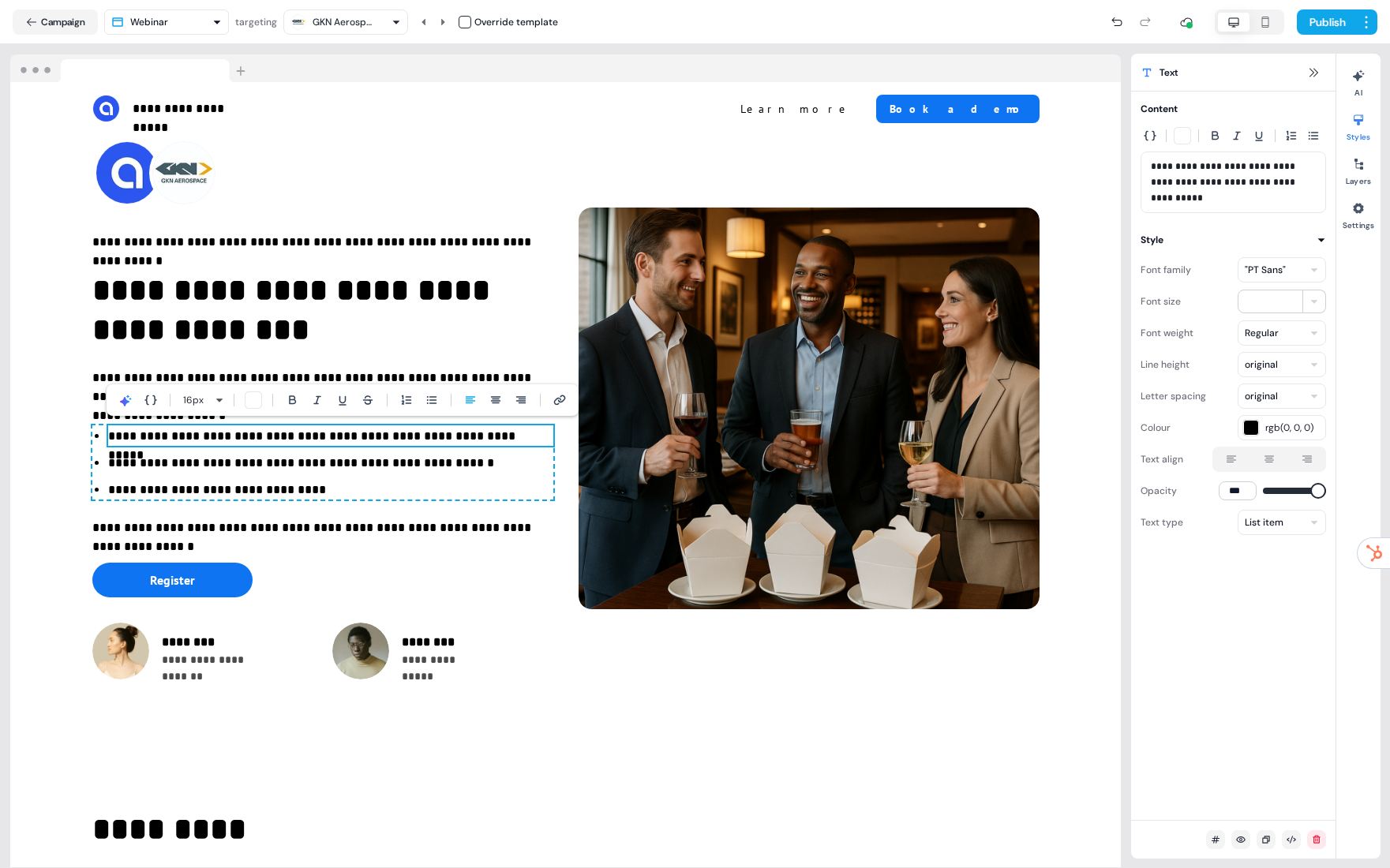 click on "**********" at bounding box center [331, 463] 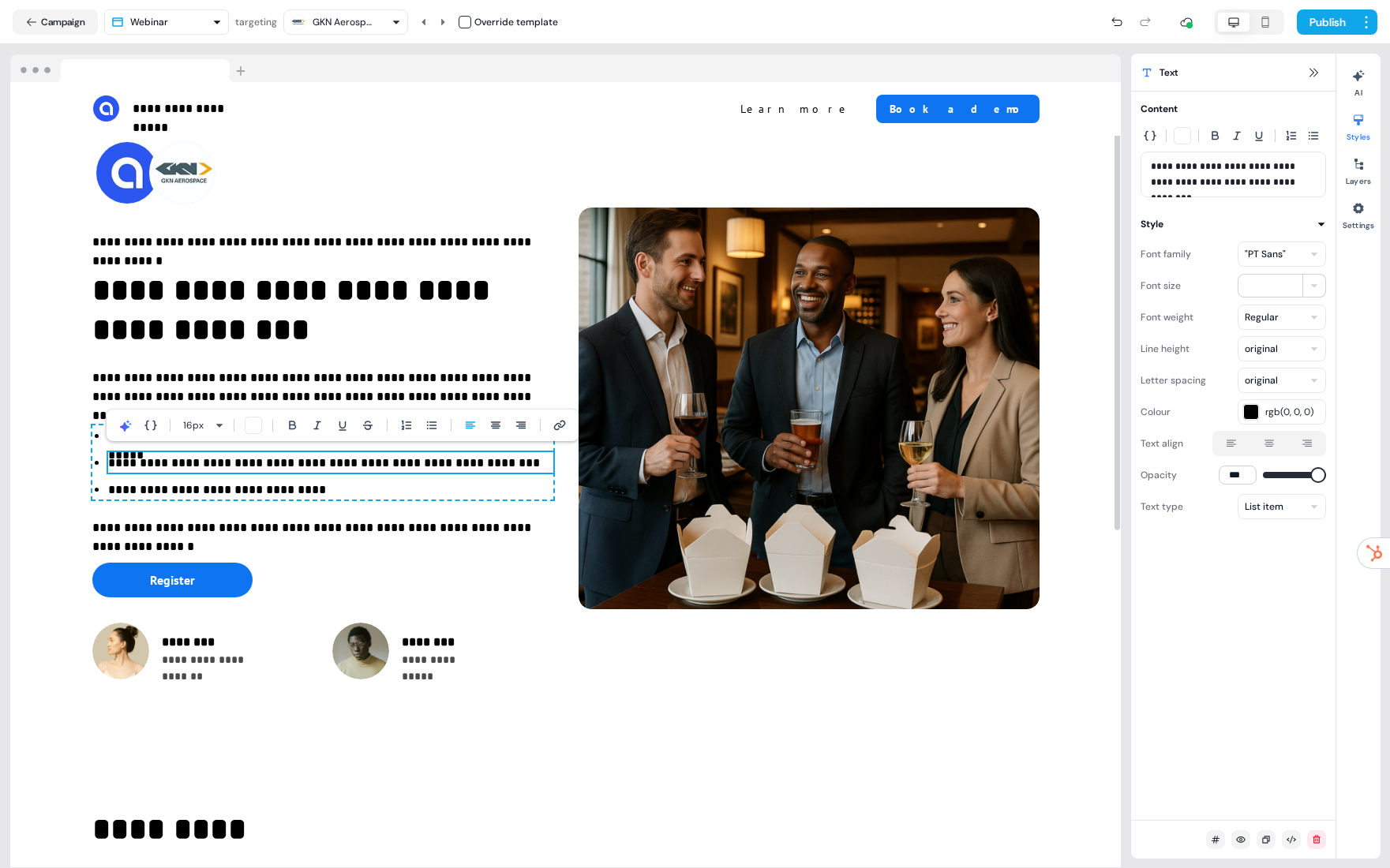 click on "**********" at bounding box center (331, 490) 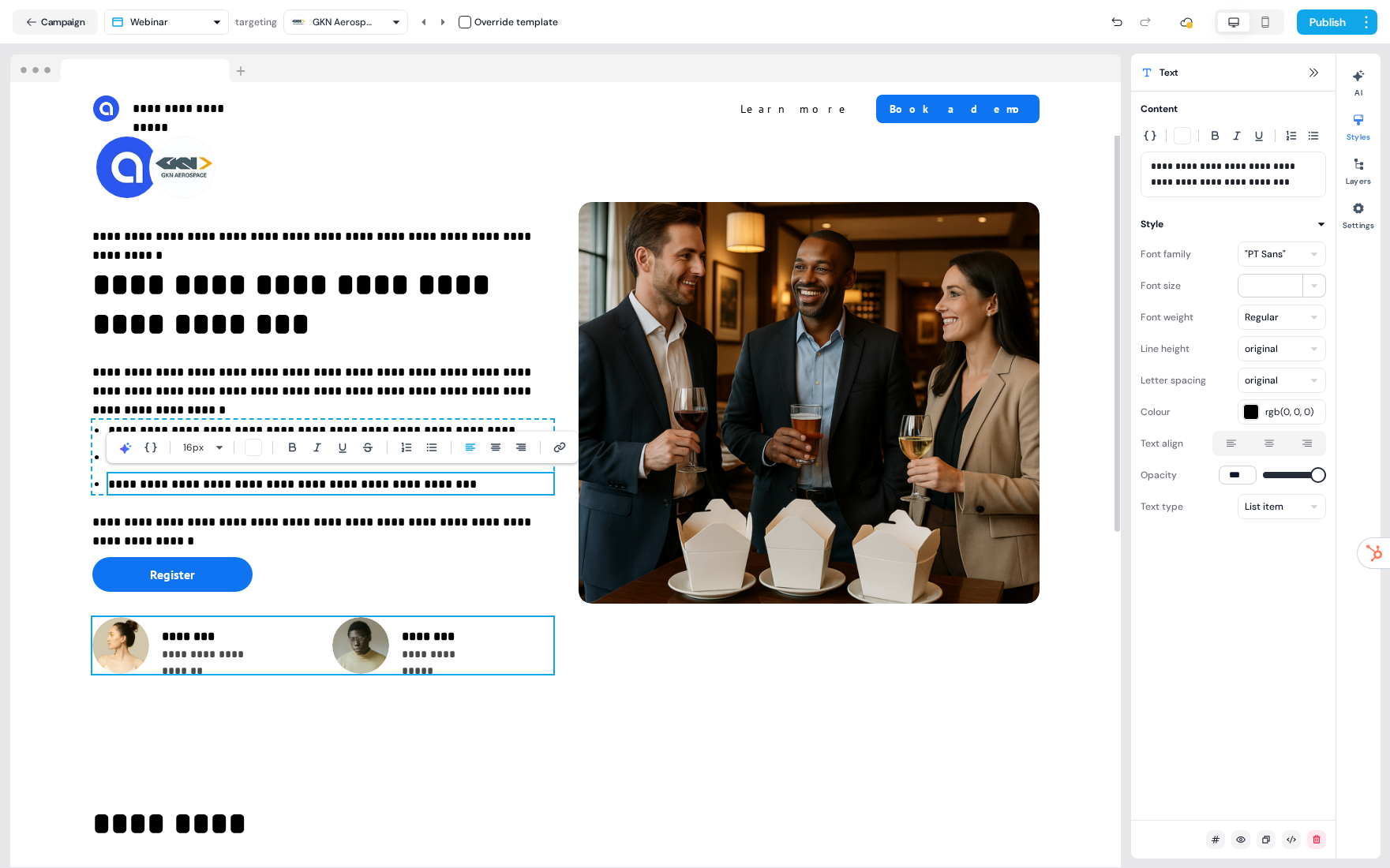 scroll, scrollTop: 67, scrollLeft: 0, axis: vertical 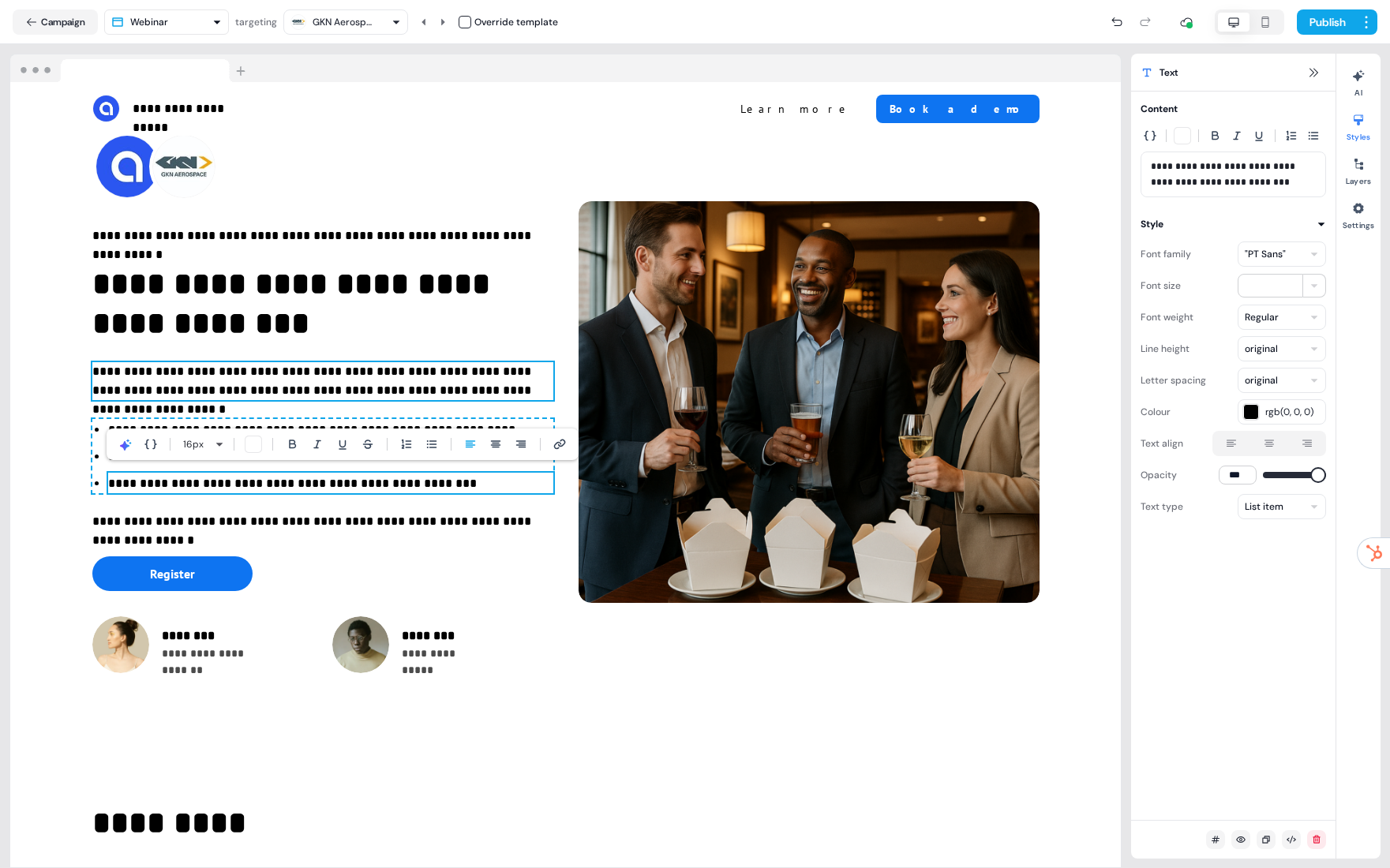 click on "**********" at bounding box center (323, 381) 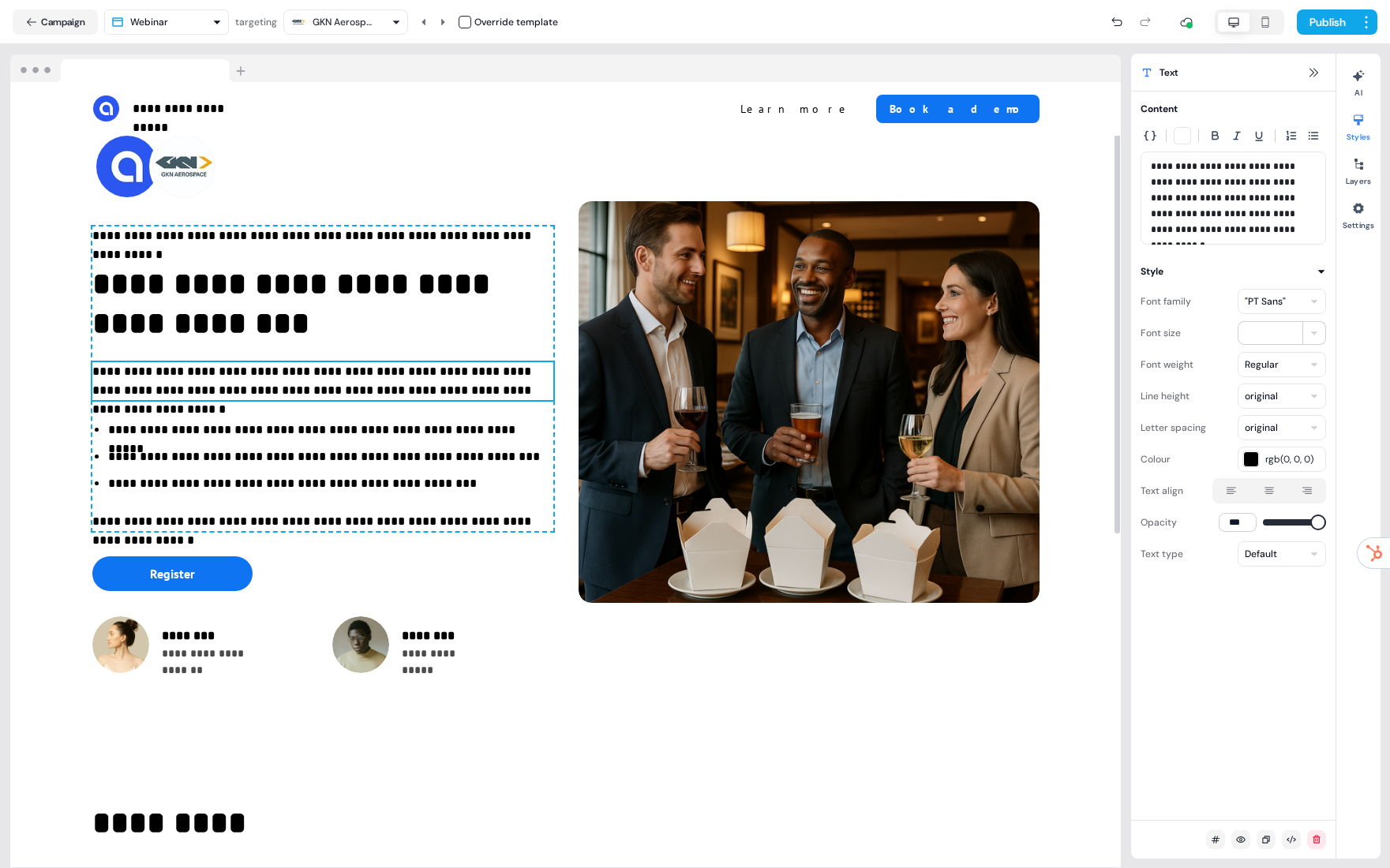 click on "**********" at bounding box center [323, 381] 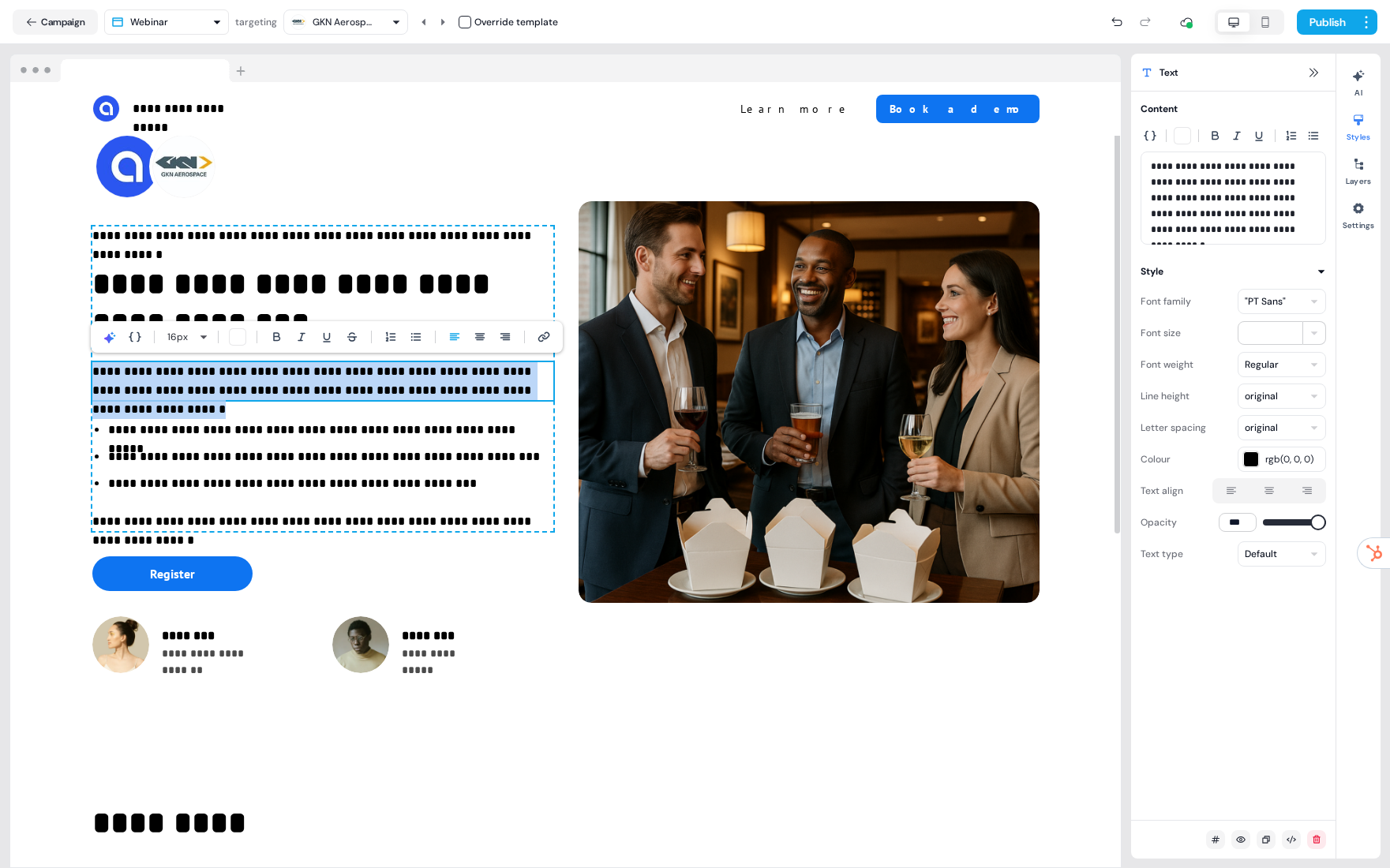 click on "**********" at bounding box center (323, 381) 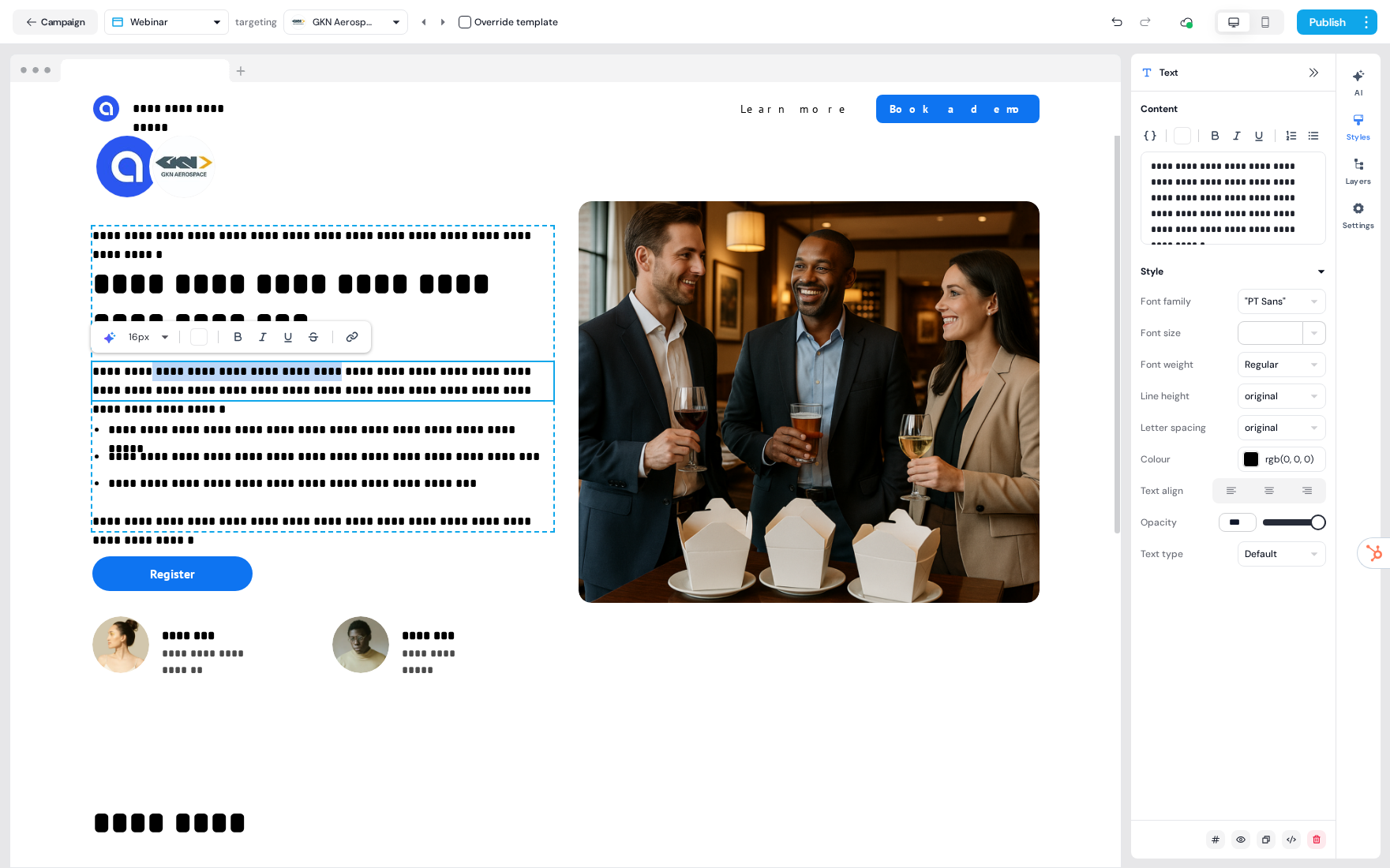 drag, startPoint x: 320, startPoint y: 372, endPoint x: 146, endPoint y: 373, distance: 174.00287 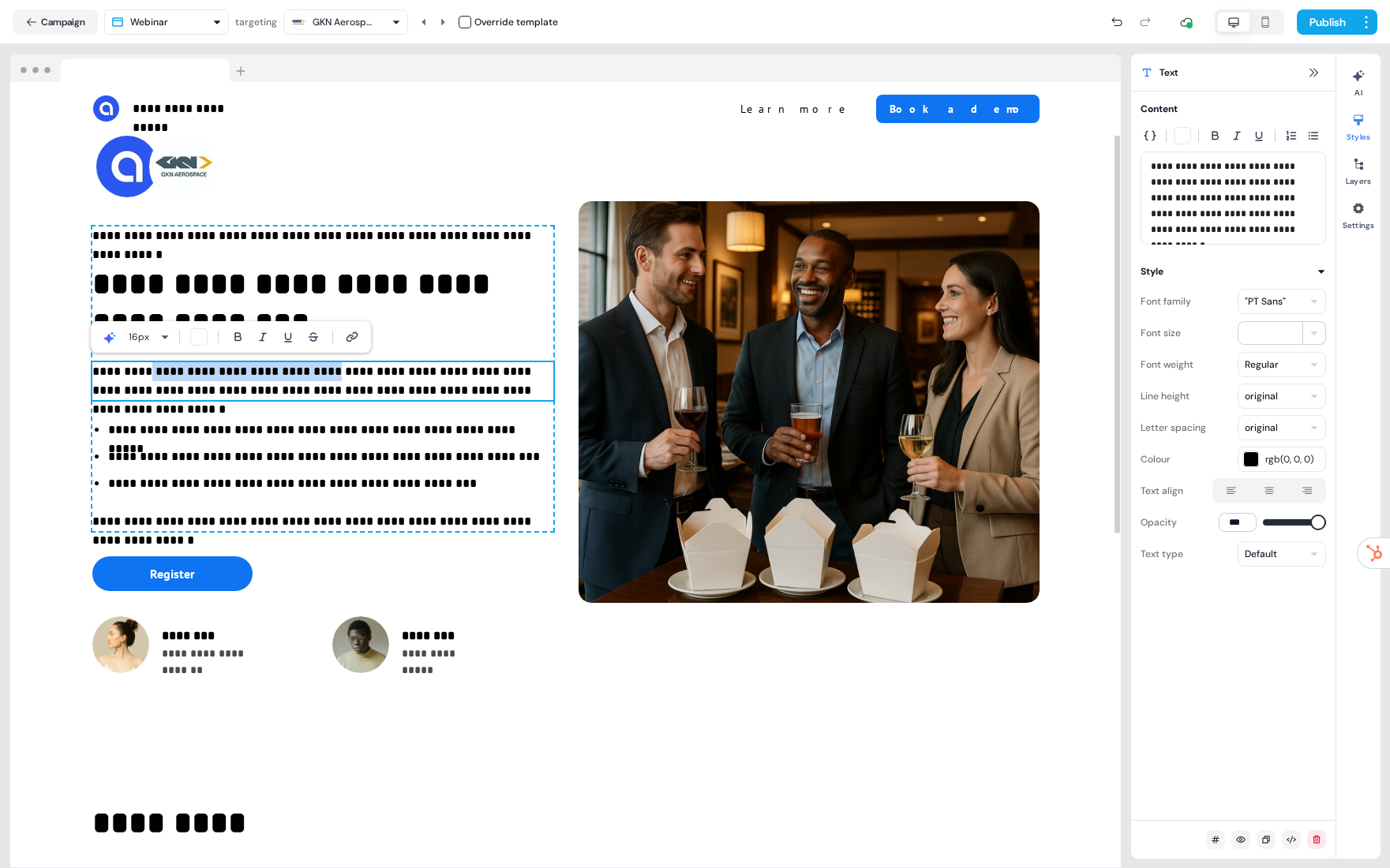 click on "**********" at bounding box center [323, 381] 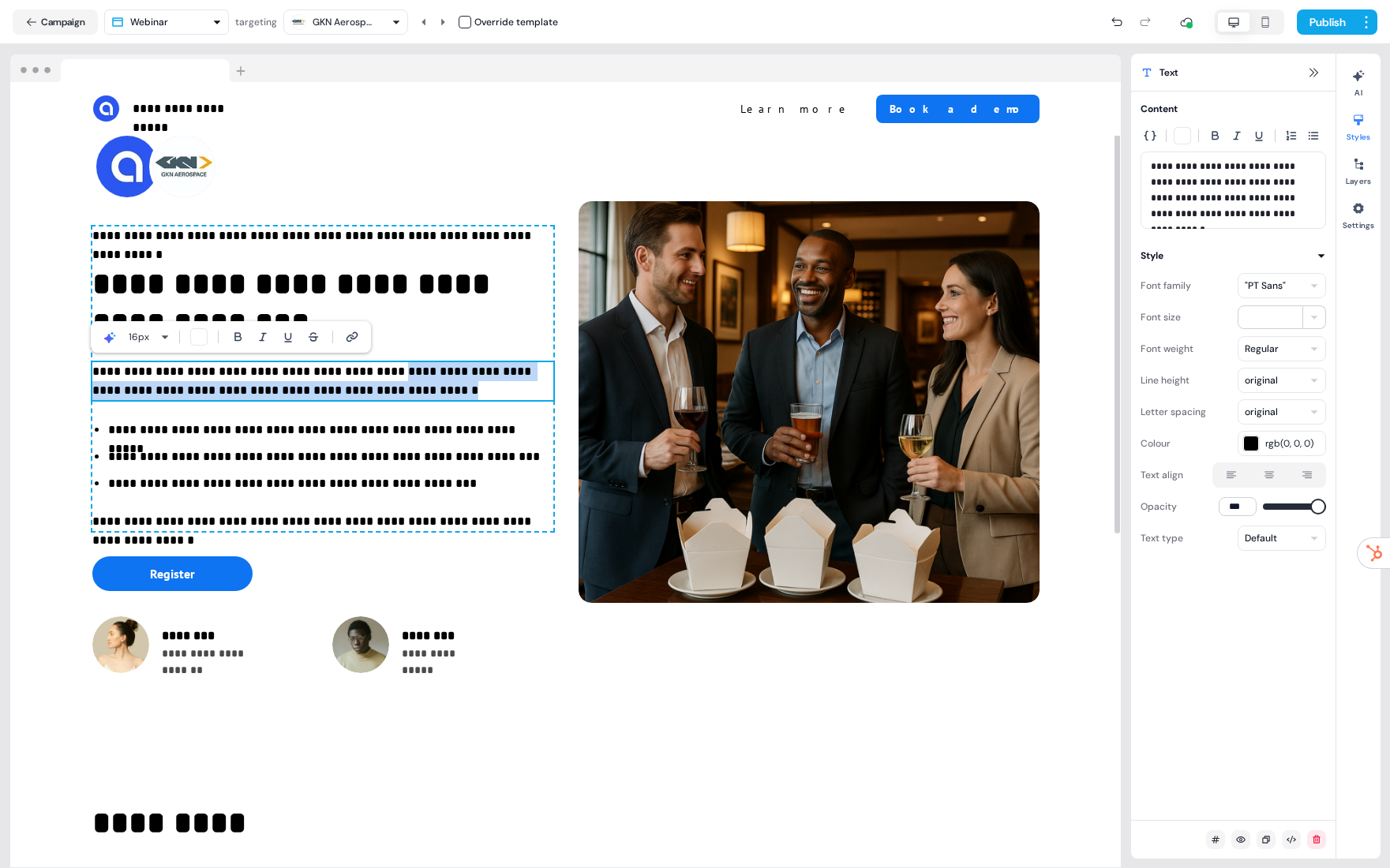 drag, startPoint x: 379, startPoint y: 391, endPoint x: 364, endPoint y: 375, distance: 21.93171 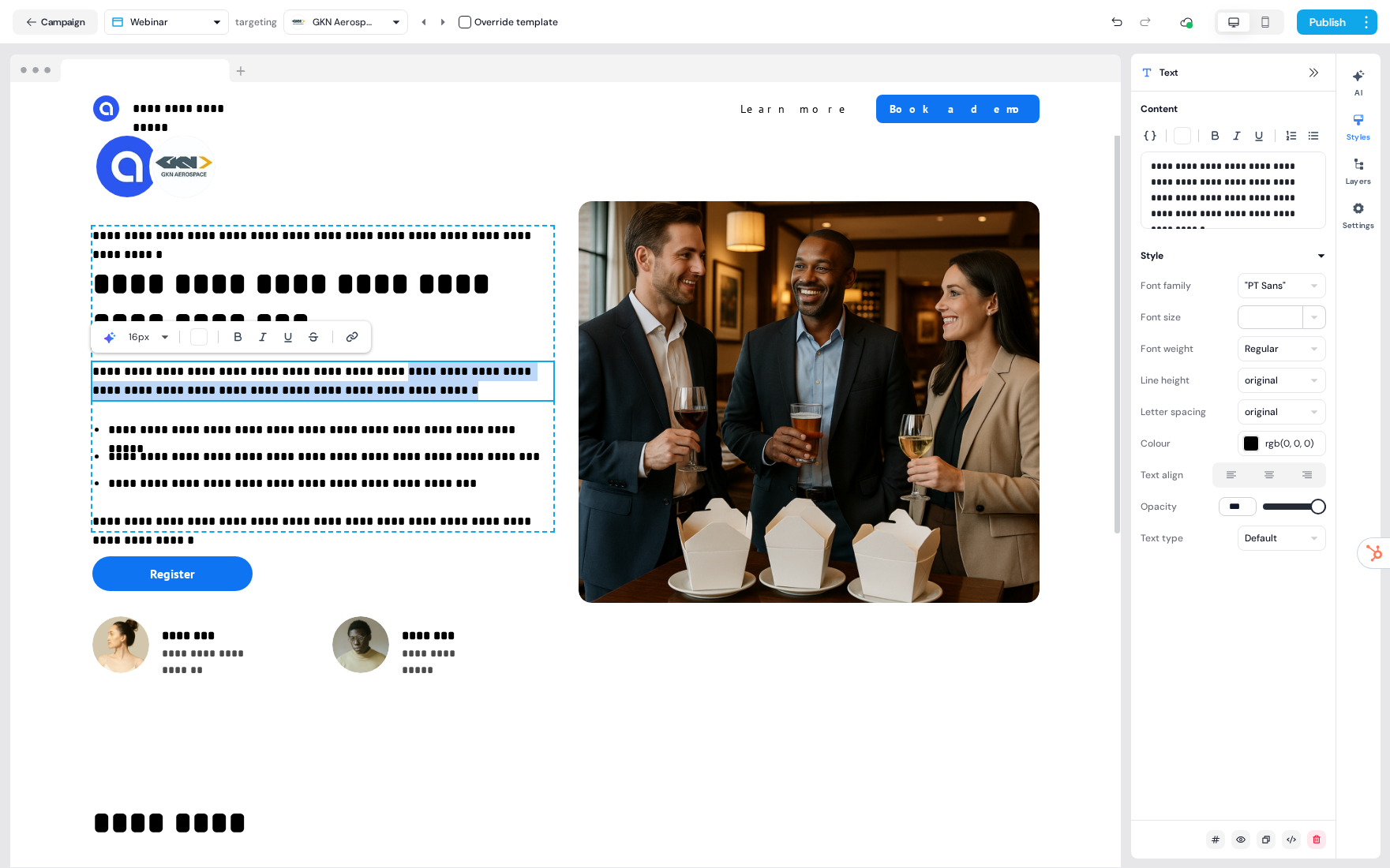 click on "**********" at bounding box center (323, 381) 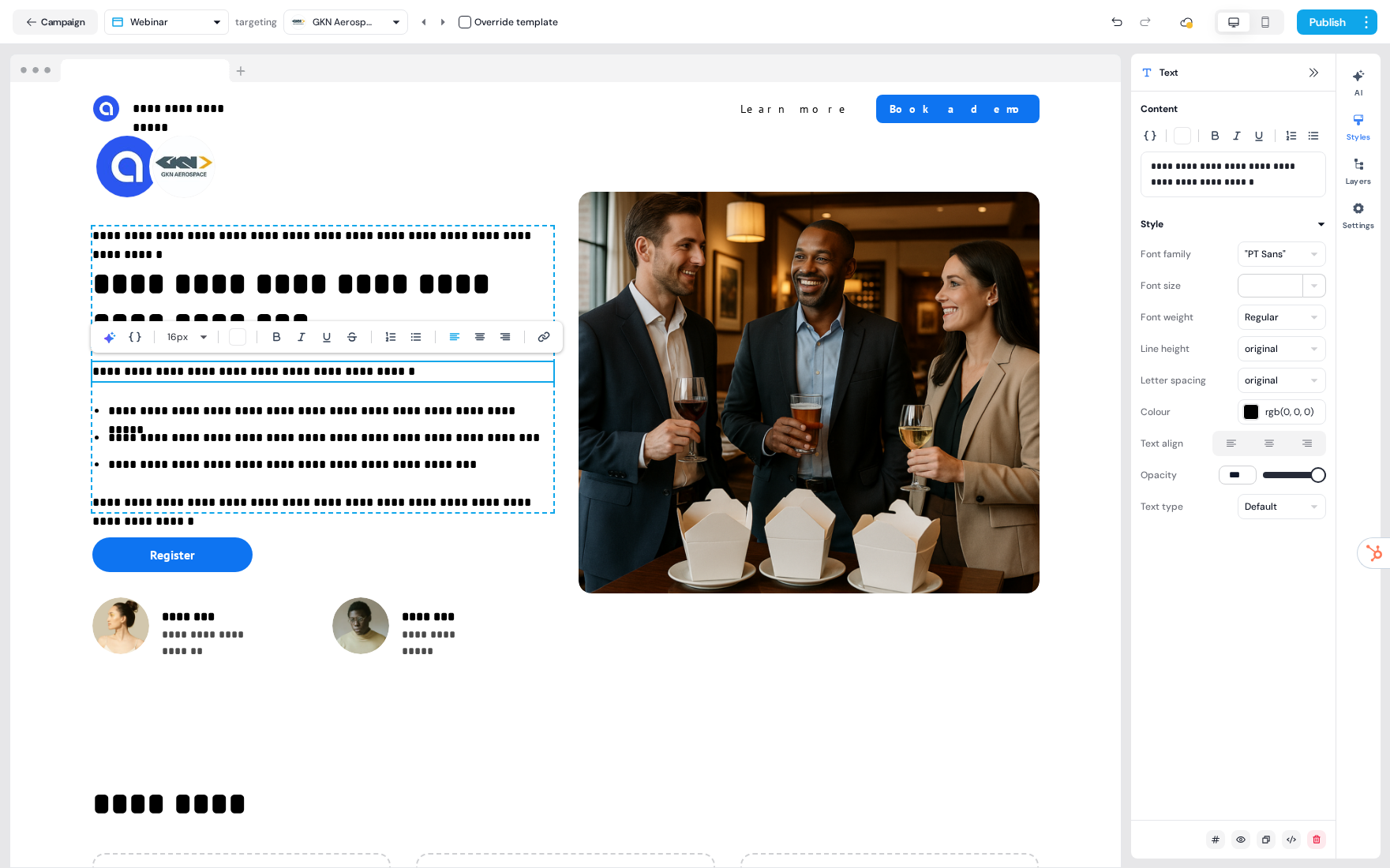 click on "**********" at bounding box center (323, 372) 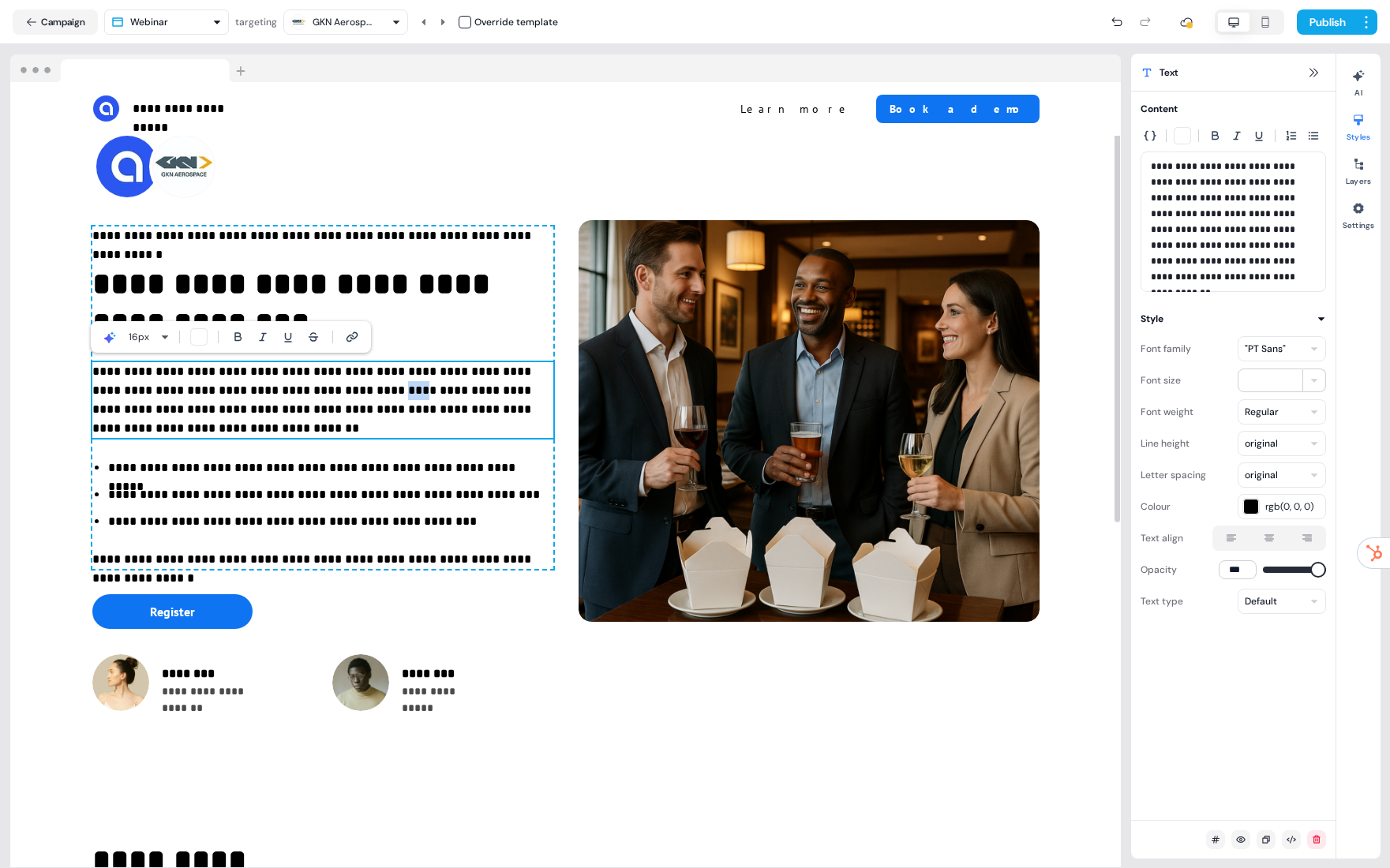 drag, startPoint x: 328, startPoint y: 387, endPoint x: 313, endPoint y: 387, distance: 15 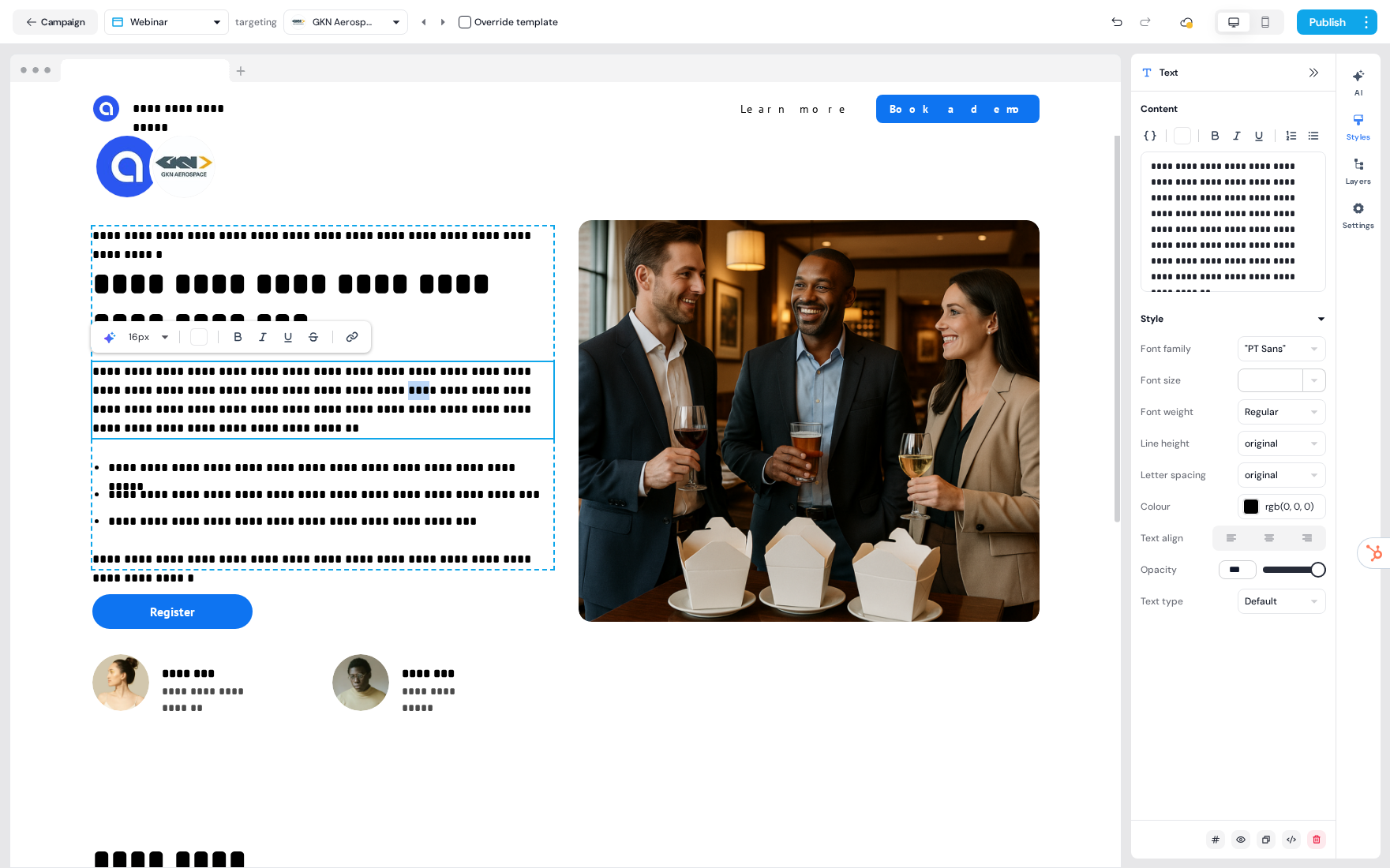 click on "**********" at bounding box center (323, 400) 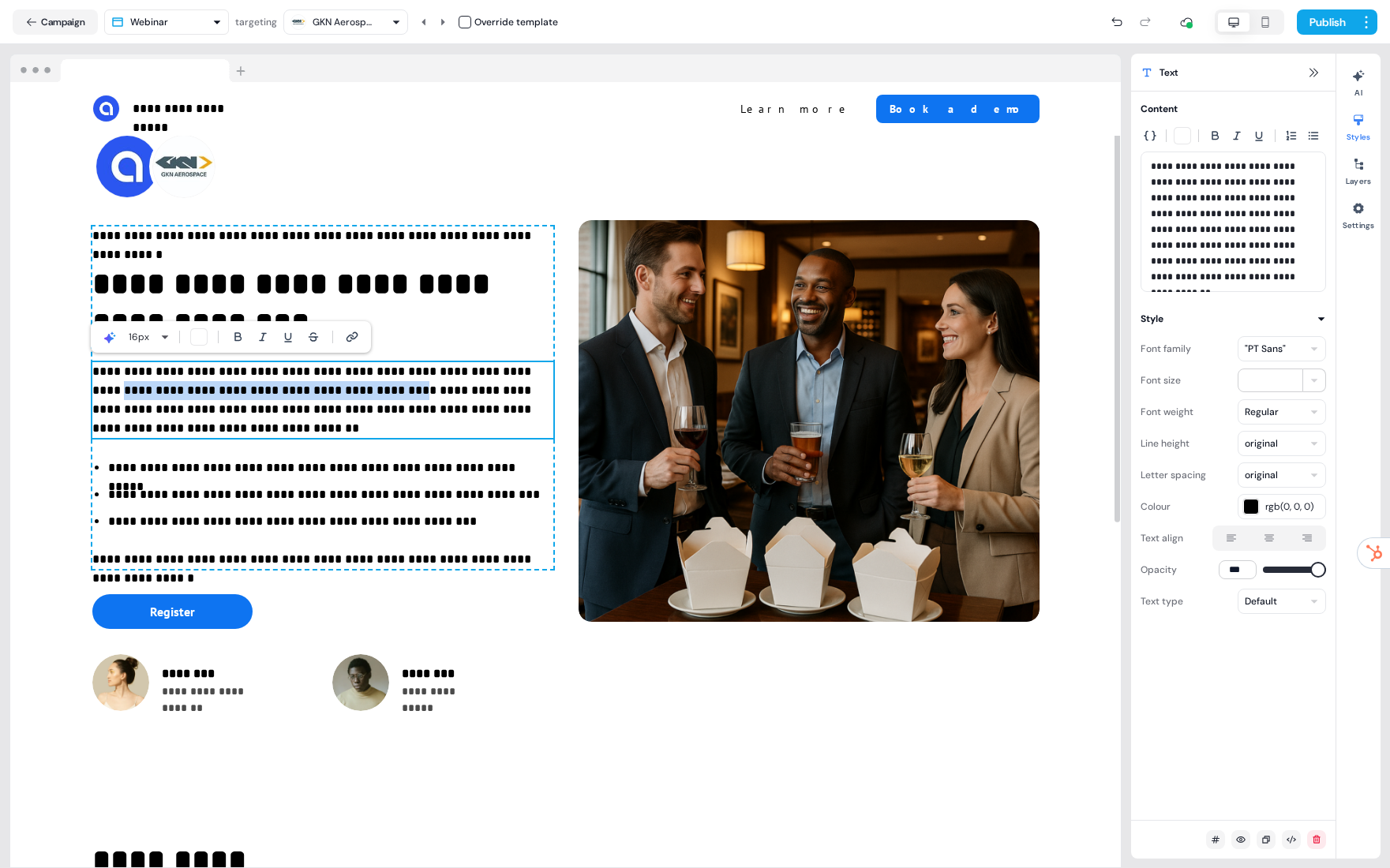 drag, startPoint x: 328, startPoint y: 392, endPoint x: 486, endPoint y: 375, distance: 158.91193 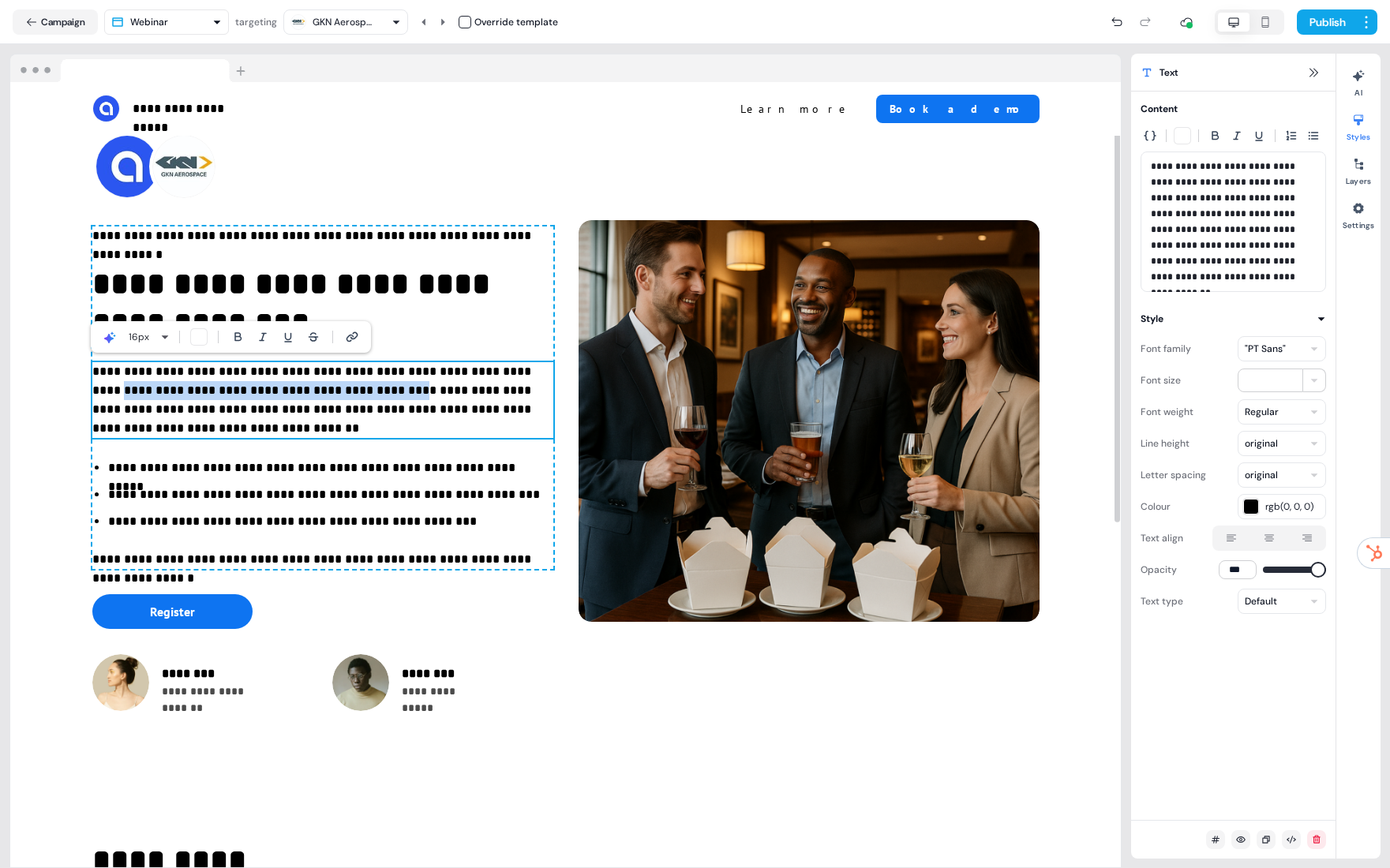 click on "**********" at bounding box center [323, 400] 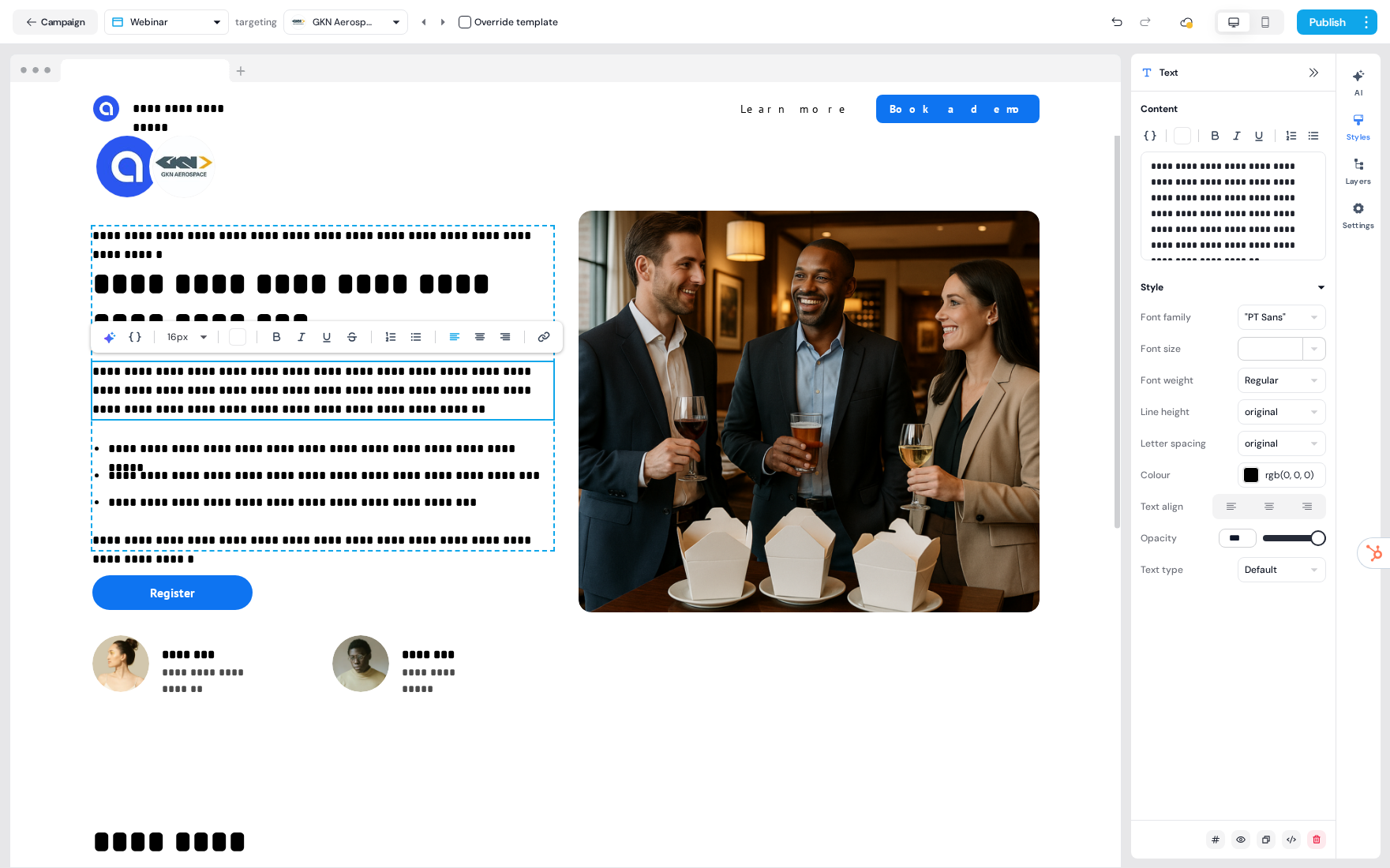 click on "**********" at bounding box center (323, 391) 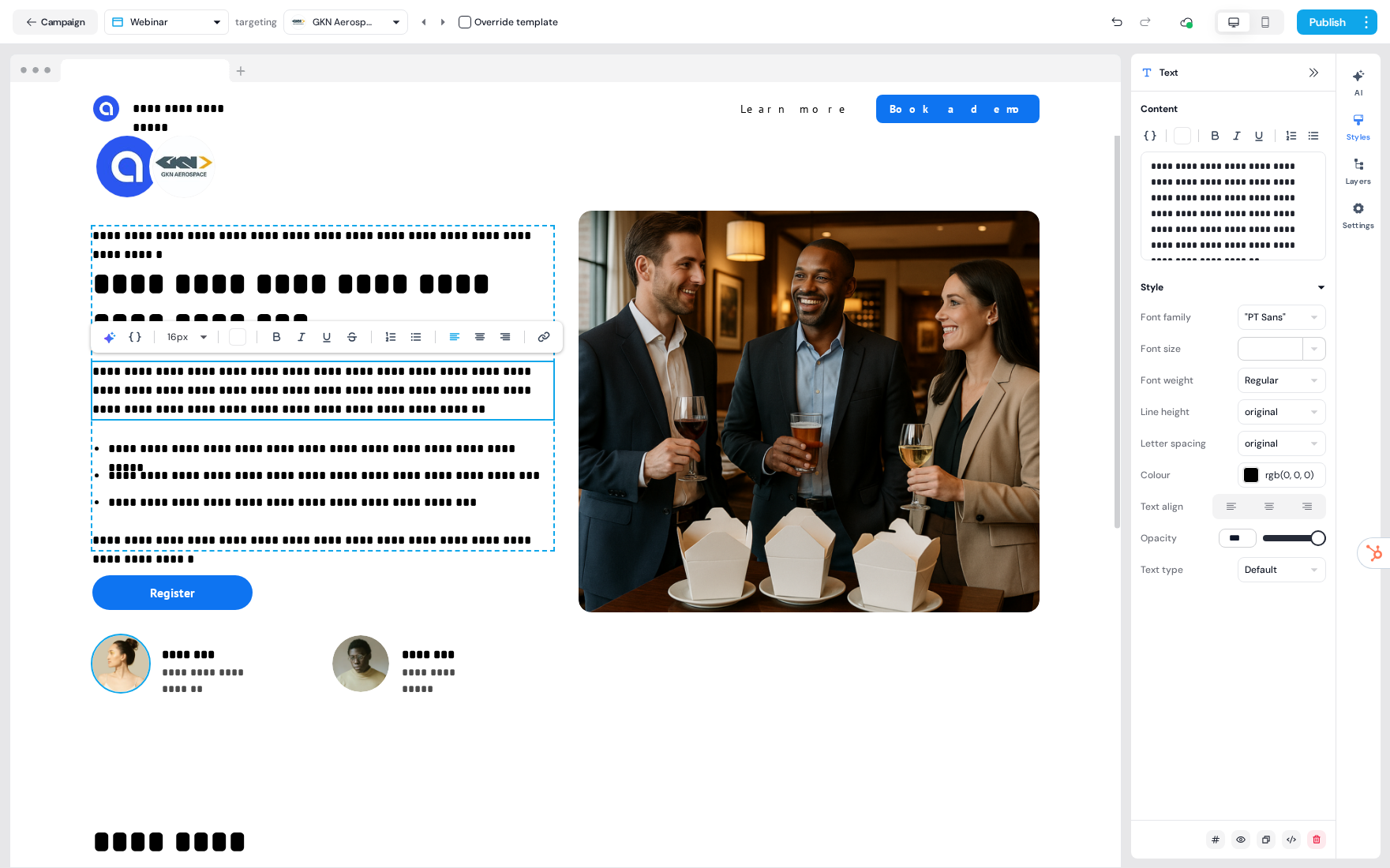 click at bounding box center (121, 664) 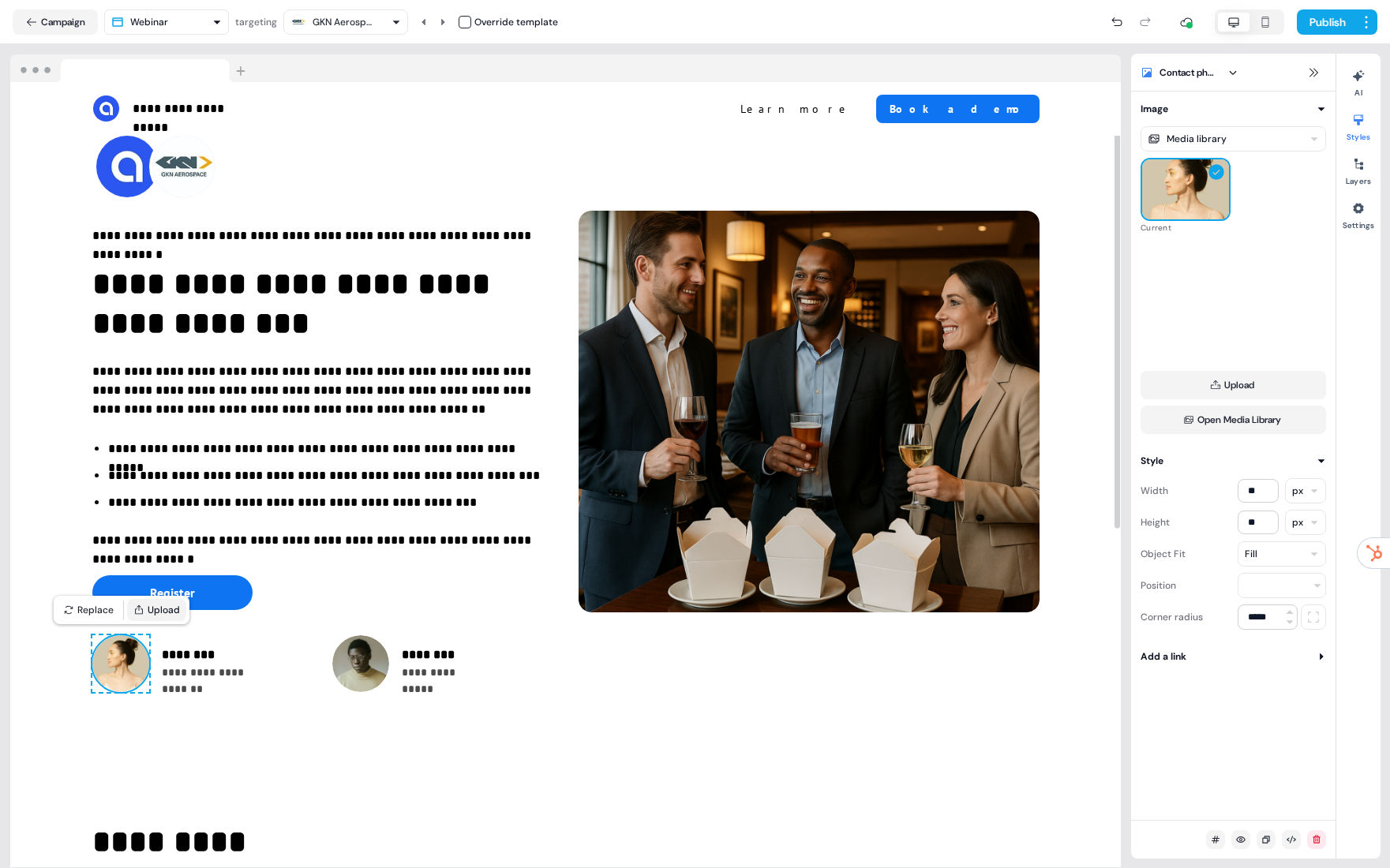 click on "Upload" at bounding box center (156, 610) 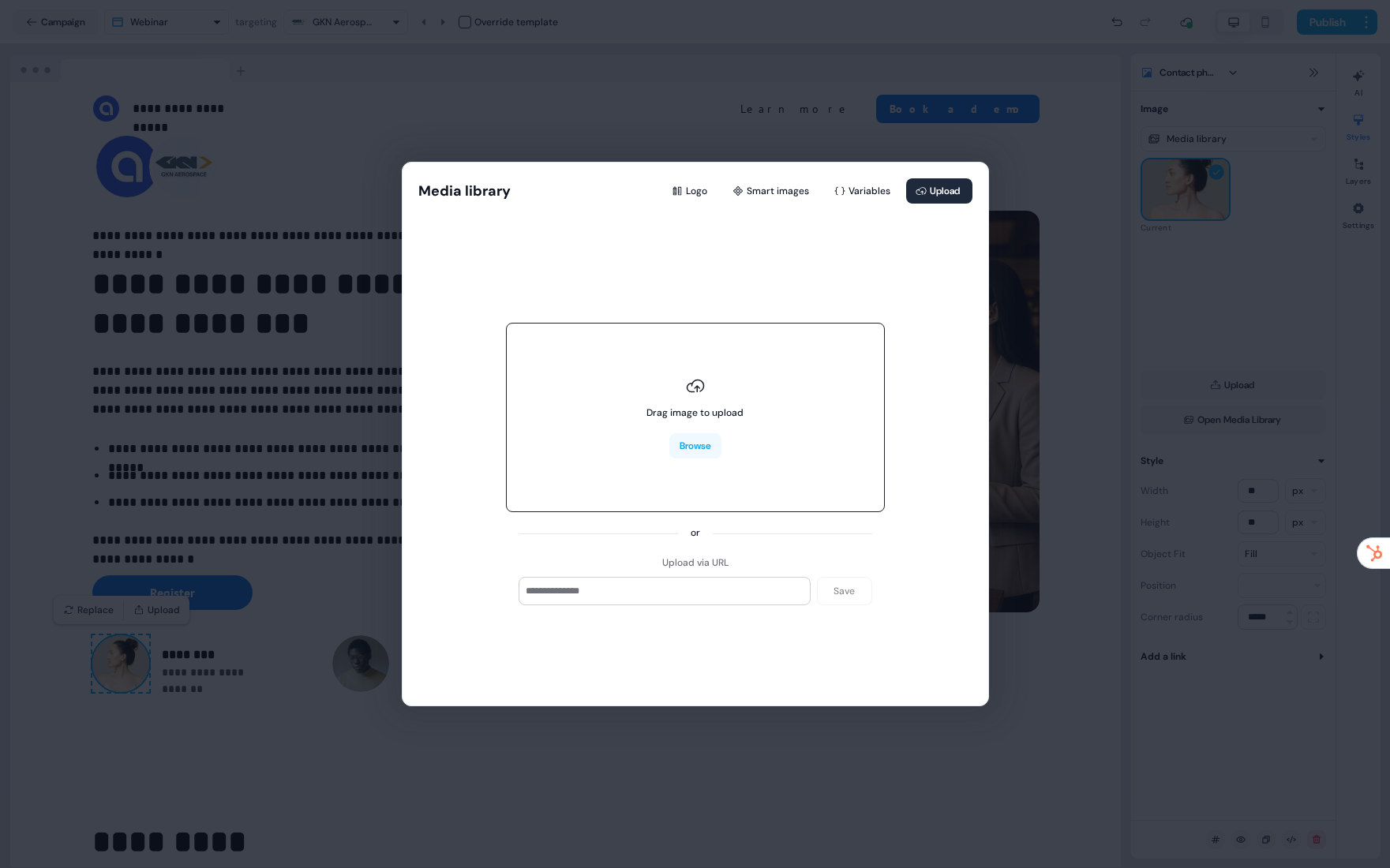 click on "Drag image to upload Browse" at bounding box center [695, 417] 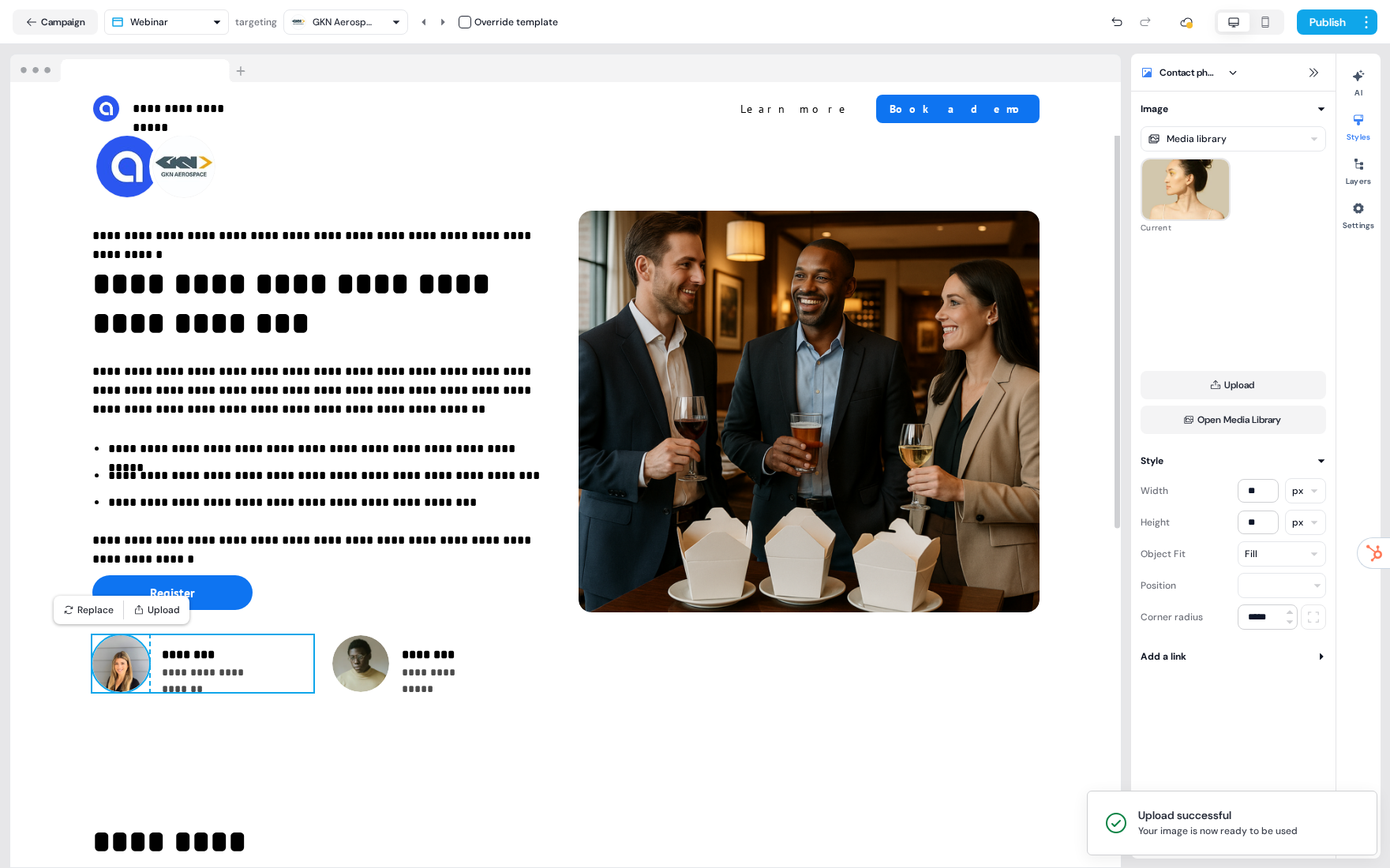 click on "**********" at bounding box center (203, 664) 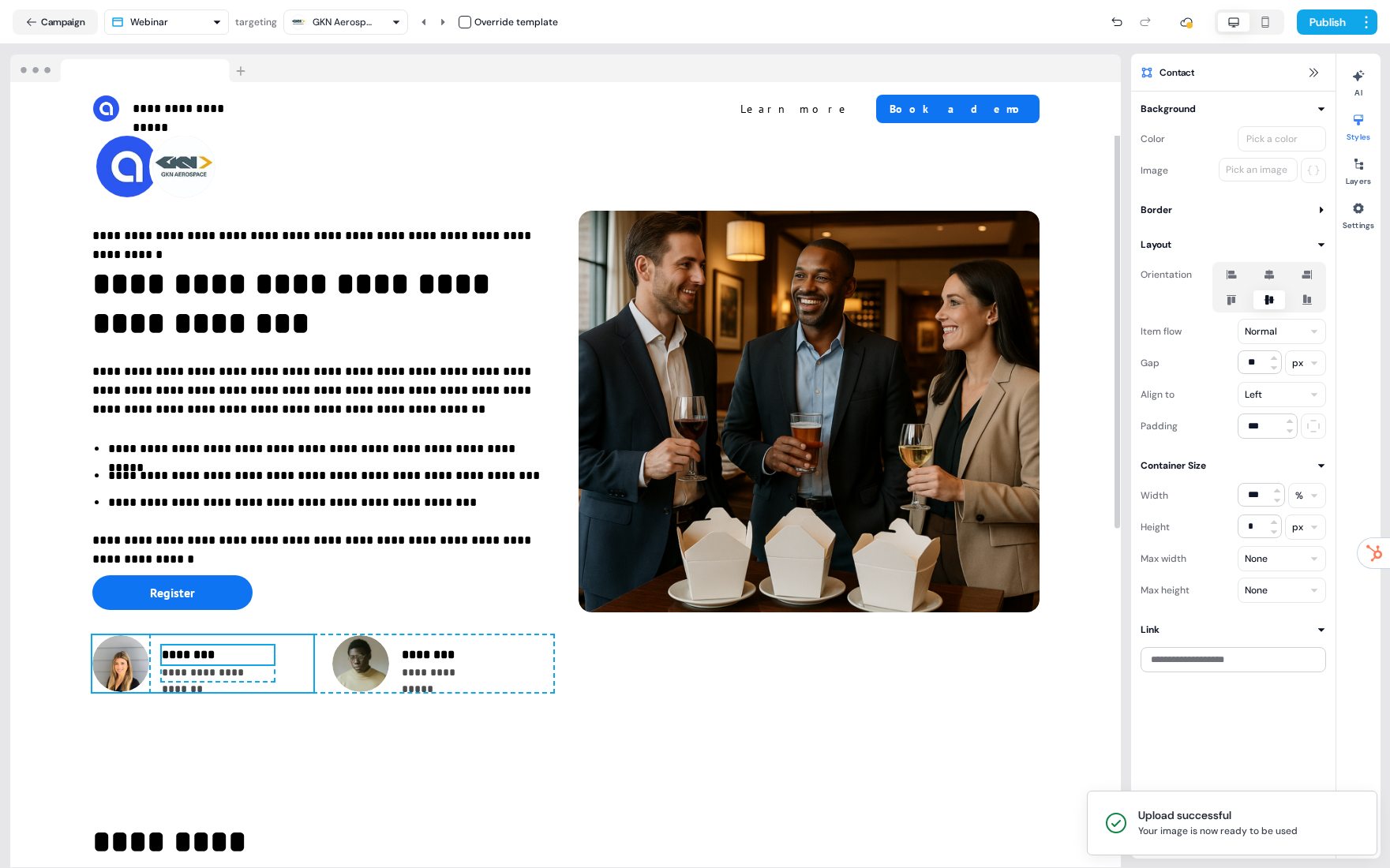 click on "********" at bounding box center (218, 655) 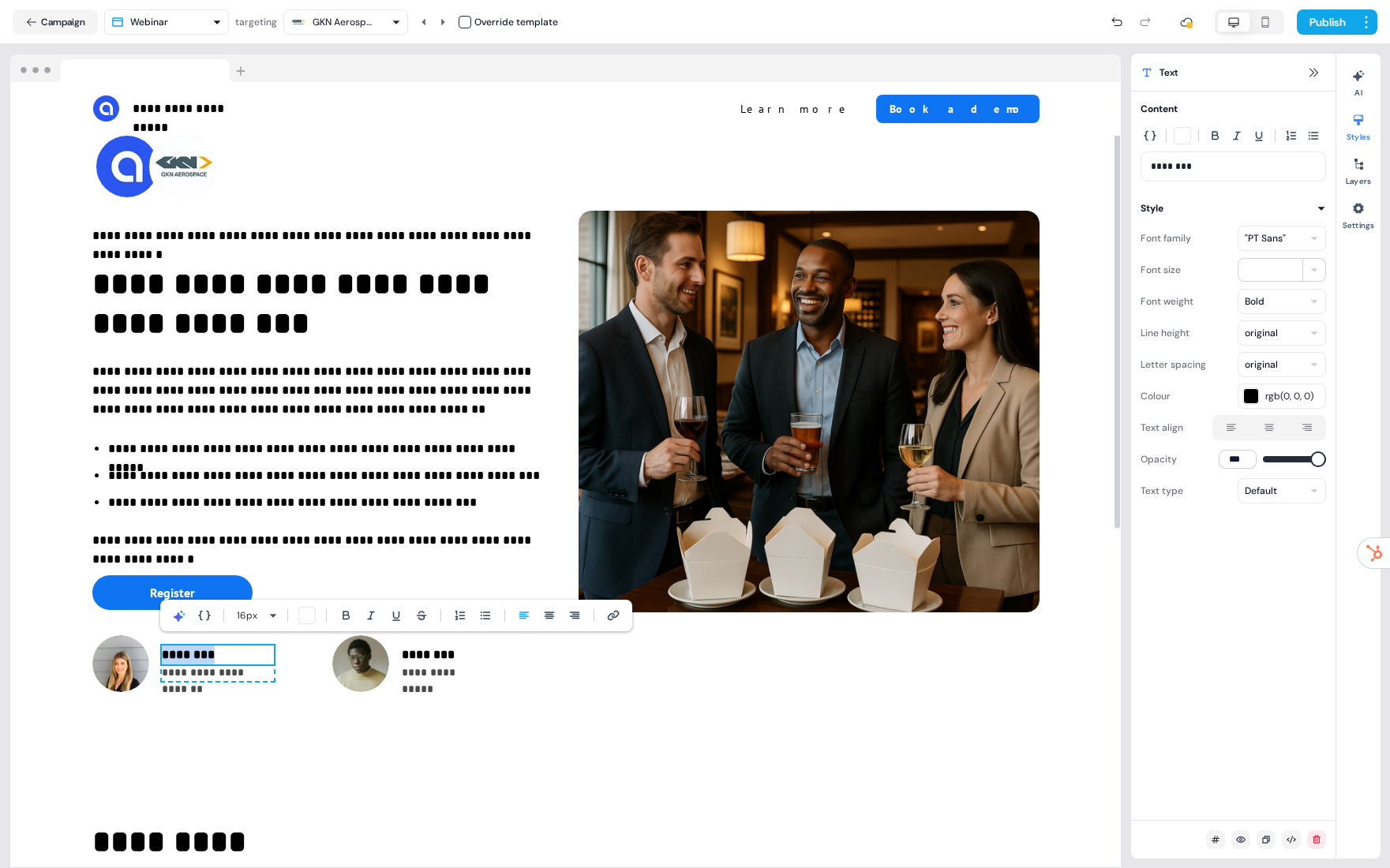 type 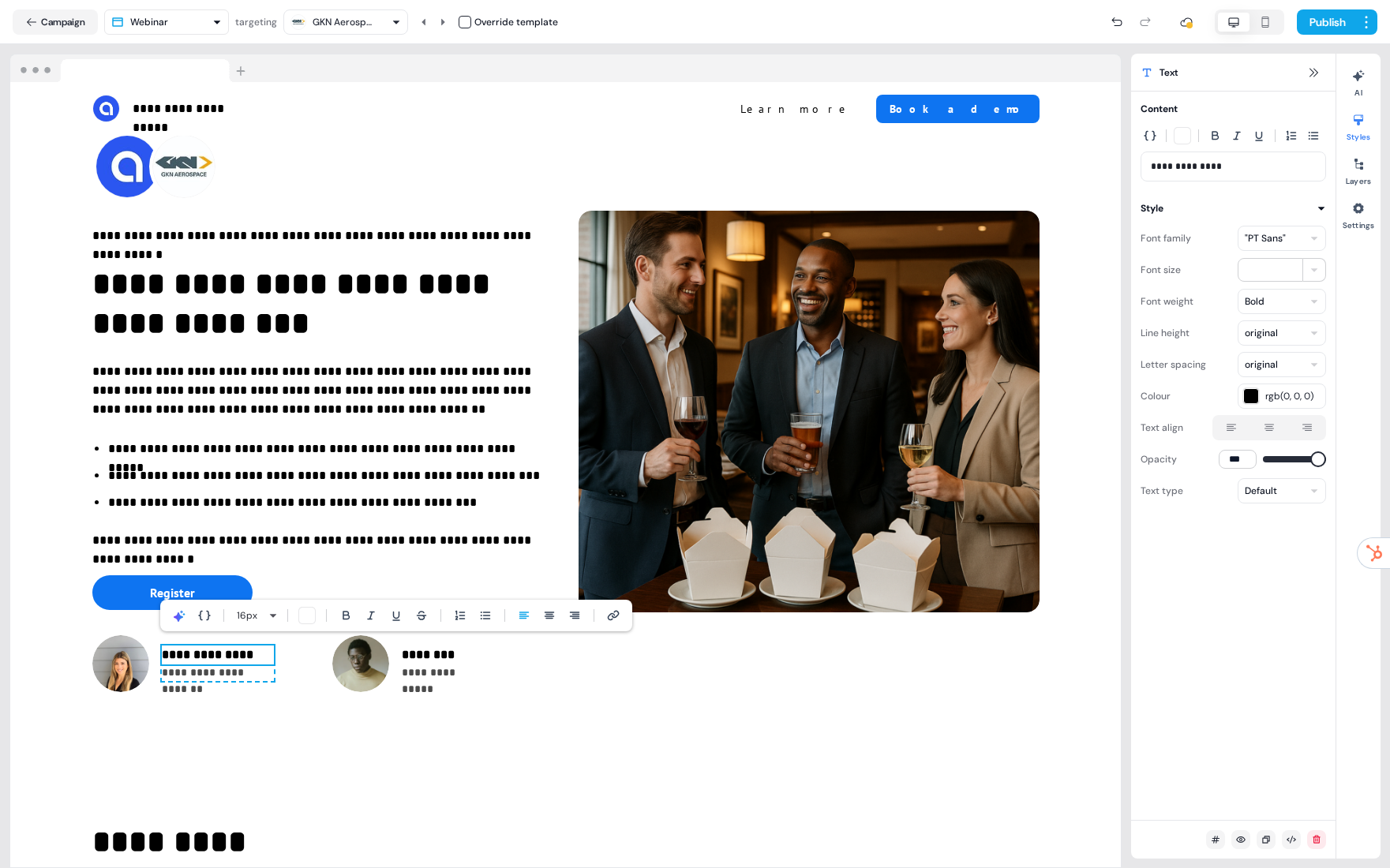 click on "**********" at bounding box center (218, 672) 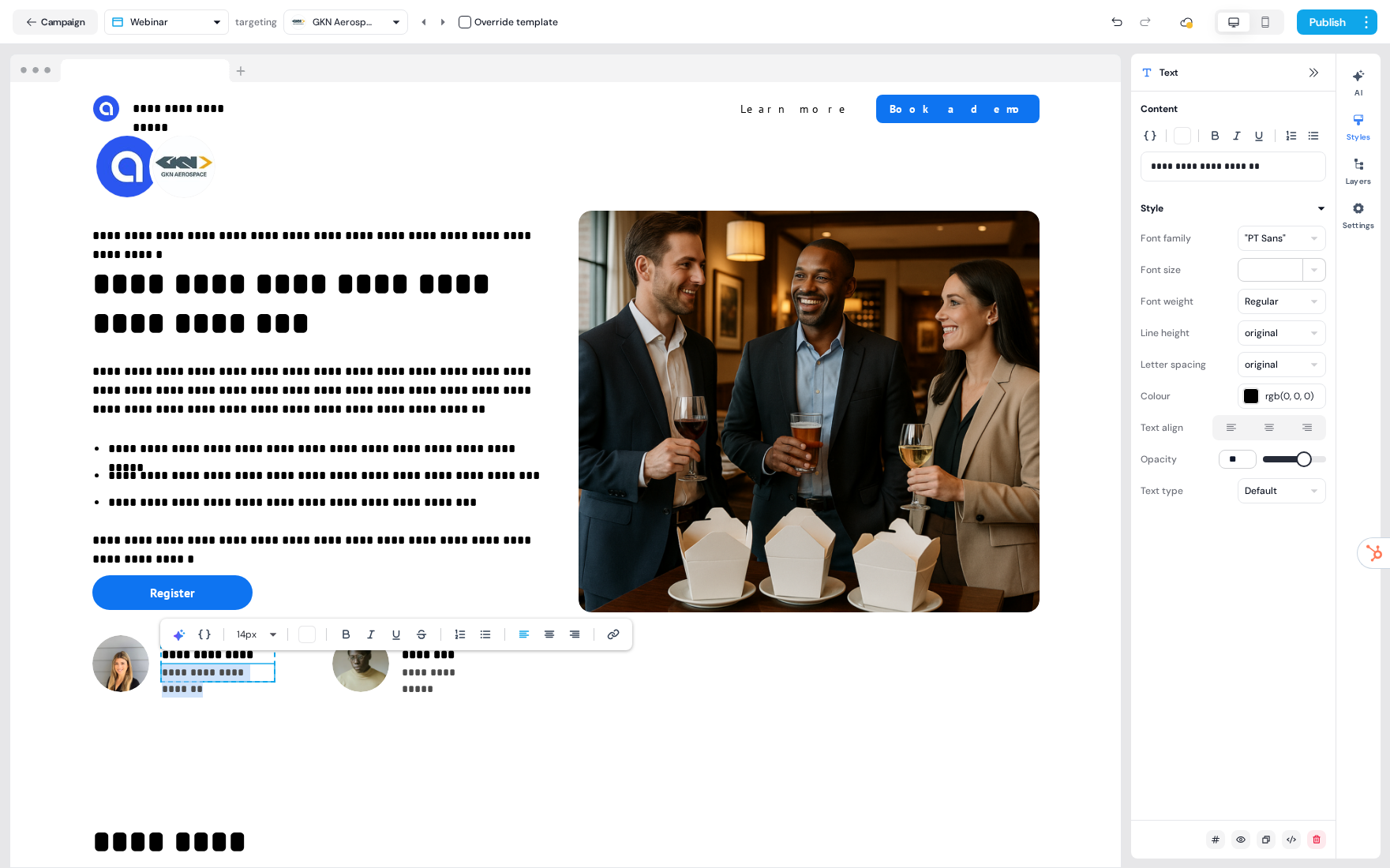 type 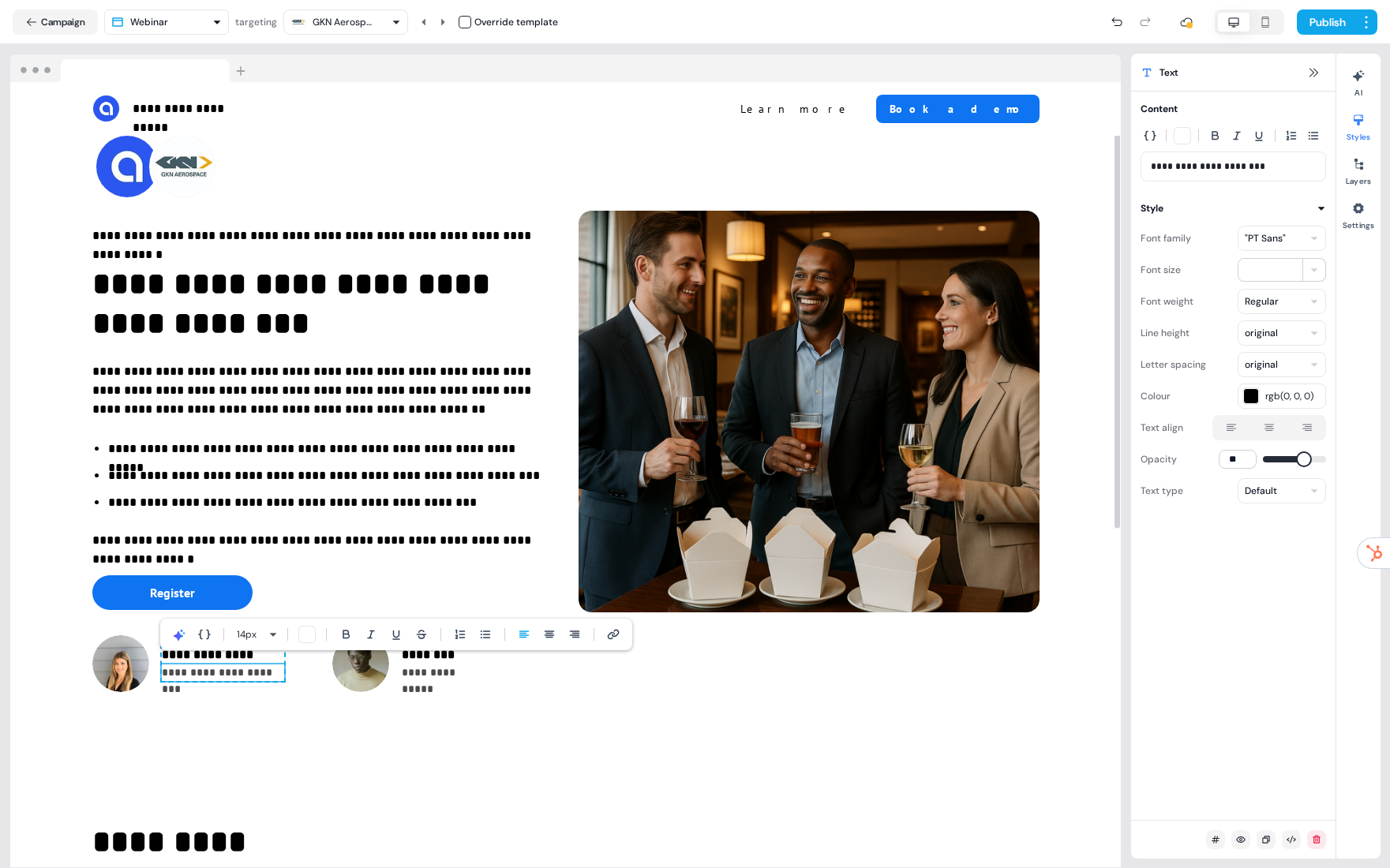 click on "**********" at bounding box center (223, 672) 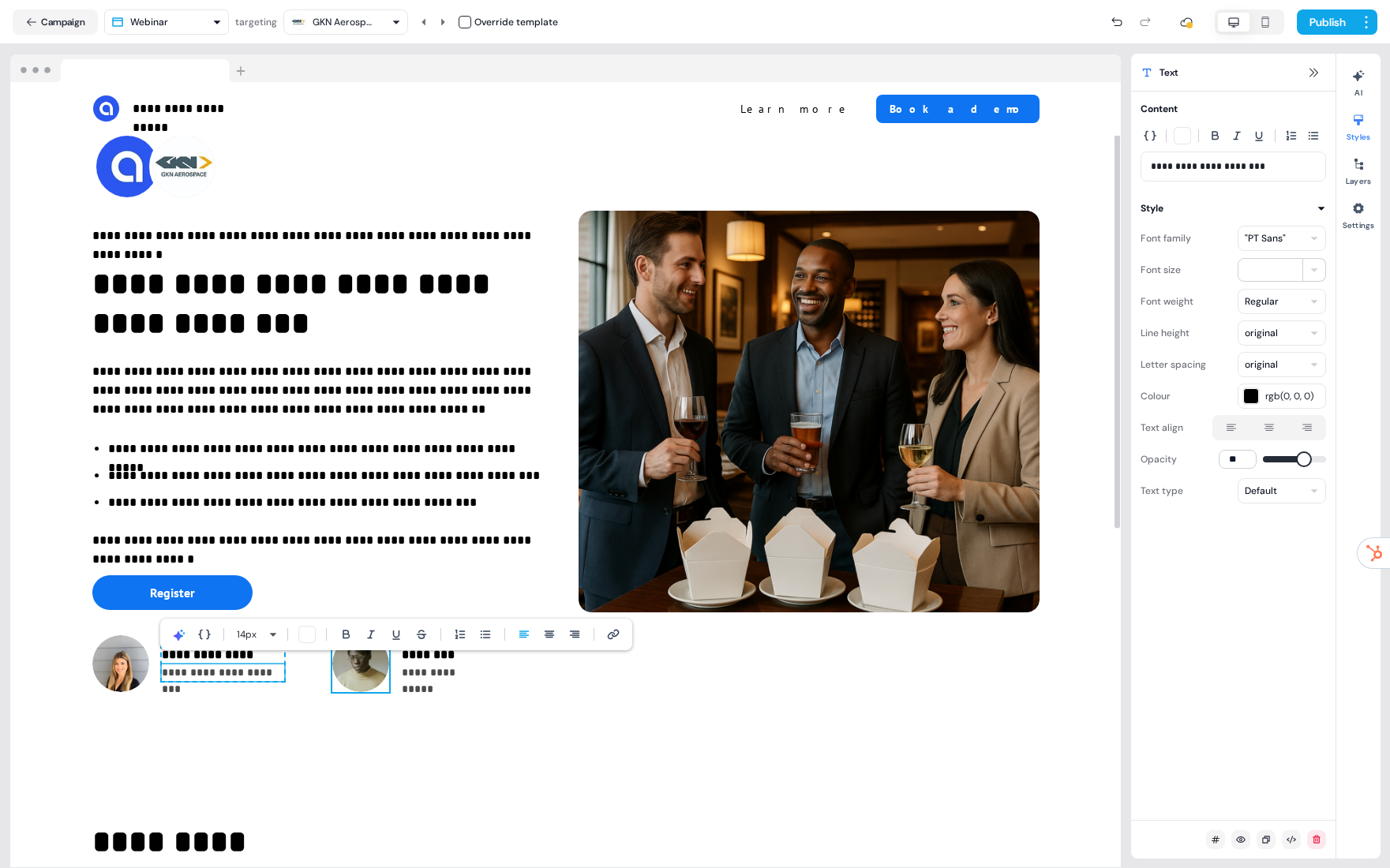 click on "To pick up a draggable item, press the space bar.
While dragging, use the arrow keys to move the item.
Press space again to drop the item in its new position, or press escape to cancel." at bounding box center (361, 664) 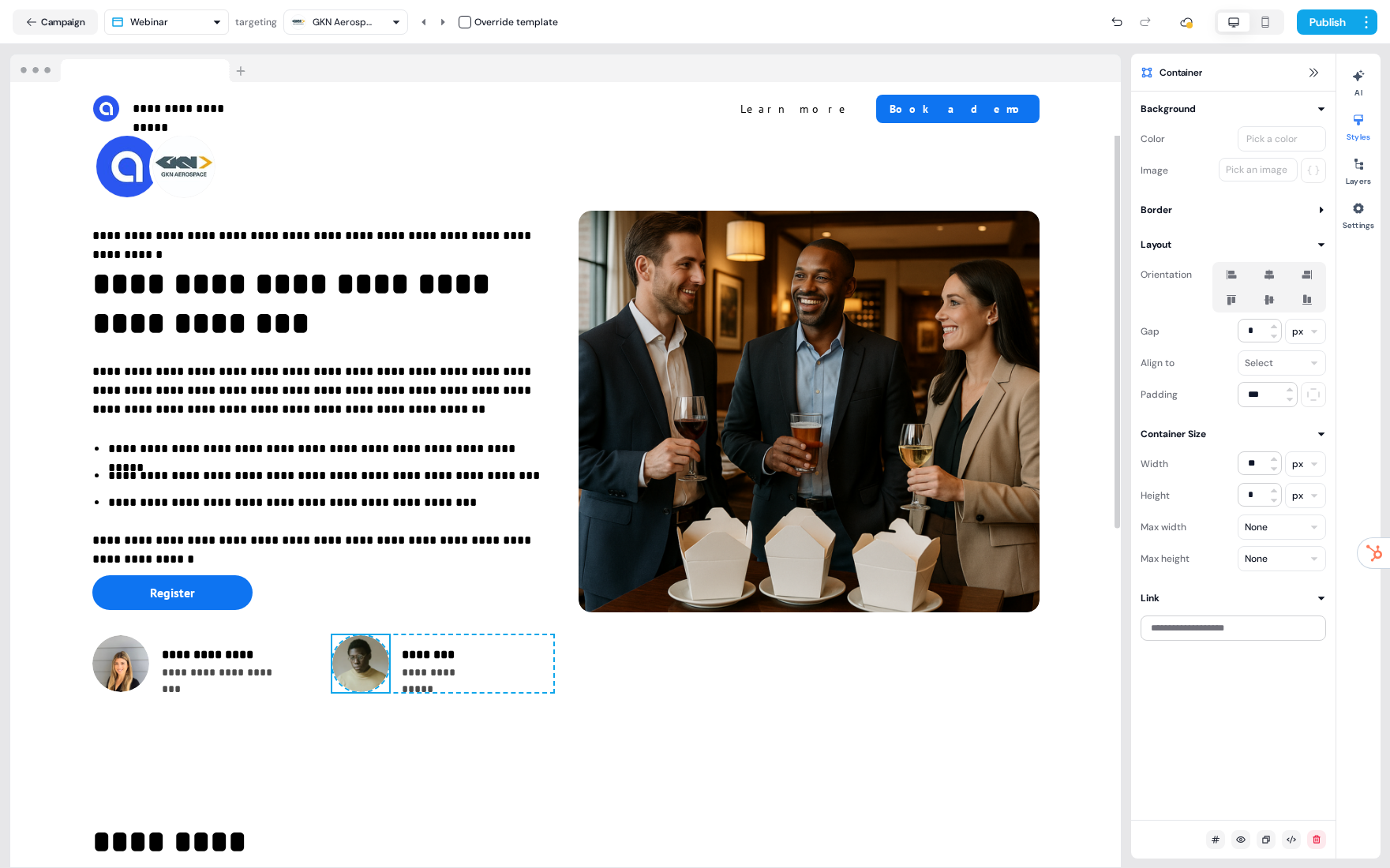 click on "**********" at bounding box center [443, 664] 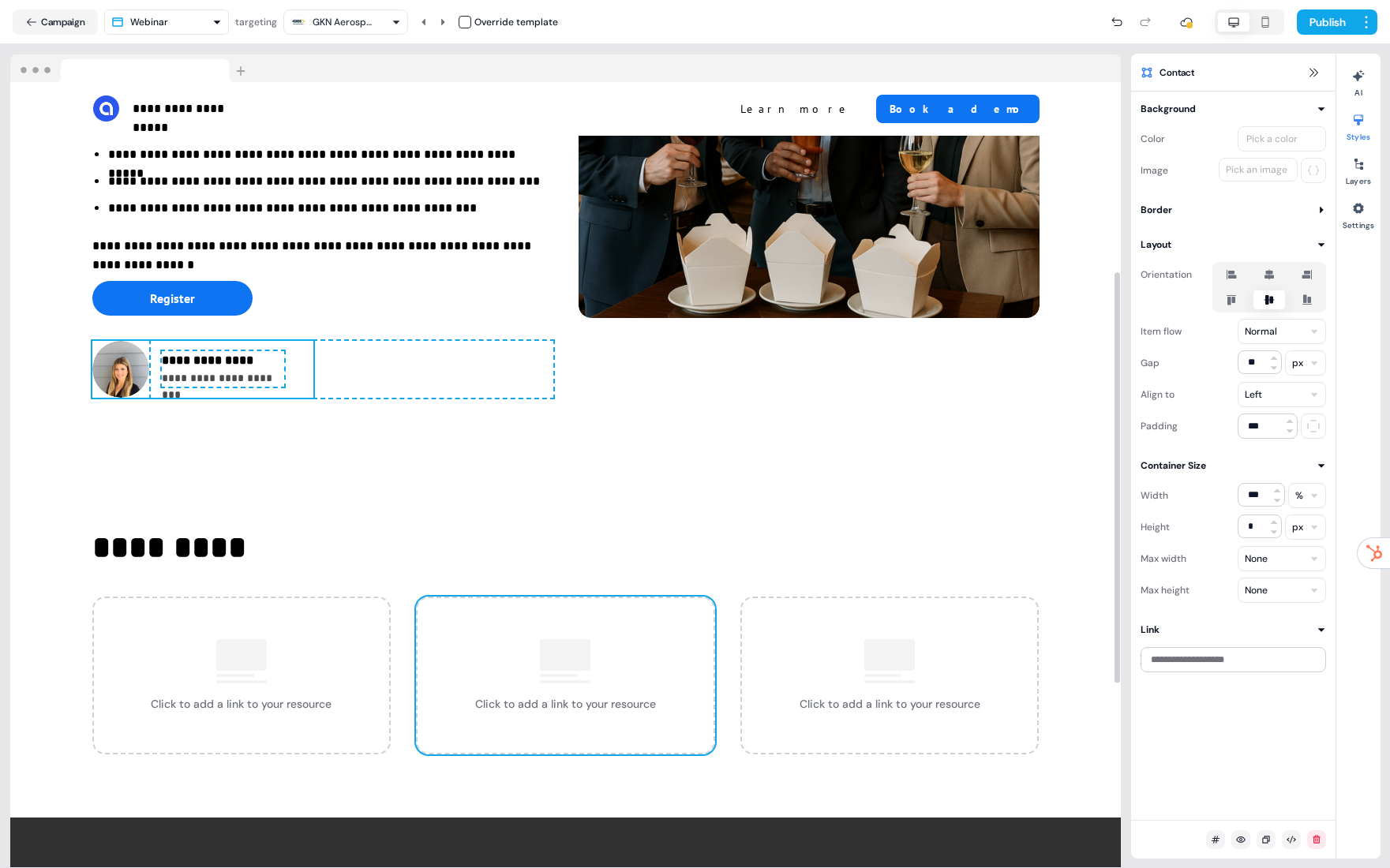 scroll, scrollTop: 363, scrollLeft: 0, axis: vertical 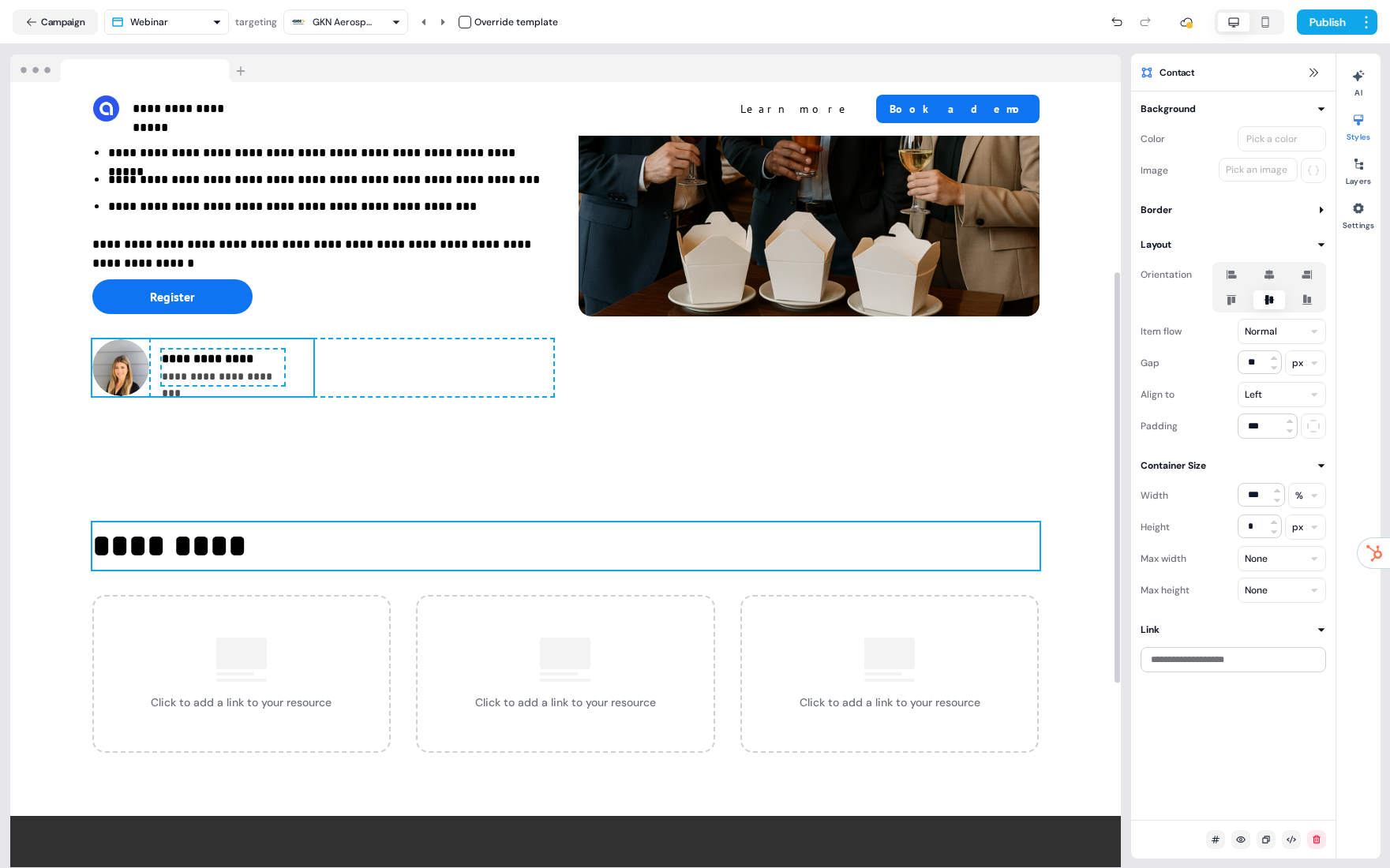 click on "*********" at bounding box center [566, 546] 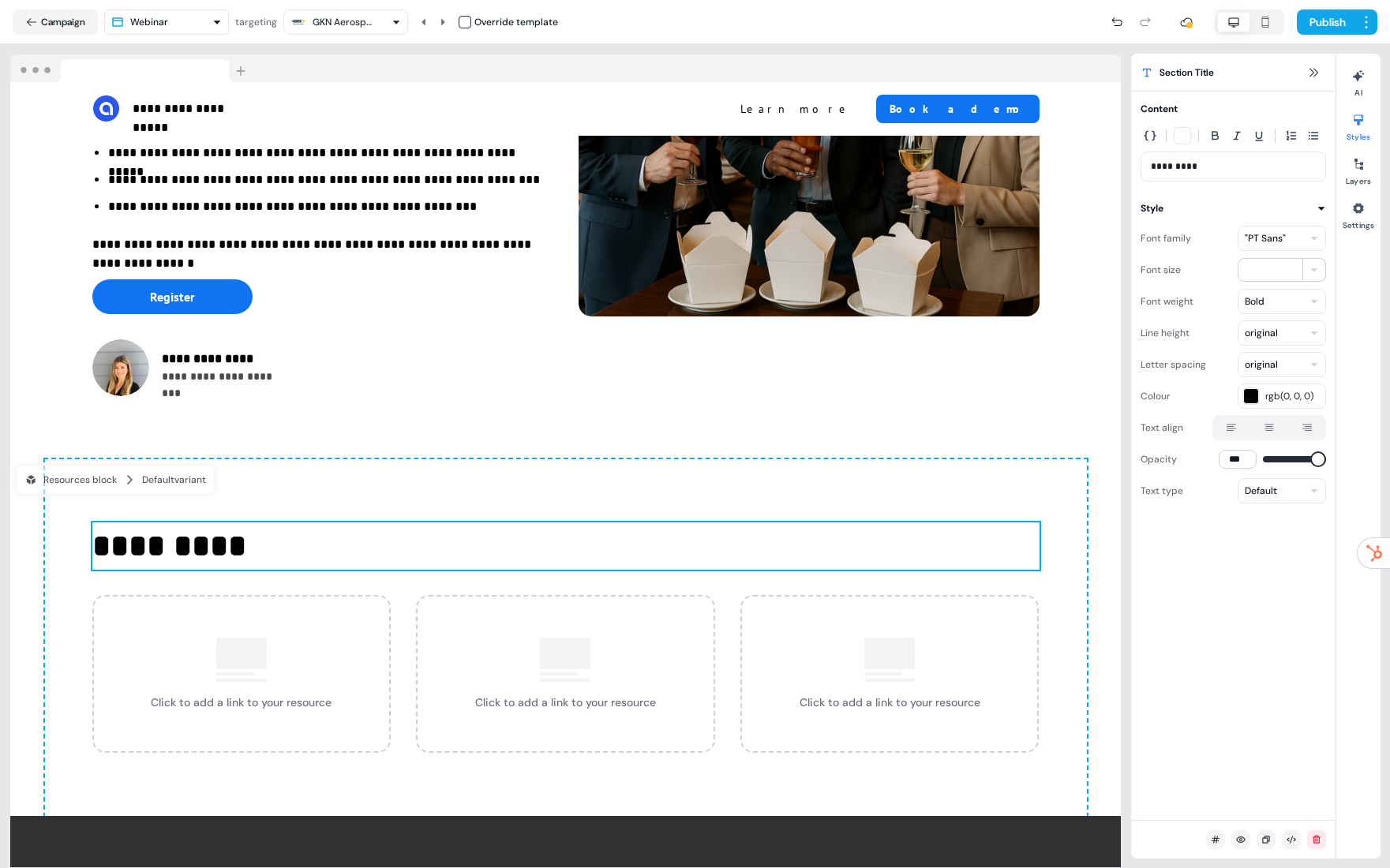click at bounding box center [1269, 428] 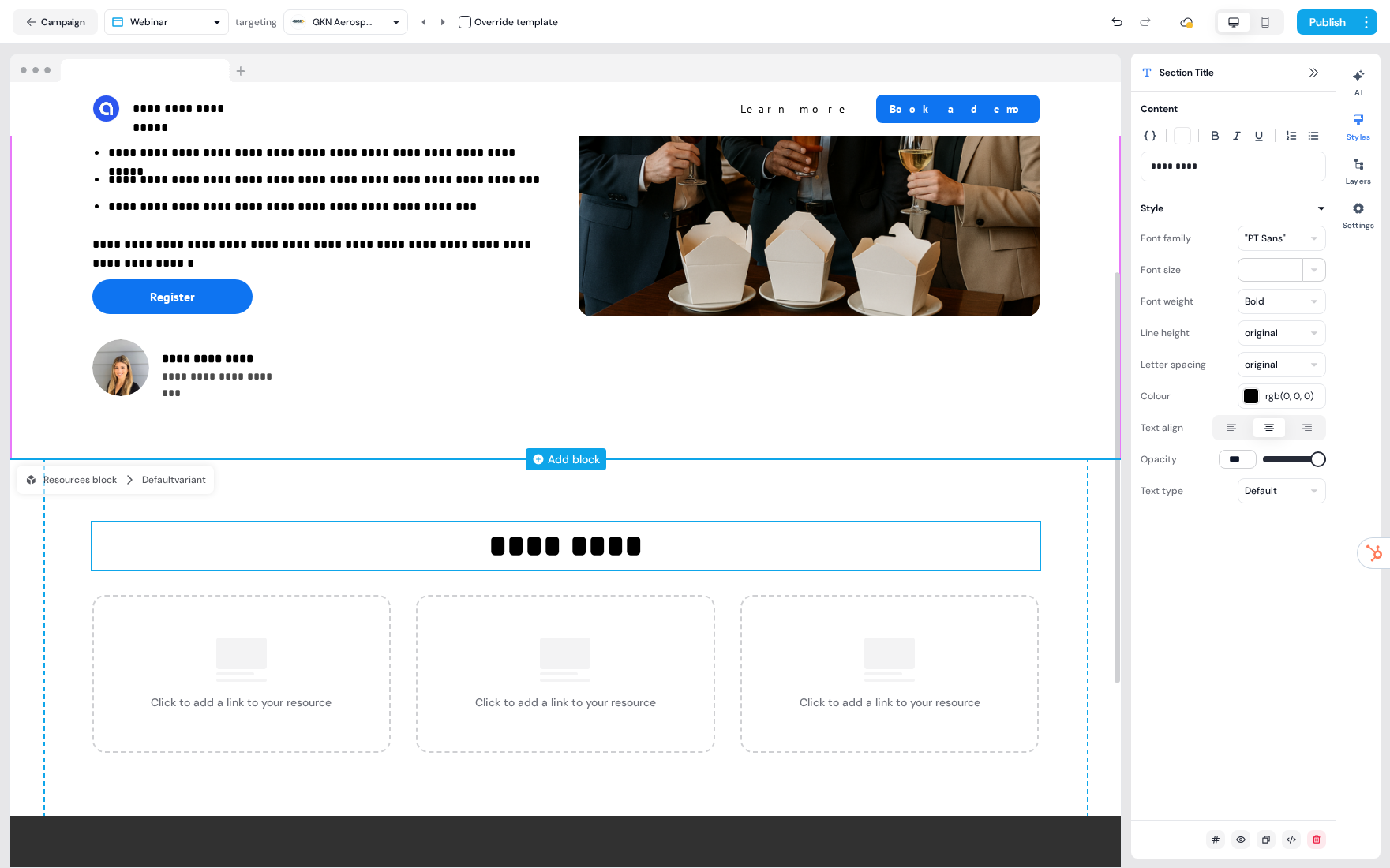 click on "Add block" at bounding box center (574, 459) 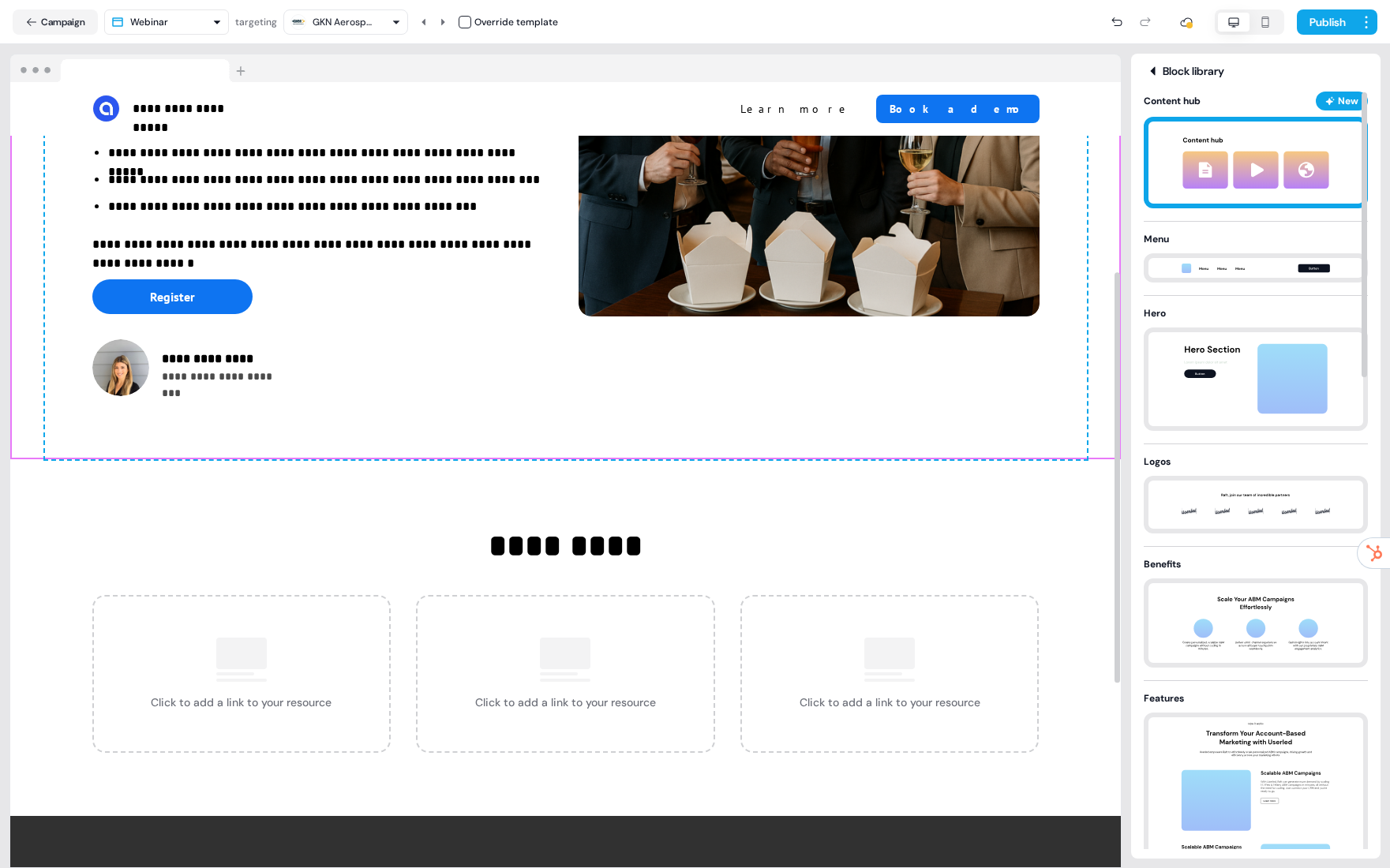 click at bounding box center [1256, 163] 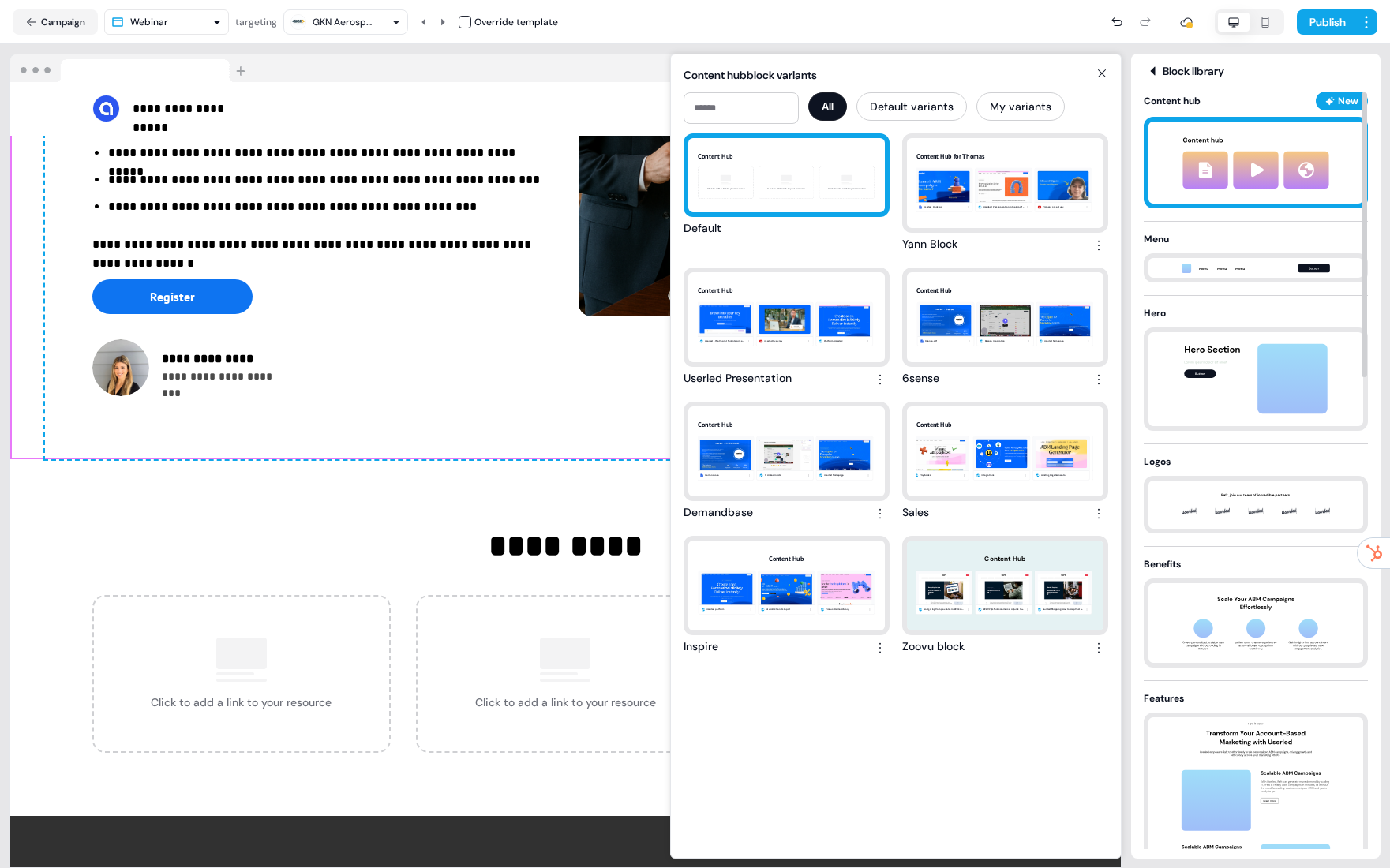 click on "Content Hub Click to add a link to your resource Click to add a link to your resource Click to add a link to your resource" at bounding box center [786, 175] 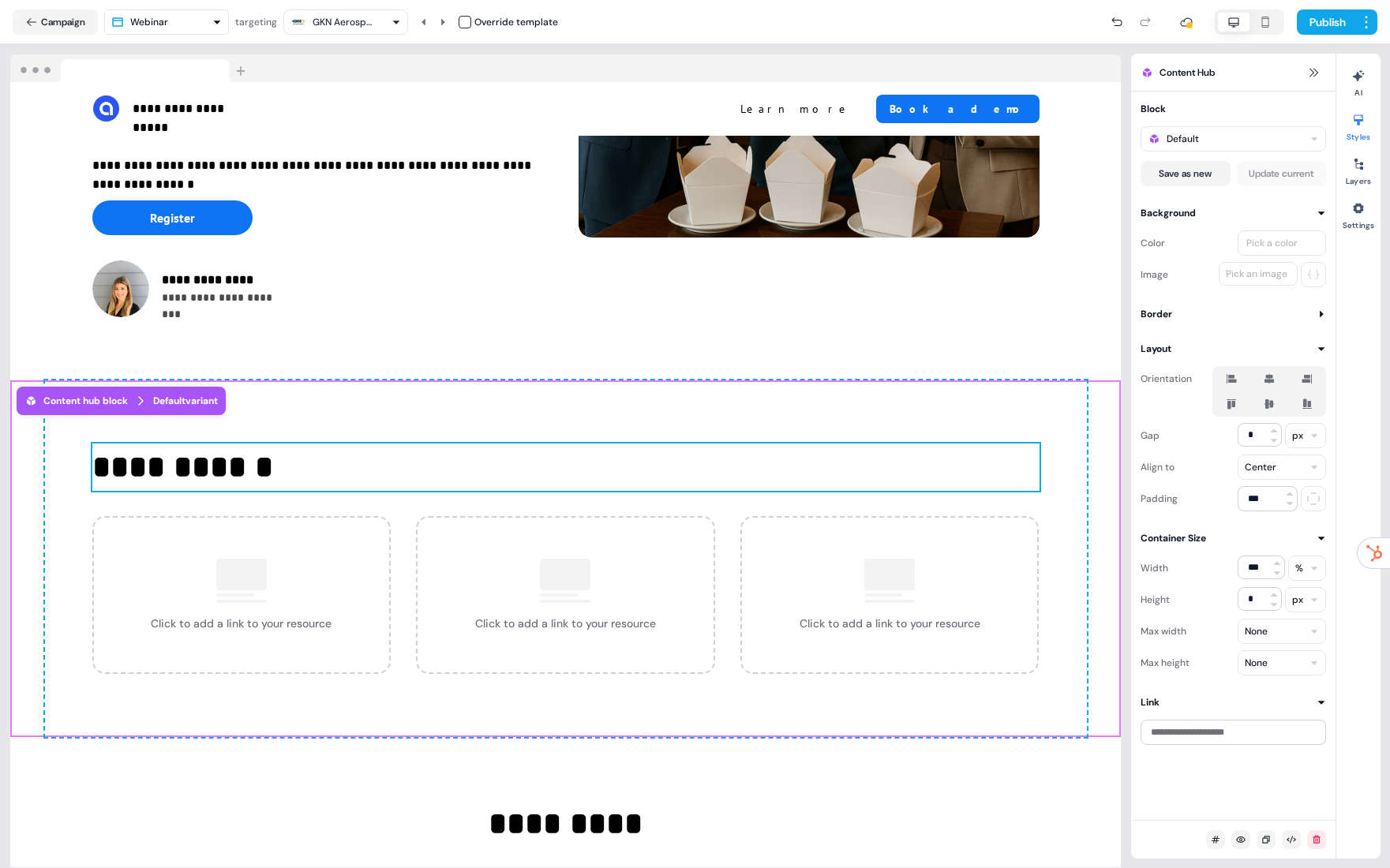 scroll, scrollTop: 497, scrollLeft: 0, axis: vertical 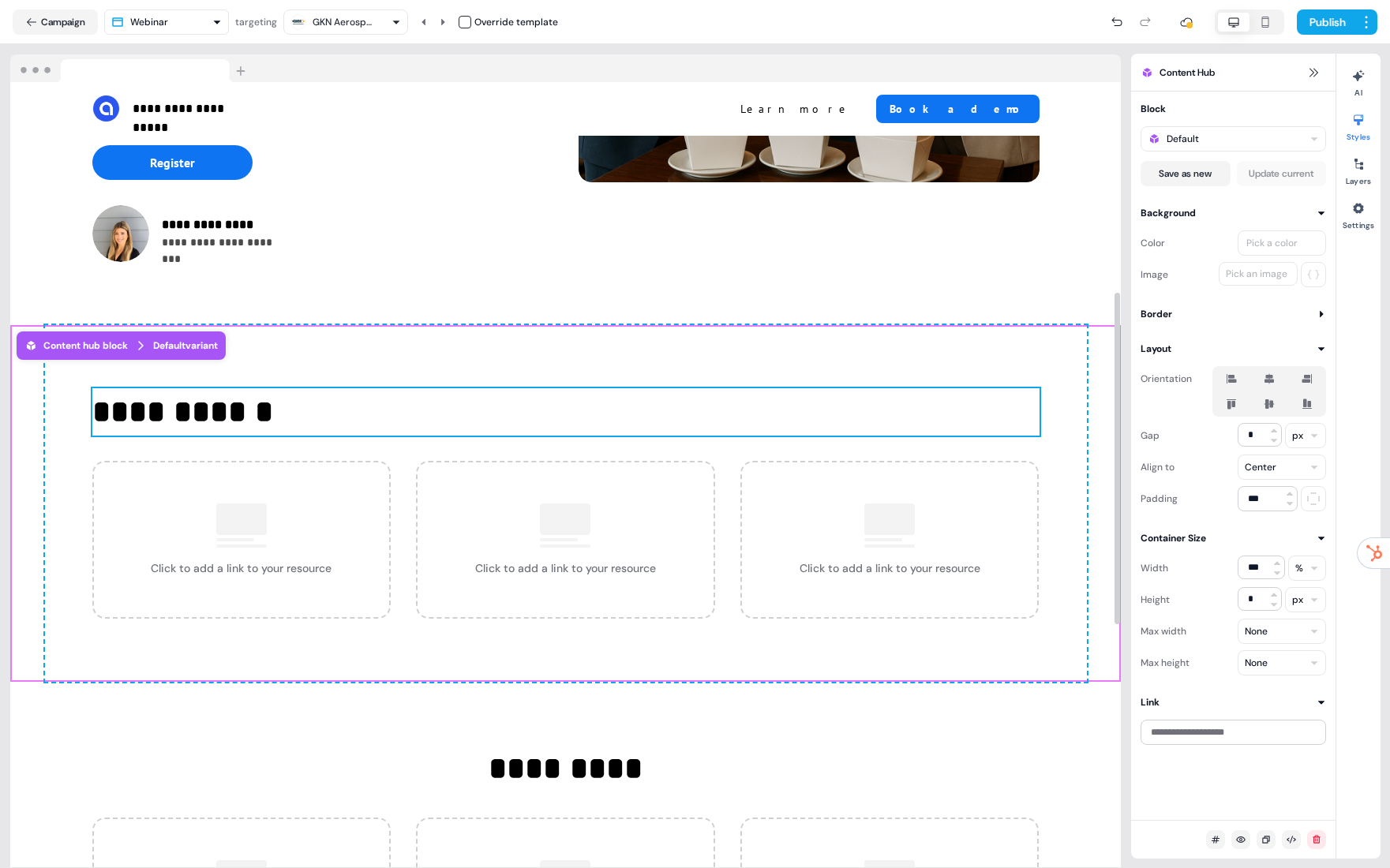 click on "**********" at bounding box center [566, 412] 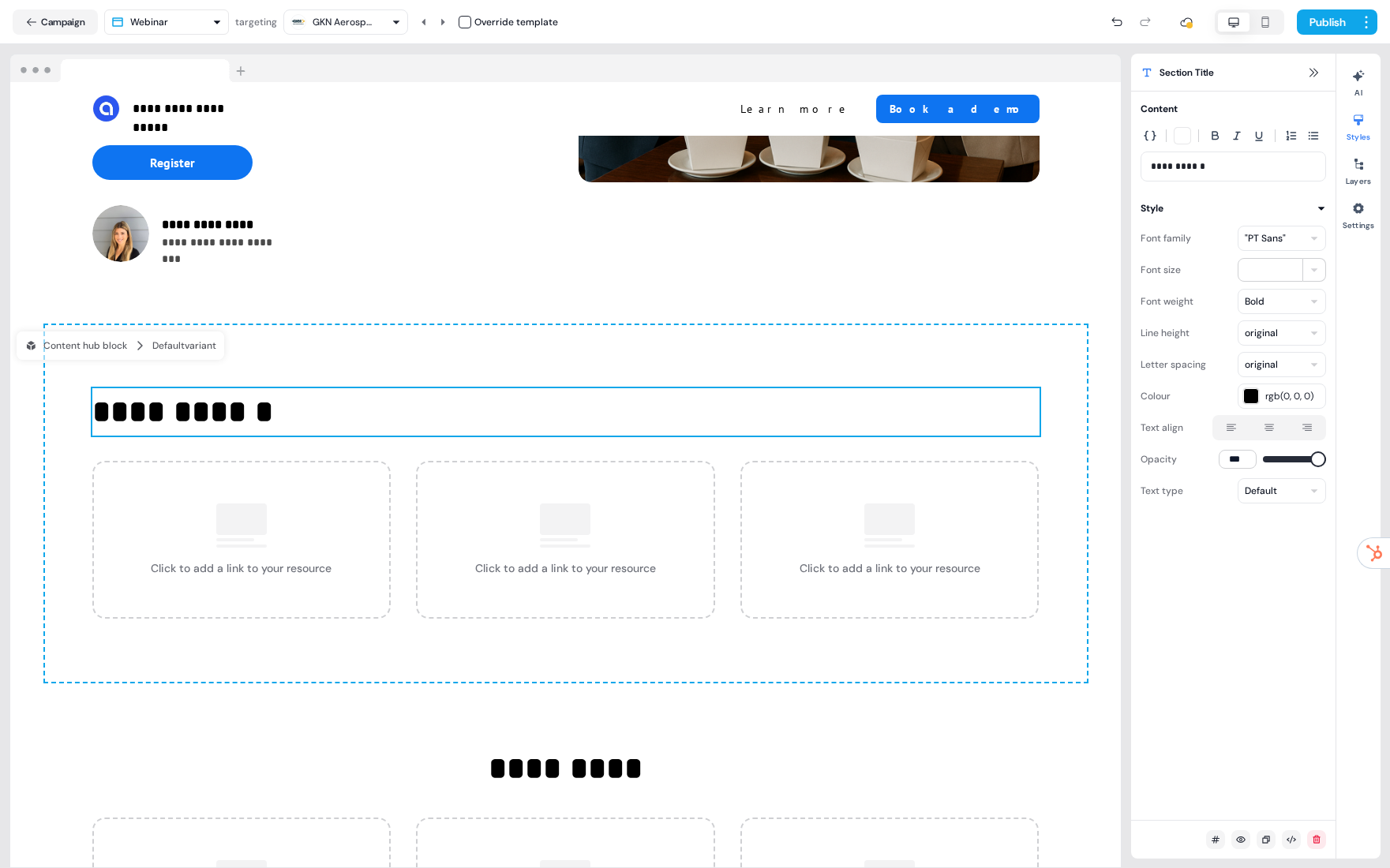 click at bounding box center (1269, 428) 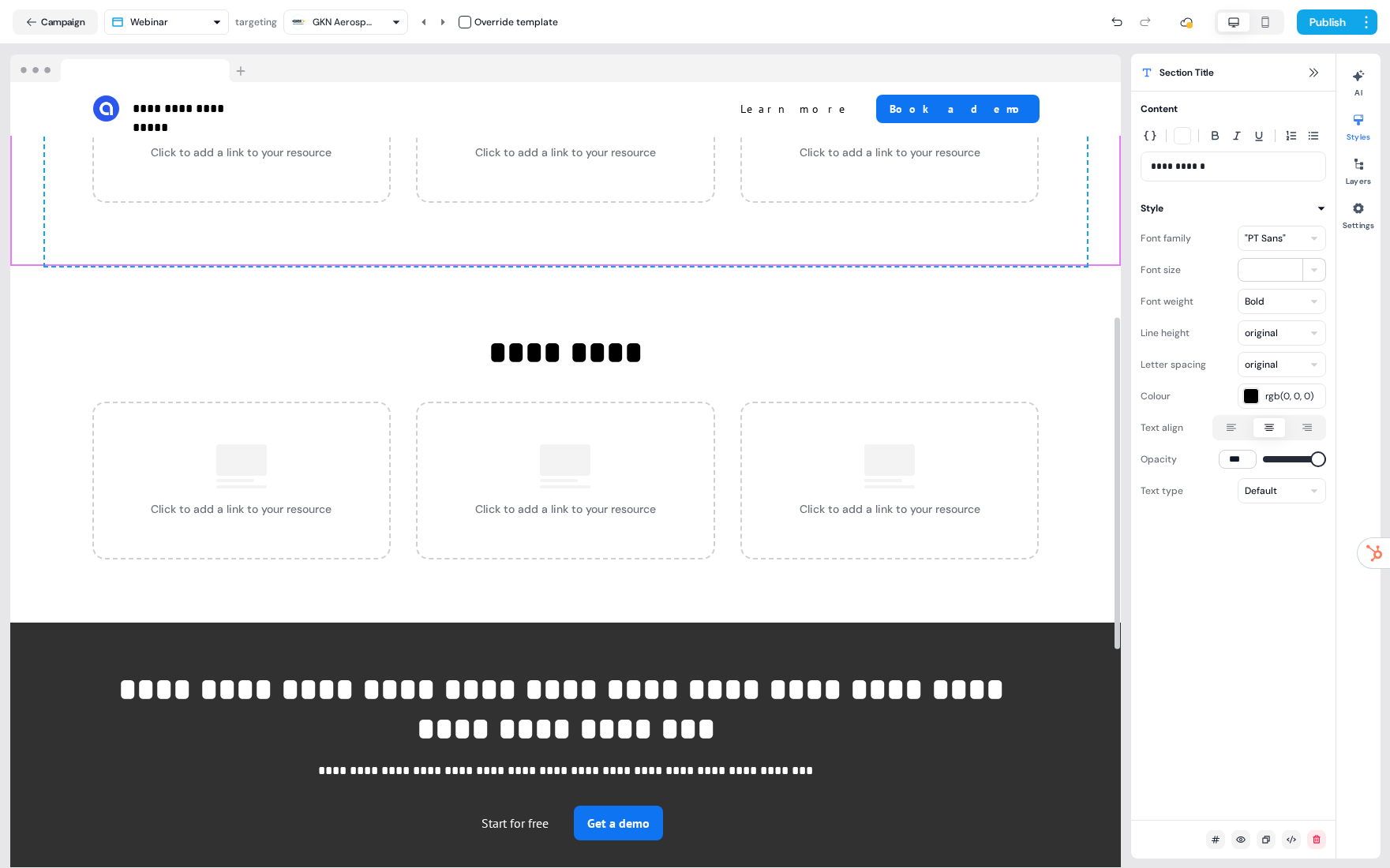 scroll, scrollTop: 938, scrollLeft: 0, axis: vertical 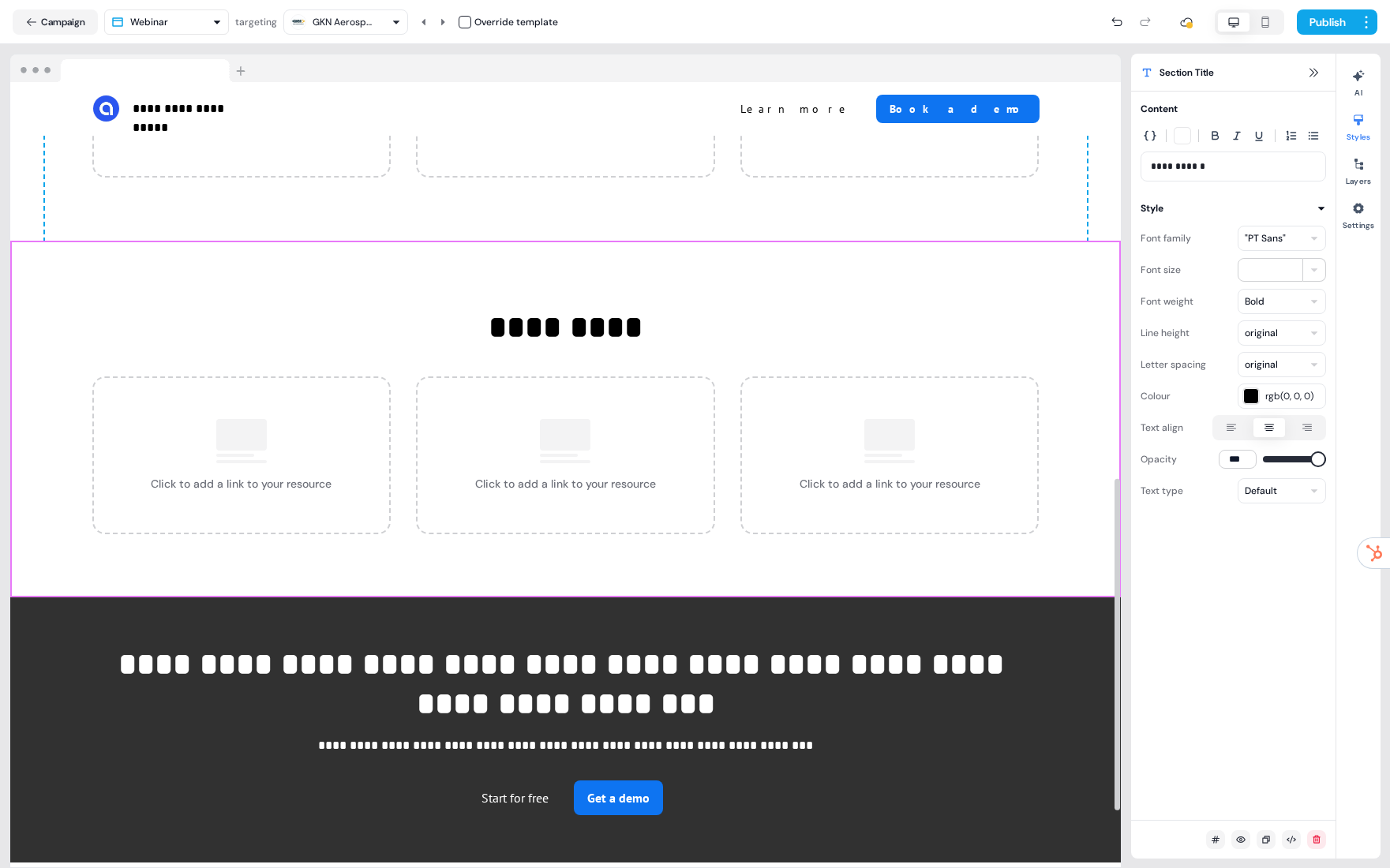 click on "********* Click to add a link to your resource Click to add a link to your resource Click to add a link to your resource
To pick up a draggable item, press the space bar.
While dragging, use the arrow keys to move the item.
Press space again to drop the item in its new position, or press escape to cancel.
To pick up a draggable item, press the space bar.
While dragging, use the arrow keys to move the item.
Press space again to drop the item in its new position, or press escape to cancel.
Add block
To pick up a draggable item, press the space bar.
While dragging, use the arrow keys to move the item.
Press space again to drop the item in its new position, or press escape to cancel." at bounding box center (565, 419) 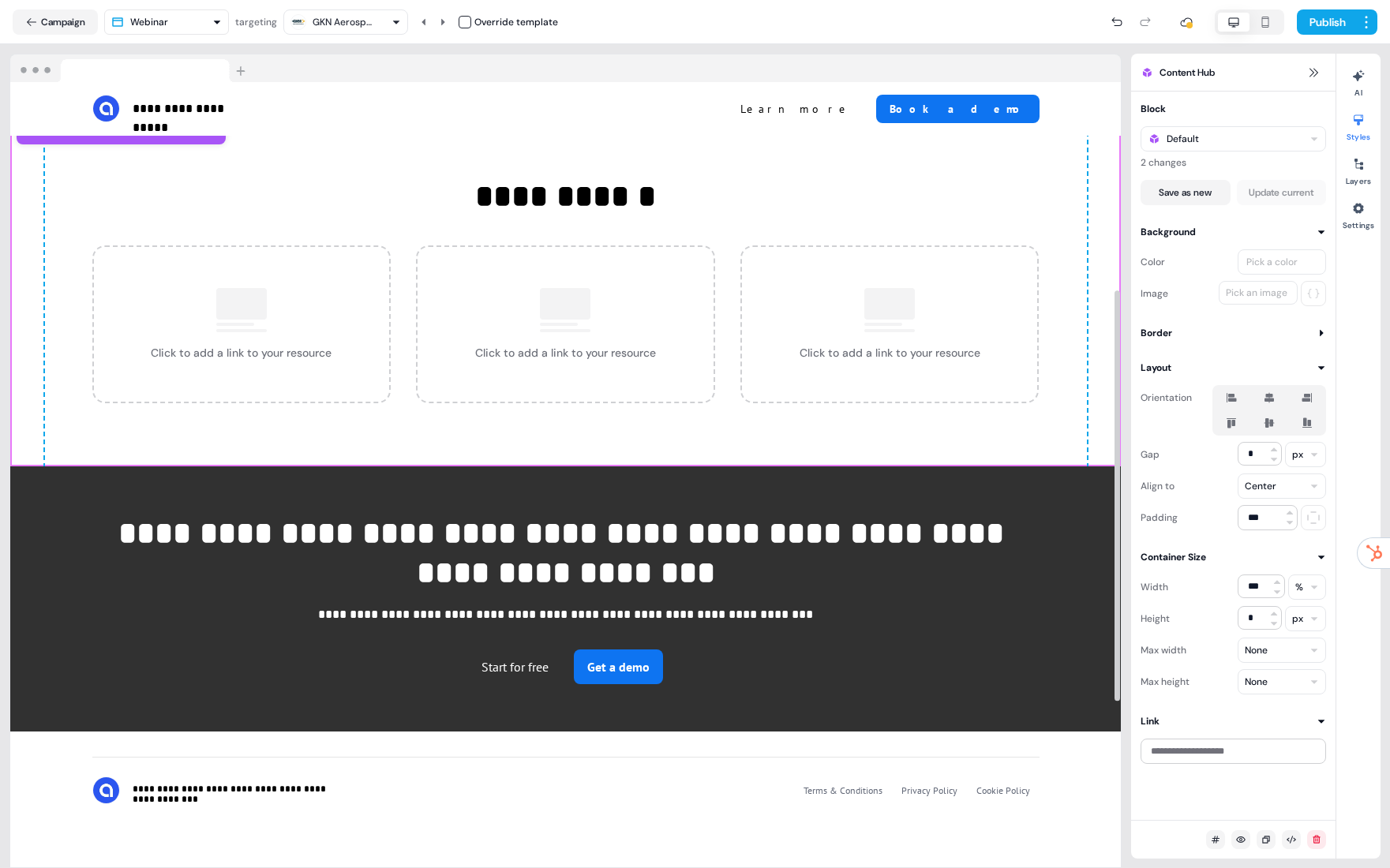 scroll, scrollTop: 716, scrollLeft: 0, axis: vertical 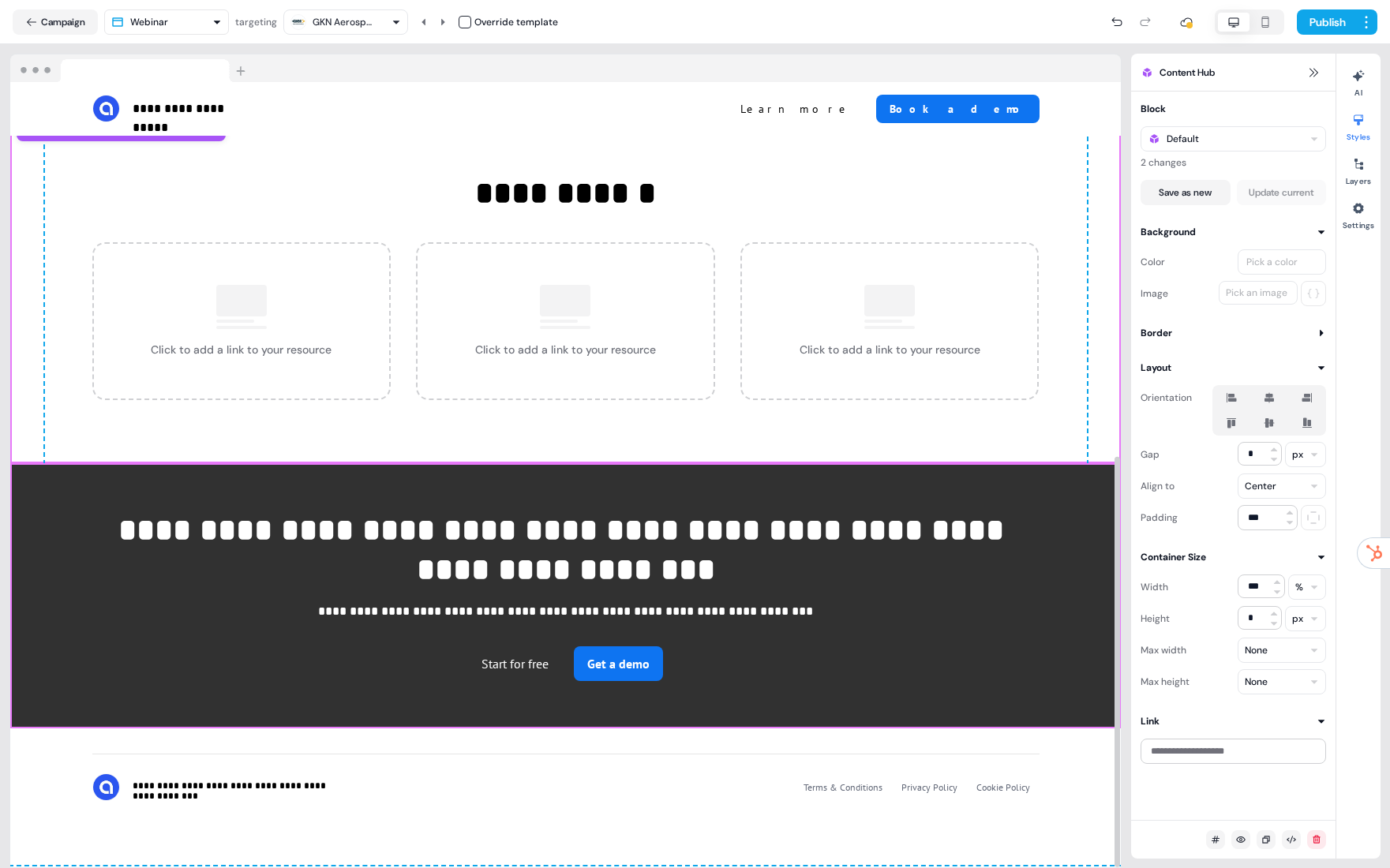 click on "**********" at bounding box center (565, 596) 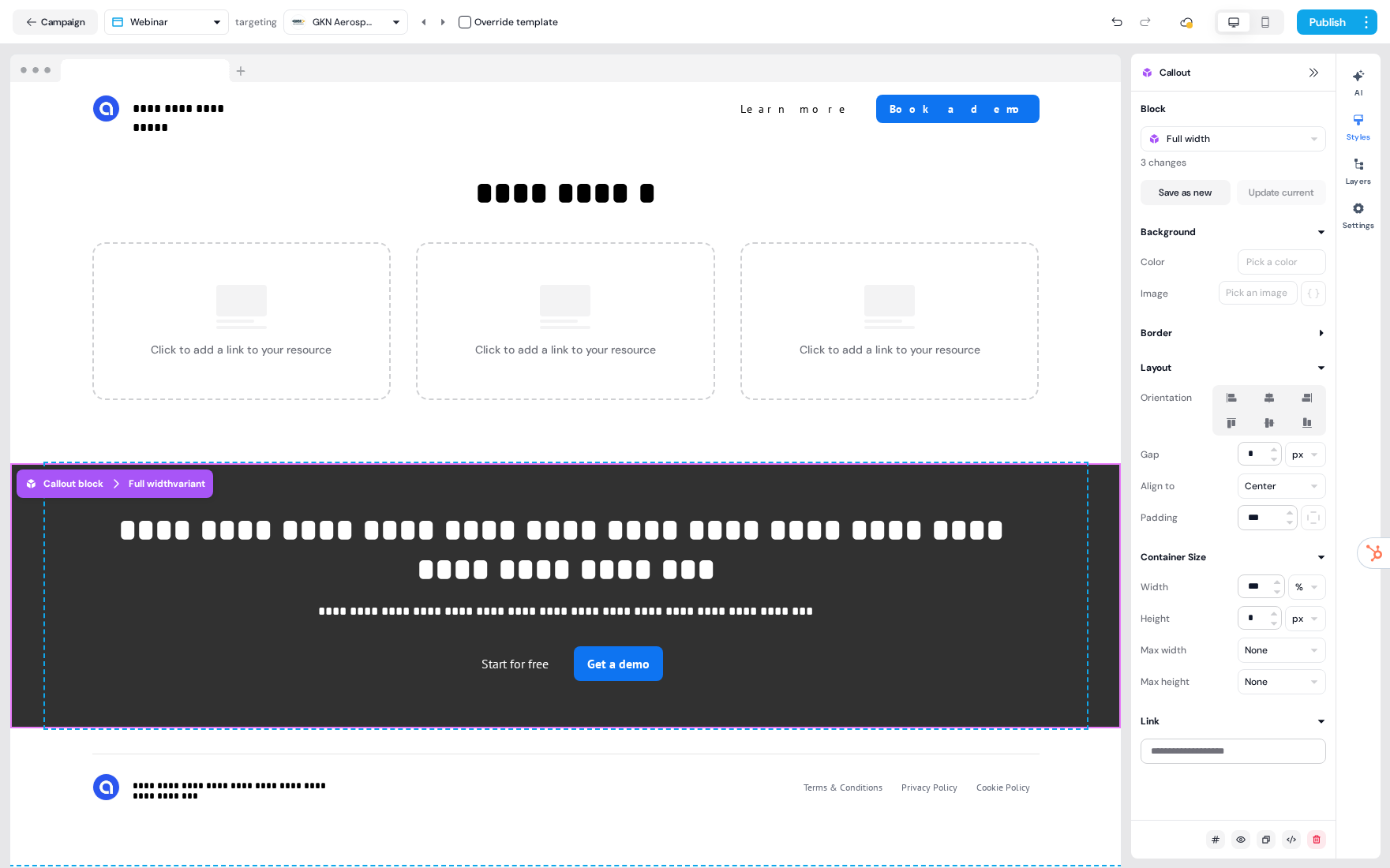click on "Pick a color" at bounding box center [1272, 262] 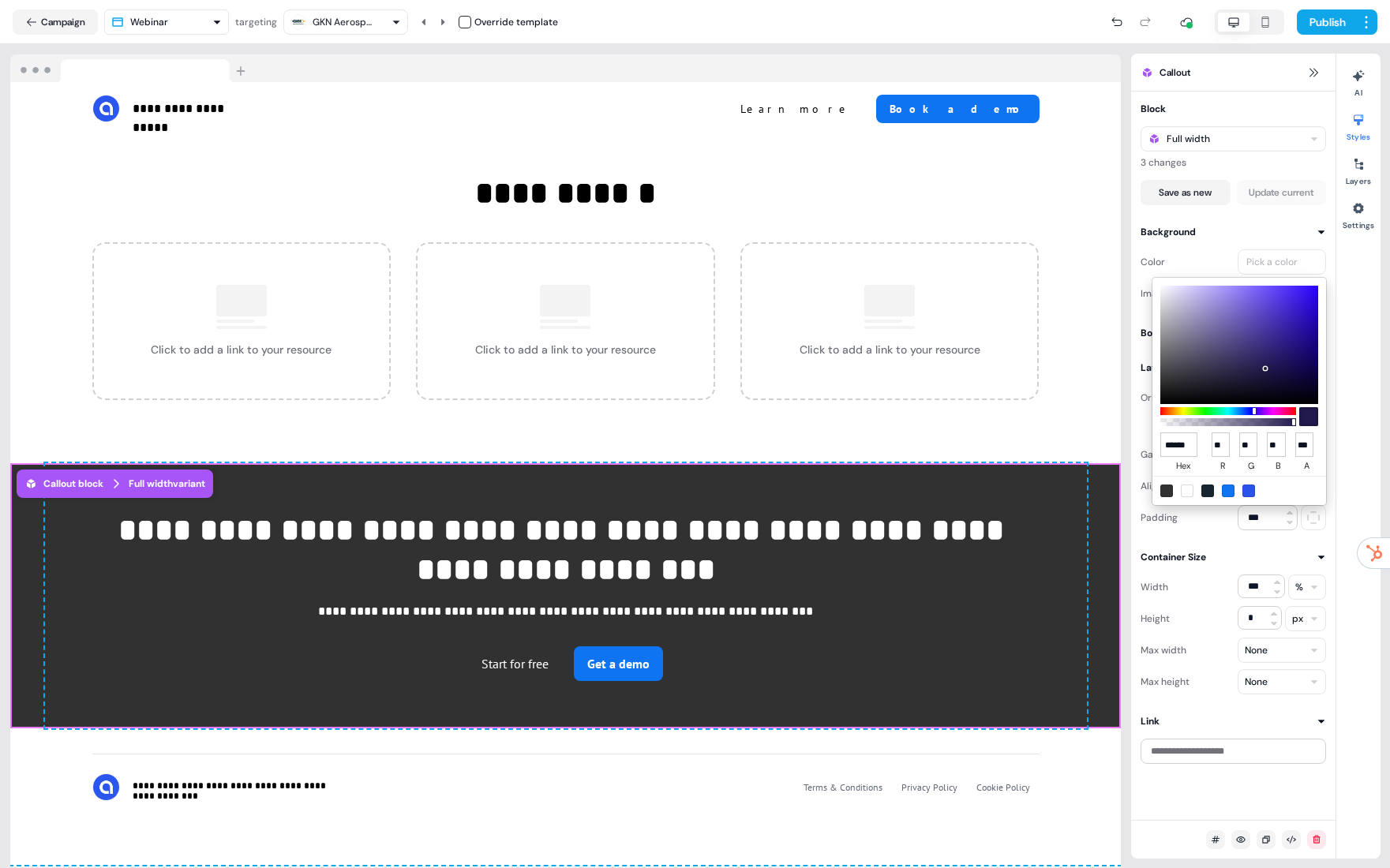 click at bounding box center [1249, 491] 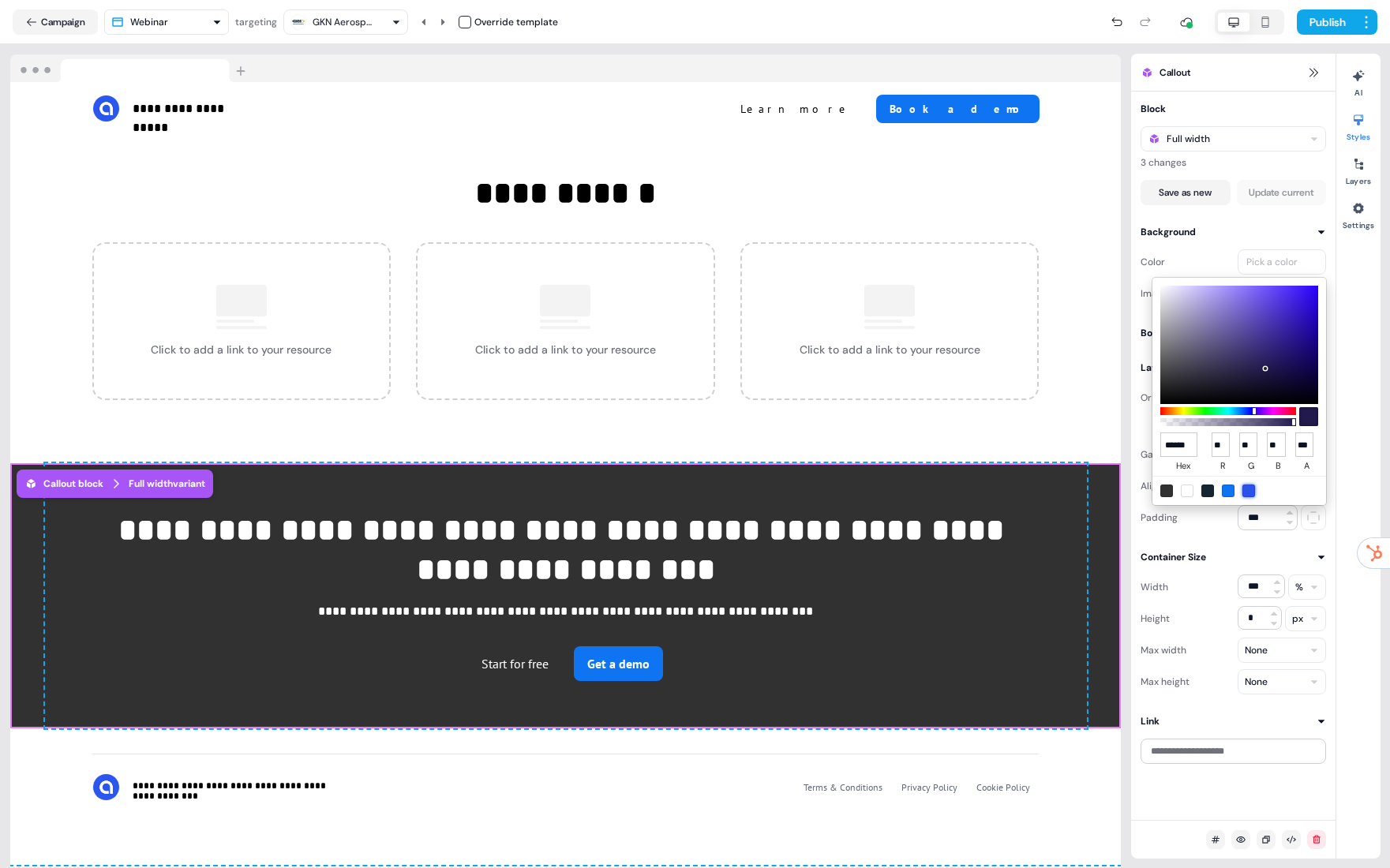type on "******" 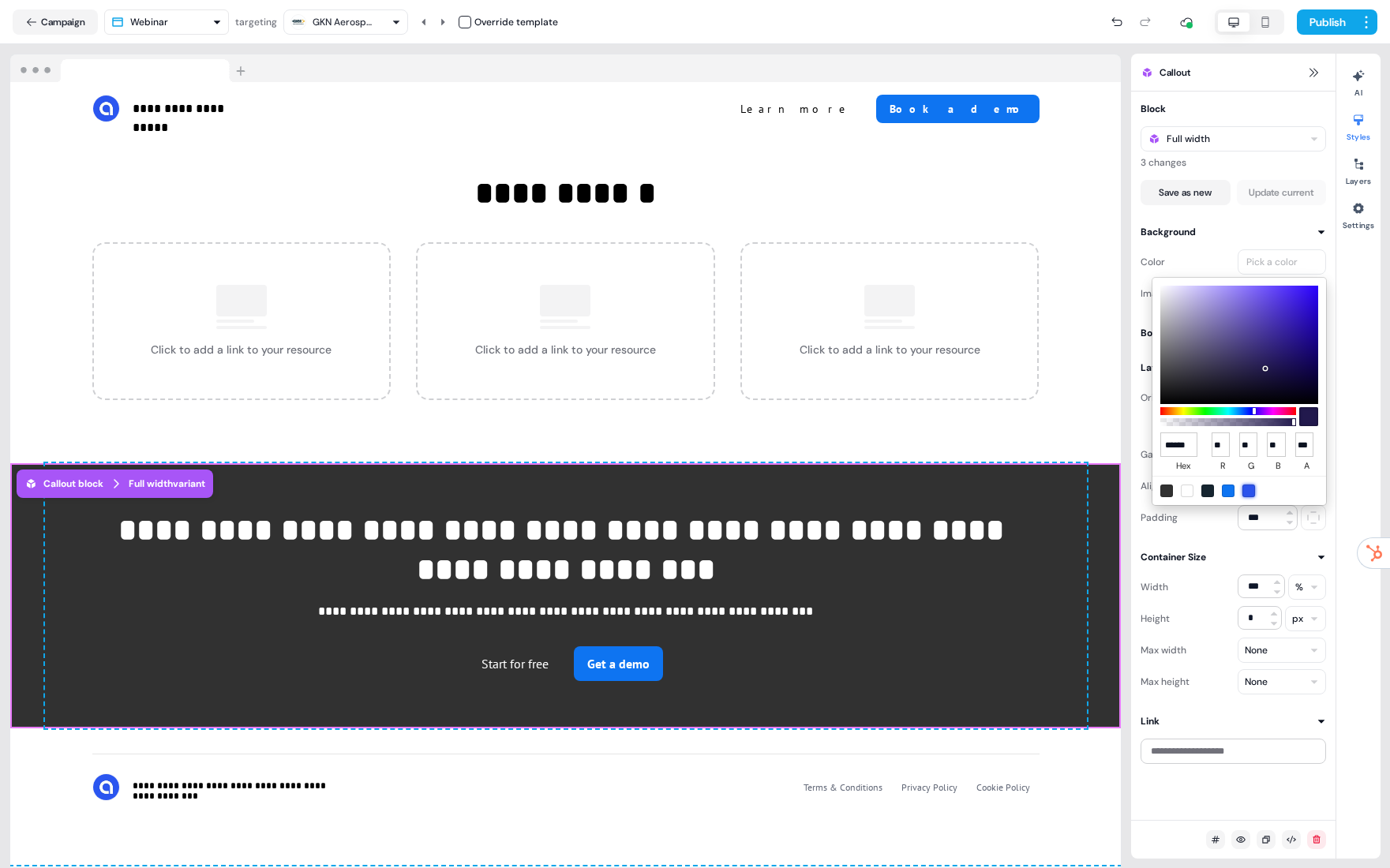 type on "**" 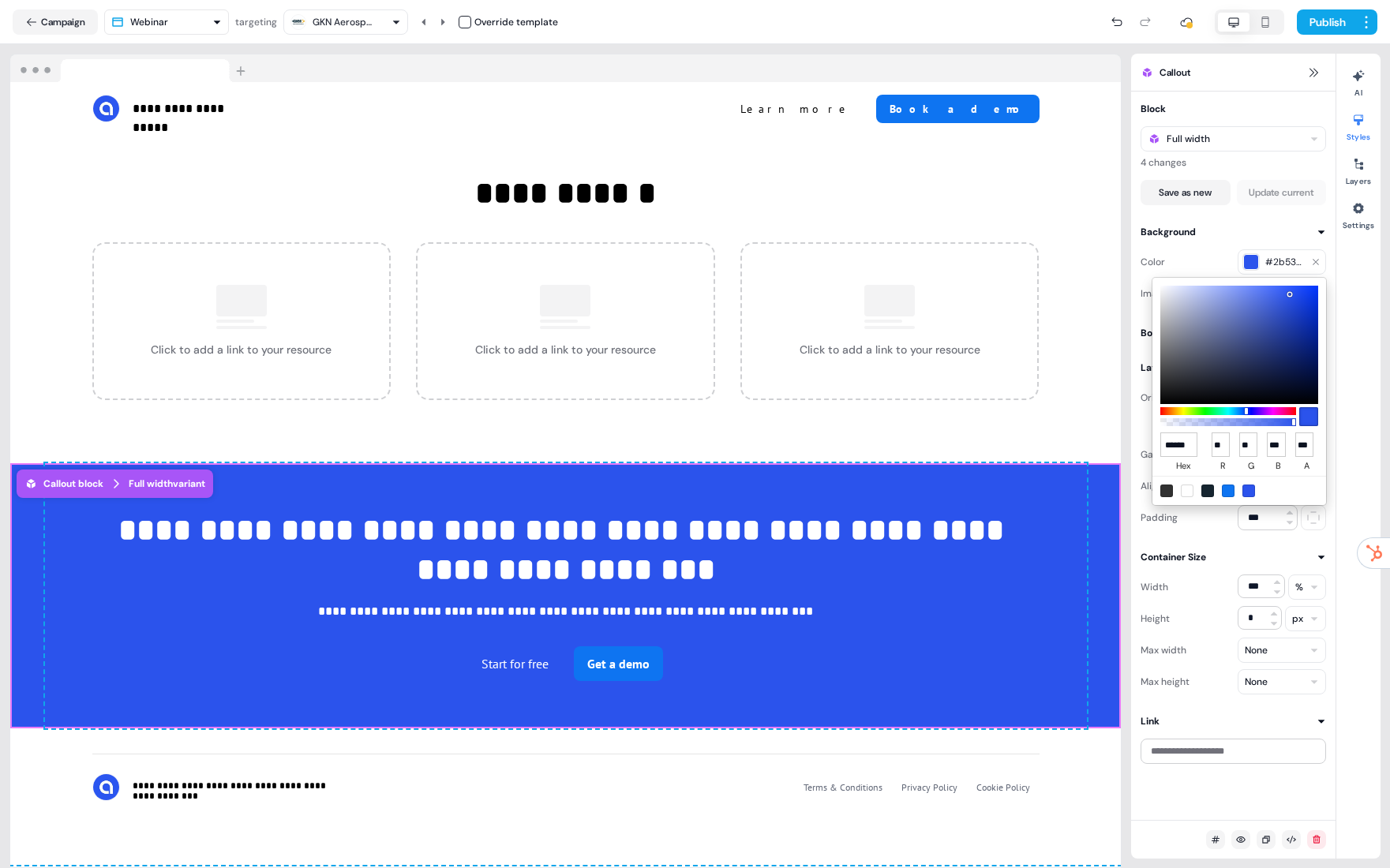 click on "**********" at bounding box center [695, 434] 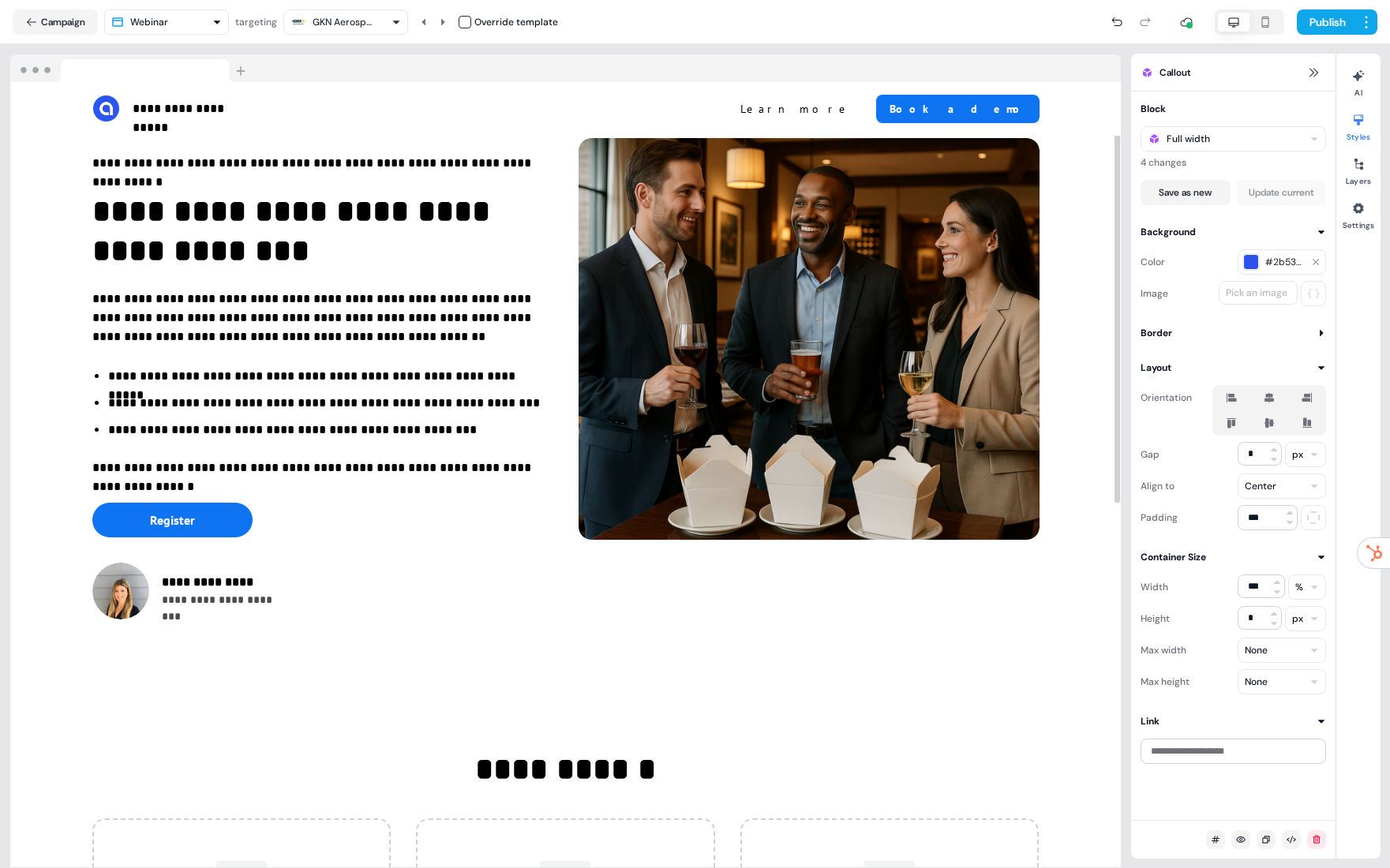 scroll, scrollTop: 143, scrollLeft: 0, axis: vertical 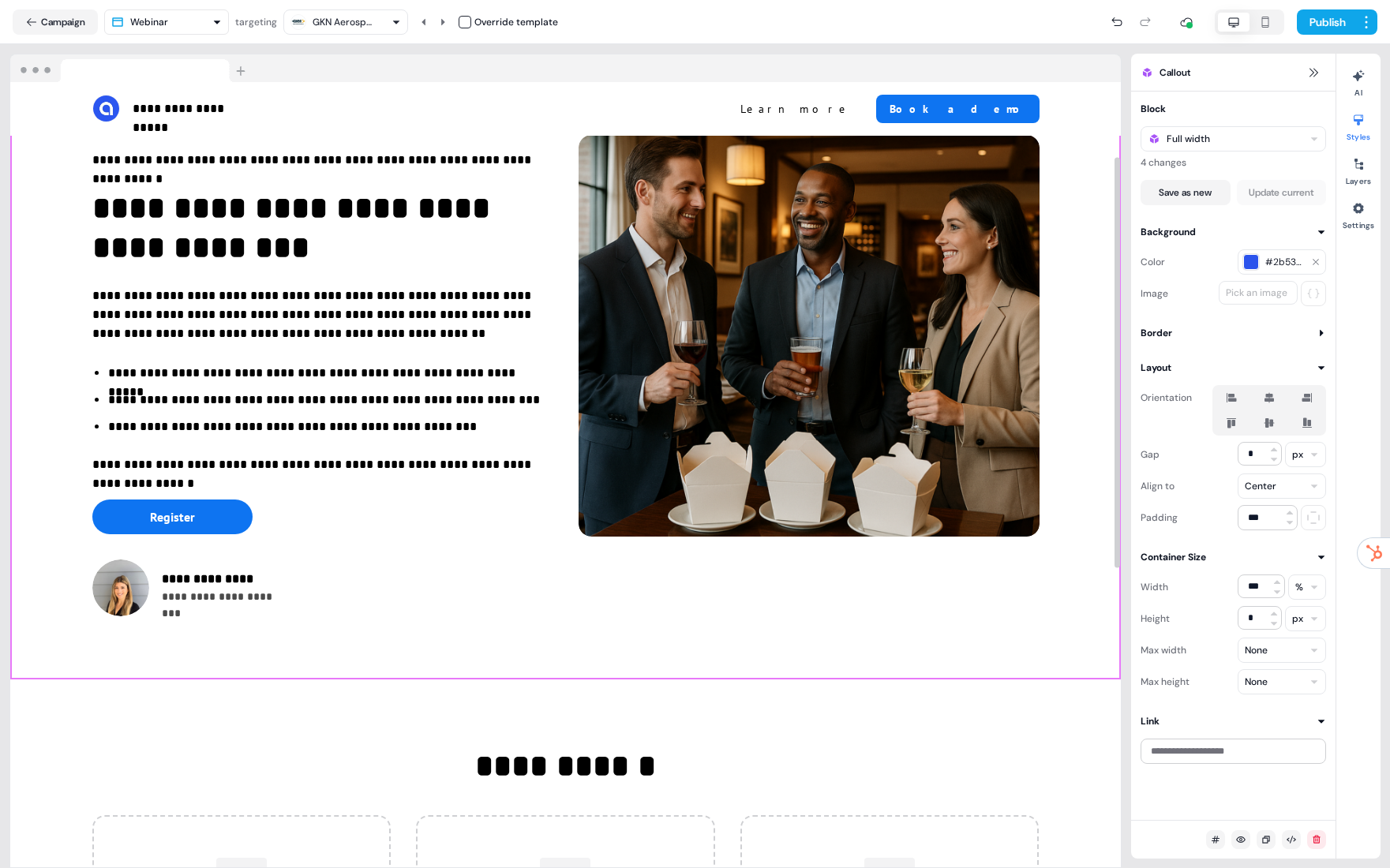 click on "**********" at bounding box center [565, 336] 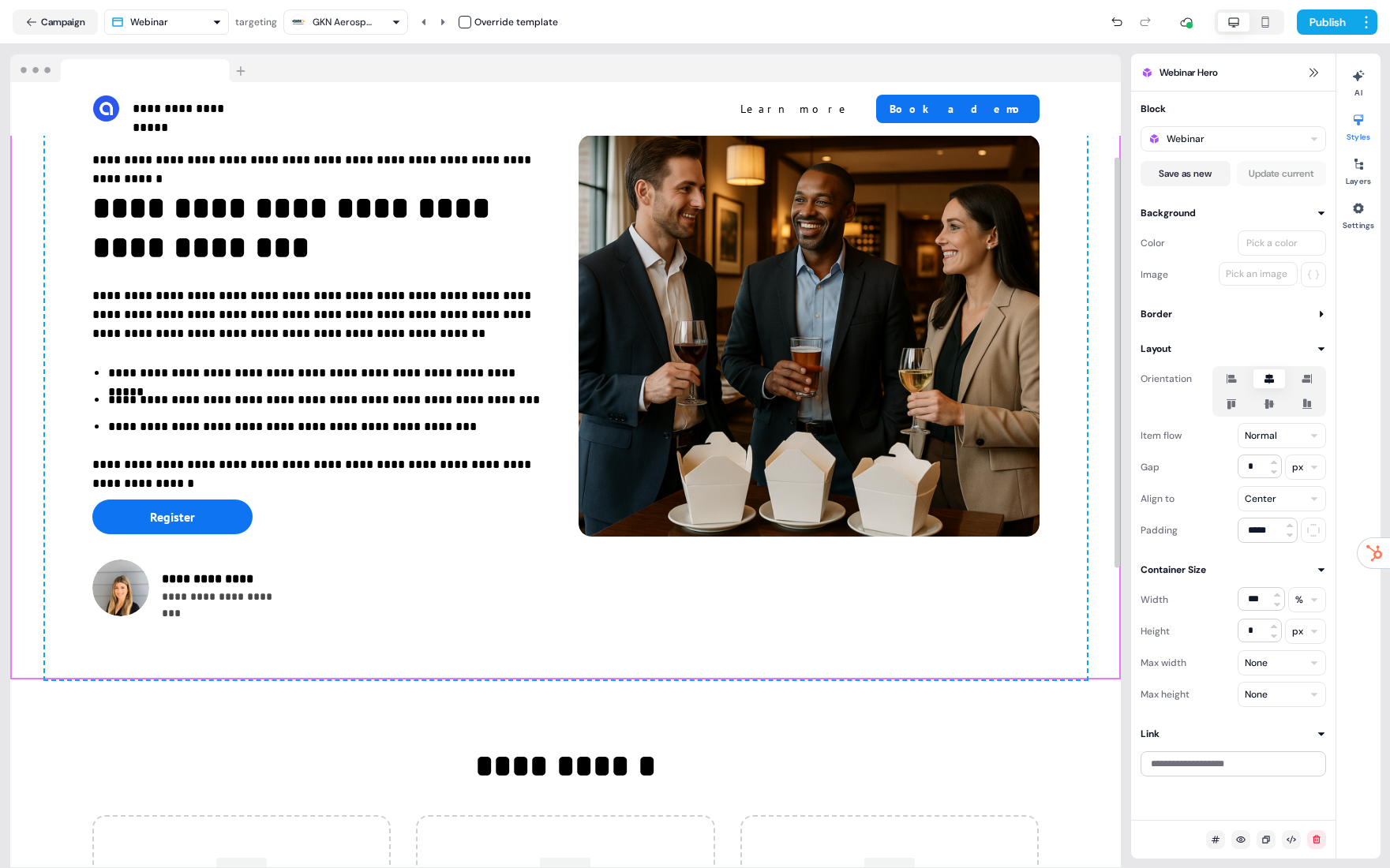 click on "Pick a color" at bounding box center [1272, 243] 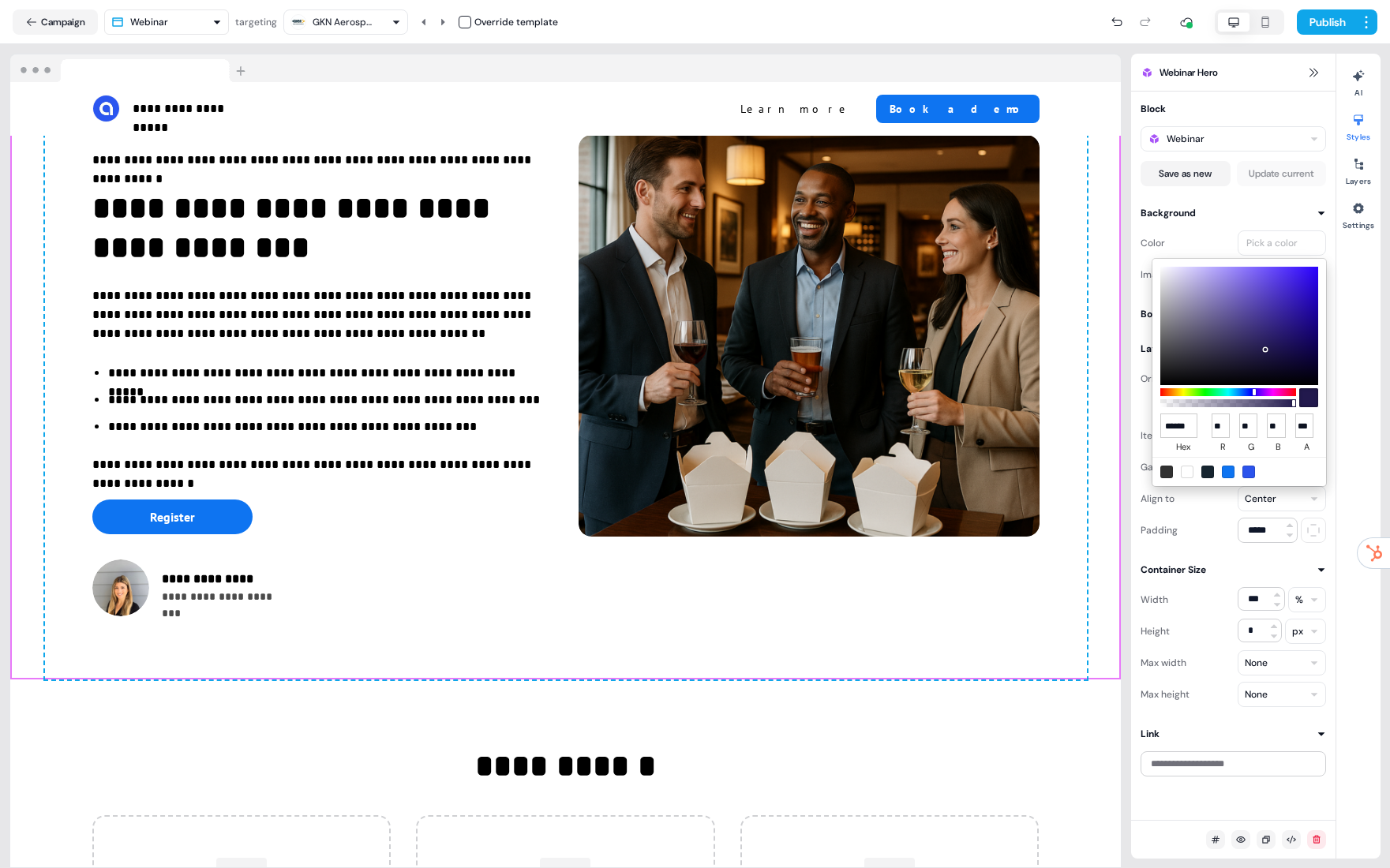 type on "*******" 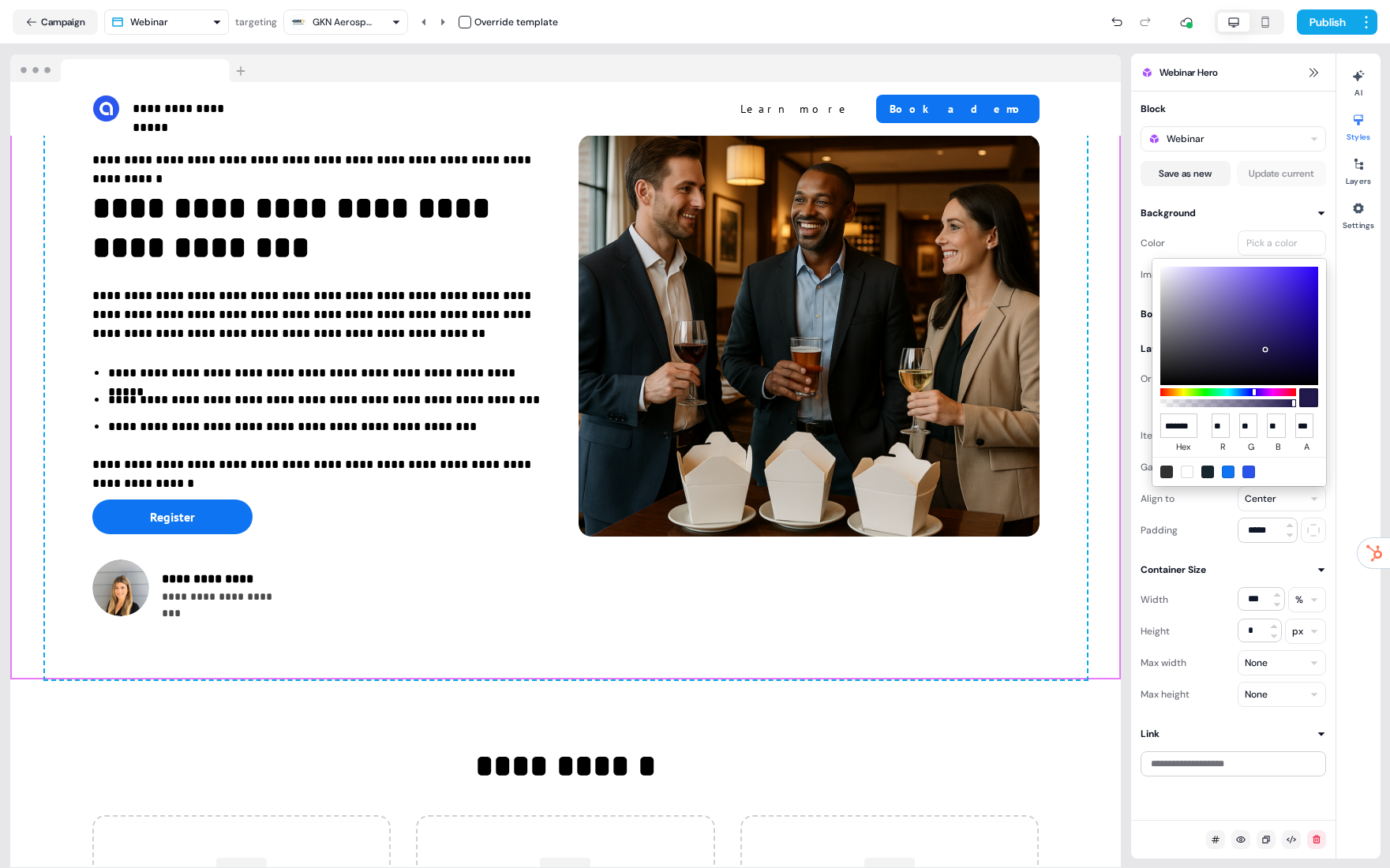 scroll, scrollTop: 0, scrollLeft: 10, axis: horizontal 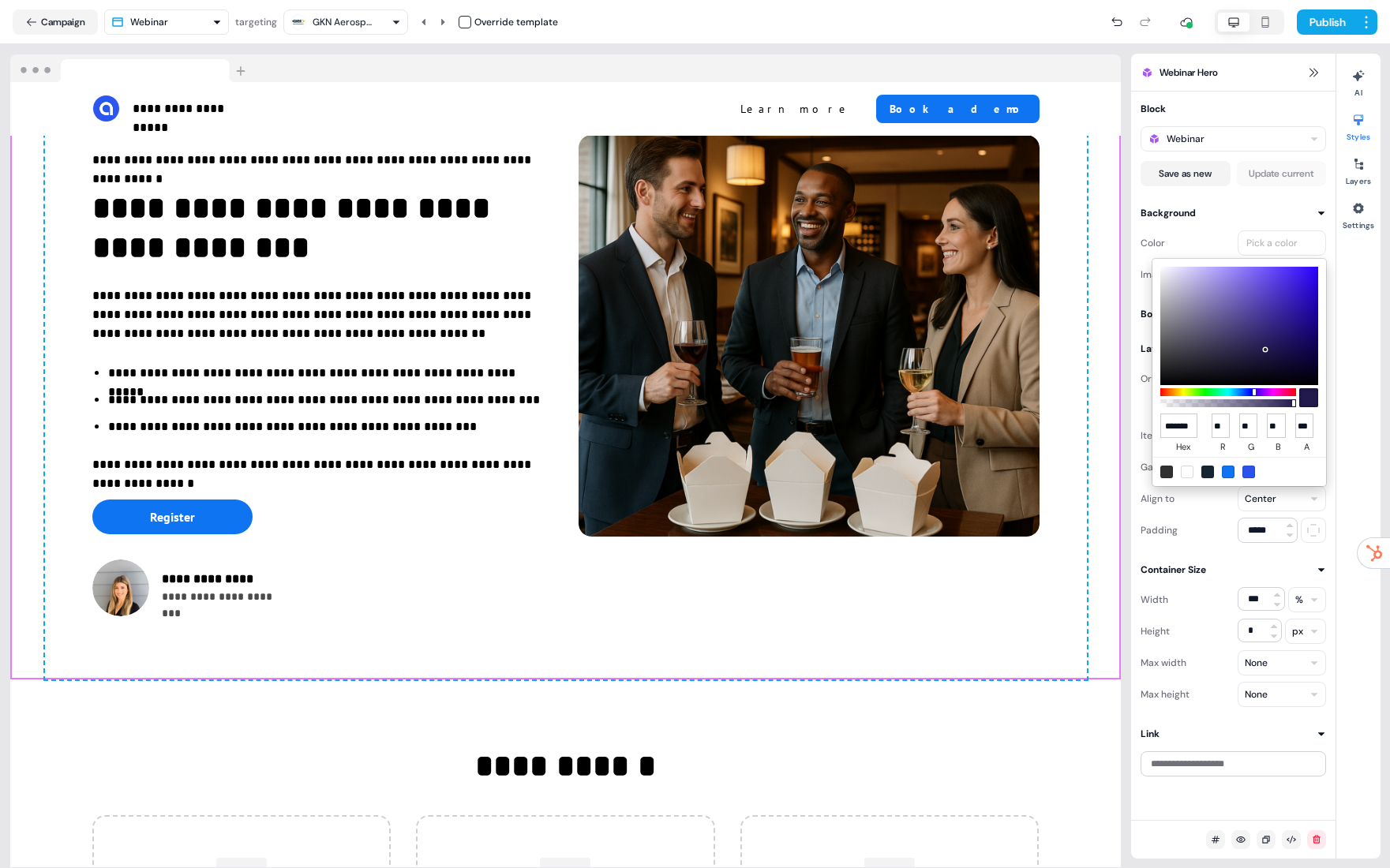 type on "***" 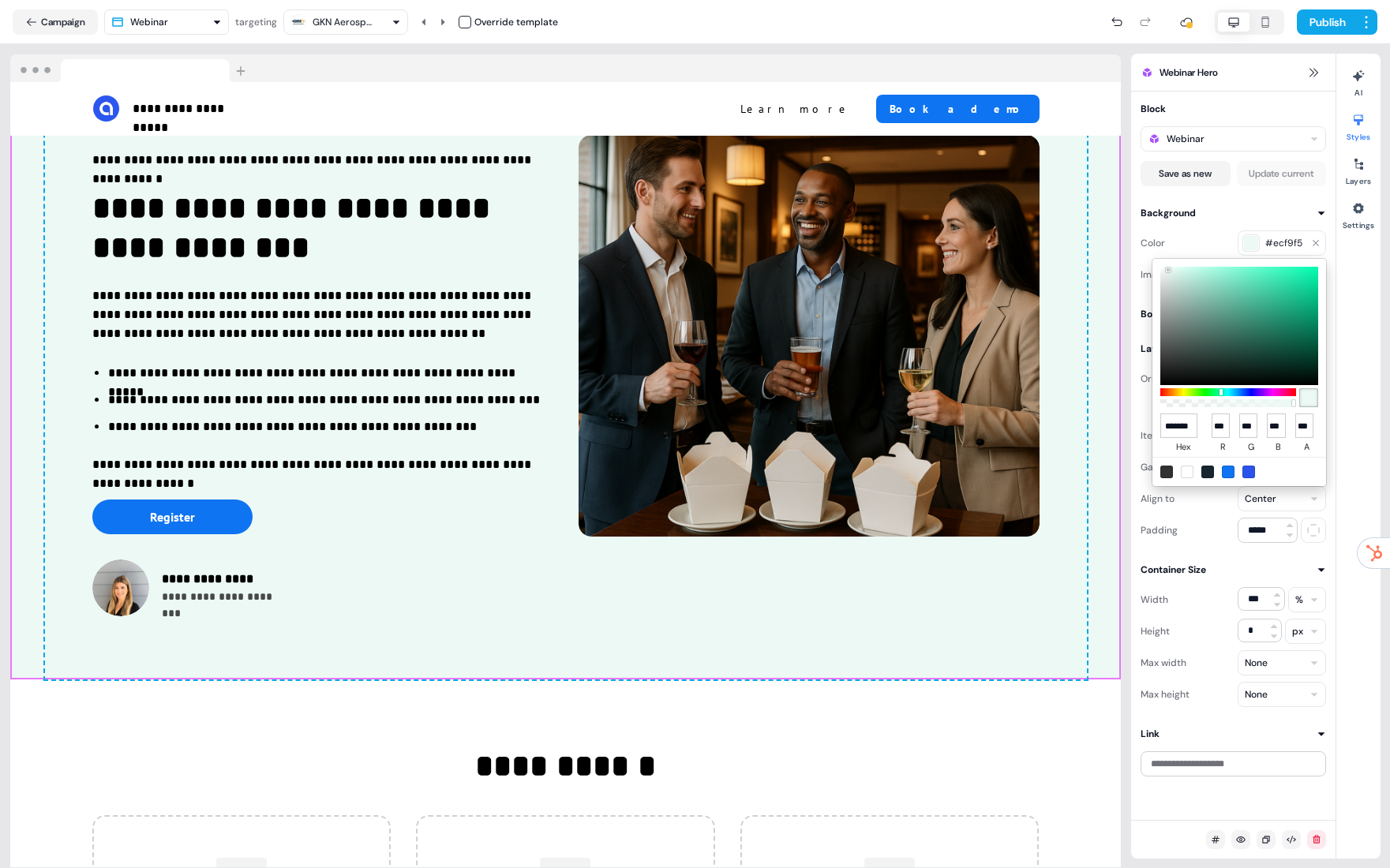 type on "******" 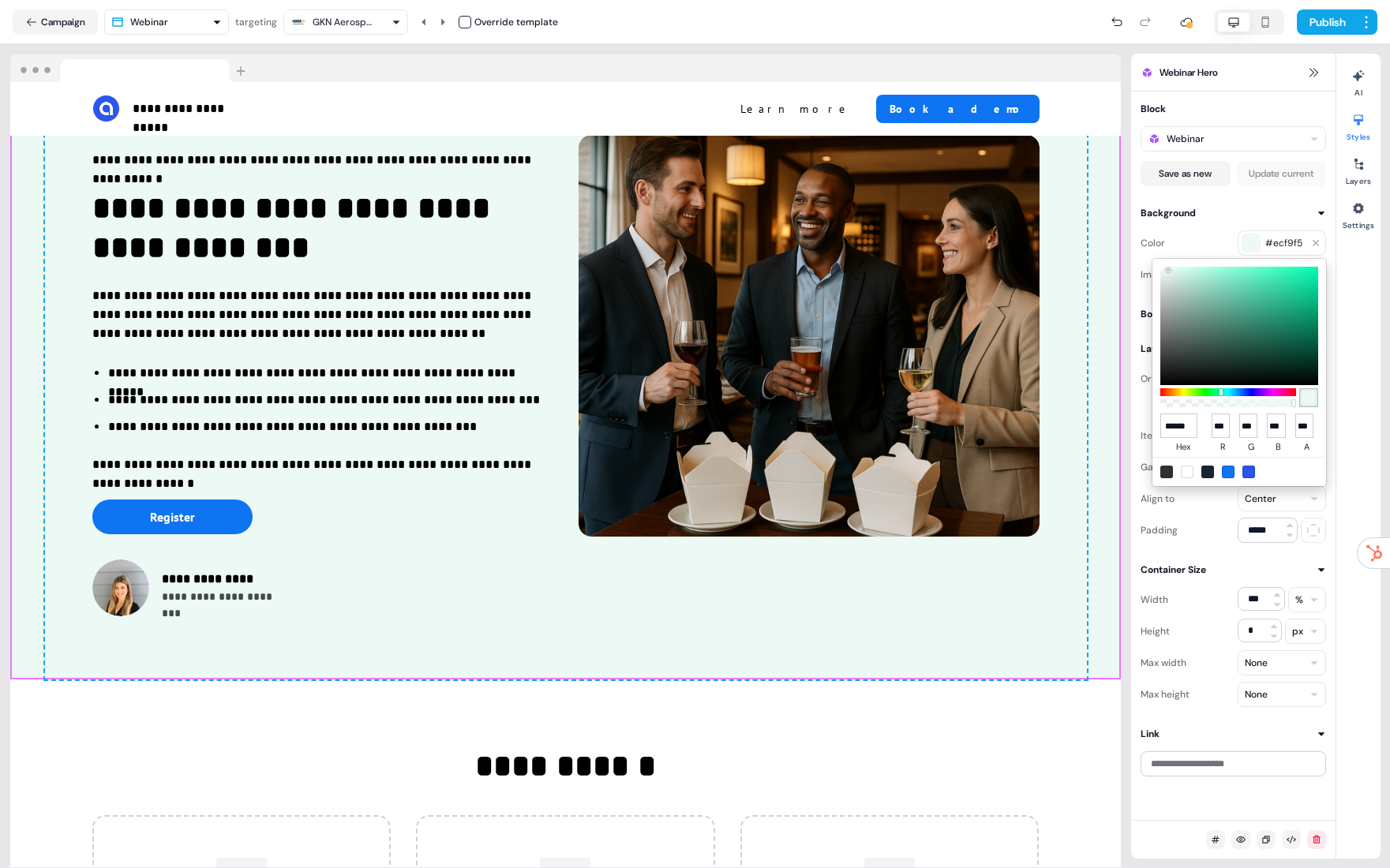 scroll, scrollTop: 0, scrollLeft: 0, axis: both 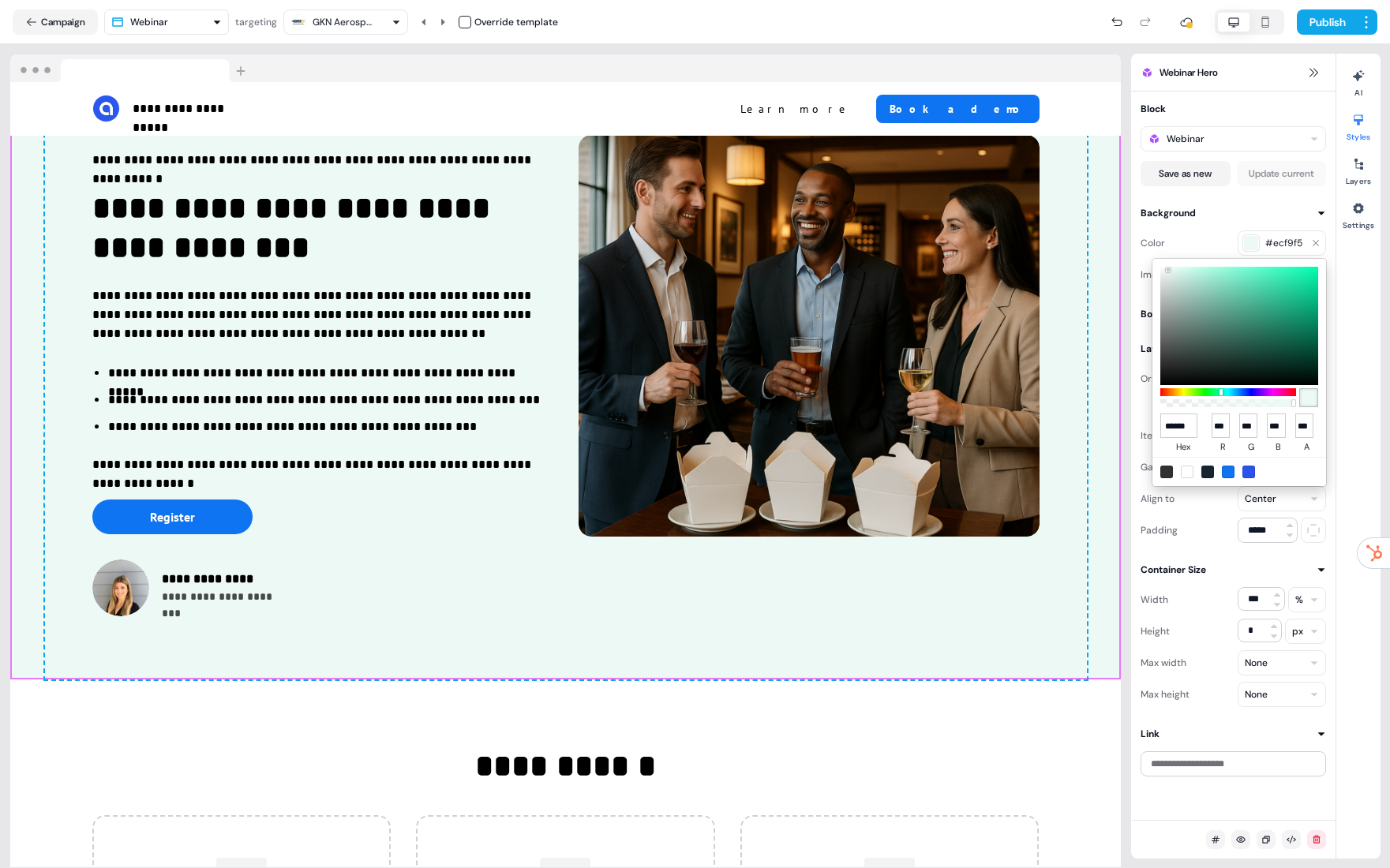 click on "**********" at bounding box center (695, 434) 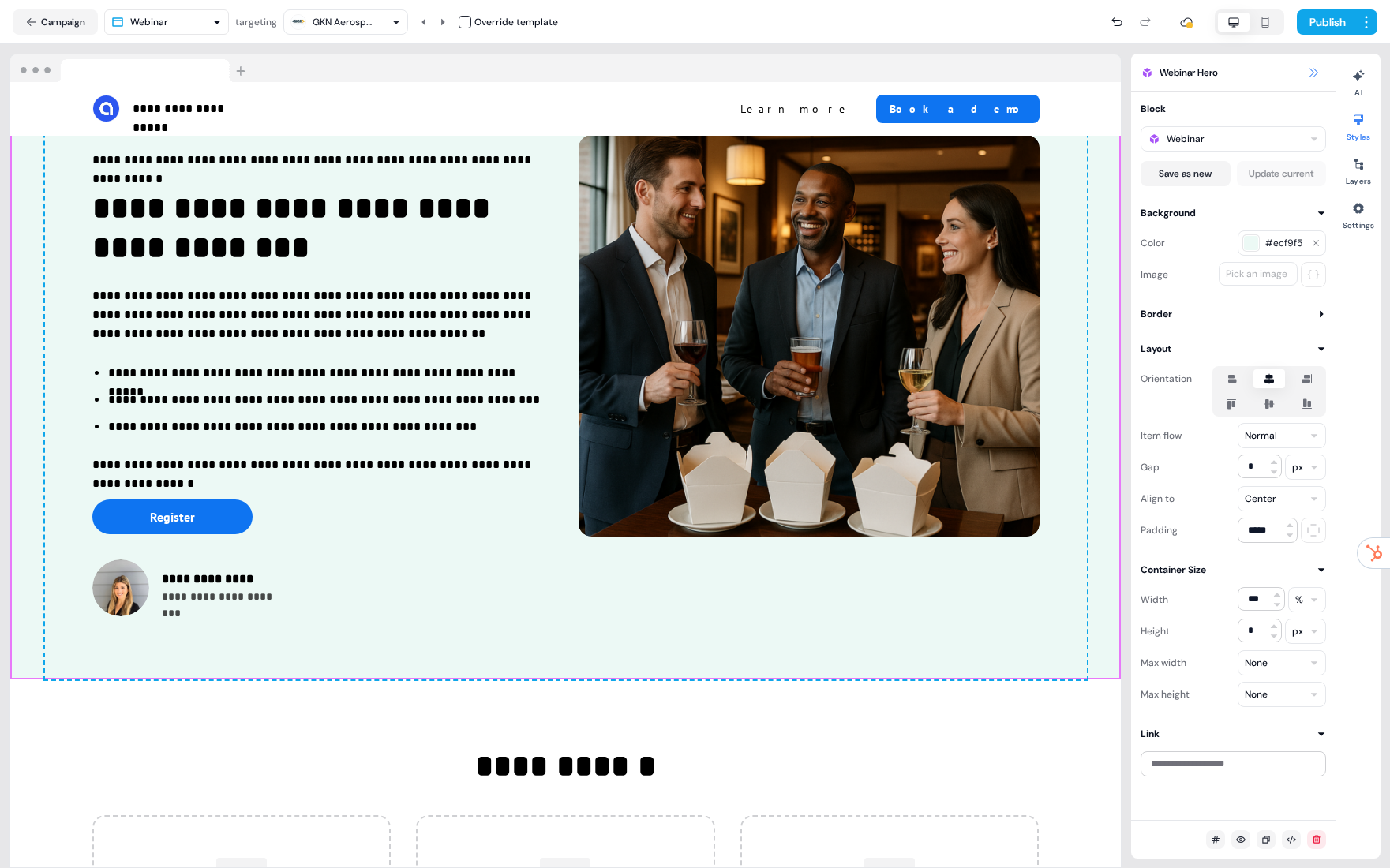 click 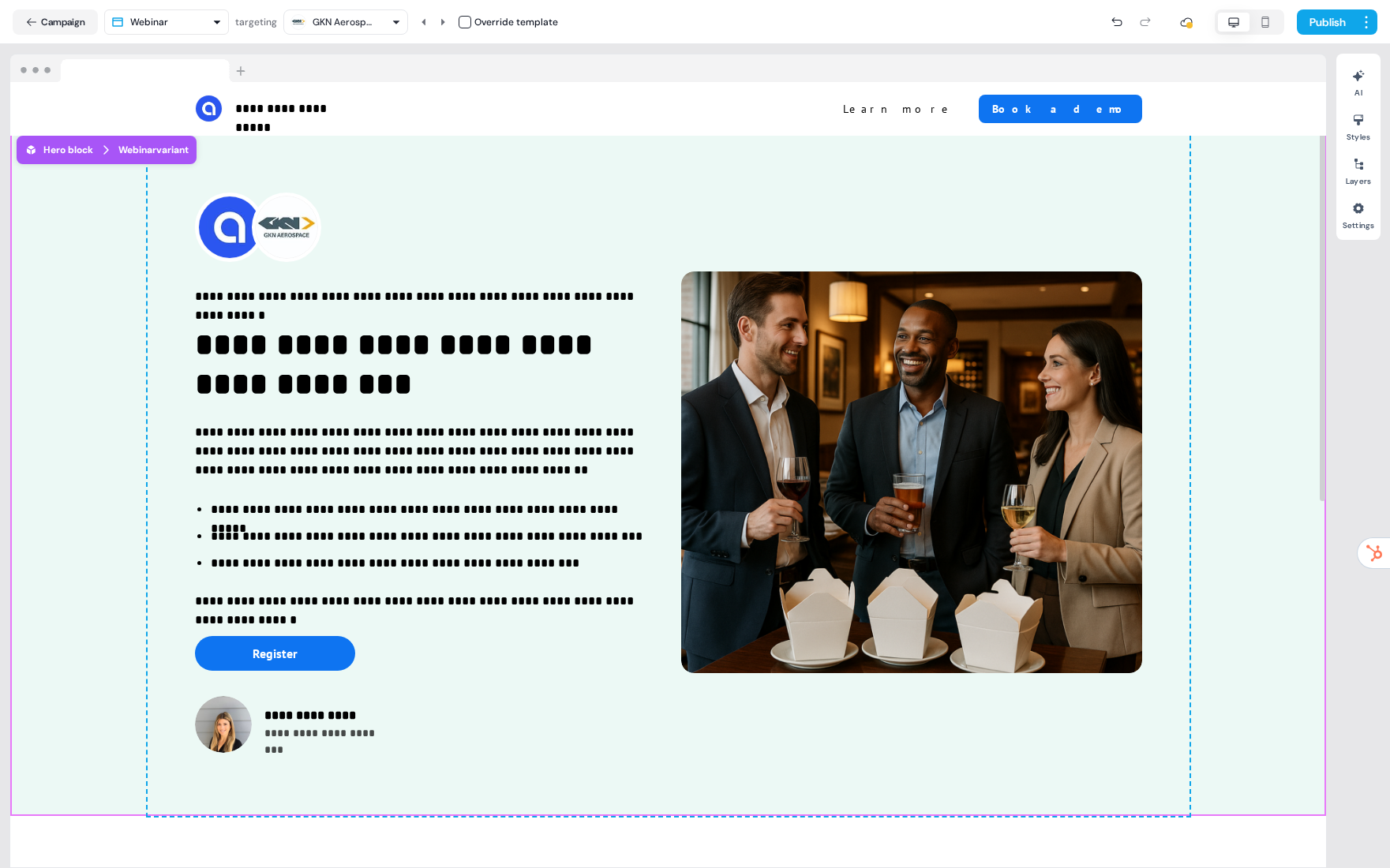 scroll, scrollTop: 0, scrollLeft: 0, axis: both 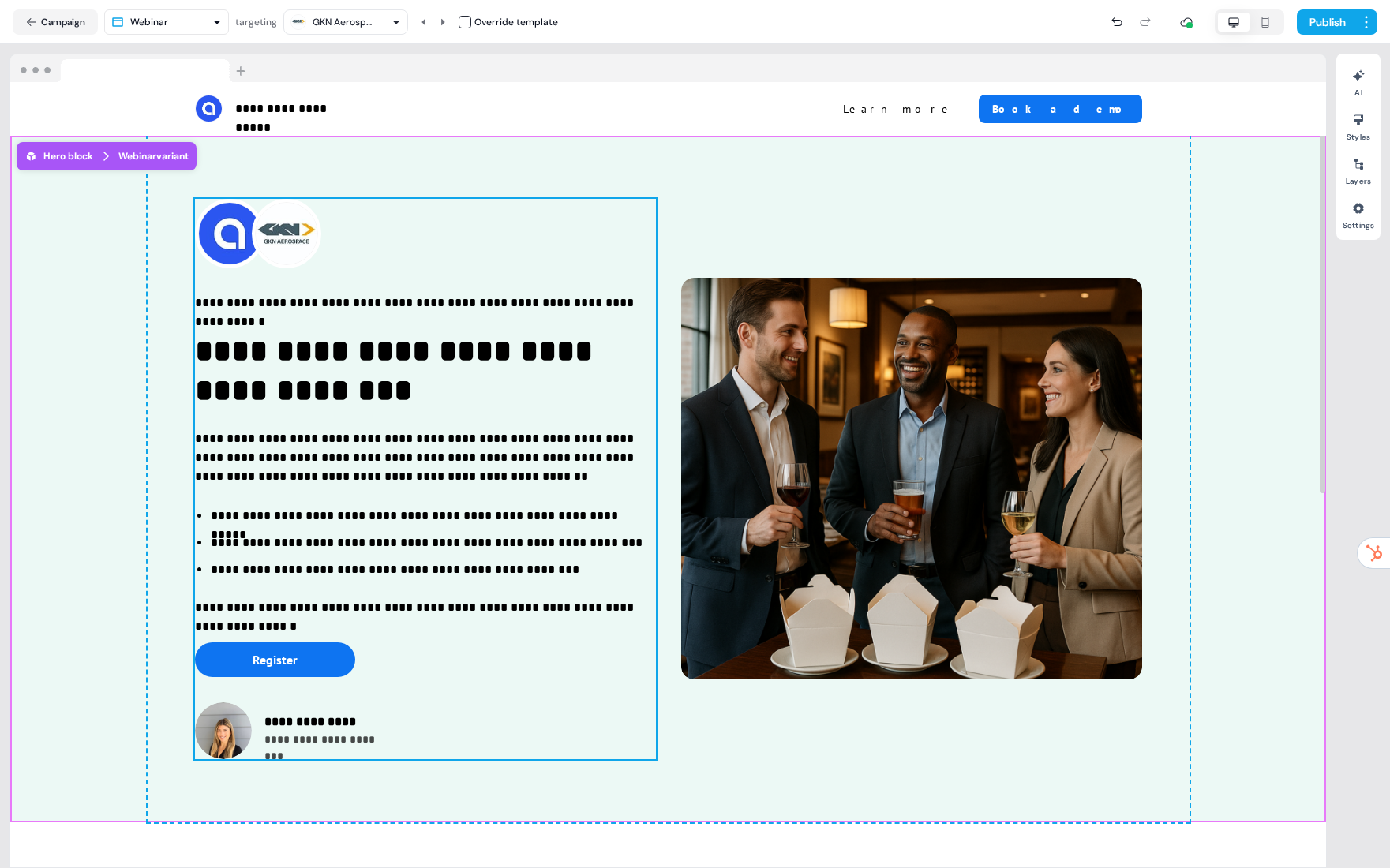 click on "**********" at bounding box center [425, 479] 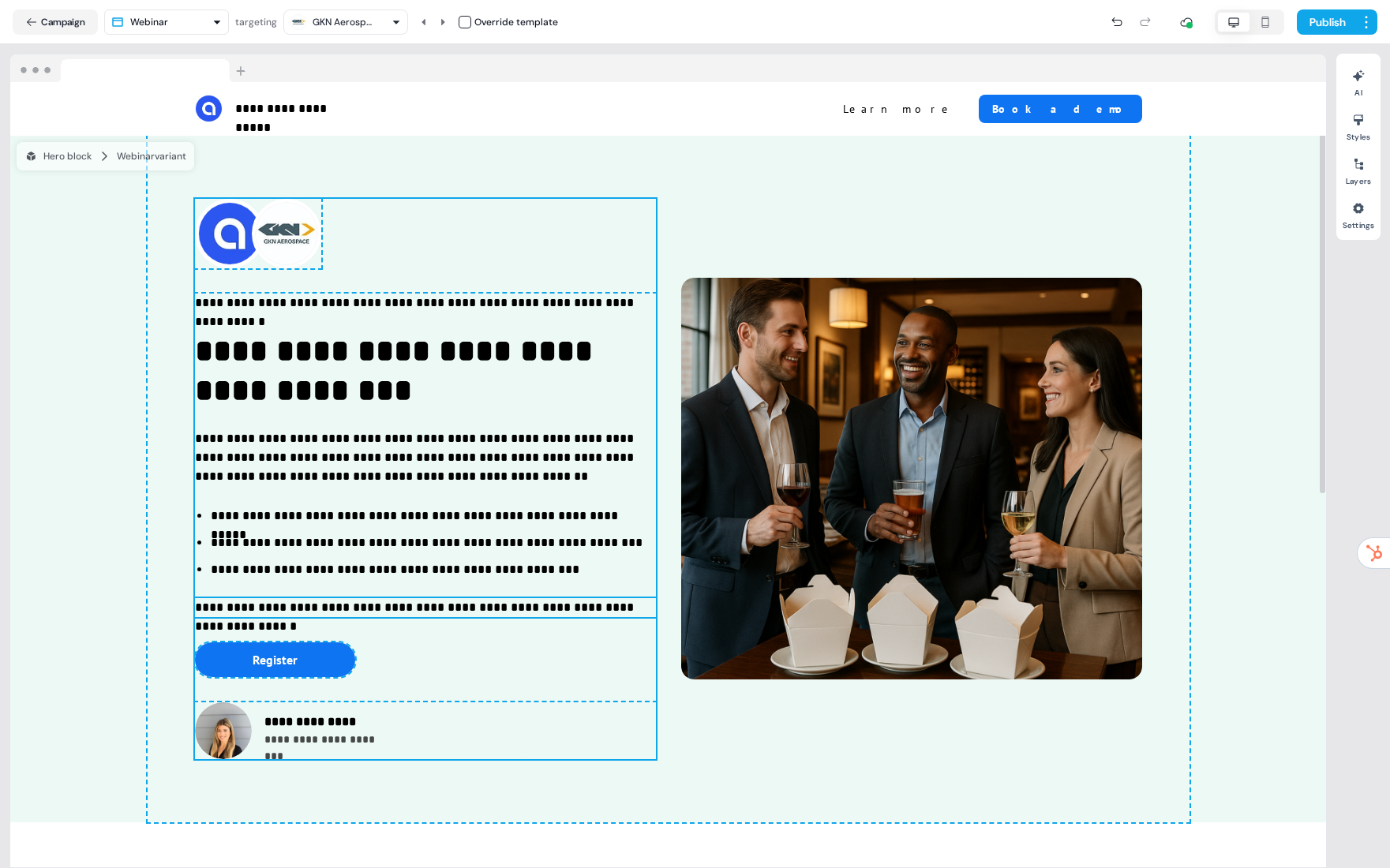 click on "**********" at bounding box center (425, 608) 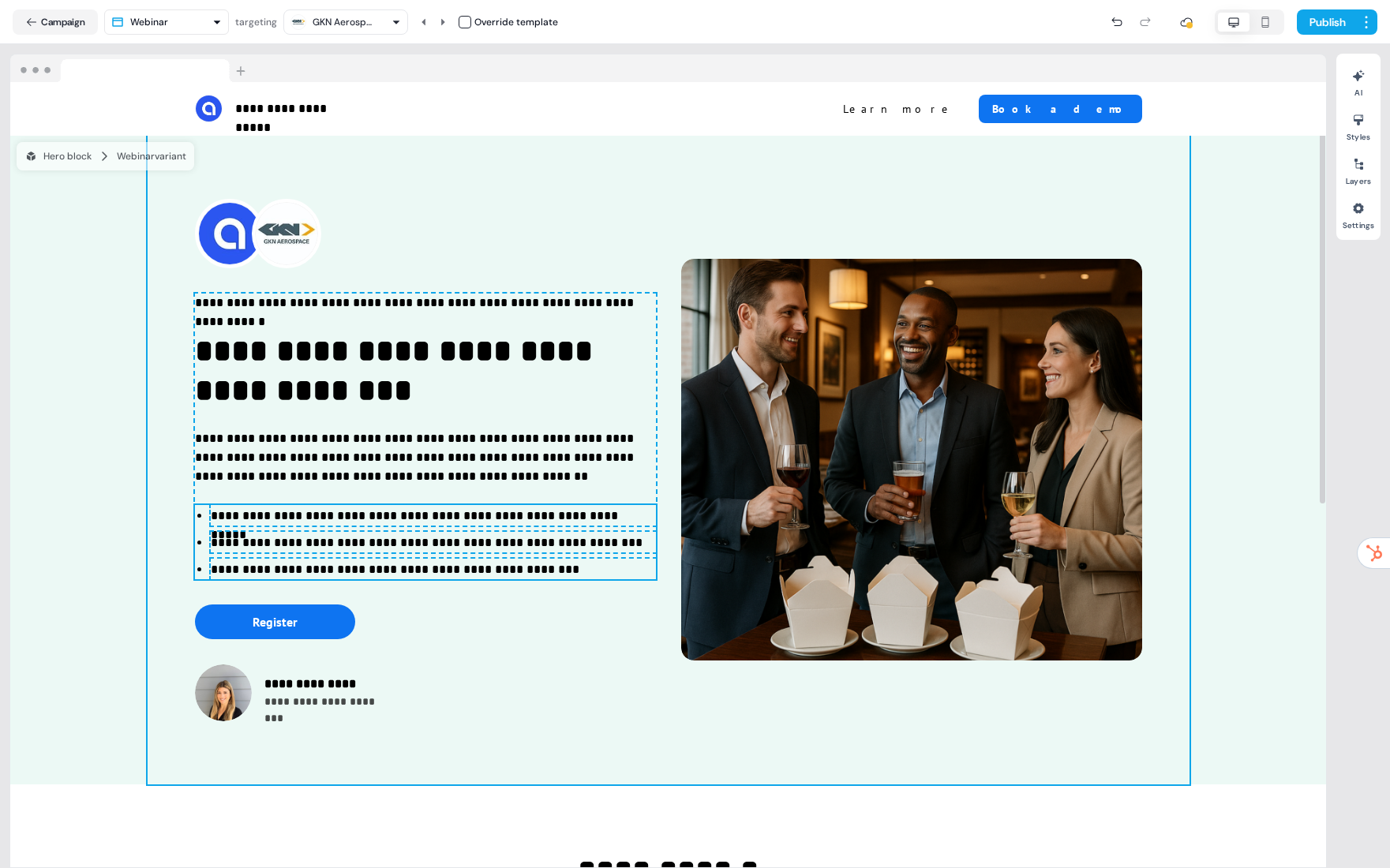 click on "**********" at bounding box center [669, 460] 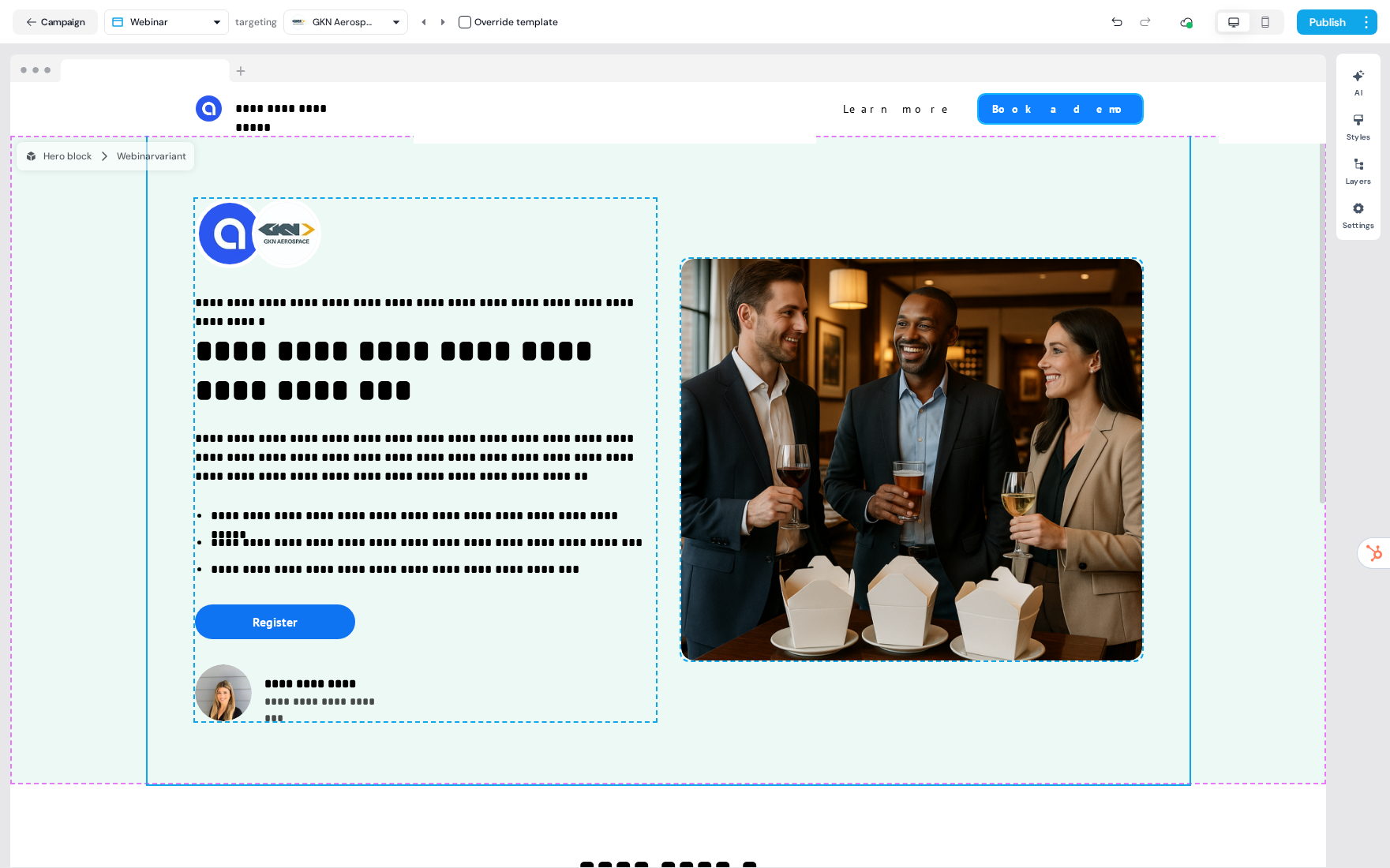 click on "Book a demo" at bounding box center (1060, 109) 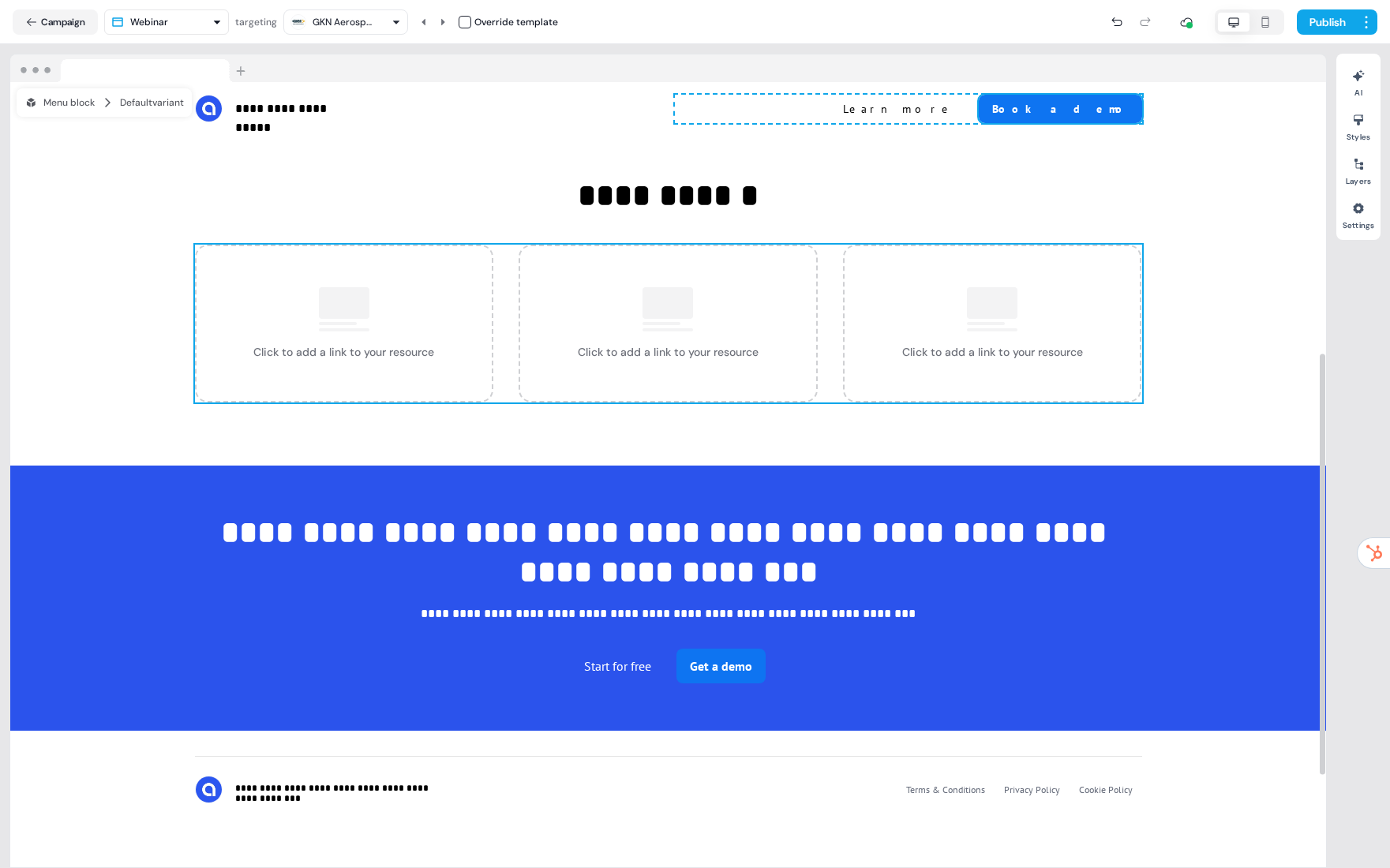 scroll, scrollTop: 678, scrollLeft: 0, axis: vertical 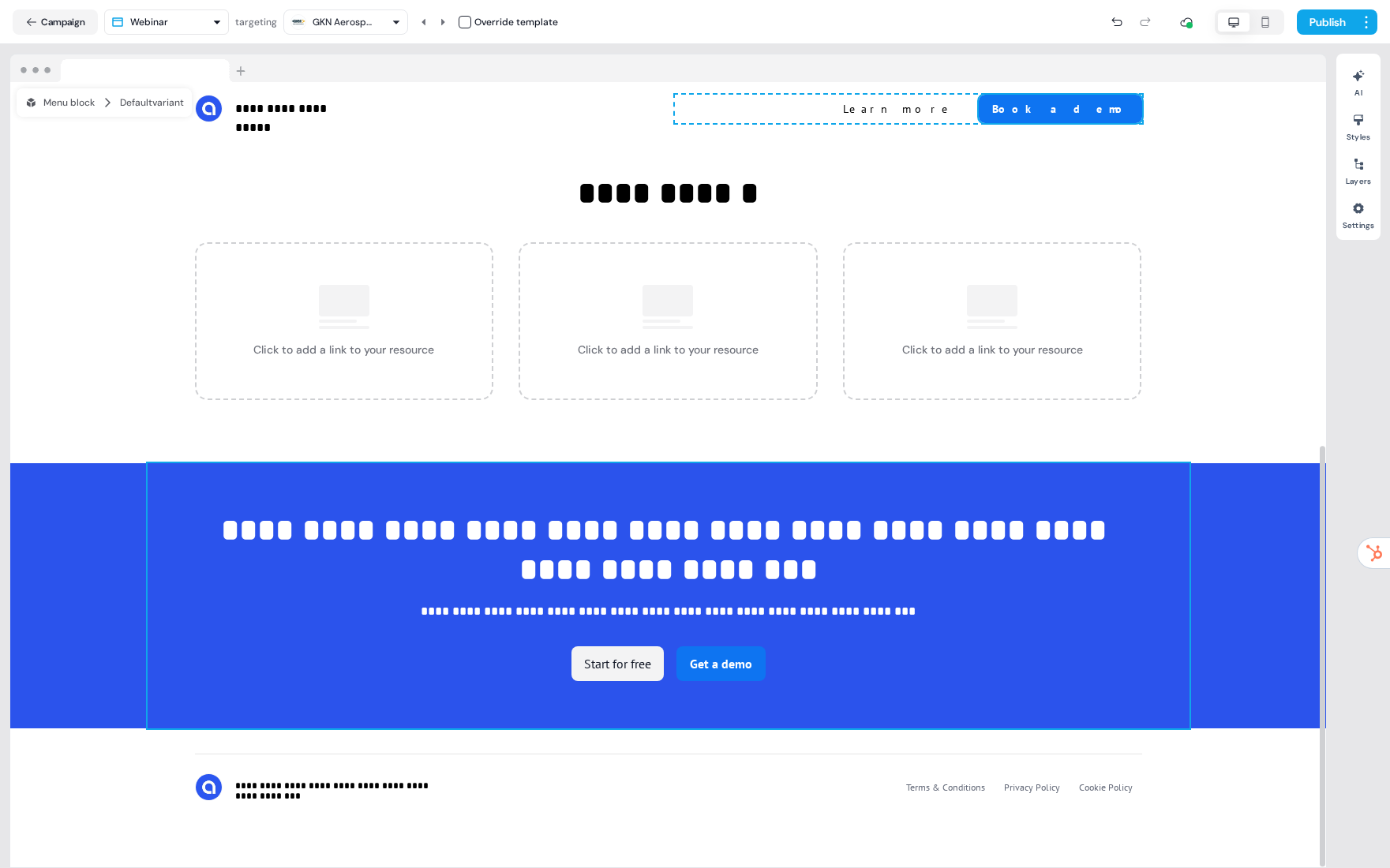 click on "Start for free" at bounding box center (617, 664) 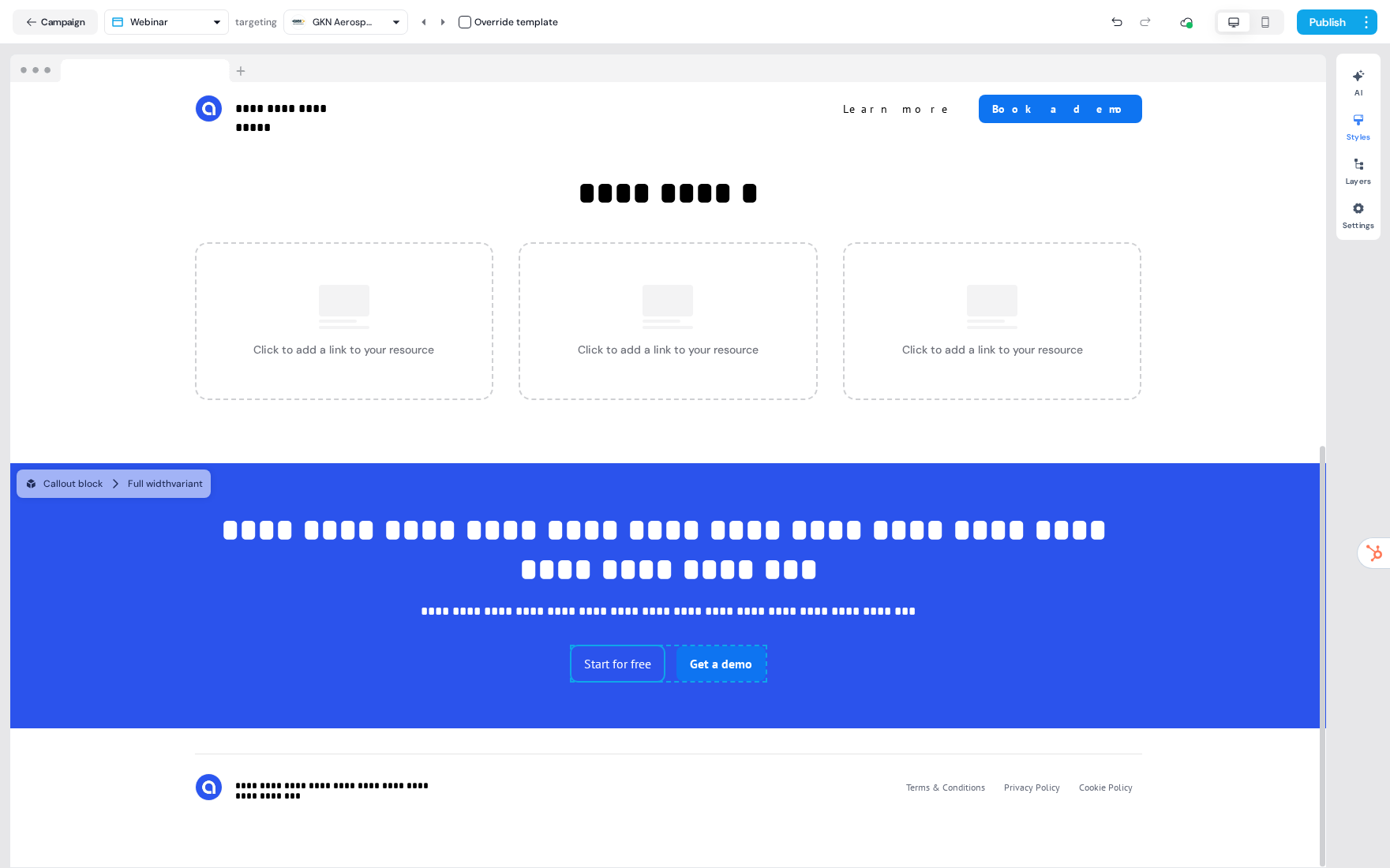click at bounding box center [1358, 120] 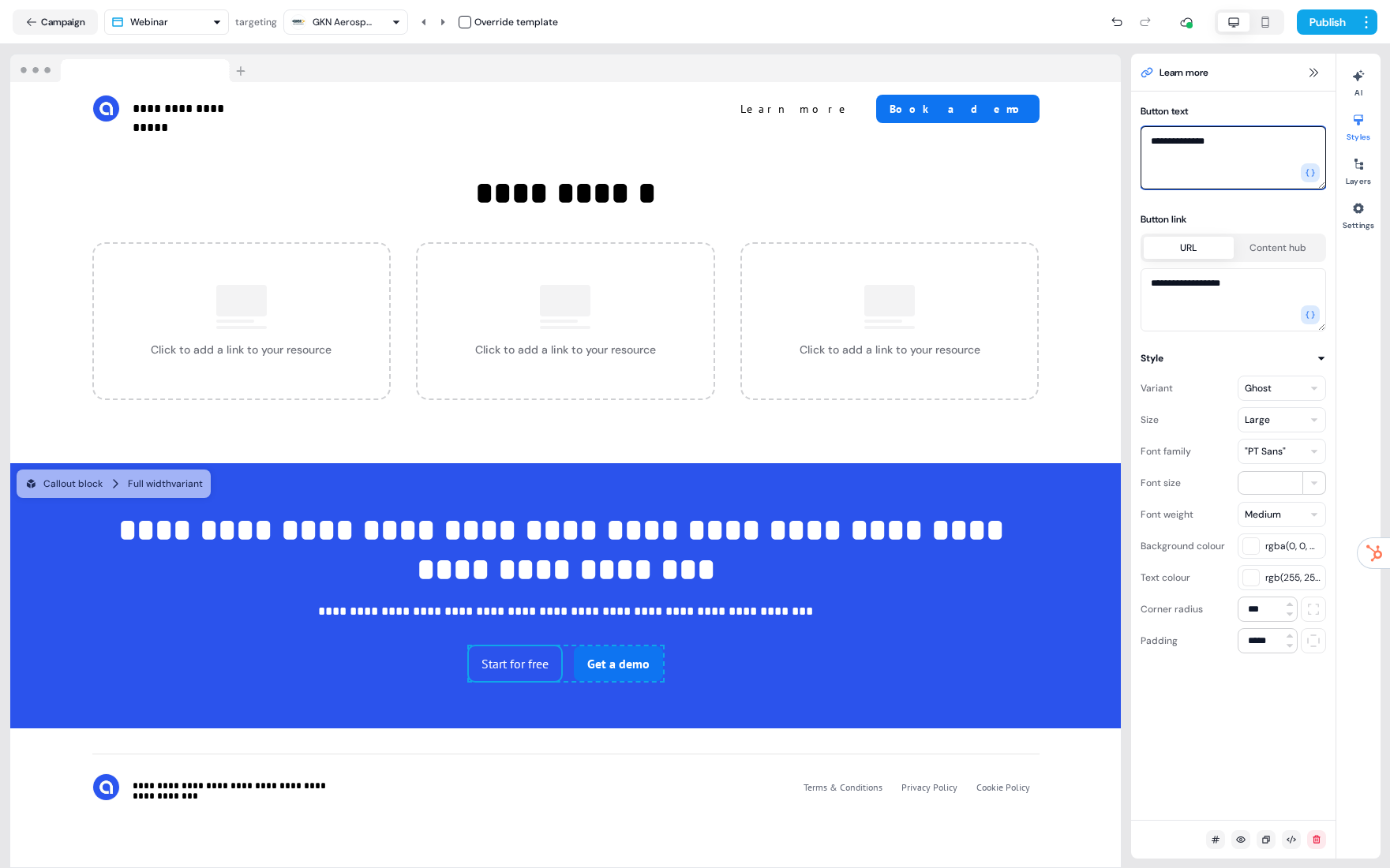 drag, startPoint x: 1220, startPoint y: 145, endPoint x: 1151, endPoint y: 137, distance: 69.46222 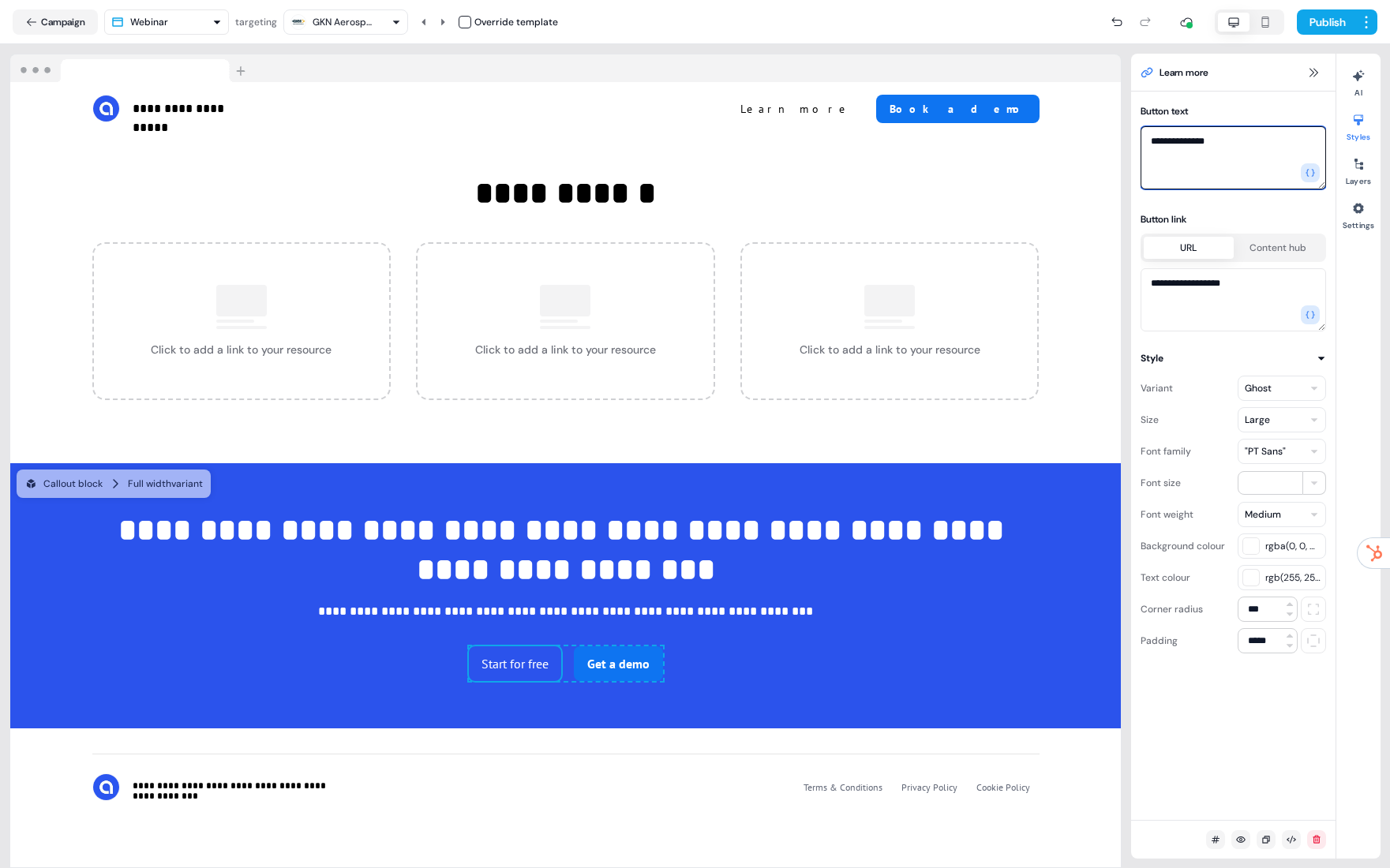 click on "**********" at bounding box center [1233, 158] 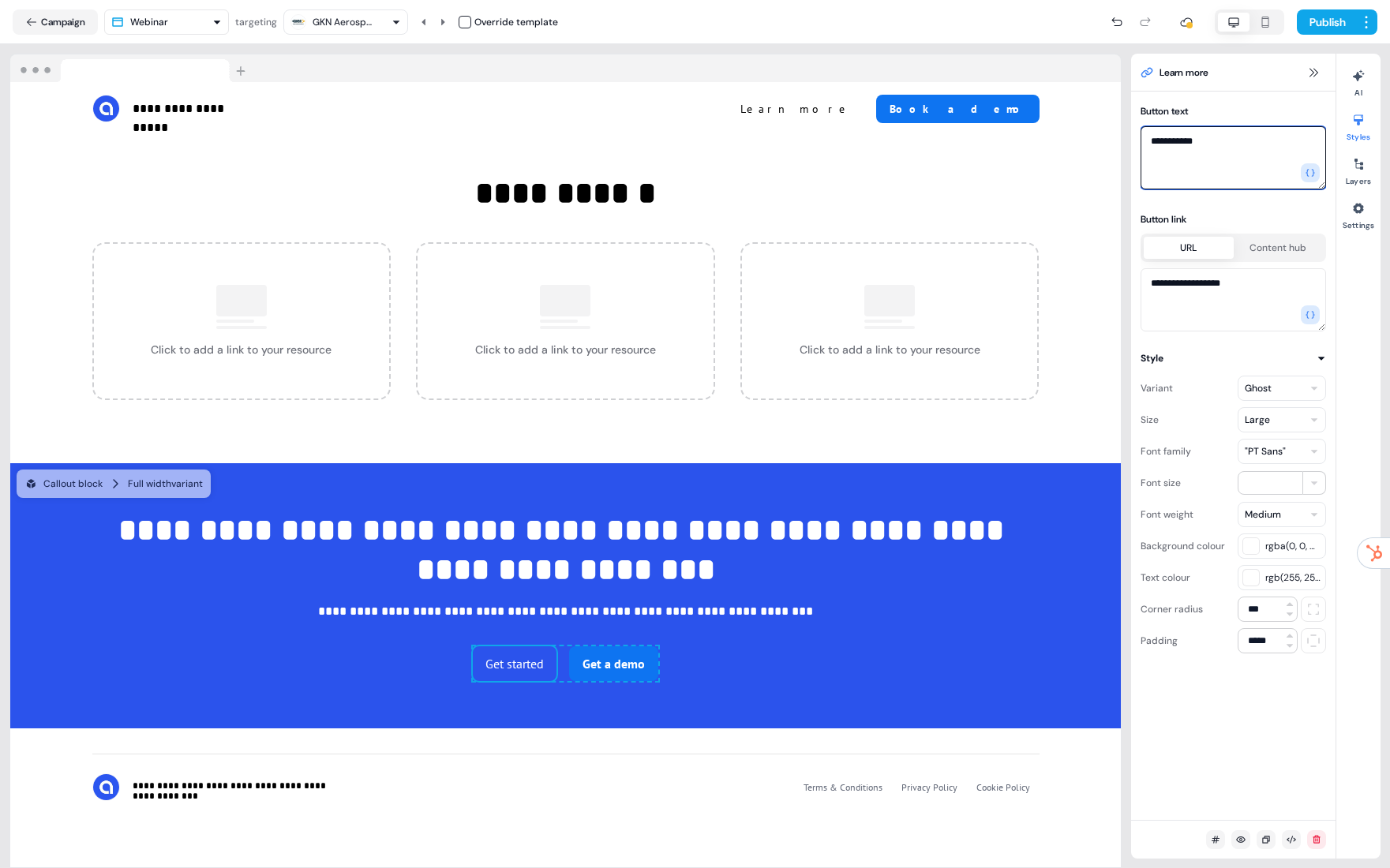 type on "**********" 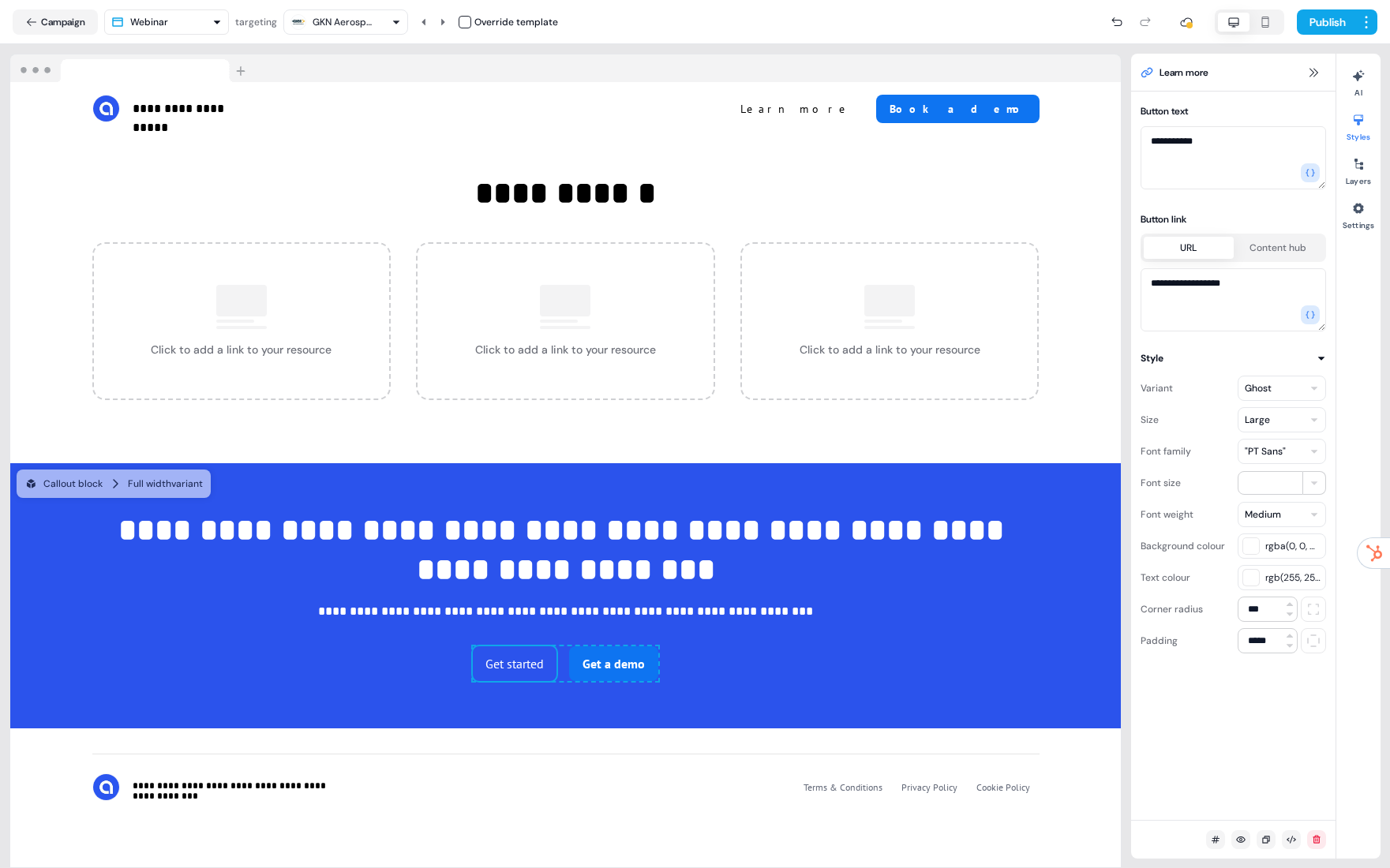 click on "rgba(0, 0, 0, 0)" at bounding box center [1293, 546] 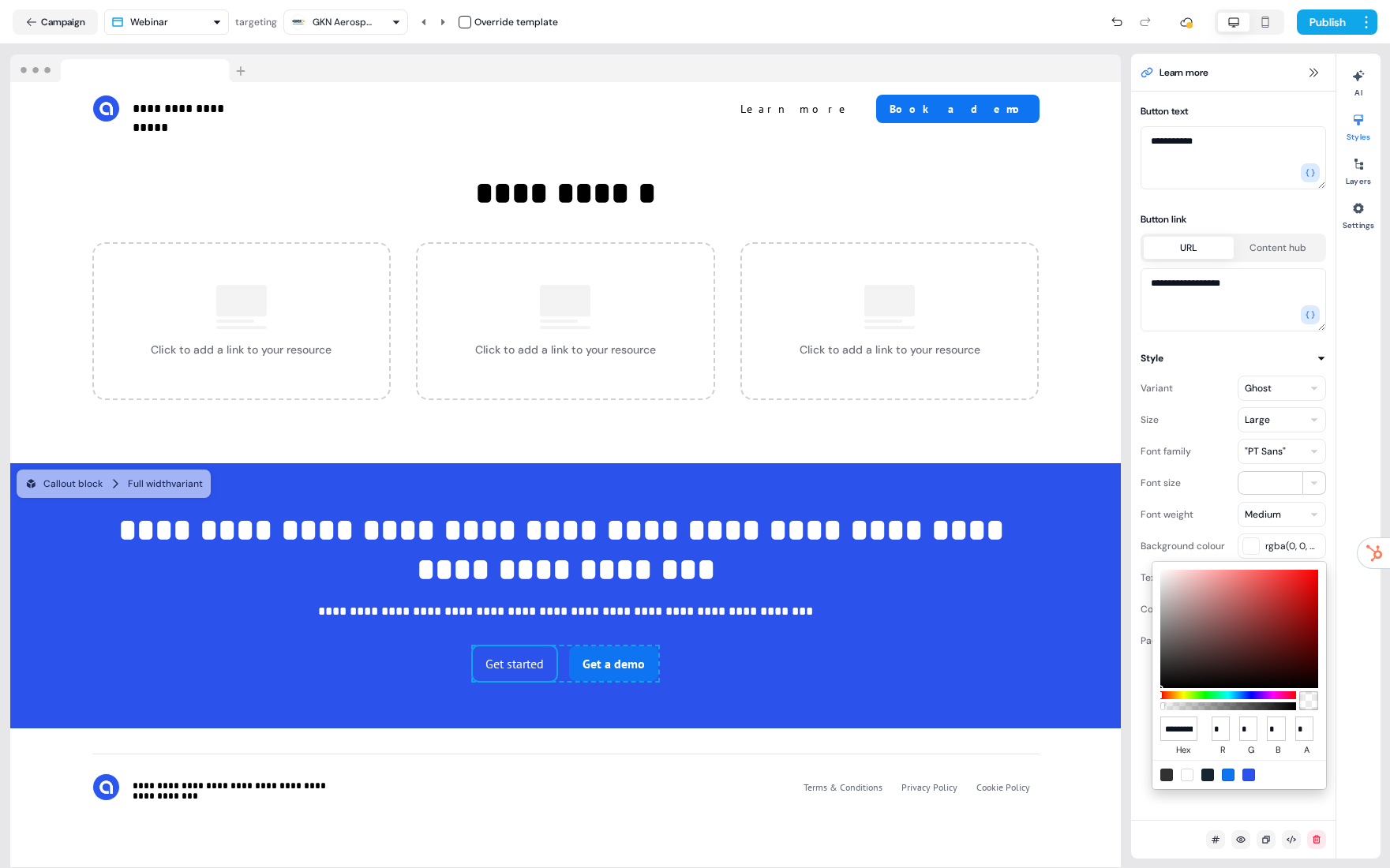 click at bounding box center (1187, 775) 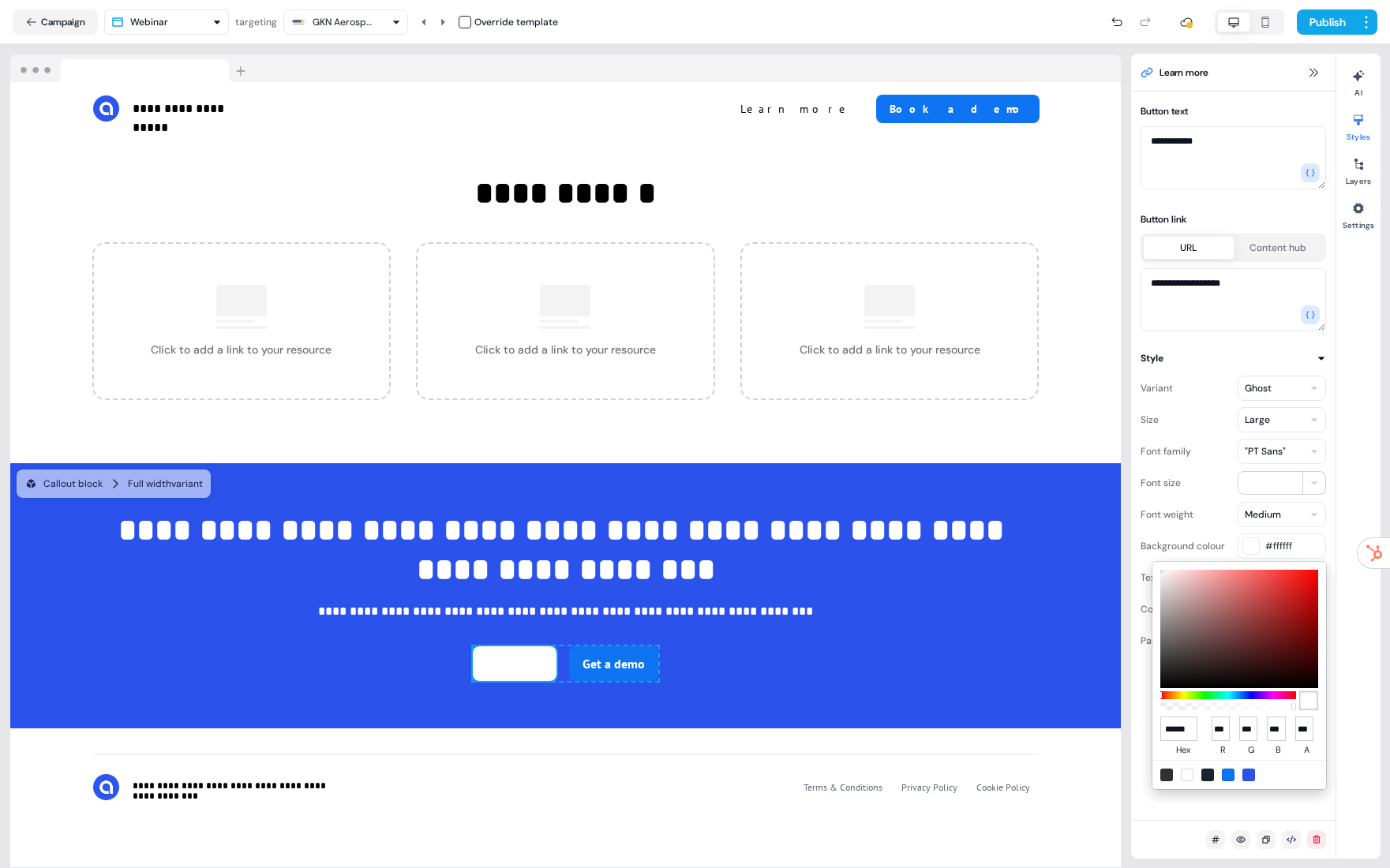 click on "**********" at bounding box center (695, 434) 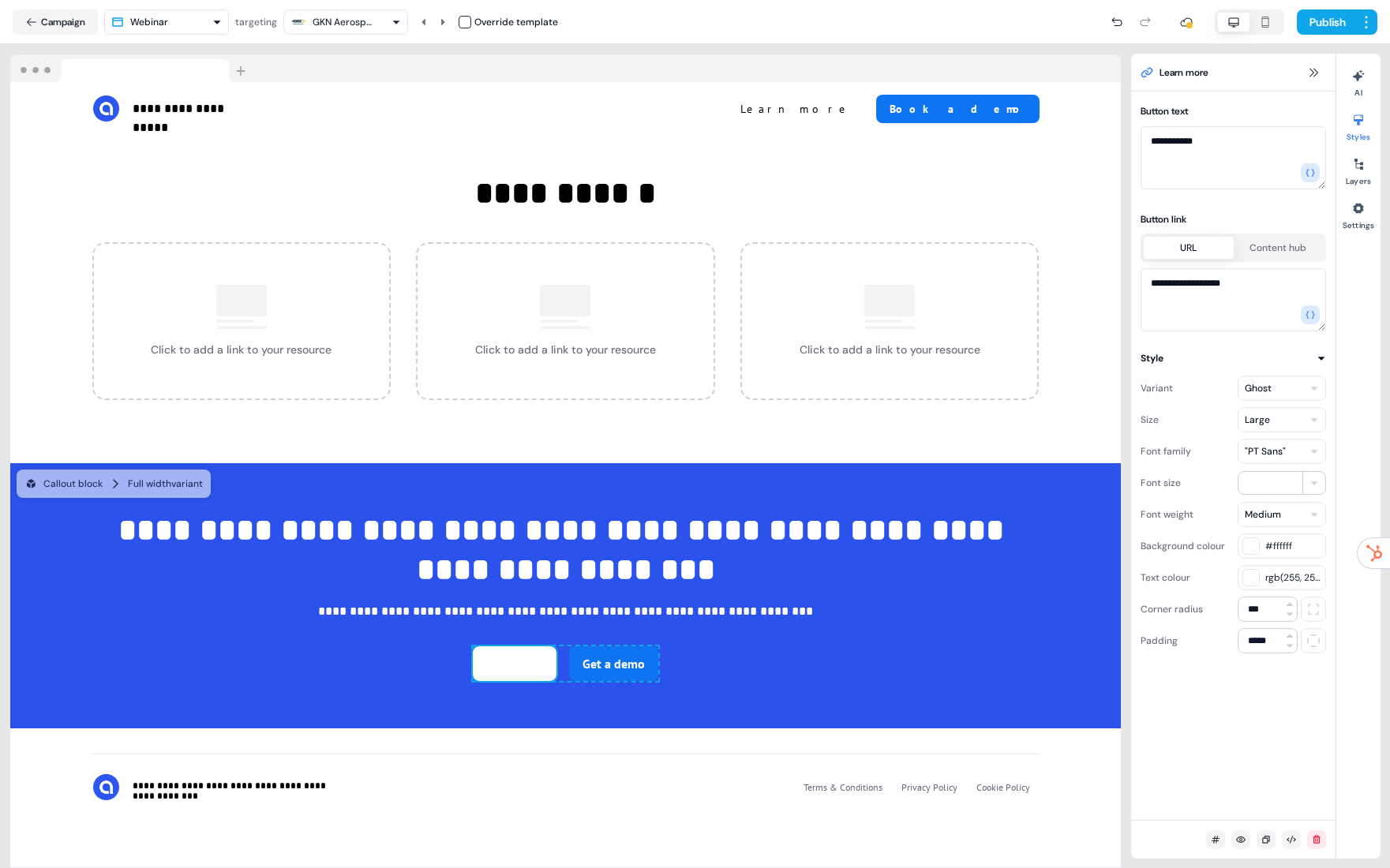 click on "rgb(255, 255, 255)" at bounding box center (1282, 578) 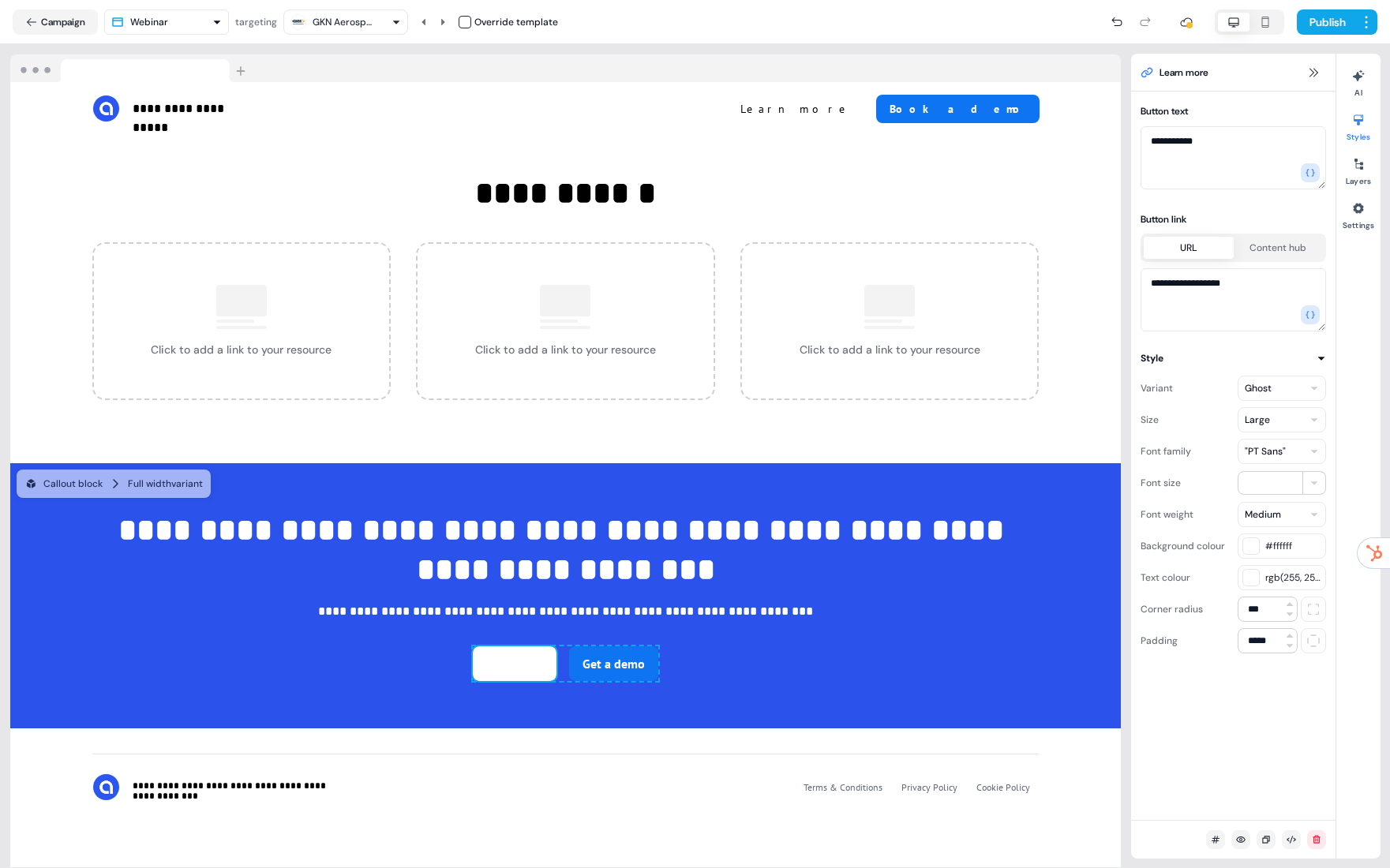 click on "rgb(255, 255, 255)" at bounding box center (1293, 578) 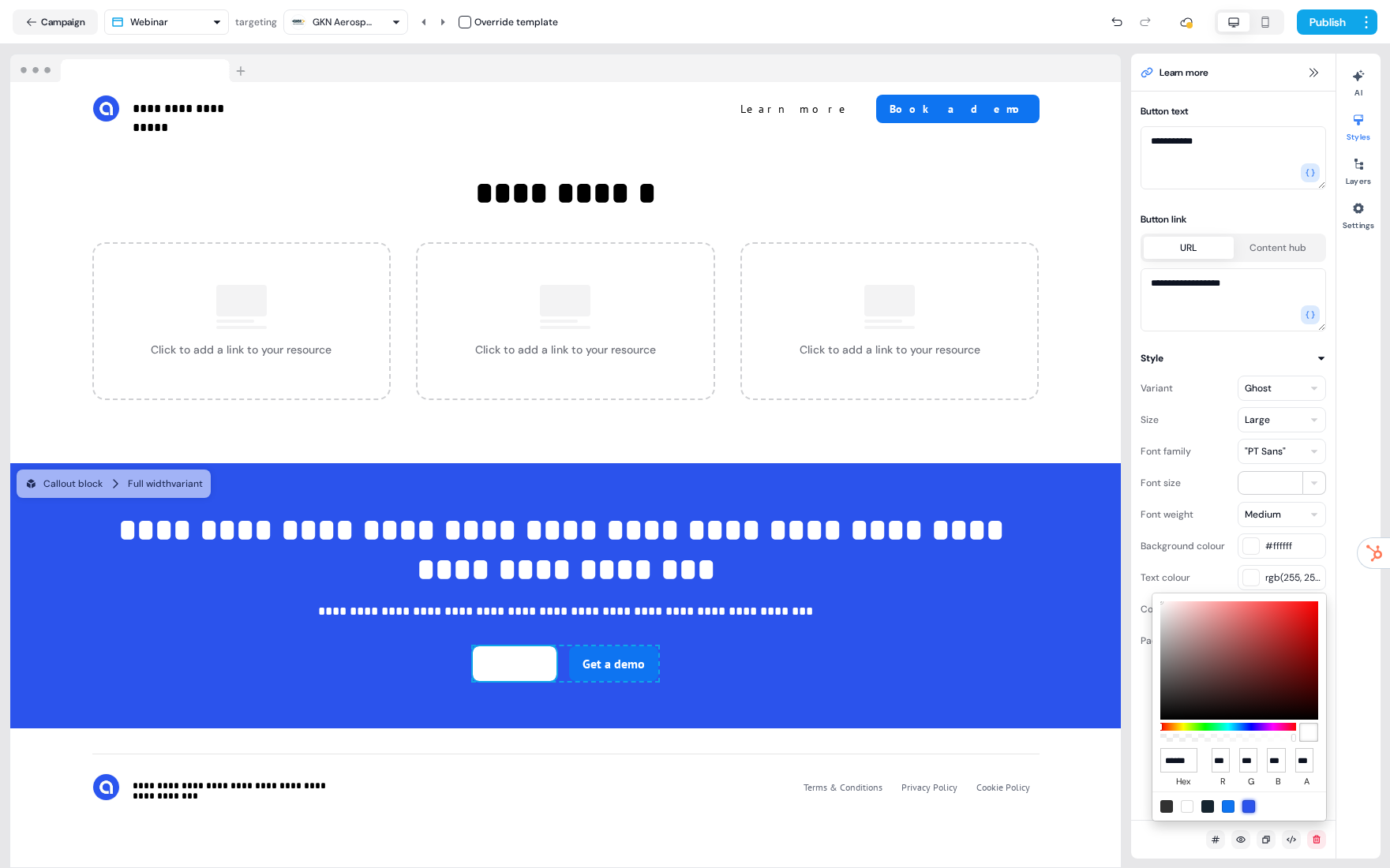 click at bounding box center [1249, 806] 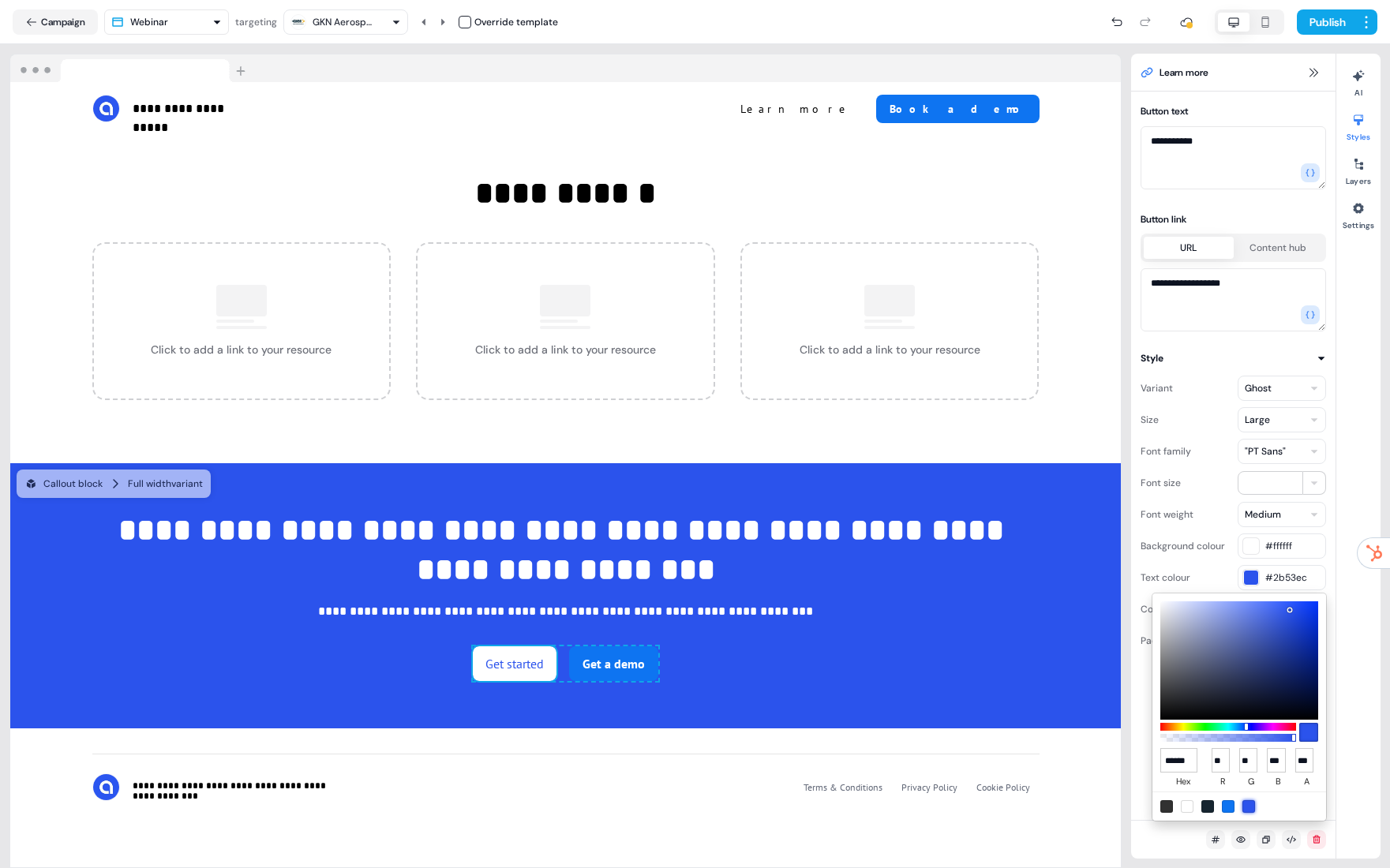 click on "**********" at bounding box center (695, 434) 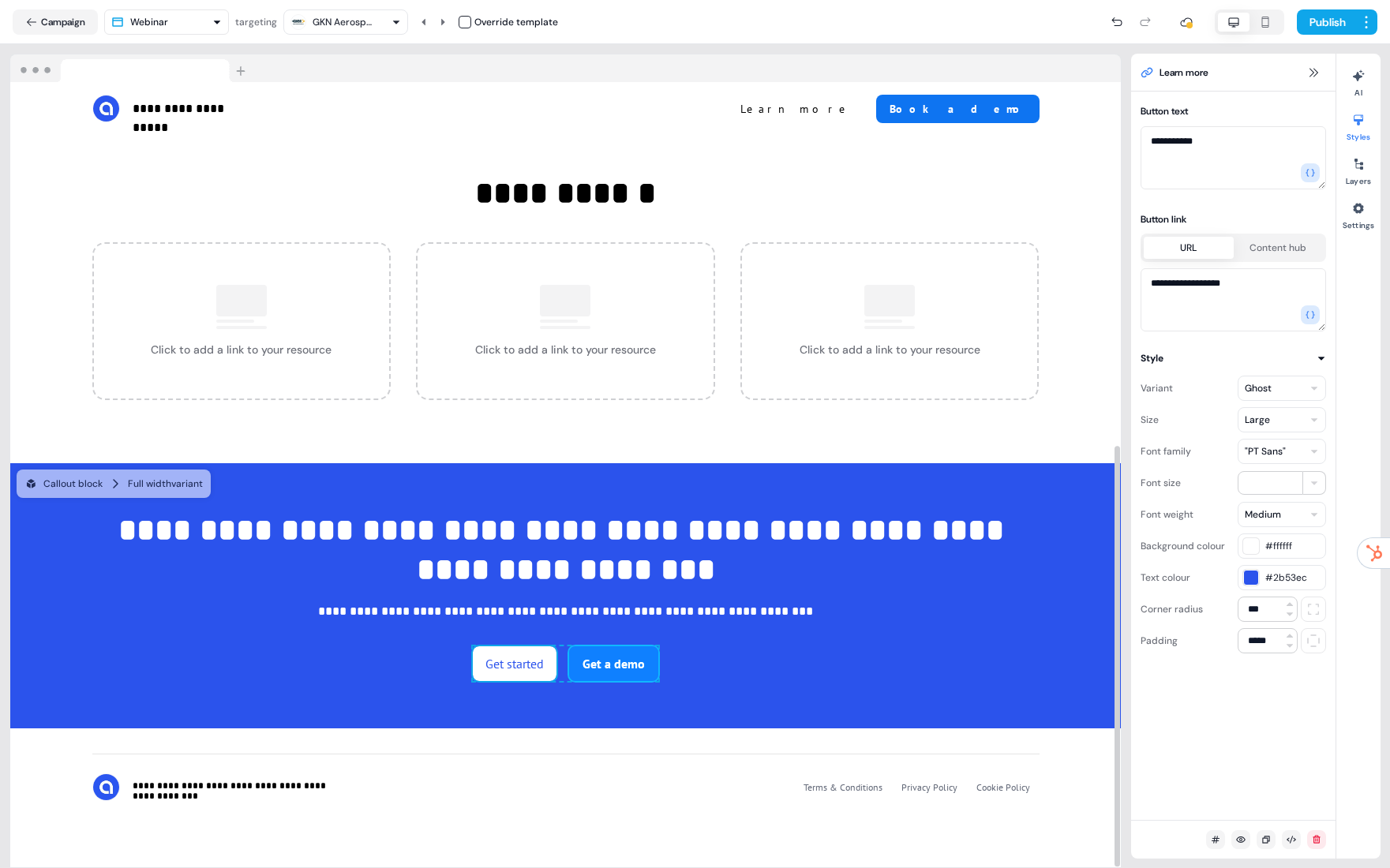 click on "Get a demo" at bounding box center [613, 664] 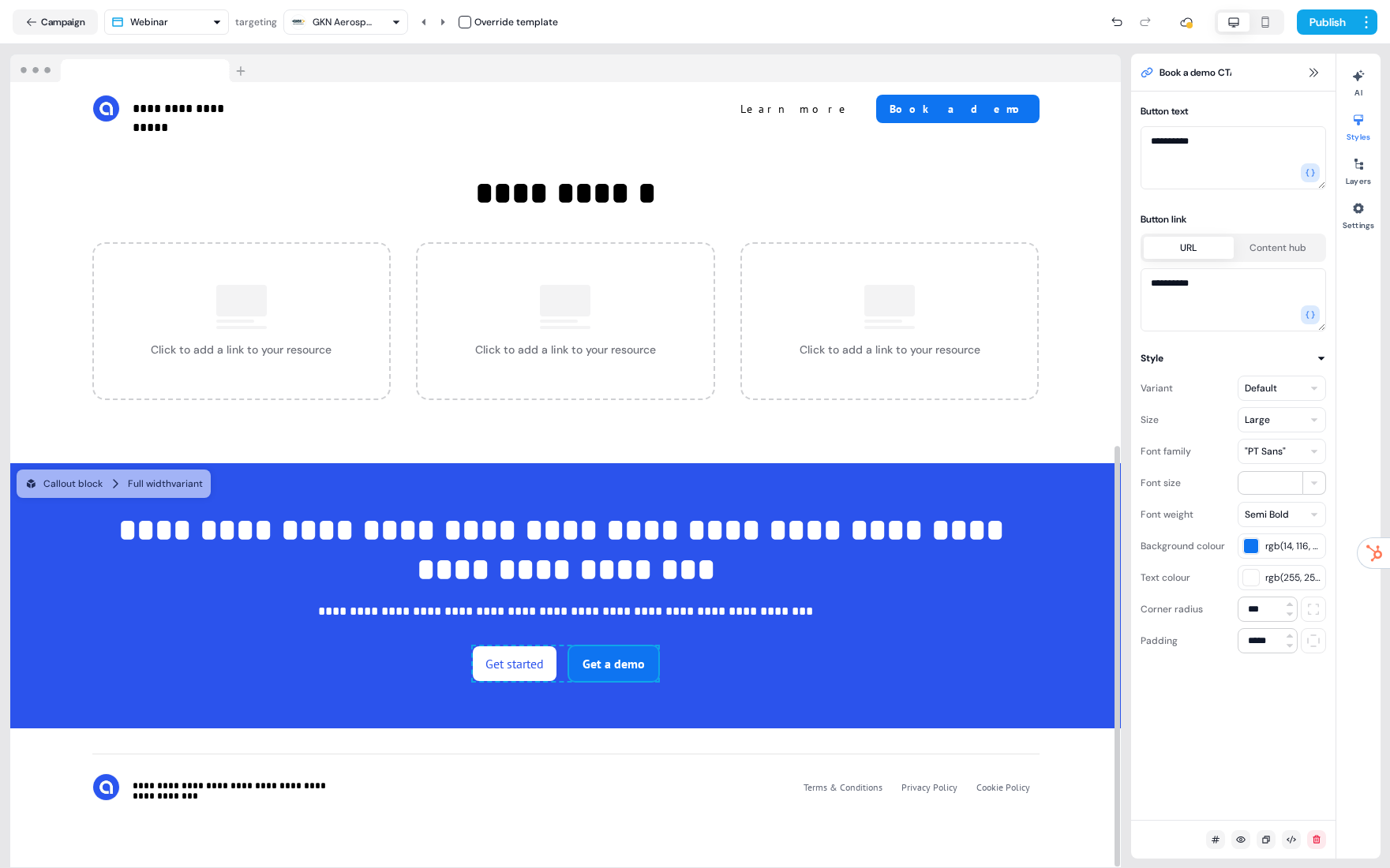 drag, startPoint x: 1253, startPoint y: 547, endPoint x: 1253, endPoint y: 556, distance: 9 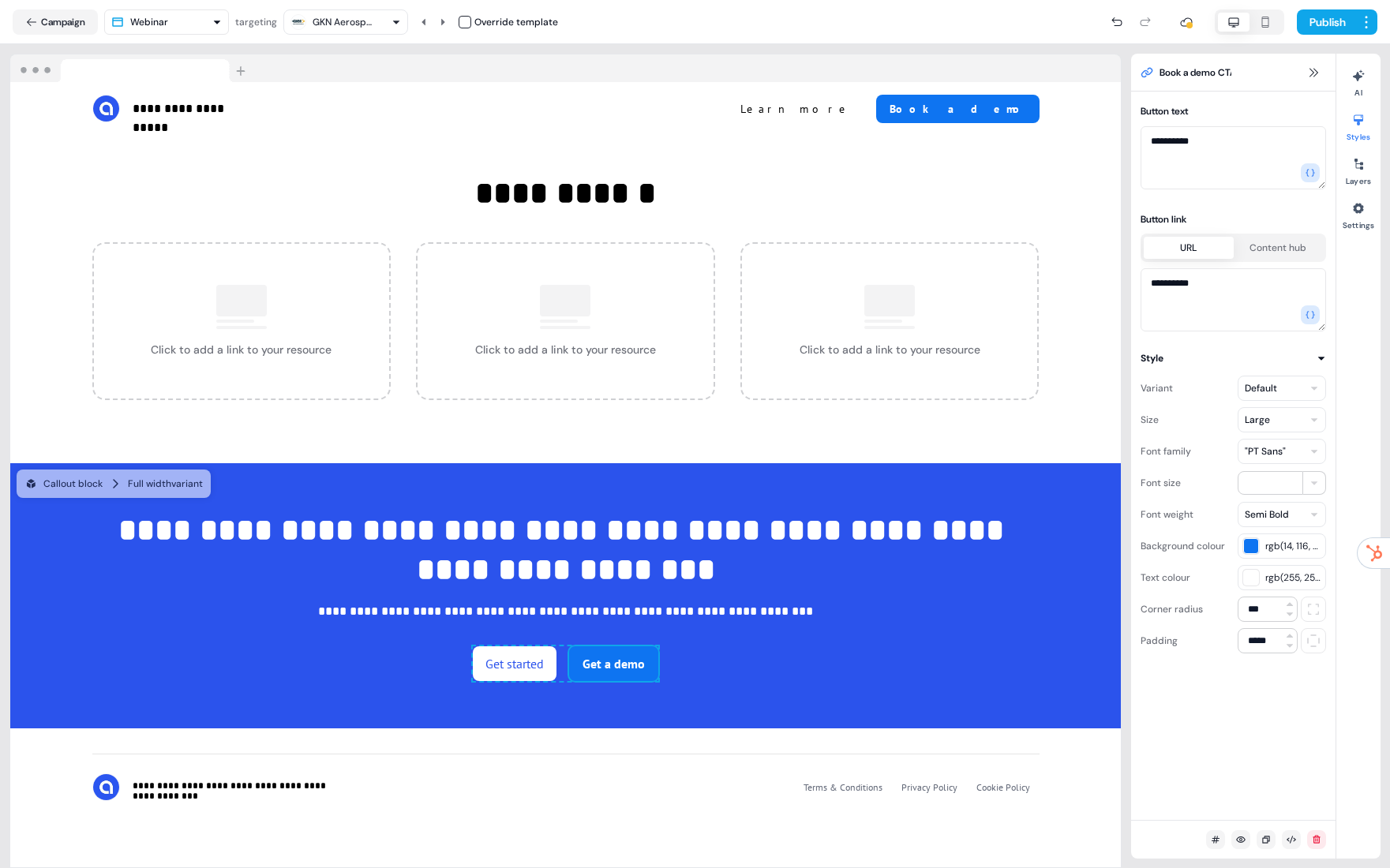 click on "rgb(14, 116, 241)" at bounding box center [1293, 546] 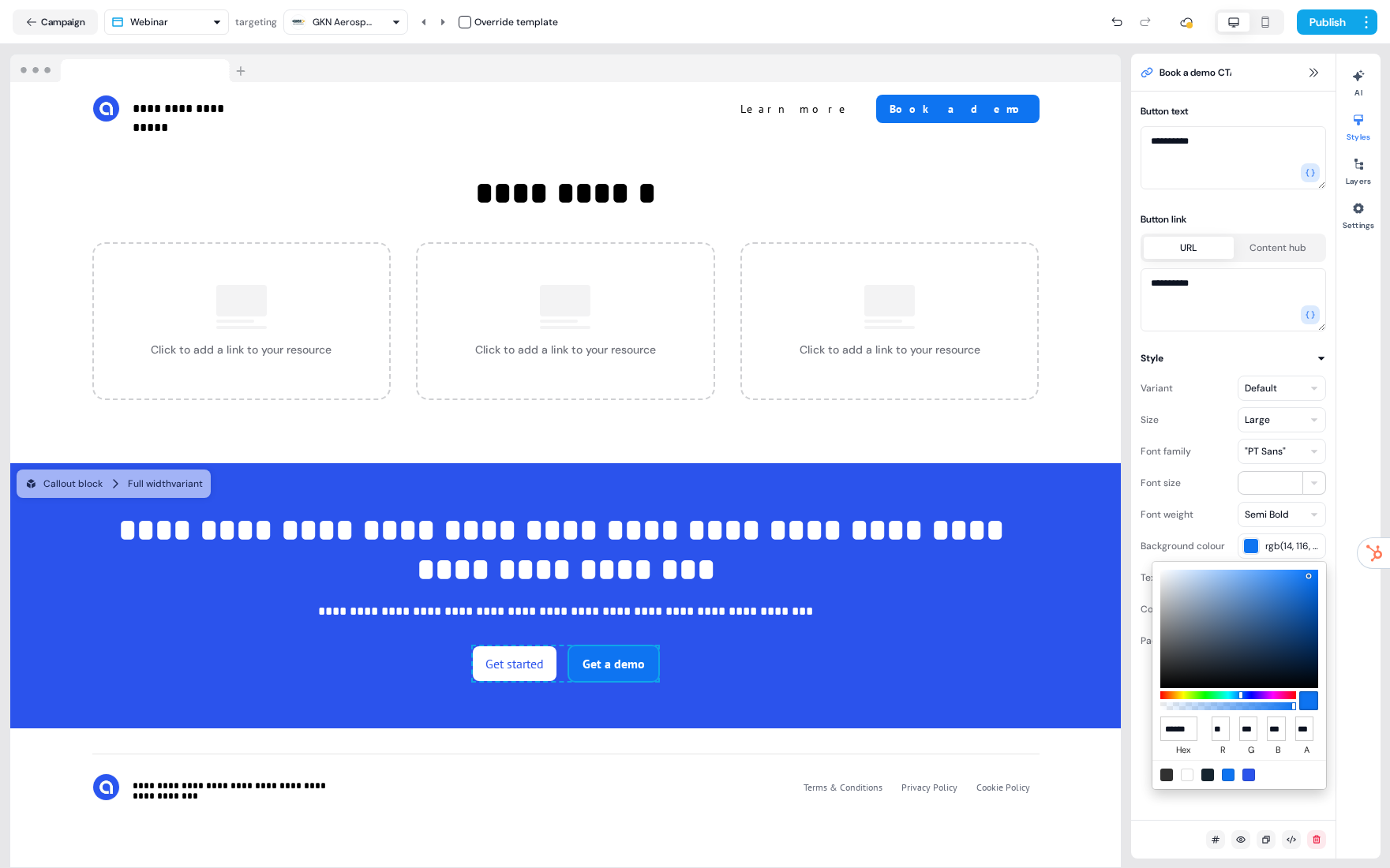 click at bounding box center [1187, 775] 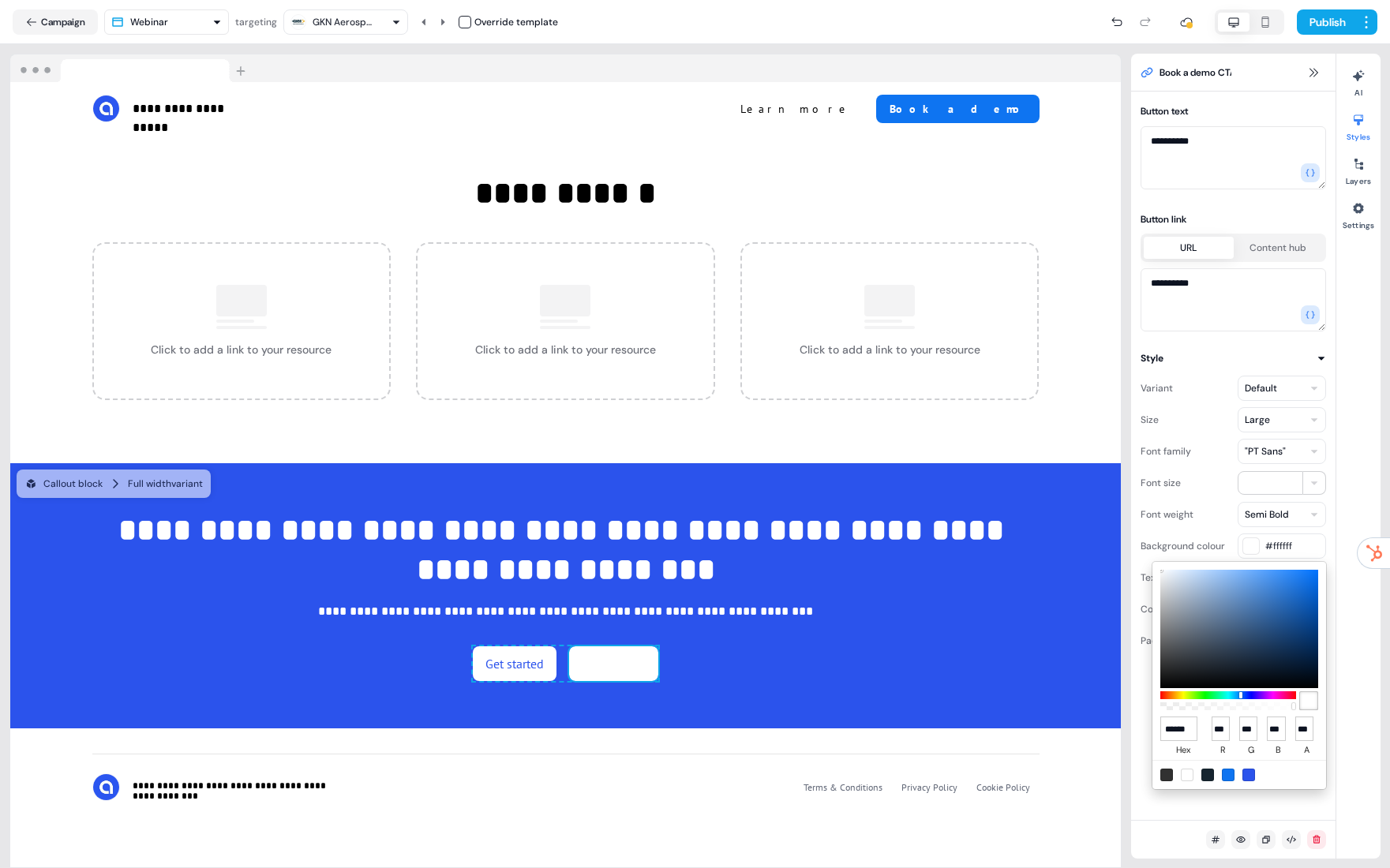 click on "**********" at bounding box center (695, 434) 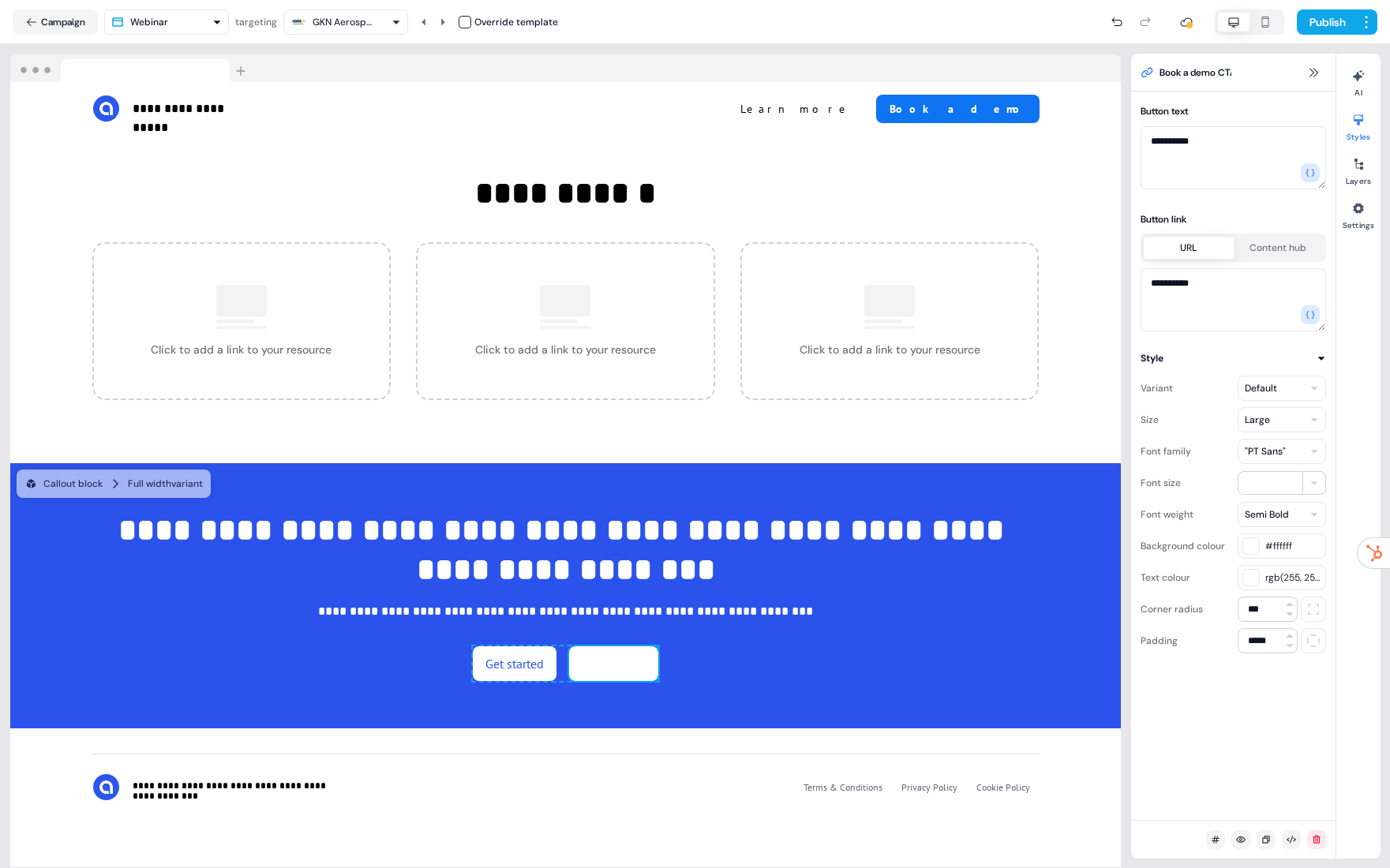 click on "#ffffff" at bounding box center (1293, 546) 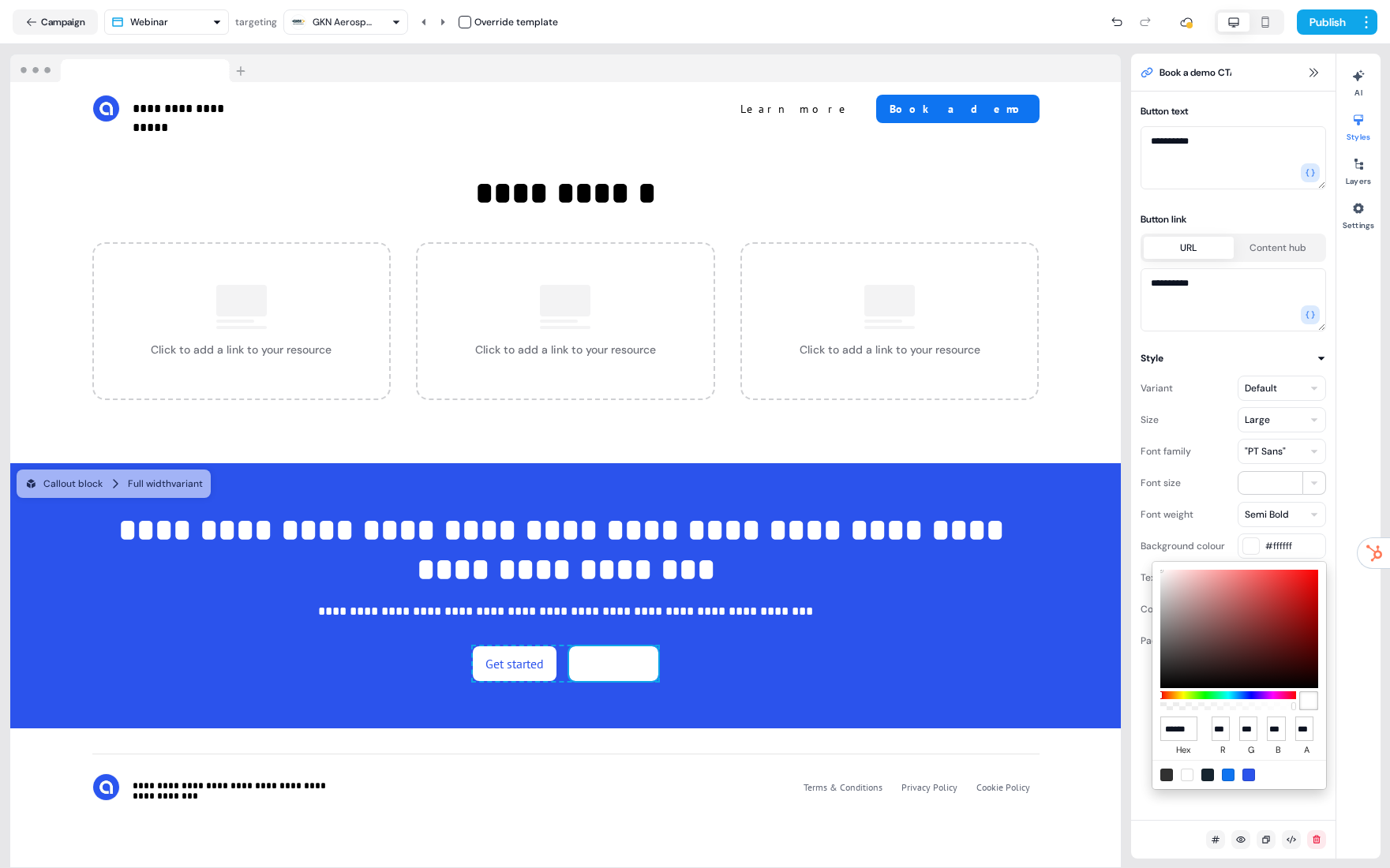 click on "**********" at bounding box center [695, 434] 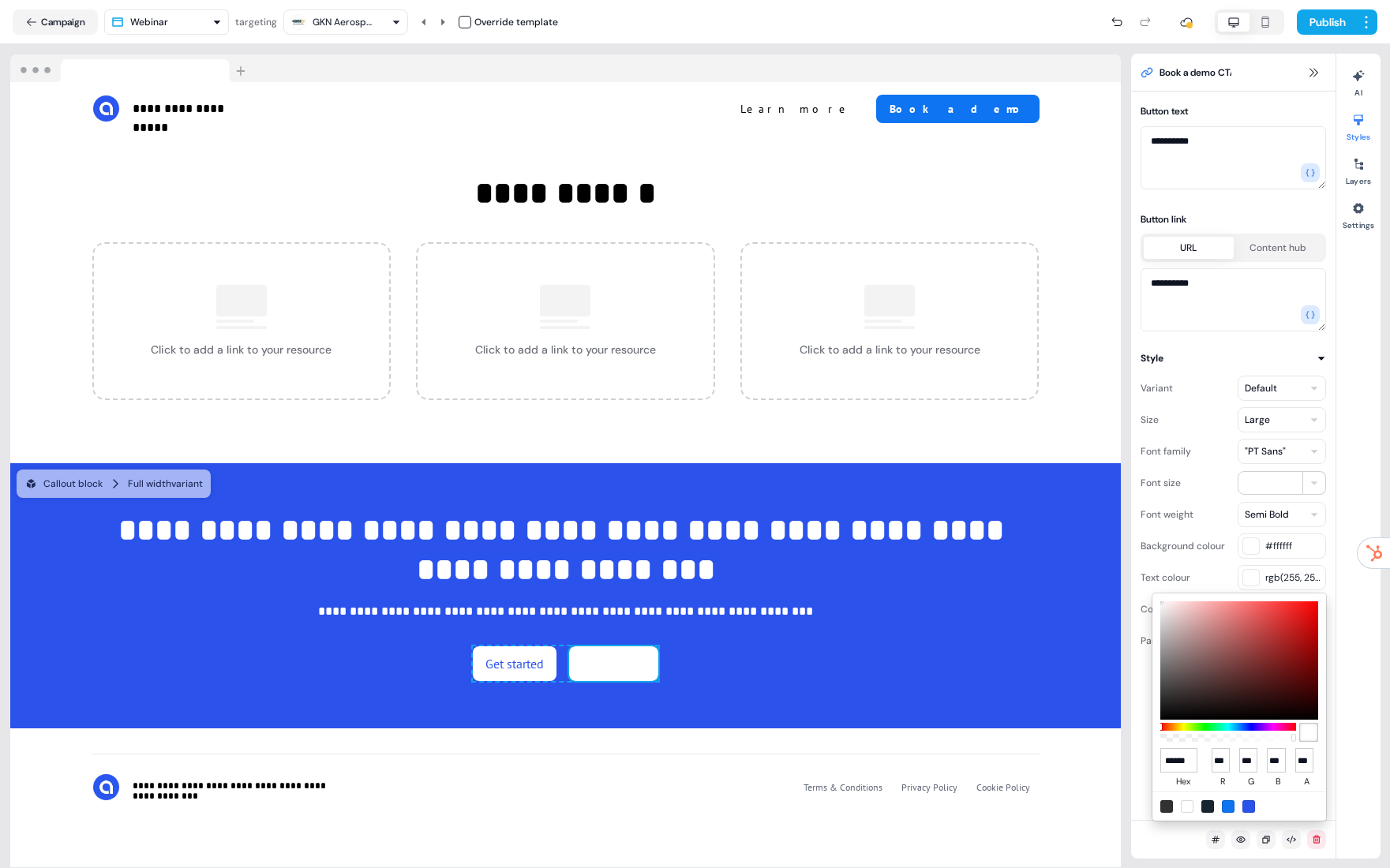click at bounding box center [1239, 806] 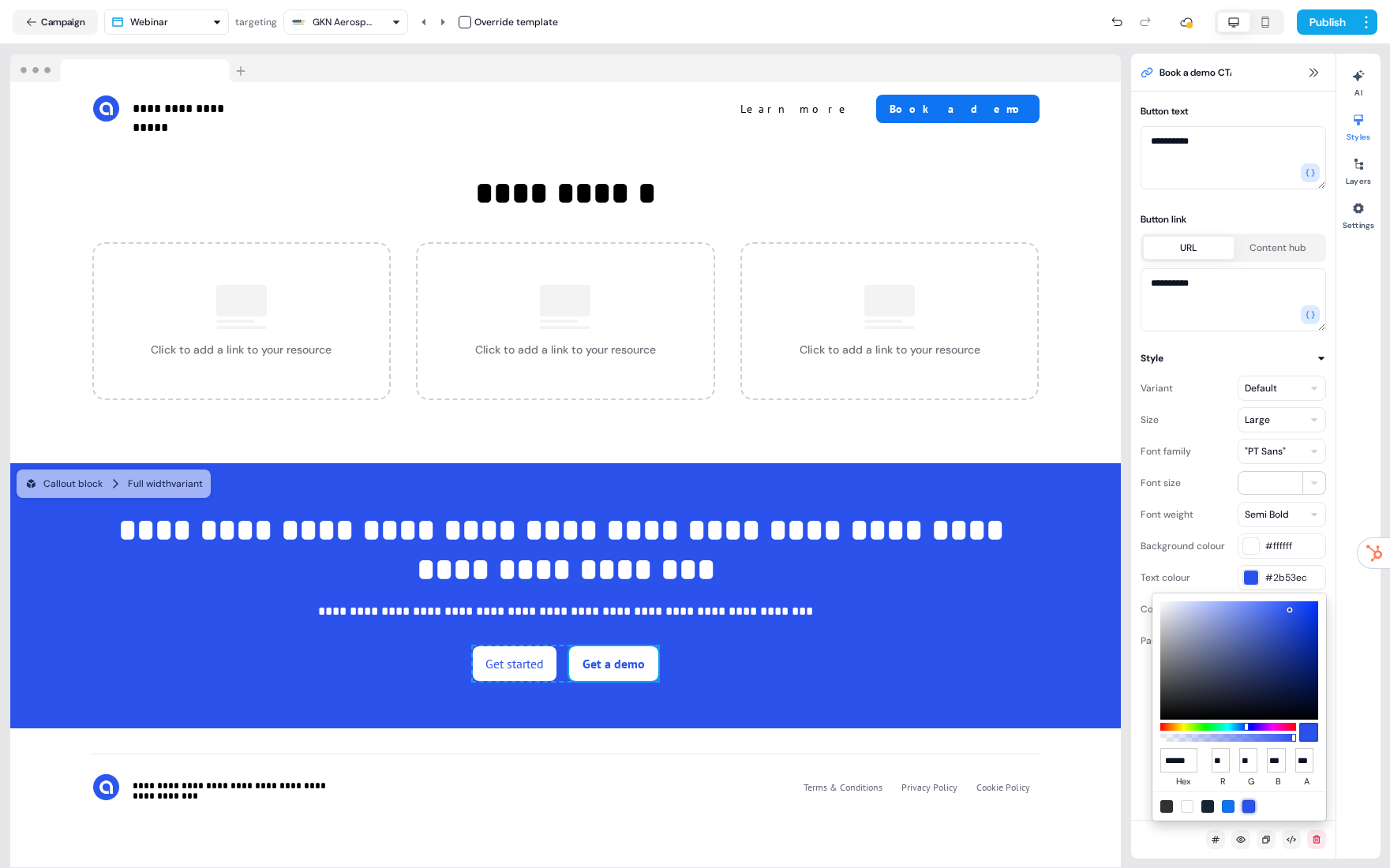 click on "**********" at bounding box center [695, 434] 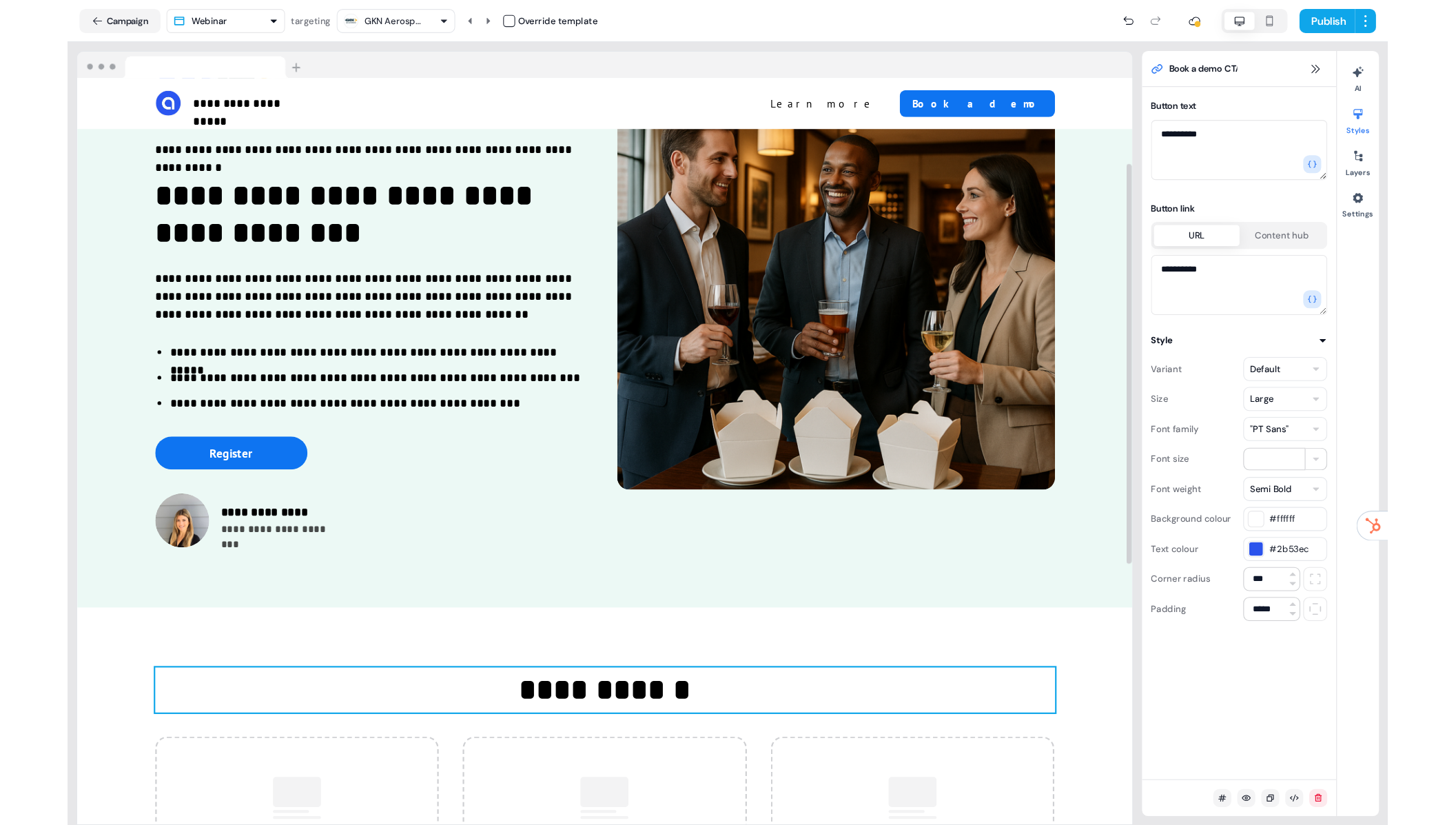 scroll, scrollTop: 0, scrollLeft: 0, axis: both 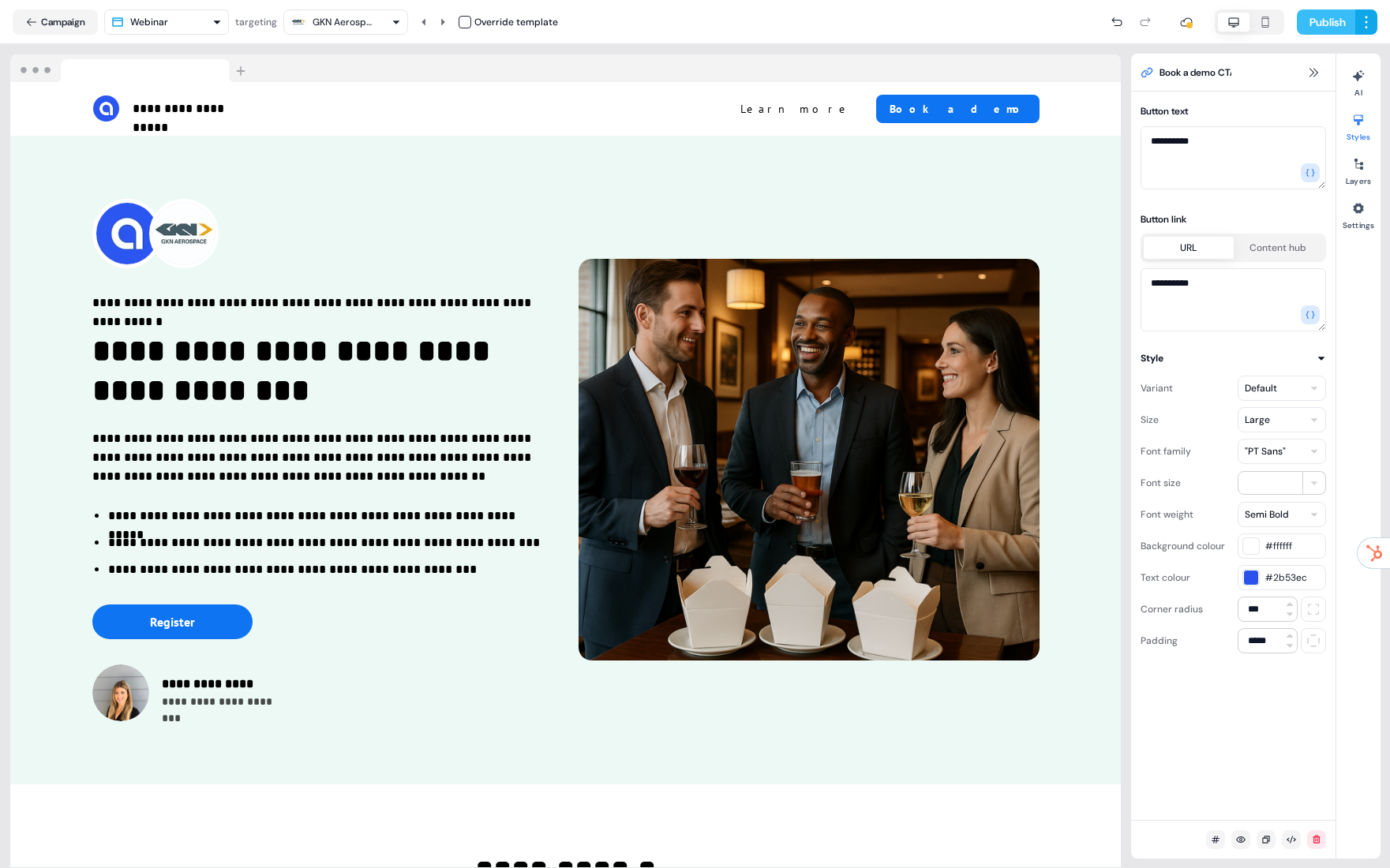 click on "Publish" at bounding box center [1326, 22] 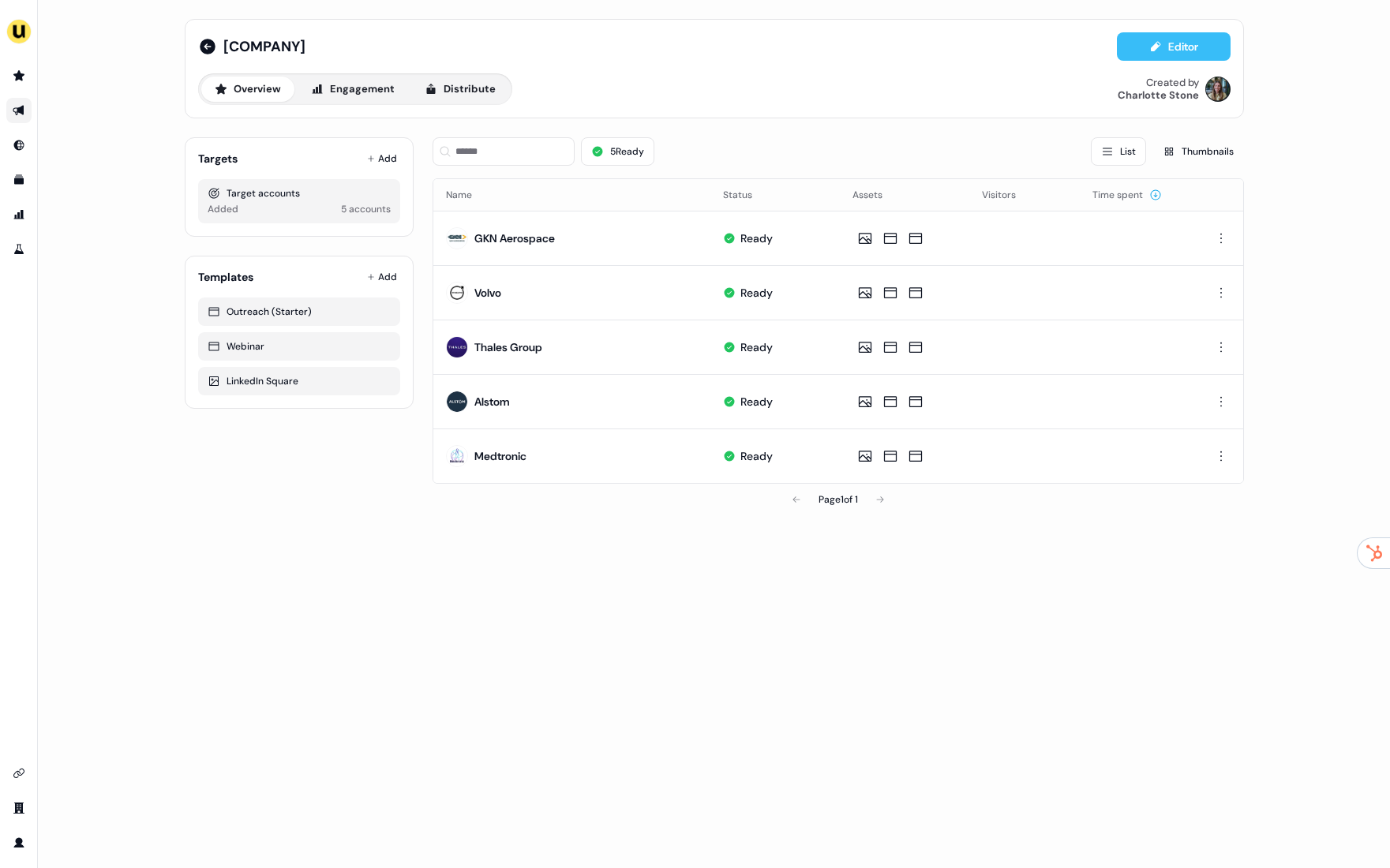 click on "Editor" at bounding box center (1174, 47) 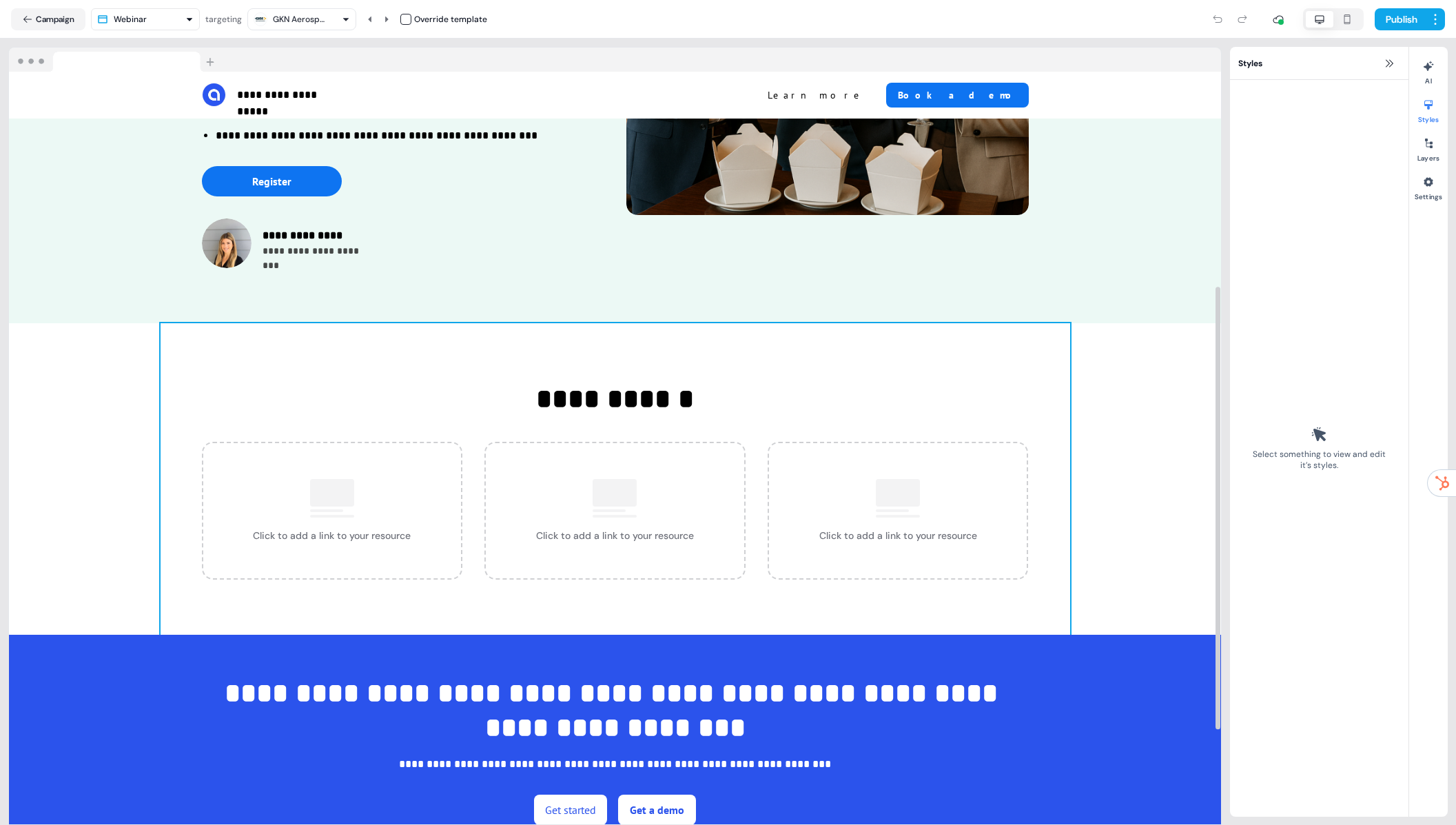scroll, scrollTop: 365, scrollLeft: 0, axis: vertical 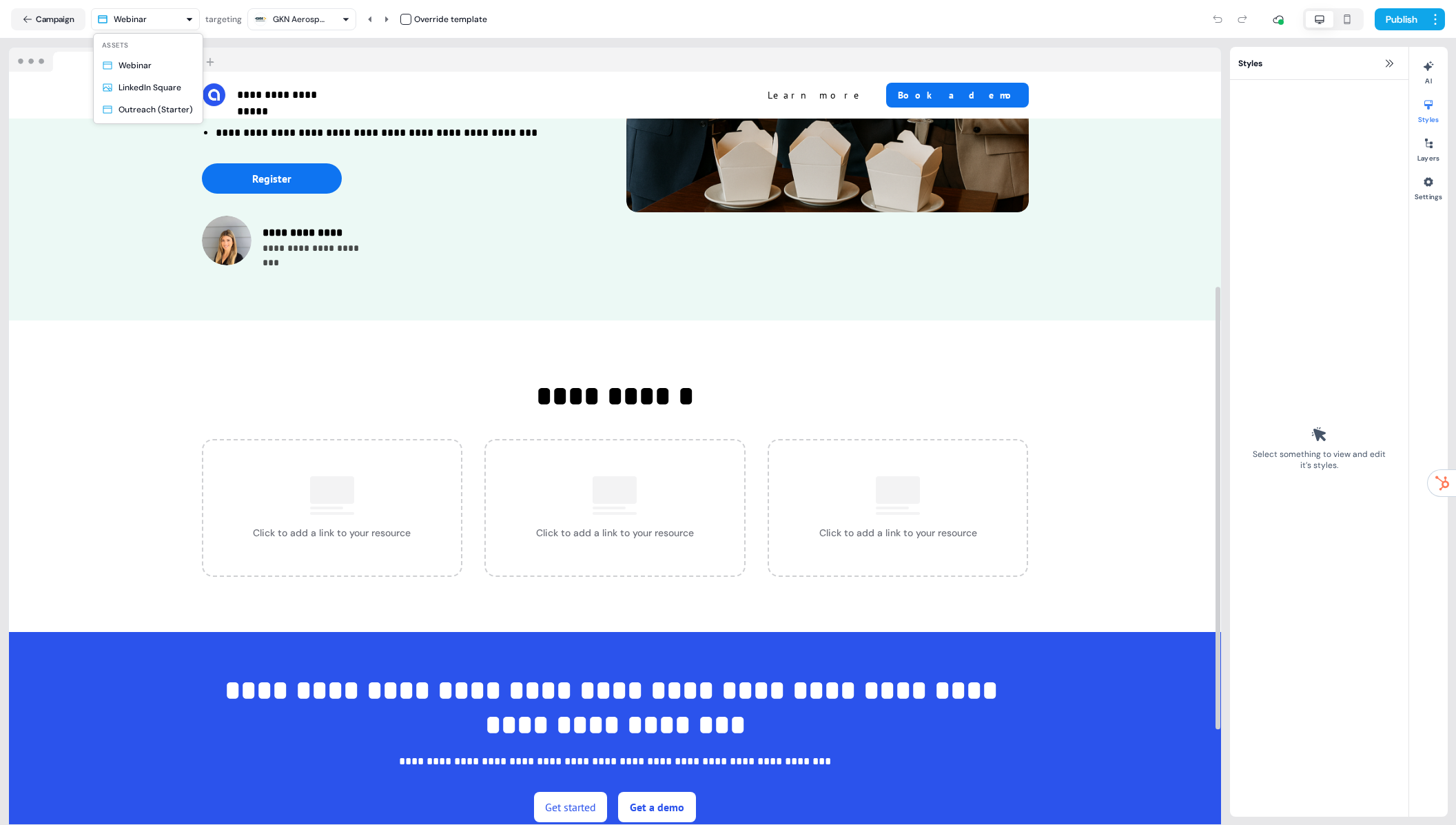 click on "**********" at bounding box center (728, 412) 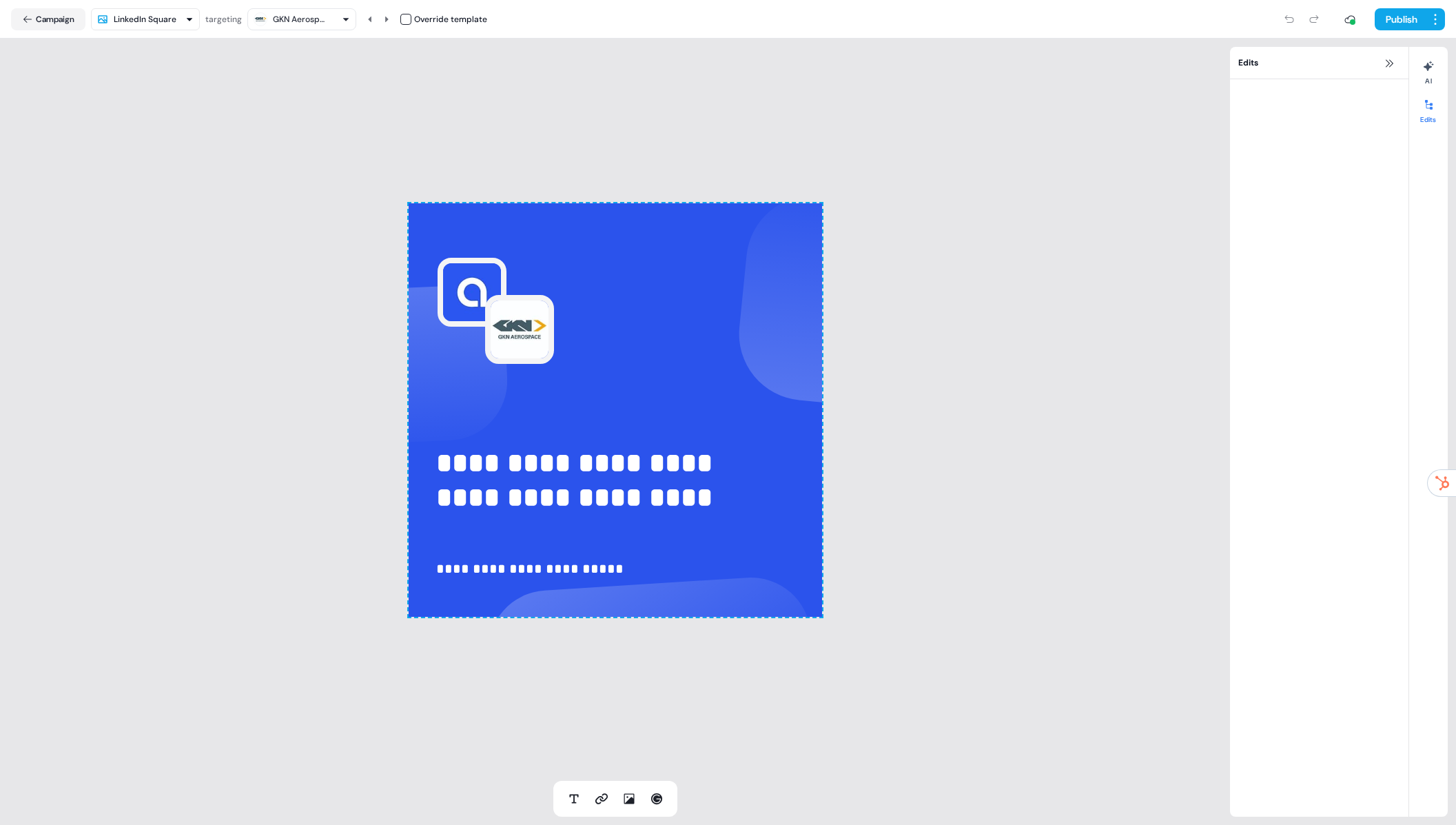 click on "**********" at bounding box center (615, 410) 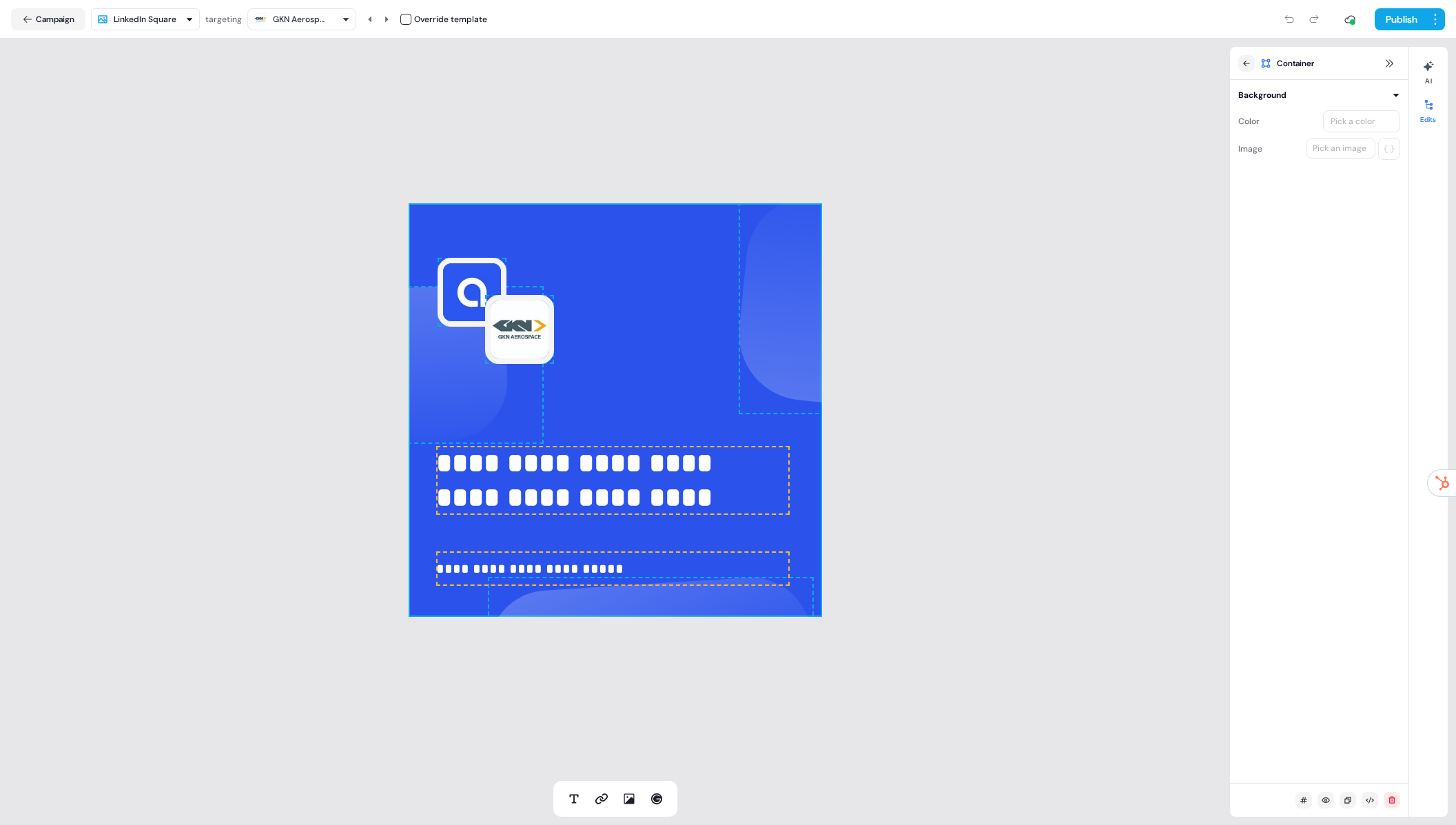 click on "**********" at bounding box center (615, 410) 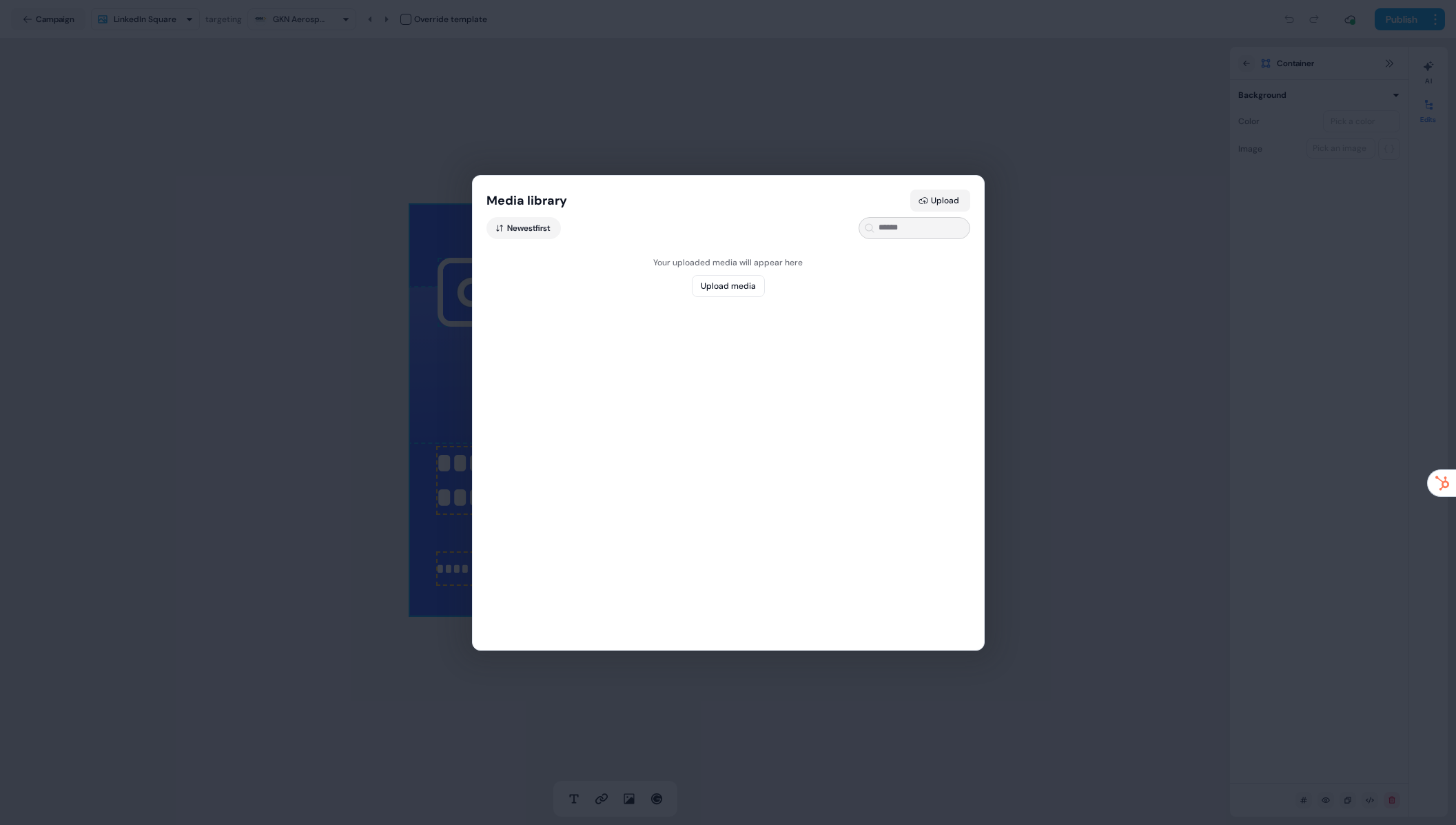 click on "Upload" at bounding box center (940, 201) 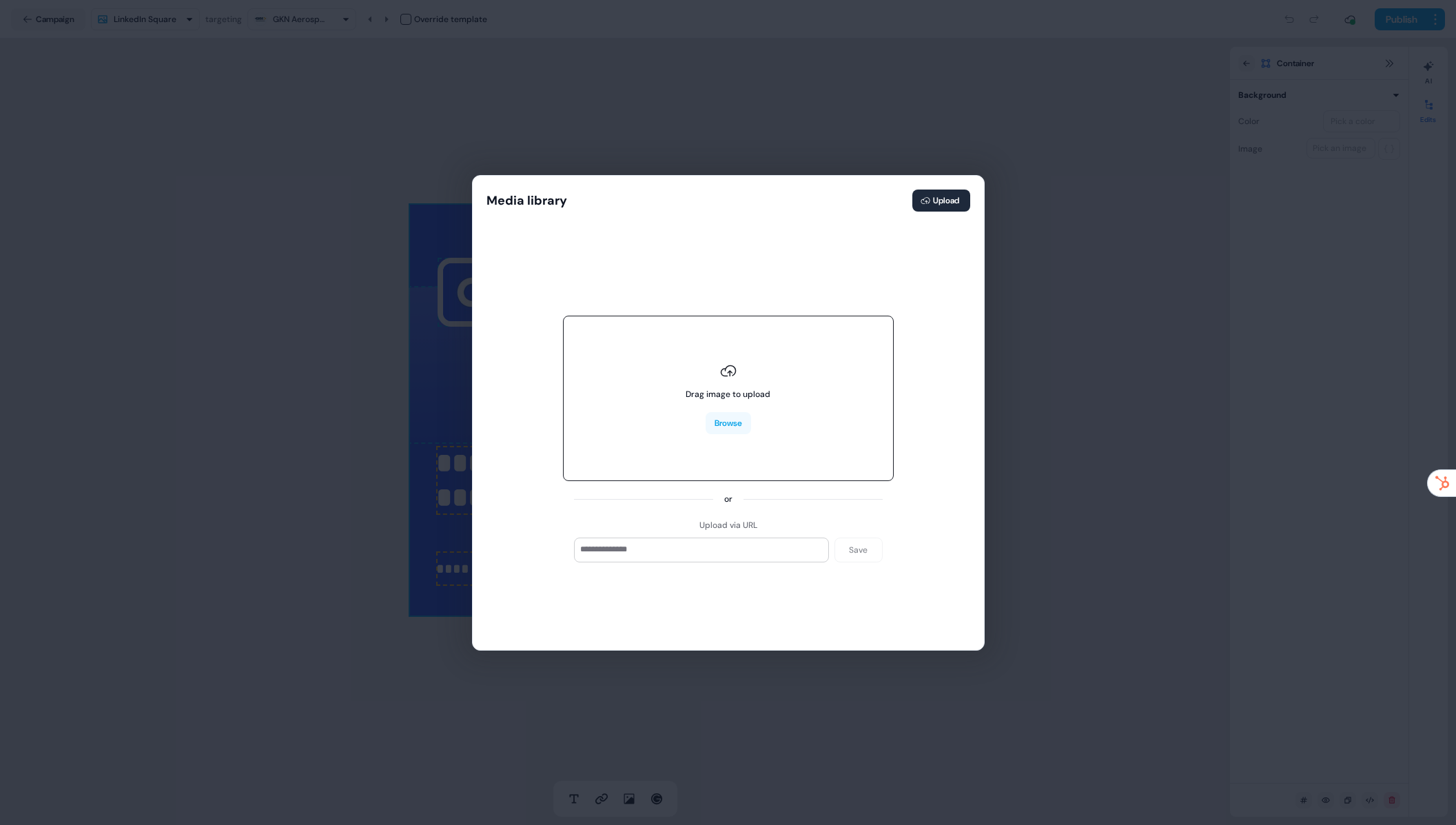 click on "Drag image to upload" at bounding box center (728, 382) 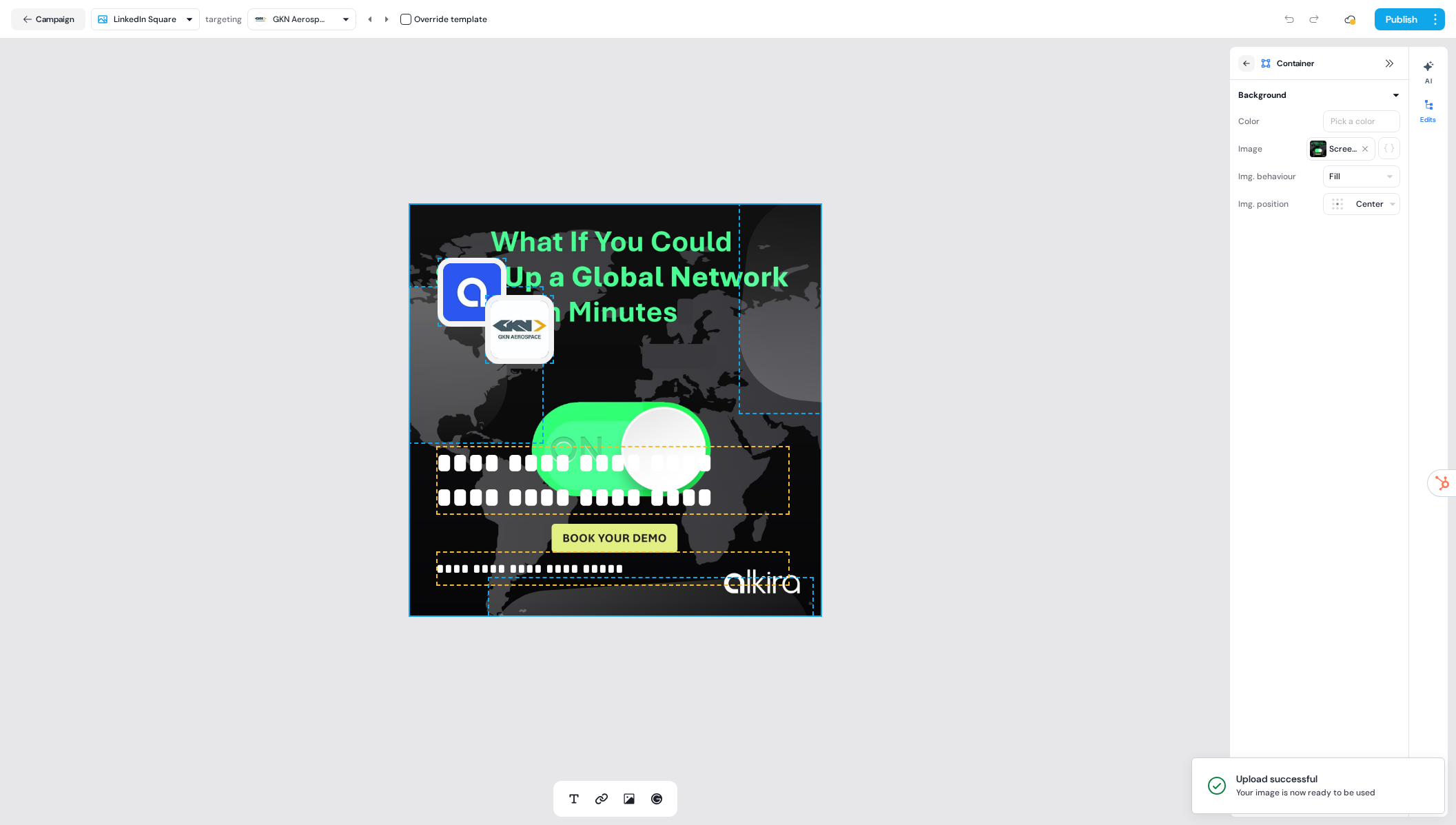 click on "**********" at bounding box center [613, 480] 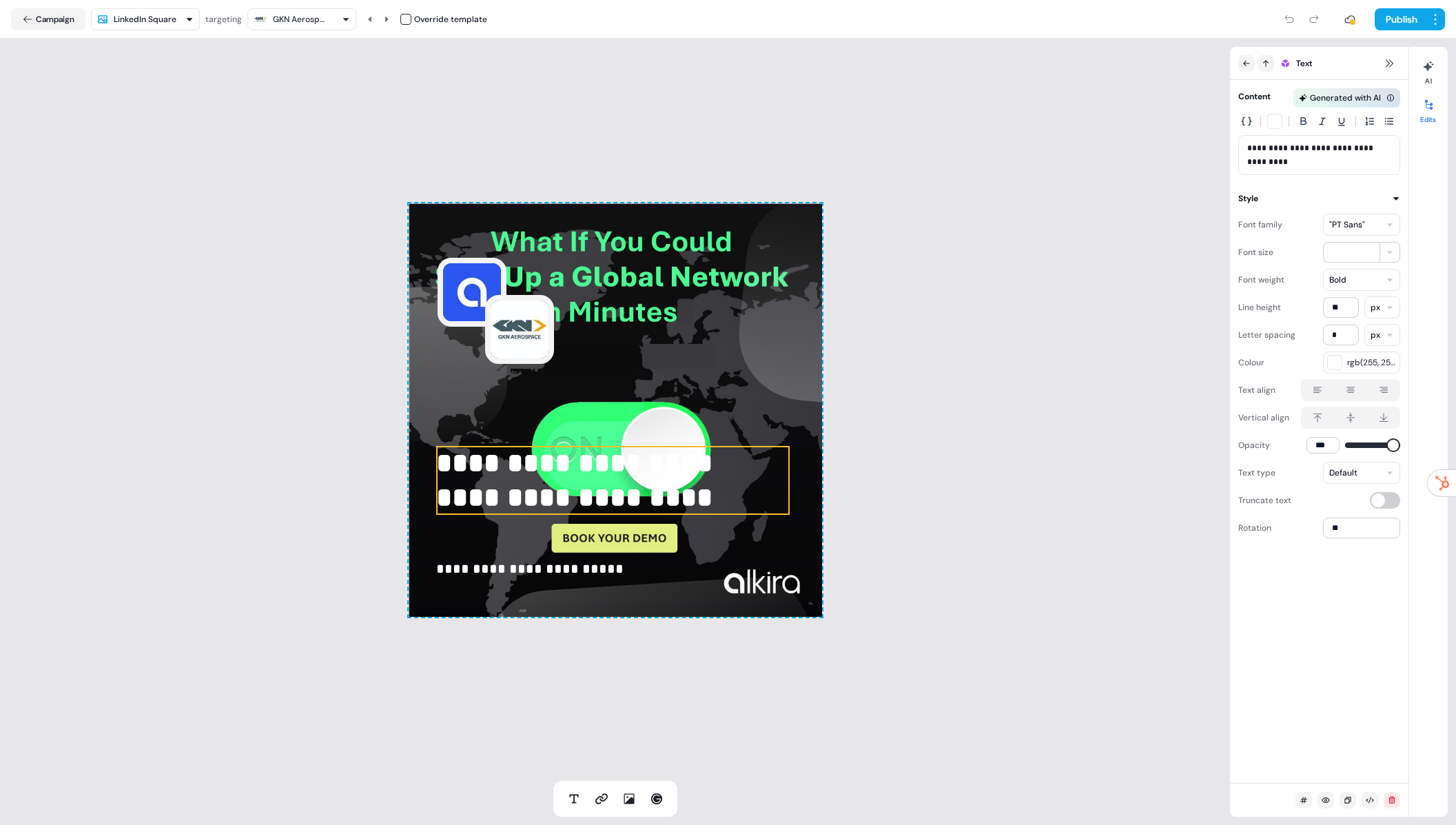 click on "**********" at bounding box center [613, 480] 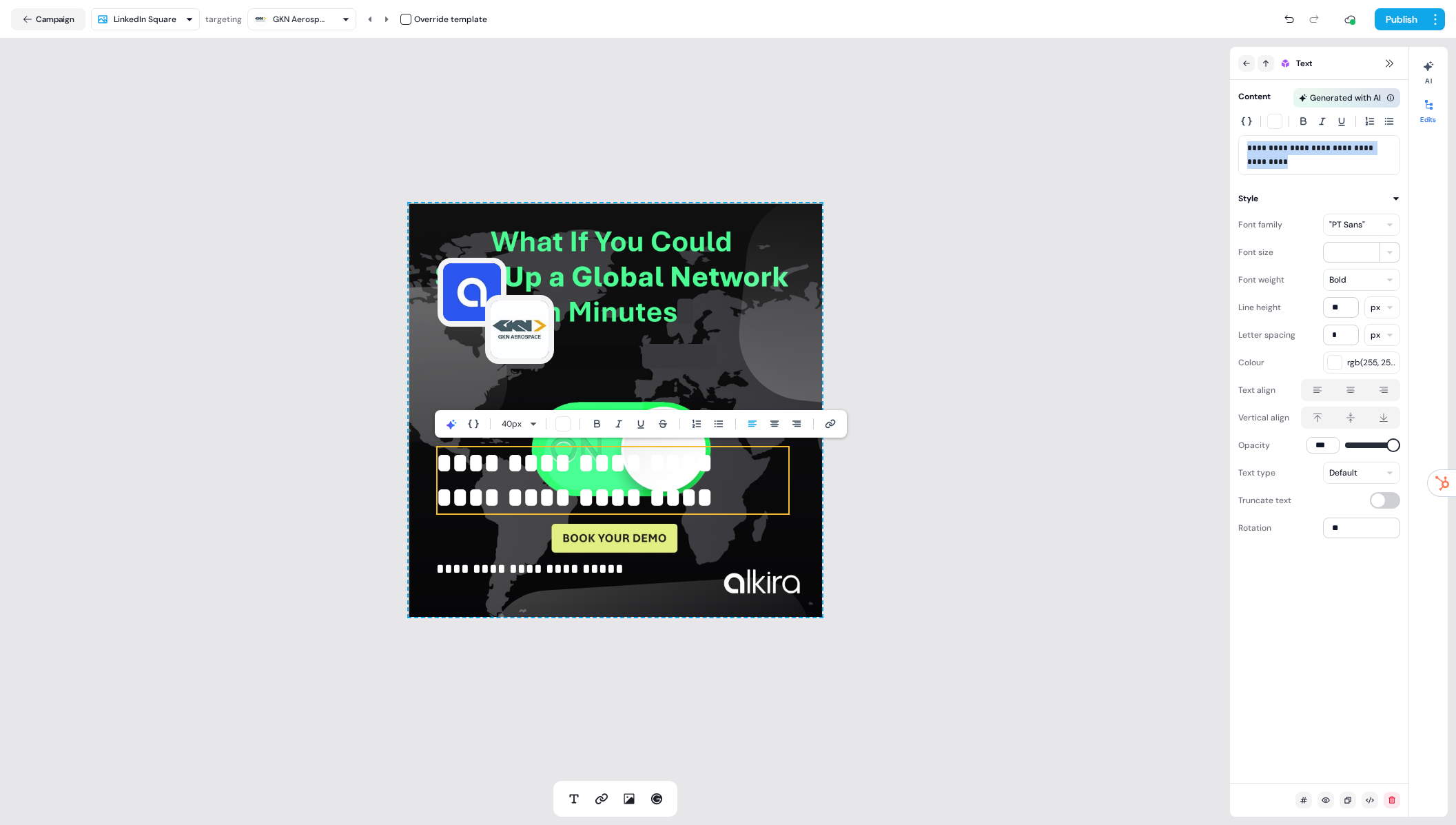drag, startPoint x: 1279, startPoint y: 162, endPoint x: 1248, endPoint y: 141, distance: 37.44329 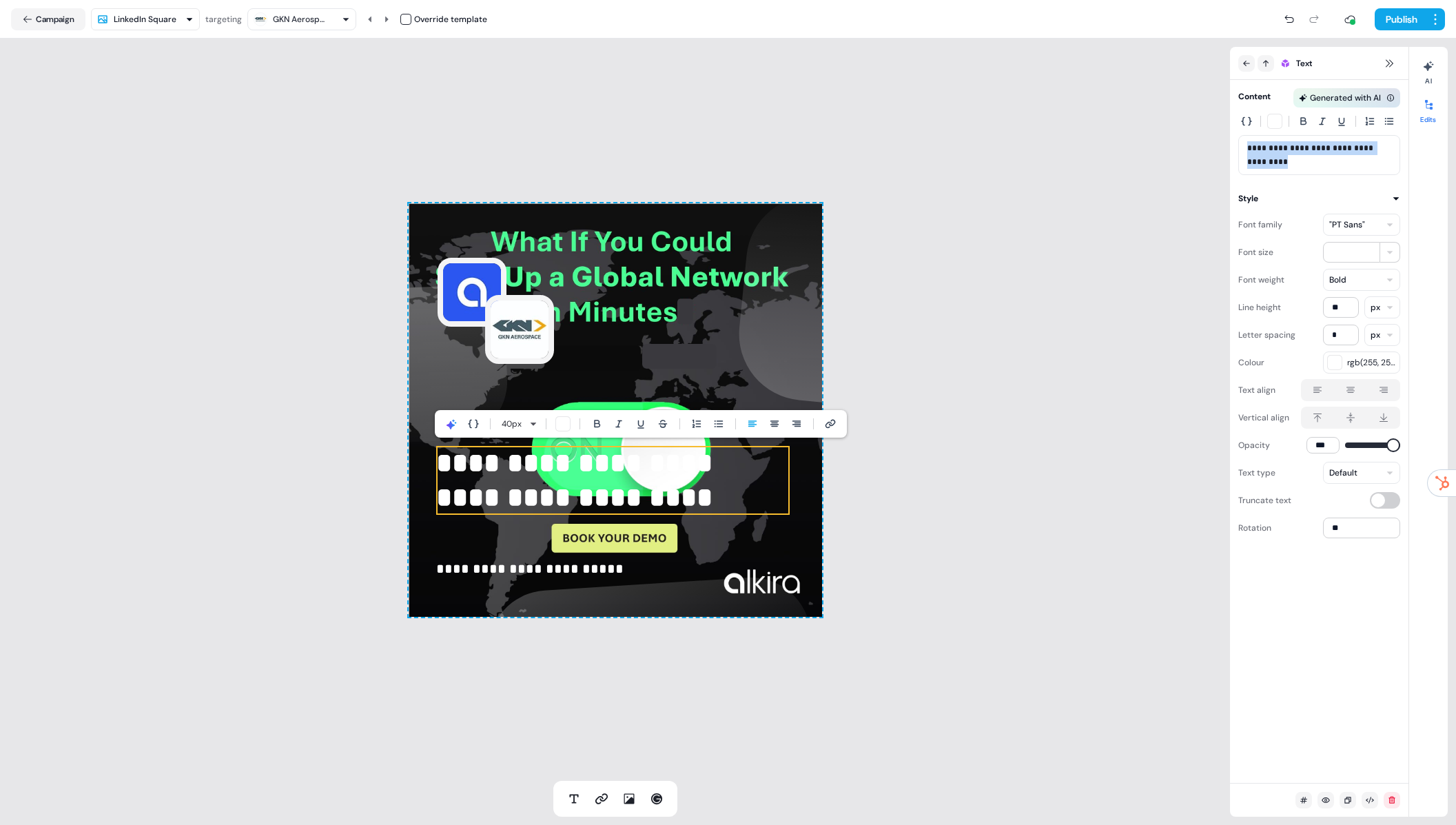 click on "**********" at bounding box center [1319, 155] 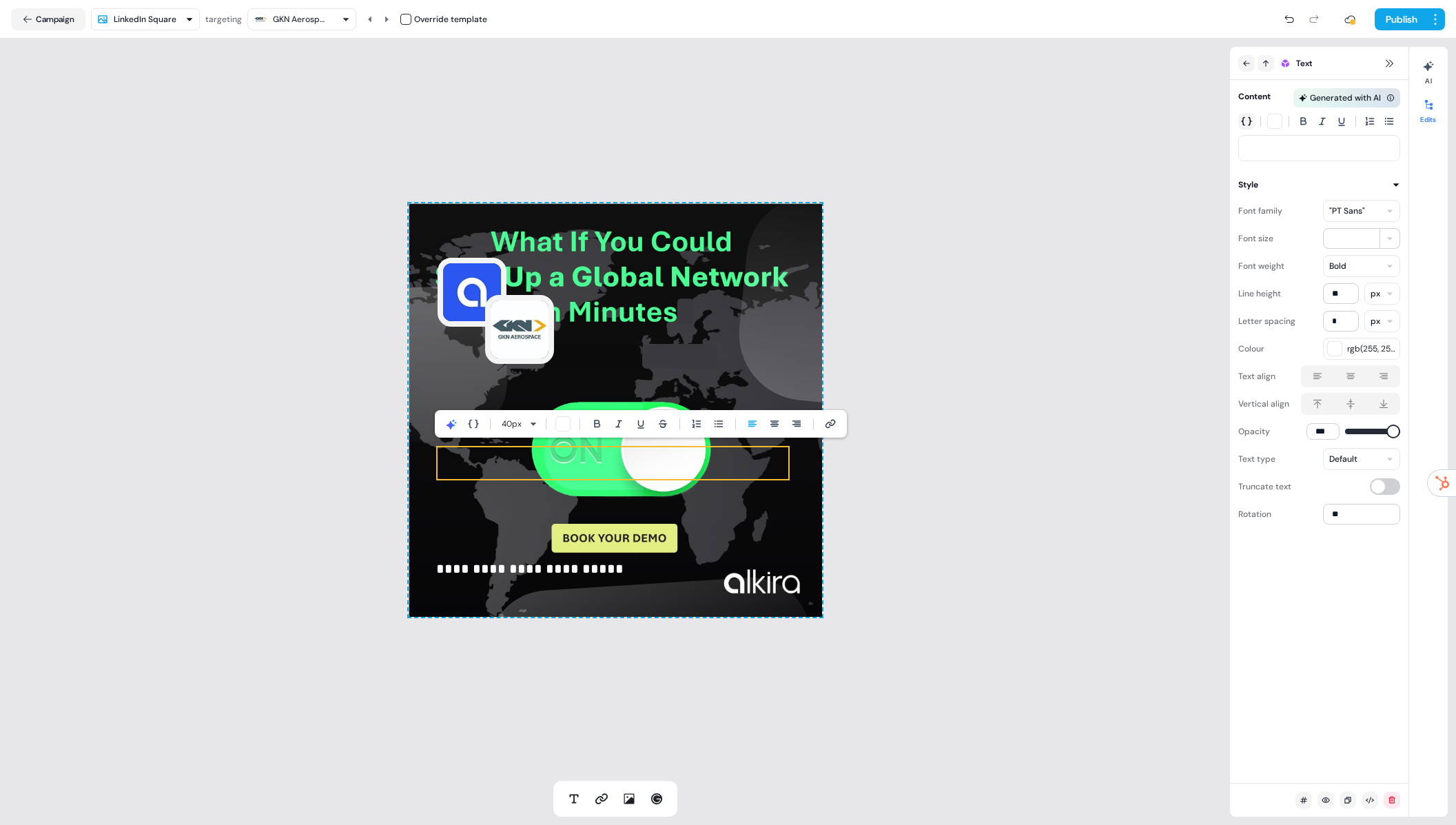 click 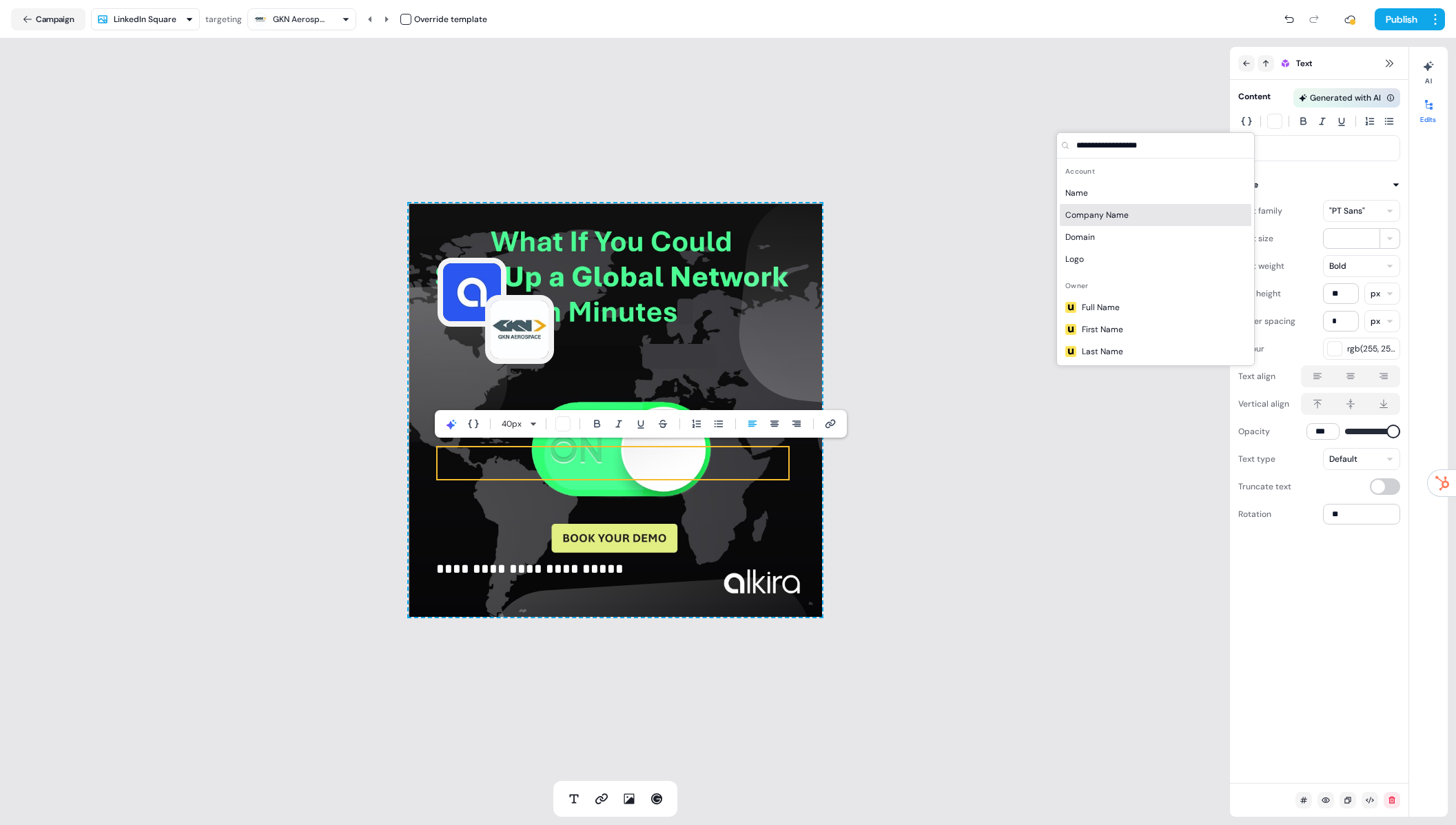click on "Company Name" at bounding box center [1156, 215] 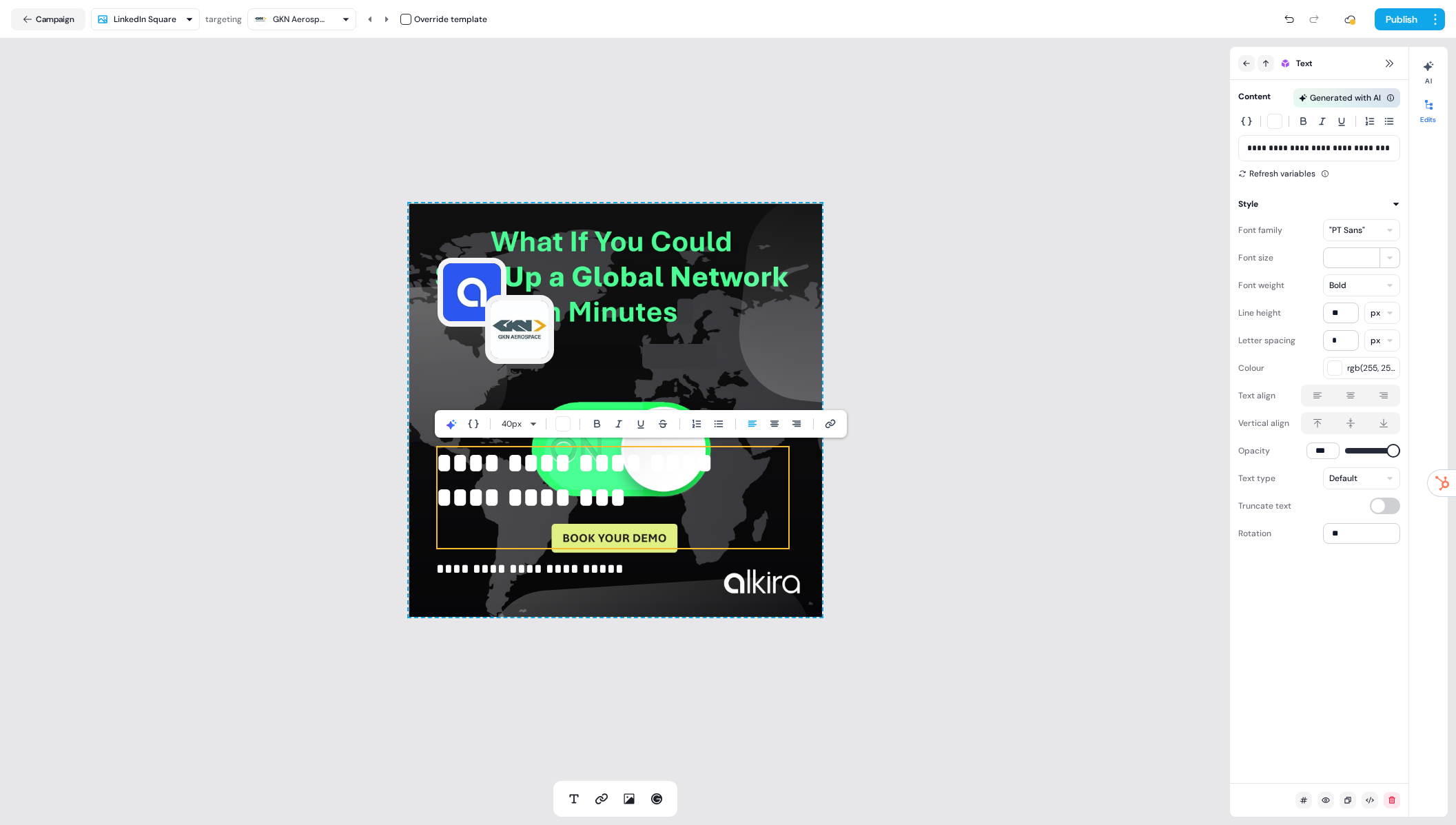 type 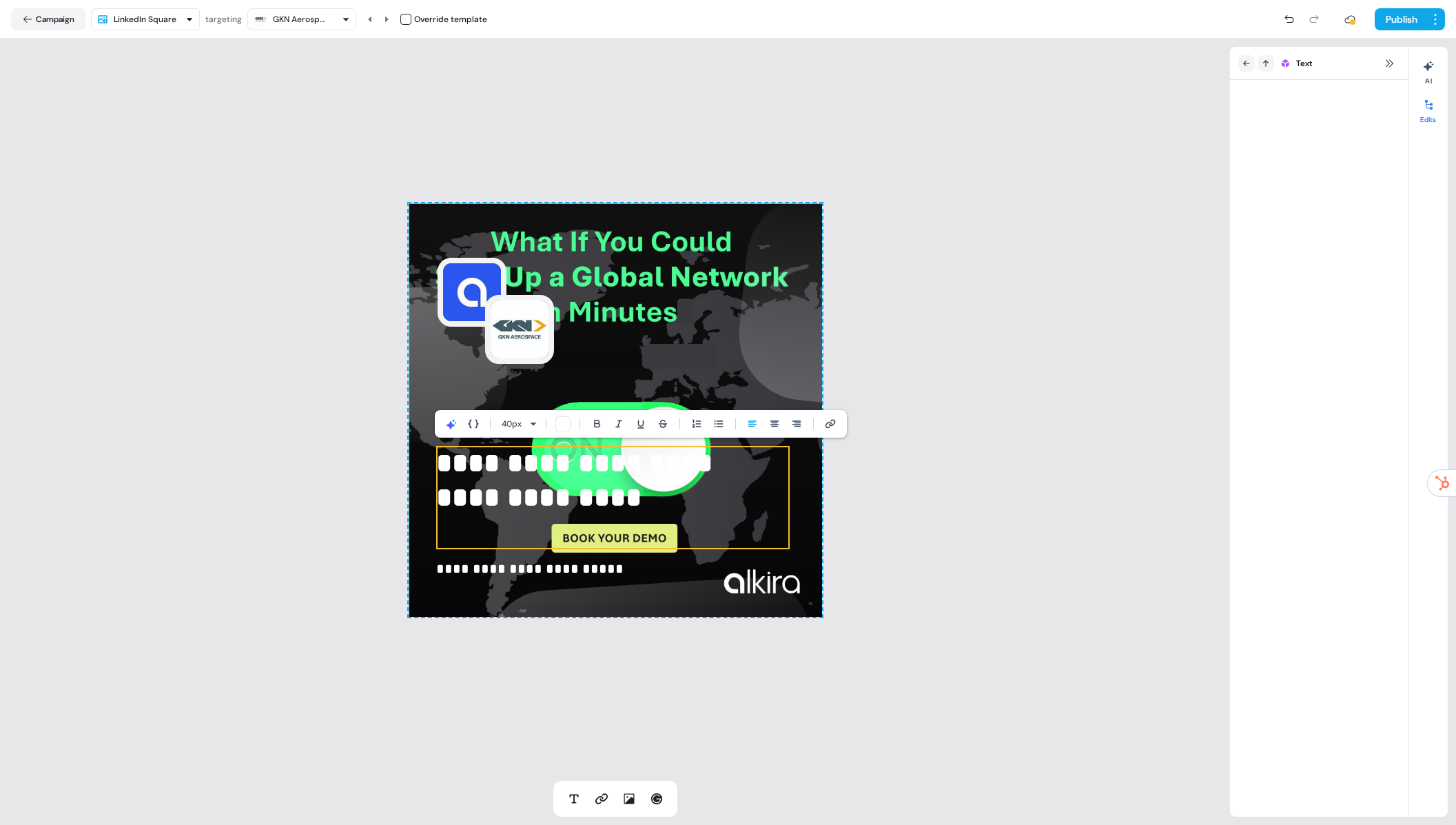 click on "**********" at bounding box center (615, 409) 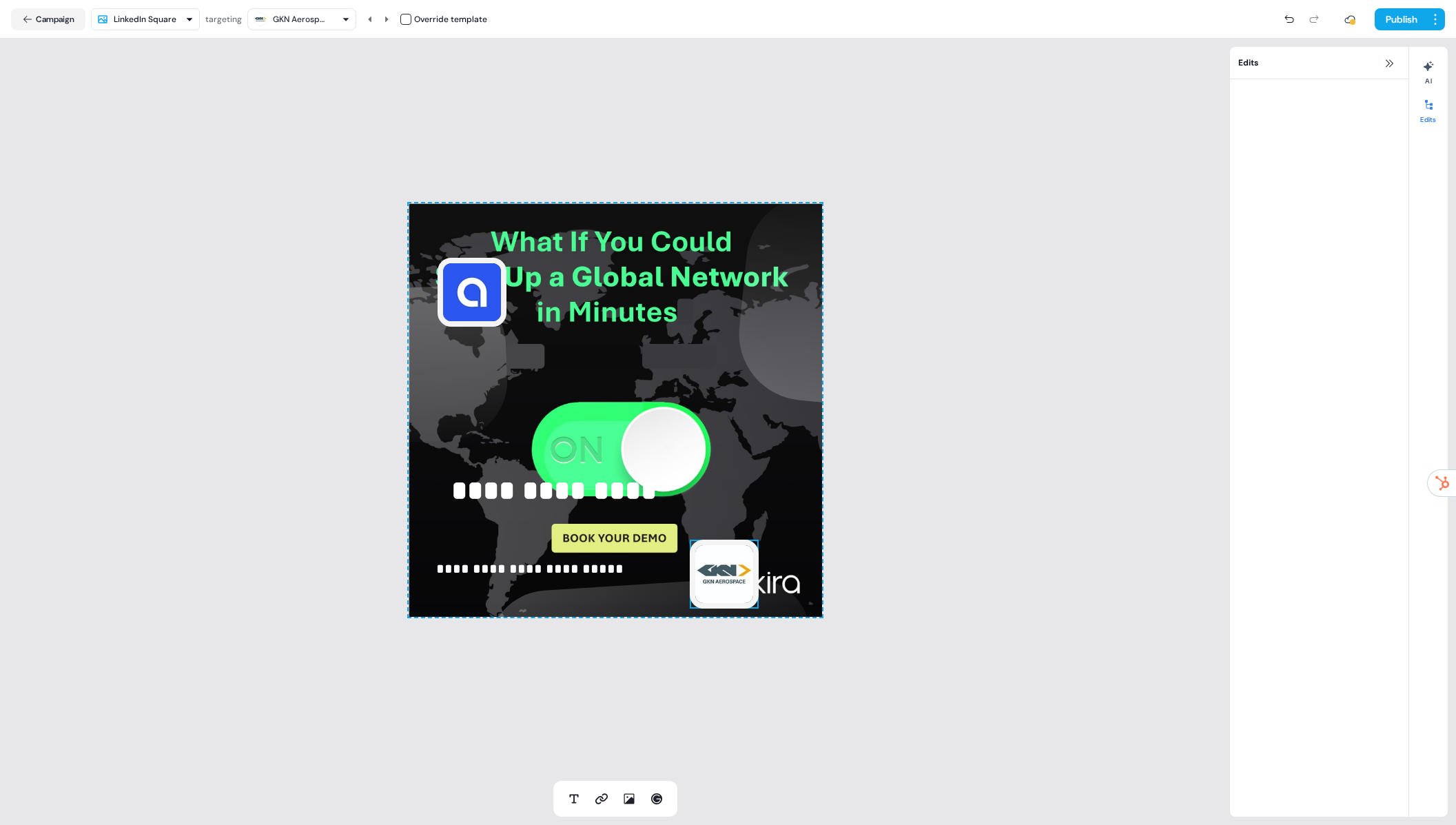 click on "**********" at bounding box center (613, 569) 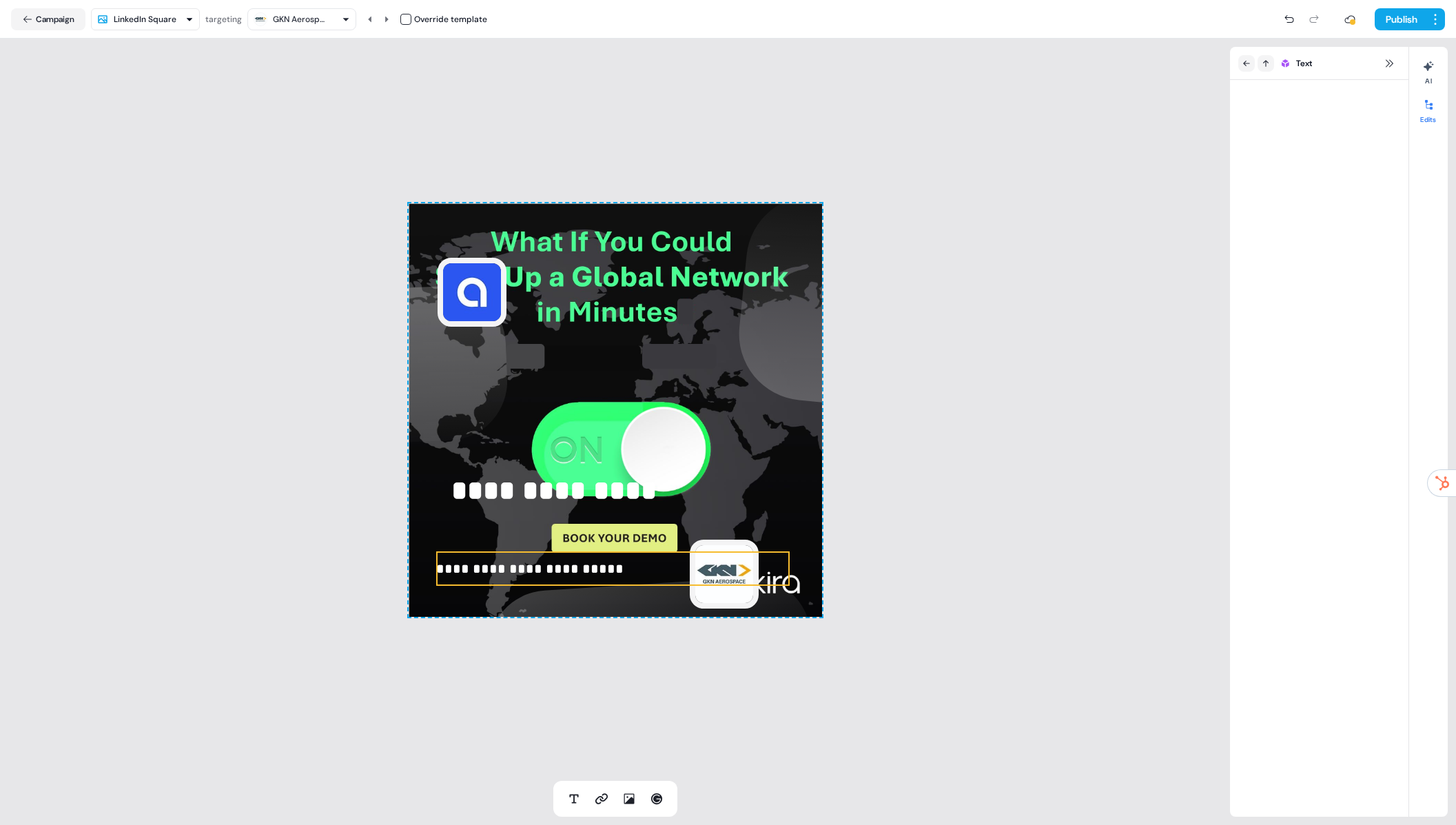 click on "**********" at bounding box center [613, 569] 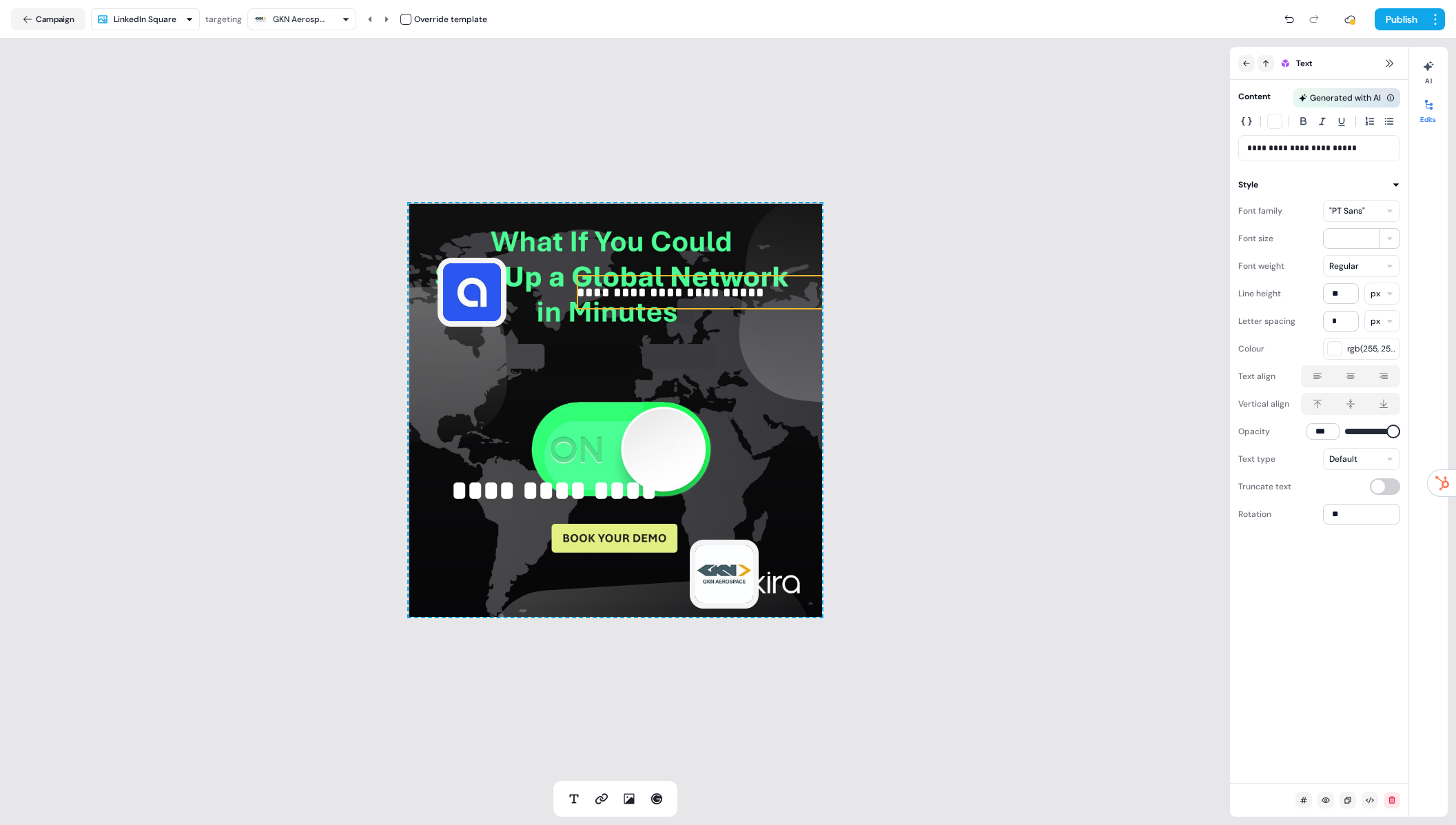 click on "**********" at bounding box center (753, 292) 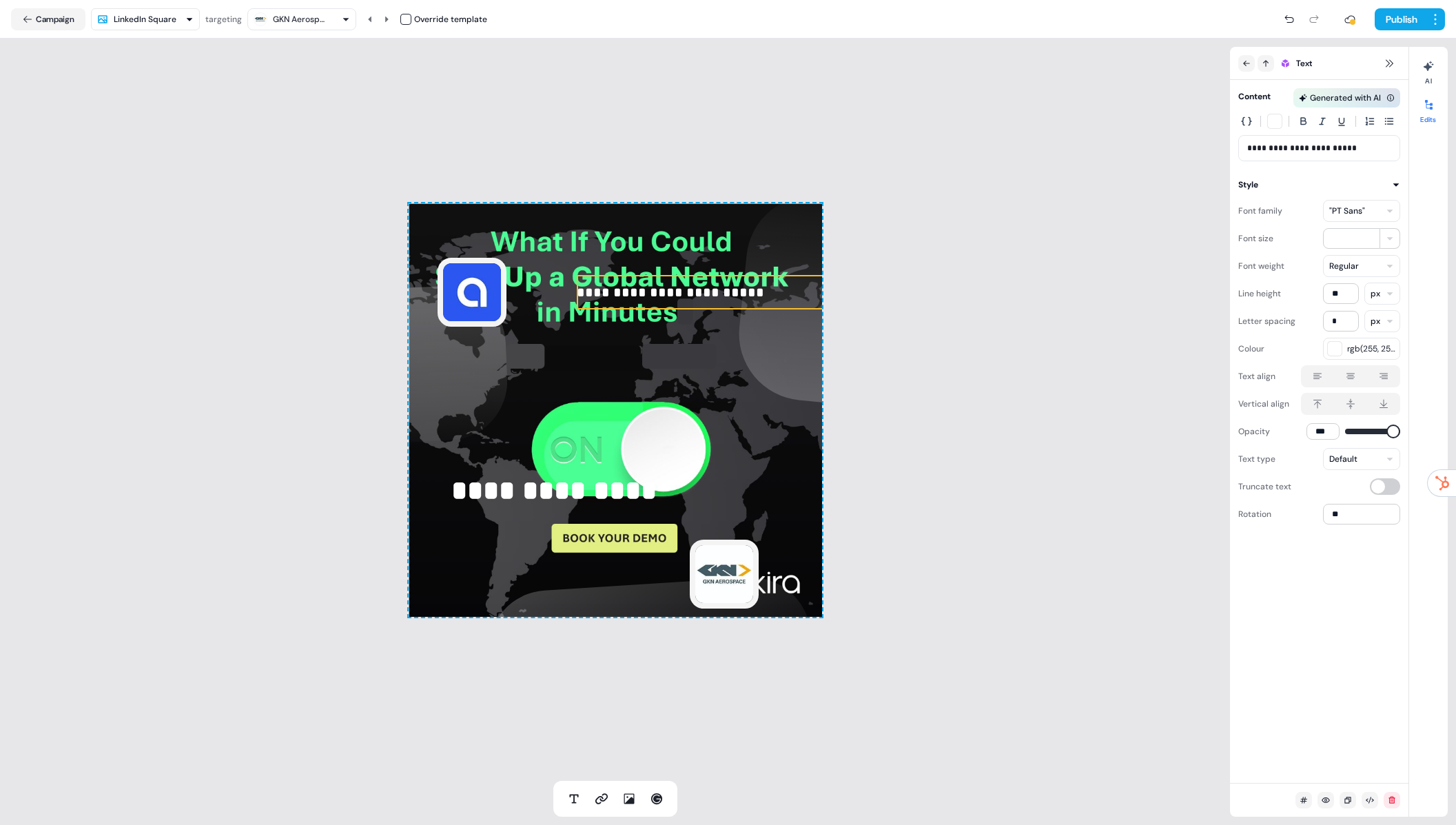 click on "**********" at bounding box center (753, 292) 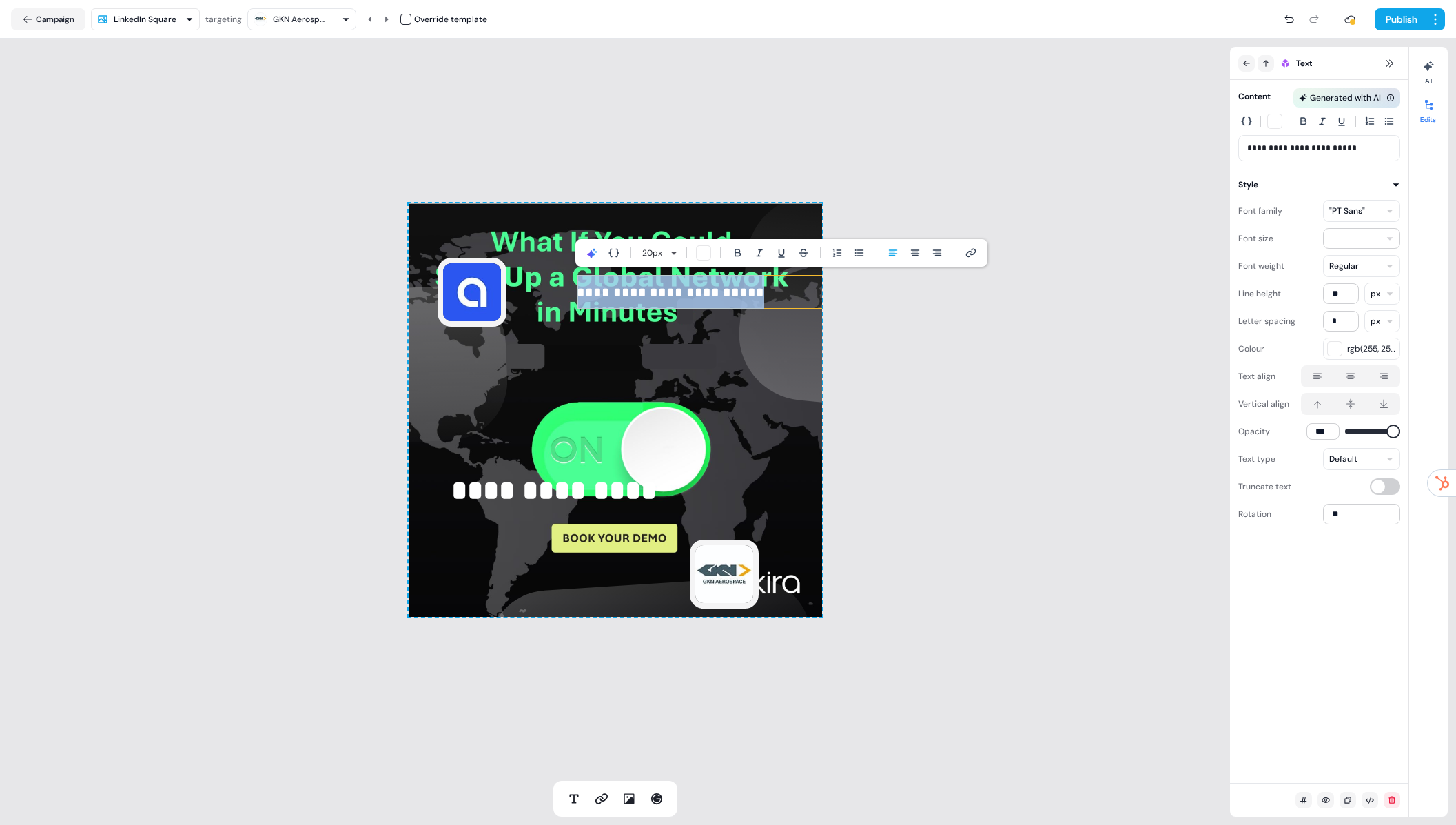type 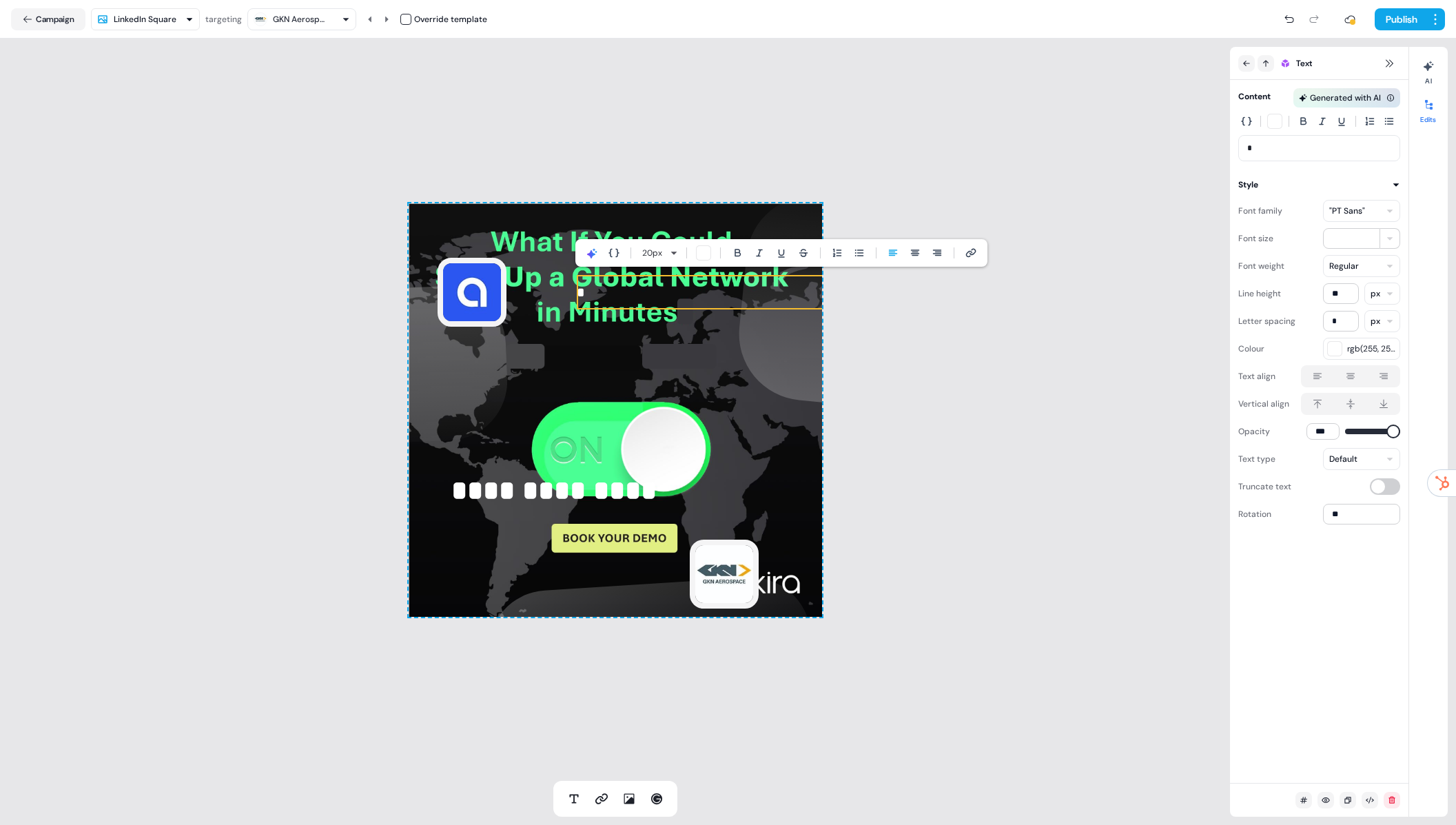 click on "**********" at bounding box center [615, 410] 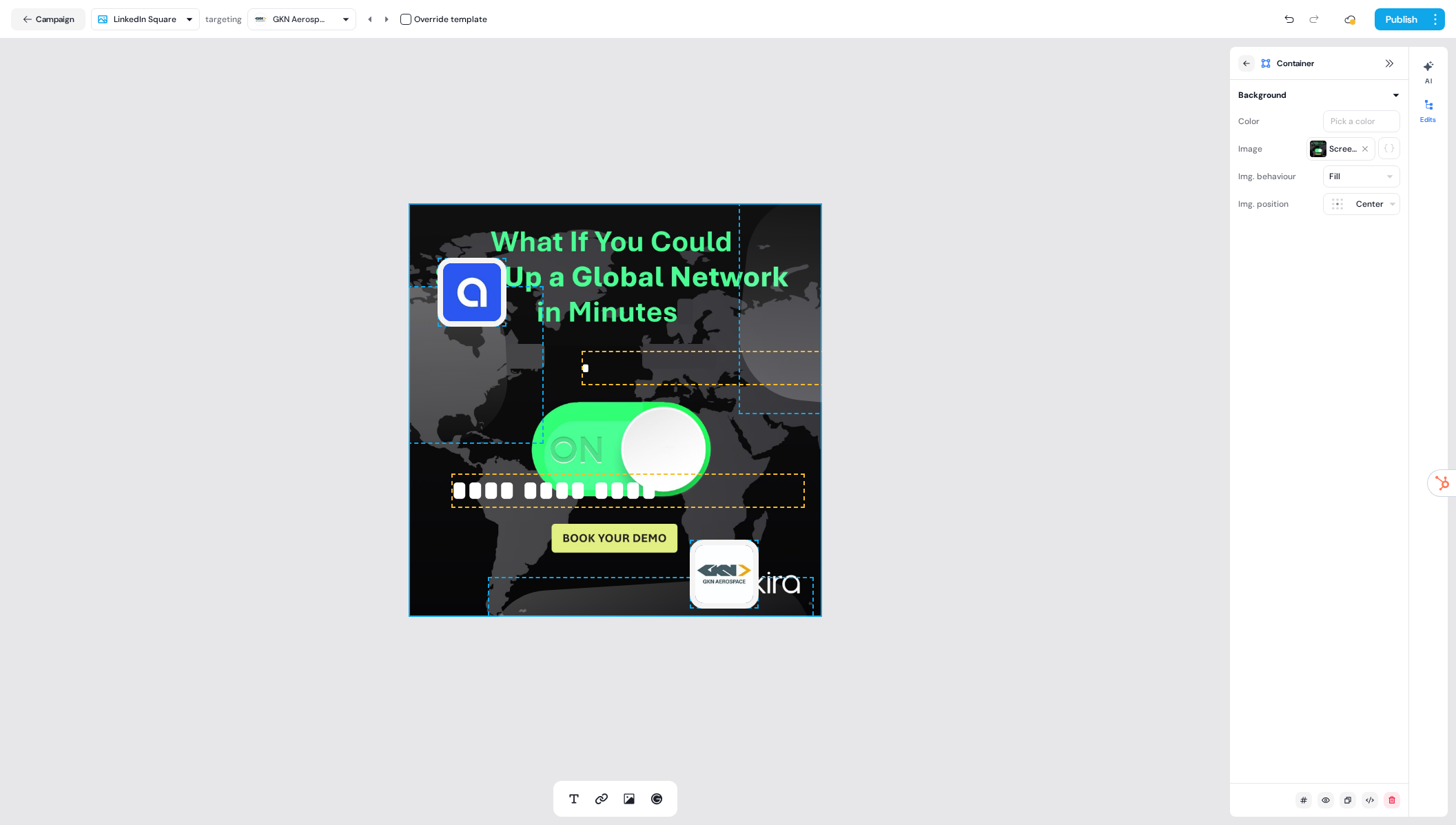 click at bounding box center (876, 305) 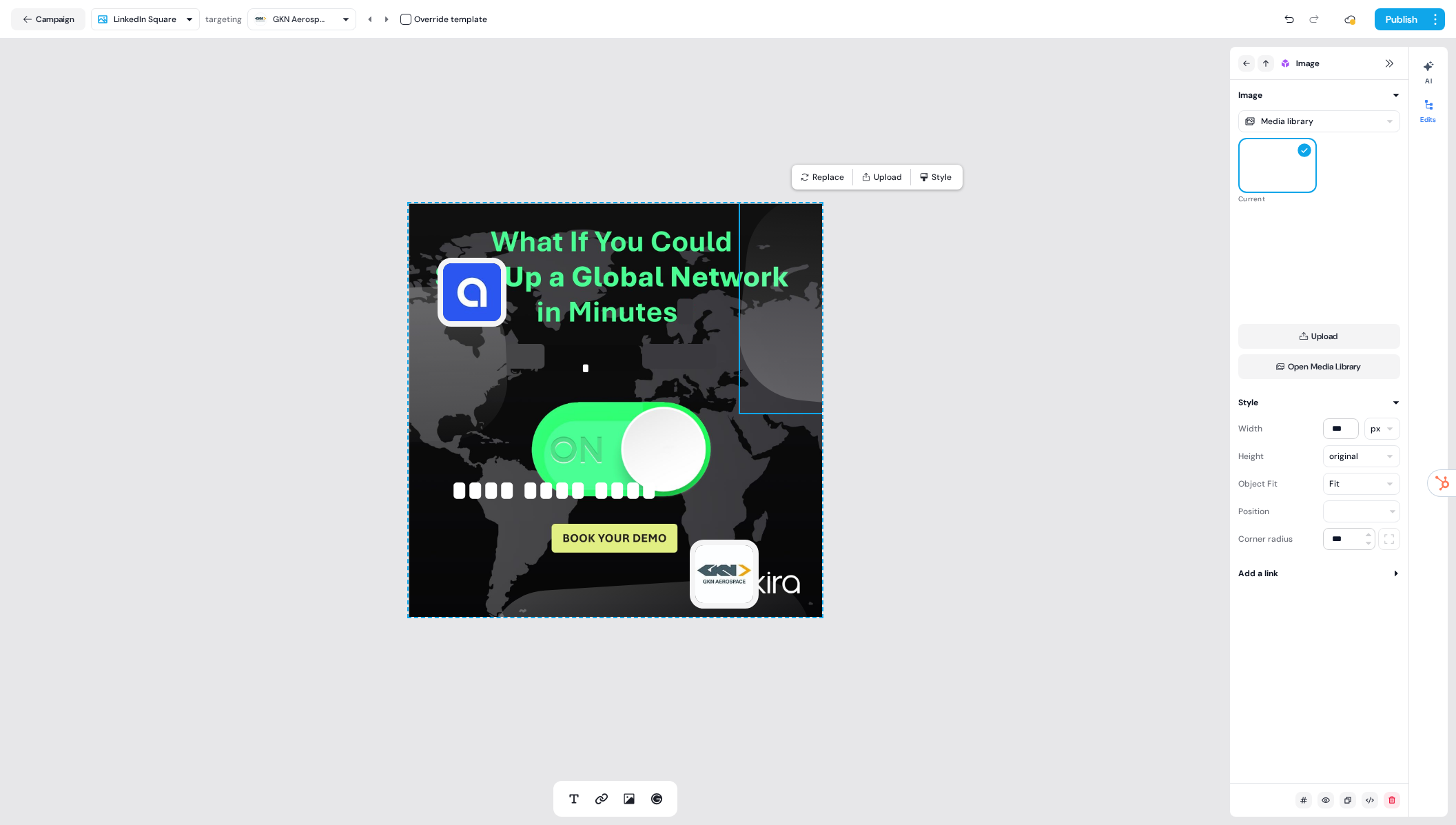 click at bounding box center (876, 305) 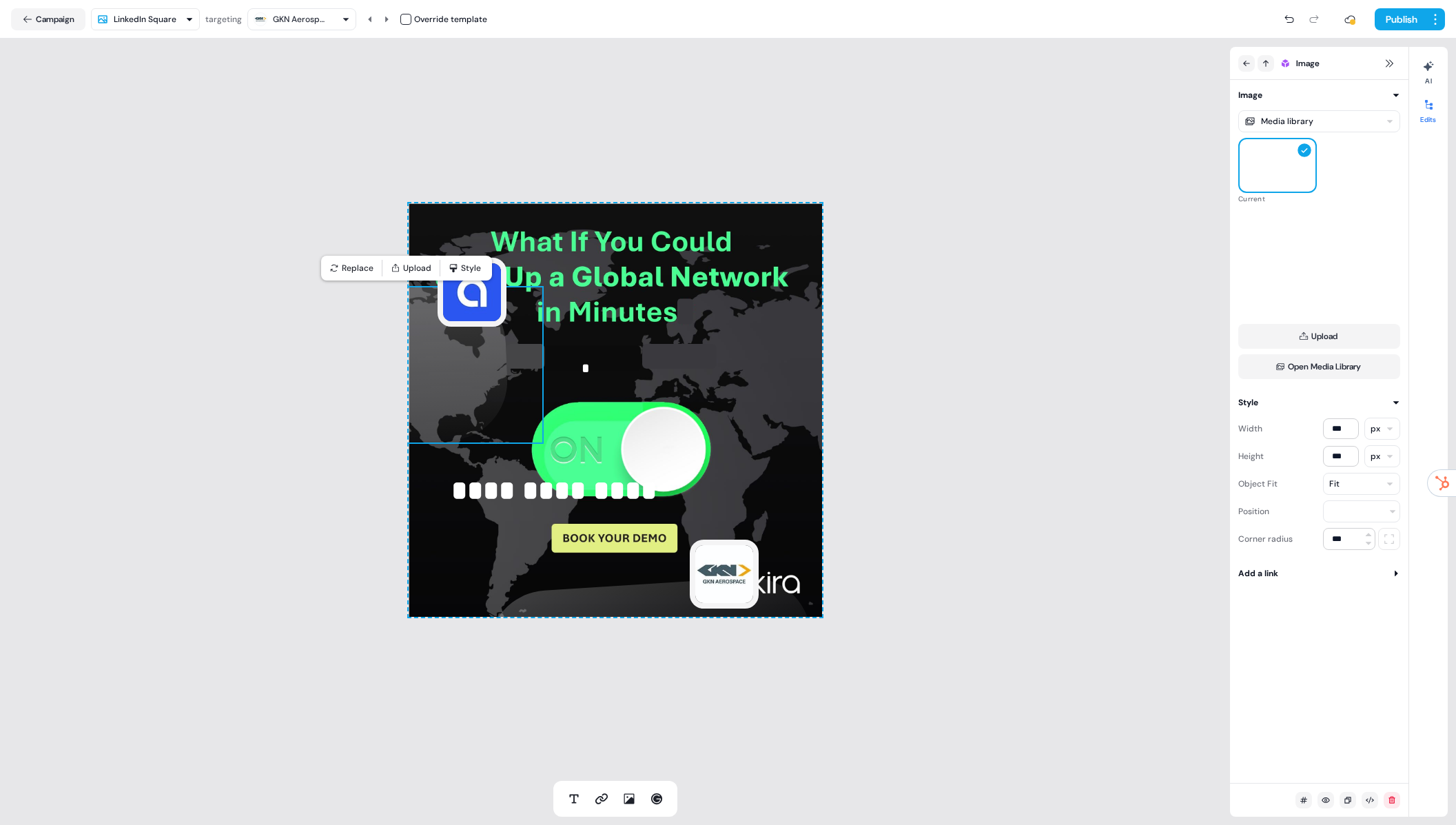 click at bounding box center (406, 365) 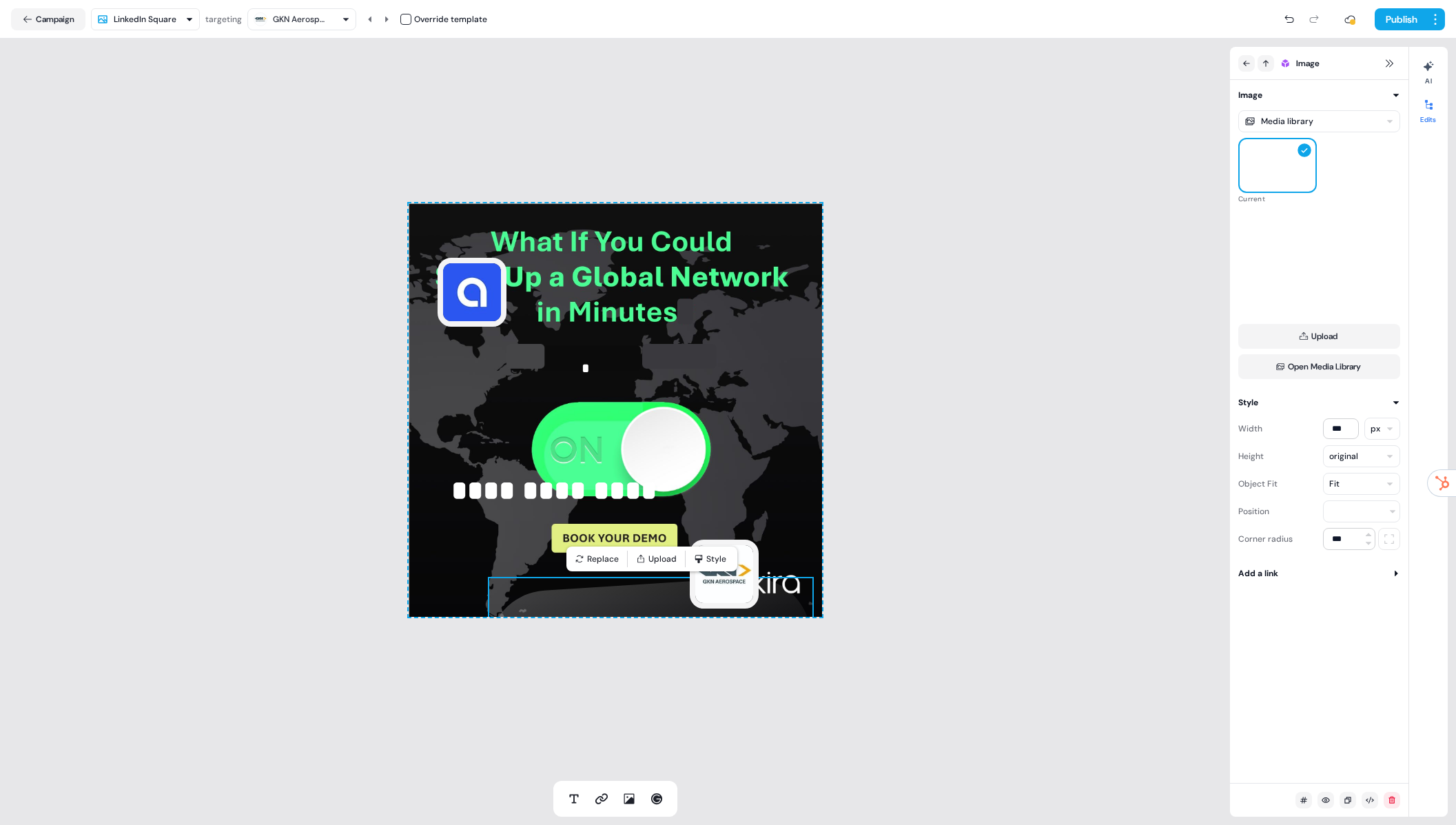 type 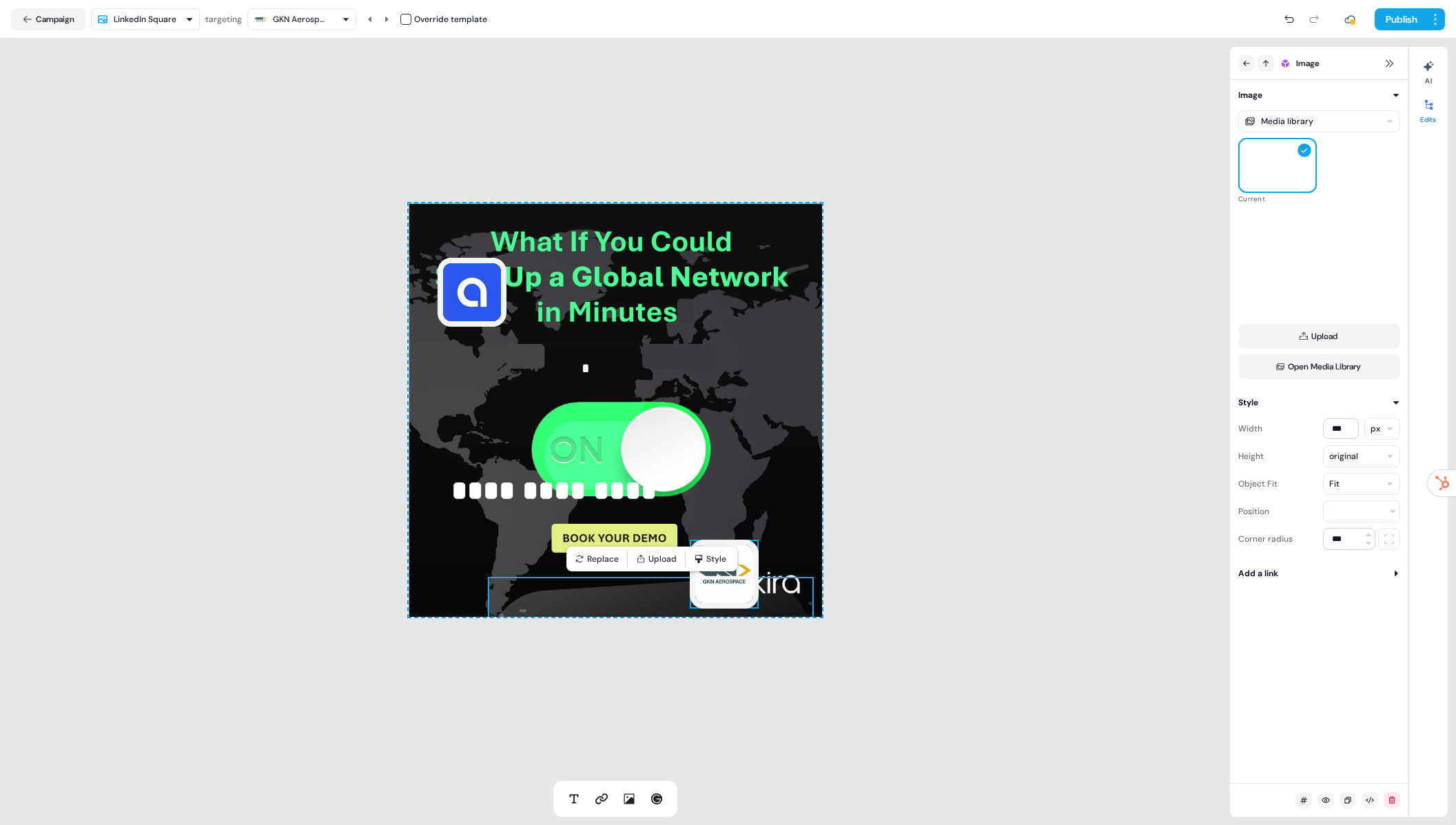 click on "**********" at bounding box center [628, 491] 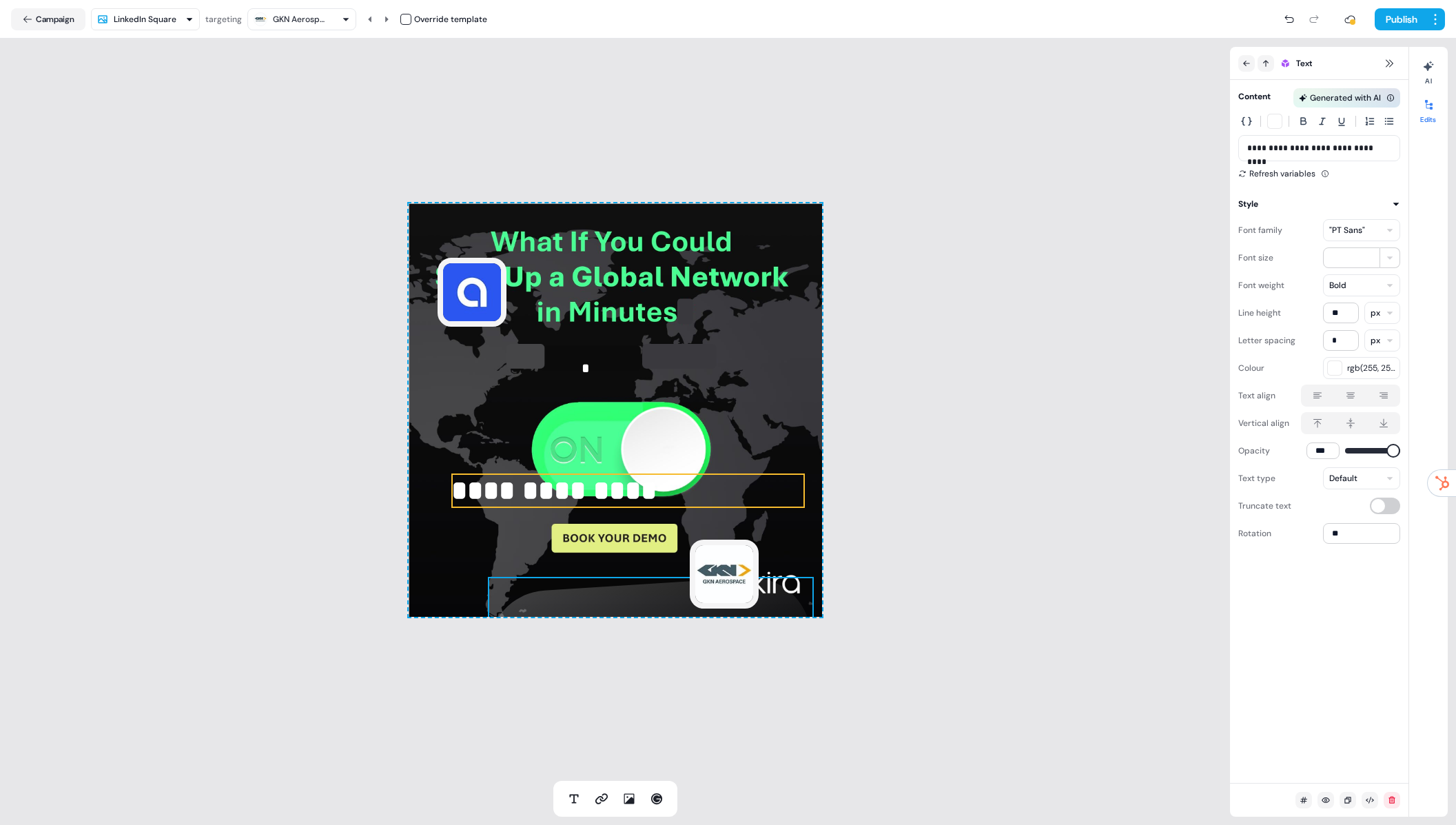 click at bounding box center (650, 662) 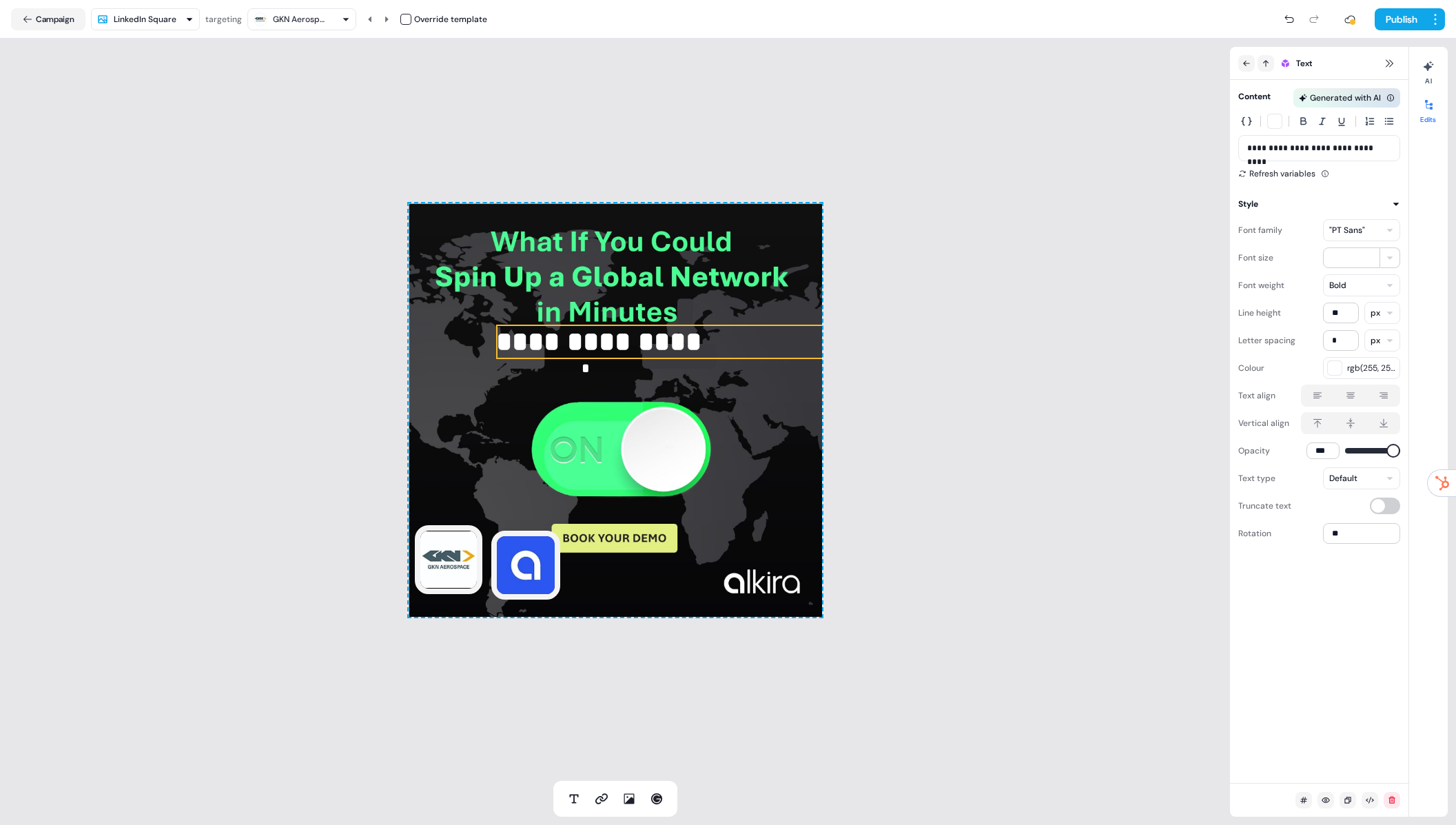 click on "*" at bounding box center (758, 368) 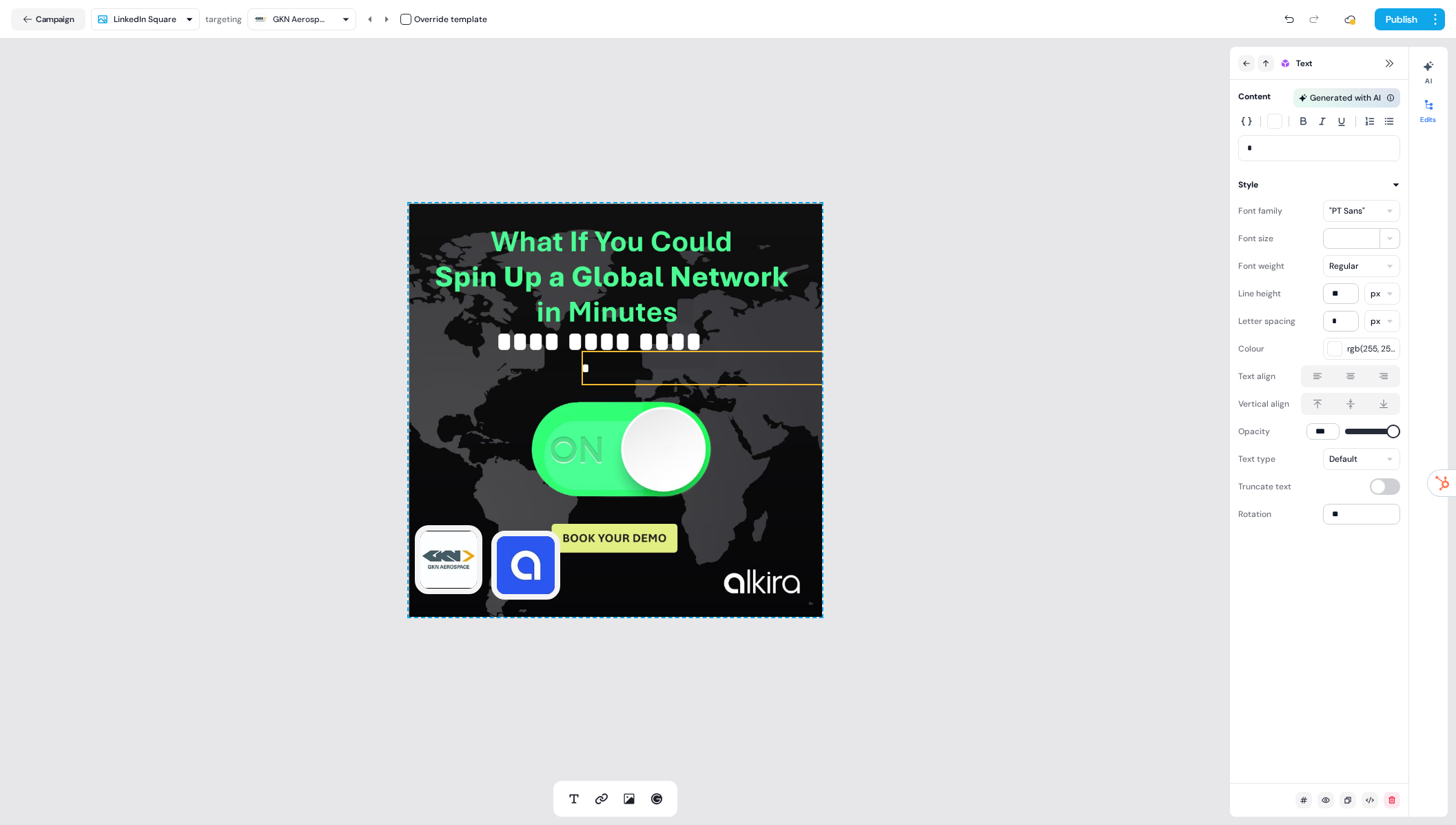 click on "*" at bounding box center (758, 368) 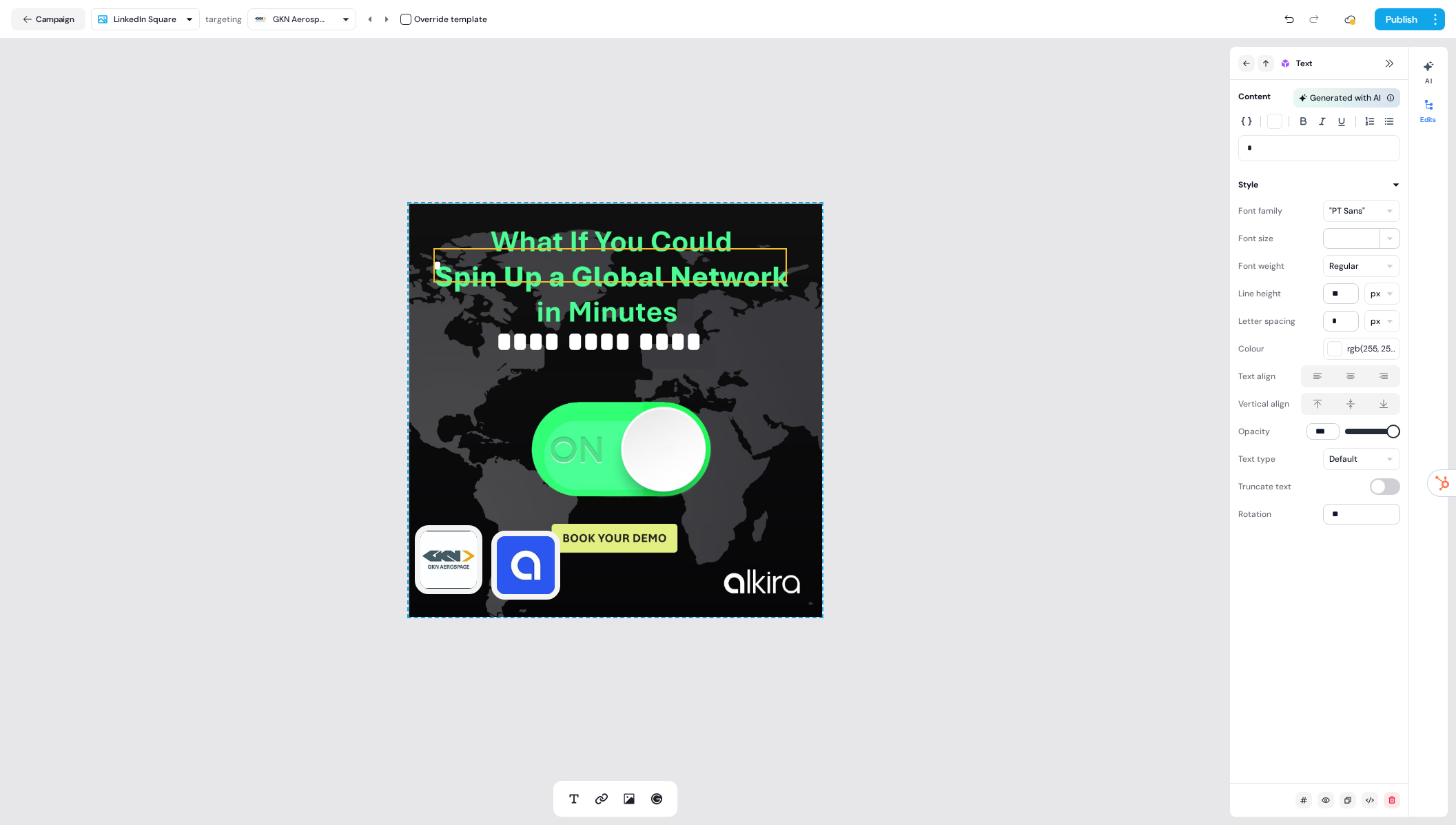 click on "**********" at bounding box center (615, 410) 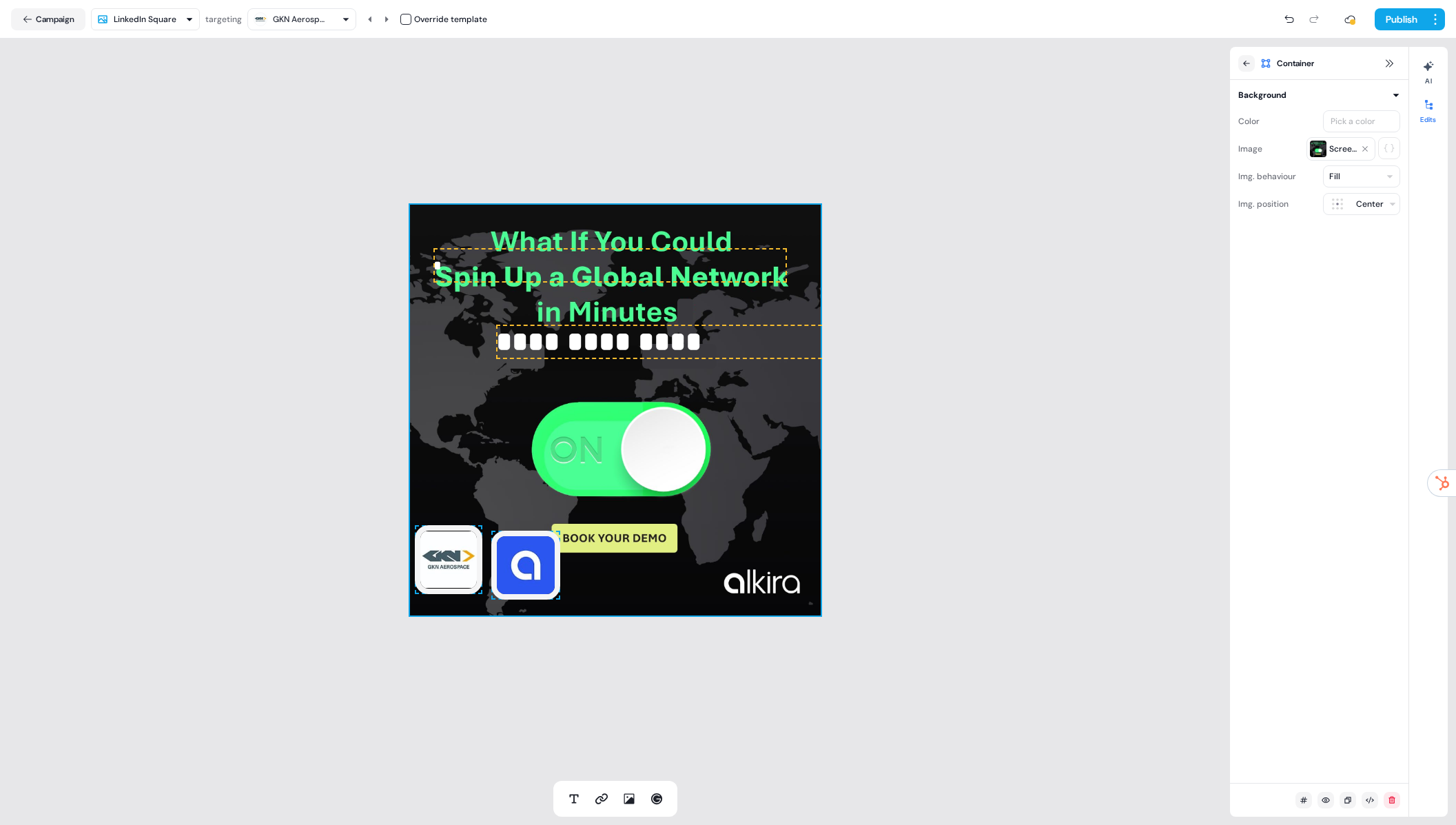 click on "*" at bounding box center (610, 265) 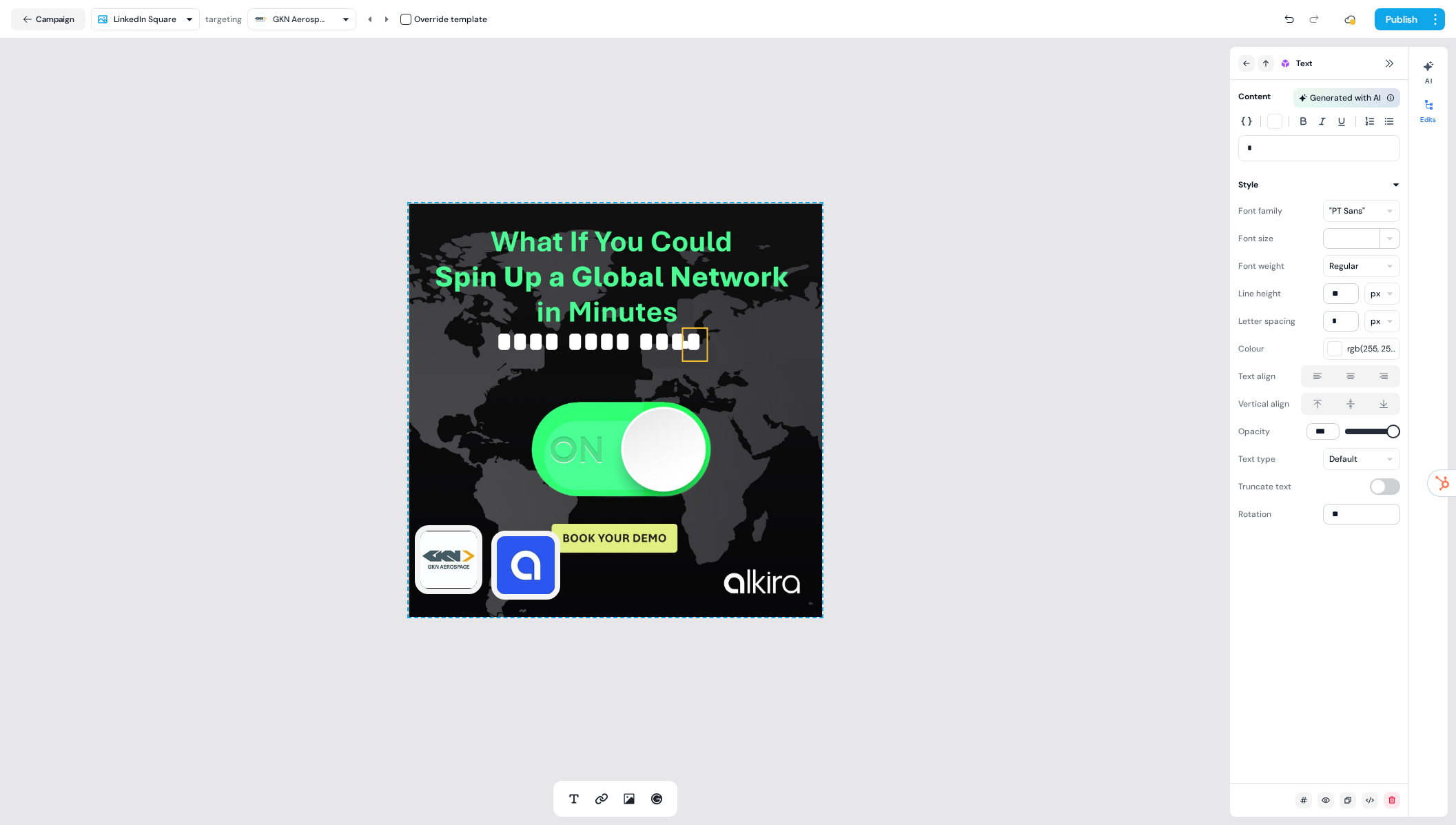 click on "*" at bounding box center [695, 345] 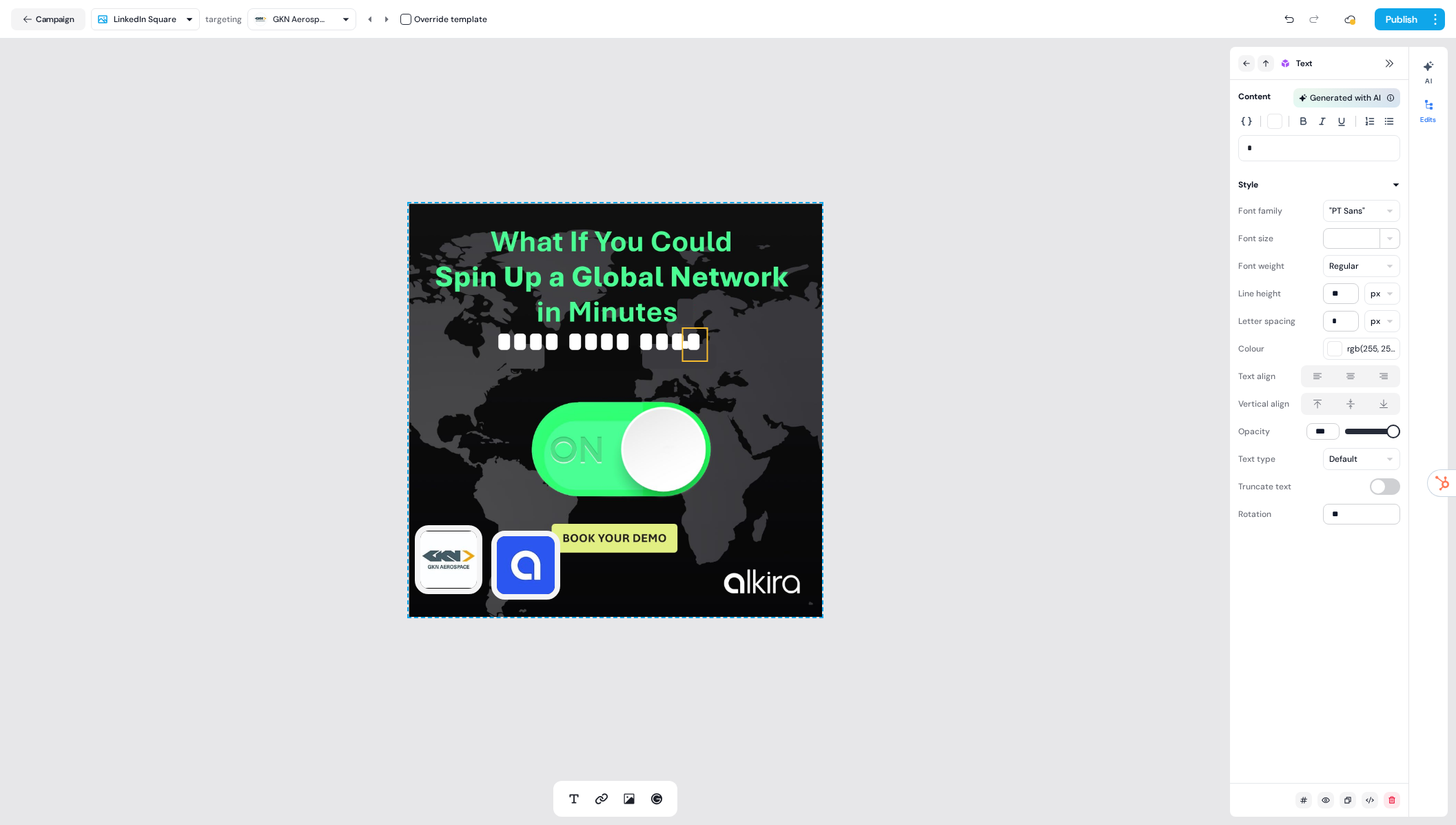 click on "*" at bounding box center [695, 345] 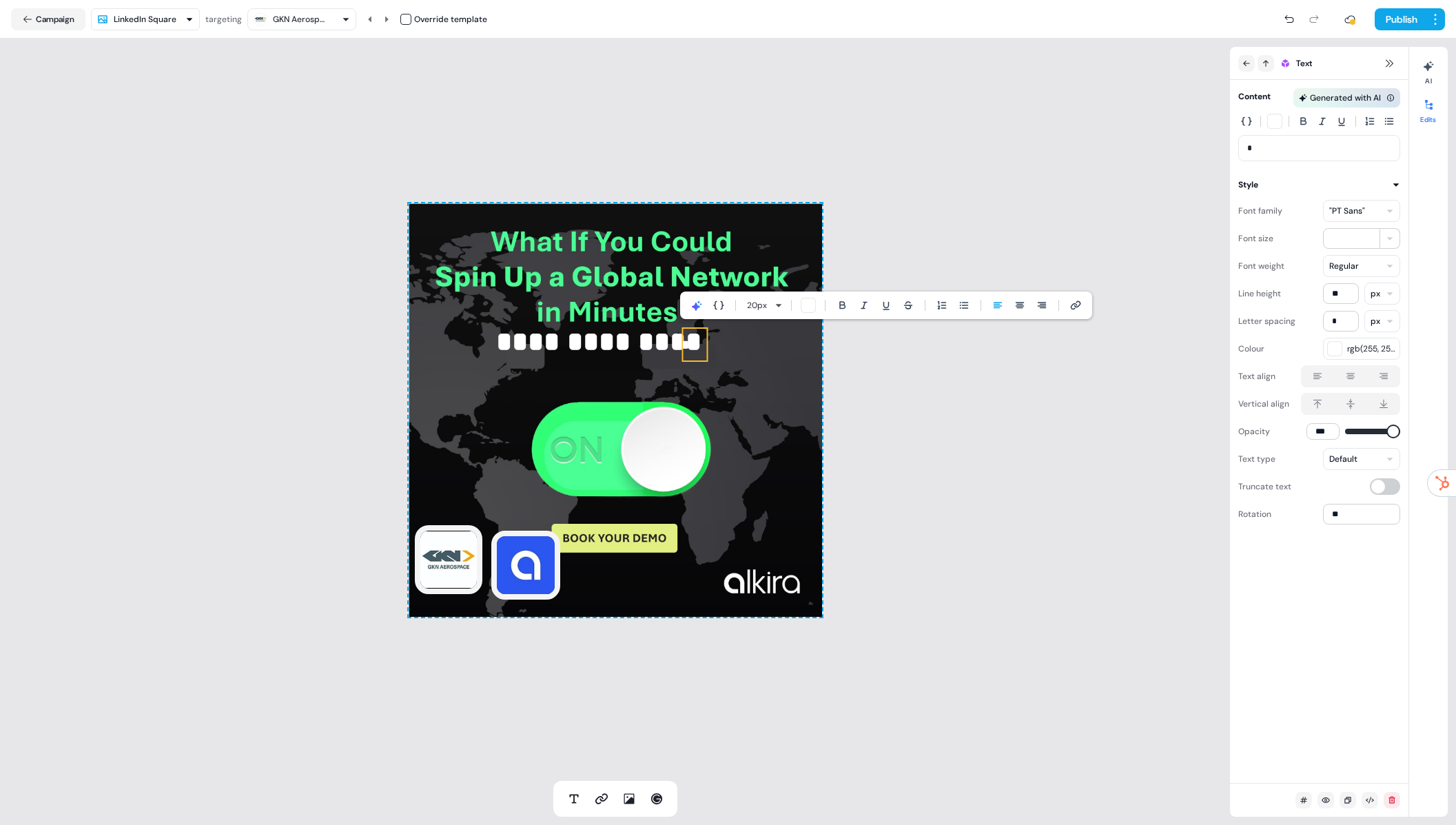 click on "*" at bounding box center [1319, 148] 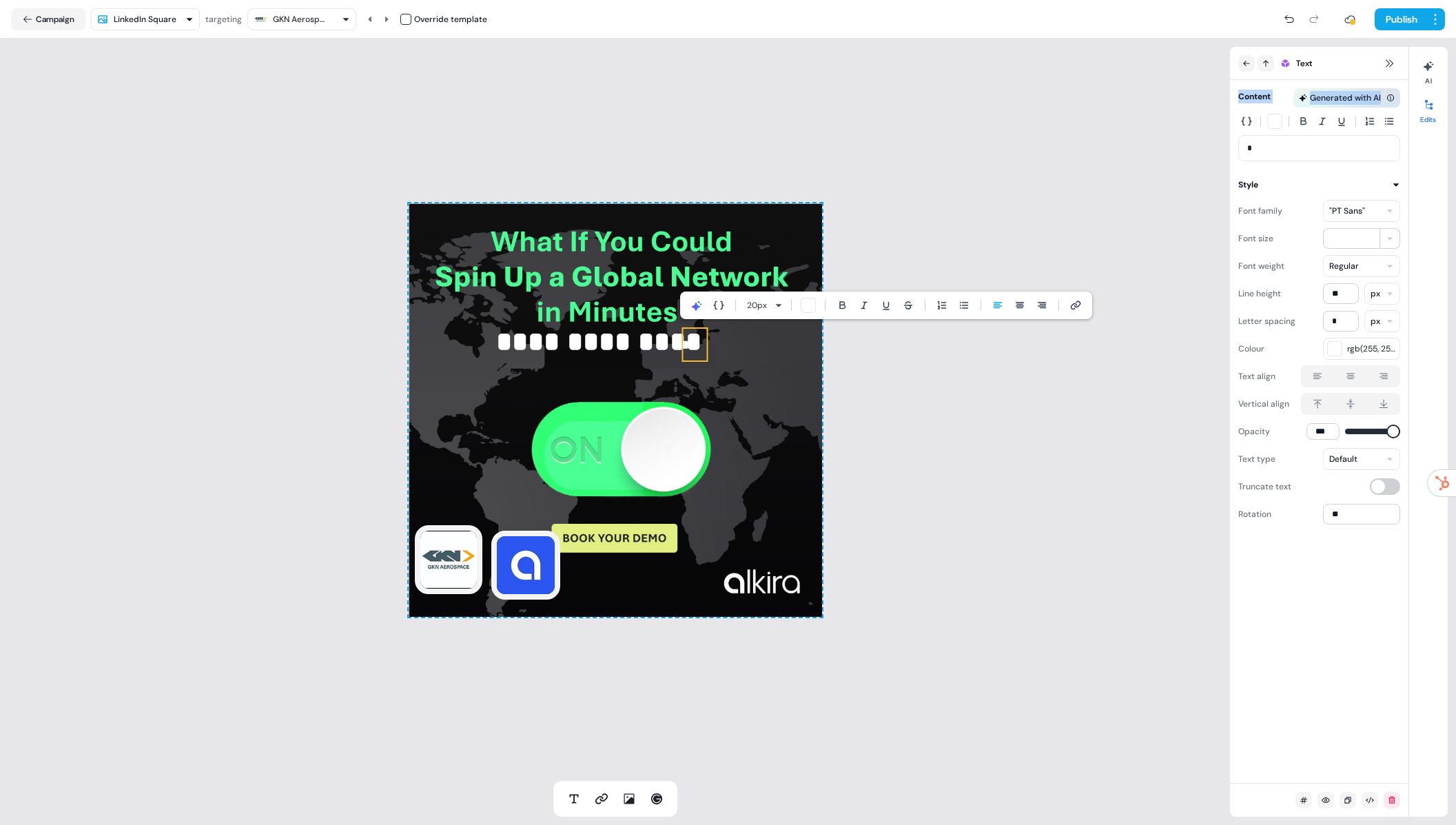 drag, startPoint x: 1283, startPoint y: 149, endPoint x: 1246, endPoint y: 147, distance: 37.054015 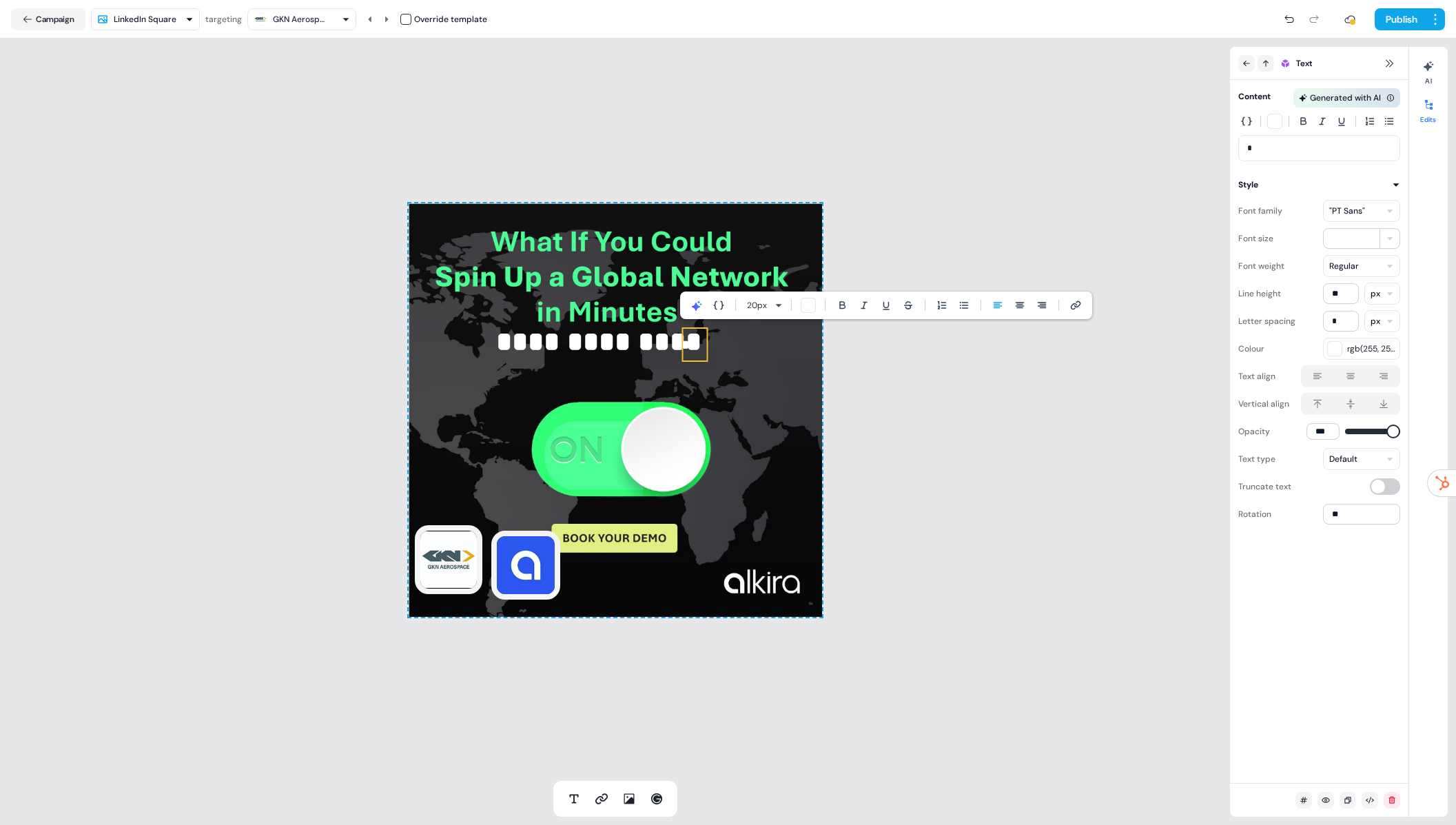 click on "*" at bounding box center (1319, 148) 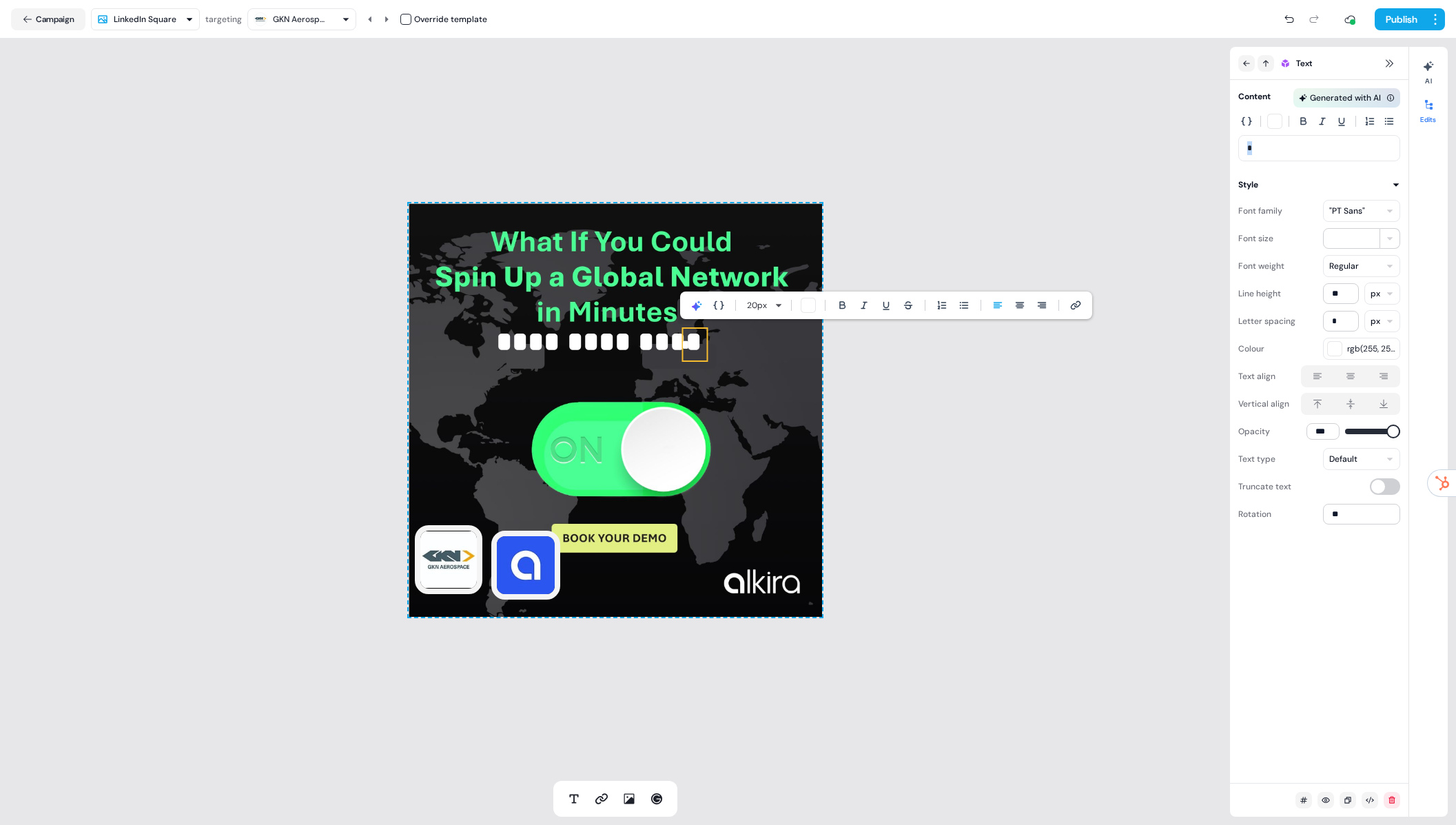drag, startPoint x: 1253, startPoint y: 150, endPoint x: 1240, endPoint y: 151, distance: 13.038405 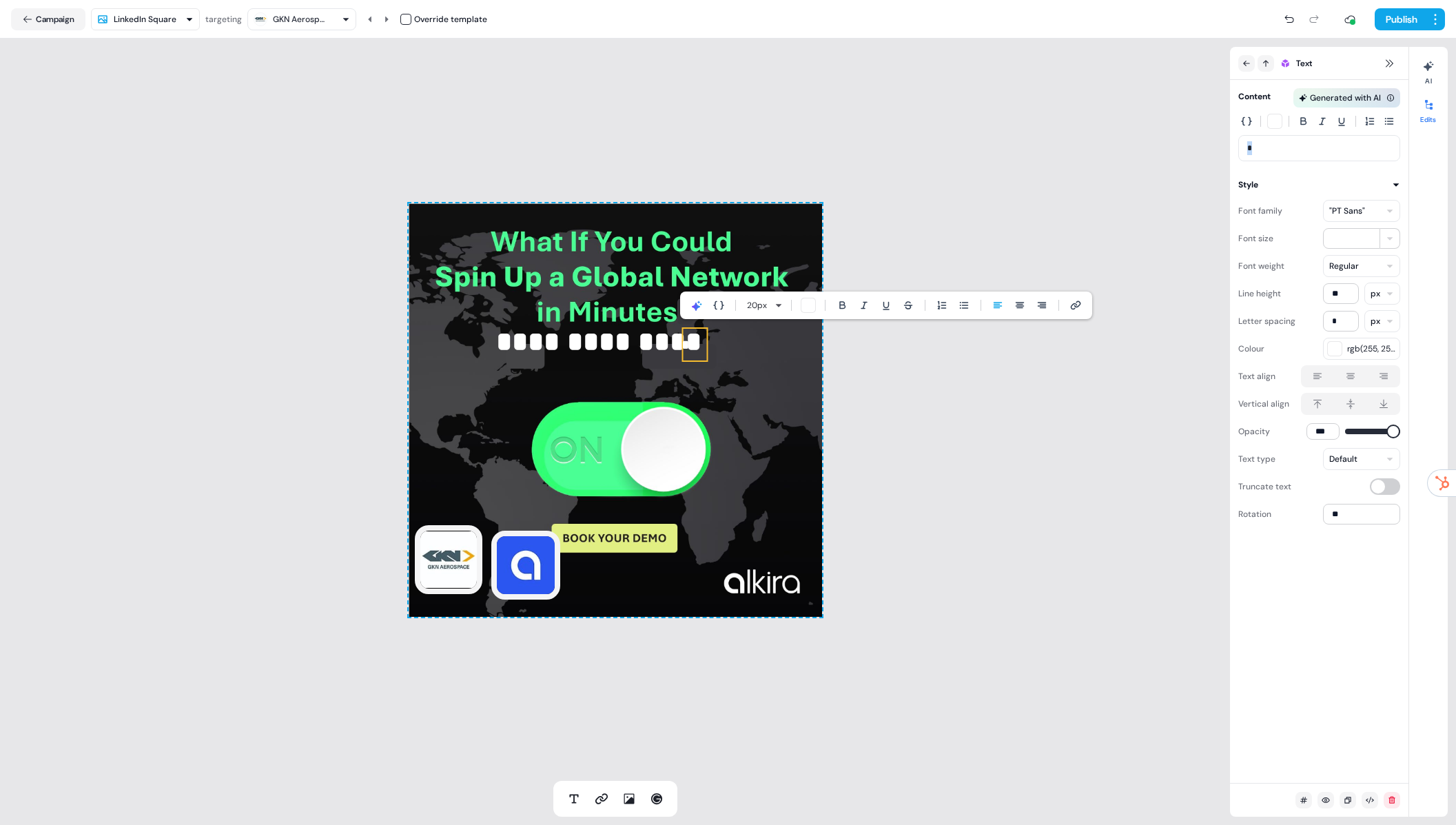 click on "*" at bounding box center [1319, 148] 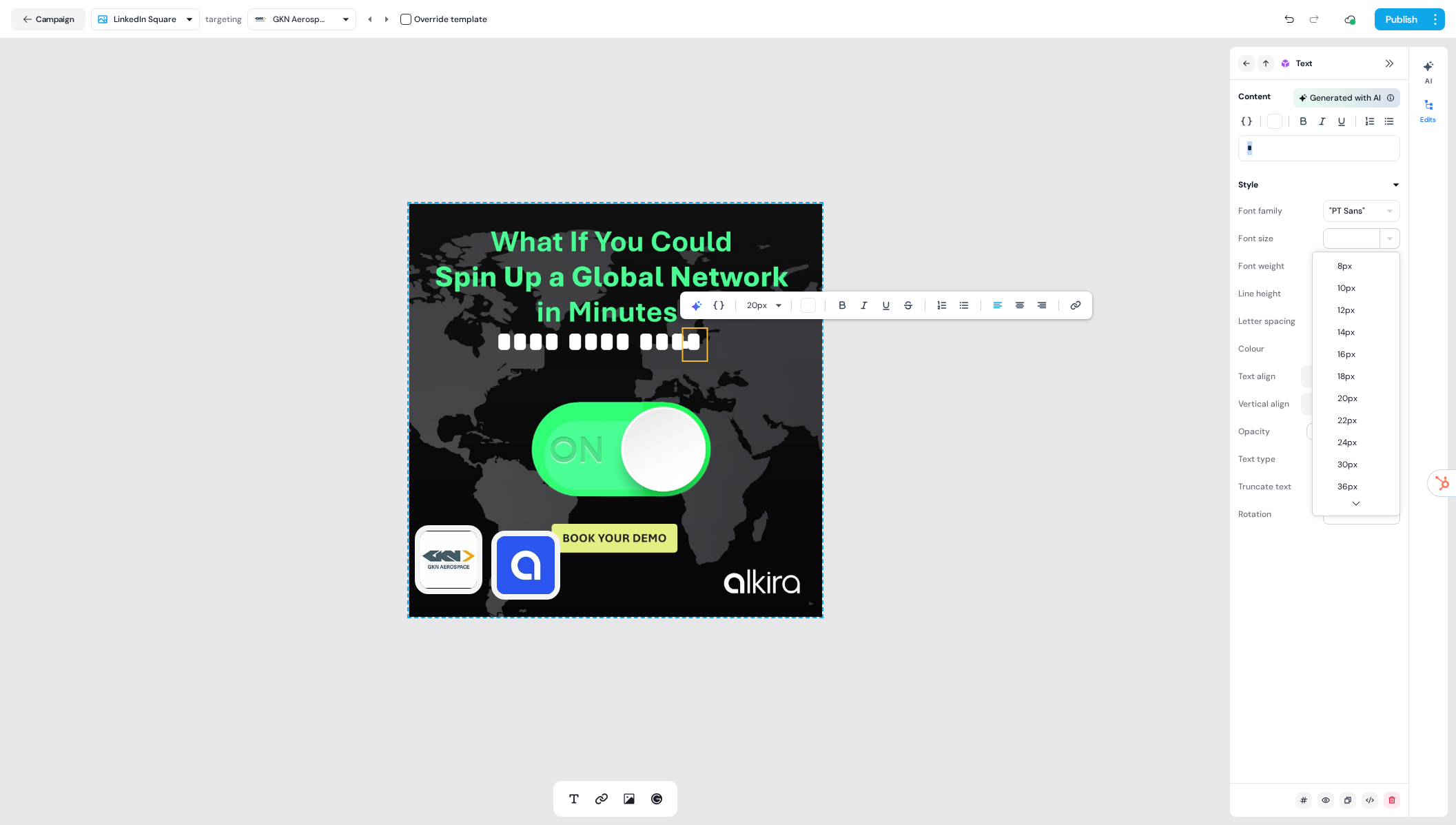 click on "**********" at bounding box center [728, 412] 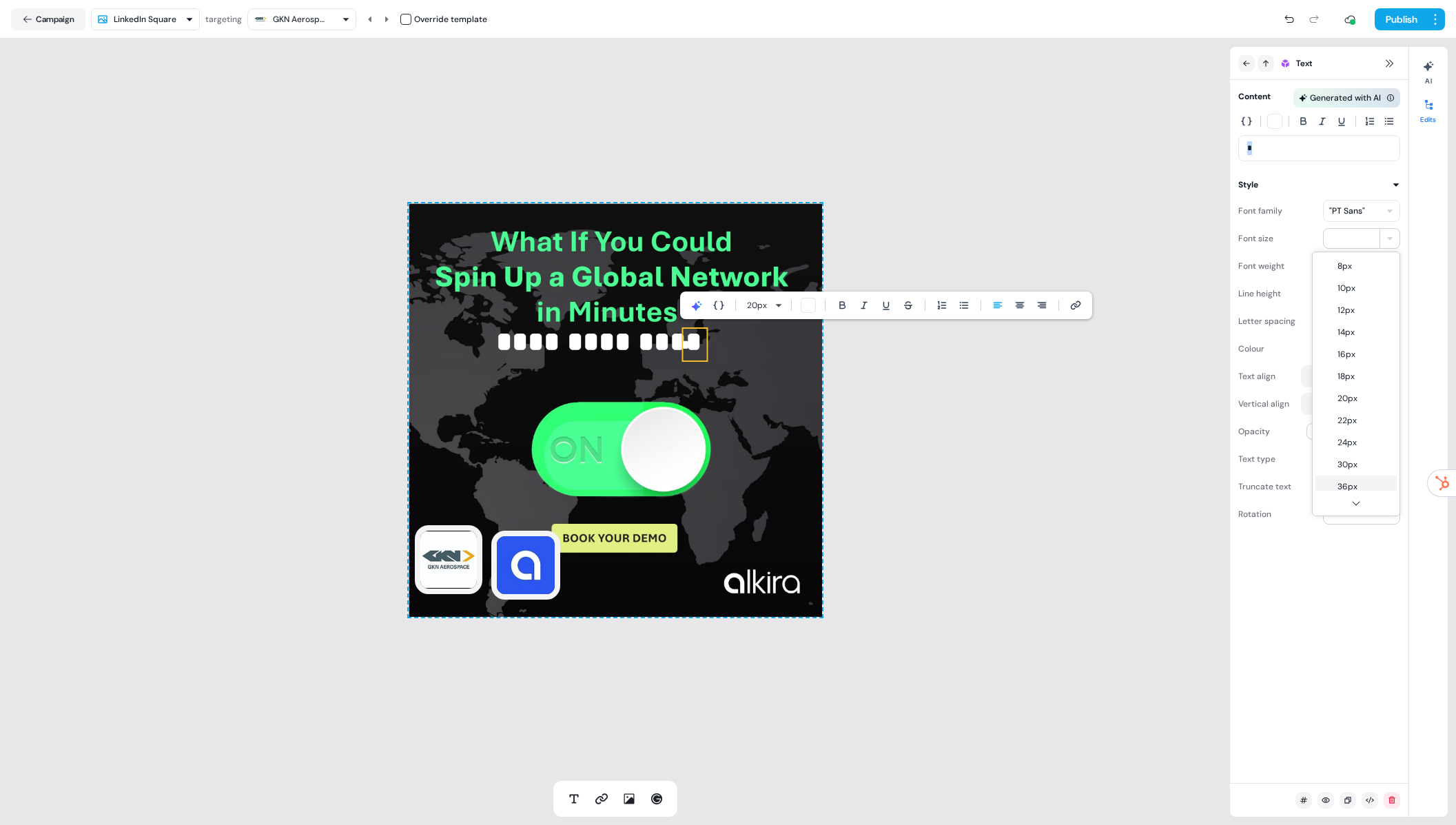 type on "**" 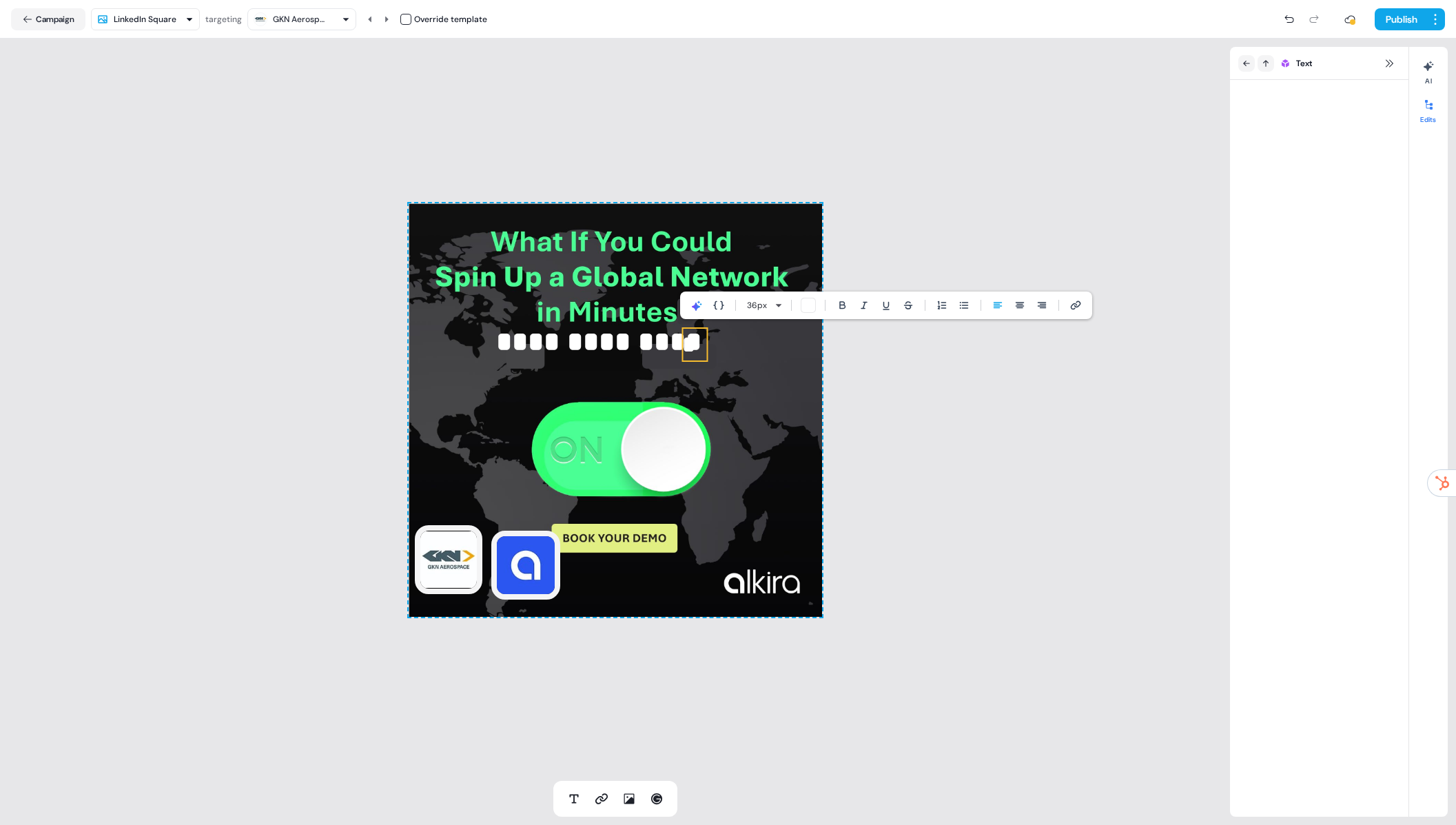click on "**********" at bounding box center (615, 409) 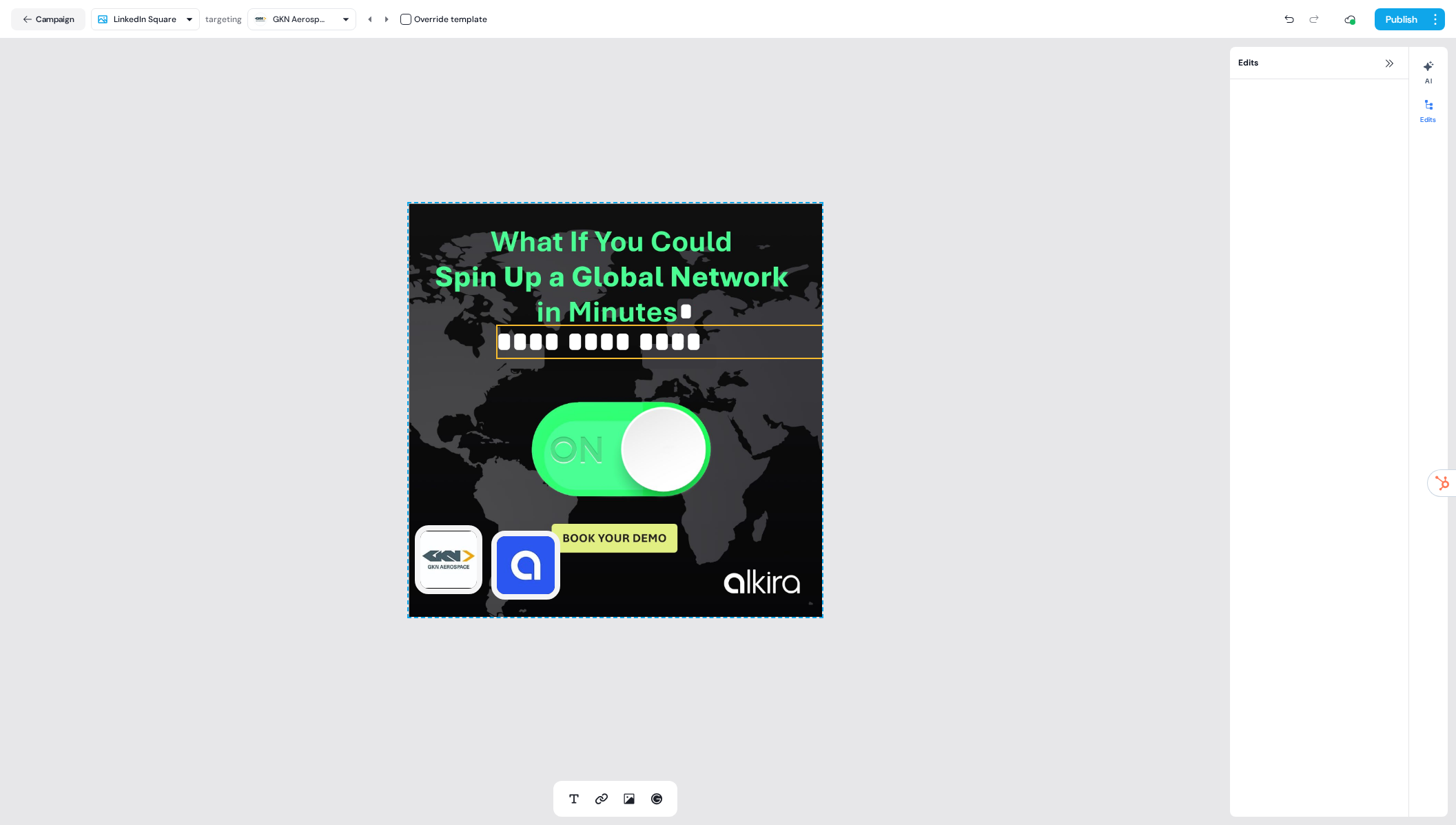 click on "*" at bounding box center [692, 312] 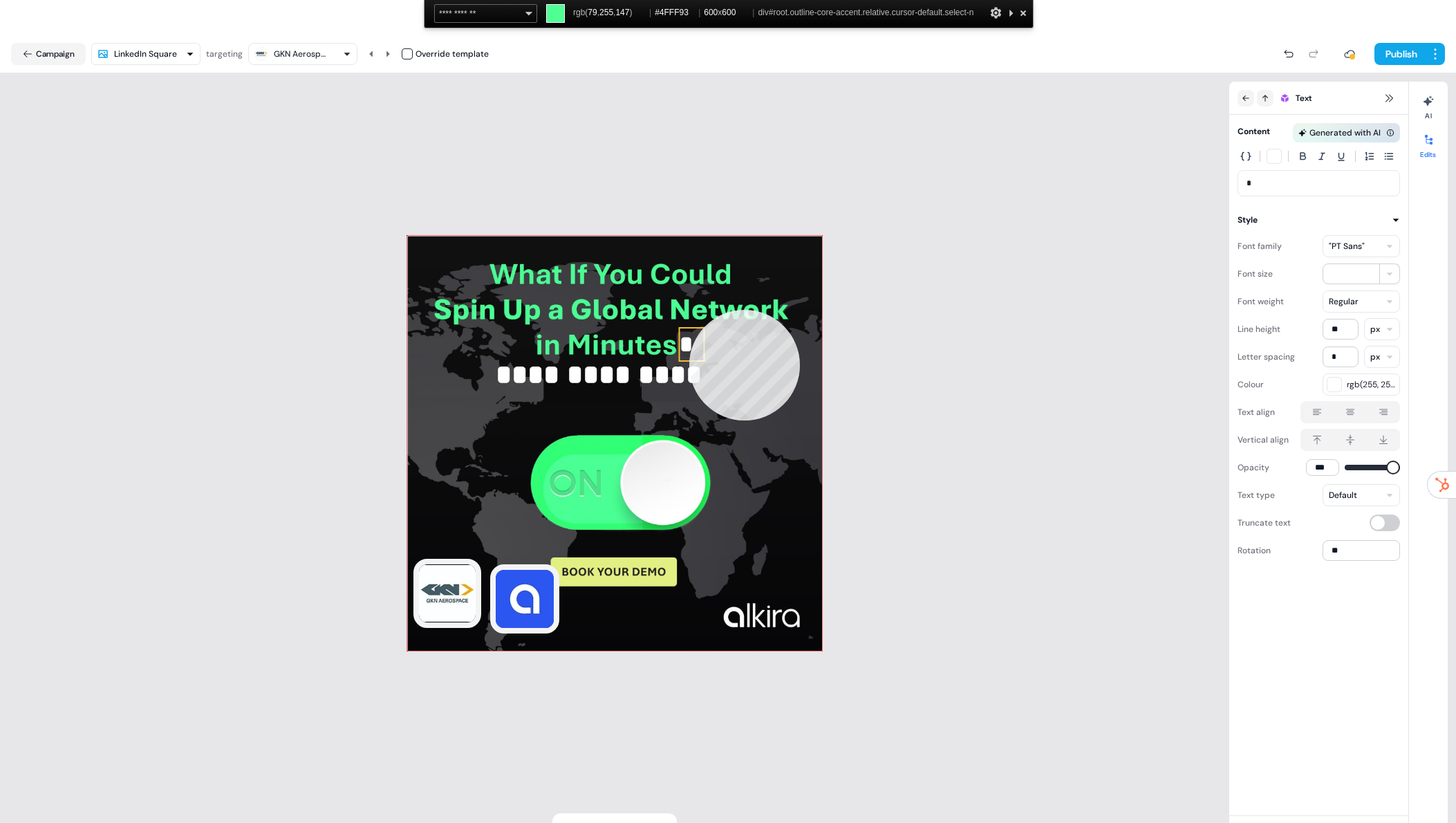click on "**********" at bounding box center (615, 443) 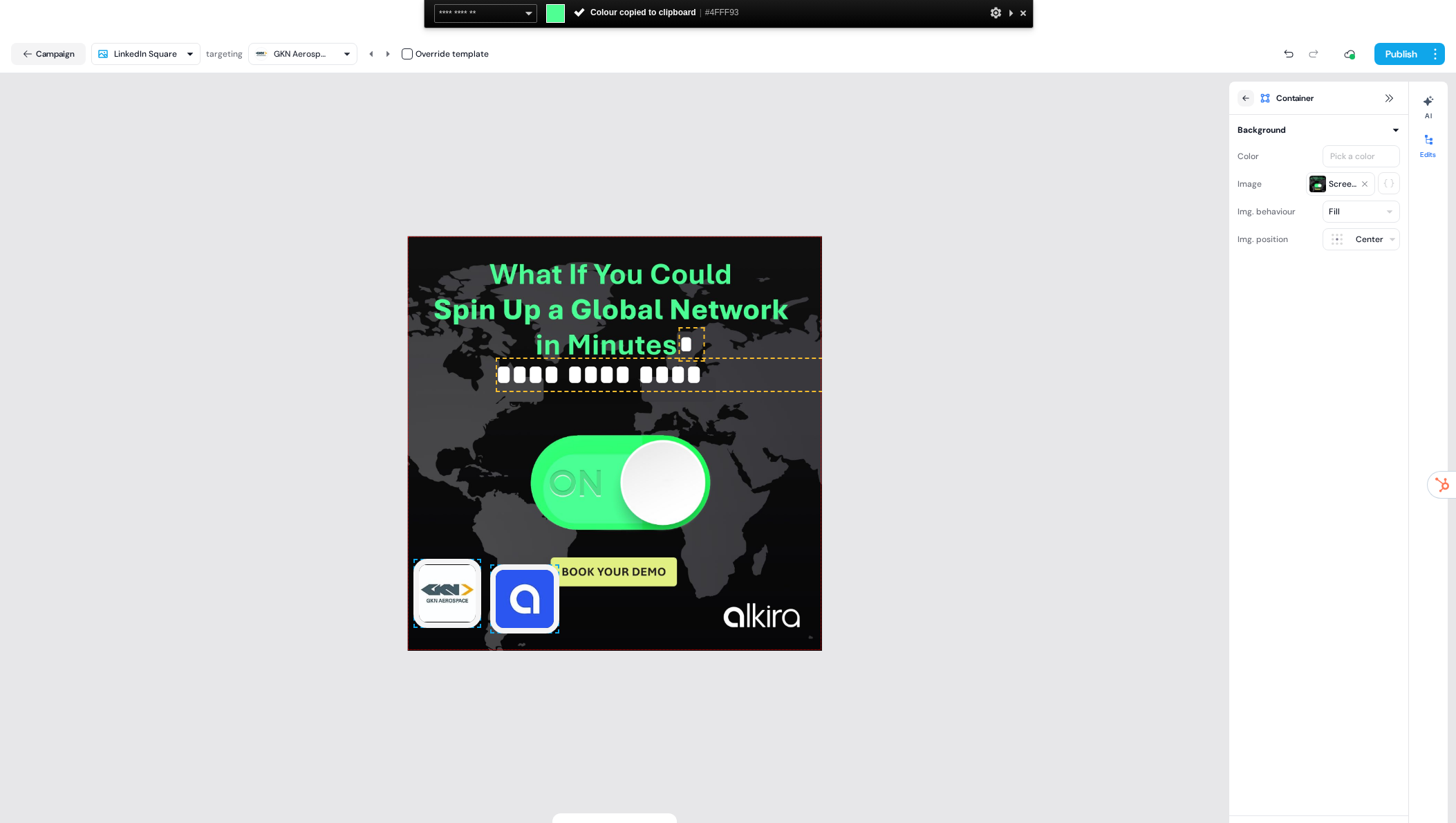 click on "*" at bounding box center (692, 344) 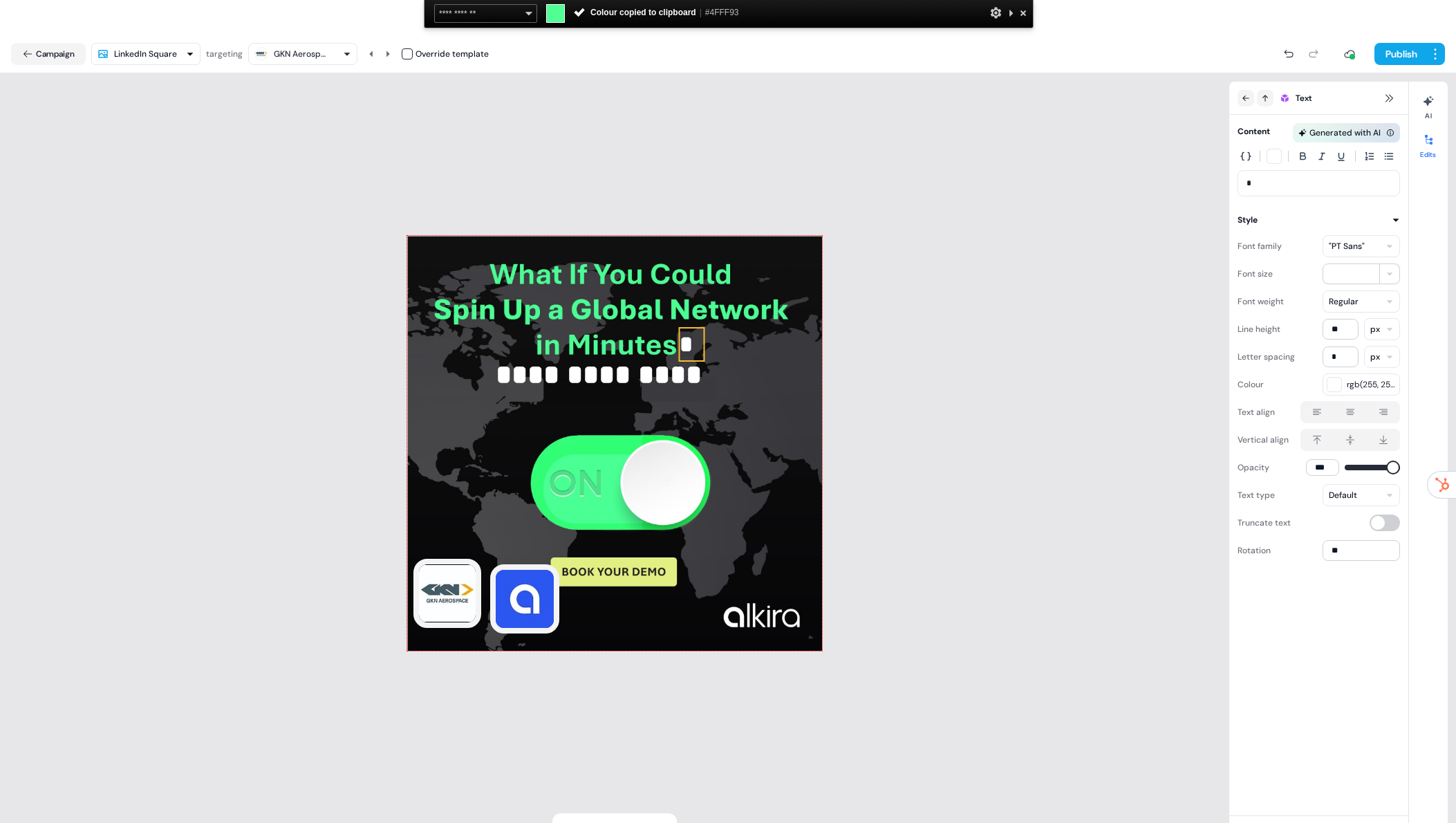 click on "*" at bounding box center (692, 344) 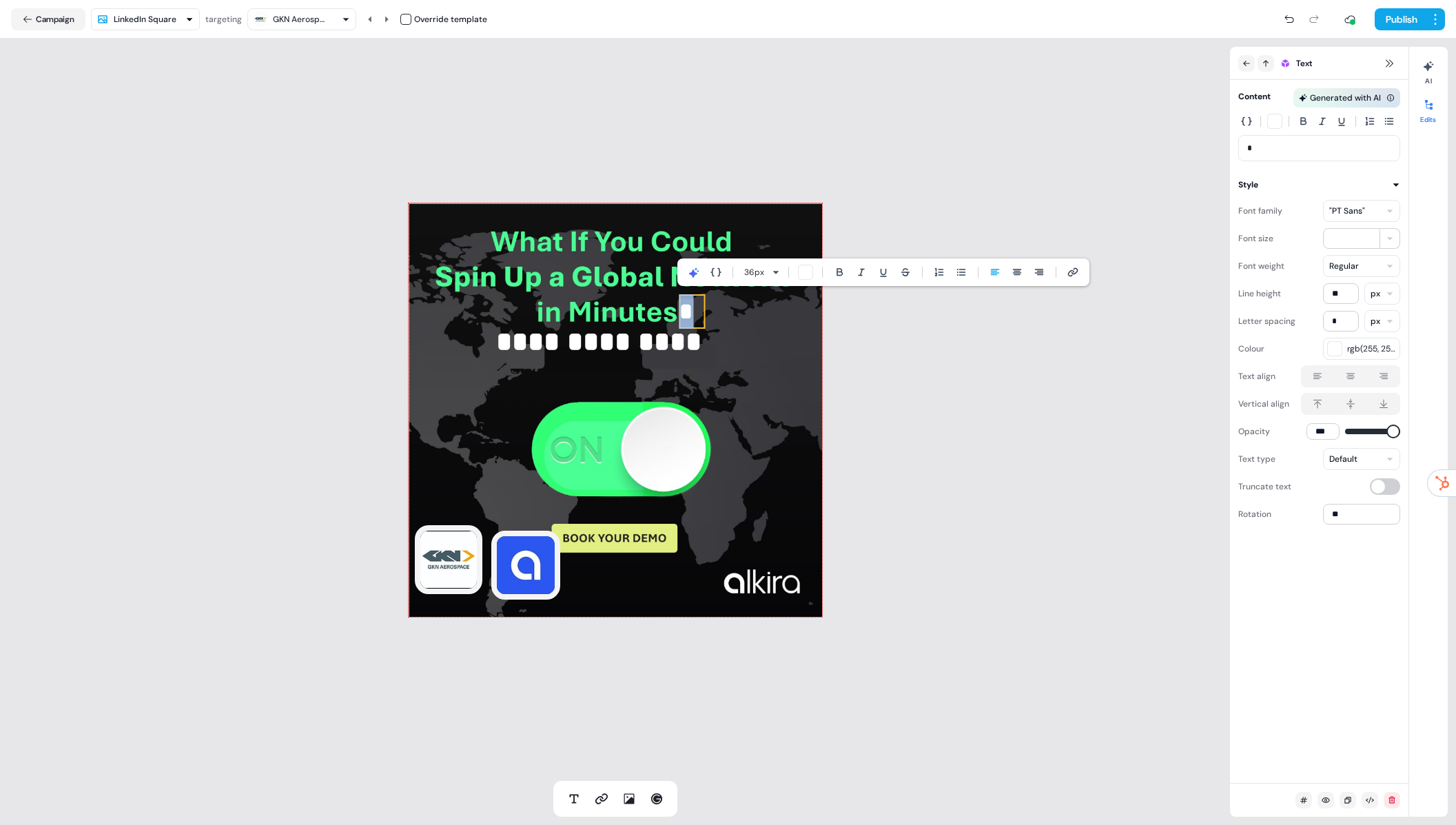 click on "rgb(255, 255, 255)" at bounding box center (1371, 349) 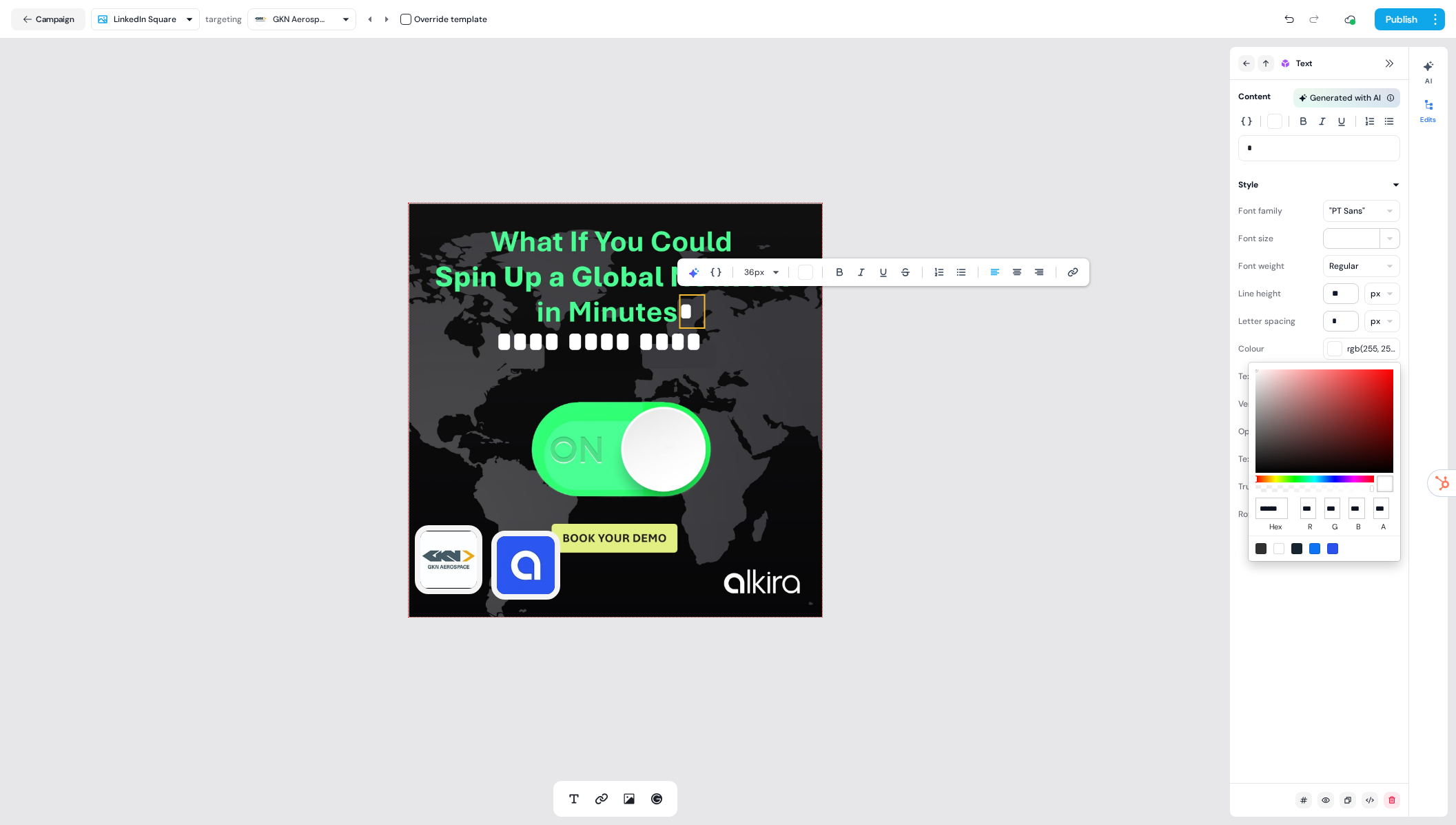 type on "*******" 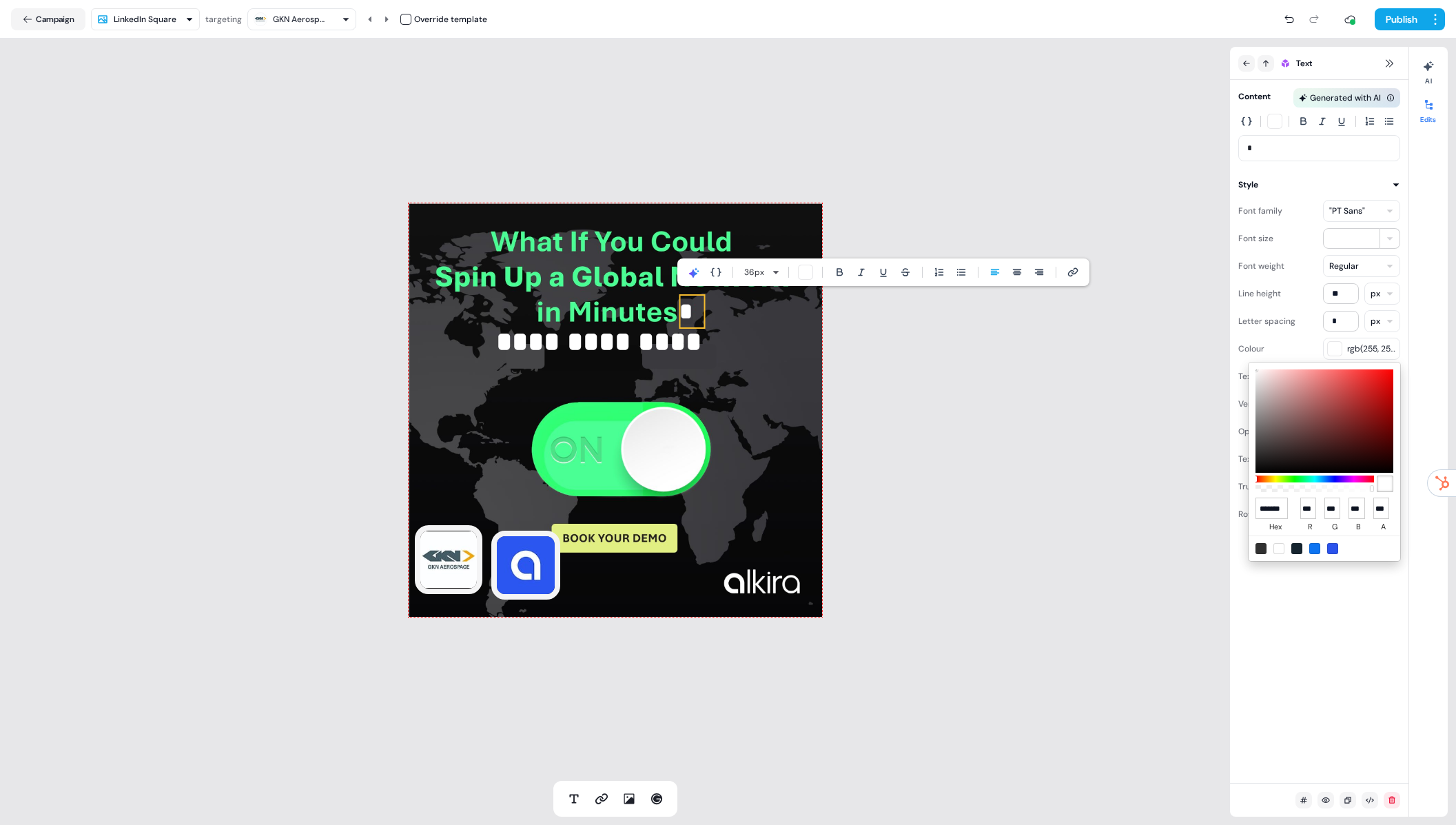 scroll, scrollTop: 0, scrollLeft: 8, axis: horizontal 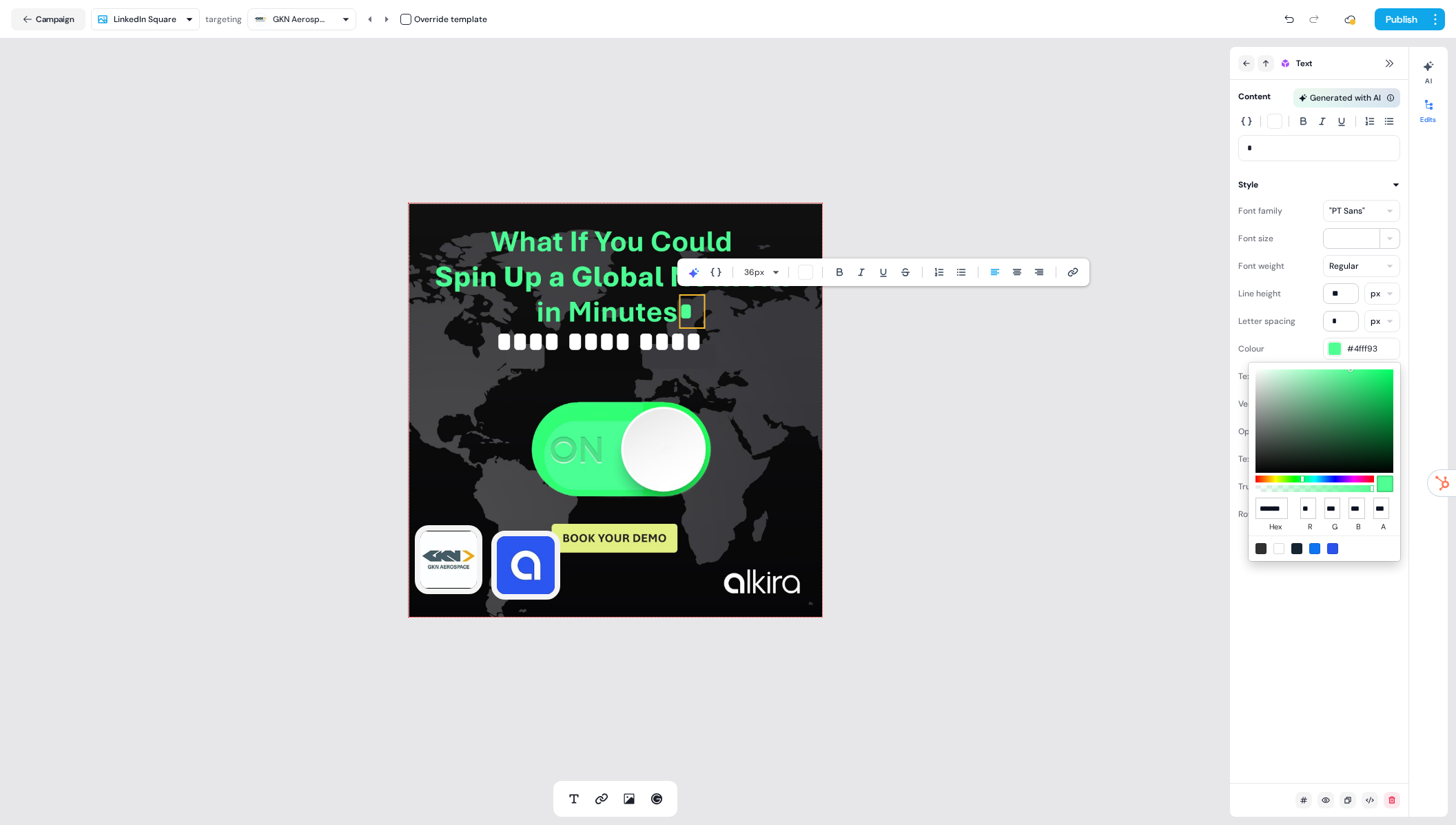 type on "******" 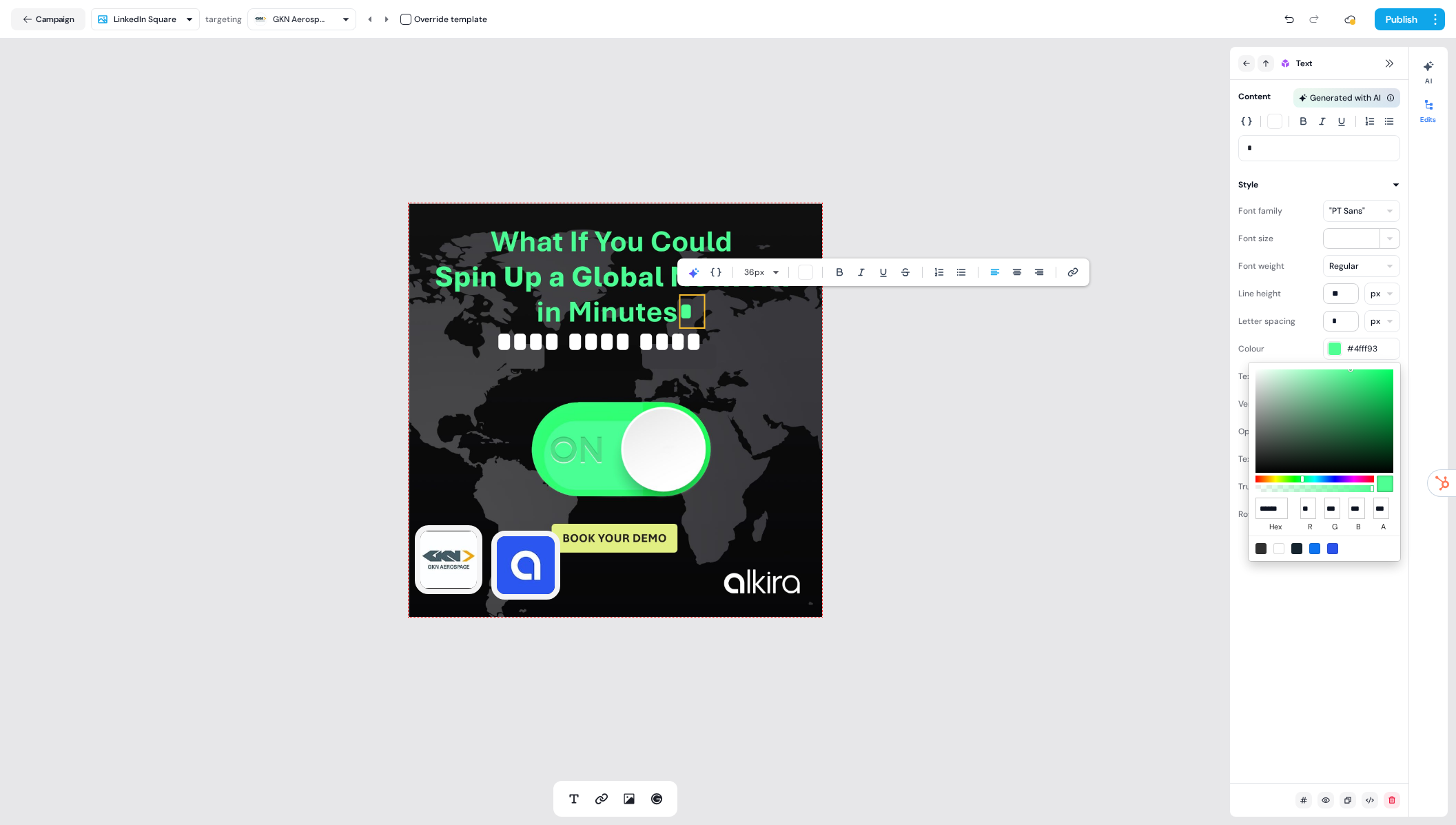 drag, startPoint x: 604, startPoint y: 349, endPoint x: 613, endPoint y: 352, distance: 9.486833 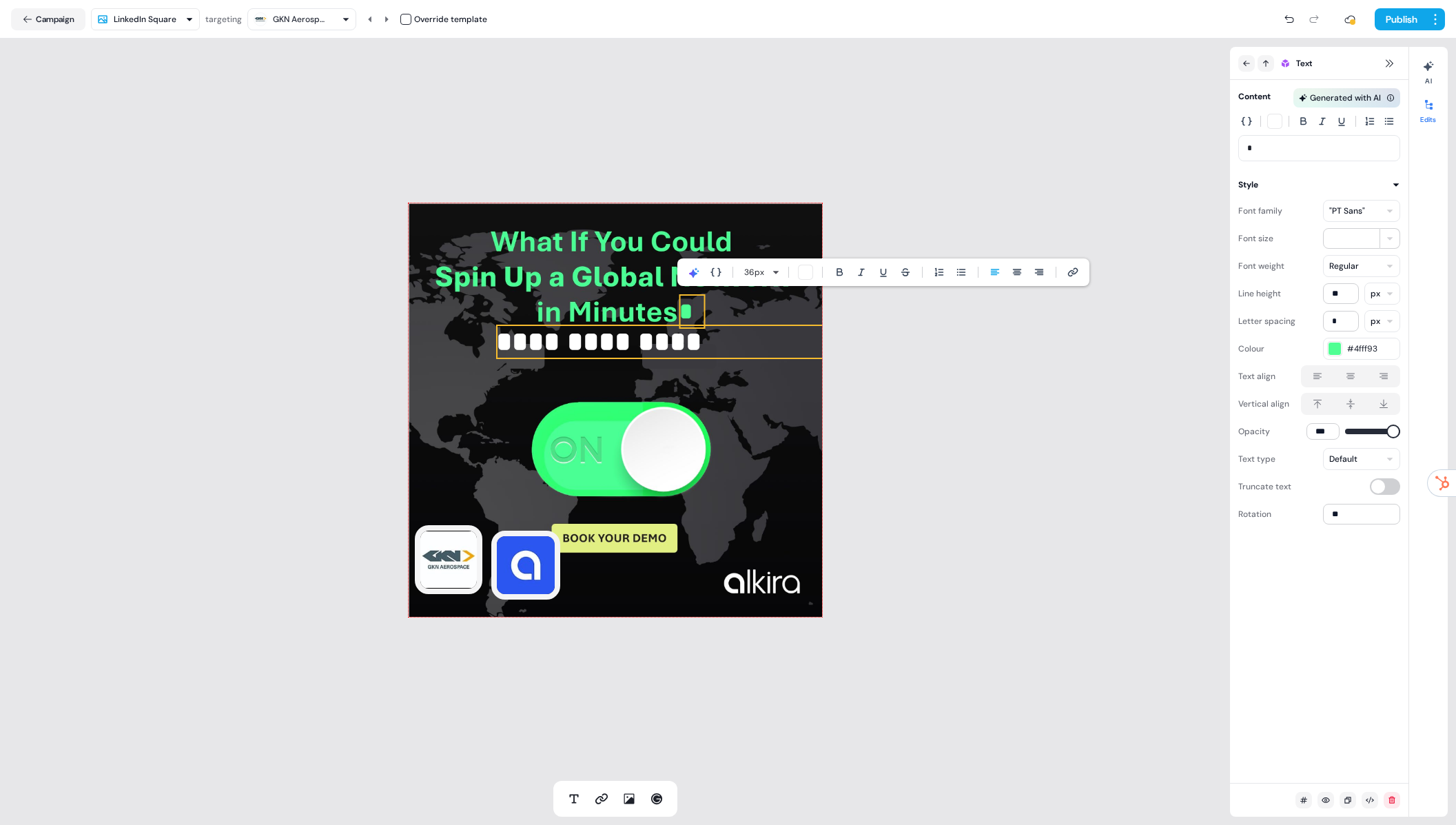 click on "**********" at bounding box center (673, 342) 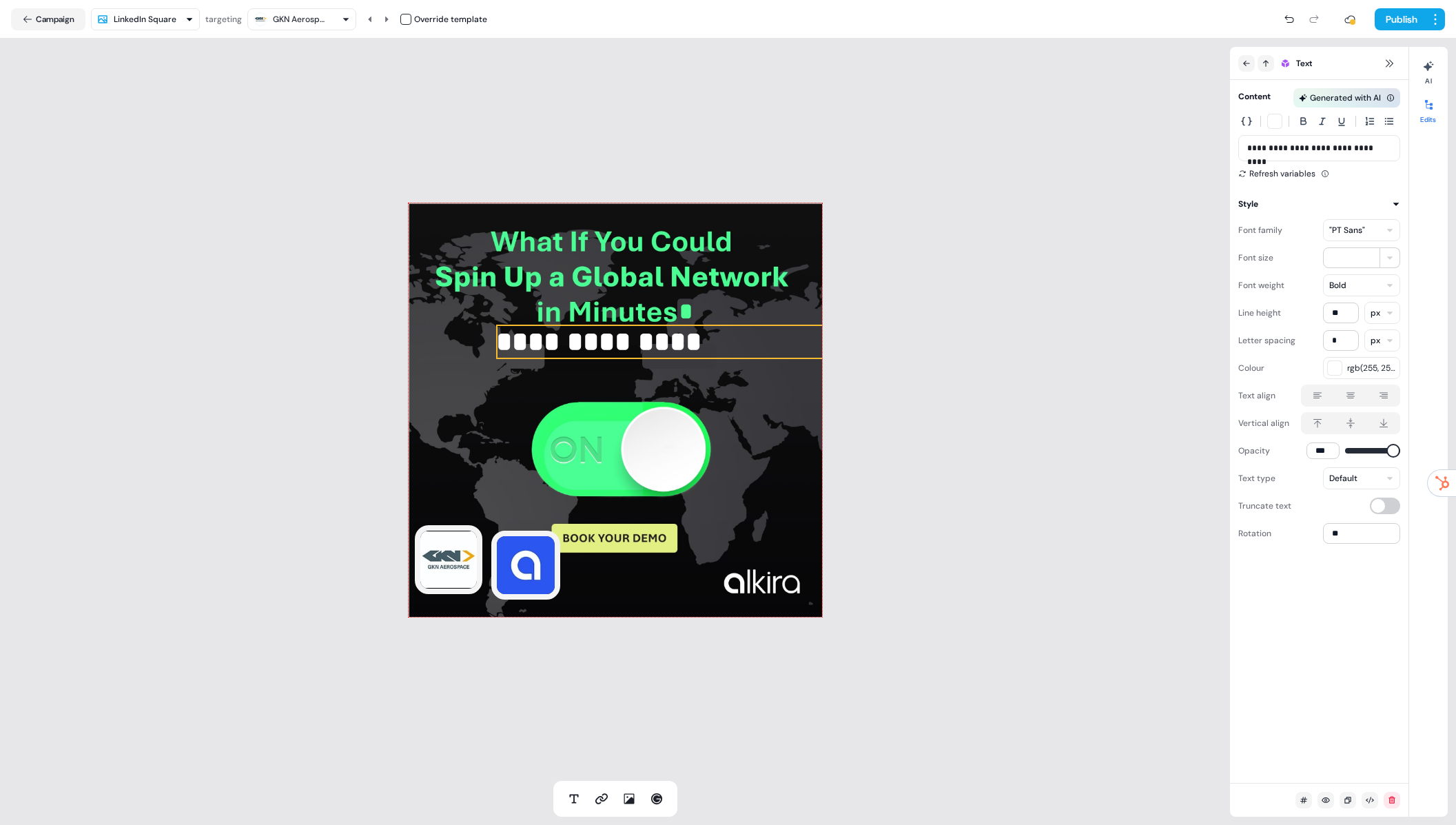 click on "rgb(255, 255, 255)" at bounding box center [1371, 368] 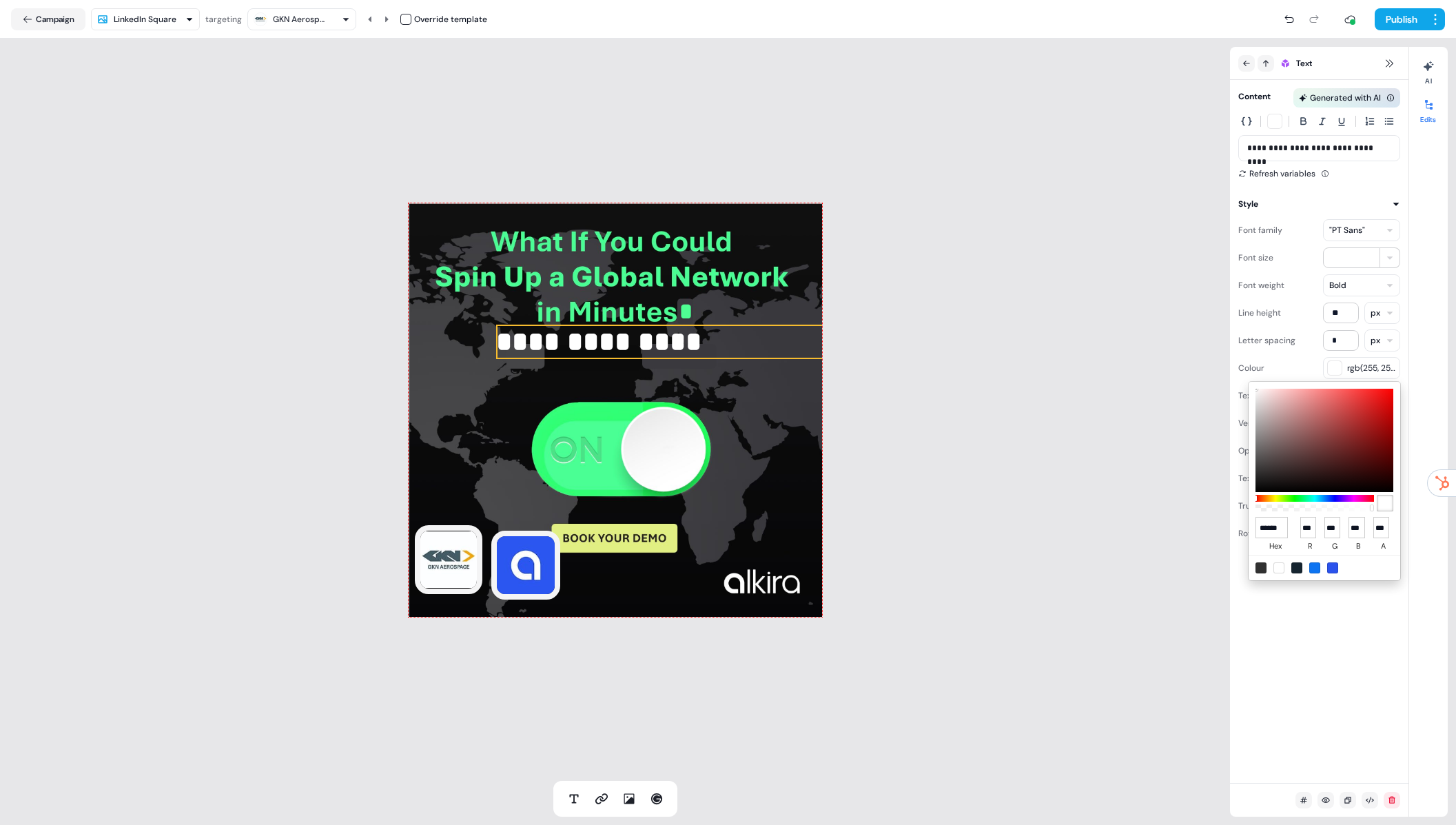 type on "*******" 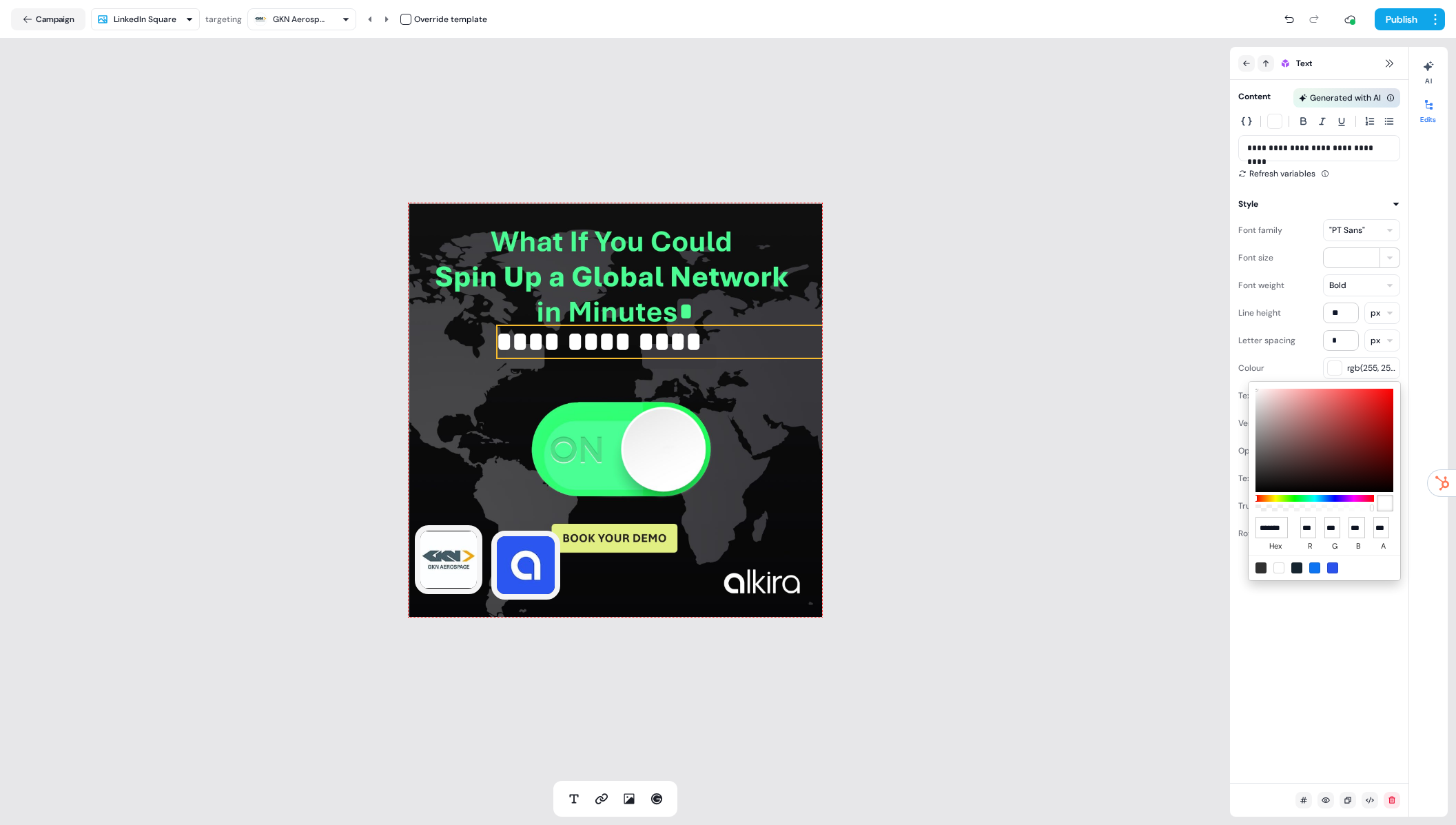 scroll, scrollTop: 0, scrollLeft: 8, axis: horizontal 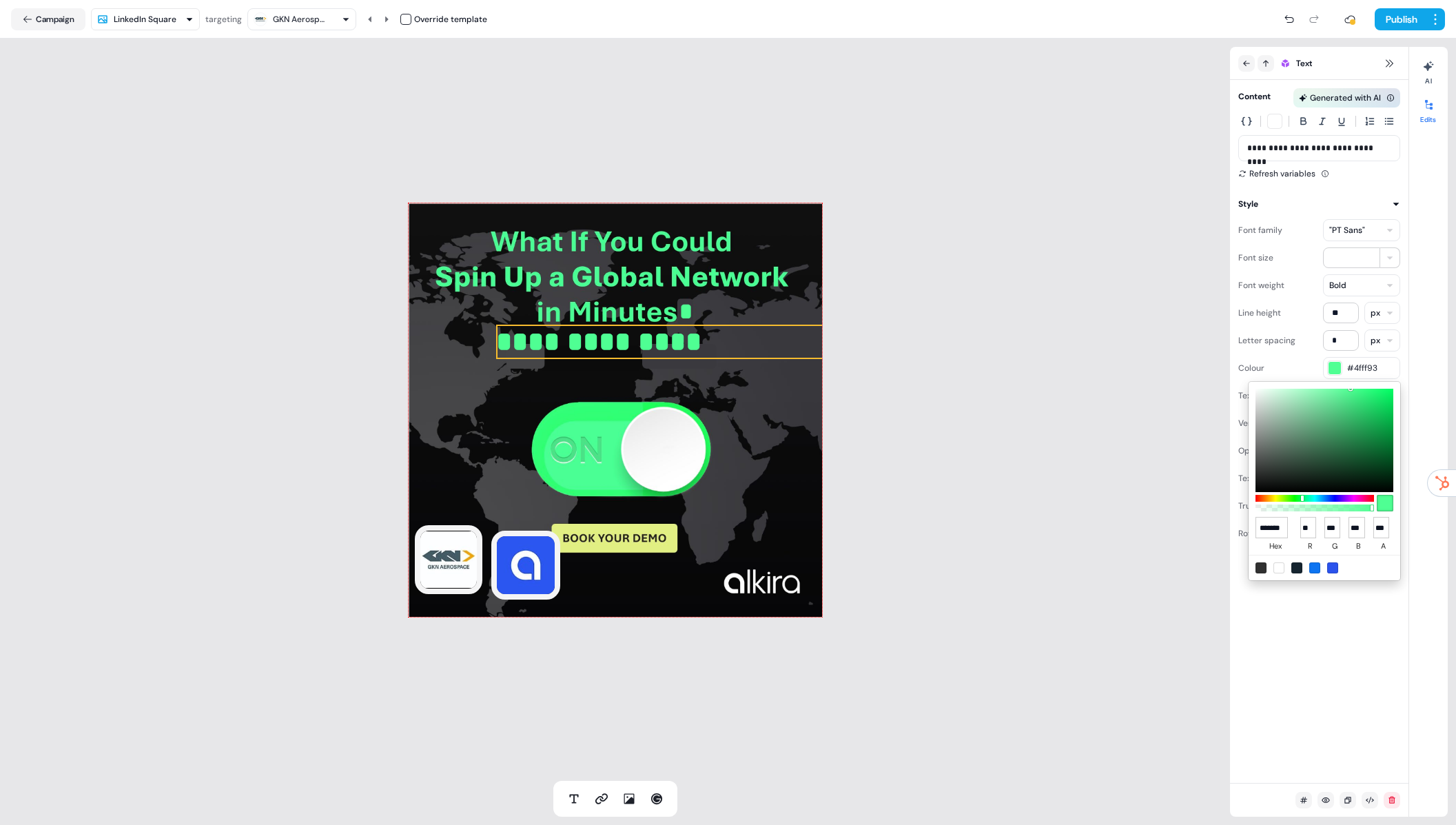 type on "******" 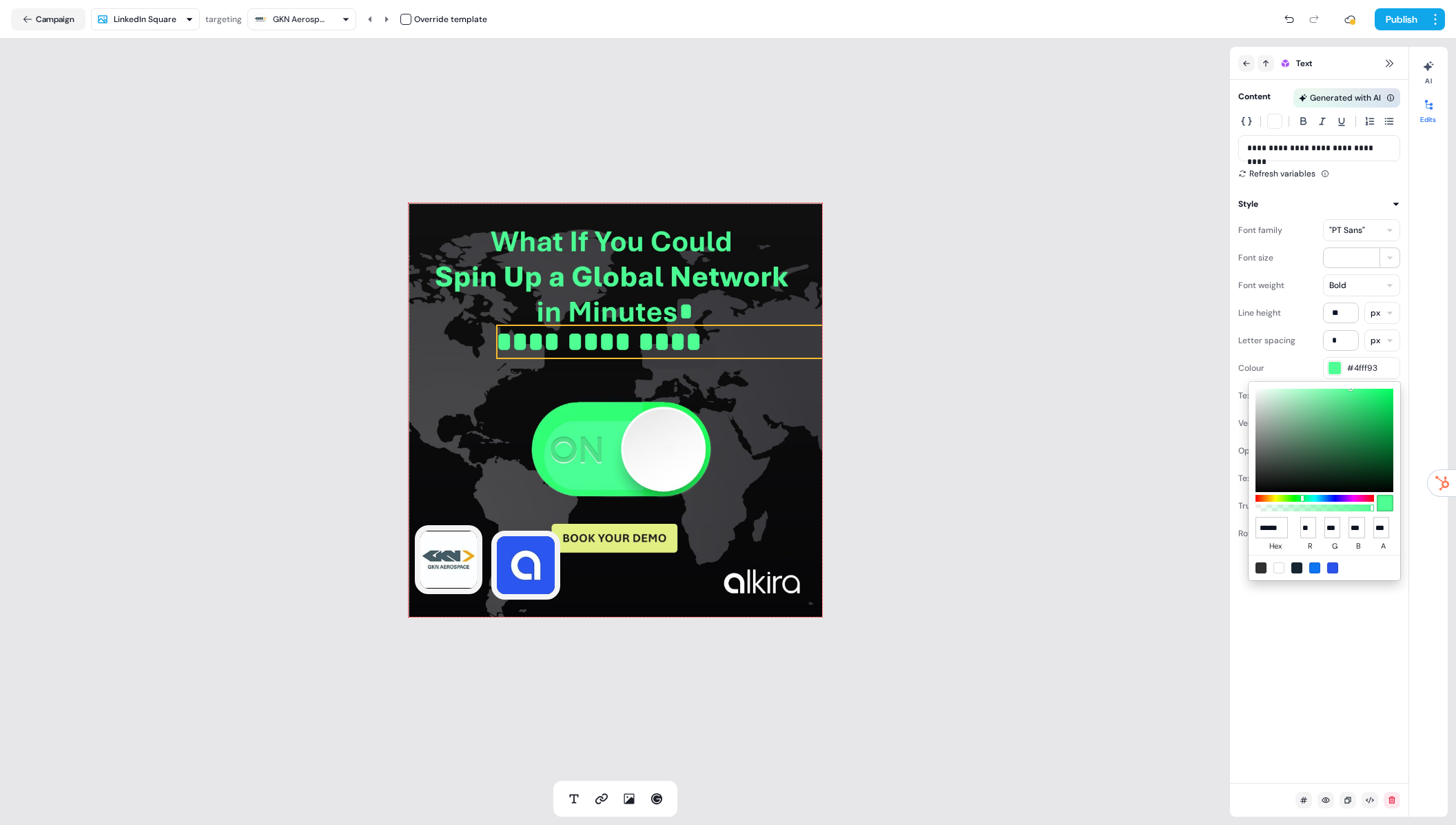 click on "**********" at bounding box center [728, 412] 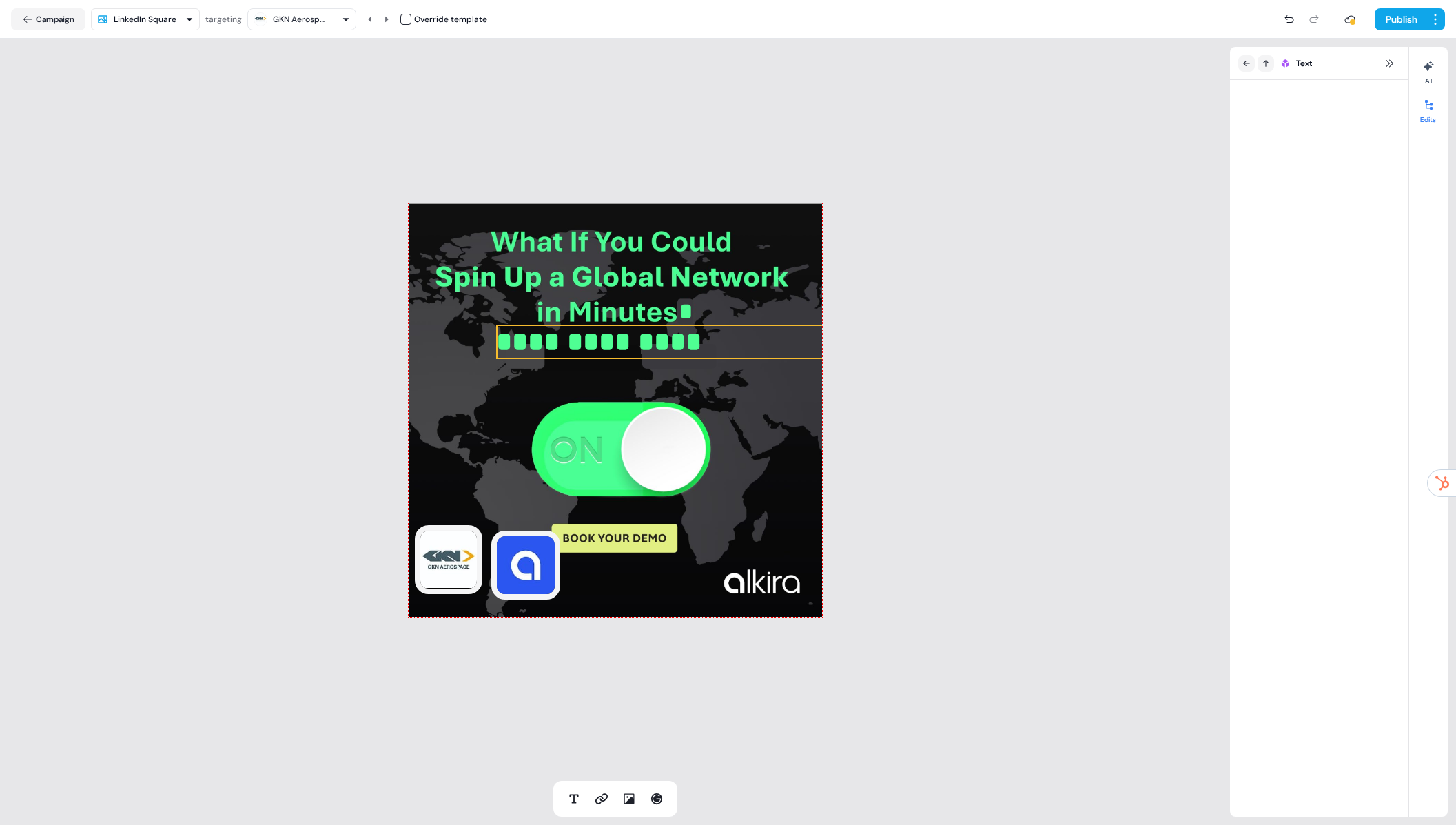click on "**********" at bounding box center (615, 409) 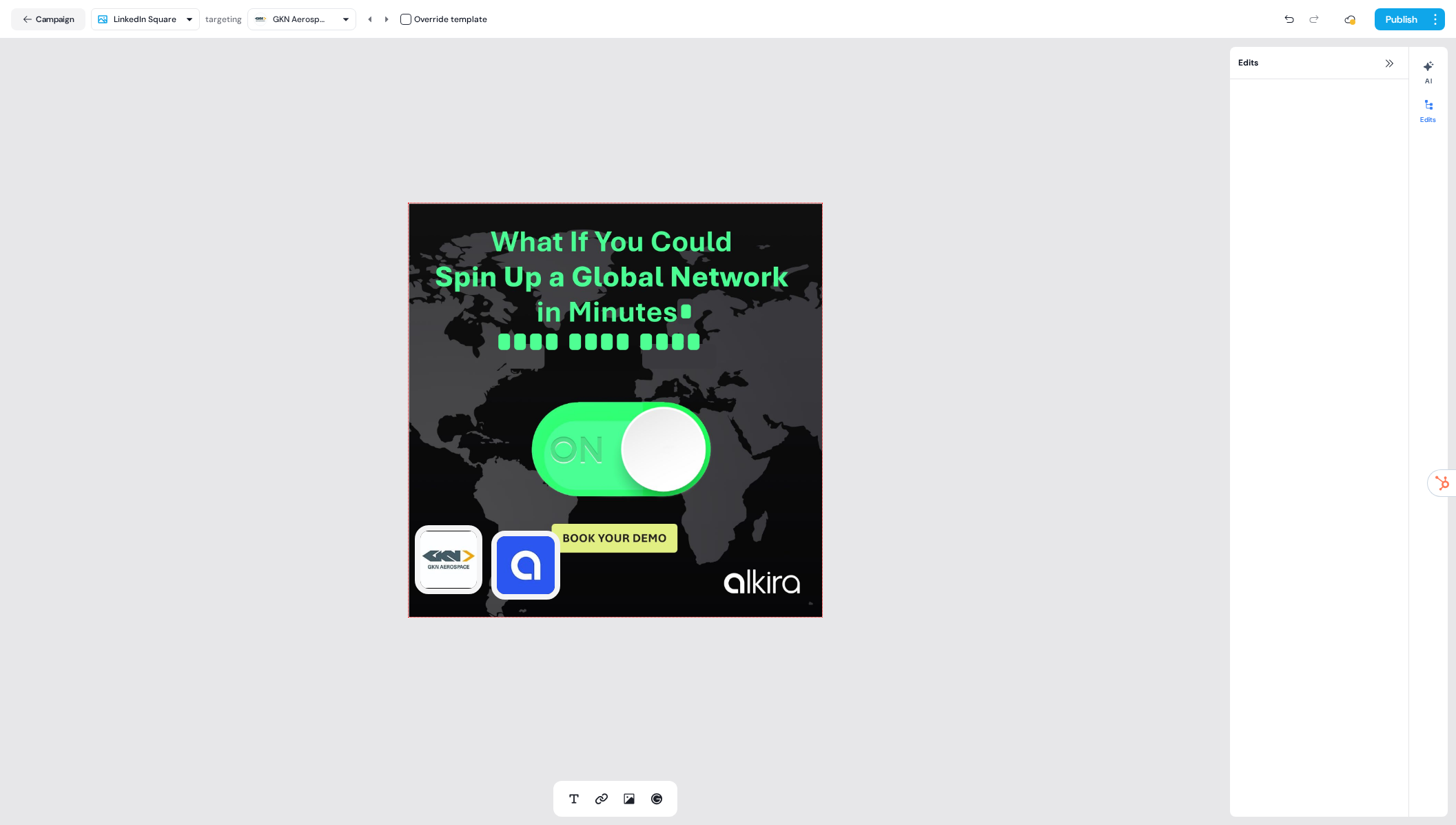 drag, startPoint x: 637, startPoint y: 503, endPoint x: 590, endPoint y: 533, distance: 55.75841 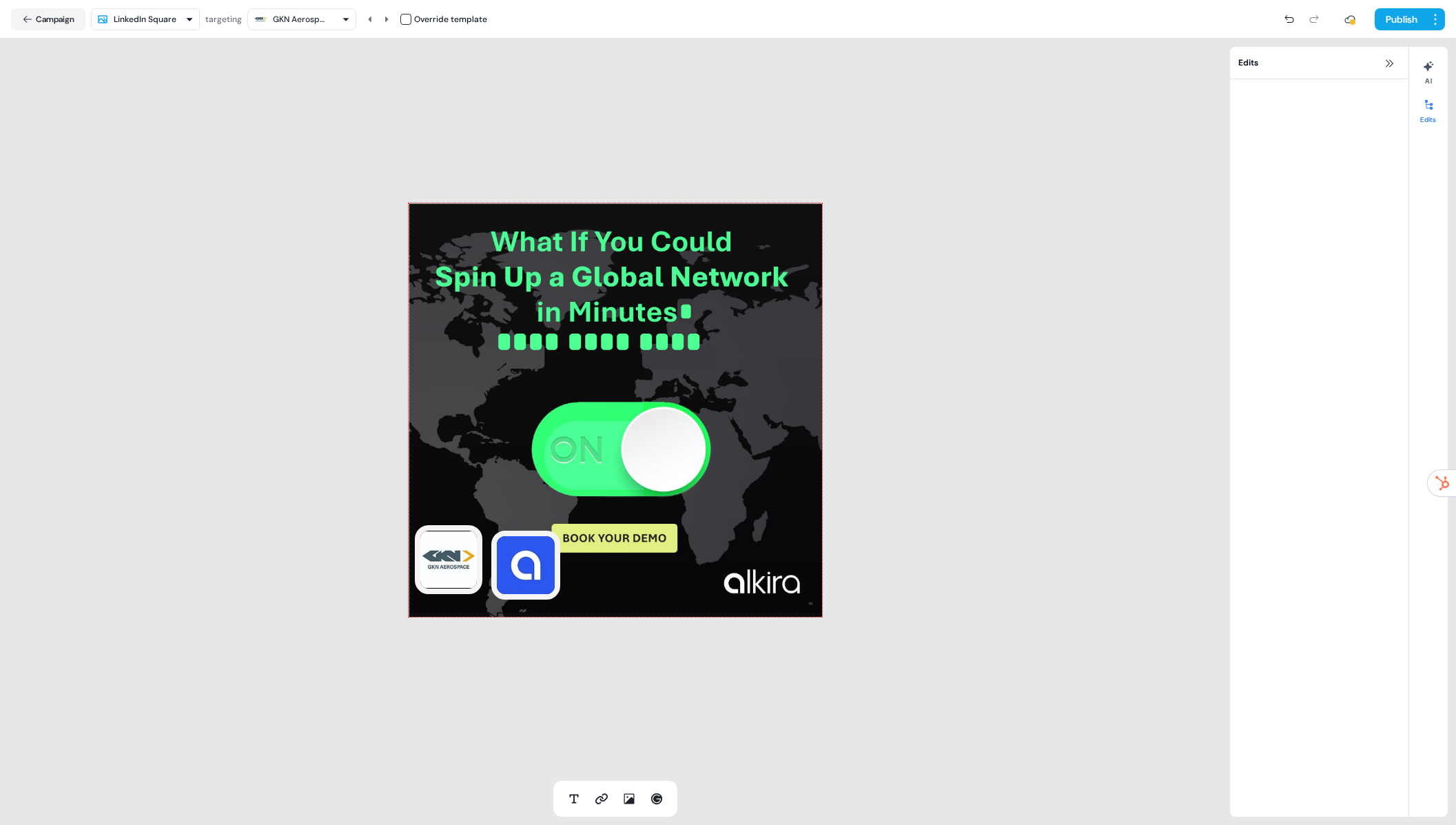 click on "**********" at bounding box center (615, 410) 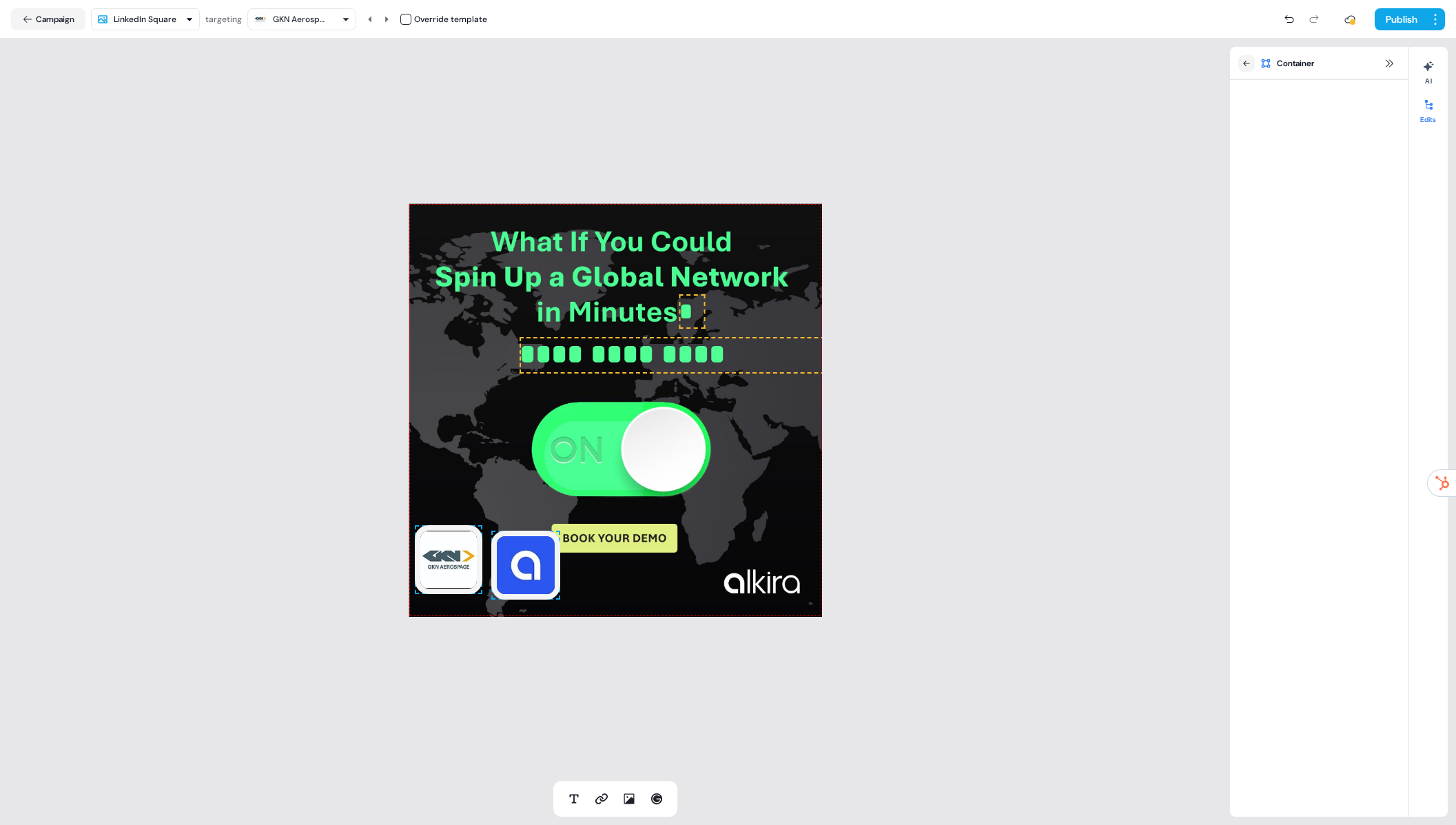 click on "**********" at bounding box center [615, 409] 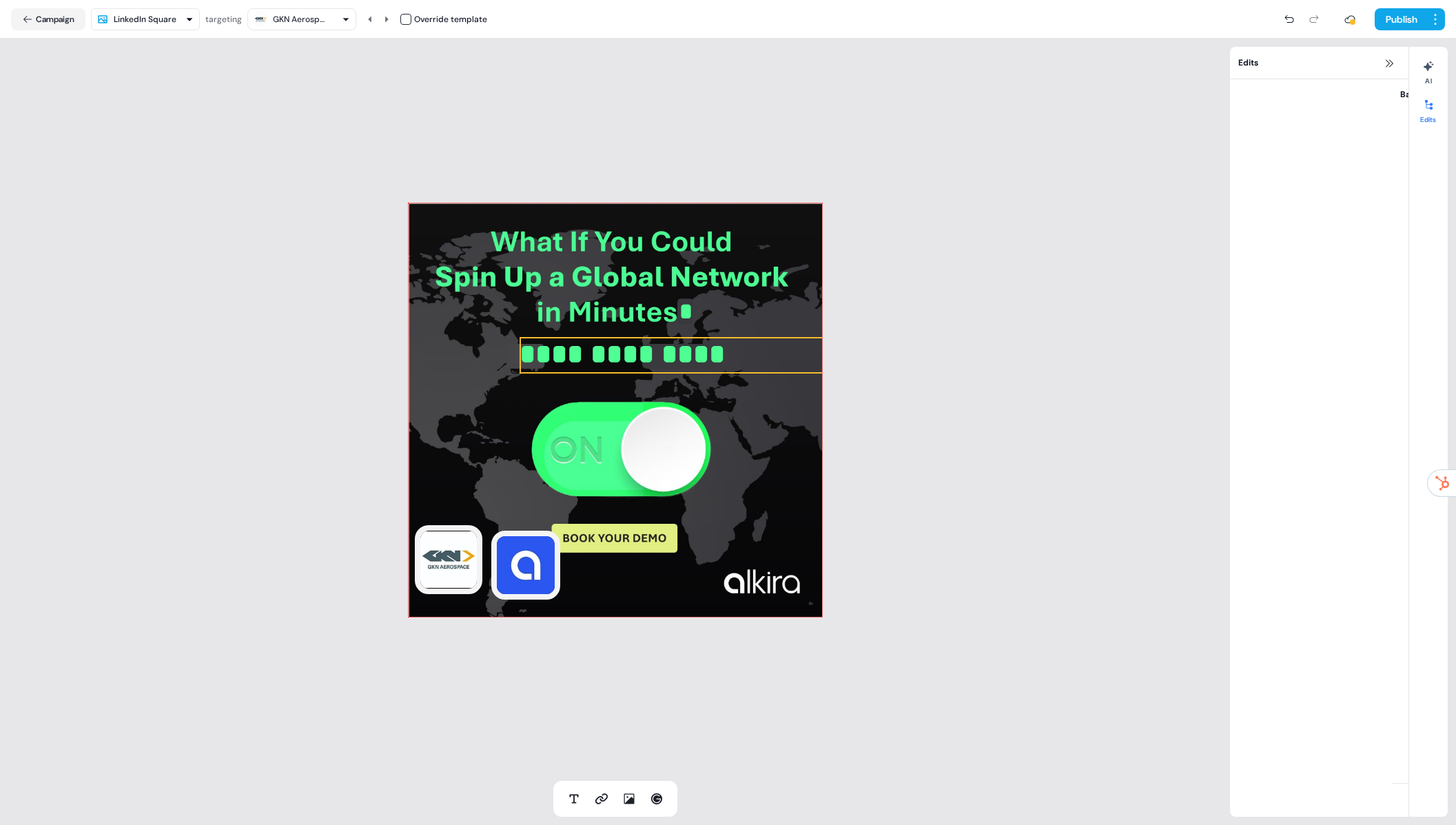 click on "**********" at bounding box center [696, 354] 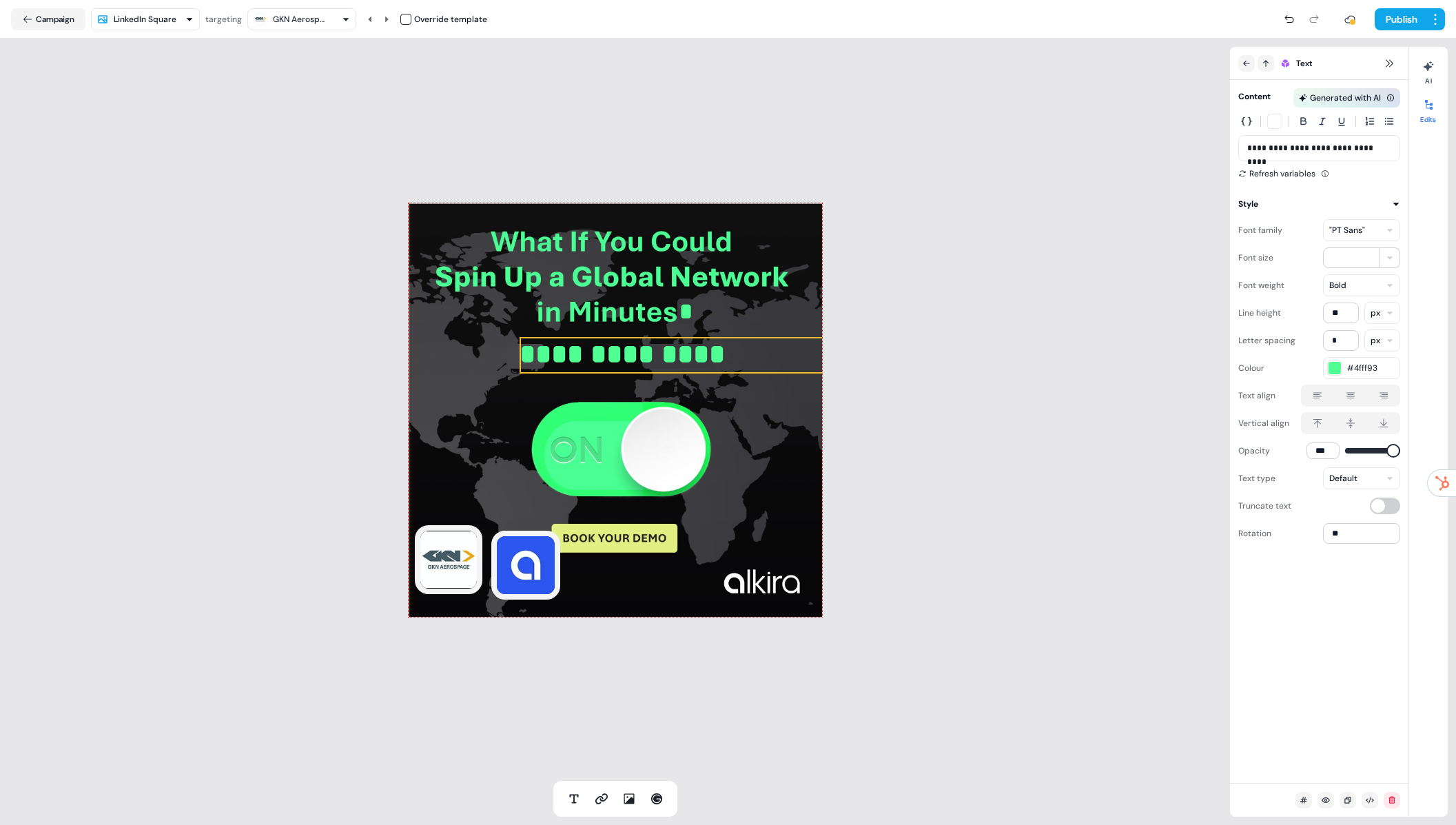 click on "GKN Aerospace" at bounding box center [300, 19] 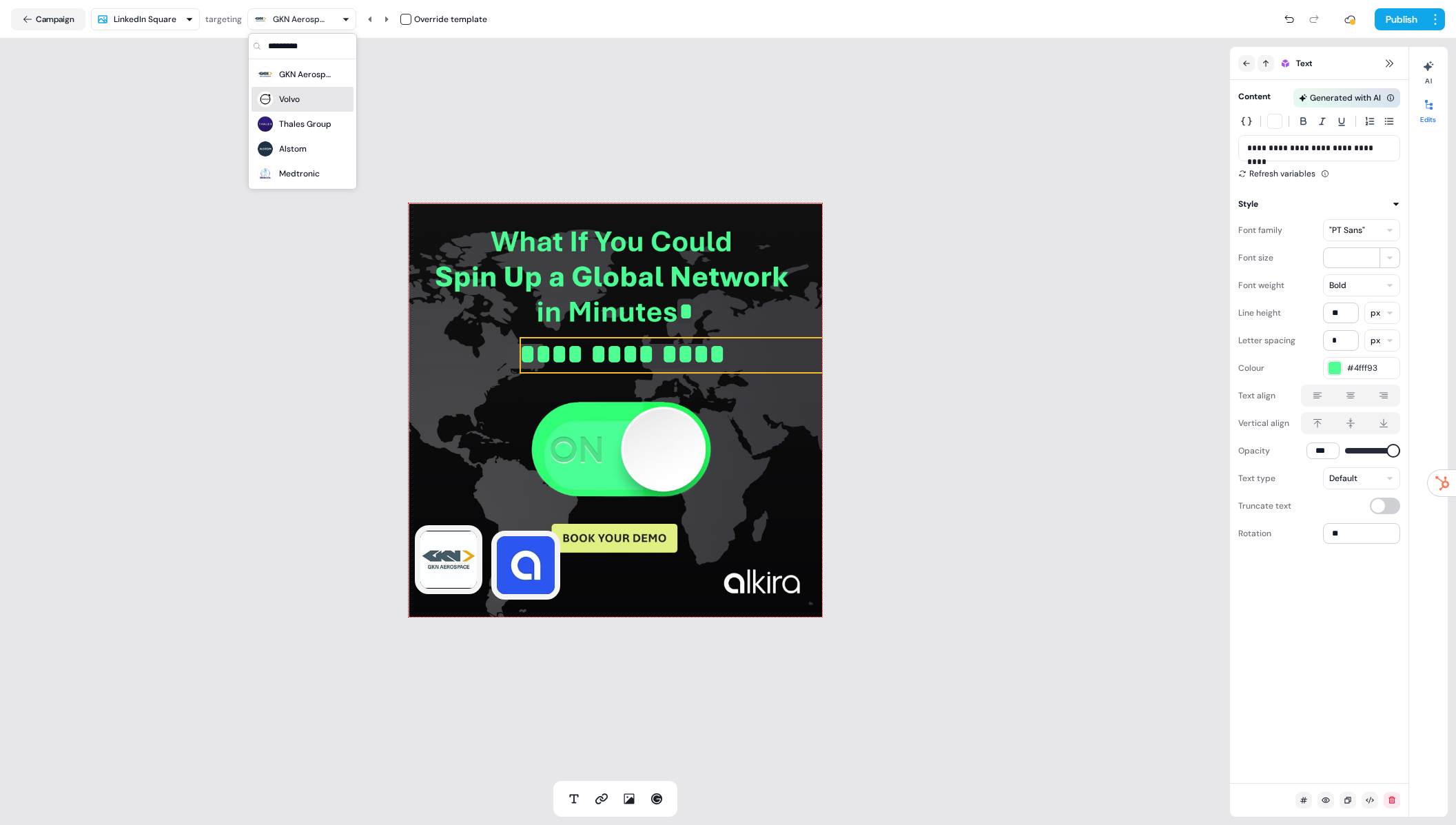 click on "Volvo" at bounding box center (289, 99) 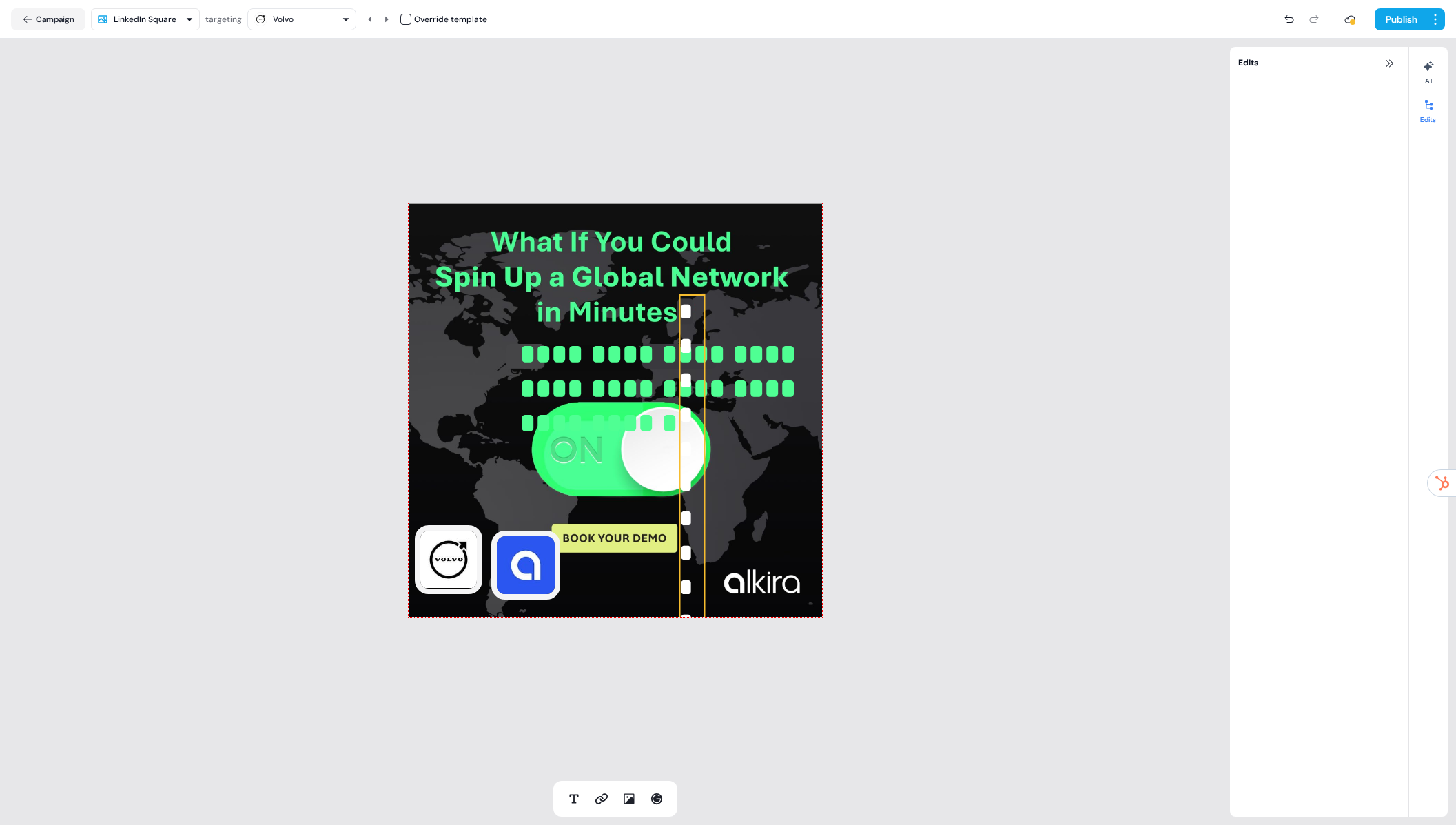 click on "**********" at bounding box center (692, 604) 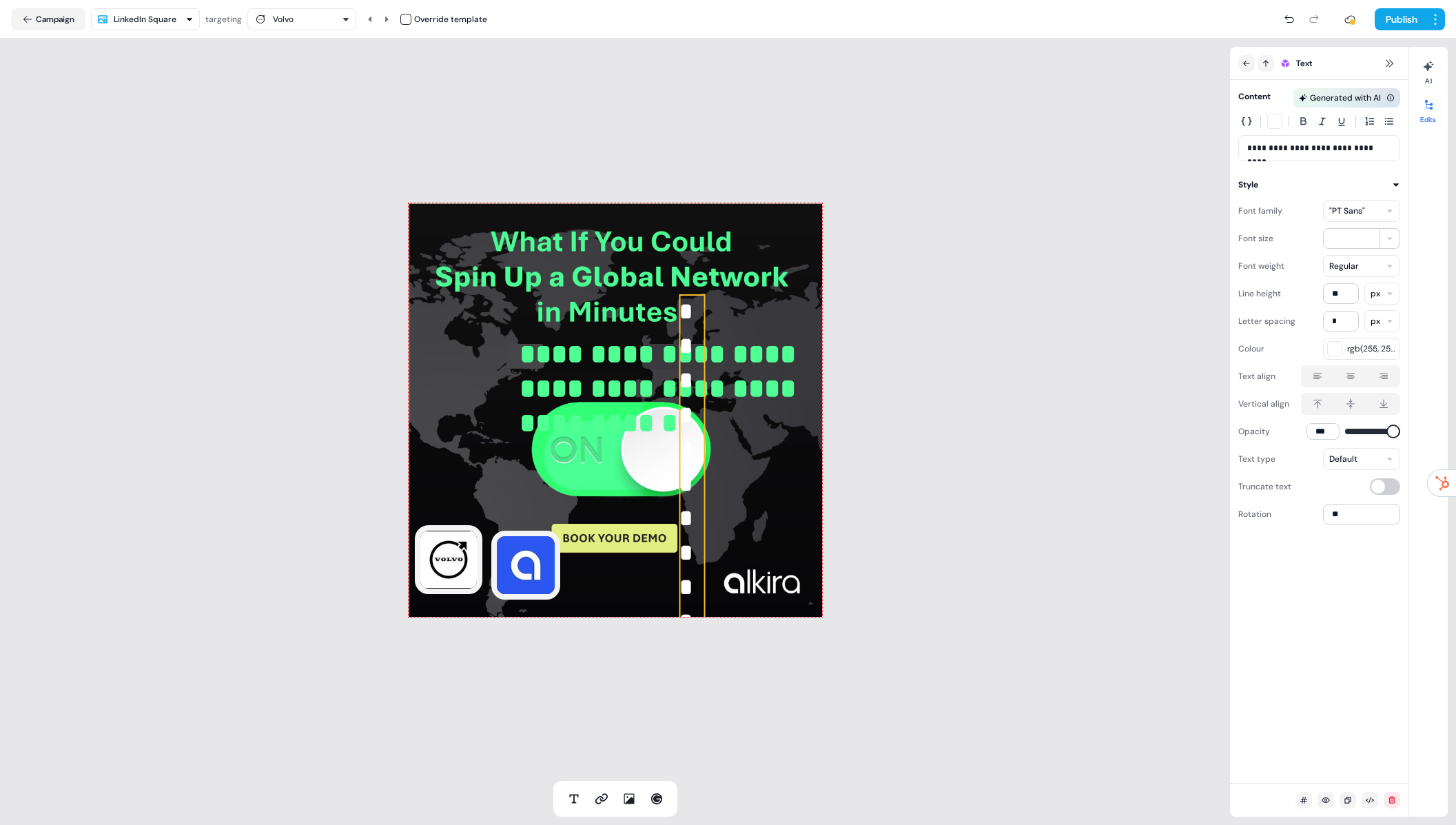click on "Volvo" at bounding box center [302, 19] 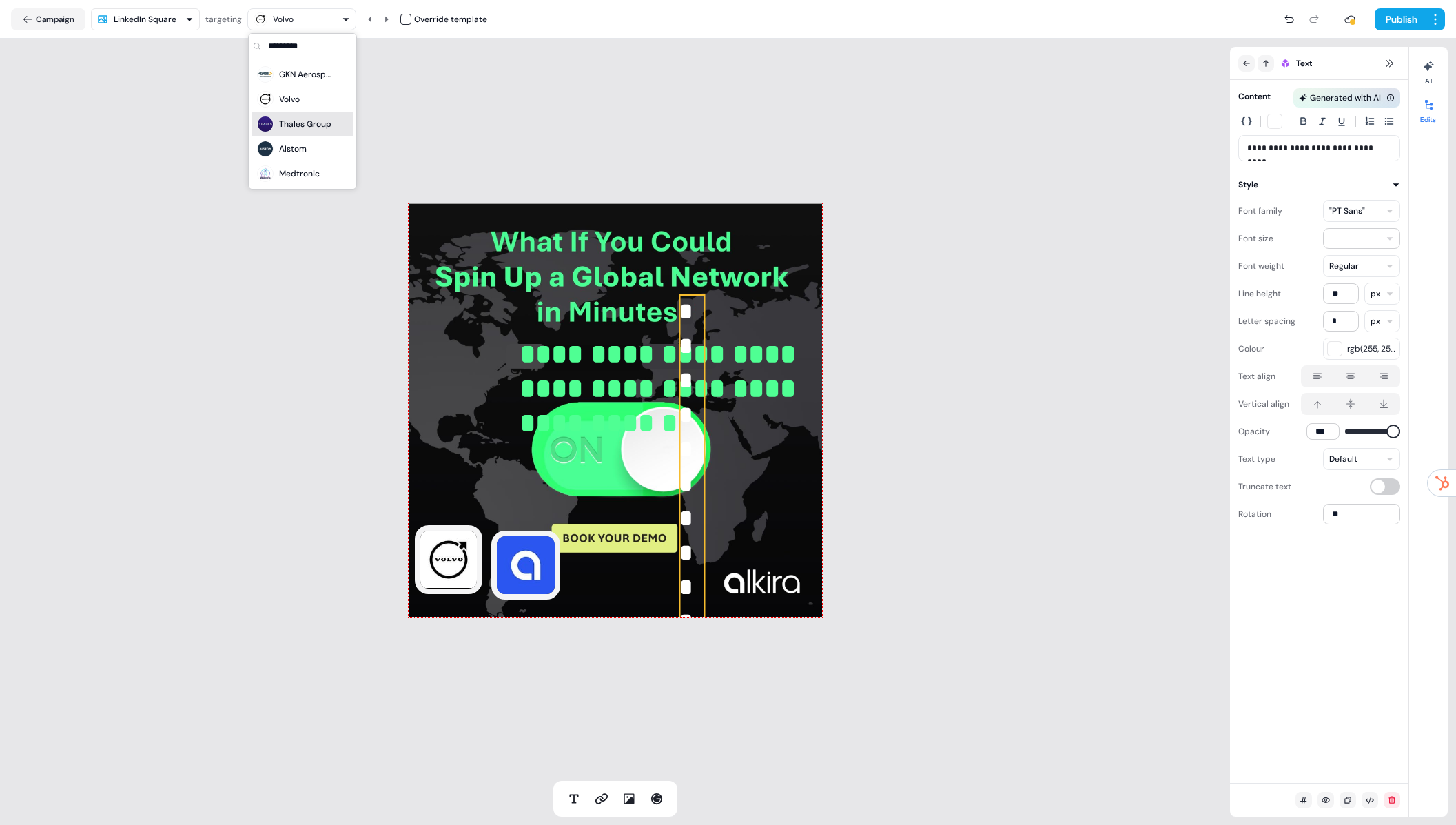 click on "Thales Group" at bounding box center (305, 124) 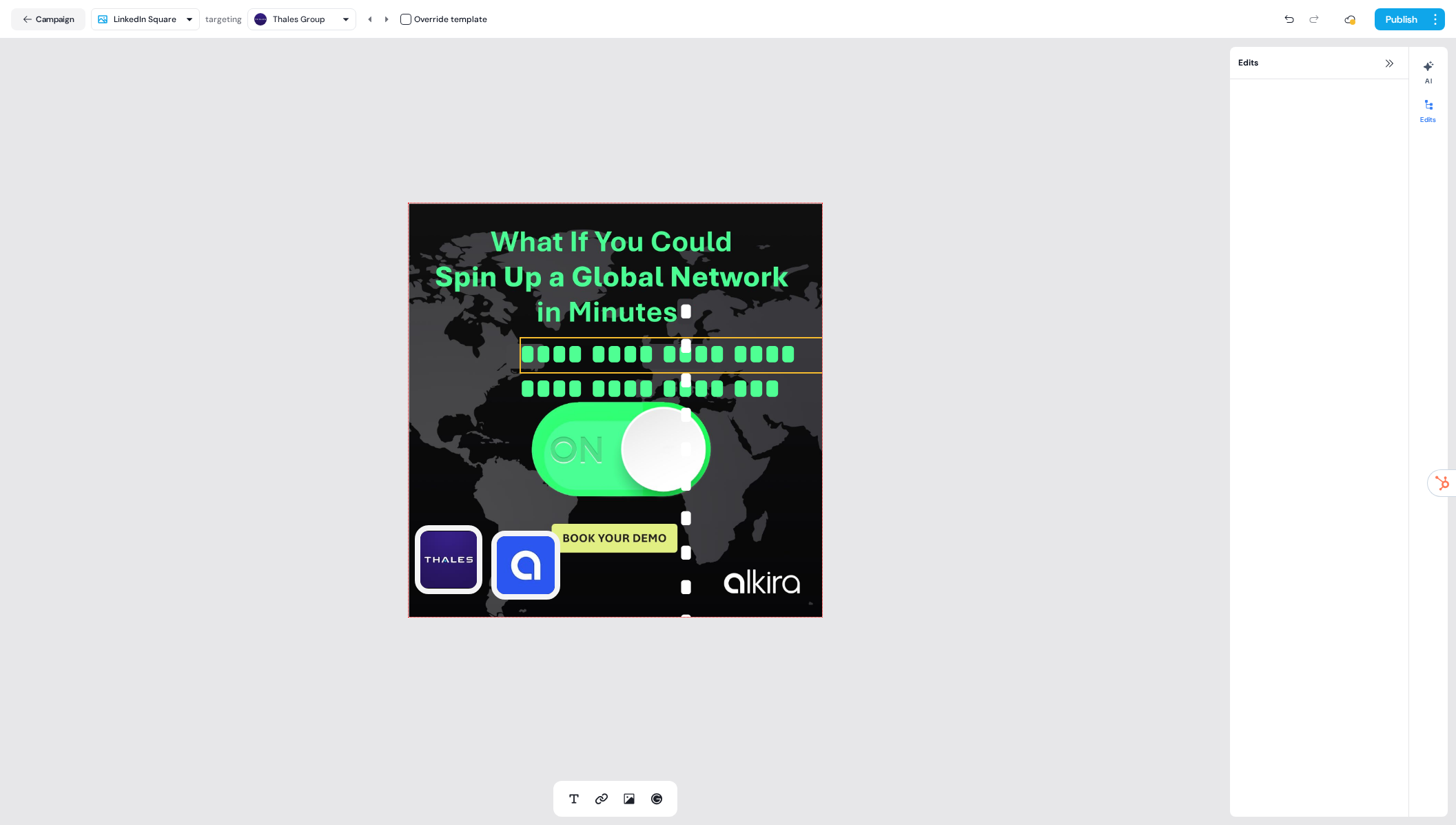 click on "**********" at bounding box center [696, 371] 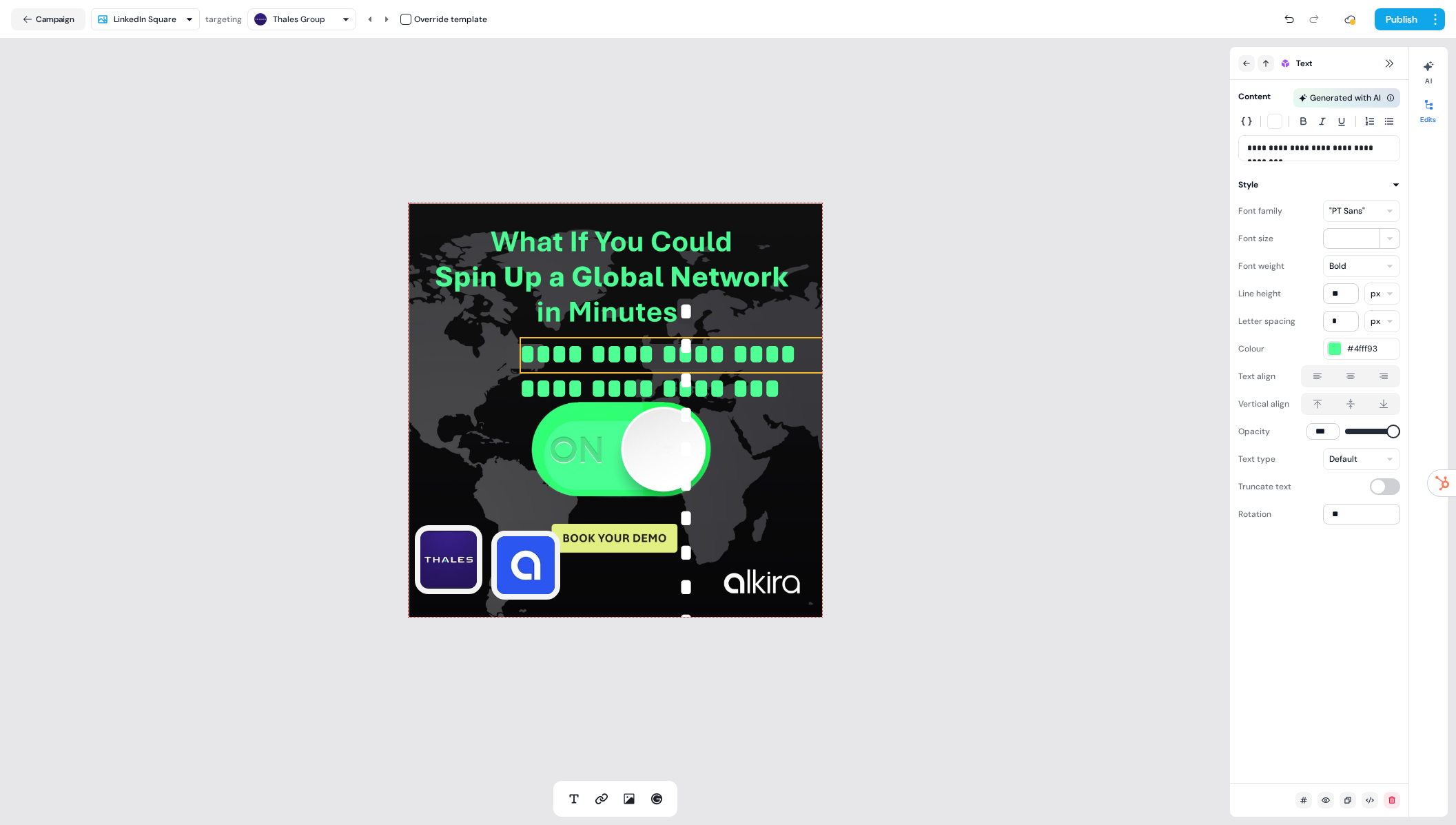 click on "**********" at bounding box center (696, 371) 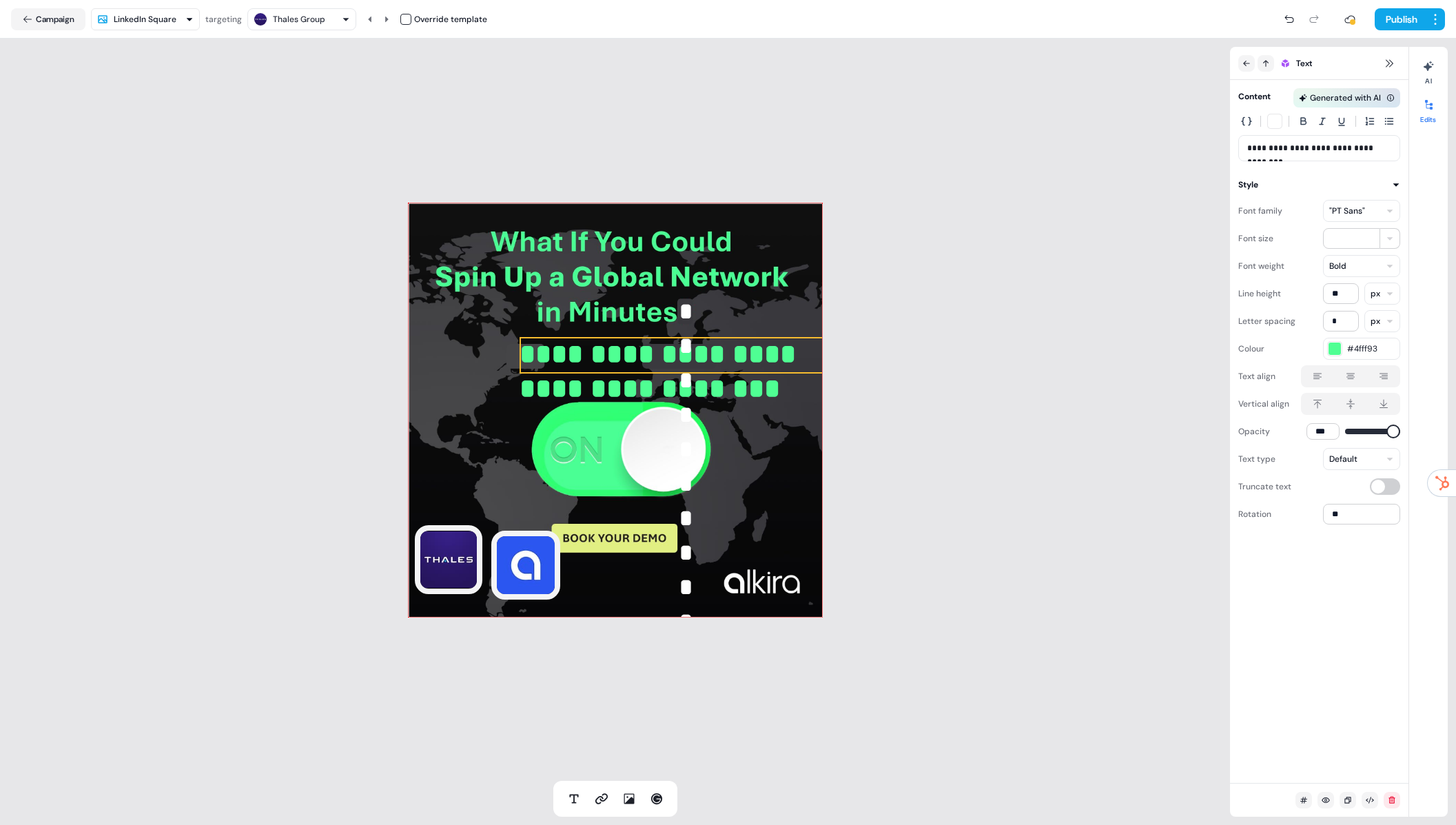 click on "**********" at bounding box center (696, 371) 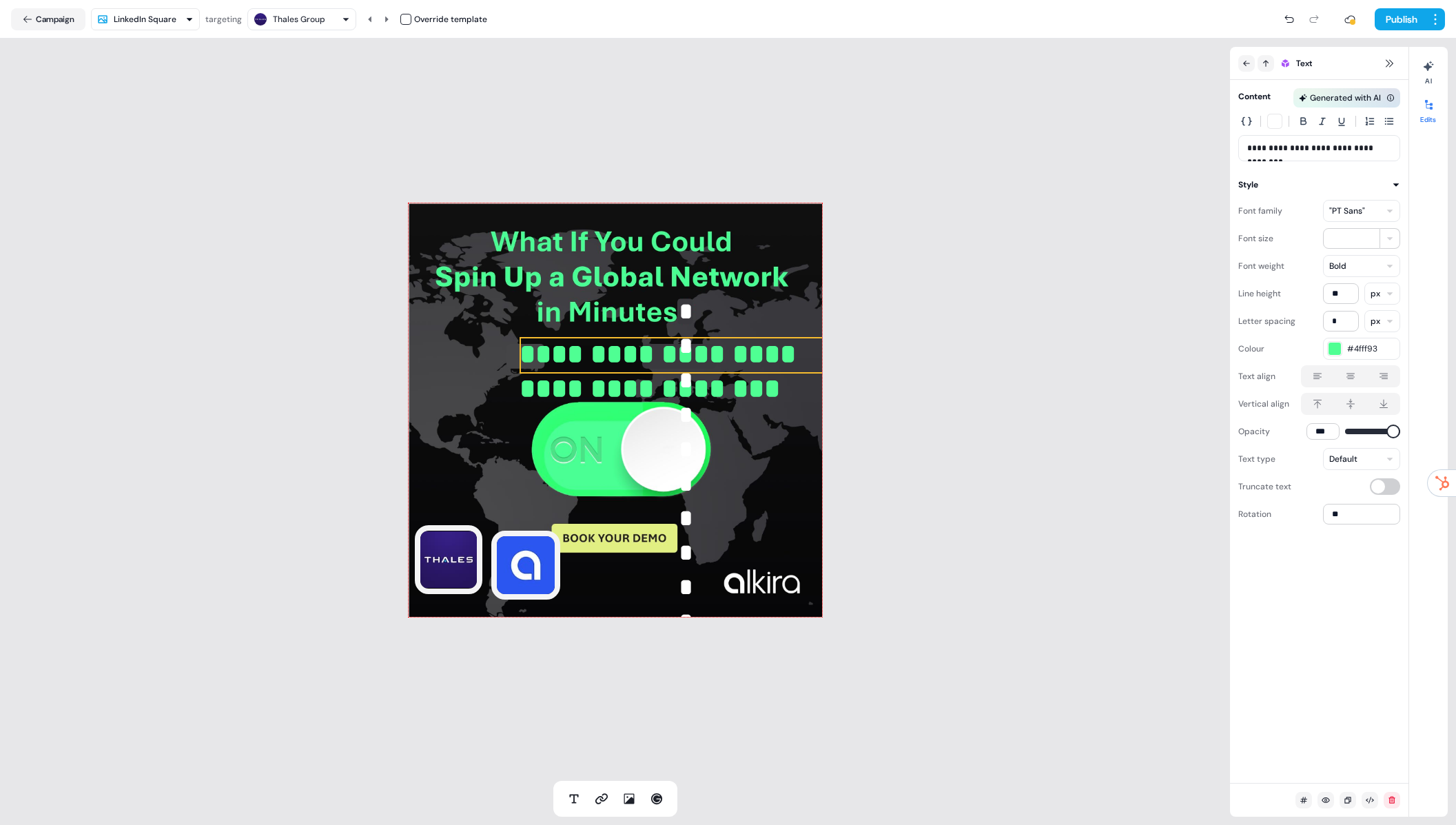 click on "Campaign LinkedIn Square targeting Thales Group Override template Publish" at bounding box center (728, 19) 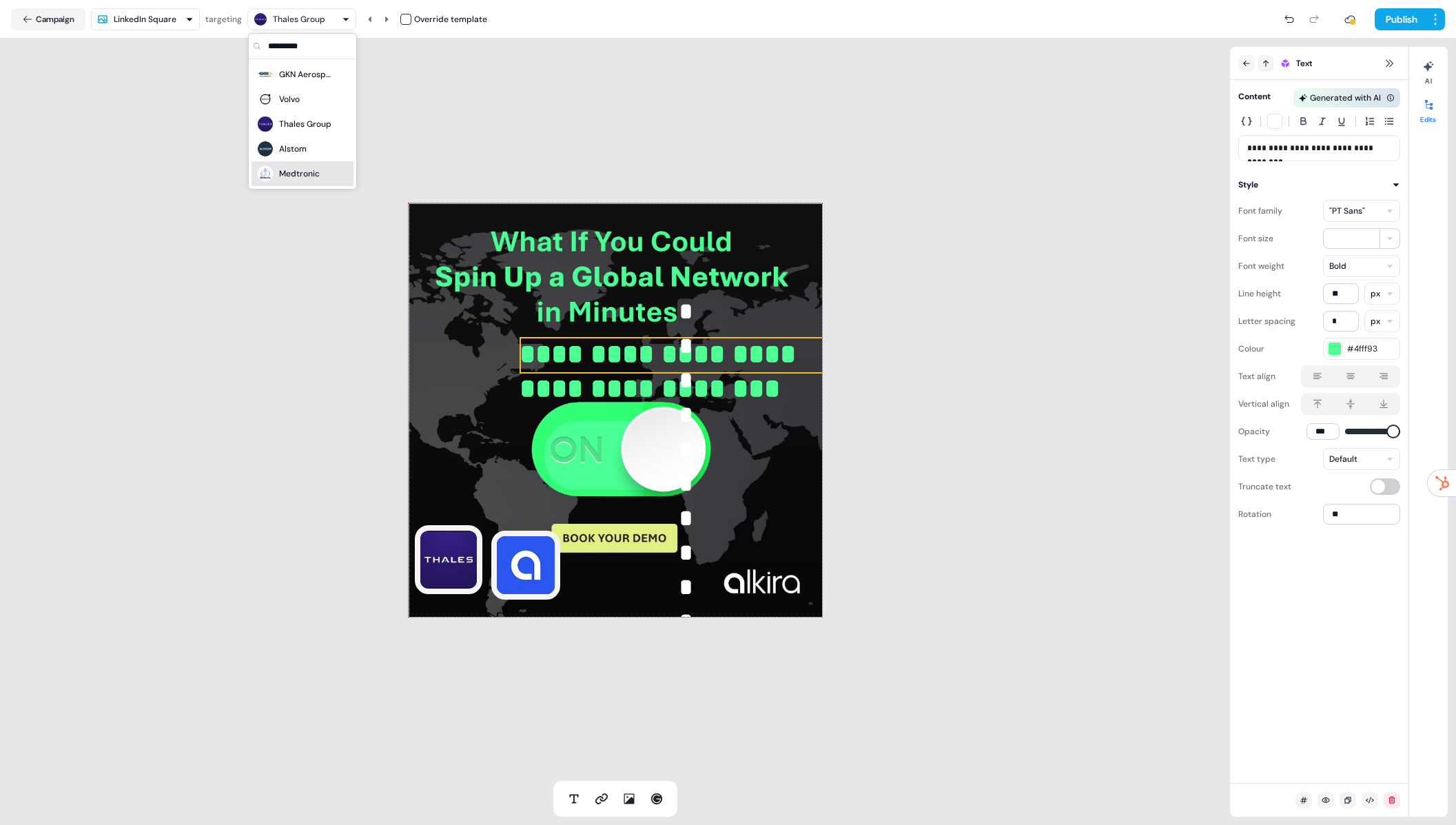 click on "Medtronic" at bounding box center [299, 174] 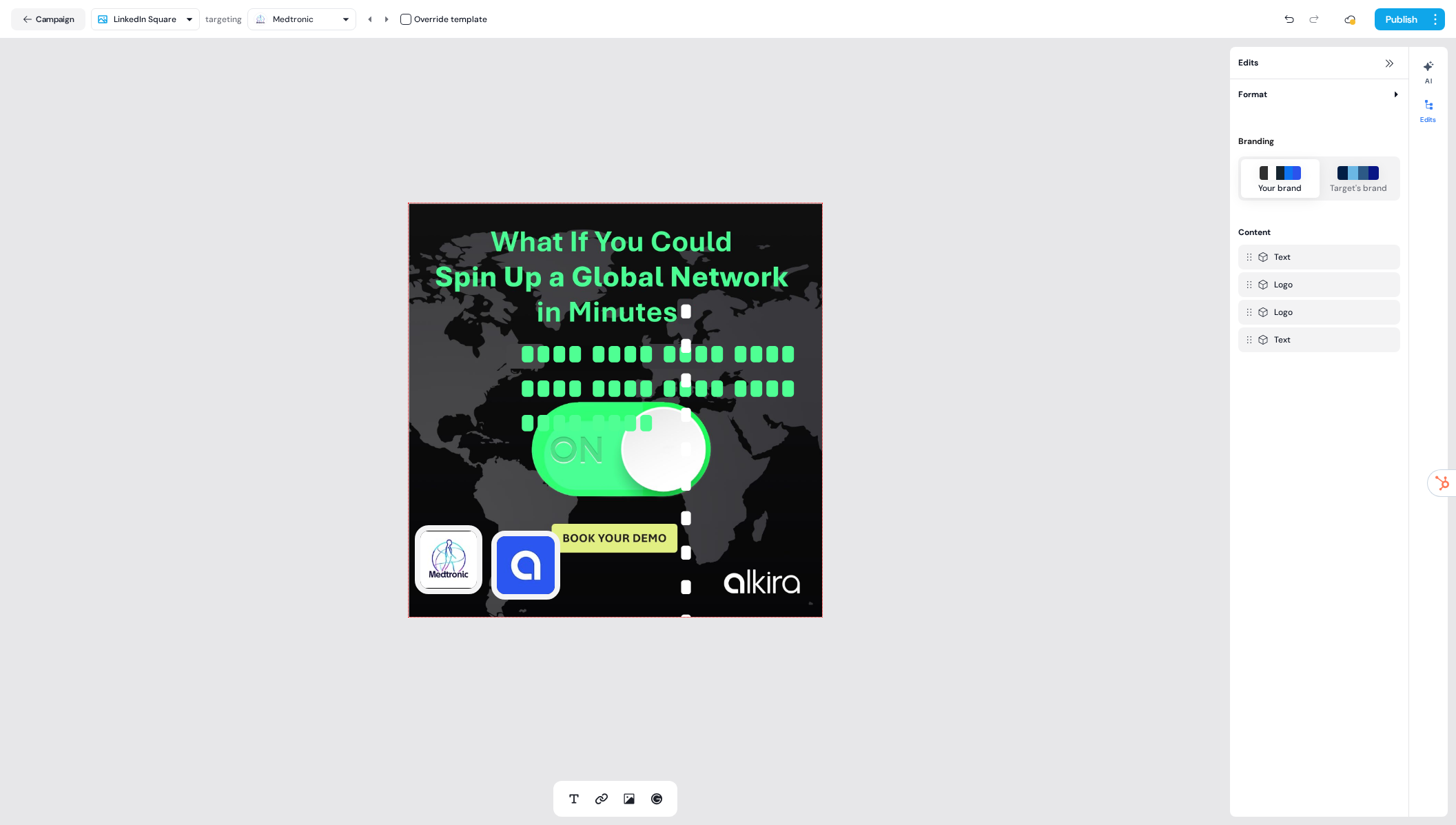 click on "Medtronic" at bounding box center (302, 19) 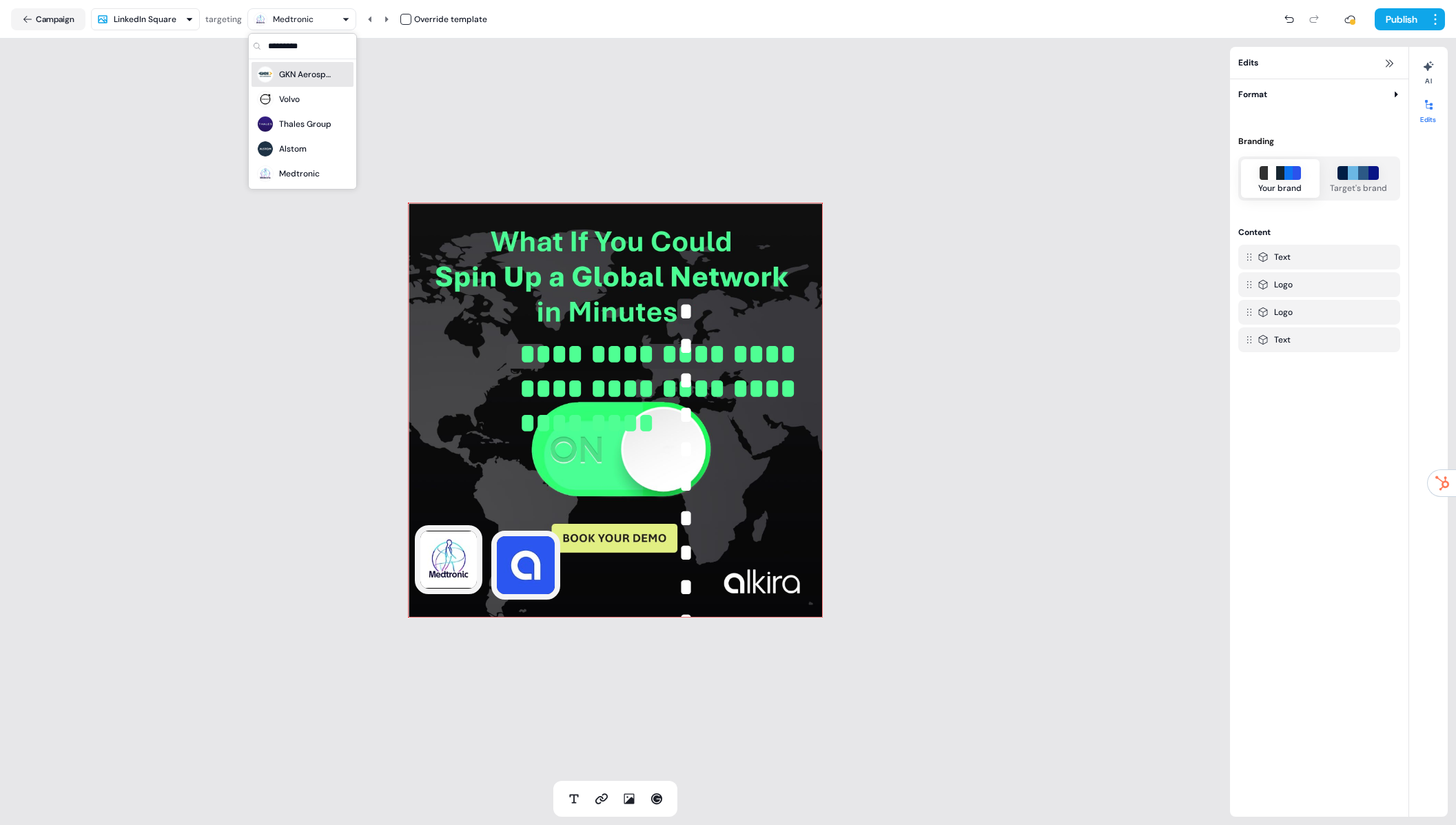 click on "GKN Aerospace" at bounding box center [307, 74] 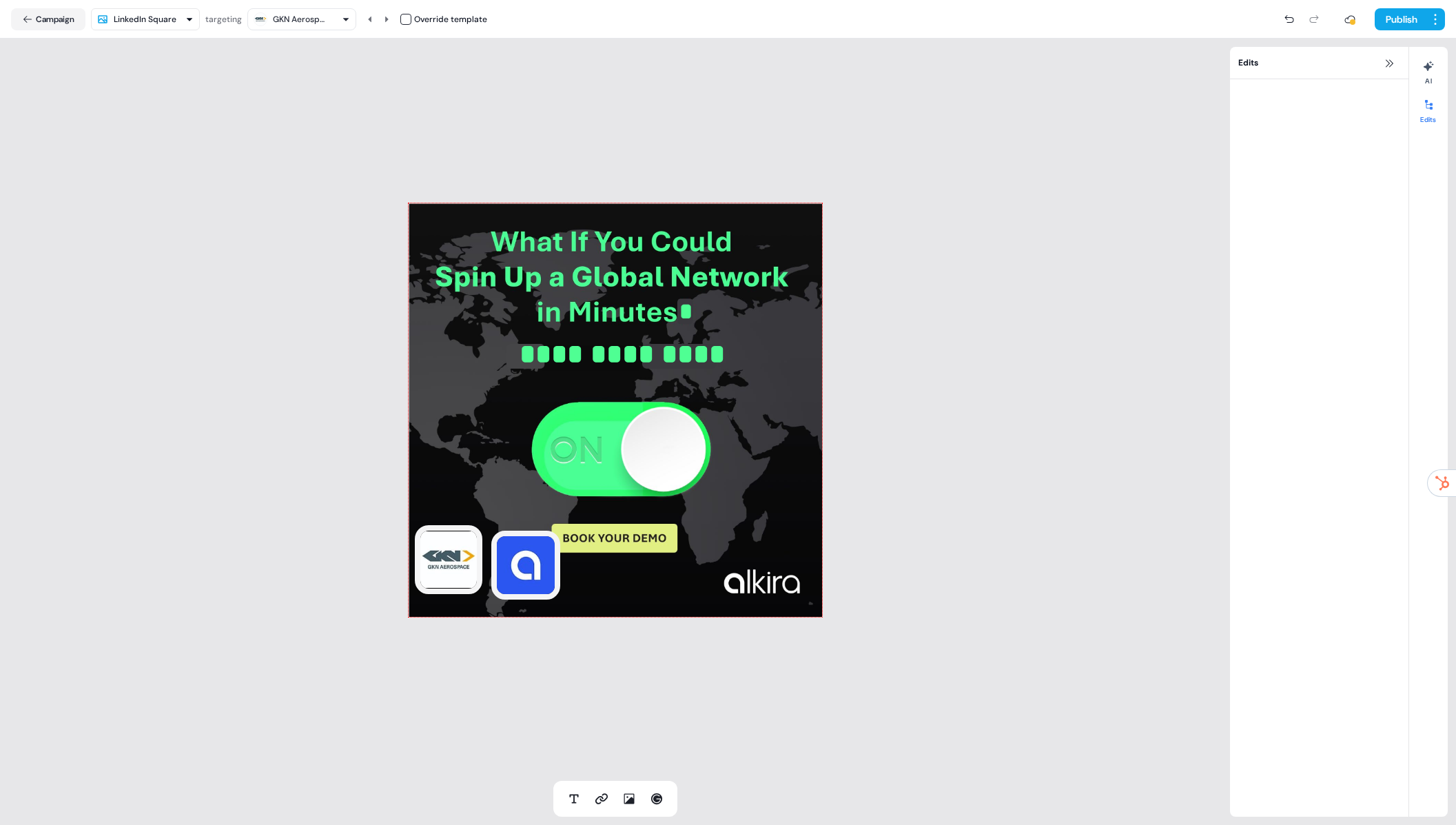 click on "**********" at bounding box center [615, 410] 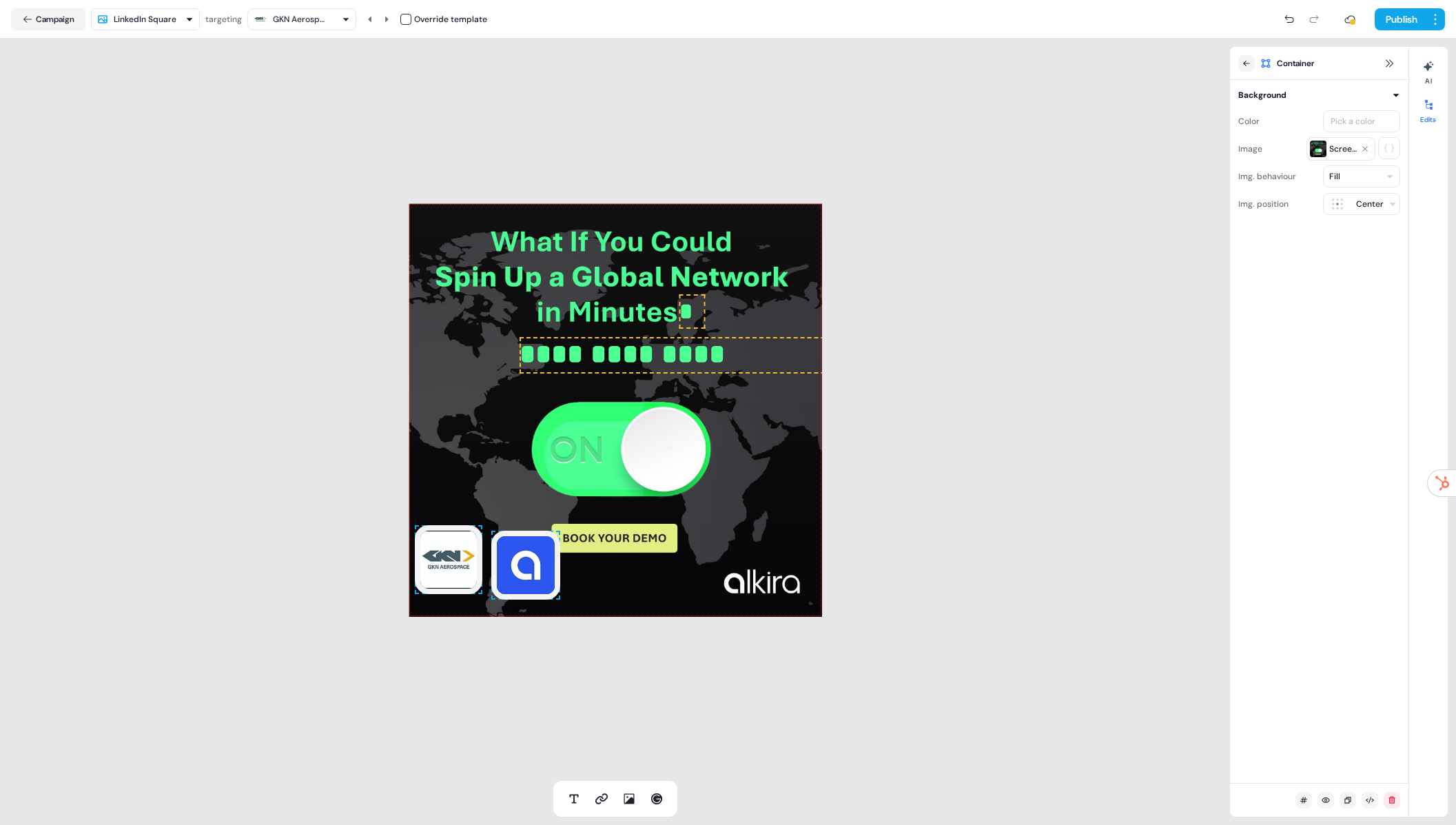 click on "**********" at bounding box center (696, 354) 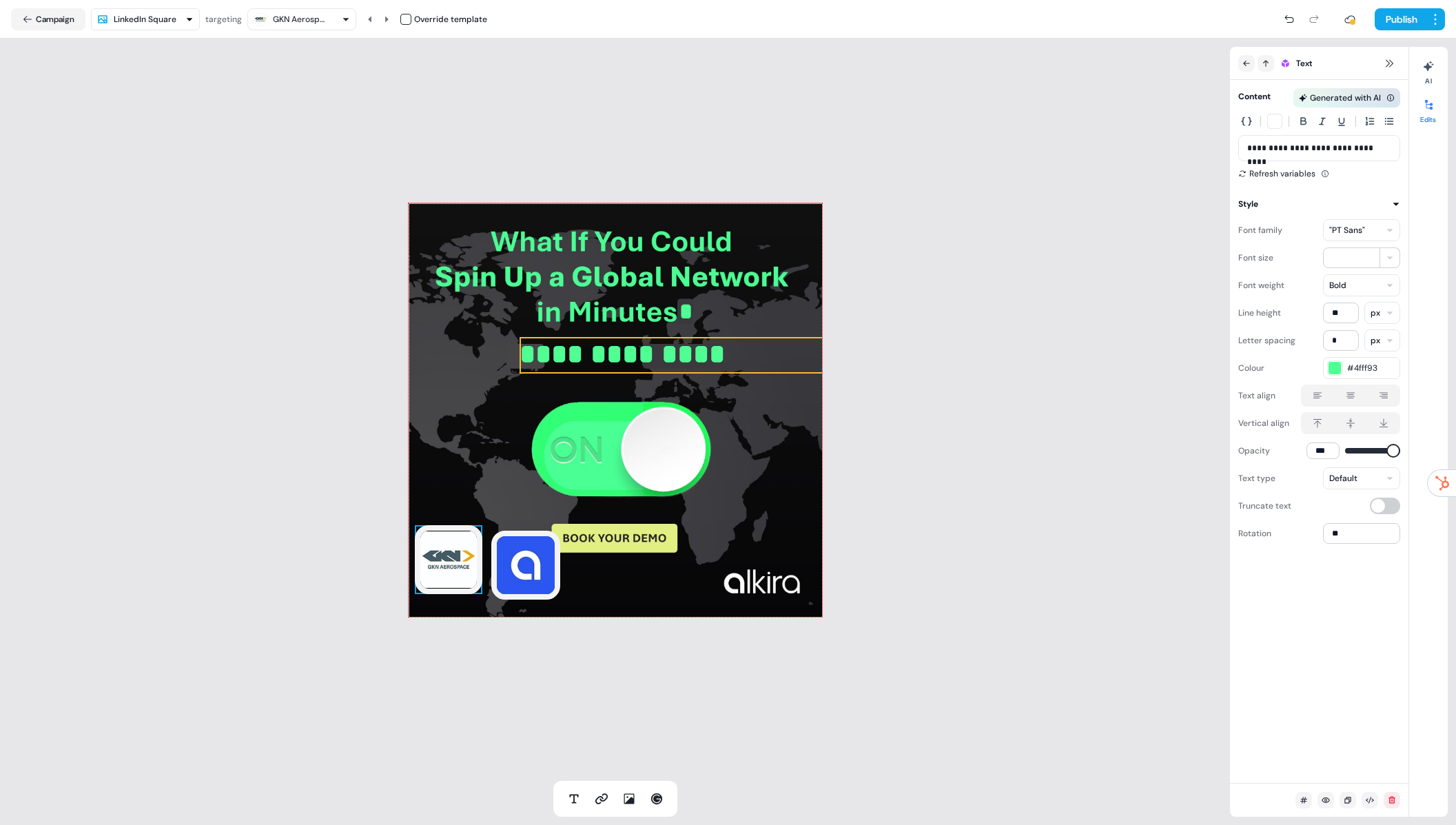 click at bounding box center [449, 560] 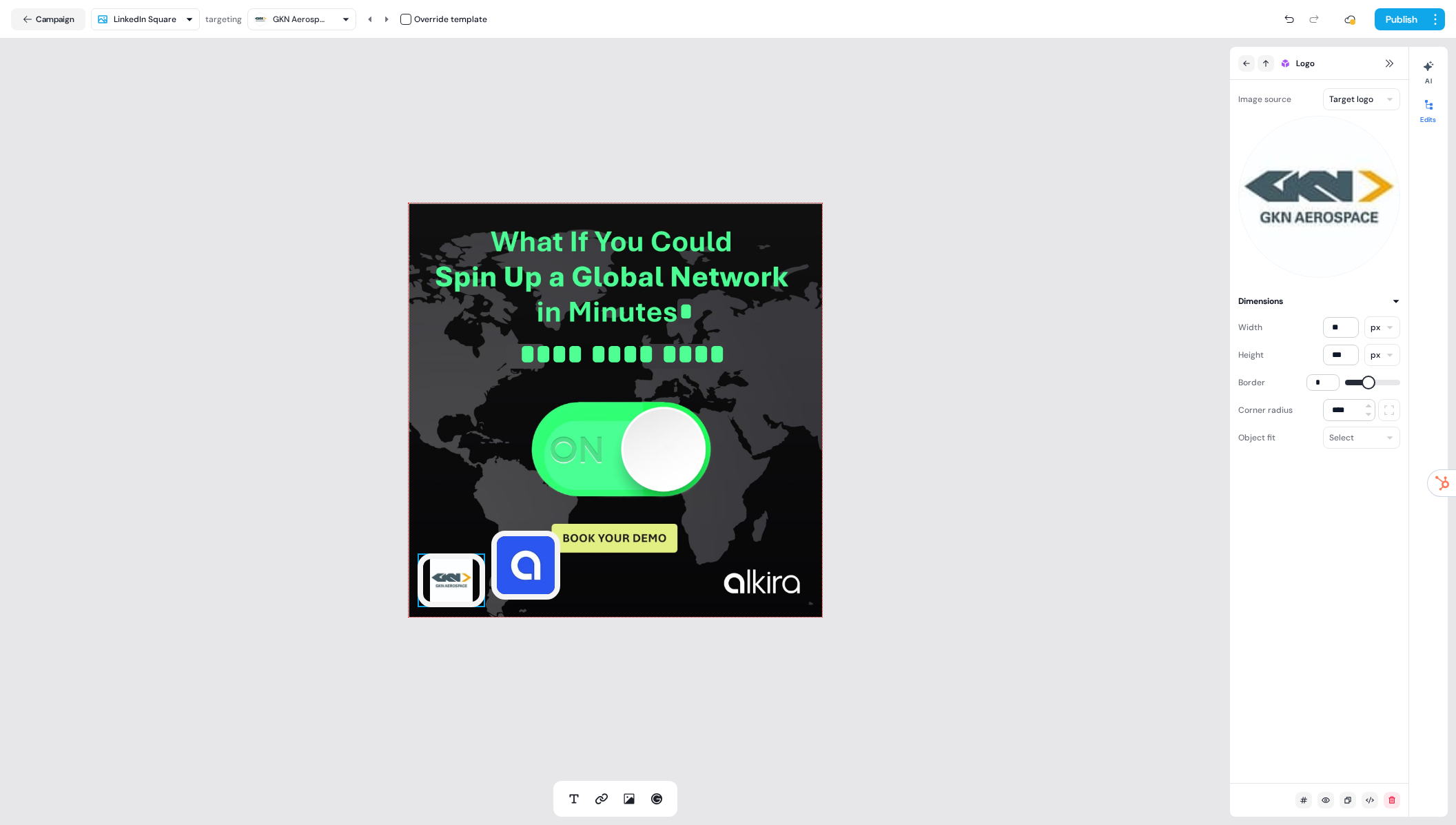 type on "**" 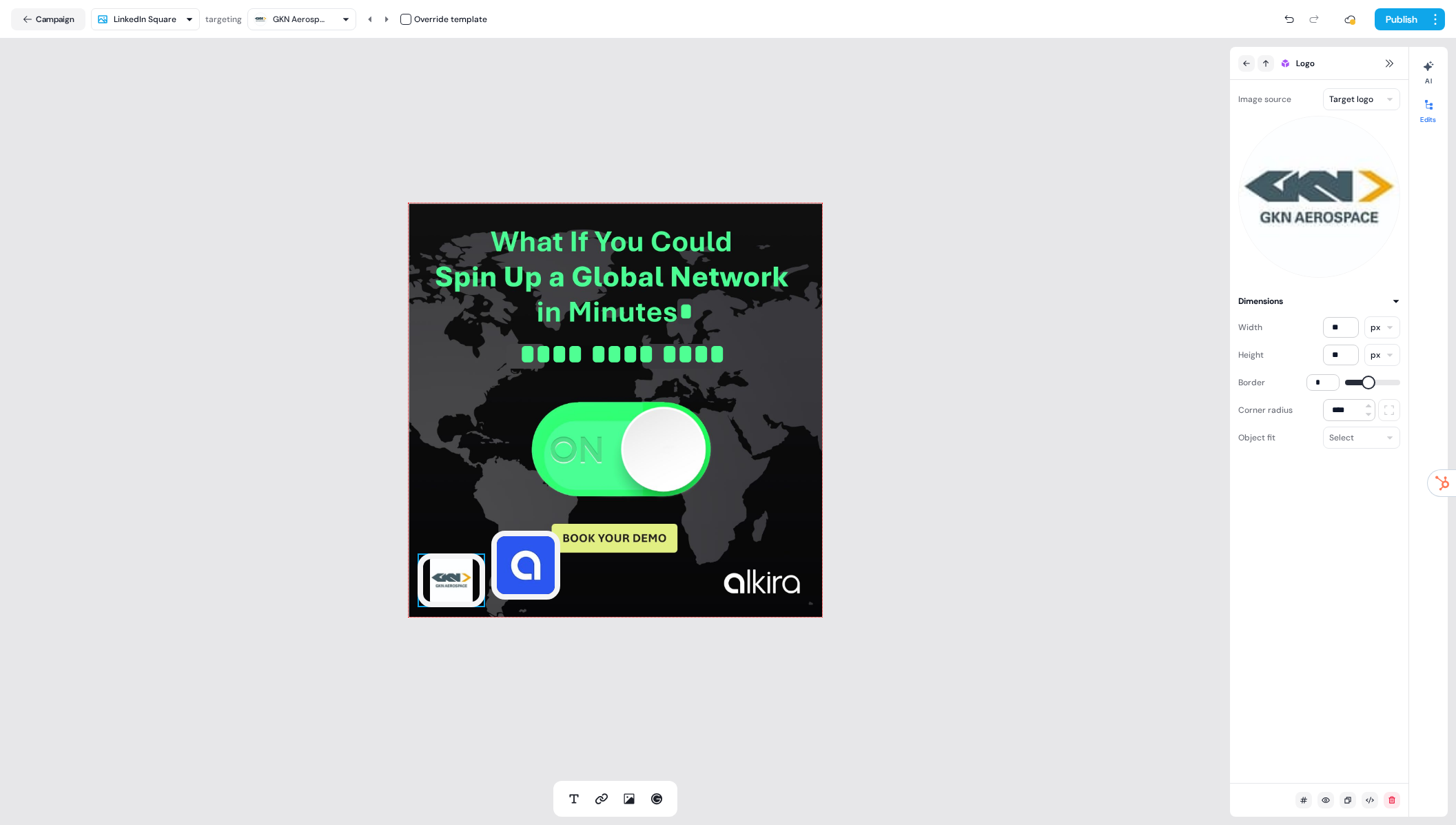 drag, startPoint x: 416, startPoint y: 574, endPoint x: 428, endPoint y: 576, distance: 12.165525 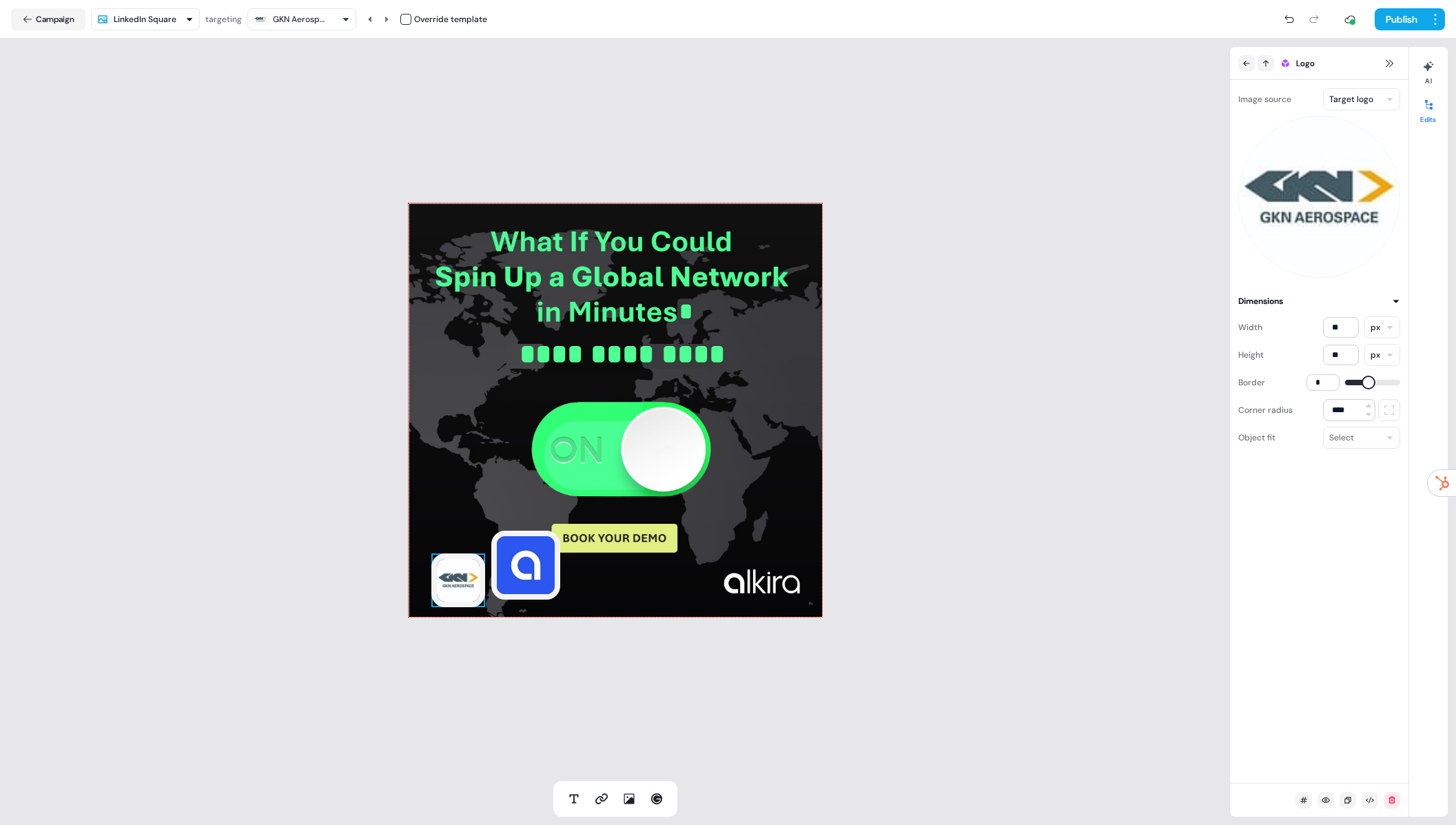 type on "**" 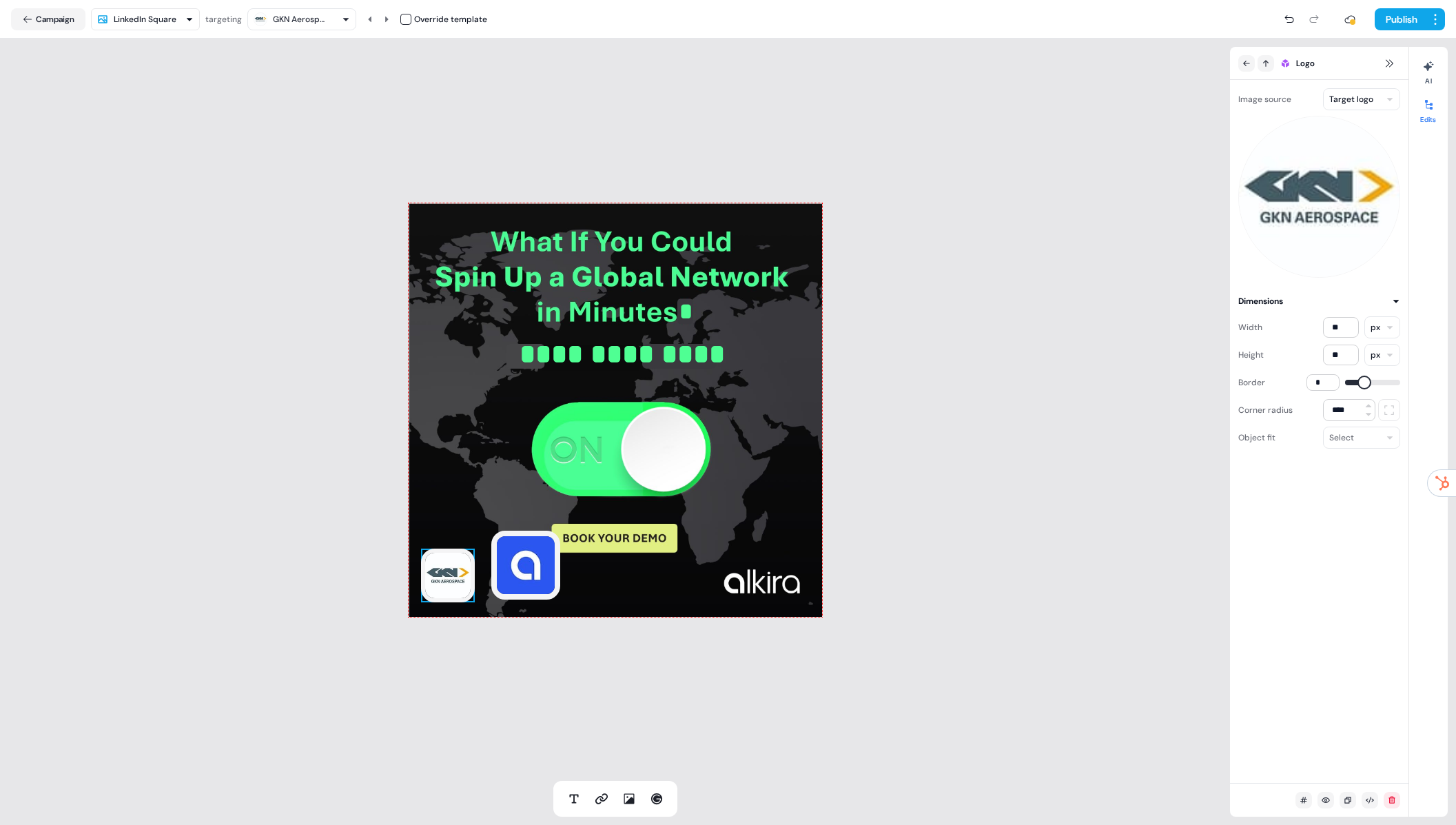 type on "*" 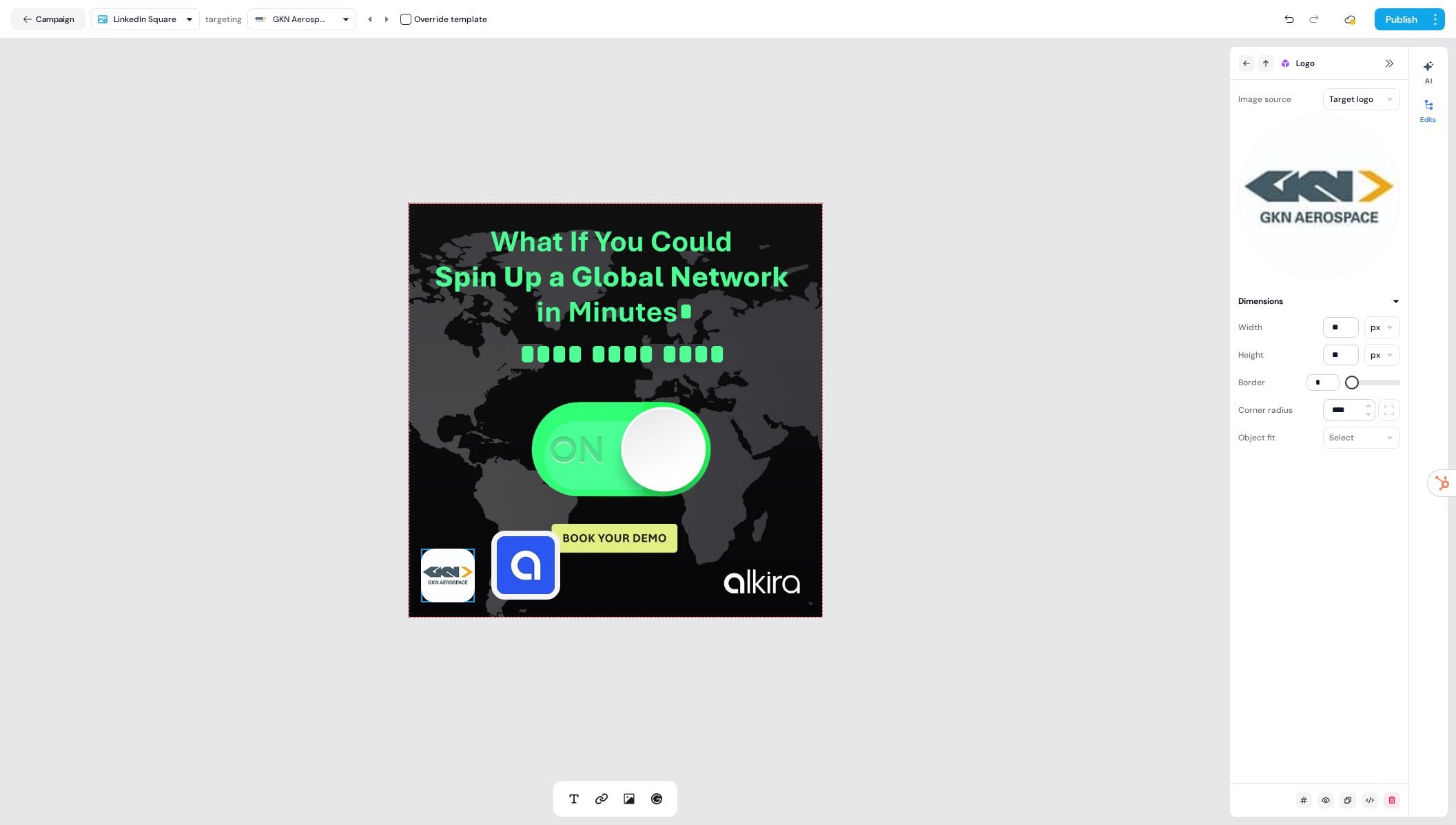 click at bounding box center (1345, 383) 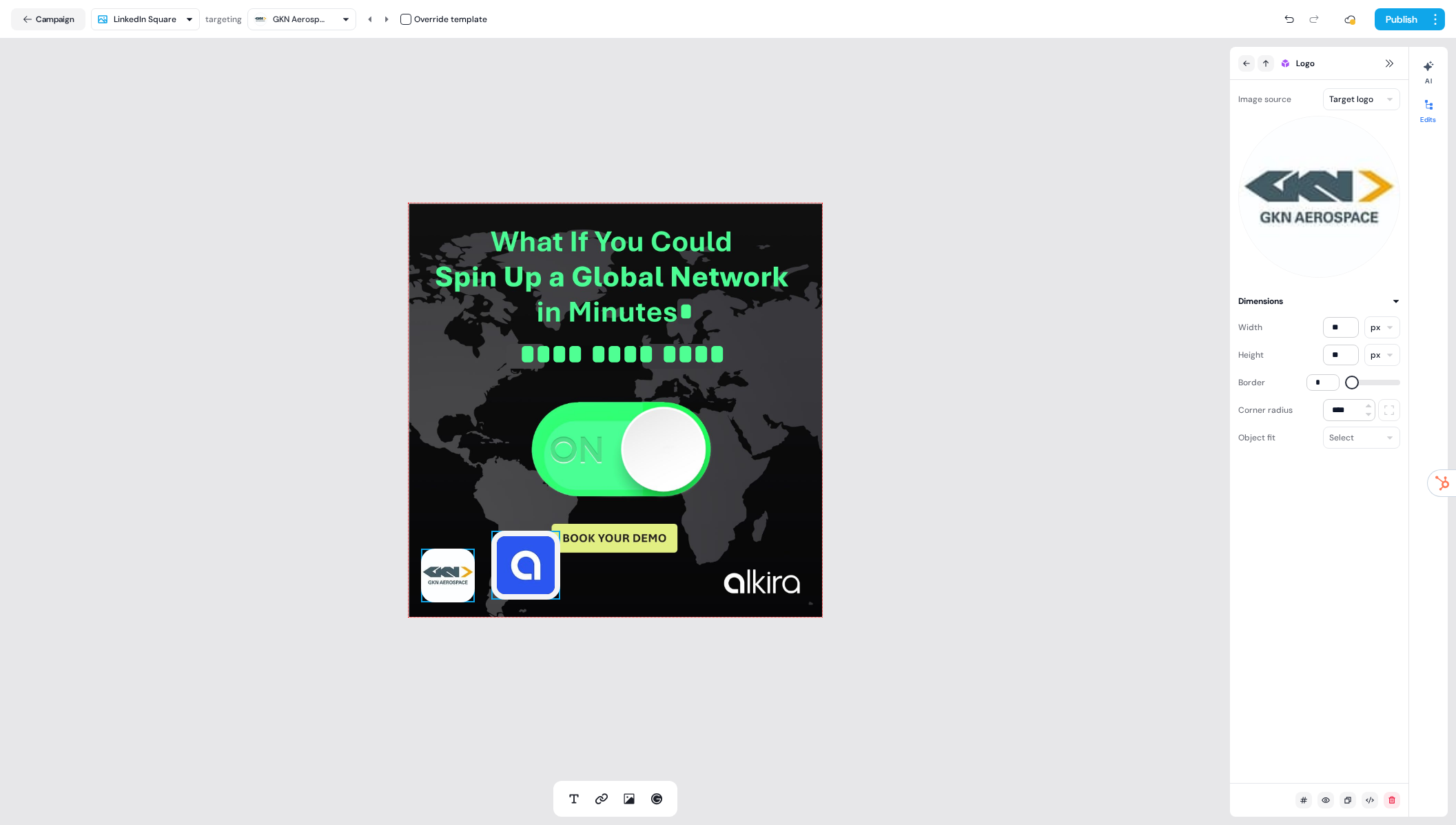 click at bounding box center [526, 565] 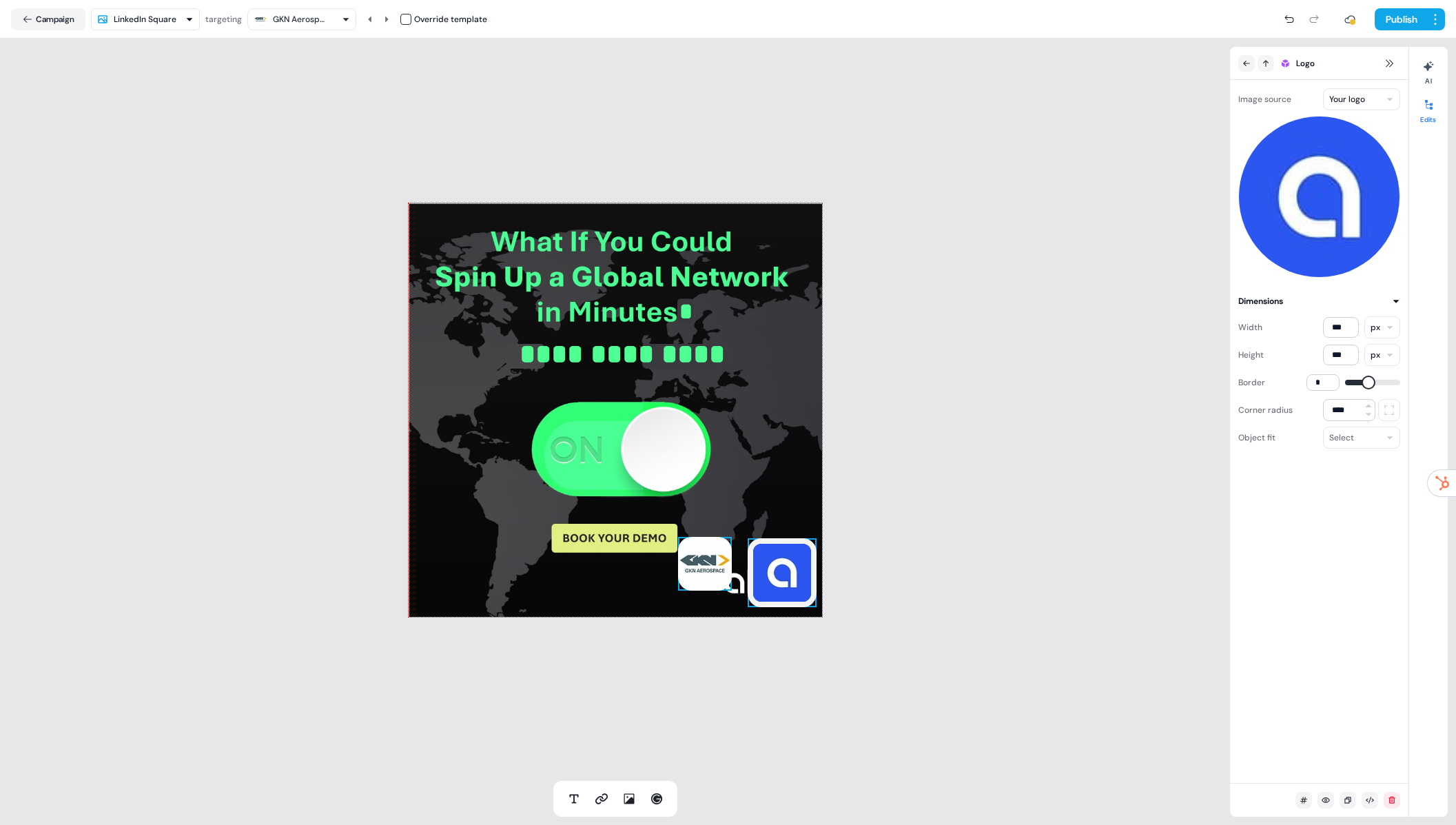 click at bounding box center (782, 573) 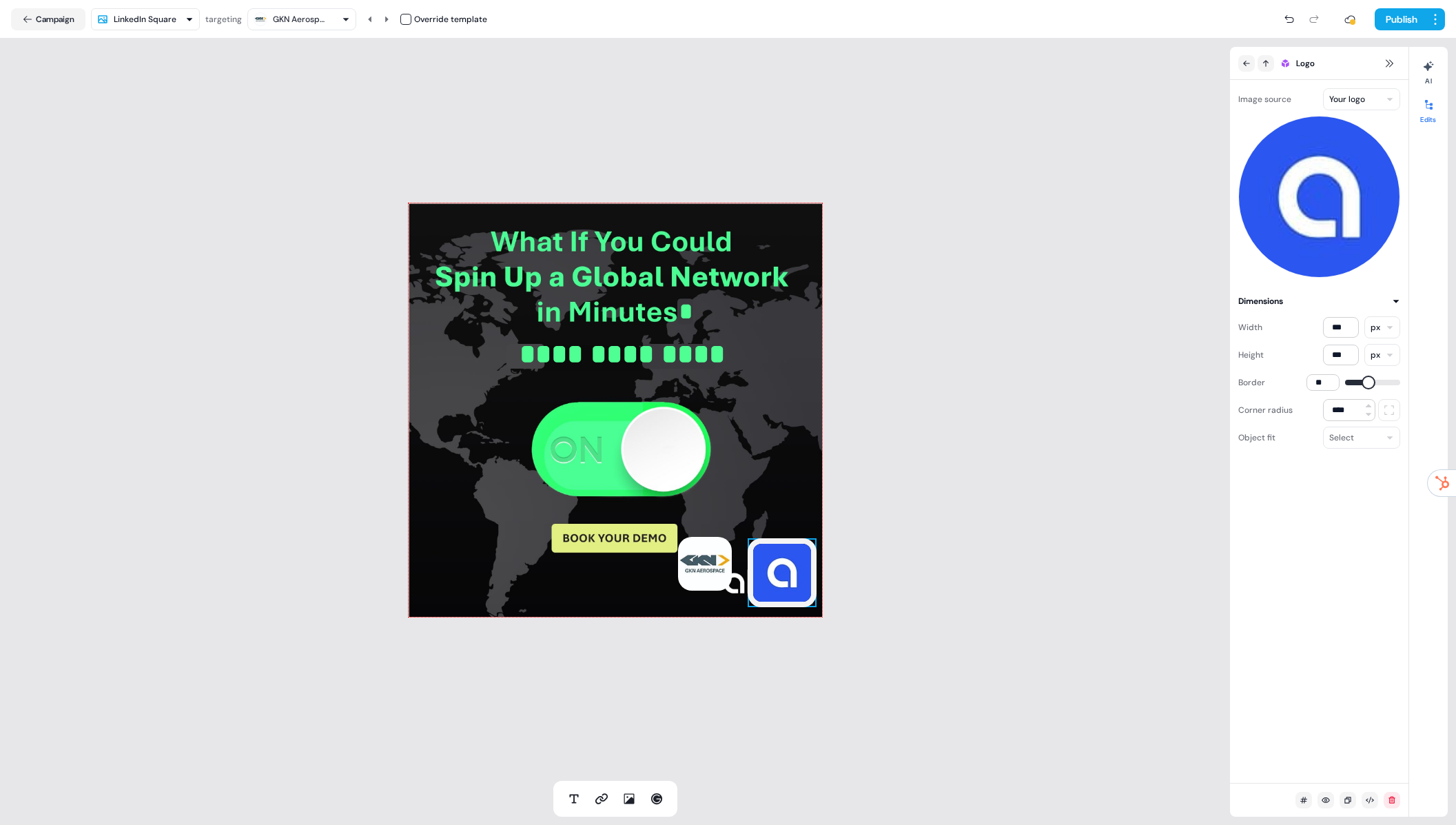 type on "*" 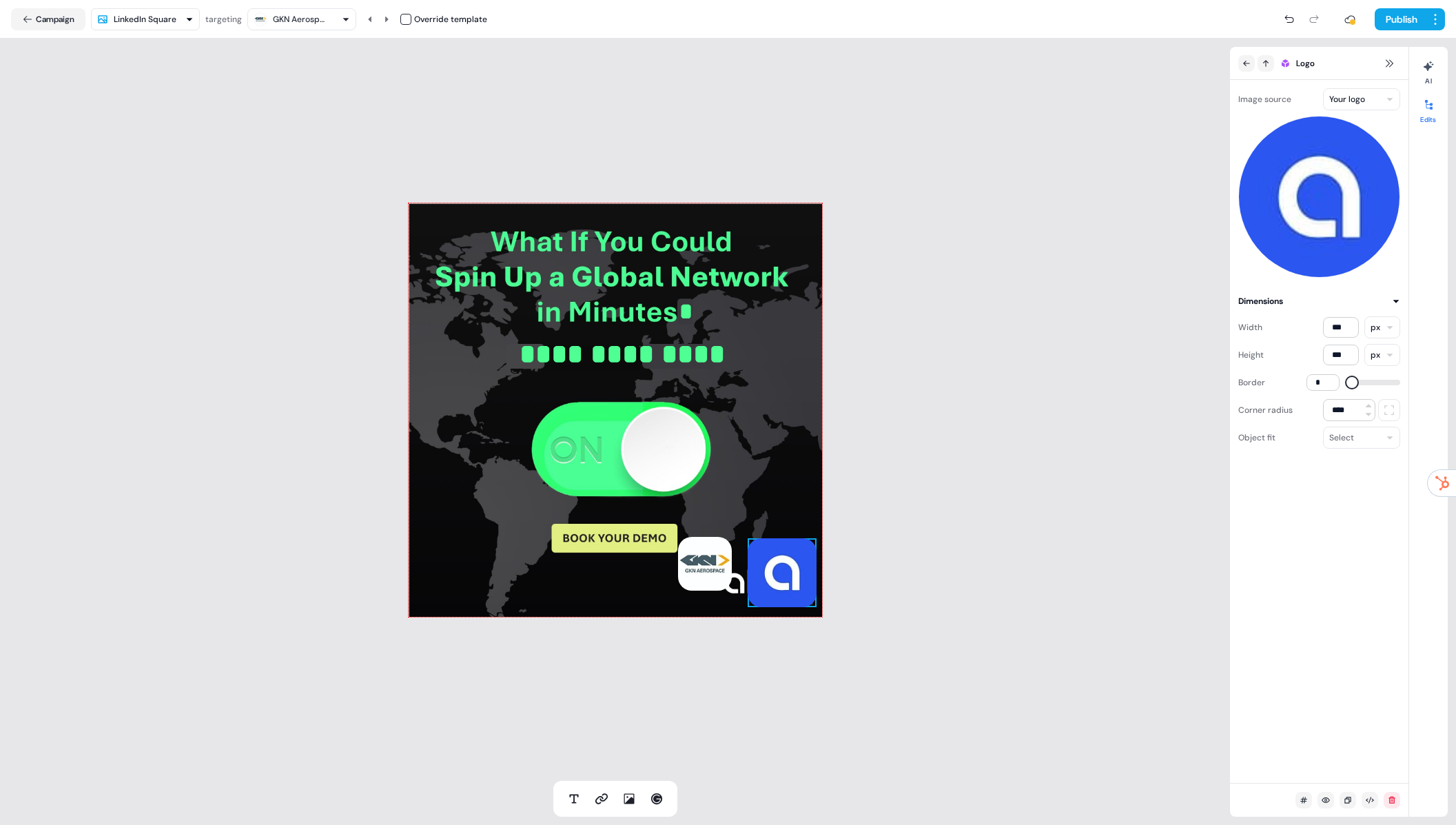 click at bounding box center (1352, 383) 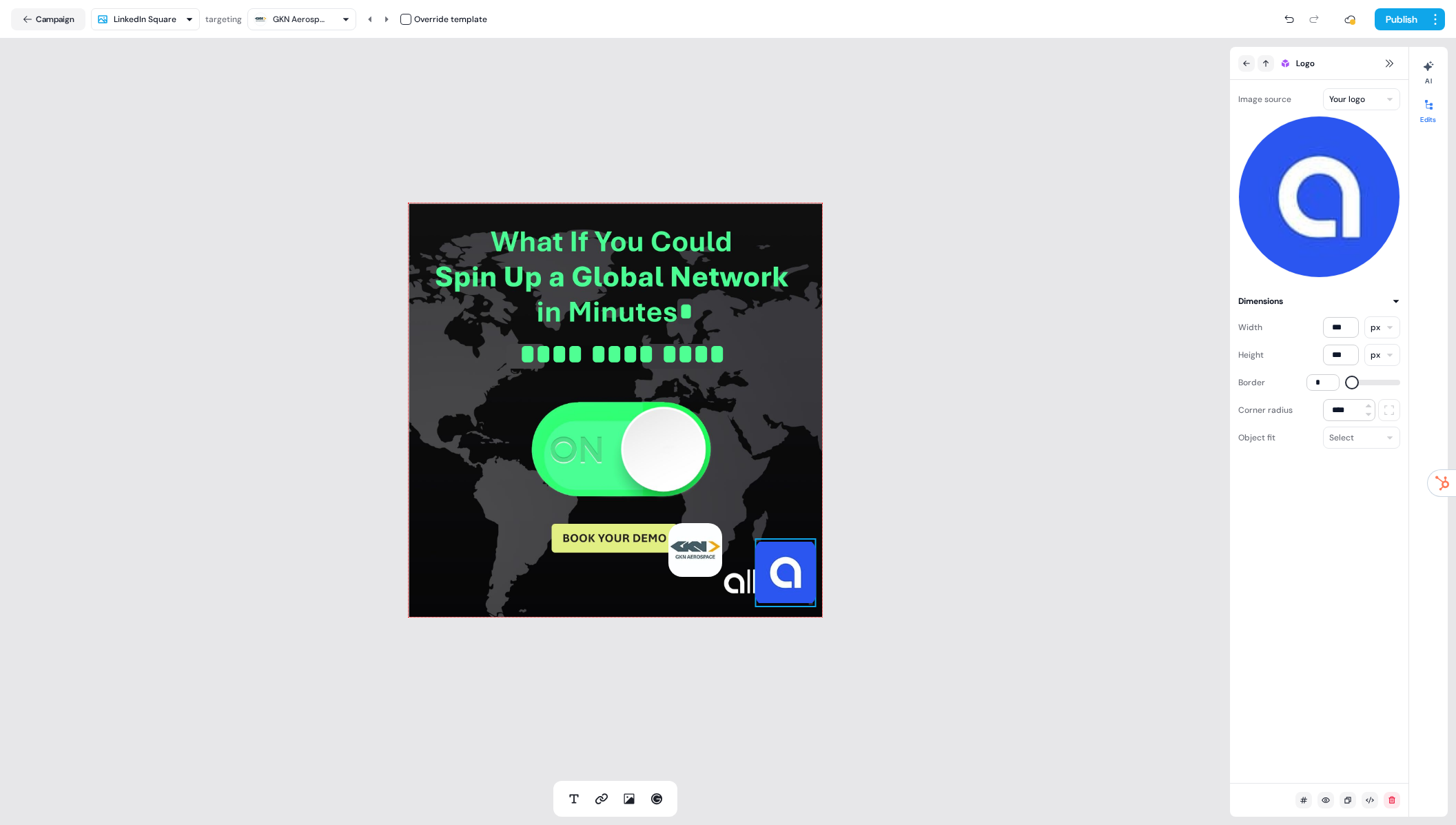 type on "**" 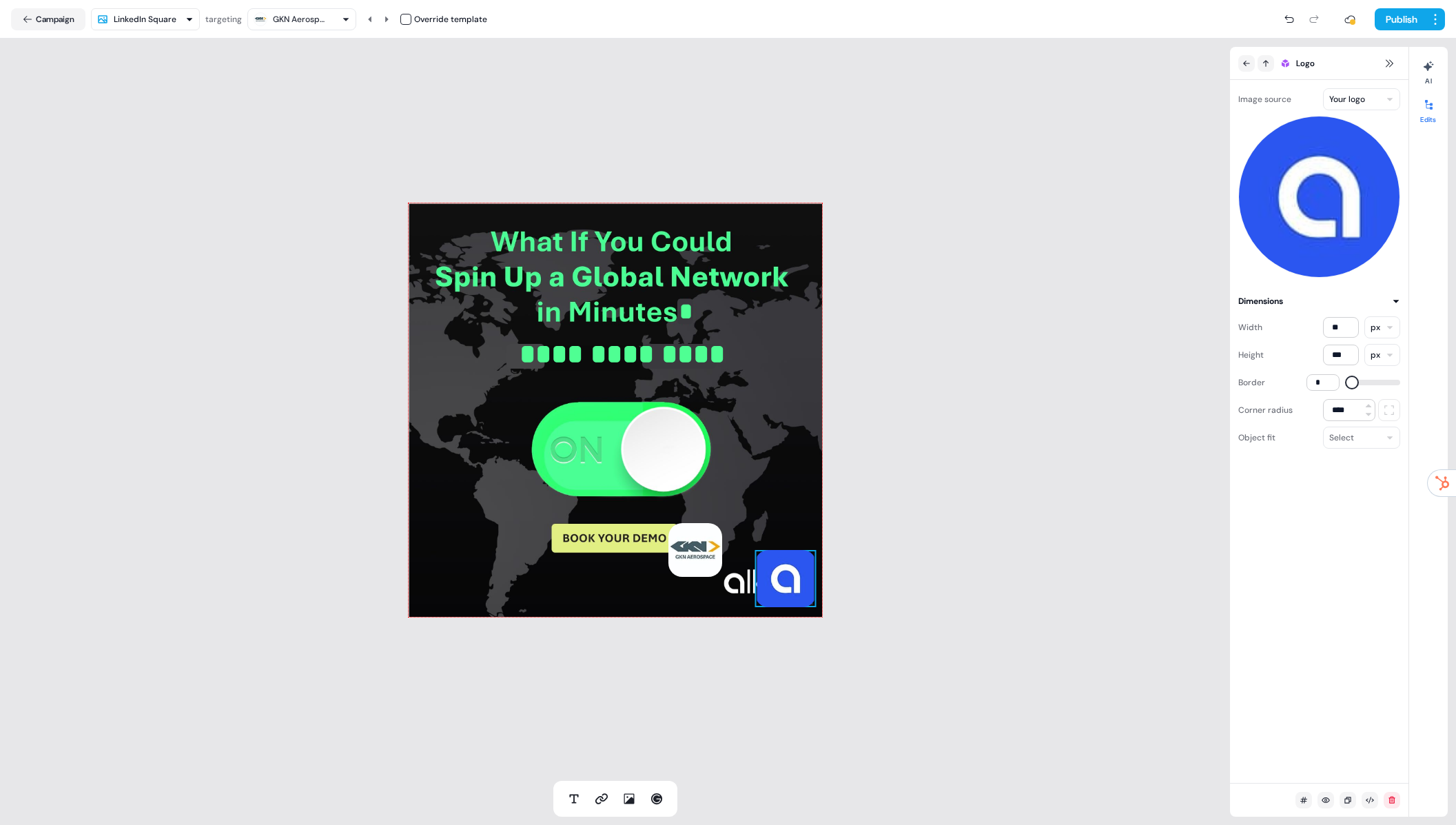 type on "**" 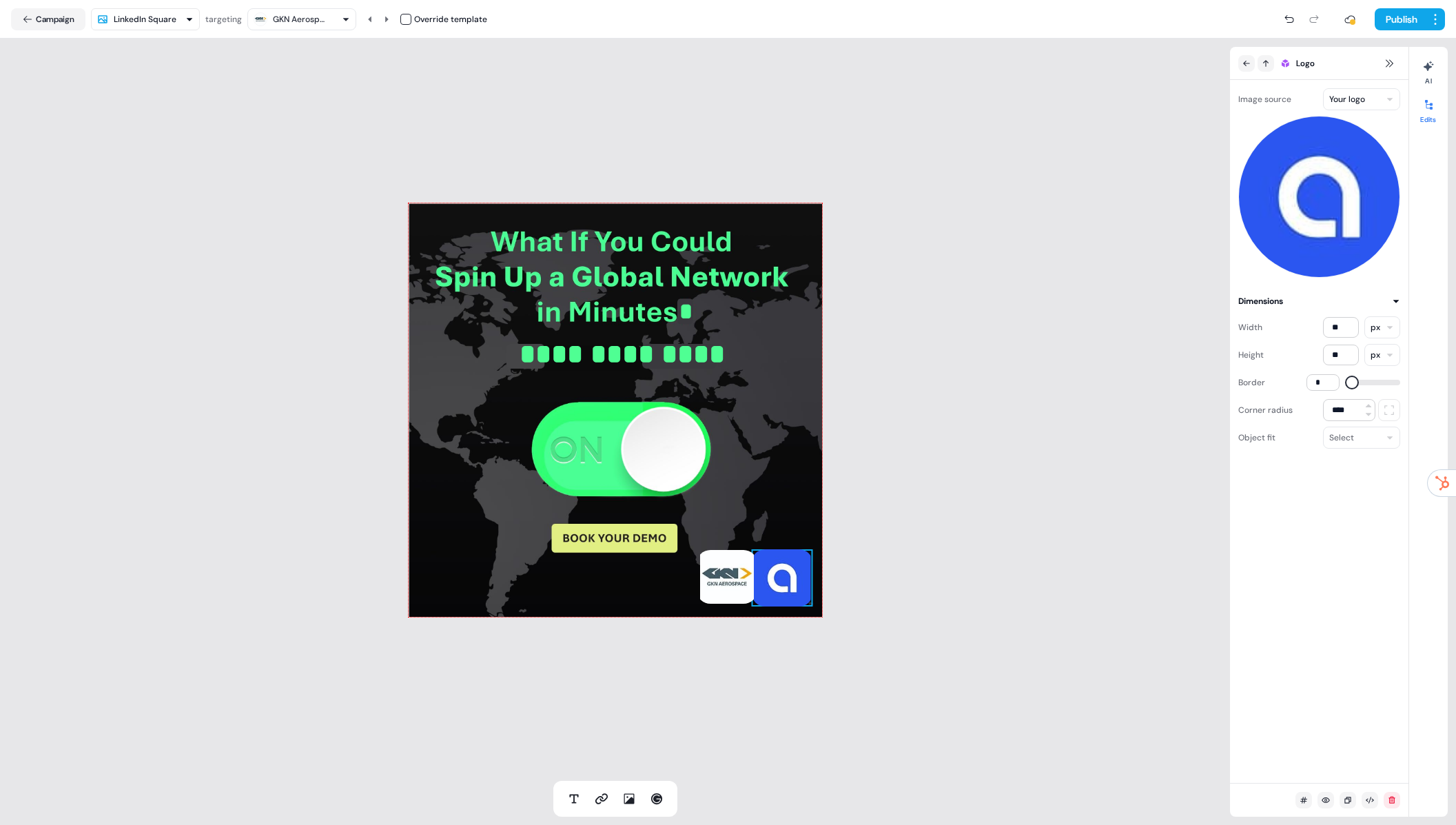 click on "**********" at bounding box center [615, 410] 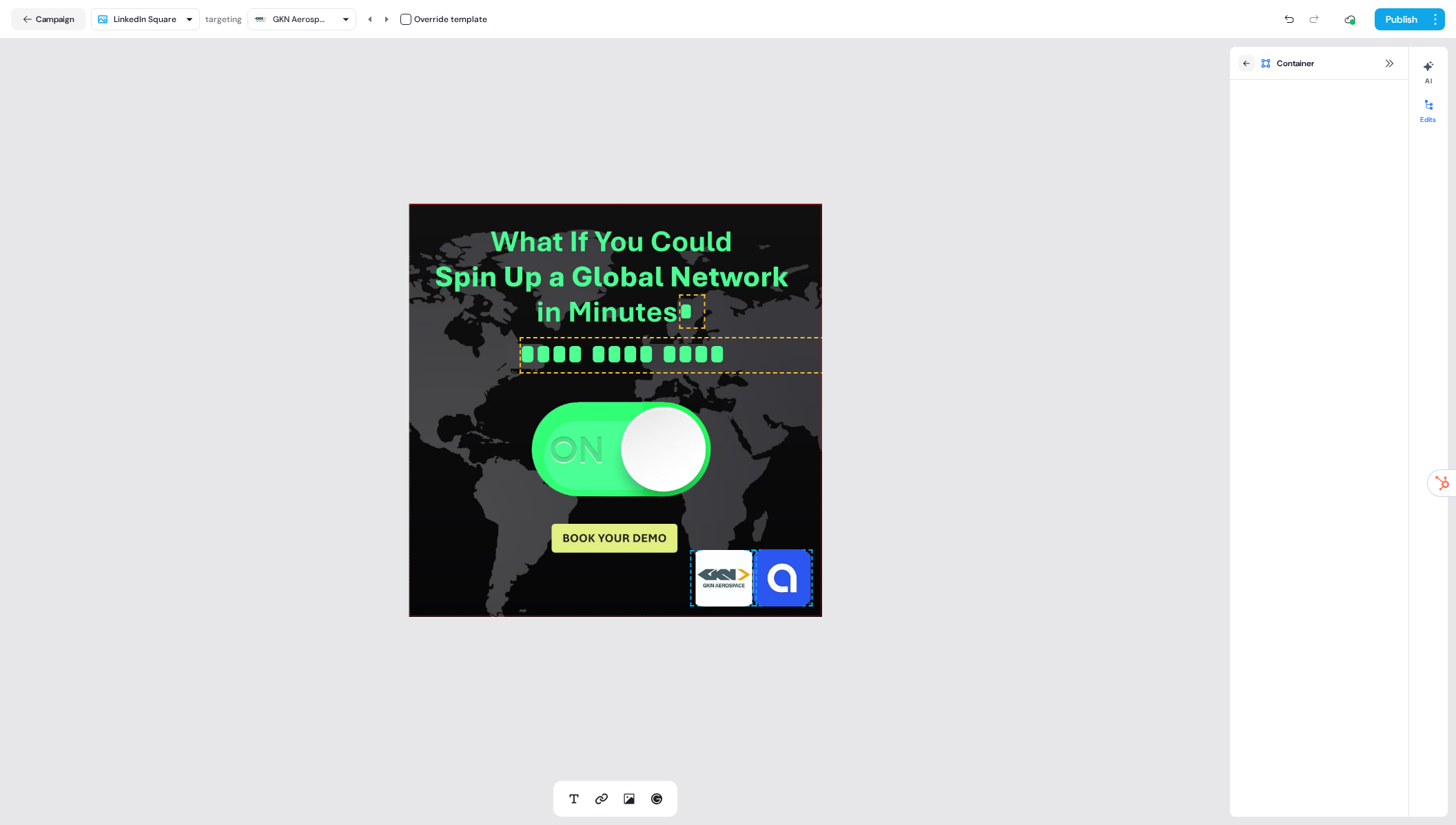 click on "**********" at bounding box center [615, 409] 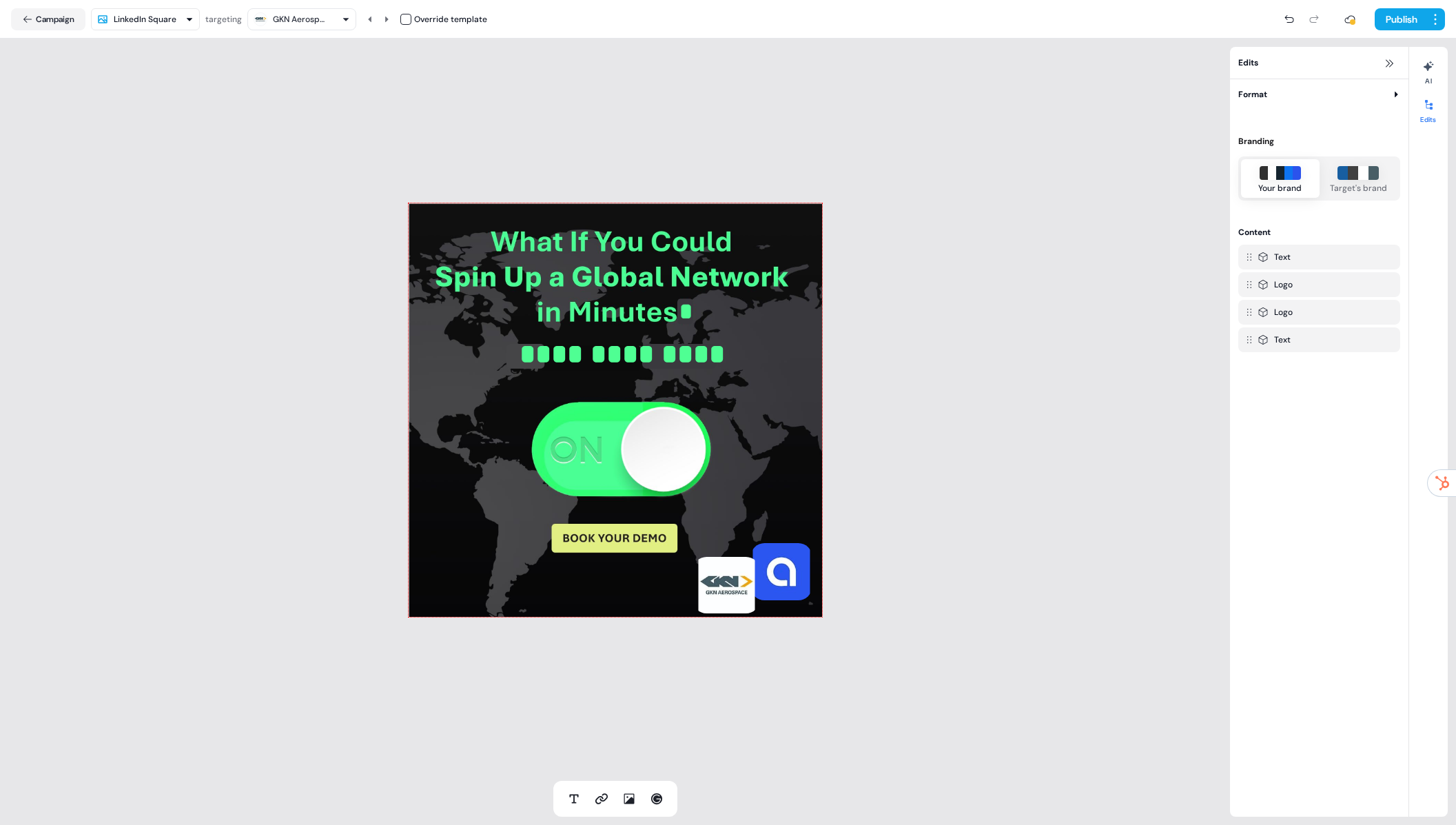 click on "**********" at bounding box center (615, 409) 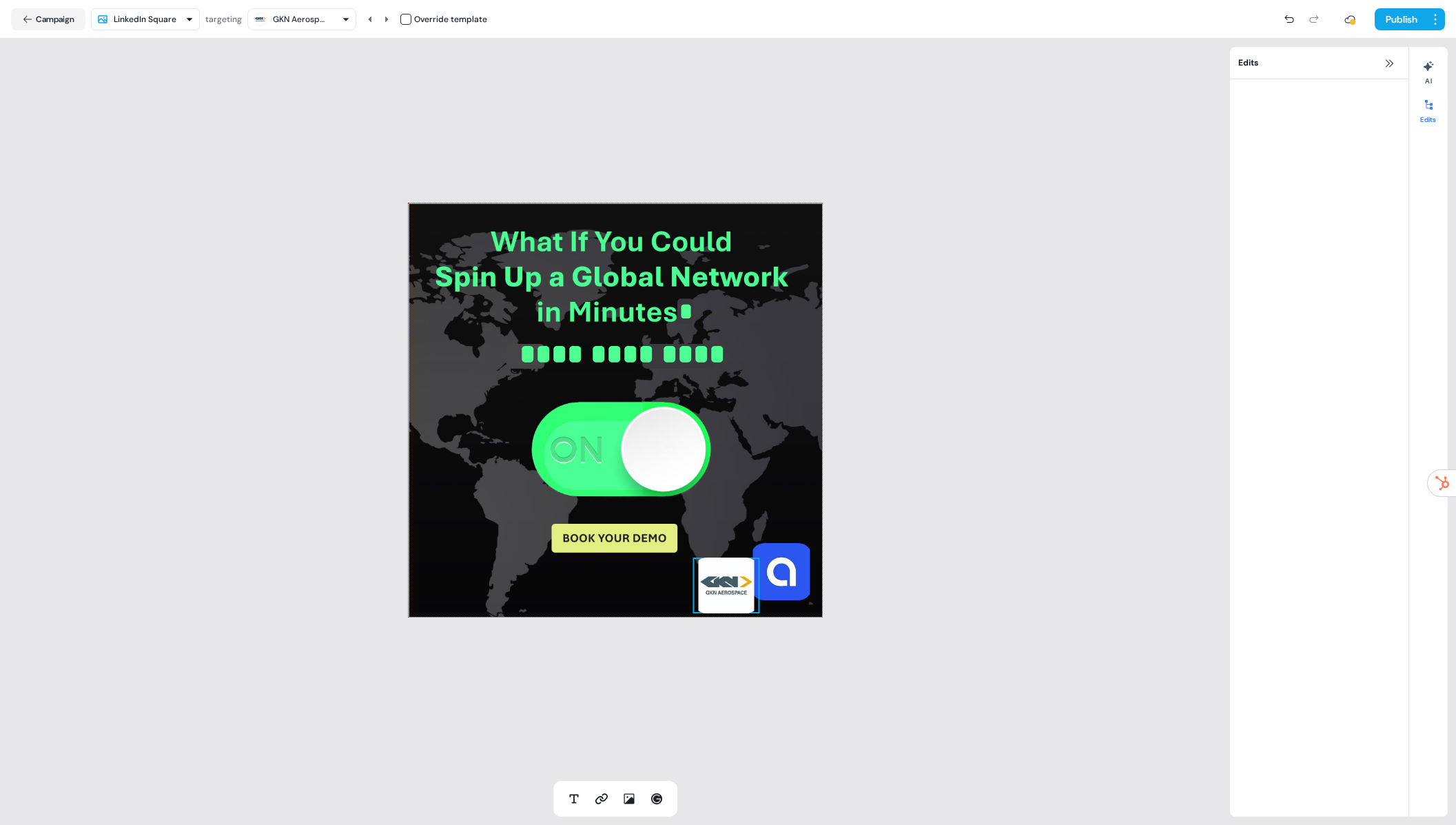 click at bounding box center [726, 585] 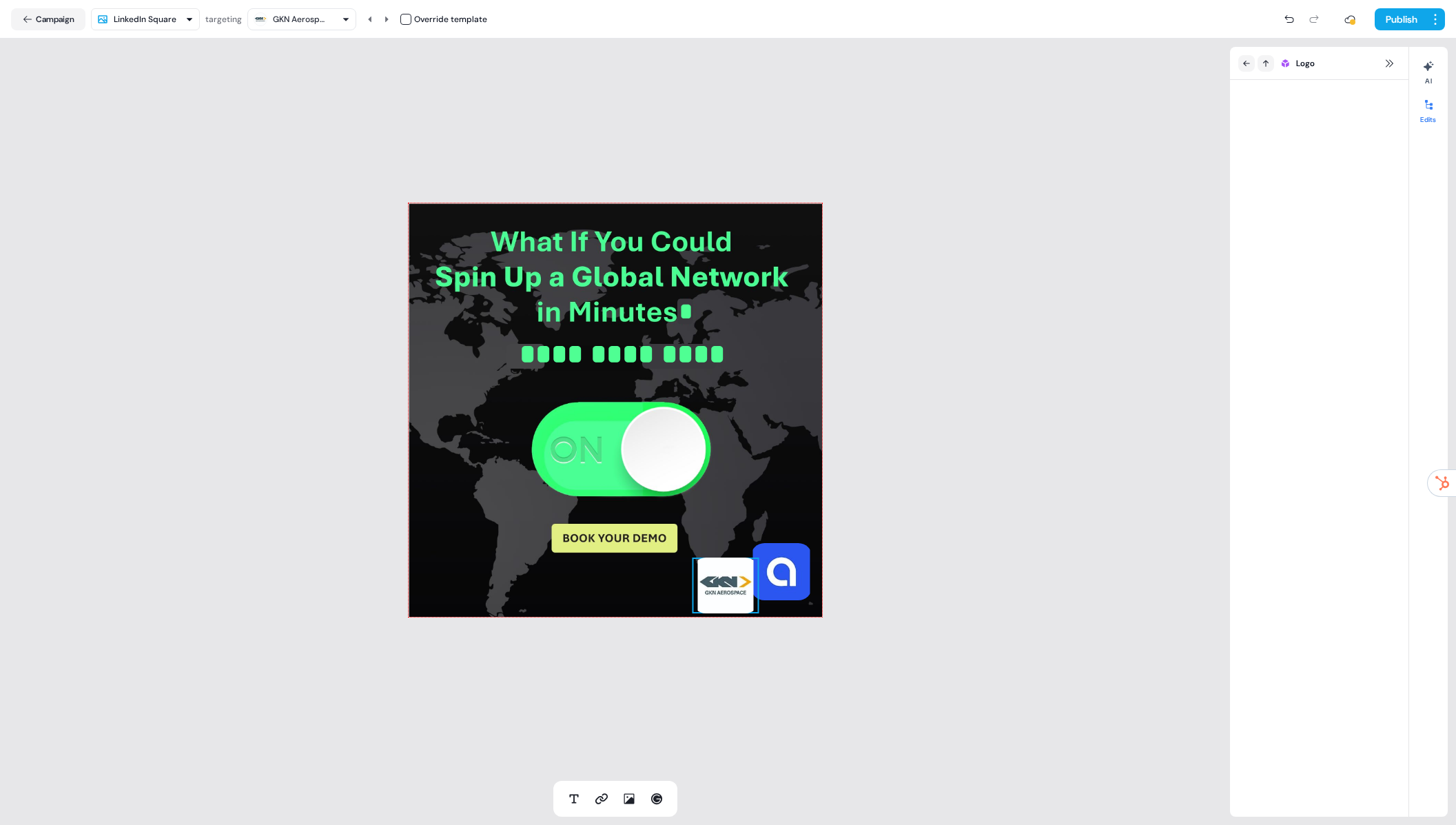 click on "**********" at bounding box center (615, 409) 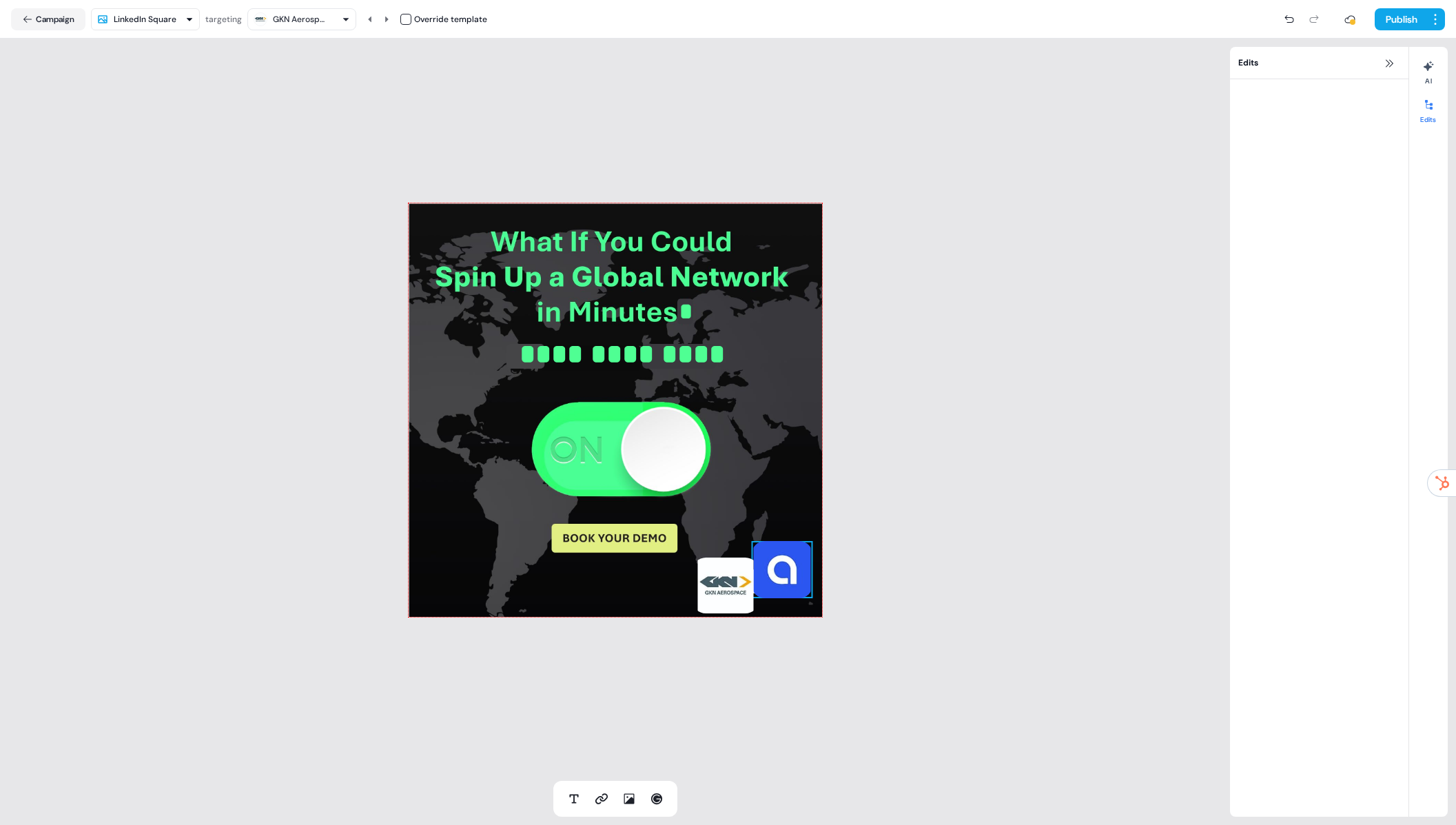 click at bounding box center (726, 585) 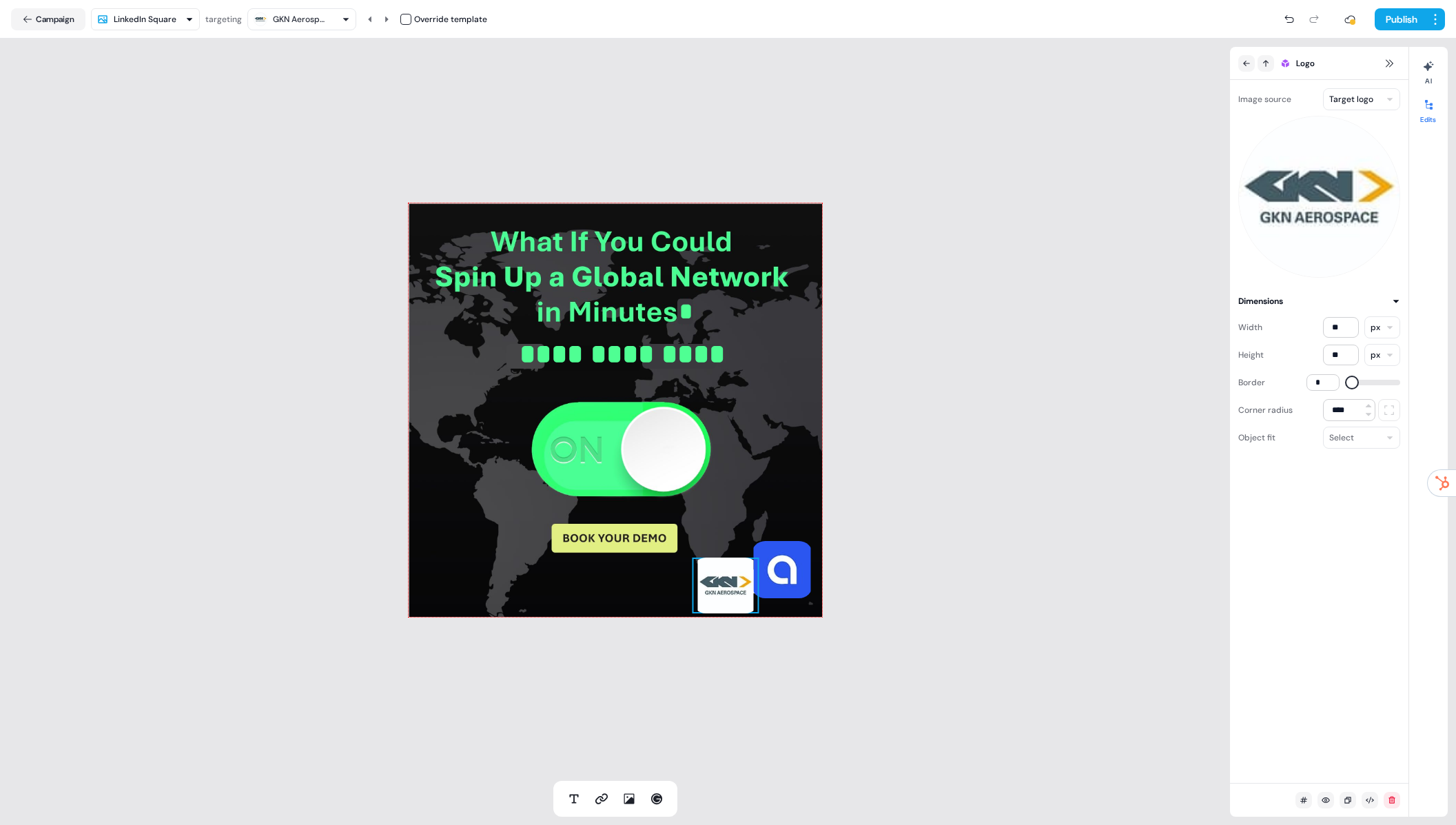 click on "**********" at bounding box center (615, 409) 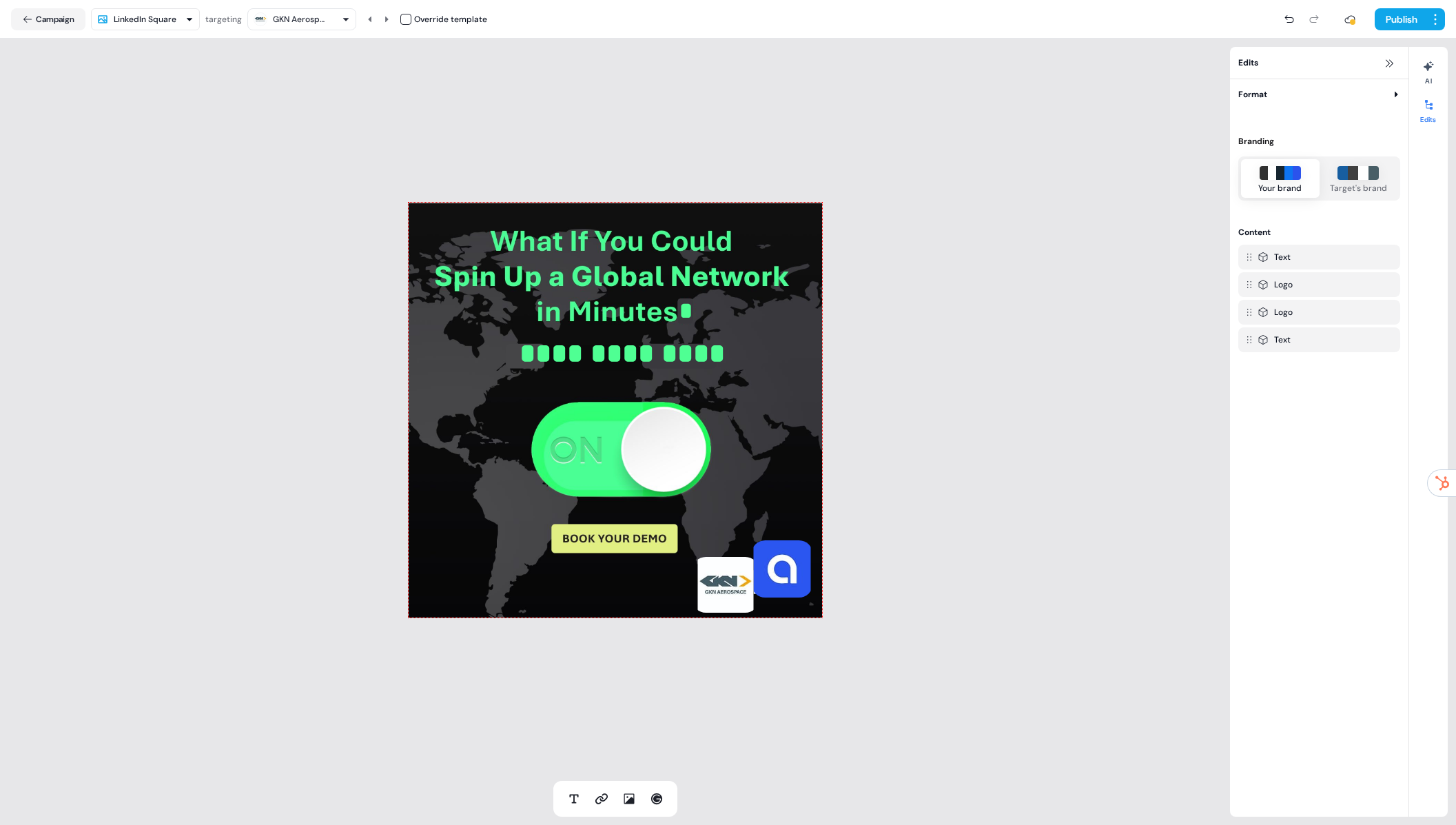 type on "***" 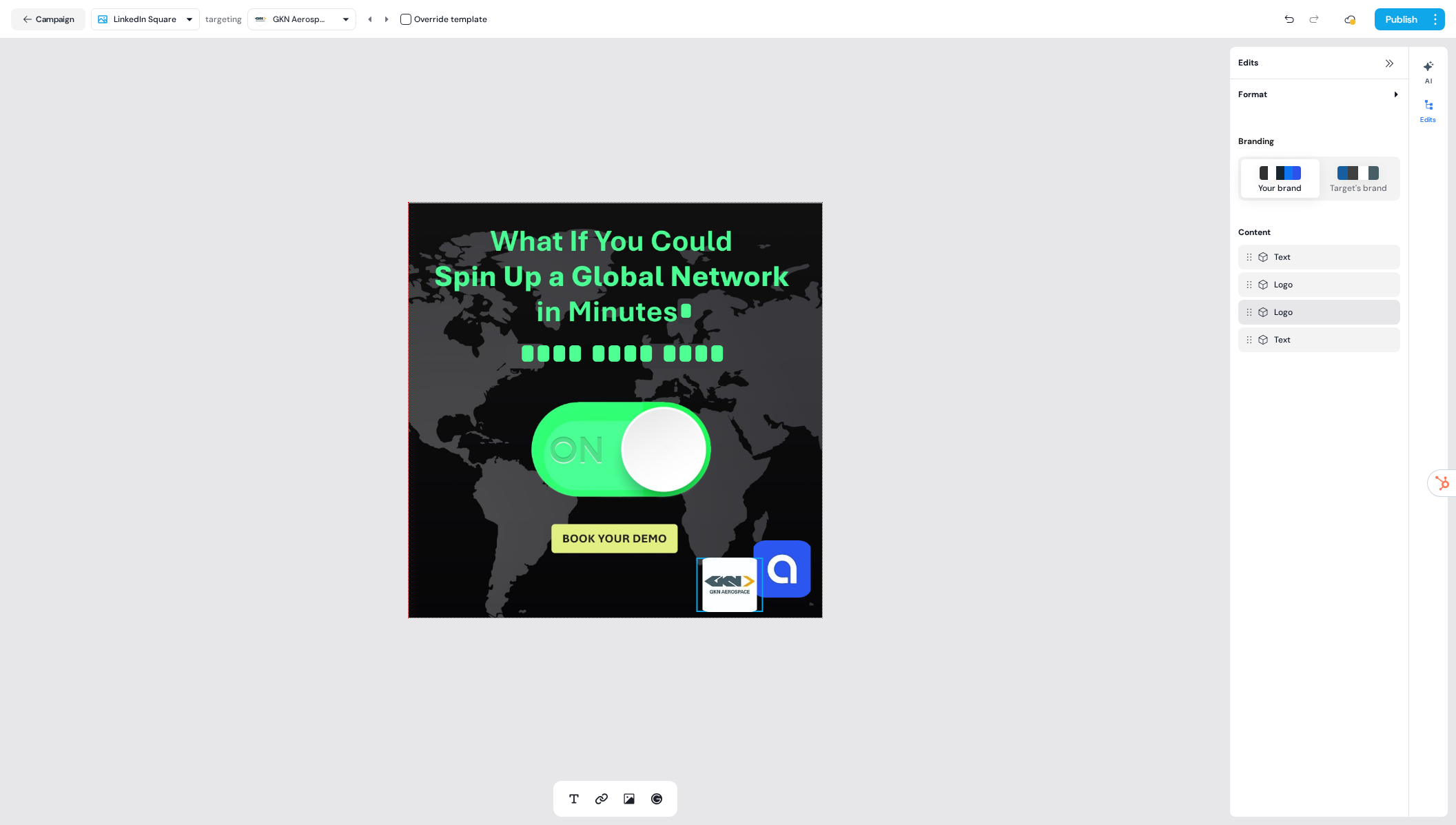 click on "**********" at bounding box center [615, 409] 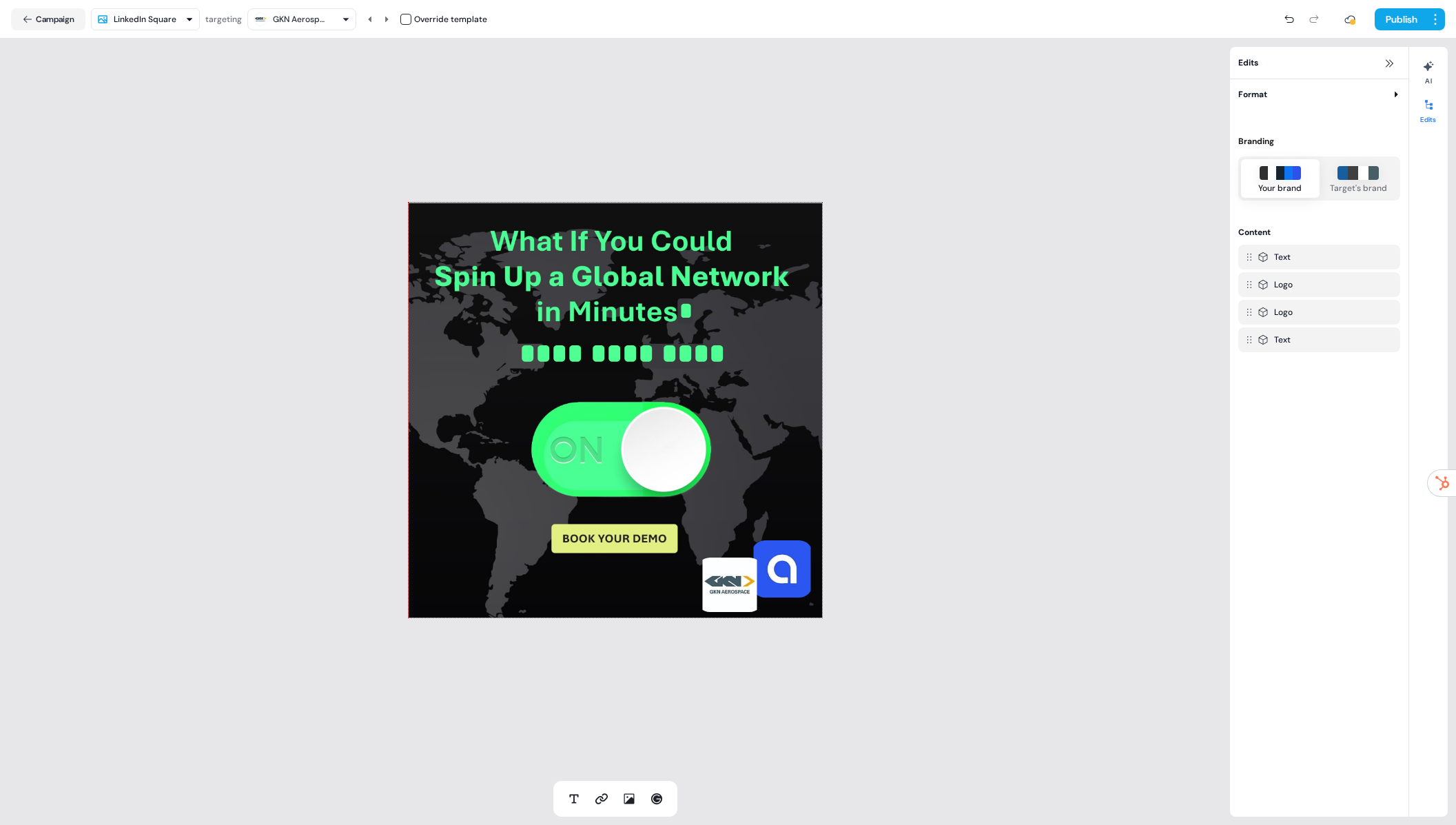 click on "**********" at bounding box center (615, 409) 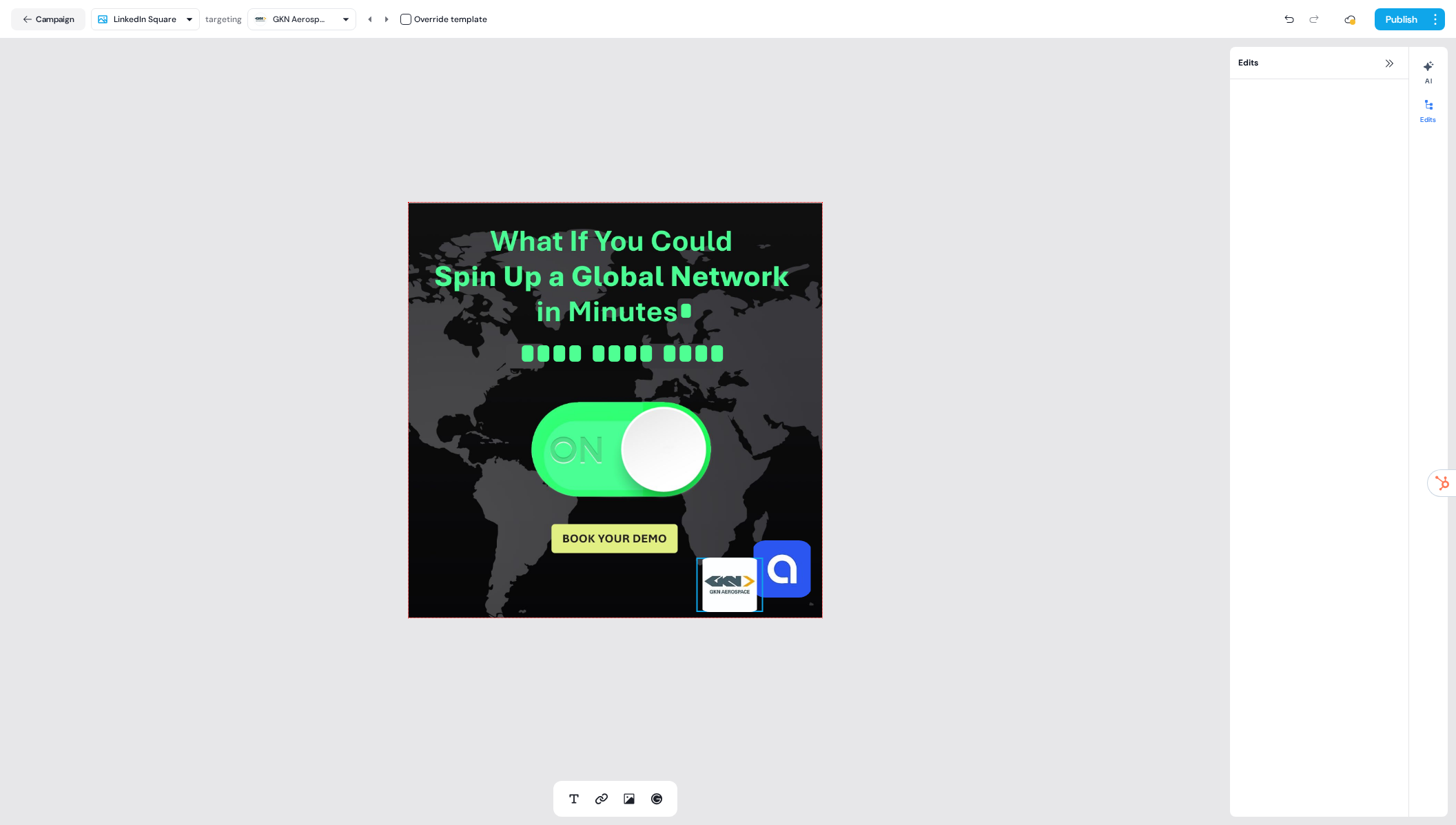 click at bounding box center [730, 584] 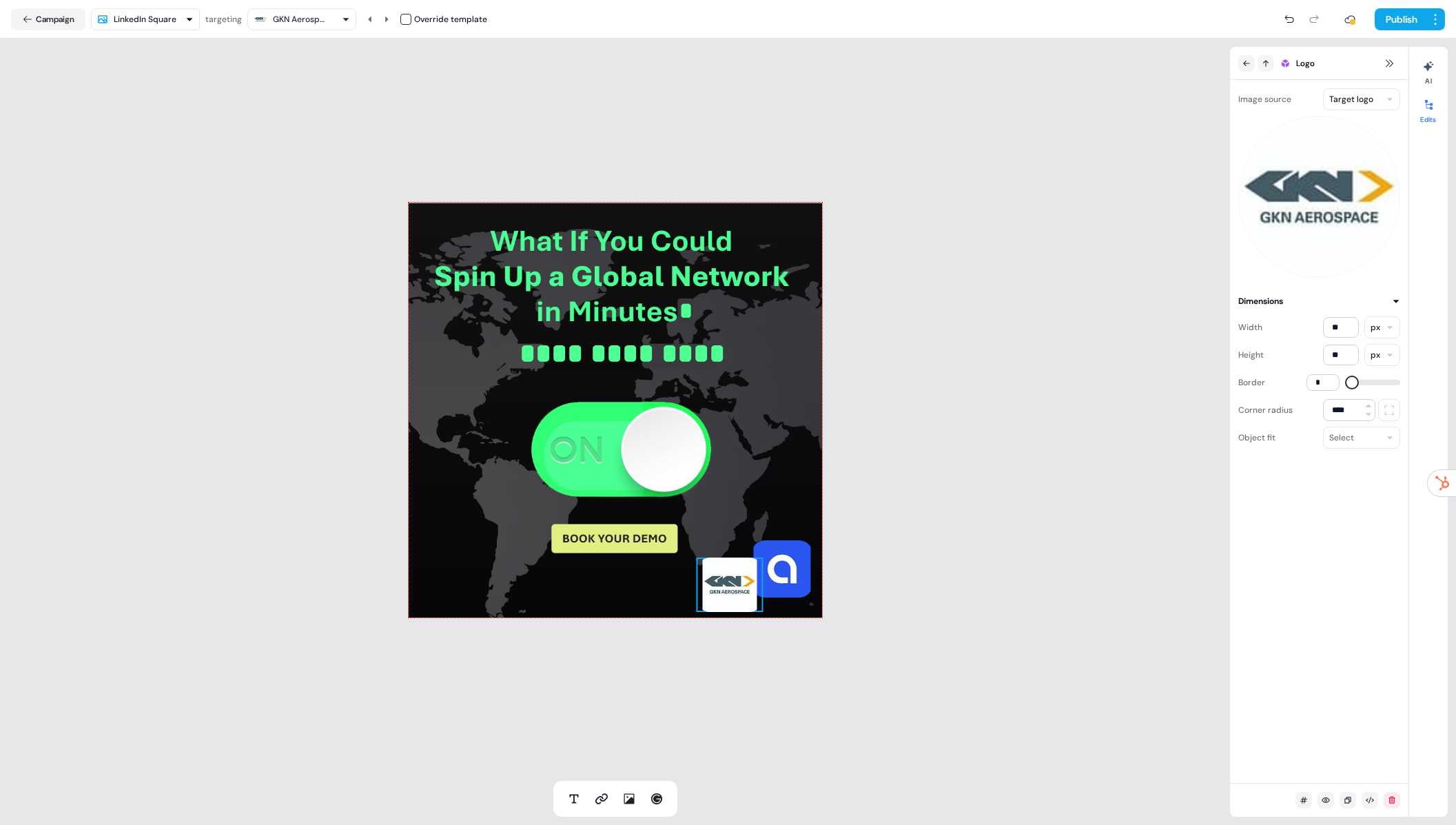 click on "GKN Aerospace" at bounding box center [300, 19] 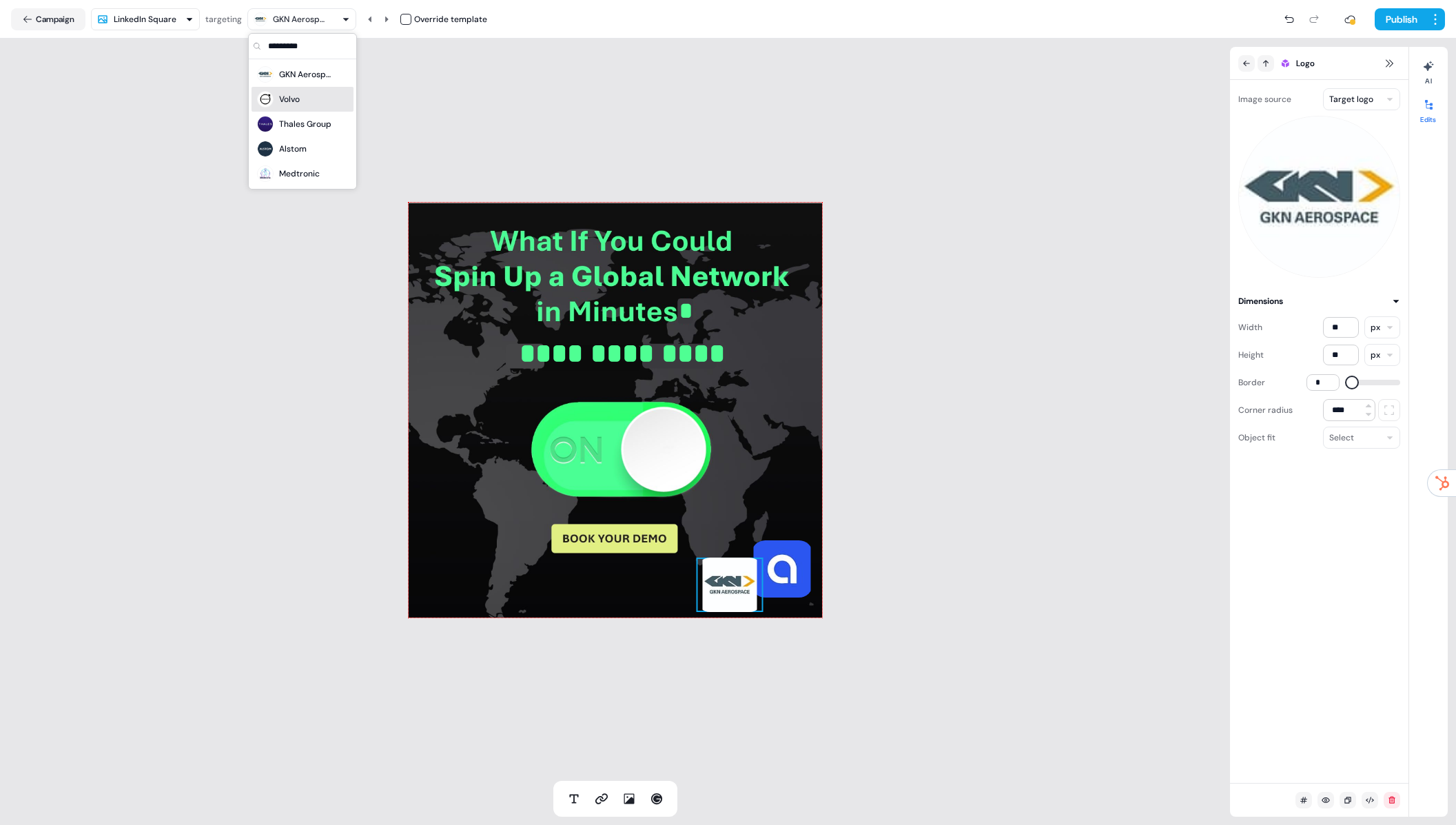 click on "Volvo" at bounding box center (289, 99) 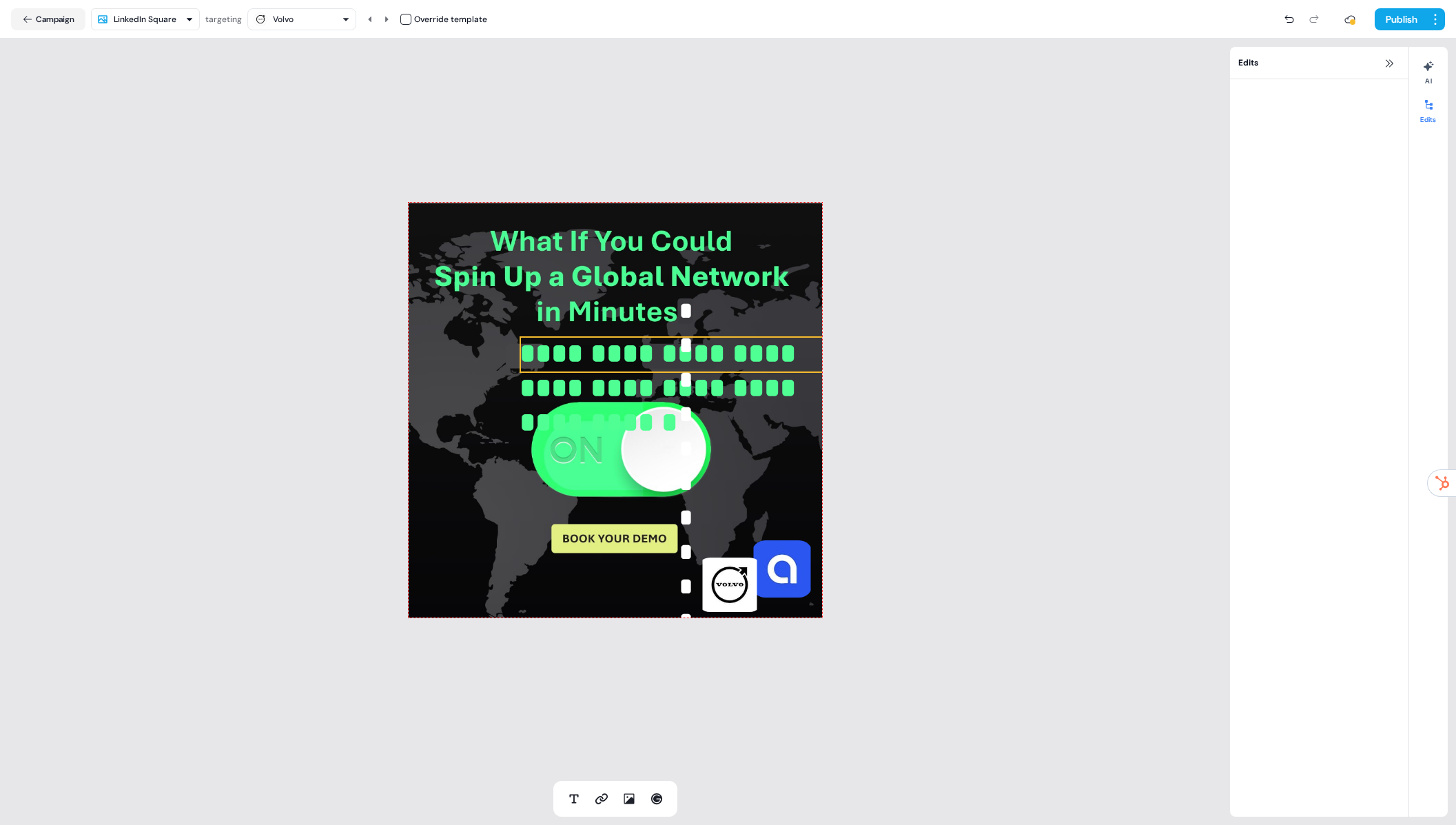 click on "**********" at bounding box center [696, 371] 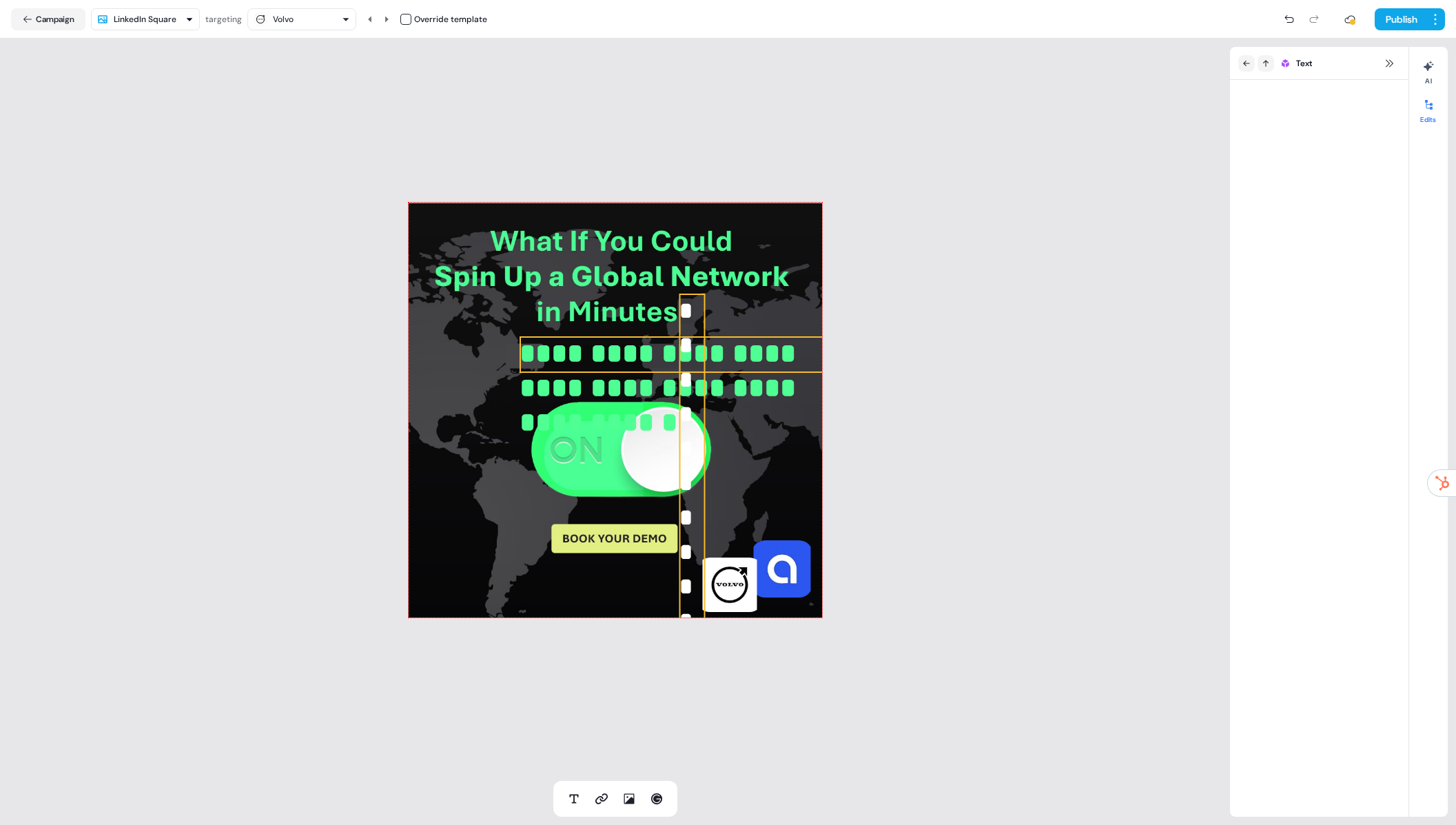 click on "**********" at bounding box center (692, 604) 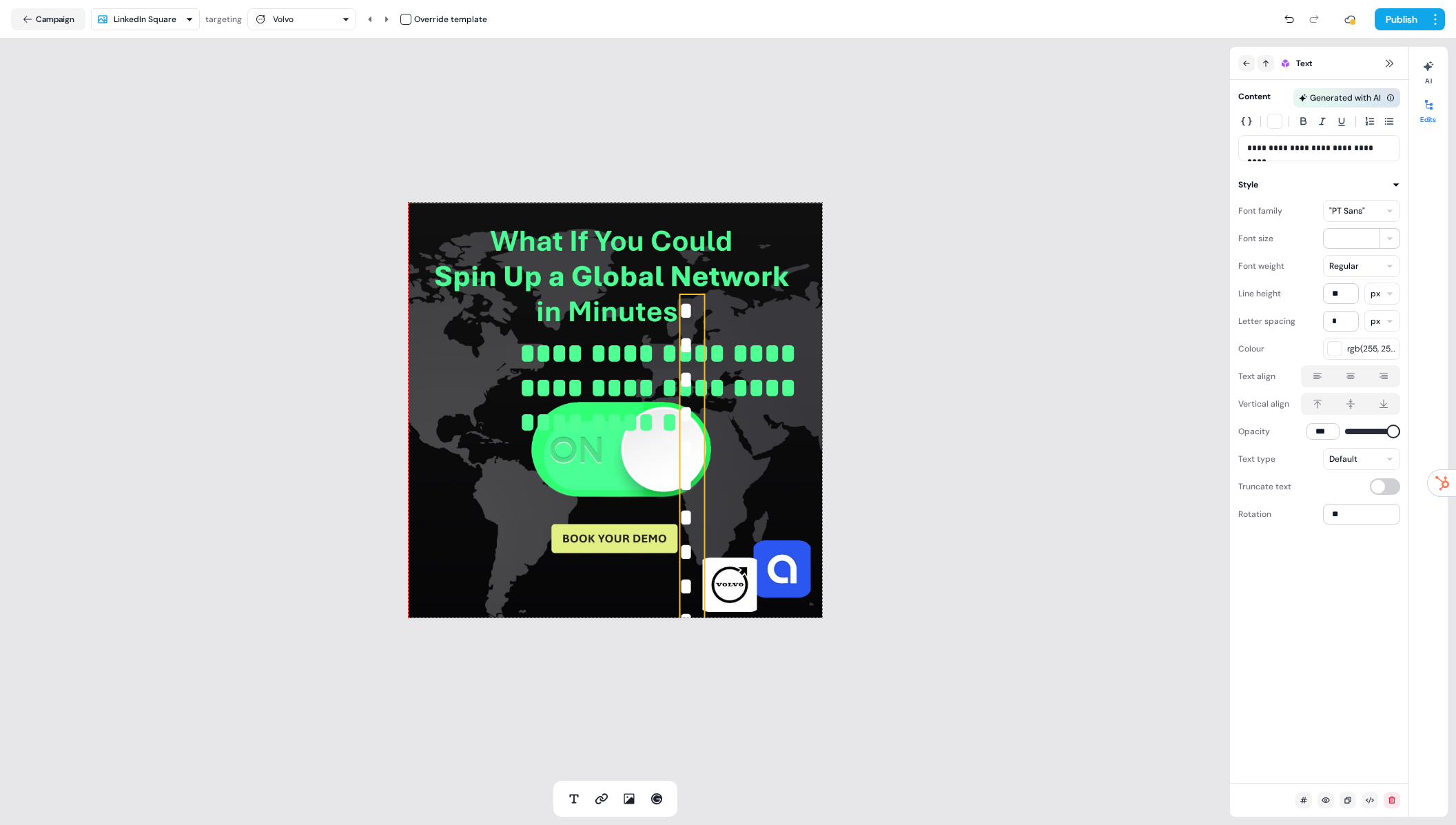 drag, startPoint x: 695, startPoint y: 500, endPoint x: 711, endPoint y: 511, distance: 19.41649 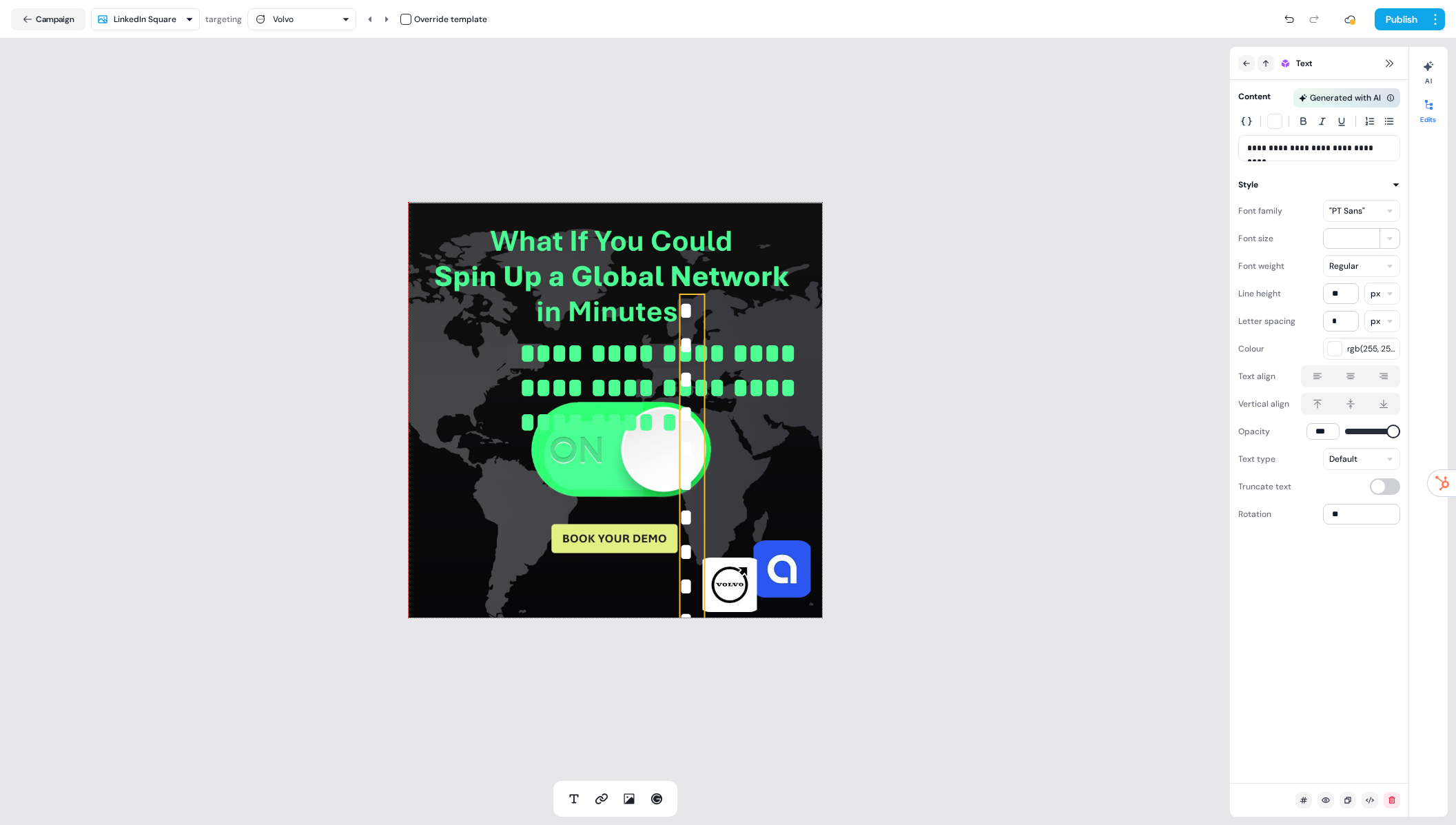 click on "**********" at bounding box center [692, 604] 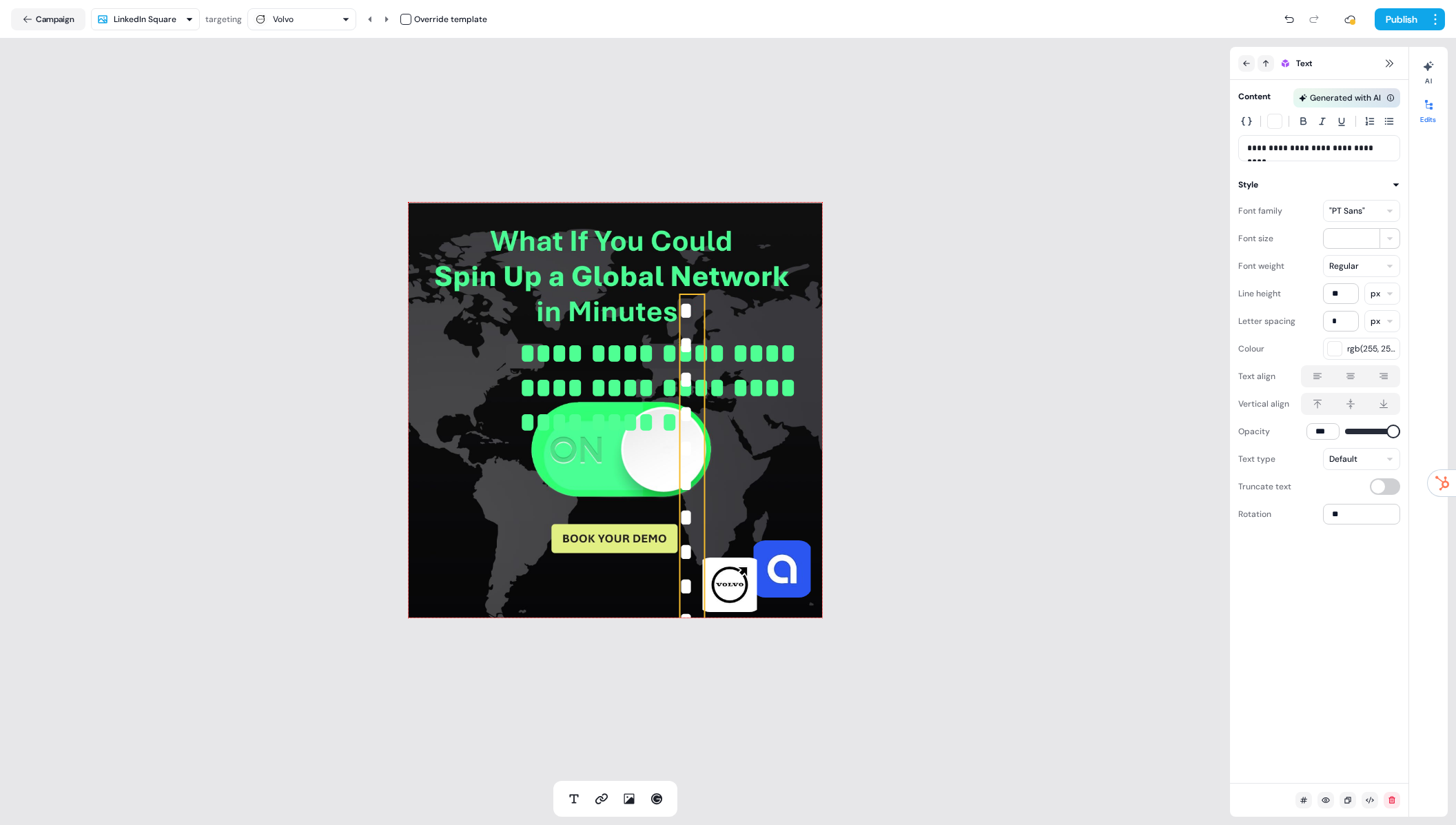 click on "**********" at bounding box center [615, 410] 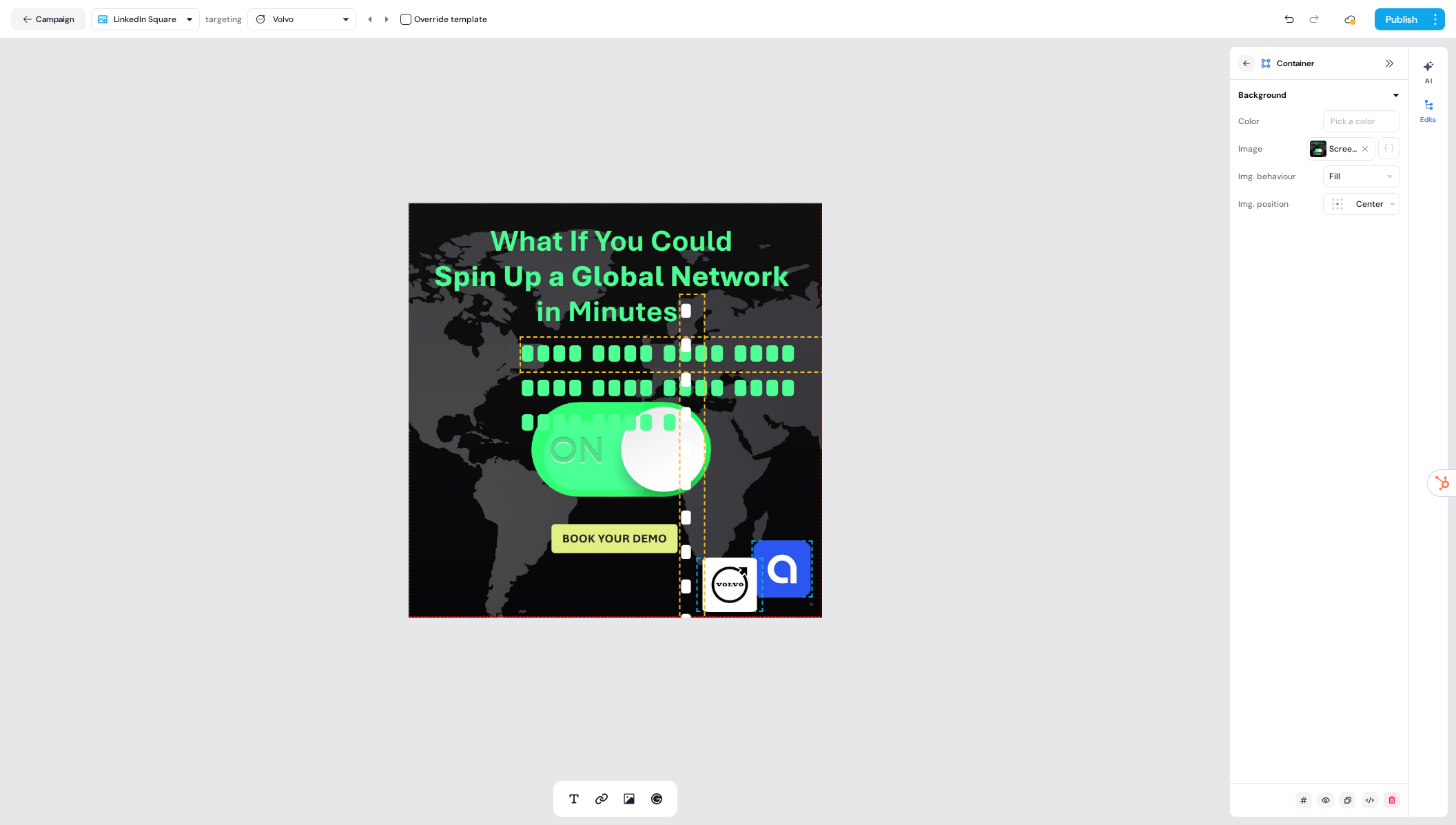 click on "**********" at bounding box center [692, 604] 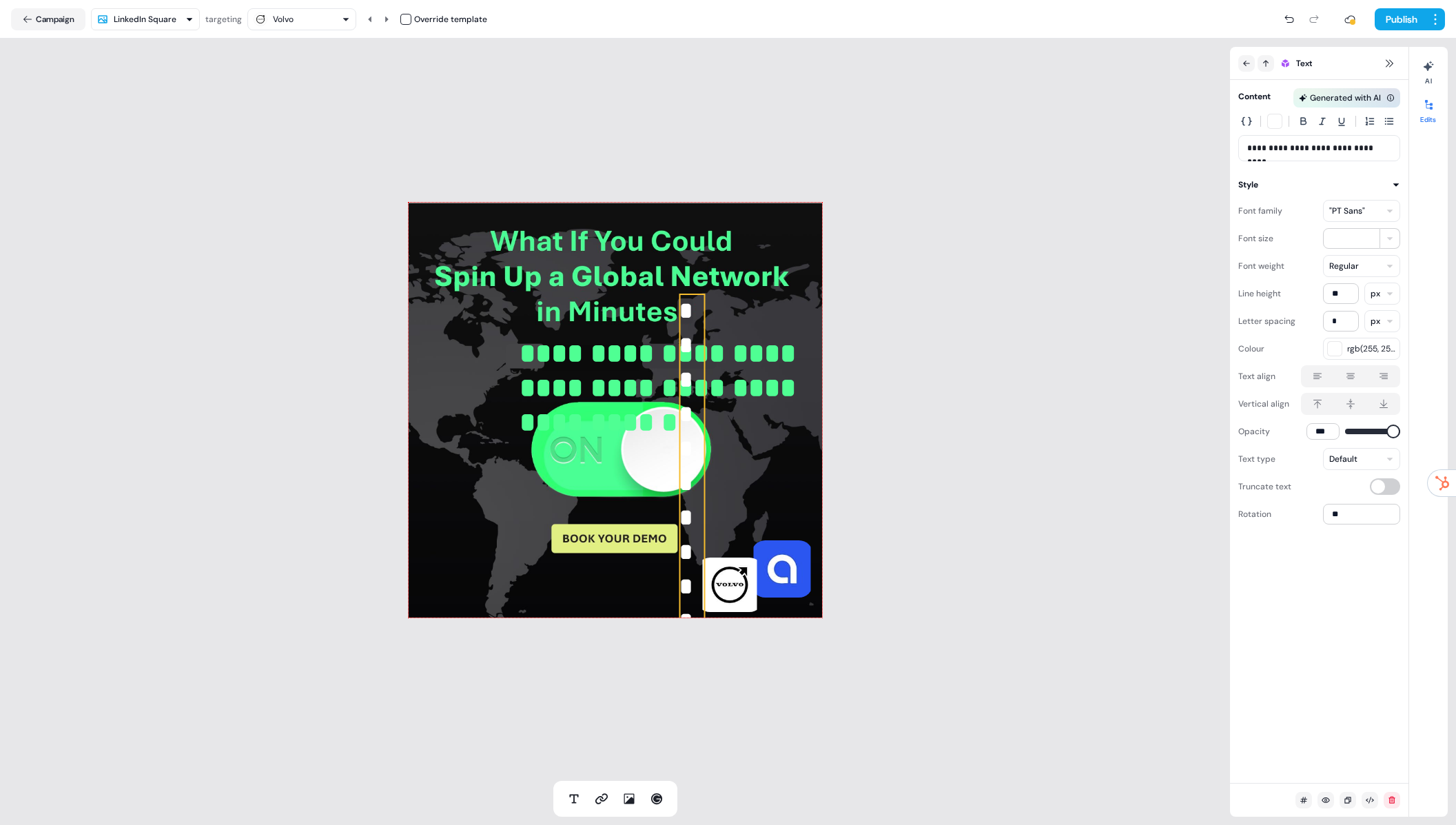 scroll, scrollTop: 0, scrollLeft: 0, axis: both 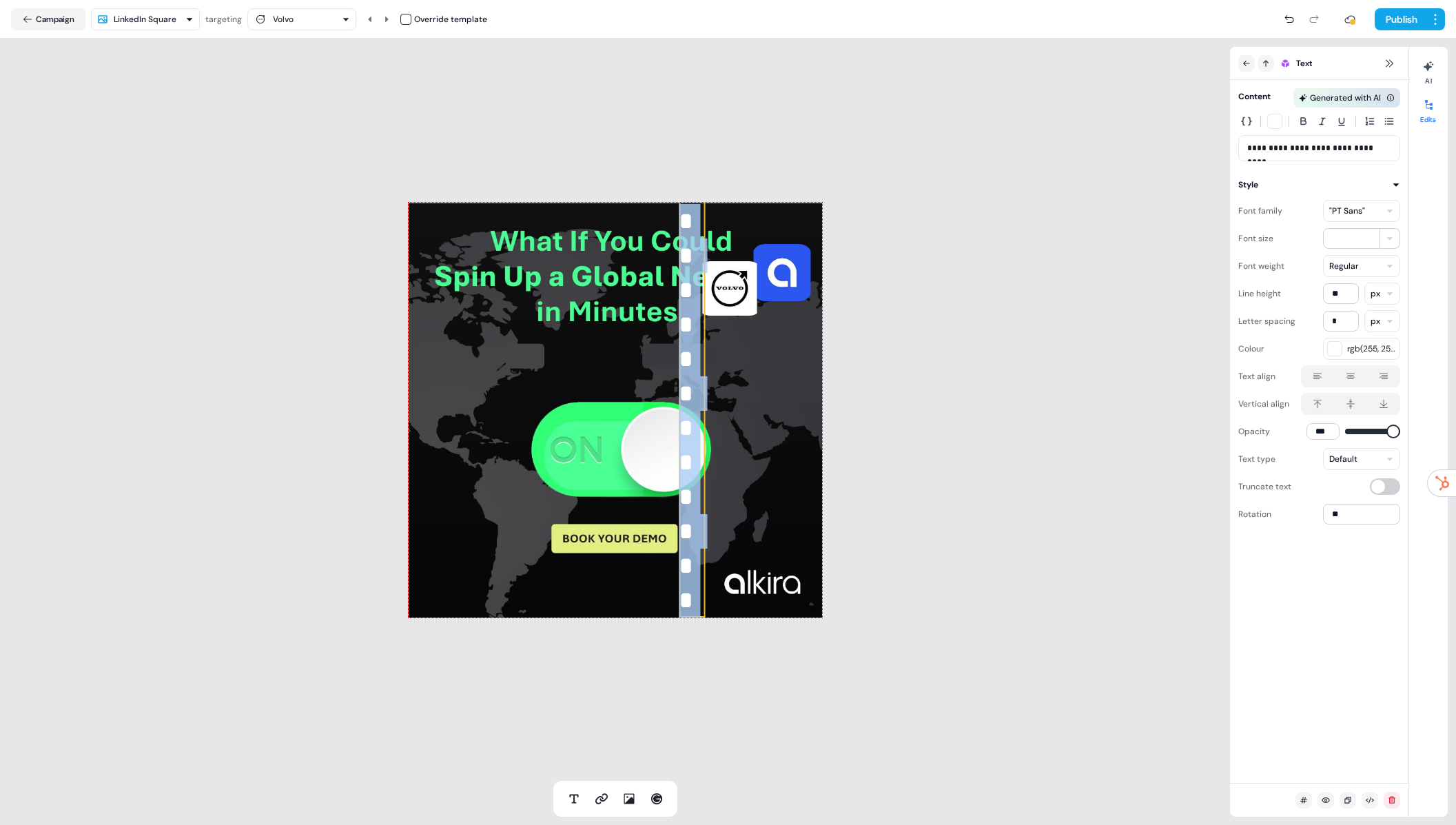 type 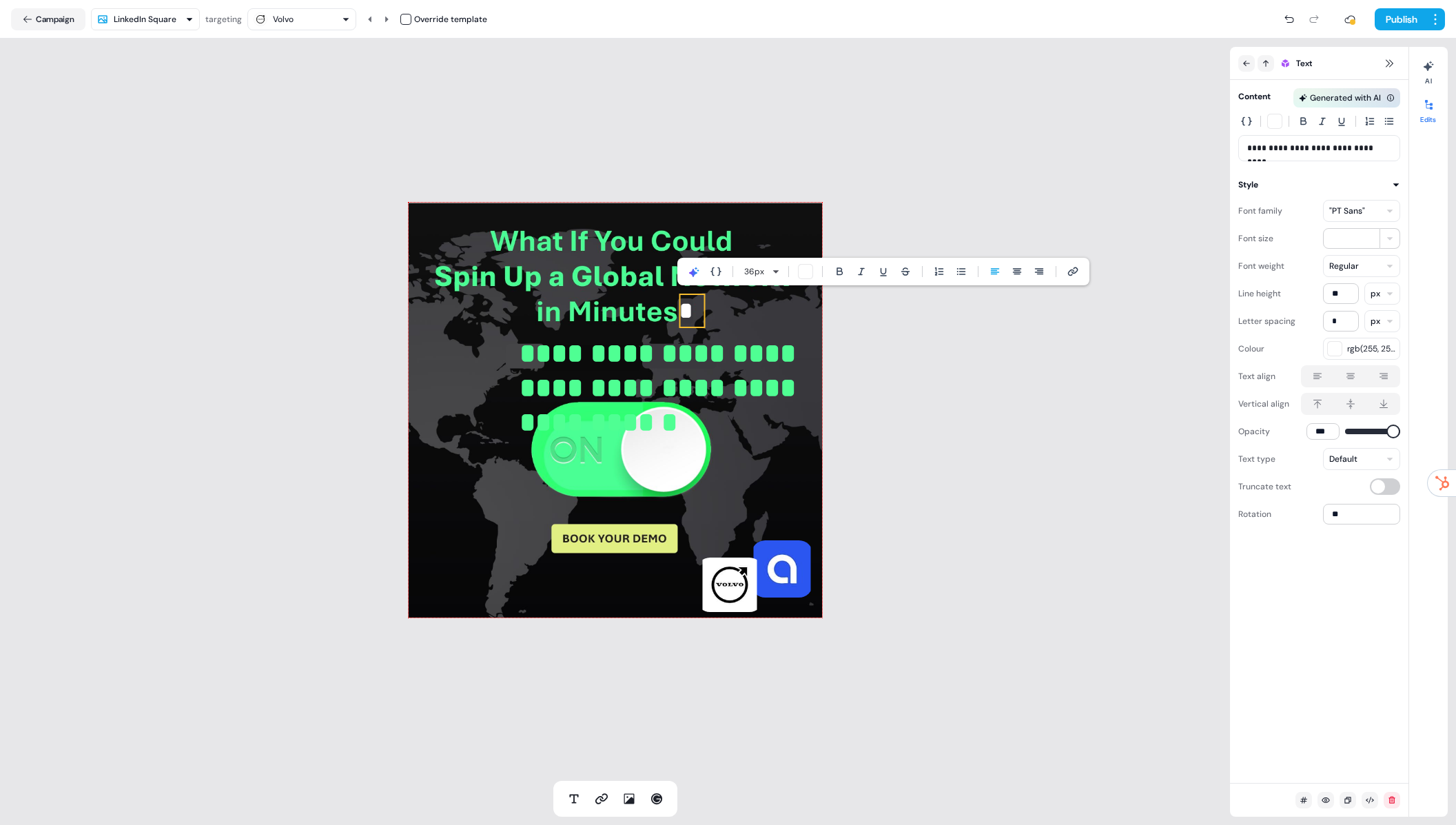 scroll, scrollTop: 0, scrollLeft: 0, axis: both 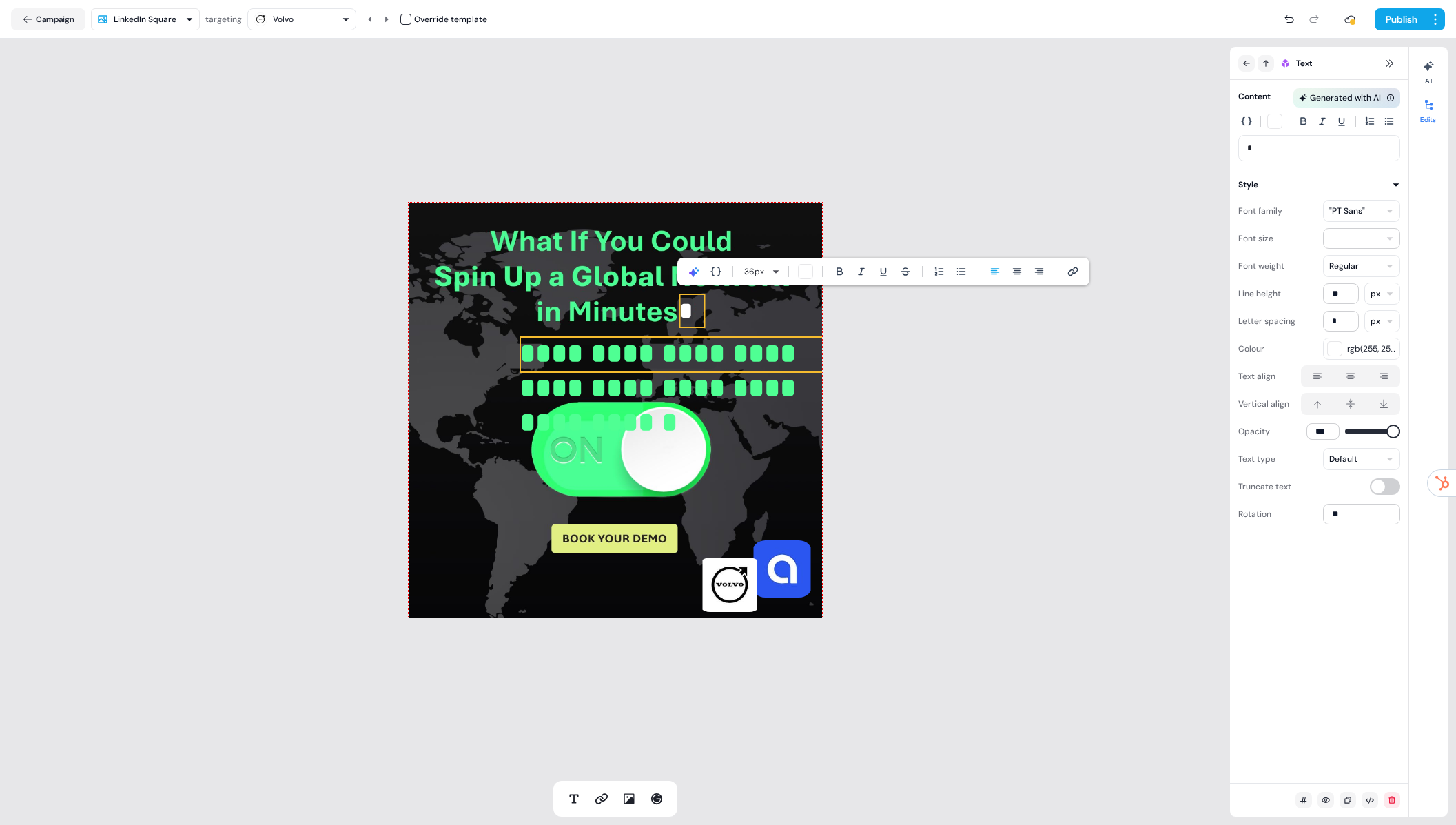 click on "**********" at bounding box center (696, 371) 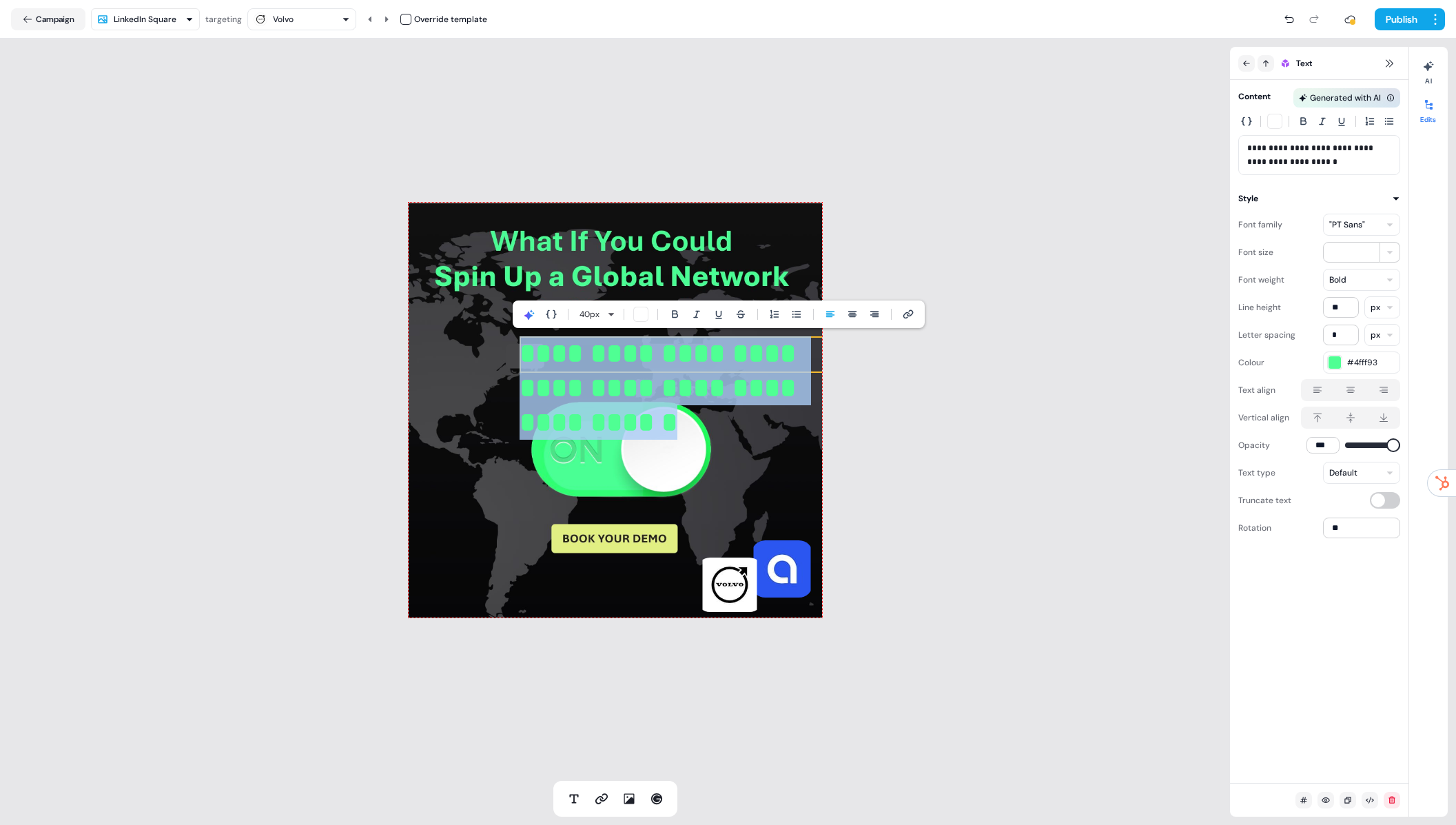 scroll, scrollTop: 0, scrollLeft: 6, axis: horizontal 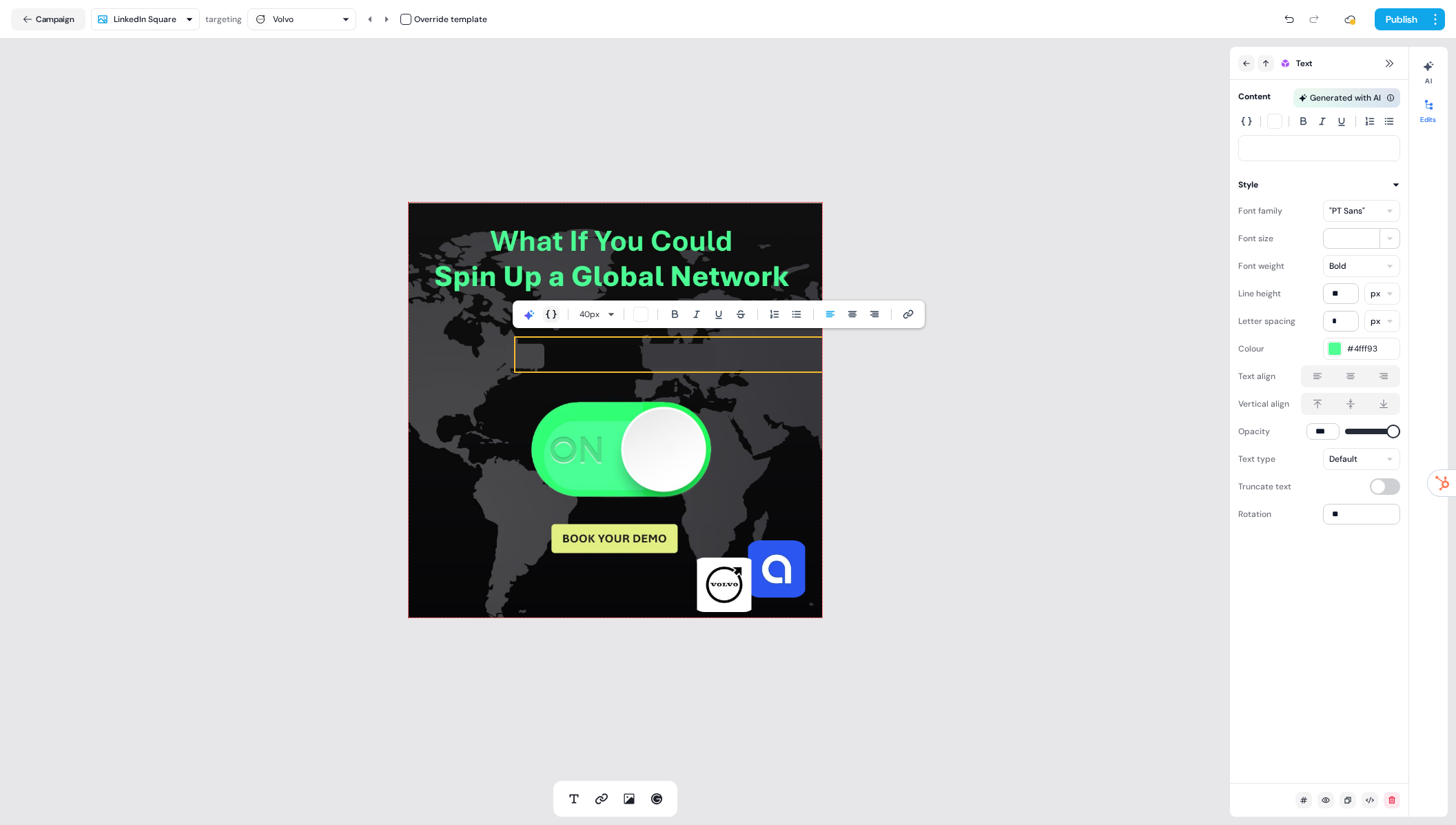 click at bounding box center [551, 314] 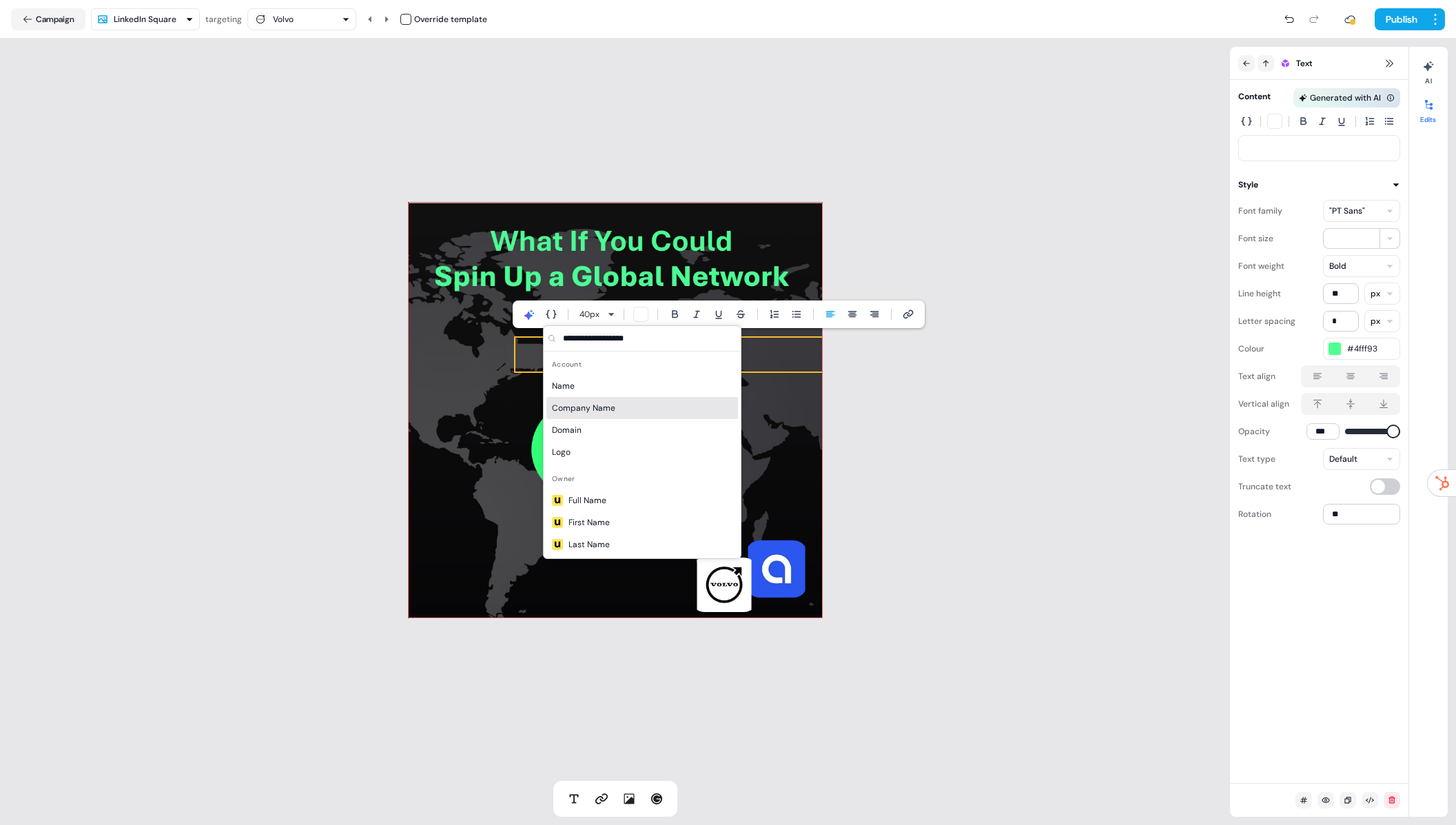 click on "Company Name" at bounding box center [584, 408] 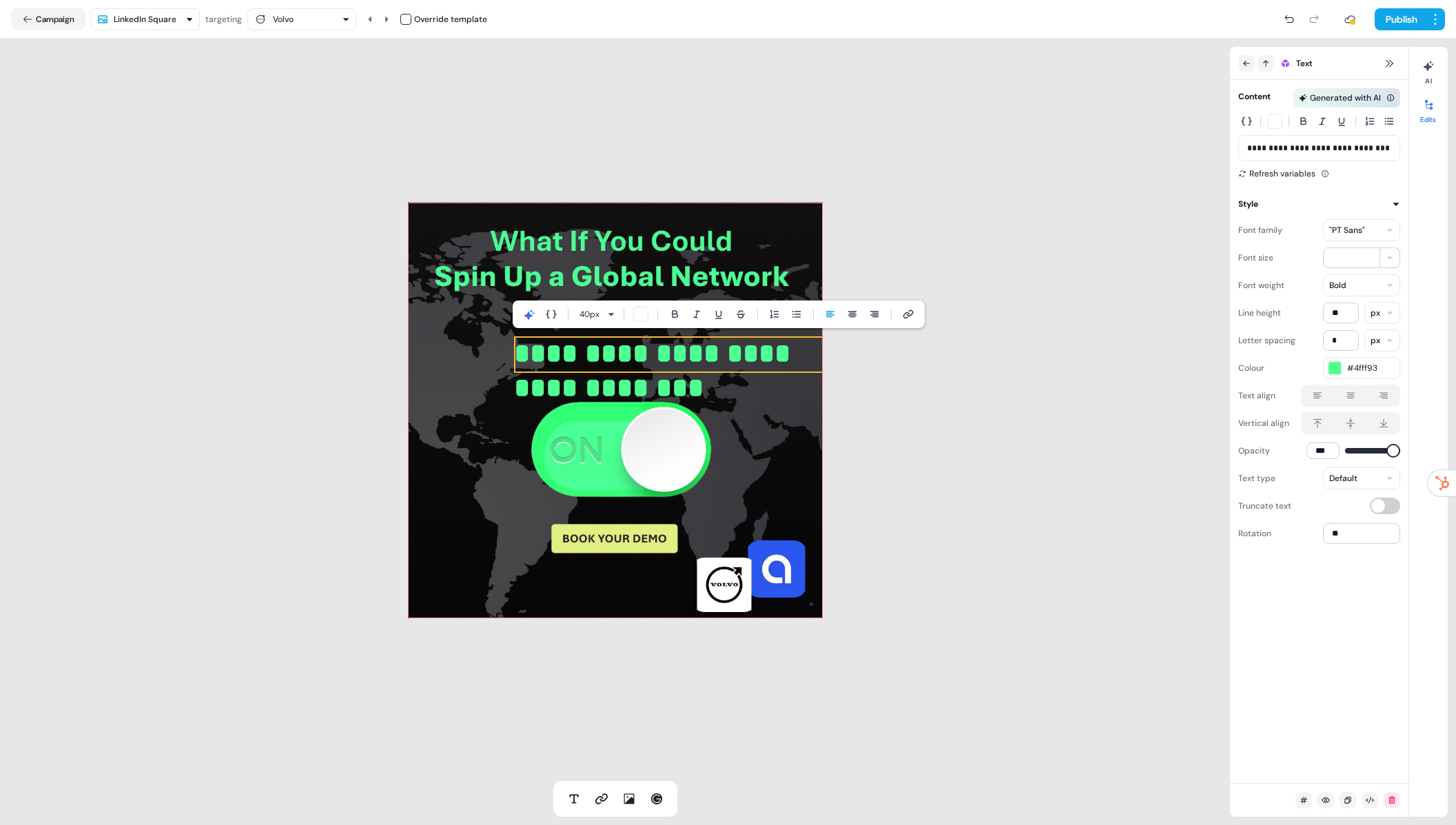 type 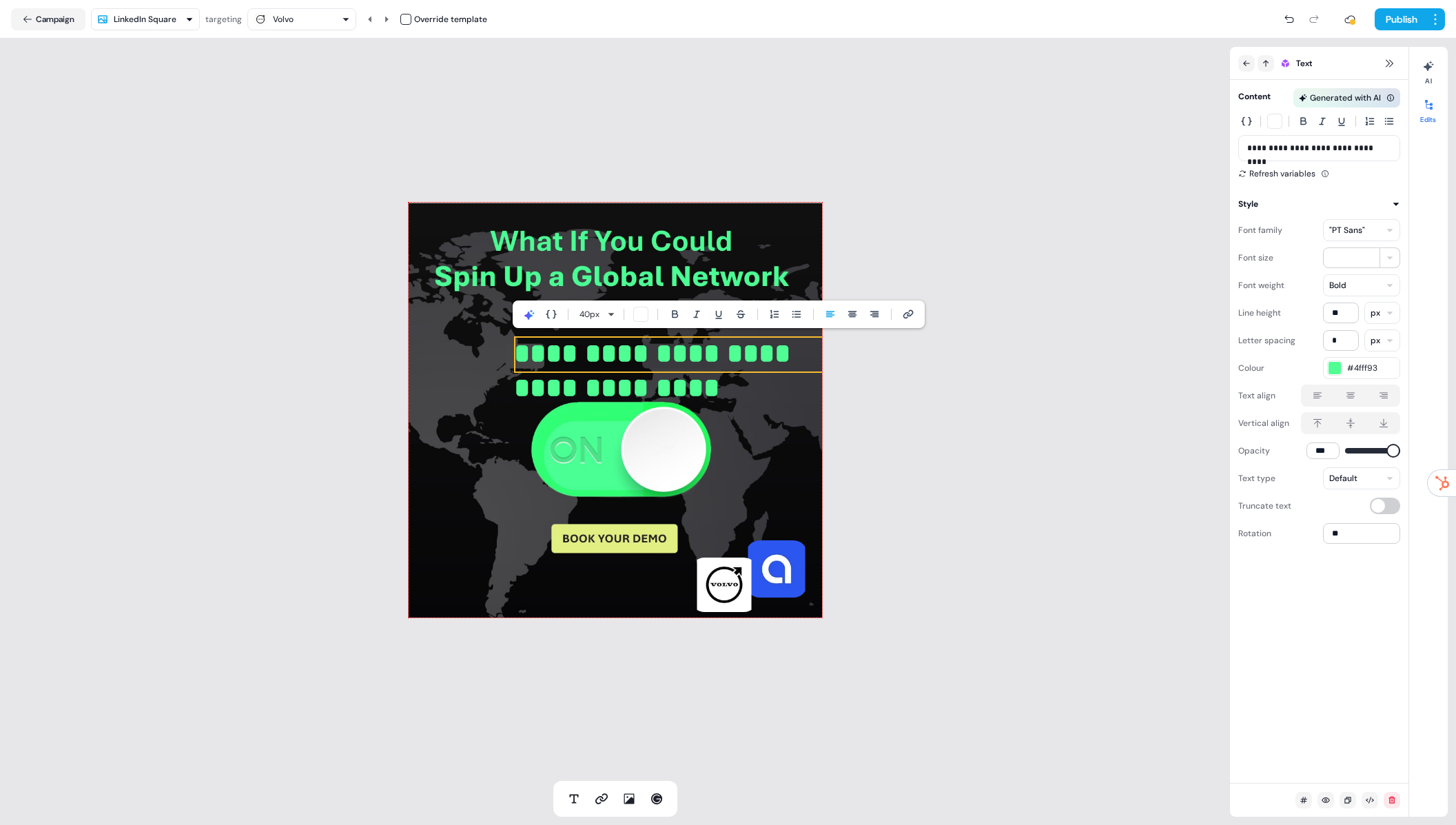 click on "**********" at bounding box center (615, 410) 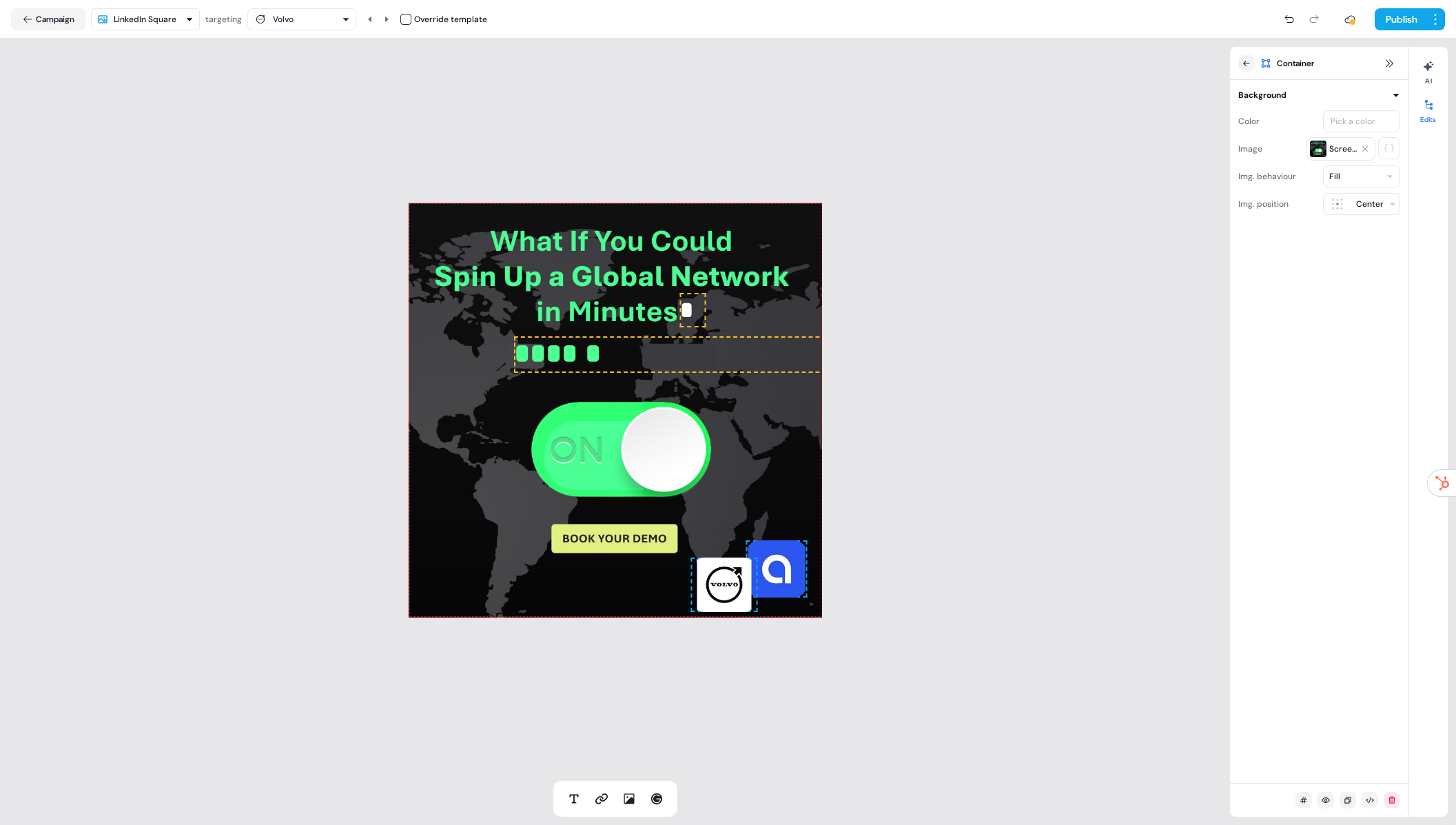 click on "*" at bounding box center (693, 310) 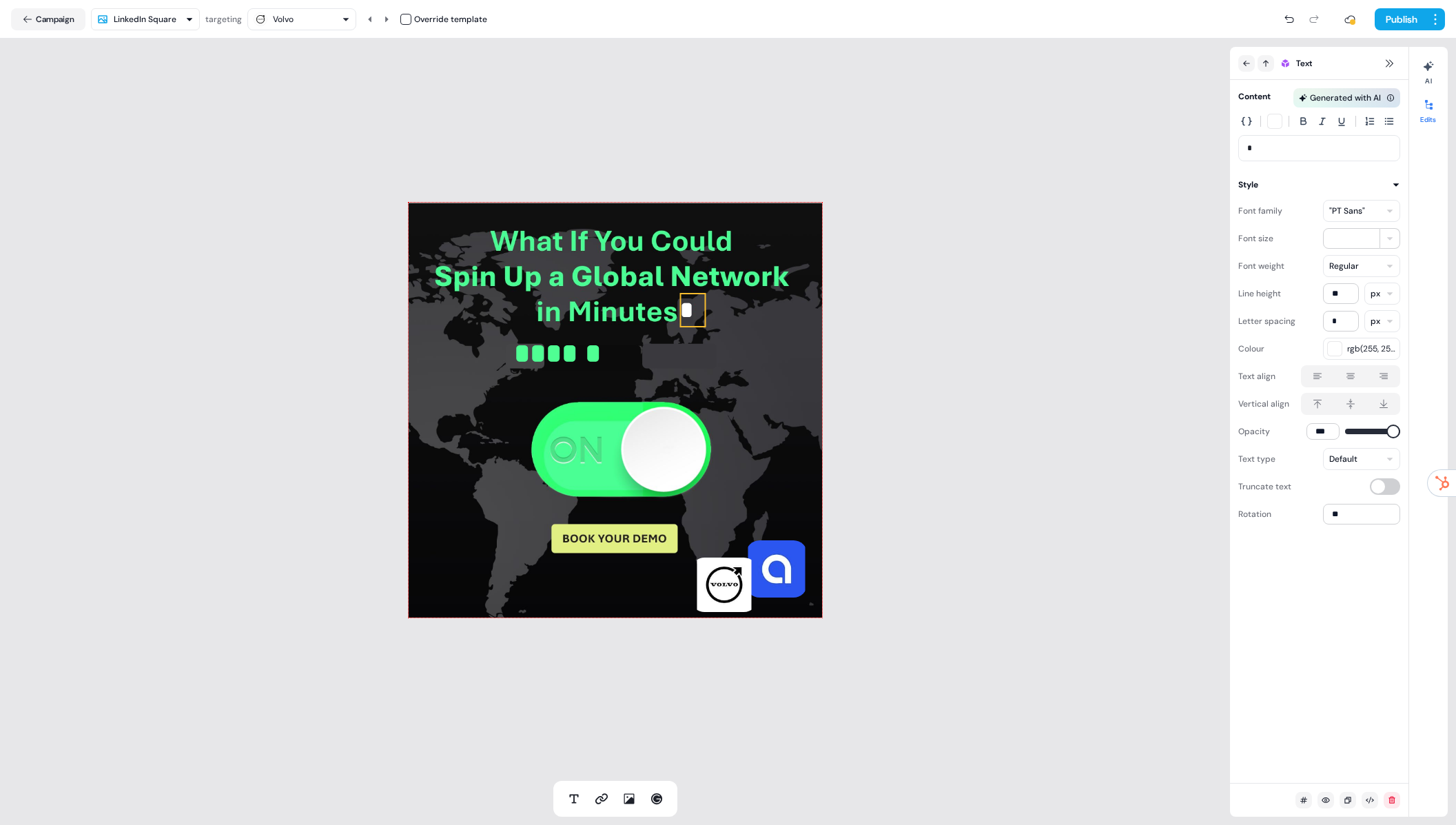 click on "rgb(255, 255, 255)" at bounding box center [1371, 349] 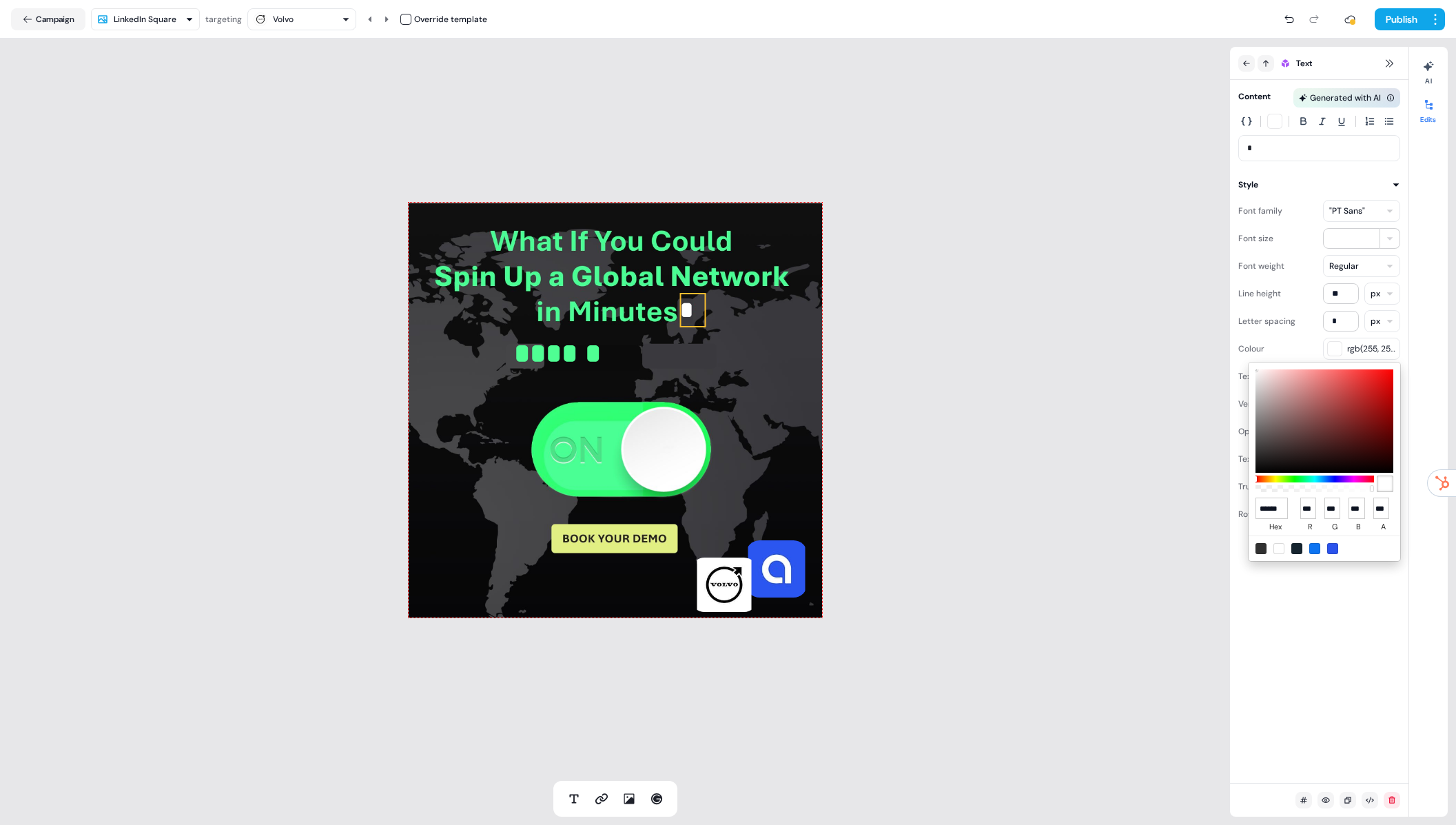 type on "*******" 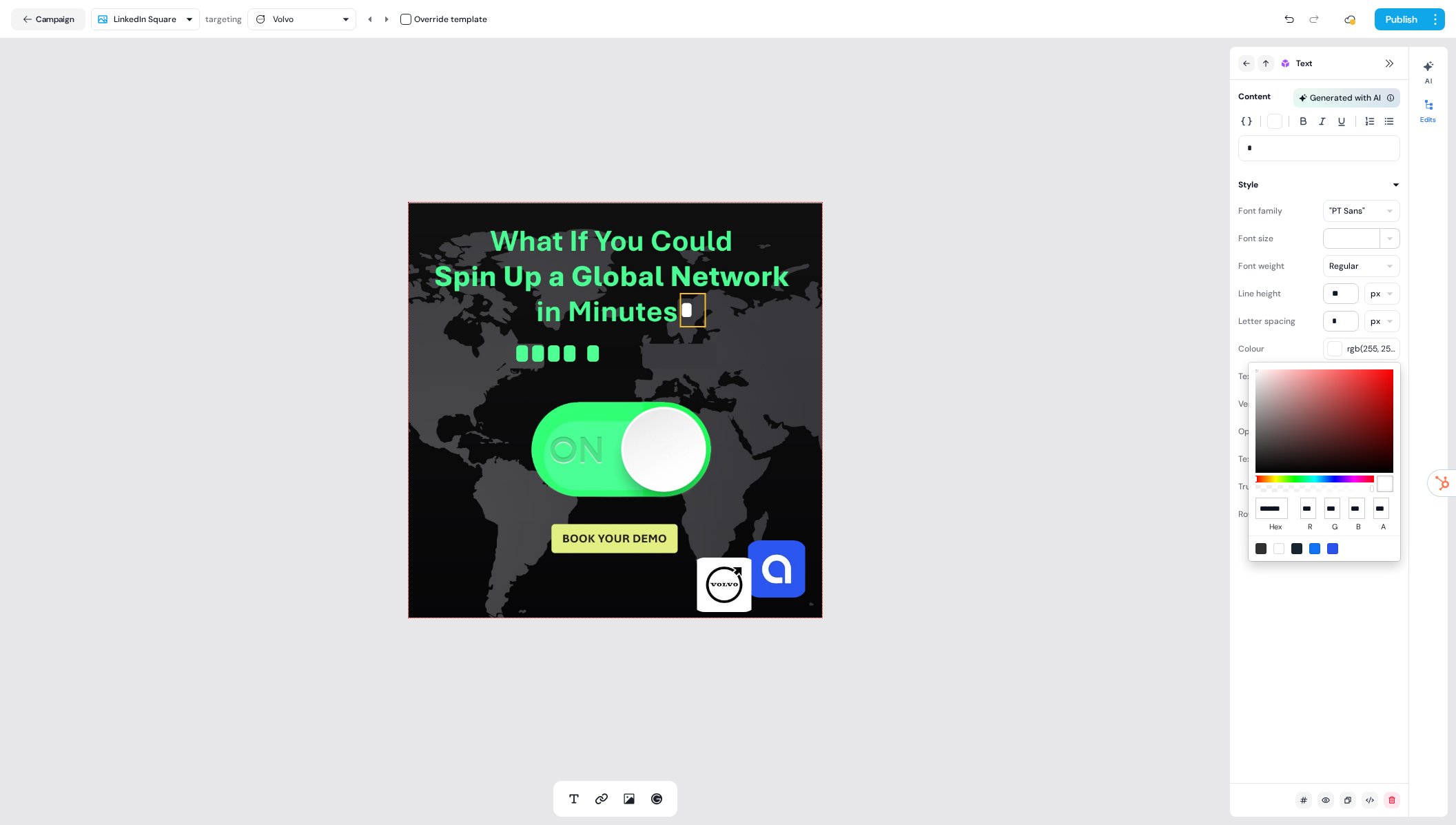 scroll, scrollTop: 0, scrollLeft: 8, axis: horizontal 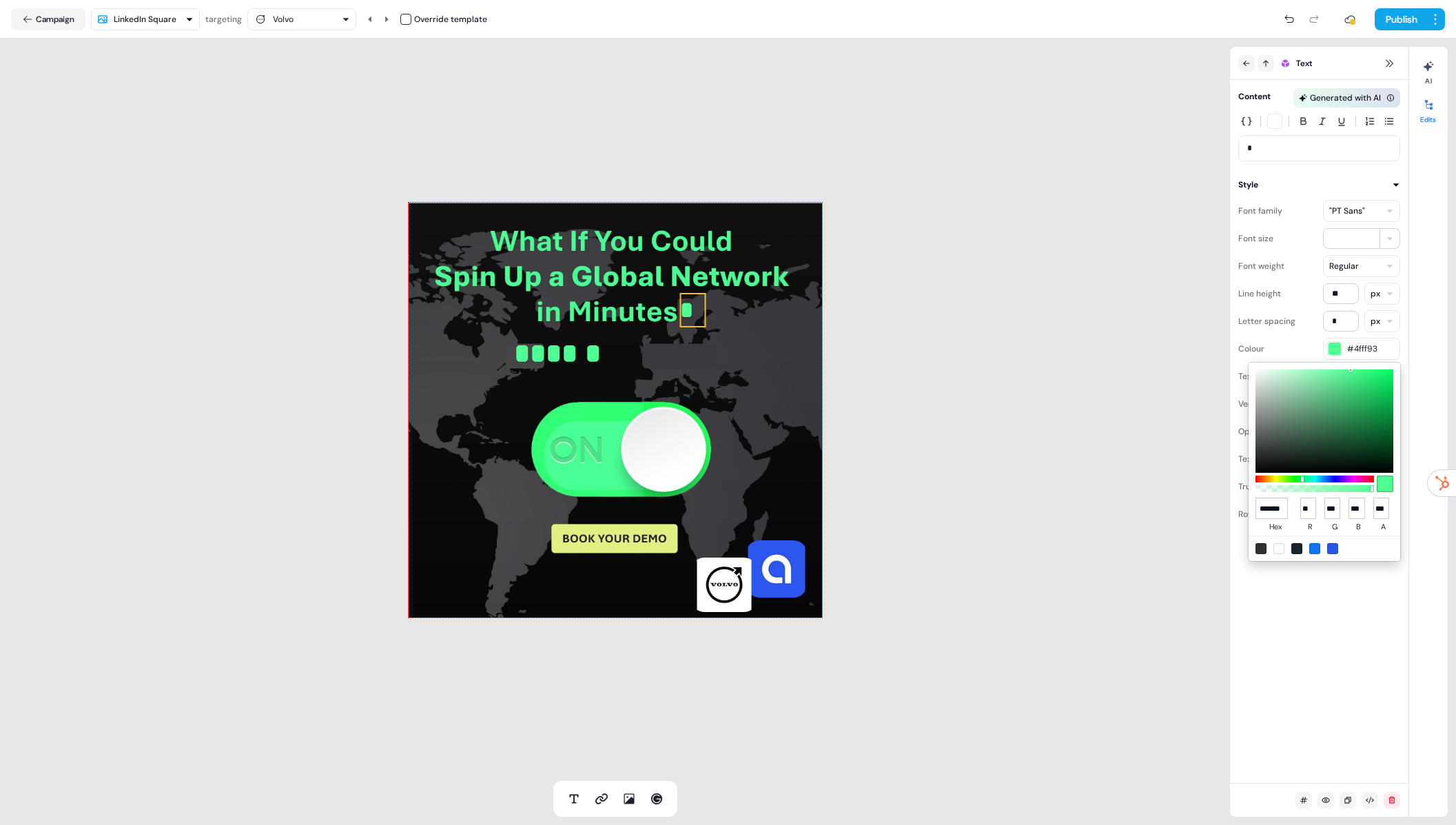 type on "******" 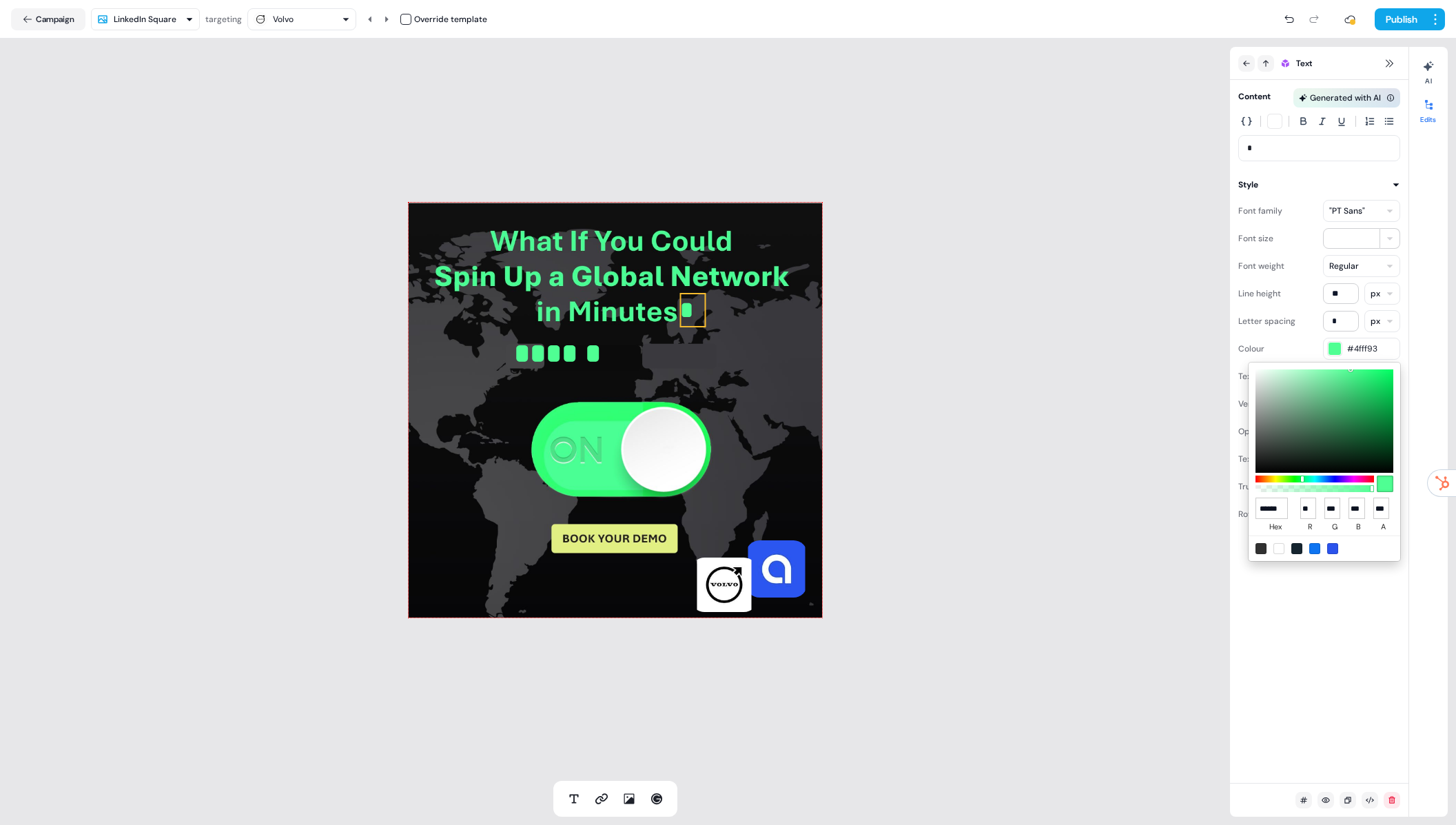click on "For the best experience switch devices to a bigger screen. Go to Userled.io Alkira Key Accounts  Editor Overview Engagement Distribute Created by Charlotte   Stone Loading... Campaign LinkedIn Square targeting Volvo Override template Publish ****** *
To pick up a draggable item, press the space bar.
While dragging, use the arrow keys to move the item.
Press space again to drop the item in its new position, or press escape to cancel.
Text Content Generated with AI * Style Font family "PT Sans" Font size ** Font weight Regular Line height ** px Letter spacing * px Colour #4fff93 Text align Vertical align Opacity *** Text type Default Truncate text Rotation AI Edits ****** hex ** r *** g *** b *** a" at bounding box center [728, 412] 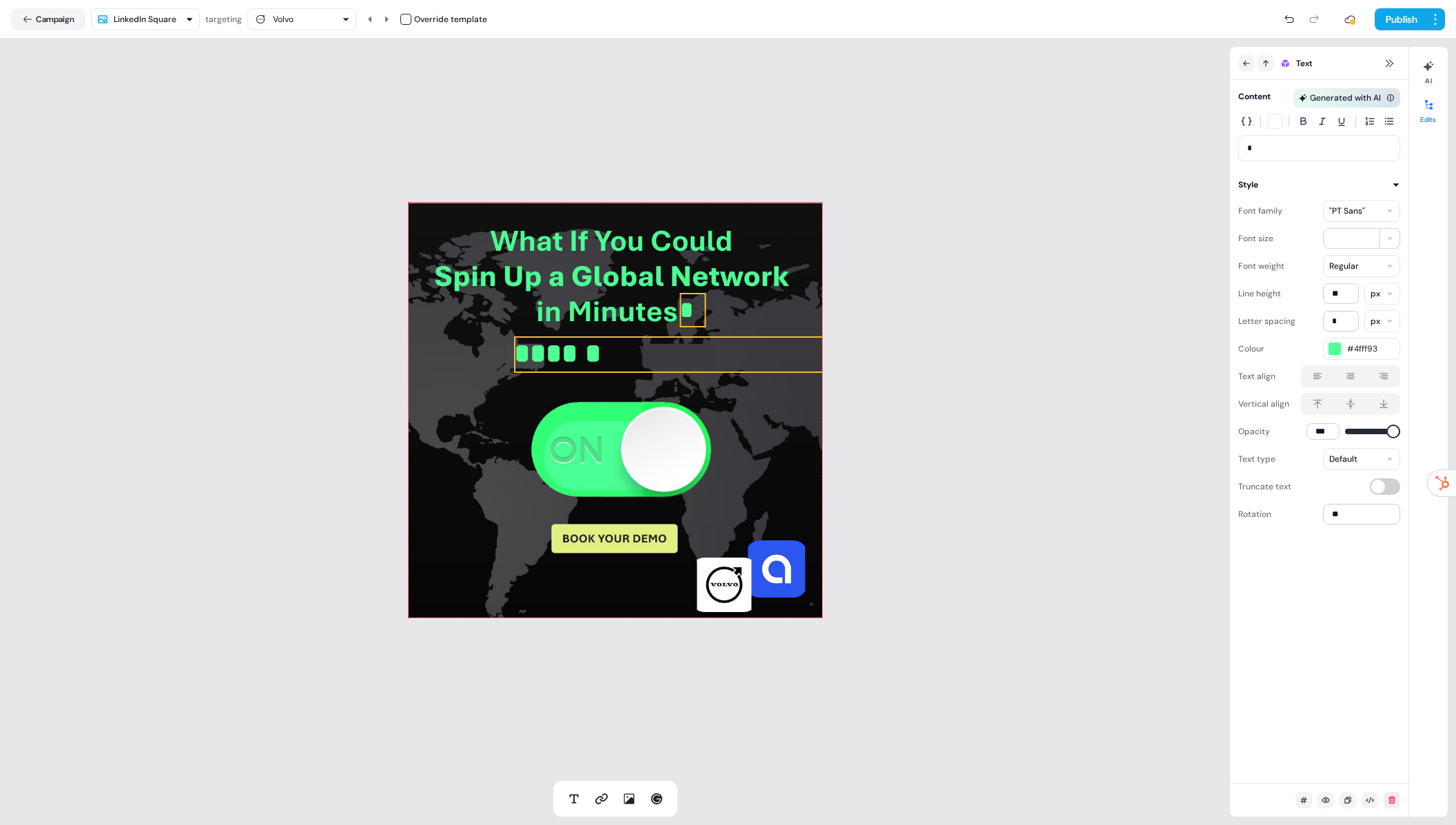 click on "******" at bounding box center [690, 354] 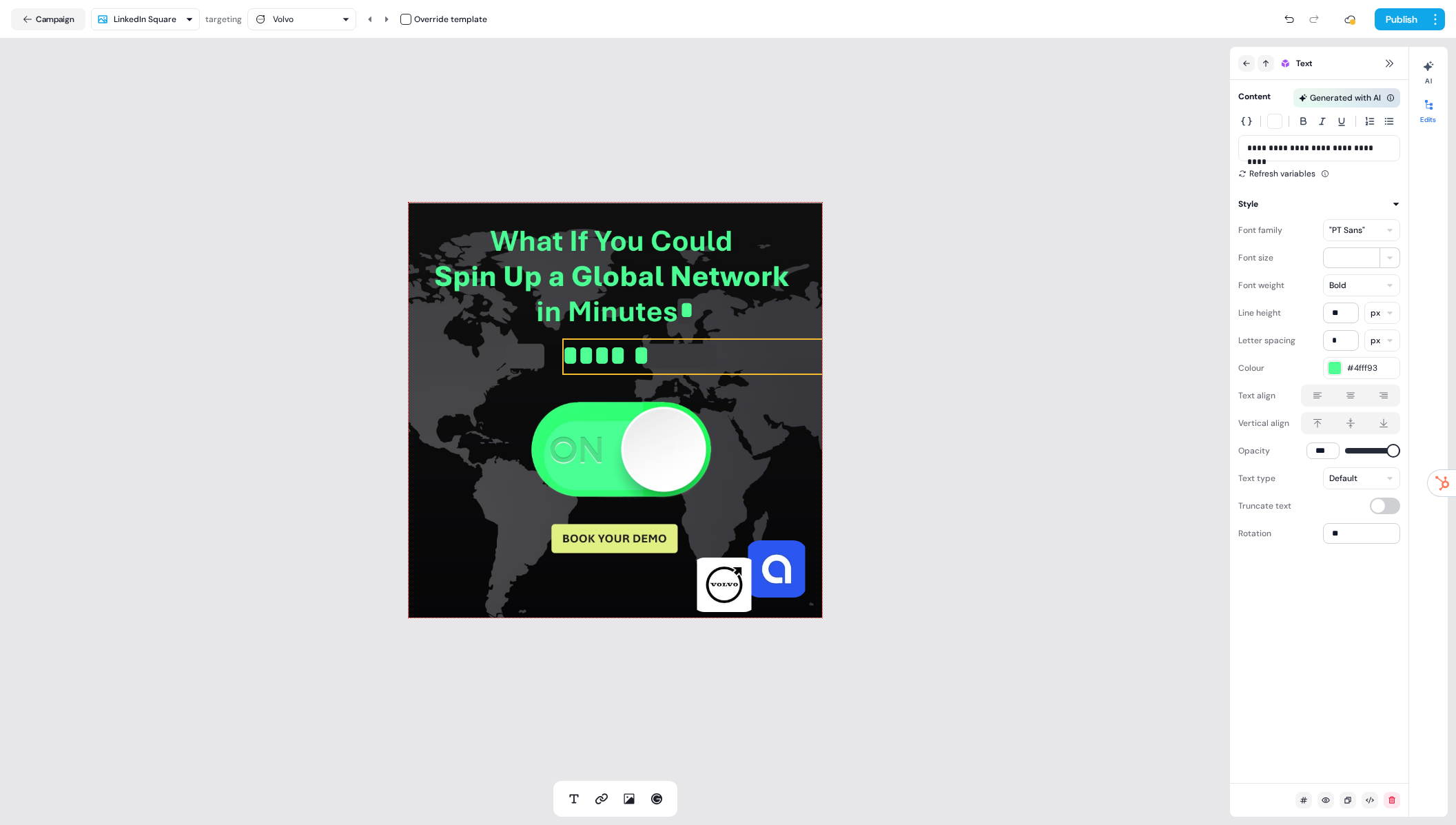 click on "Volvo" at bounding box center [302, 19] 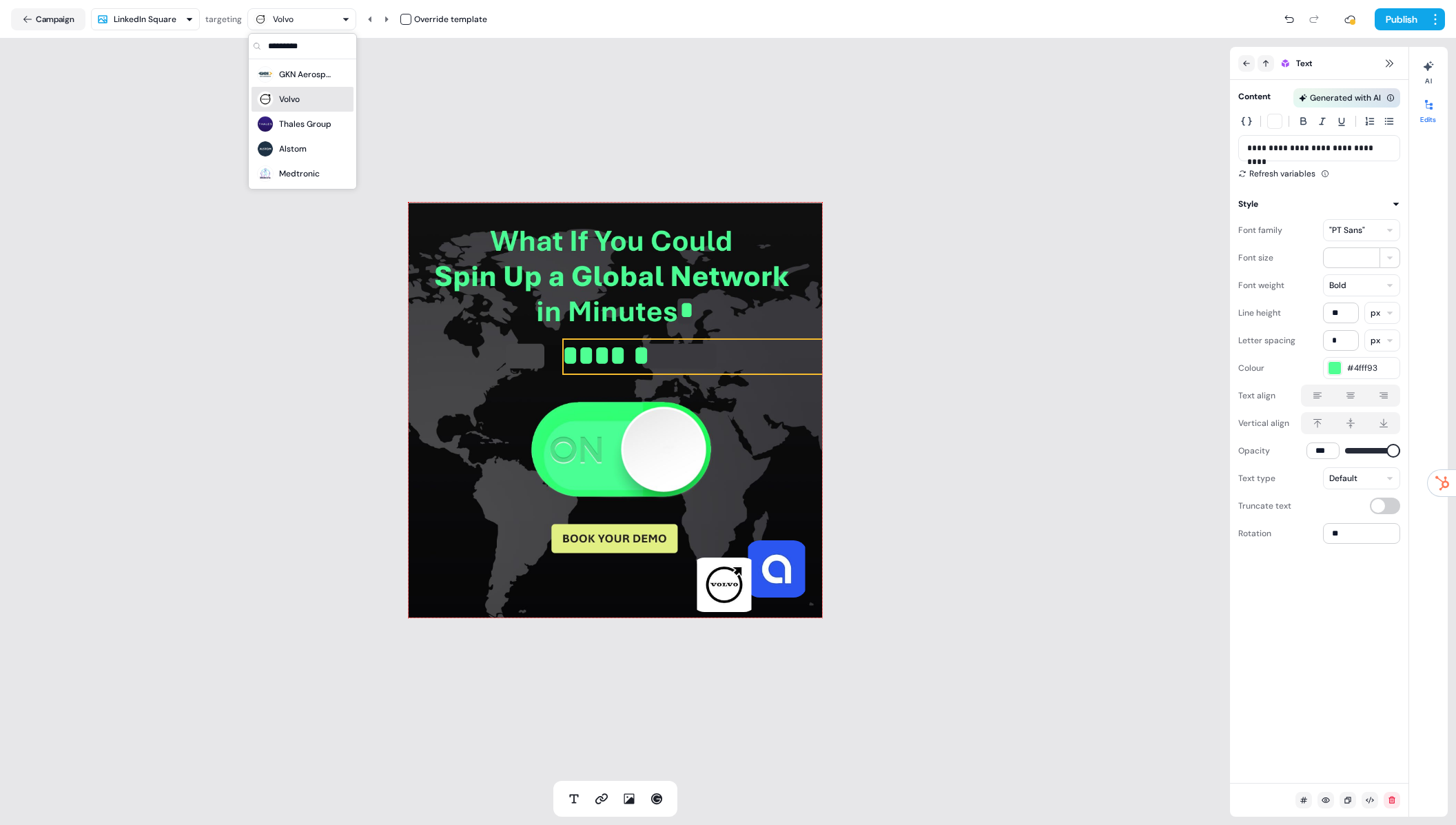click on "GKN Aerospace" at bounding box center [296, 74] 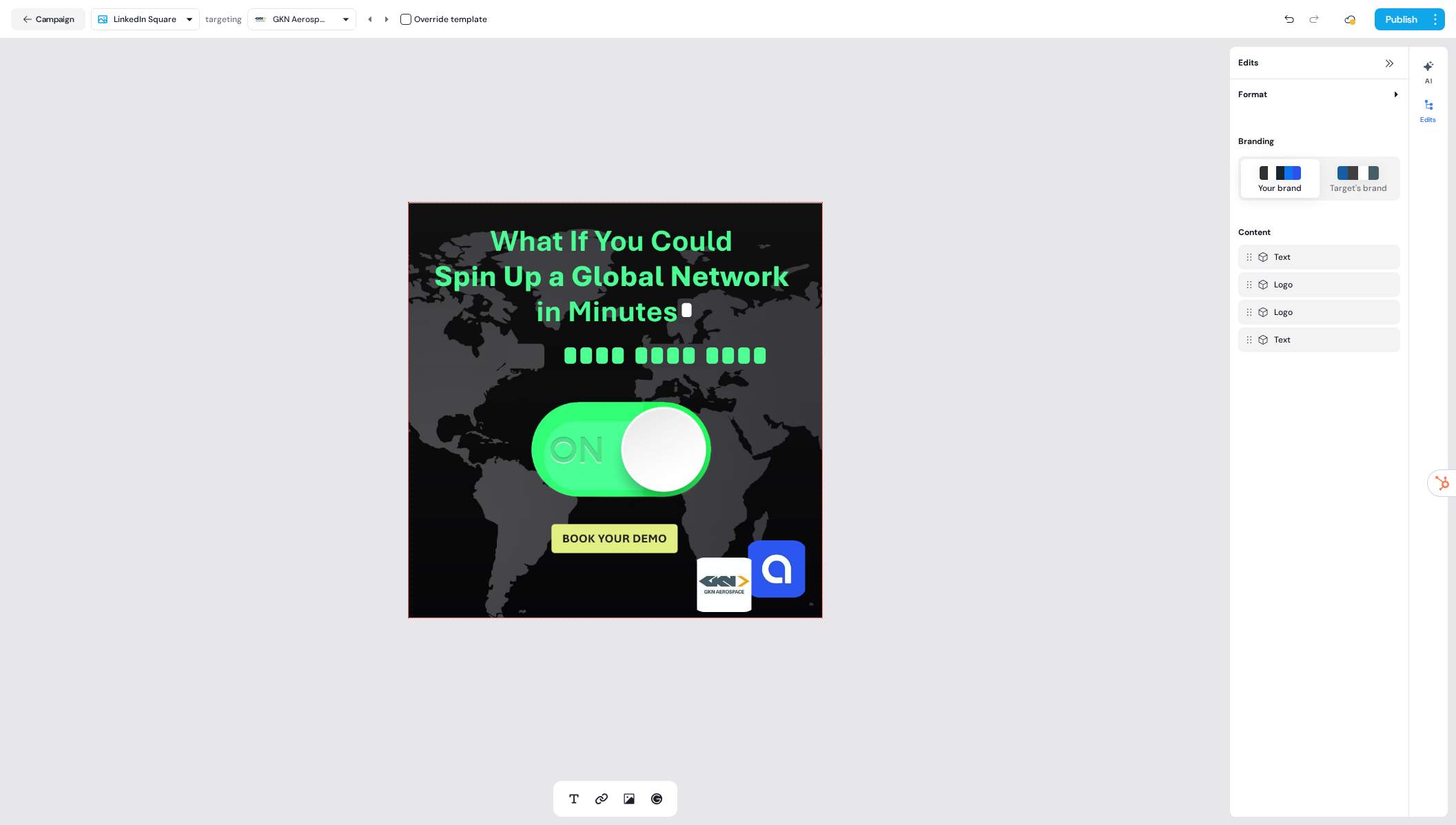 click on "GKN Aerospace" at bounding box center [300, 19] 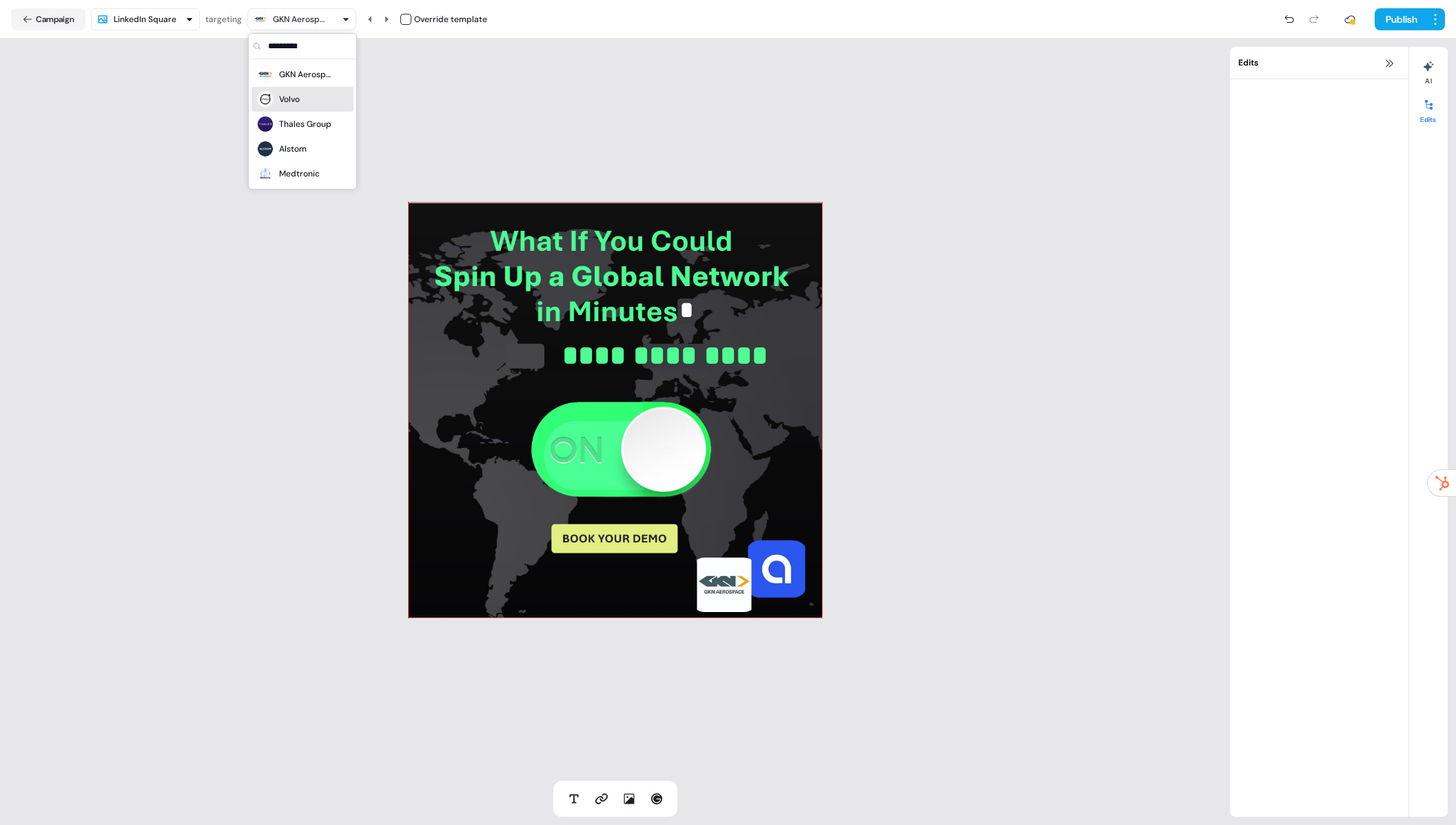click on "**********" at bounding box center (739, 356) 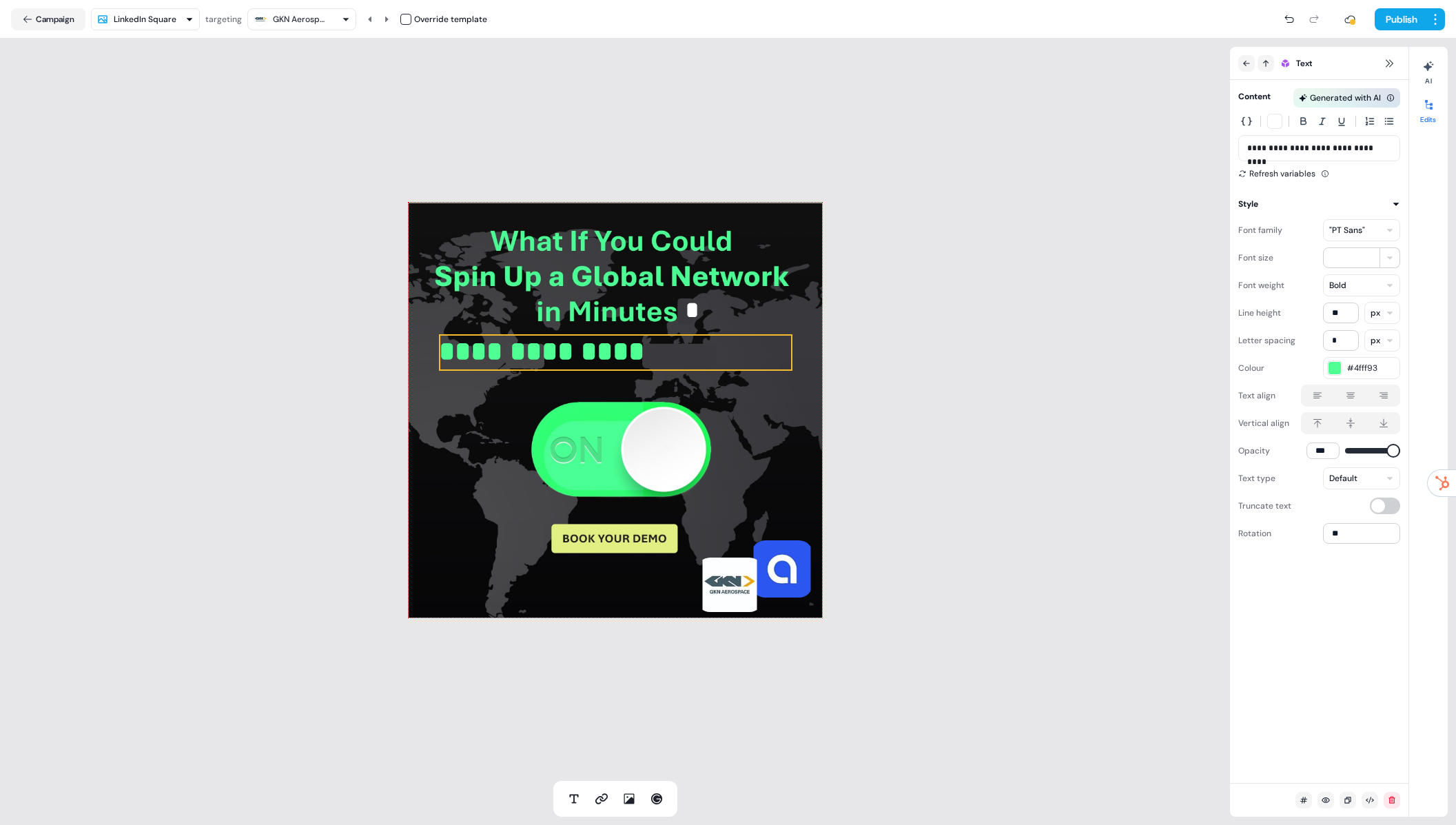 scroll, scrollTop: 0, scrollLeft: 0, axis: both 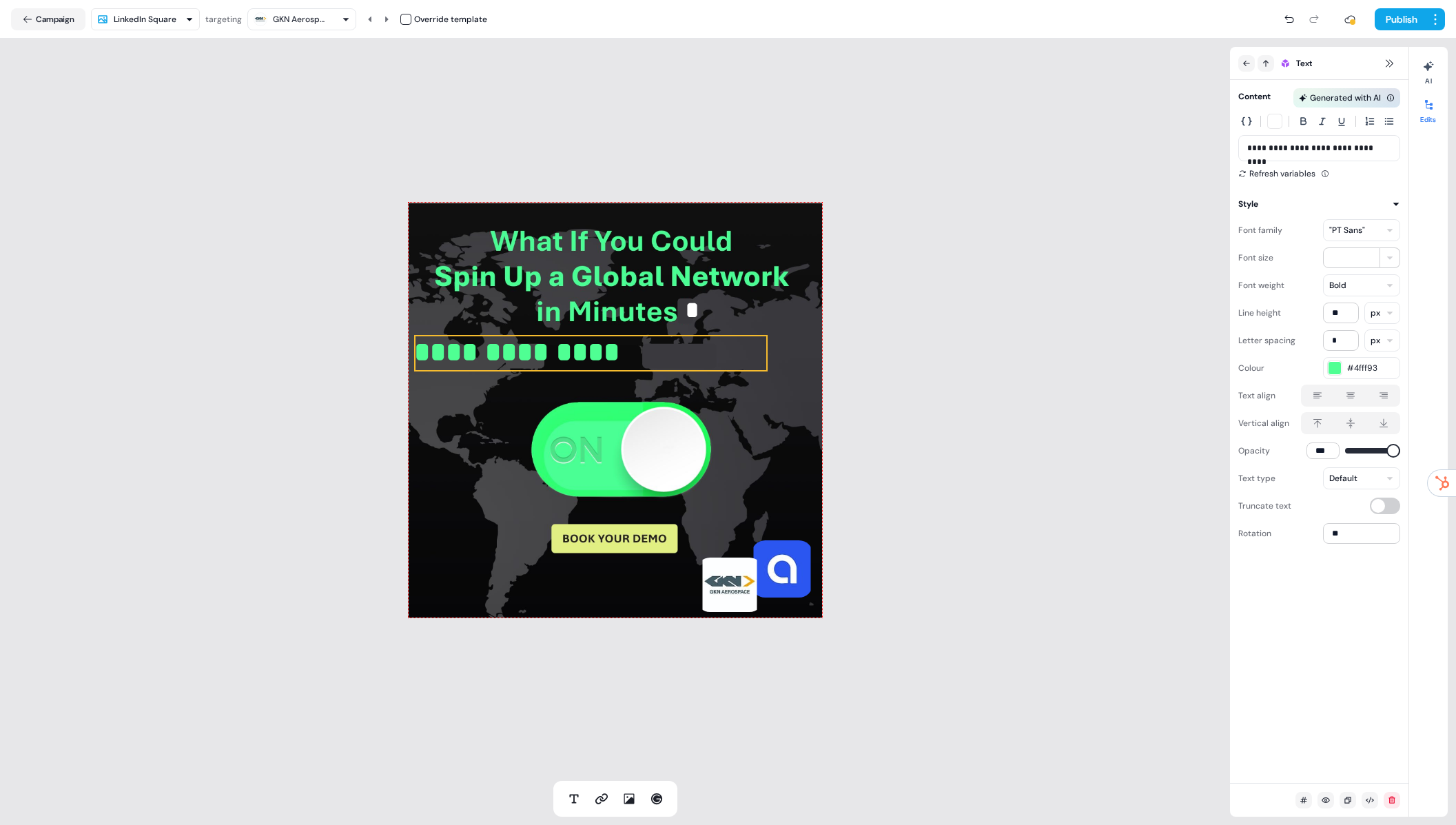 drag, startPoint x: 712, startPoint y: 310, endPoint x: 695, endPoint y: 309, distance: 17.029386 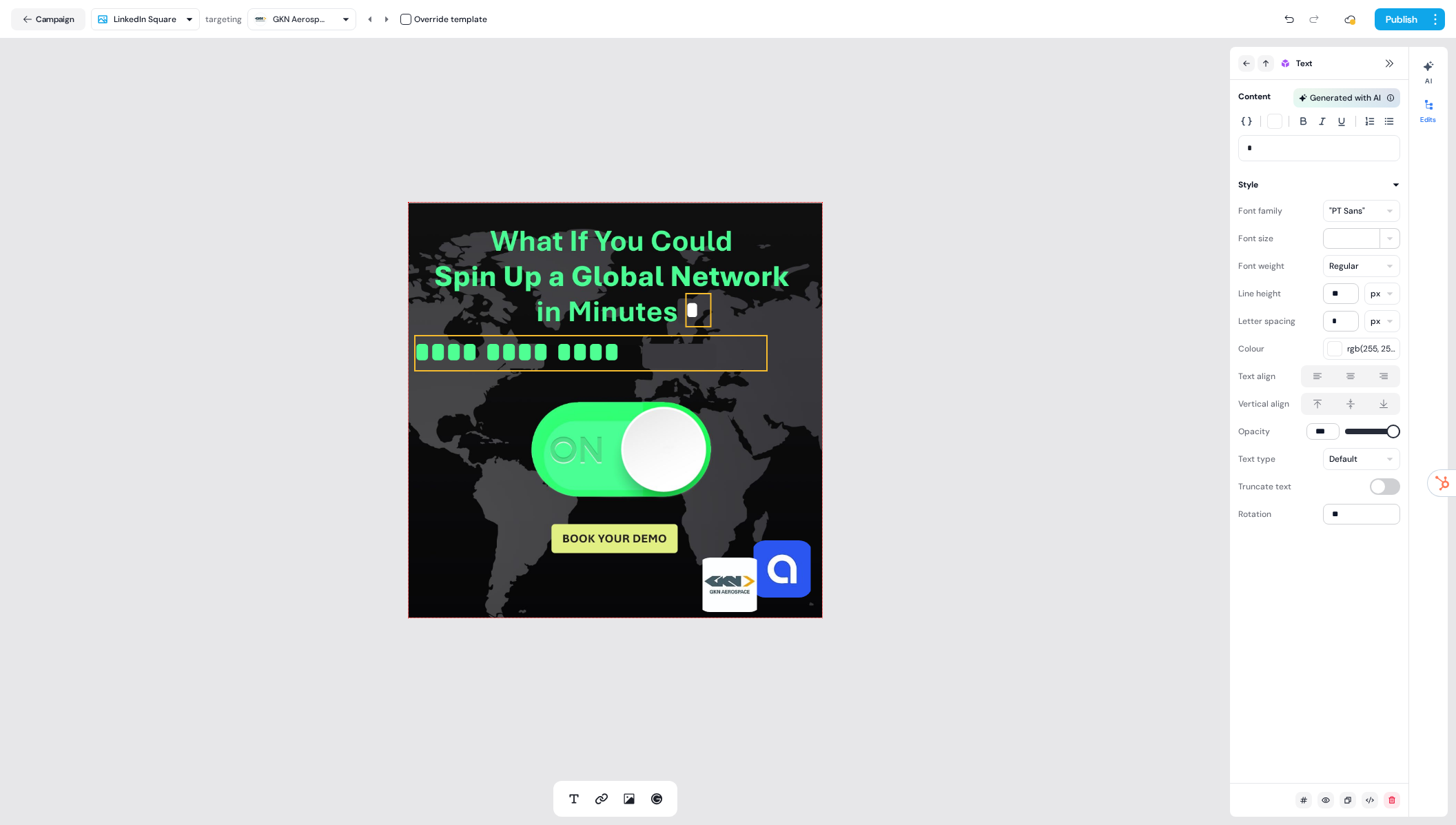 drag, startPoint x: 743, startPoint y: 352, endPoint x: 759, endPoint y: 354, distance: 16.124515 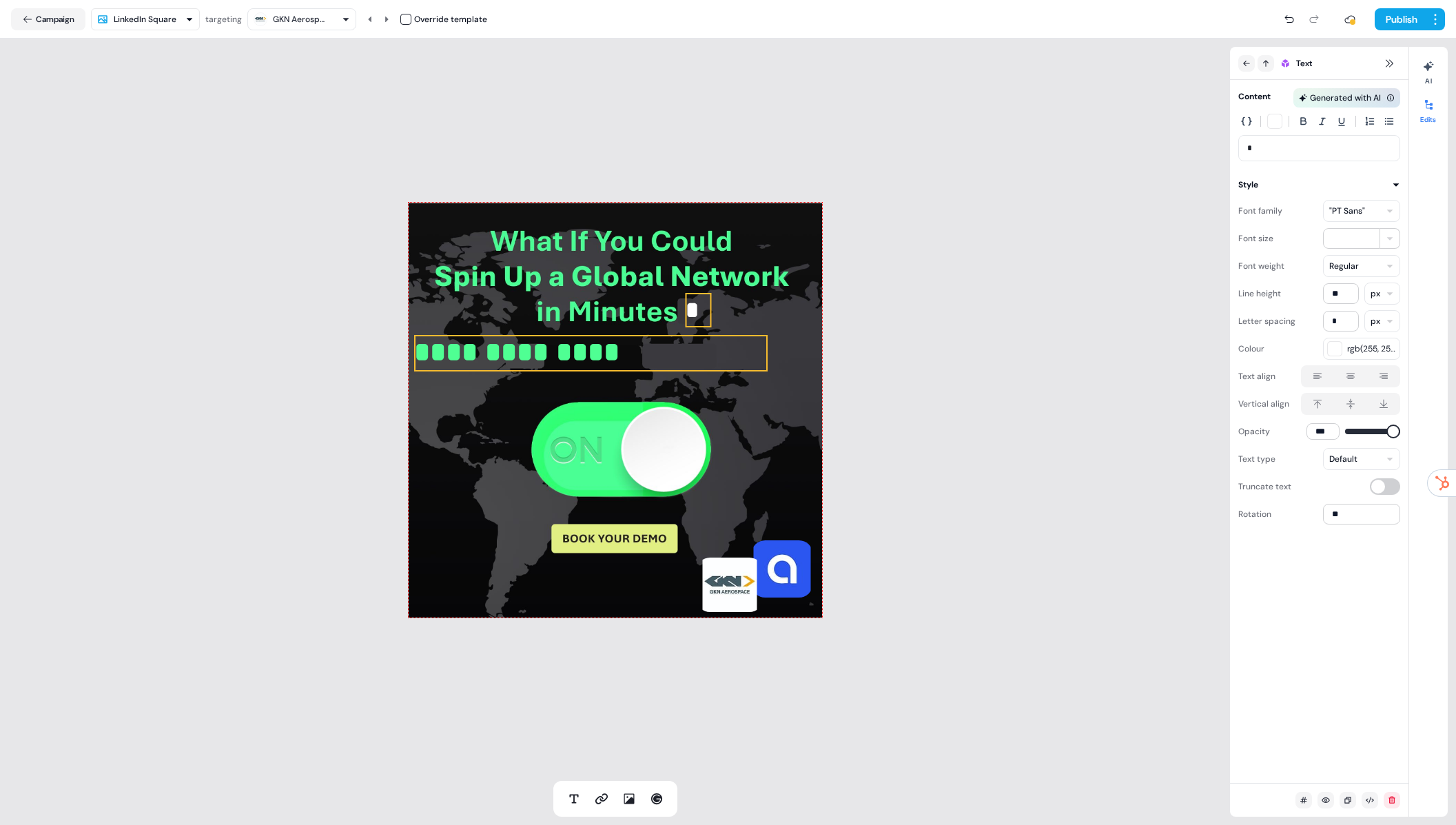 click on "**********" at bounding box center (591, 352) 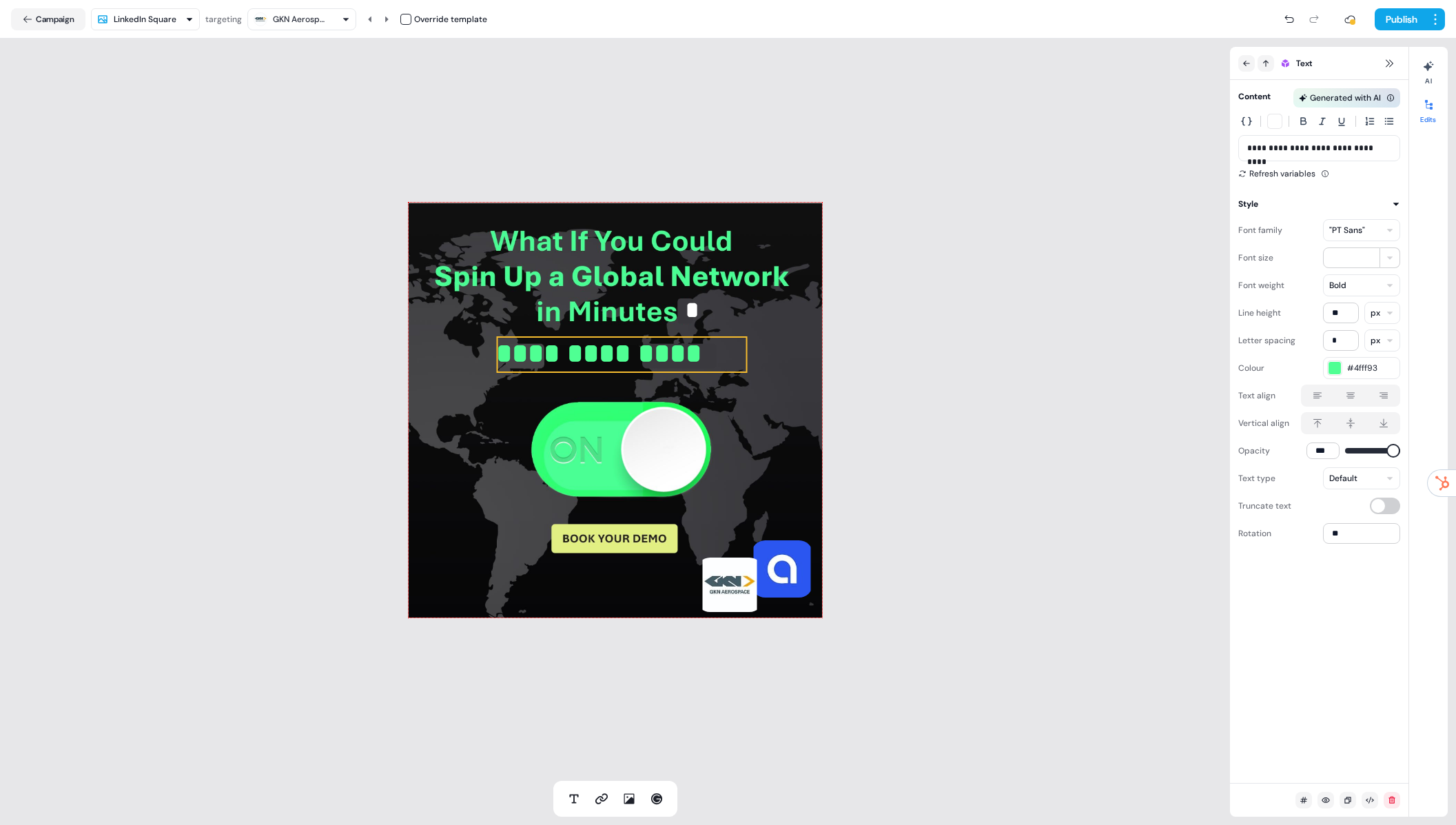 click on "**********" at bounding box center [622, 354] 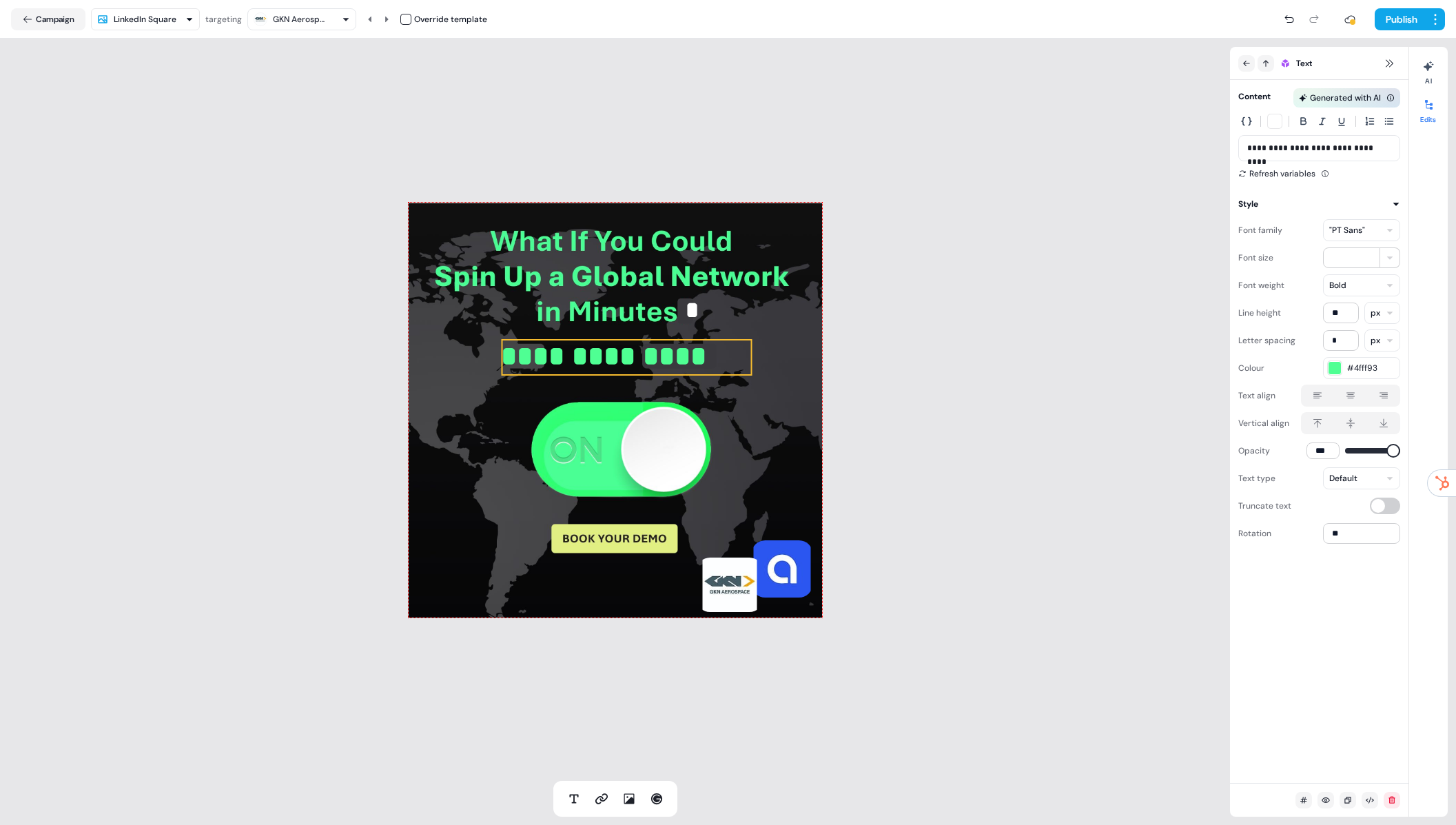 click 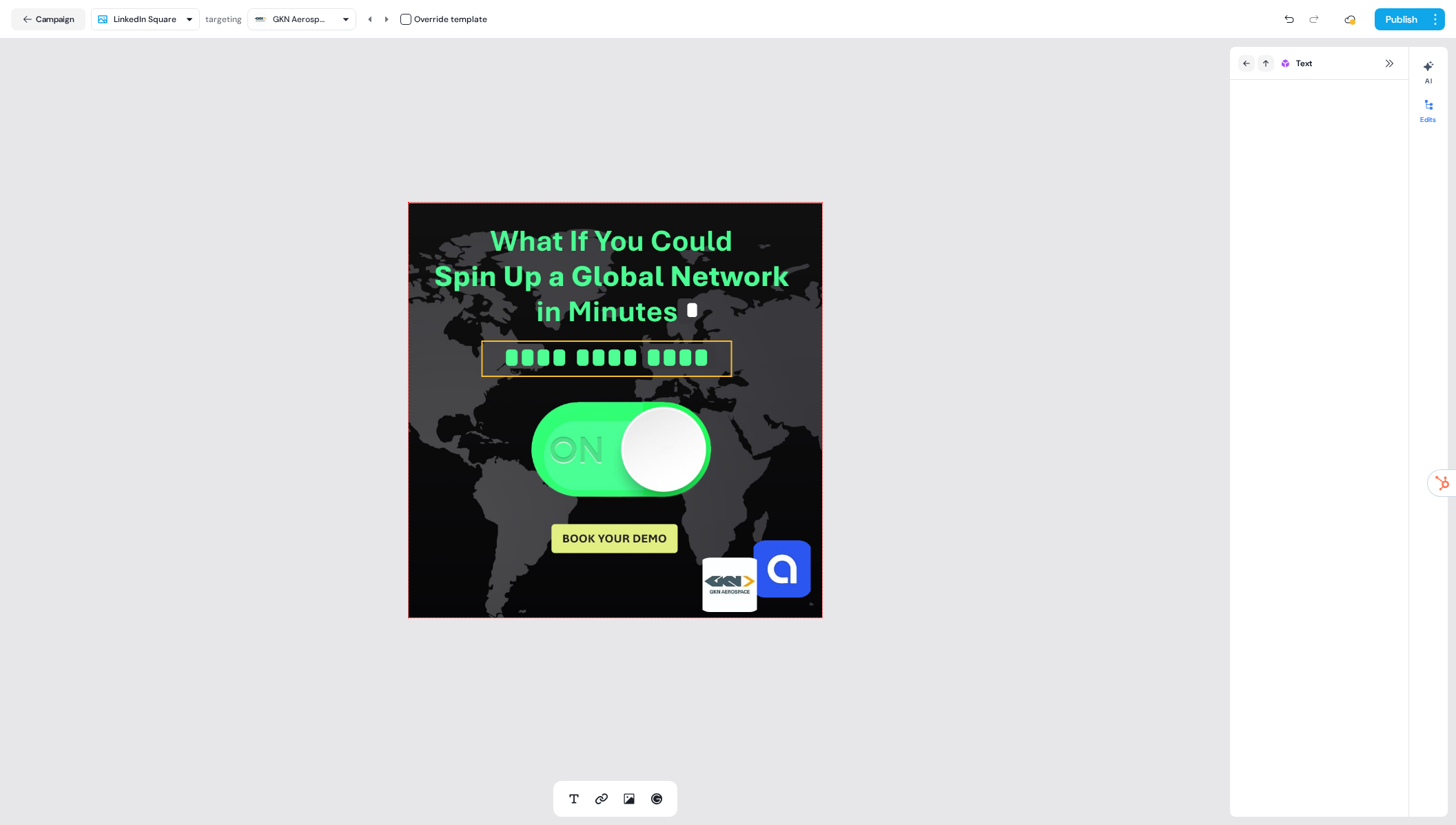 click on "**********" at bounding box center (615, 409) 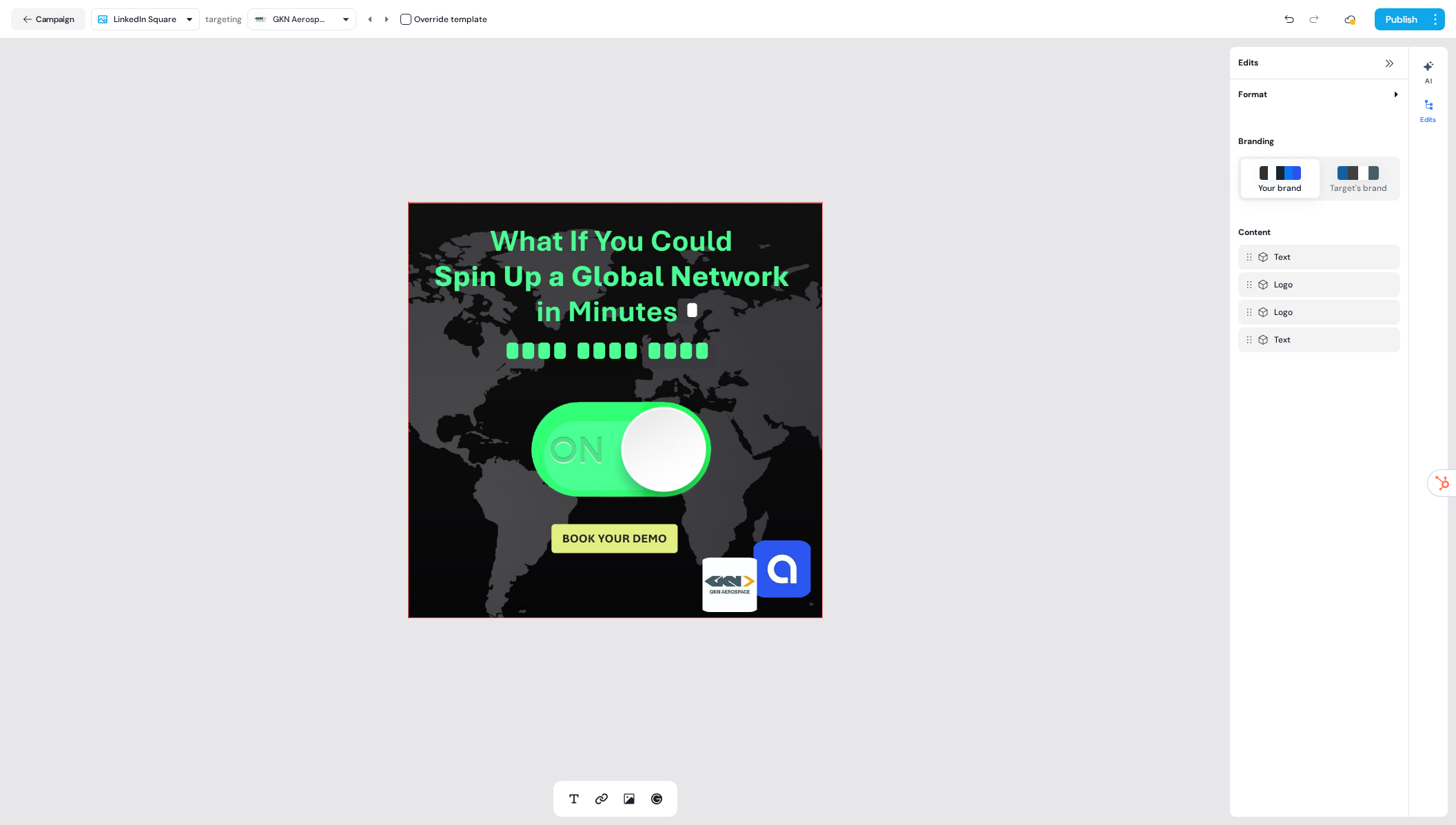 click on "**********" at bounding box center (615, 409) 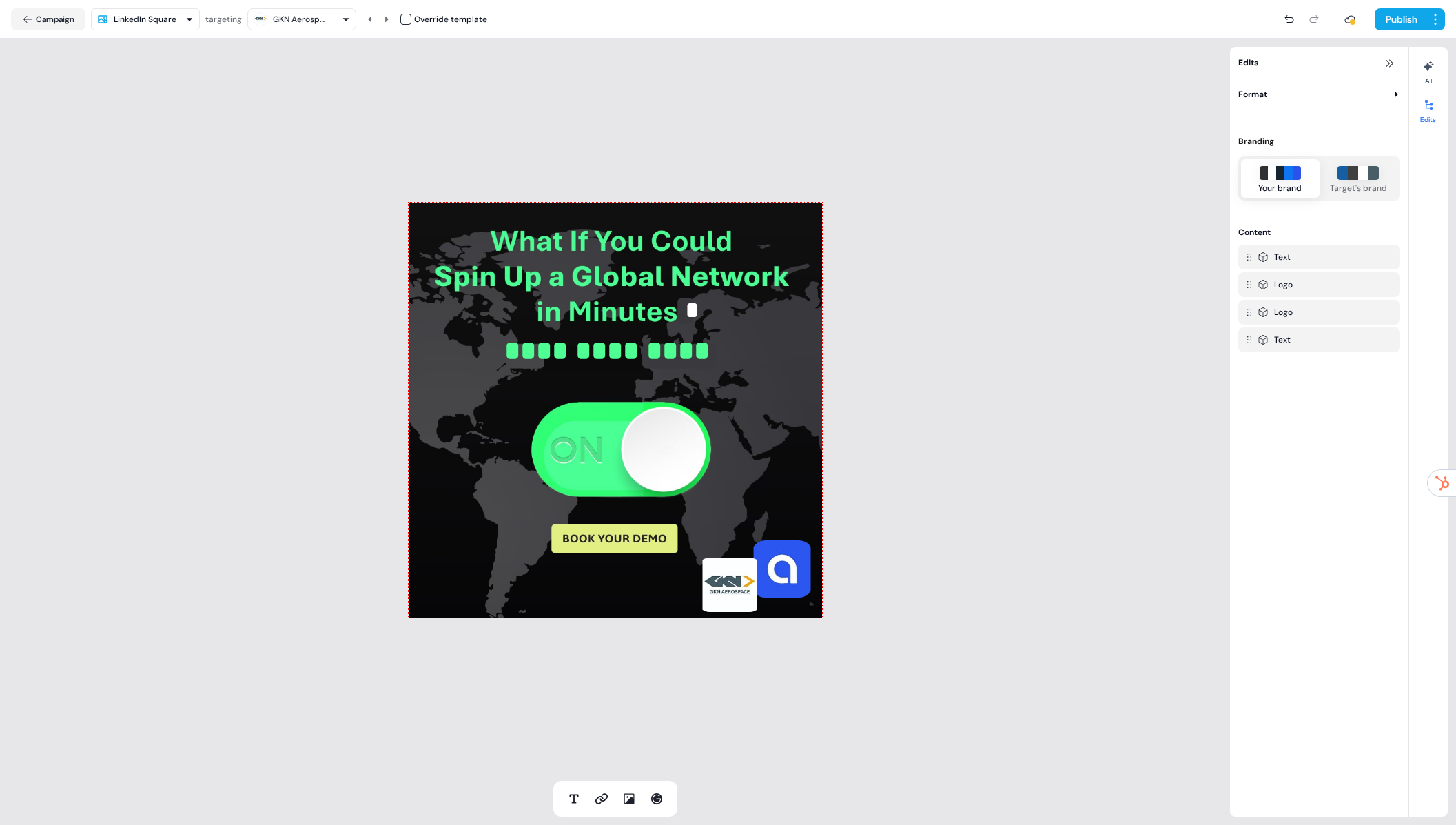 click on "GKN Aerospace" at bounding box center [300, 19] 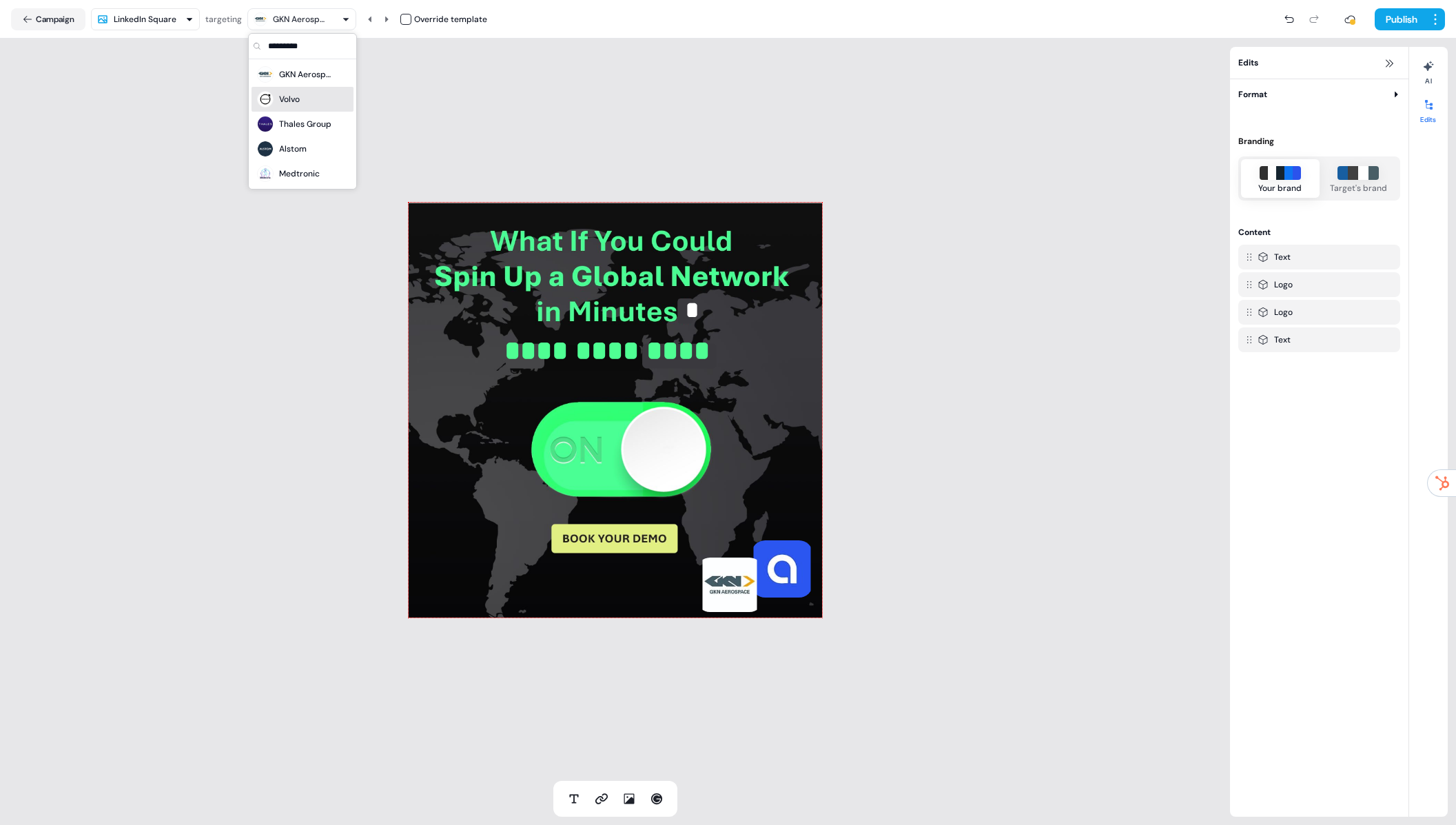 click on "Volvo" at bounding box center [289, 99] 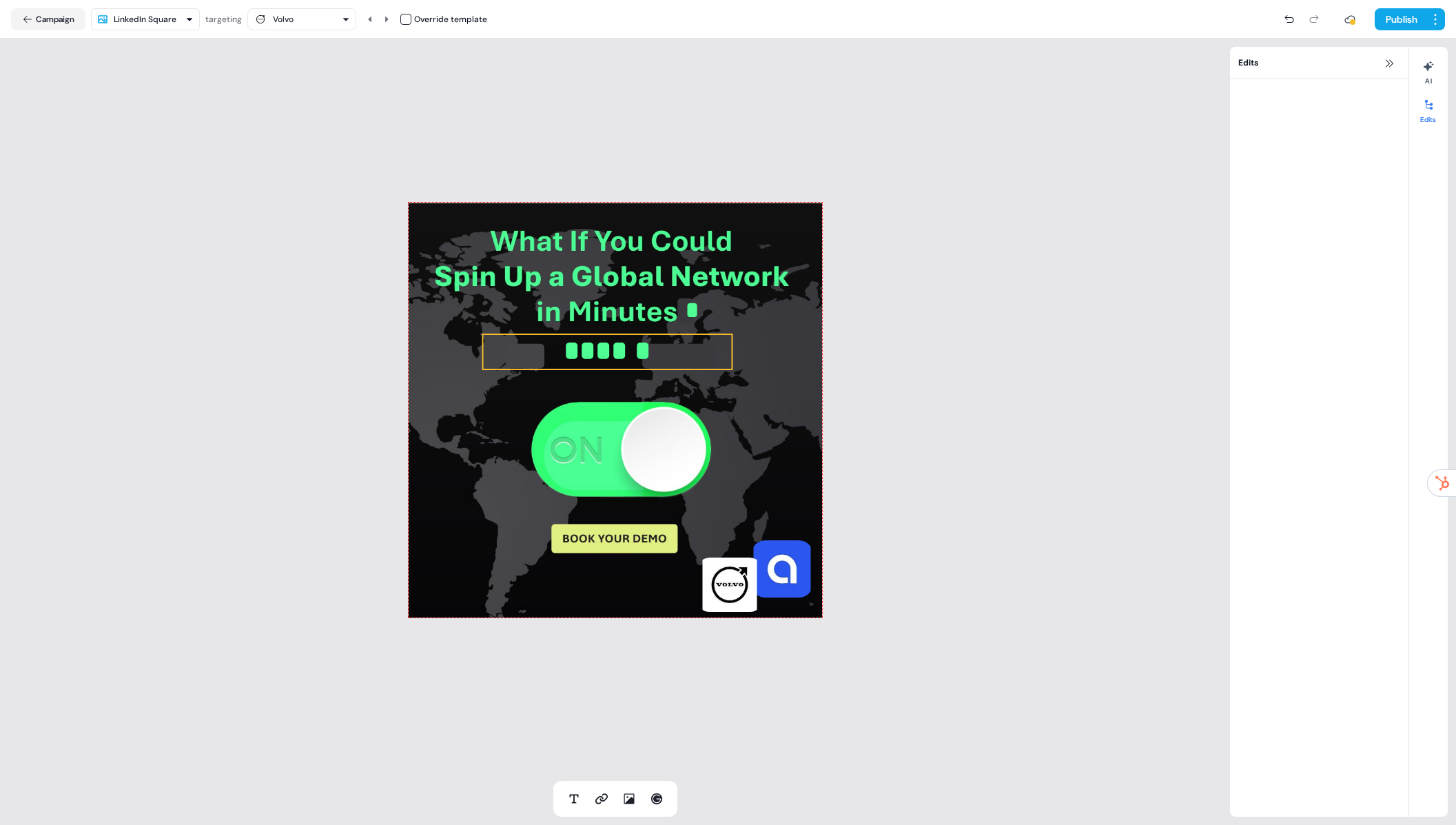 click on "******" at bounding box center (607, 351) 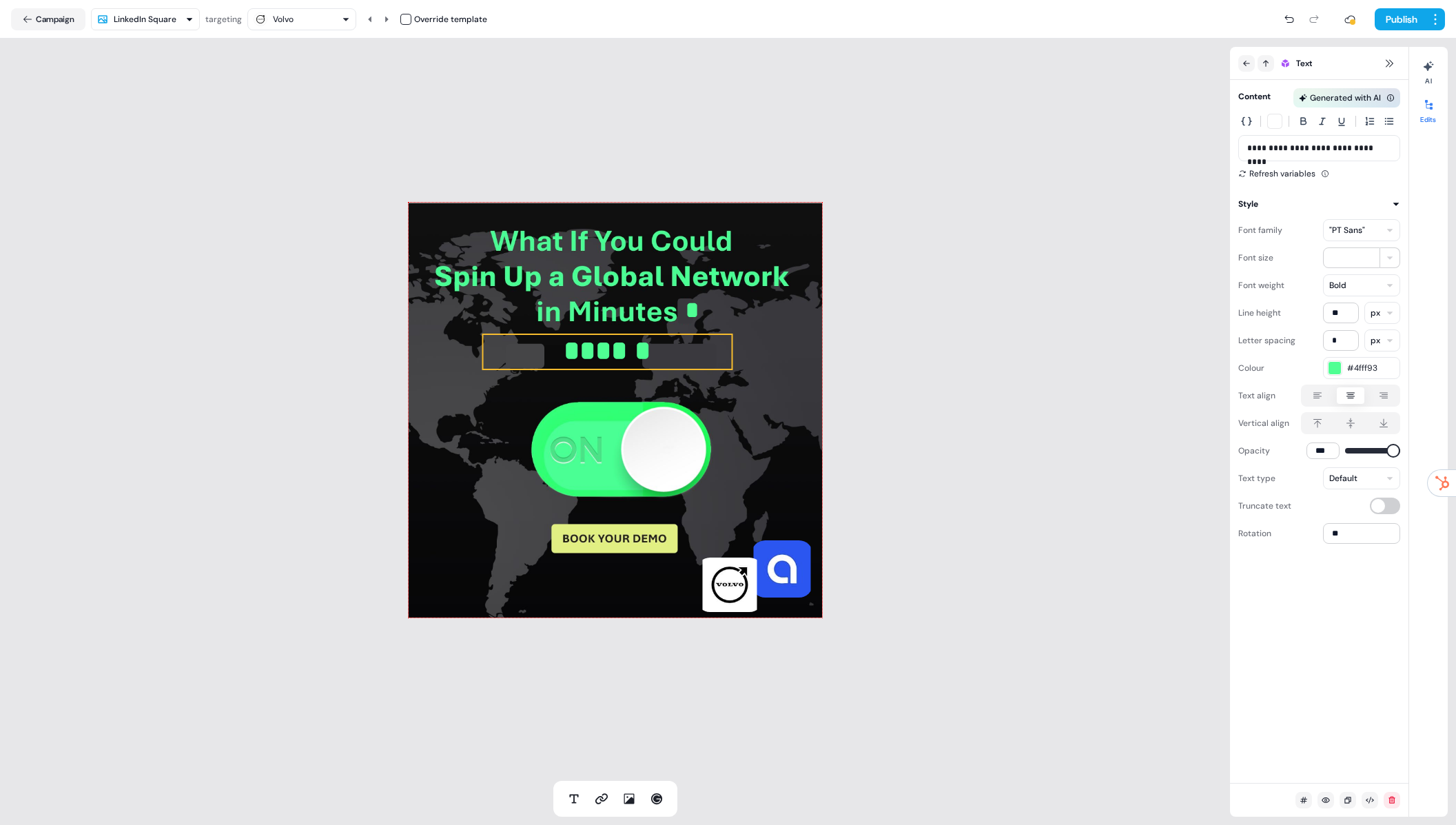 click on "****** *
To pick up a draggable item, press the space bar.
While dragging, use the arrow keys to move the item.
Press space again to drop the item in its new position, or press escape to cancel." at bounding box center (615, 409) 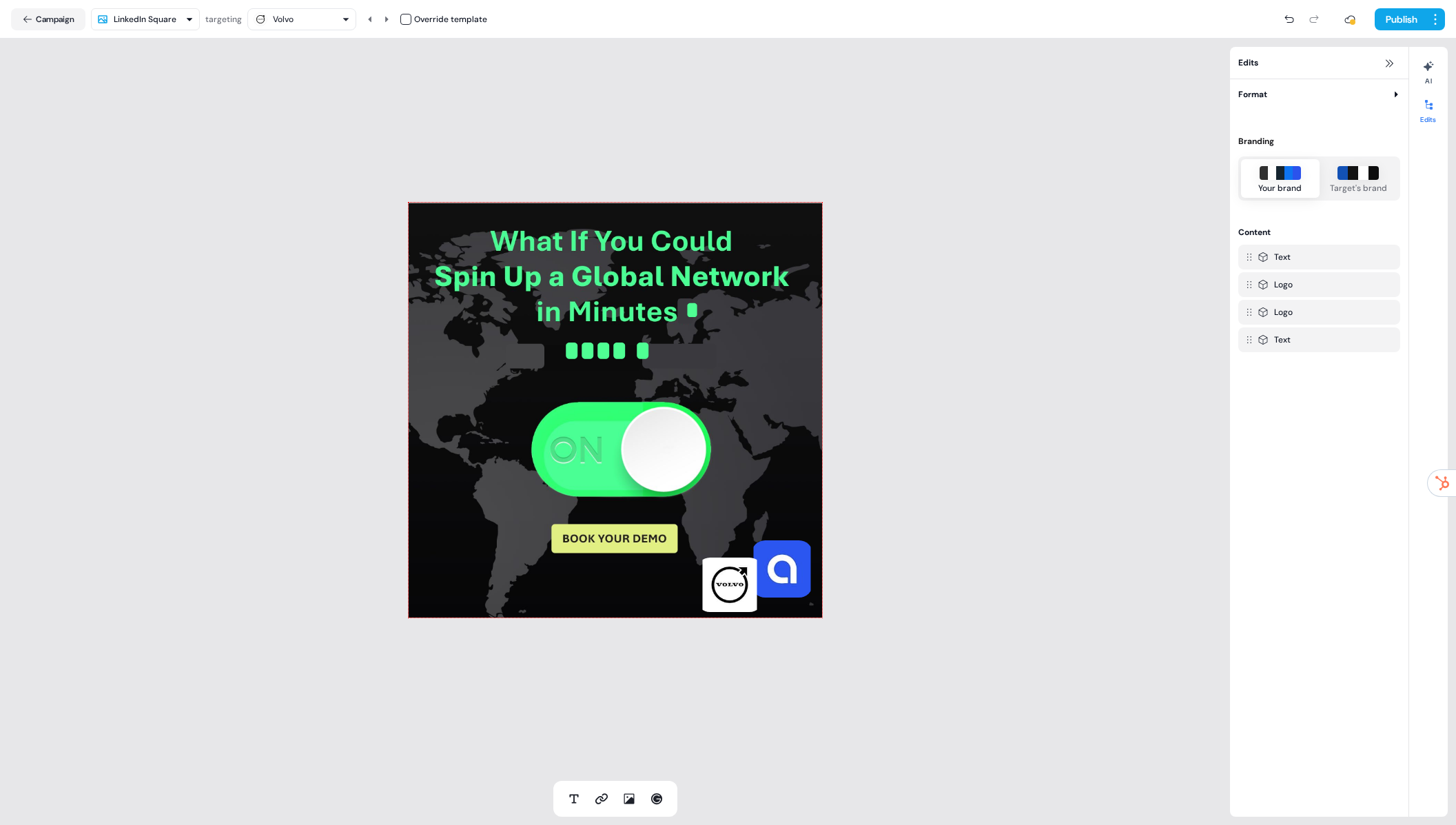 click on "Volvo" at bounding box center (302, 19) 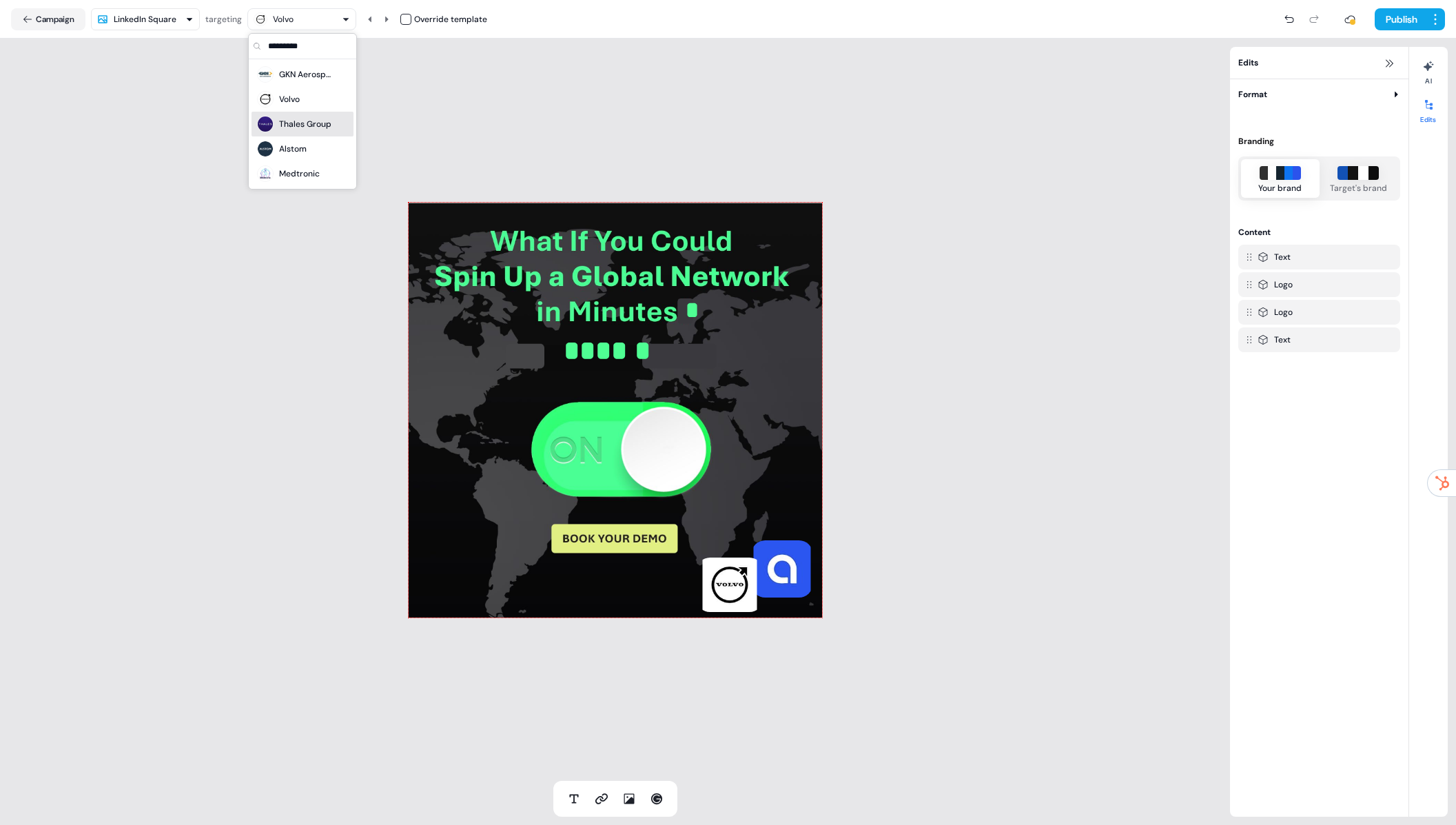 click on "Thales Group" at bounding box center [305, 124] 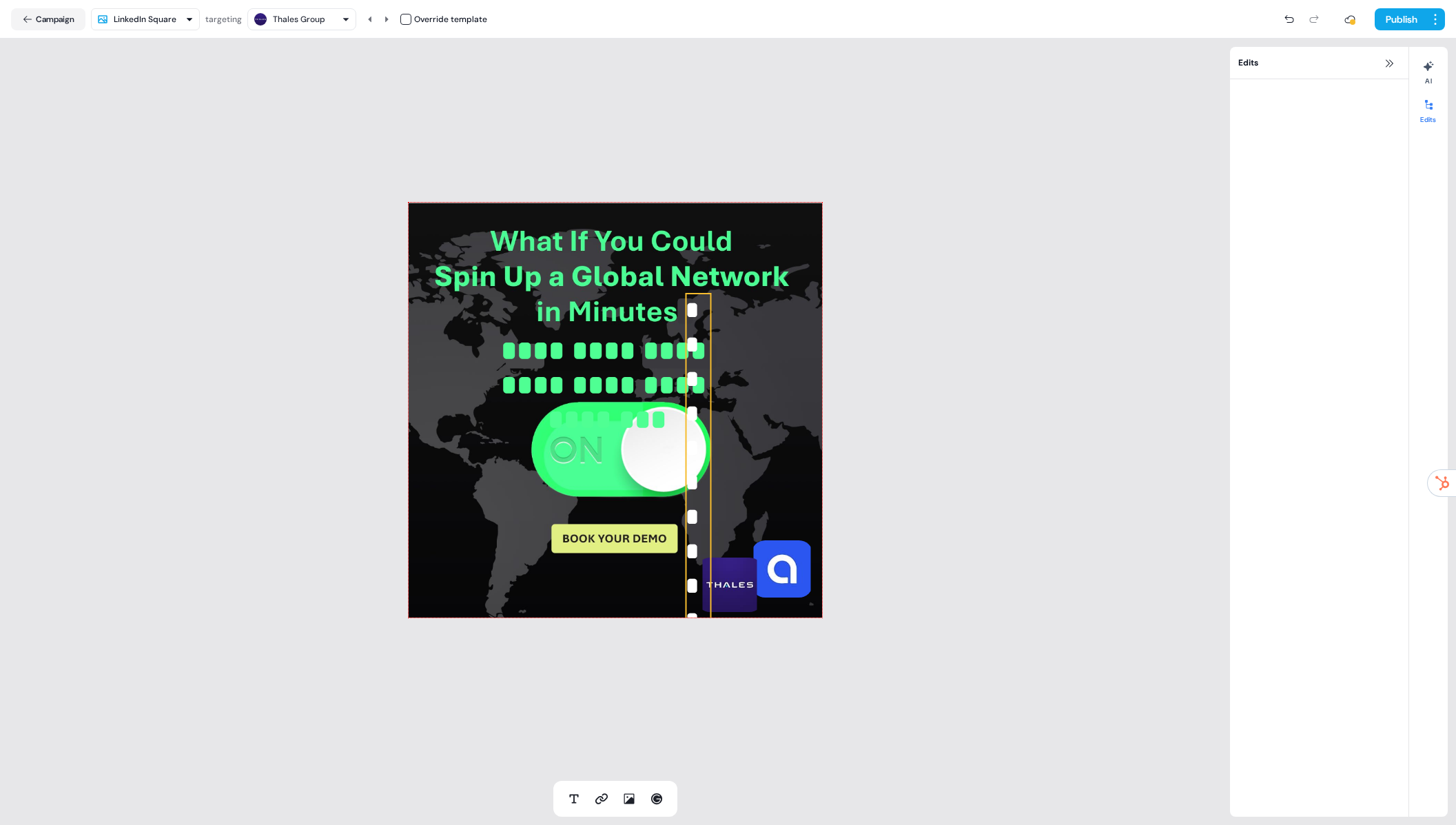 click on "**********" at bounding box center [698, 517] 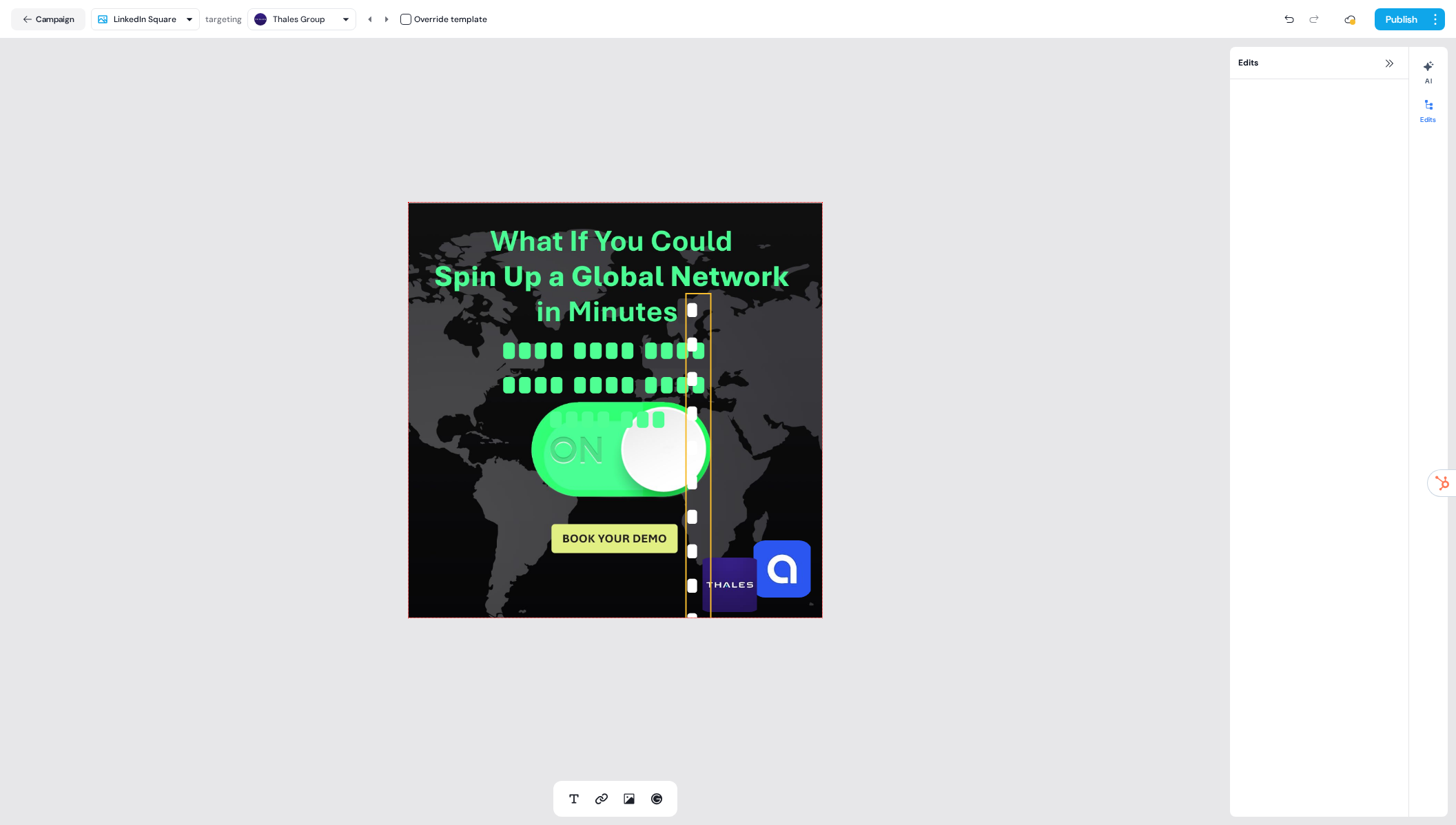 click on "**********" at bounding box center (698, 517) 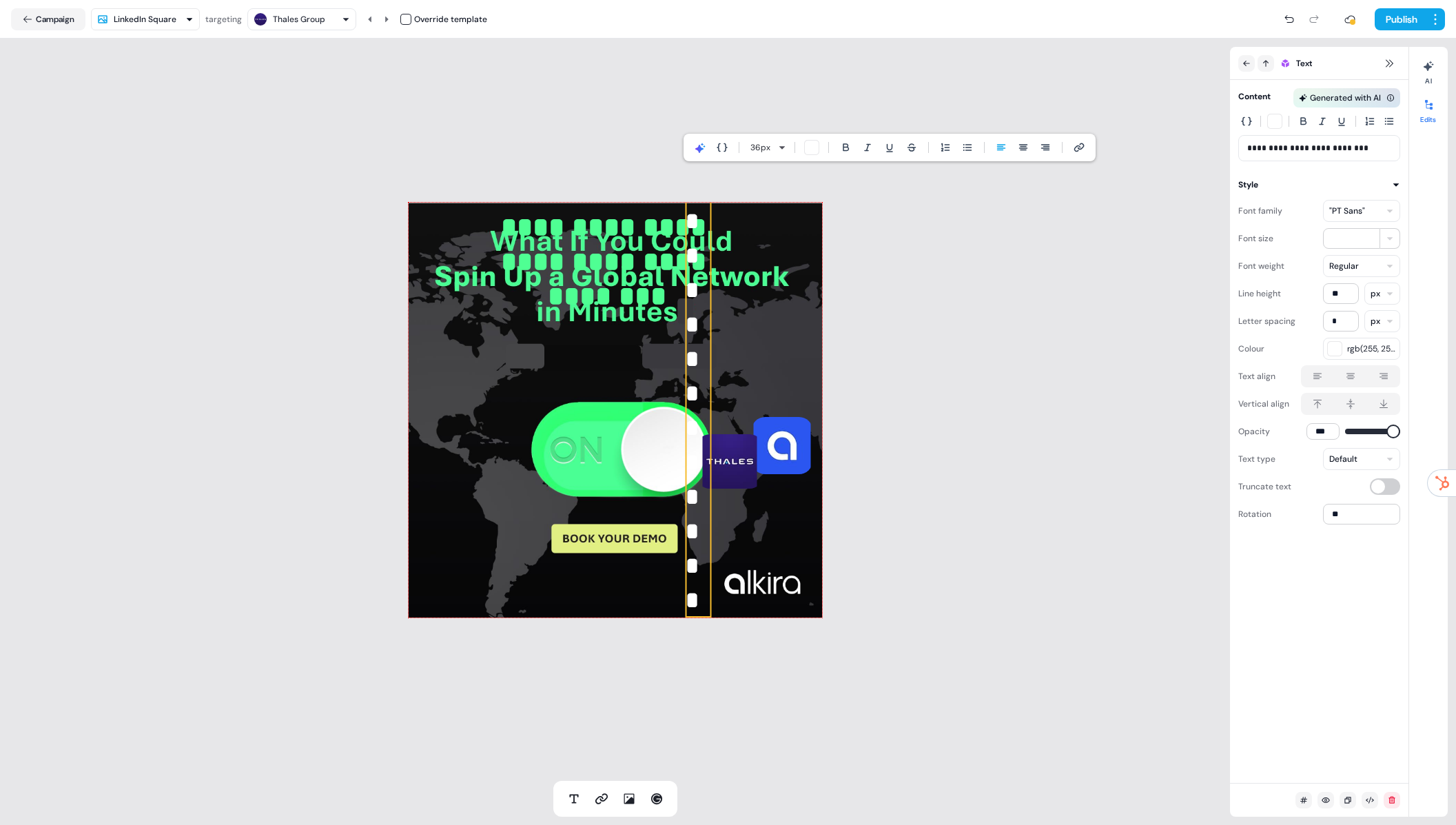 scroll, scrollTop: 0, scrollLeft: 0, axis: both 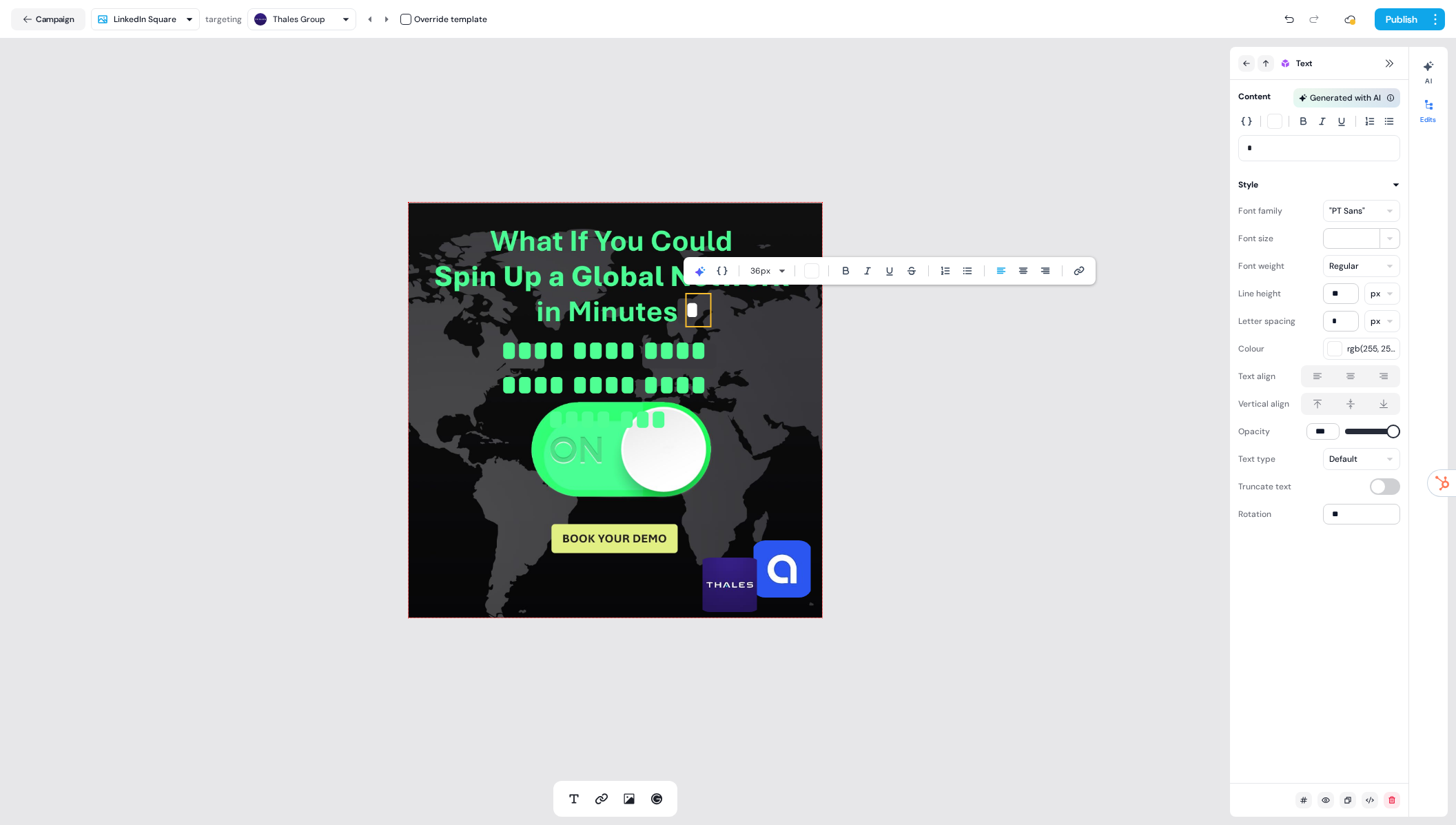 click at bounding box center (812, 271) 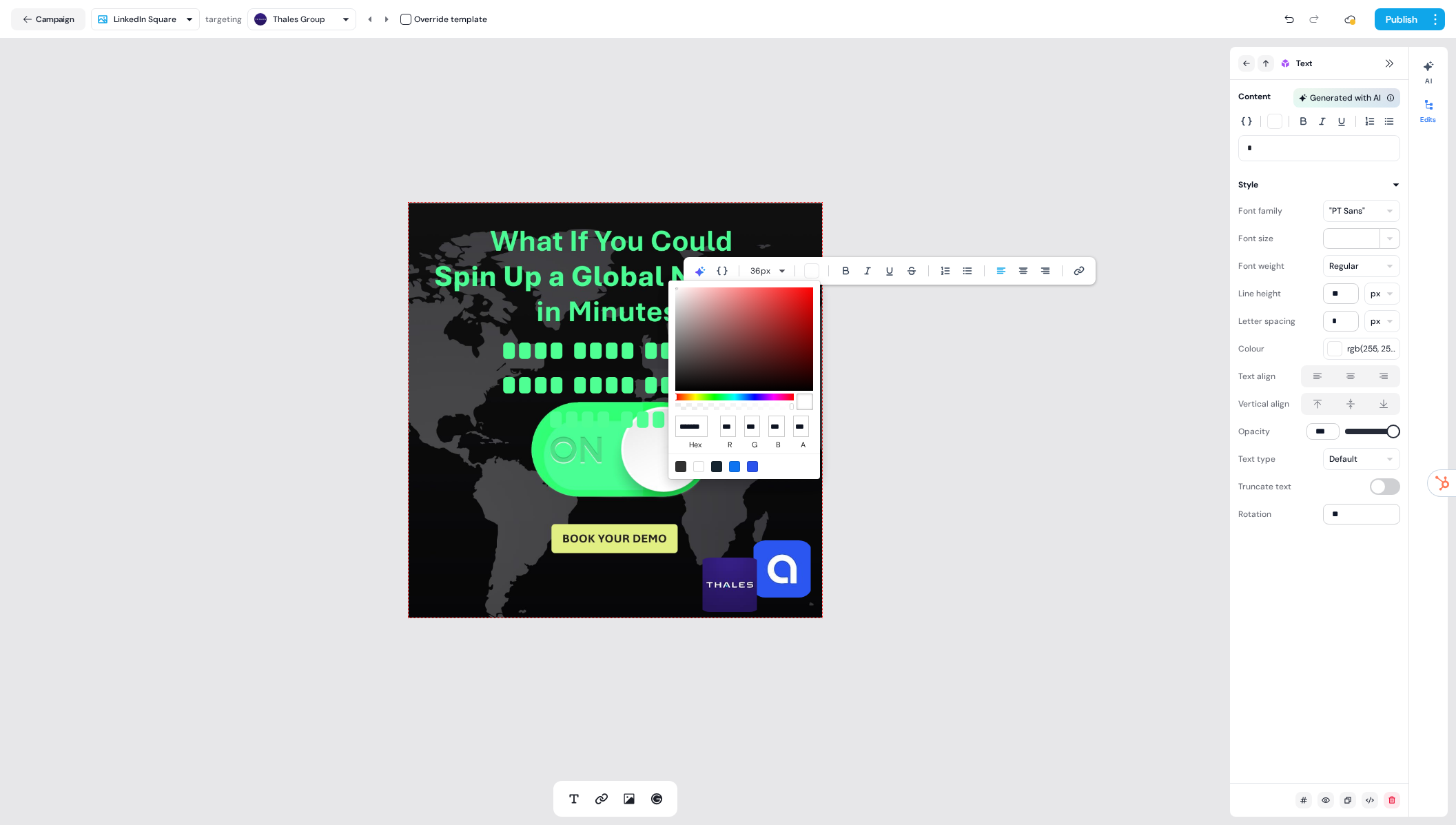 type on "******" 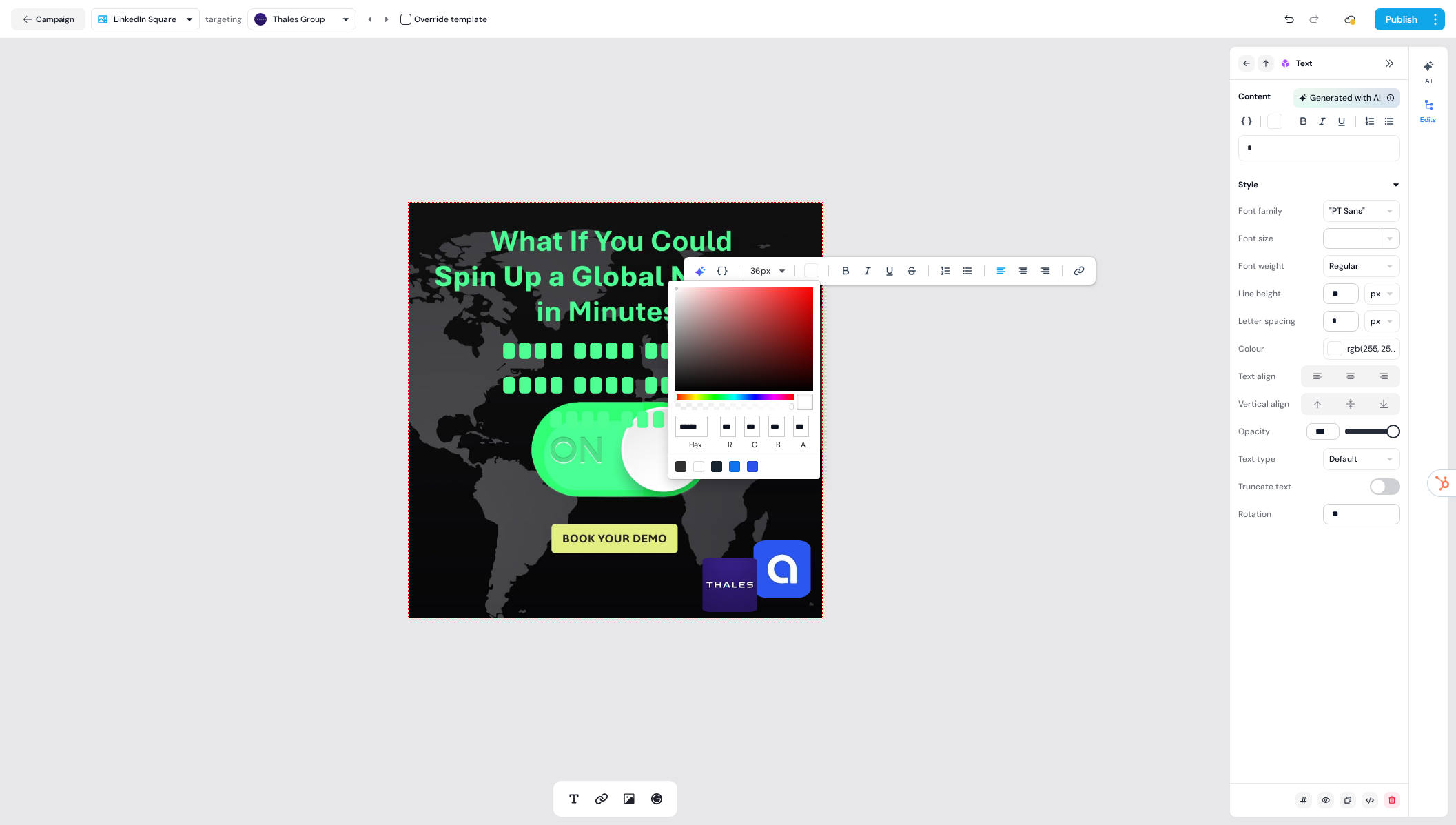 type on "**" 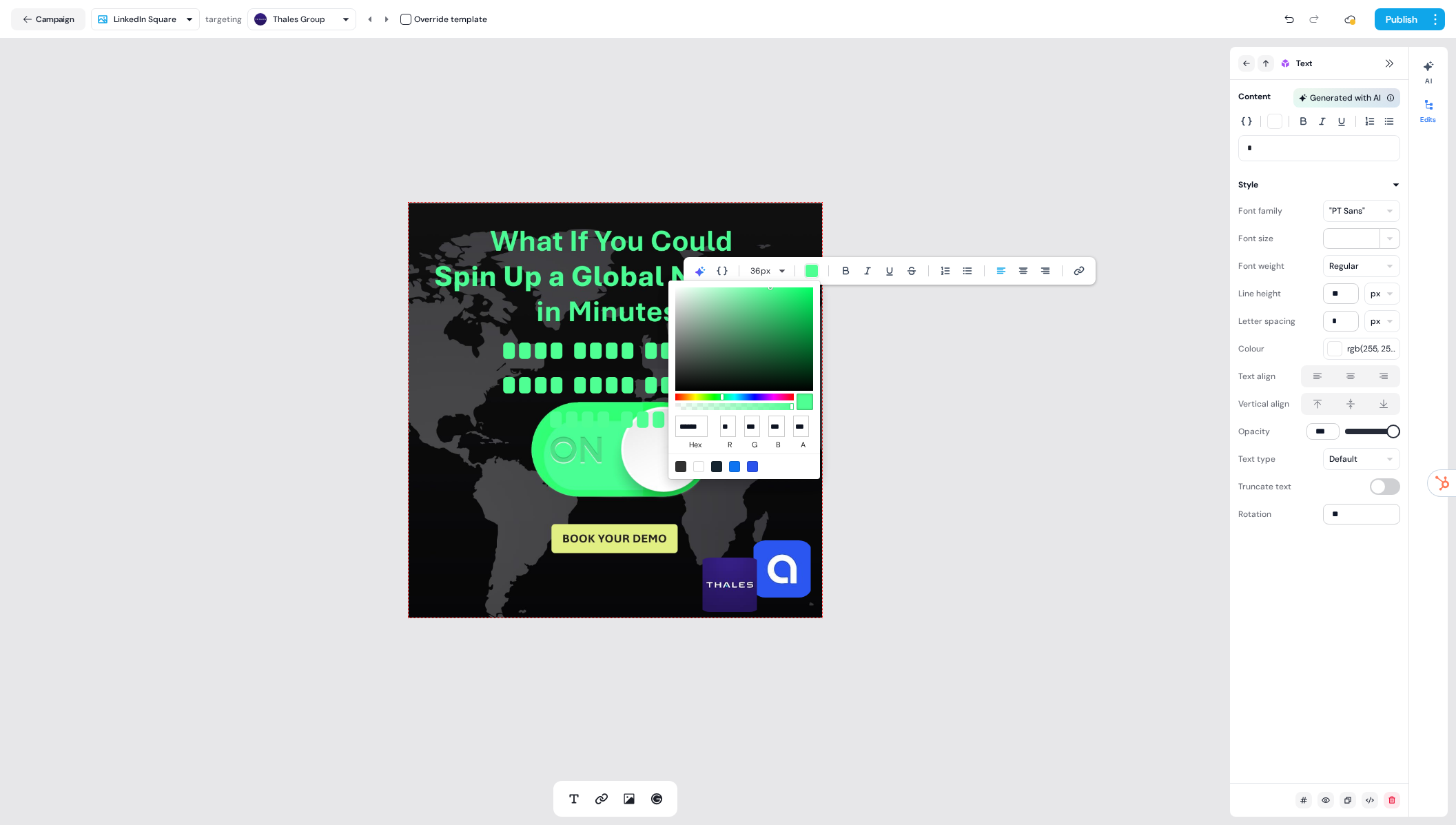 scroll, scrollTop: 0, scrollLeft: 0, axis: both 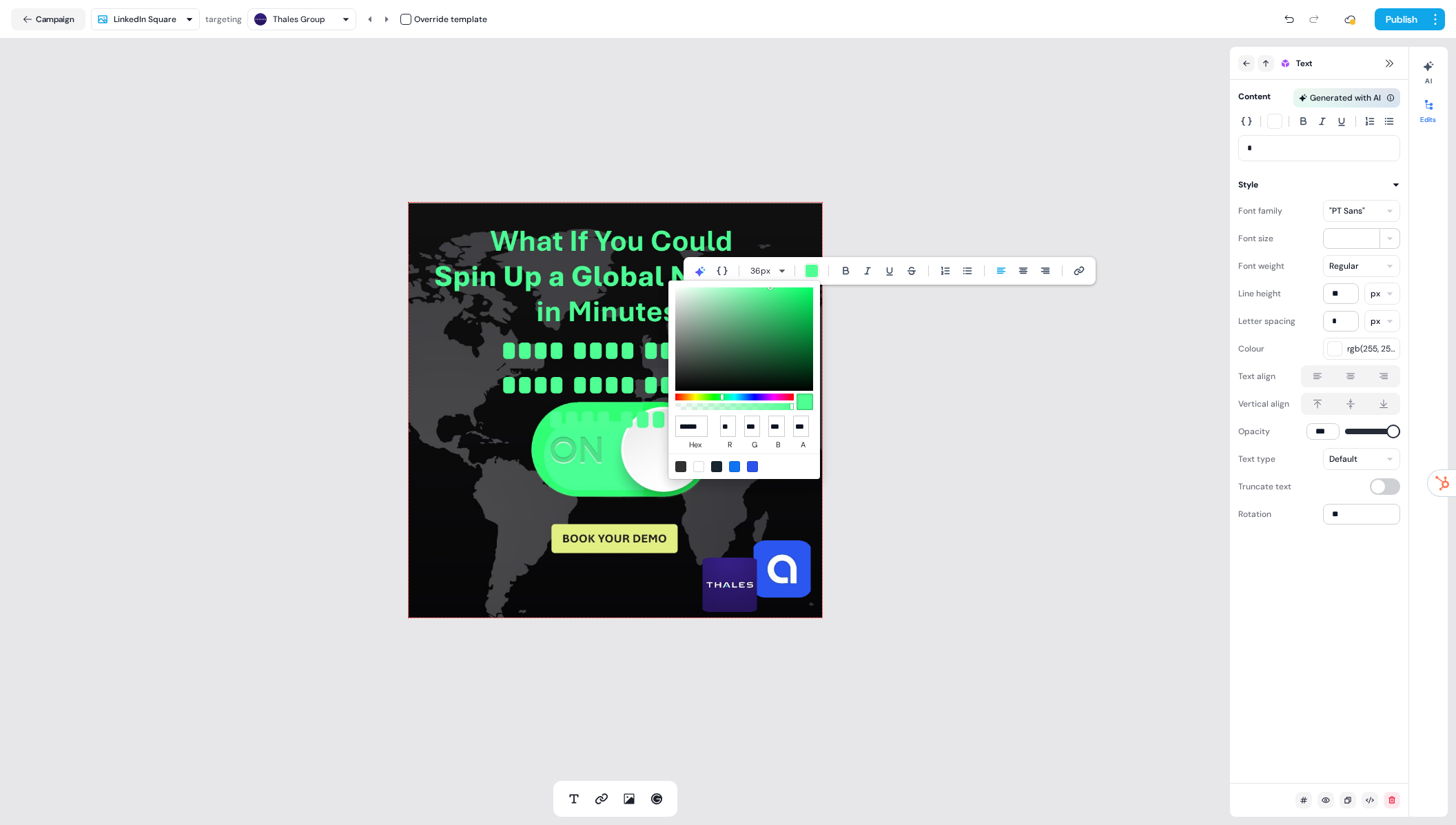 type on "******" 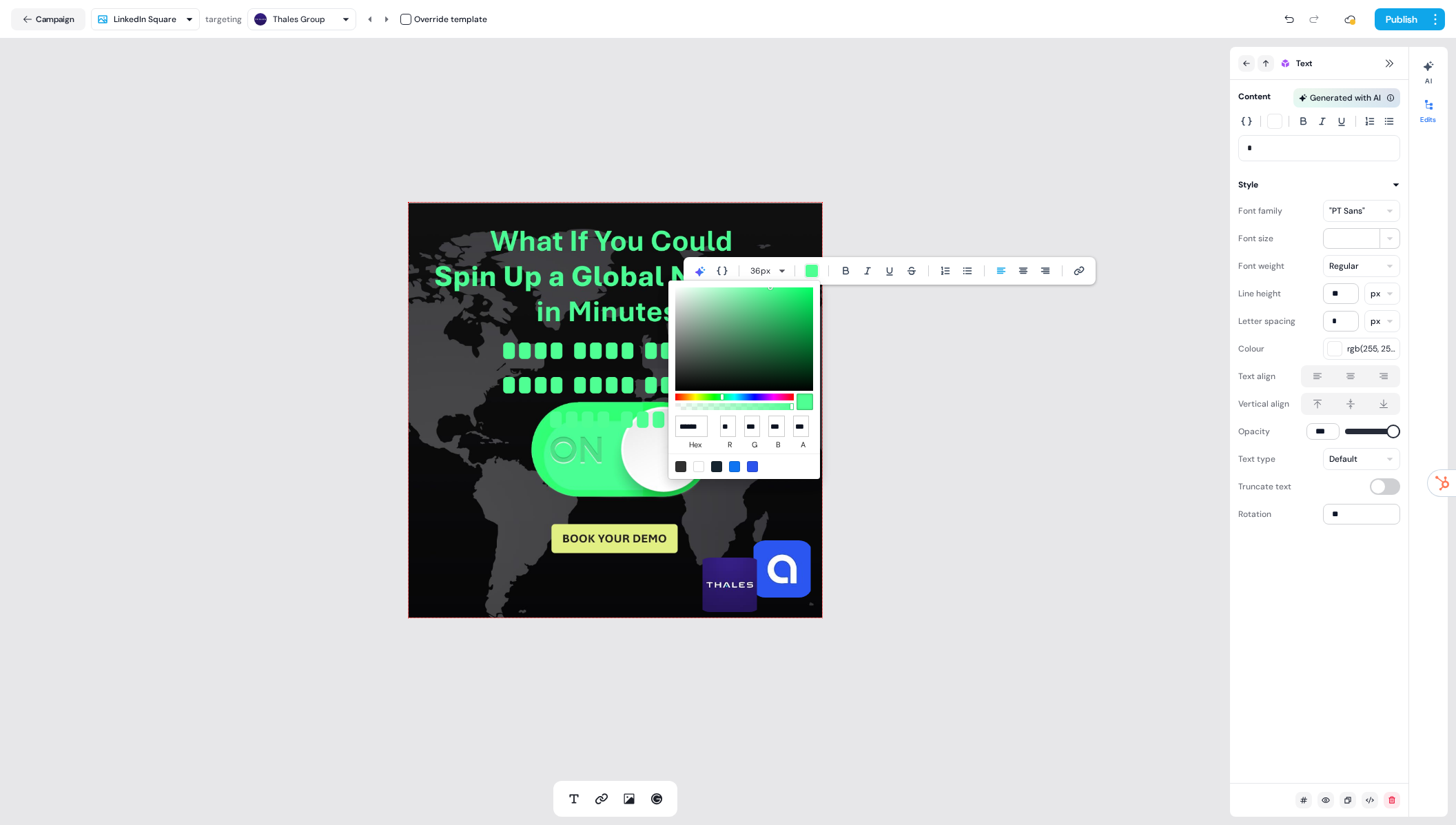 click on "**********" at bounding box center [728, 412] 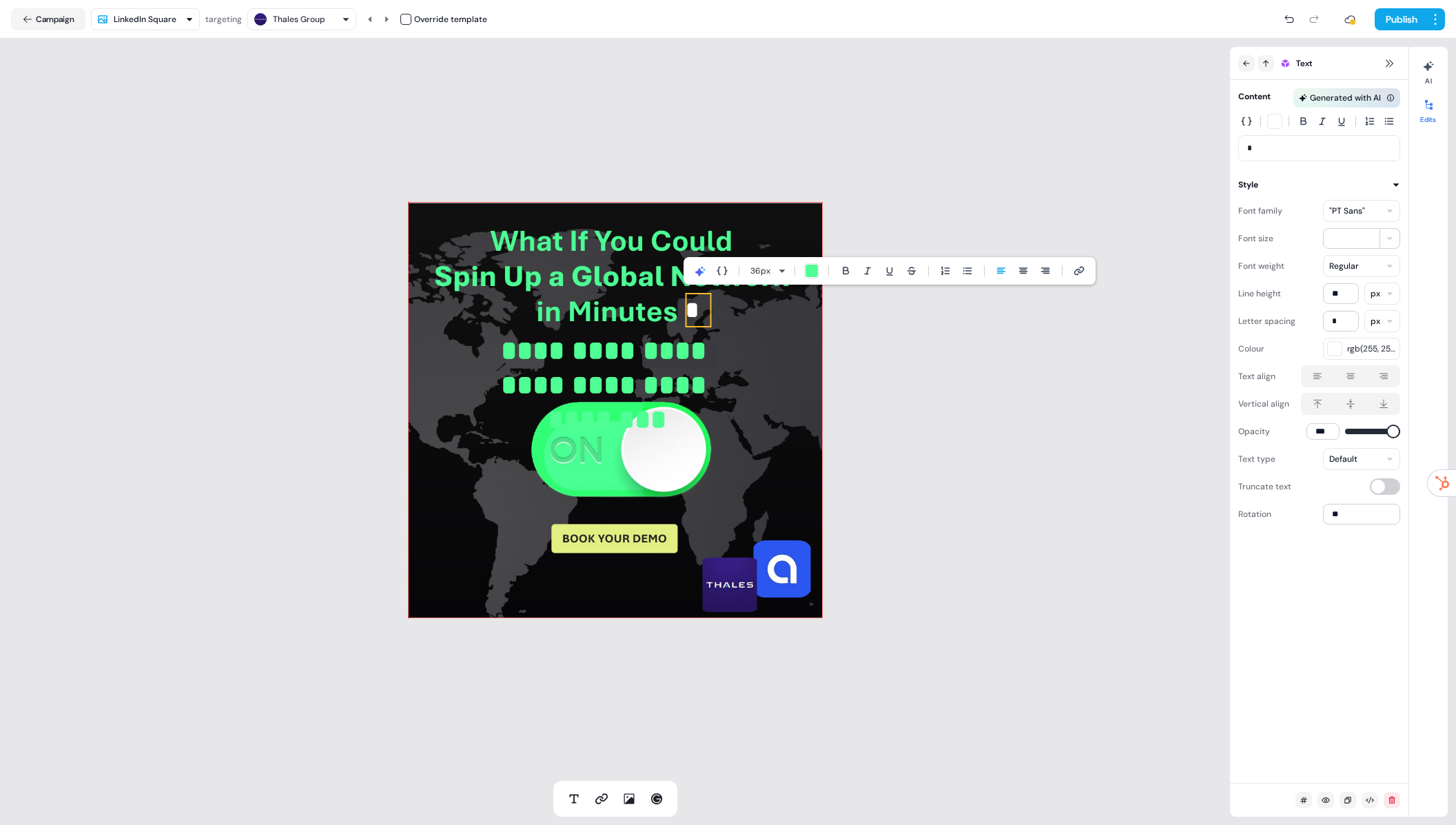 click on "**********" at bounding box center (615, 410) 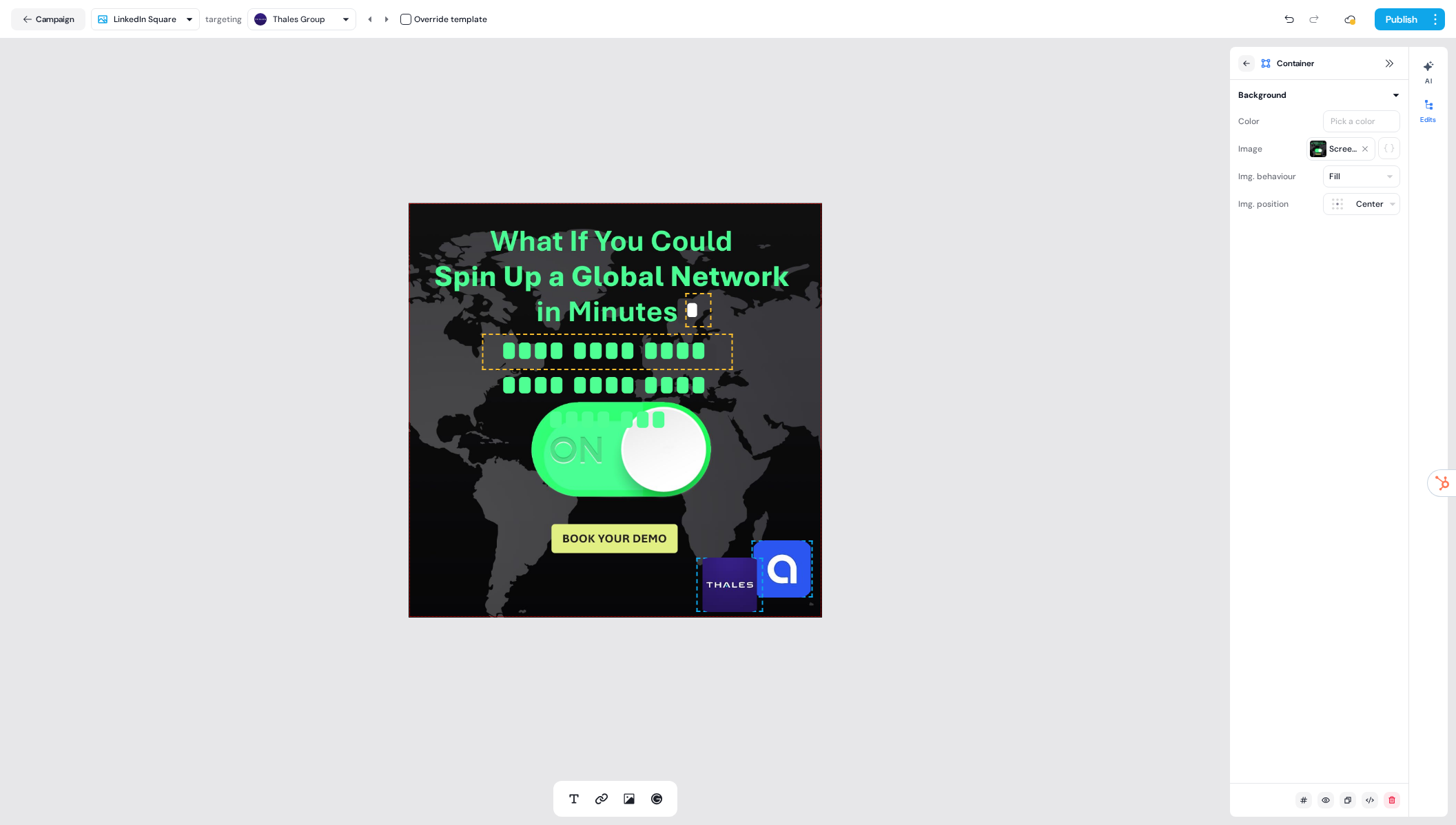 click on "*" at bounding box center (698, 310) 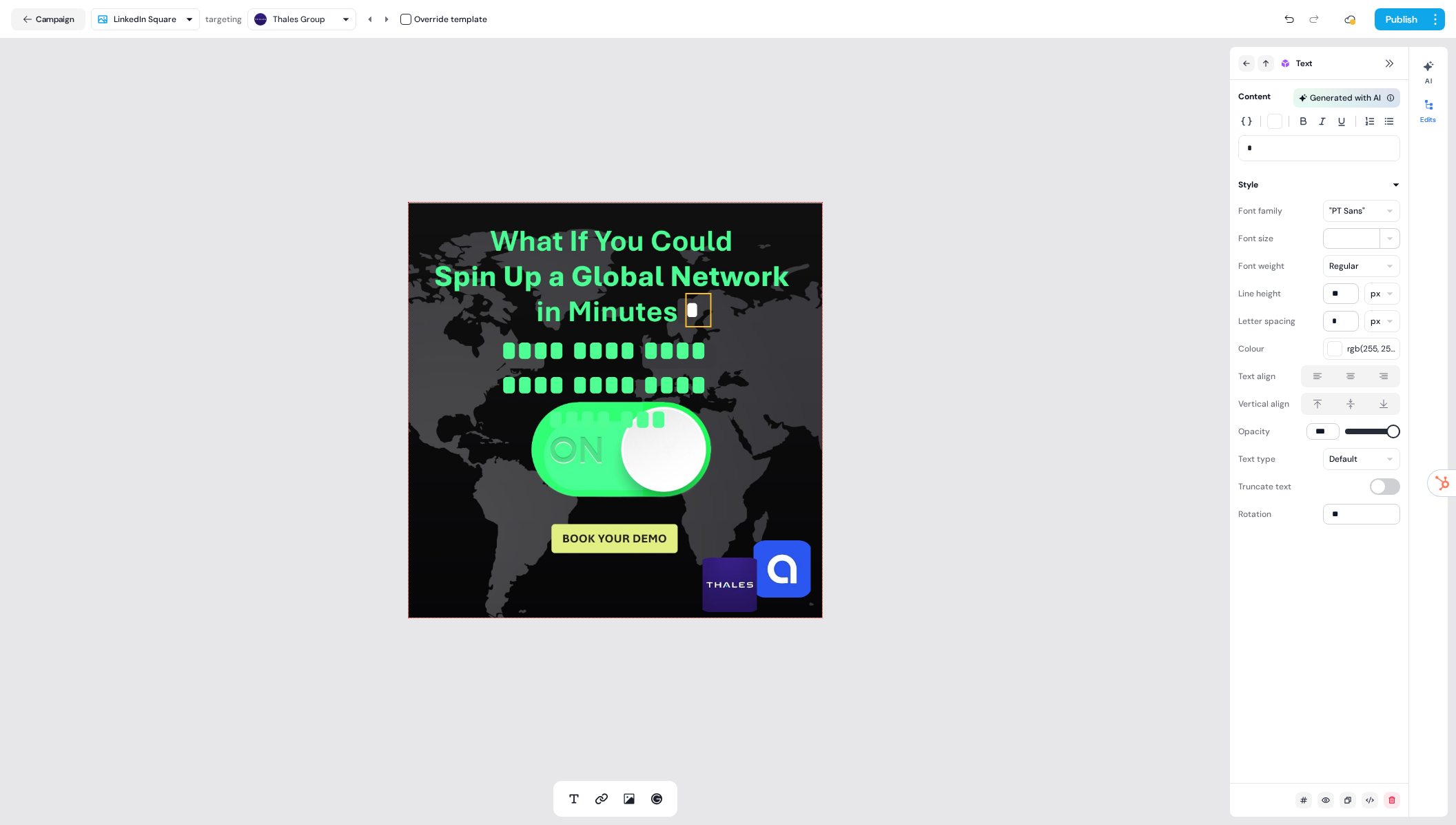 click on "rgb(255, 255, 255)" at bounding box center [1362, 349] 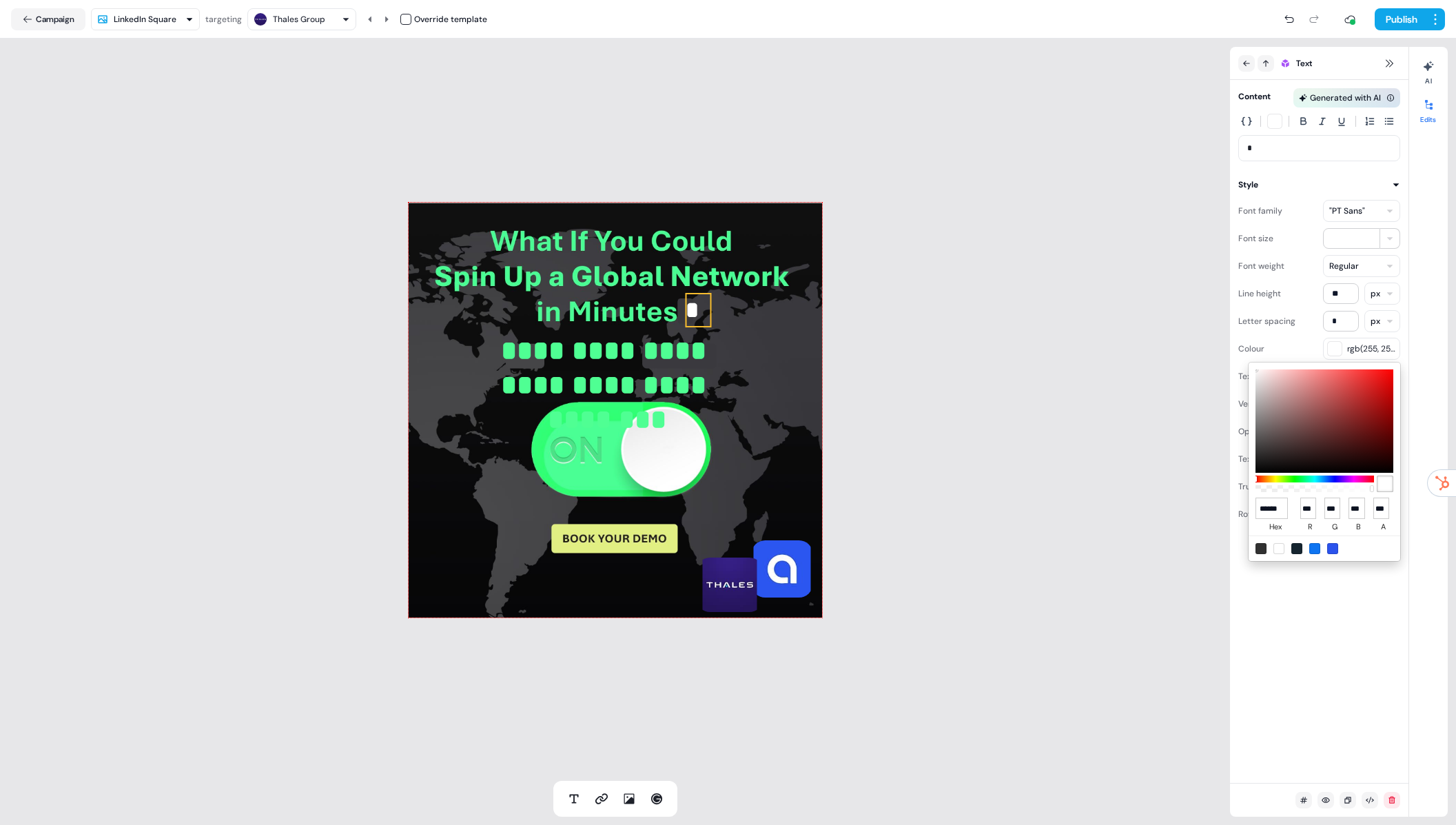 type on "*******" 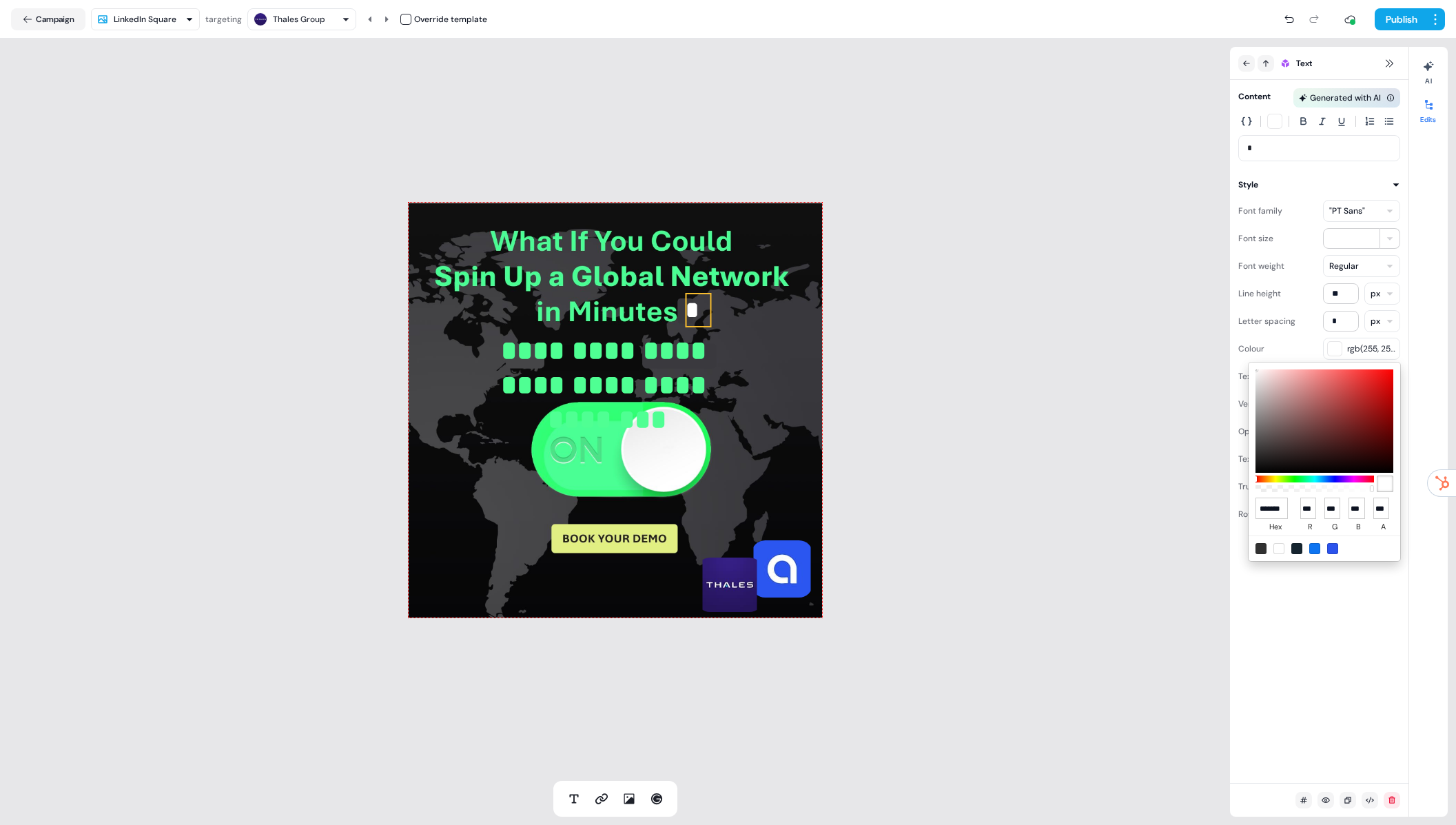 scroll, scrollTop: 0, scrollLeft: 8, axis: horizontal 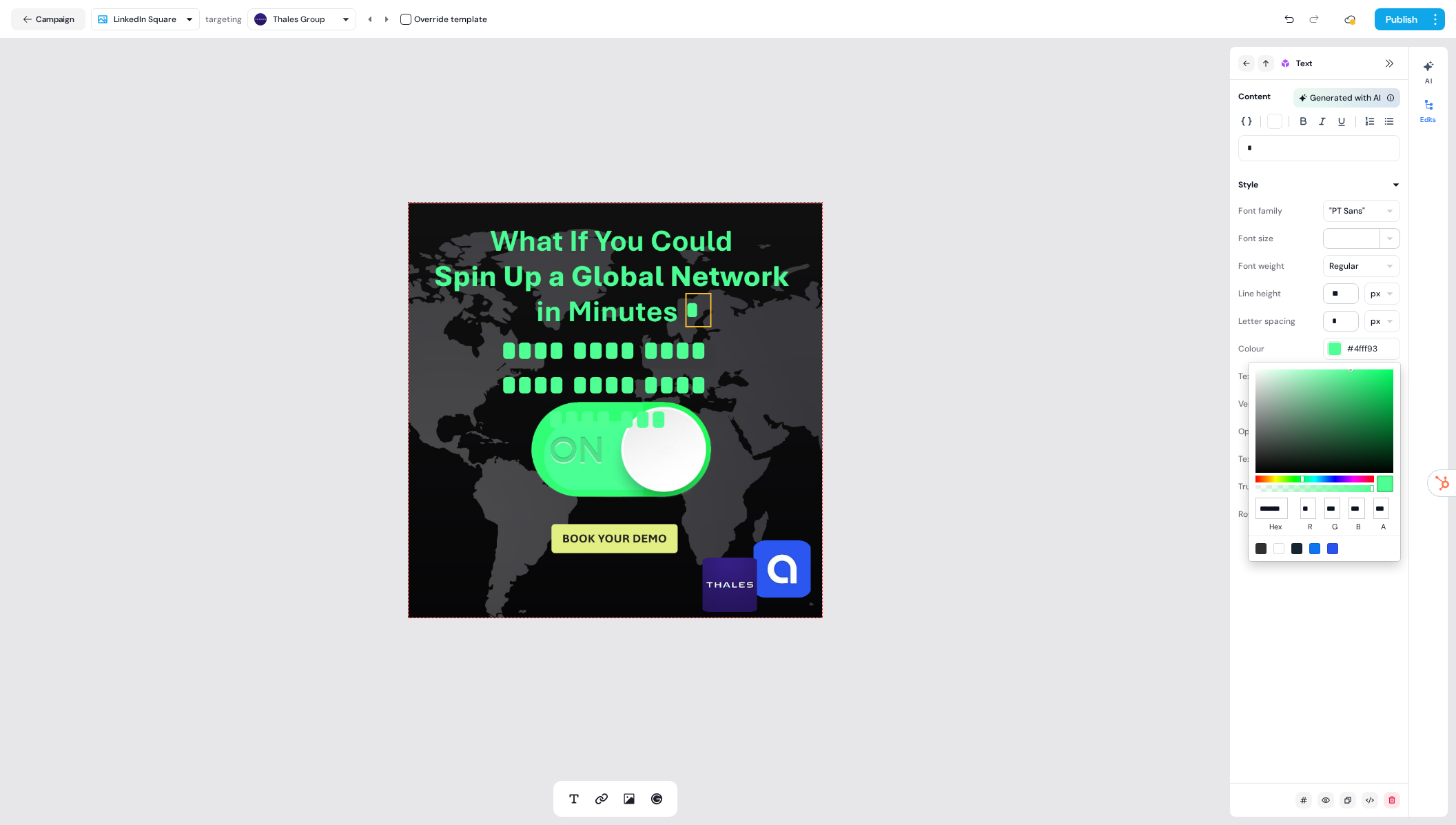 type on "******" 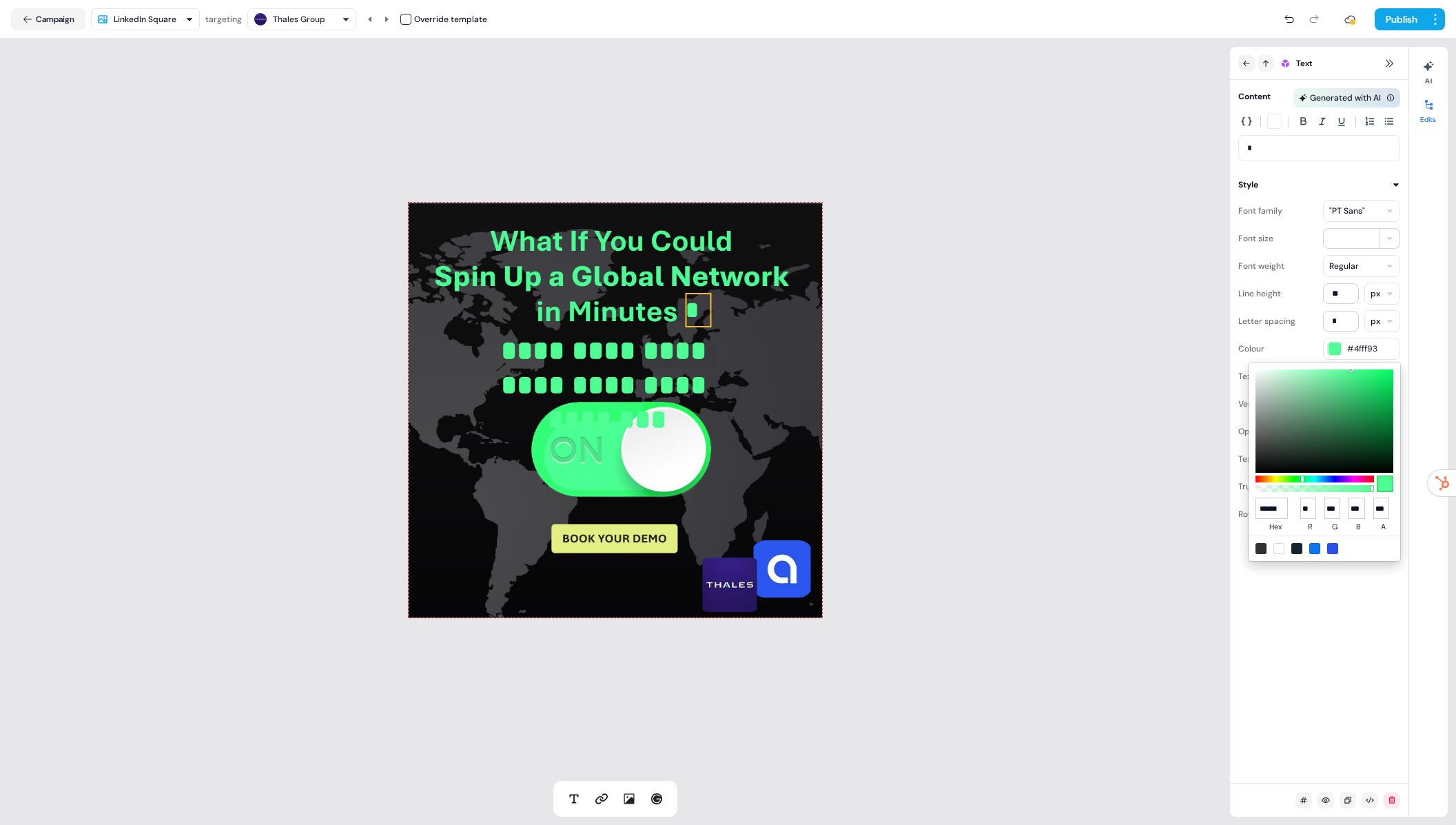 click on "**********" at bounding box center (728, 412) 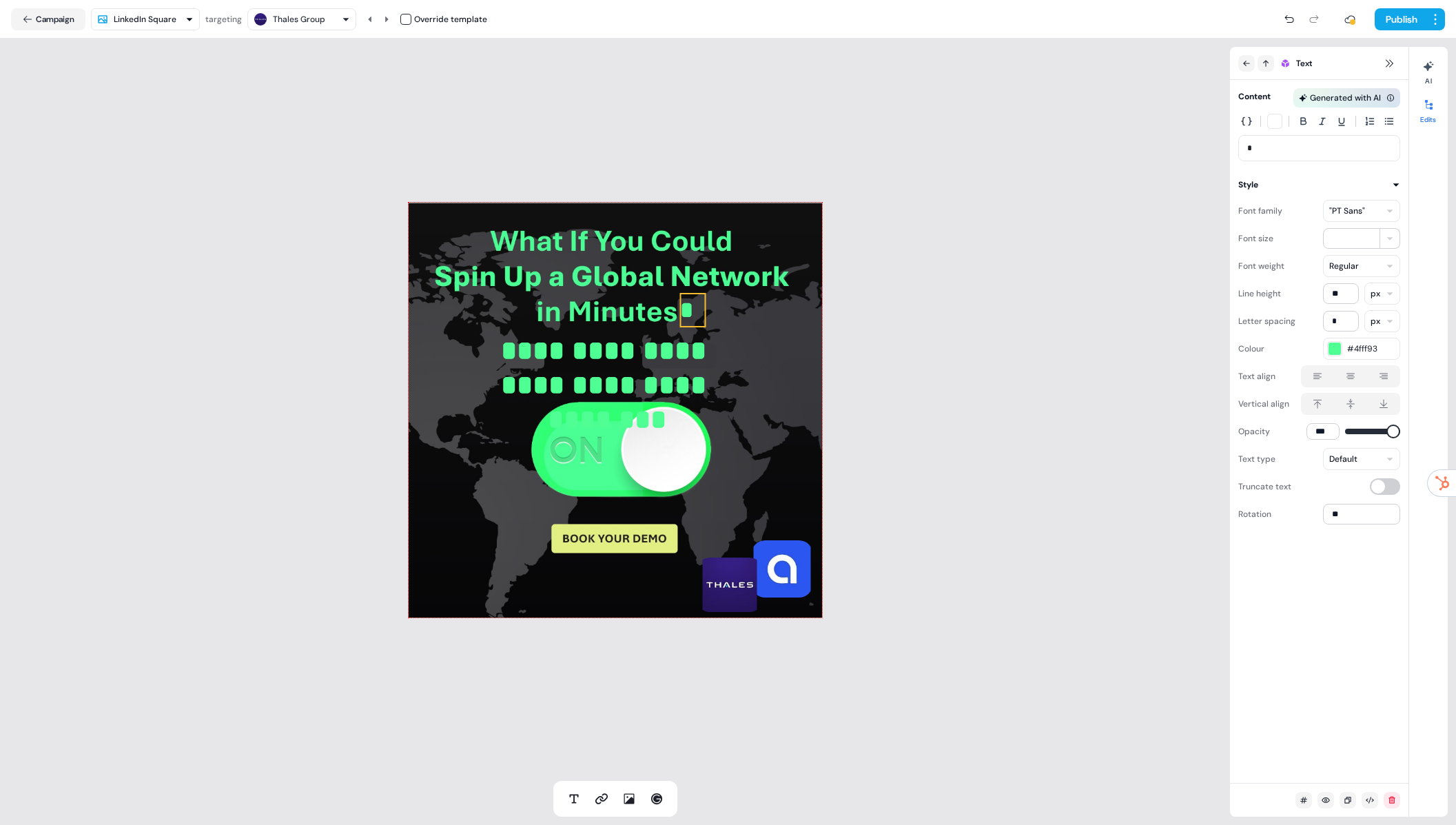 click on "**********" at bounding box center (607, 368) 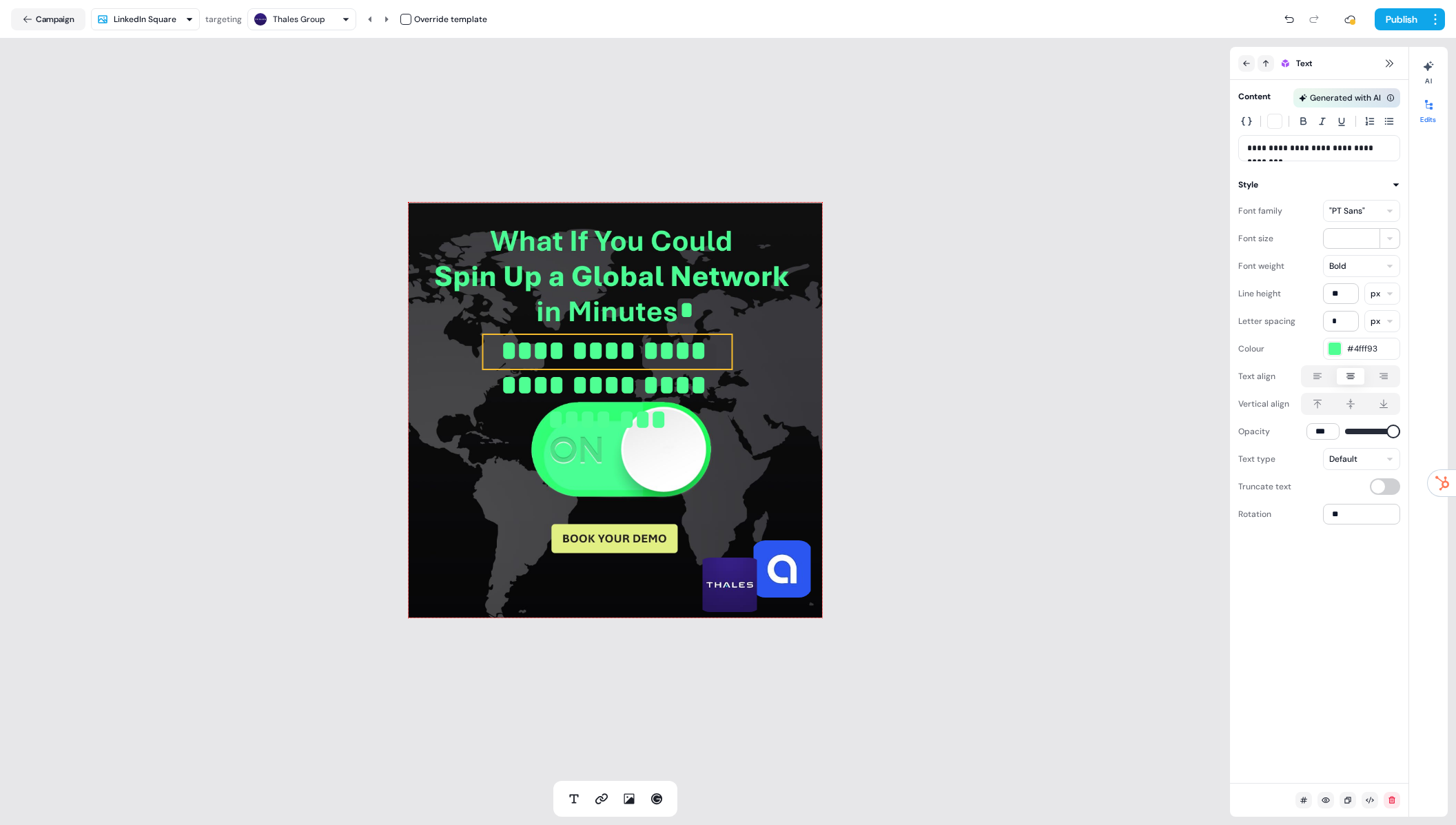 click on "**********" at bounding box center (607, 368) 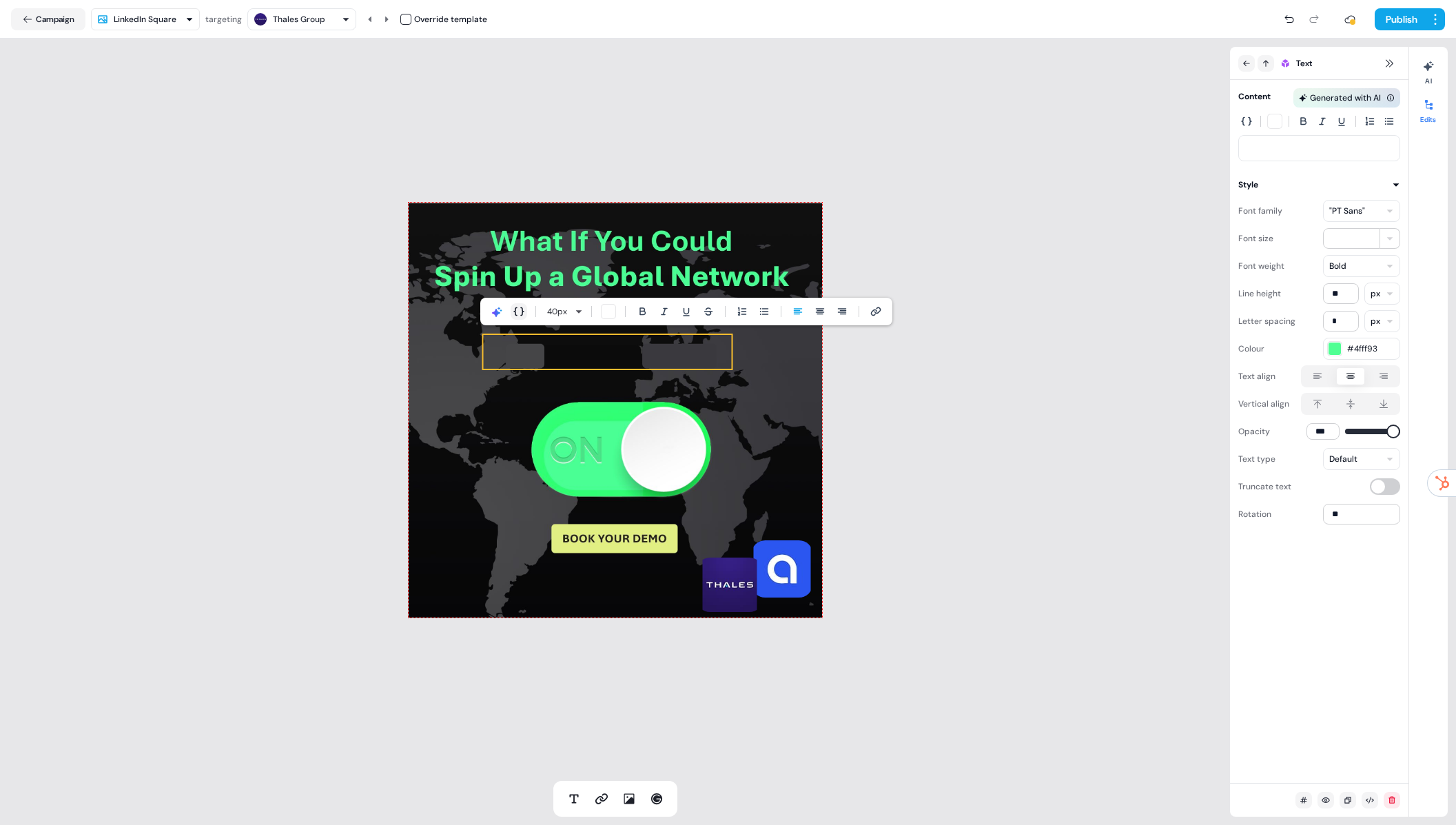 click at bounding box center [519, 312] 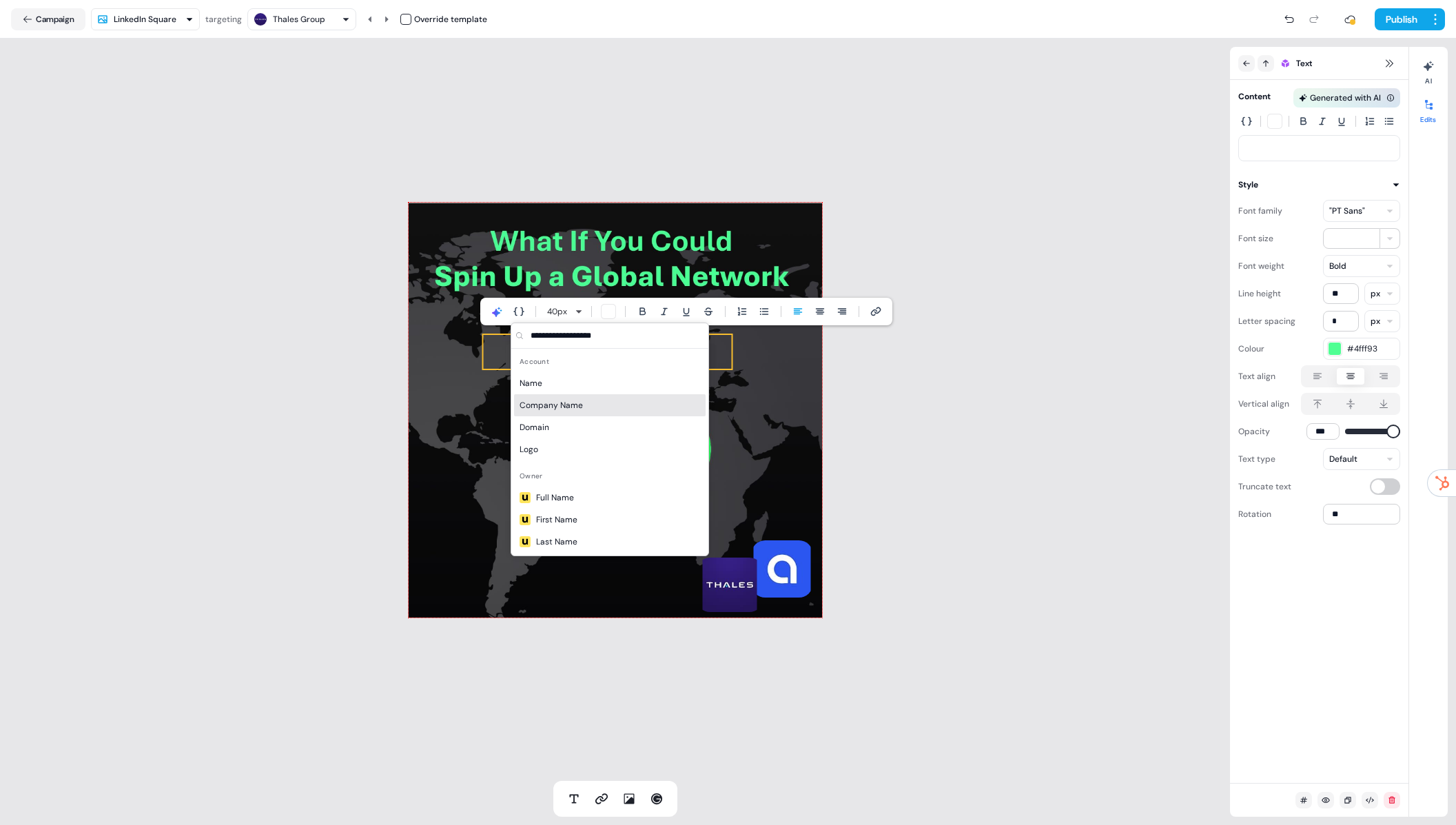 click on "Company Name" at bounding box center [551, 405] 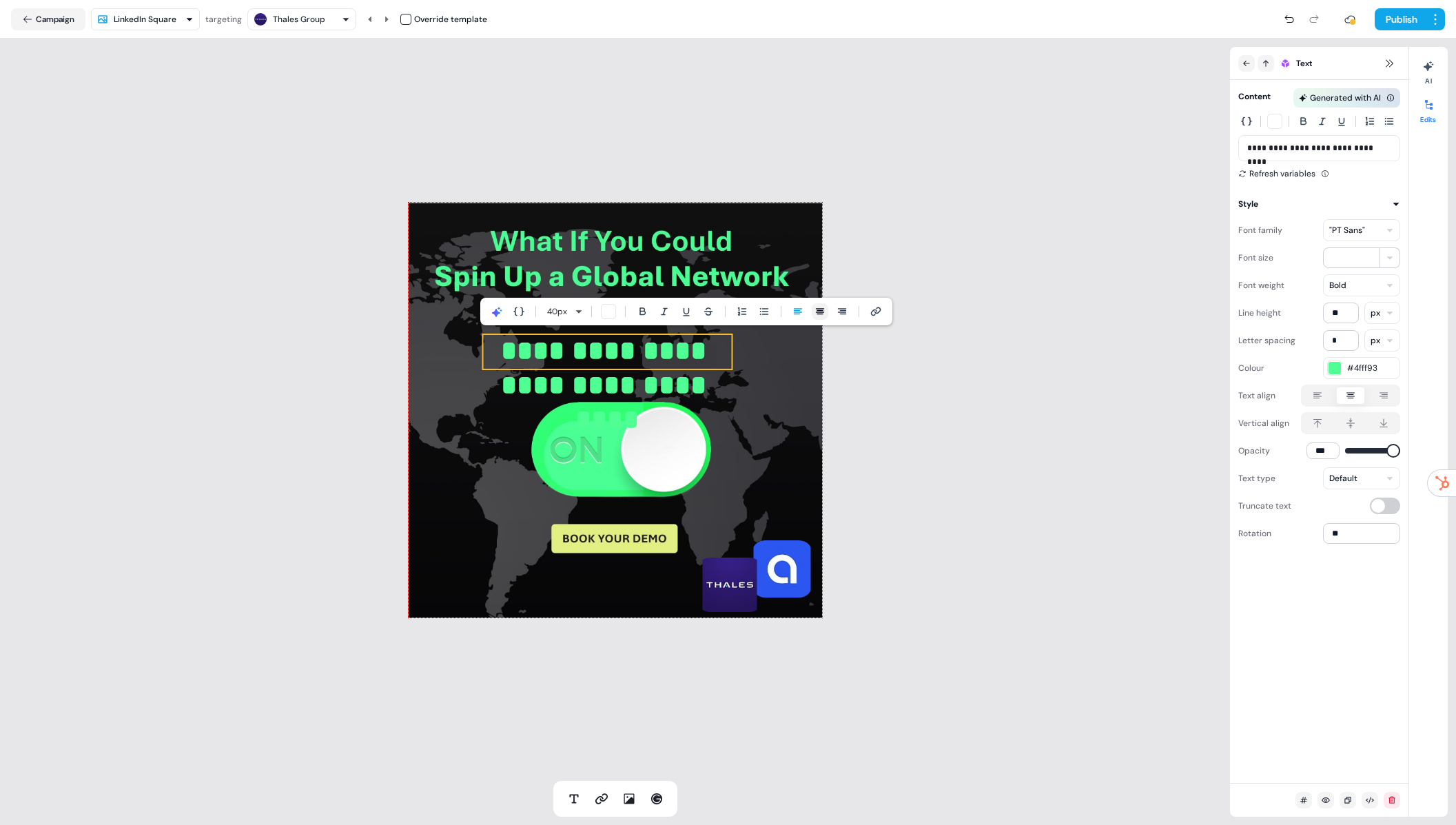 click 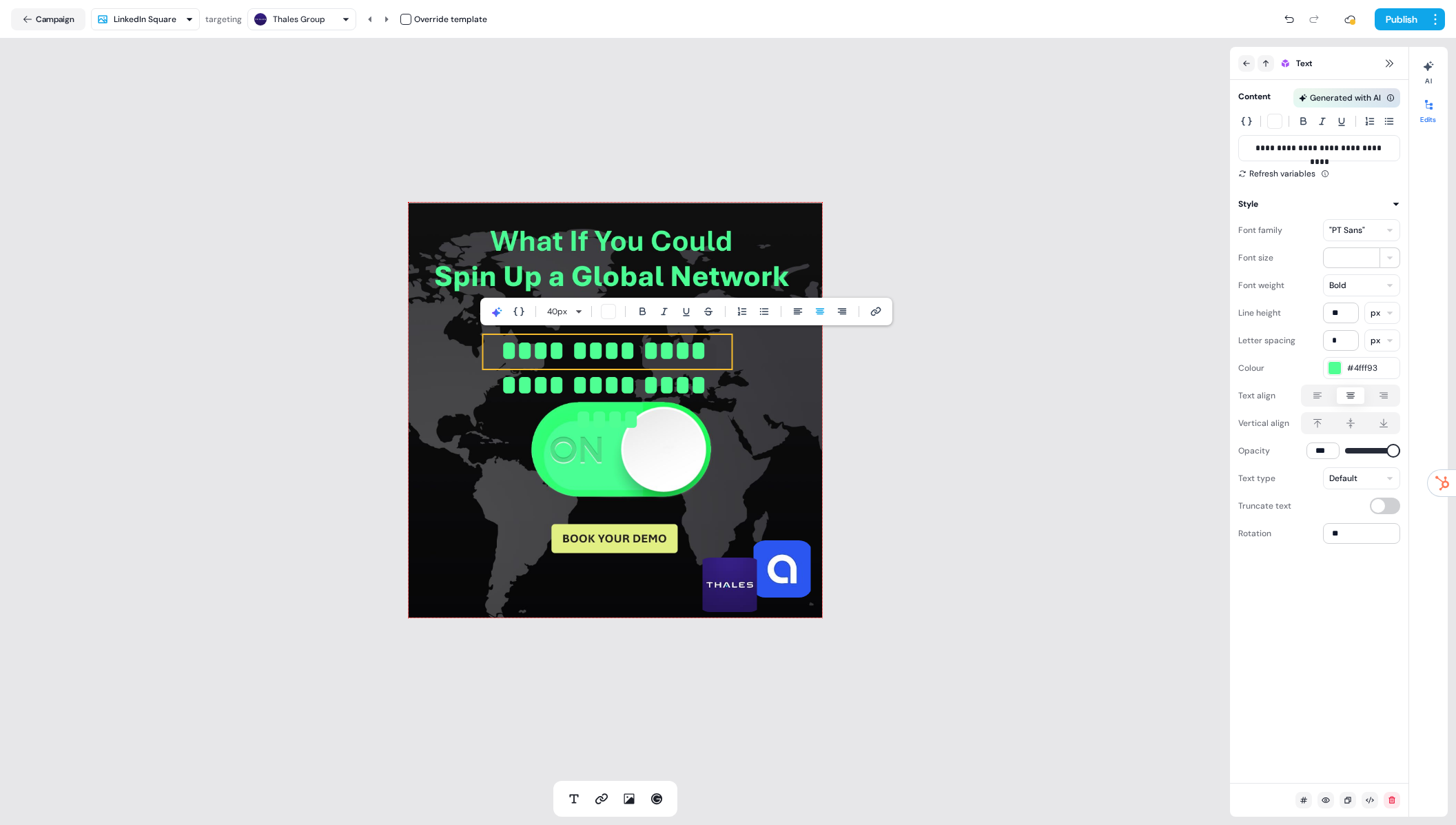 click on "**********" at bounding box center (615, 410) 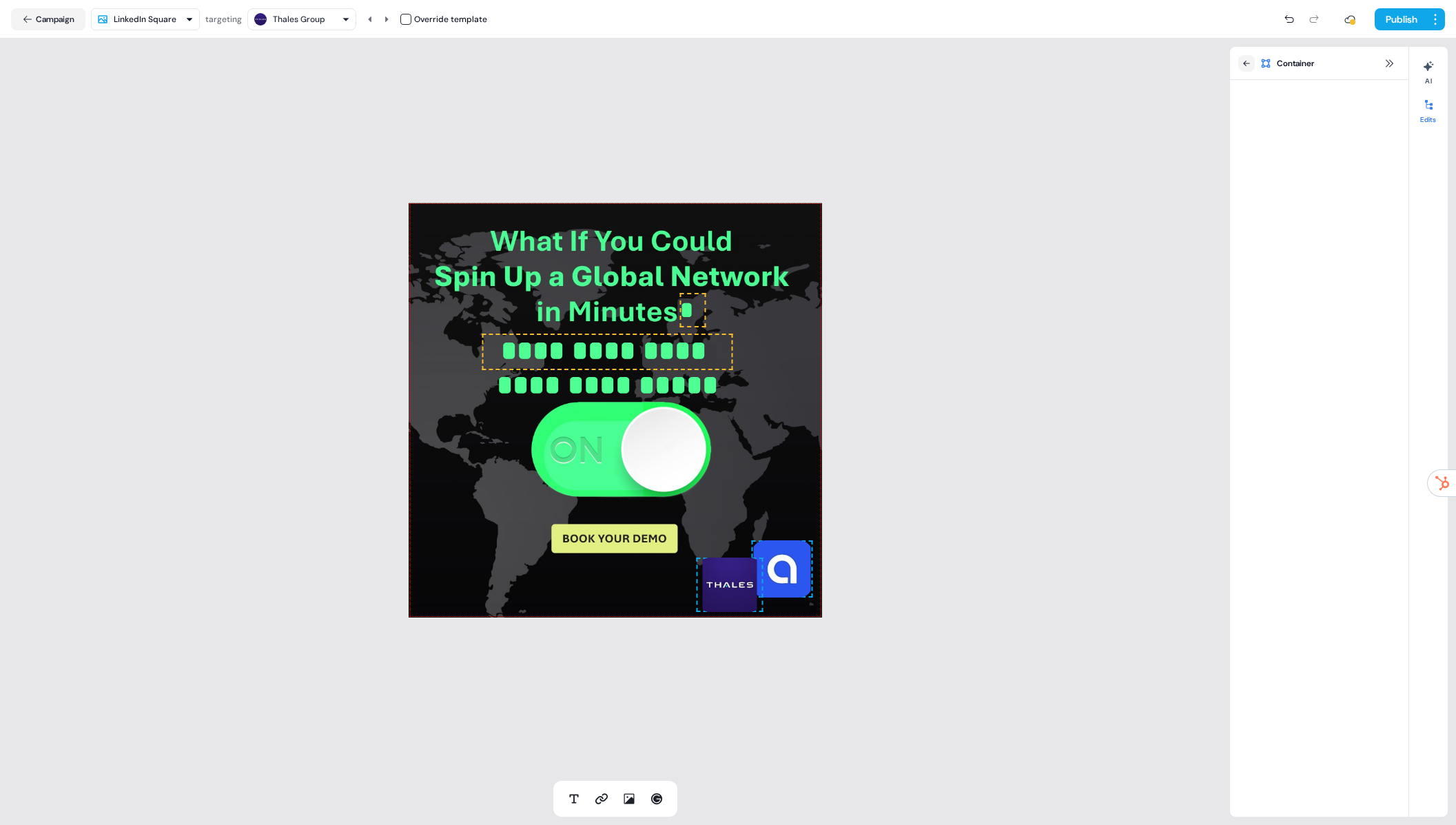 click on "**********" at bounding box center [615, 409] 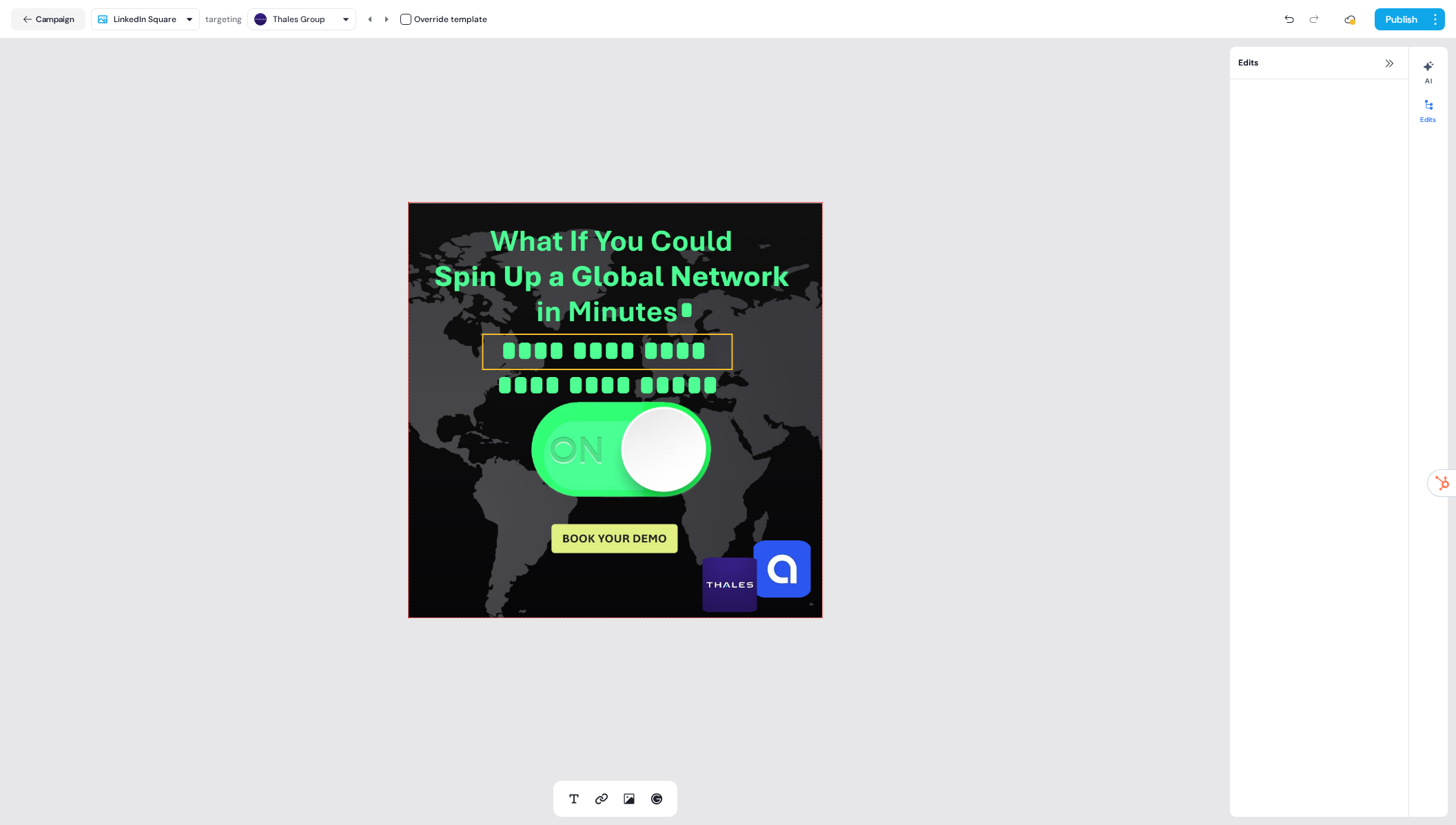 click at bounding box center [607, 369] 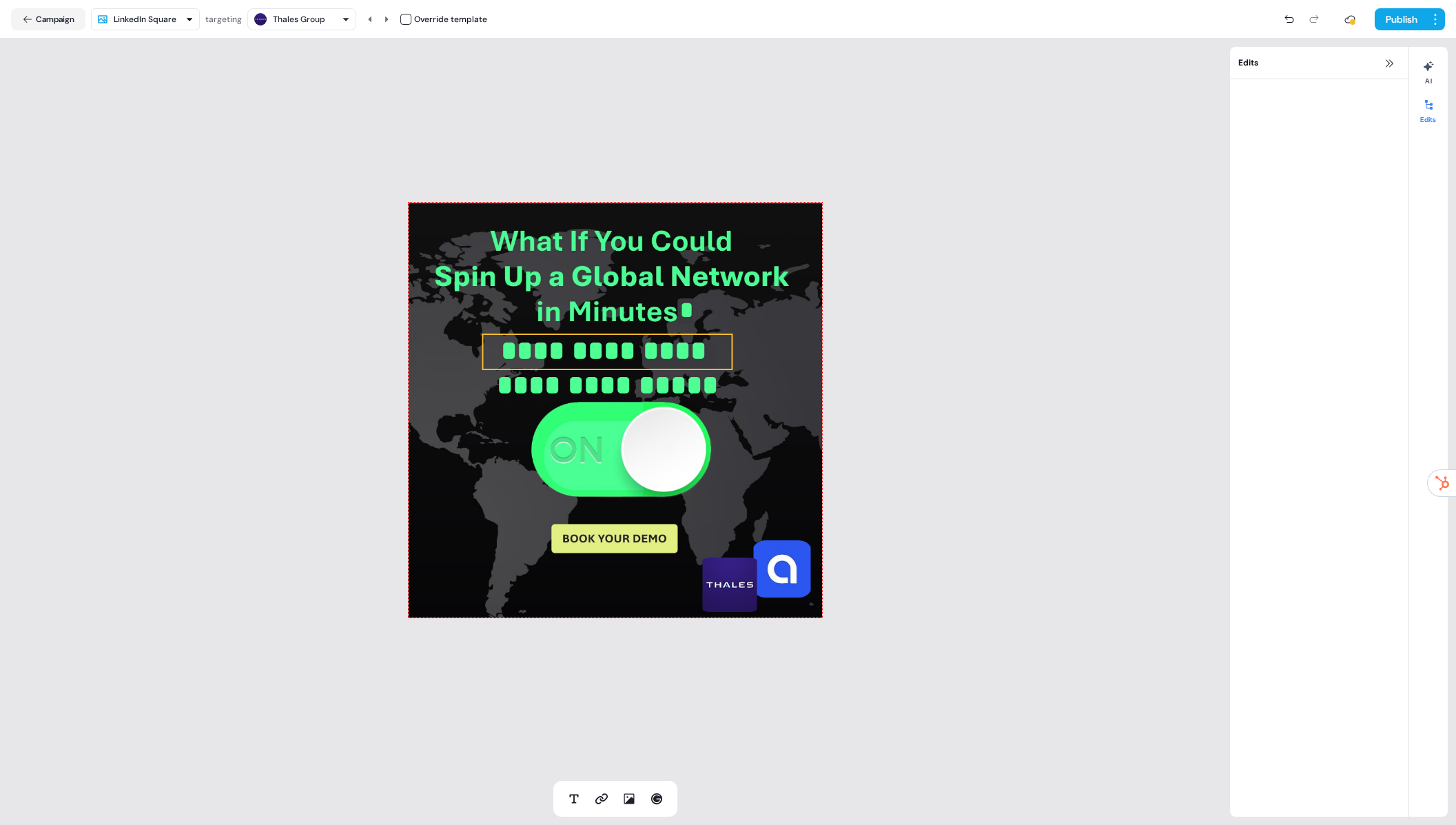 click at bounding box center [607, 369] 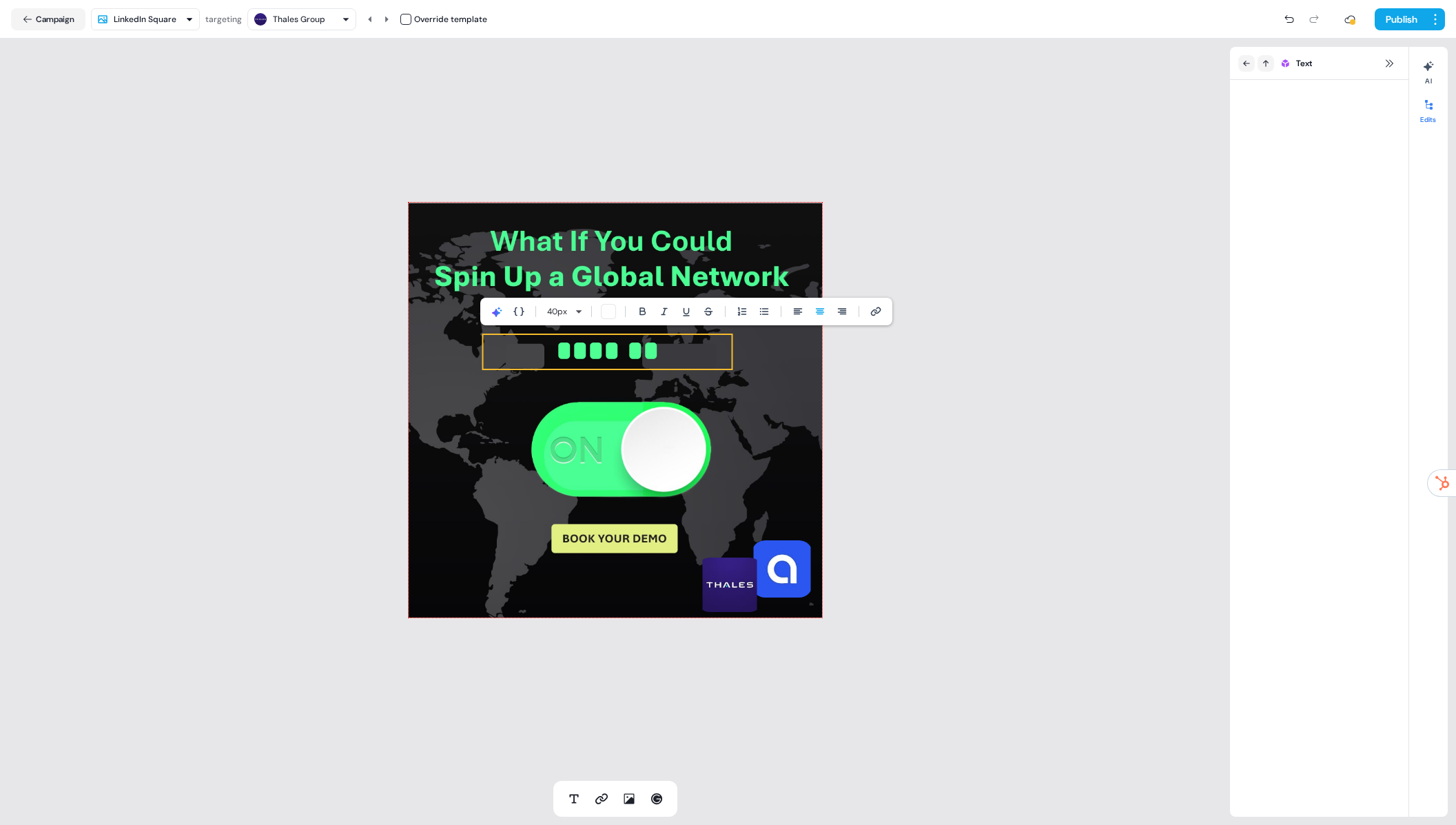 click on "******* *
To pick up a draggable item, press the space bar.
While dragging, use the arrow keys to move the item.
Press space again to drop the item in its new position, or press escape to cancel." at bounding box center (615, 409) 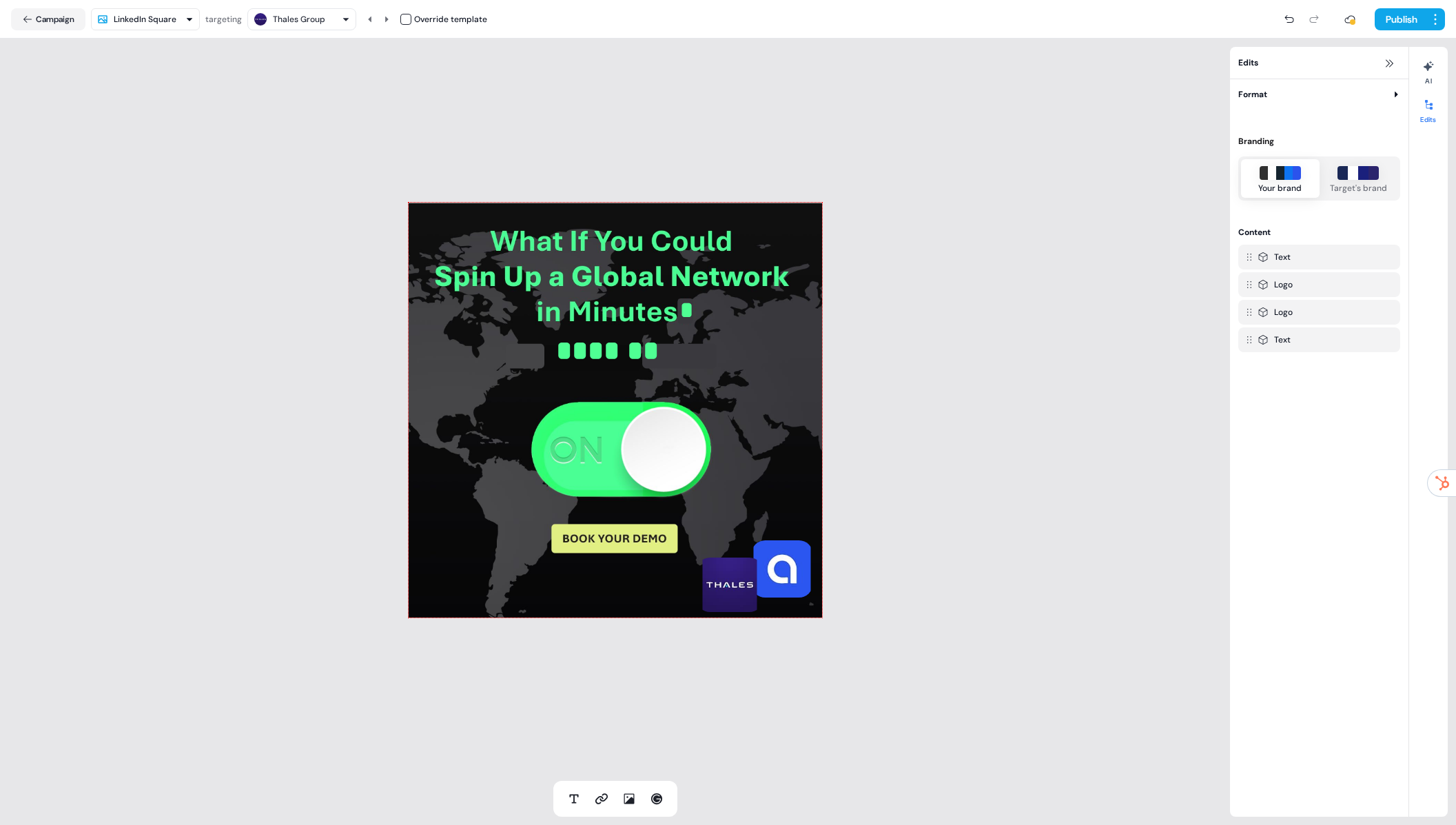 click on "Thales Group" at bounding box center (299, 19) 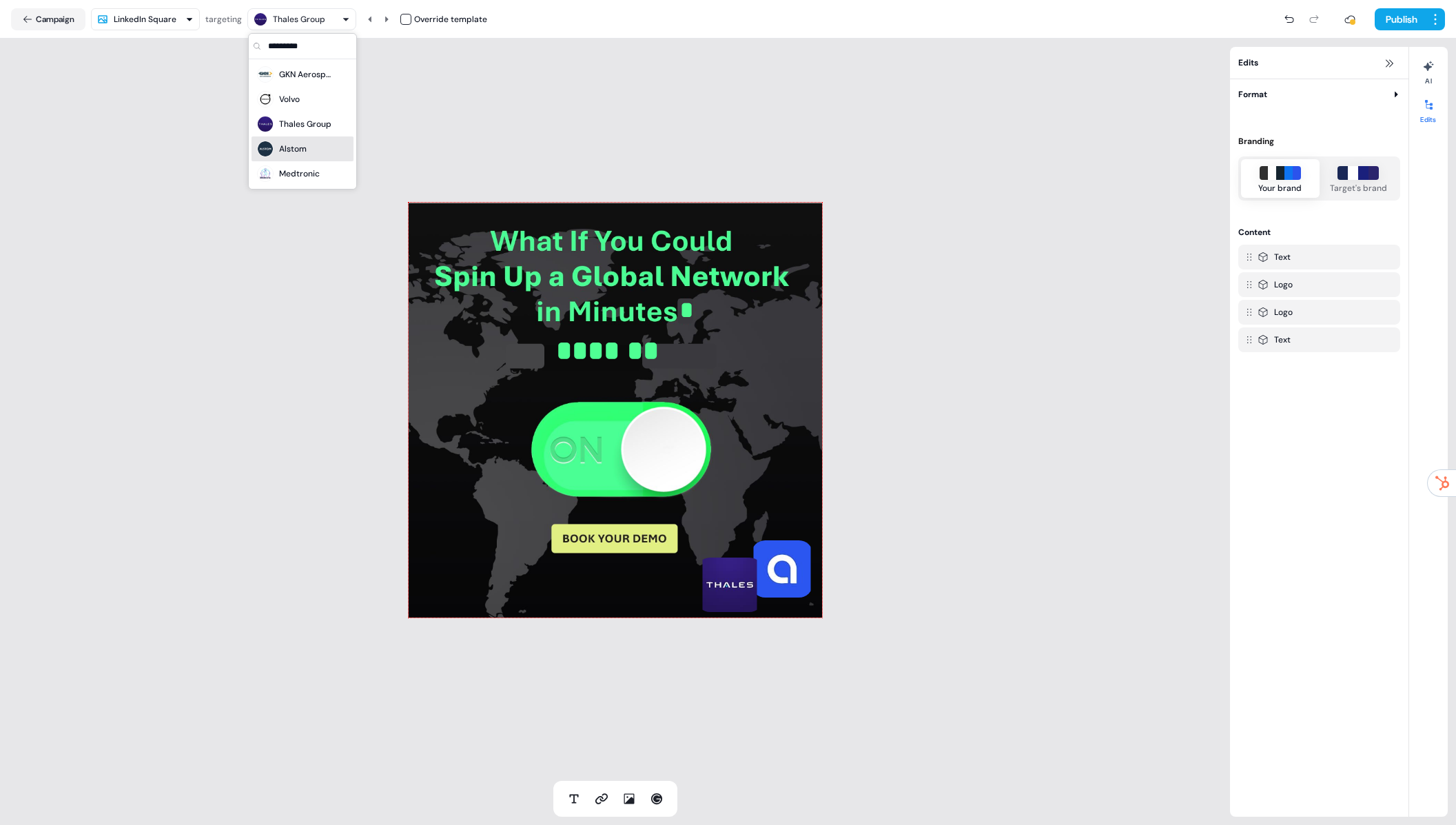 click on "Alstom" at bounding box center (303, 149) 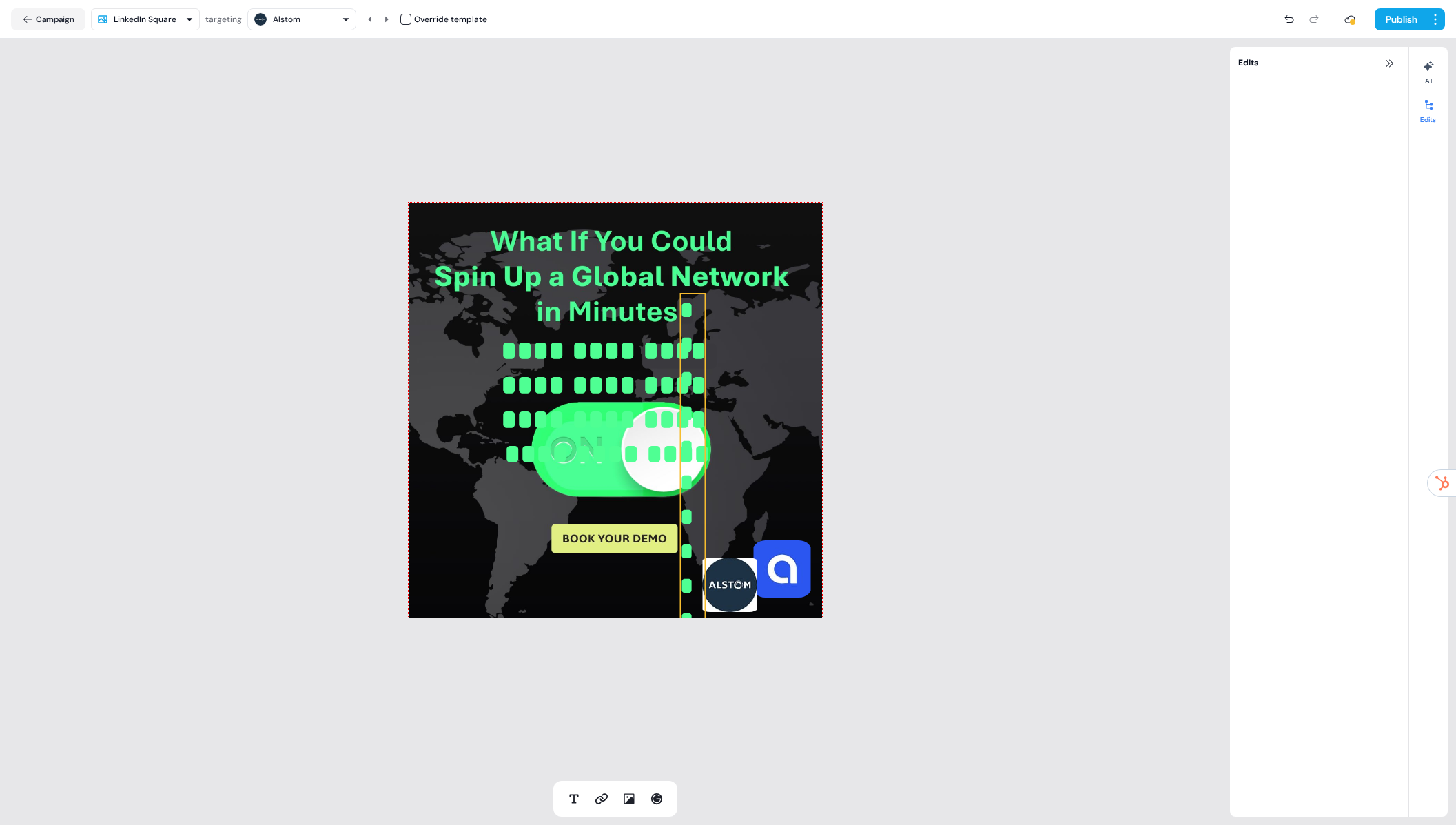 click on "**********" at bounding box center [693, 603] 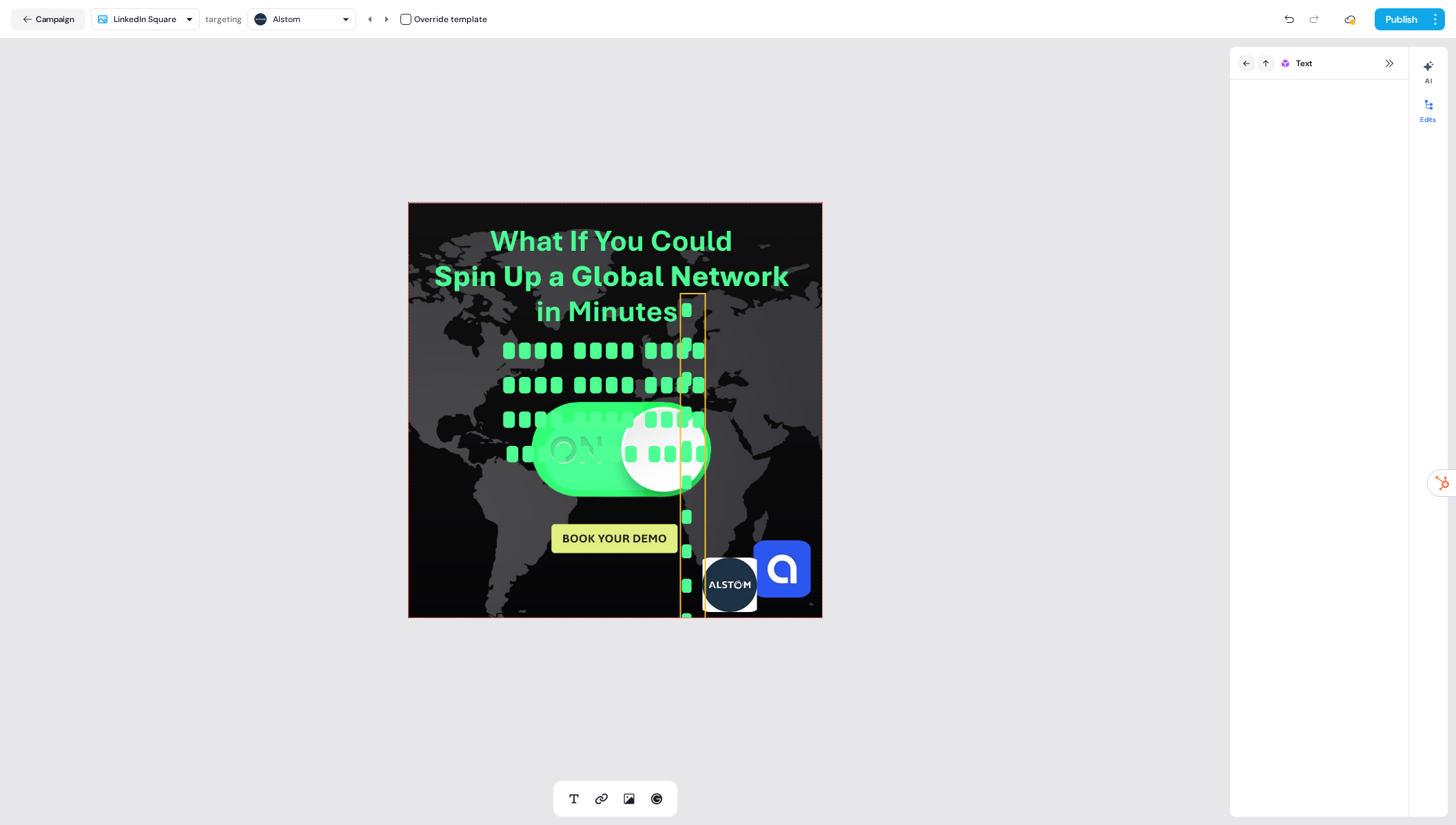 click on "**********" at bounding box center (693, 603) 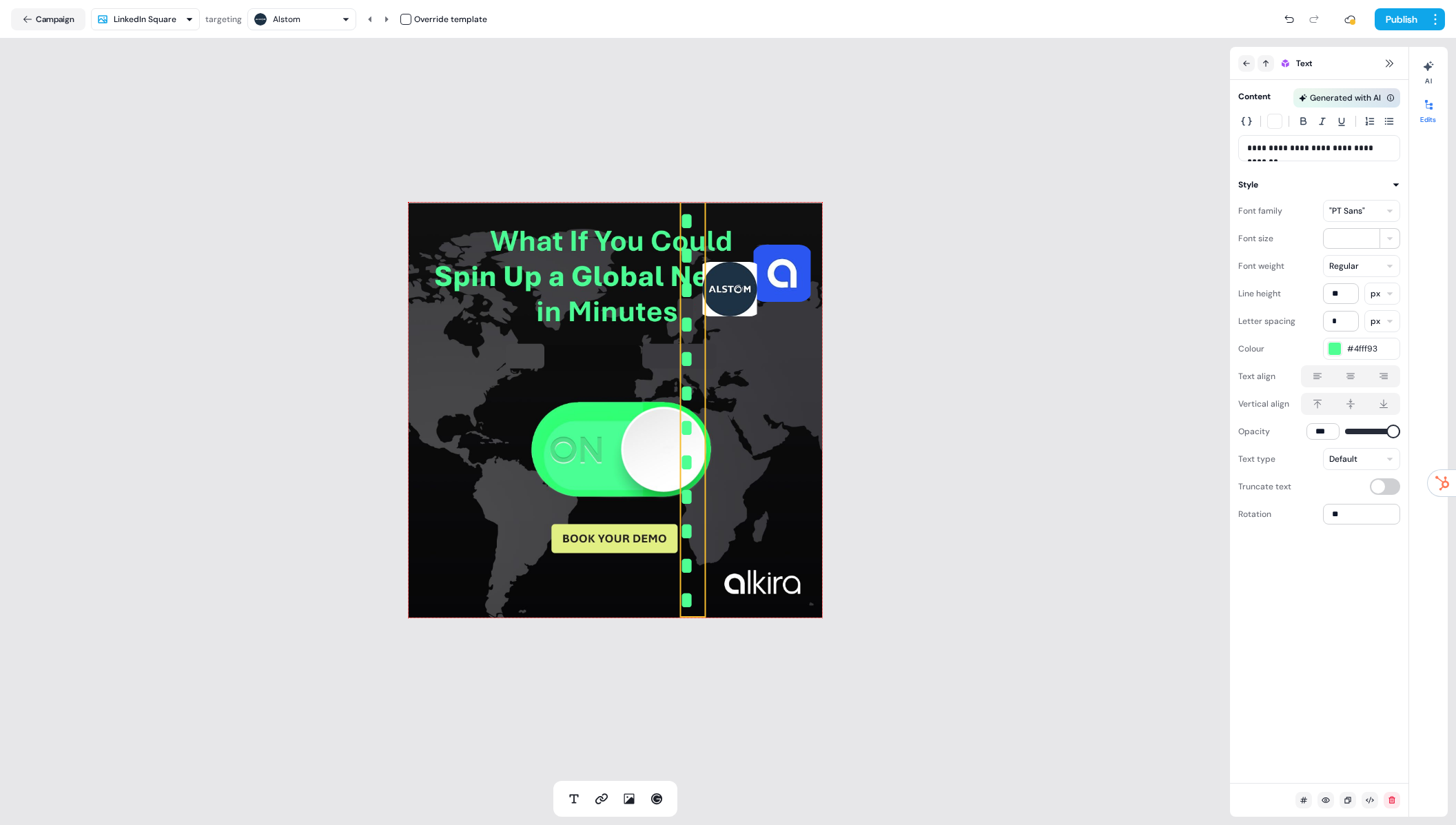 scroll, scrollTop: 0, scrollLeft: 0, axis: both 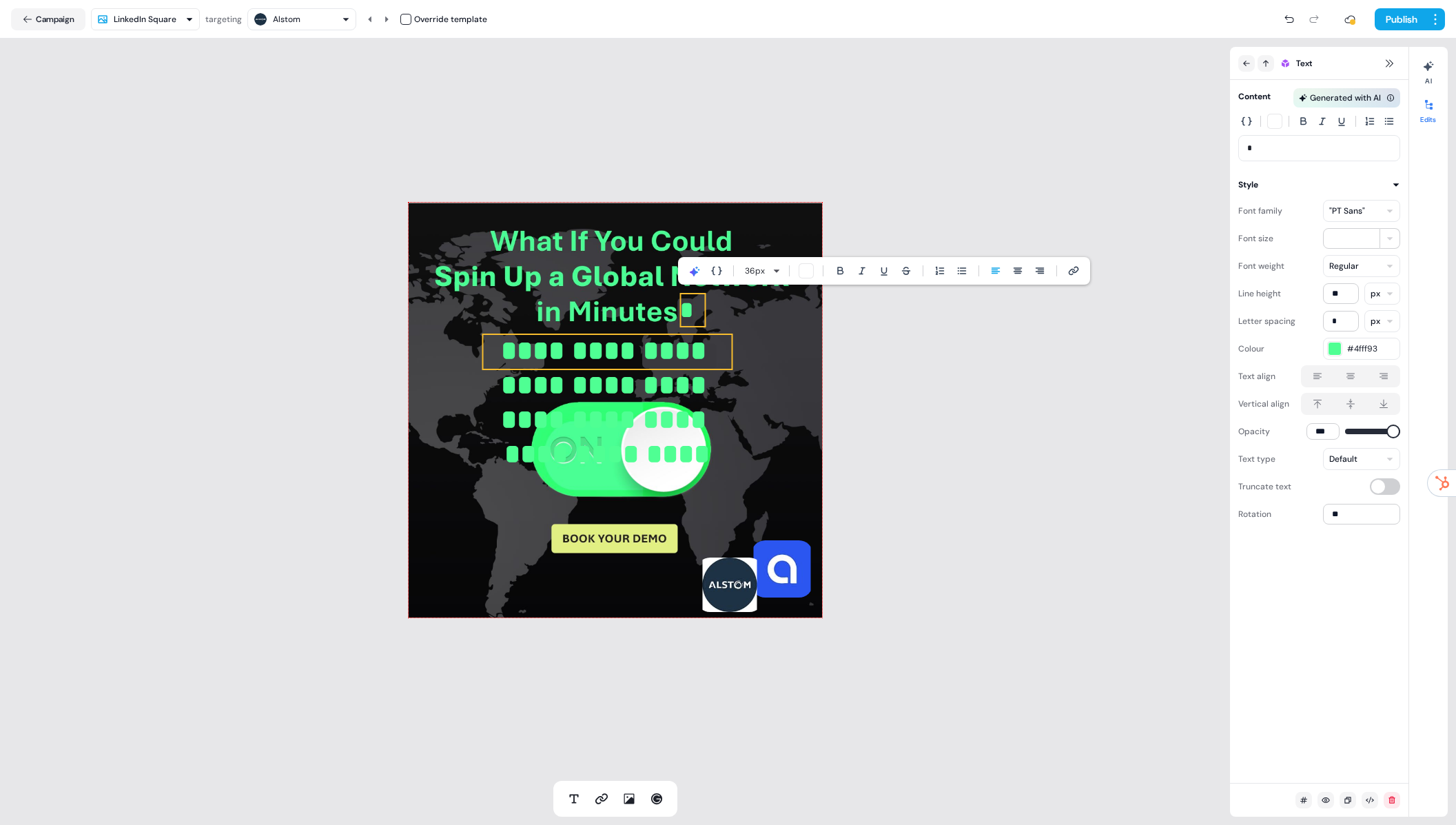 click on "**********" at bounding box center [607, 403] 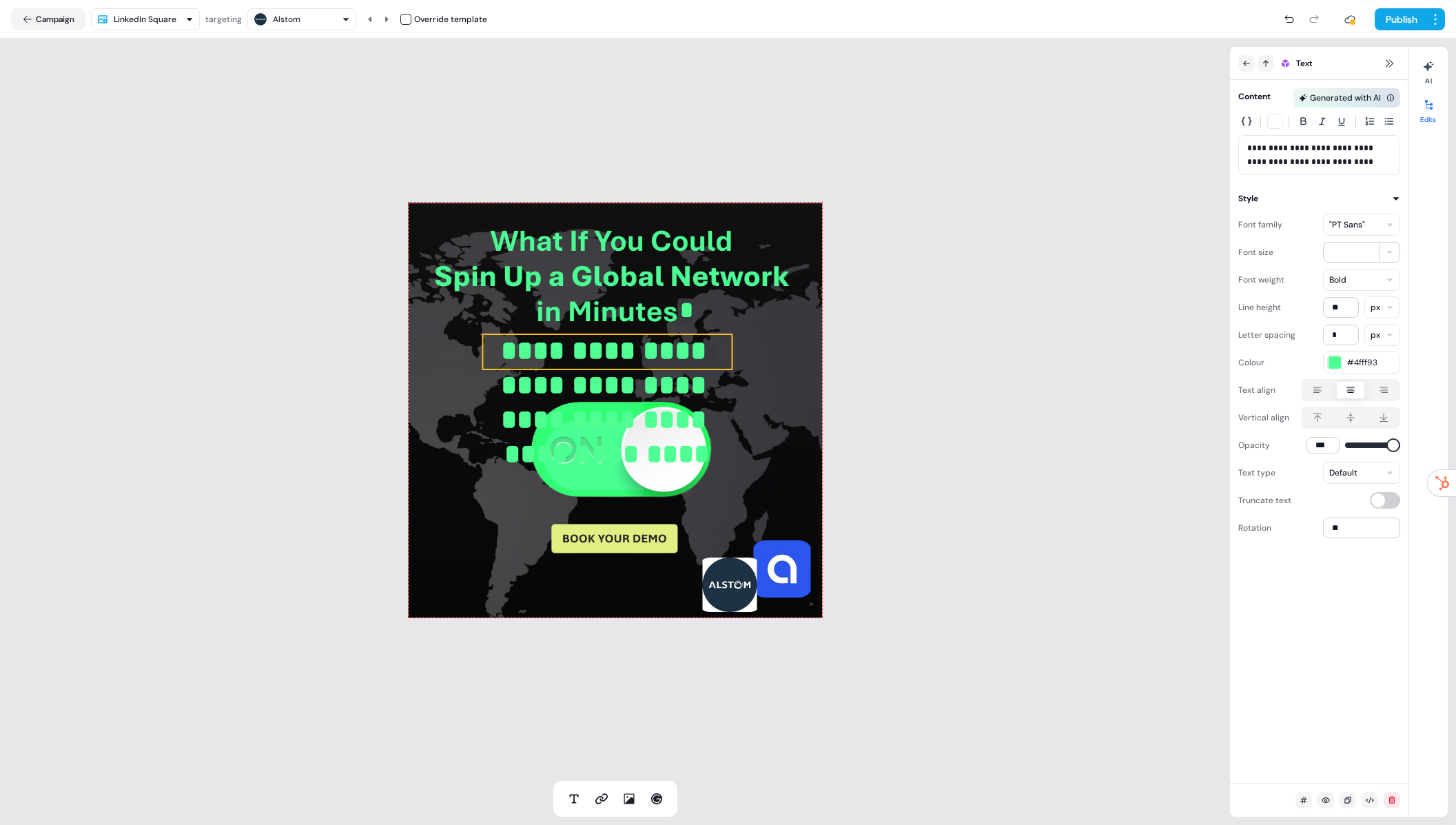 click on "**********" at bounding box center [607, 403] 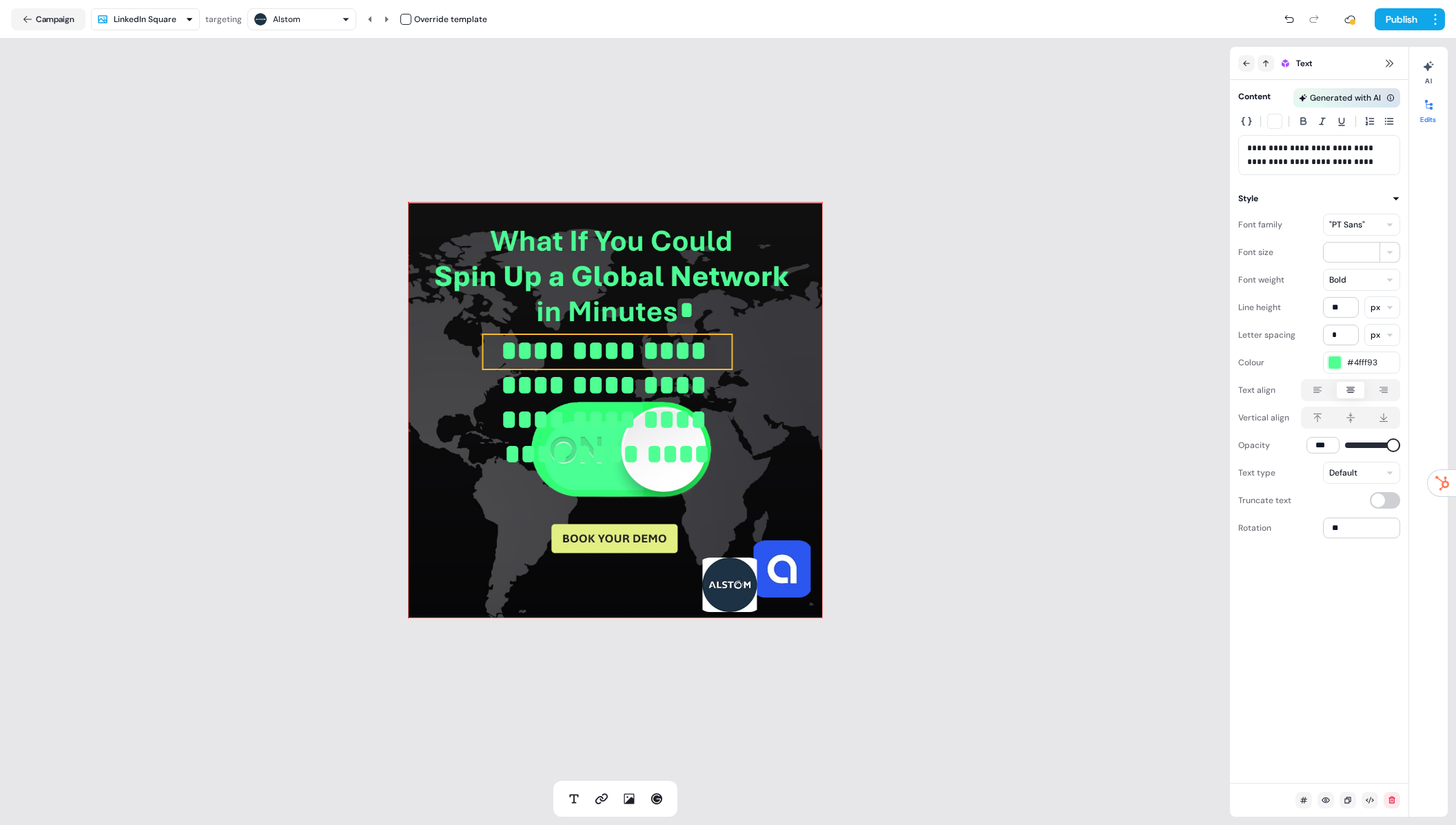 click on "**********" at bounding box center [607, 403] 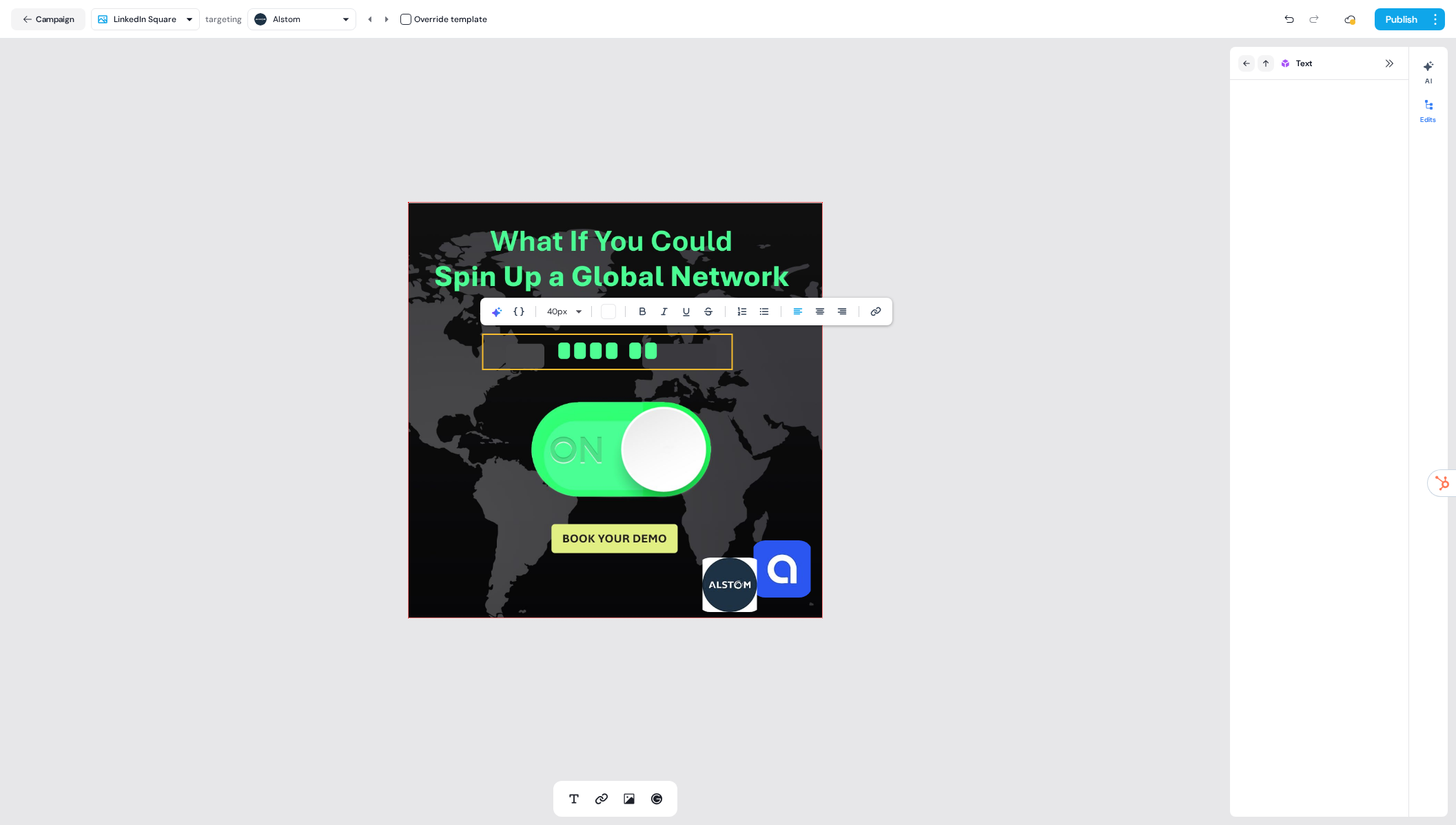 click on "******* *
To pick up a draggable item, press the space bar.
While dragging, use the arrow keys to move the item.
Press space again to drop the item in its new position, or press escape to cancel." at bounding box center (615, 409) 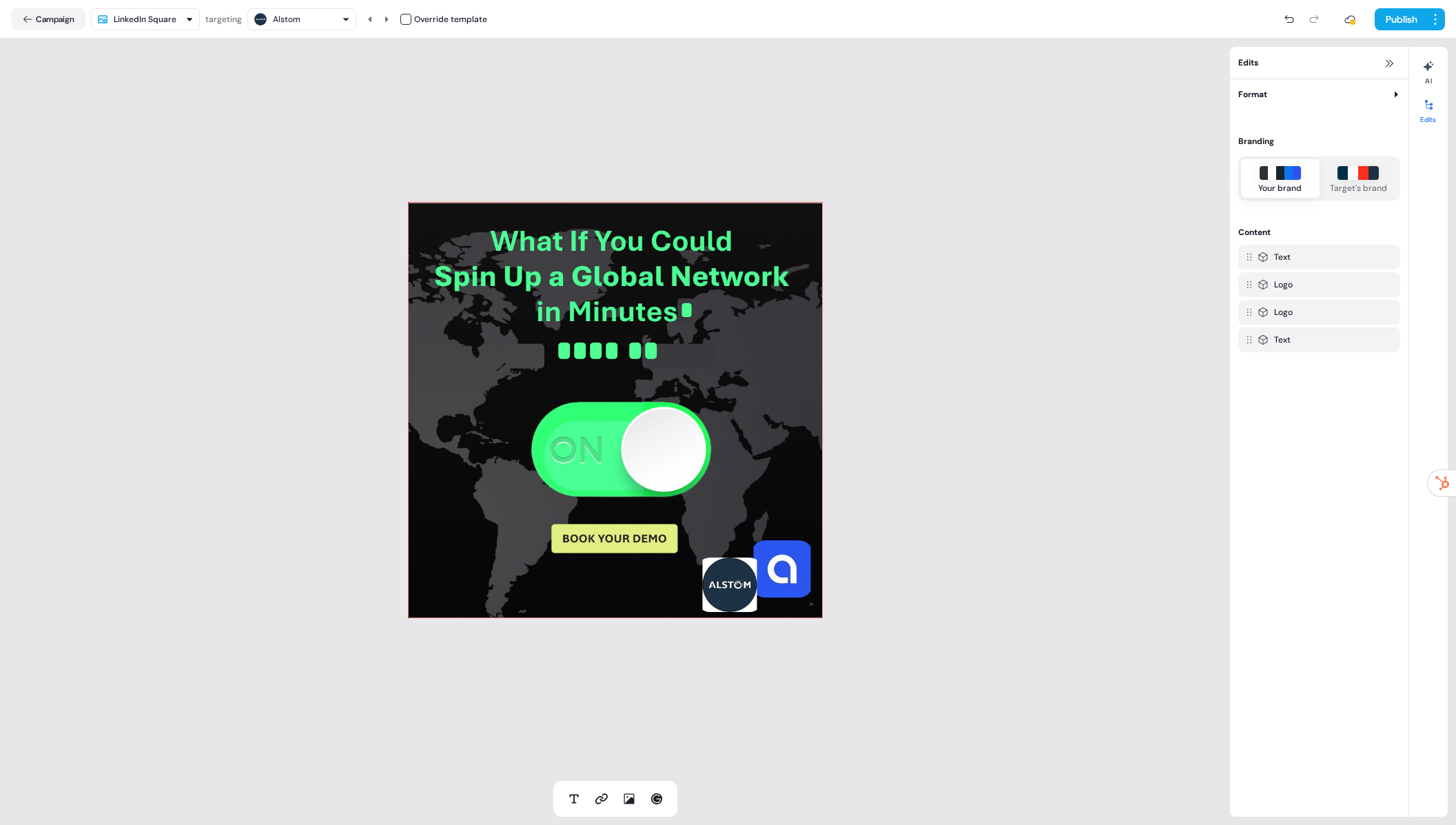 click on "Alstom" at bounding box center (302, 19) 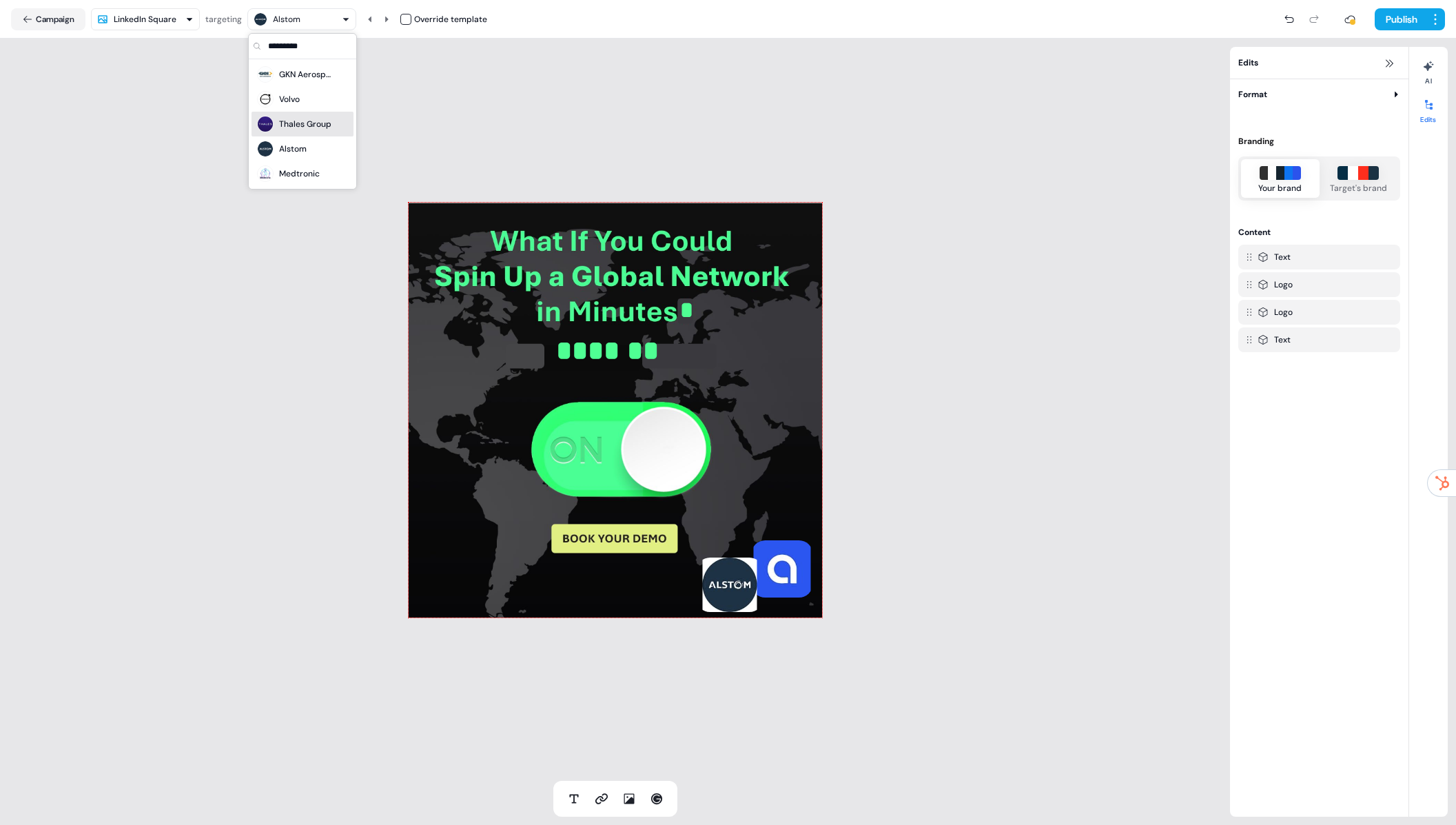 click on "Thales Group" at bounding box center (305, 124) 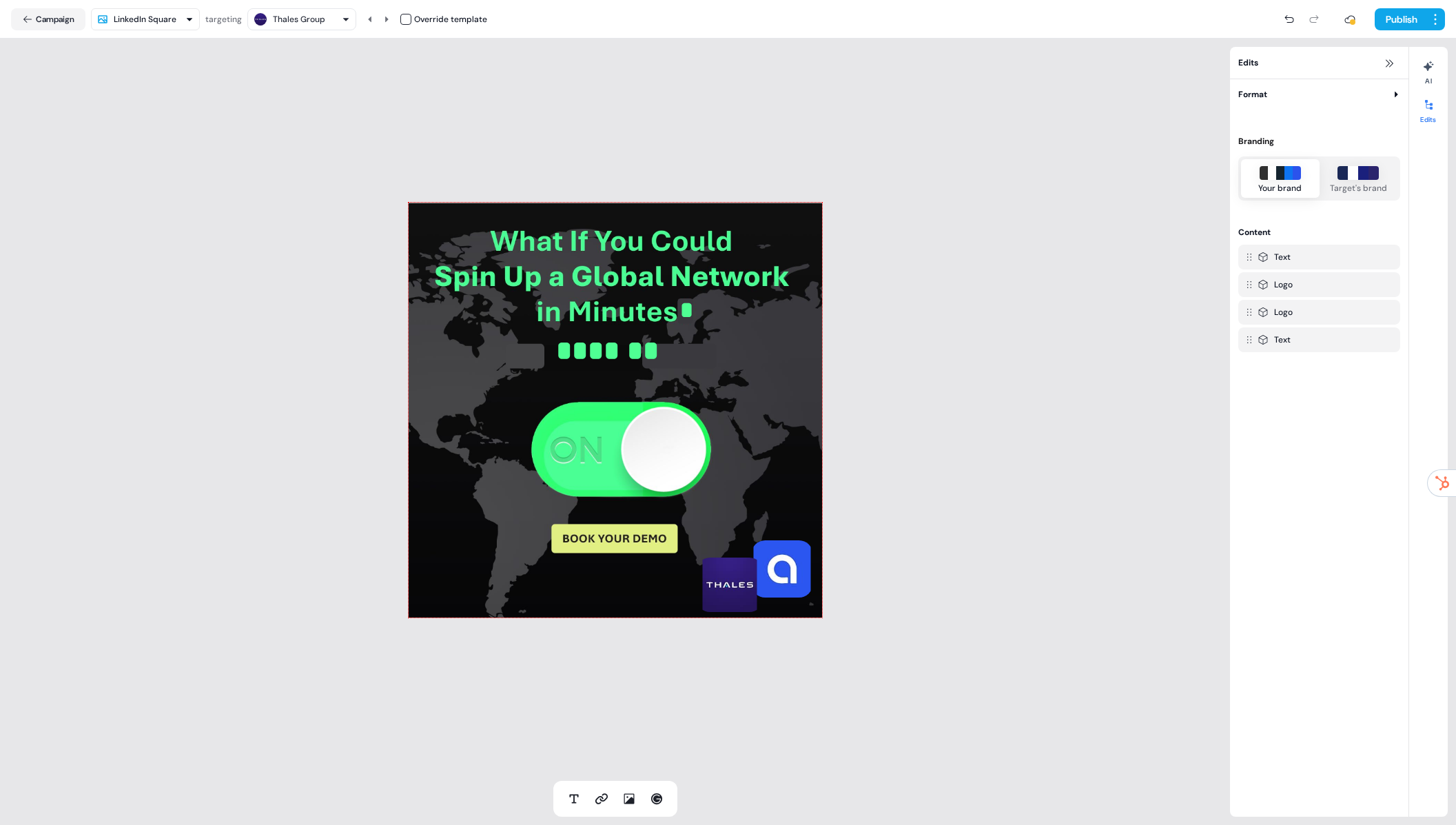 click on "Thales Group" at bounding box center [299, 19] 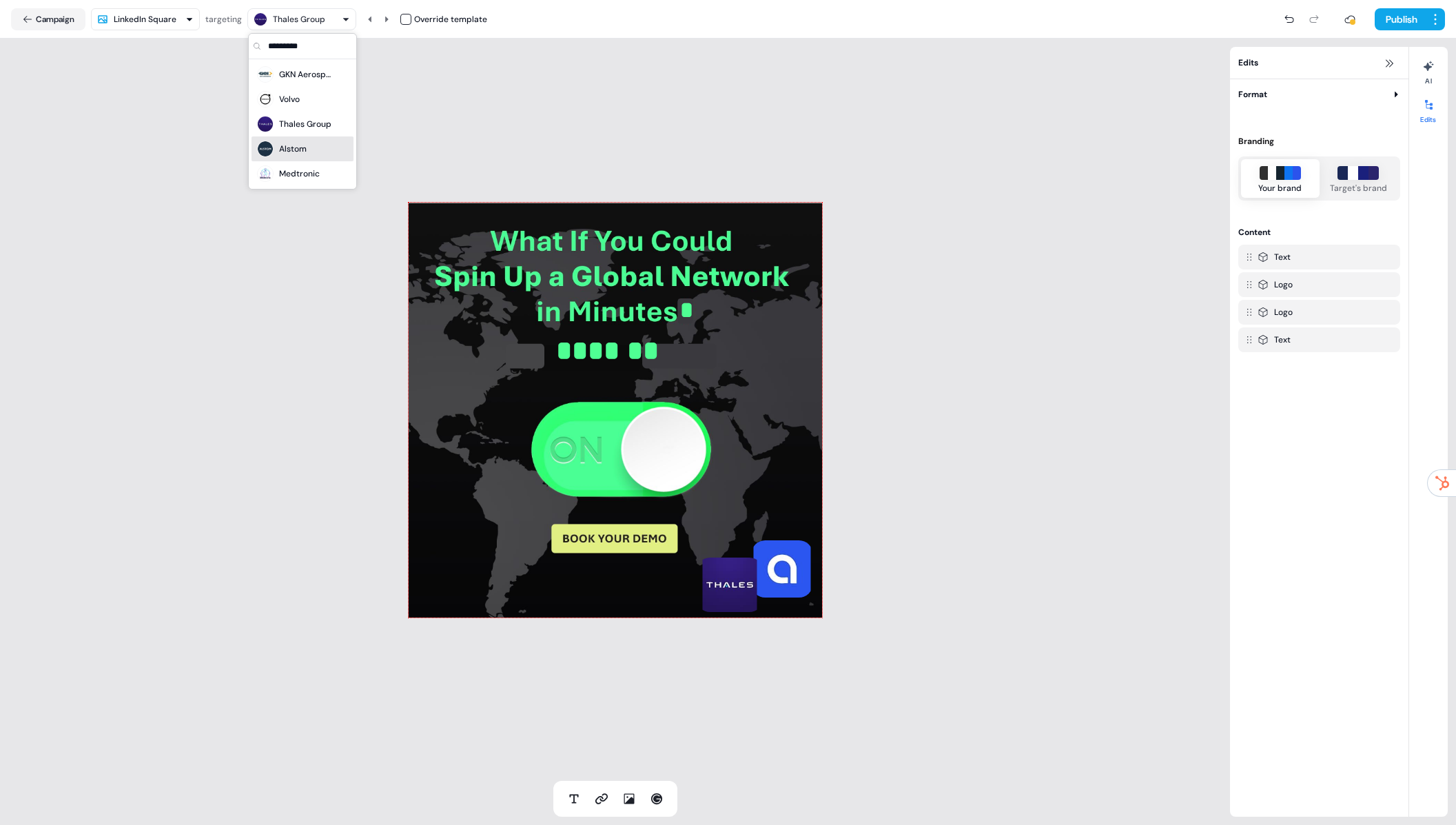 click on "Alstom" at bounding box center [293, 149] 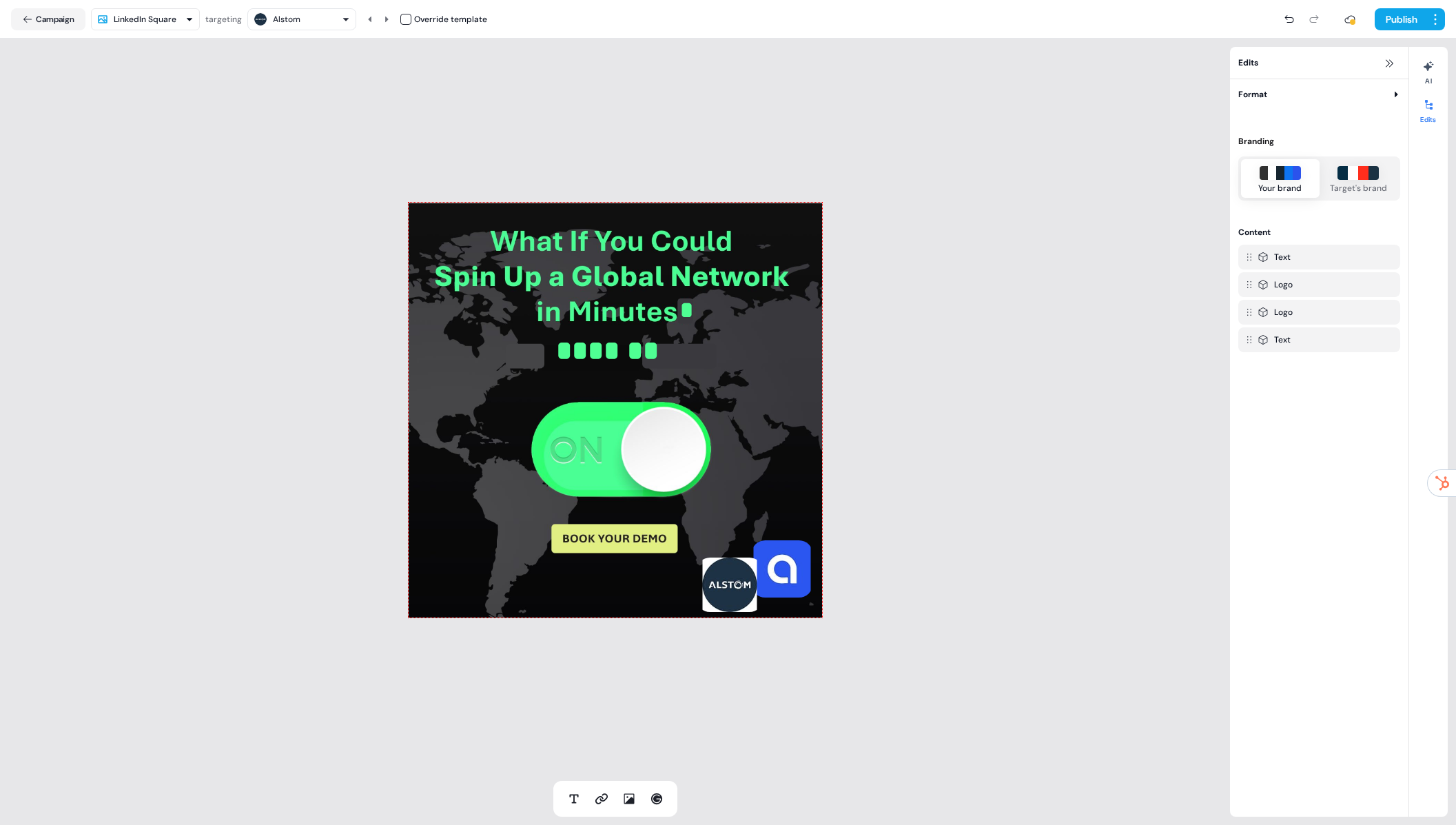 click on "Alstom" at bounding box center (287, 19) 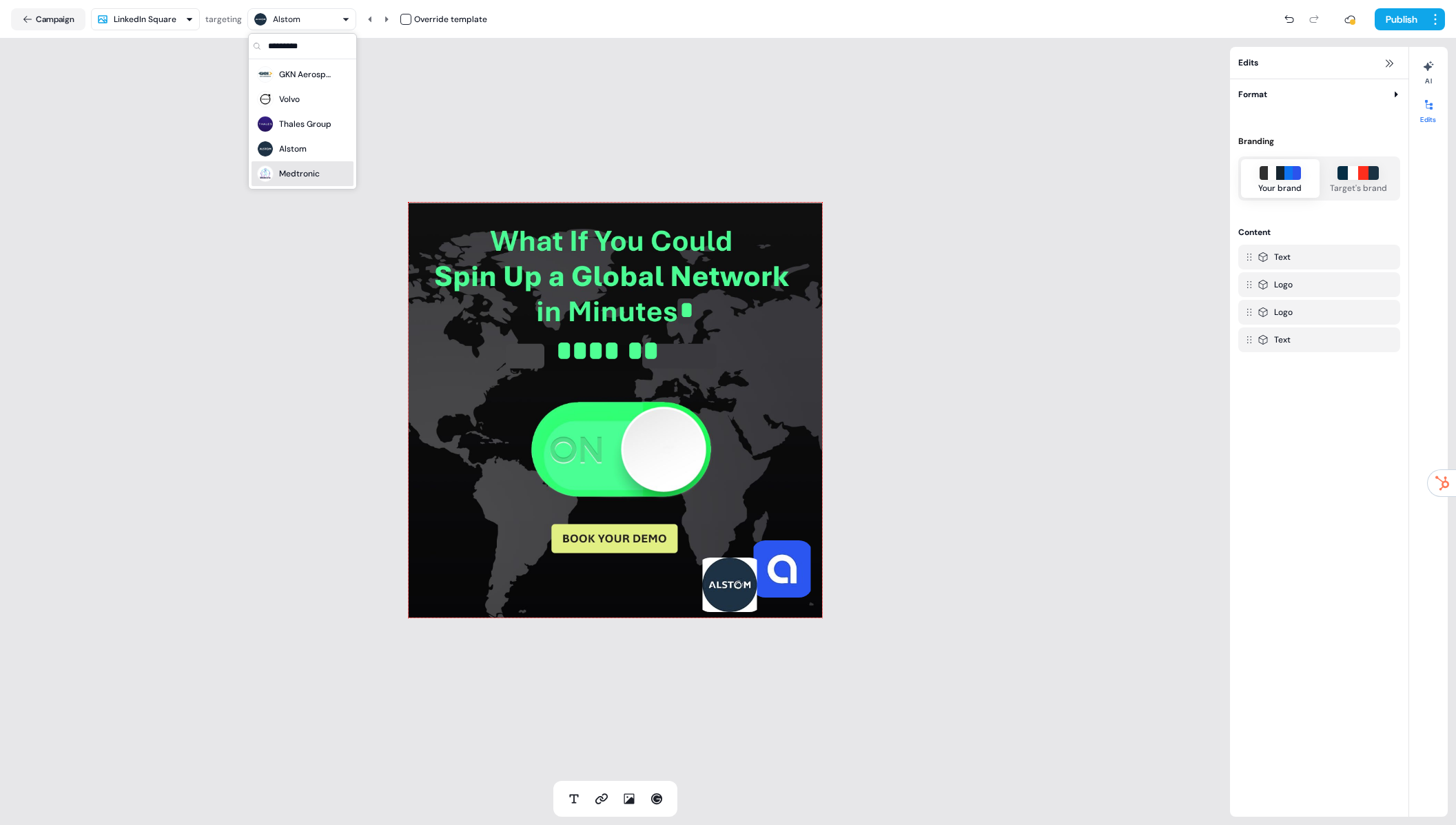 click on "Medtronic" at bounding box center [299, 174] 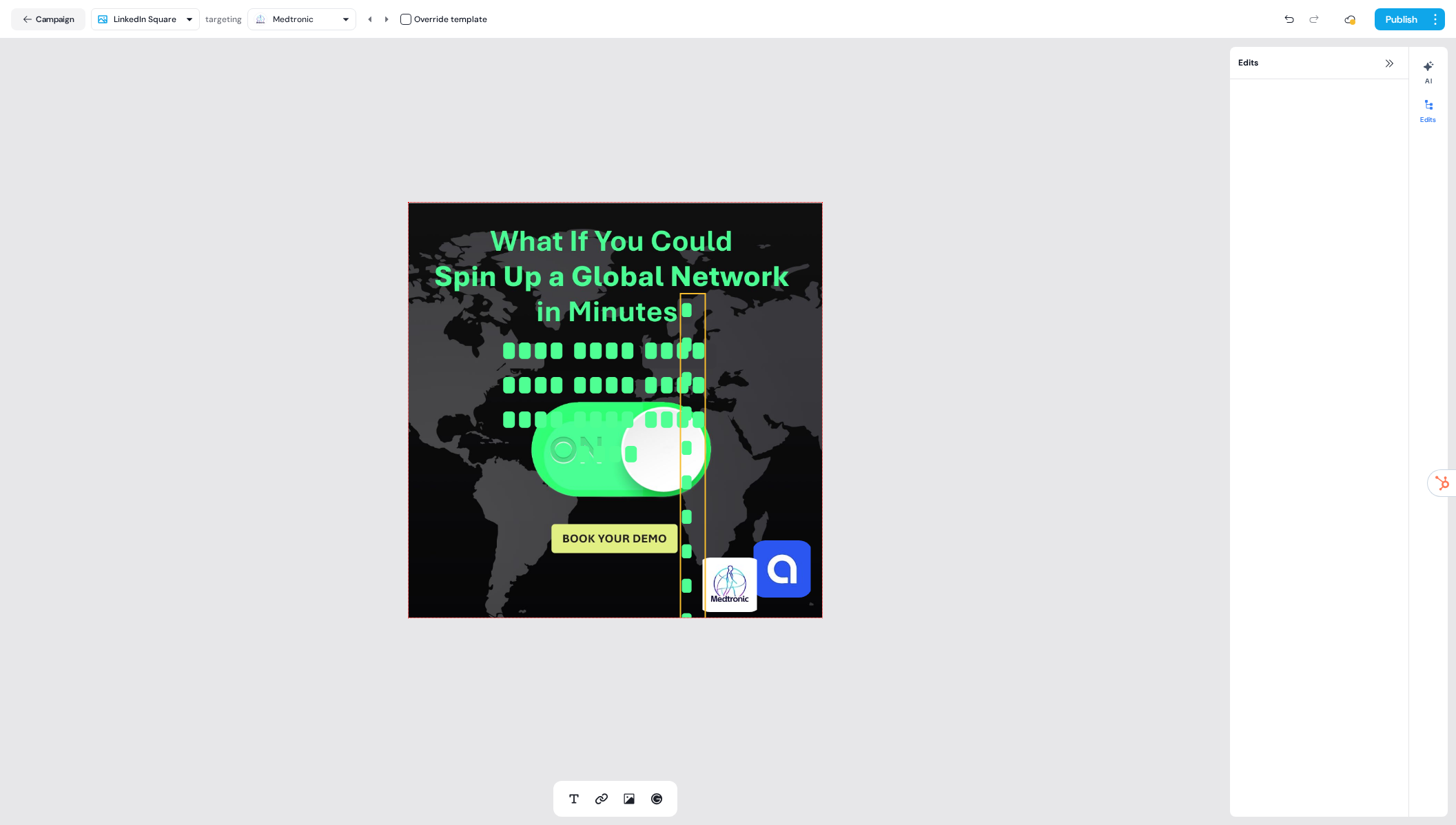 click on "**********" at bounding box center (693, 517) 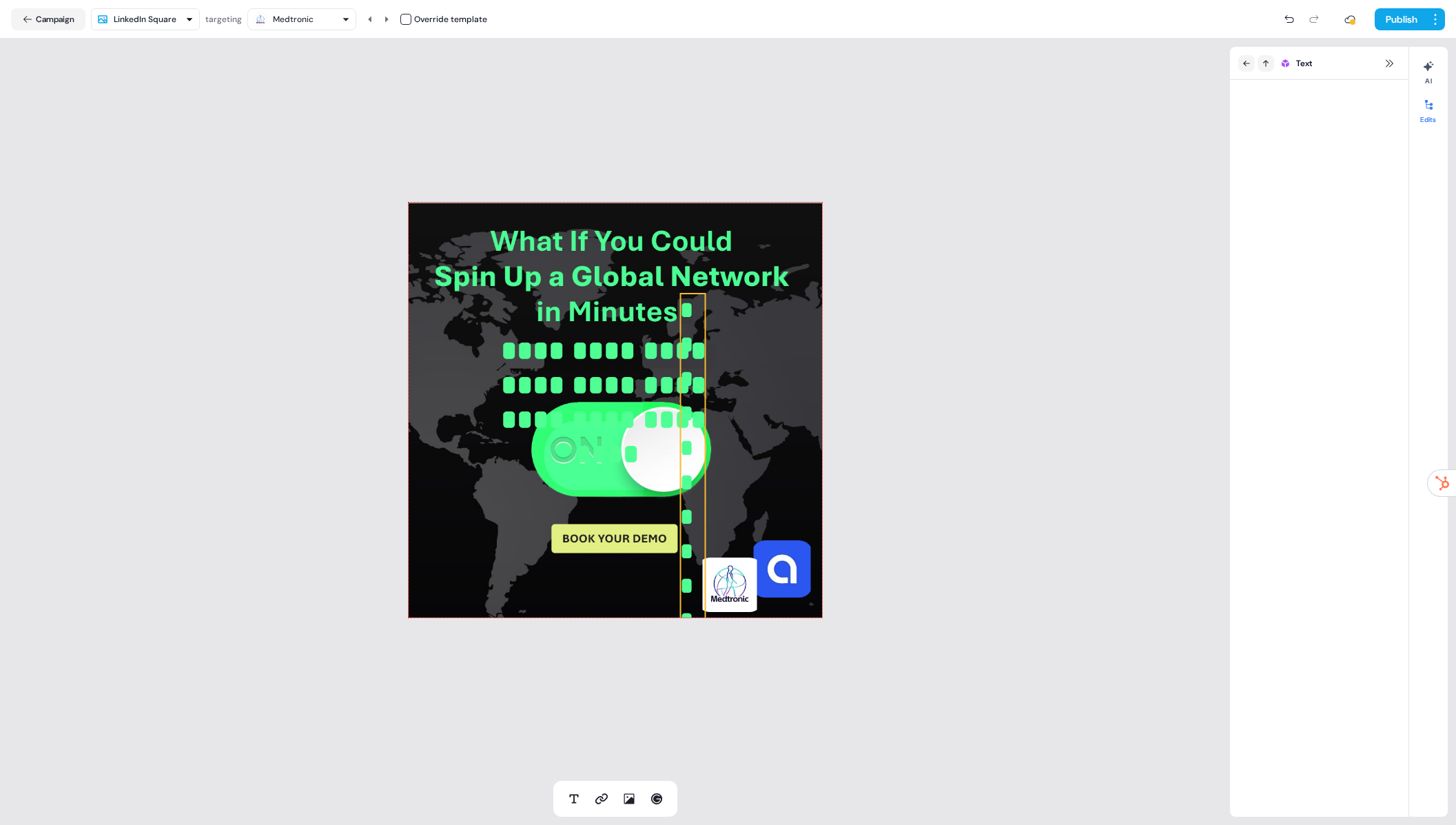 click on "**********" at bounding box center [693, 517] 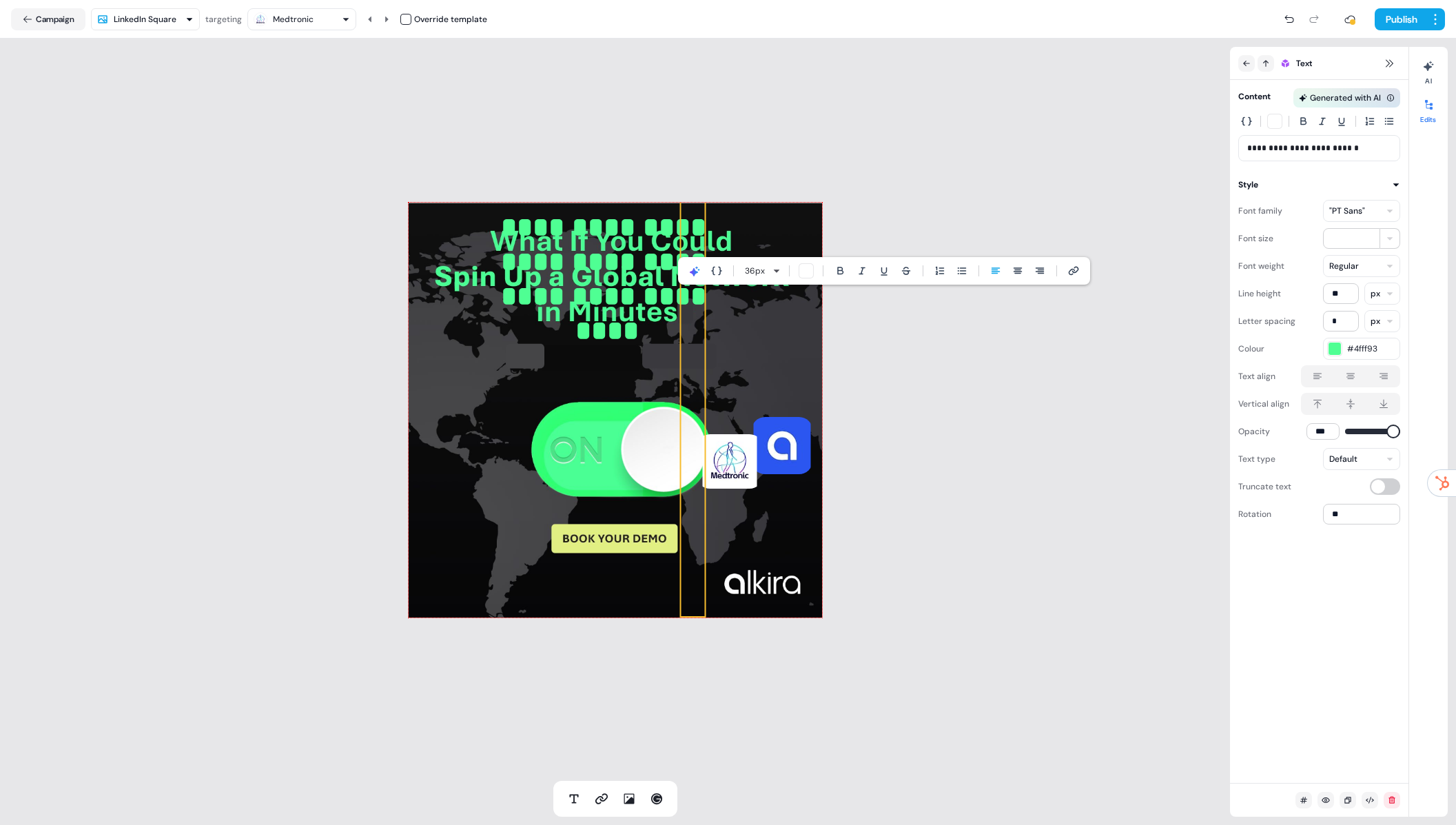 scroll, scrollTop: 0, scrollLeft: 0, axis: both 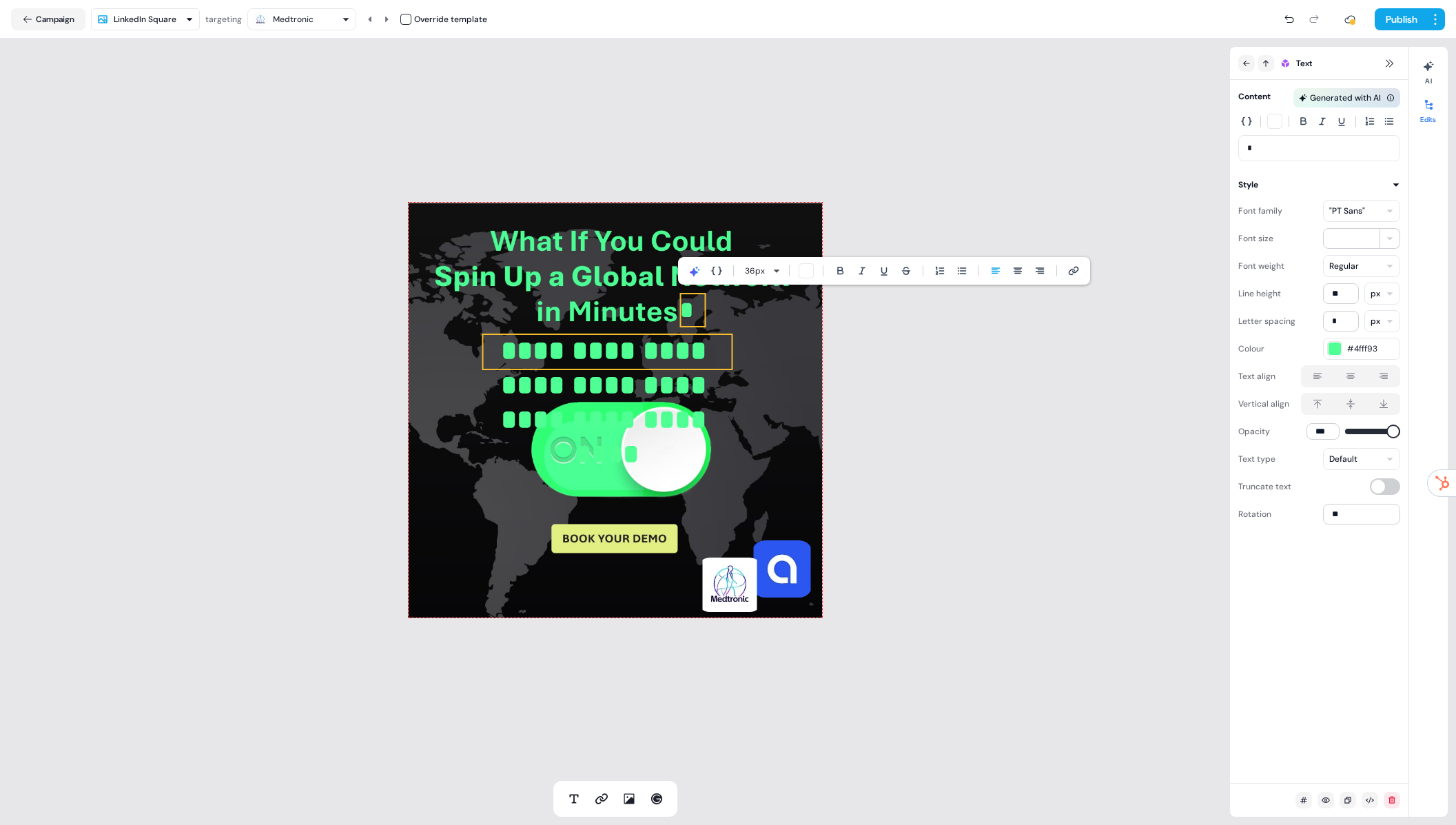 click on "**********" at bounding box center [607, 385] 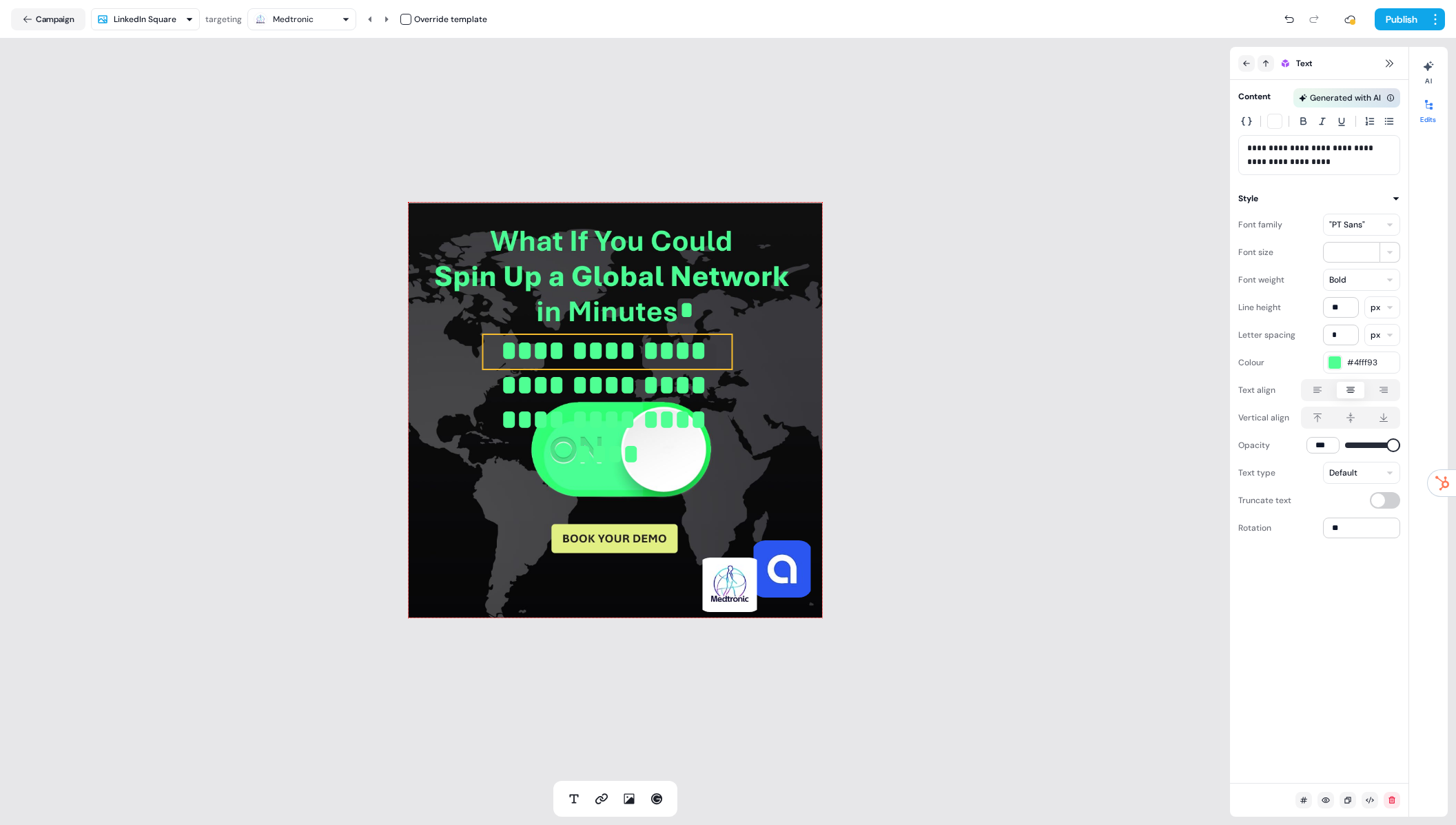 click on "**********" at bounding box center (607, 385) 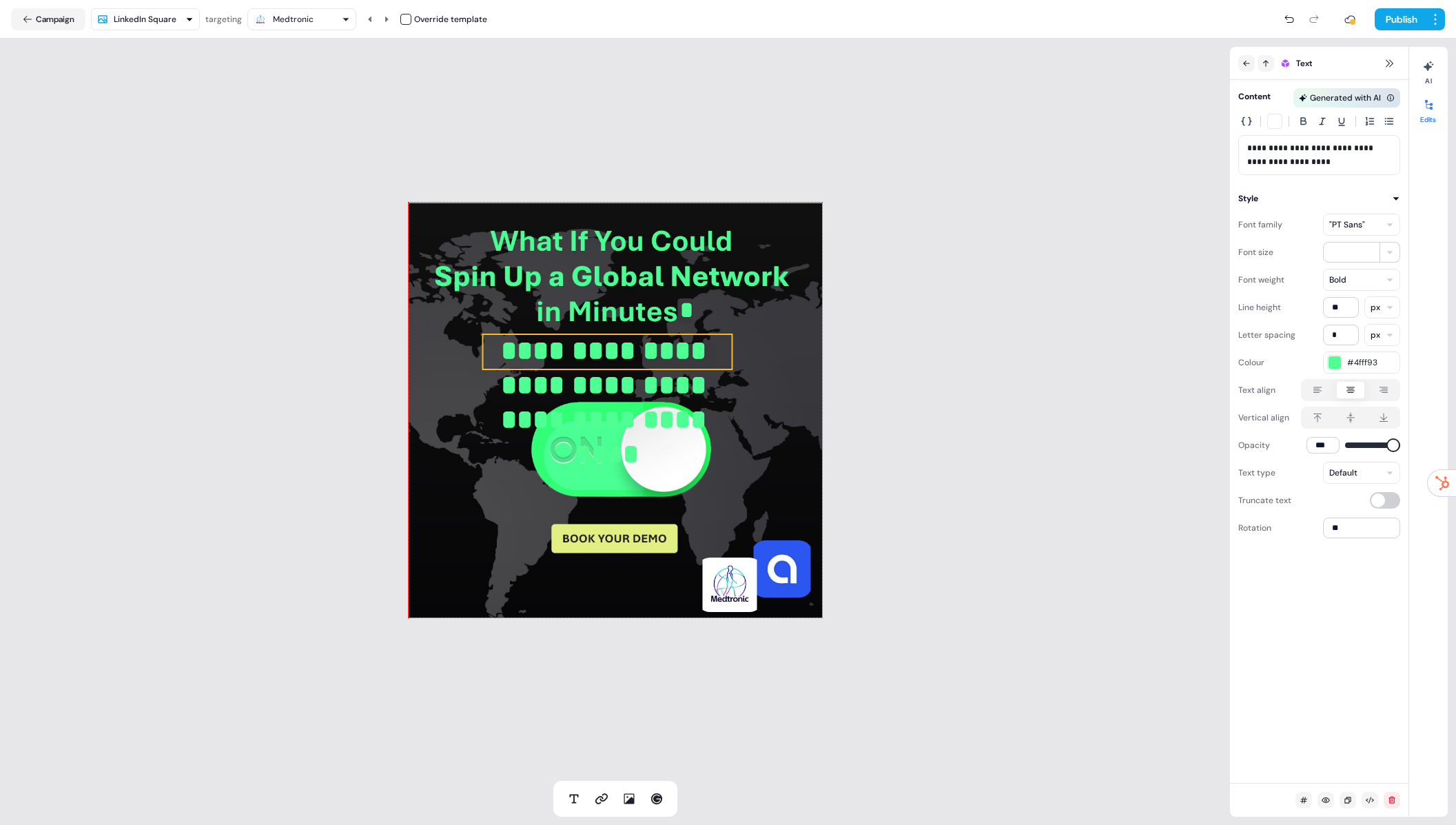 click on "**********" at bounding box center [607, 385] 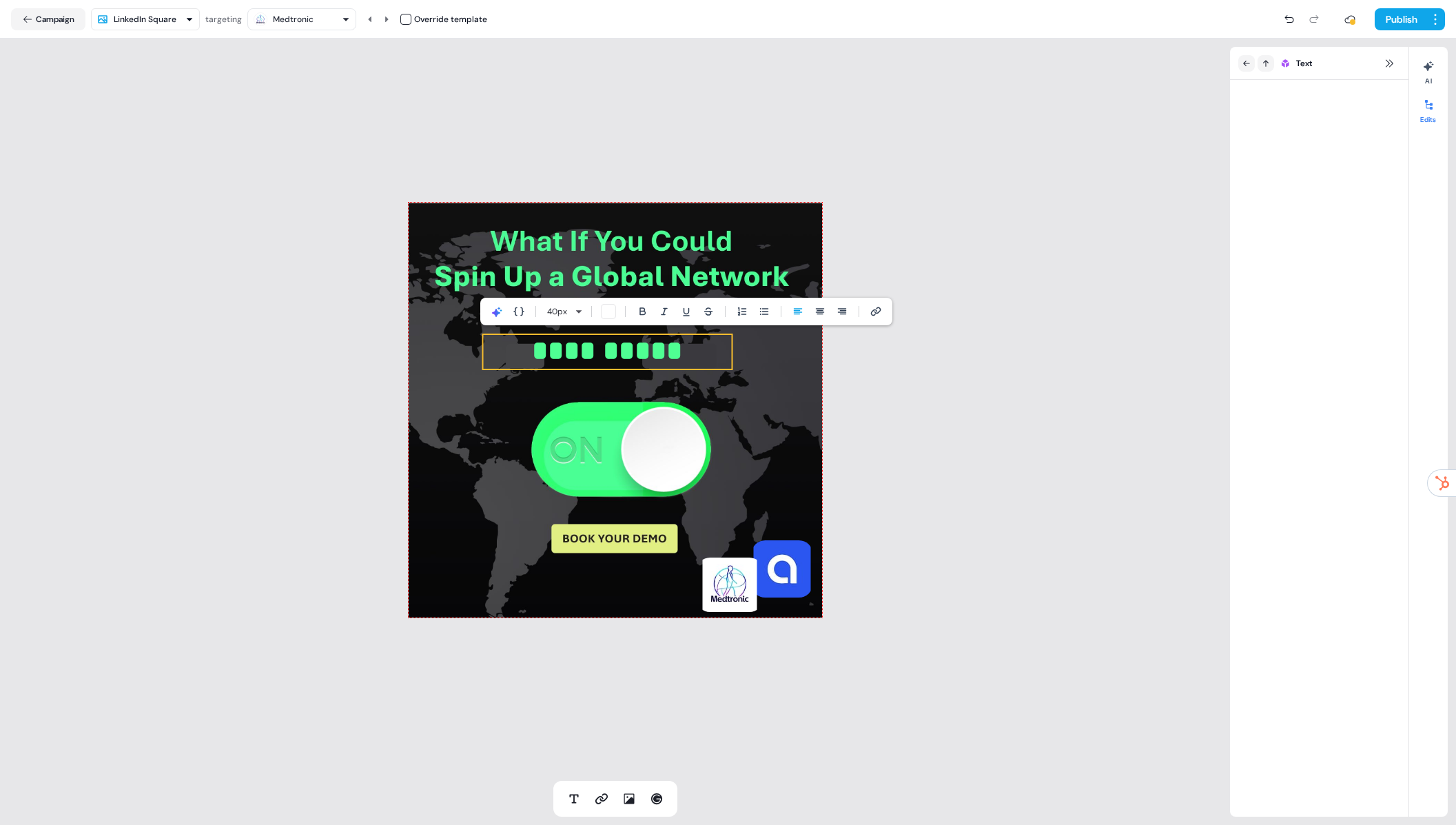 click on "**********" at bounding box center (615, 409) 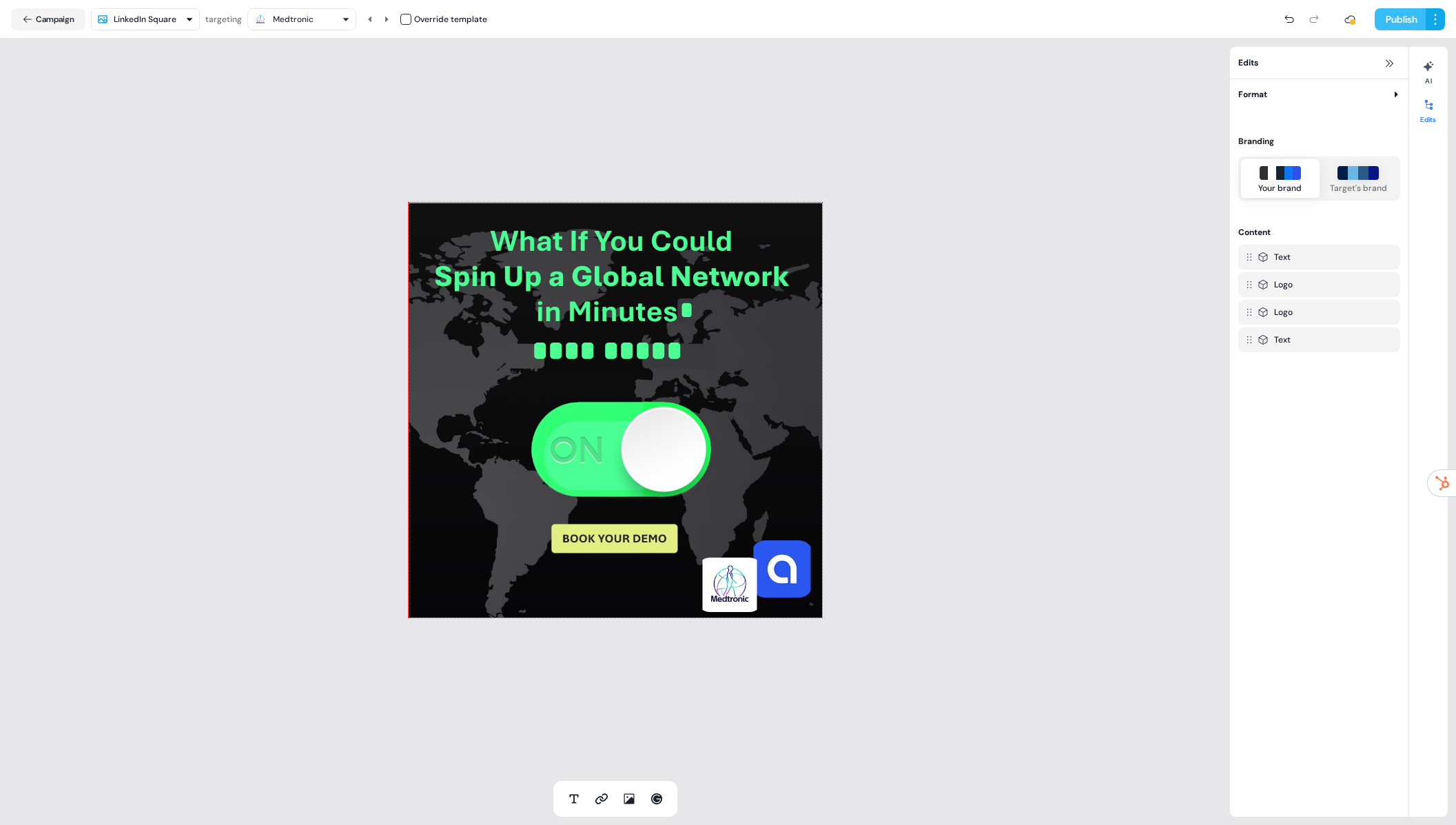 click on "Publish" at bounding box center [1400, 19] 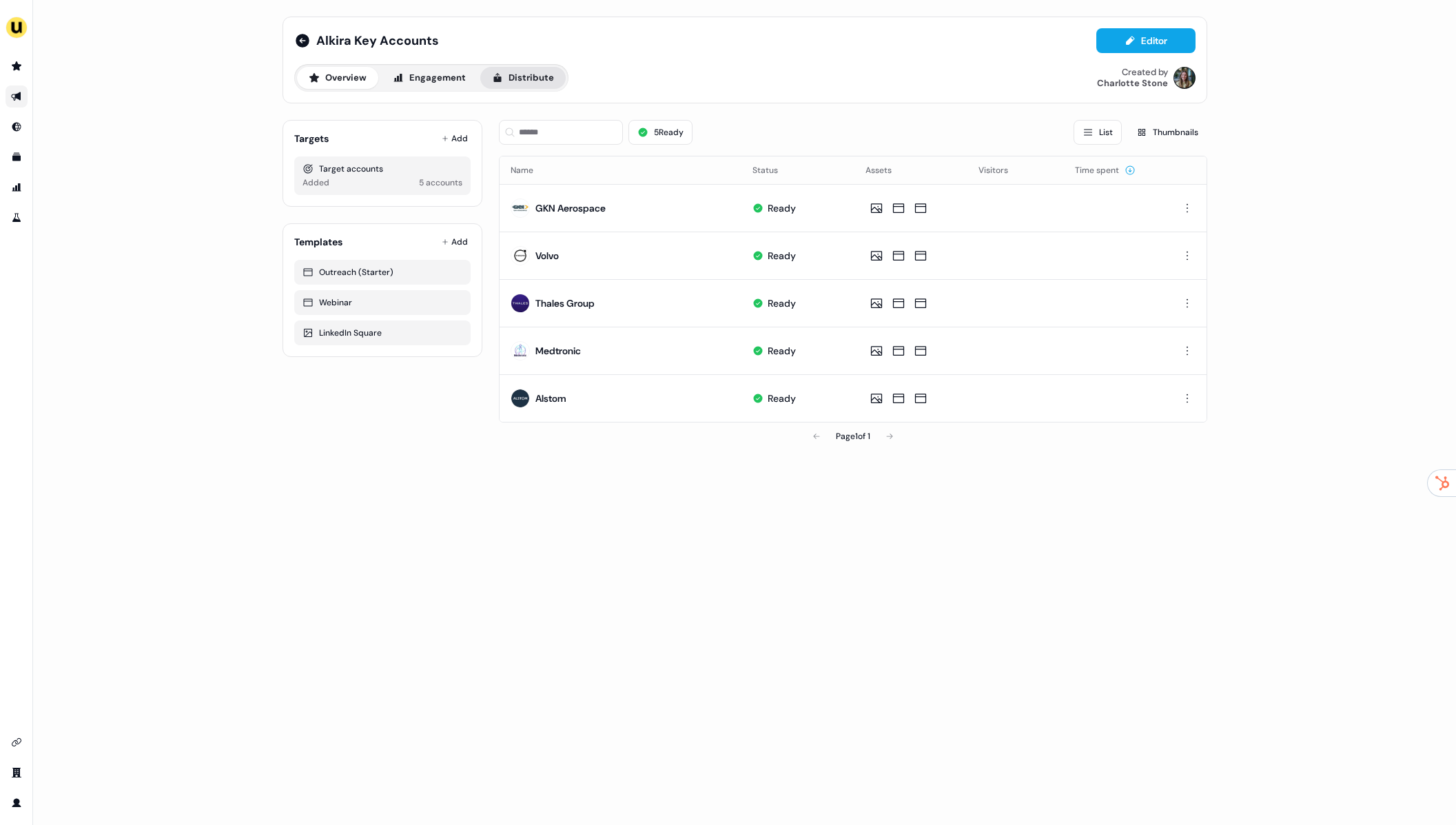 click on "Distribute" at bounding box center [523, 78] 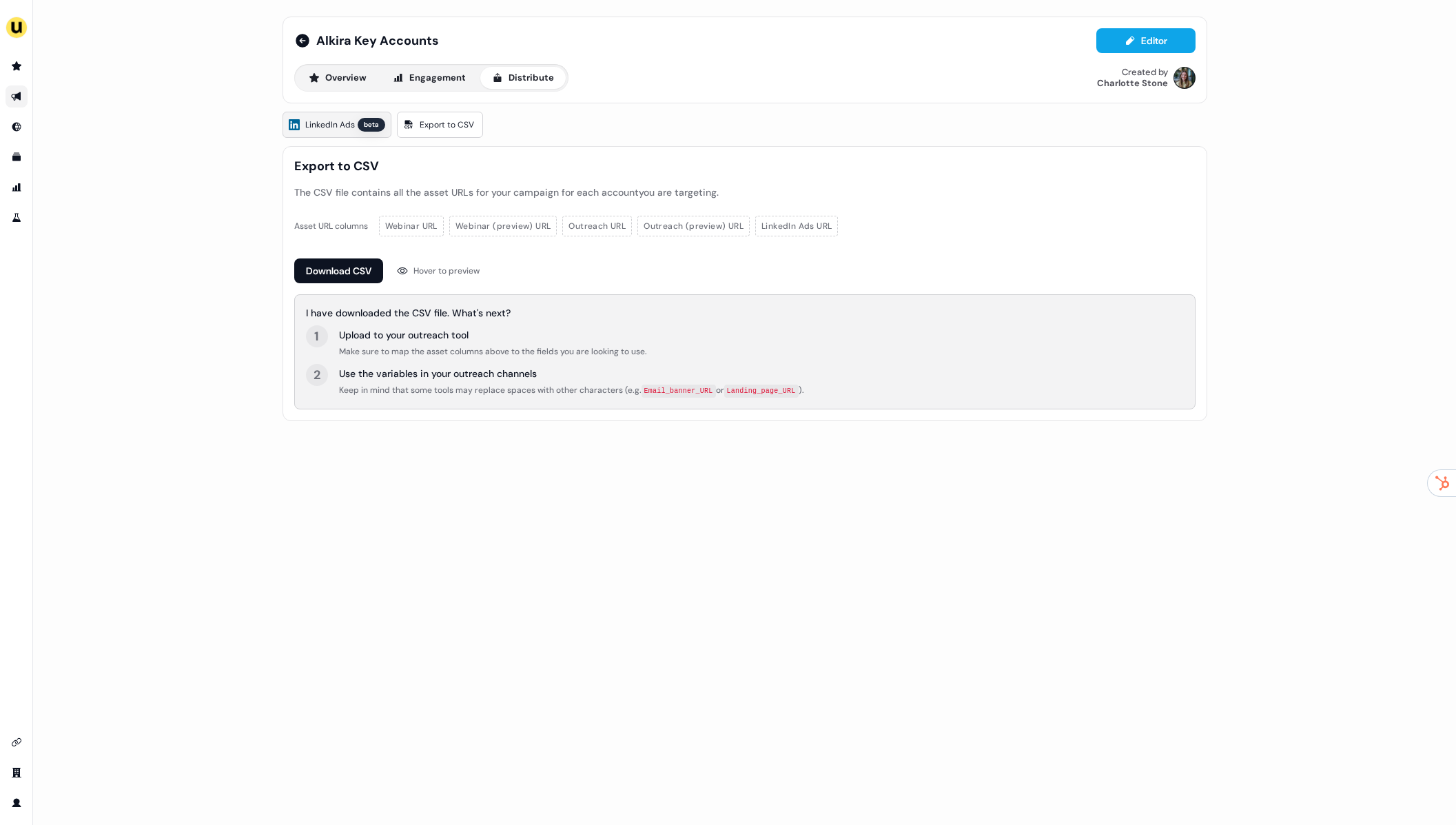 click on "LinkedIn Ads beta" at bounding box center (337, 125) 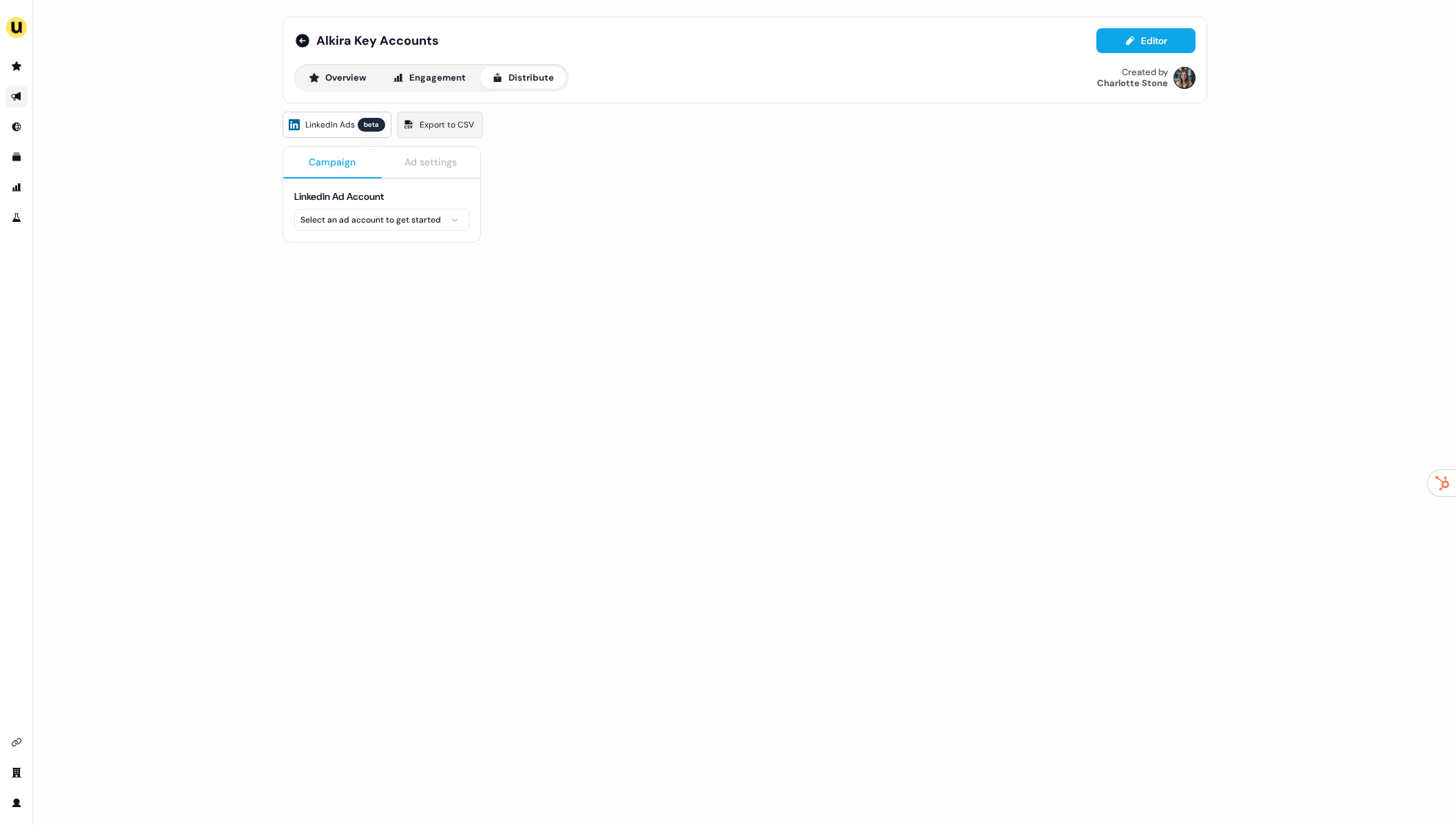 click on "For the best experience switch devices to a bigger screen. Go to Userled.io Alkira Key Accounts  Editor Overview Engagement Distribute Created by Charlotte   Stone LinkedIn Ads beta Export to CSV Campaign Ad settings LinkedIn Ad Account Select an ad account to get started" at bounding box center (728, 412) 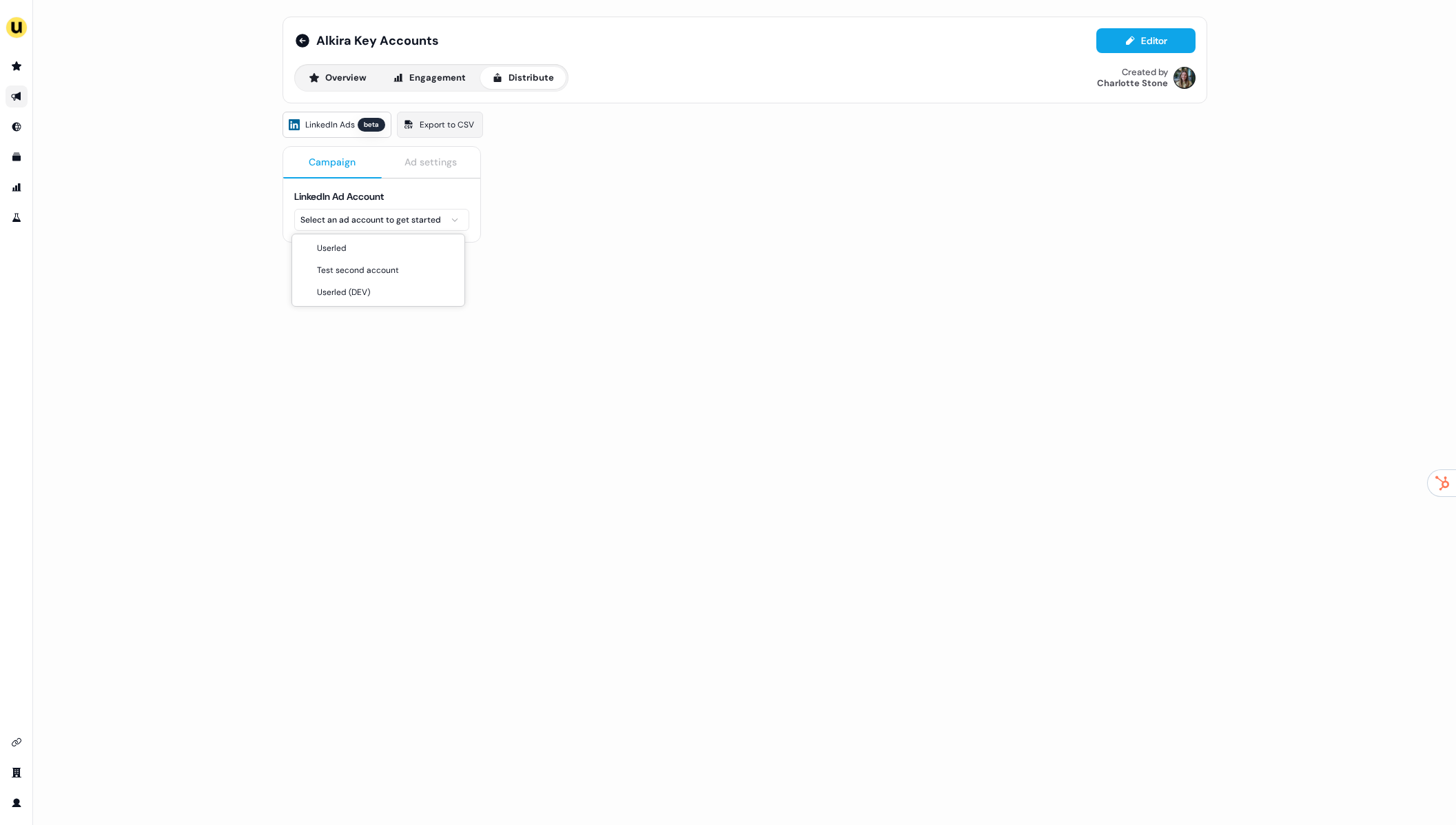 click on "For the best experience switch devices to a bigger screen. Go to Userled.io Alkira Key Accounts  Editor Overview Engagement Distribute Created by Charlotte   Stone LinkedIn Ads beta Export to CSV Campaign Ad settings LinkedIn Ad Account Select an ad account to get started Userled Test second account Userled (DEV)" at bounding box center [728, 412] 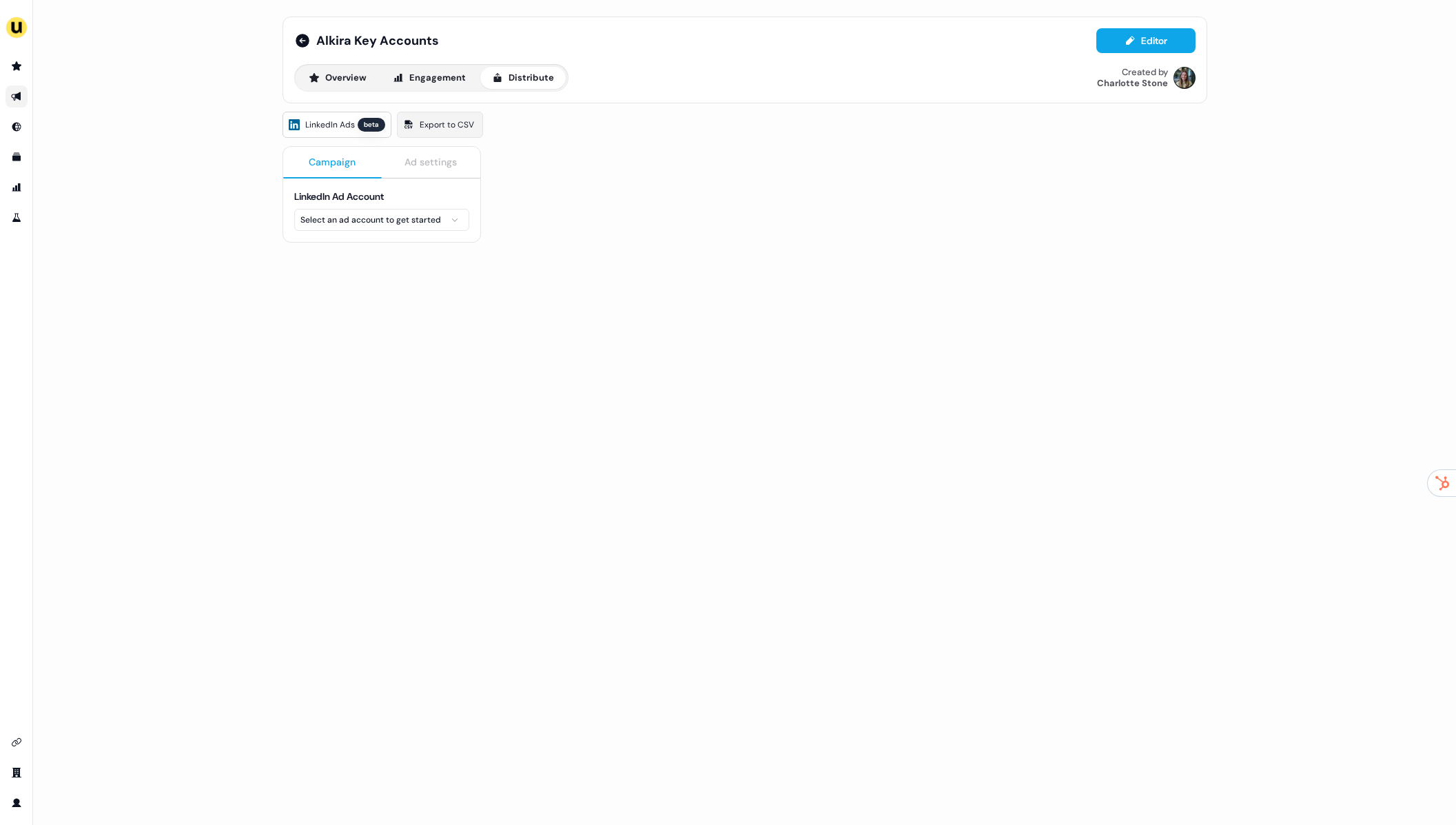 click on "For the best experience switch devices to a bigger screen. Go to Userled.io Alkira Key Accounts  Editor Overview Engagement Distribute Created by Charlotte   Stone LinkedIn Ads beta Export to CSV Campaign Ad settings LinkedIn Ad Account Select an ad account to get started" at bounding box center (728, 412) 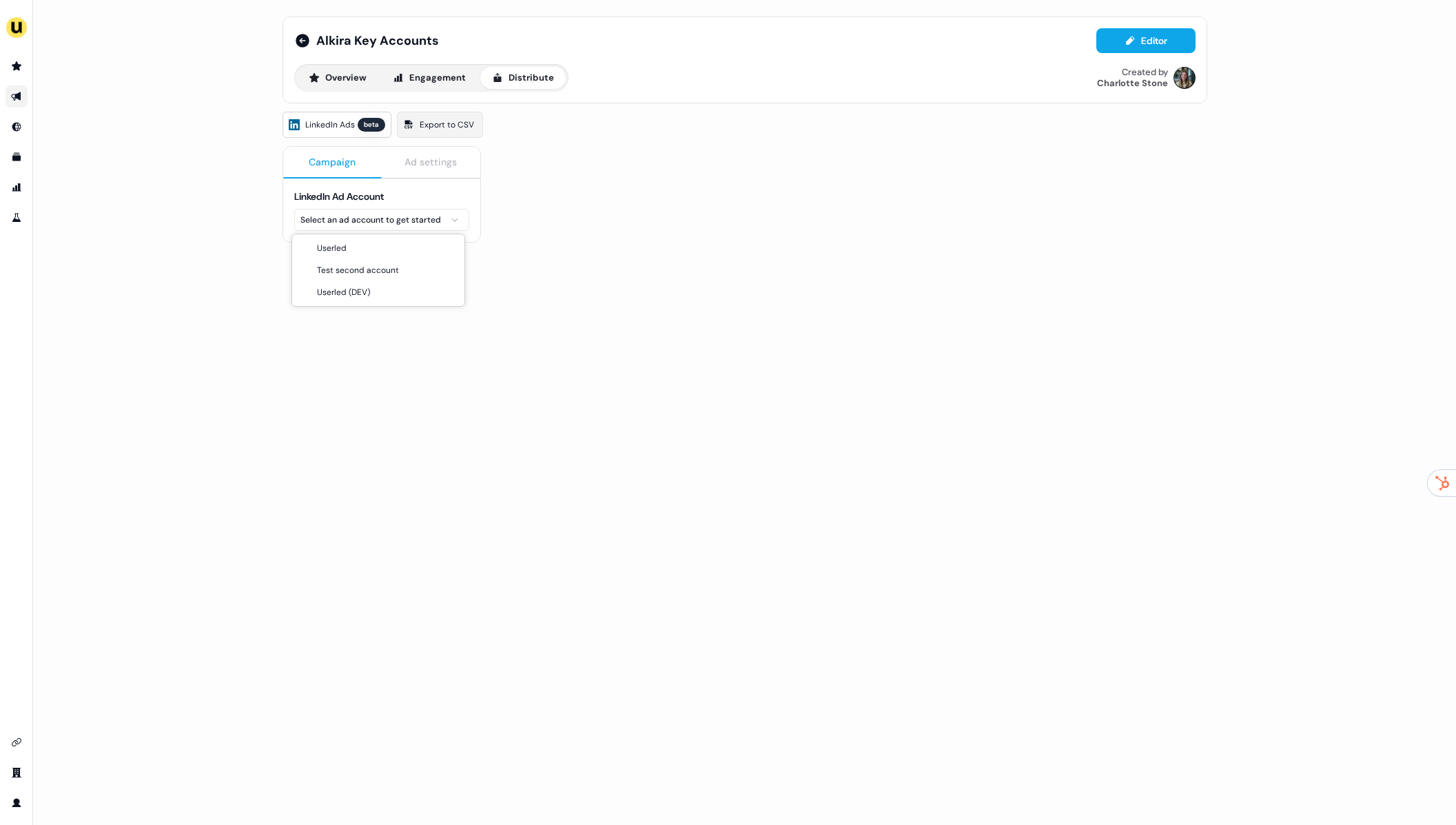 click on "For the best experience switch devices to a bigger screen. Go to Userled.io Alkira Key Accounts  Editor Overview Engagement Distribute Created by Charlotte   Stone LinkedIn Ads beta Export to CSV Campaign Ad settings LinkedIn Ad Account Select an ad account to get started Userled Test second account Userled (DEV)" at bounding box center [728, 412] 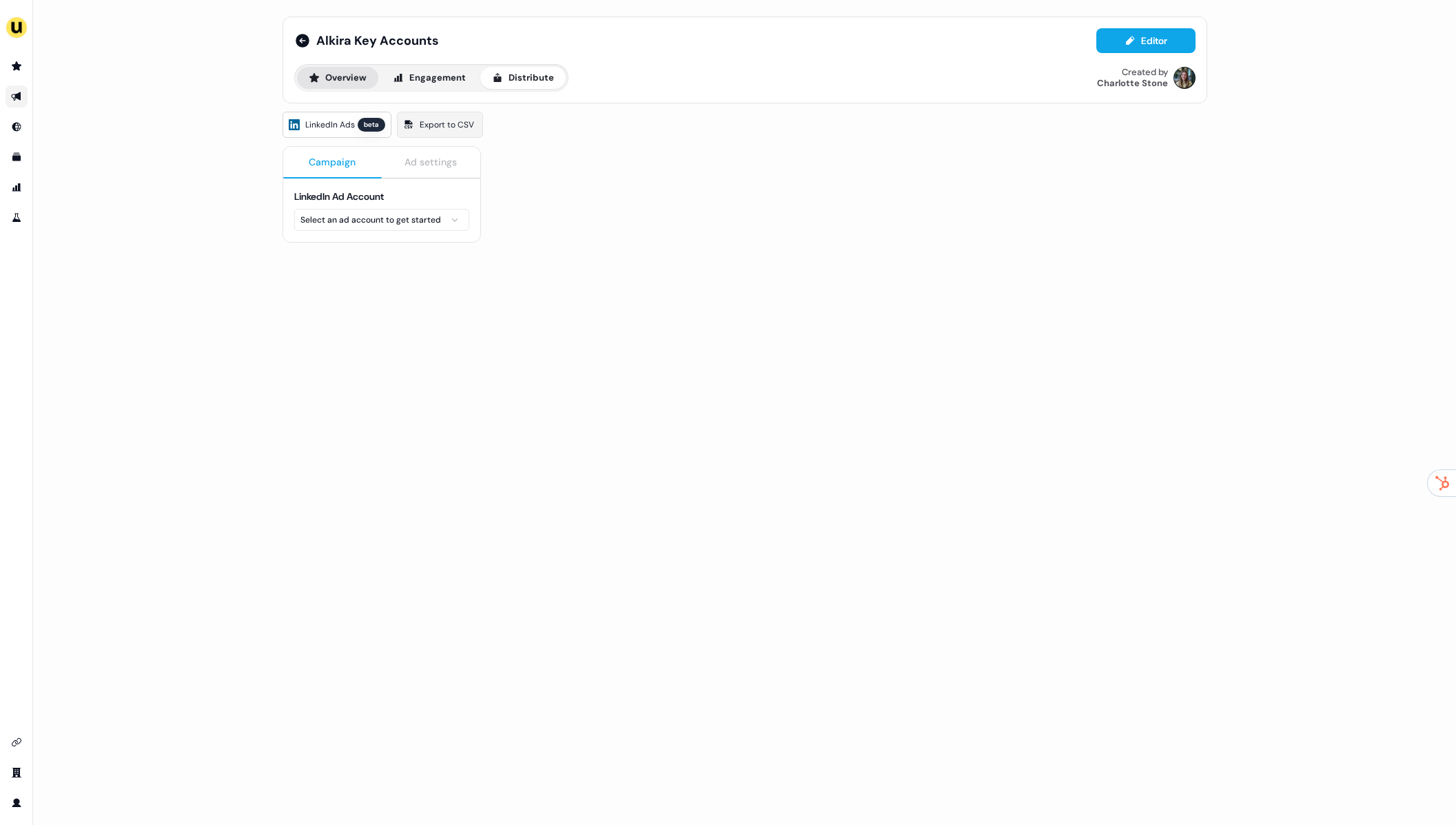 click on "Overview" at bounding box center (338, 78) 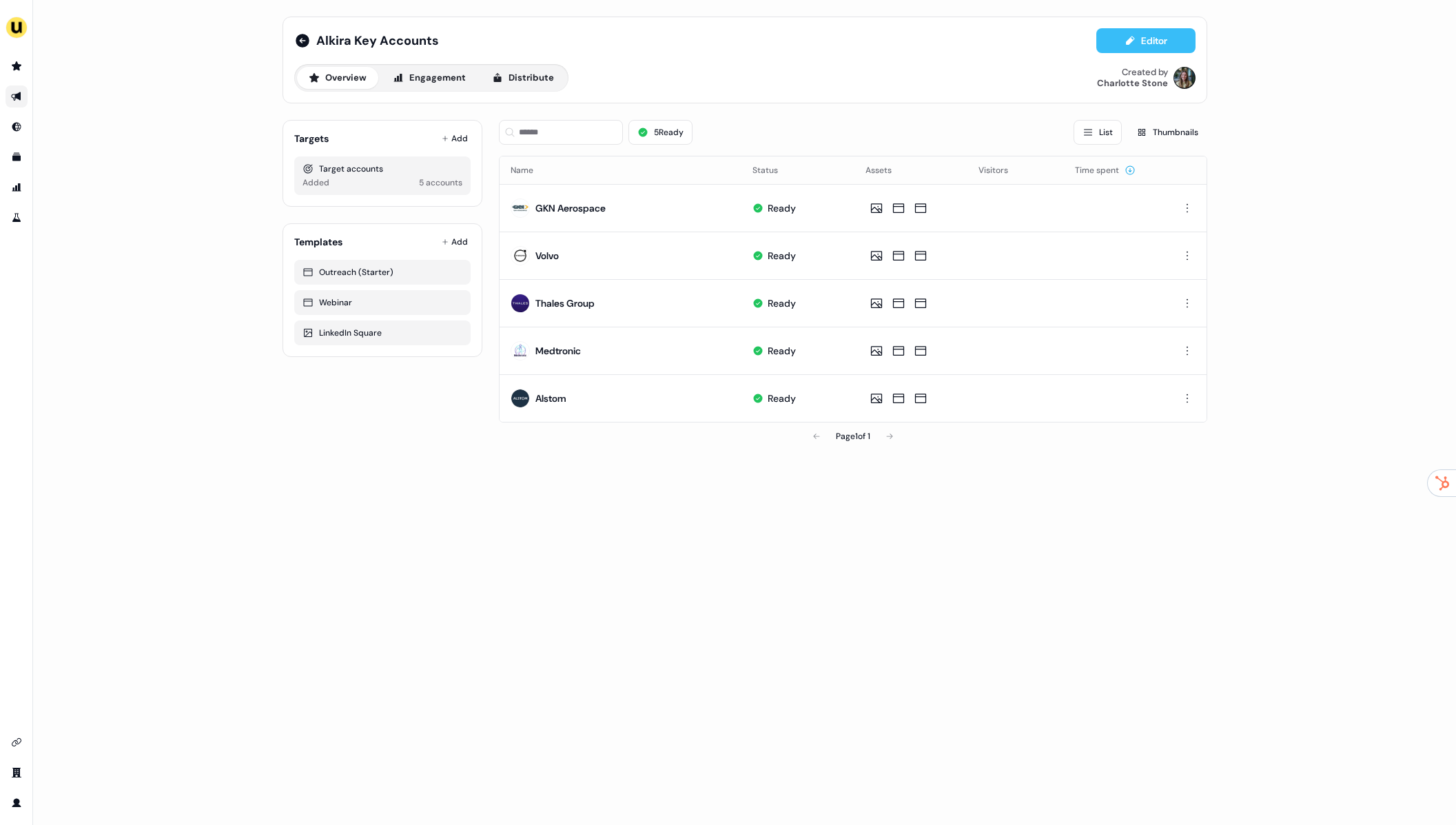 click on "Editor" at bounding box center (1146, 41) 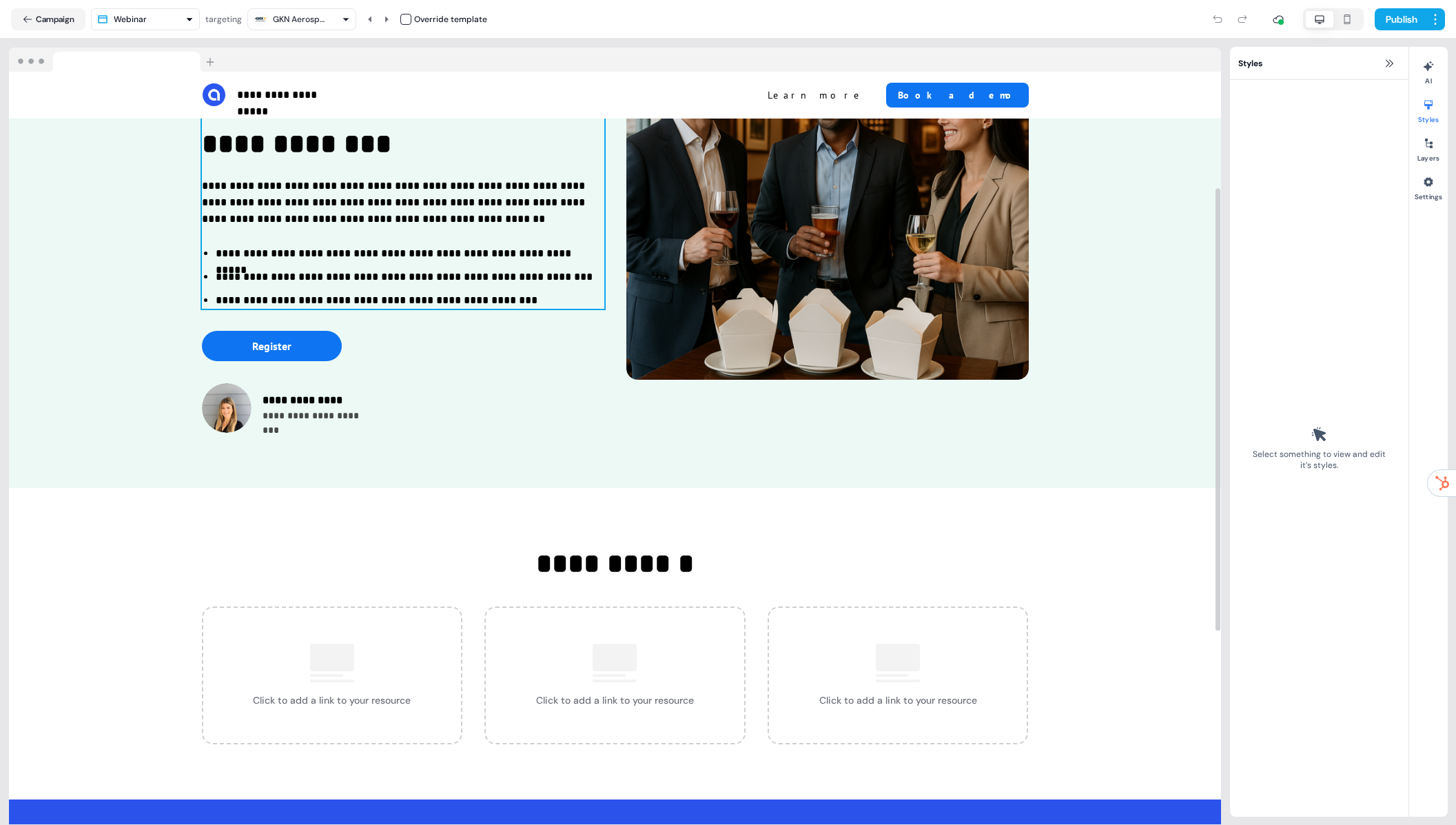 scroll, scrollTop: 198, scrollLeft: 0, axis: vertical 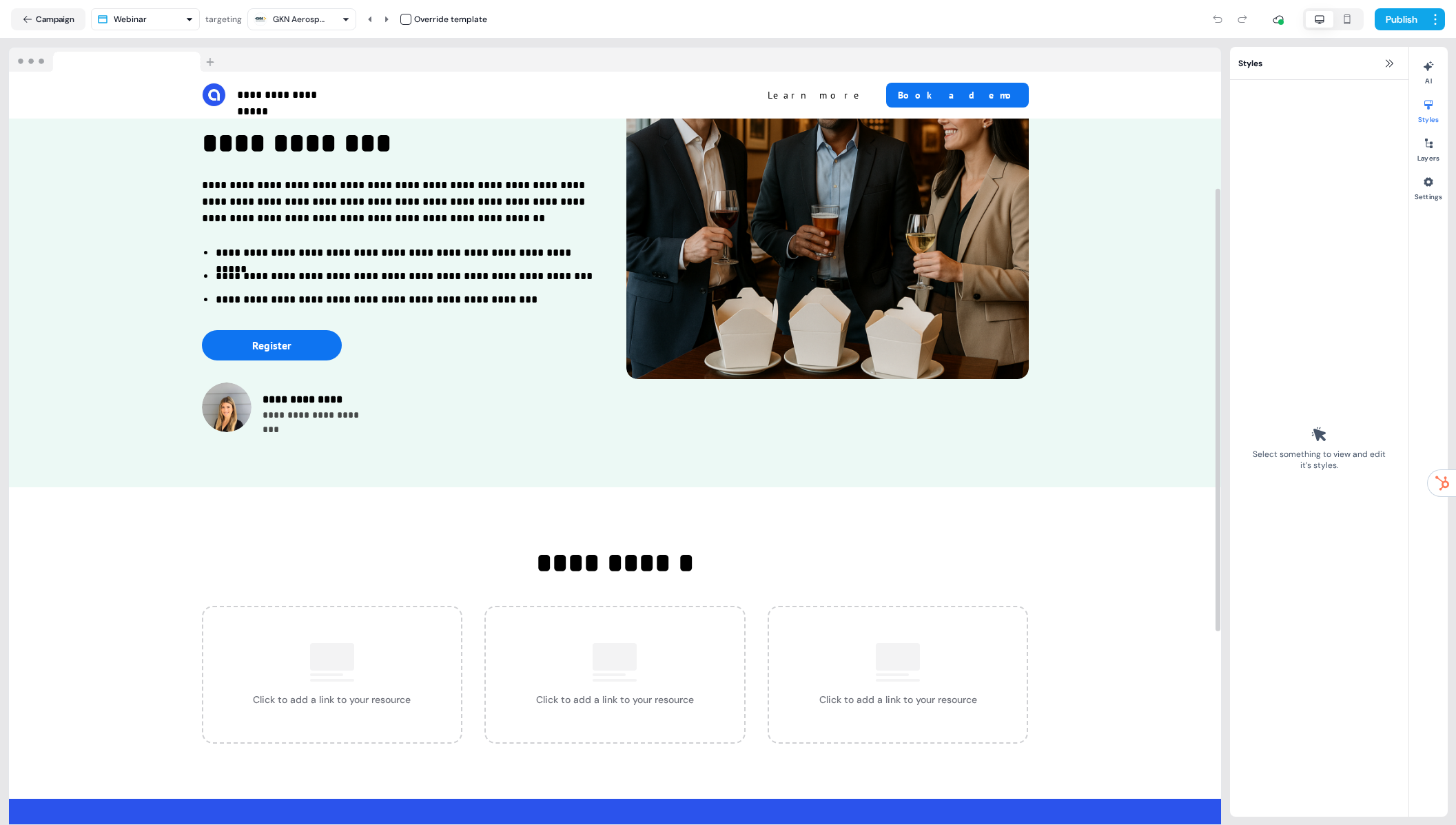 click on "**********" at bounding box center (728, 412) 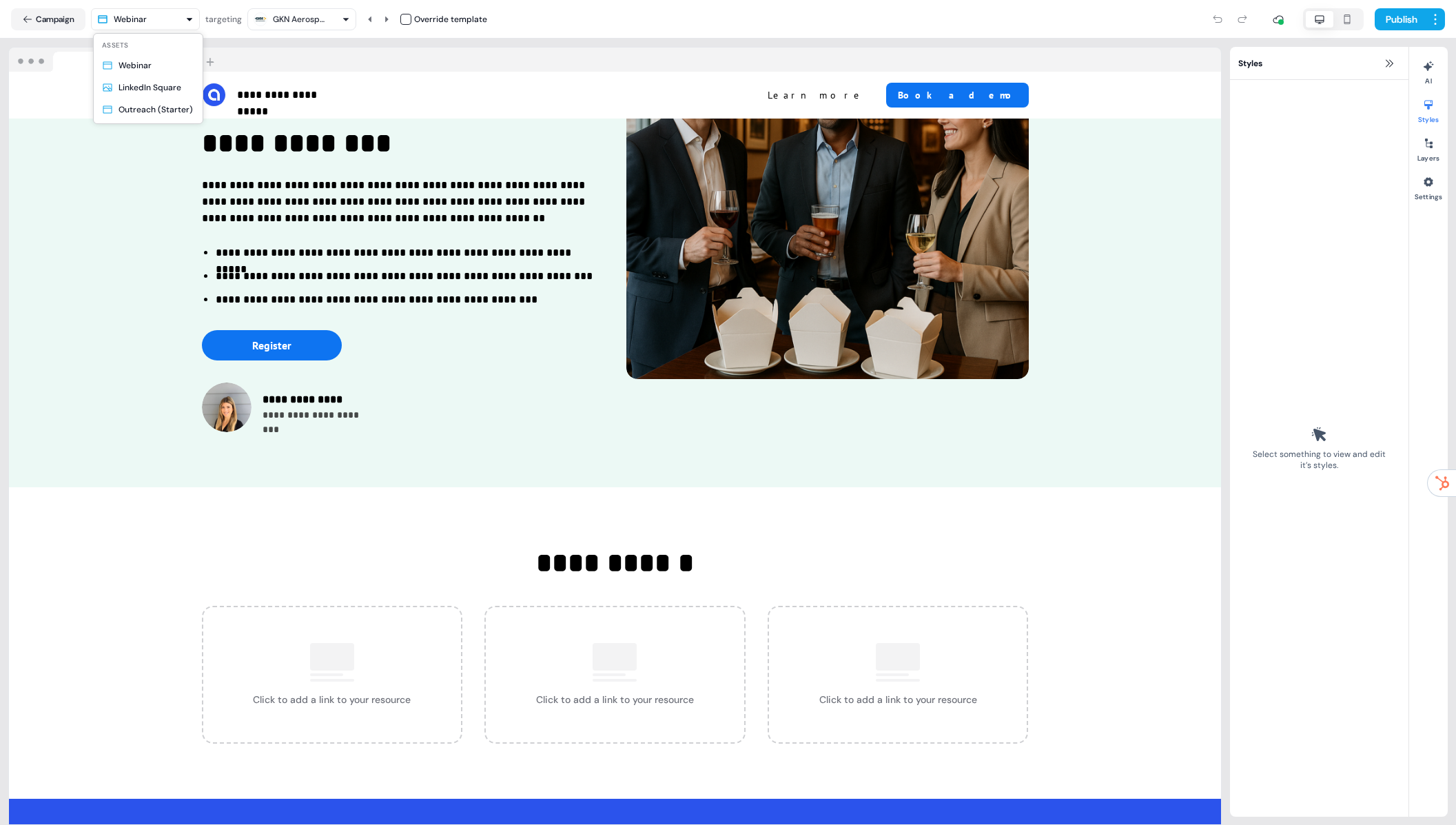 click on "**********" at bounding box center [728, 412] 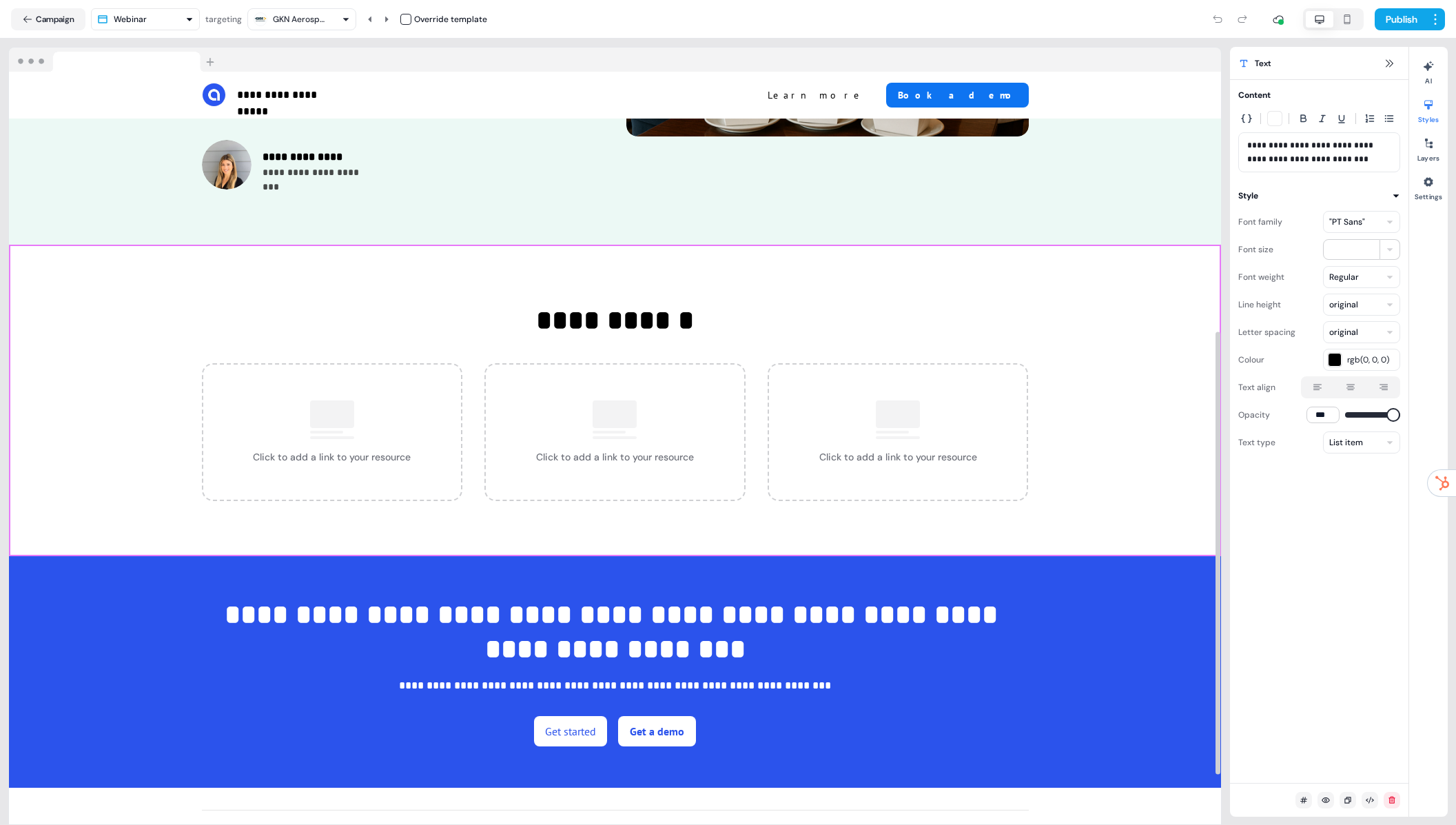 scroll, scrollTop: 441, scrollLeft: 0, axis: vertical 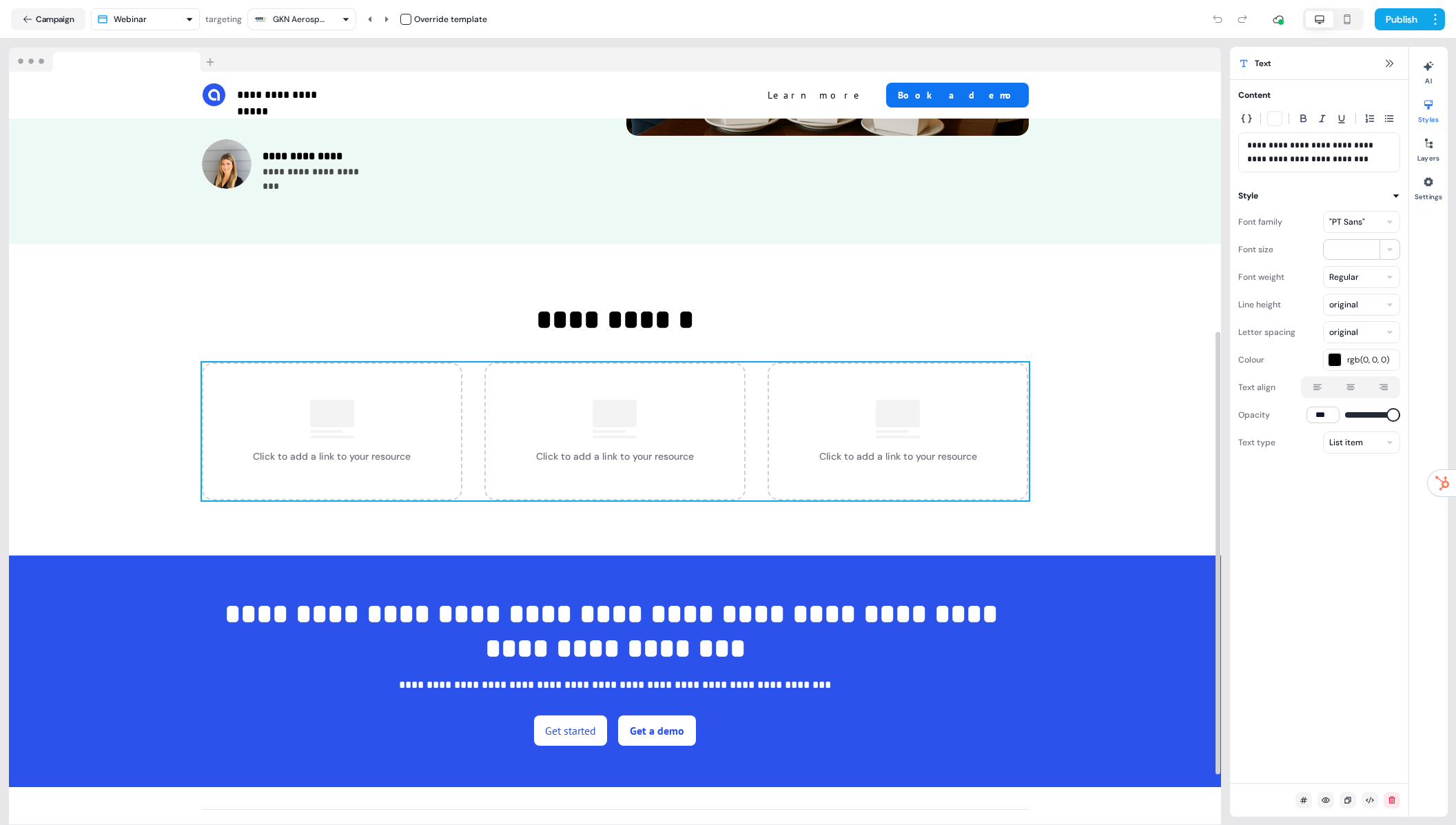 click on "Click to add a link to your resource" at bounding box center [331, 456] 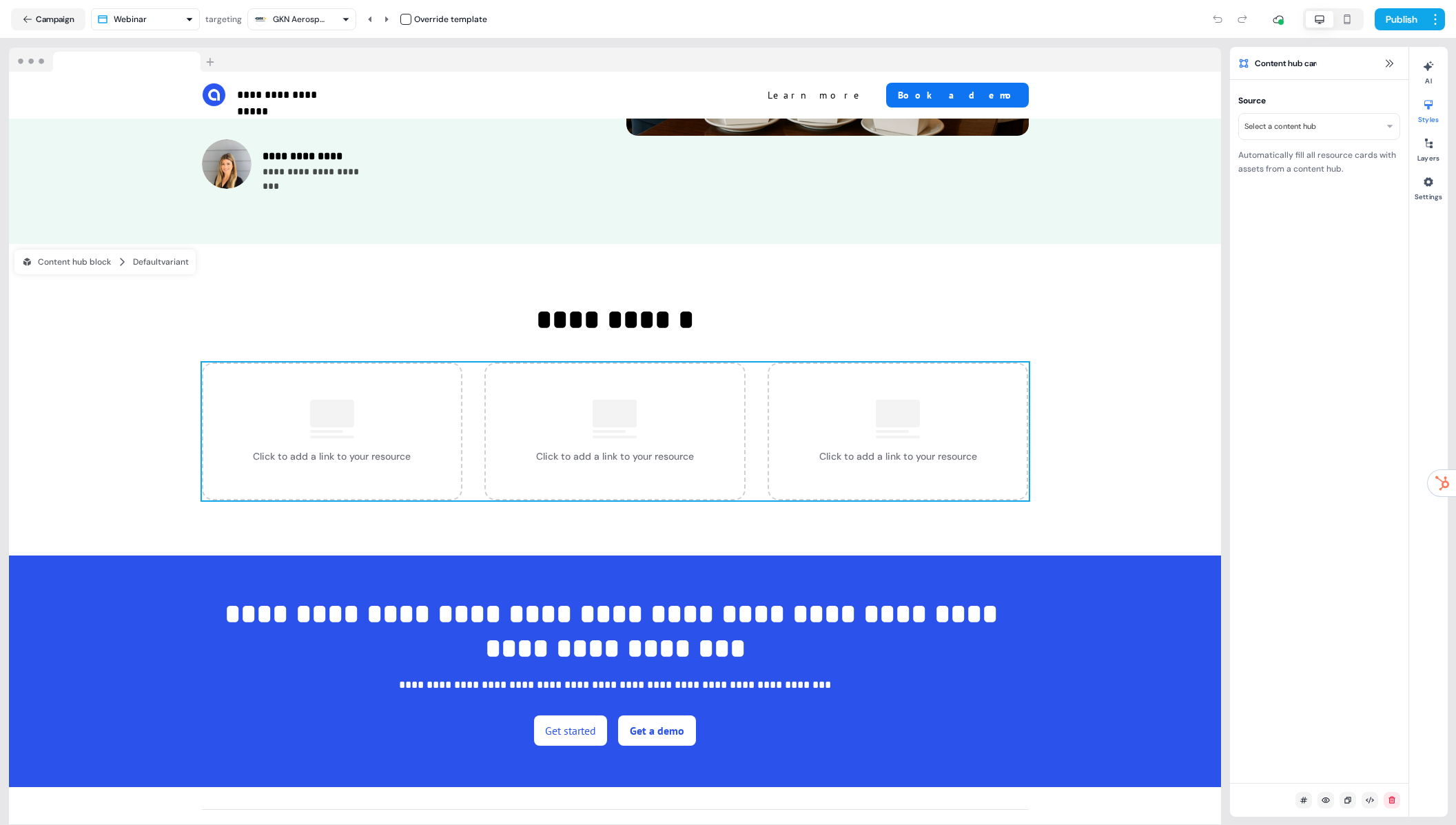 click on "**********" at bounding box center [728, 412] 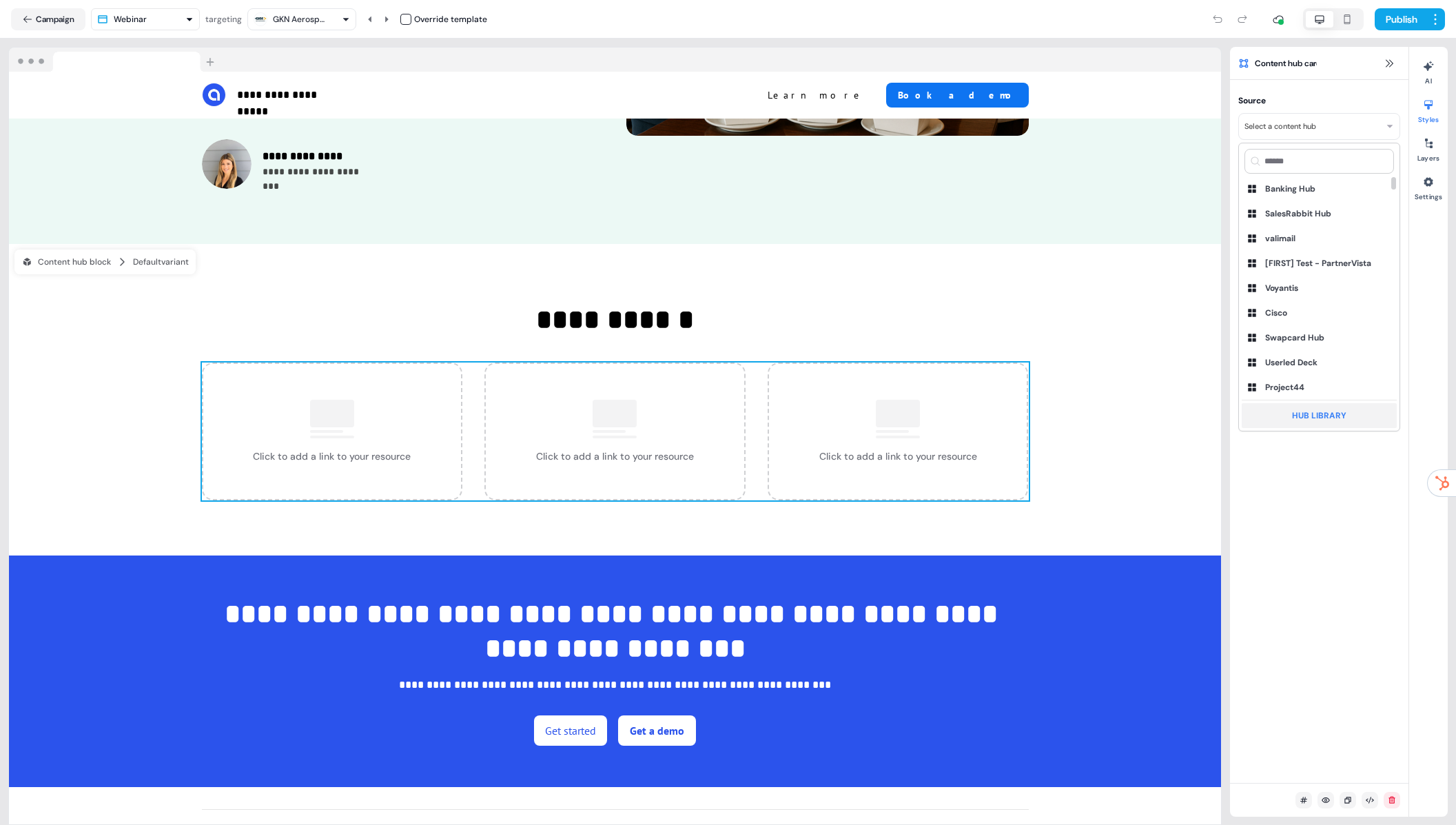 click on "Hub Library" at bounding box center (1319, 416) 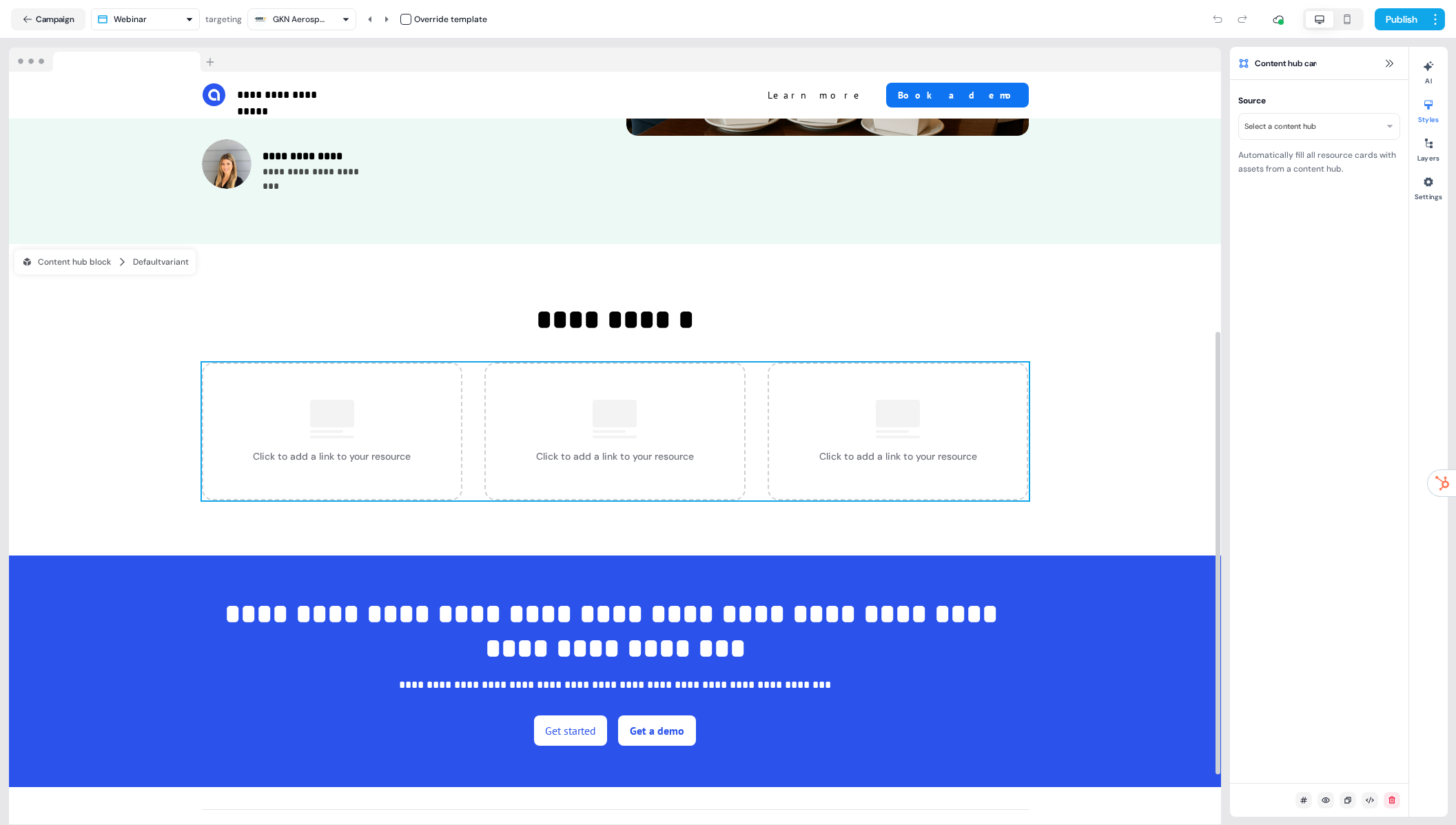 click on "Click to add a link to your resource" at bounding box center [332, 431] 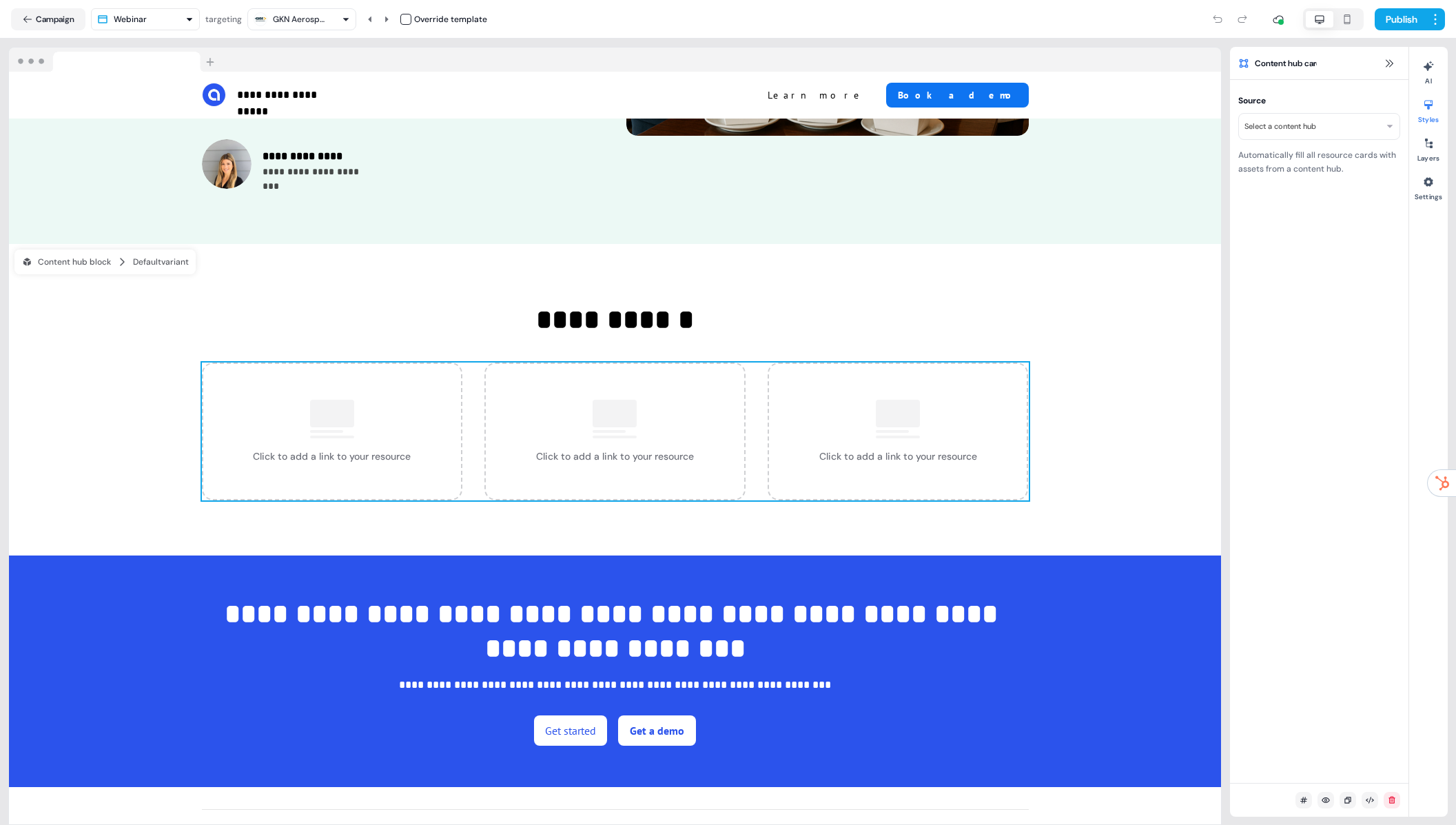click on "**********" at bounding box center (728, 412) 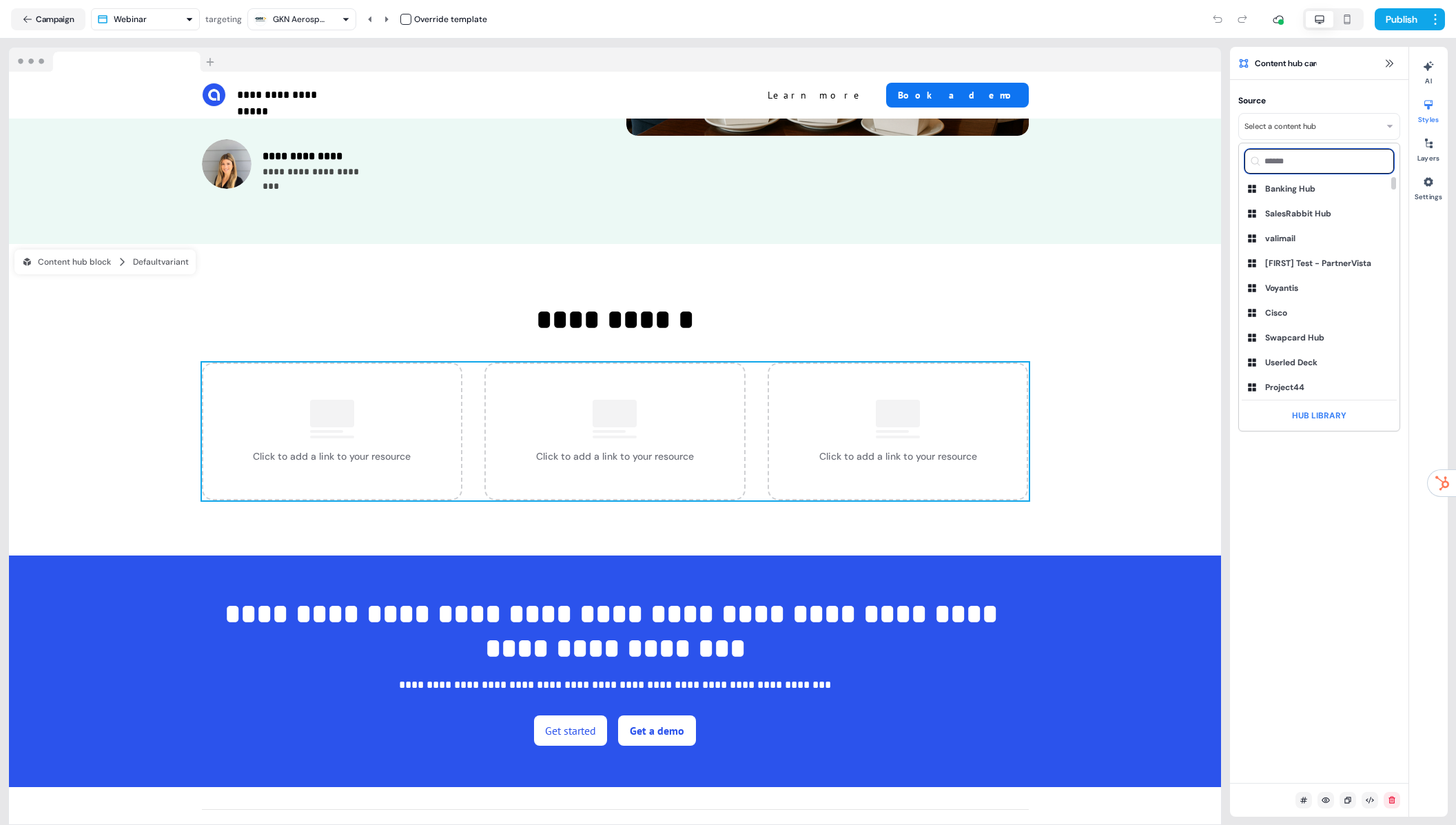 click at bounding box center [1319, 161] 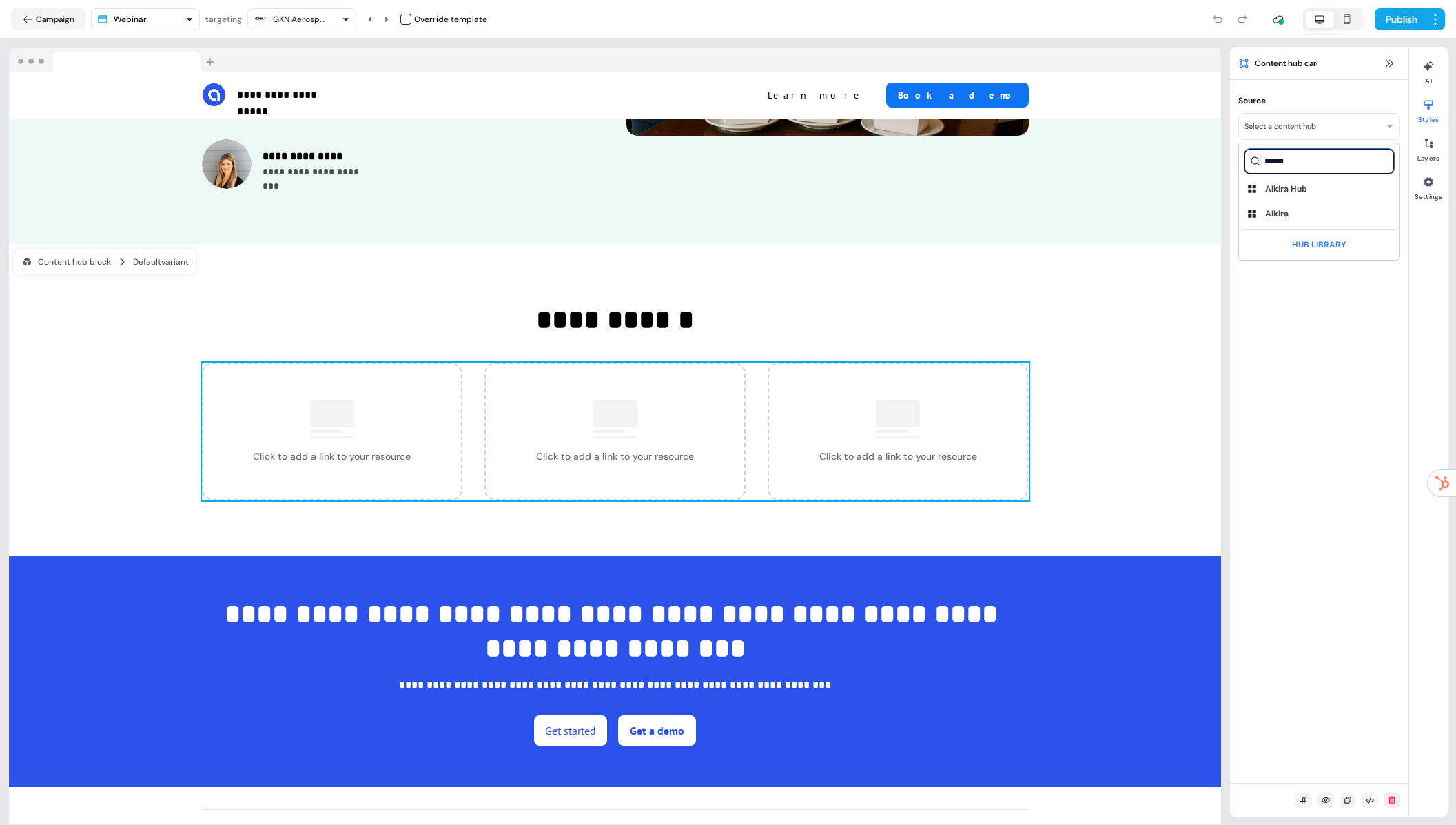 type on "******" 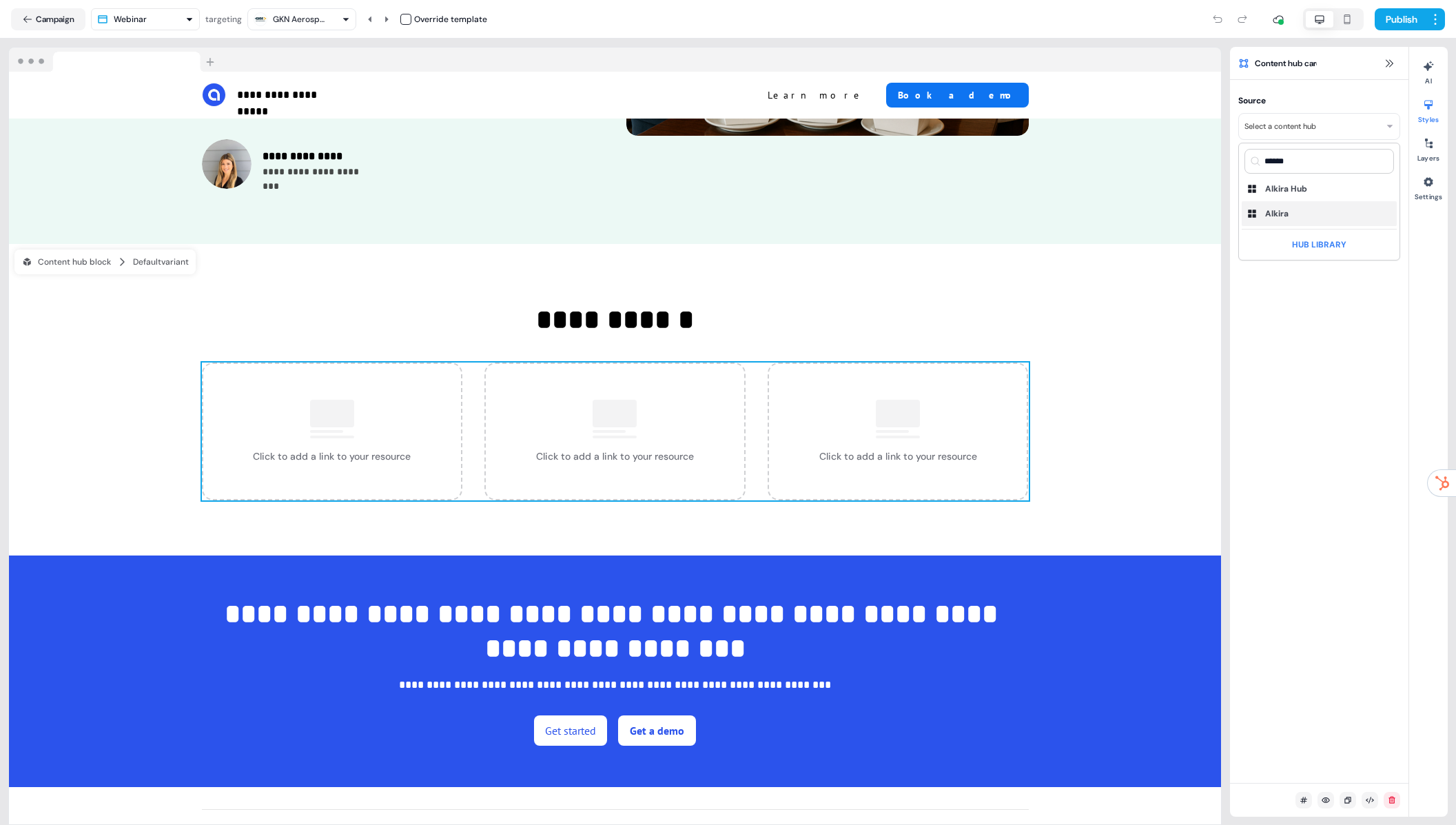 click on "Alkira" at bounding box center [1319, 214] 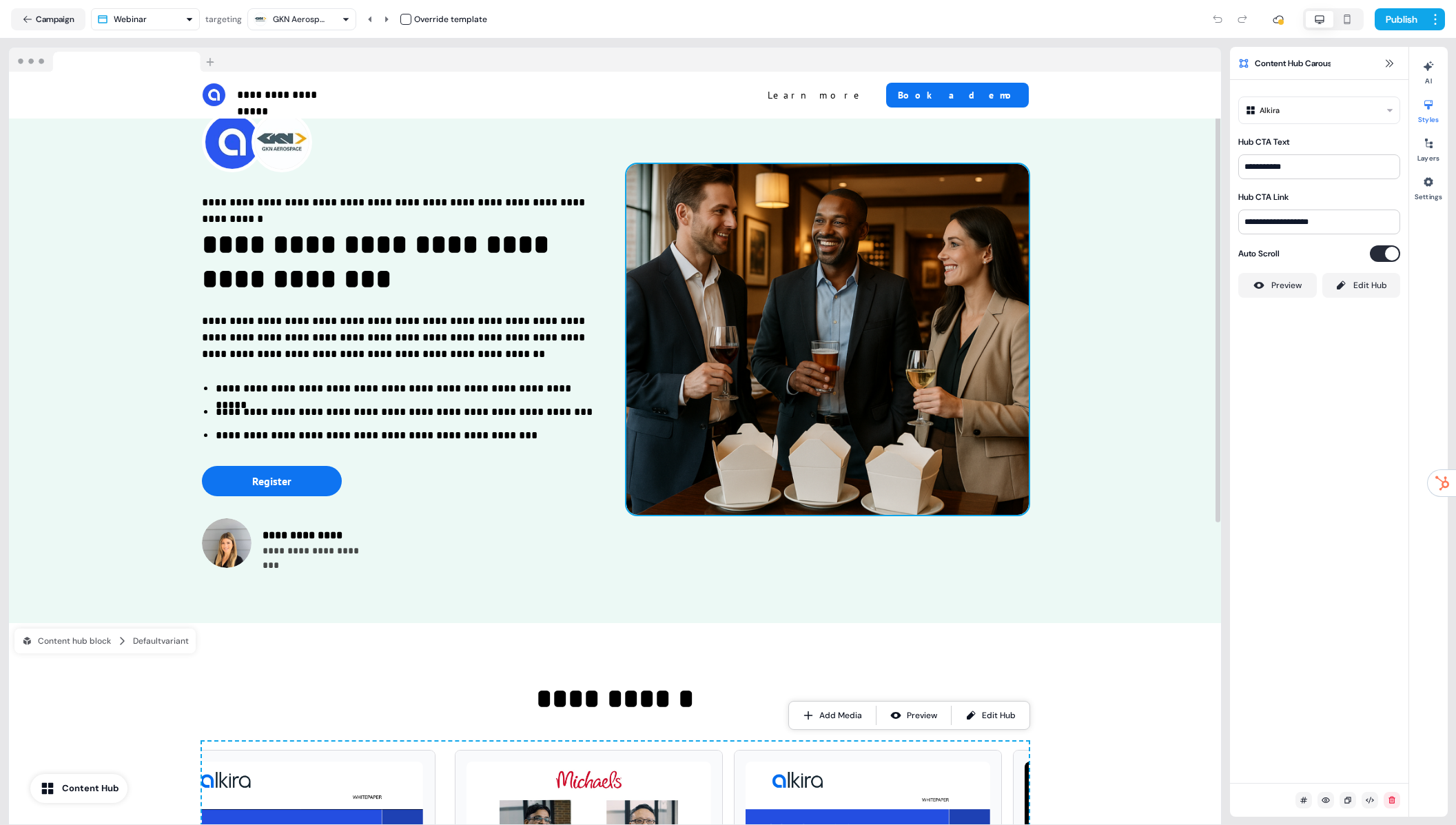 scroll, scrollTop: 0, scrollLeft: 0, axis: both 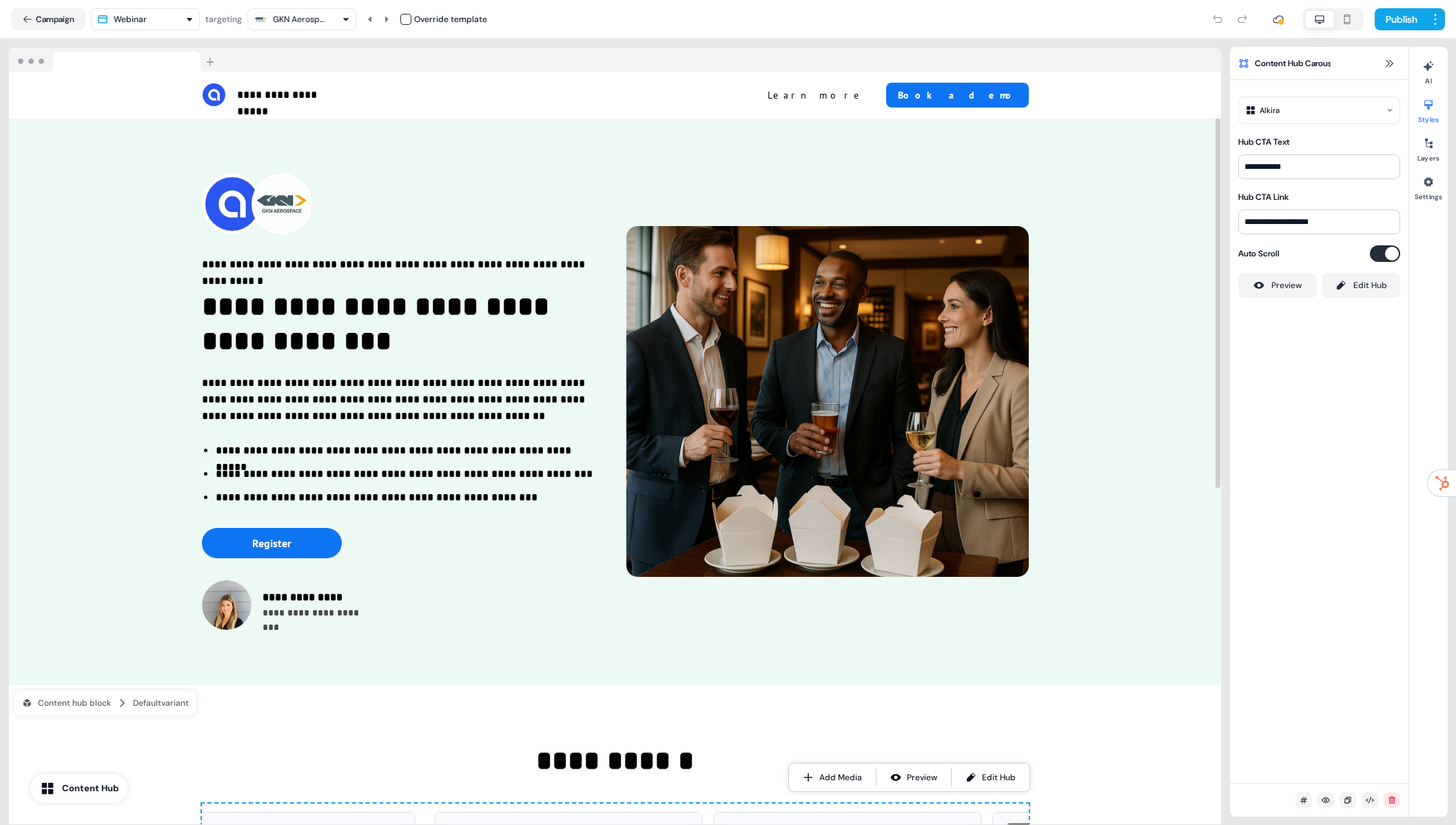 click on "**********" at bounding box center [728, 412] 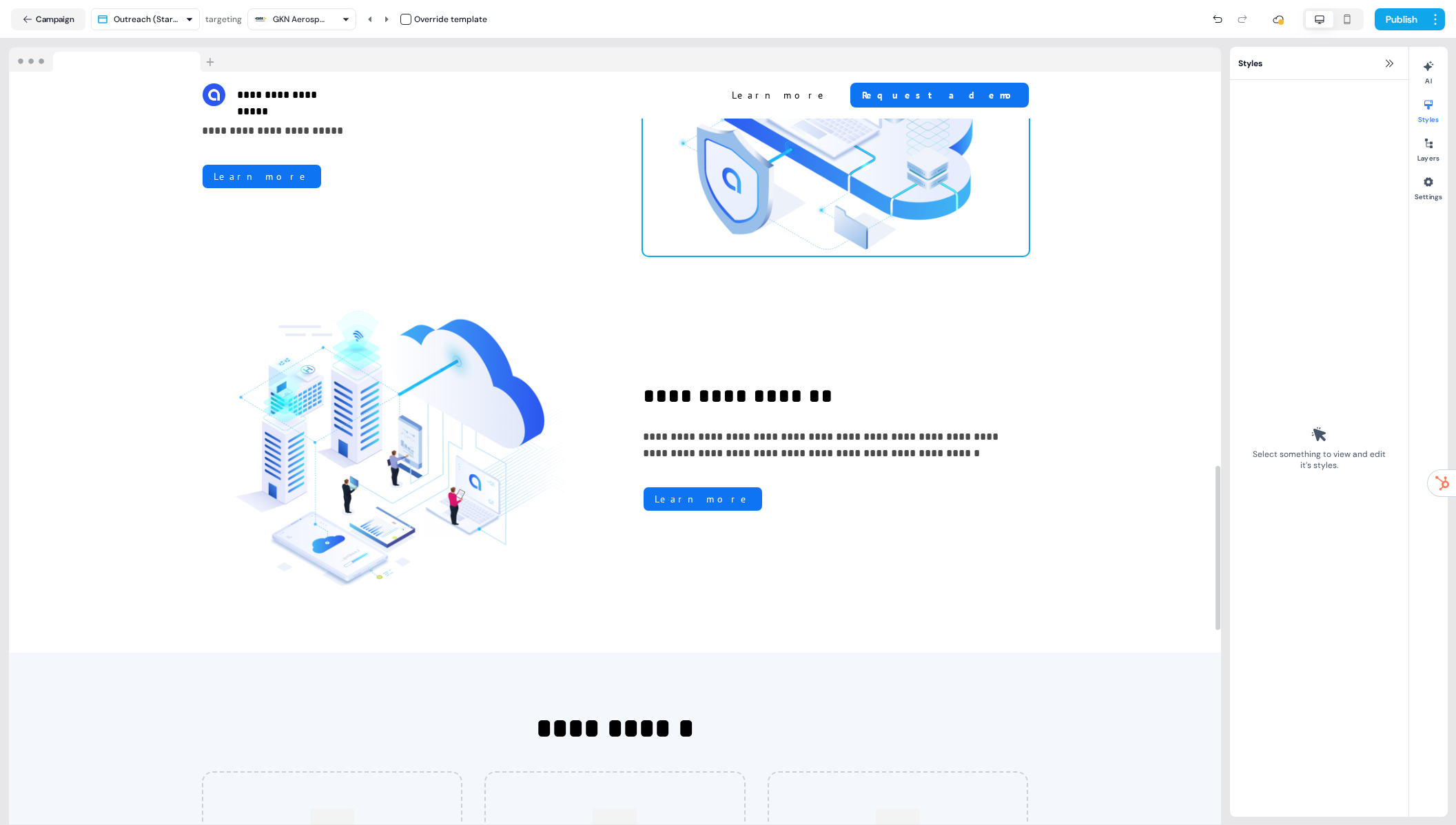 scroll, scrollTop: 2374, scrollLeft: 0, axis: vertical 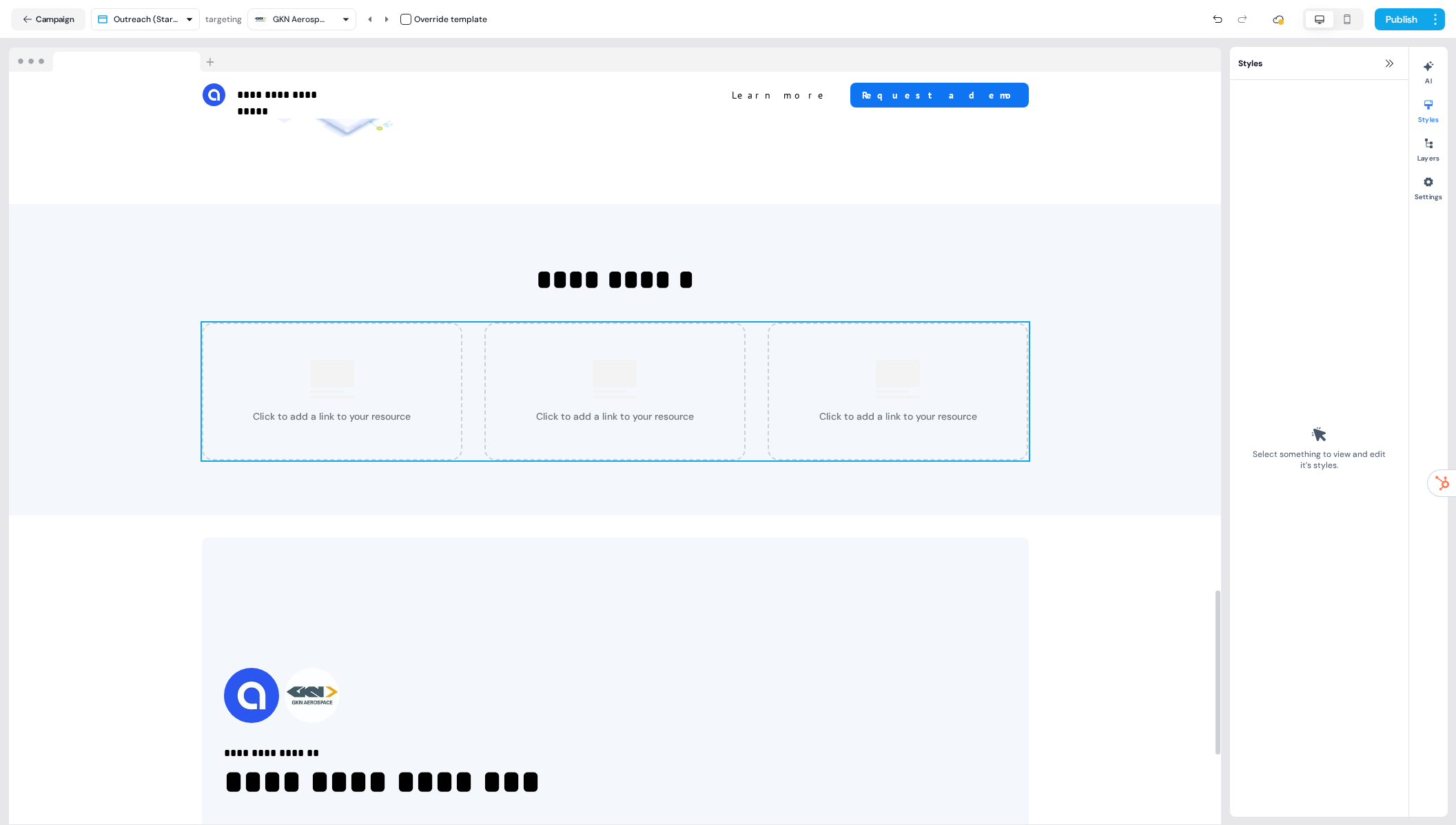 click on "Click to add a link to your resource Click to add a link to your resource Click to add a link to your resource" at bounding box center (615, 391) 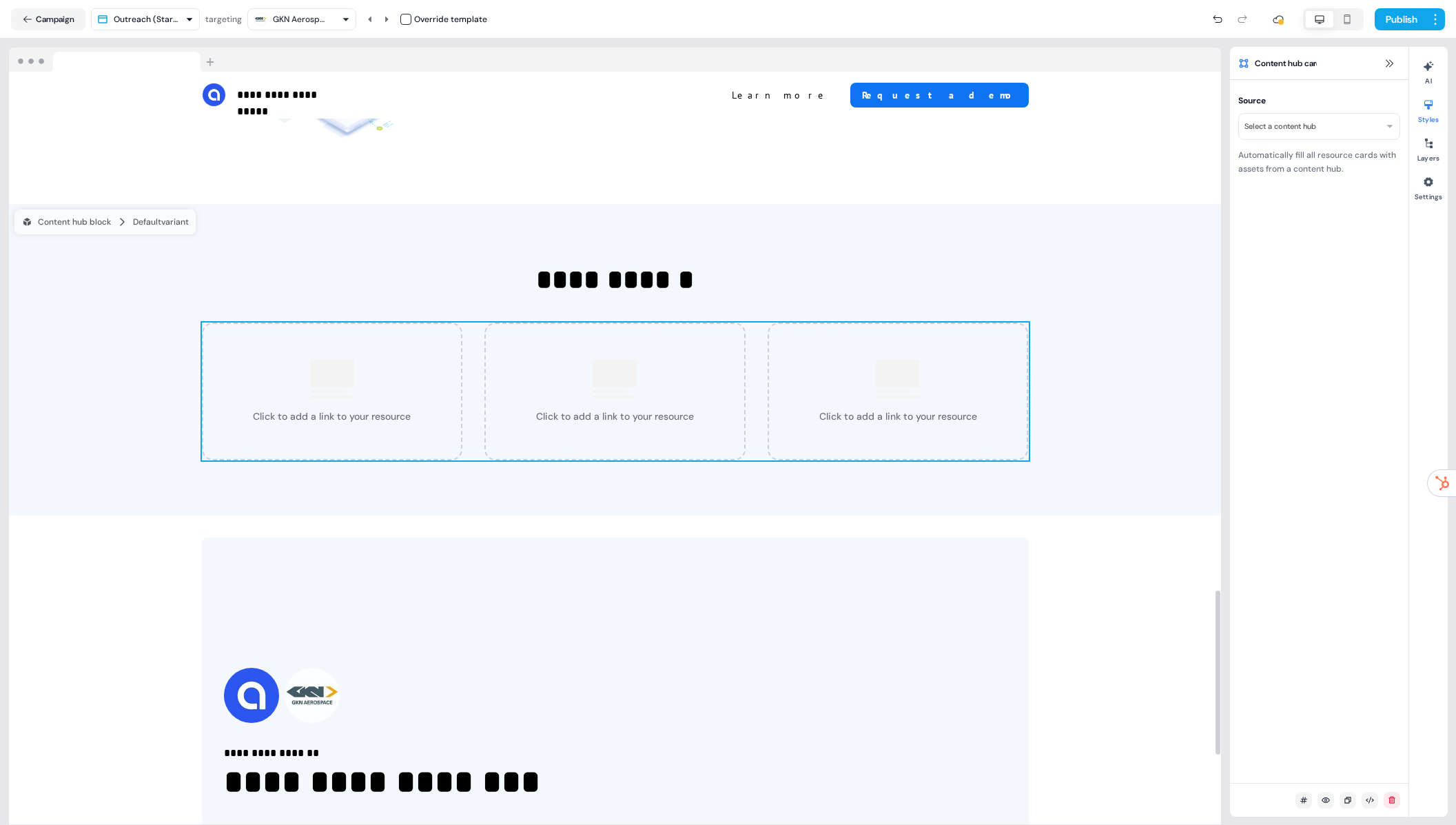 click on "**********" at bounding box center [728, 412] 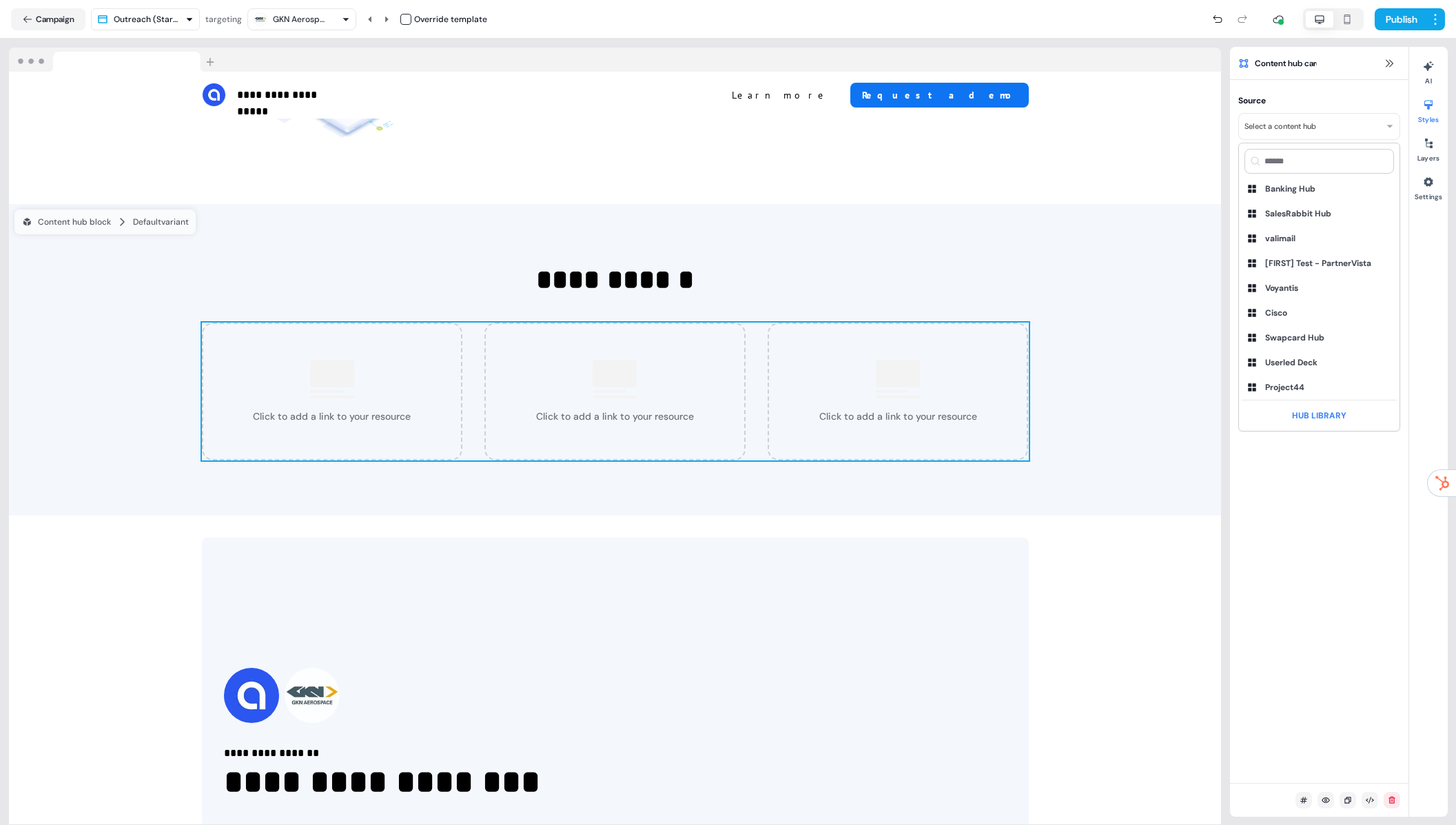 click at bounding box center (1319, 161) 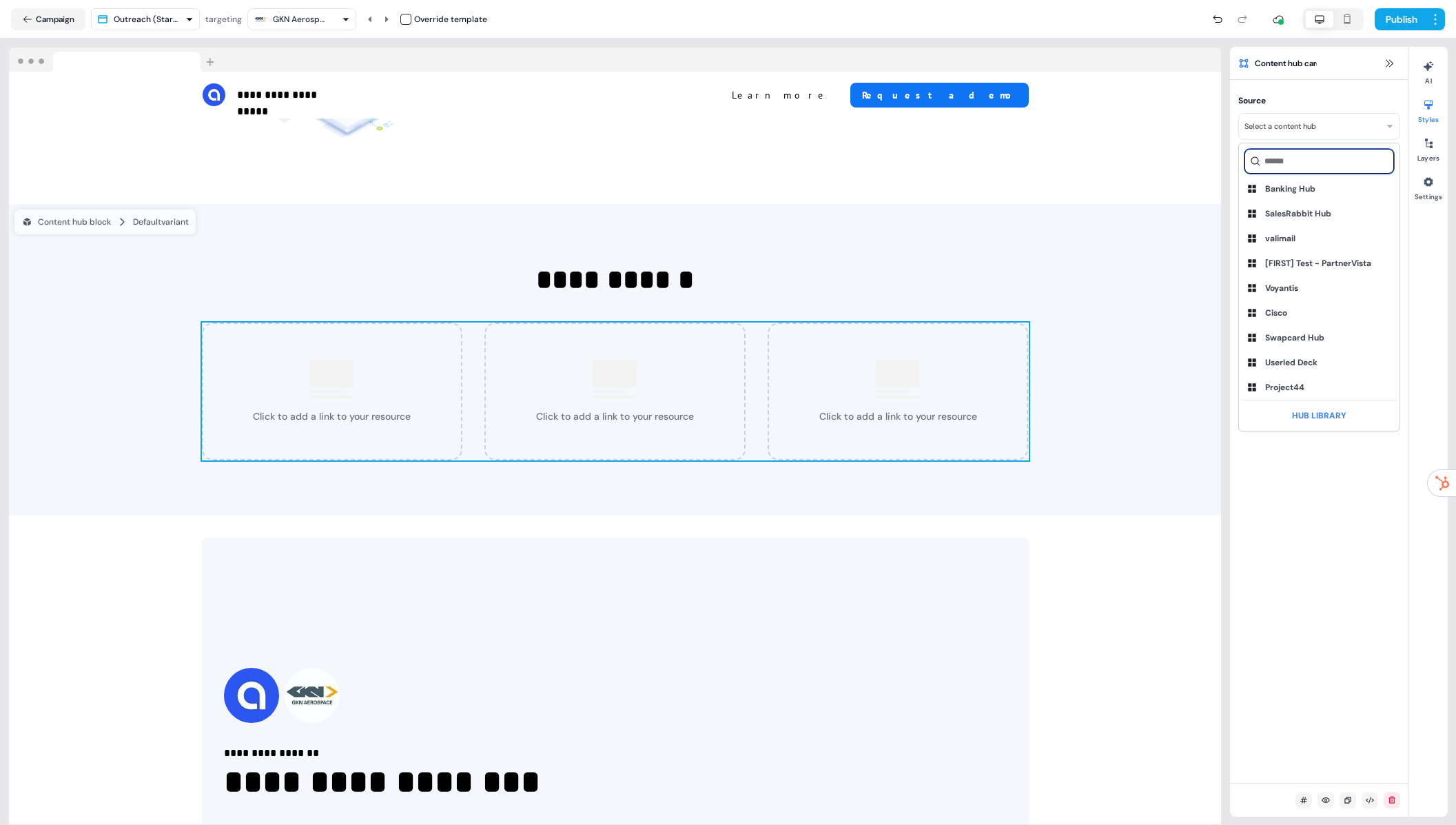 click at bounding box center [1319, 161] 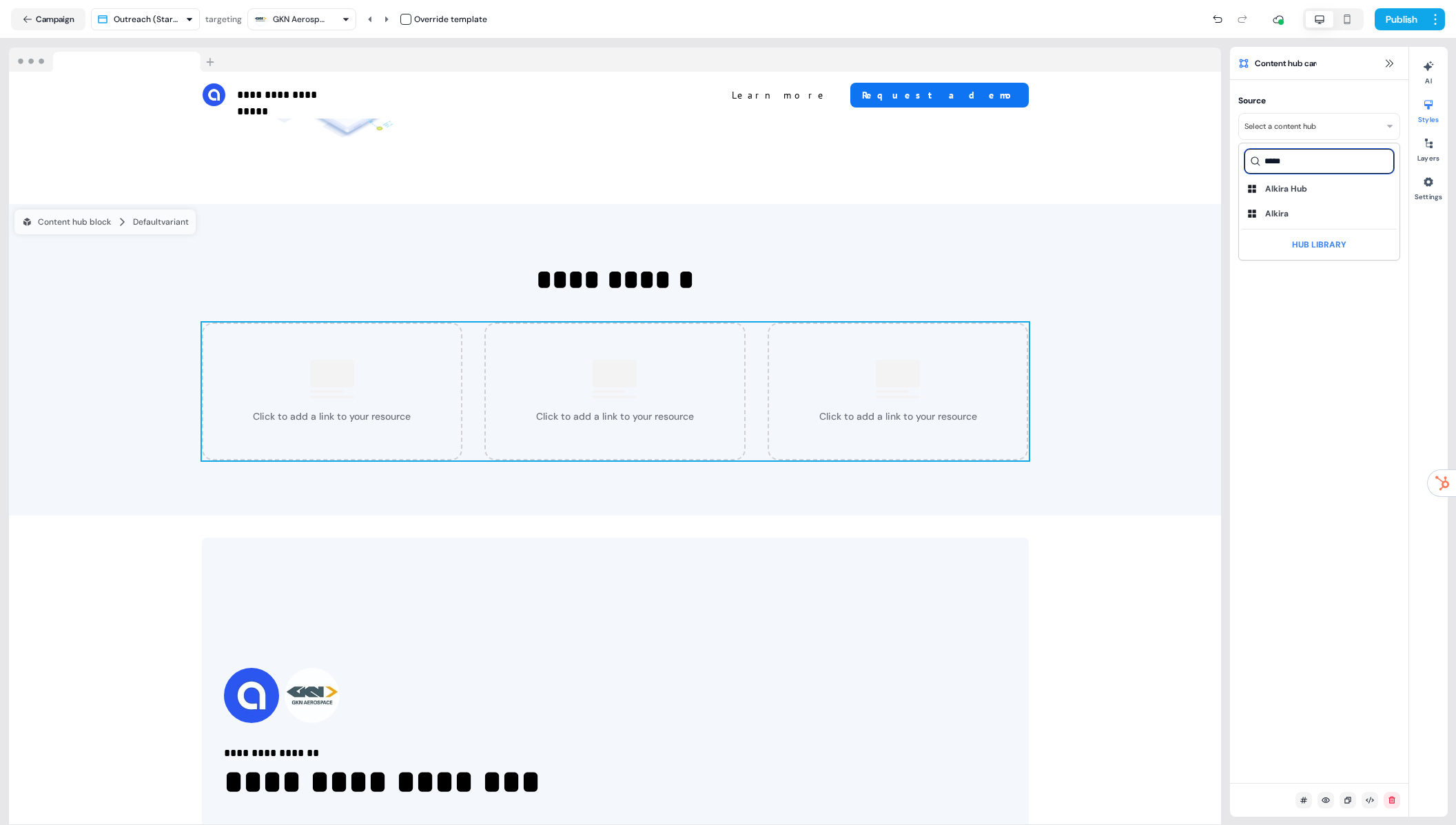 type on "*****" 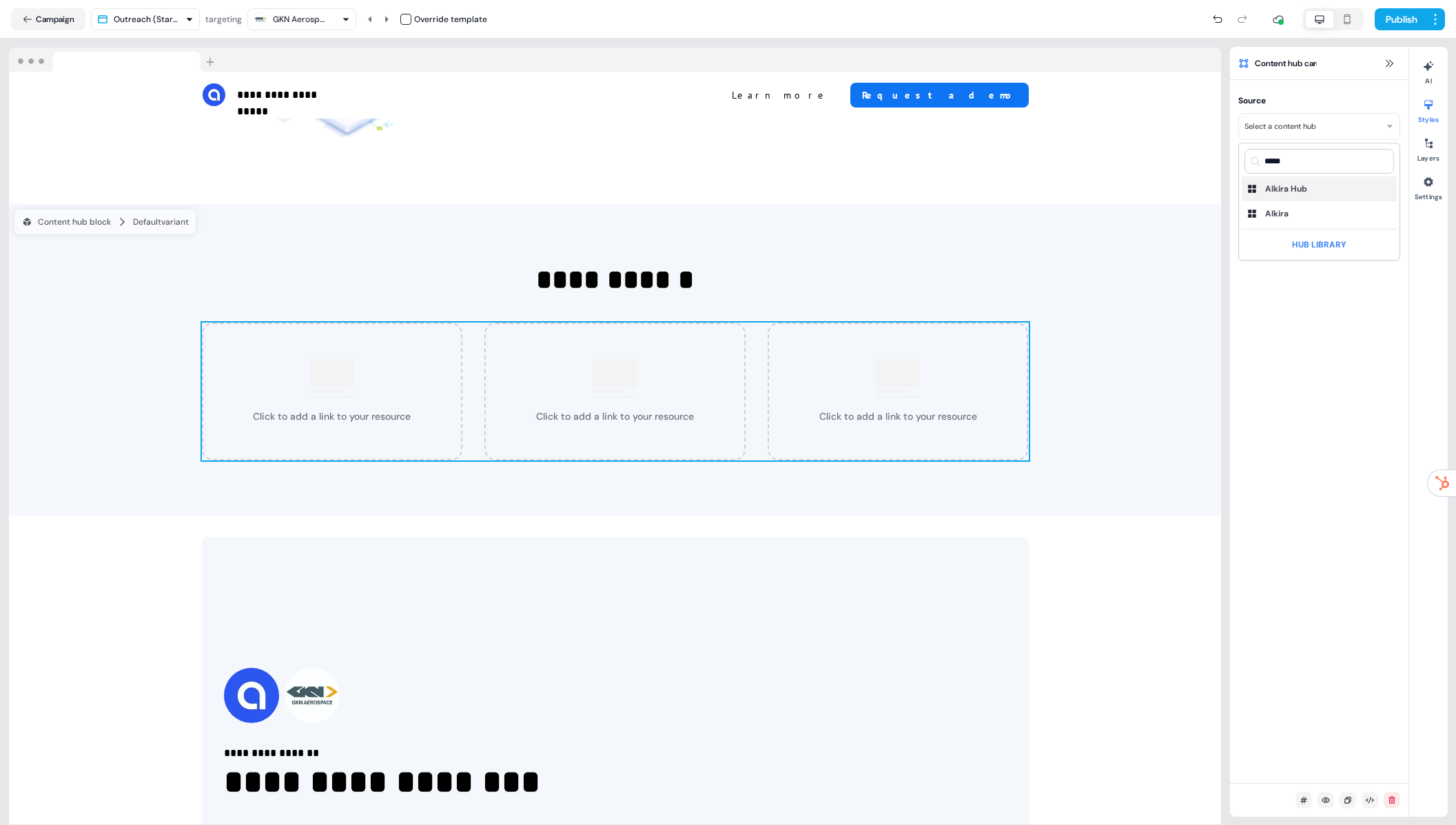 click on "Alkira Hub" at bounding box center (1286, 189) 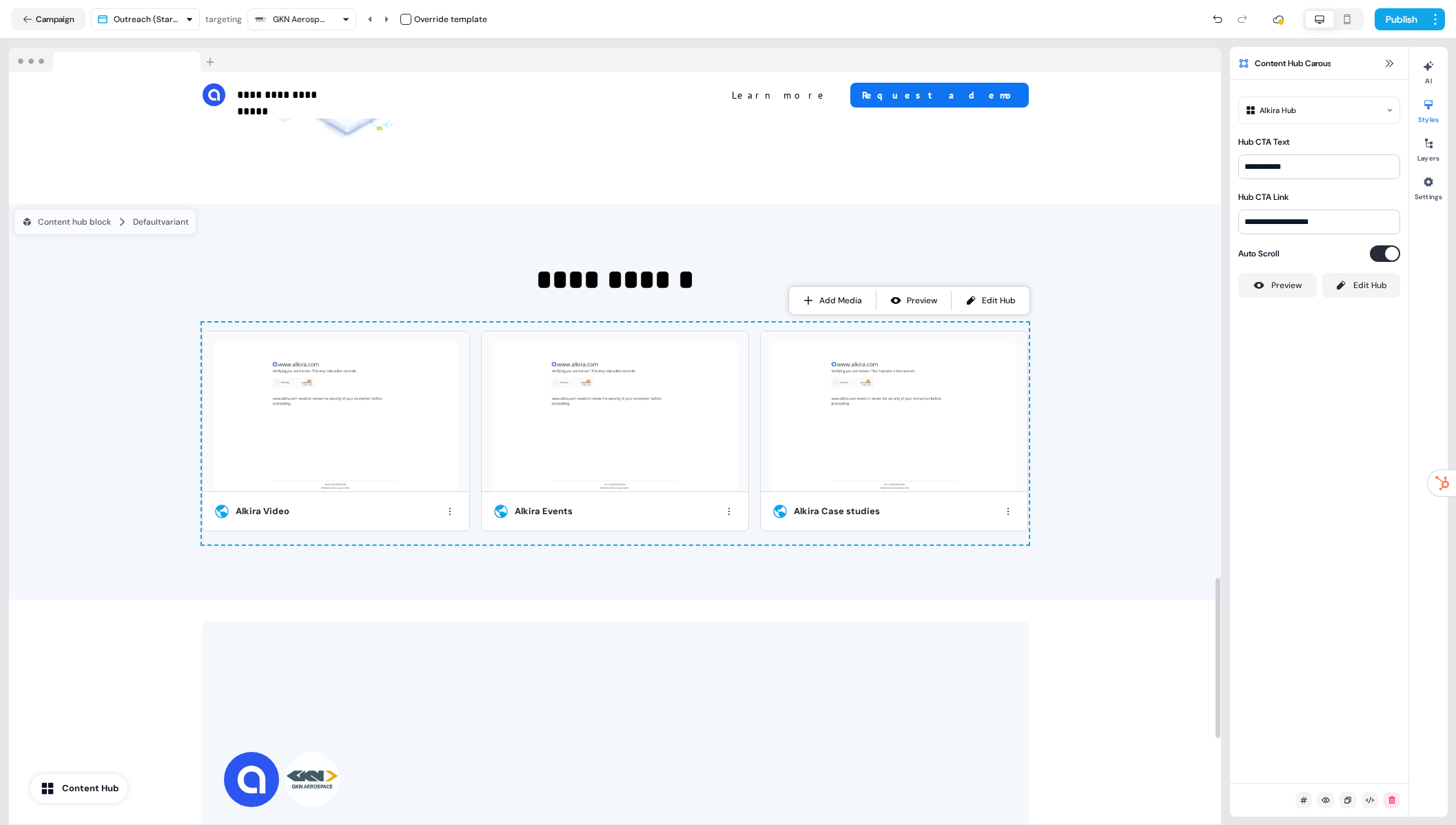 click on "GKN Aerospace" at bounding box center (300, 19) 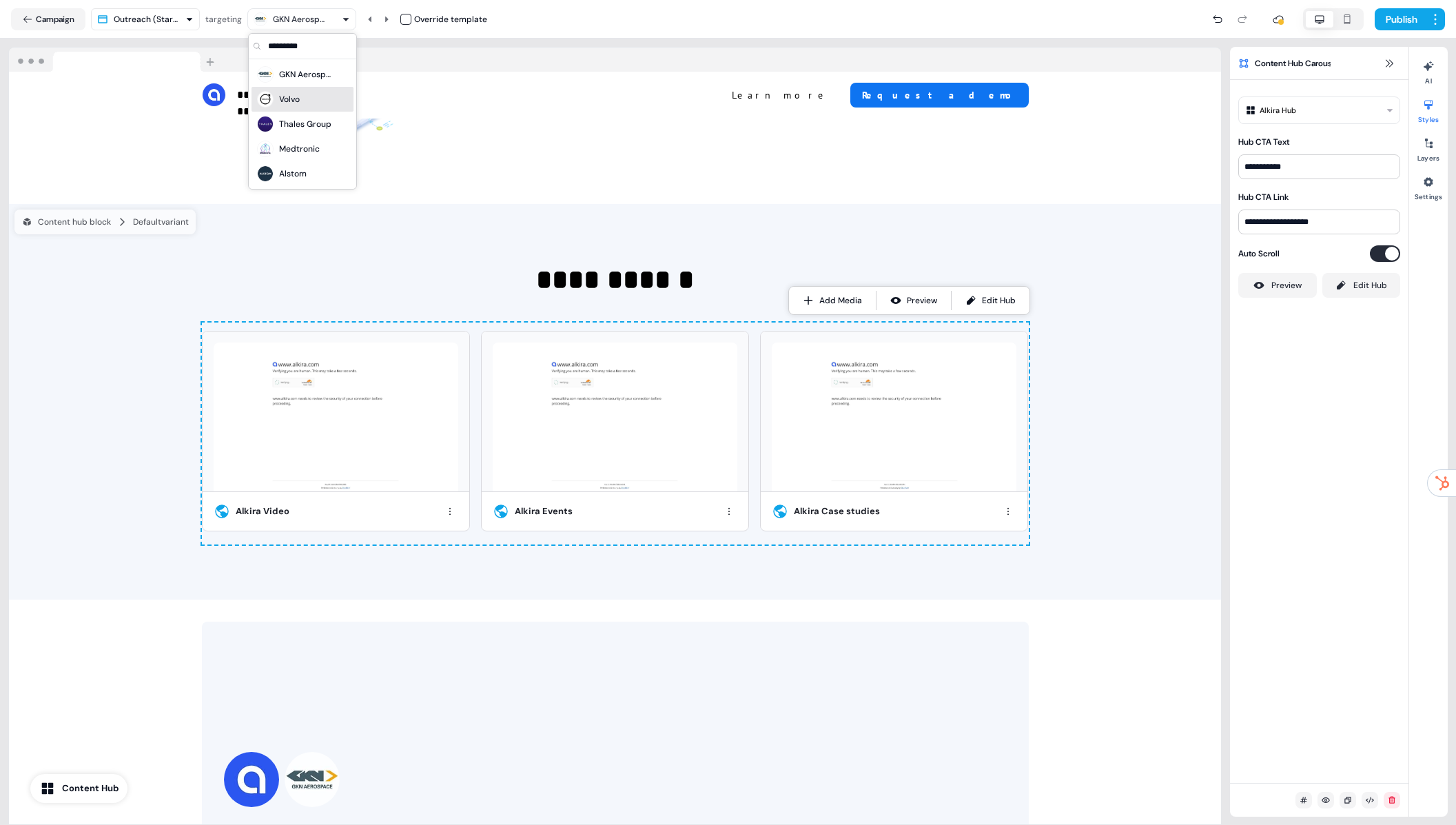 click on "Volvo" at bounding box center [303, 99] 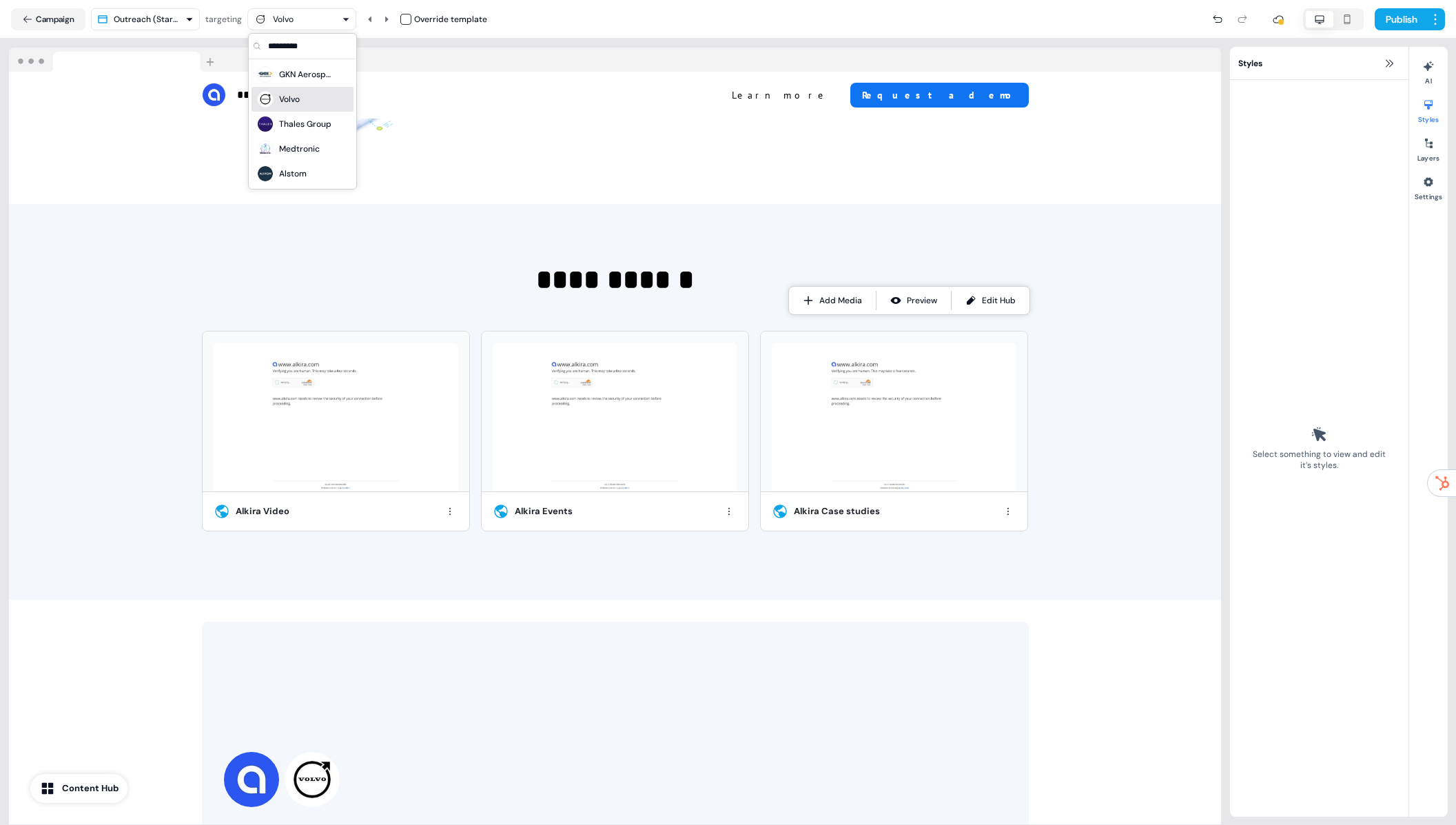 click on "Volvo" at bounding box center [302, 19] 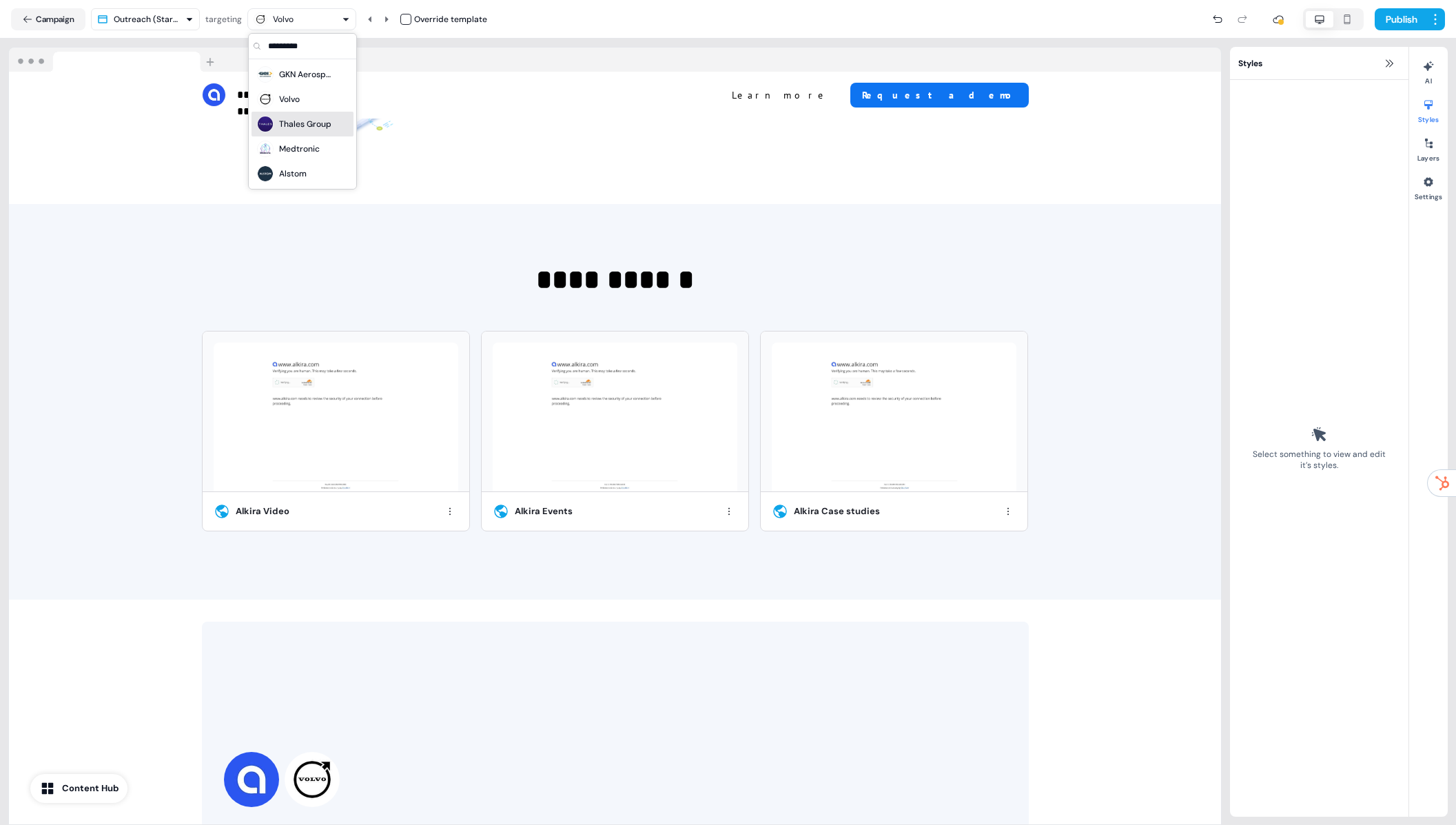 click on "Thales Group" at bounding box center (305, 124) 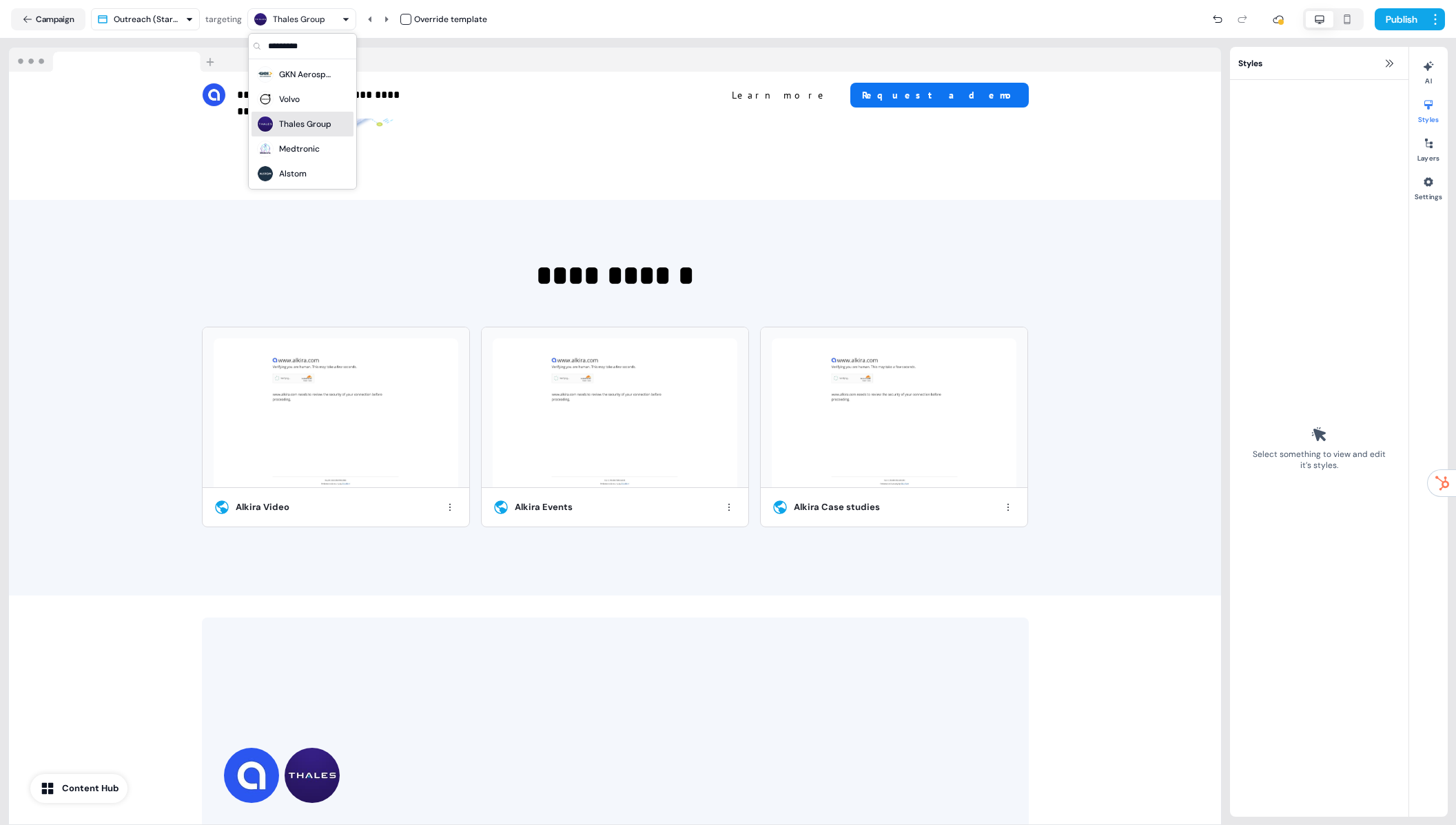 click on "Thales Group" at bounding box center (299, 19) 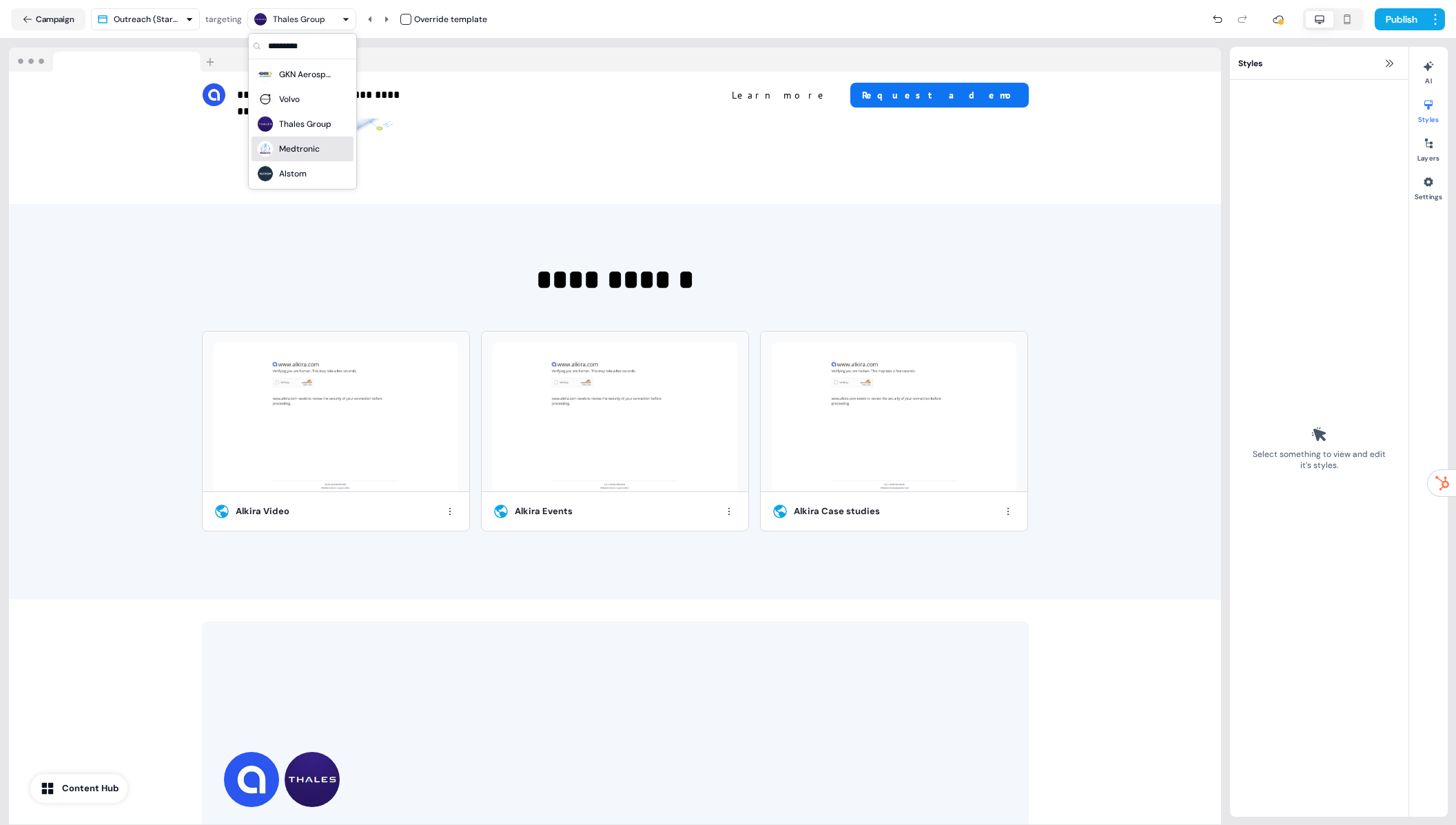 click on "Medtronic" at bounding box center [288, 149] 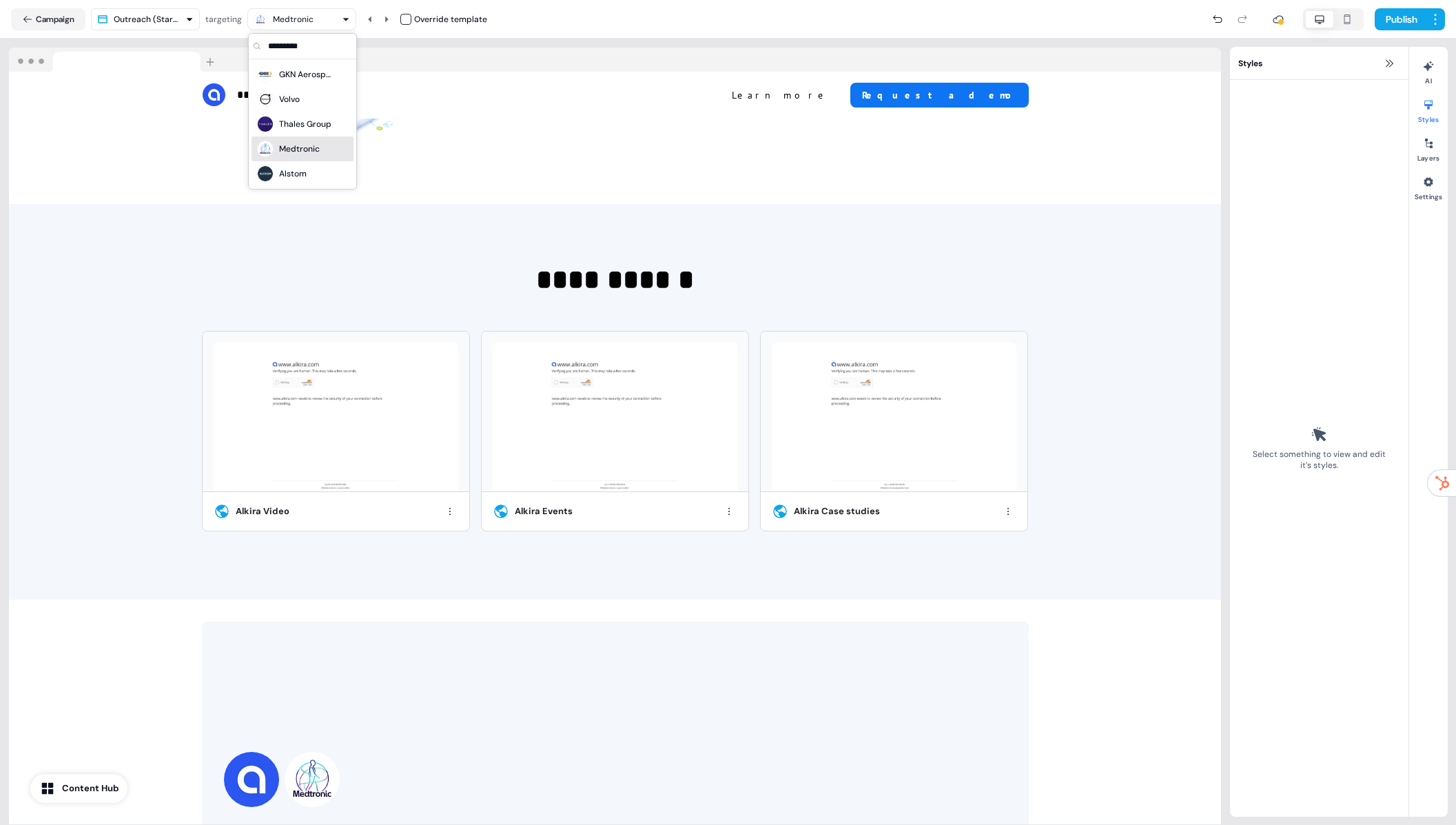 click on "Medtronic" at bounding box center [293, 19] 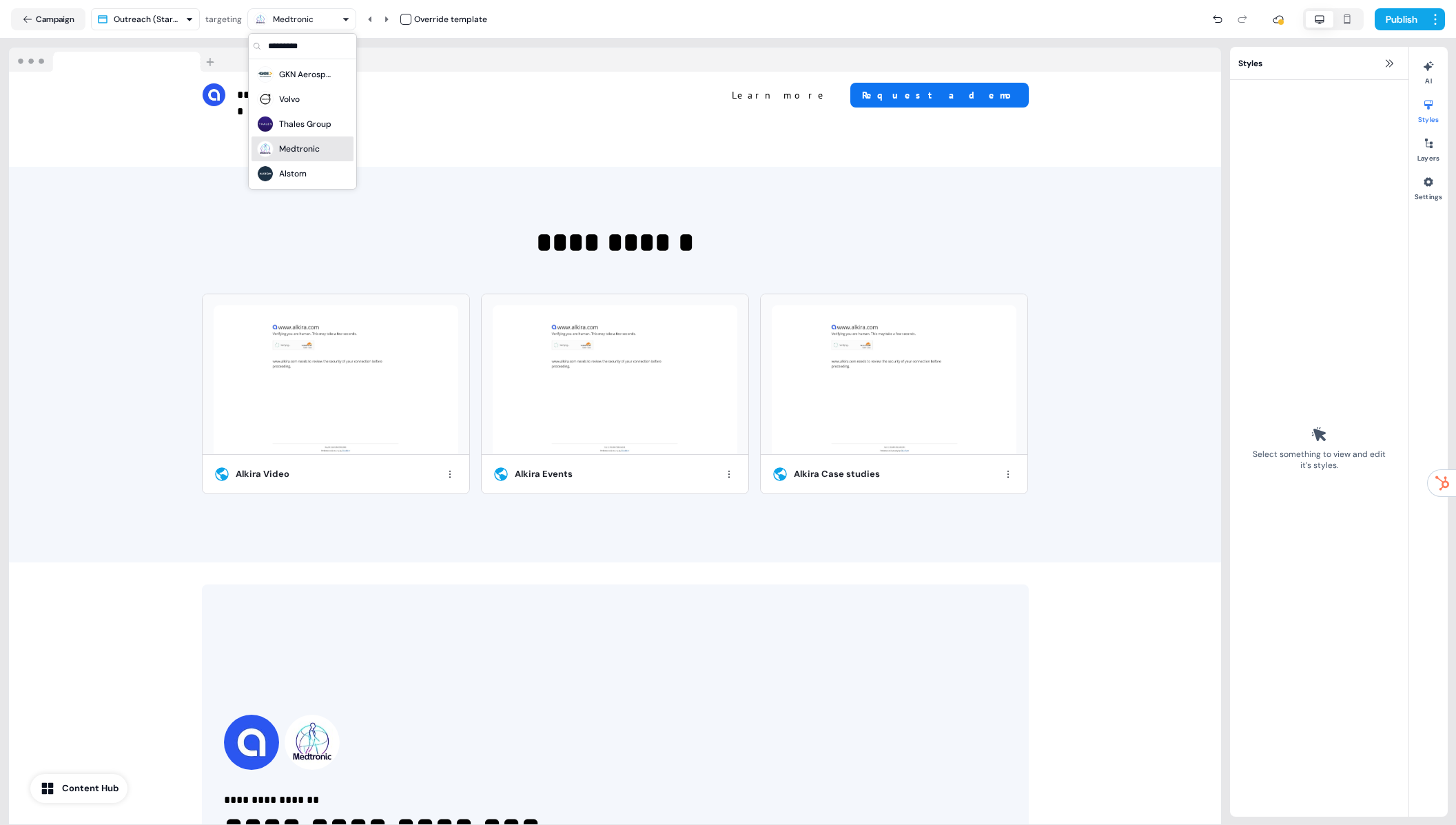 scroll, scrollTop: 2333, scrollLeft: 0, axis: vertical 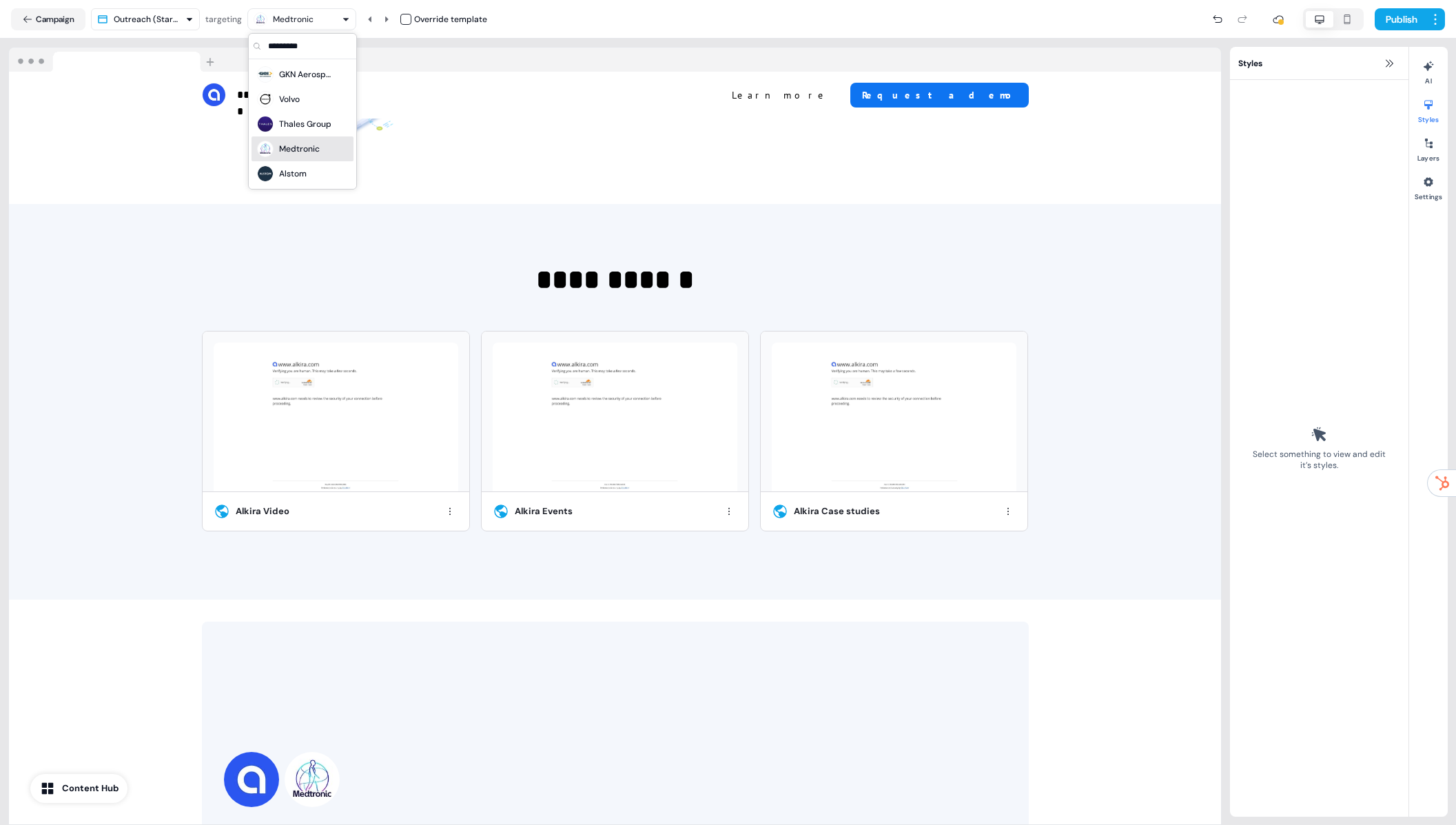 click on "Medtronic" at bounding box center [293, 19] 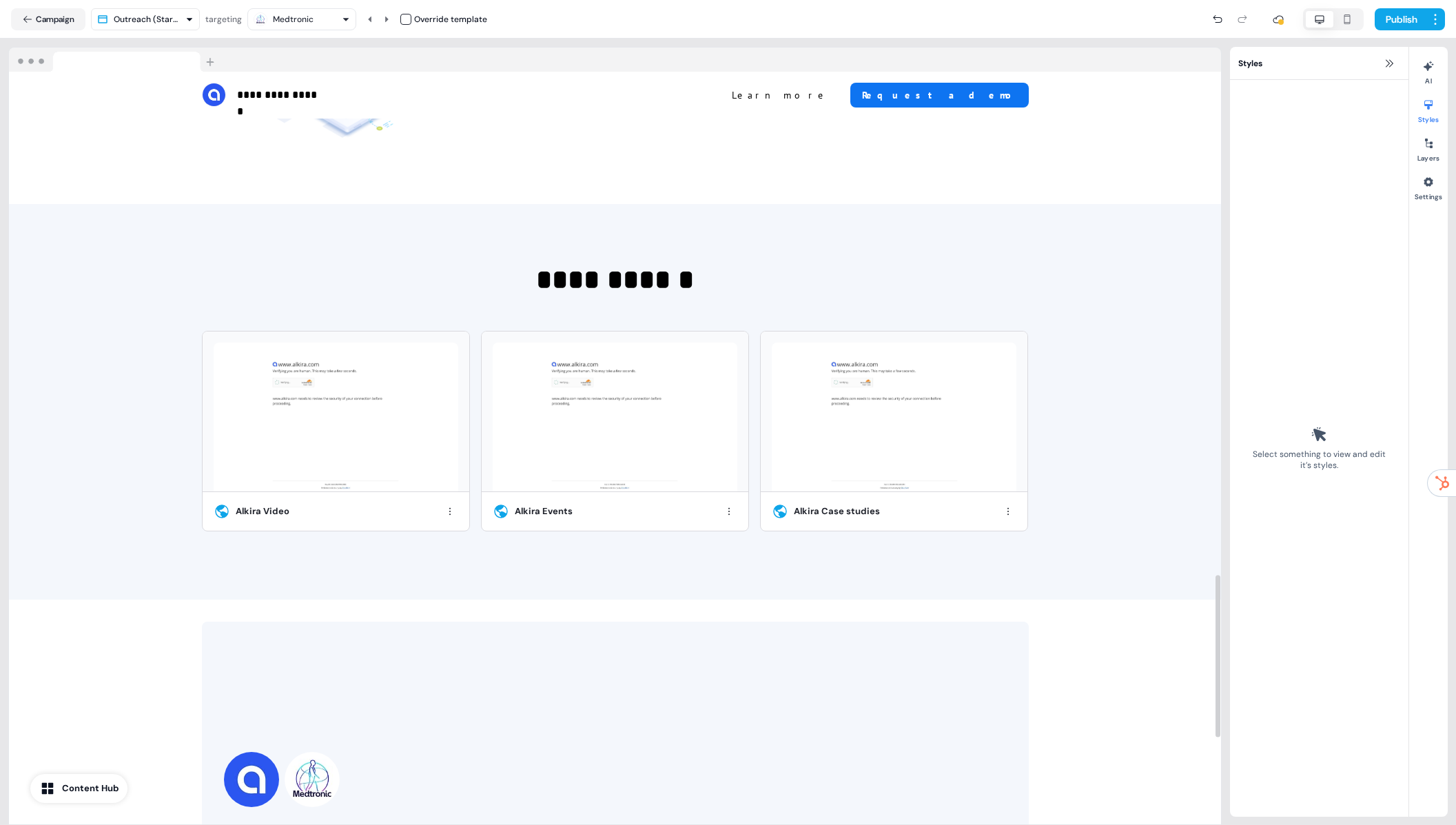 click on "Medtronic" at bounding box center [293, 19] 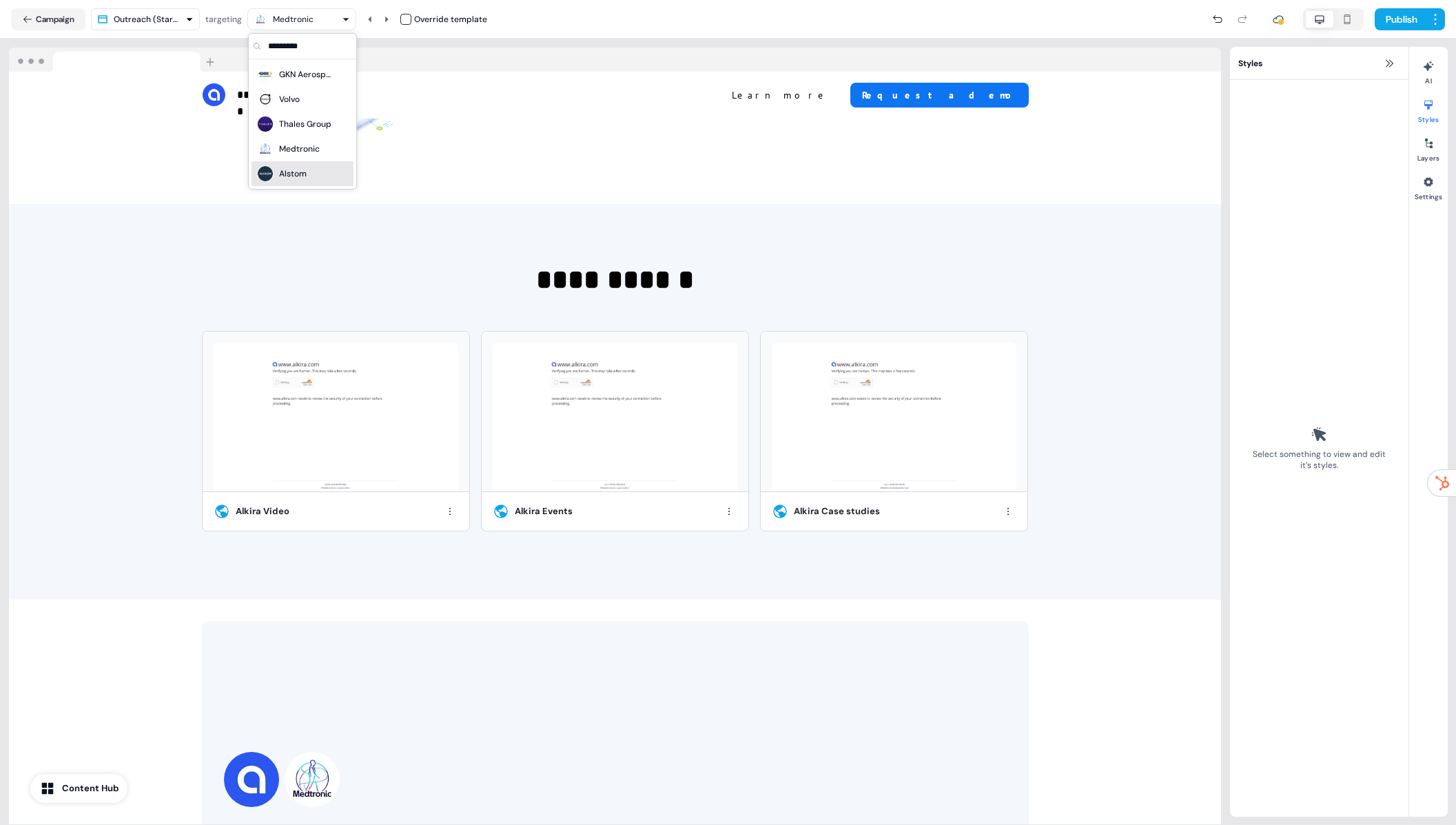 click on "Alstom" at bounding box center (303, 174) 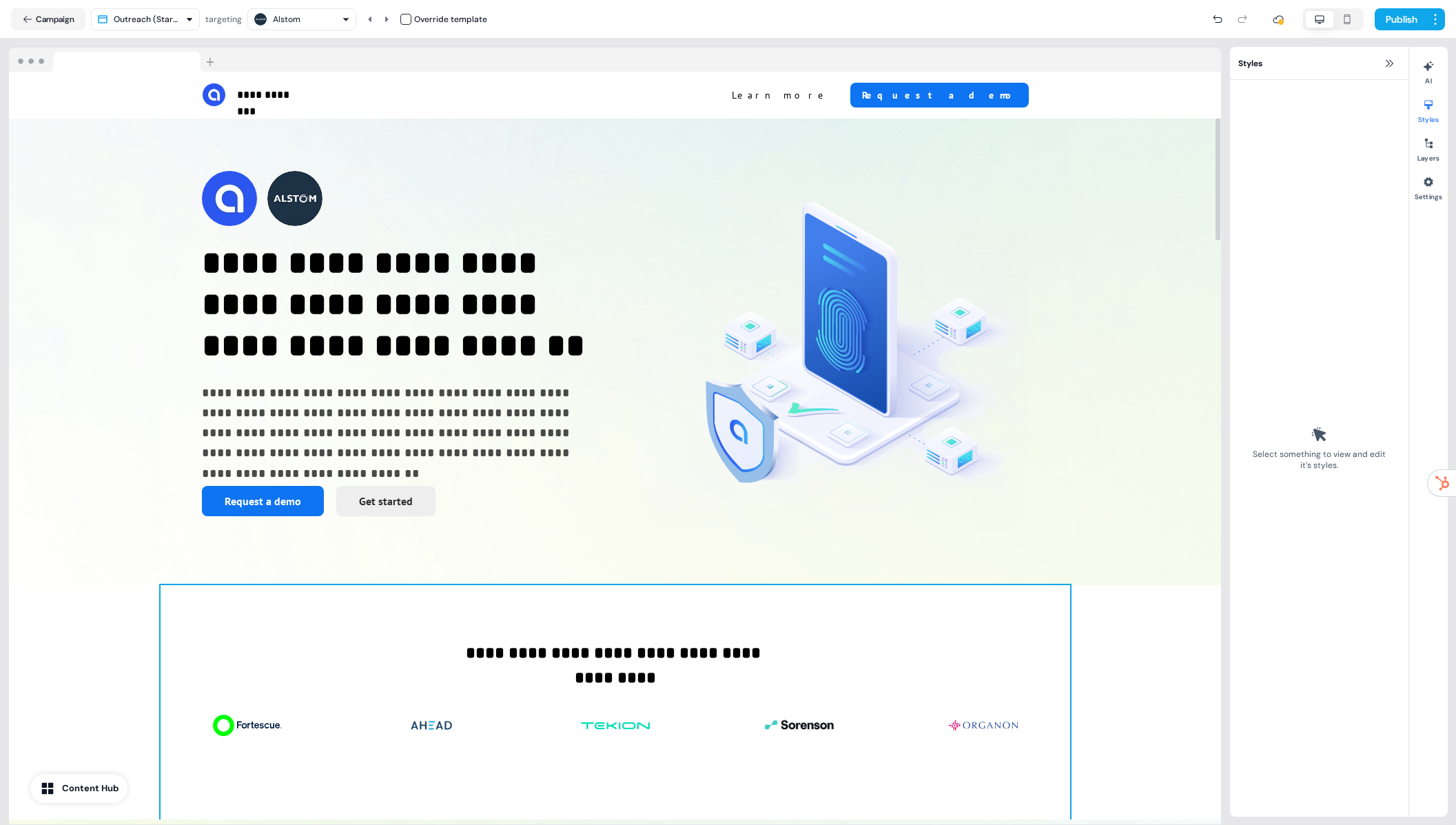 scroll, scrollTop: 0, scrollLeft: 0, axis: both 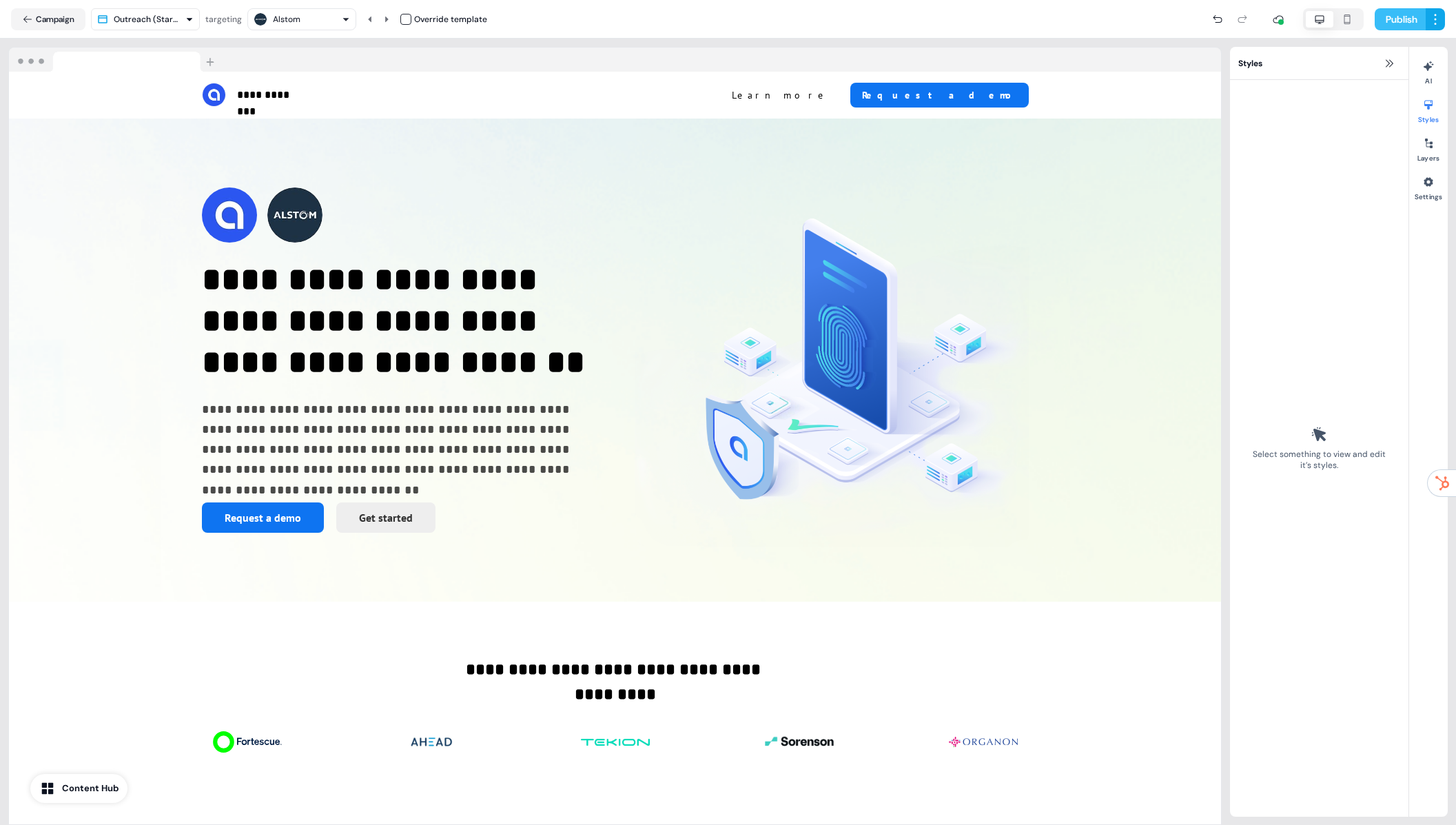 click on "Publish" at bounding box center (1400, 19) 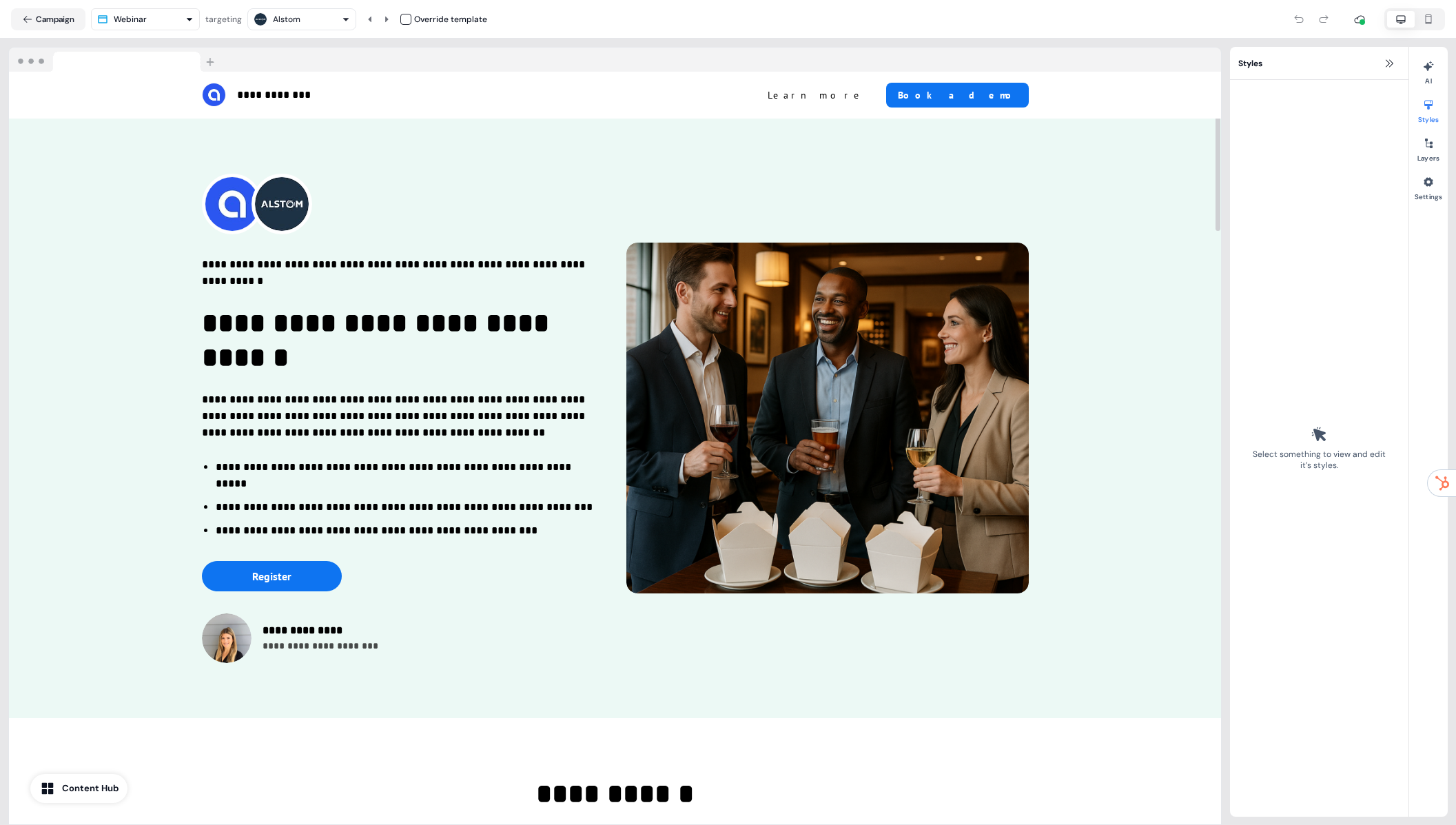 click on "**********" at bounding box center (744, 412) 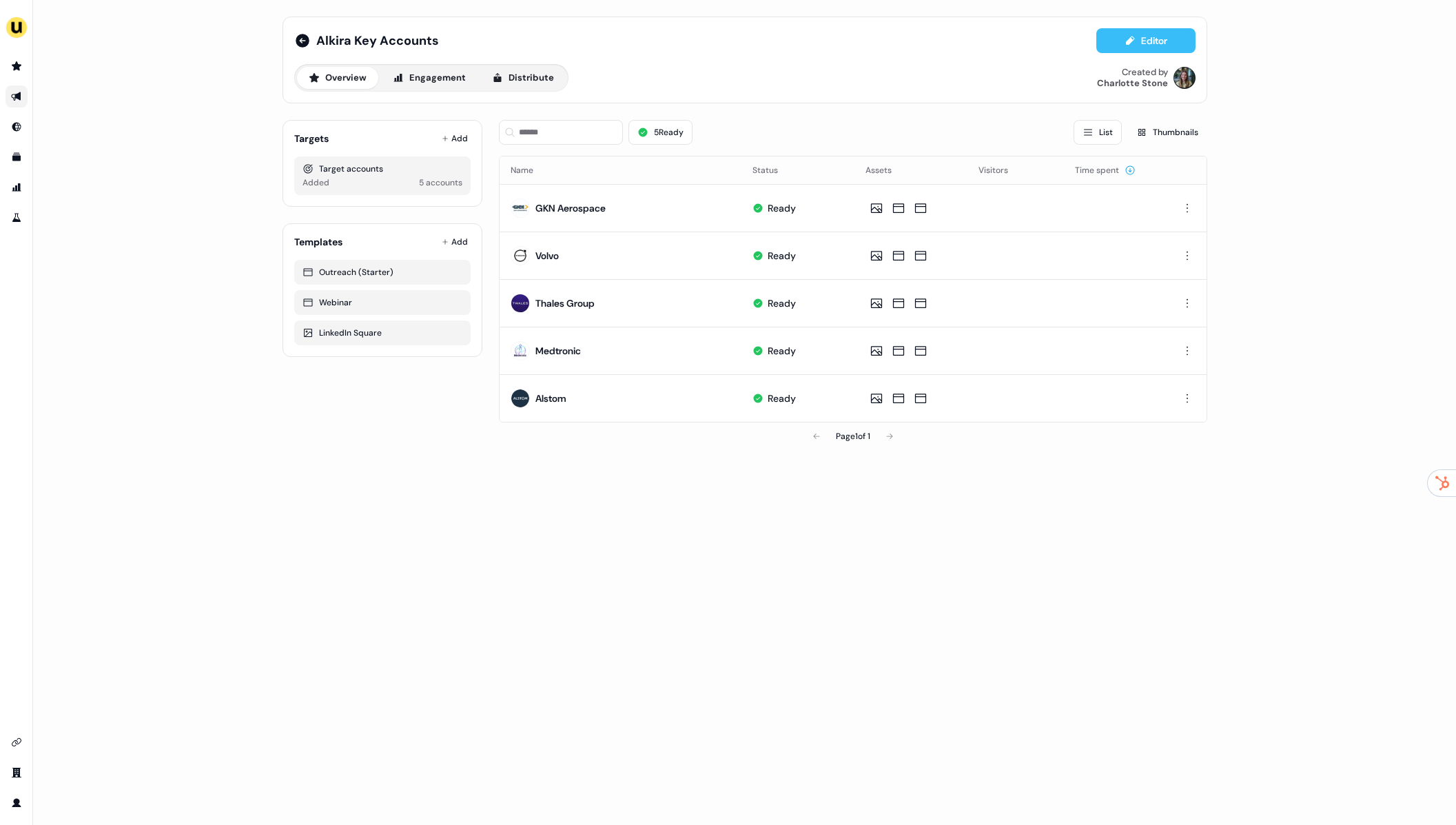 click on "Editor" at bounding box center [1146, 41] 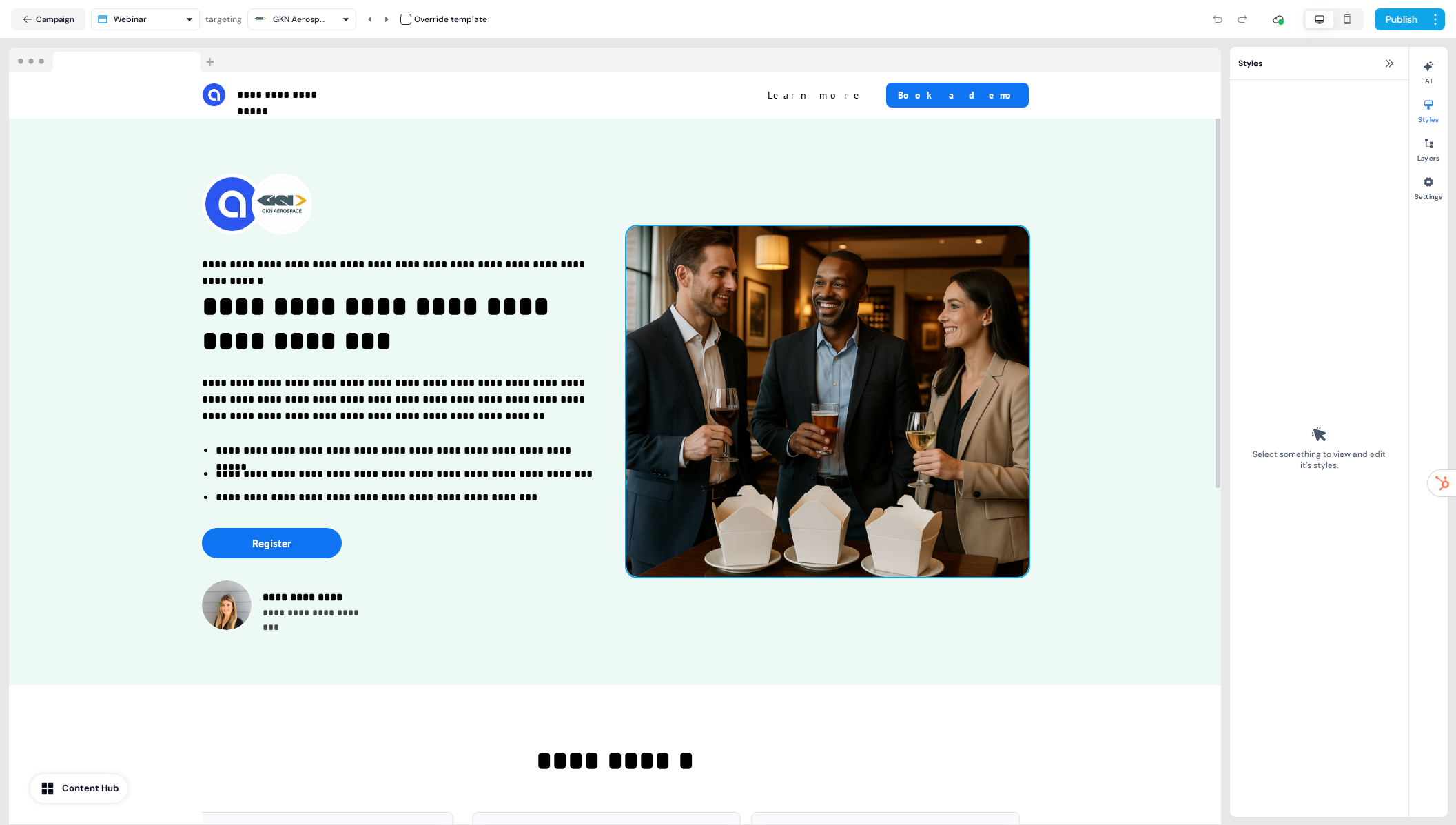 click at bounding box center (828, 401) 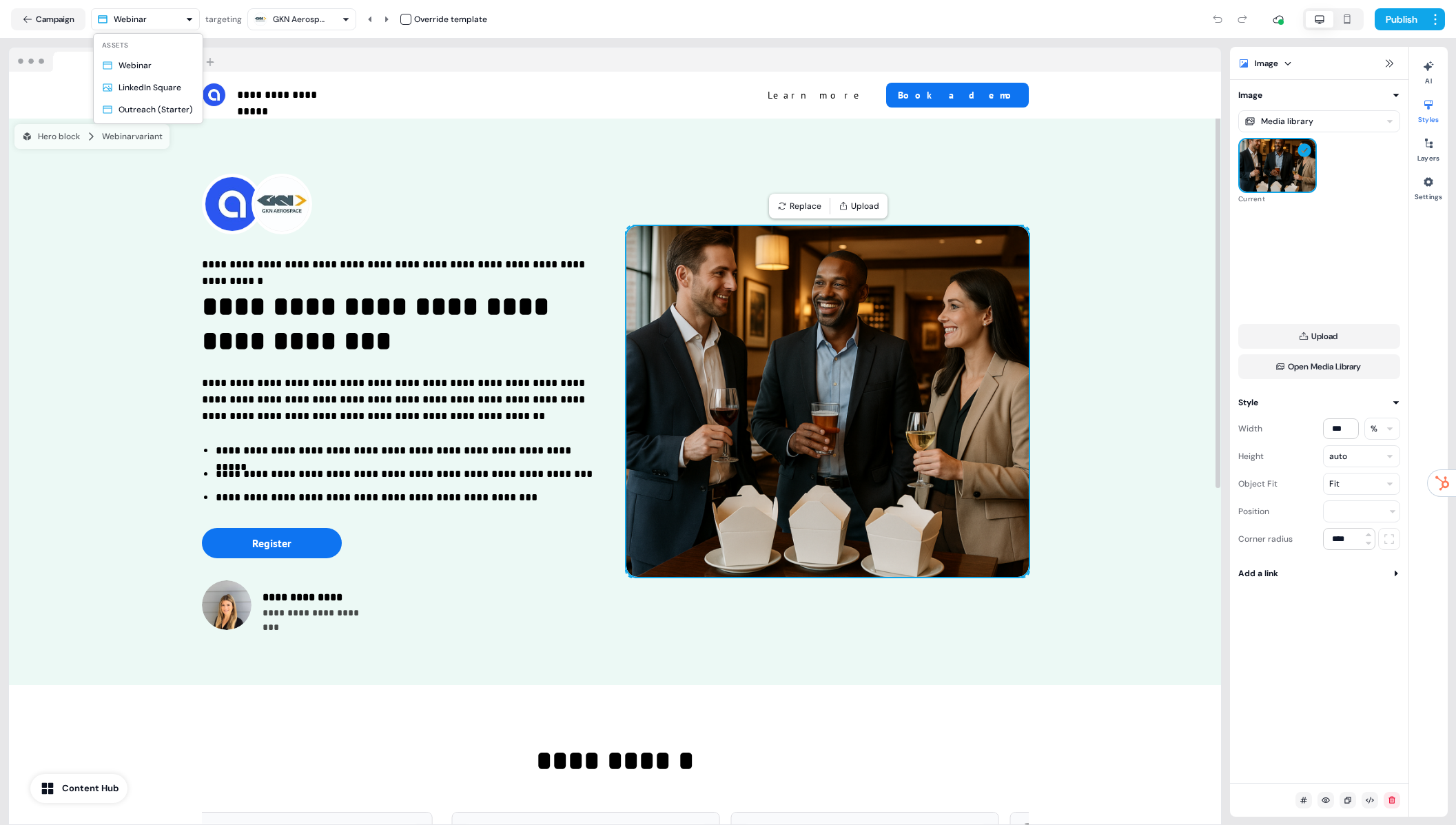 click on "**********" at bounding box center (728, 412) 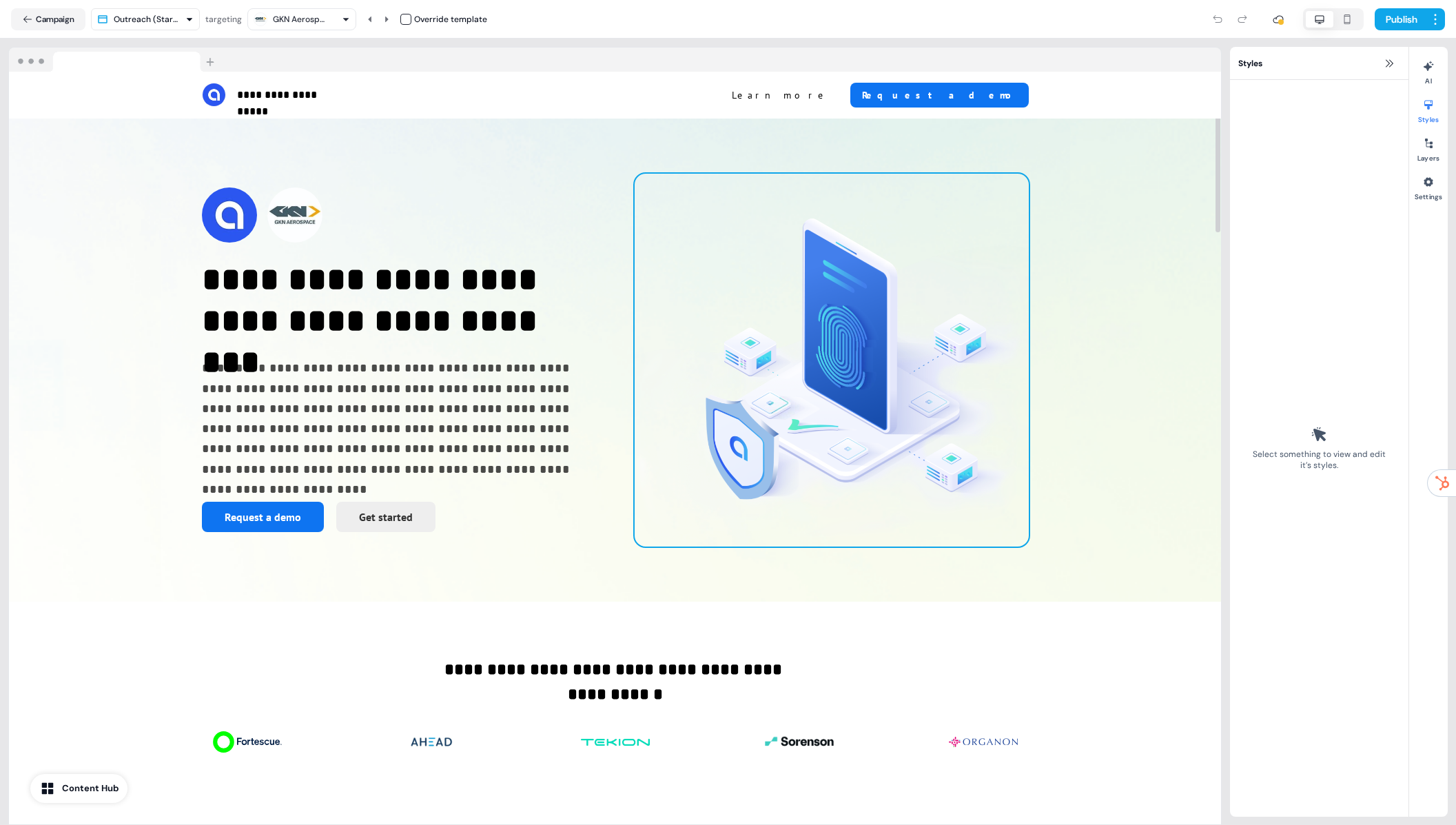 click at bounding box center (832, 360) 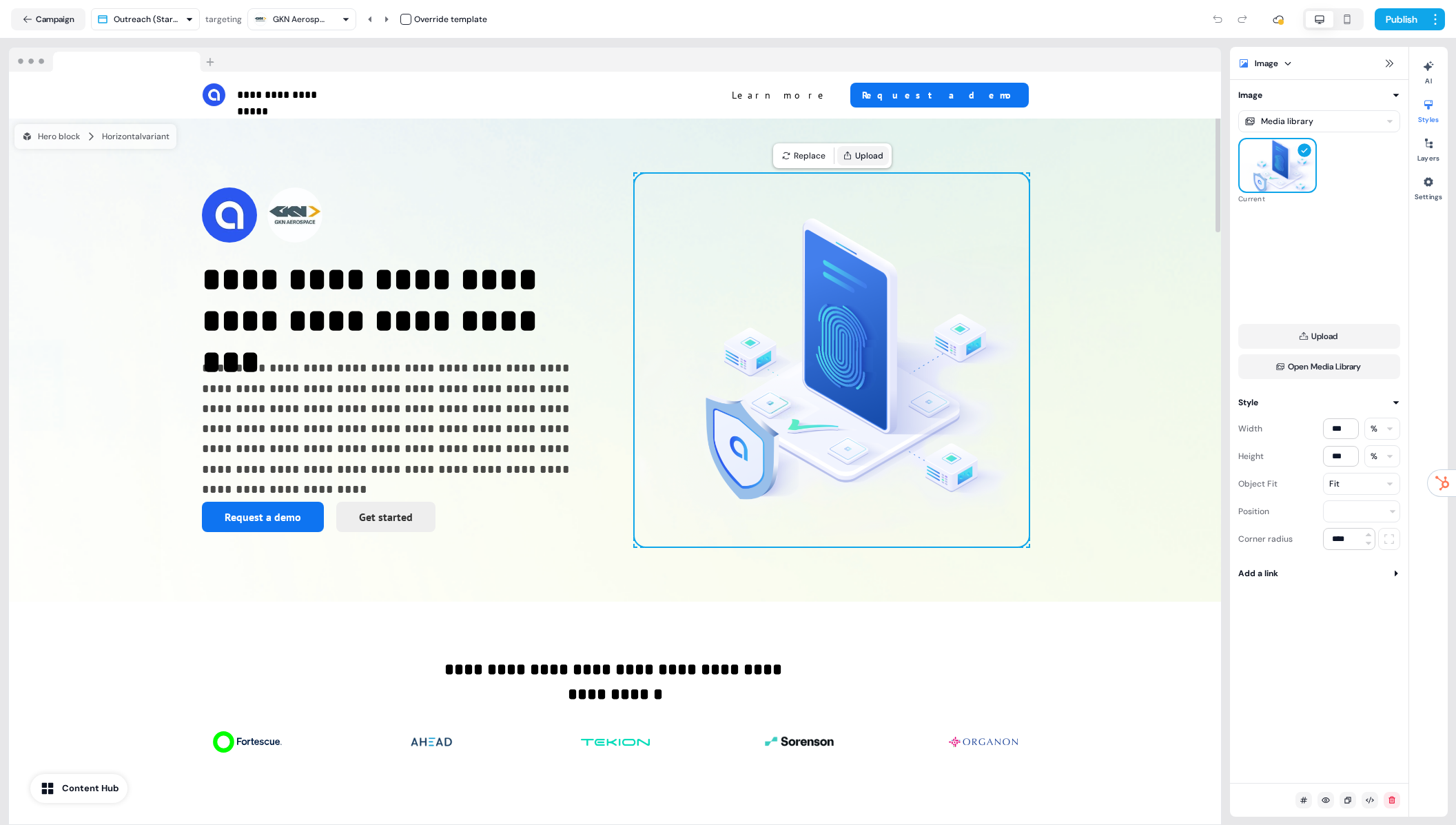 click on "Upload" at bounding box center [863, 156] 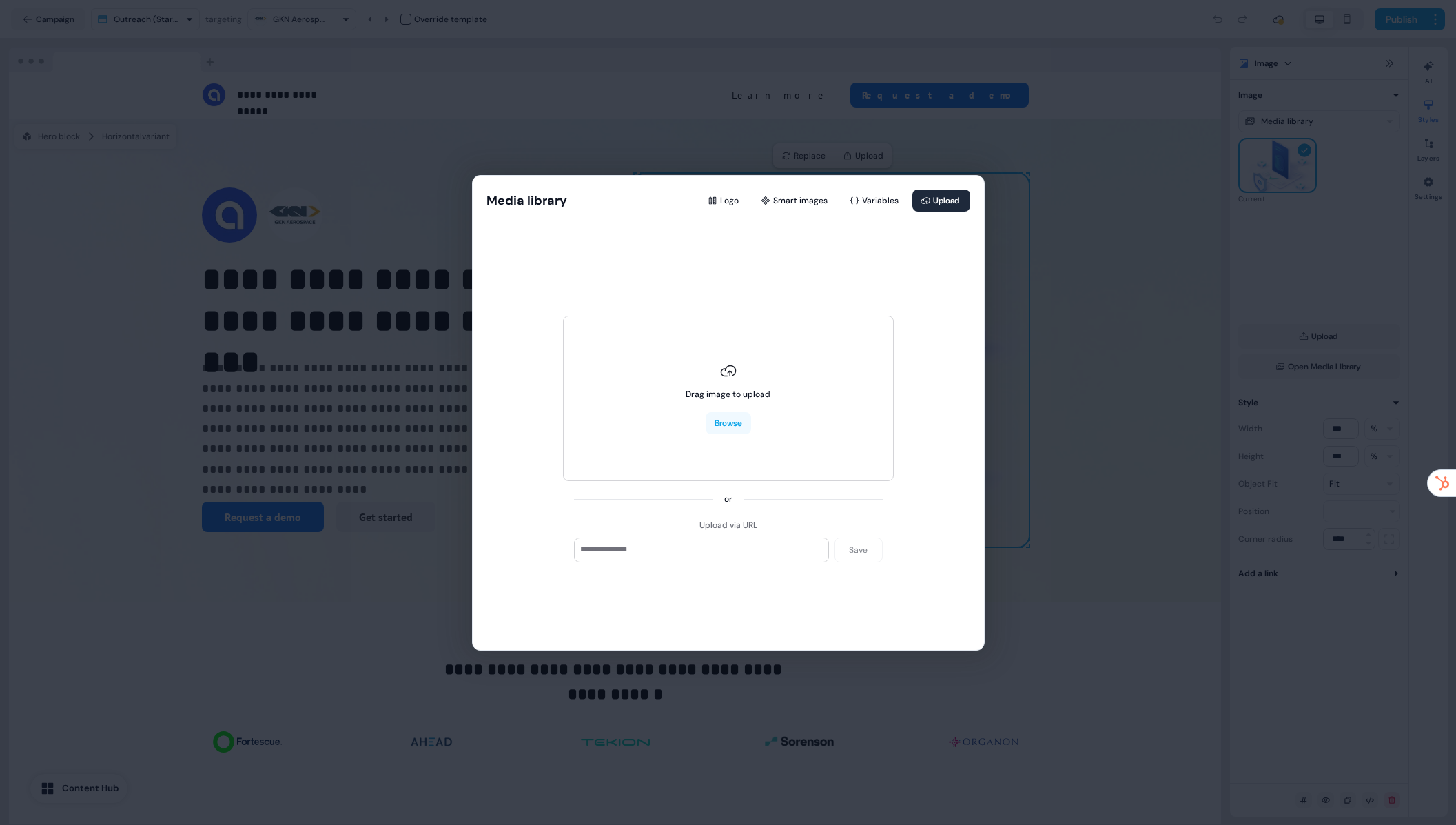 click on "Drag image to upload Browse or Upload via URL Save" at bounding box center [728, 434] 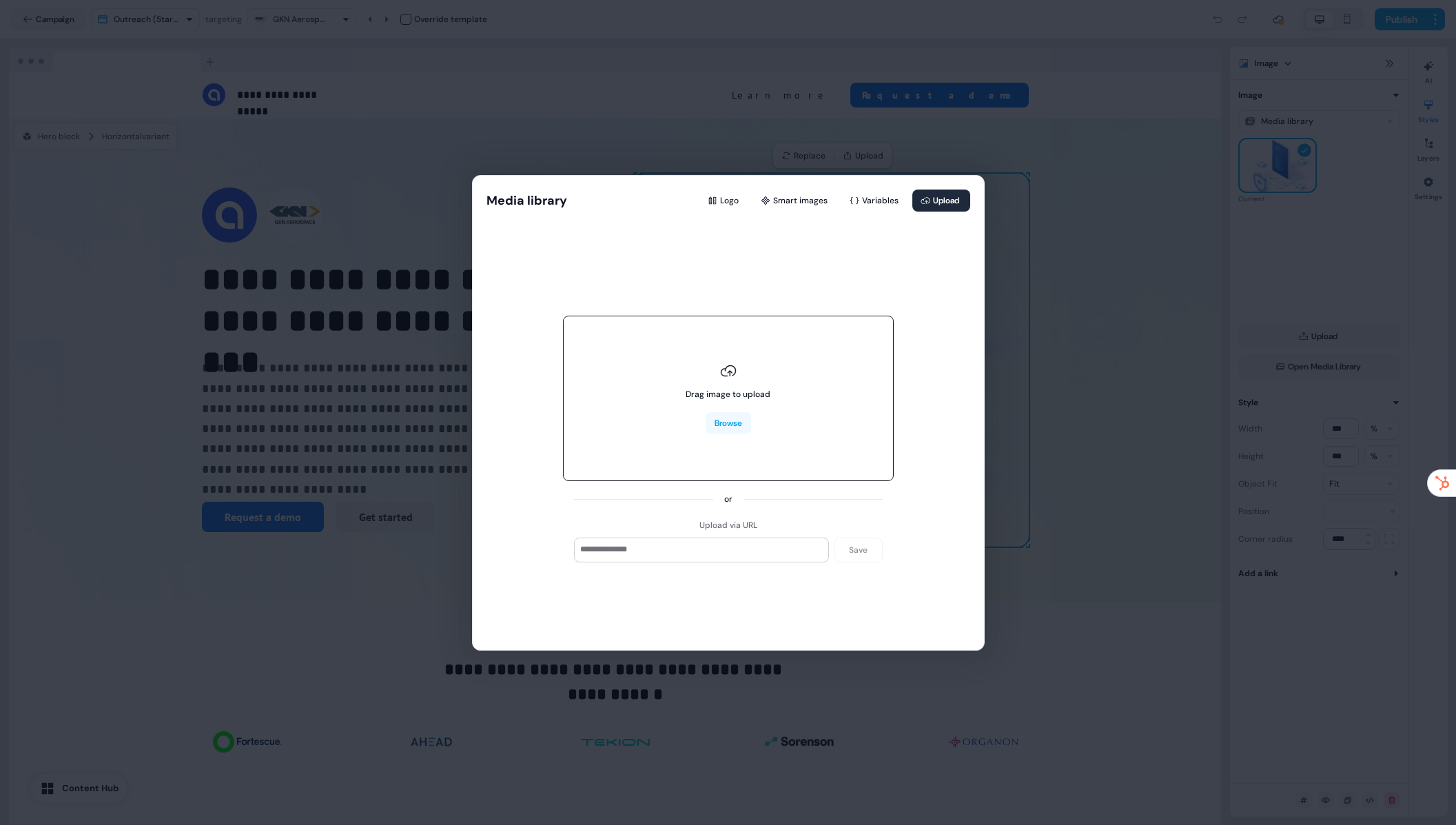 click on "Drag image to upload Browse" at bounding box center (728, 398) 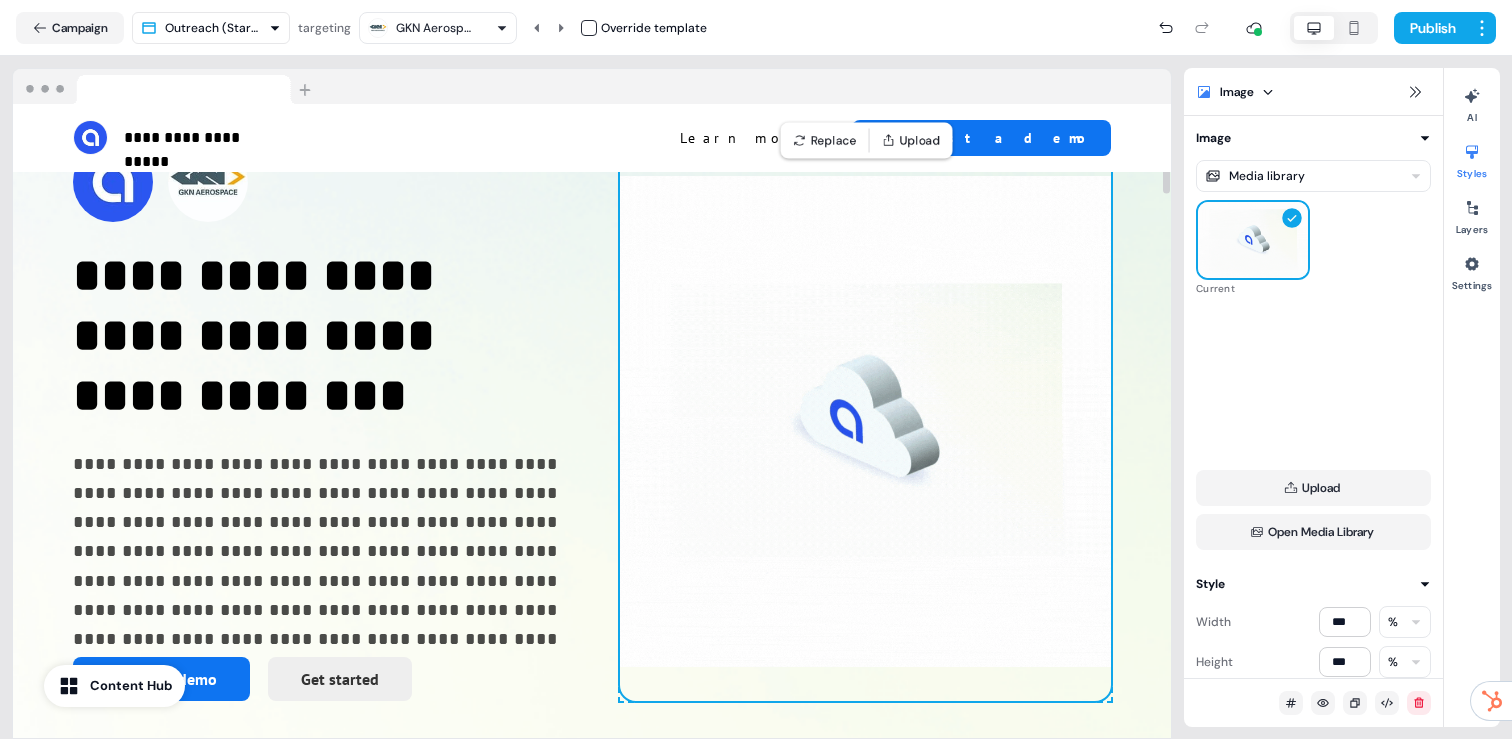 scroll, scrollTop: 125, scrollLeft: 0, axis: vertical 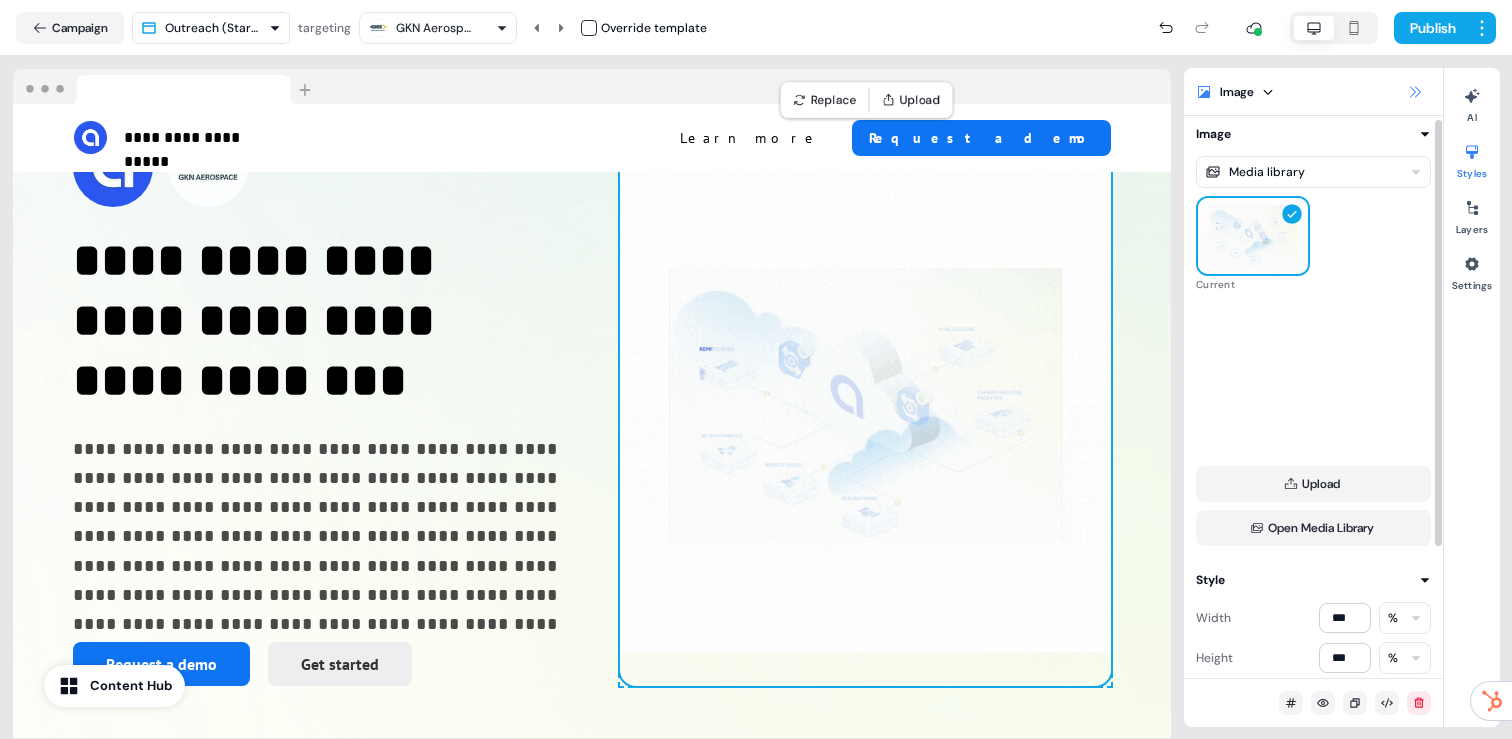click 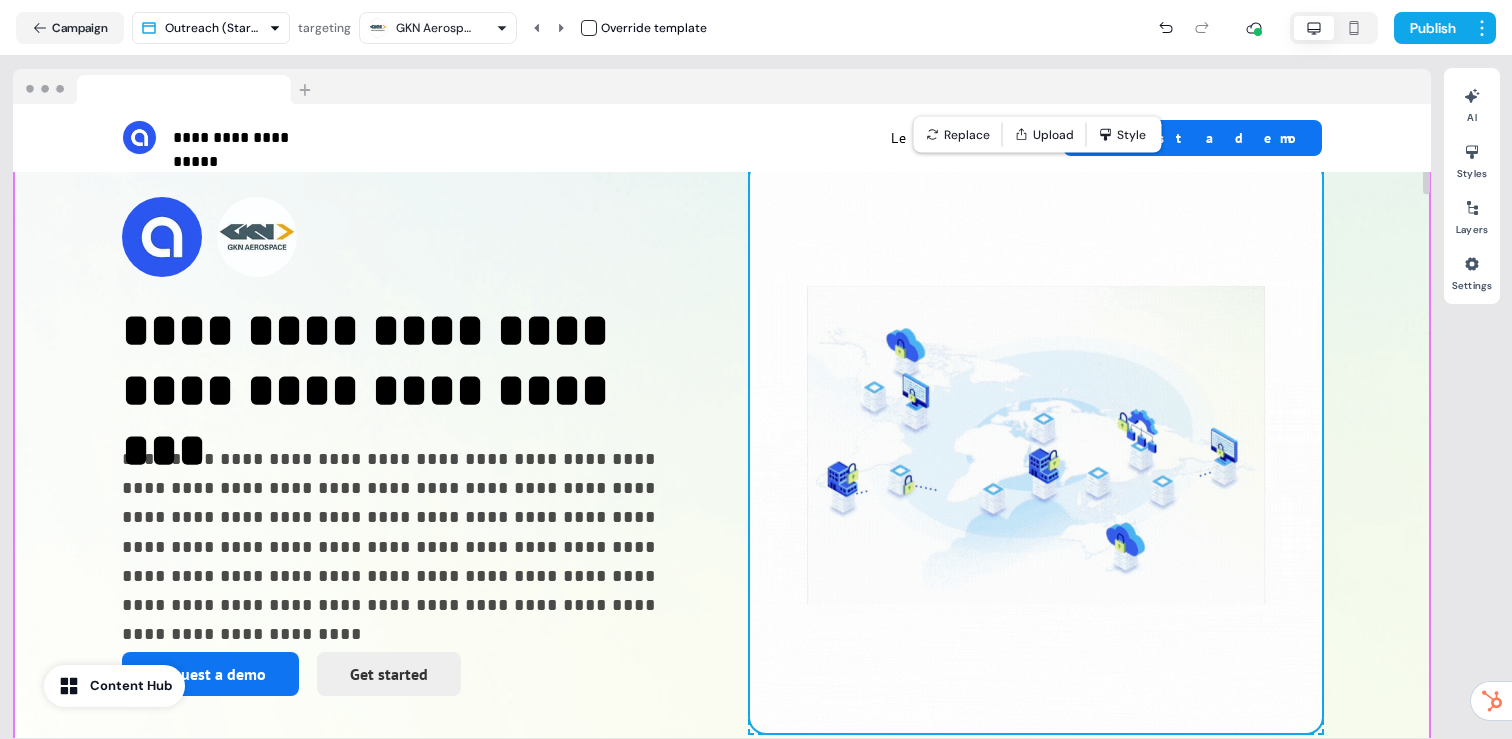 scroll, scrollTop: 98, scrollLeft: 0, axis: vertical 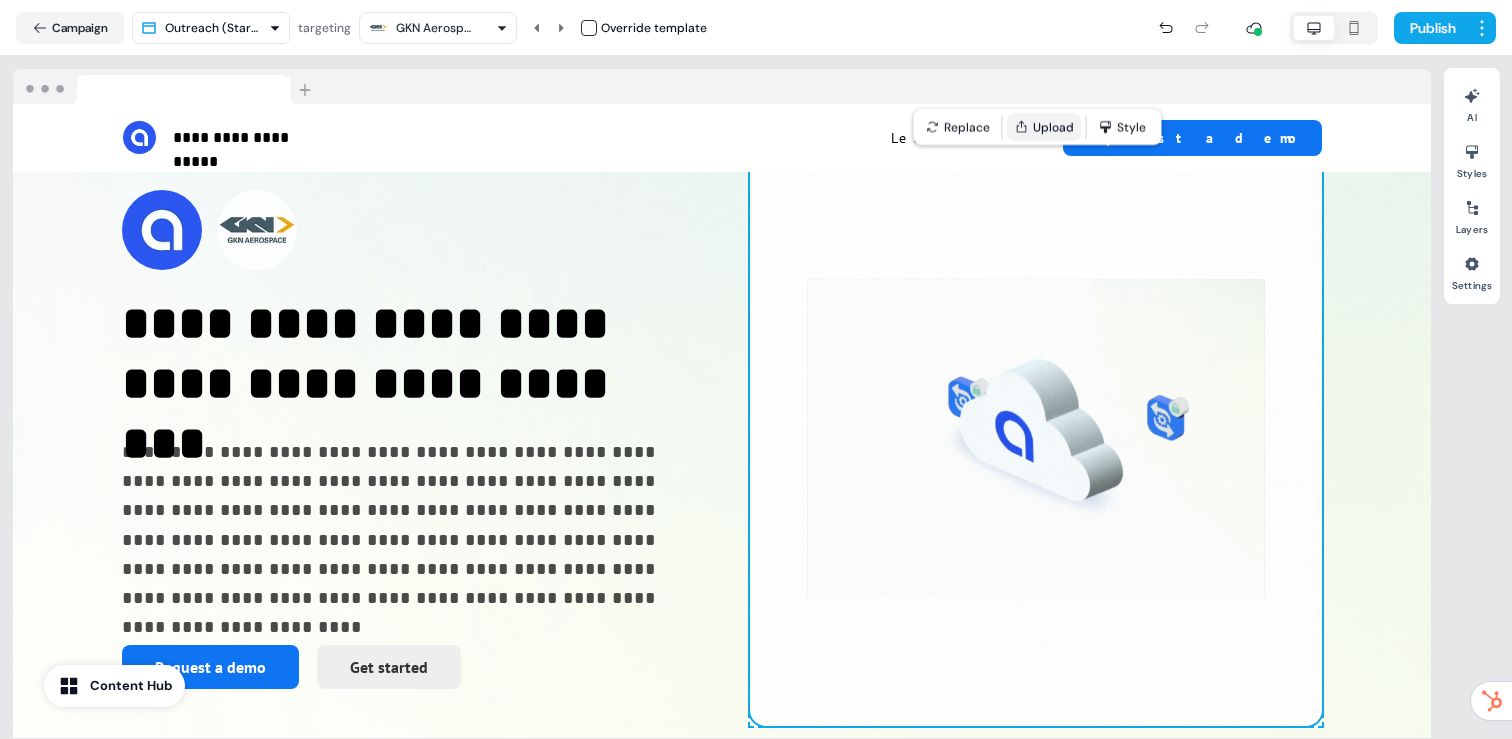 click on "Upload" at bounding box center [1044, 127] 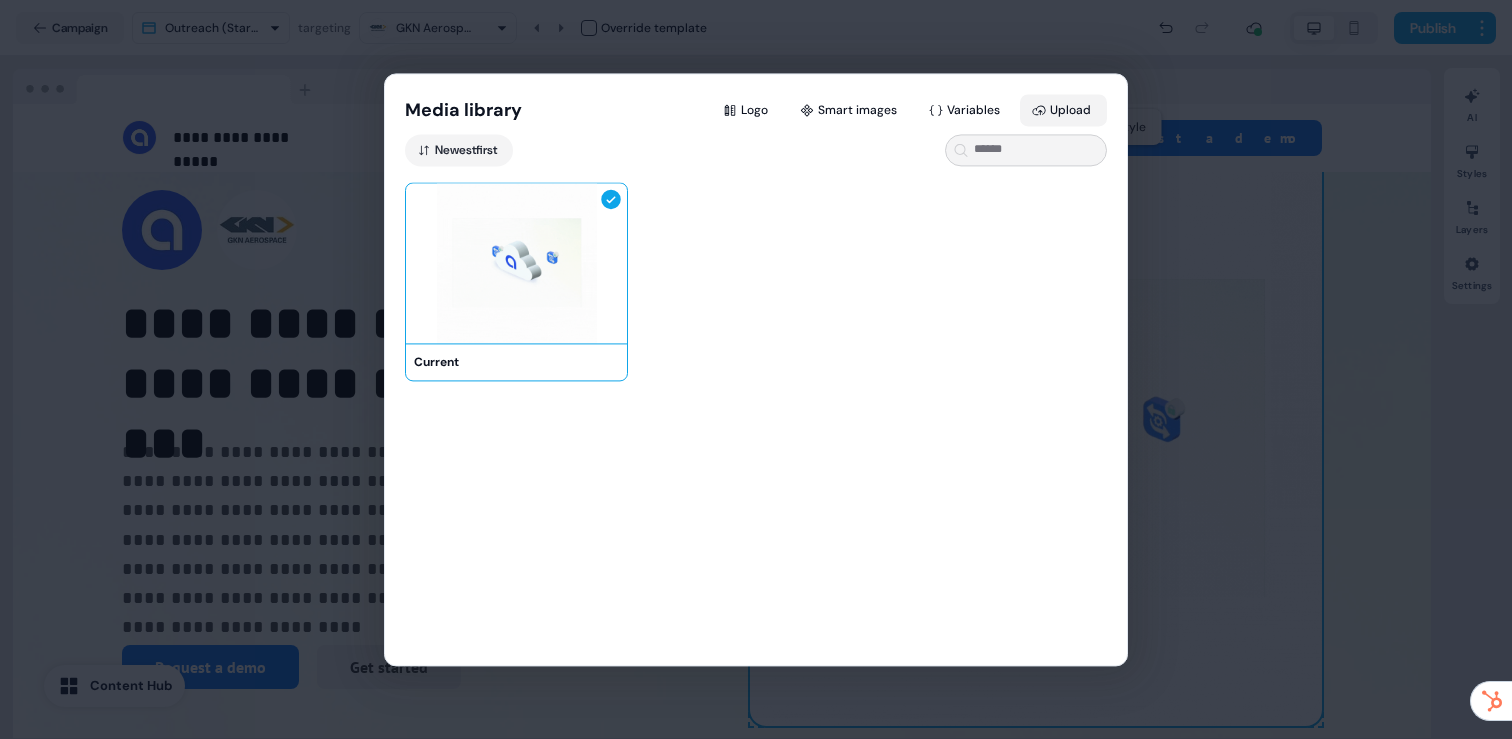 click on "Upload" at bounding box center (1063, 110) 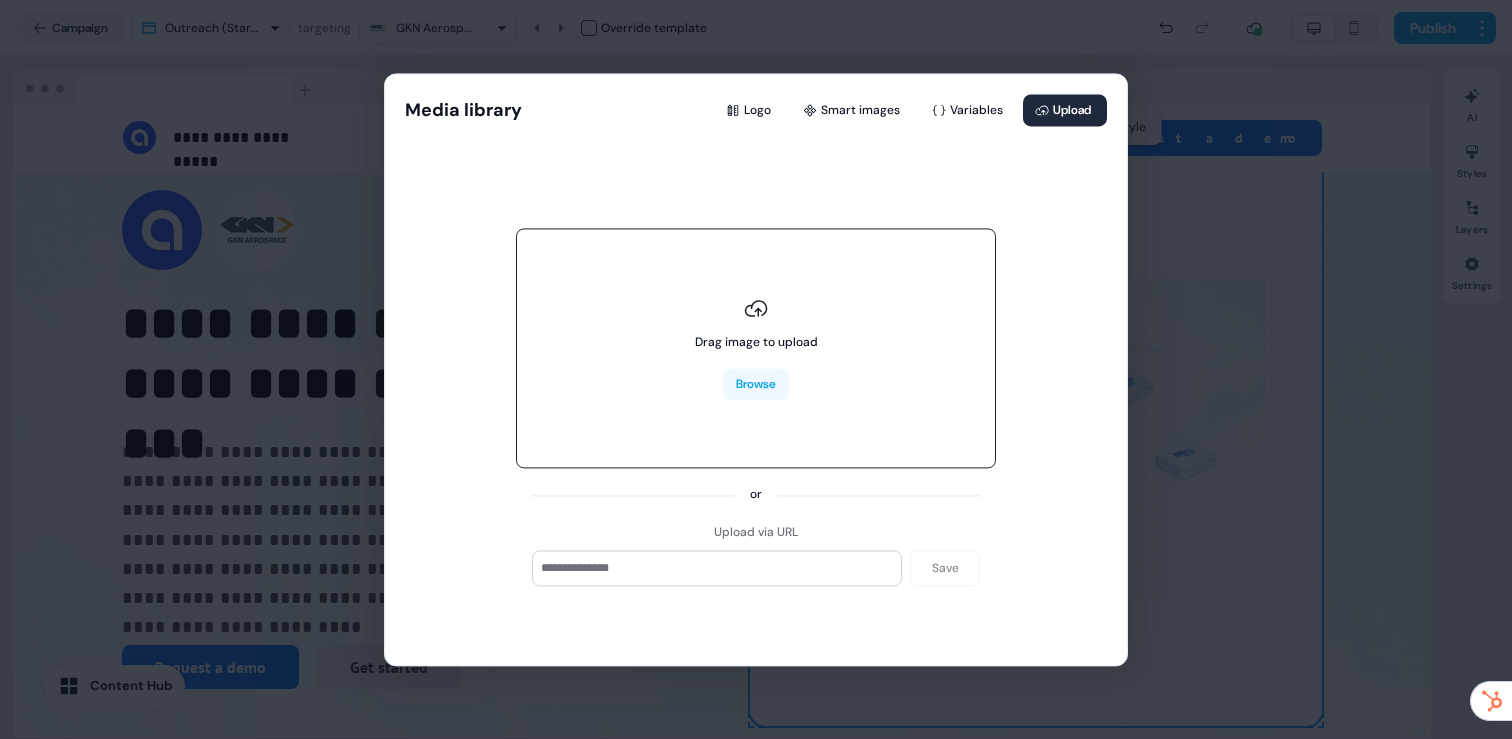 click on "Drag image to upload" at bounding box center (756, 343) 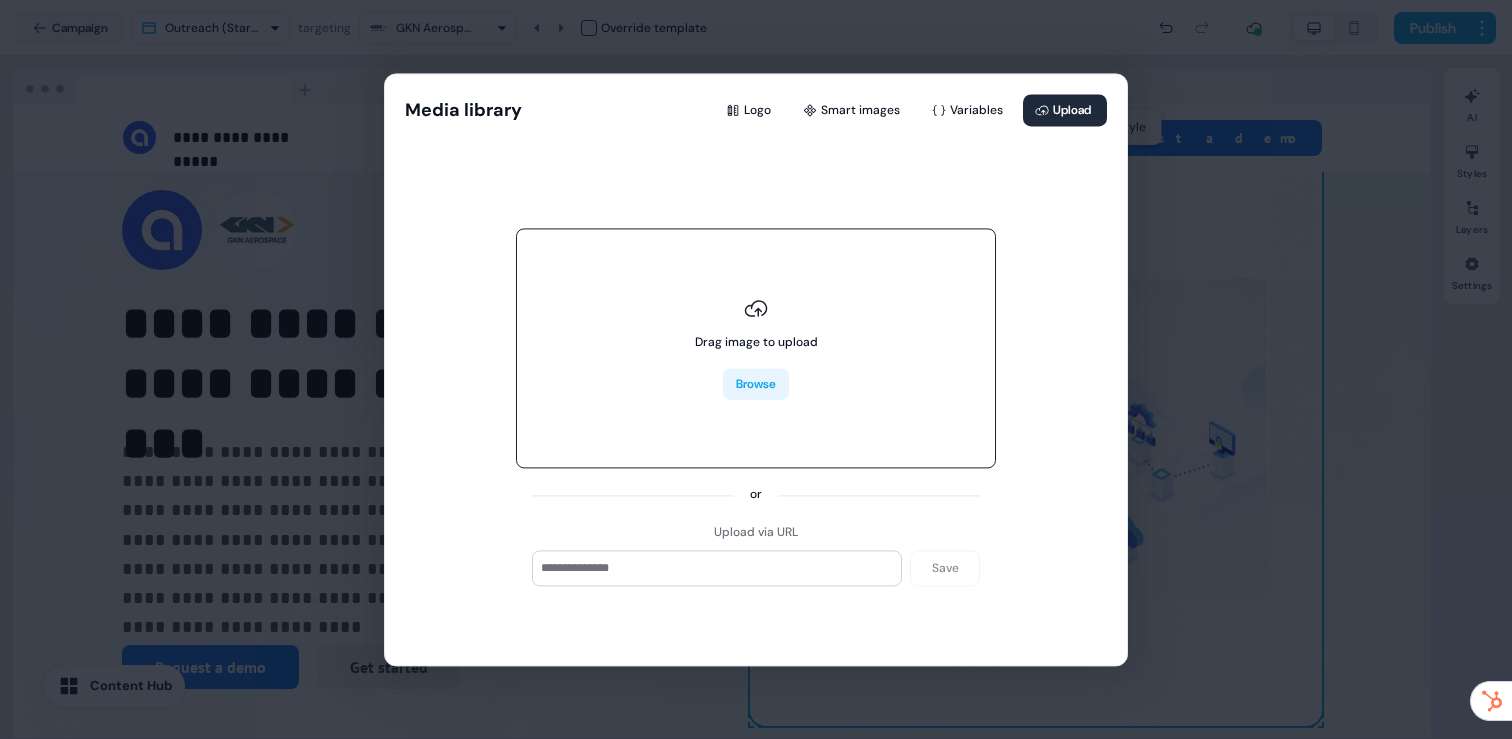 click on "Browse" at bounding box center [756, 385] 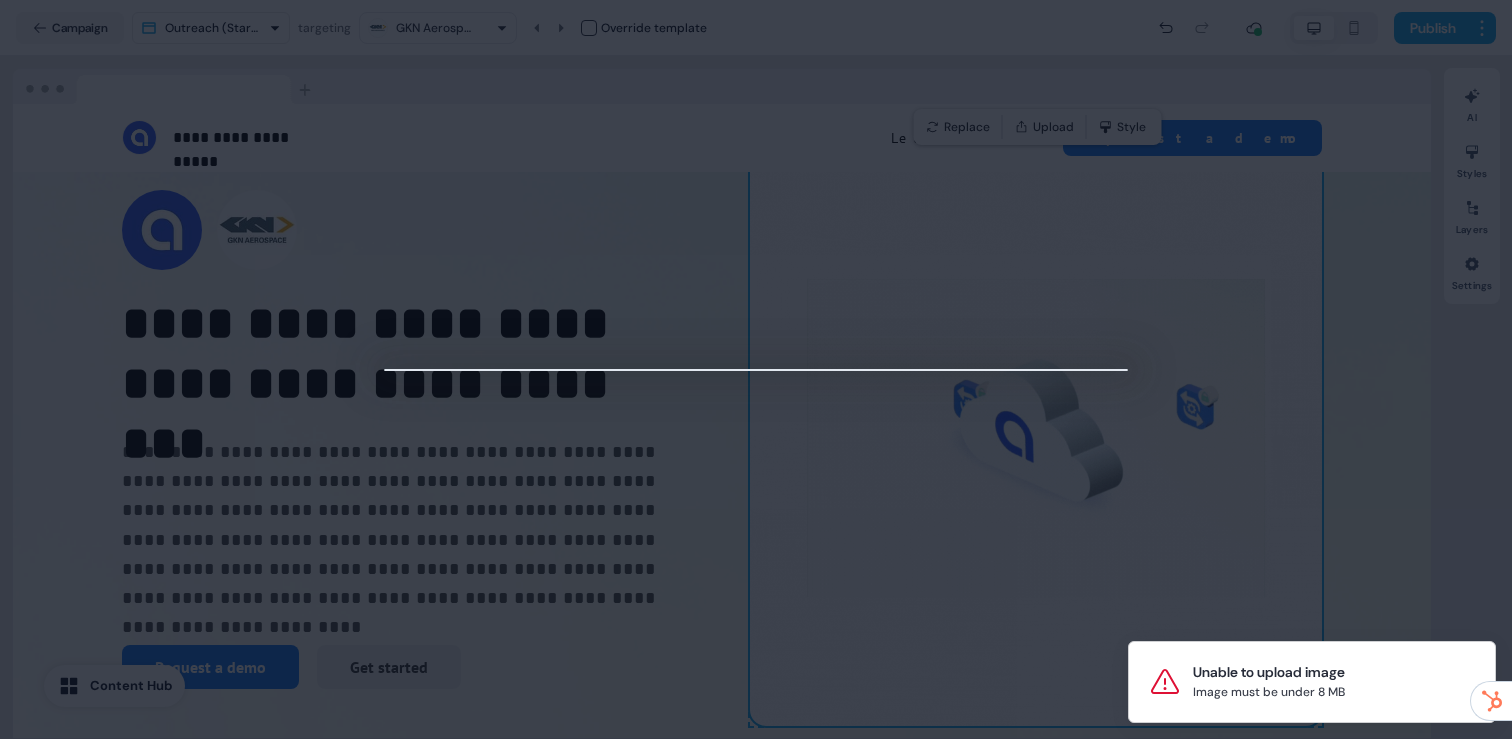 click at bounding box center (756, 369) 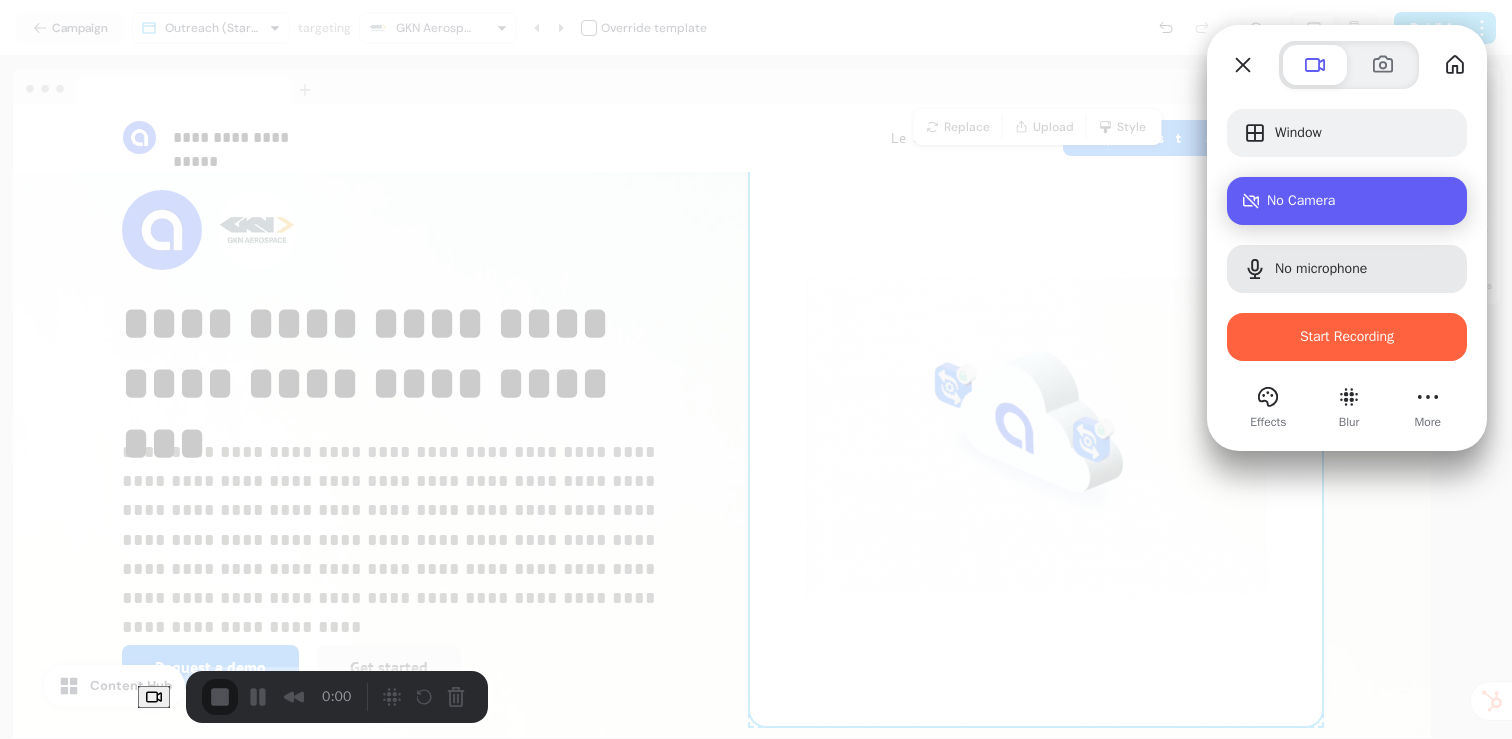 click on "No Camera" at bounding box center [1359, 201] 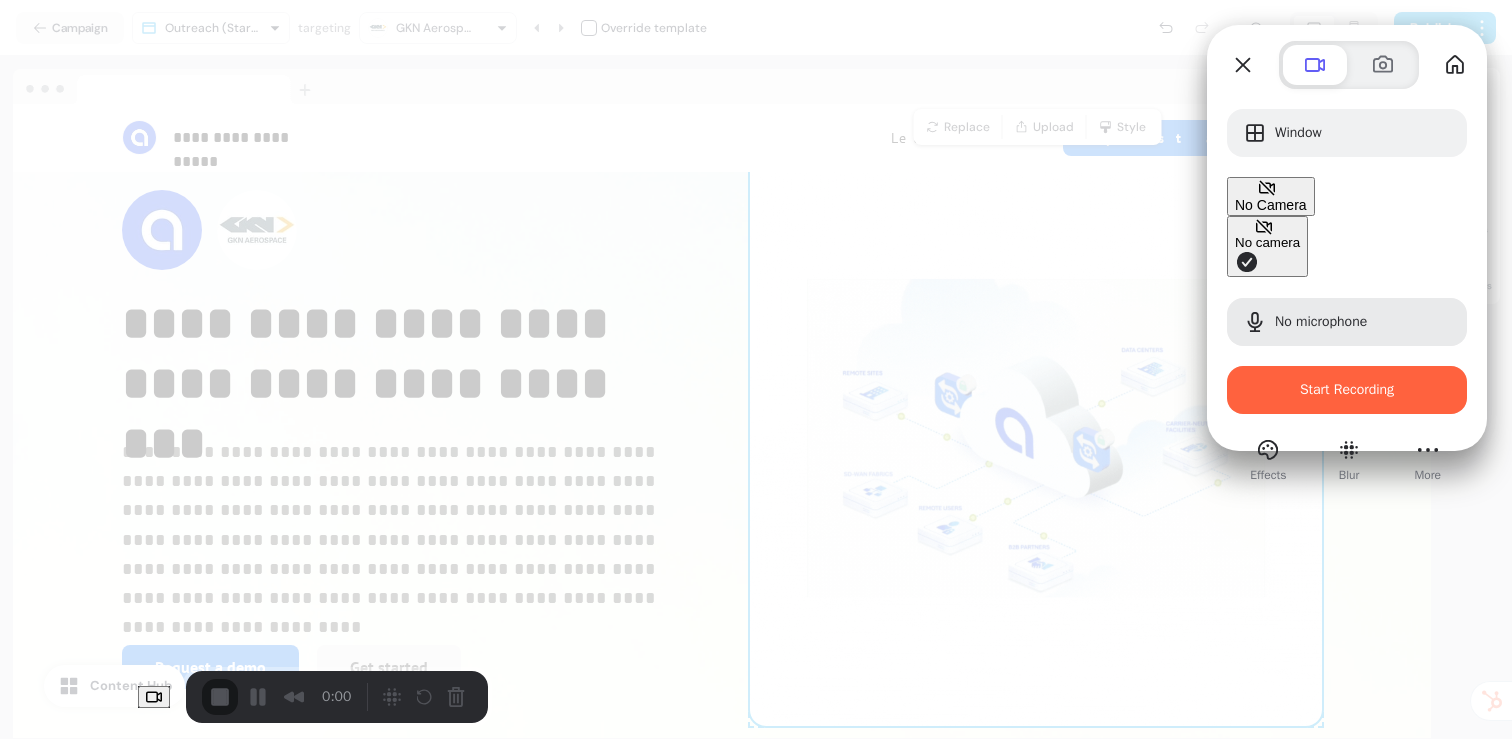 click on "No camera" at bounding box center (1267, 242) 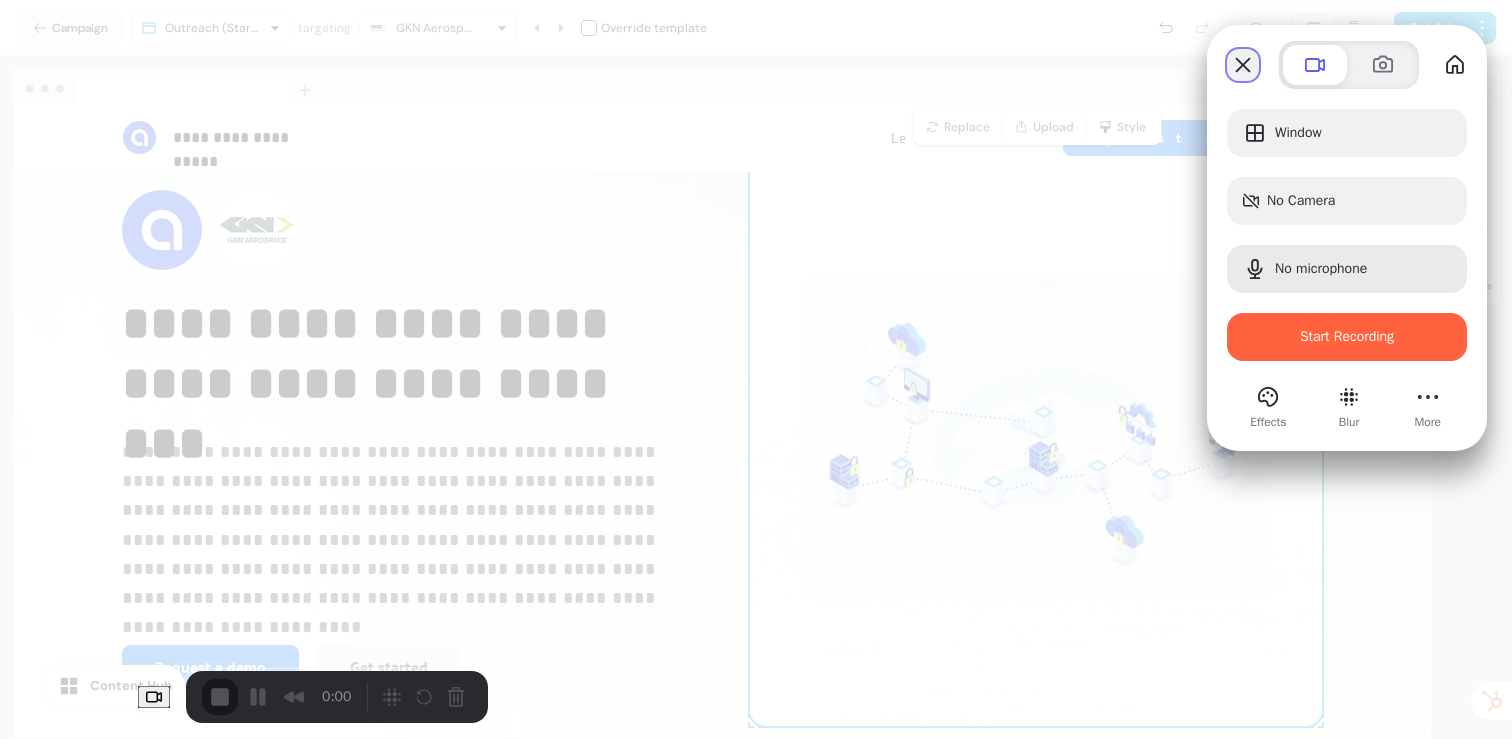 click at bounding box center [1243, 65] 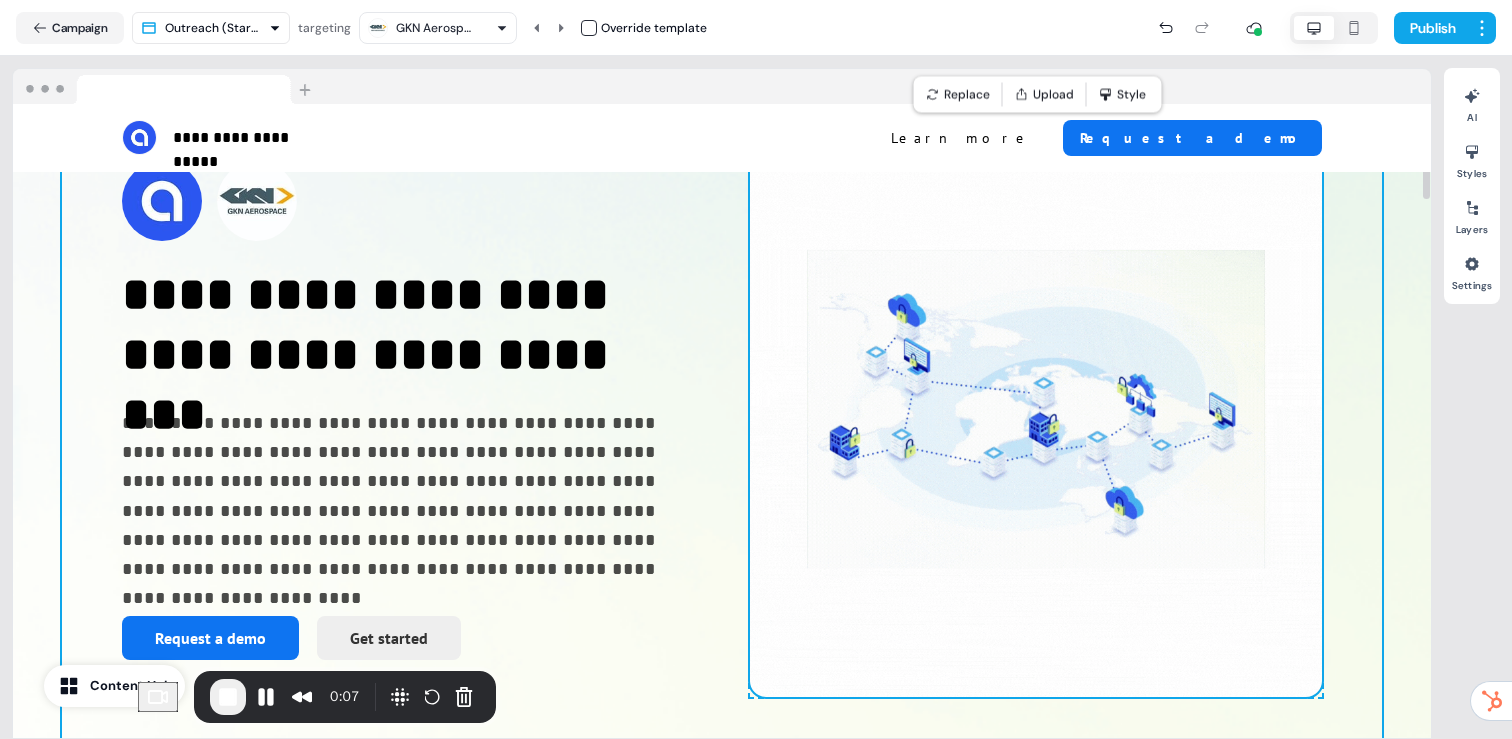 scroll, scrollTop: 131, scrollLeft: 0, axis: vertical 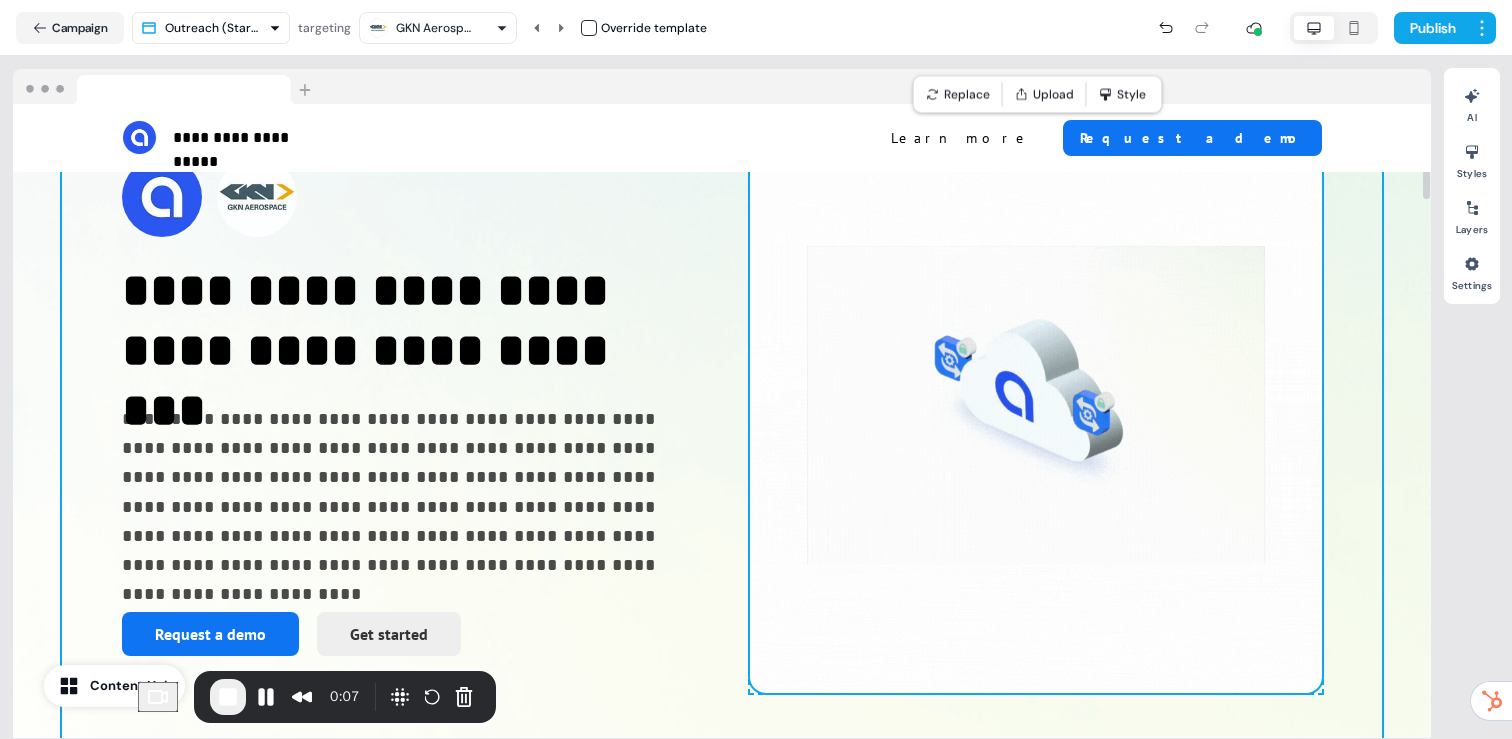 click on "**********" at bounding box center [722, 407] 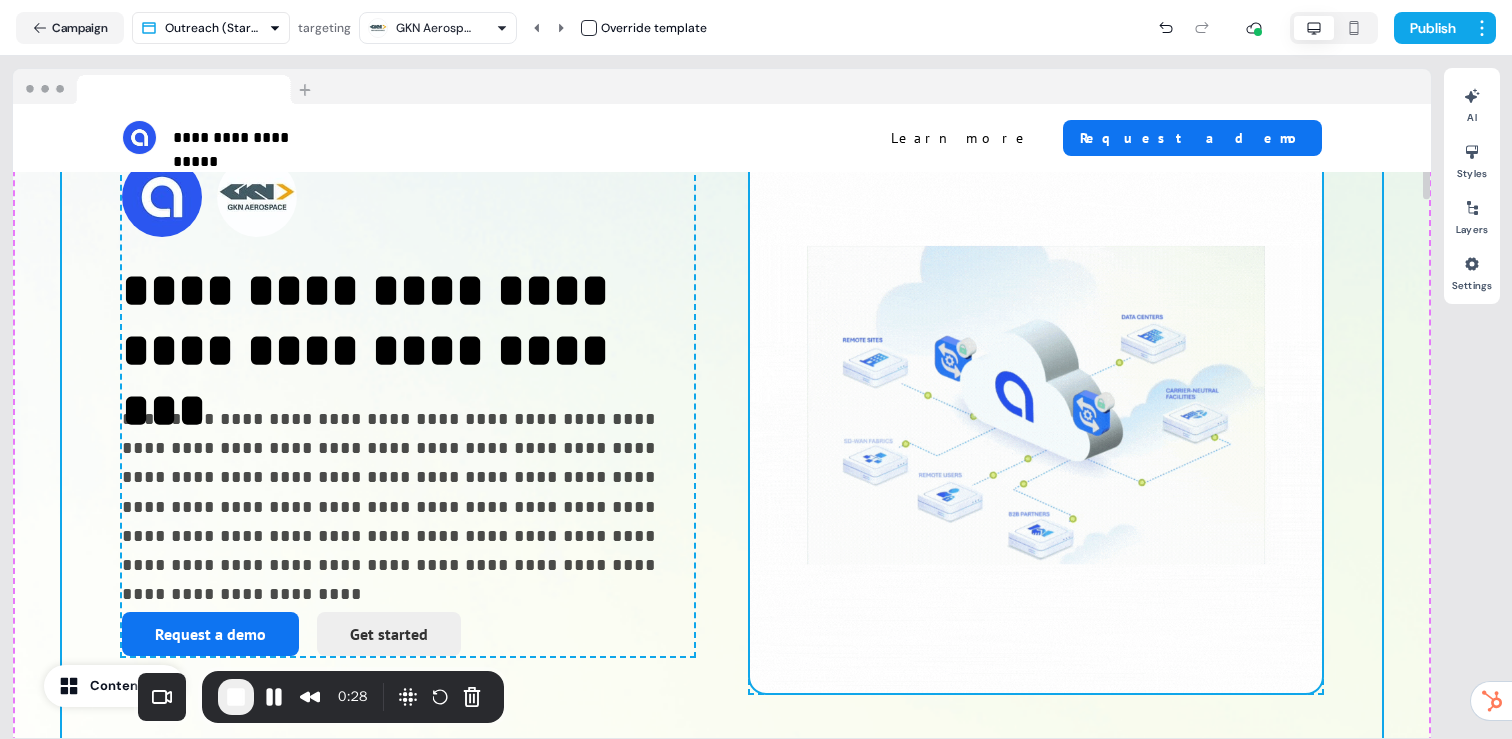 click at bounding box center [1036, 407] 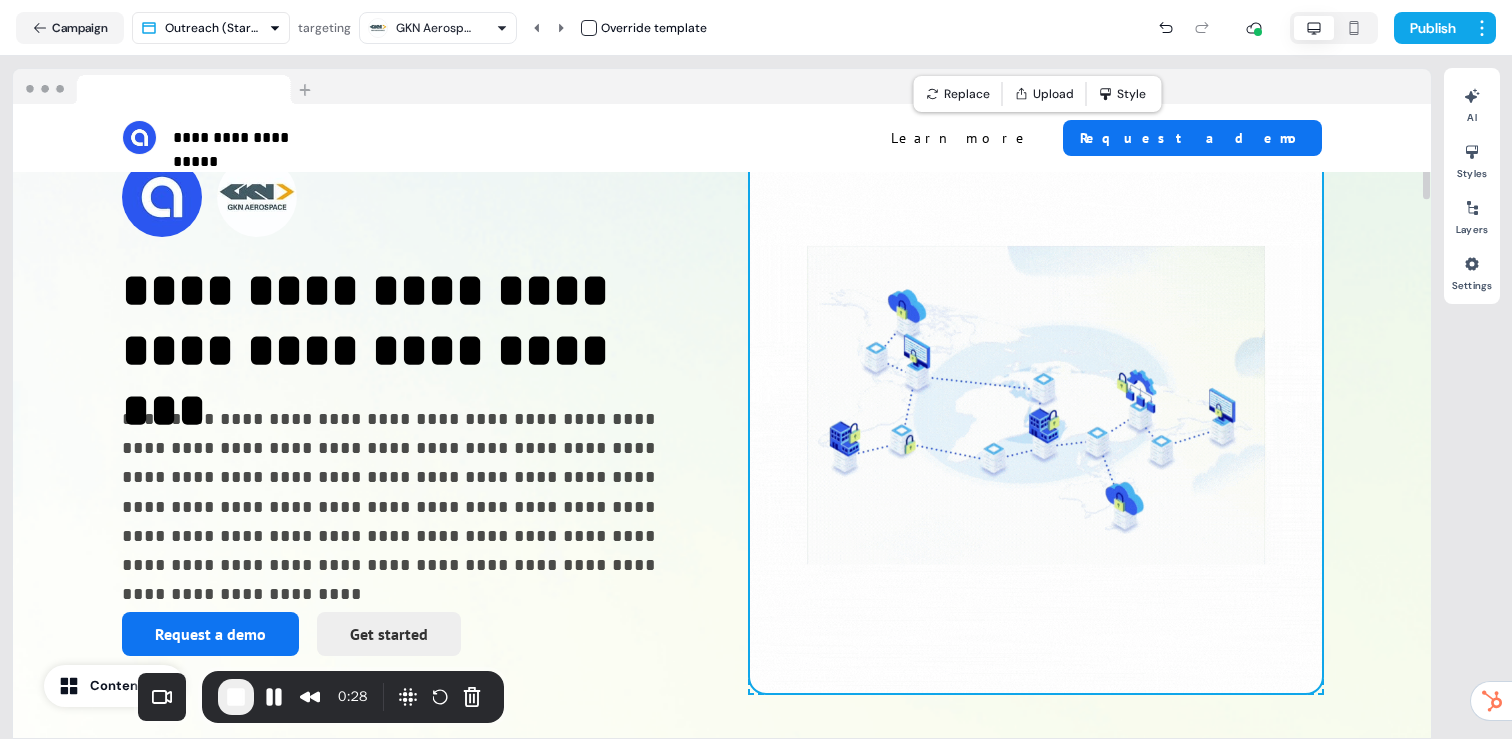 click at bounding box center [1036, 407] 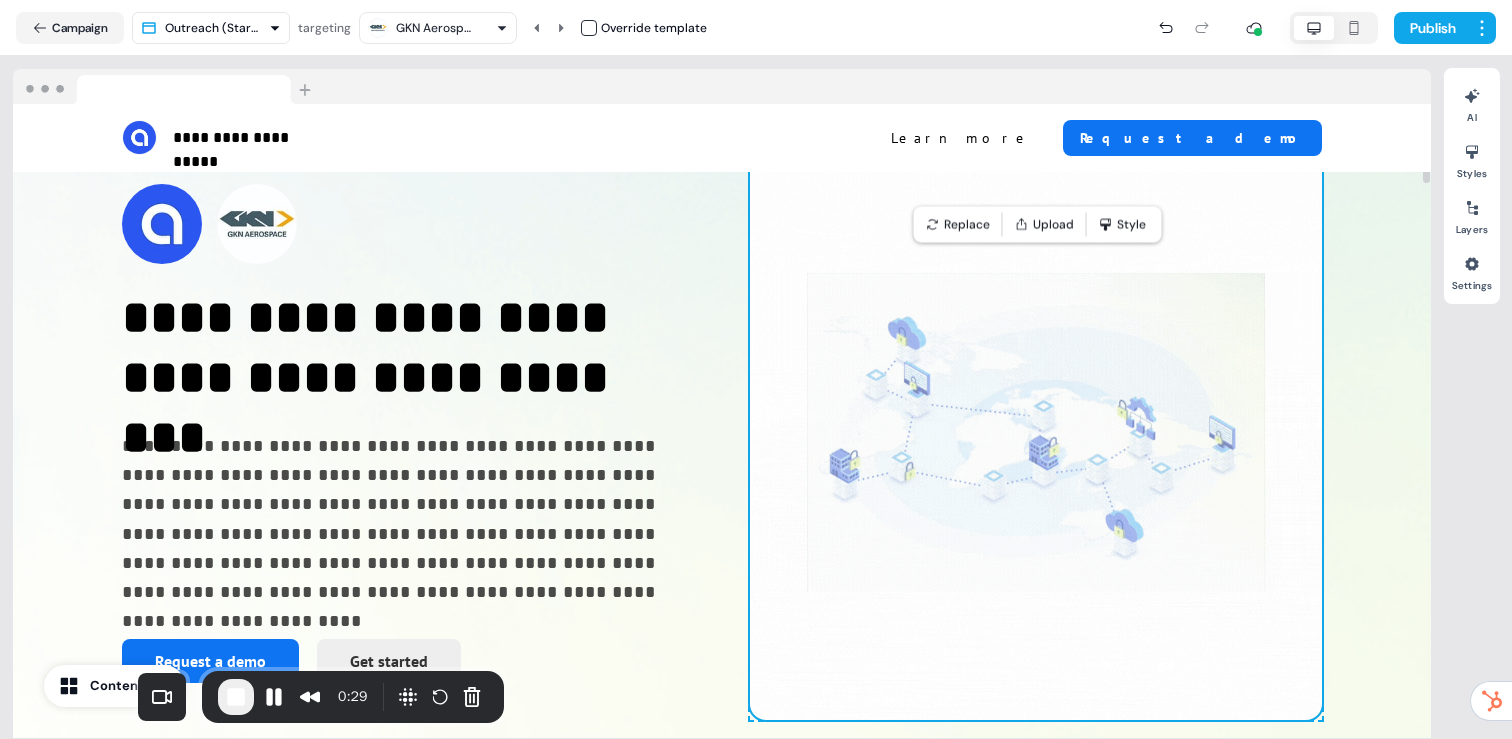 scroll, scrollTop: 0, scrollLeft: 0, axis: both 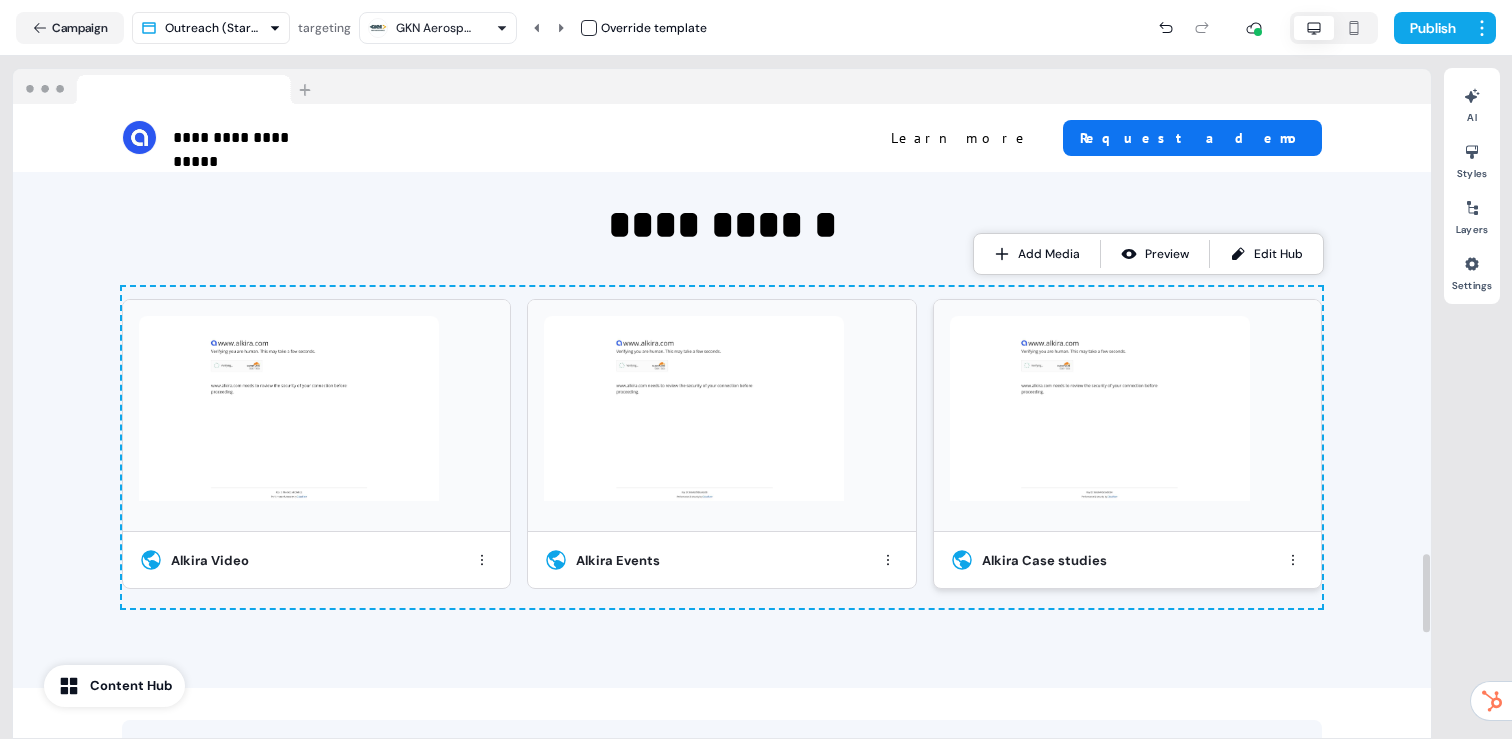 click on "**********" at bounding box center [722, 402] 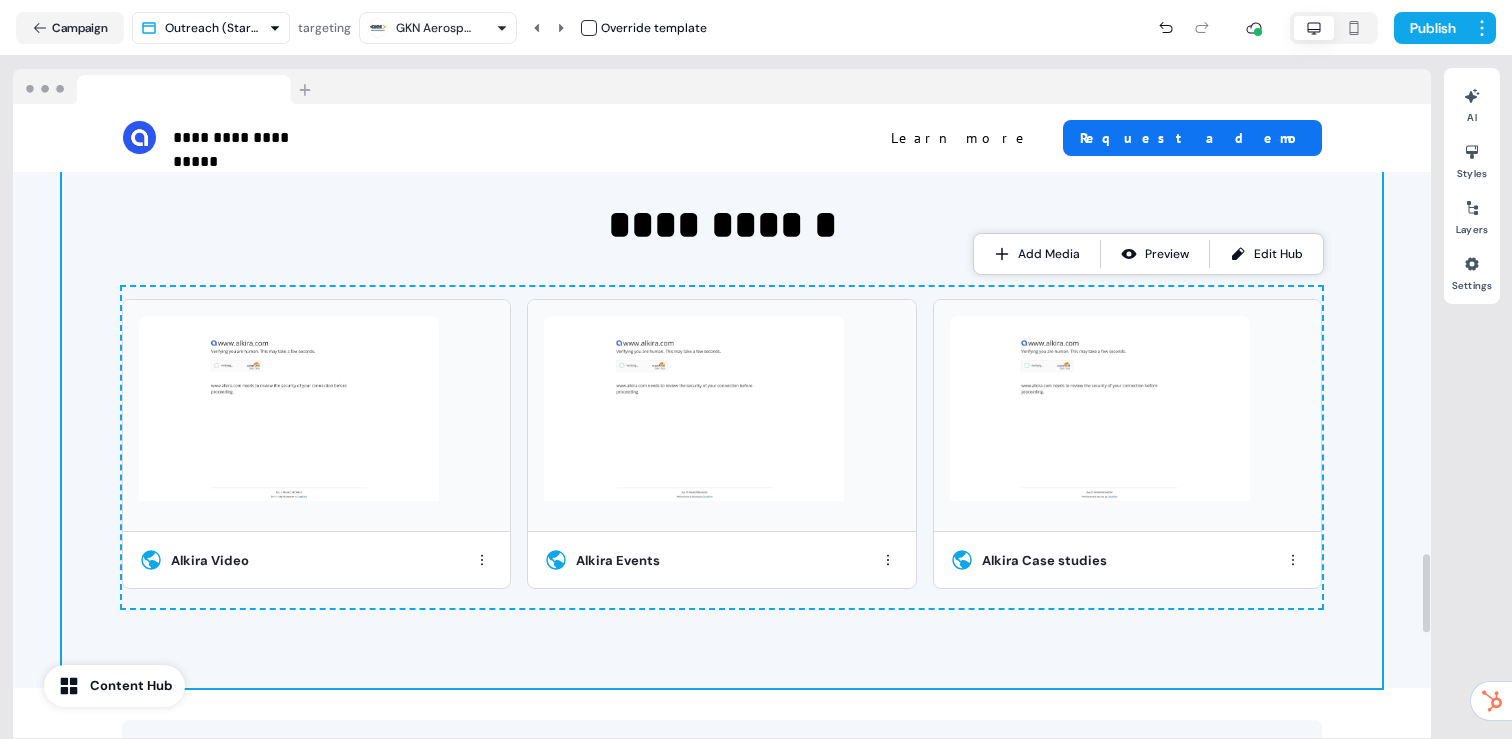 click on "**********" at bounding box center (722, 402) 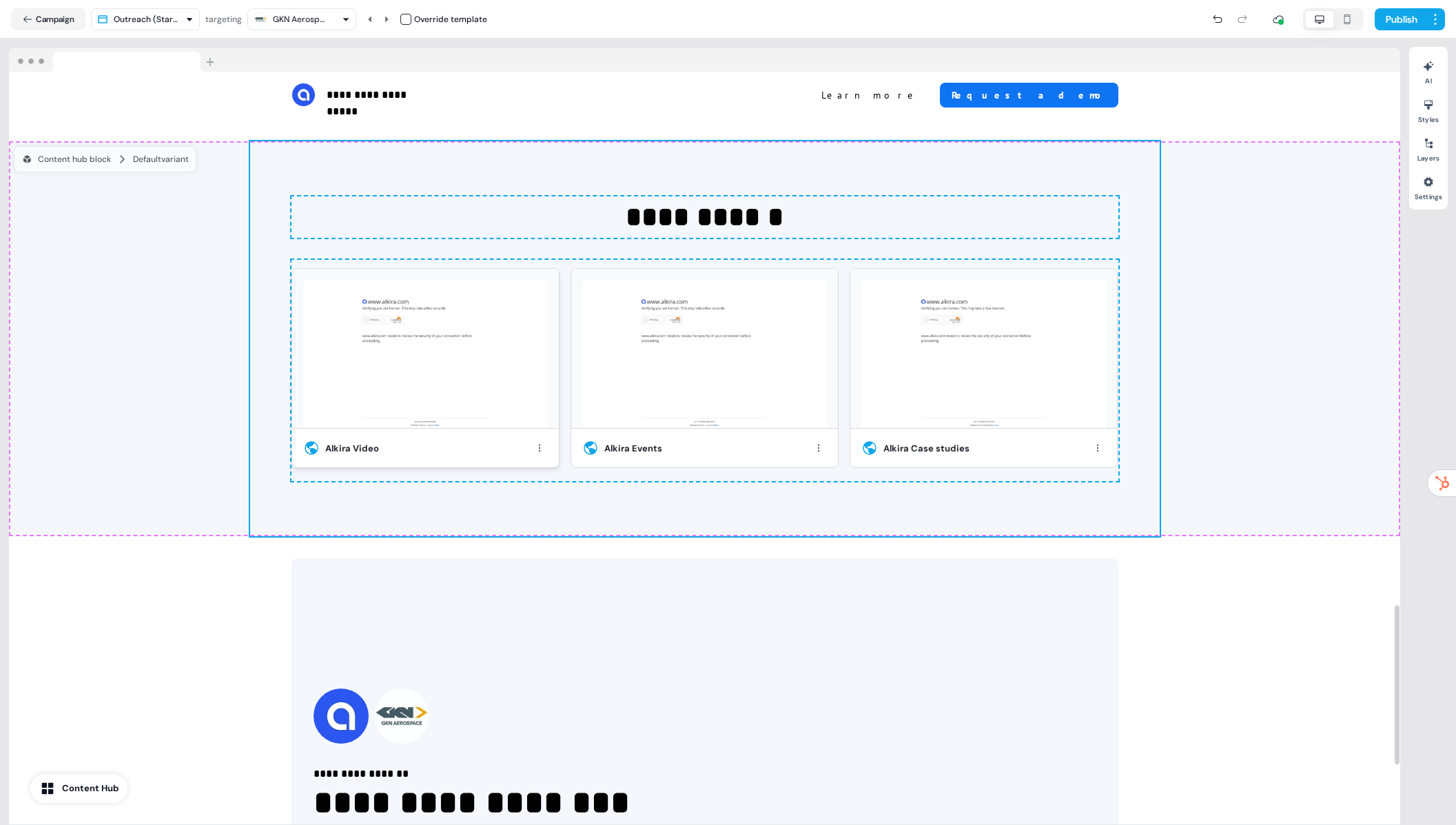 scroll, scrollTop: 2436, scrollLeft: 0, axis: vertical 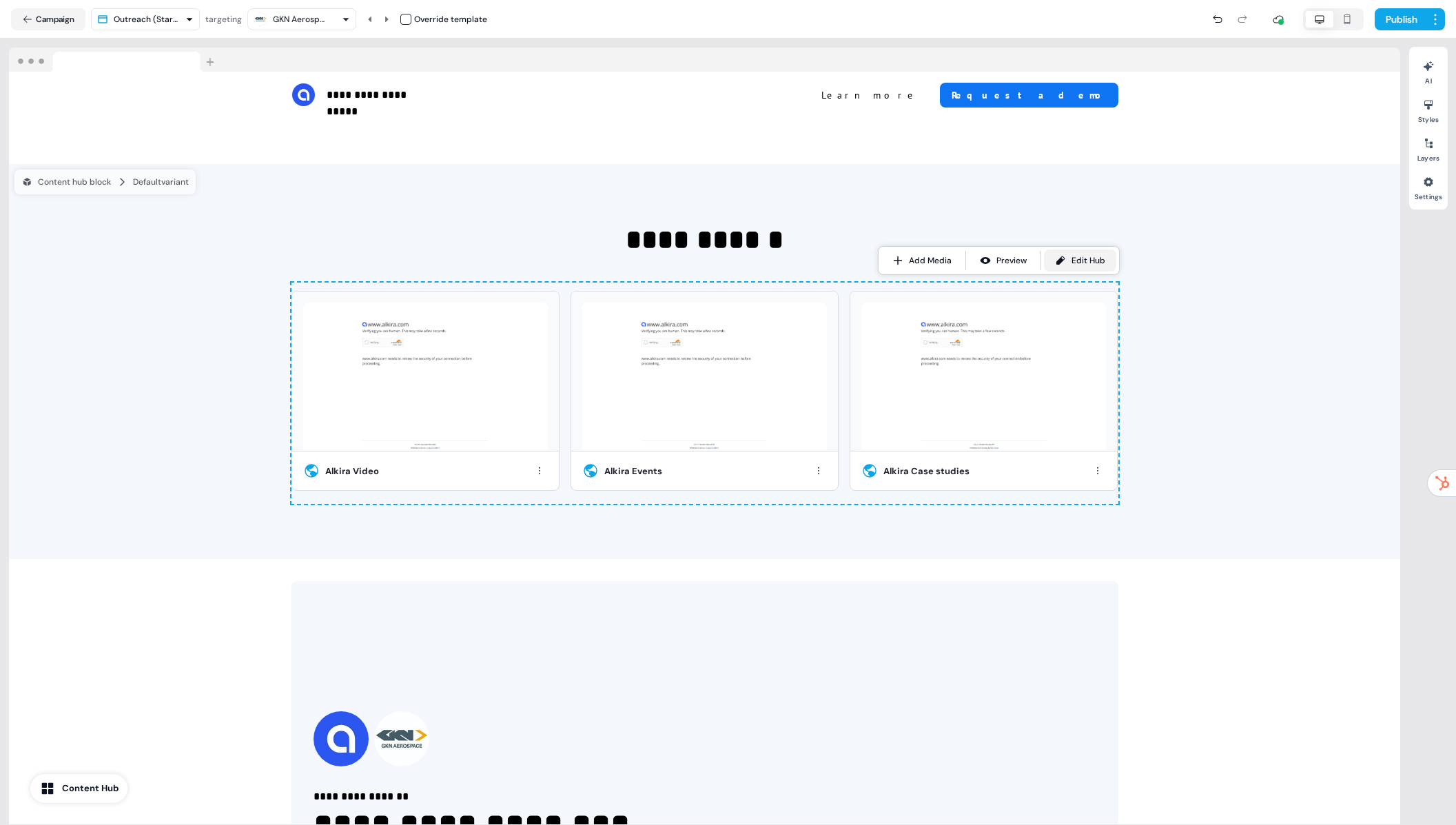 click on "Edit Hub" at bounding box center (1088, 261) 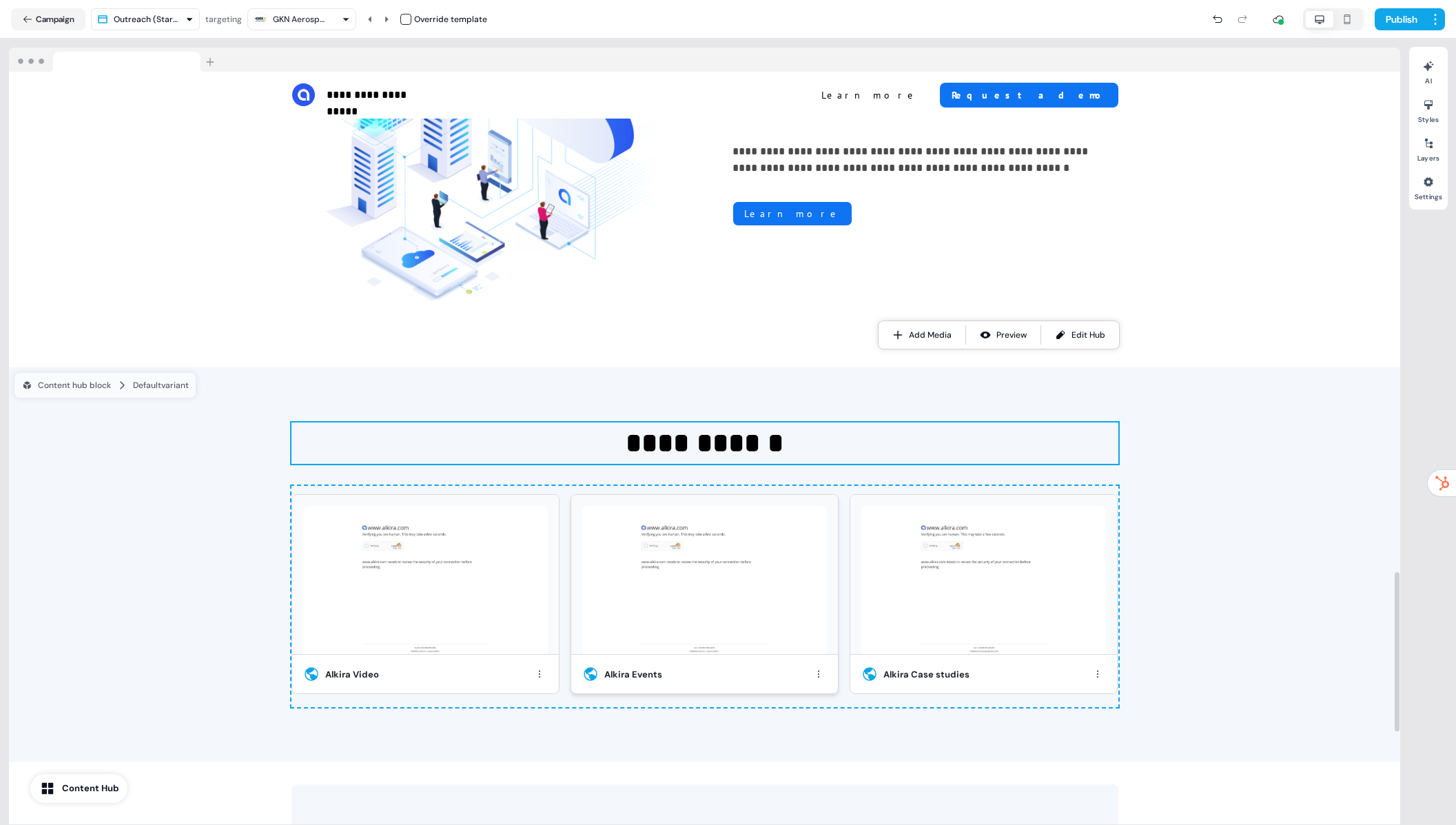 scroll, scrollTop: 2414, scrollLeft: 0, axis: vertical 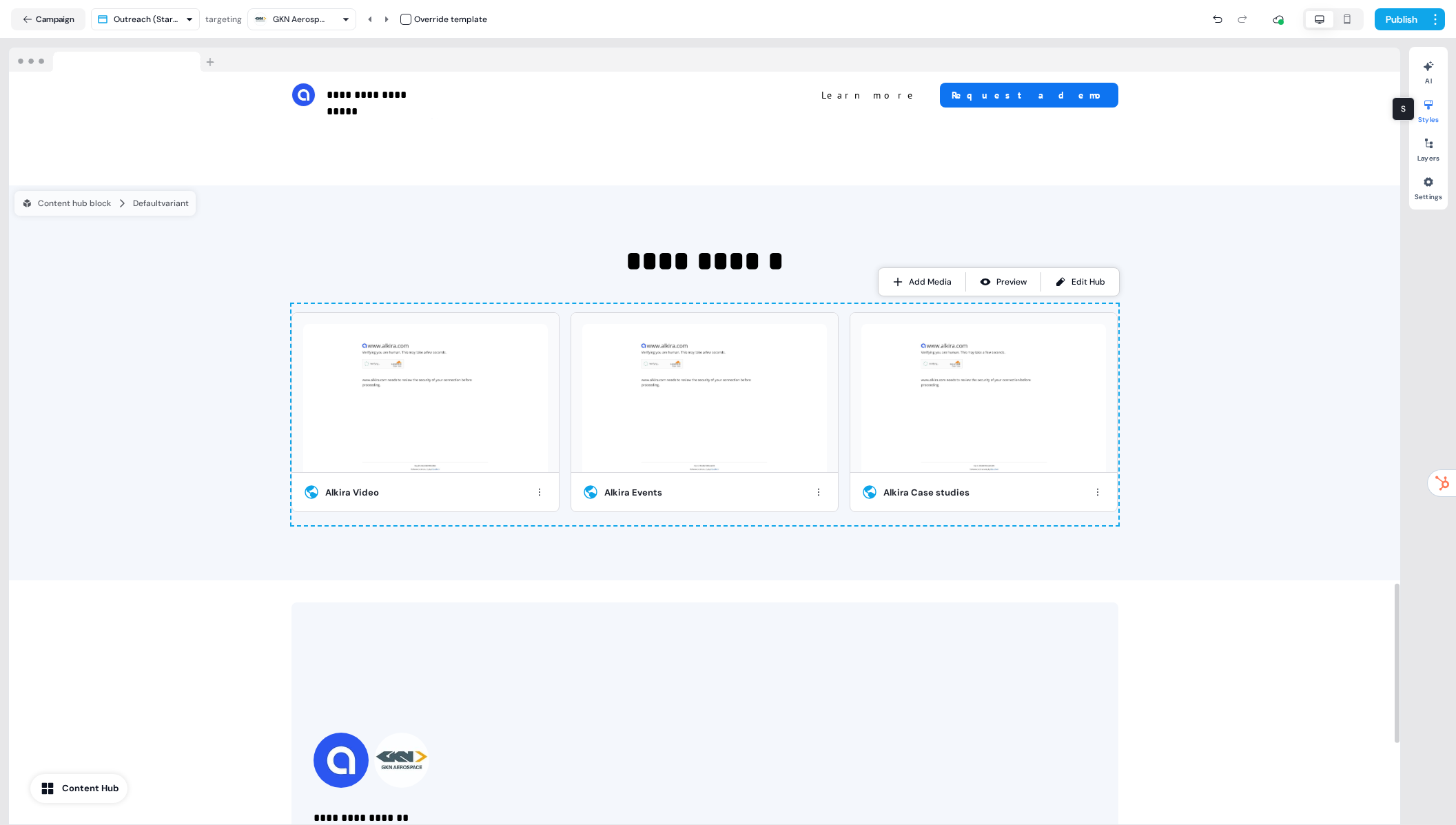click at bounding box center [1428, 105] 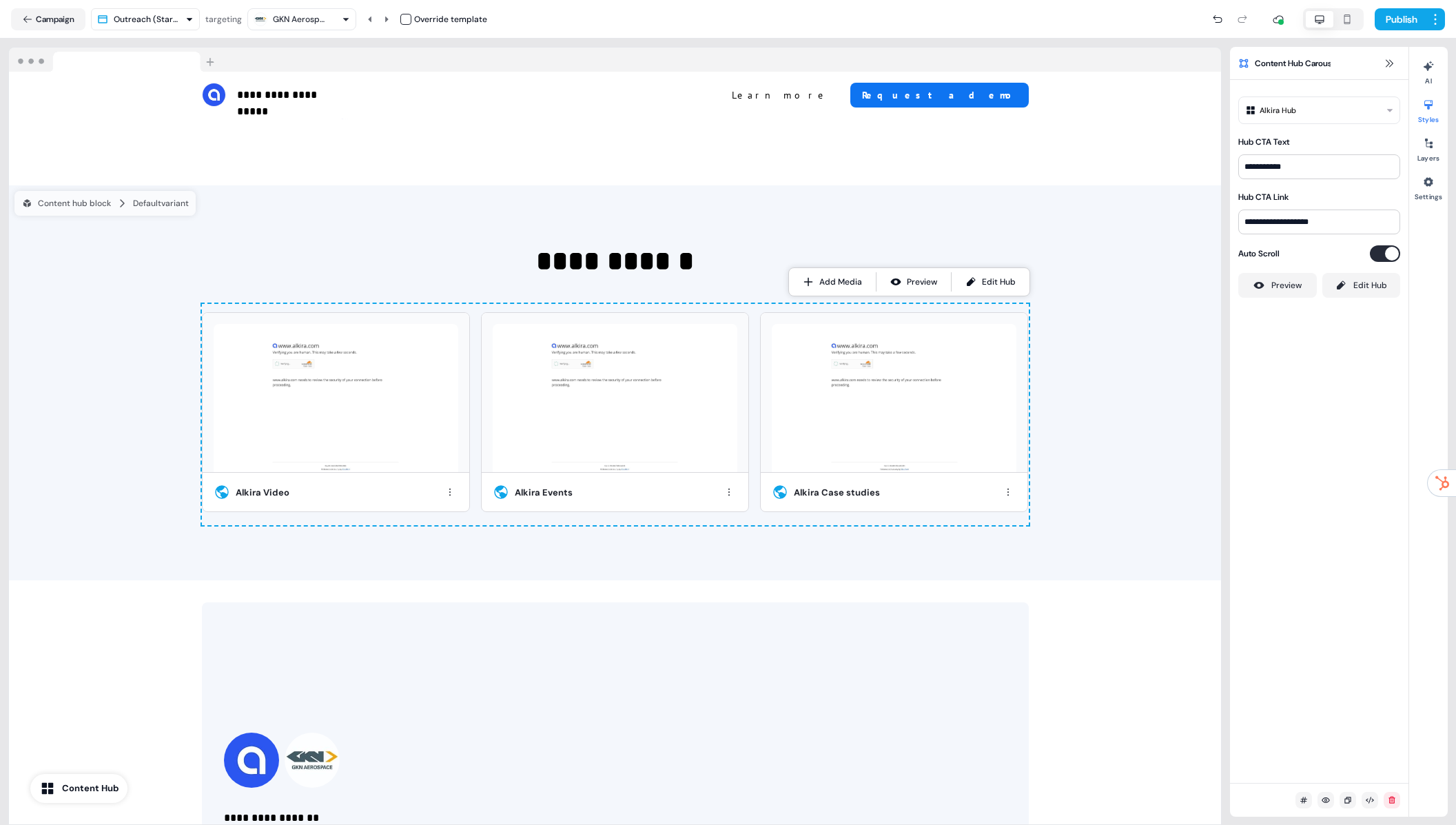 click on "**********" at bounding box center (728, 412) 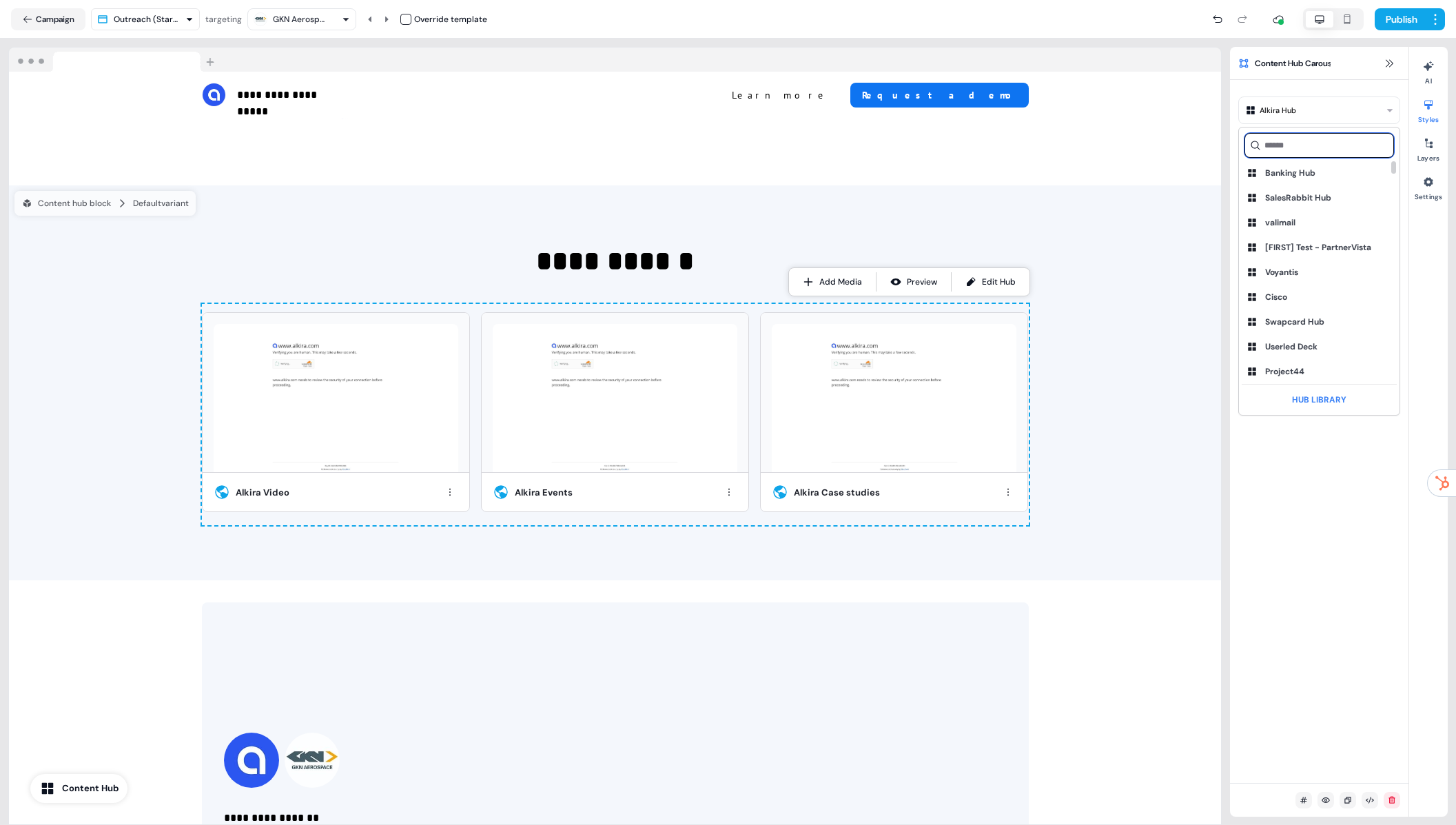 click at bounding box center [1319, 145] 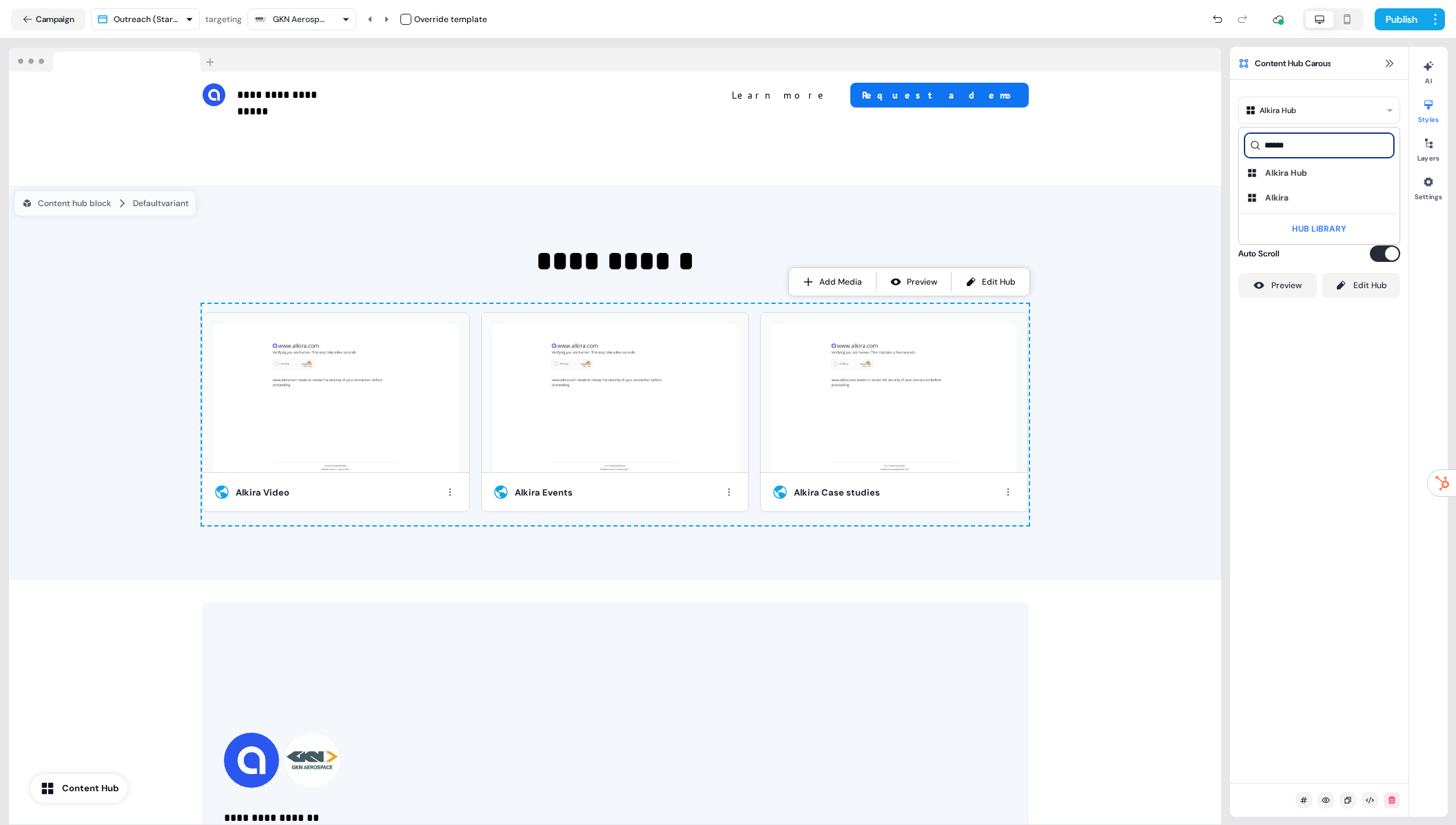 type on "******" 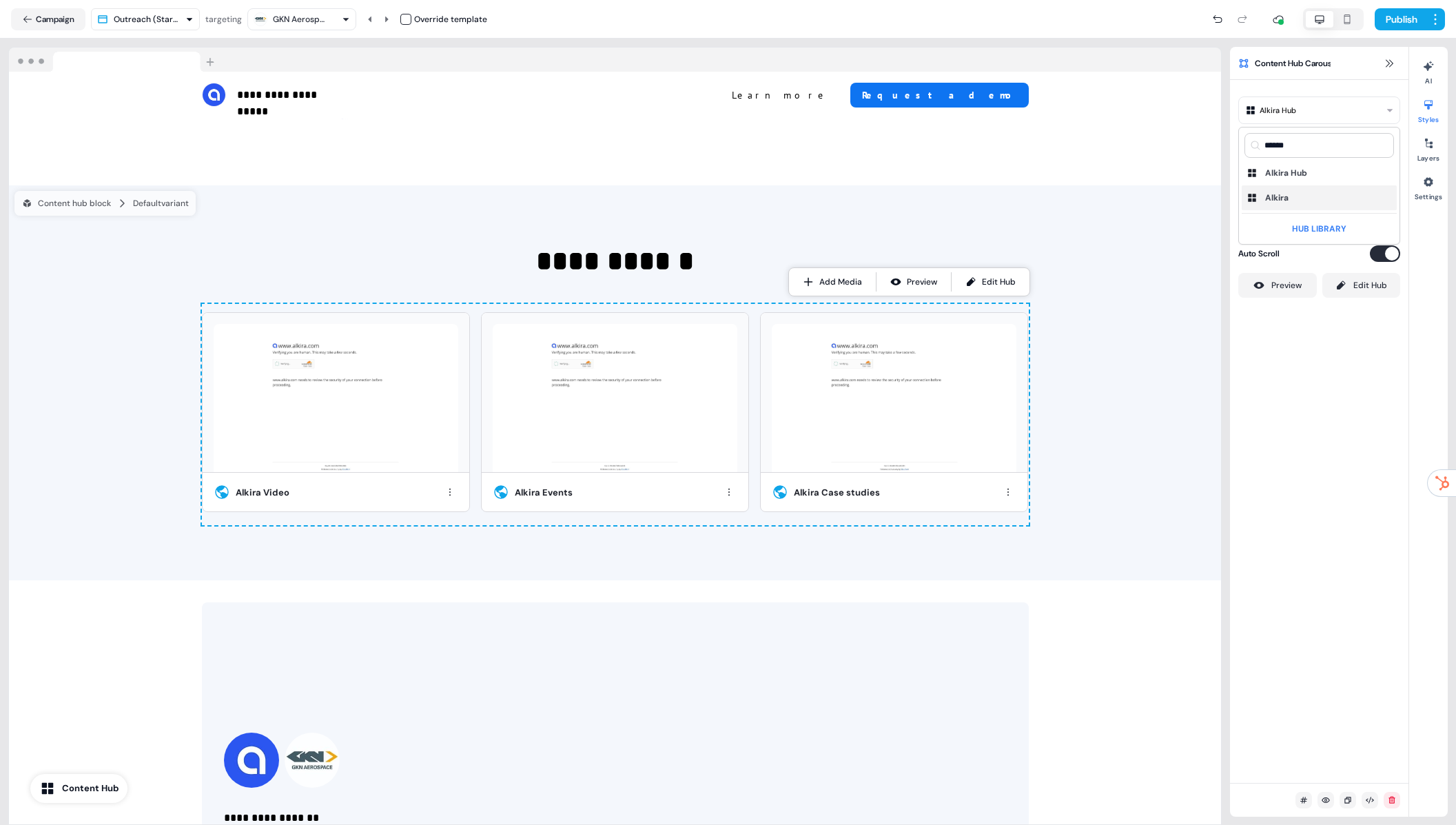 click on "Alkira" at bounding box center [1319, 198] 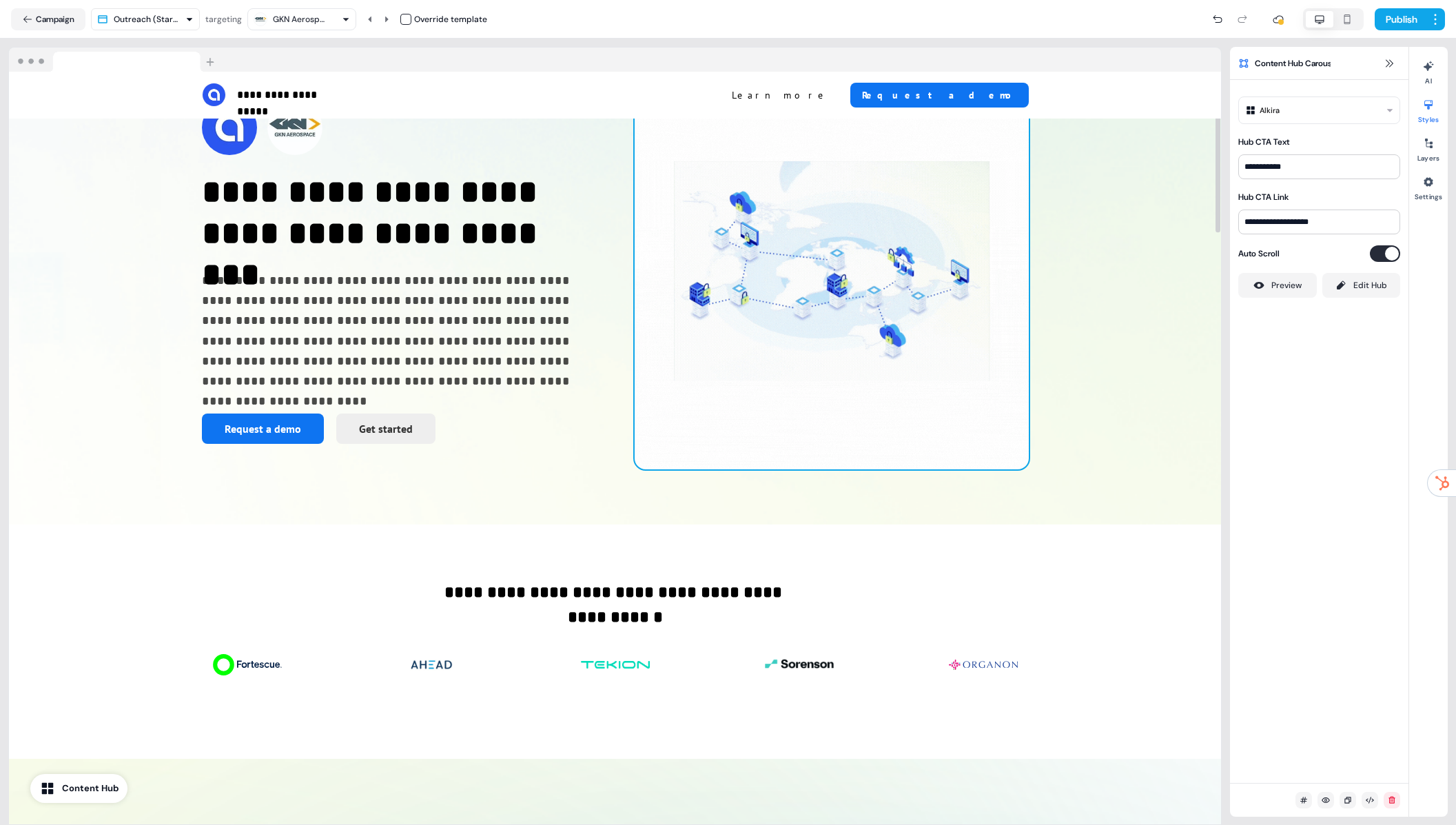 scroll, scrollTop: 0, scrollLeft: 0, axis: both 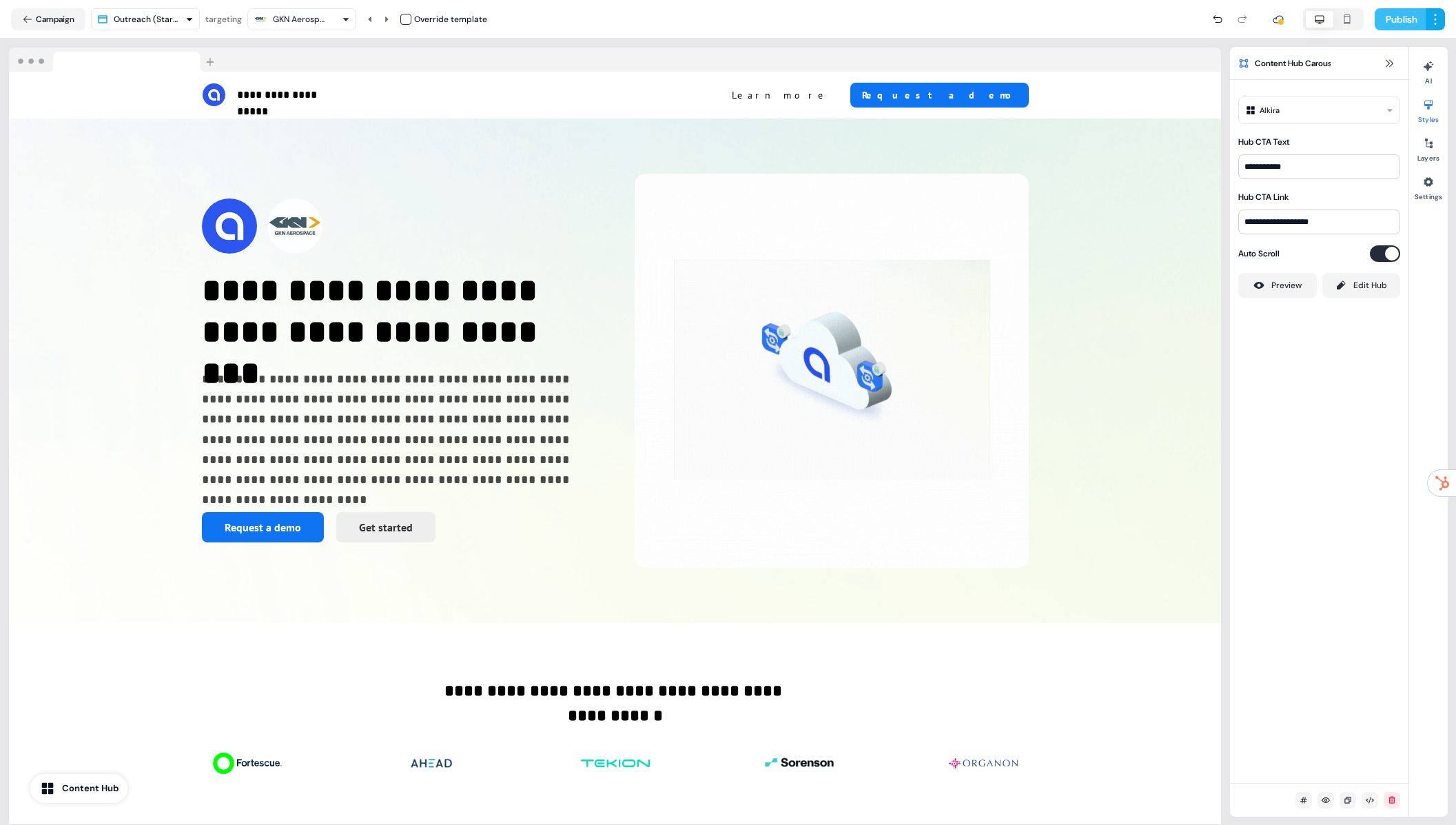 click on "Publish" at bounding box center (1400, 19) 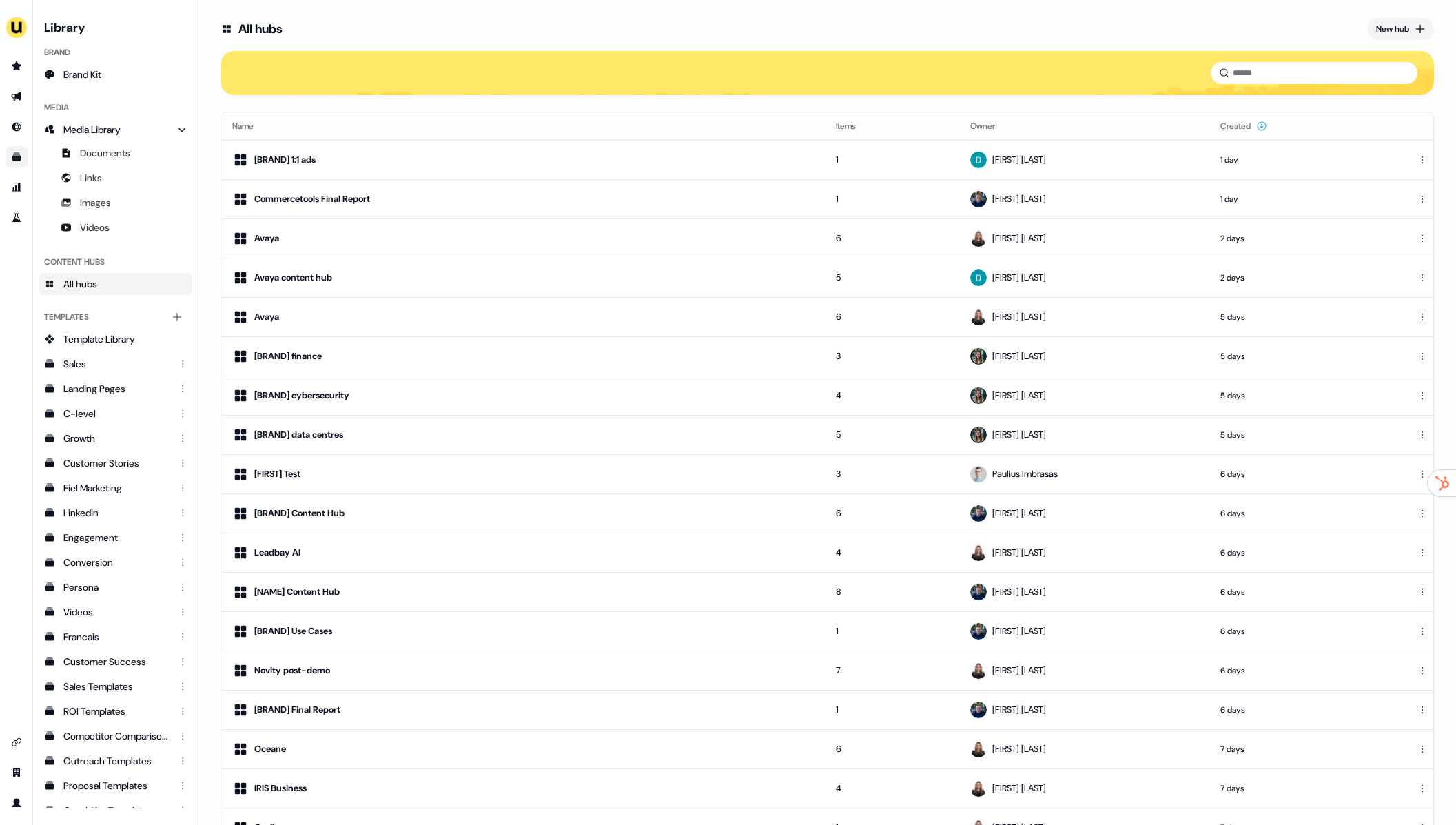 scroll, scrollTop: 0, scrollLeft: 0, axis: both 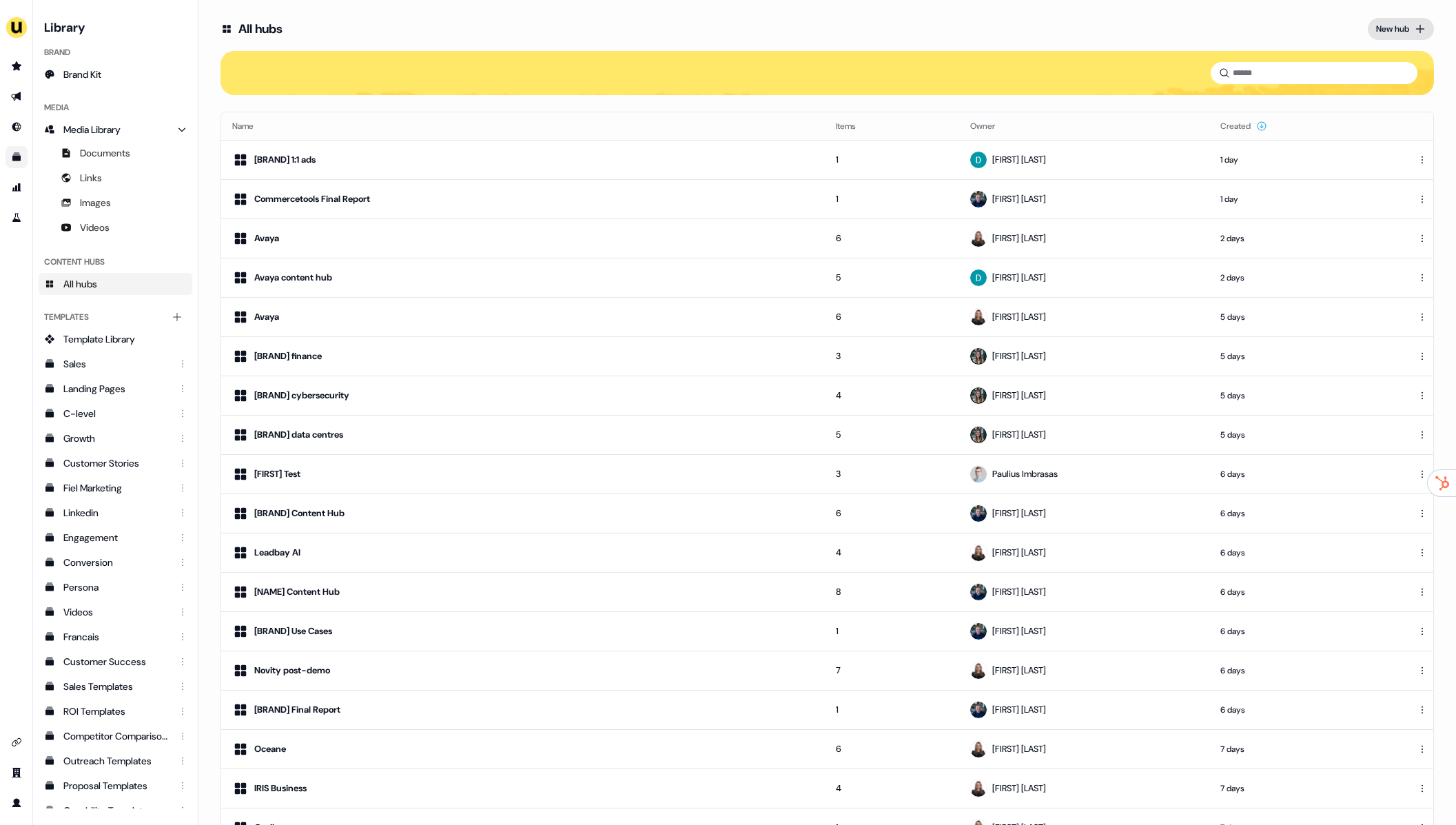 click on "New hub" at bounding box center (1401, 29) 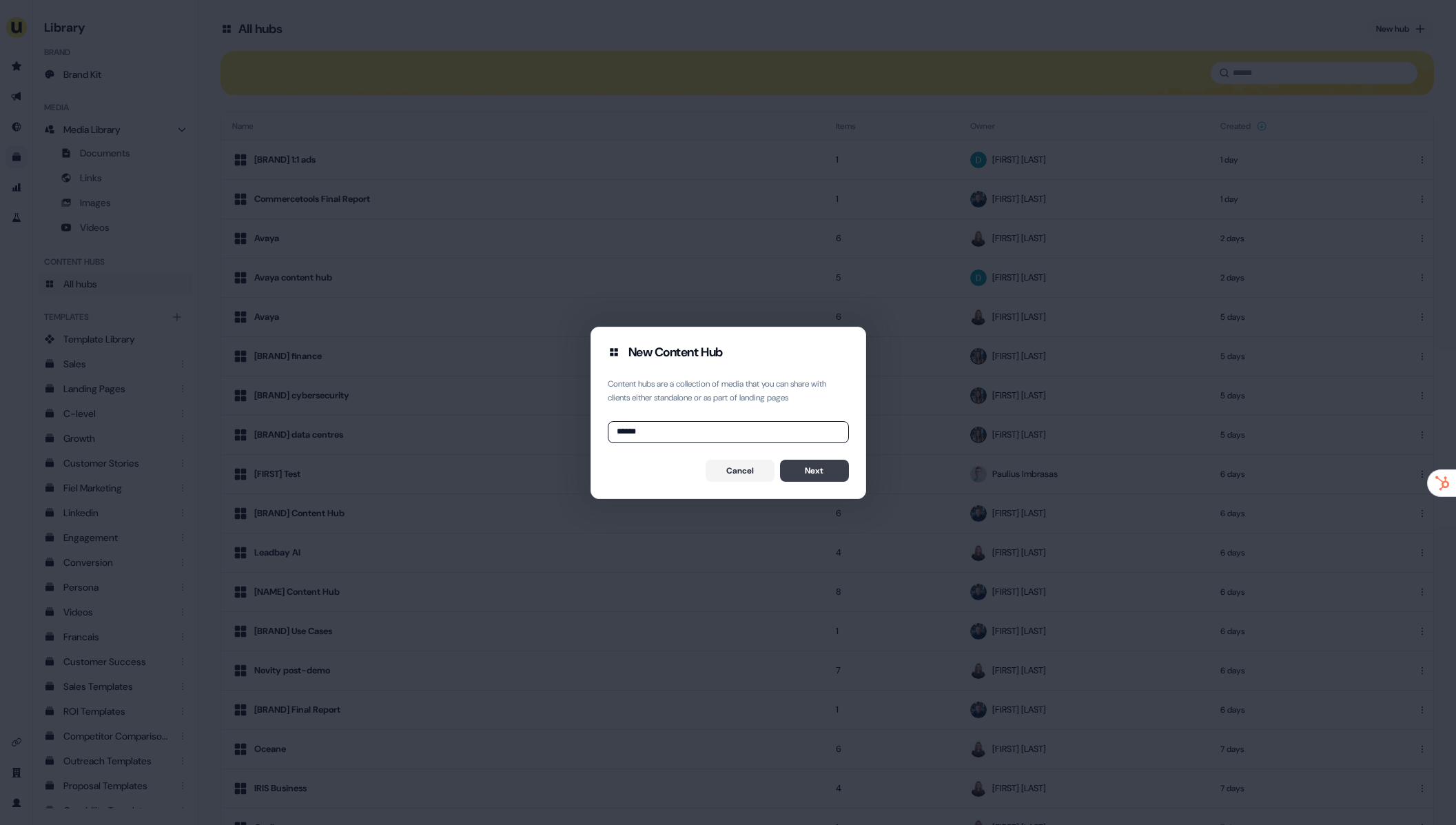 type on "******" 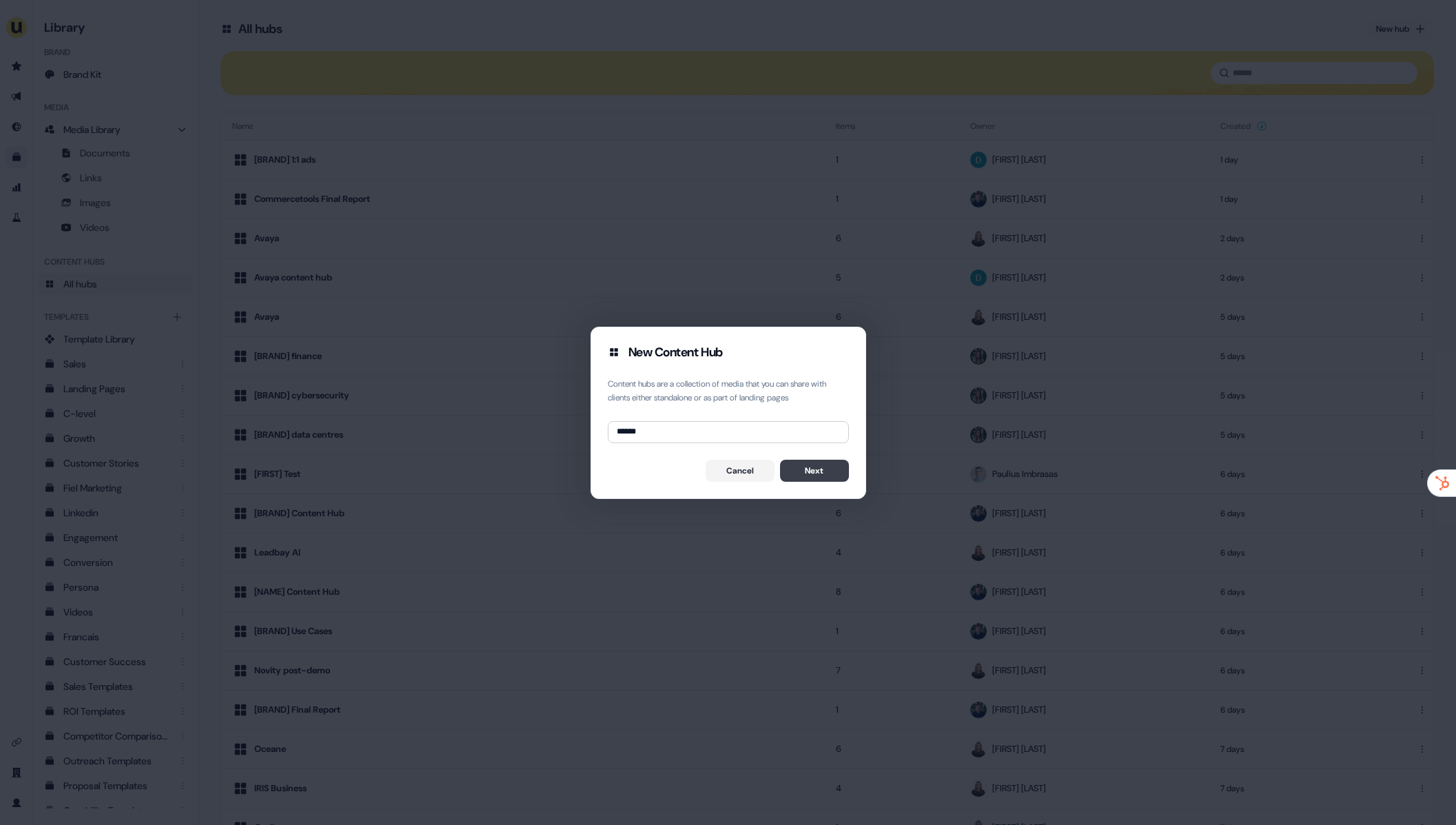 click on "Next" at bounding box center [814, 471] 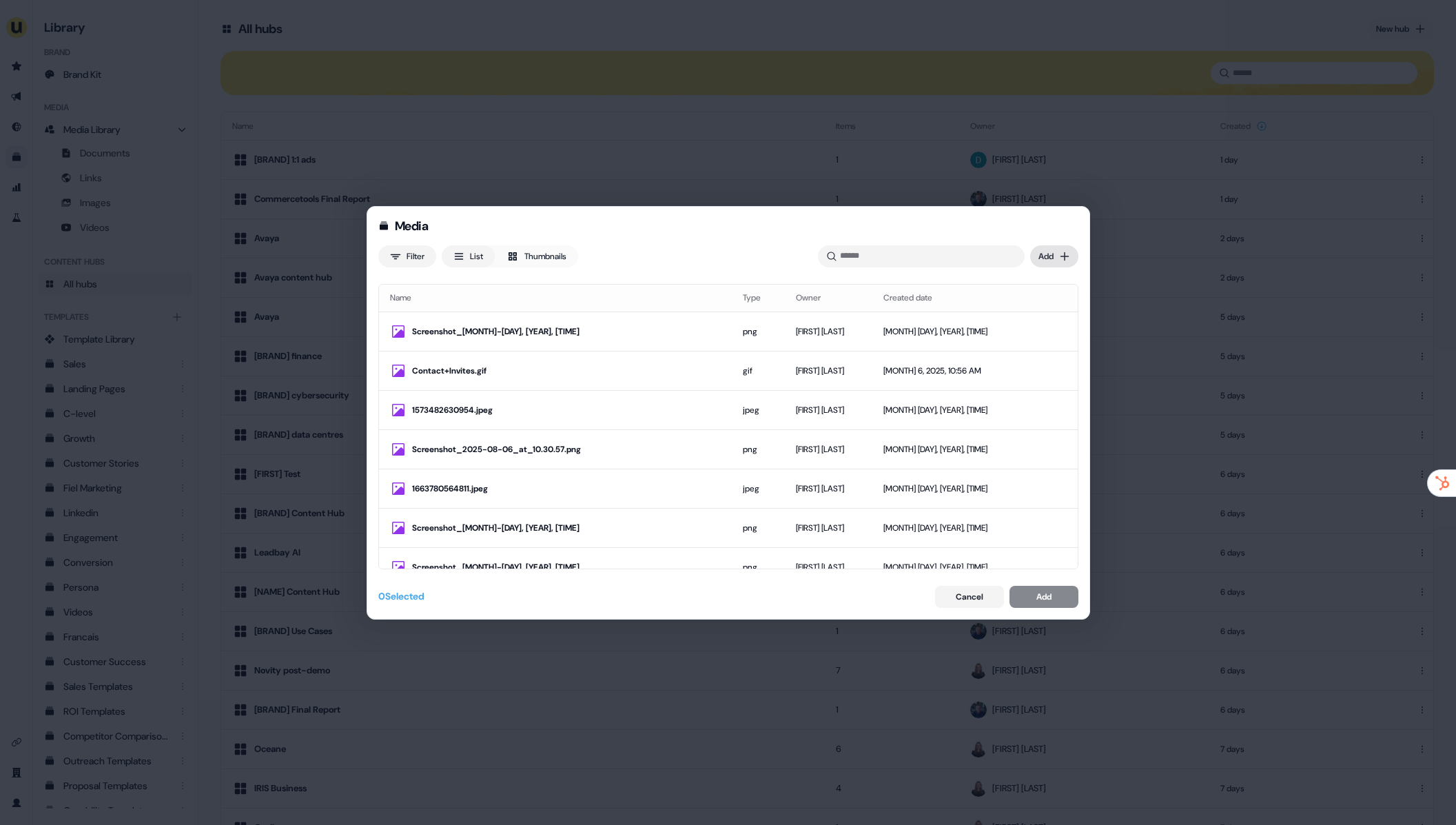 click on "Media Filter List Thumbnails Uploaded Add Name Type Owner Created date Screenshot_2025-08-06_at_11.07.08.png png Charlotte Stone Aug 6, 2025, 11:07 AM Contact+Invites.gif gif Aaron Carpenter Aug 6, 2025, 10:56 AM 1573482630954.jpeg jpeg Charlotte Stone Aug 6, 2025, 10:36 AM Screenshot_2025-08-06_at_10.30.57.png png Charlotte Stone Aug 6, 2025, 10:31 AM 1663780564811.jpeg jpeg Charlotte Stone Aug 6, 2025, 10:23 AM Screenshot_2025-08-06_at_10.21.58.png png Charlotte Stone Aug 6, 2025, 10:22 AM Screenshot_2025-08-06_at_10.21.58.png png Charlotte Stone Aug 6, 2025, 10:22 AM Screenshot_2025-08-06_at_10.20.08.png png Charlotte Stone Aug 6, 2025, 10:20 AM Solution_Multicloud_Highlights-agile-as-a-service.jpg.webp webp Charlotte Stone Aug 6, 2025, 10:17 AM Solution_Multicloud_Highlights-No-Hardware.jpg.webp webp Charlotte Stone Aug 6, 2025, 10:17 AM Solution_Security_Consolidate-Firewalls.jpg.webp webp Charlotte Stone Aug 6, 2025, 10:17 AM Zero-Trust-Network-Acces3-1024x969.png-copy.png.webp webp Charlotte Stone webp" at bounding box center (728, 412) 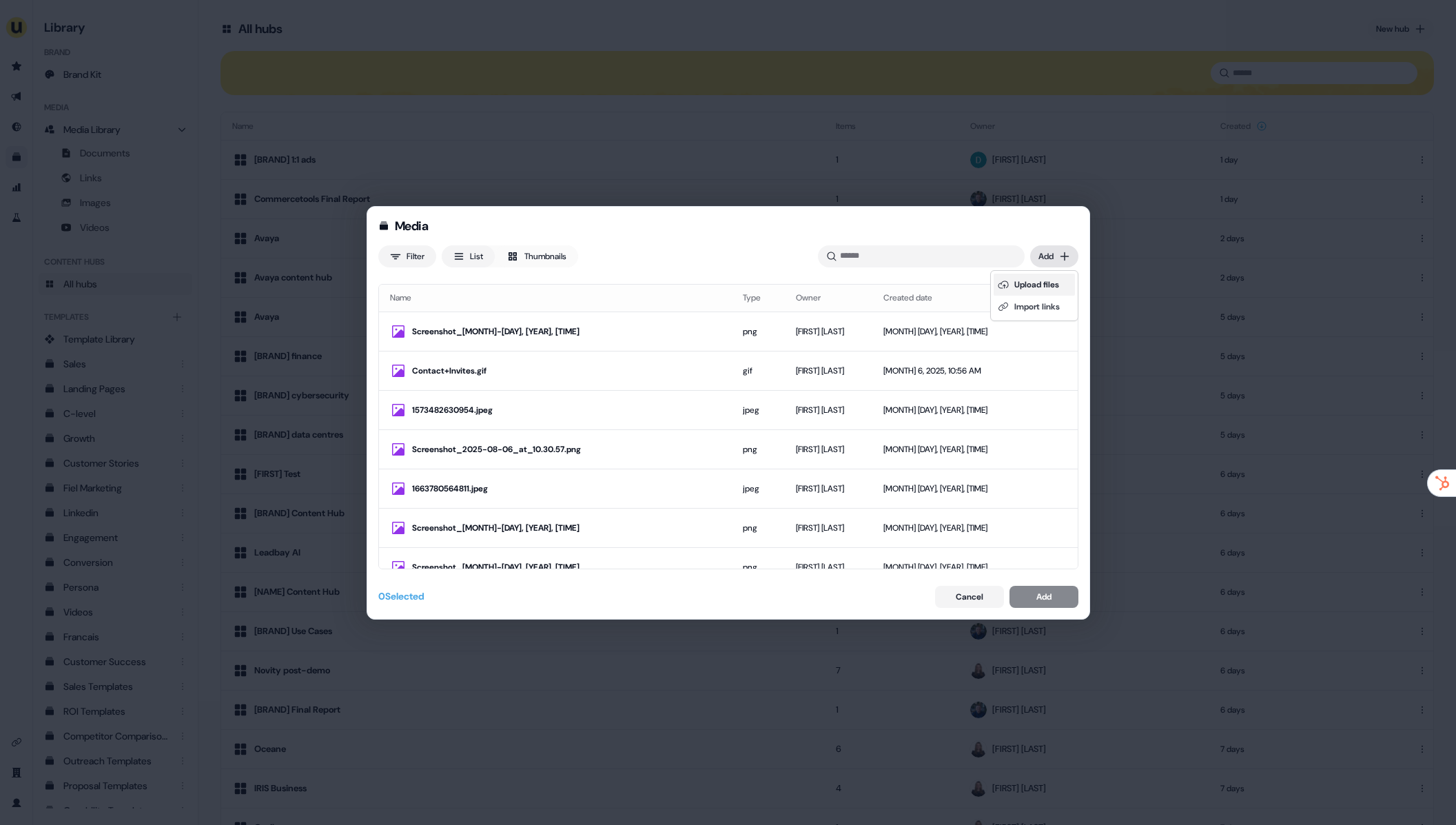 click on "Upload files" at bounding box center (1034, 285) 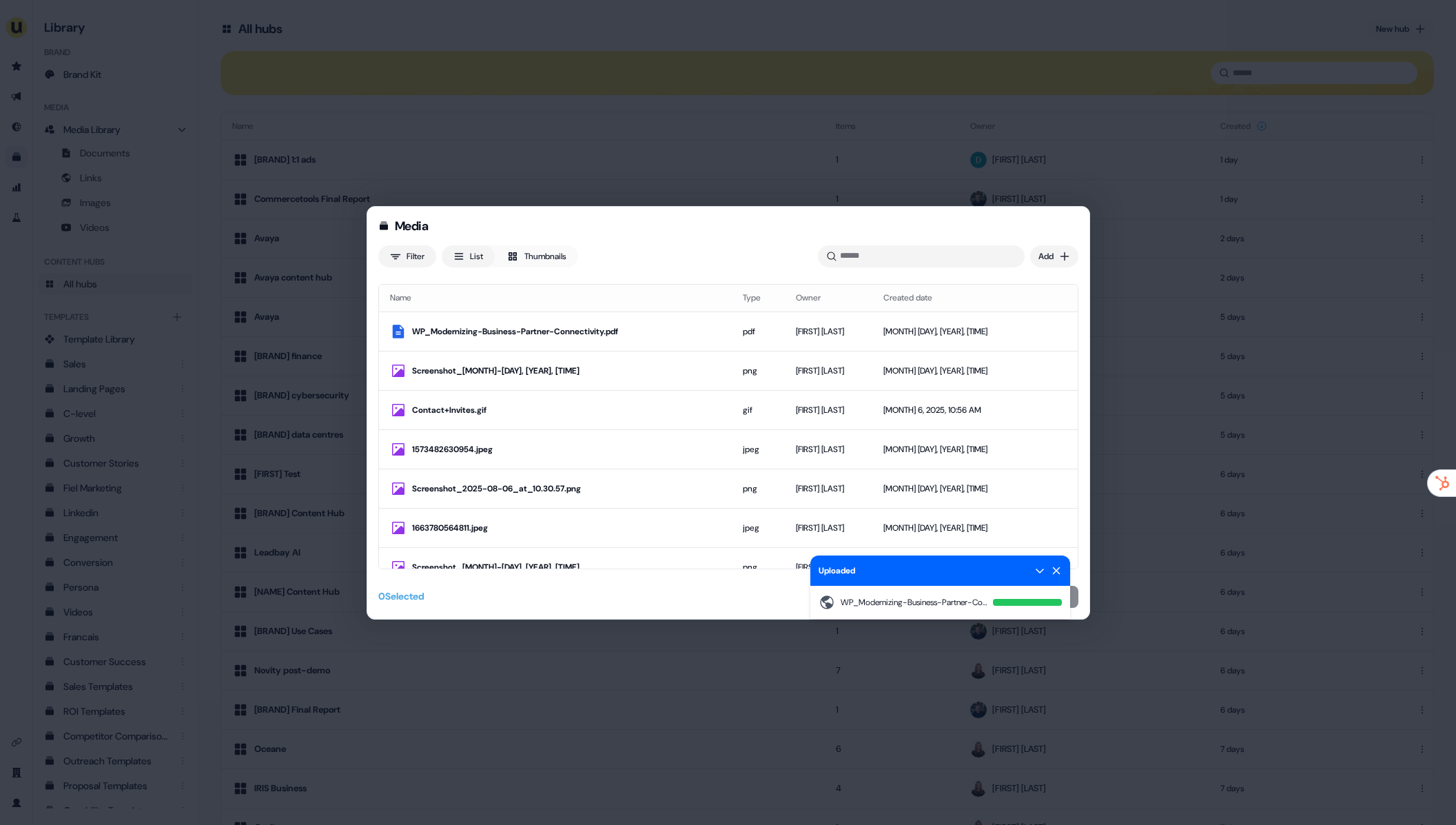 click 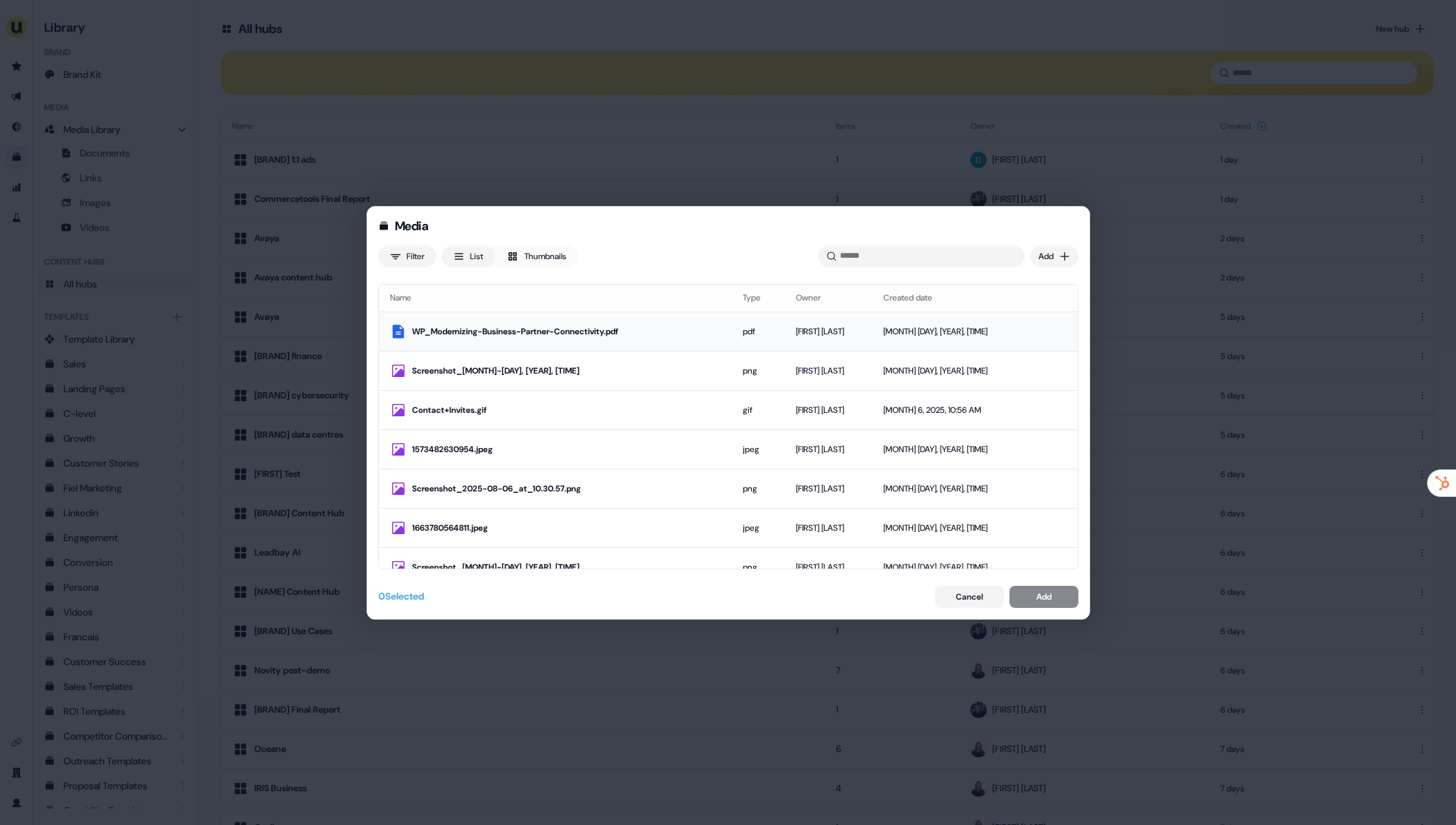 click on "WP_Modernizing-Business-Partner-Connectivity.pdf" at bounding box center (555, 332) 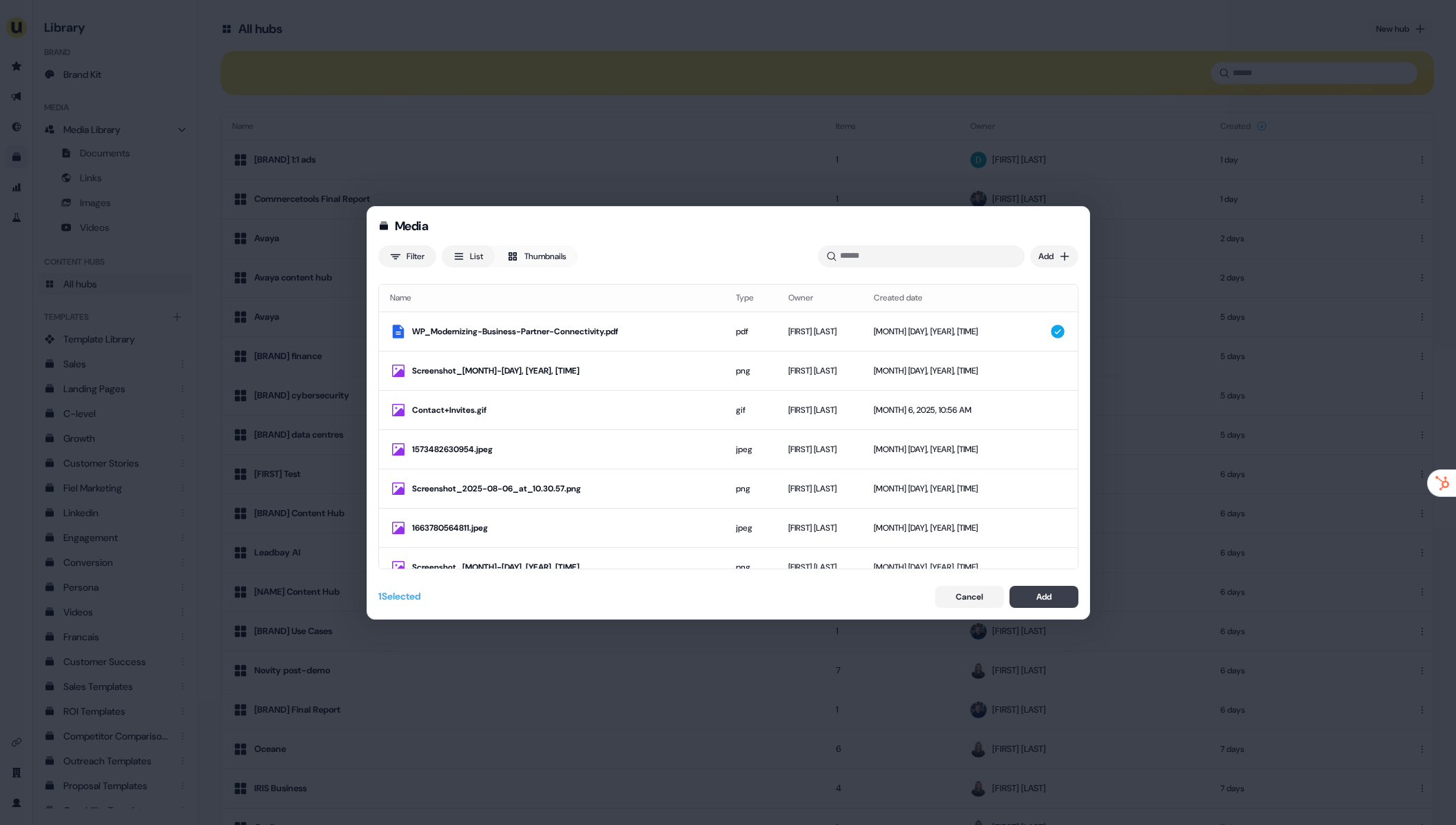 click on "Add" at bounding box center (1044, 597) 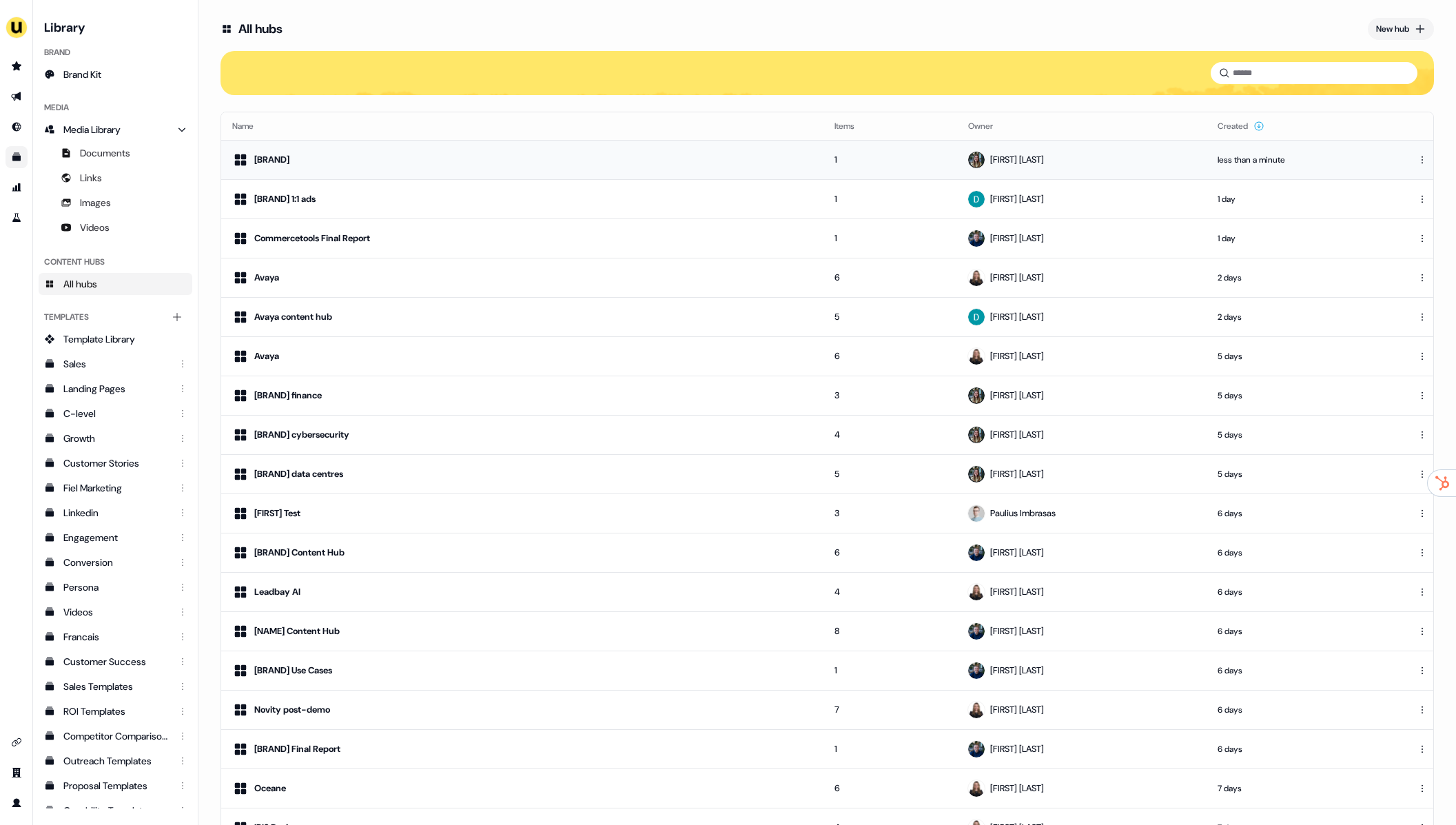 click on "Alkira" at bounding box center [522, 159] 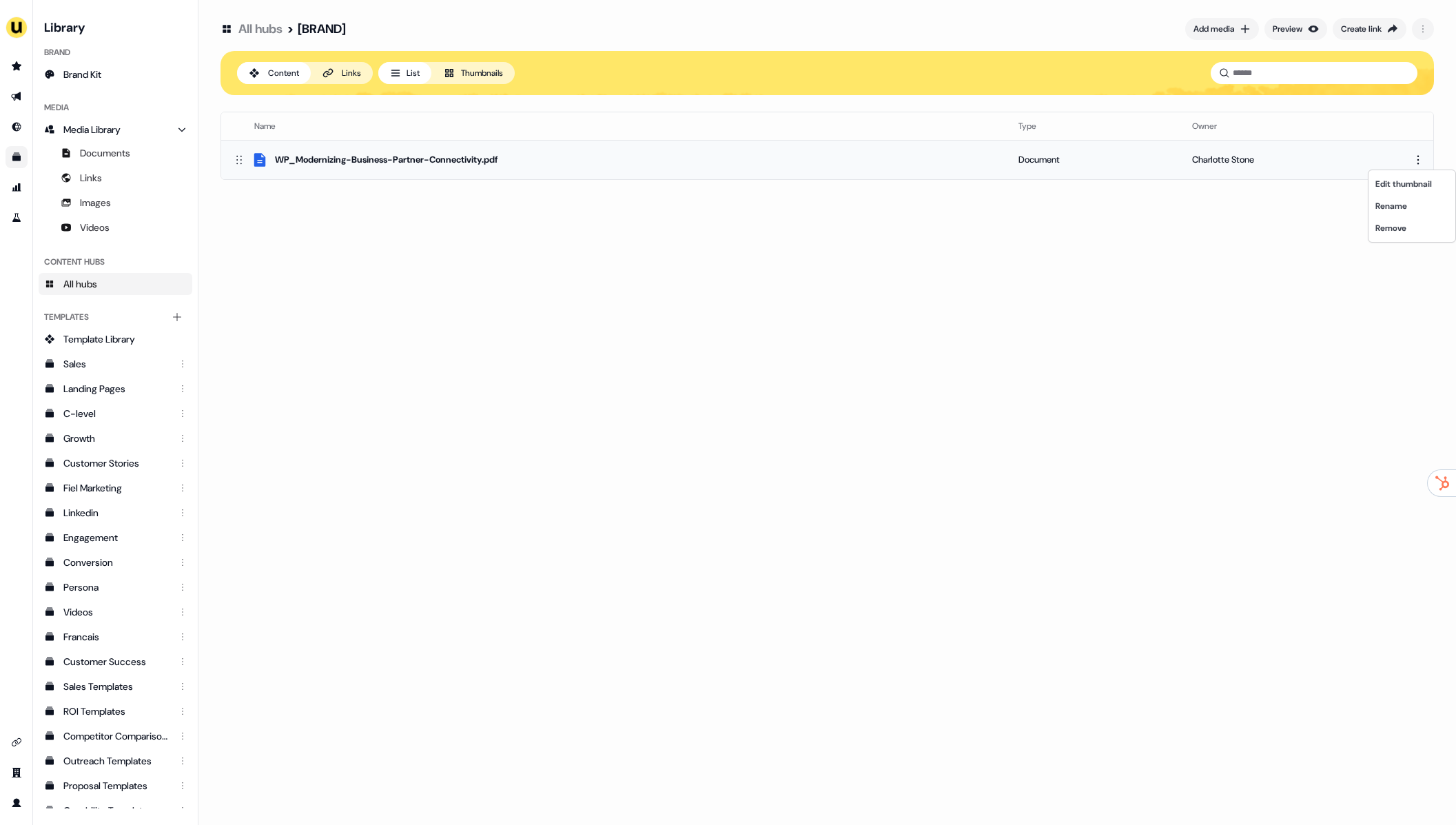 click on "For the best experience switch devices to a bigger screen. Go to Userled.io Library Brand Brand Kit Media Media Library Documents Links Images Videos Content Hubs All hubs Templates   Add collection Template Library Sales Landing Pages C-level Growth Customer Stories Fiel Marketing Linkedin Engagement Conversion Persona Videos Francais Customer Success Sales Templates  ROI Templates Competitor Comparisons Outreach Templates Proposal Templates Capability Templates C-Suite Value Templates CS samples Templates for Customers - Sales Play templates (Sales) All hubs > Alkira Add media Preview Create link Content Links List Thumbnails Name Type Owner WP_Modernizing-Business-Partner-Connectivity.pdf Document Charlotte   Stone
To pick up a draggable item, press the space bar.
While dragging, use the arrow keys to move the item.
Press space again to drop the item in its new position, or press escape to cancel.
Edit thumbnail Rename Remove" at bounding box center [728, 412] 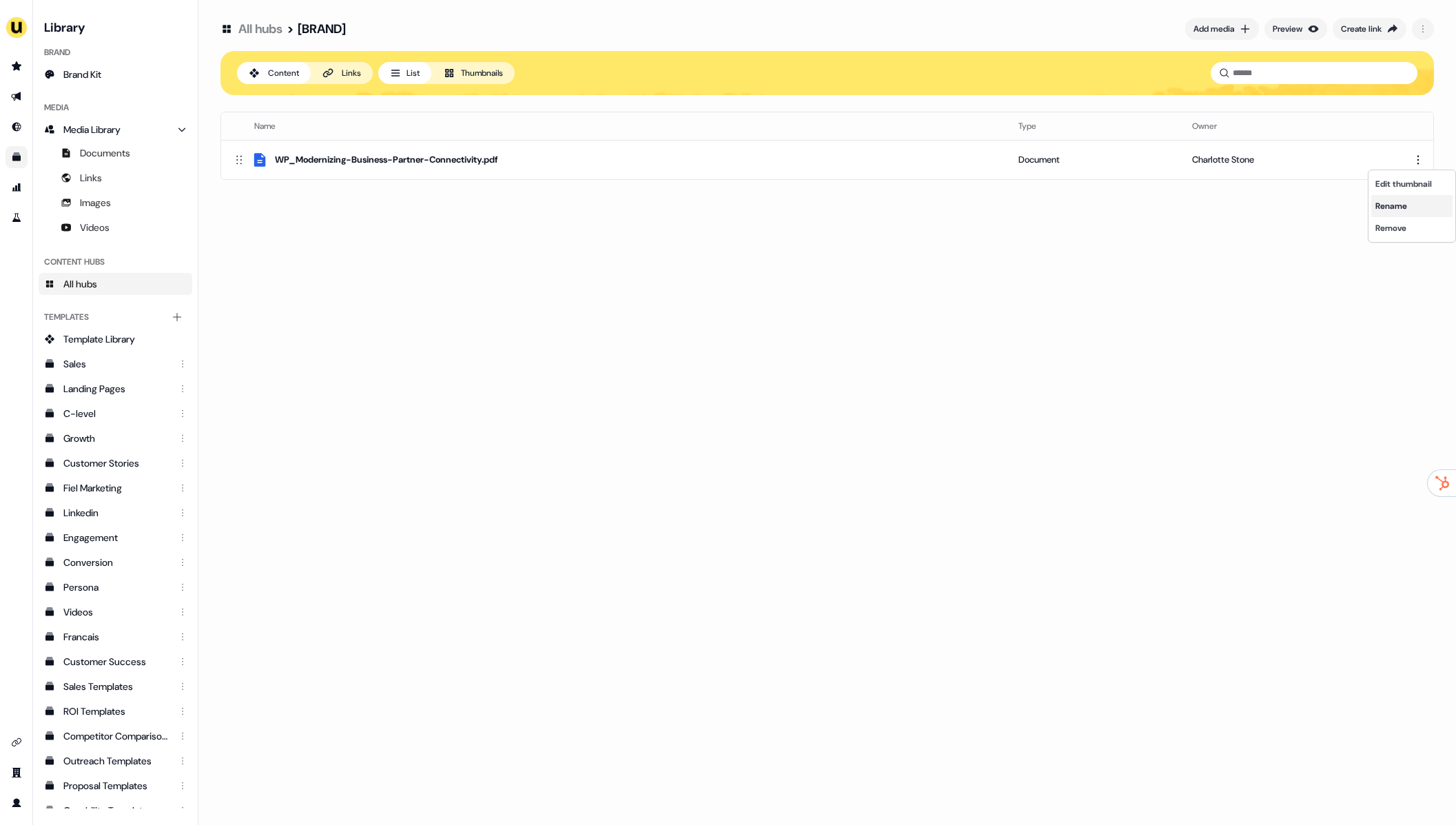 click on "Rename" at bounding box center [1412, 206] 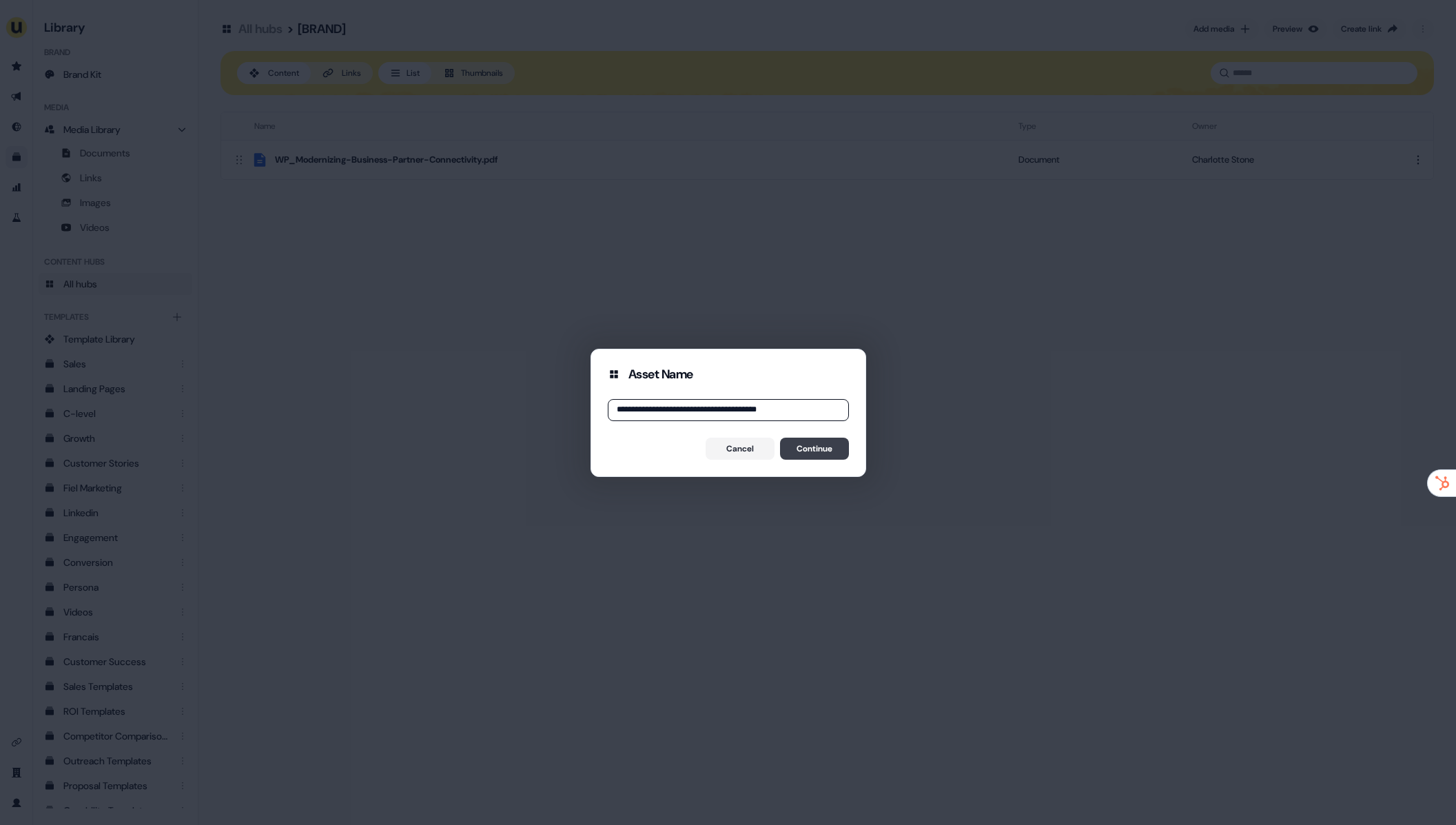 type on "**********" 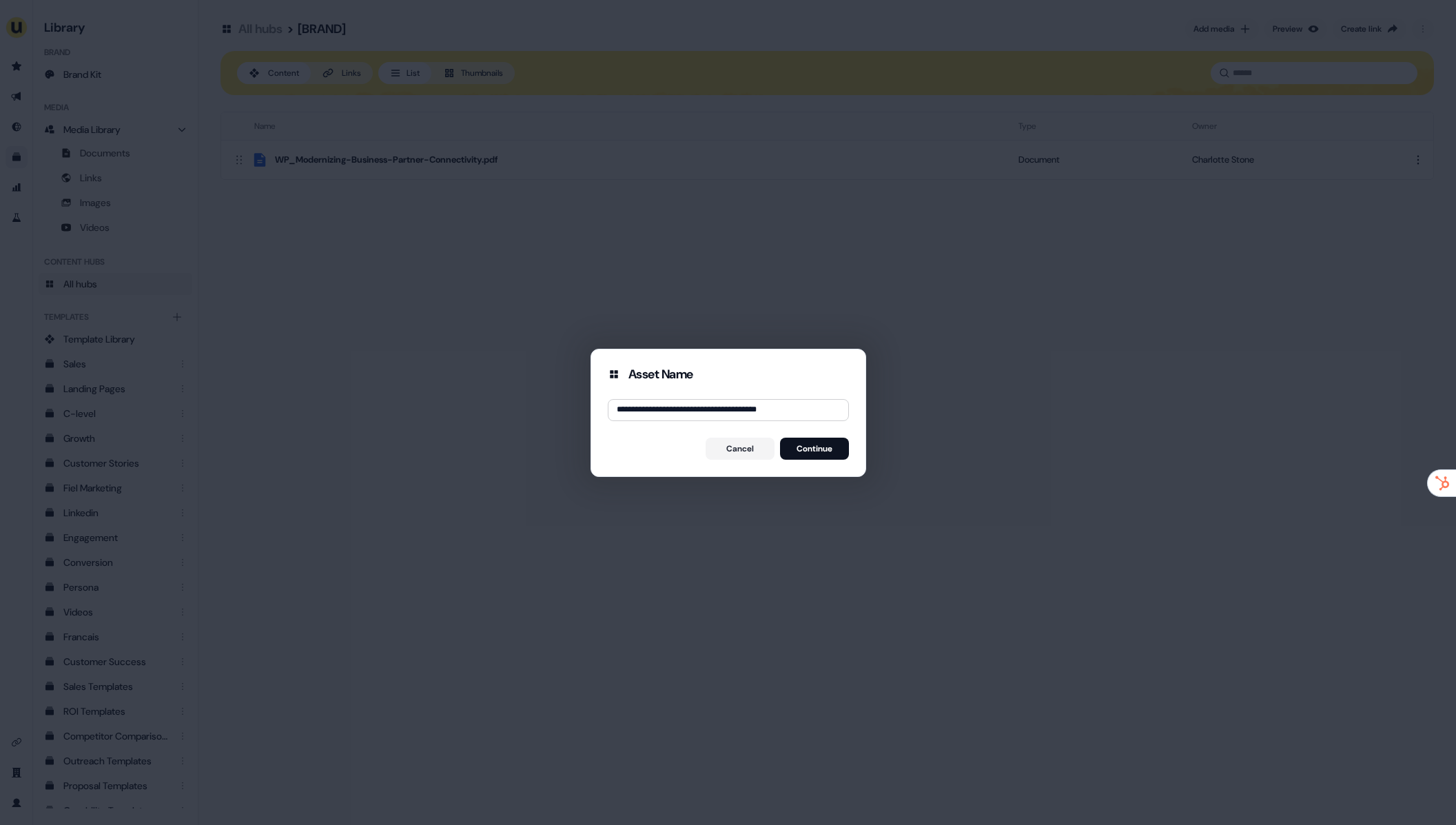 click on "Continue" at bounding box center [814, 449] 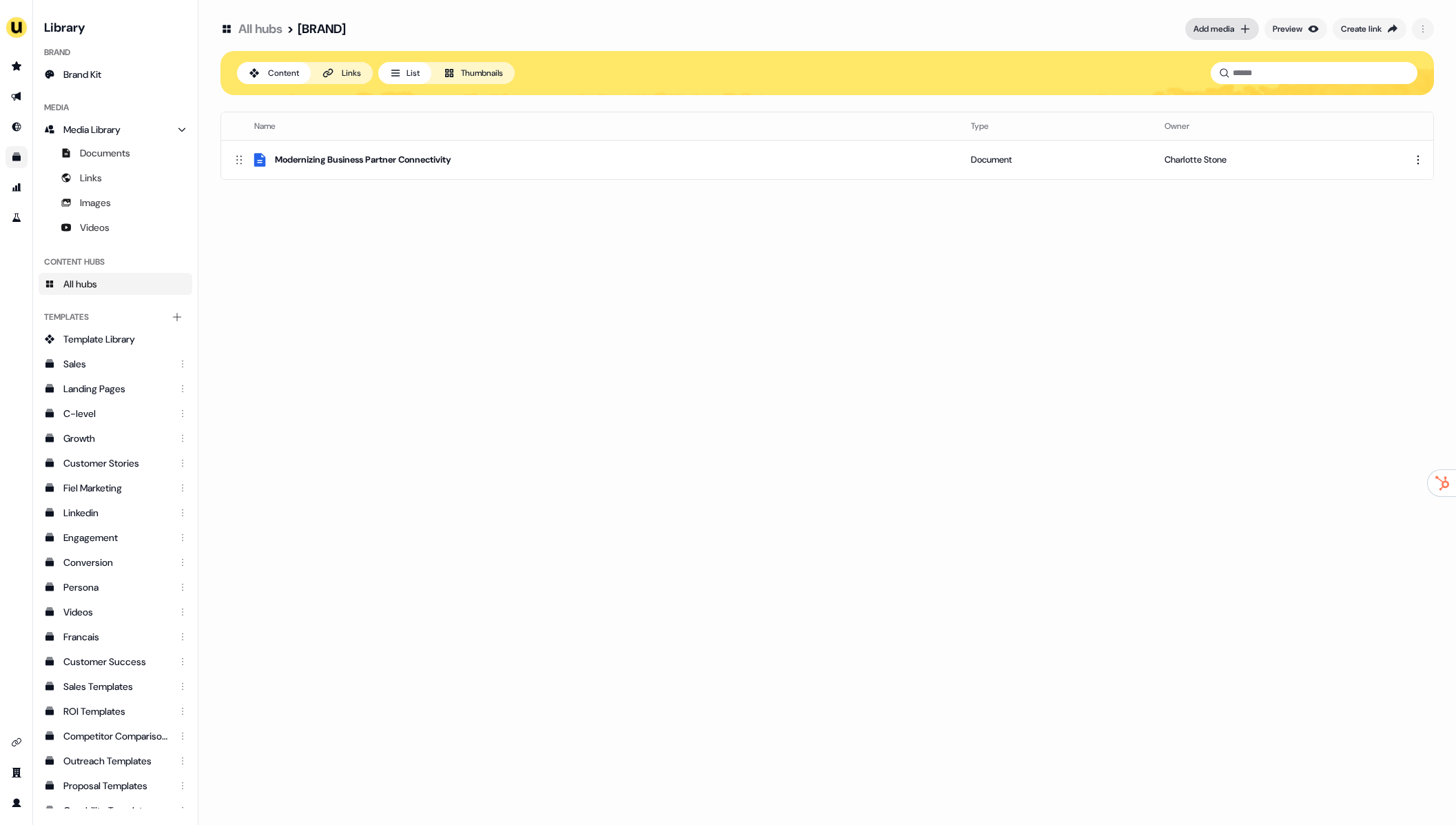 click on "Add media" at bounding box center (1222, 29) 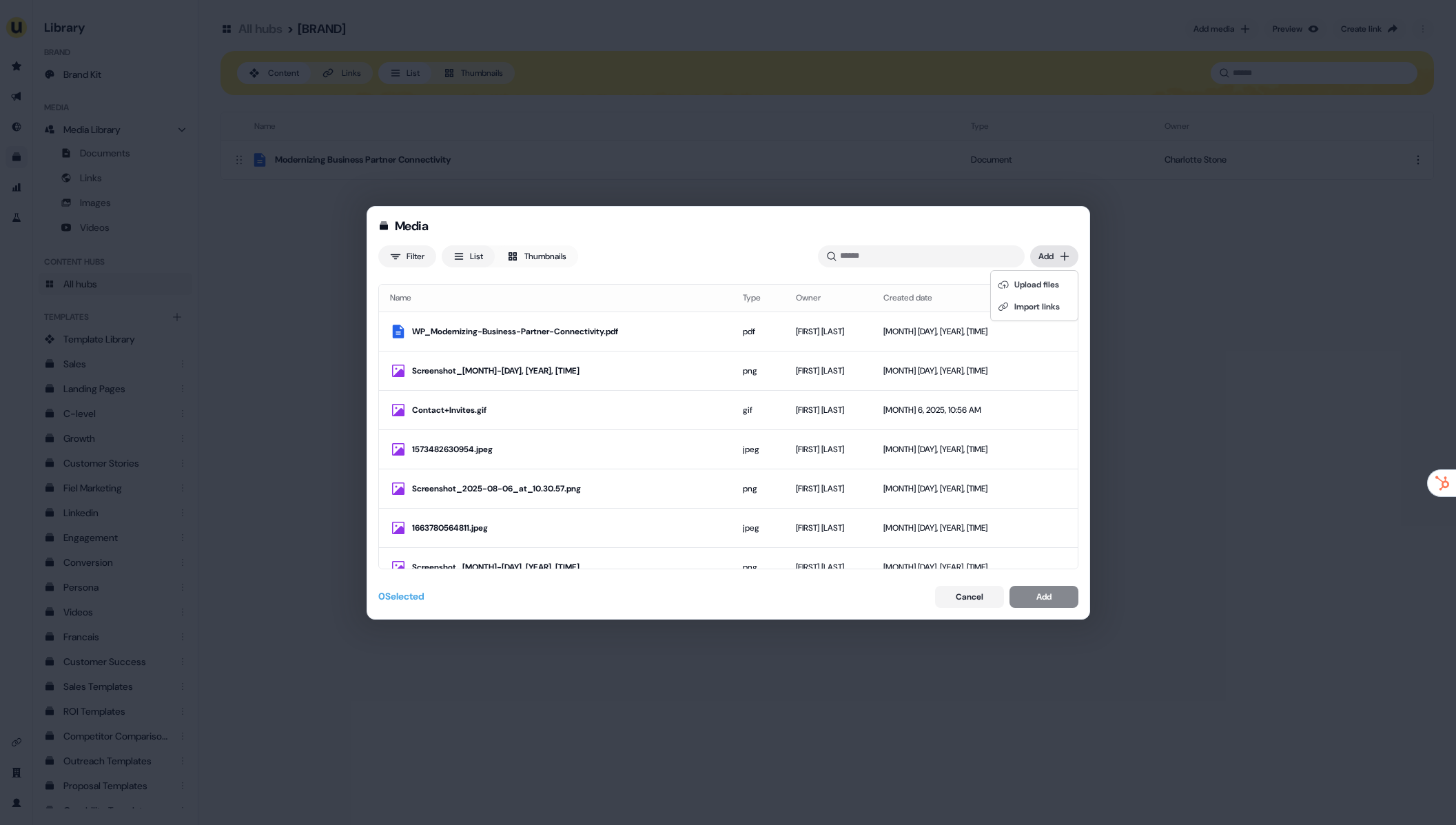 click on "Media Filter List Thumbnails Uploaded Add Name Type Owner Created date WP_Modernizing-Business-Partner-Connectivity.pdf pdf Charlotte Stone Aug 6, 2025, 11:14 AM Screenshot_2025-08-06_at_11.07.08.png png Charlotte Stone Aug 6, 2025, 11:07 AM Contact+Invites.gif gif Aaron Carpenter Aug 6, 2025, 10:56 AM 1573482630954.jpeg jpeg Charlotte Stone Aug 6, 2025, 10:36 AM Screenshot_2025-08-06_at_10.30.57.png png Charlotte Stone Aug 6, 2025, 10:31 AM 1663780564811.jpeg jpeg Charlotte Stone Aug 6, 2025, 10:23 AM Screenshot_2025-08-06_at_10.21.58.png png Charlotte Stone Aug 6, 2025, 10:22 AM Screenshot_2025-08-06_at_10.21.58.png png Charlotte Stone Aug 6, 2025, 10:22 AM Screenshot_2025-08-06_at_10.20.08.png png Charlotte Stone Aug 6, 2025, 10:20 AM Solution_Multicloud_Highlights-agile-as-a-service.jpg.webp webp Charlotte Stone Aug 6, 2025, 10:17 AM Solution_Multicloud_Highlights-No-Hardware.jpg.webp webp Charlotte Stone Aug 6, 2025, 10:17 AM Solution_Security_Consolidate-Firewalls.jpg.webp webp Charlotte Stone webp webp" at bounding box center (728, 412) 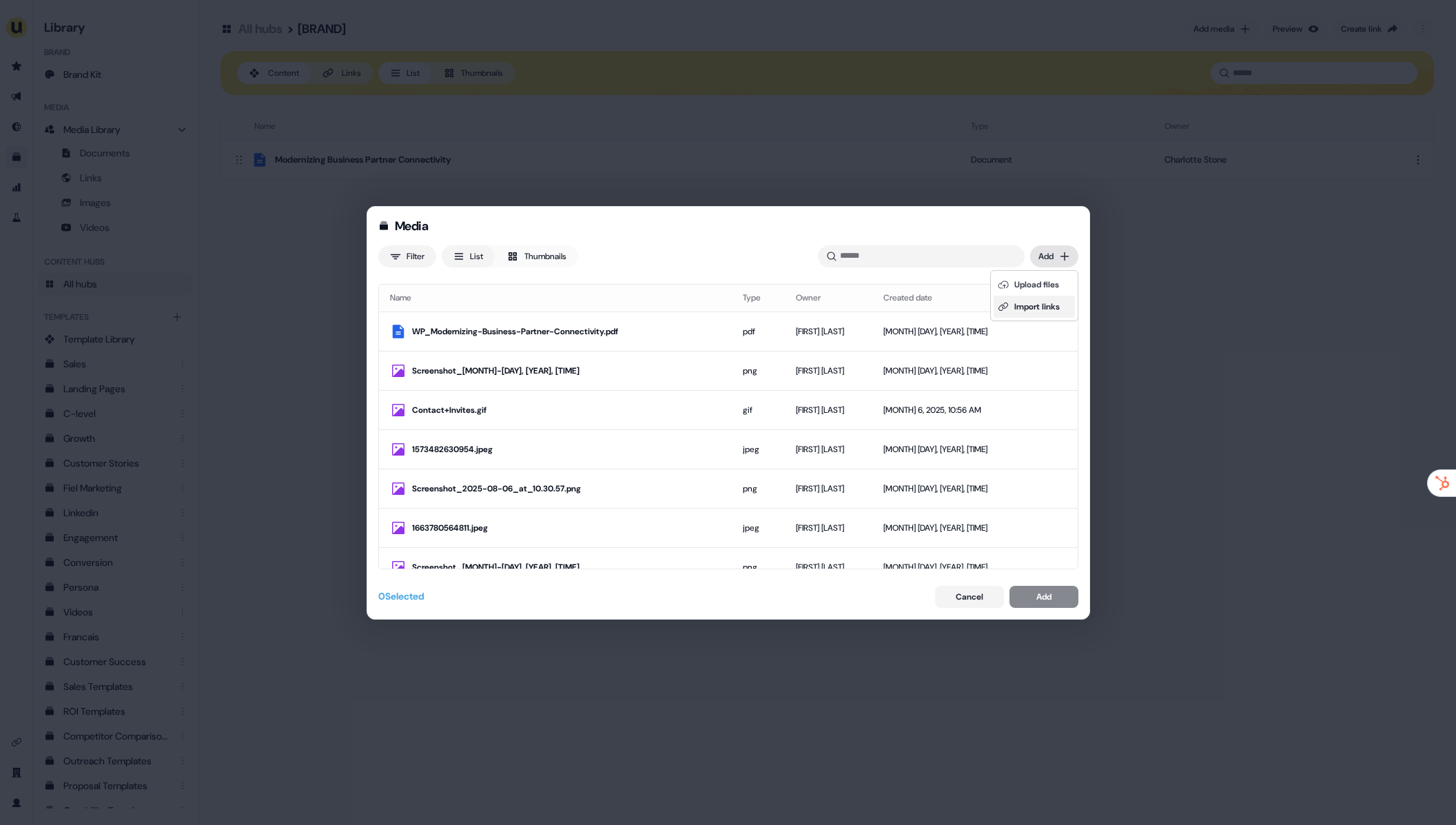 click on "Import links" at bounding box center (1034, 307) 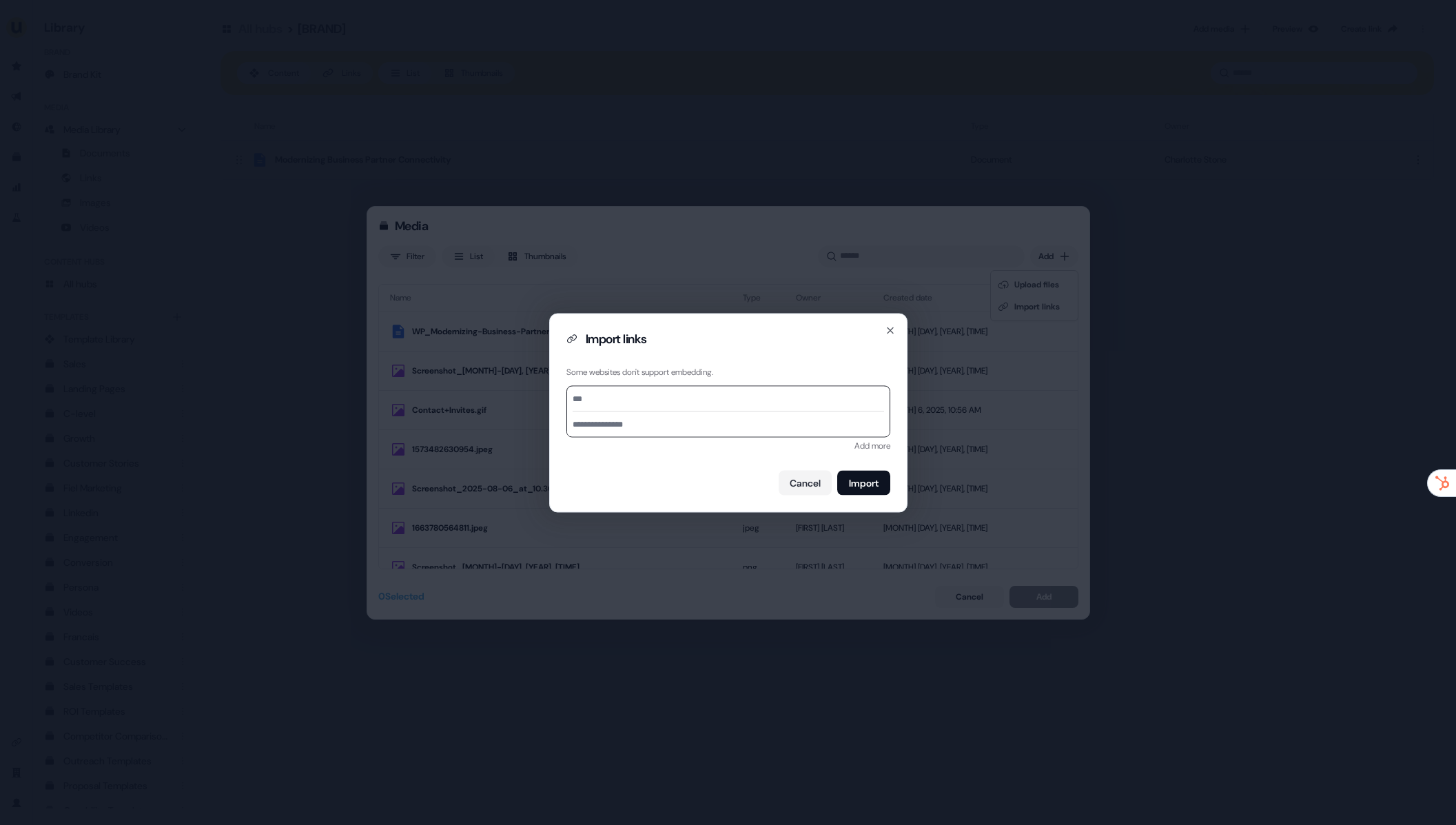 paste on "**********" 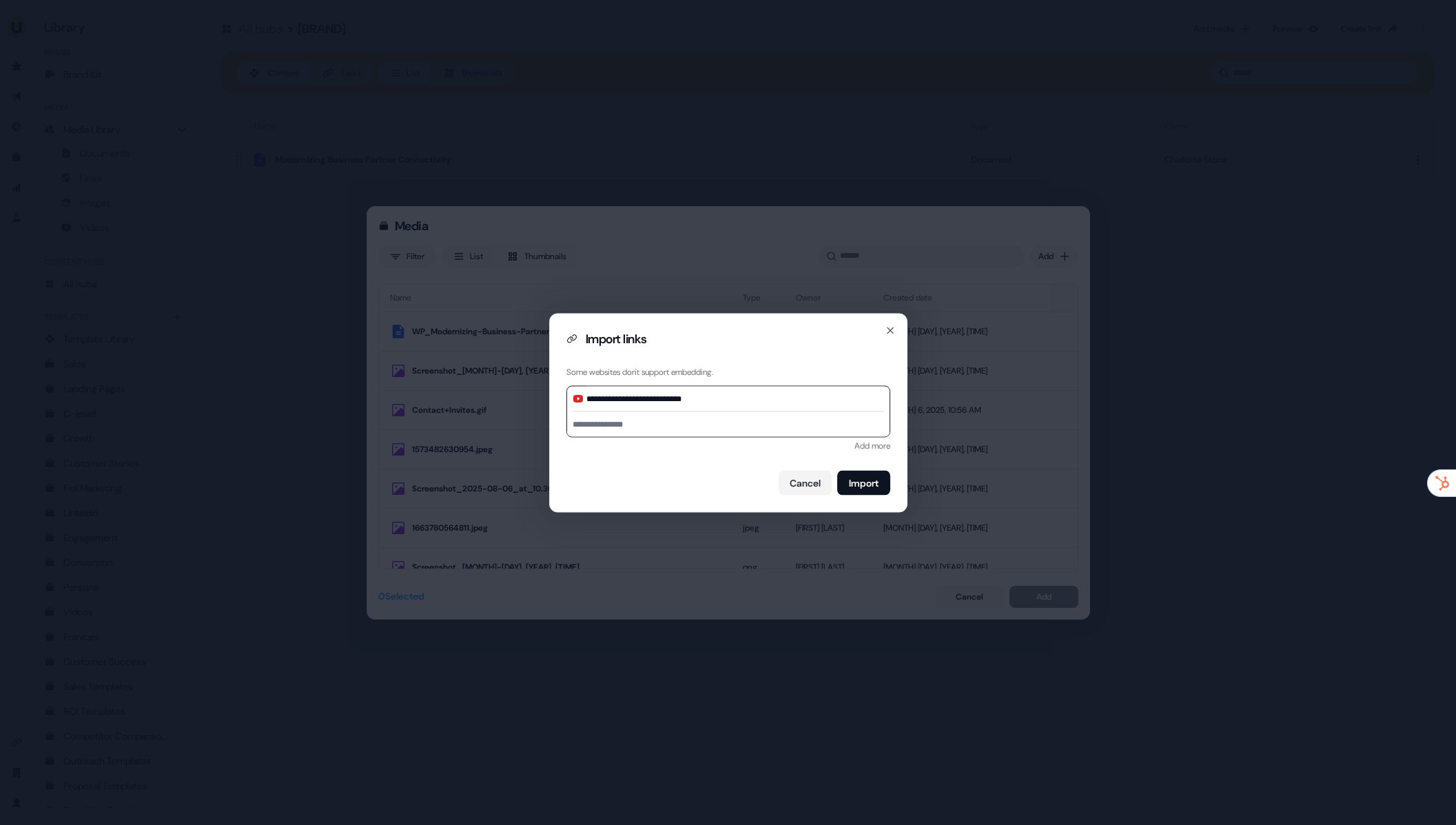 type on "**********" 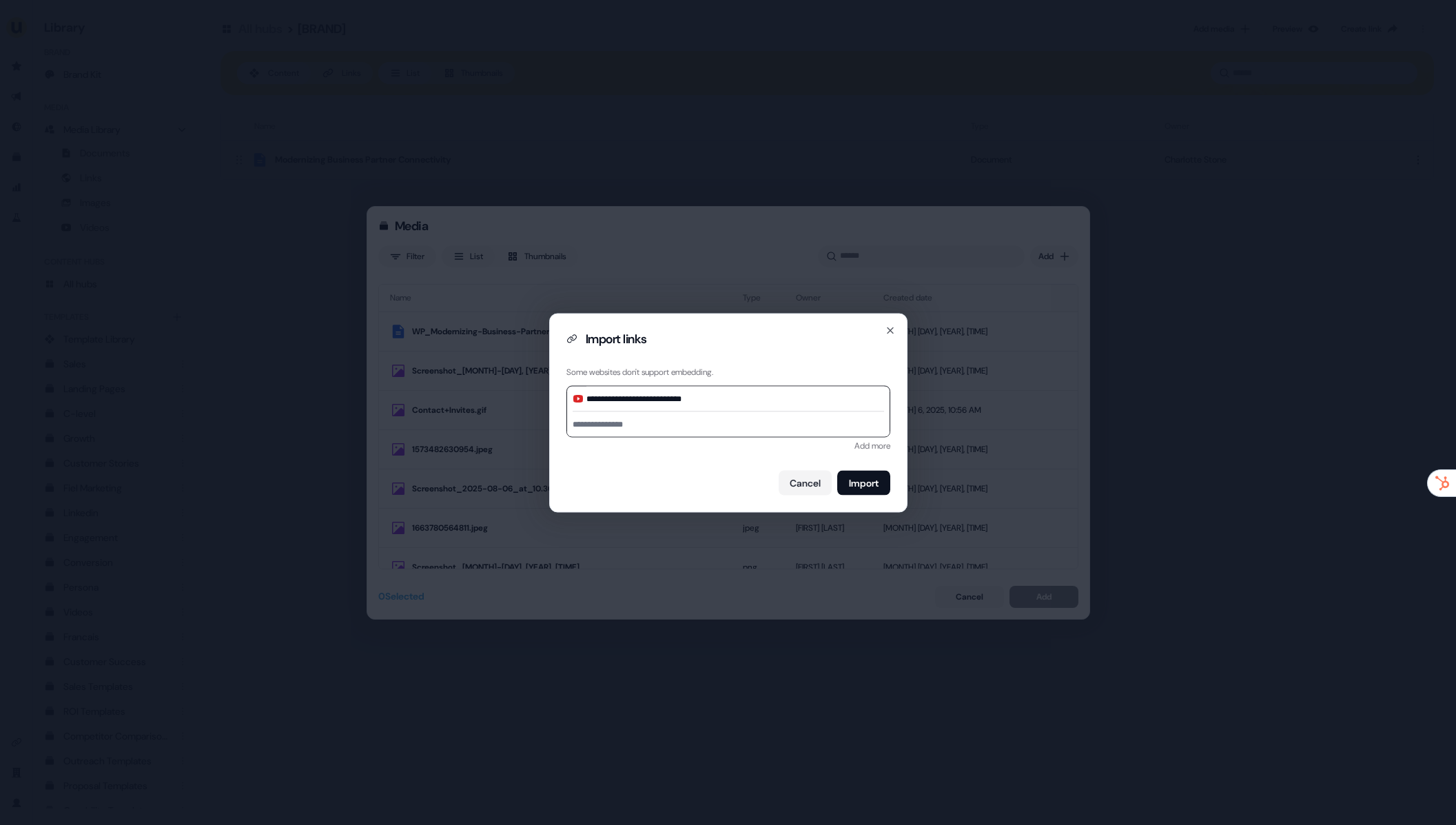 click at bounding box center [728, 424] 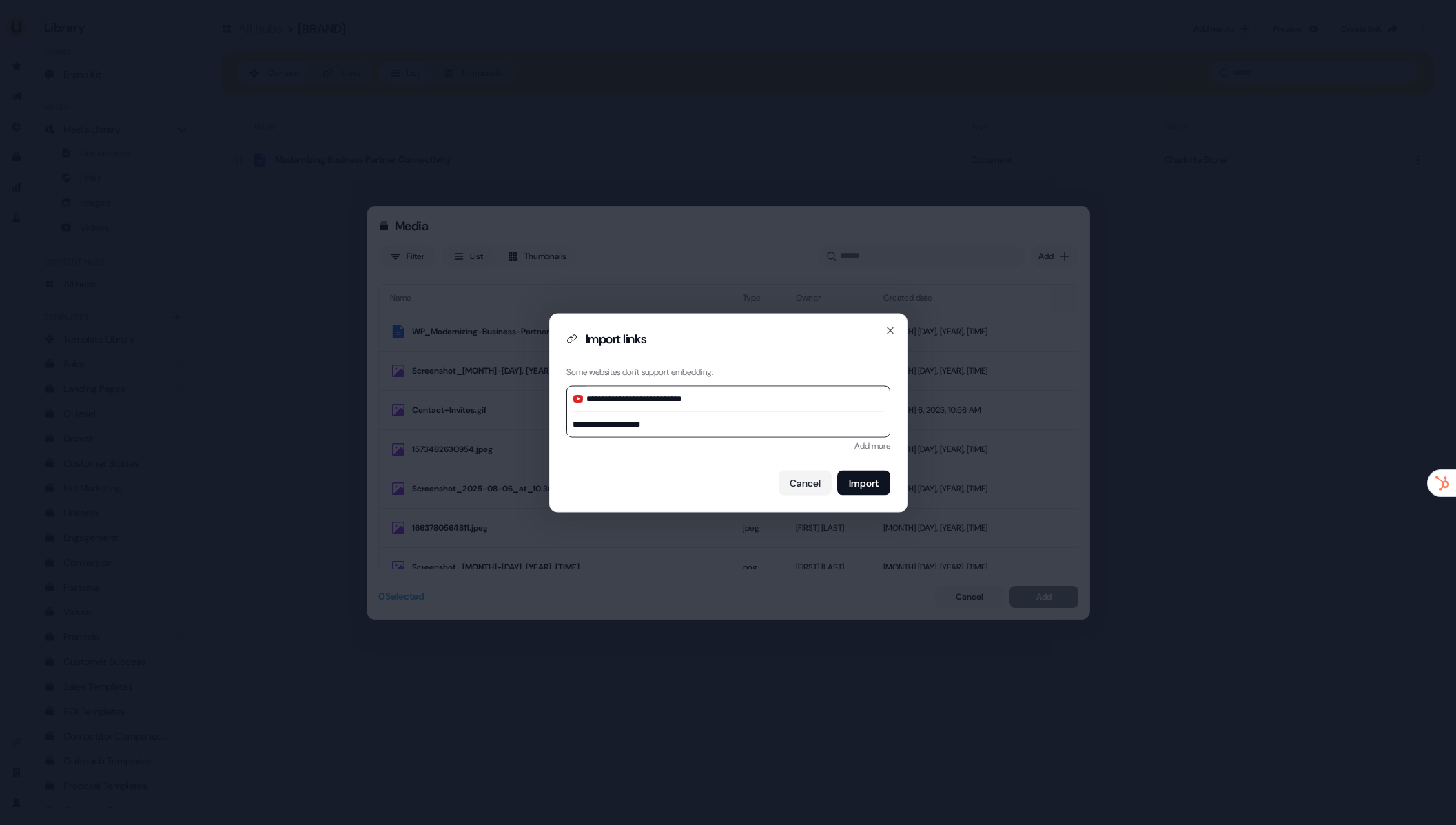 click on "**********" at bounding box center (728, 424) 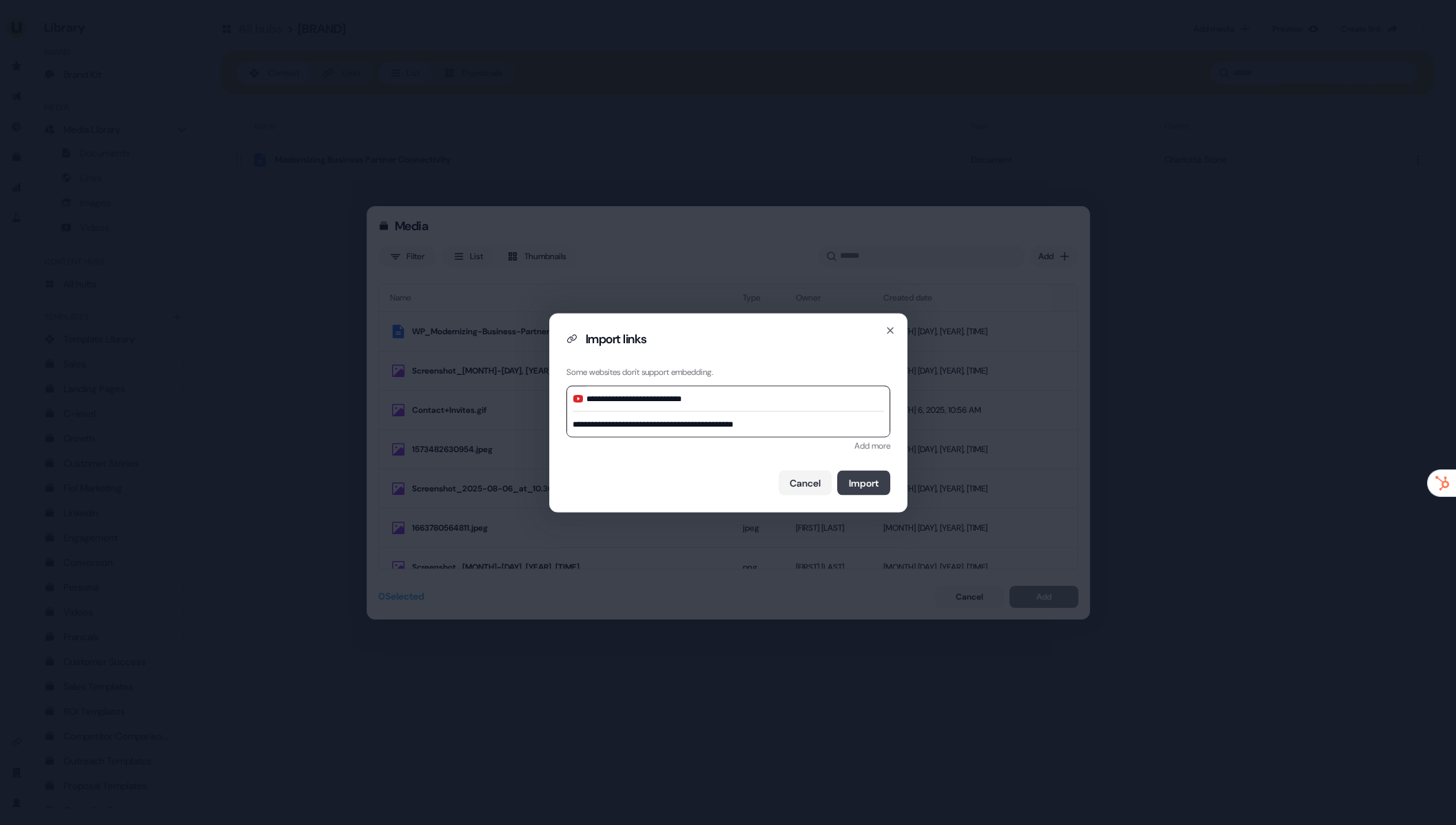 type on "**********" 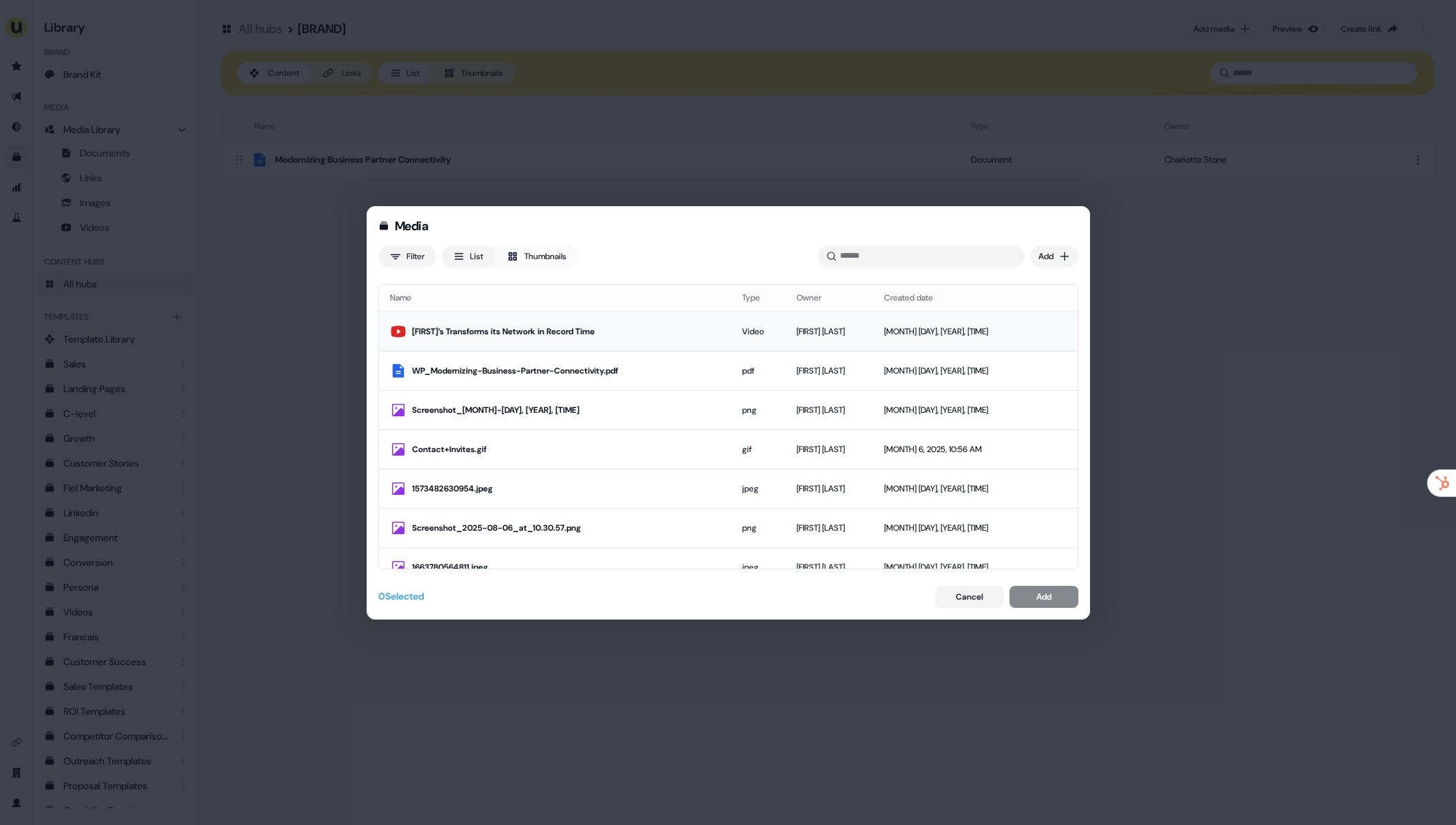 click on "Michaels’ Transforms its Network in Record Time" at bounding box center [555, 332] 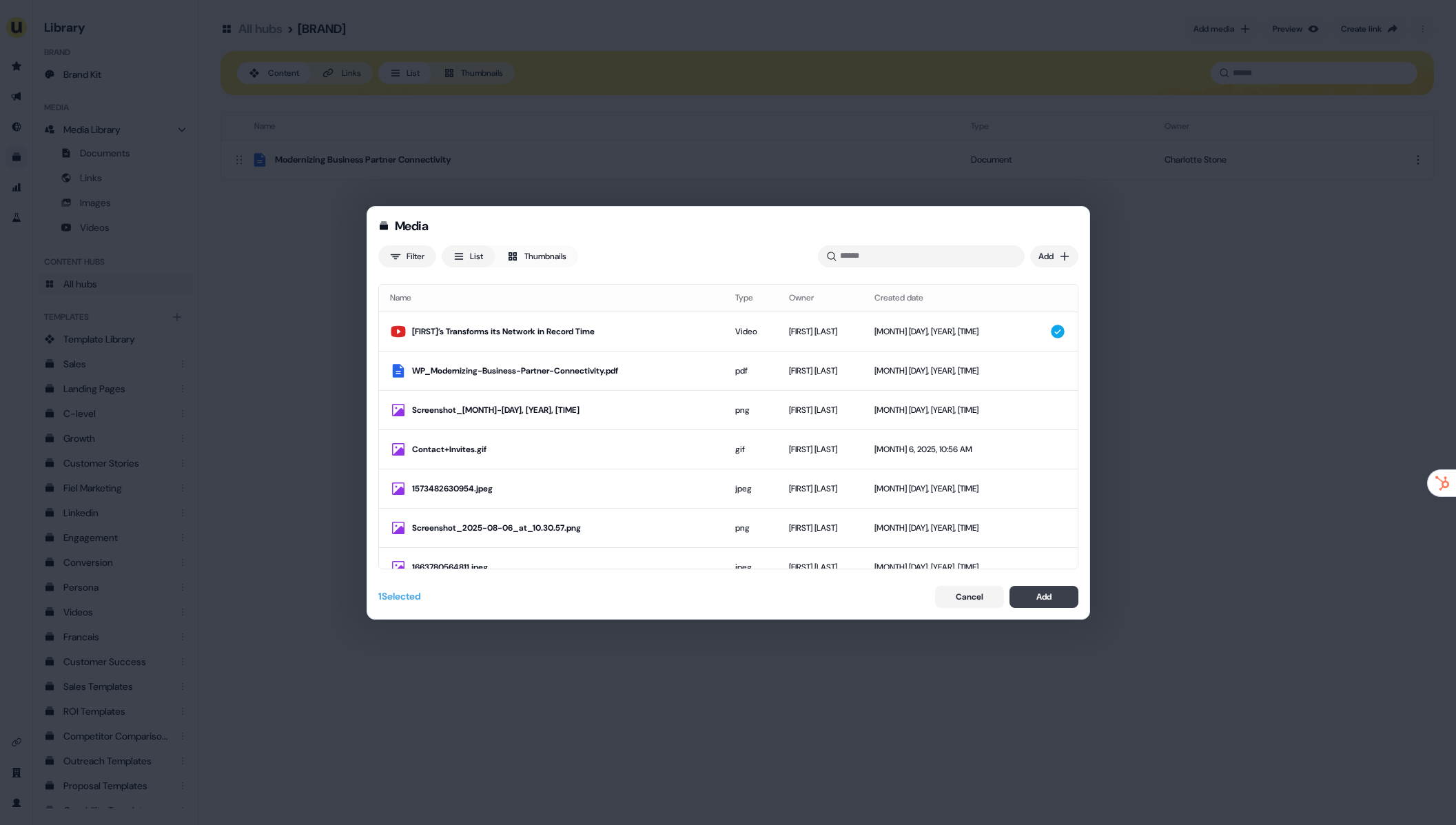 click on "Add" at bounding box center (1044, 597) 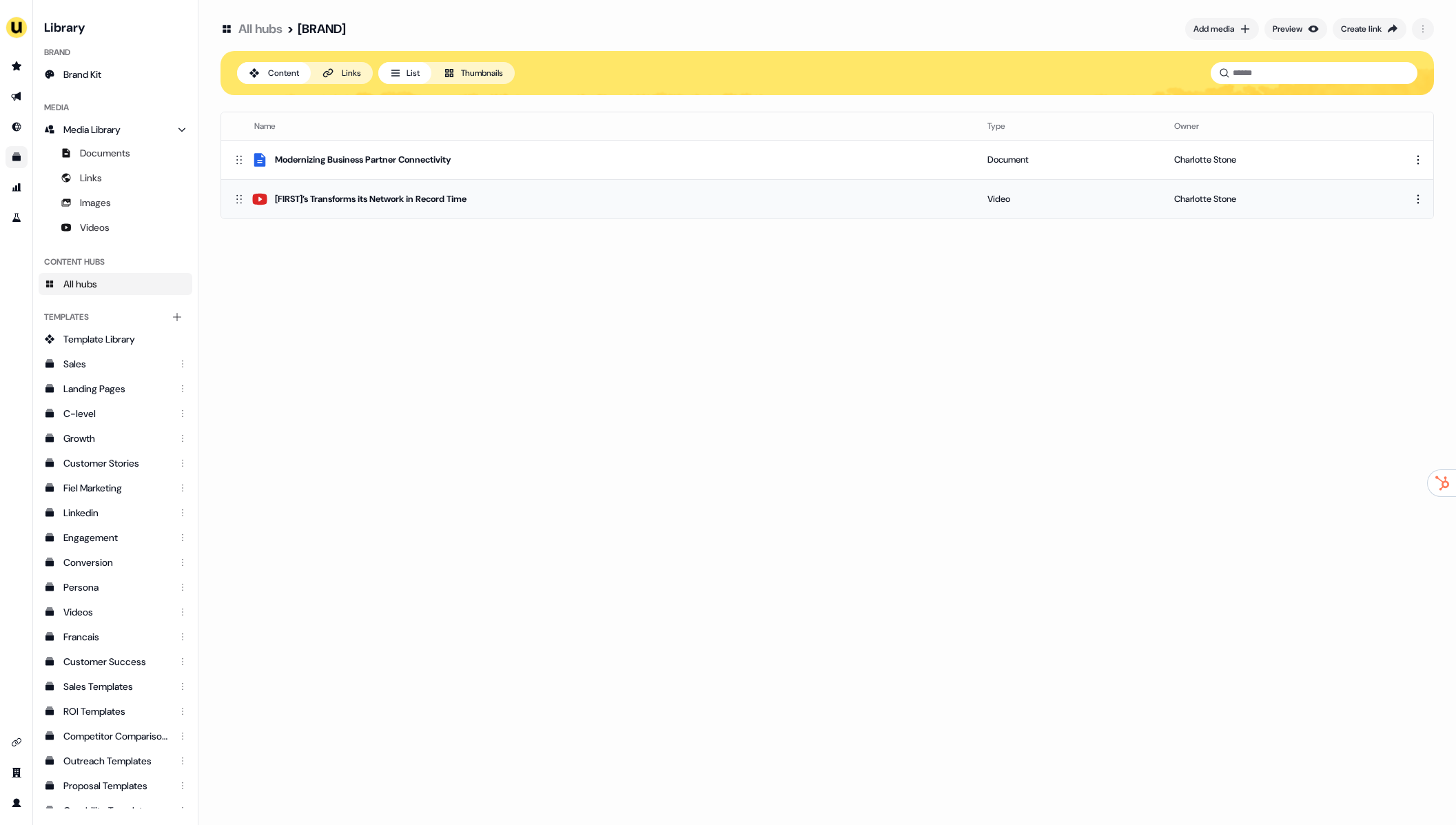 click on "Michaels’ Transforms its Network in Record Time" at bounding box center (599, 199) 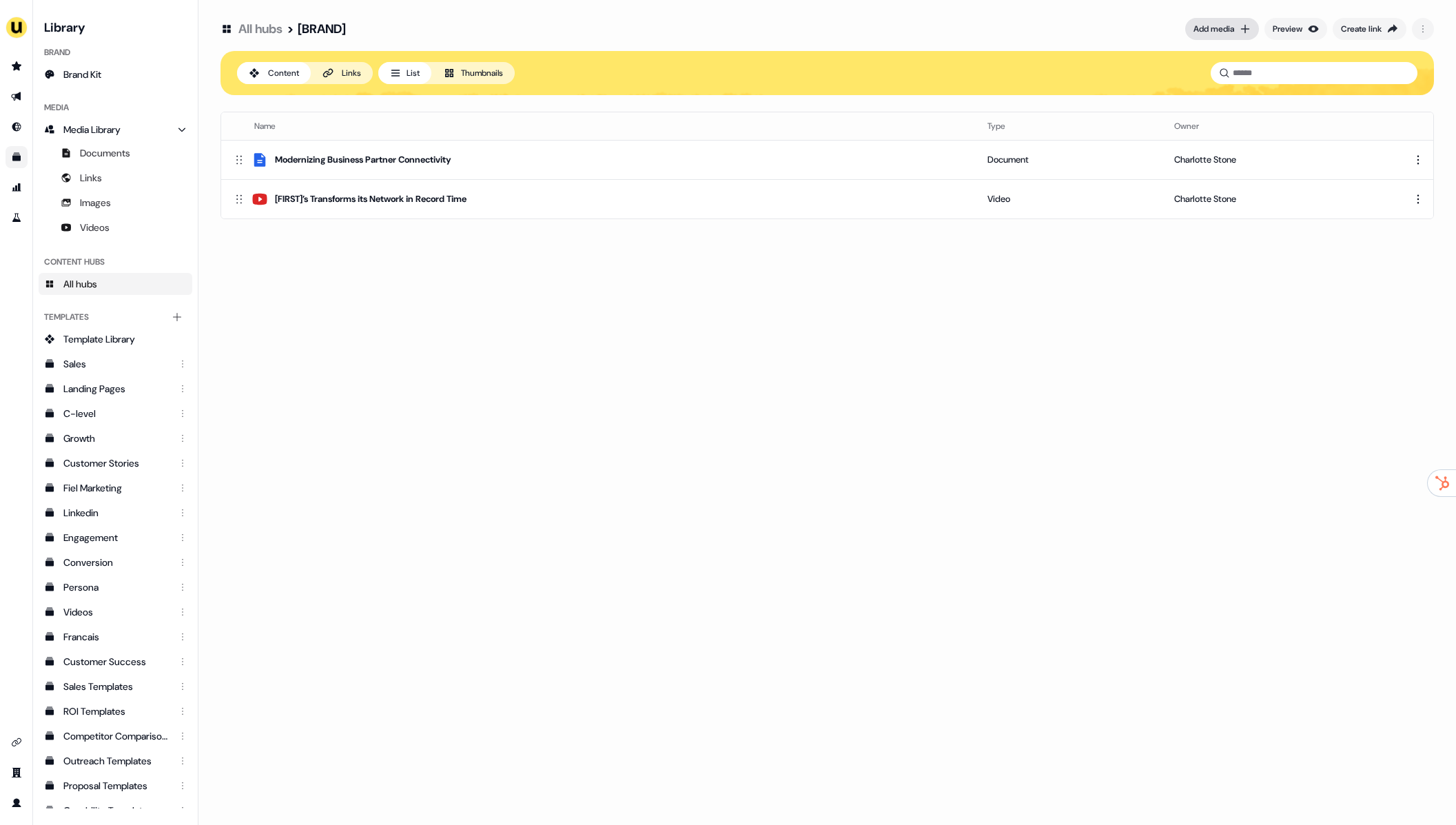 click on "Add media" at bounding box center (1213, 29) 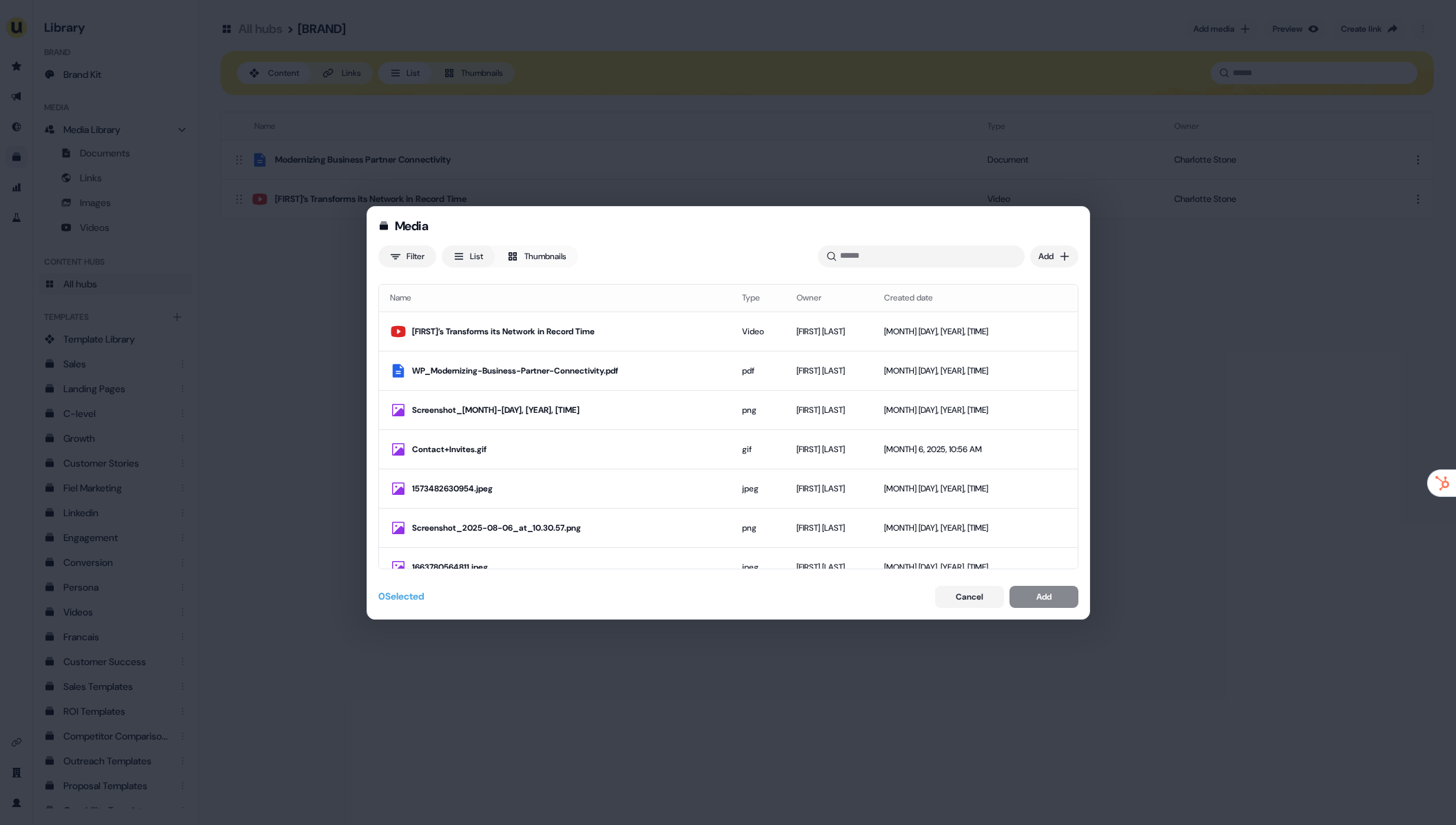 click on "Media Filter List Thumbnails Uploaded Add Name Type Owner Created date Michaels’ Transforms its Network in Record Time Video Charlotte Stone Aug 6, 2025, 11:15 AM WP_Modernizing-Business-Partner-Connectivity.pdf pdf Charlotte Stone Aug 6, 2025, 11:14 AM Screenshot_2025-08-06_at_11.07.08.png png Charlotte Stone Aug 6, 2025, 11:07 AM Contact+Invites.gif gif Aaron Carpenter Aug 6, 2025, 10:56 AM 1573482630954.jpeg jpeg Charlotte Stone Aug 6, 2025, 10:36 AM Screenshot_2025-08-06_at_10.30.57.png png Charlotte Stone Aug 6, 2025, 10:31 AM 1663780564811.jpeg jpeg Charlotte Stone Aug 6, 2025, 10:23 AM Screenshot_2025-08-06_at_10.21.58.png png Charlotte Stone Aug 6, 2025, 10:22 AM Screenshot_2025-08-06_at_10.21.58.png png Charlotte Stone Aug 6, 2025, 10:22 AM Screenshot_2025-08-06_at_10.20.08.png png Charlotte Stone Aug 6, 2025, 10:20 AM Solution_Multicloud_Highlights-agile-as-a-service.jpg.webp webp Charlotte Stone Aug 6, 2025, 10:17 AM Solution_Multicloud_Highlights-No-Hardware.jpg.webp webp Charlotte Stone webp 0" at bounding box center (728, 413) 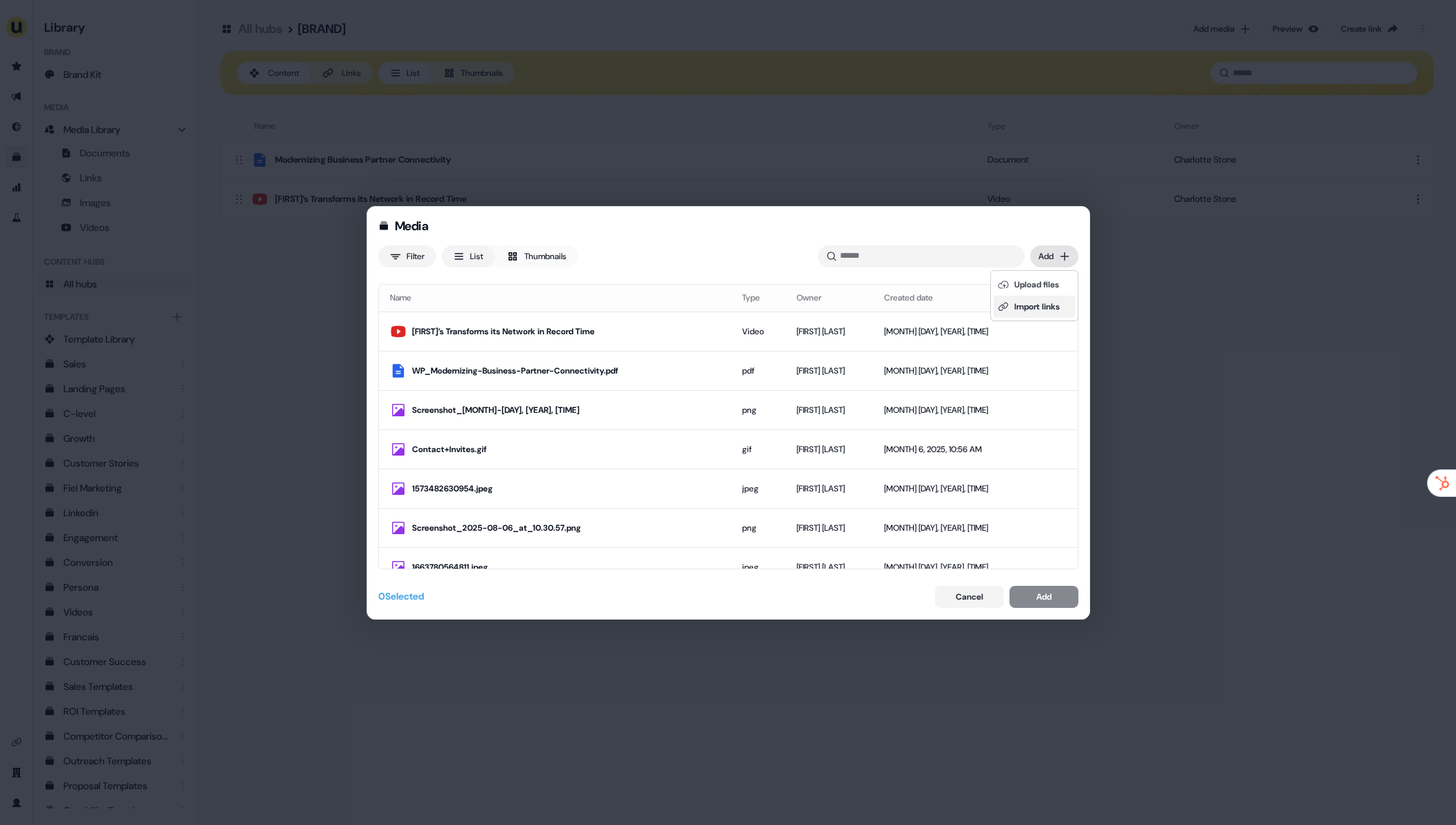 click on "Import links" at bounding box center (1034, 307) 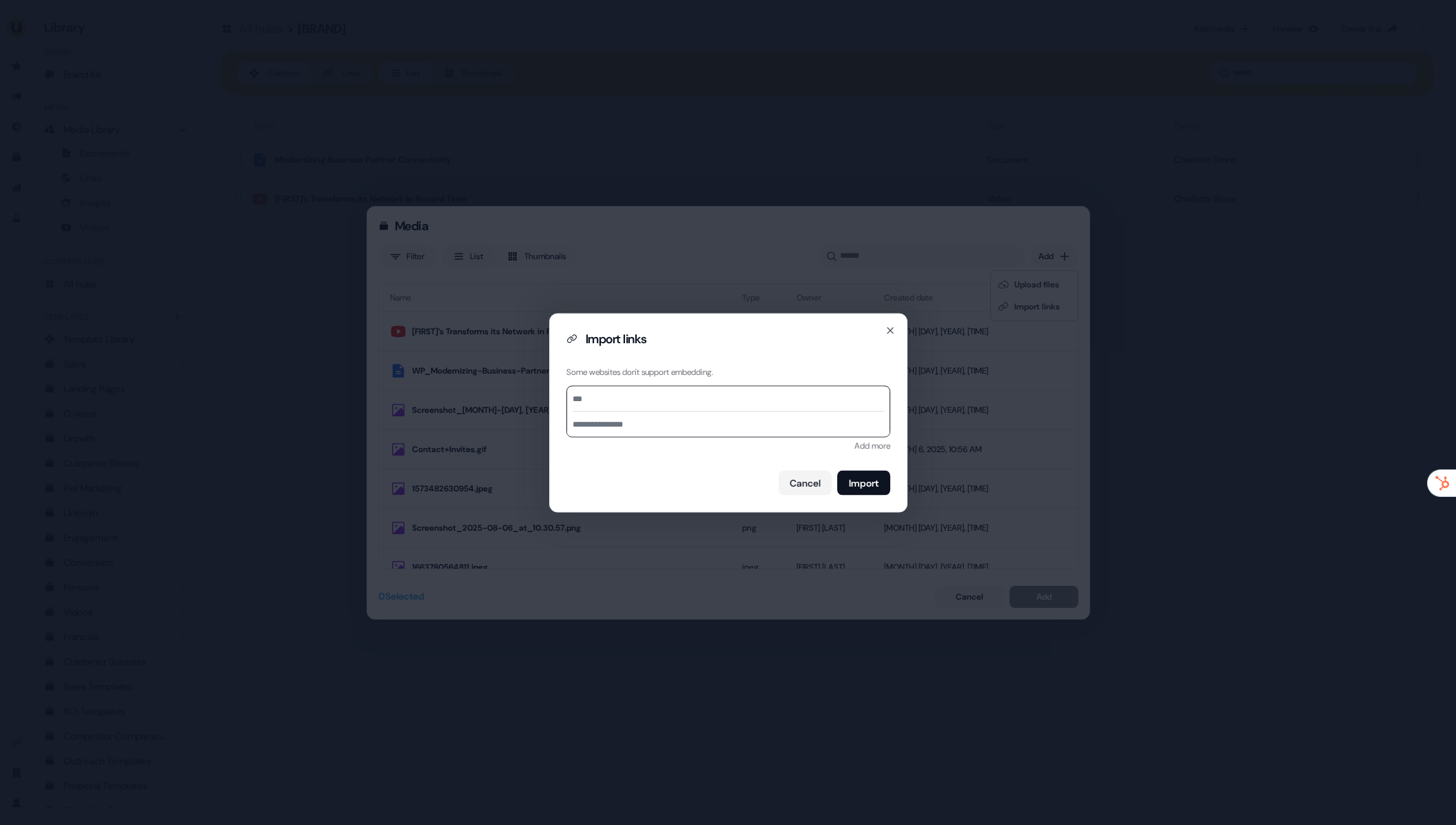 paste on "**********" 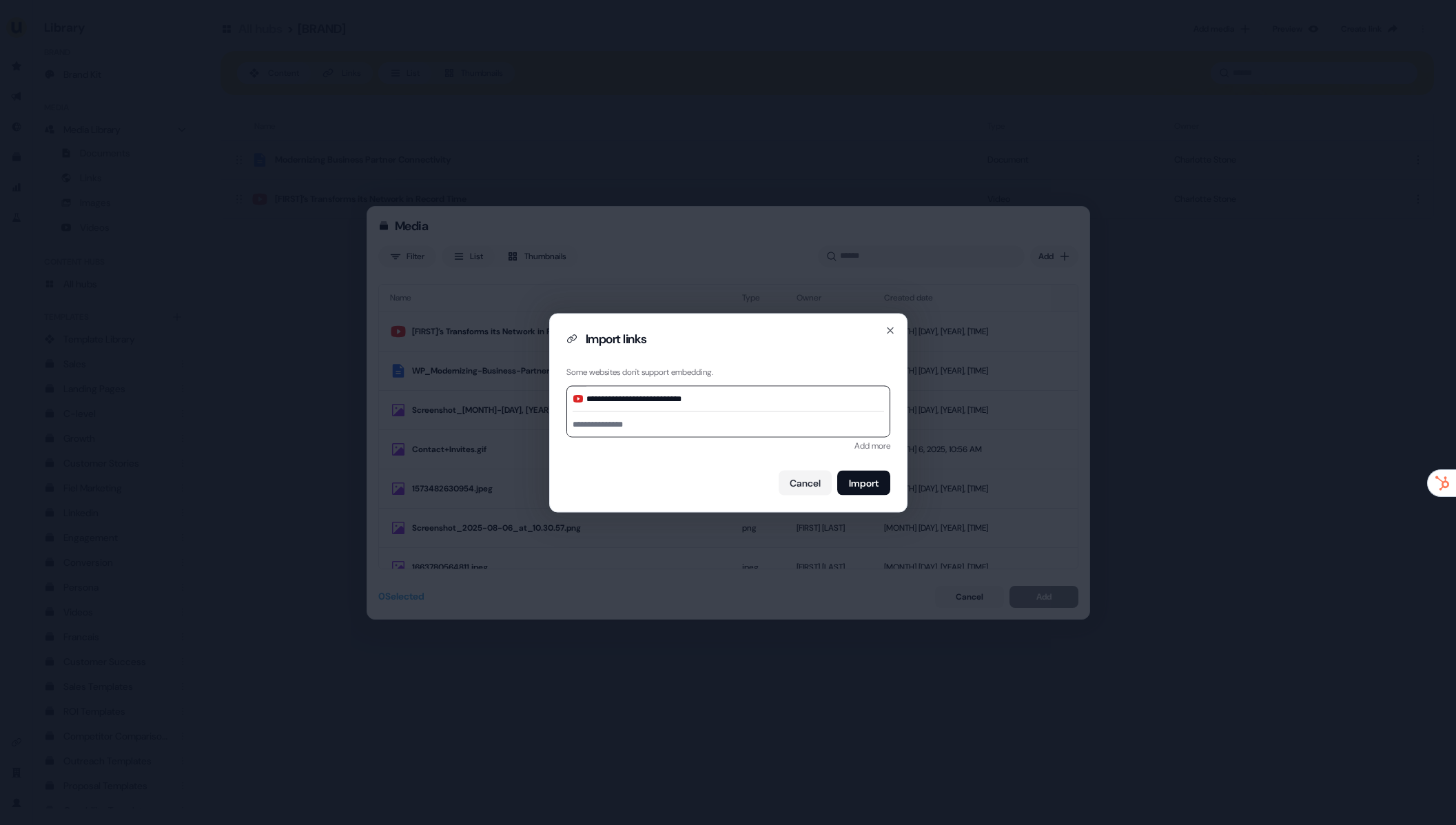 paste on "**********" 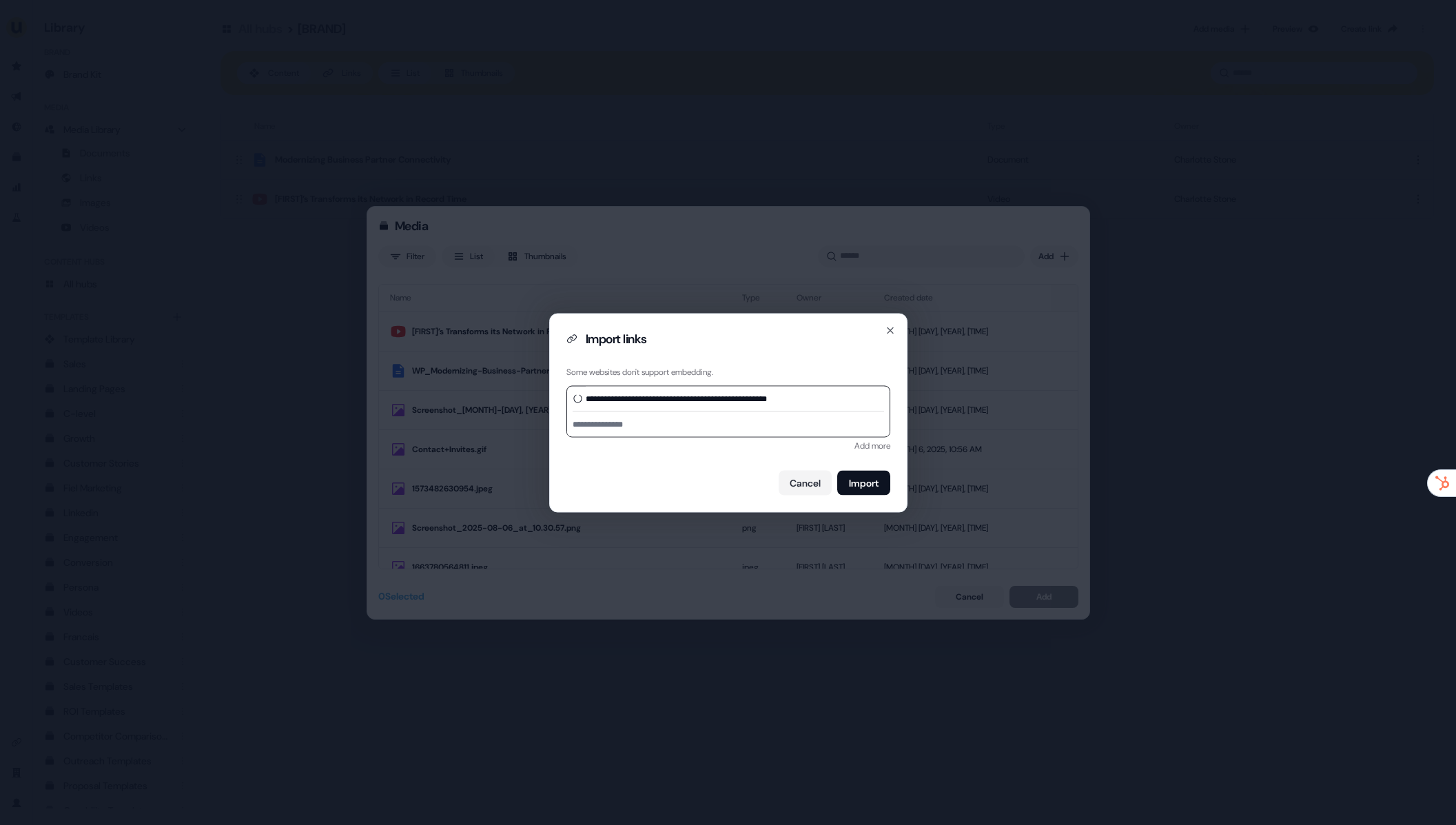 type on "**********" 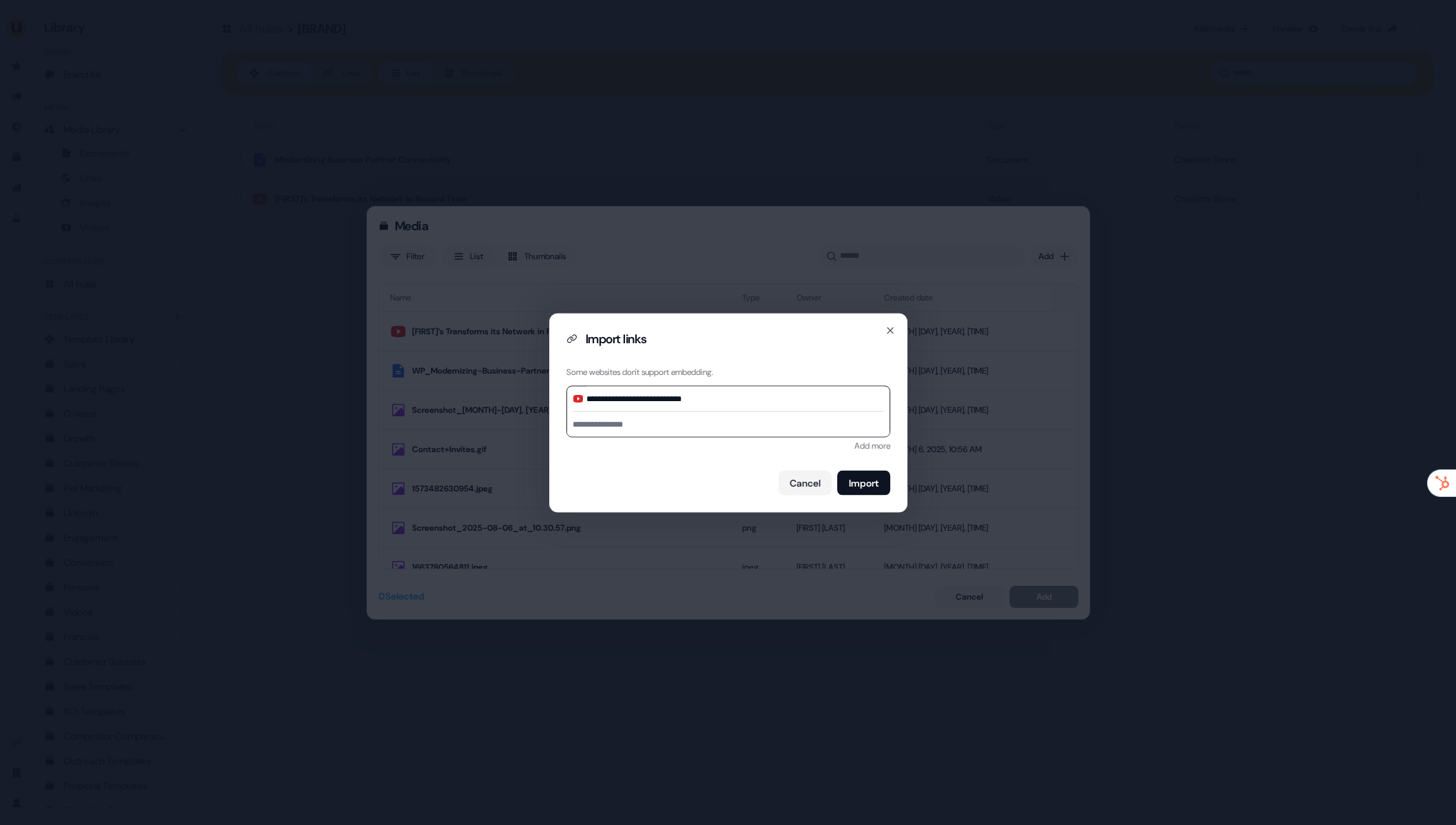 click at bounding box center [728, 424] 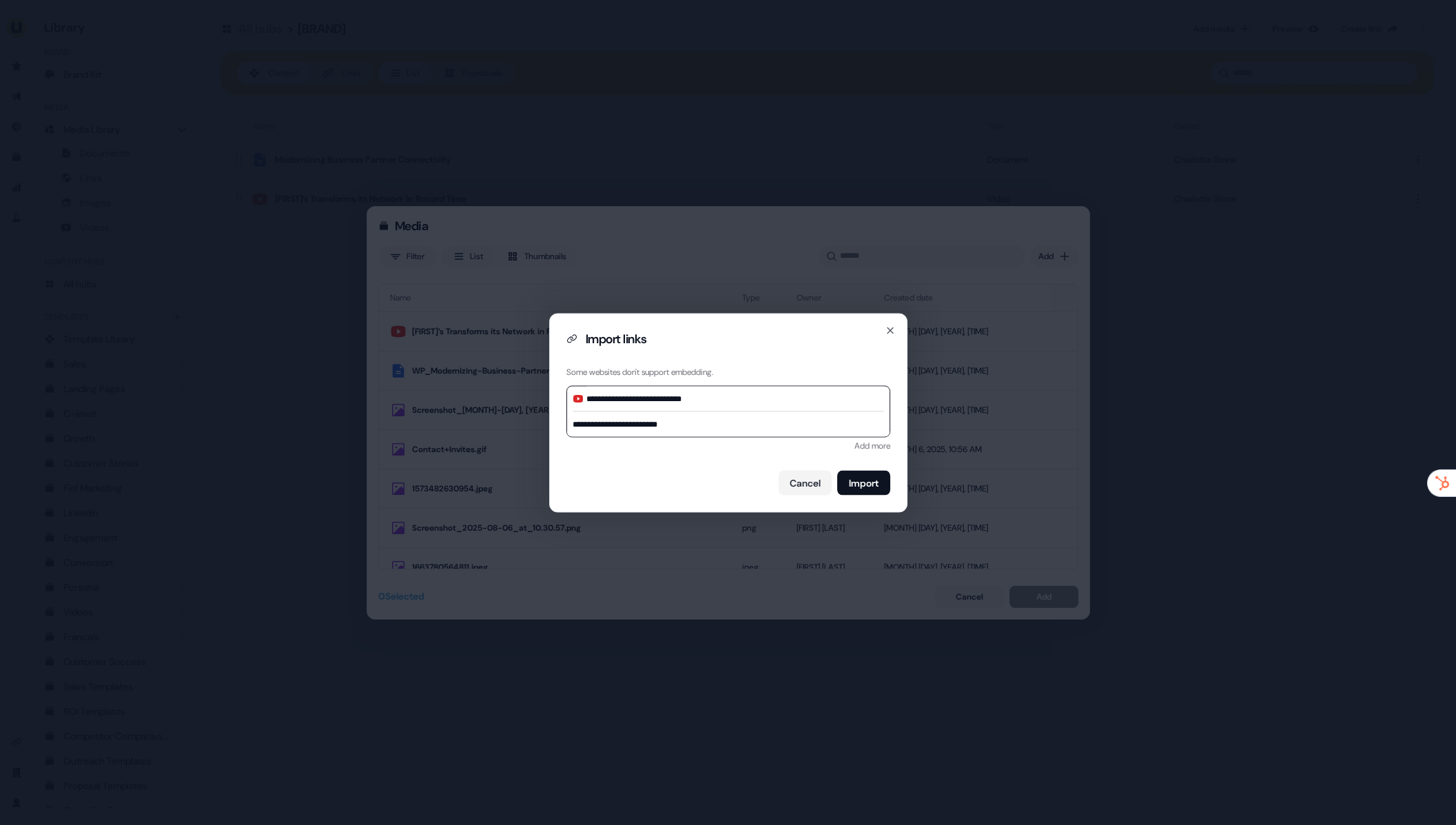 type on "**********" 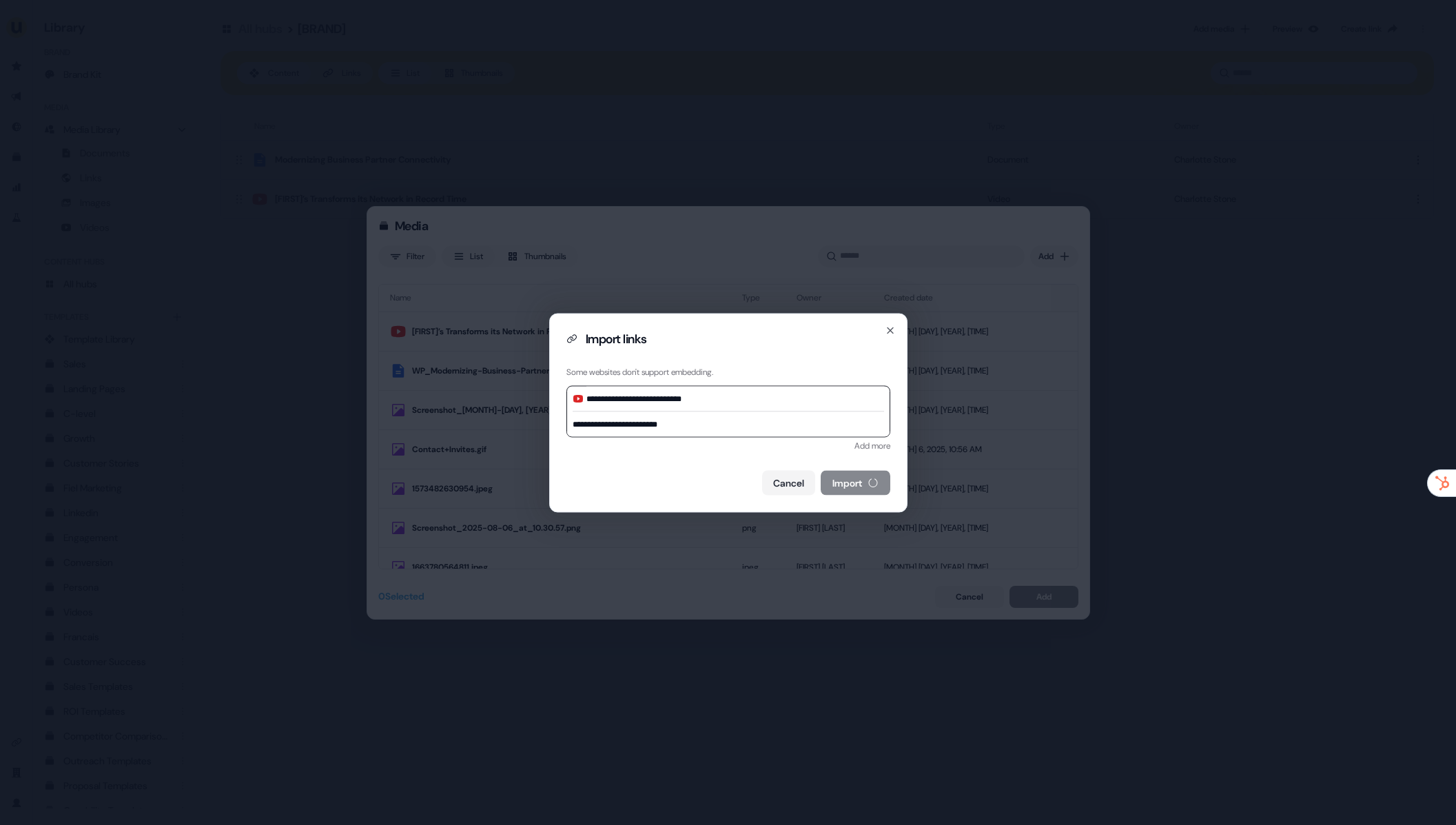 type 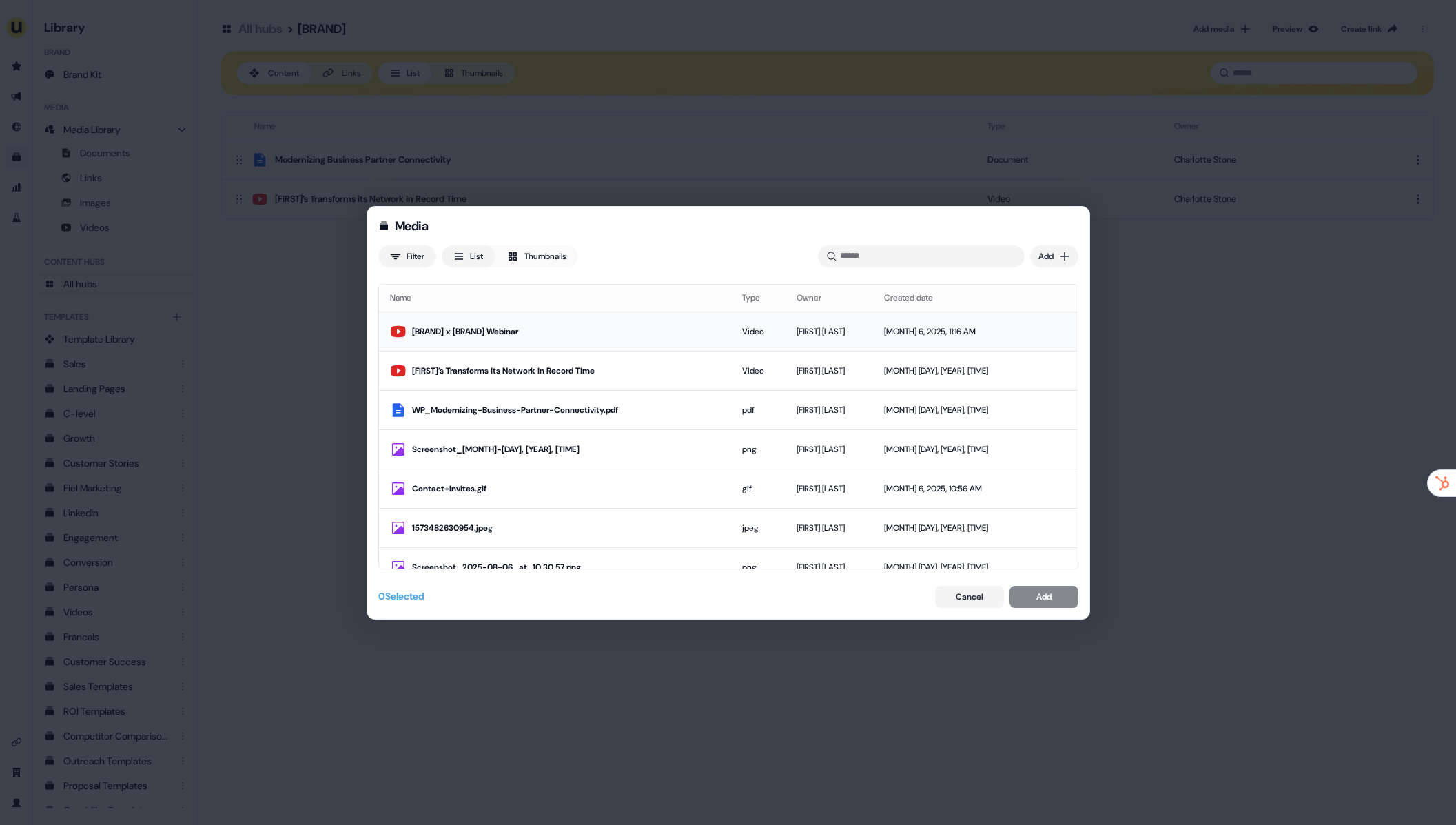 drag, startPoint x: 558, startPoint y: 331, endPoint x: 560, endPoint y: 338, distance: 7.28011 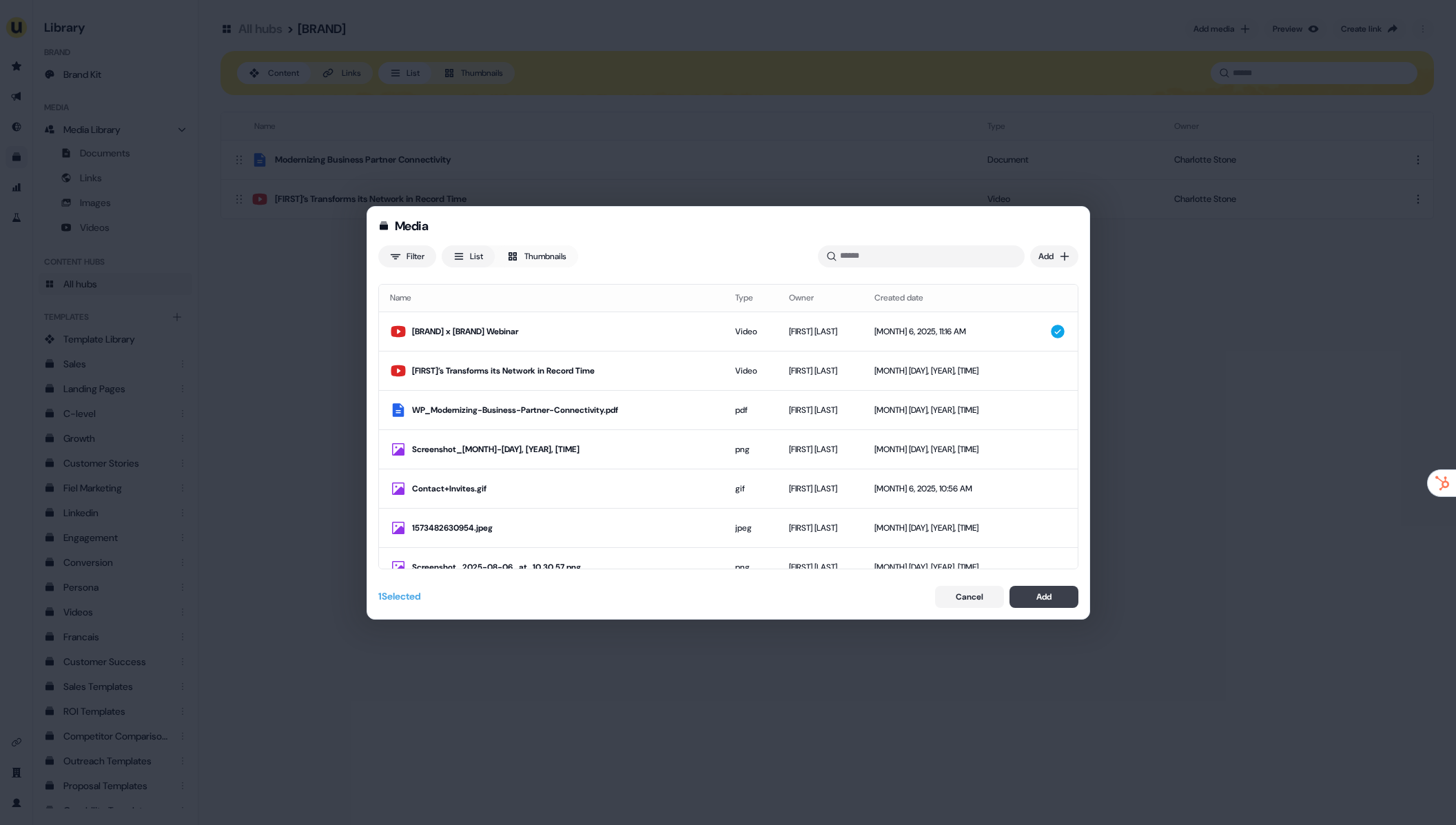 click on "Add" at bounding box center (1044, 597) 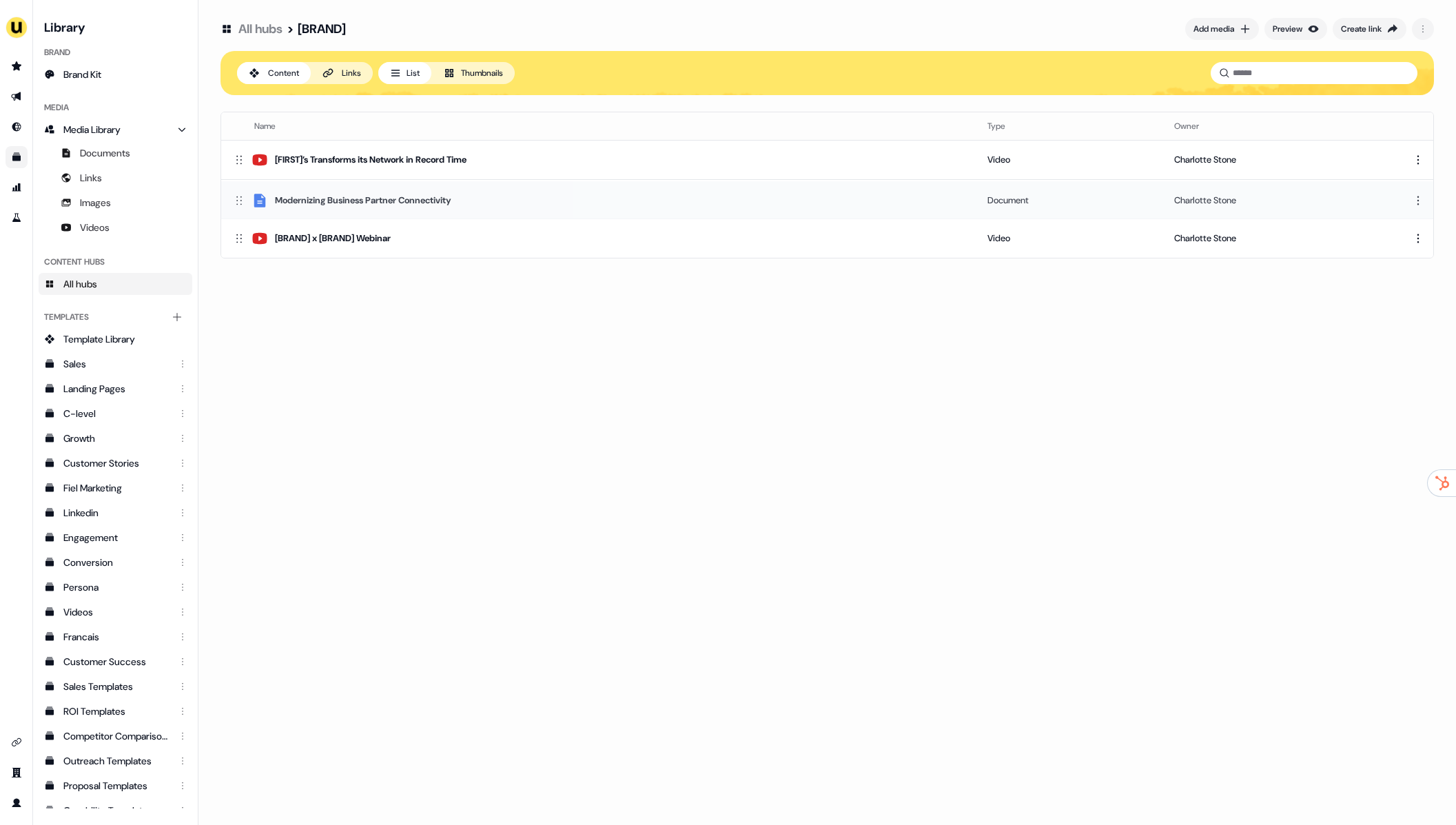 drag, startPoint x: 236, startPoint y: 160, endPoint x: 234, endPoint y: 201, distance: 41.04875 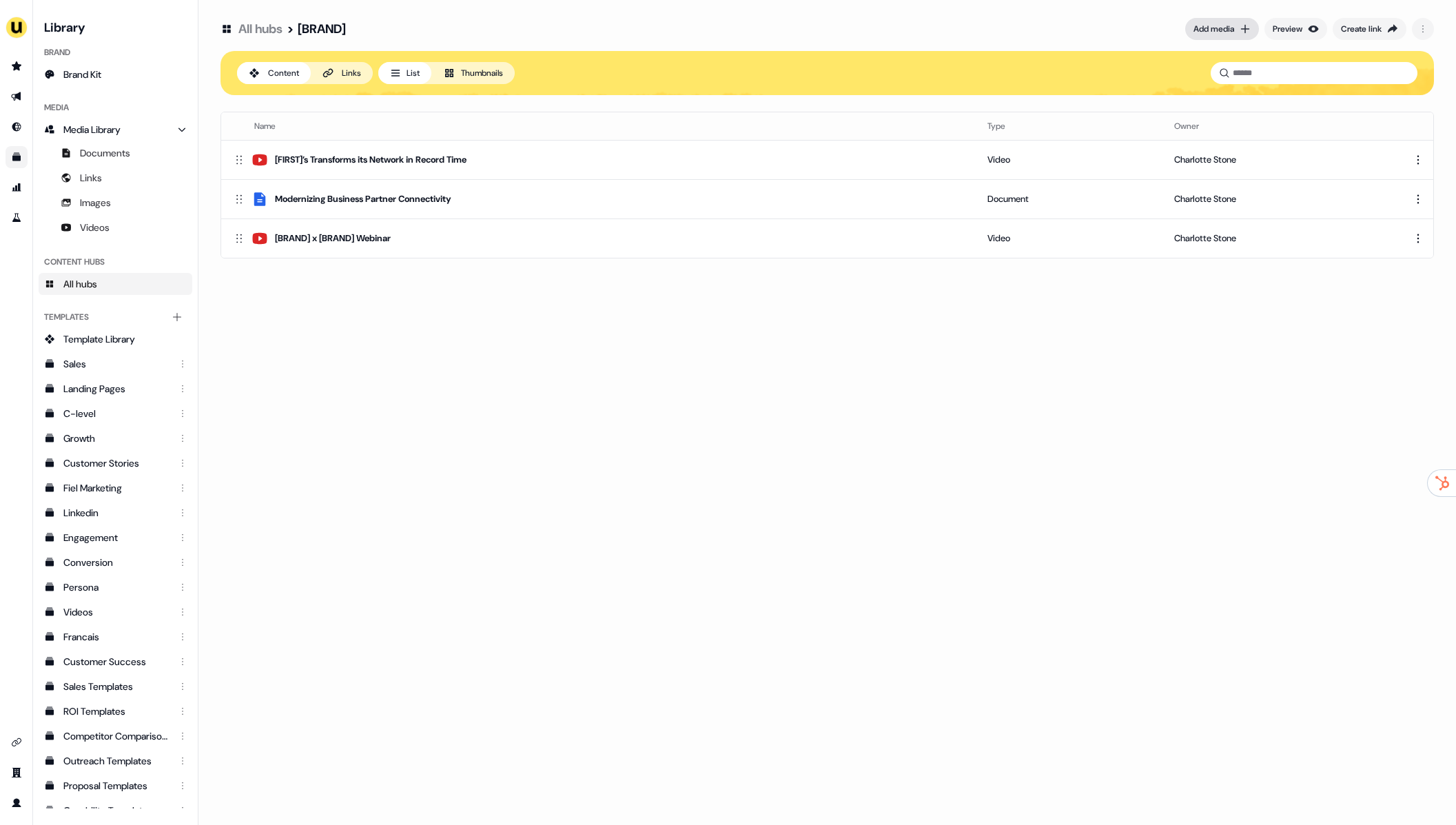 click on "Add media" at bounding box center (1213, 29) 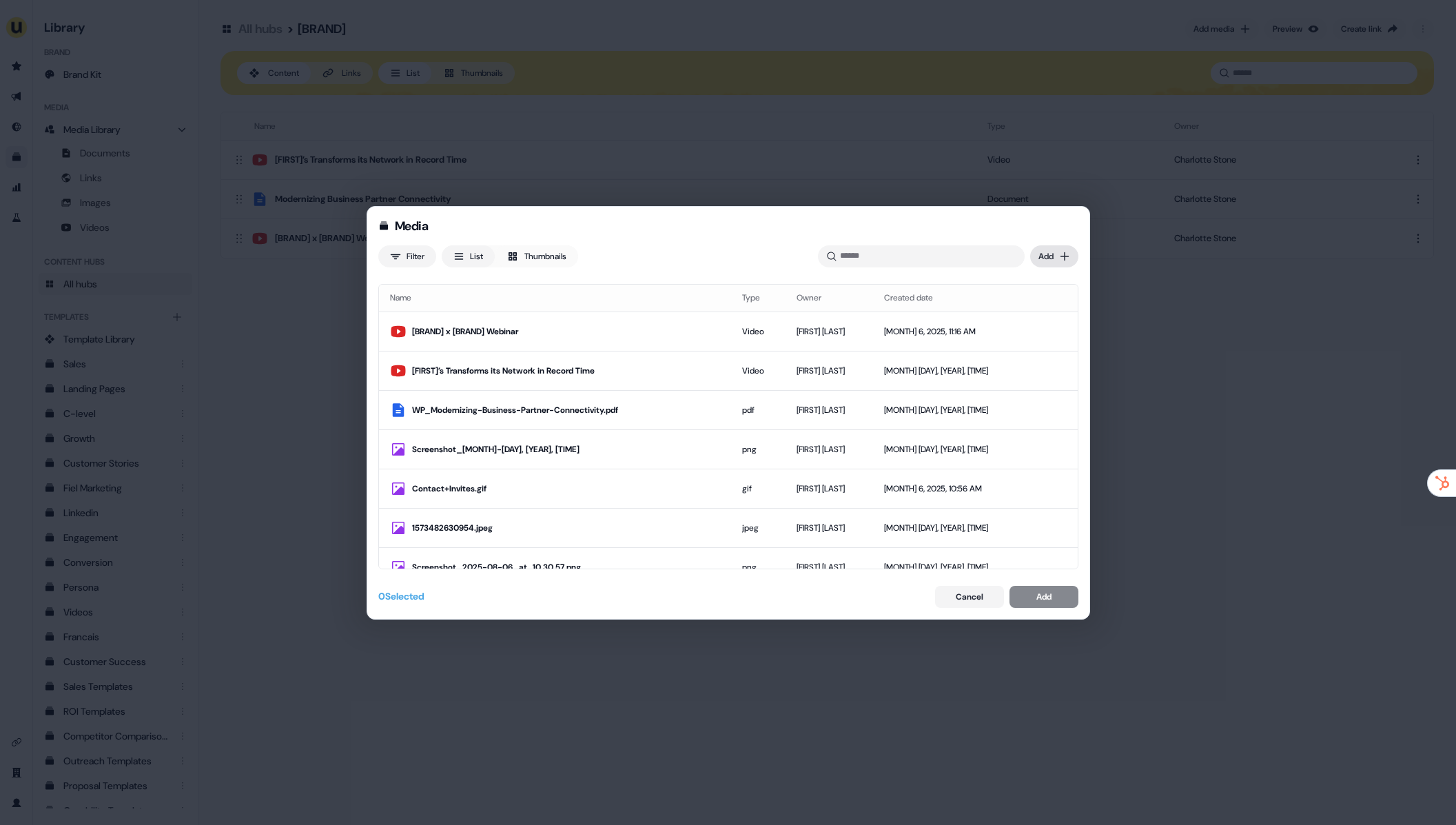 click on "Media Filter List Thumbnails Uploaded Add Name Type Owner Created date Nemertes x Alkira Webinar Video Charlotte Stone Aug 6, 2025, 11:16 AM Michaels’ Transforms its Network in Record Time Video Charlotte Stone Aug 6, 2025, 11:15 AM WP_Modernizing-Business-Partner-Connectivity.pdf pdf Charlotte Stone Aug 6, 2025, 11:14 AM Screenshot_2025-08-06_at_11.07.08.png png Charlotte Stone Aug 6, 2025, 11:07 AM Contact+Invites.gif gif Aaron Carpenter Aug 6, 2025, 10:56 AM 1573482630954.jpeg jpeg Charlotte Stone Aug 6, 2025, 10:36 AM Screenshot_2025-08-06_at_10.30.57.png png Charlotte Stone Aug 6, 2025, 10:31 AM 1663780564811.jpeg jpeg Charlotte Stone Aug 6, 2025, 10:23 AM Screenshot_2025-08-06_at_10.21.58.png png Charlotte Stone Aug 6, 2025, 10:22 AM Screenshot_2025-08-06_at_10.21.58.png png Charlotte Stone Aug 6, 2025, 10:22 AM Screenshot_2025-08-06_at_10.20.08.png png Charlotte Stone Aug 6, 2025, 10:20 AM Solution_Multicloud_Highlights-agile-as-a-service.jpg.webp webp Charlotte Stone Aug 6, 2025, 10:17 AM webp webp" at bounding box center [728, 412] 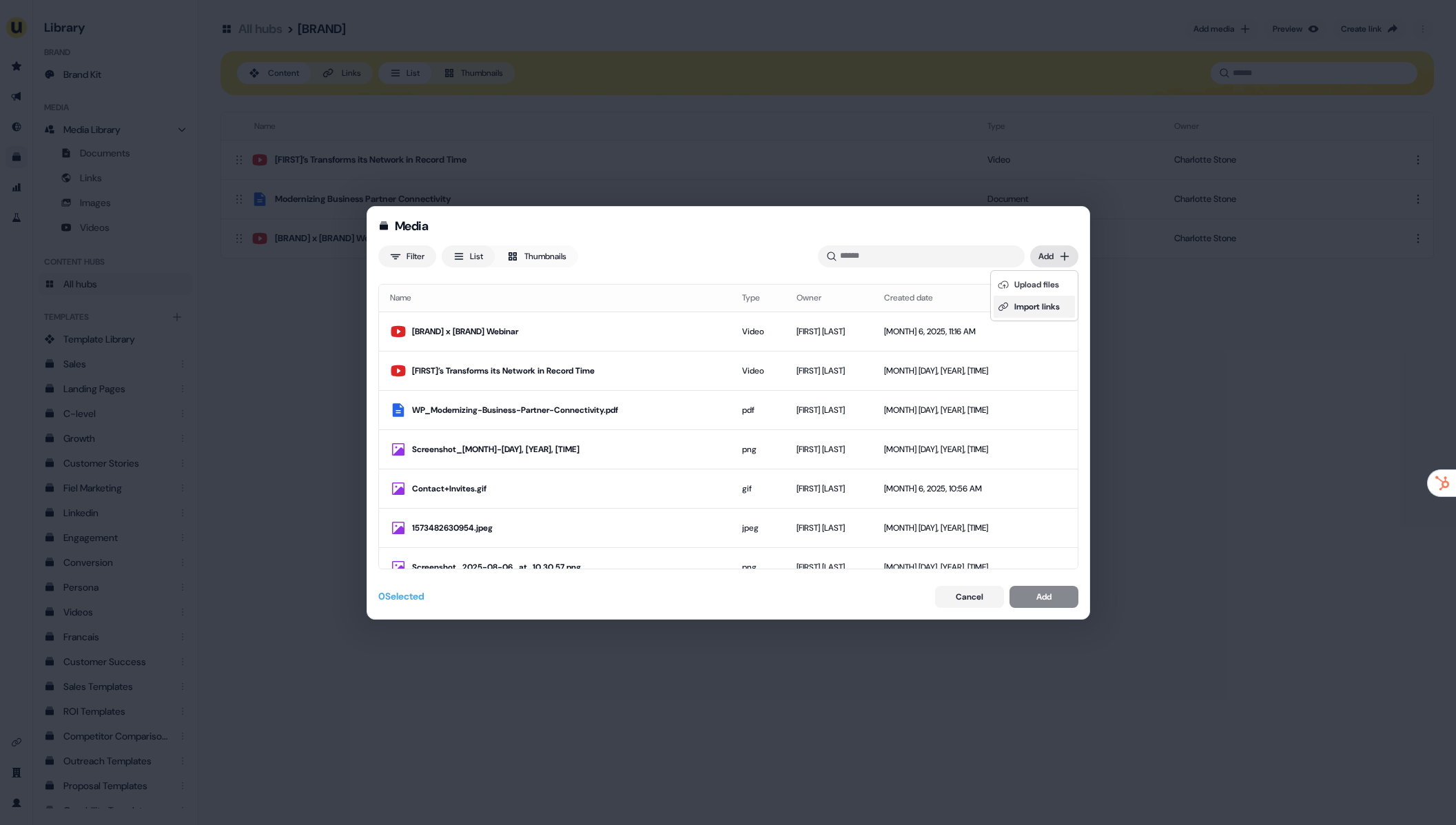 click on "Import links" at bounding box center (1034, 307) 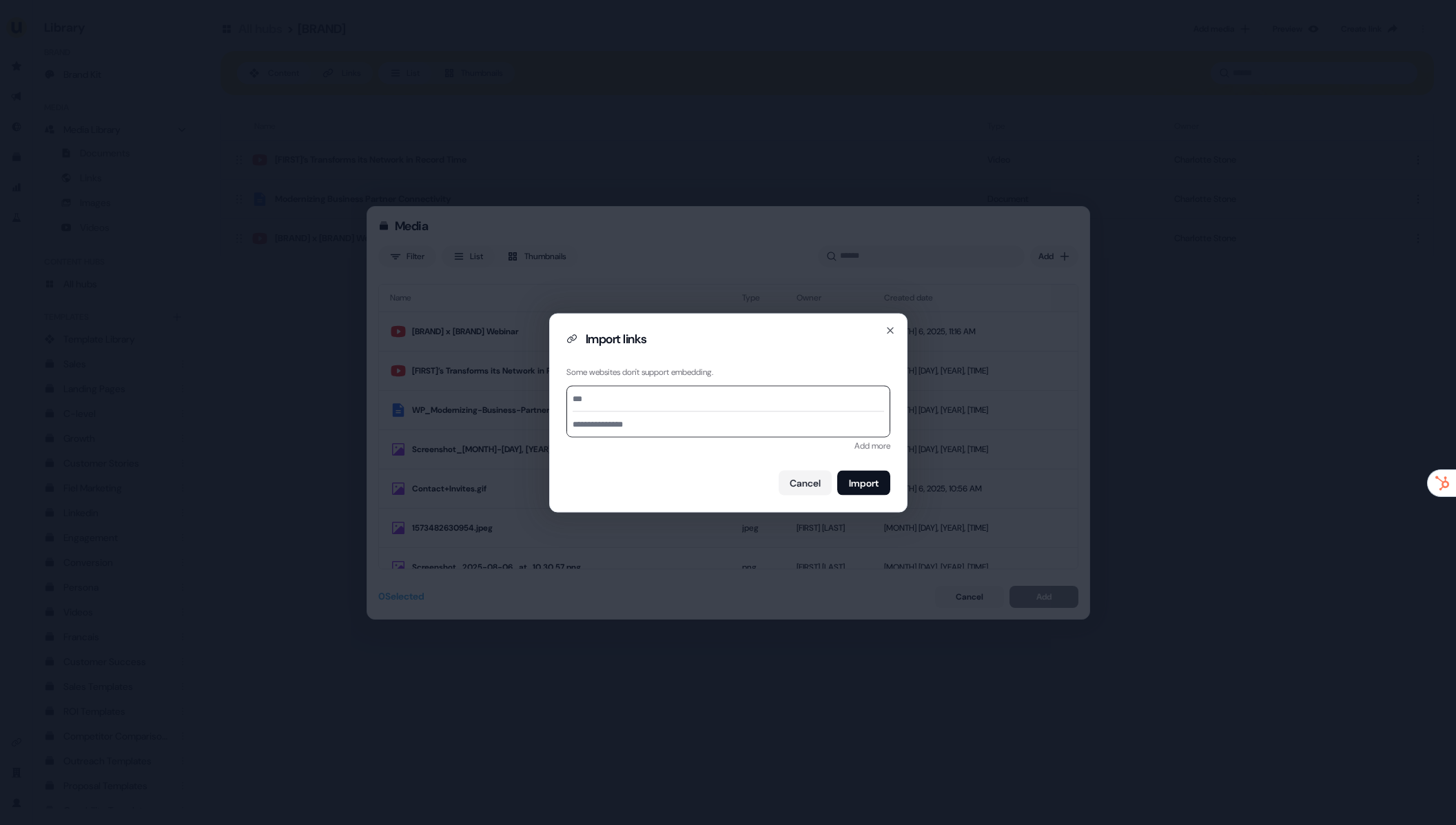 type on "**********" 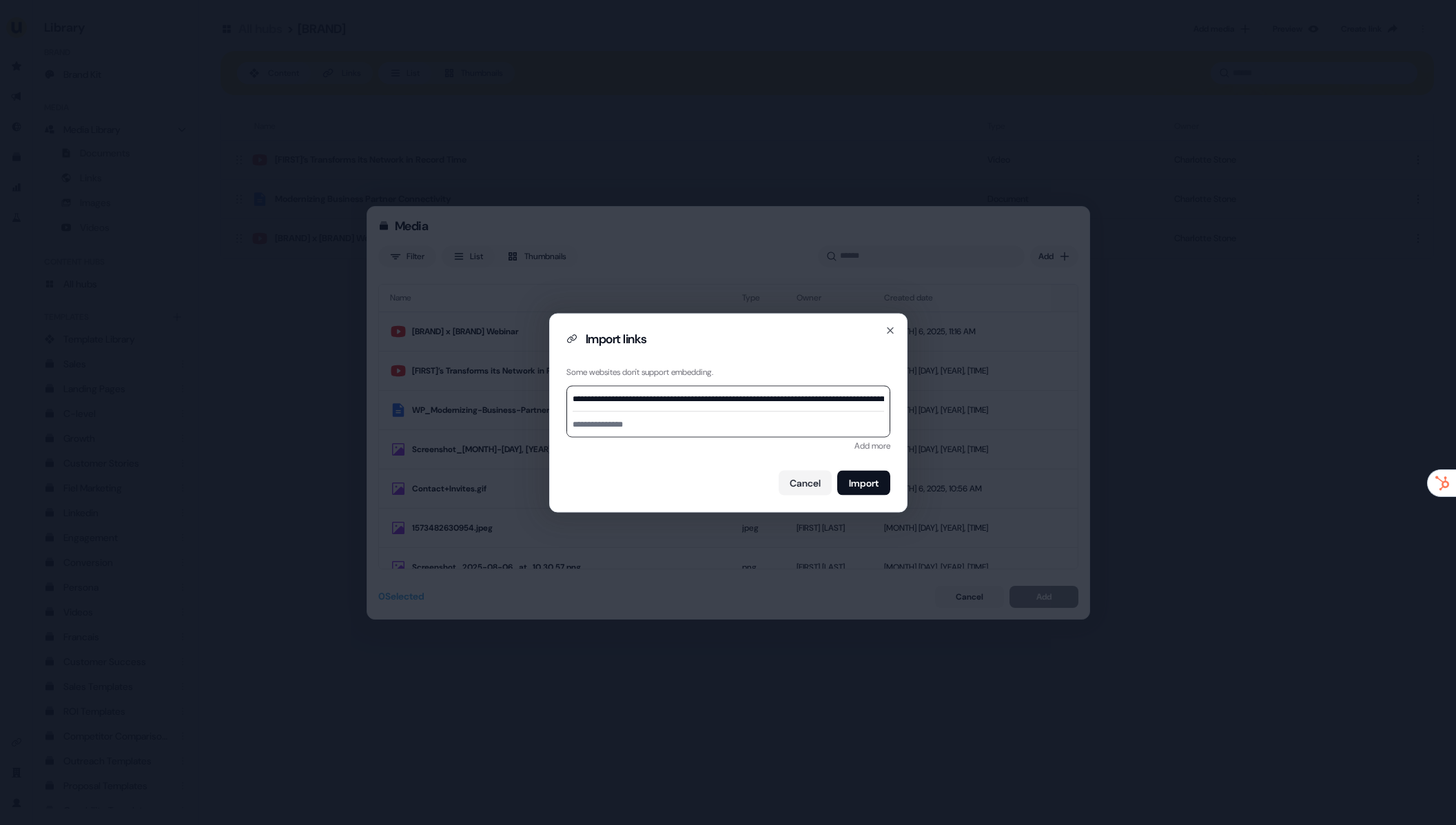scroll, scrollTop: 0, scrollLeft: 156, axis: horizontal 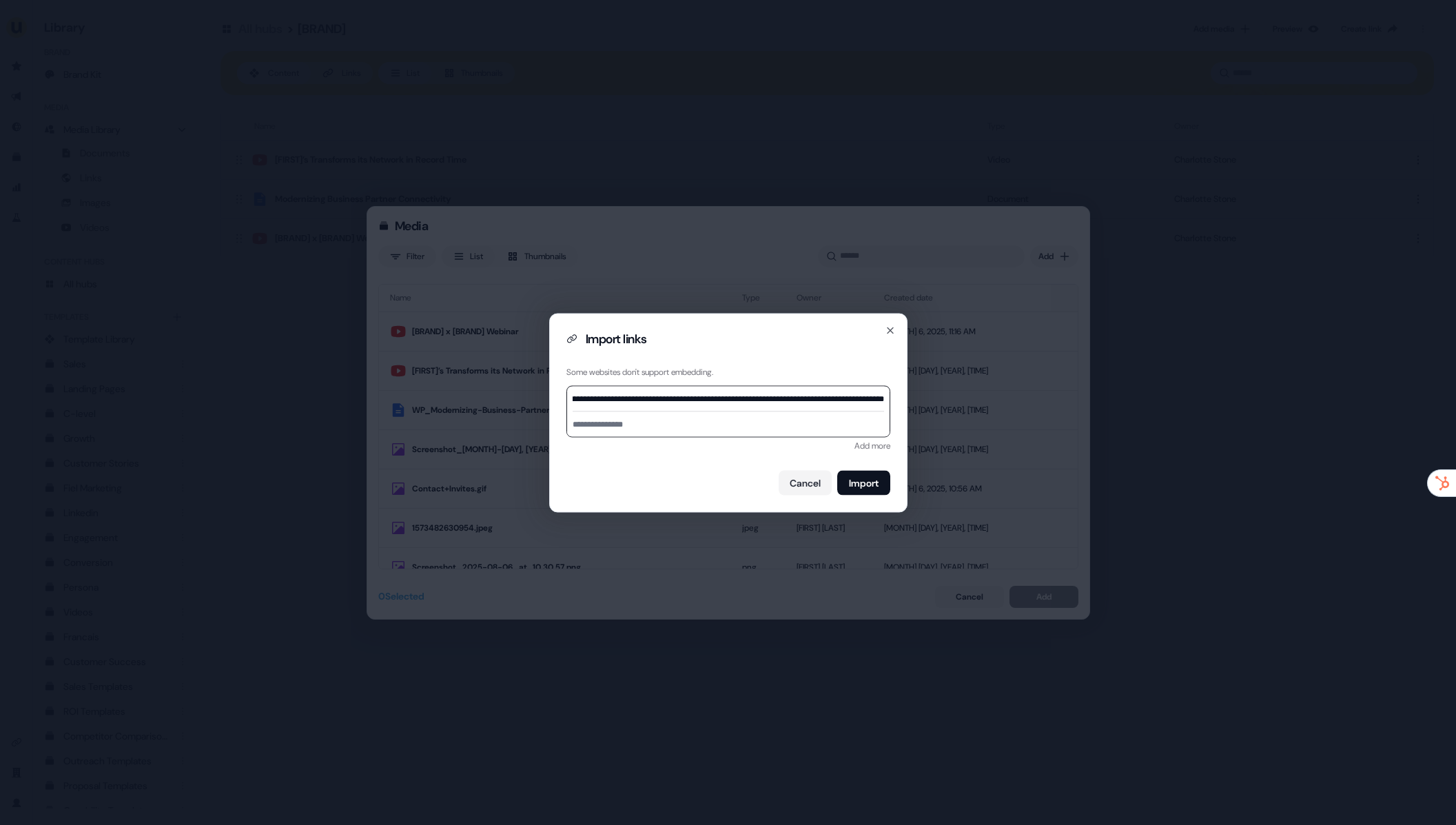 type on "**********" 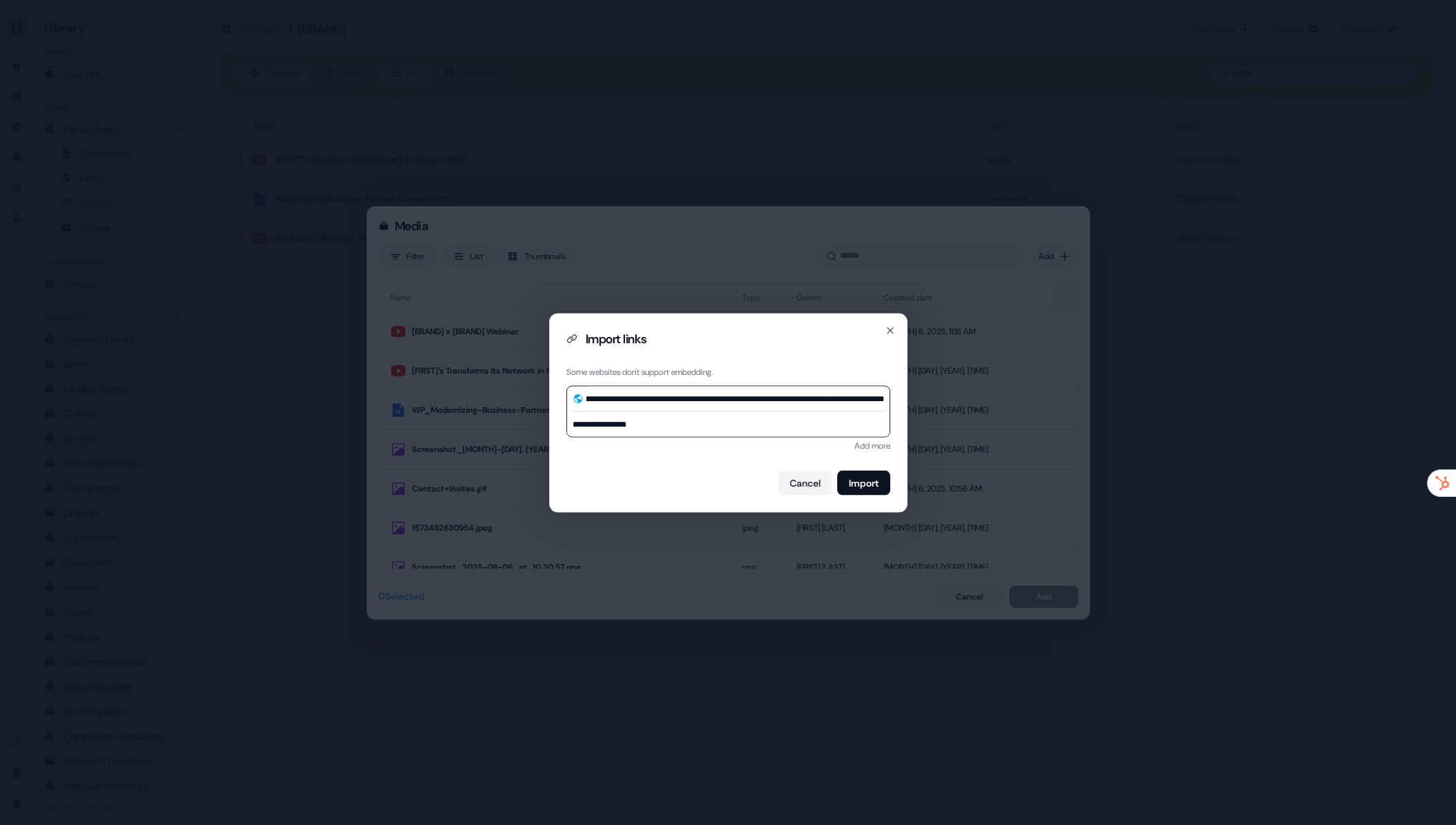 type on "**********" 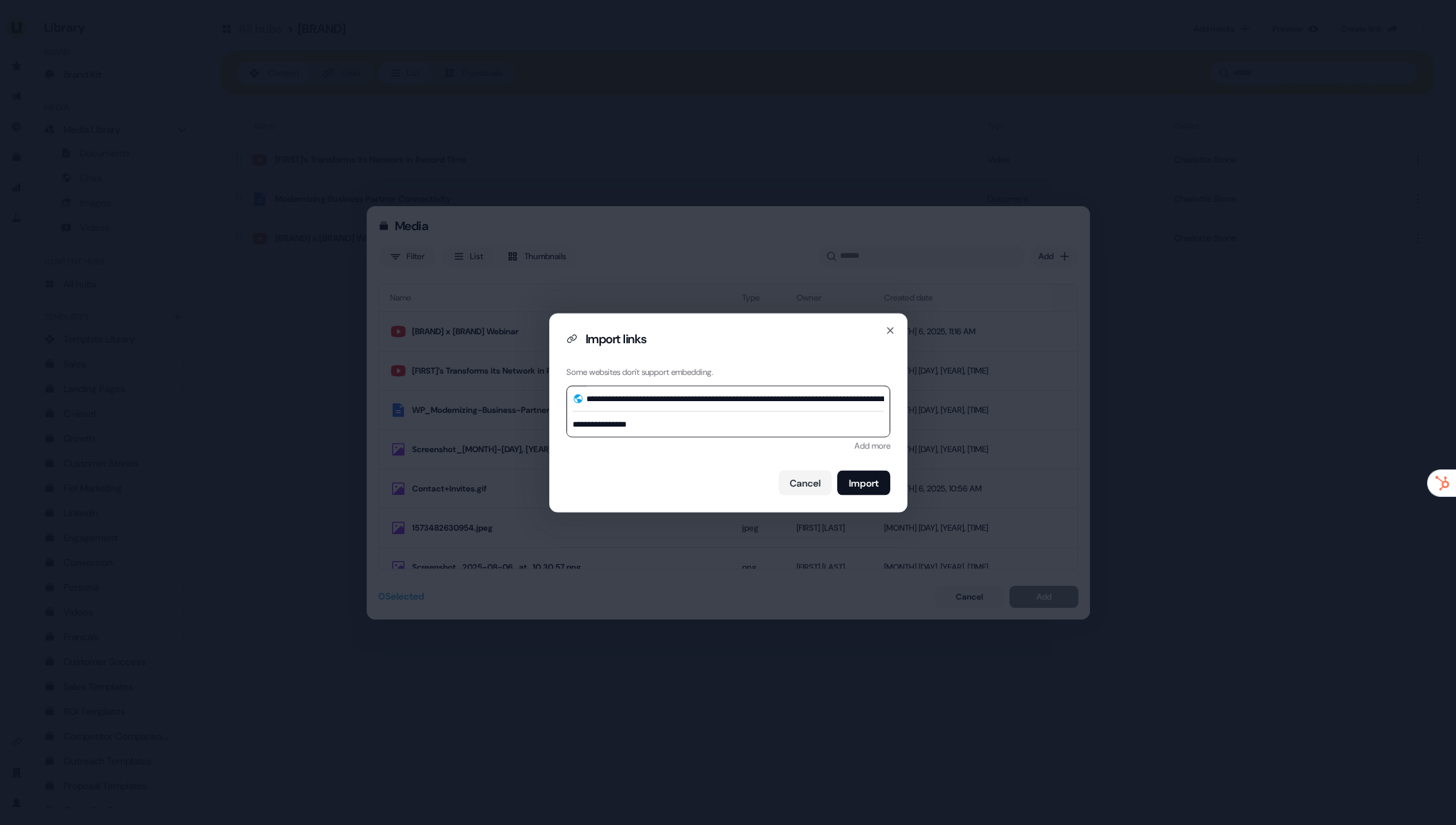 click on "**********" at bounding box center (728, 424) 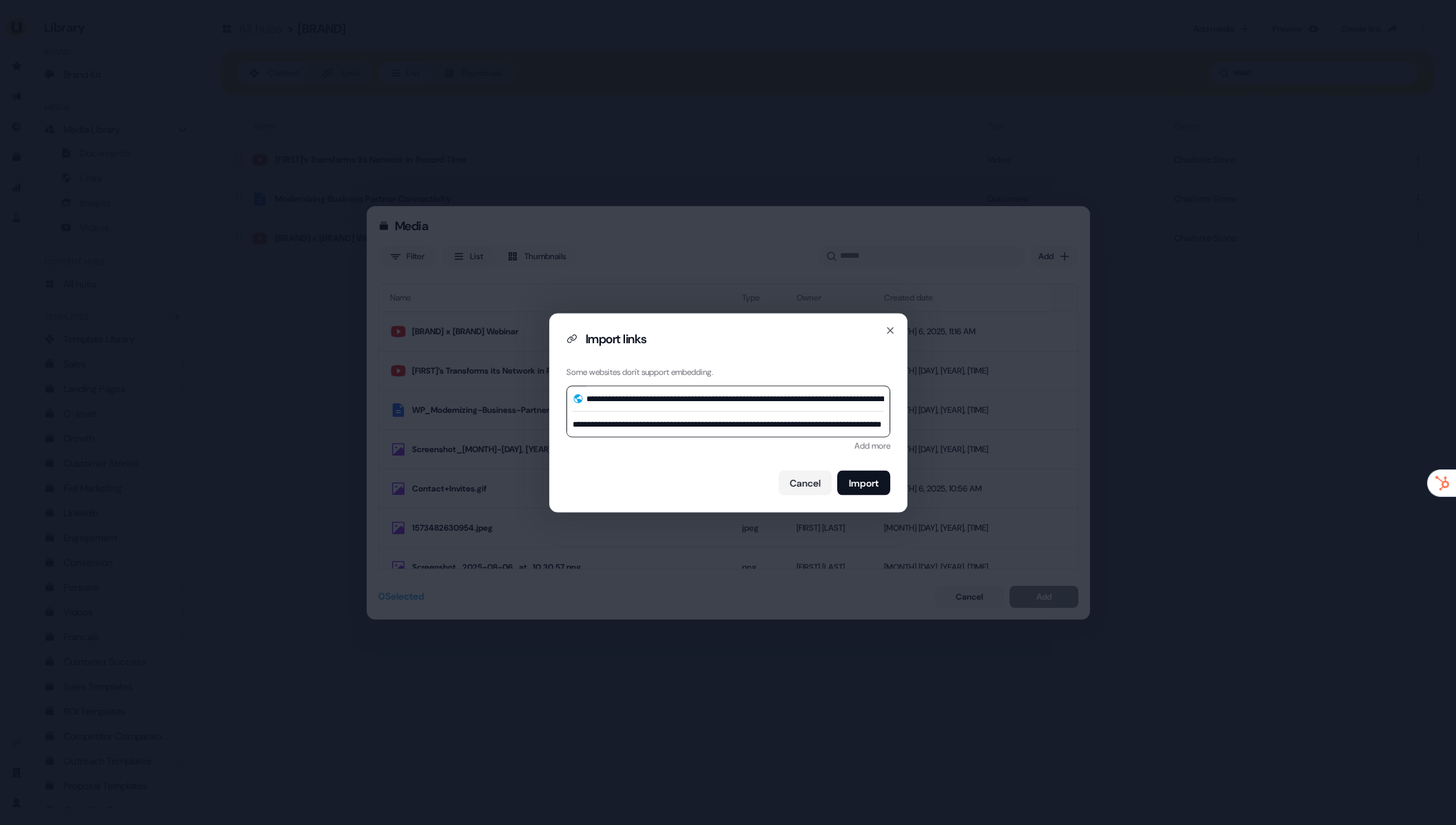 scroll, scrollTop: 0, scrollLeft: 45, axis: horizontal 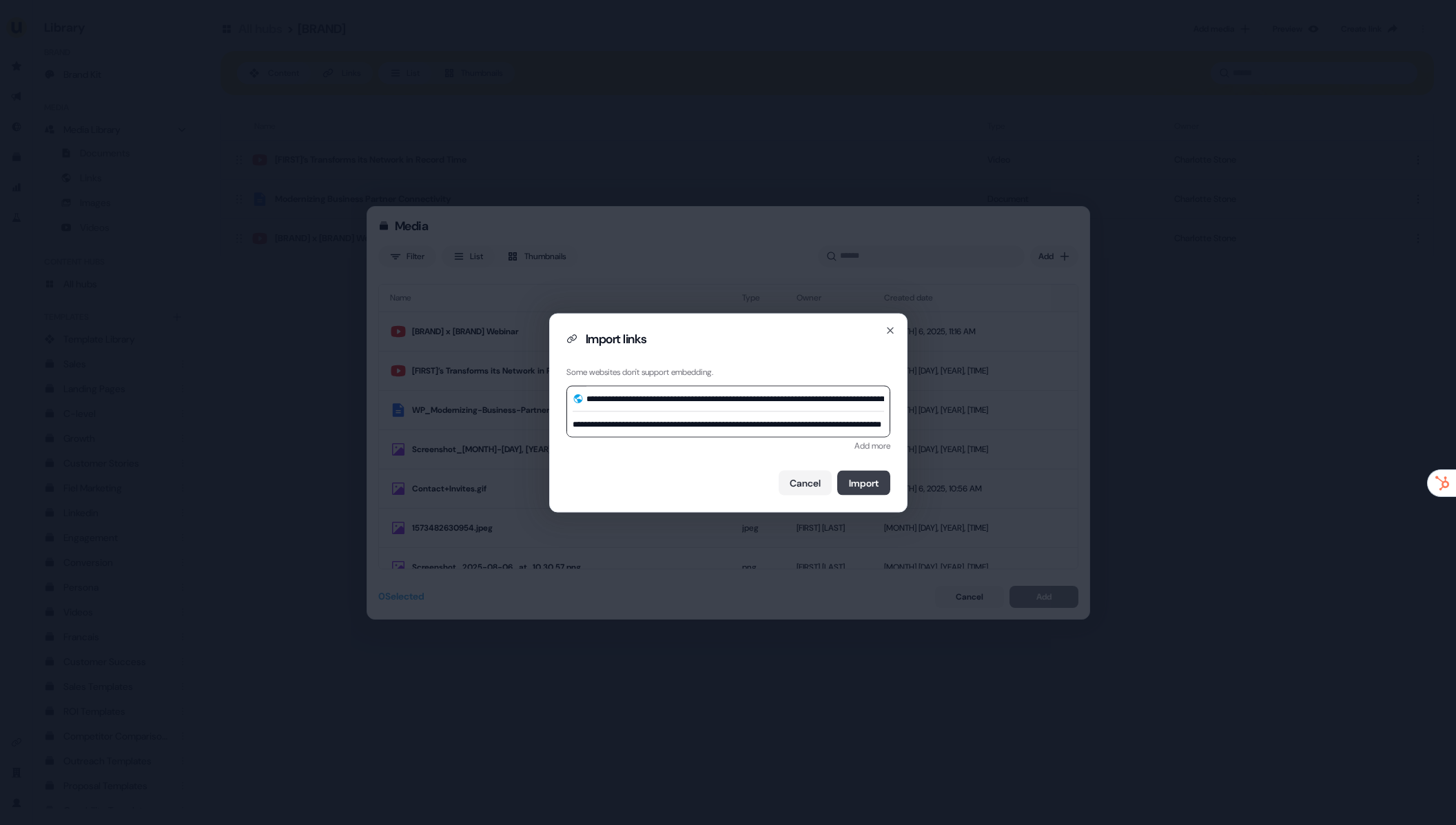 type on "**********" 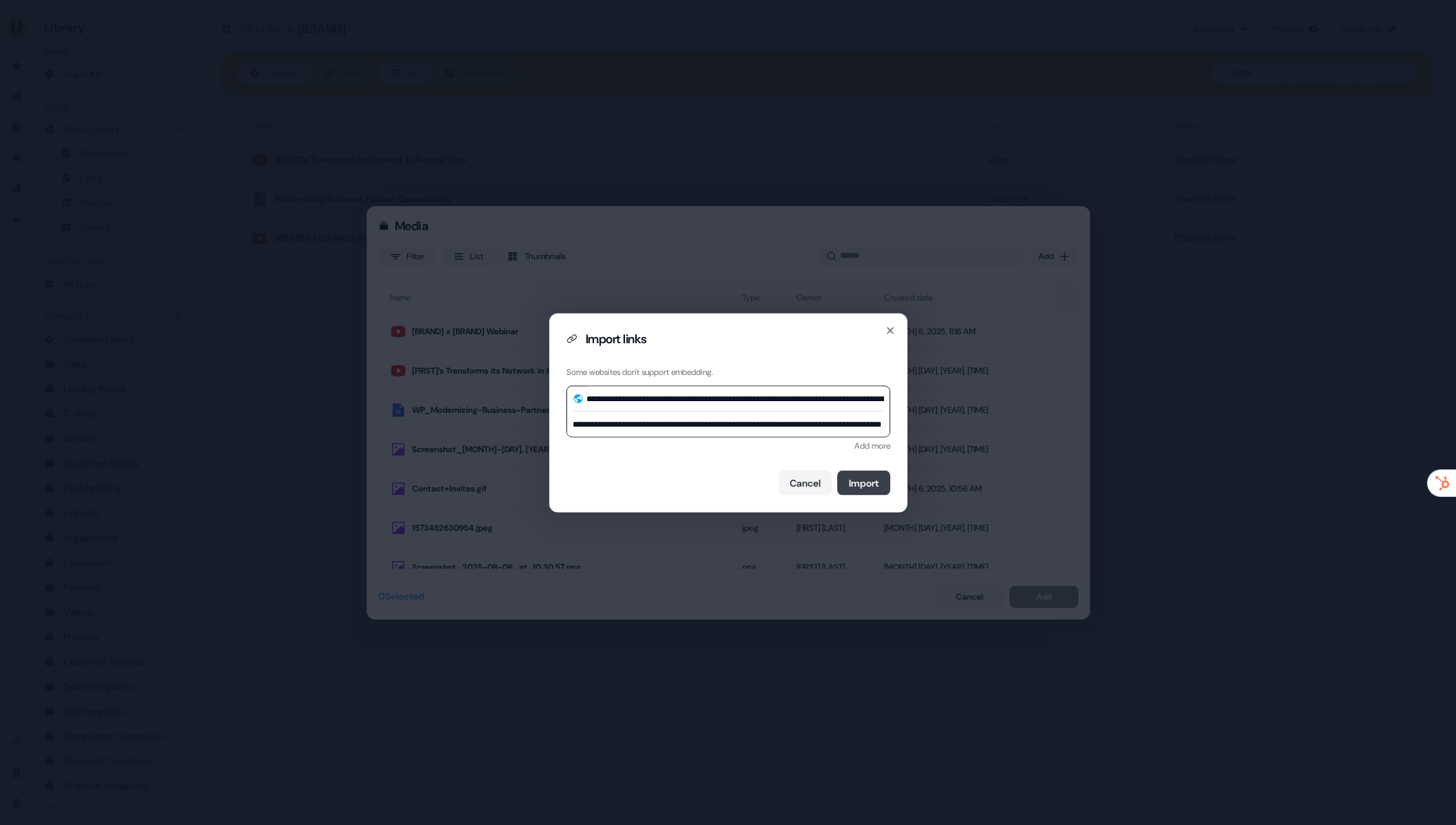 scroll, scrollTop: 0, scrollLeft: 0, axis: both 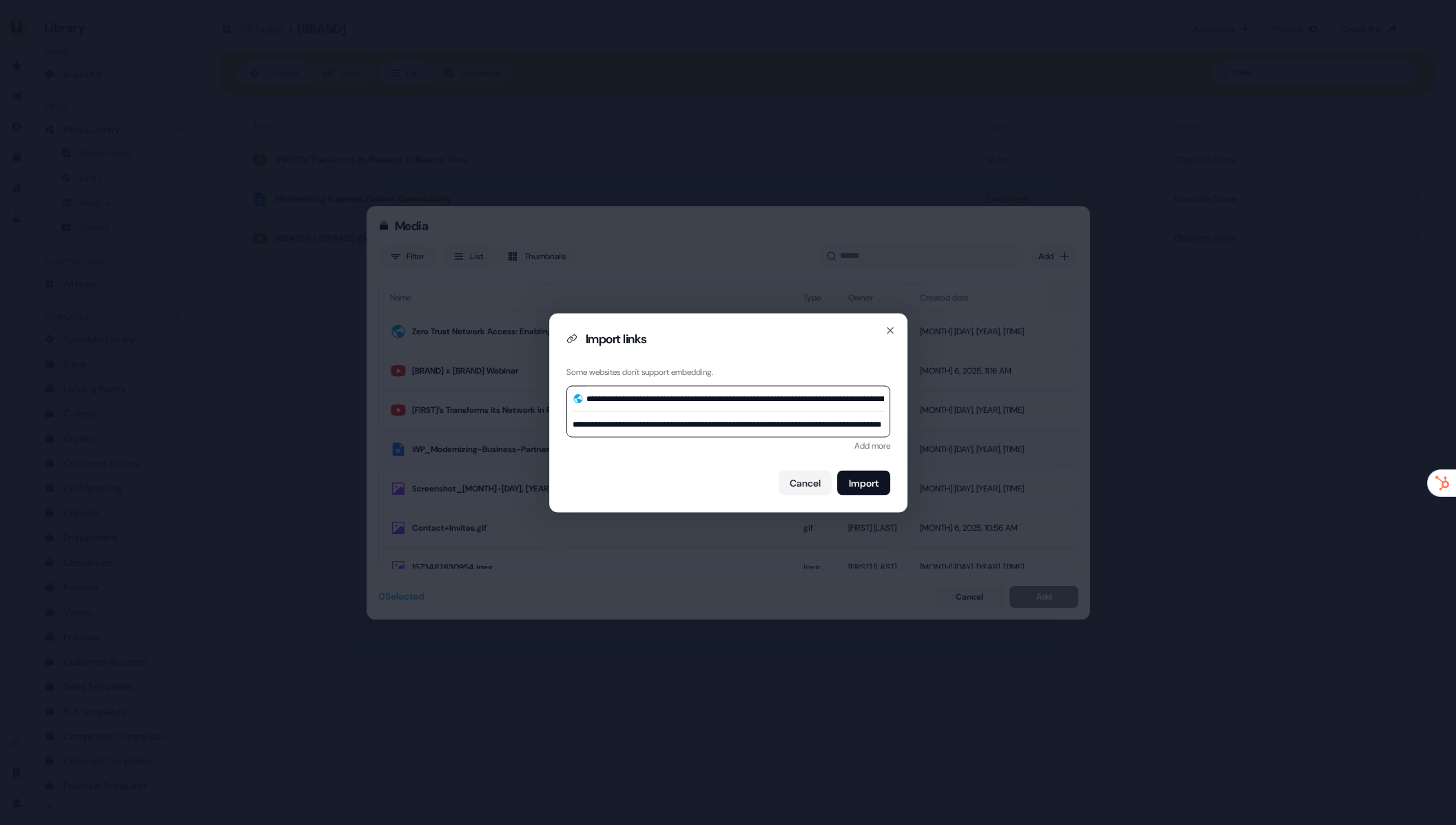 type 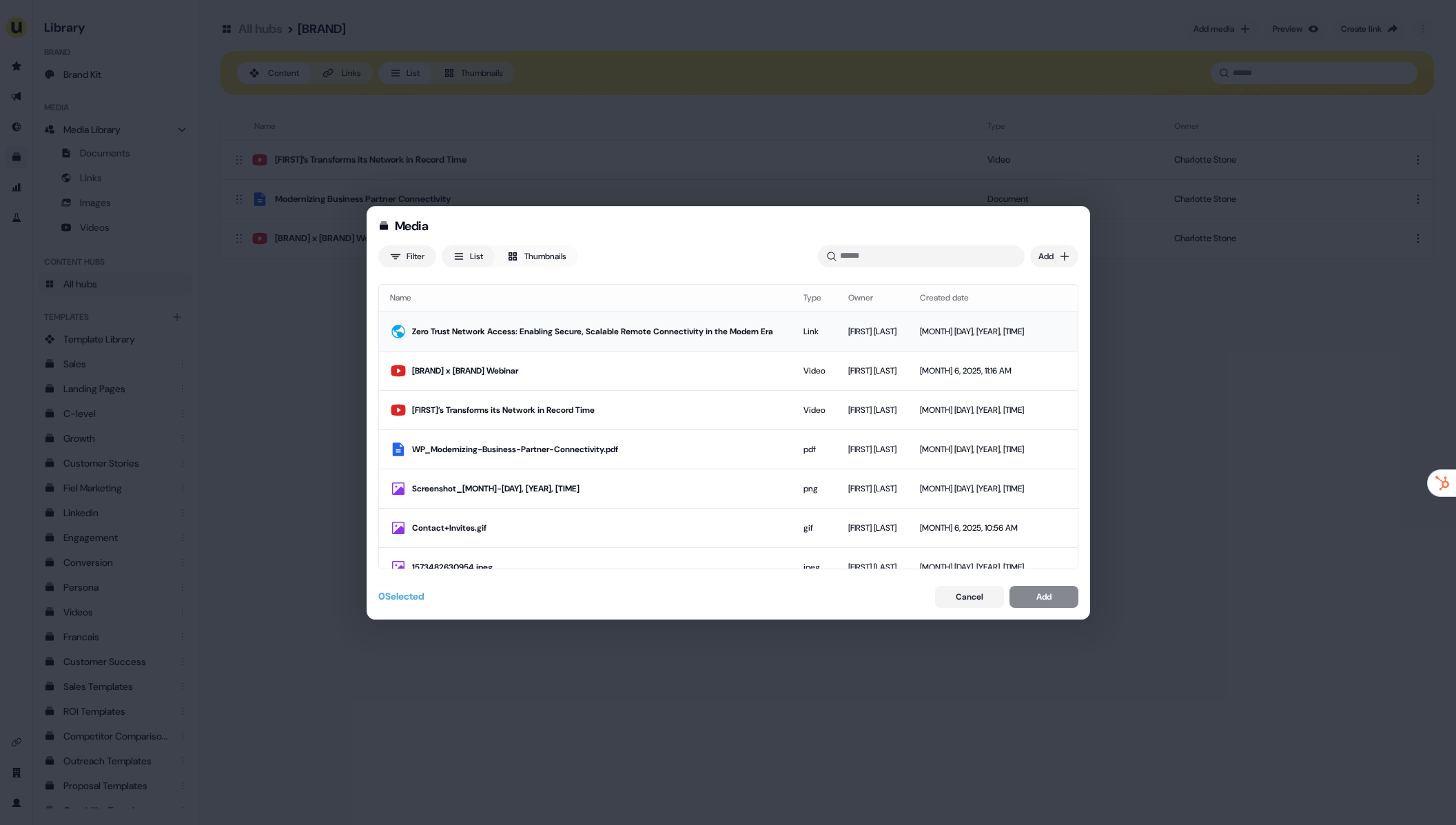 click on "Zero Trust Network Access: Enabling Secure, Scalable Remote Connectivity in the Modern Era" at bounding box center (586, 332) 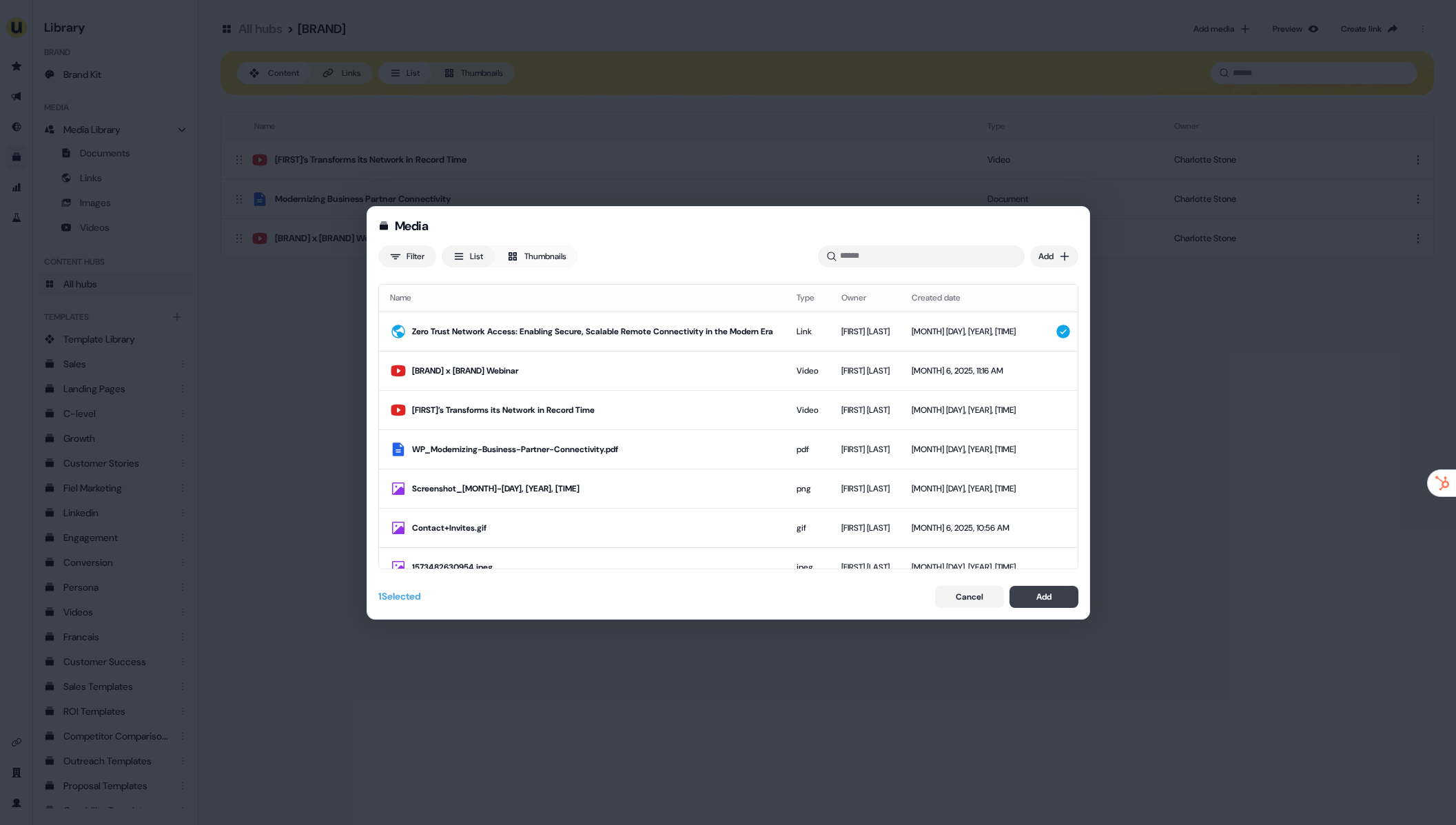 click on "Add" at bounding box center (1044, 597) 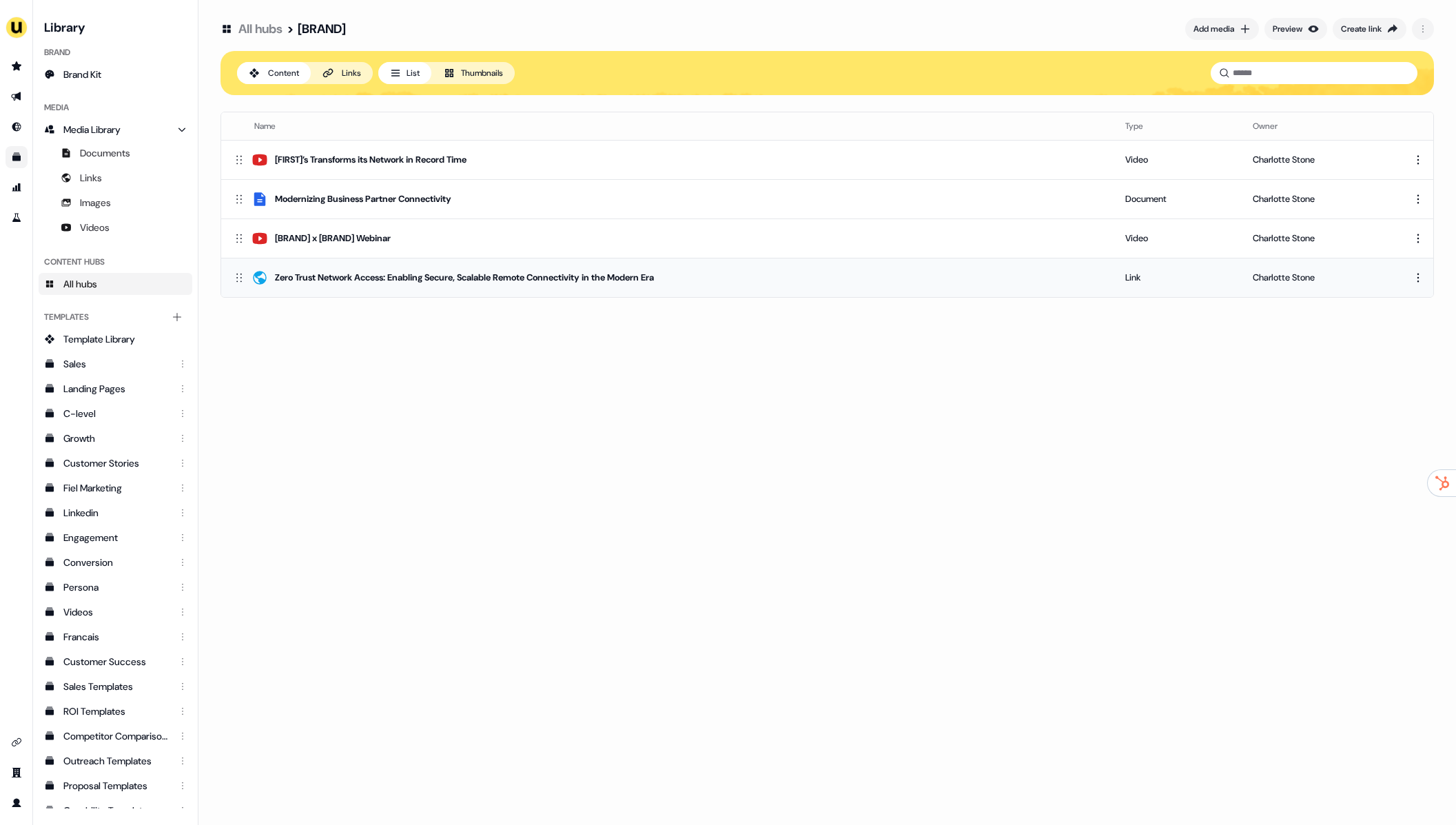 click on "Zero Trust Network Access: Enabling Secure, Scalable Remote Connectivity in the Modern Era" at bounding box center [464, 278] 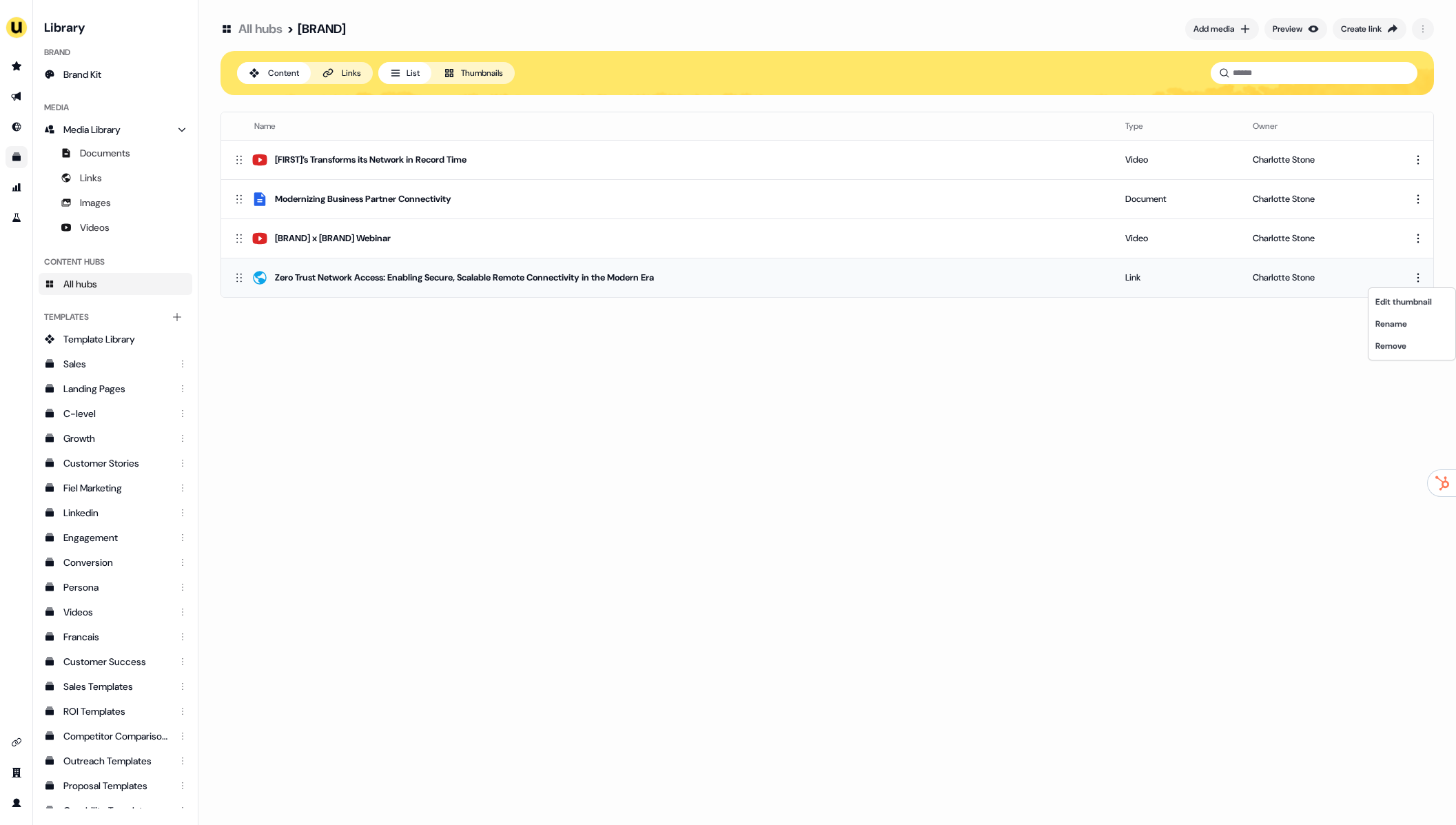click on "For the best experience switch devices to a bigger screen. Go to Userled.io Library Brand Brand Kit Media Media Library Documents Links Images Videos Content Hubs All hubs Templates   Add collection Template Library Sales Landing Pages C-level Growth Customer Stories Fiel Marketing Linkedin Engagement Conversion Persona Videos Francais Customer Success Sales Templates  ROI Templates Competitor Comparisons Outreach Templates Proposal Templates Capability Templates C-Suite Value Templates CS samples Templates for Customers - Sales Play templates (Sales) All hubs > Alkira Add media Preview Create link Content Links List Thumbnails Name Type Owner Michaels’ Transforms its Network in Record Time Video Charlotte   Stone Modernizing Business Partner Connectivity Document Charlotte   Stone Nemertes x Alkira Webinar Video Charlotte   Stone Zero Trust Network Access: Enabling Secure, Scalable Remote Connectivity in the Modern Era Link Charlotte   Stone Edit thumbnail Rename Remove" at bounding box center [728, 412] 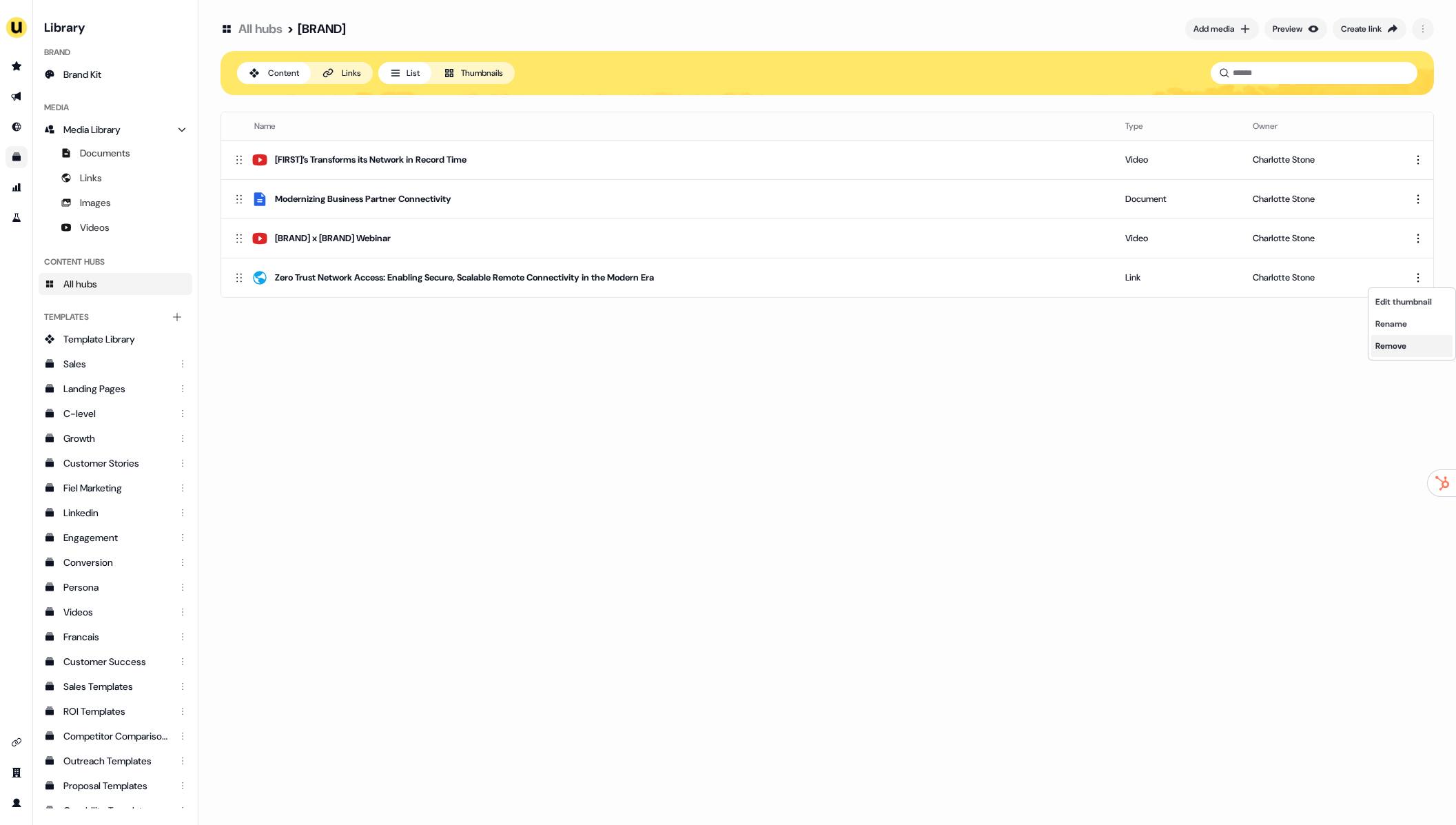 click on "Remove" at bounding box center (1412, 346) 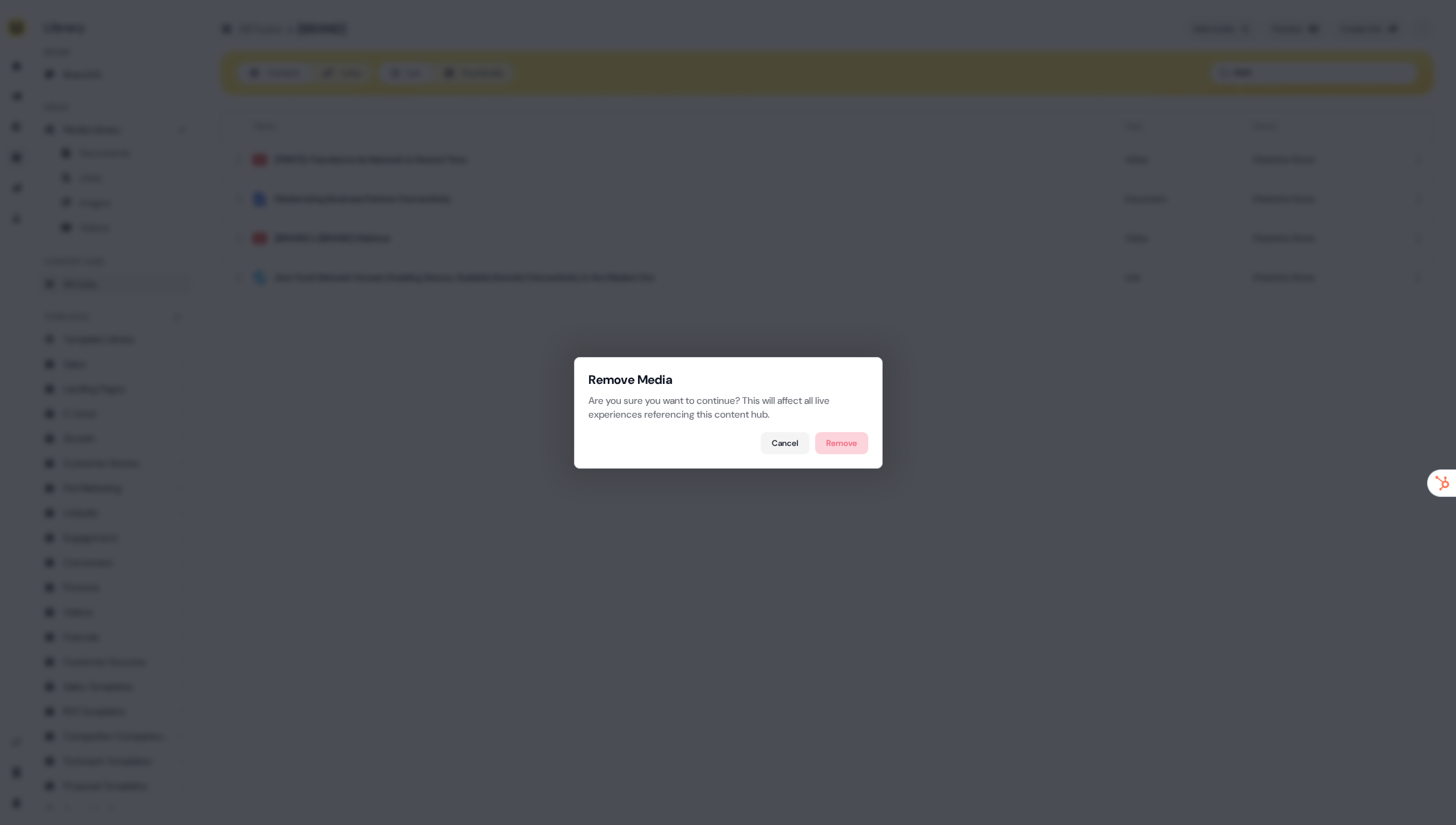 click on "Remove" at bounding box center [841, 443] 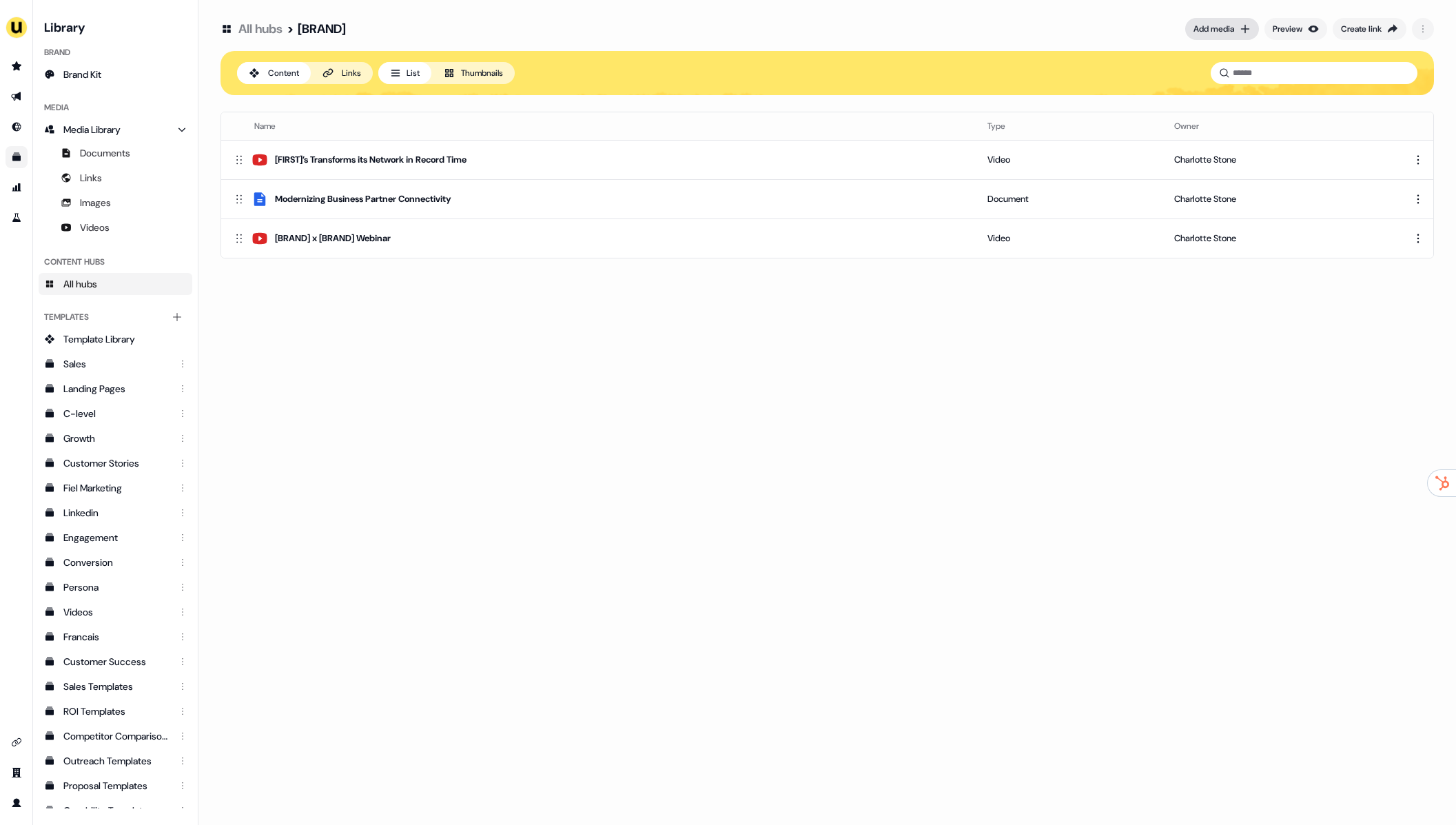 click on "Add media" at bounding box center [1213, 29] 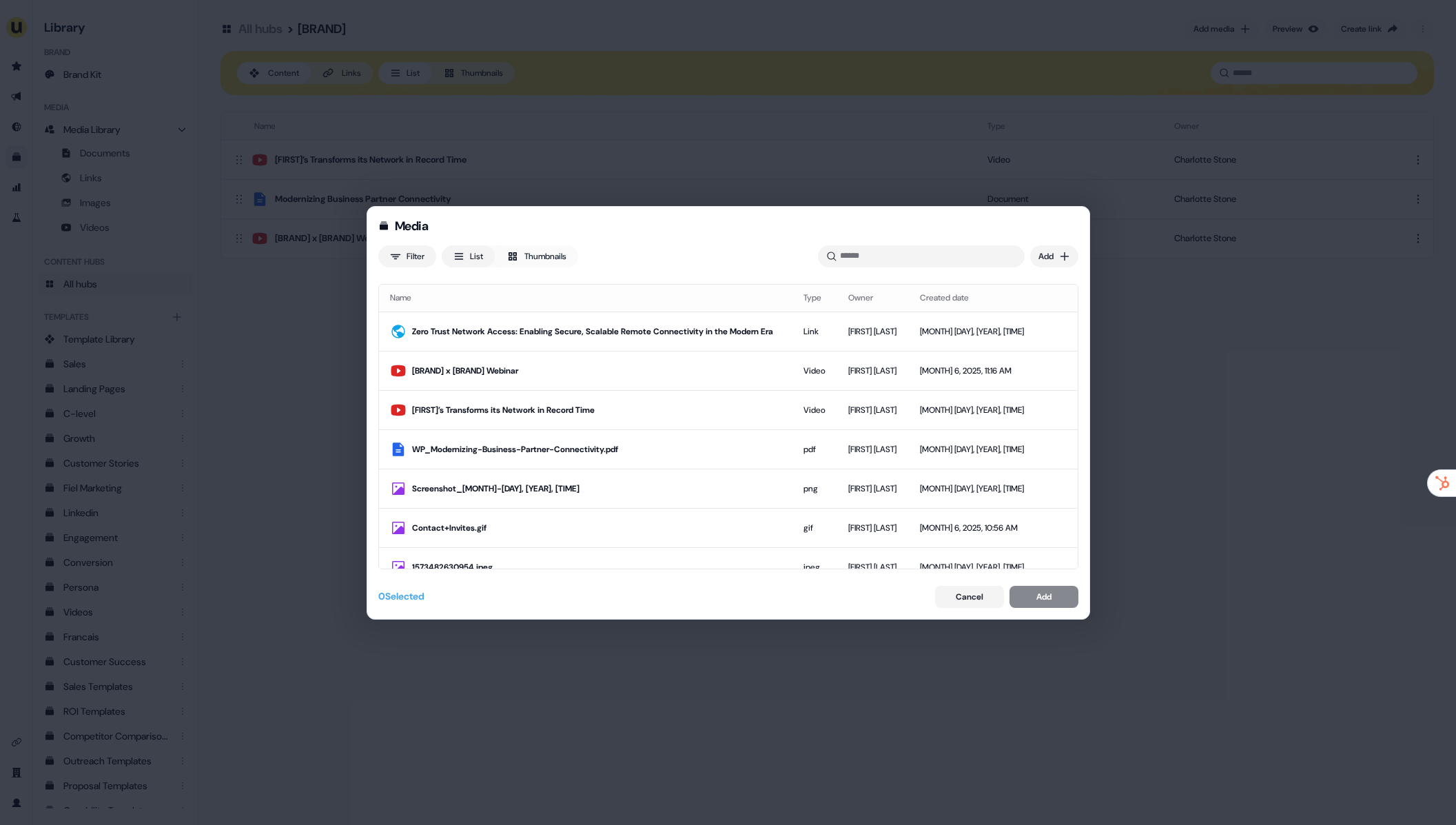 click on "Media Filter List Thumbnails Uploaded Add Name Type Owner Created date Zero Trust Network Access: Enabling Secure, Scalable Remote Connectivity in the Modern Era Link Charlotte Stone Aug 6, 2025, 11:18 AM Nemertes x Alkira Webinar Video Charlotte Stone Aug 6, 2025, 11:16 AM Michaels’ Transforms its Network in Record Time Video Charlotte Stone Aug 6, 2025, 11:15 AM WP_Modernizing-Business-Partner-Connectivity.pdf pdf Charlotte Stone Aug 6, 2025, 11:14 AM Screenshot_2025-08-06_at_11.07.08.png png Charlotte Stone Aug 6, 2025, 11:07 AM Contact+Invites.gif gif Aaron Carpenter Aug 6, 2025, 10:56 AM 1573482630954.jpeg jpeg Charlotte Stone Aug 6, 2025, 10:36 AM Screenshot_2025-08-06_at_10.30.57.png png Charlotte Stone Aug 6, 2025, 10:31 AM 1663780564811.jpeg jpeg Charlotte Stone Aug 6, 2025, 10:23 AM Screenshot_2025-08-06_at_10.21.58.png png Charlotte Stone Aug 6, 2025, 10:22 AM Screenshot_2025-08-06_at_10.21.58.png png Charlotte Stone Aug 6, 2025, 10:22 AM Screenshot_2025-08-06_at_10.20.08.png png Charlotte Stone" at bounding box center [728, 412] 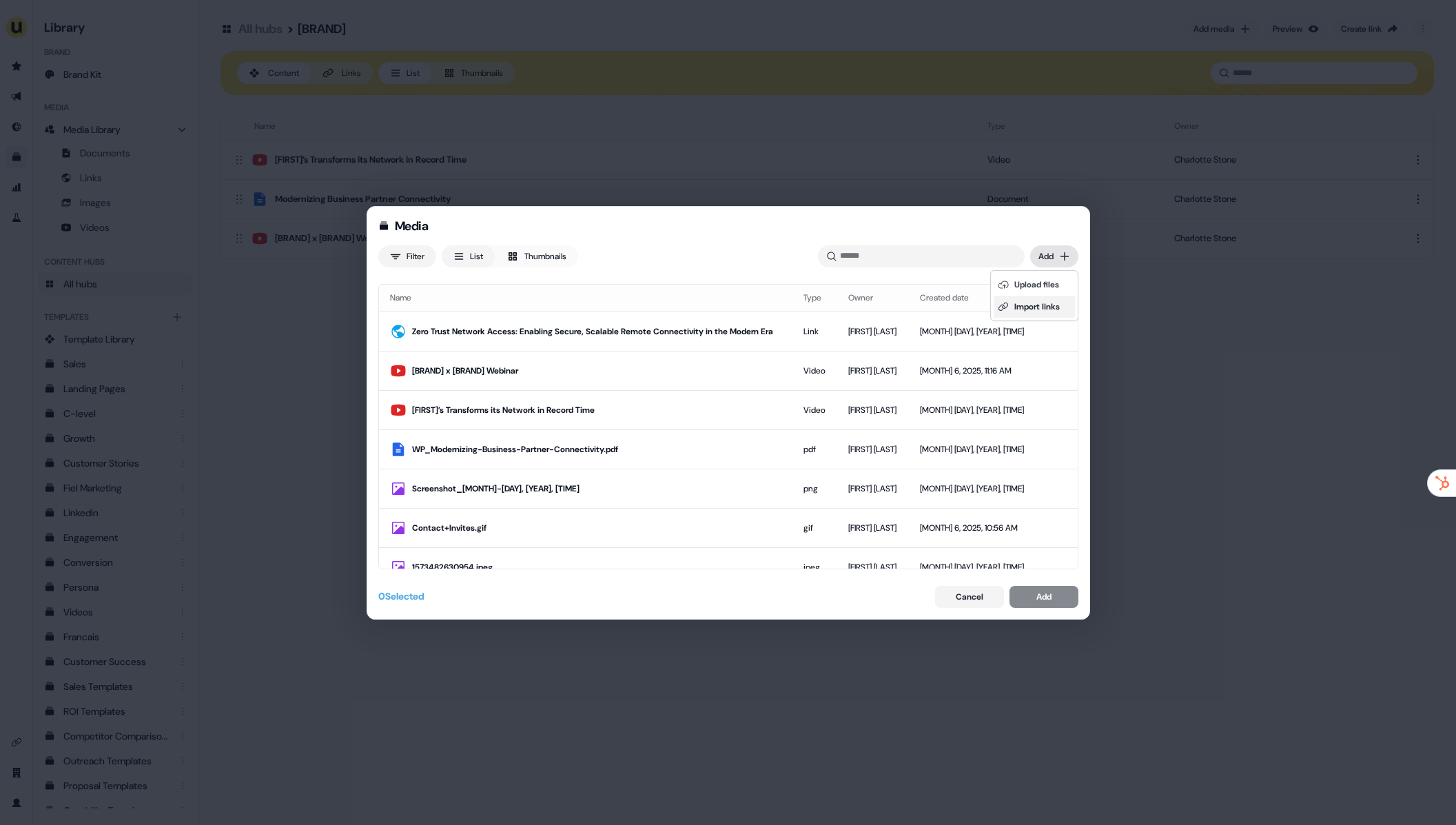 click on "Import links" at bounding box center [1034, 307] 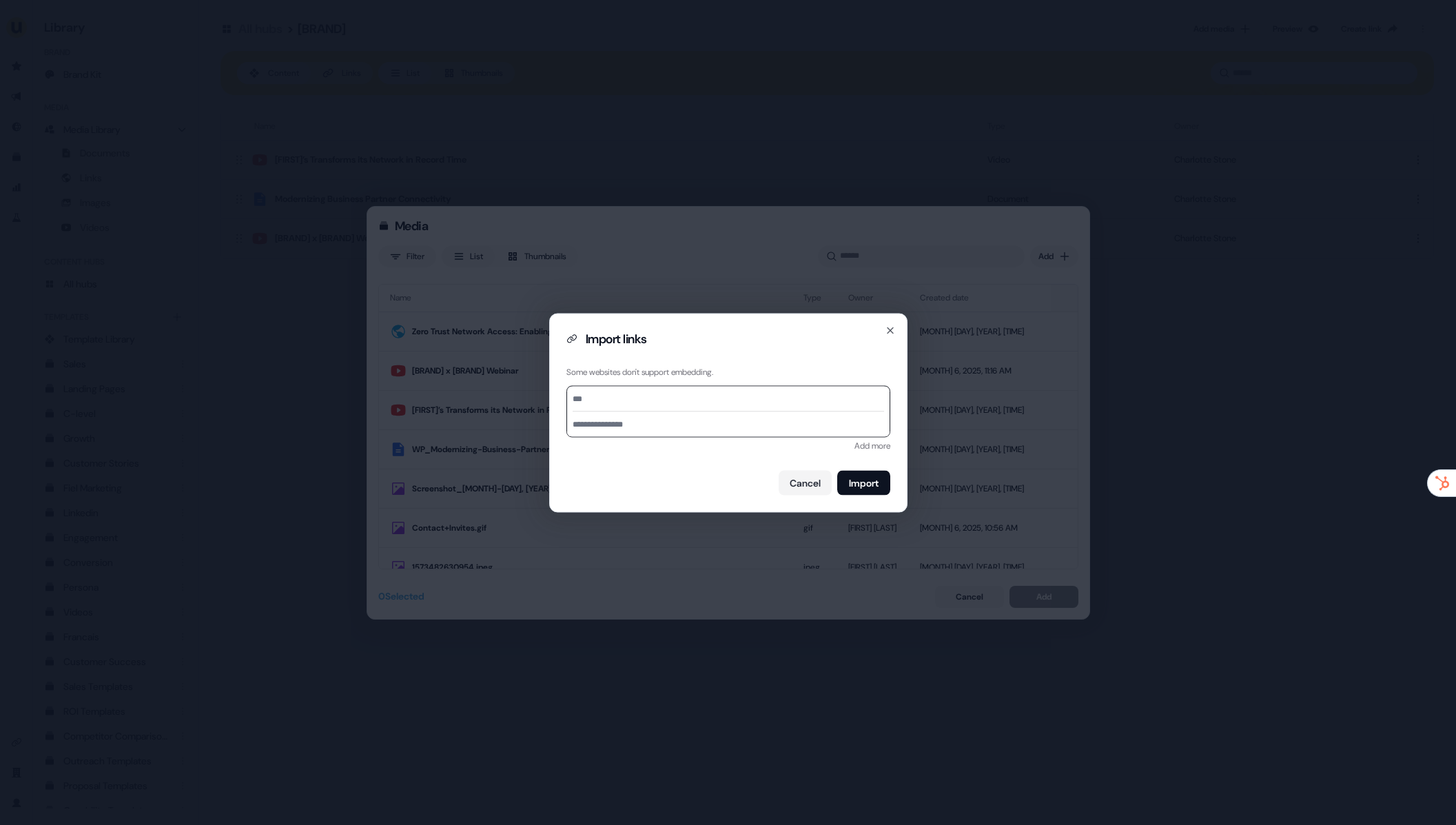 click on "Import links Some websites don't support embedding. Add more Cancel Import" at bounding box center (728, 412) 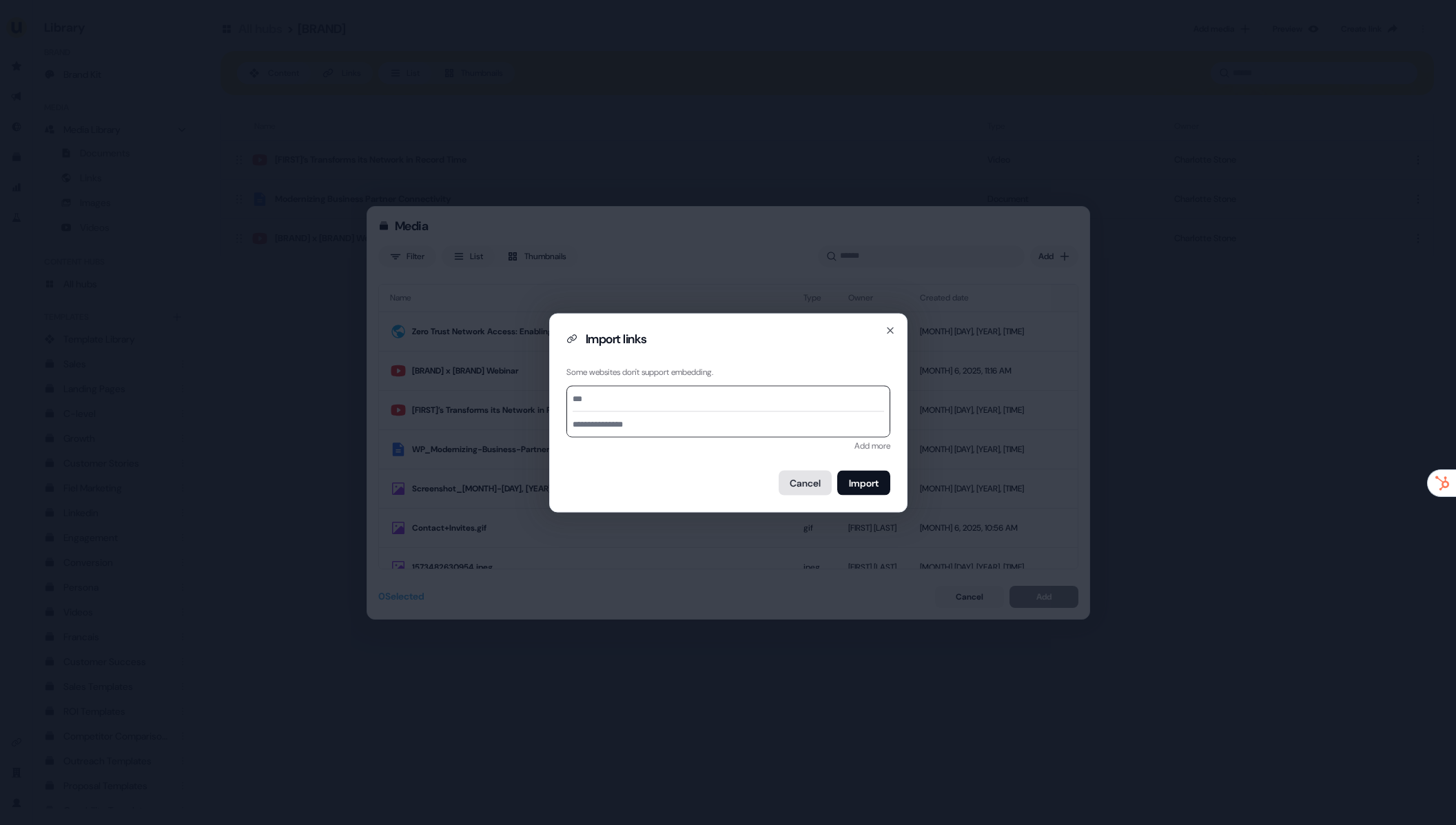 click on "Cancel" at bounding box center [805, 482] 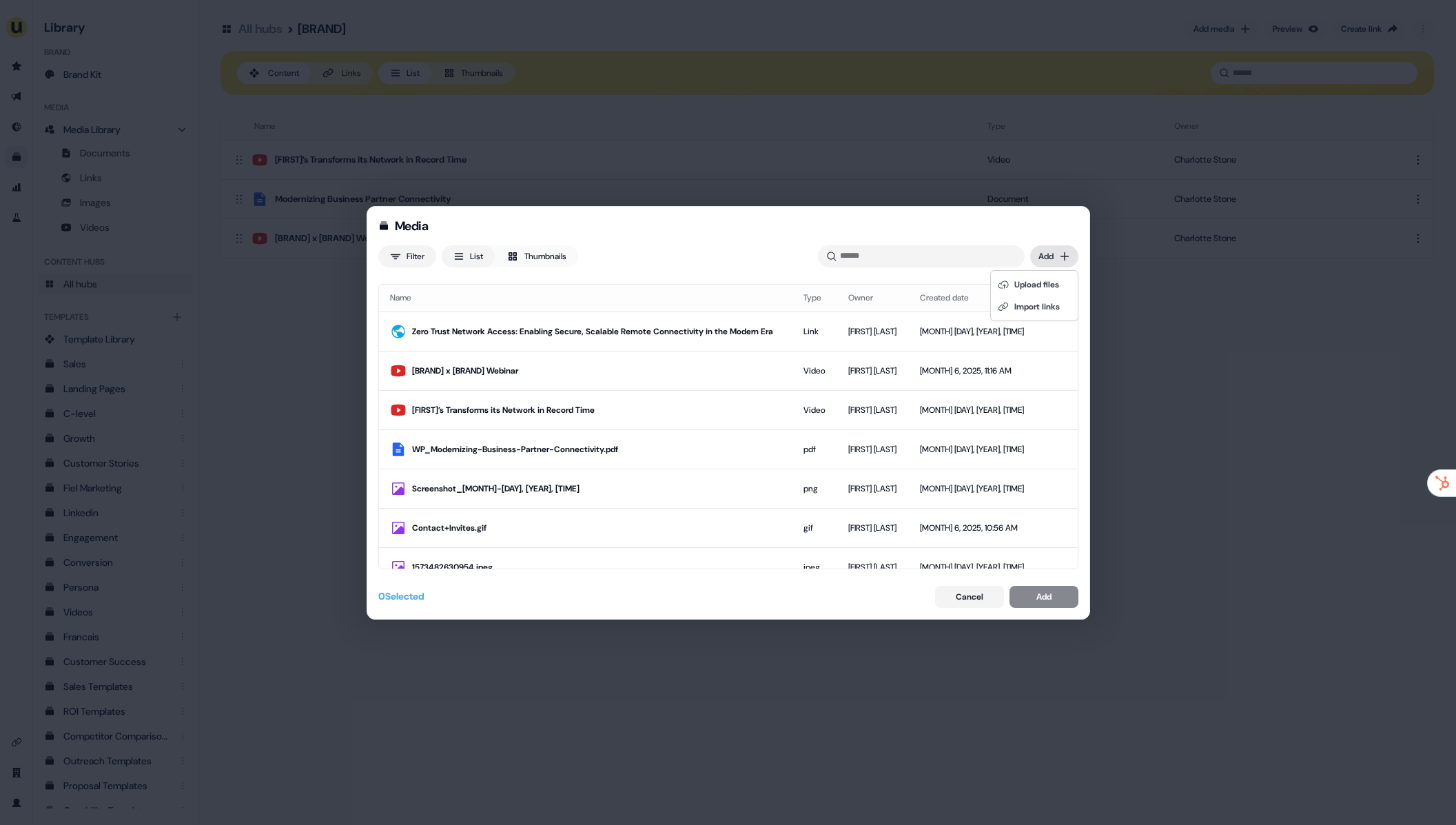 click on "Media Filter List Thumbnails Uploaded Add Name Type Owner Created date Zero Trust Network Access: Enabling Secure, Scalable Remote Connectivity in the Modern Era Link Charlotte Stone Aug 6, 2025, 11:18 AM Nemertes x Alkira Webinar Video Charlotte Stone Aug 6, 2025, 11:16 AM Michaels’ Transforms its Network in Record Time Video Charlotte Stone Aug 6, 2025, 11:15 AM WP_Modernizing-Business-Partner-Connectivity.pdf pdf Charlotte Stone Aug 6, 2025, 11:14 AM Screenshot_2025-08-06_at_11.07.08.png png Charlotte Stone Aug 6, 2025, 11:07 AM Contact+Invites.gif gif Aaron Carpenter Aug 6, 2025, 10:56 AM 1573482630954.jpeg jpeg Charlotte Stone Aug 6, 2025, 10:36 AM Screenshot_2025-08-06_at_10.30.57.png png Charlotte Stone Aug 6, 2025, 10:31 AM 1663780564811.jpeg jpeg Charlotte Stone Aug 6, 2025, 10:23 AM Screenshot_2025-08-06_at_10.21.58.png png Charlotte Stone Aug 6, 2025, 10:22 AM Screenshot_2025-08-06_at_10.21.58.png png Charlotte Stone Aug 6, 2025, 10:22 AM Screenshot_2025-08-06_at_10.20.08.png png Charlotte Stone" at bounding box center [728, 412] 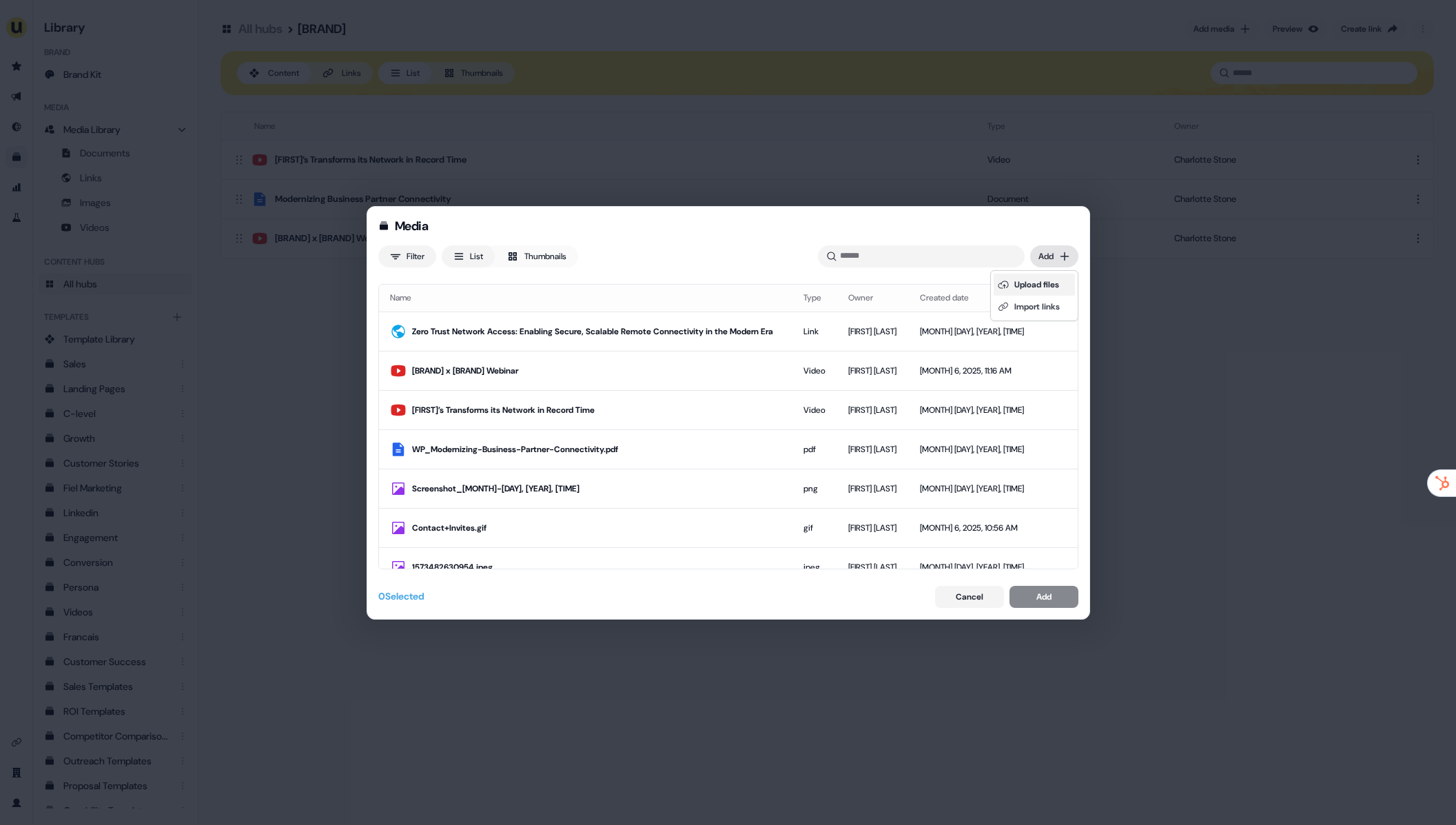 click on "Upload files" at bounding box center (1034, 285) 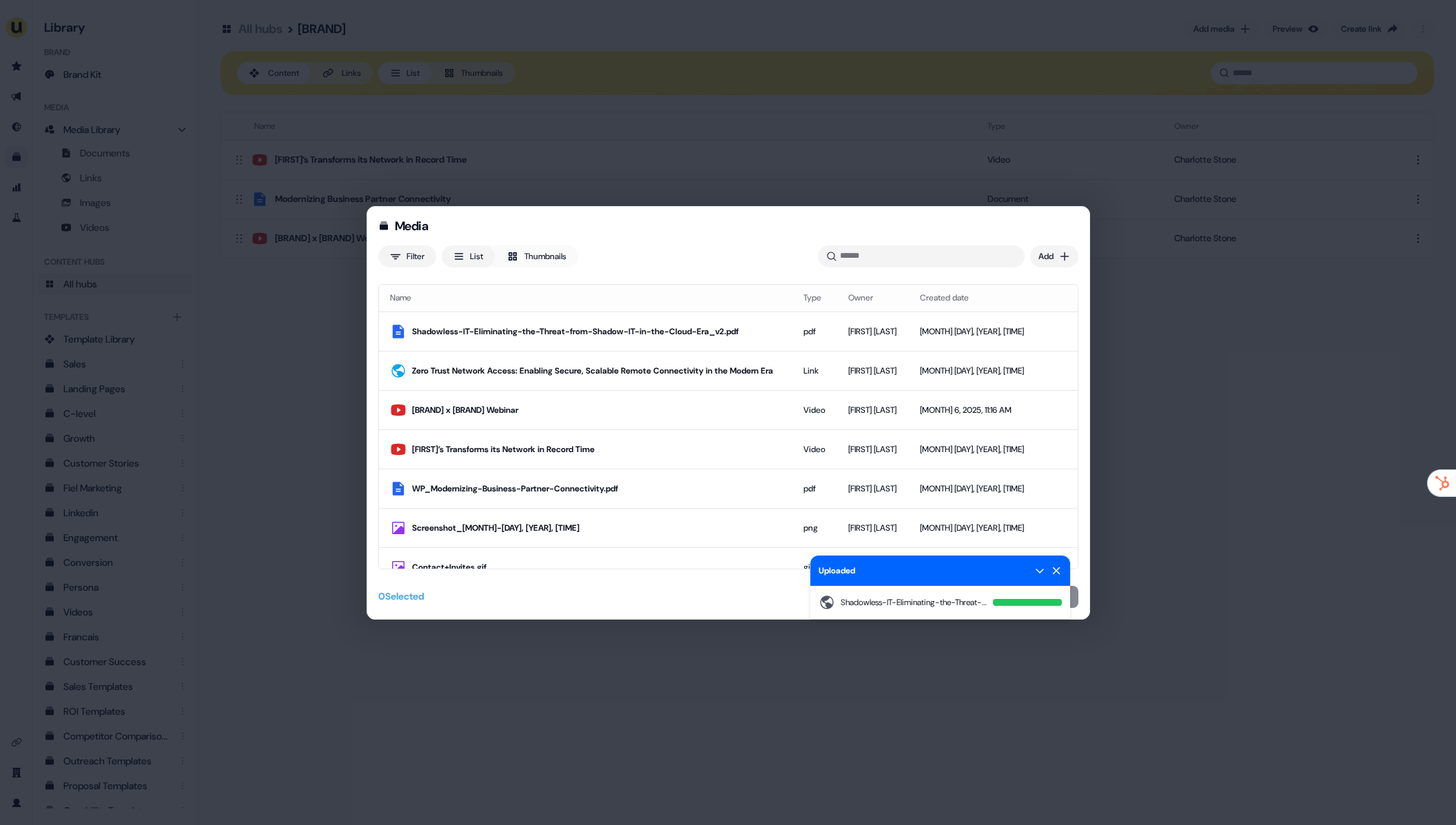 click 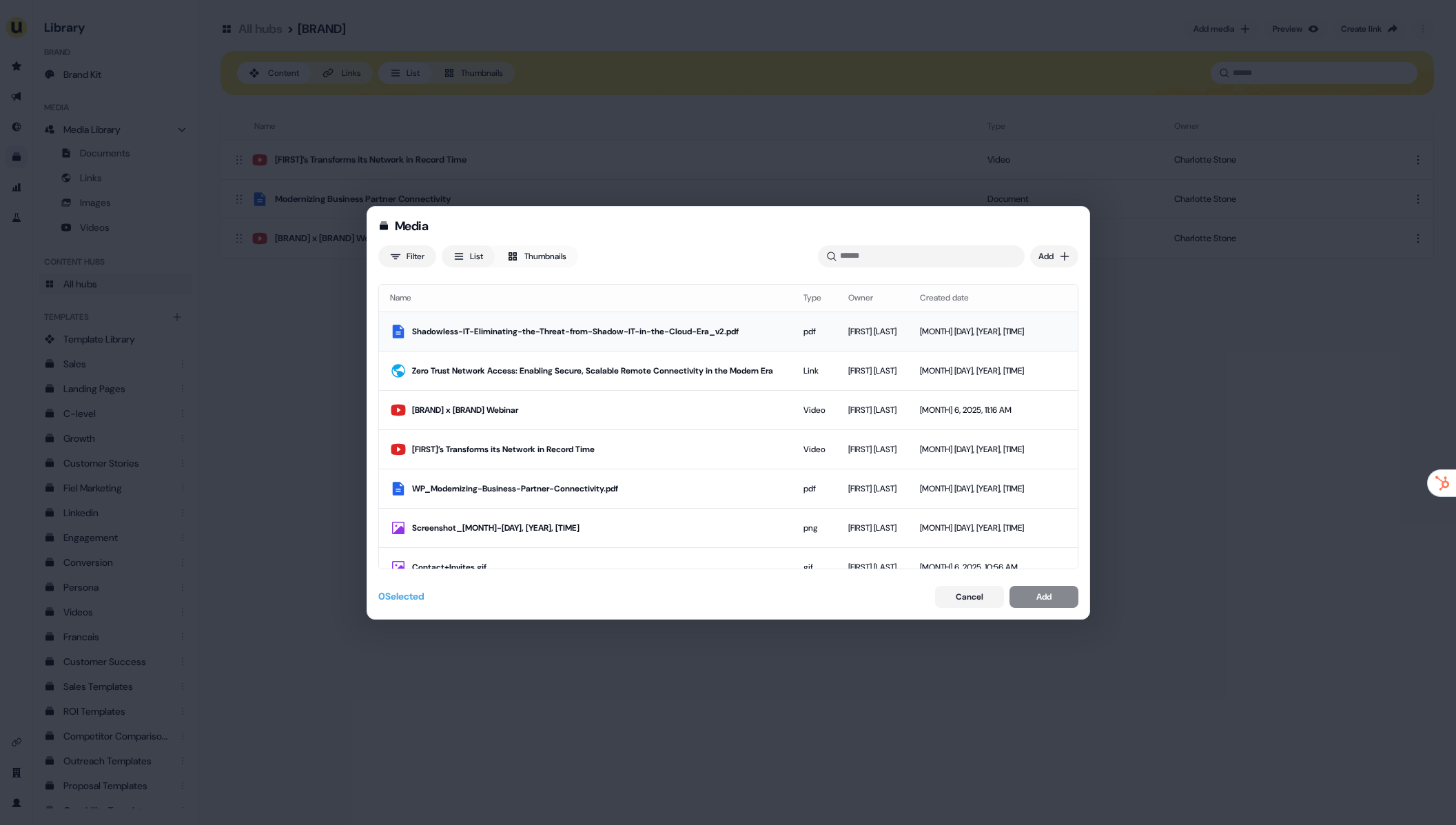 click on "Shadowless-IT-Eliminating-the-Threat-from-Shadow-IT-in-the-Cloud-Era_v2.pdf" at bounding box center [597, 332] 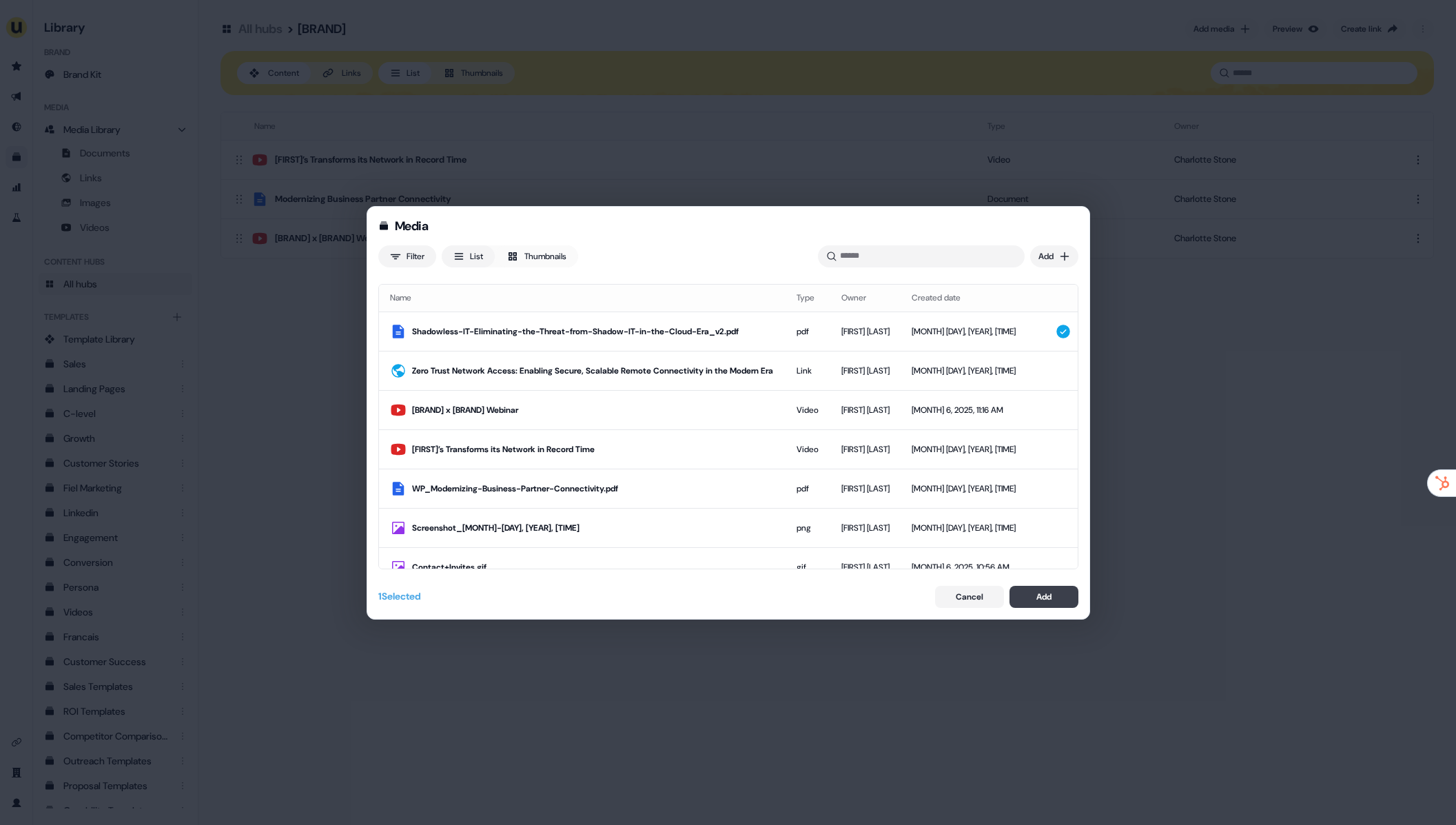 click on "Add" at bounding box center [1044, 597] 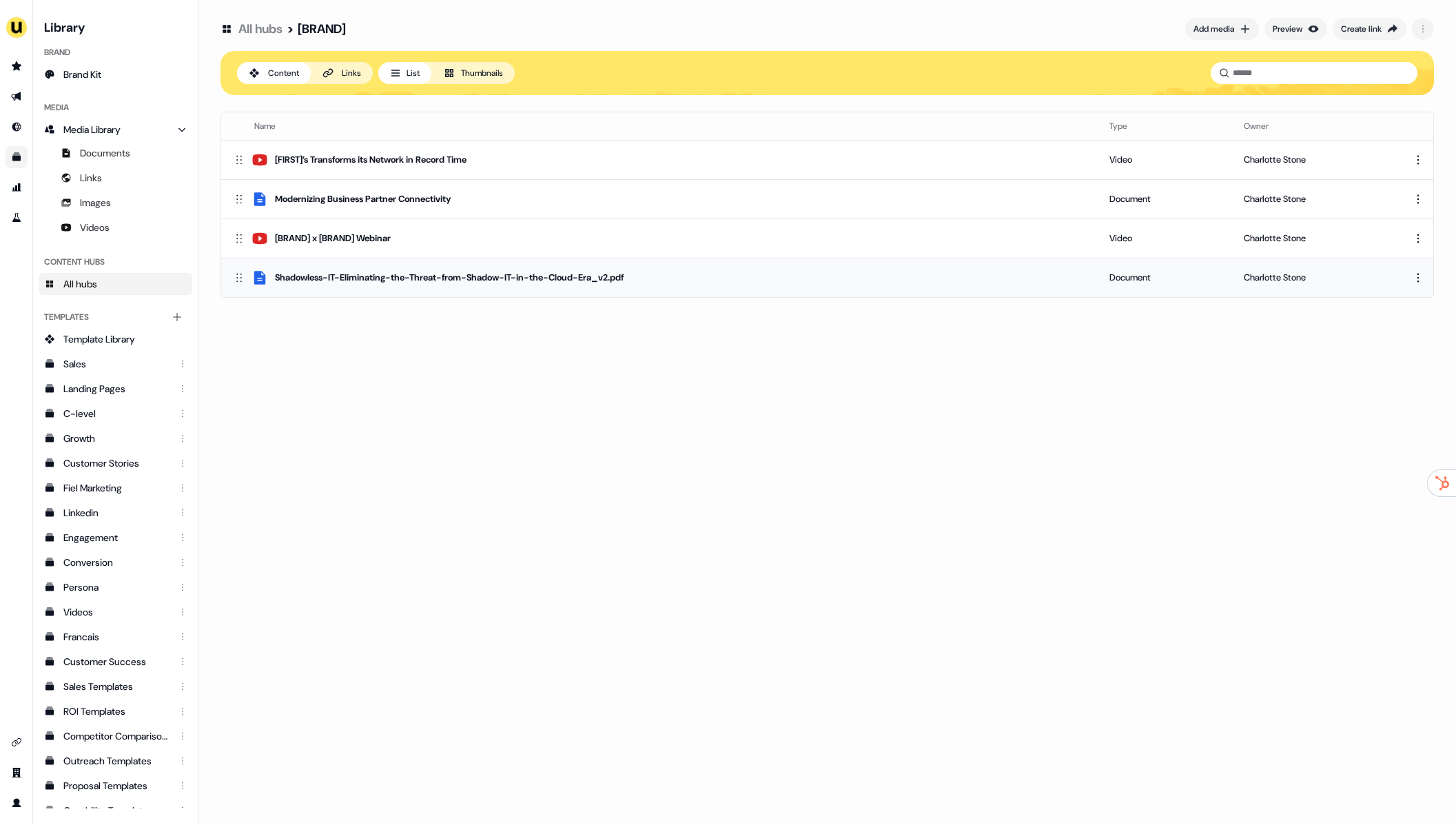 click on "For the best experience switch devices to a bigger screen. Go to Userled.io Library Brand Brand Kit Media Media Library Documents Links Images Videos Content Hubs All hubs Templates   Add collection Template Library Sales Landing Pages C-level Growth Customer Stories Fiel Marketing Linkedin Engagement Conversion Persona Videos Francais Customer Success Sales Templates  ROI Templates Competitor Comparisons Outreach Templates Proposal Templates Capability Templates C-Suite Value Templates CS samples Templates for Customers - Sales Play templates (Sales) All hubs > Alkira Add media Preview Create link Content Links List Thumbnails Name Type Owner Michaels’ Transforms its Network in Record Time Video Charlotte   Stone Modernizing Business Partner Connectivity Document Charlotte   Stone Nemertes x Alkira Webinar Video Charlotte   Stone Shadowless-IT-Eliminating-the-Threat-from-Shadow-IT-in-the-Cloud-Era_v2.pdf Document Charlotte   Stone" at bounding box center [728, 412] 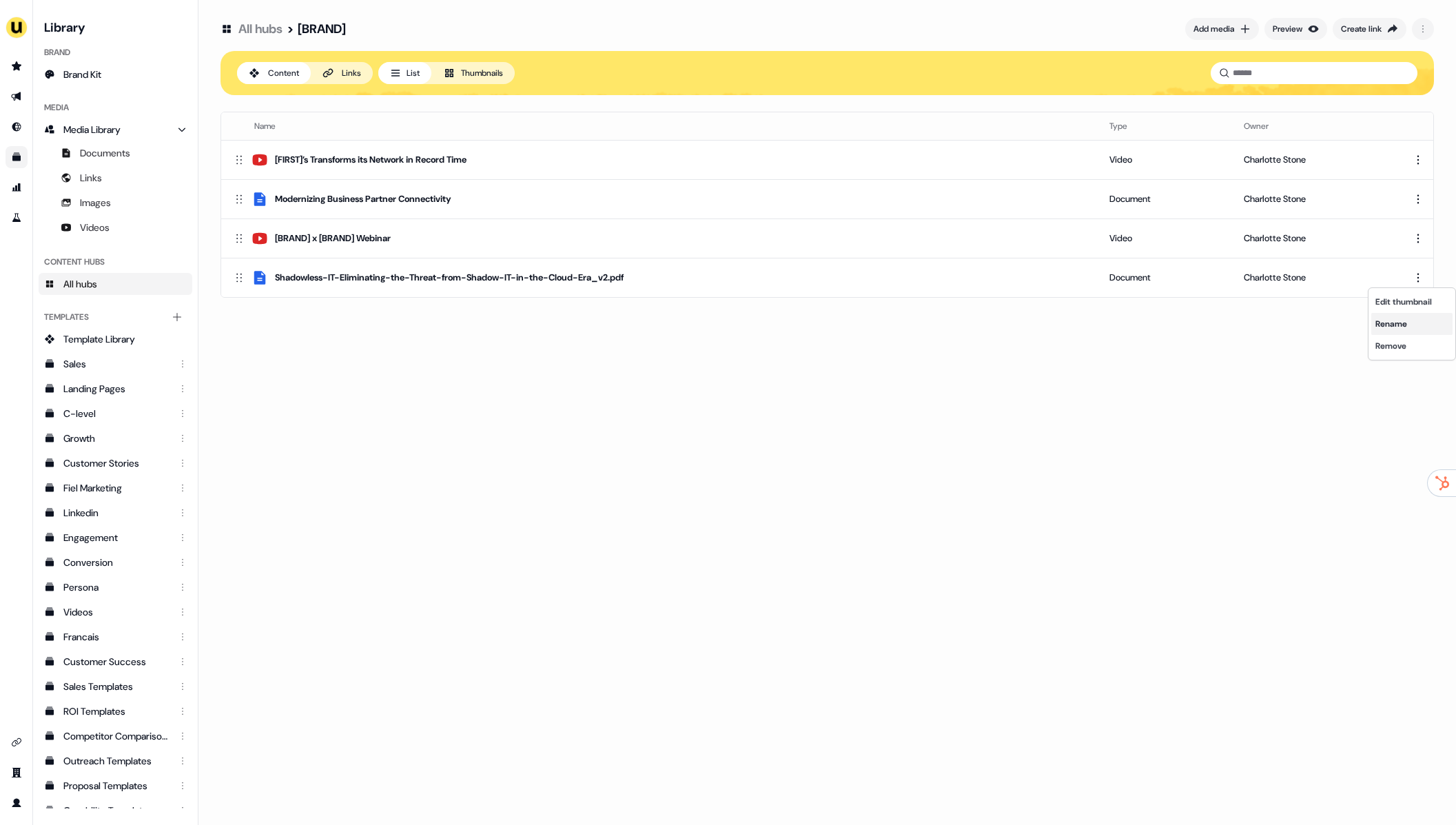 click on "Rename" at bounding box center [1412, 324] 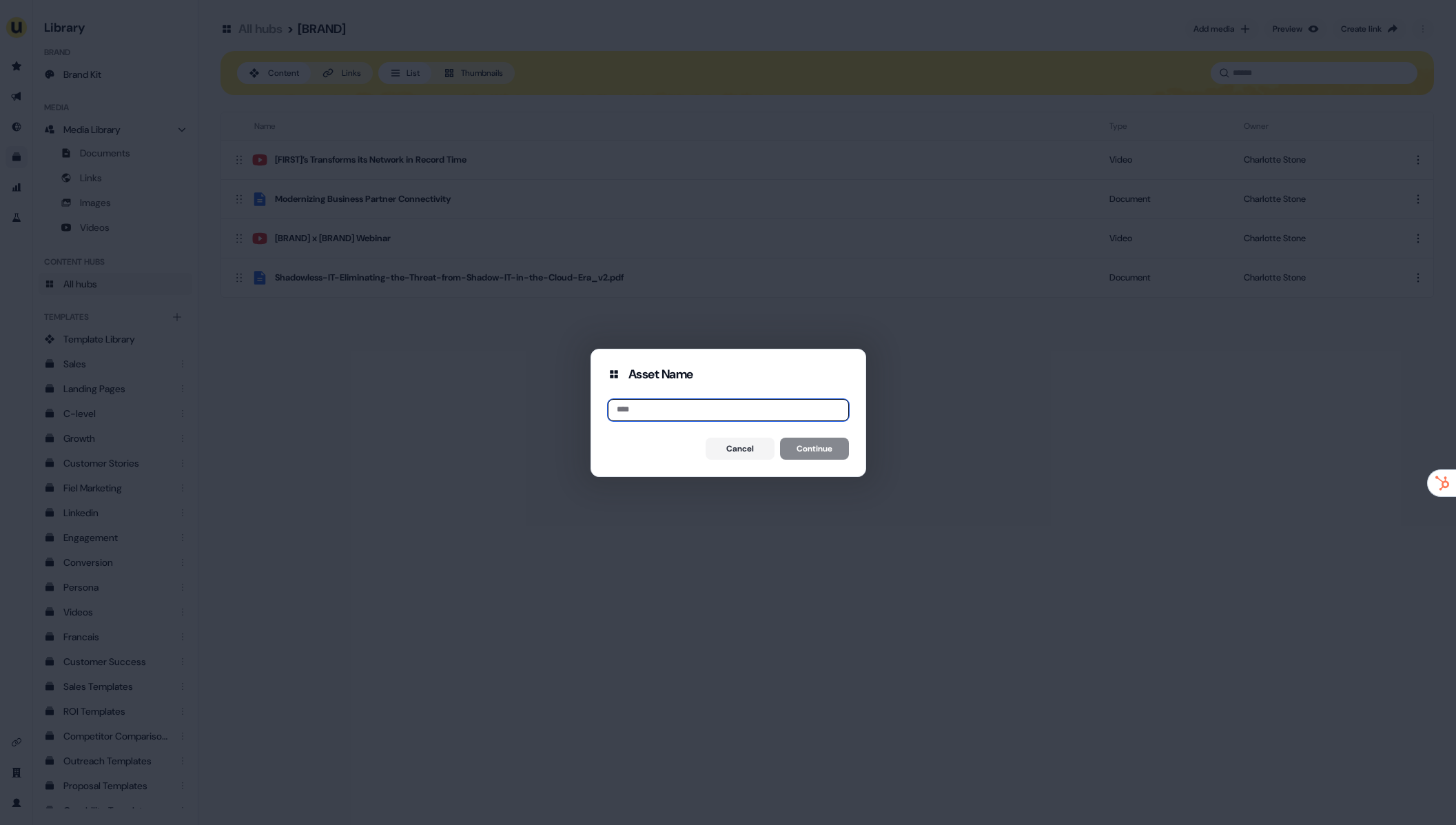 paste on "**********" 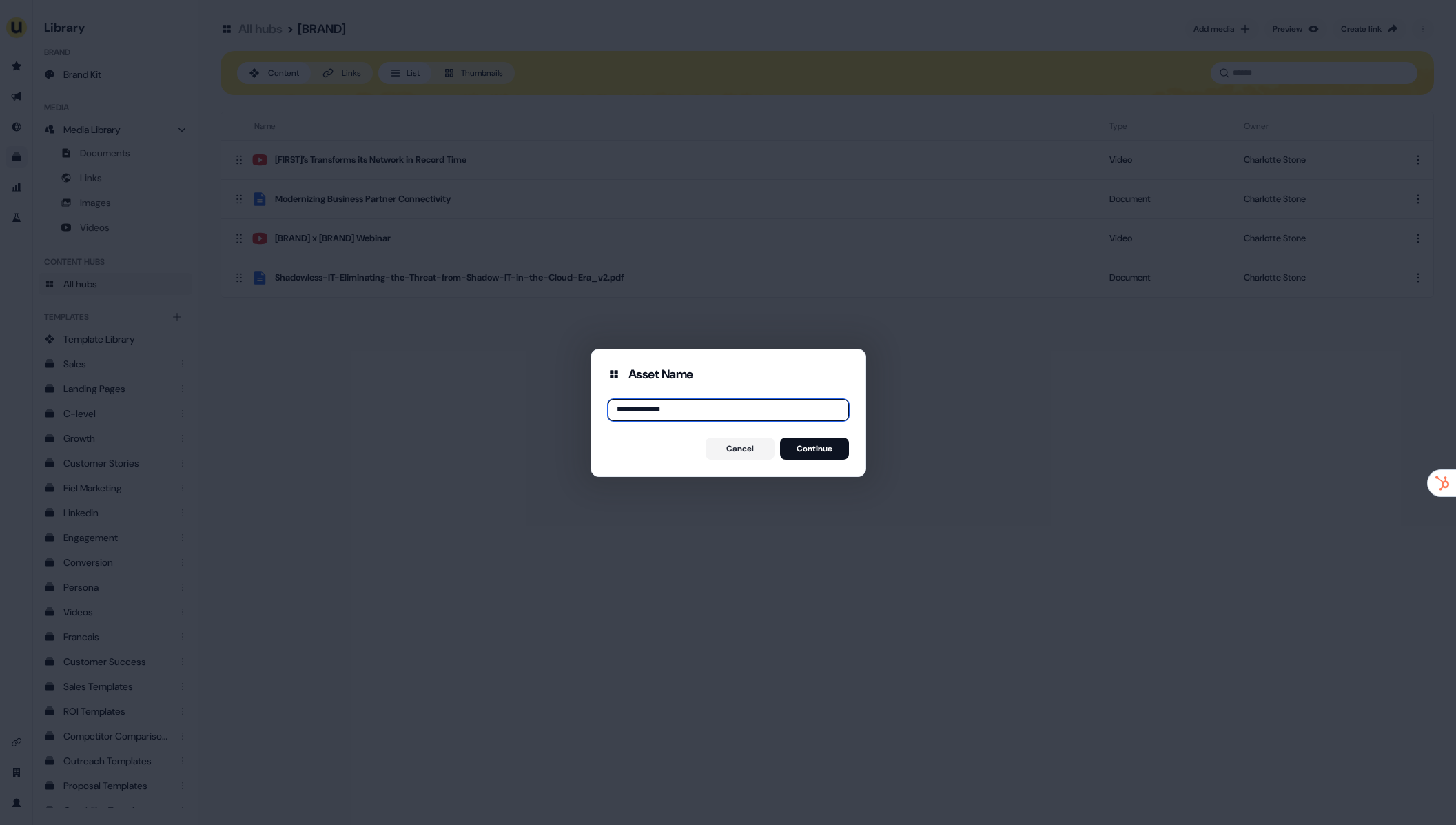 type on "**********" 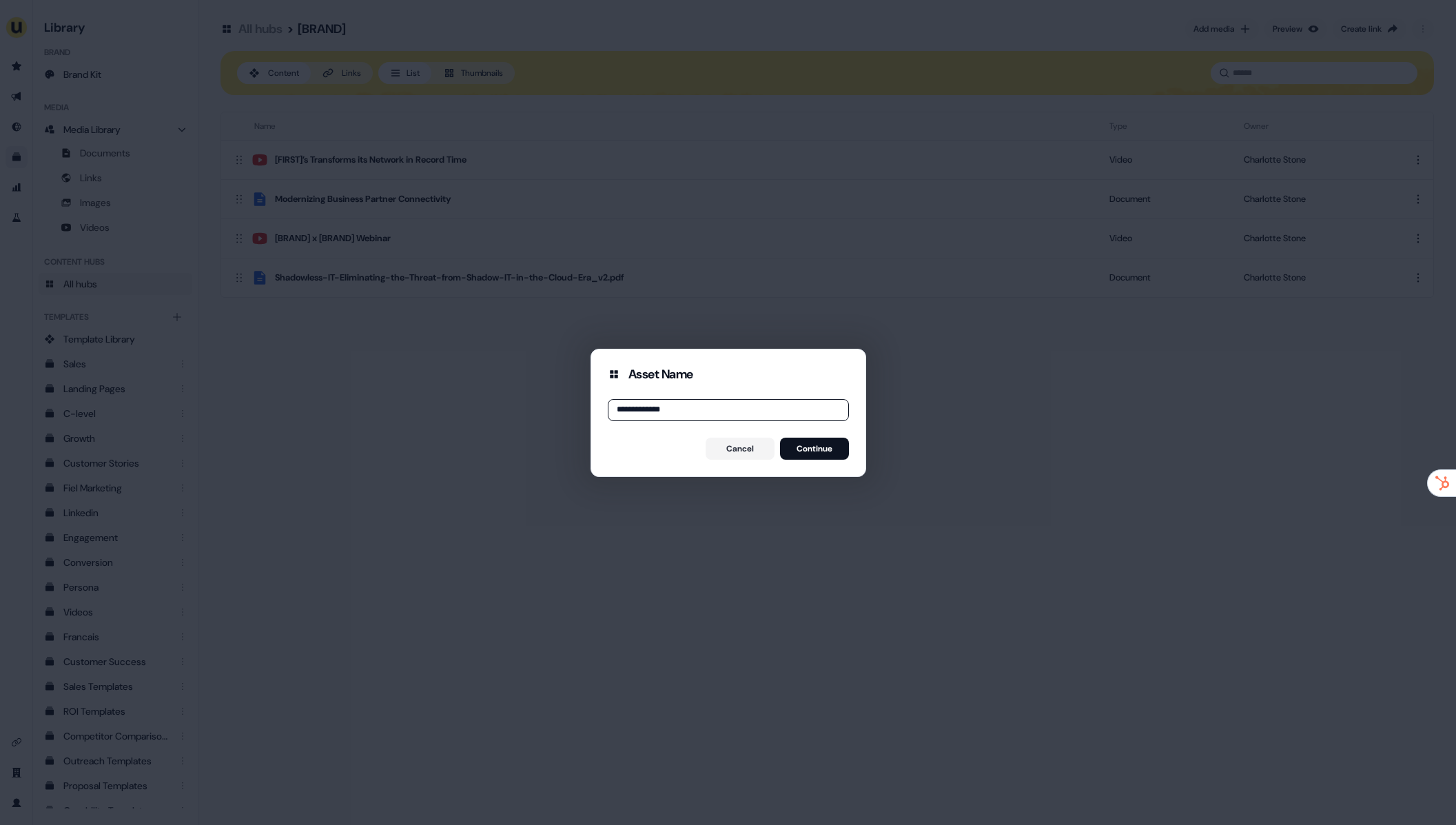 click on "Cancel Continue" at bounding box center [728, 449] 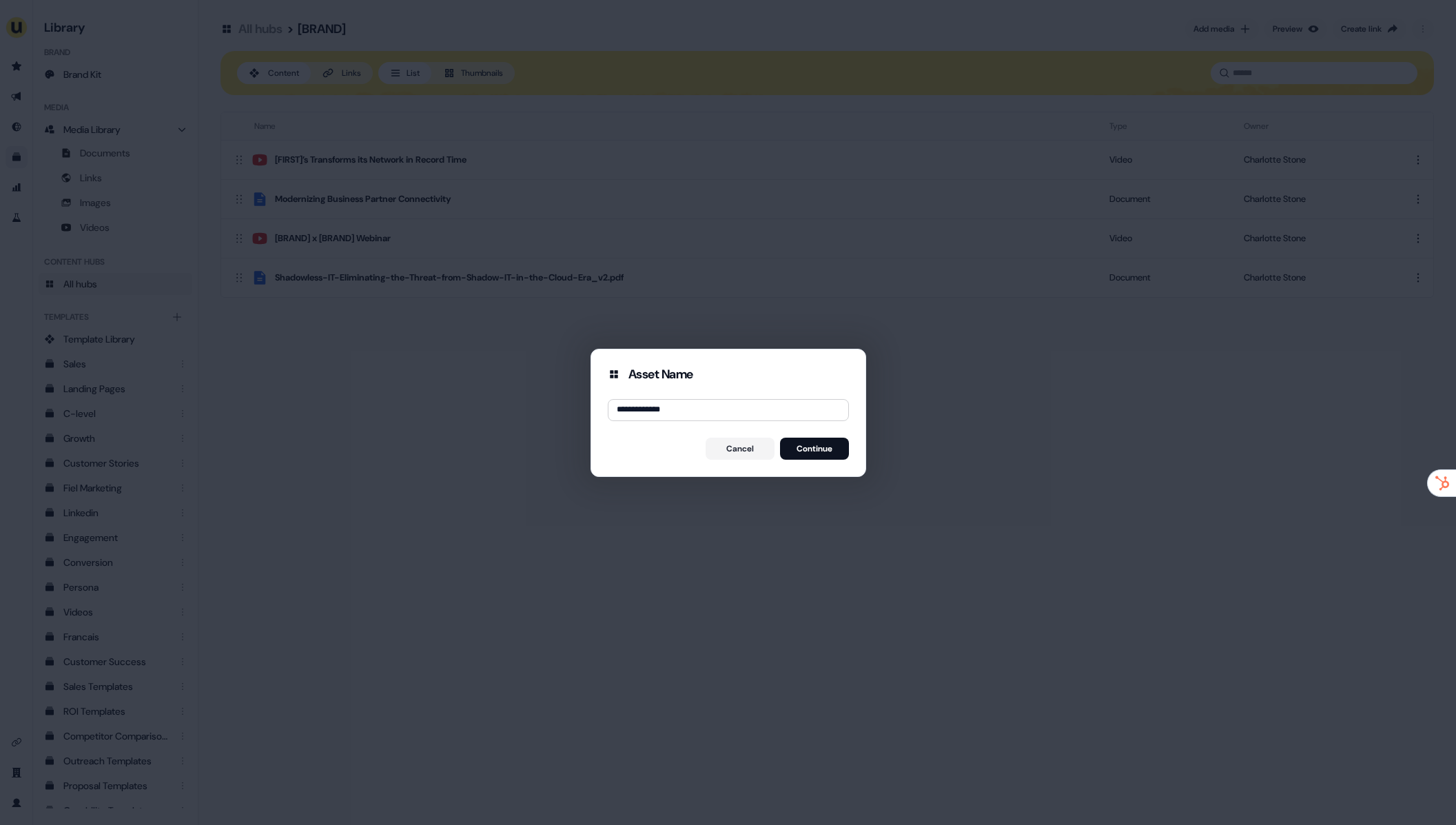 click on "Continue" at bounding box center (814, 449) 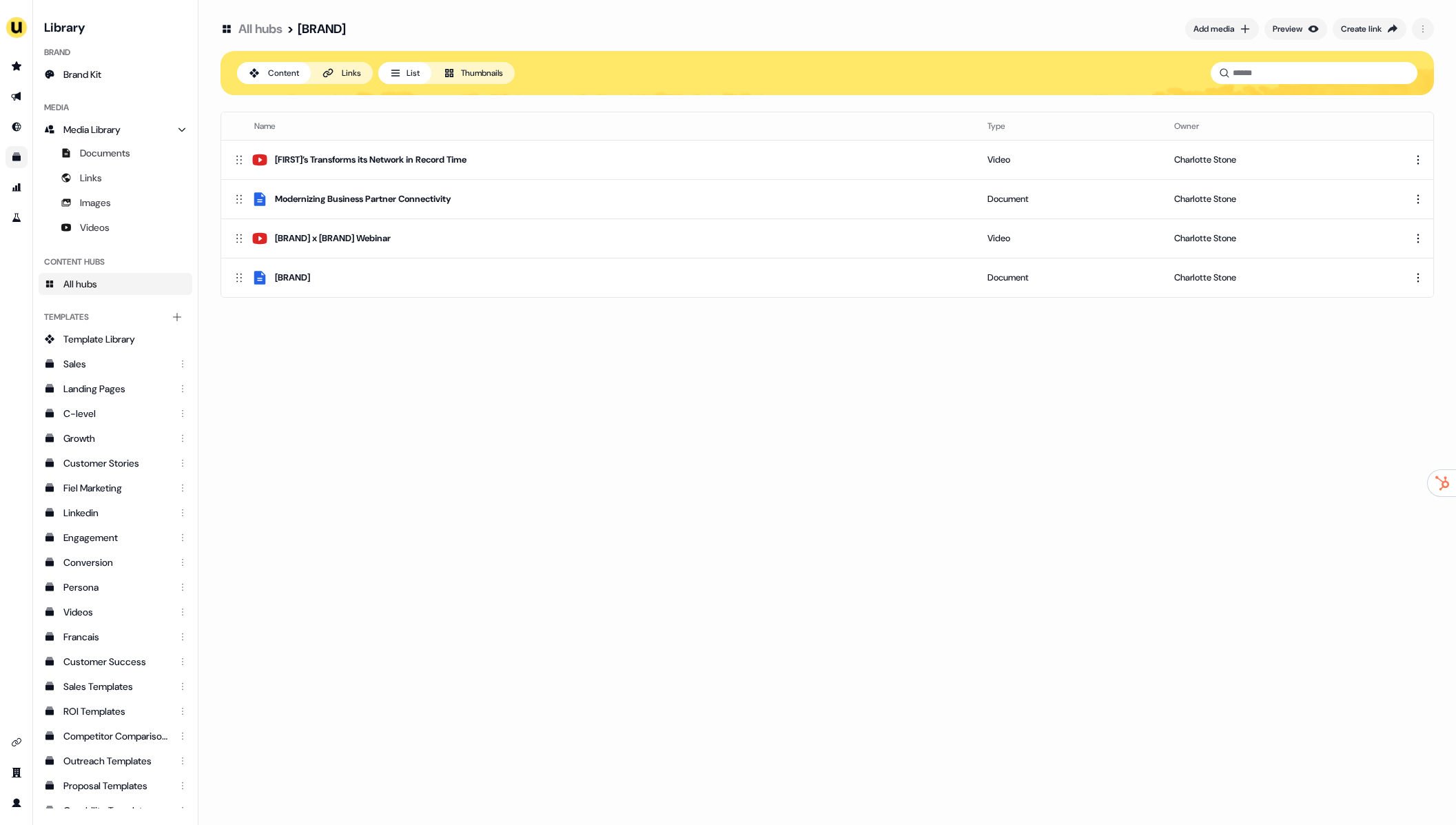 click on "All hubs > Alkira Add media Preview Create link Content Links List Thumbnails Name Type Owner Michaels’ Transforms its Network in Record Time Video Charlotte   Stone Modernizing Business Partner Connectivity Document Charlotte   Stone Nemertes x Alkira Webinar Video Charlotte   Stone Shadowless IT Document Charlotte   Stone
To pick up a draggable item, press the space bar.
While dragging, use the arrow keys to move the item.
Press space again to drop the item in its new position, or press escape to cancel.
Draggable item a218e5b4-af44-4419-8f8d-719ad26734cc was dropped over droppable area 4e56f4e5-ed0a-4018-adf6-300b2f838b58" at bounding box center (827, 412) 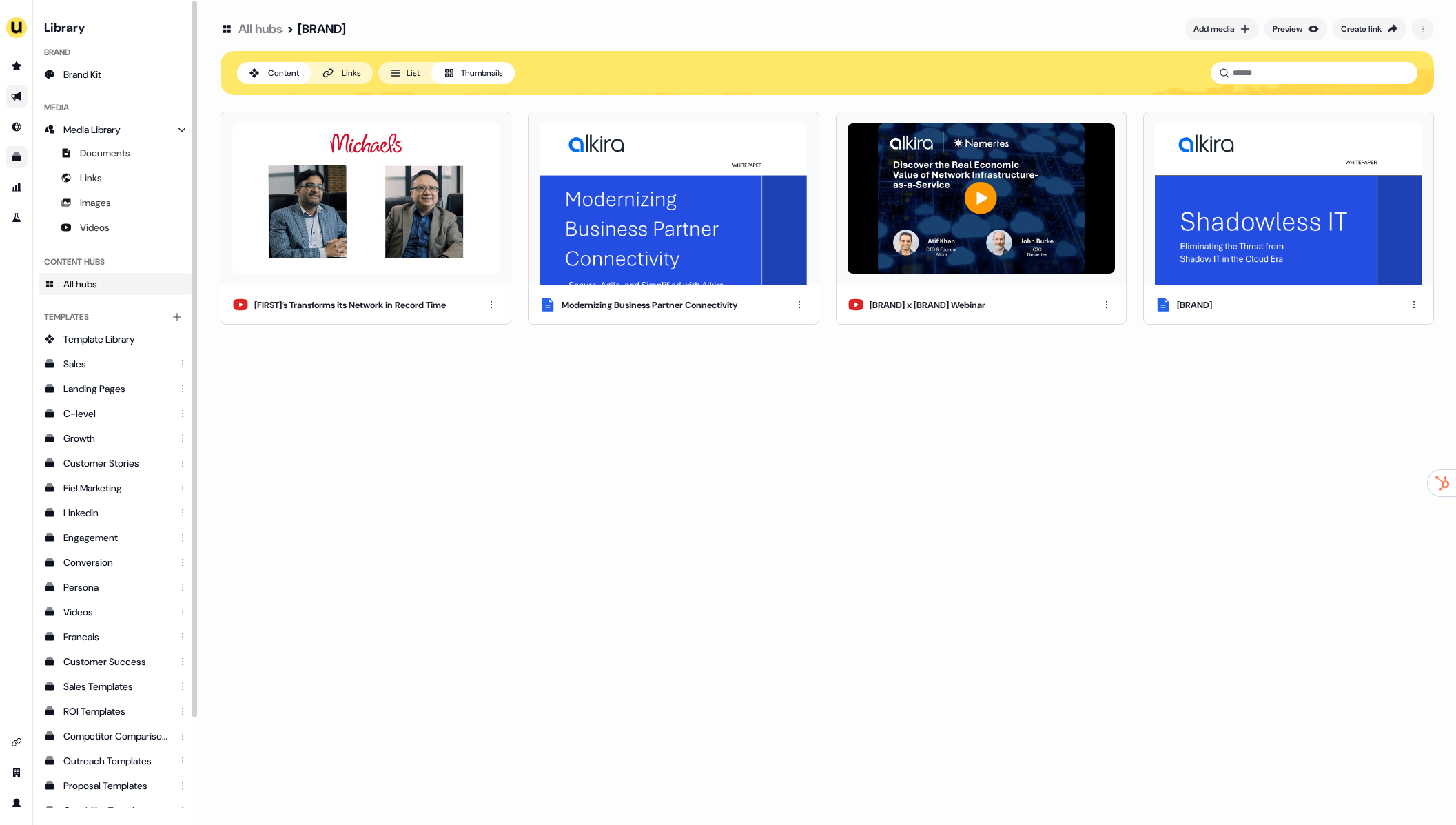 click at bounding box center (17, 96) 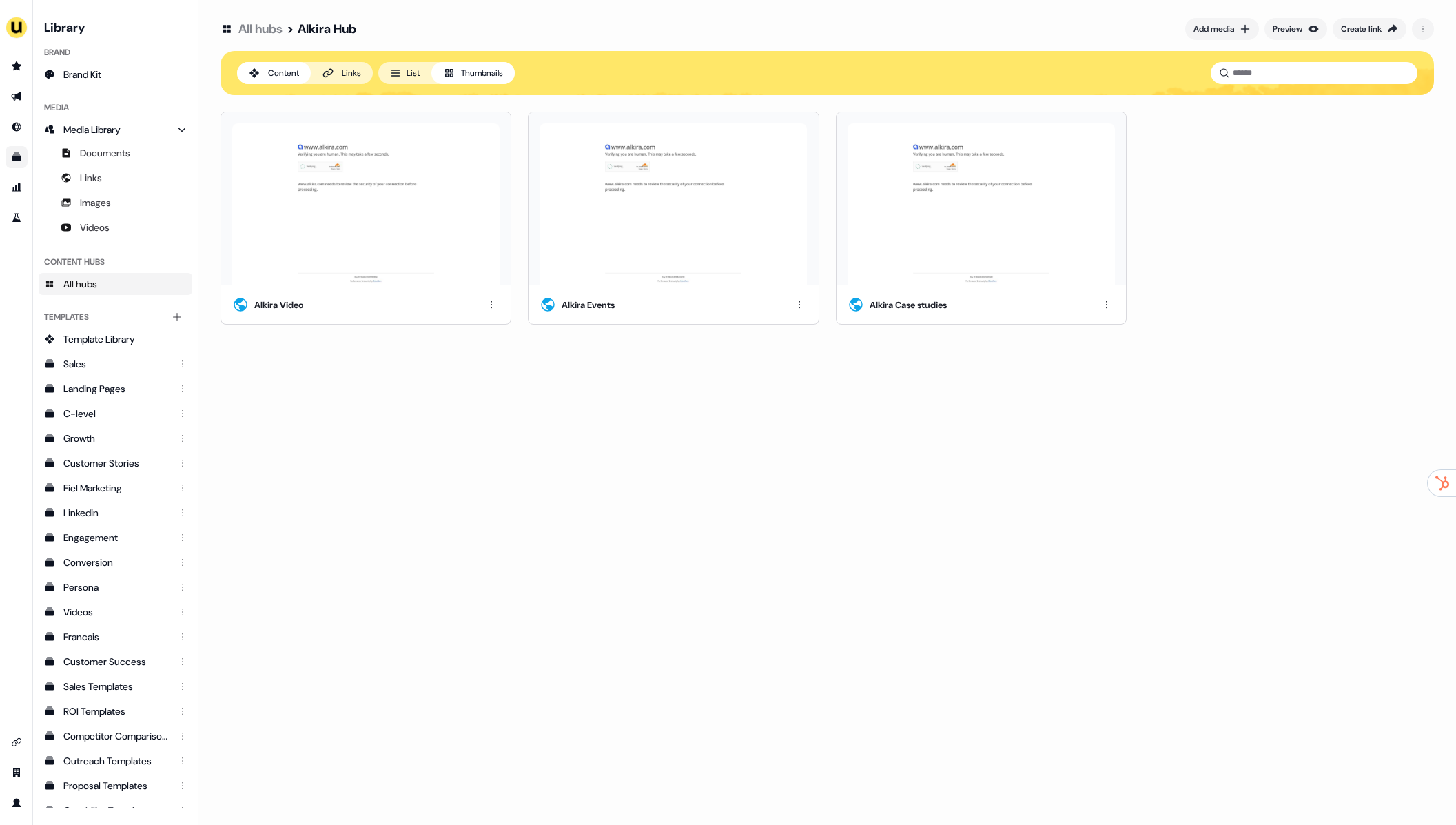 scroll, scrollTop: 0, scrollLeft: 0, axis: both 